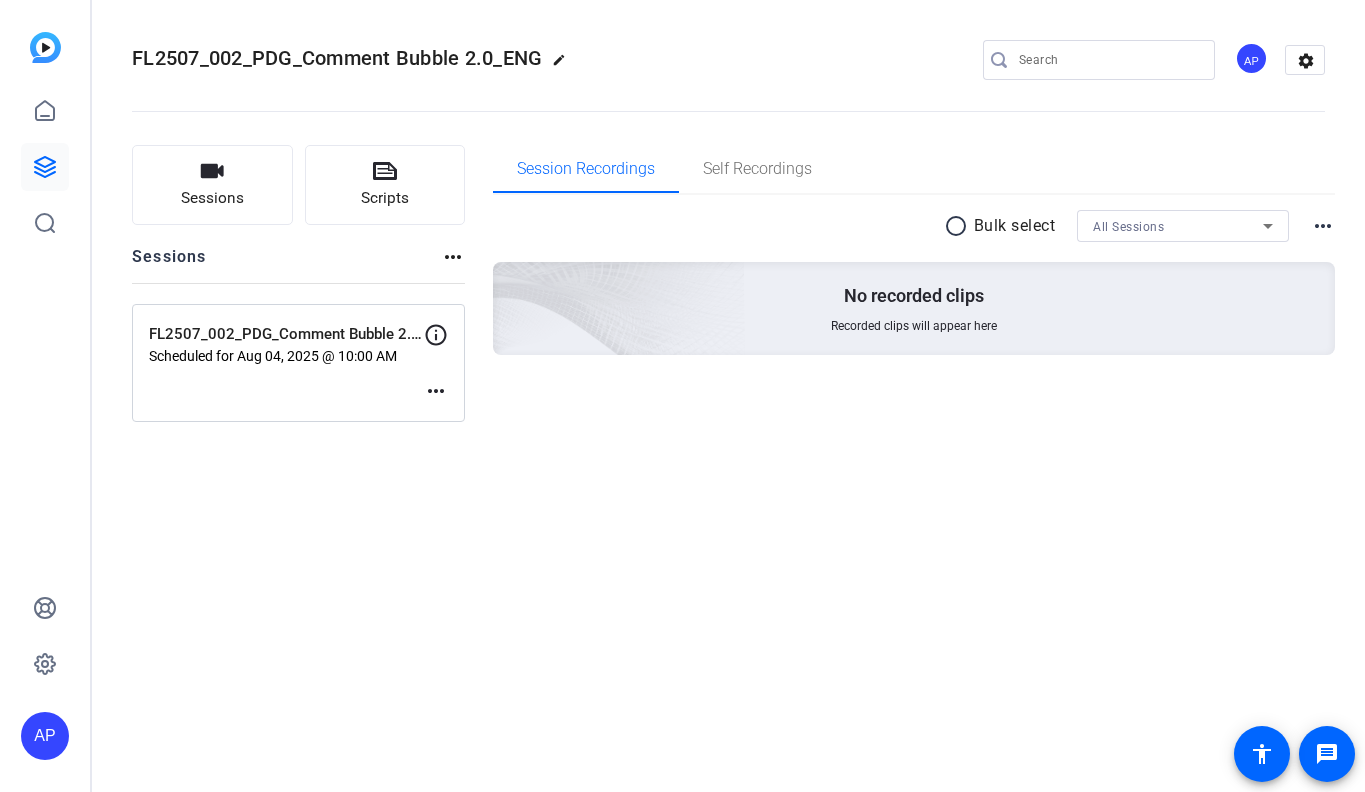 scroll, scrollTop: 0, scrollLeft: 0, axis: both 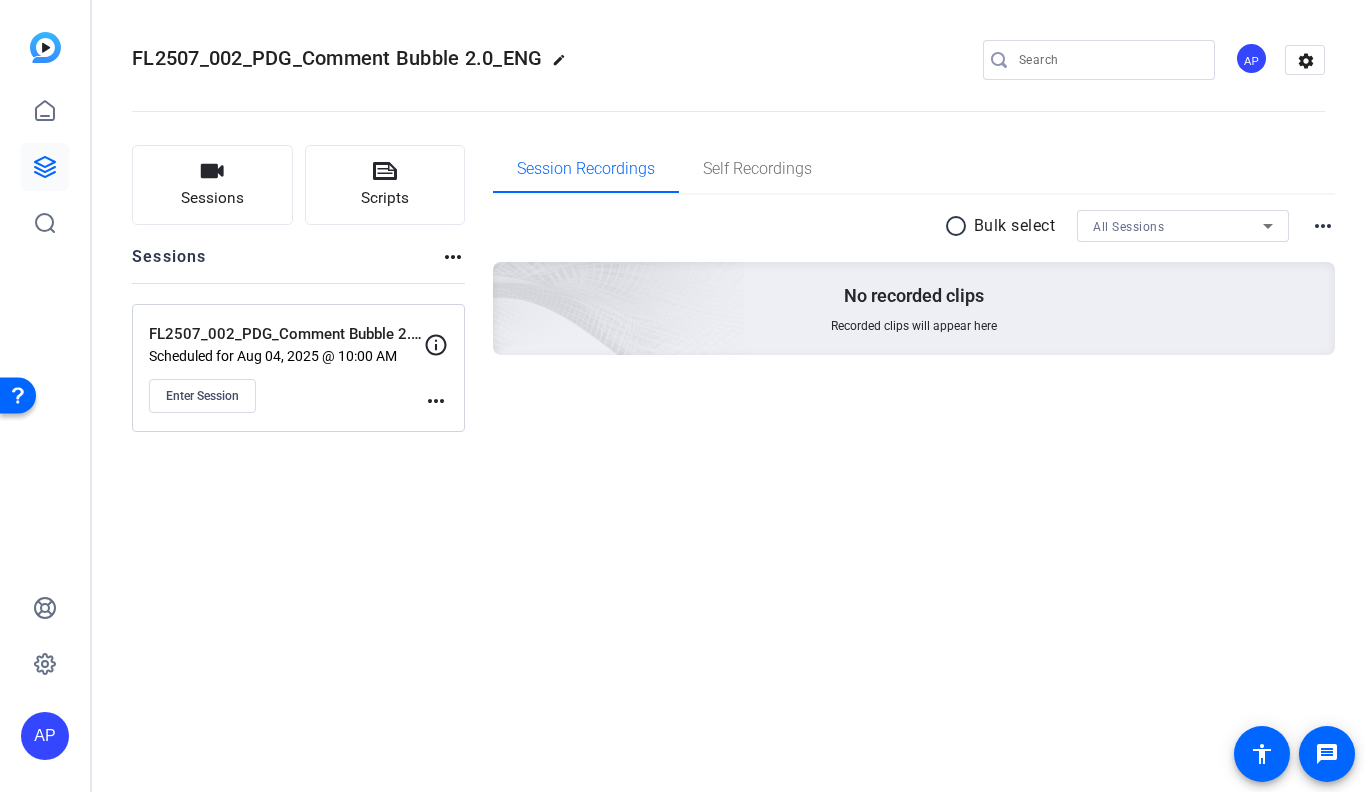 click on "FL2507_002_PDG_Comment Bubble 2.0_ENG  edit
AP  settings
Sessions
Scripts  Sessions more_horiz  FL2507_002_PDG_Comment Bubble 2.0_ENG   Scheduled for Aug 04, 2025 @ 10:00 AM
Enter Session
more_horiz Session Recordings Self Recordings radio_button_unchecked Bulk select All Sessions more_horiz No recorded clips Recorded clips will appear here" 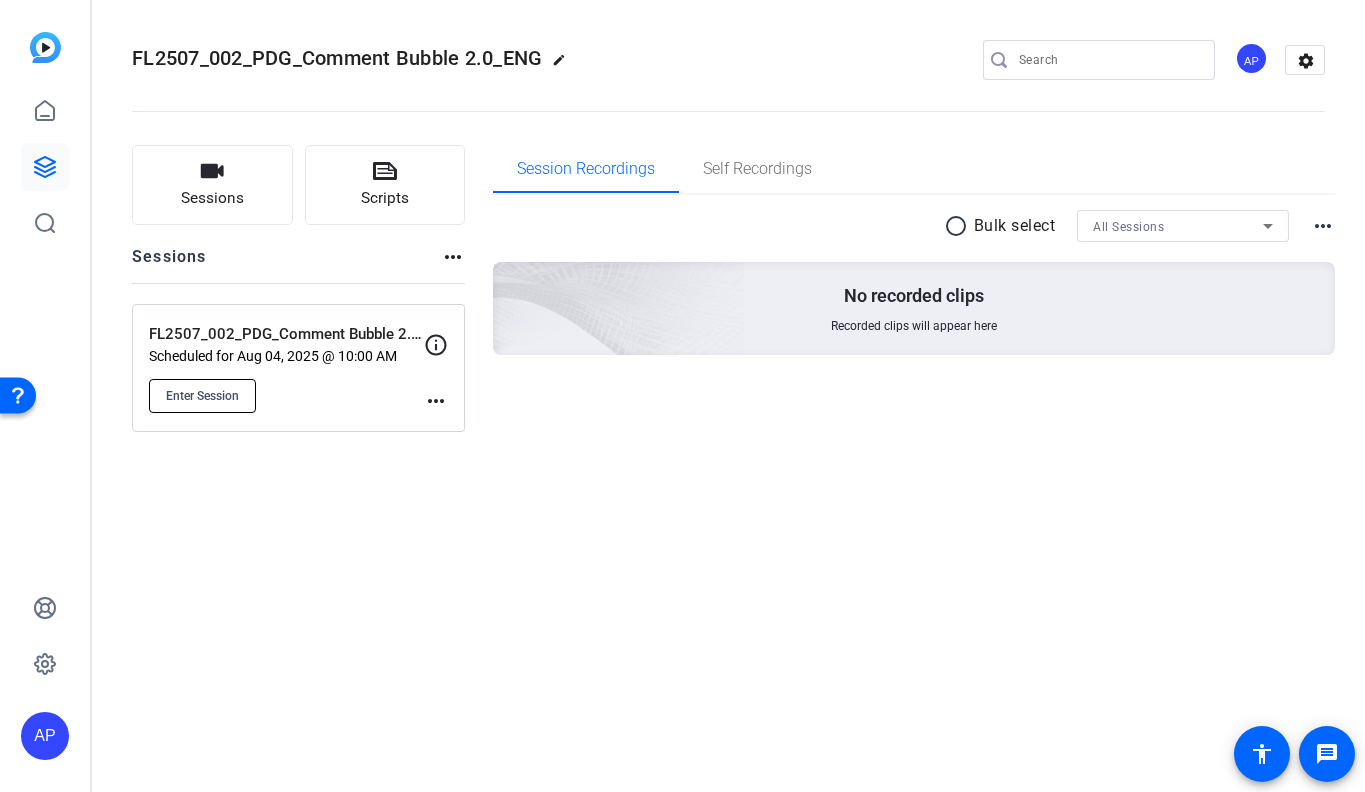 click on "Enter Session" 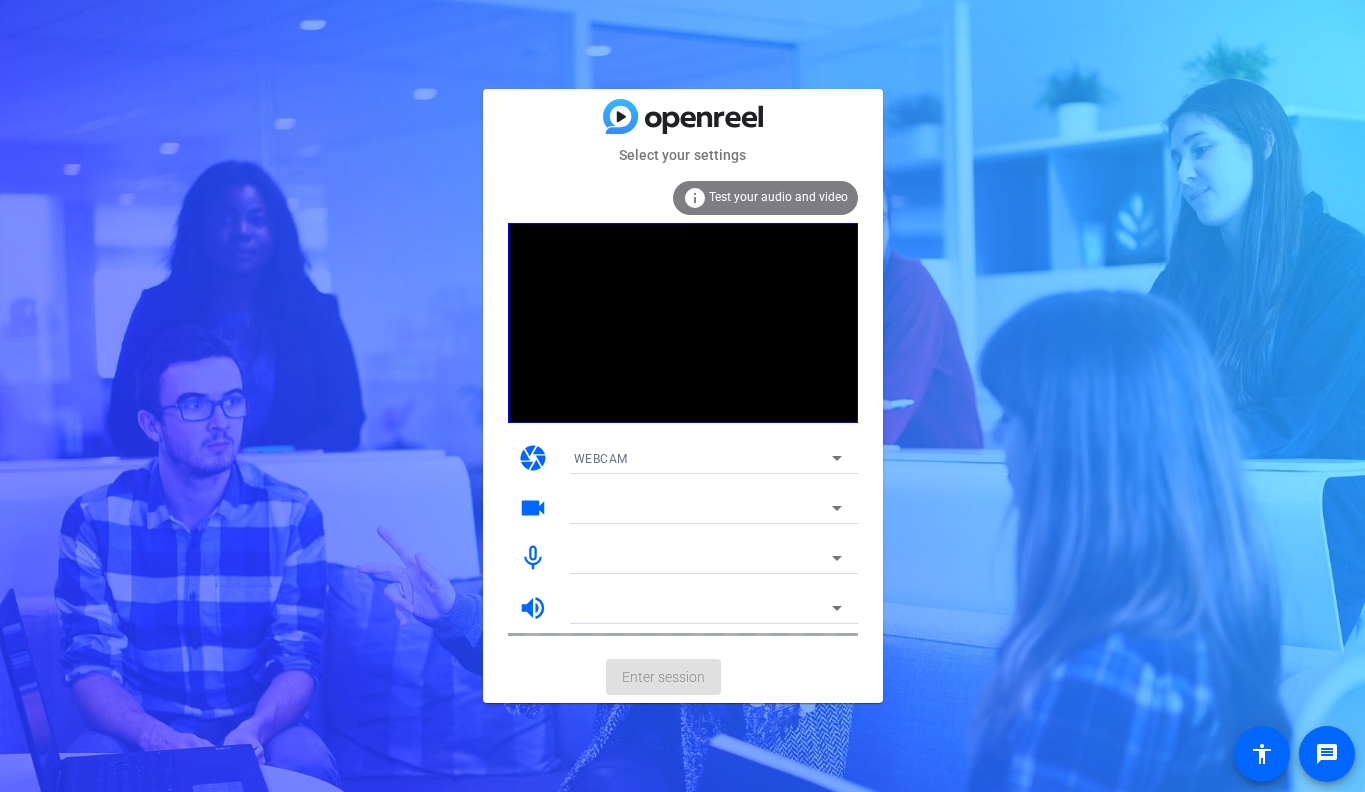 scroll, scrollTop: 0, scrollLeft: 0, axis: both 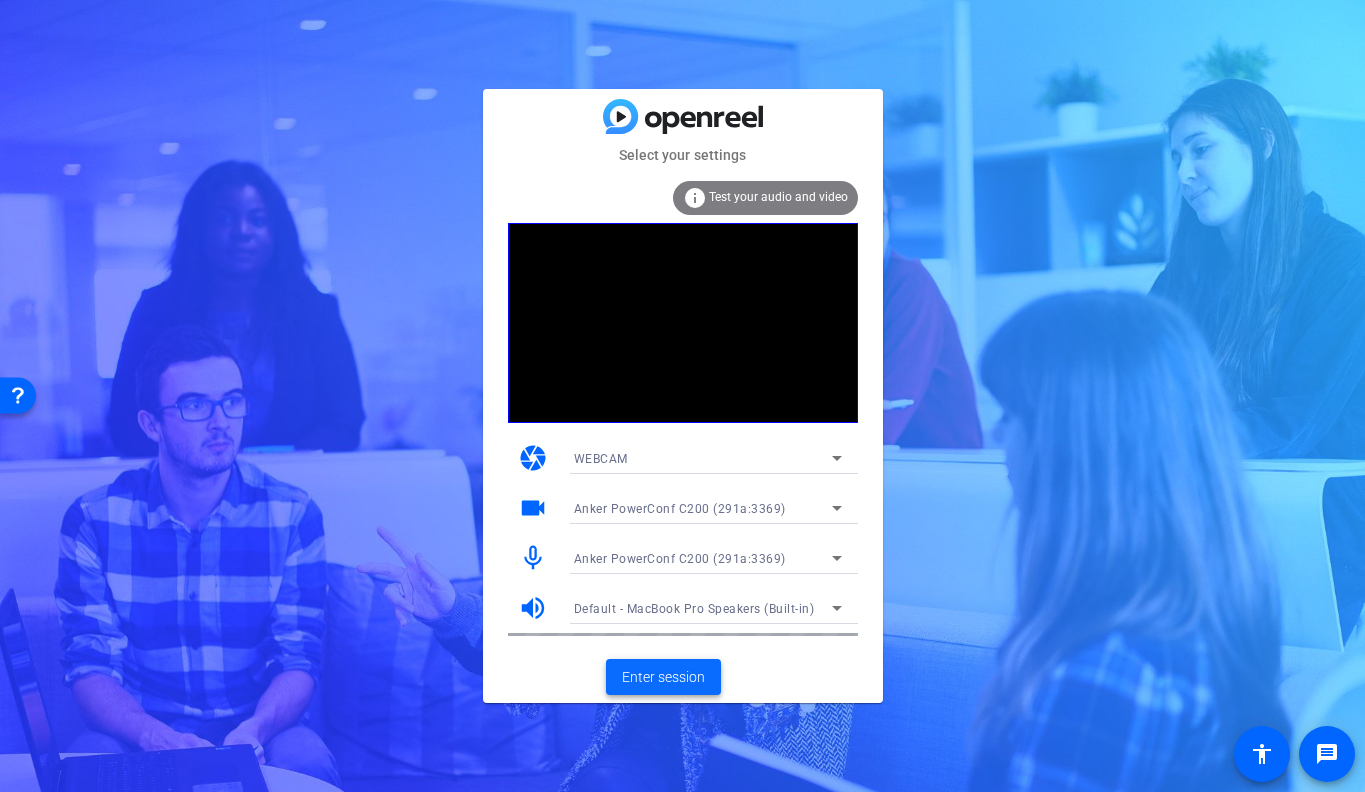 click on "Enter session" 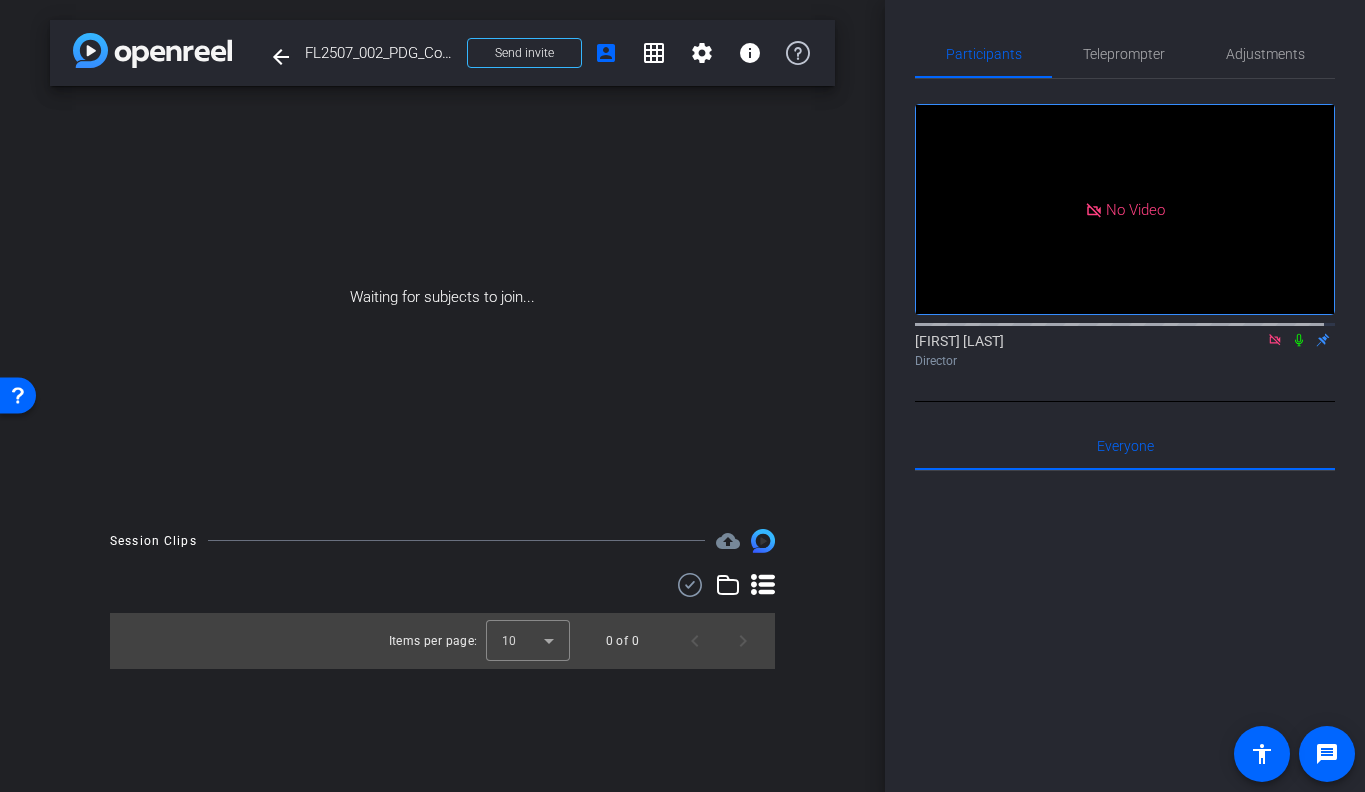click 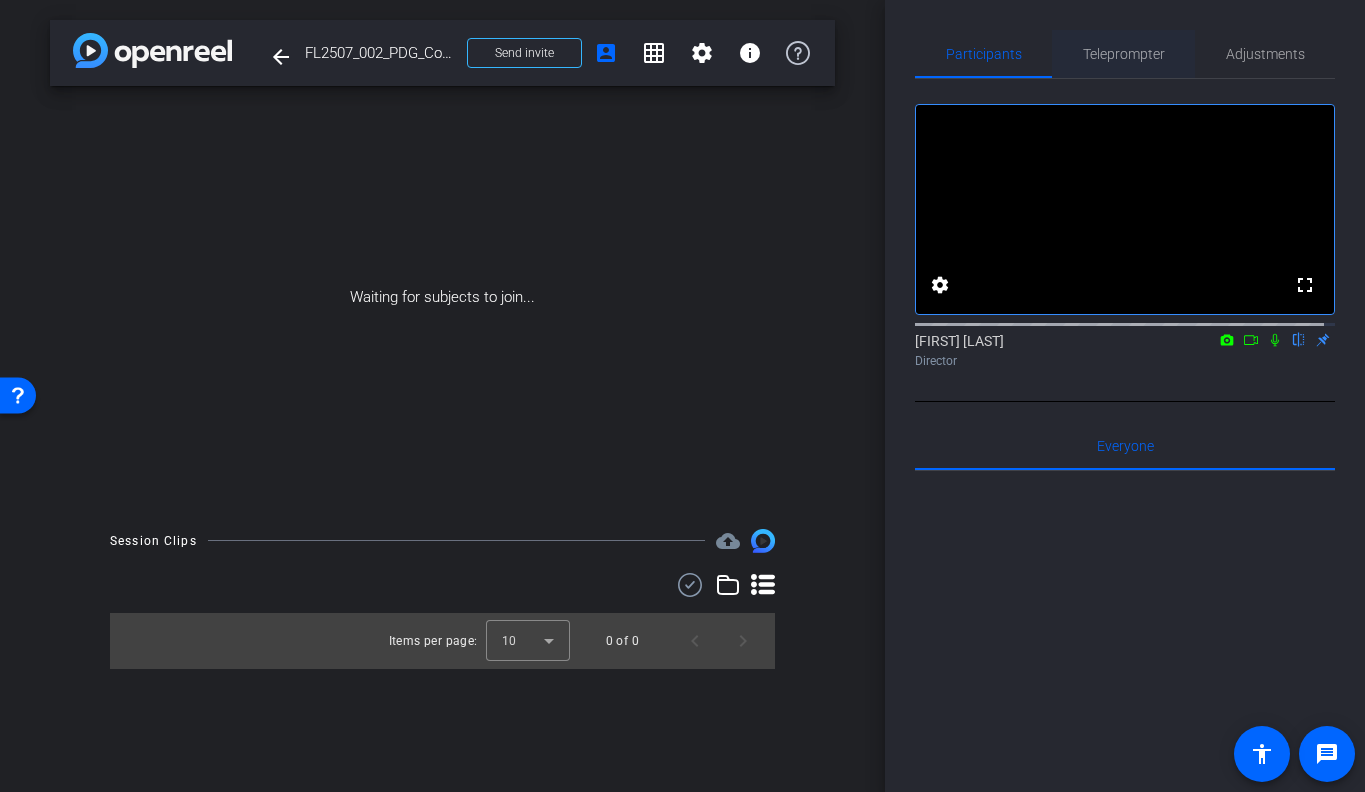 click on "Teleprompter" at bounding box center [1124, 54] 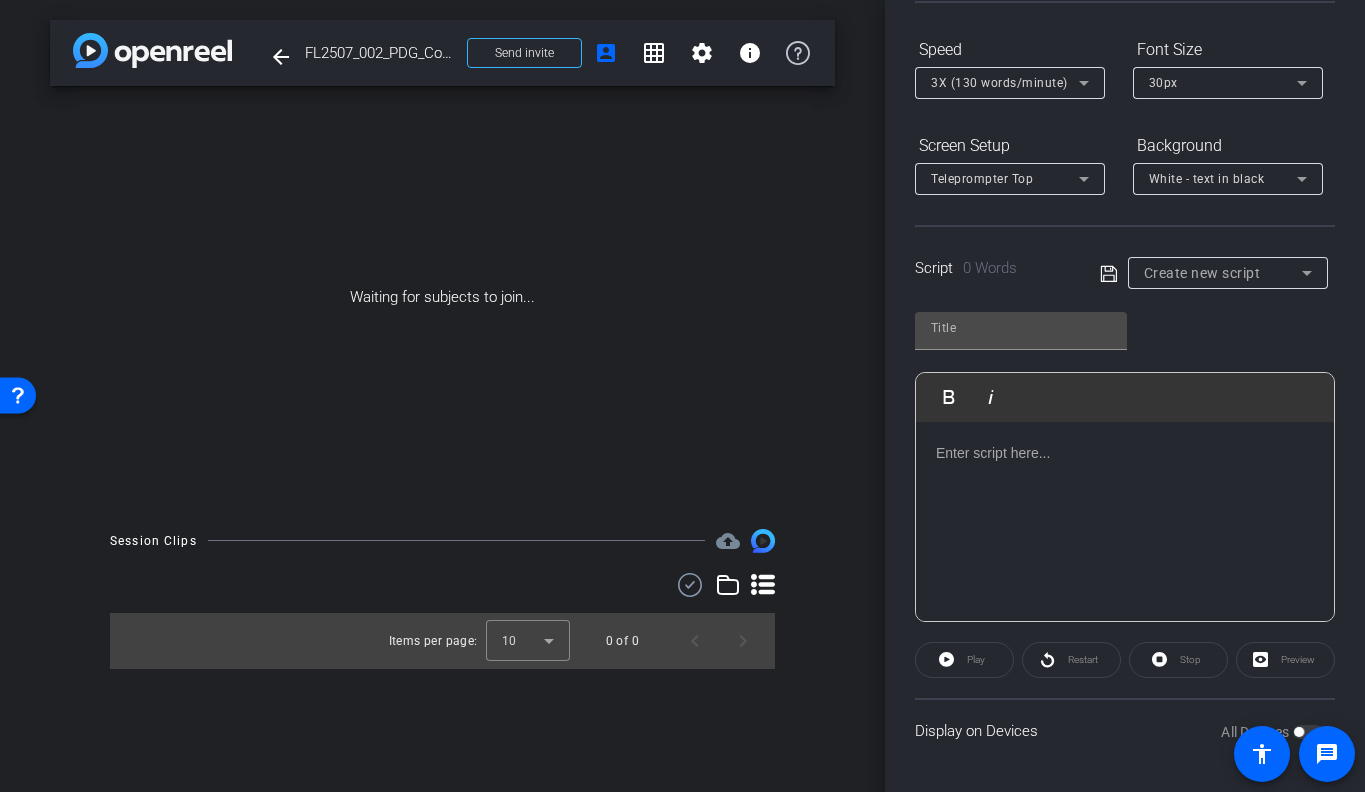 scroll, scrollTop: 0, scrollLeft: 0, axis: both 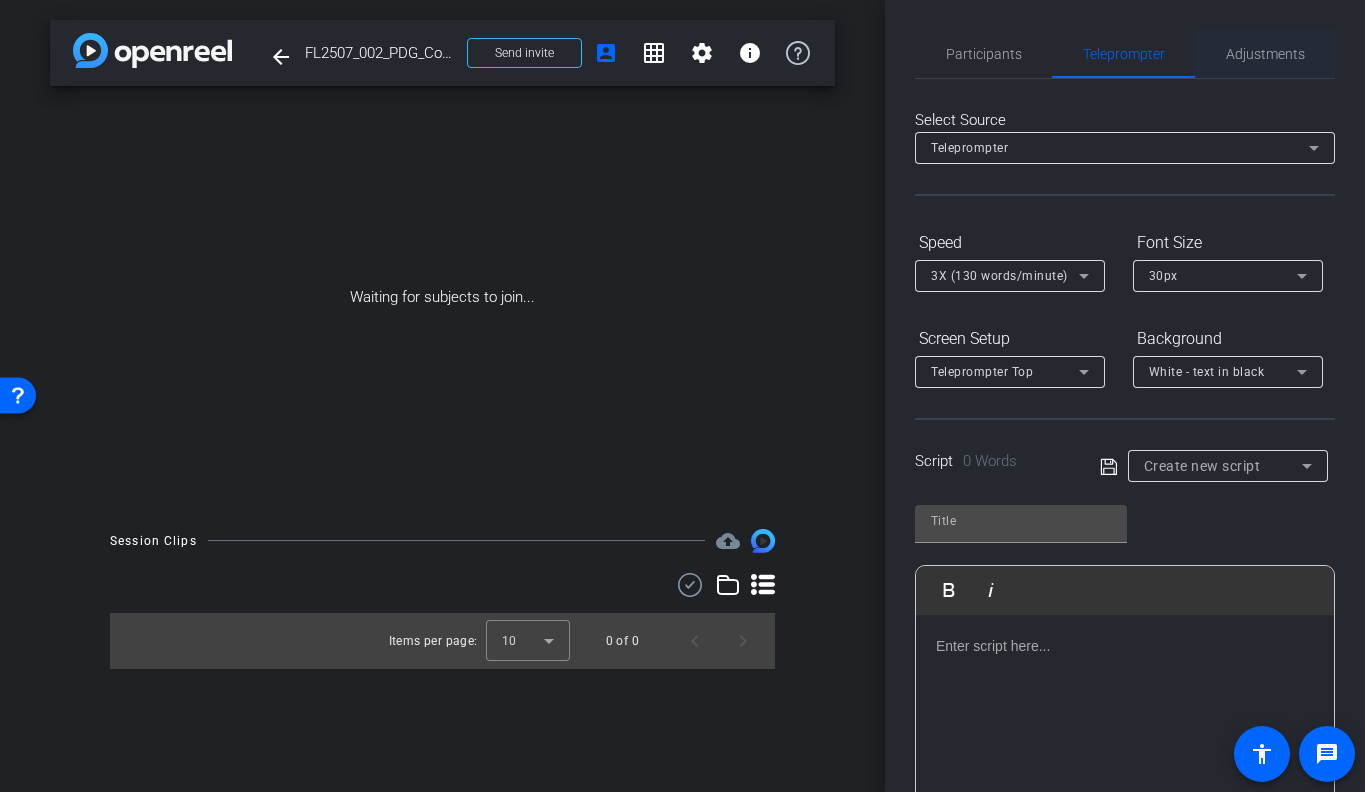 click on "Adjustments" at bounding box center [1265, 54] 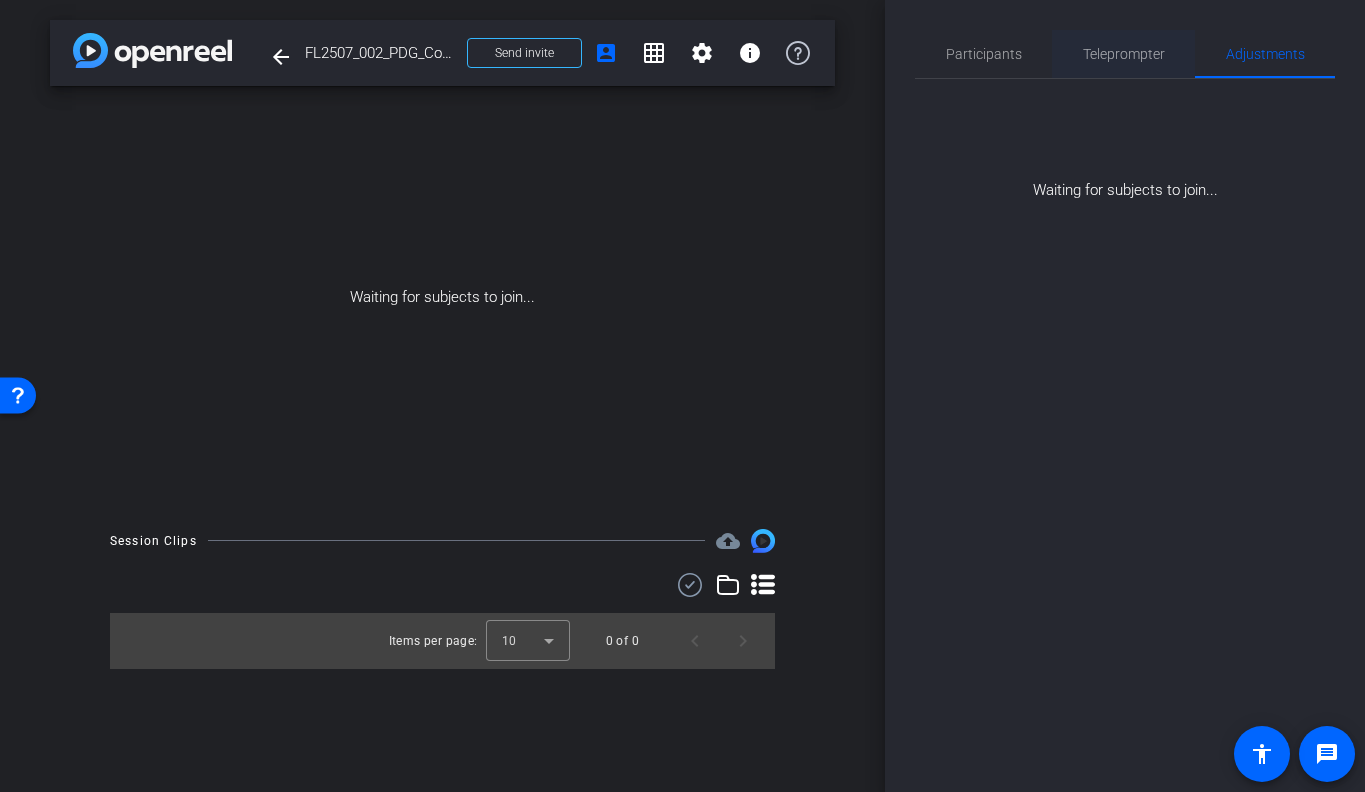 click on "Teleprompter" at bounding box center [1124, 54] 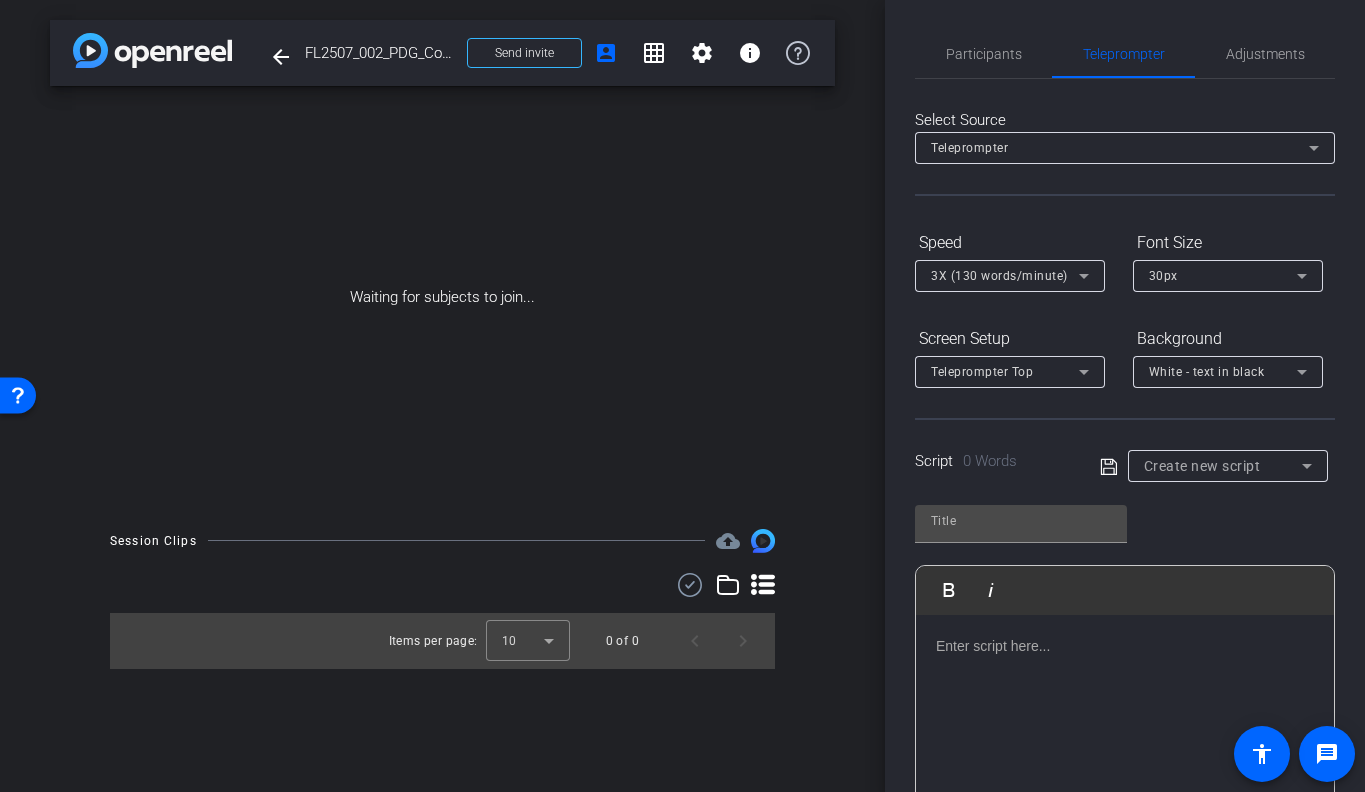 click on "White - text in black" 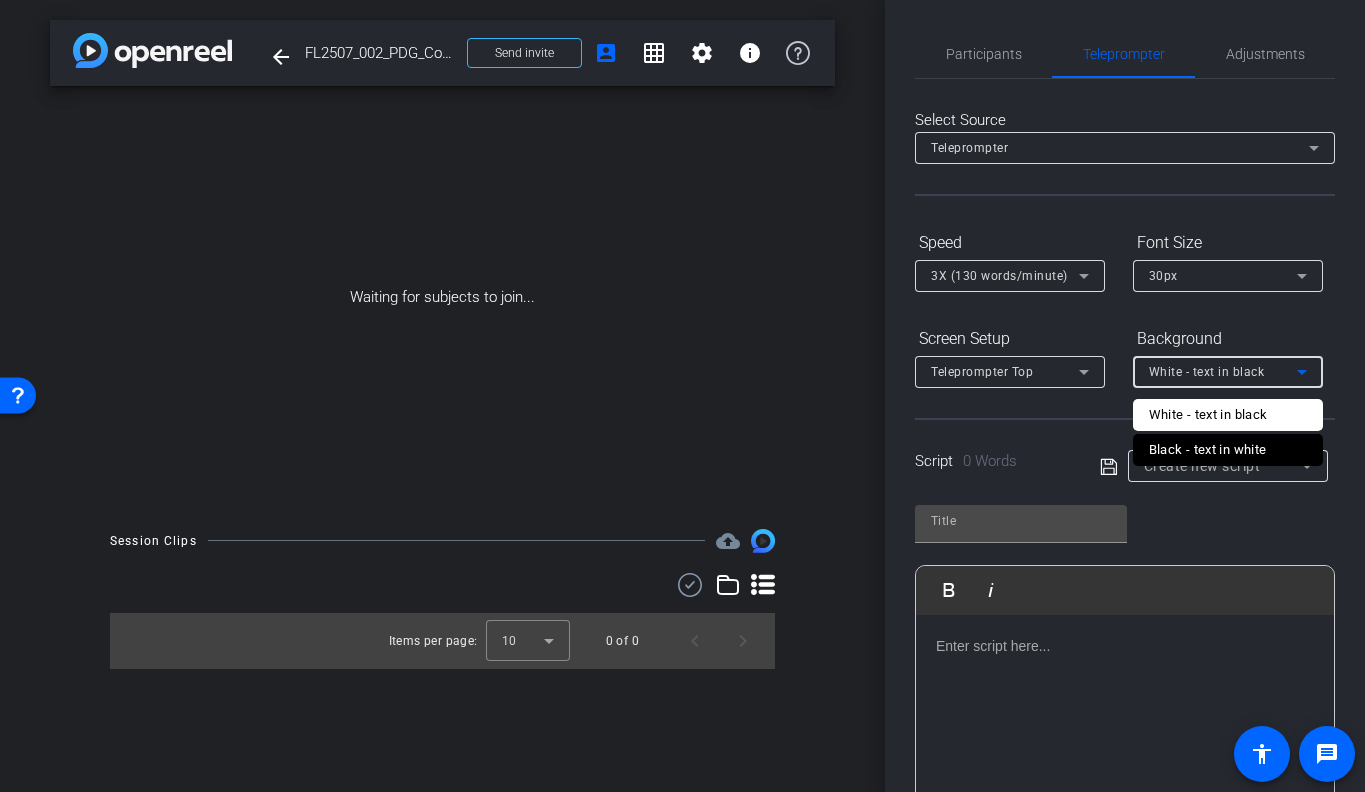click at bounding box center [682, 396] 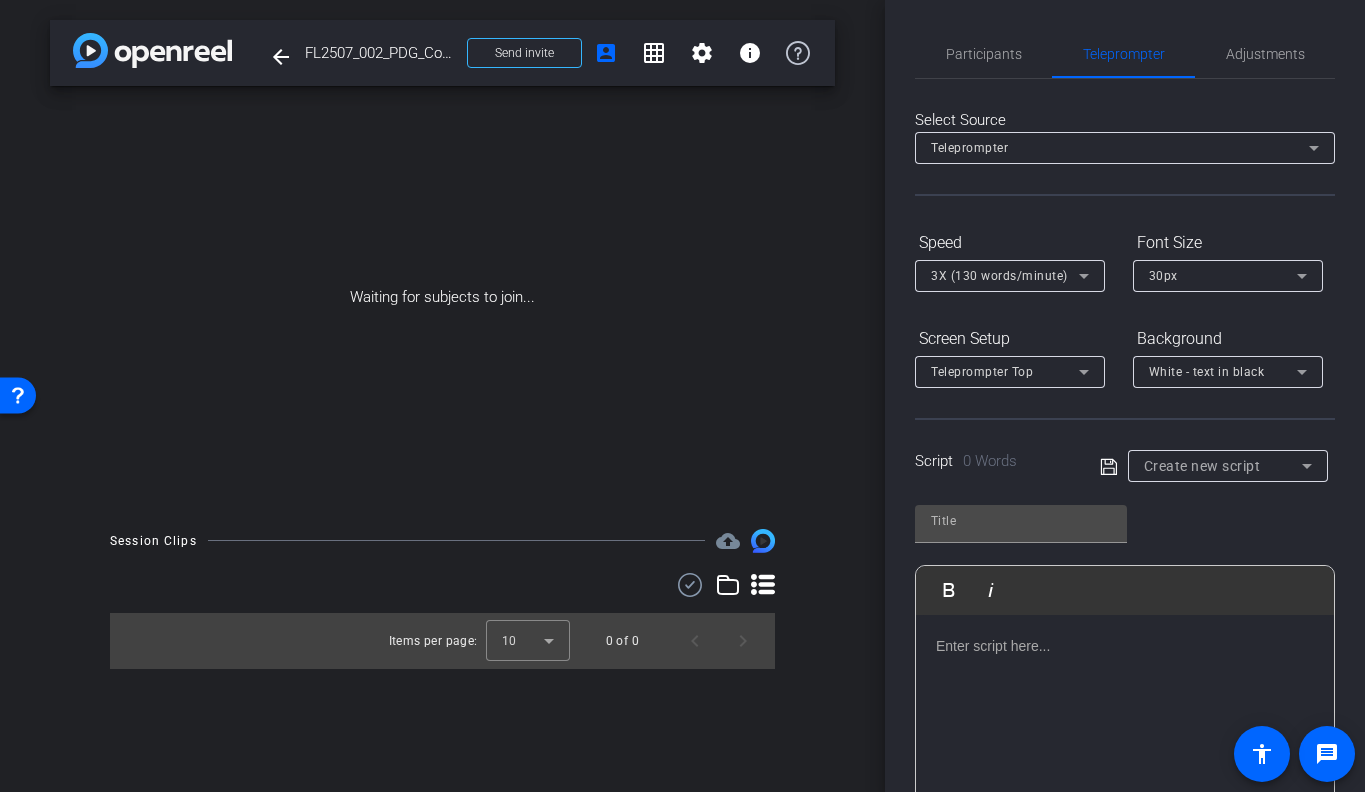 click 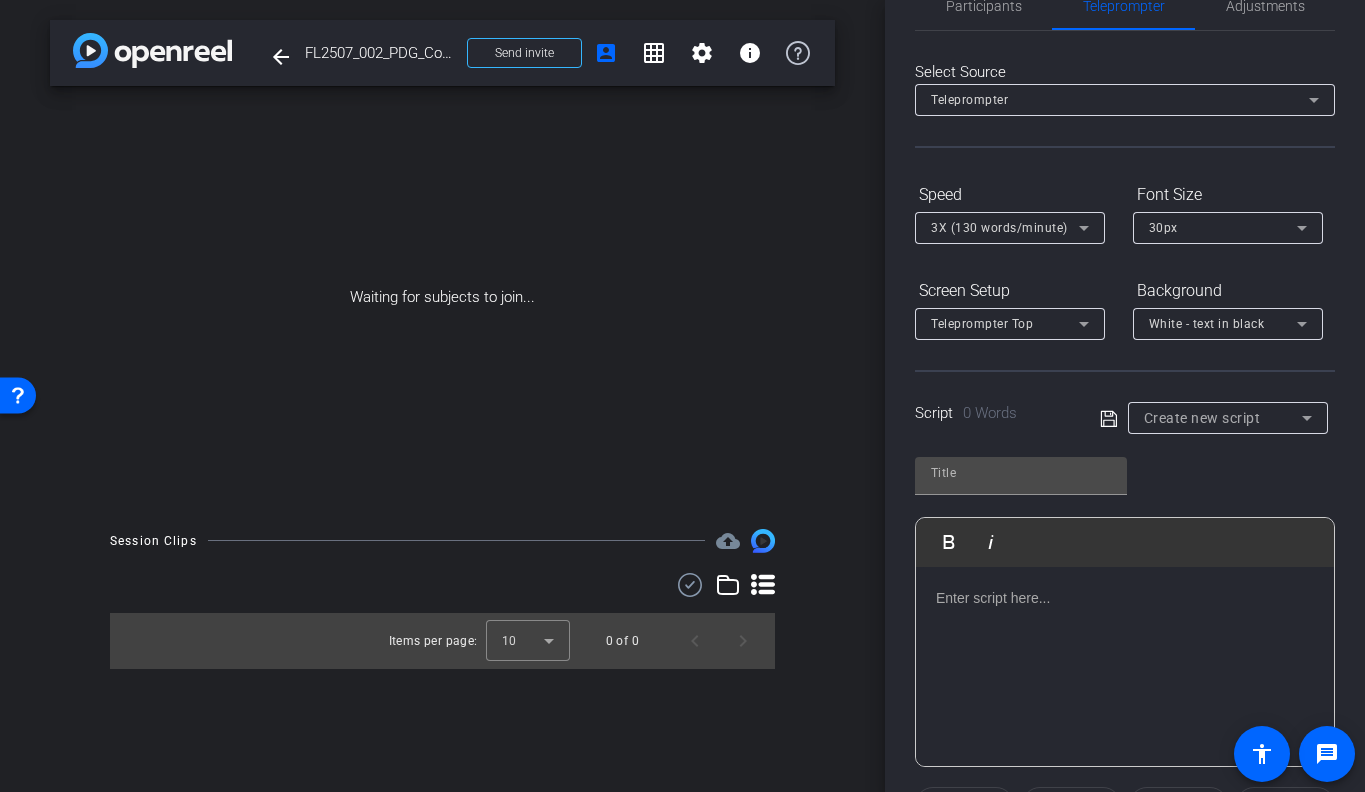 scroll, scrollTop: 61, scrollLeft: 0, axis: vertical 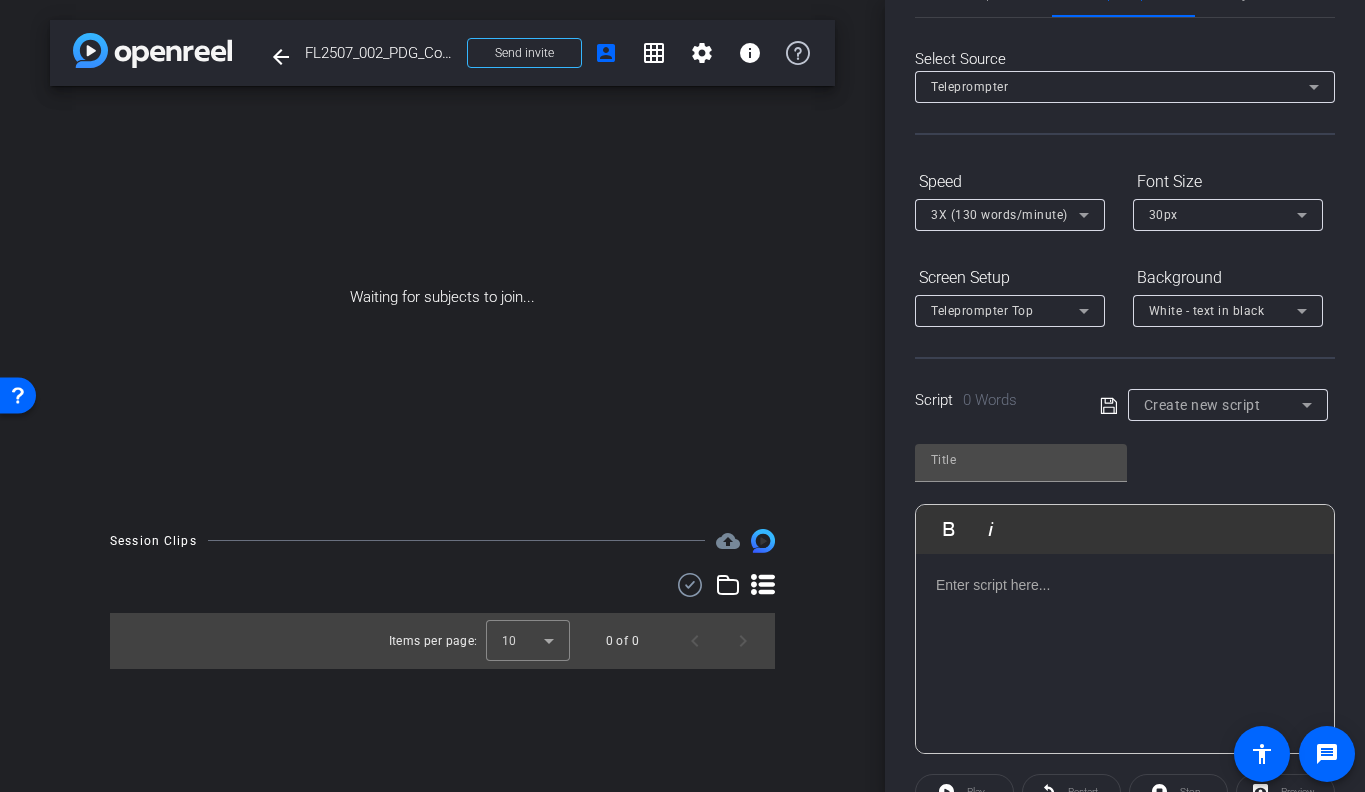 click on "Teleprompter Top" 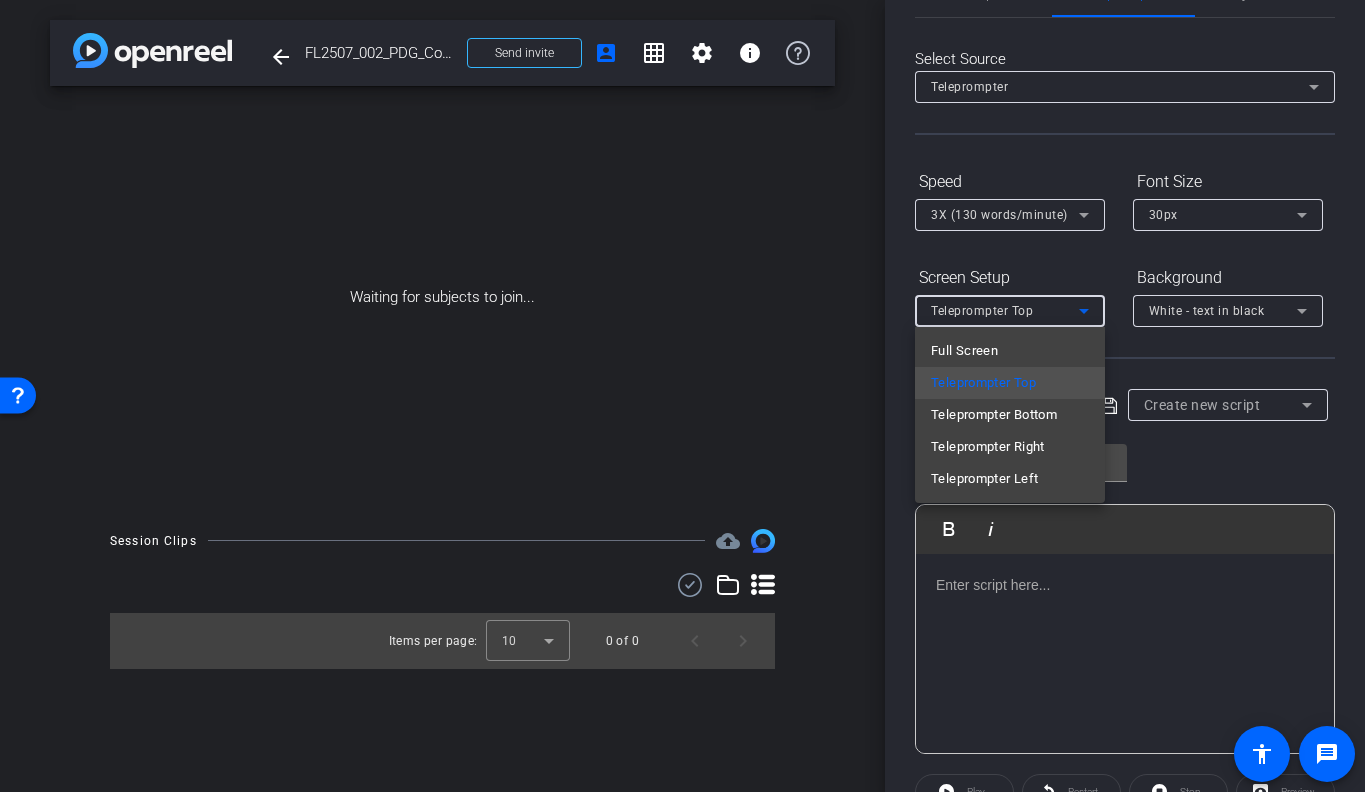 click at bounding box center [682, 396] 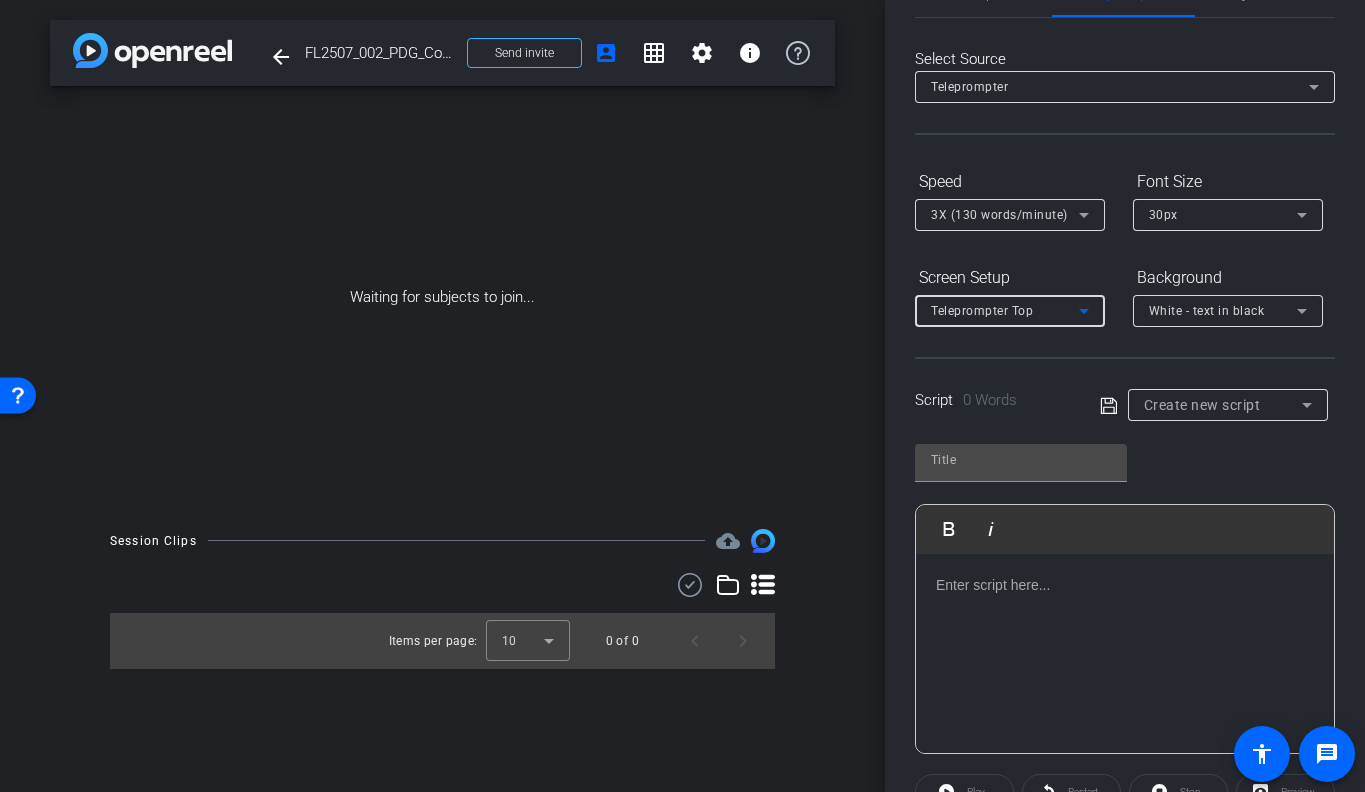 click 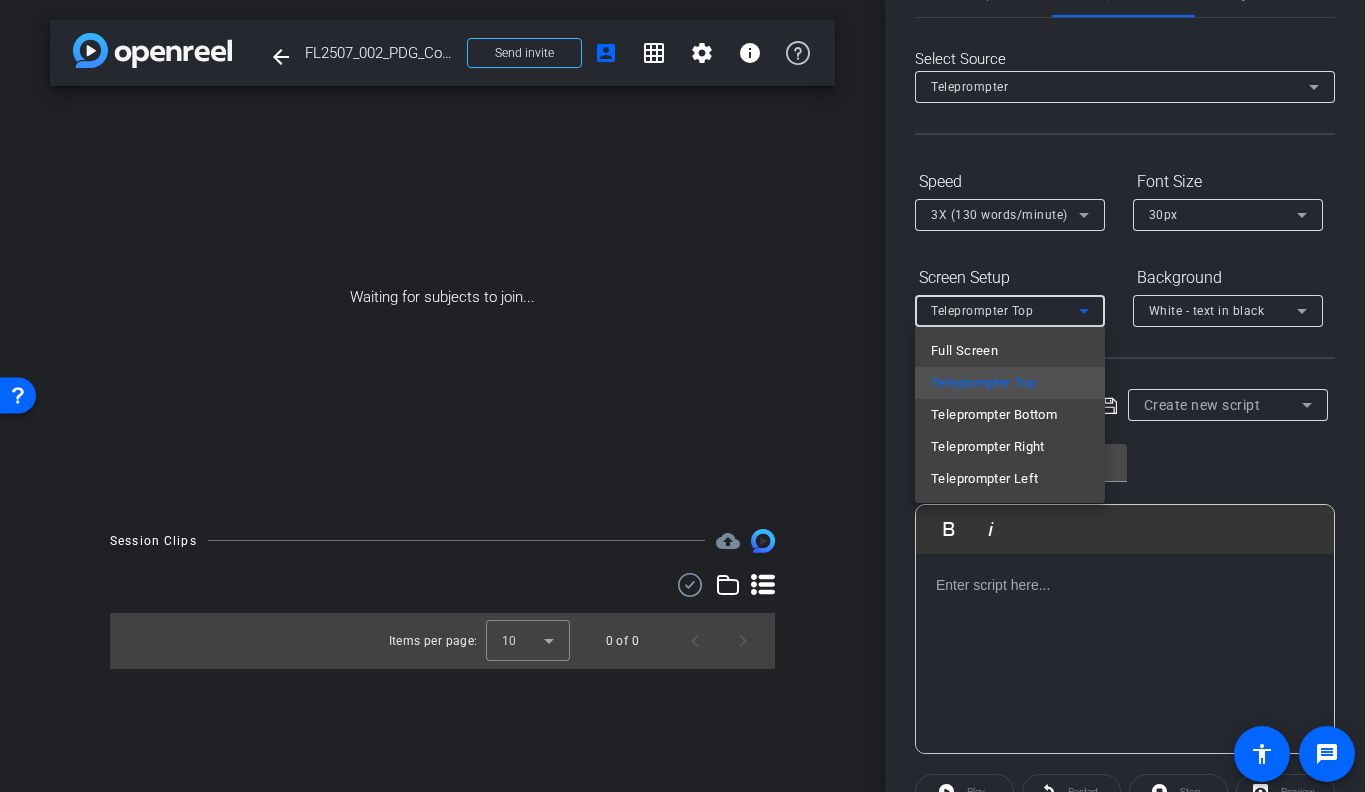 click at bounding box center (682, 396) 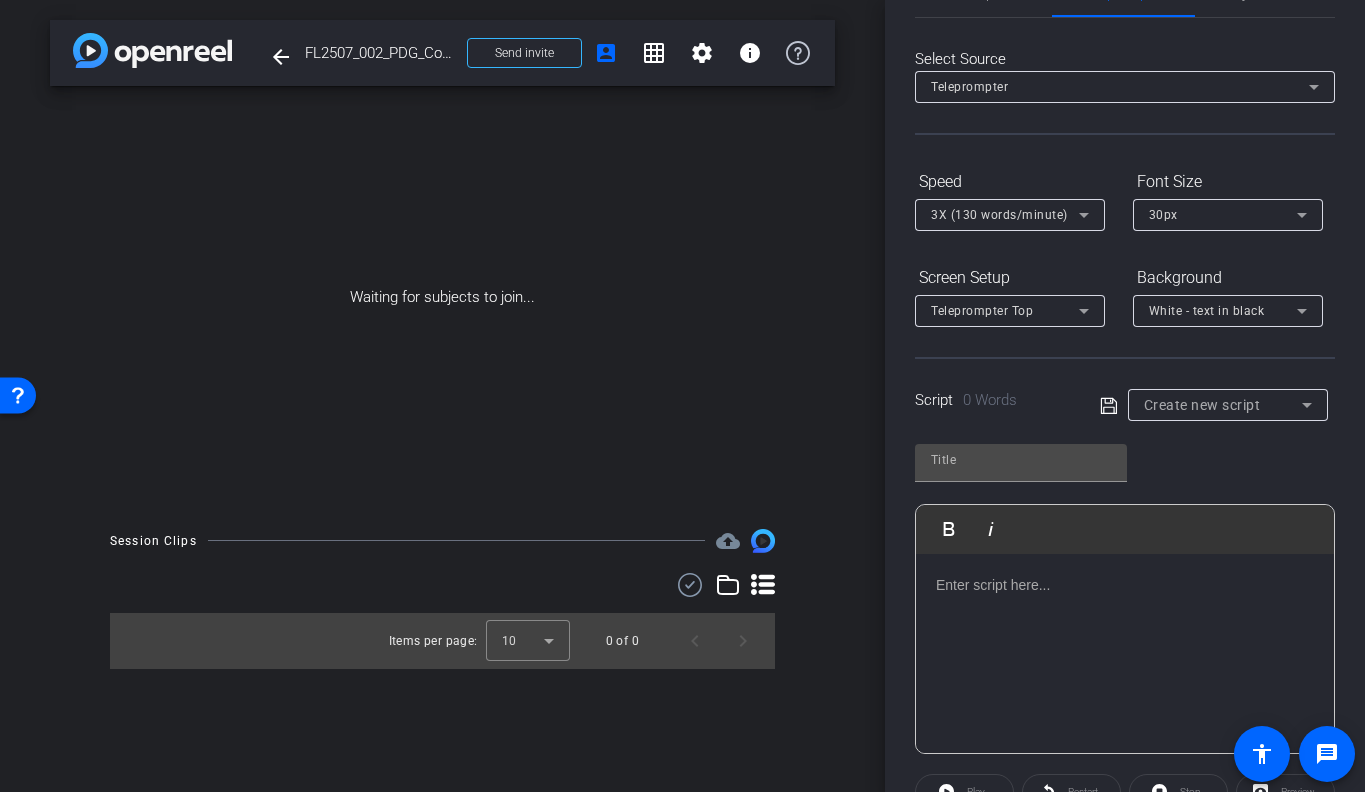 click 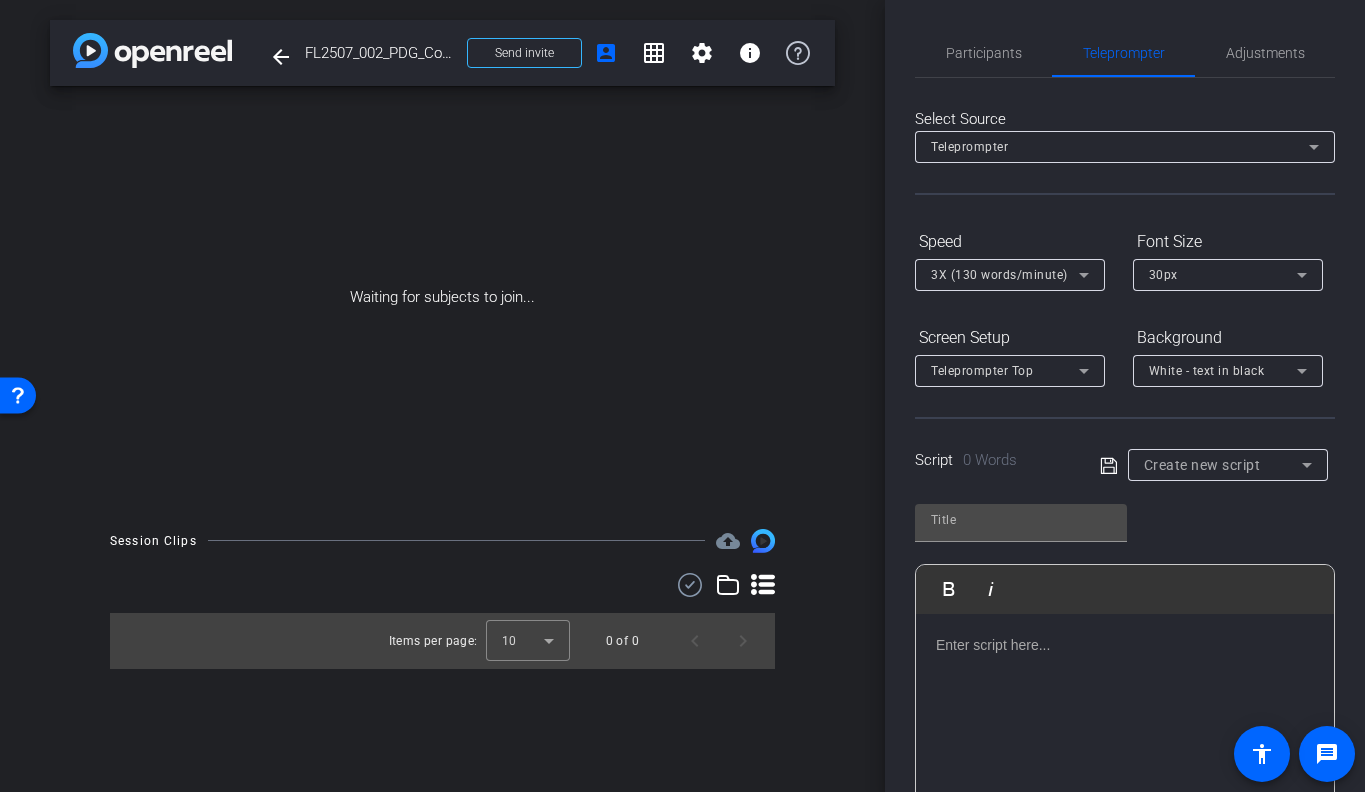 scroll, scrollTop: 0, scrollLeft: 0, axis: both 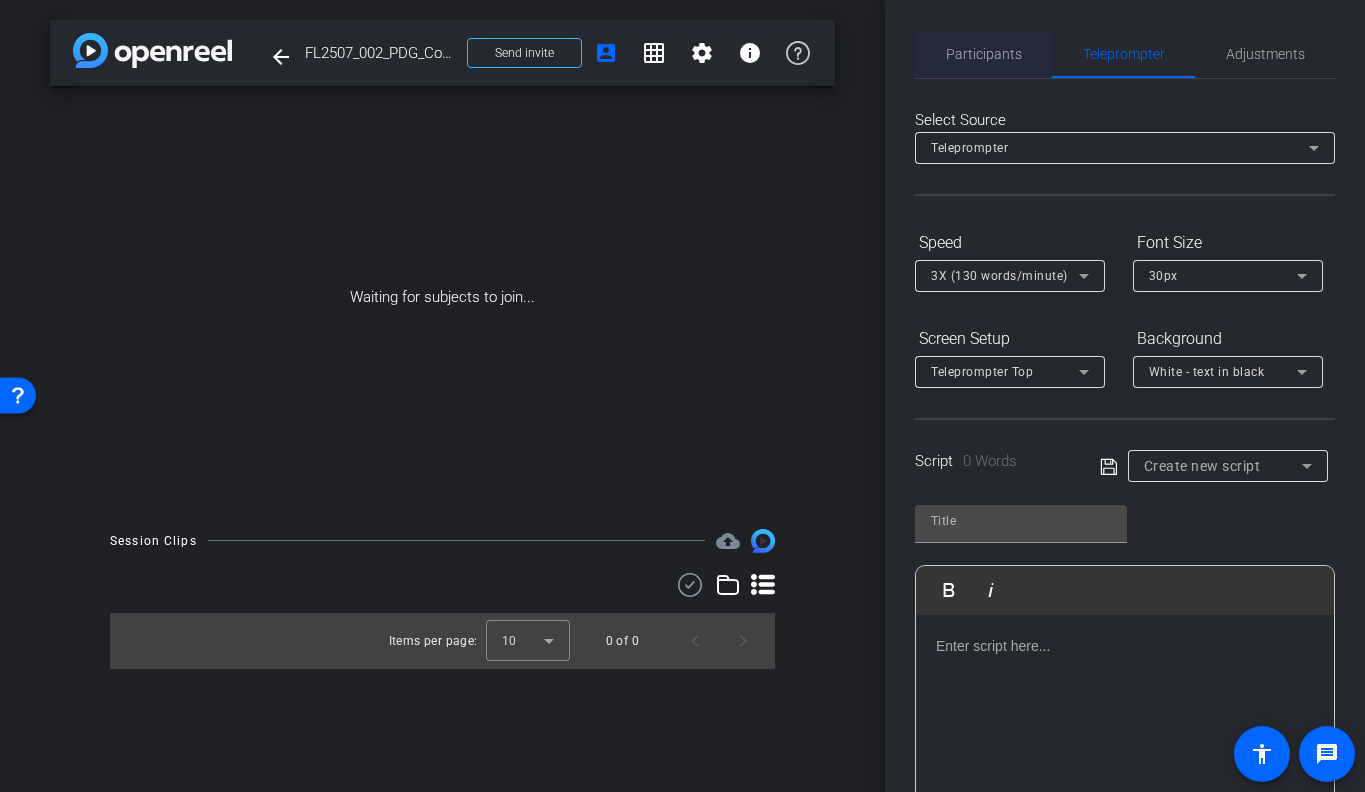 click on "Participants" at bounding box center (984, 54) 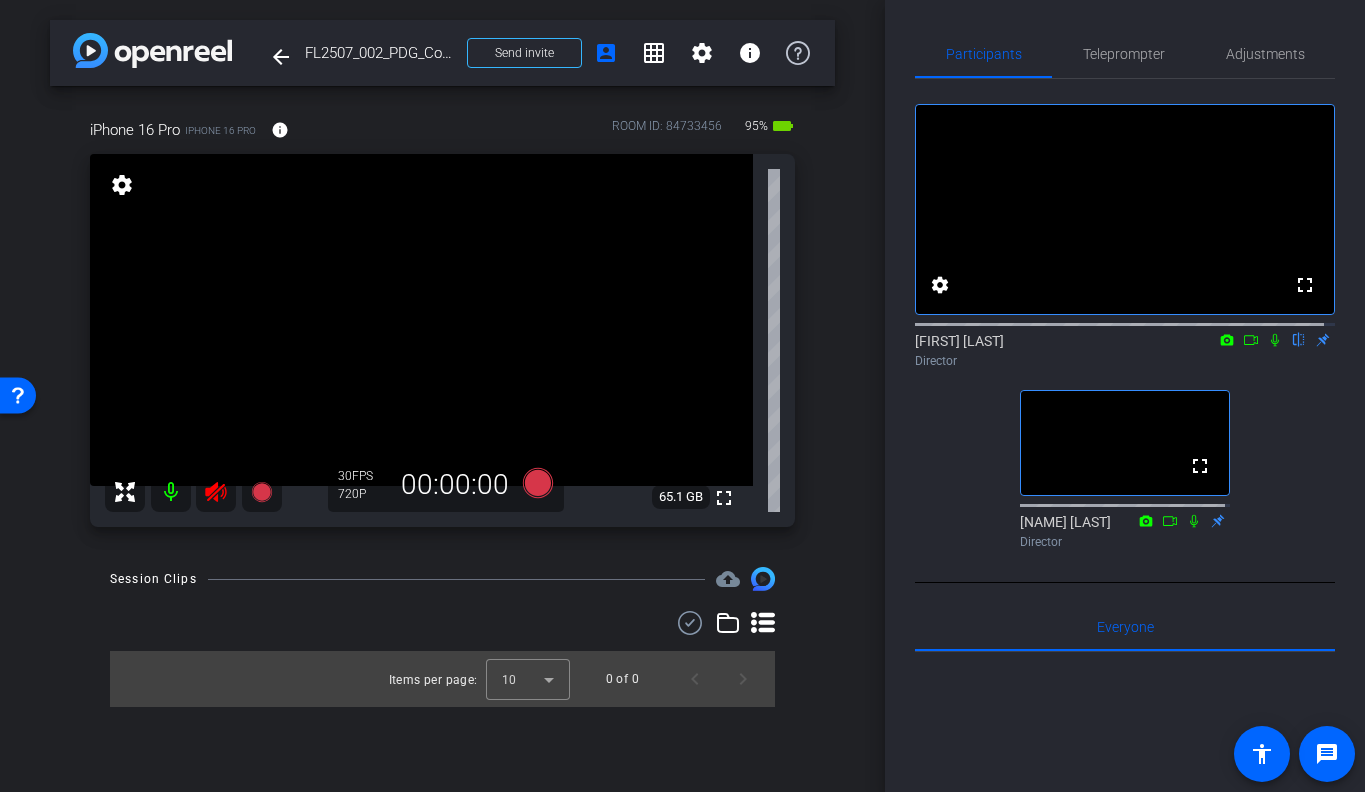 click 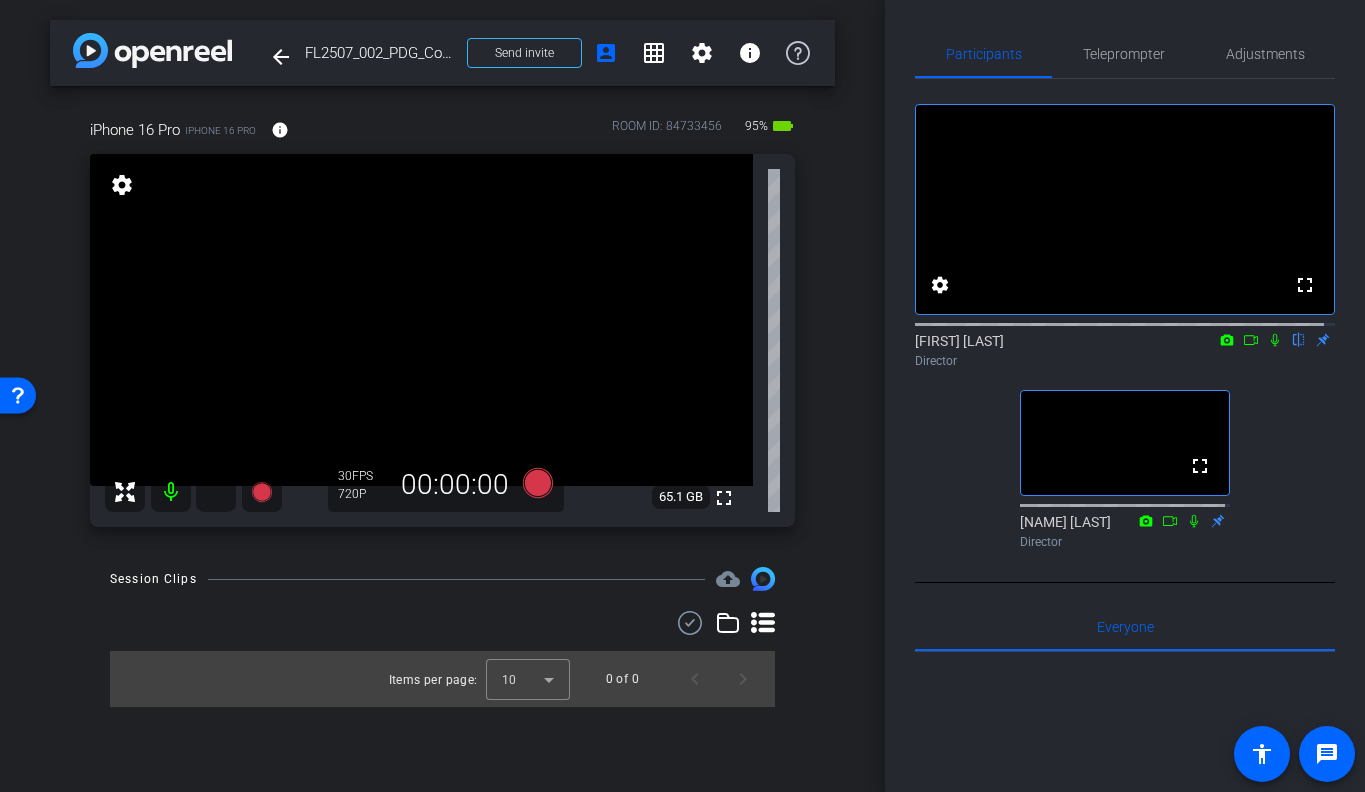 click at bounding box center [216, 492] 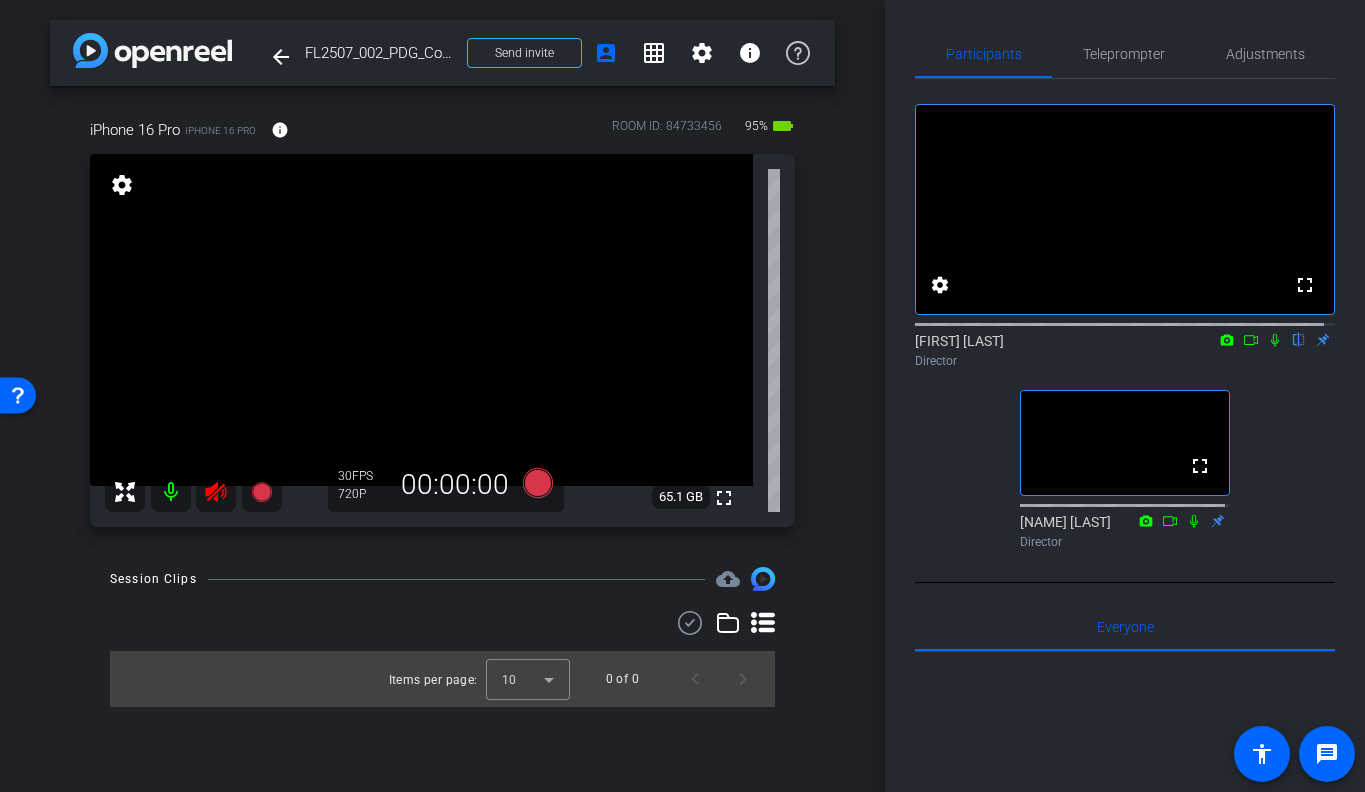 click 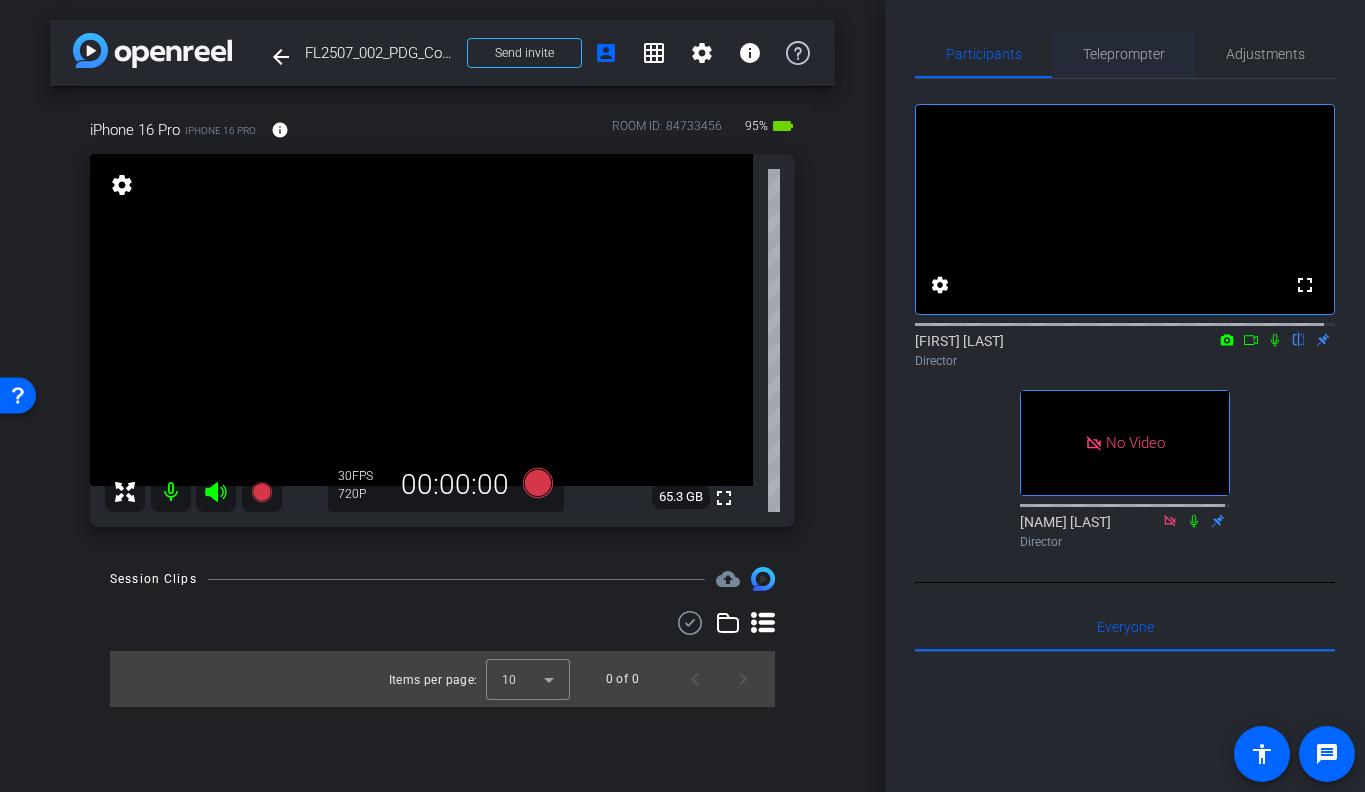 click on "Teleprompter" at bounding box center [1124, 54] 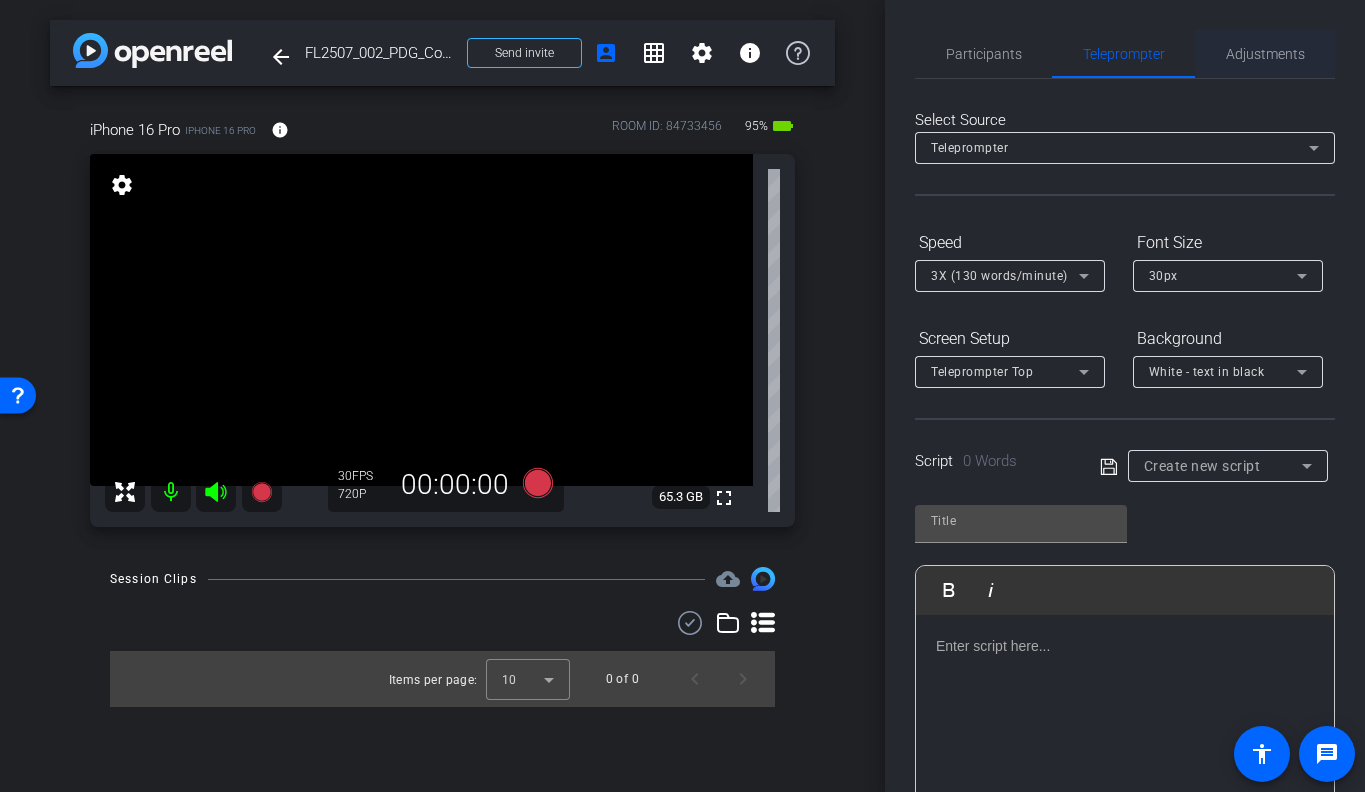 click on "Adjustments" at bounding box center [1265, 54] 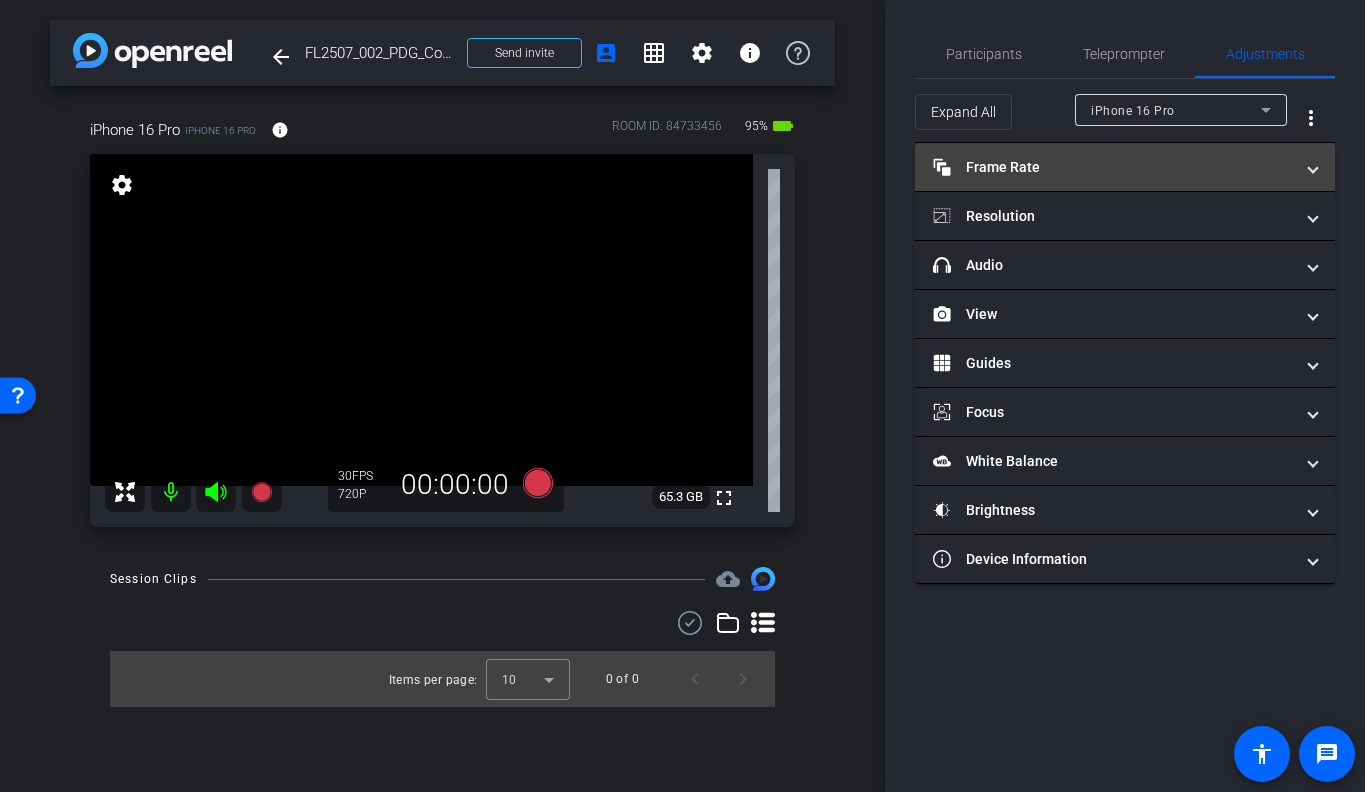 click on "Frame Rate
Frame Rate" at bounding box center [1113, 167] 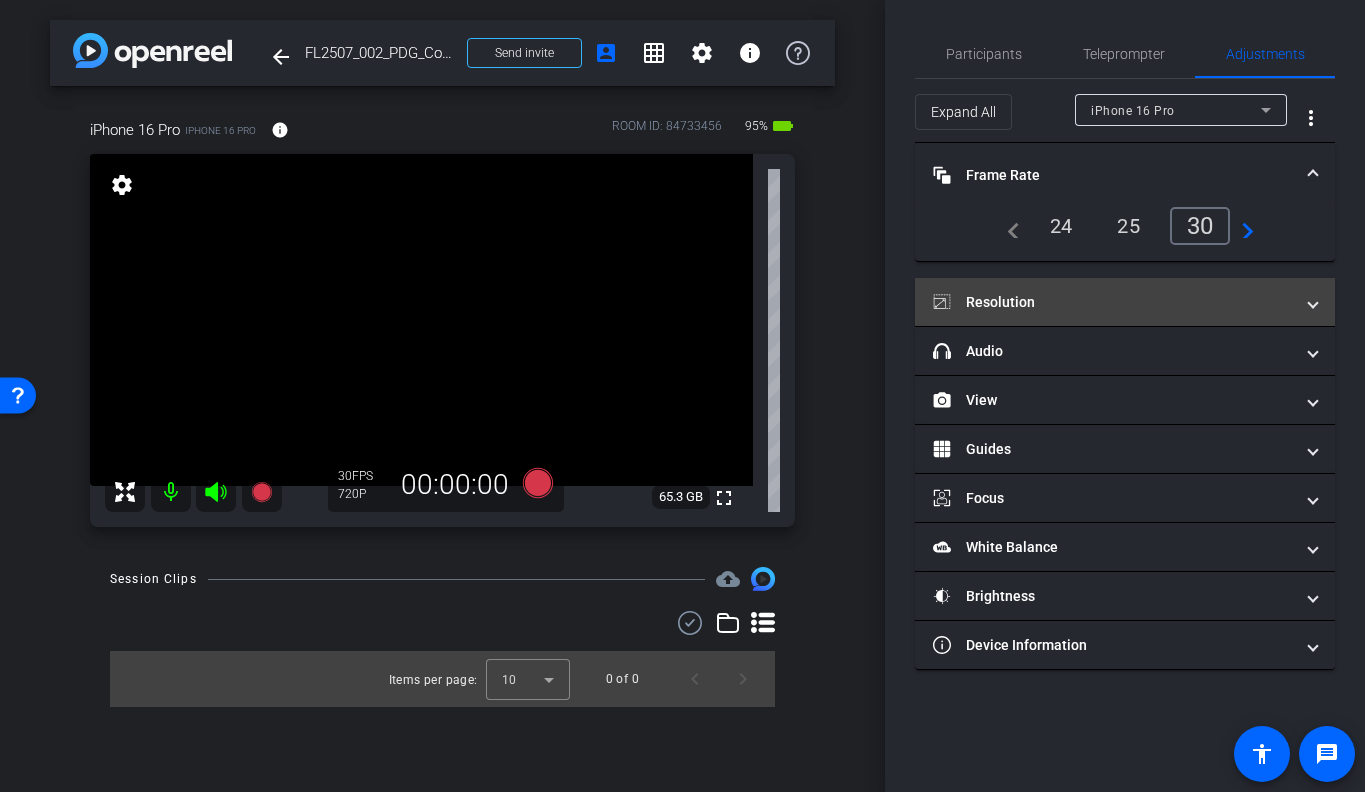 click on "Resolution" at bounding box center (1113, 302) 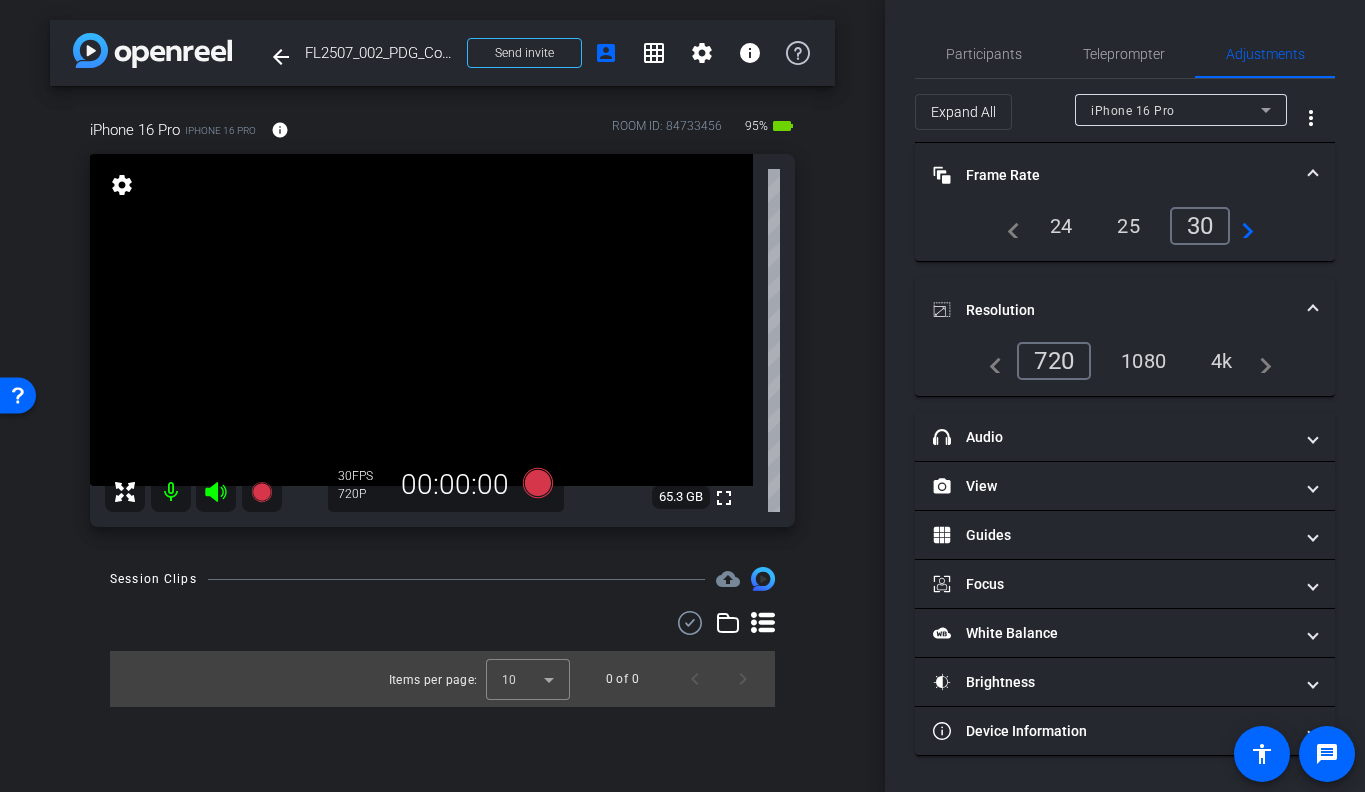 click on "4k" at bounding box center (1222, 361) 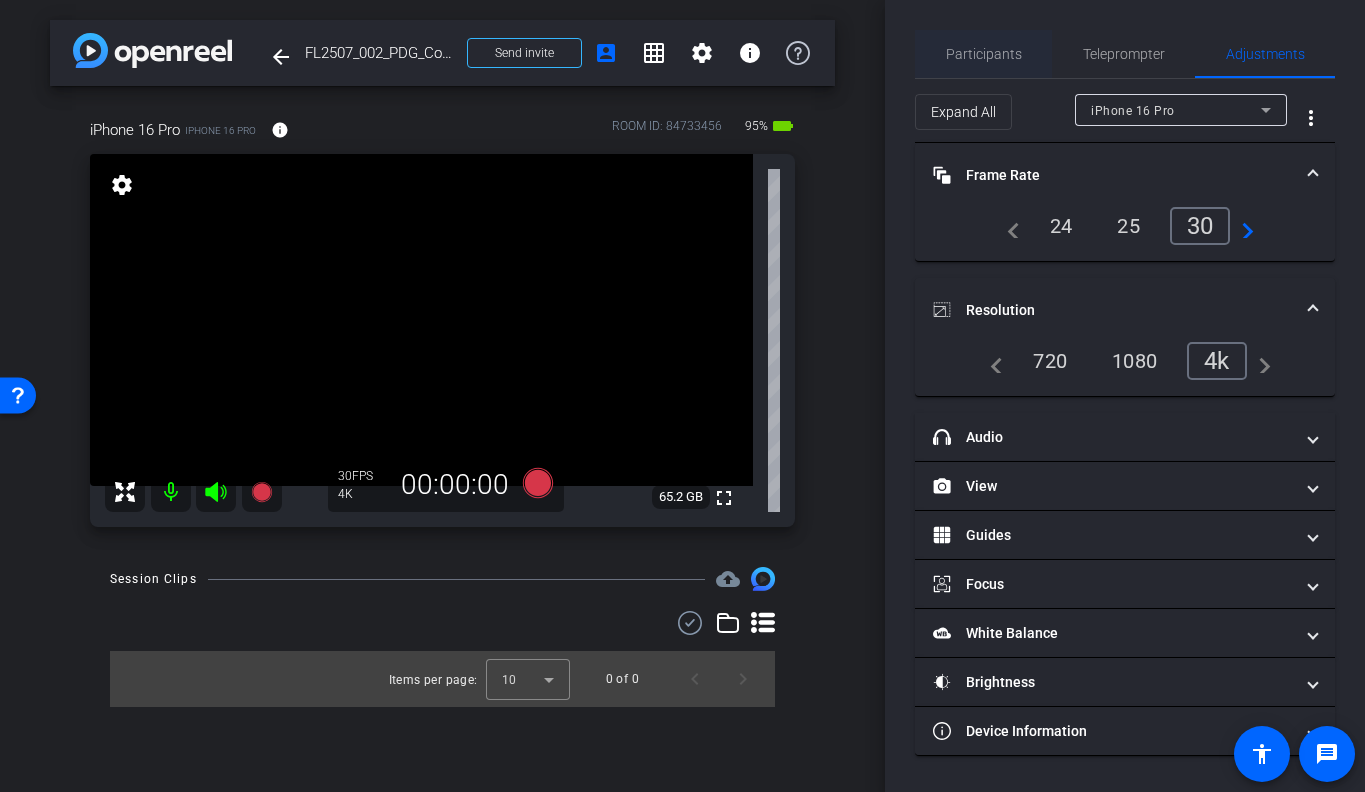 click on "Participants" at bounding box center (984, 54) 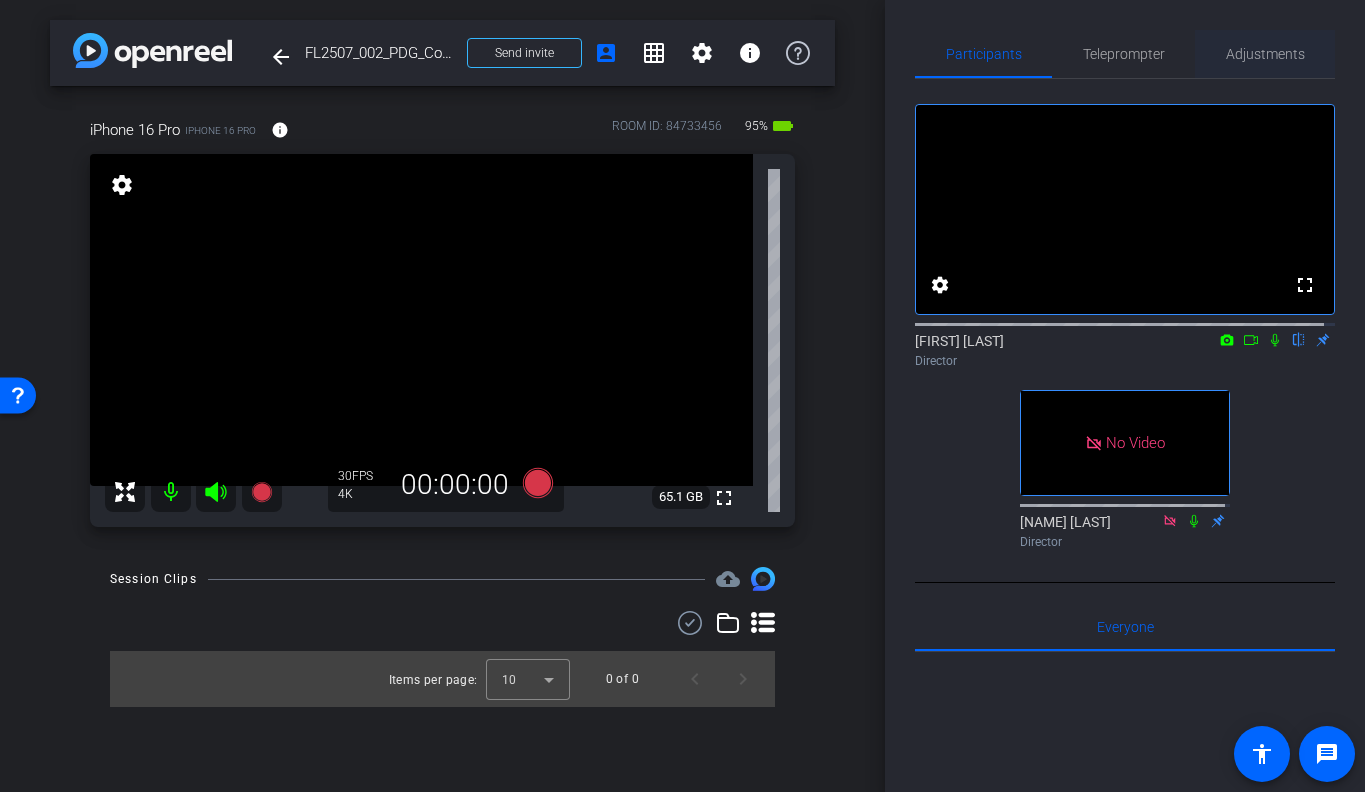 click on "Adjustments" at bounding box center [1265, 54] 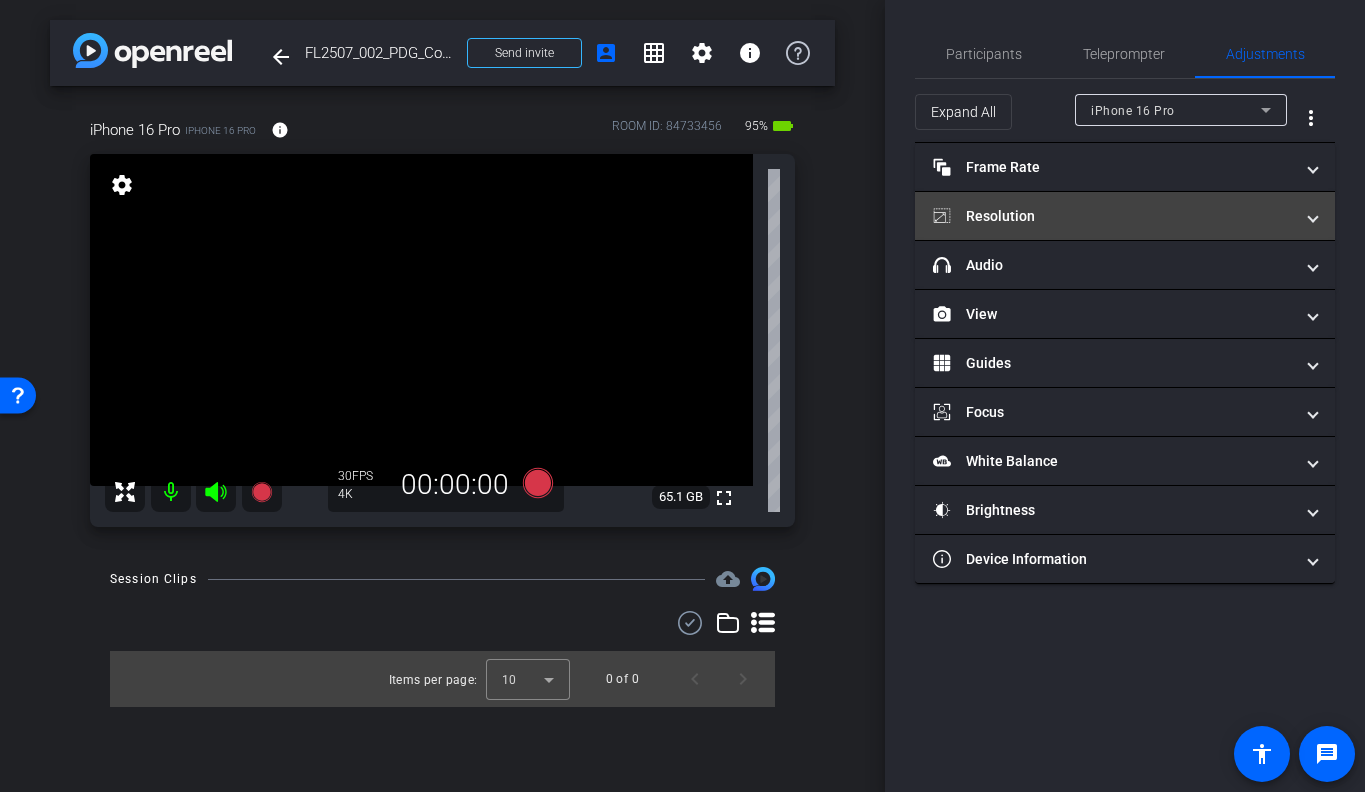 click on "Resolution" at bounding box center [1113, 216] 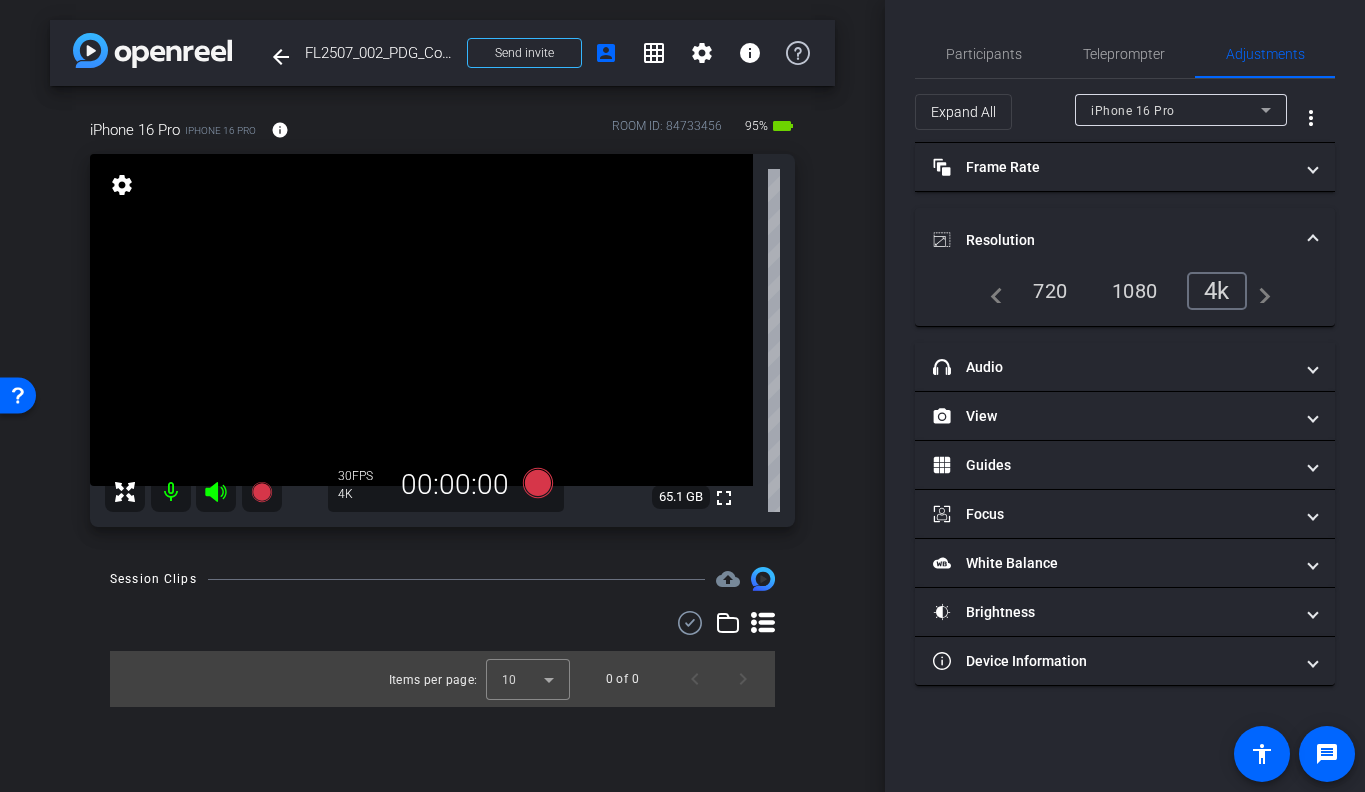 click on "Resolution" at bounding box center (1125, 240) 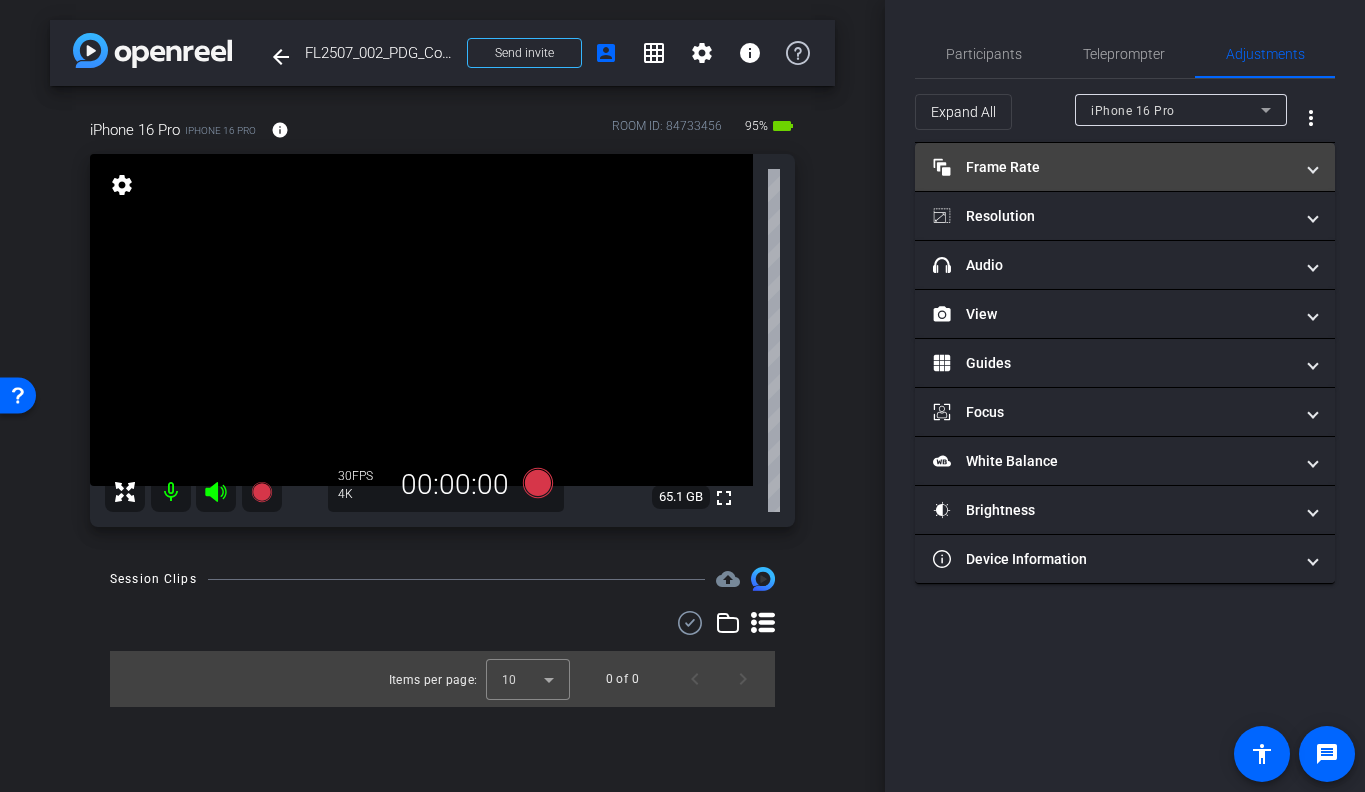 click on "Frame Rate
Frame Rate" at bounding box center [1113, 167] 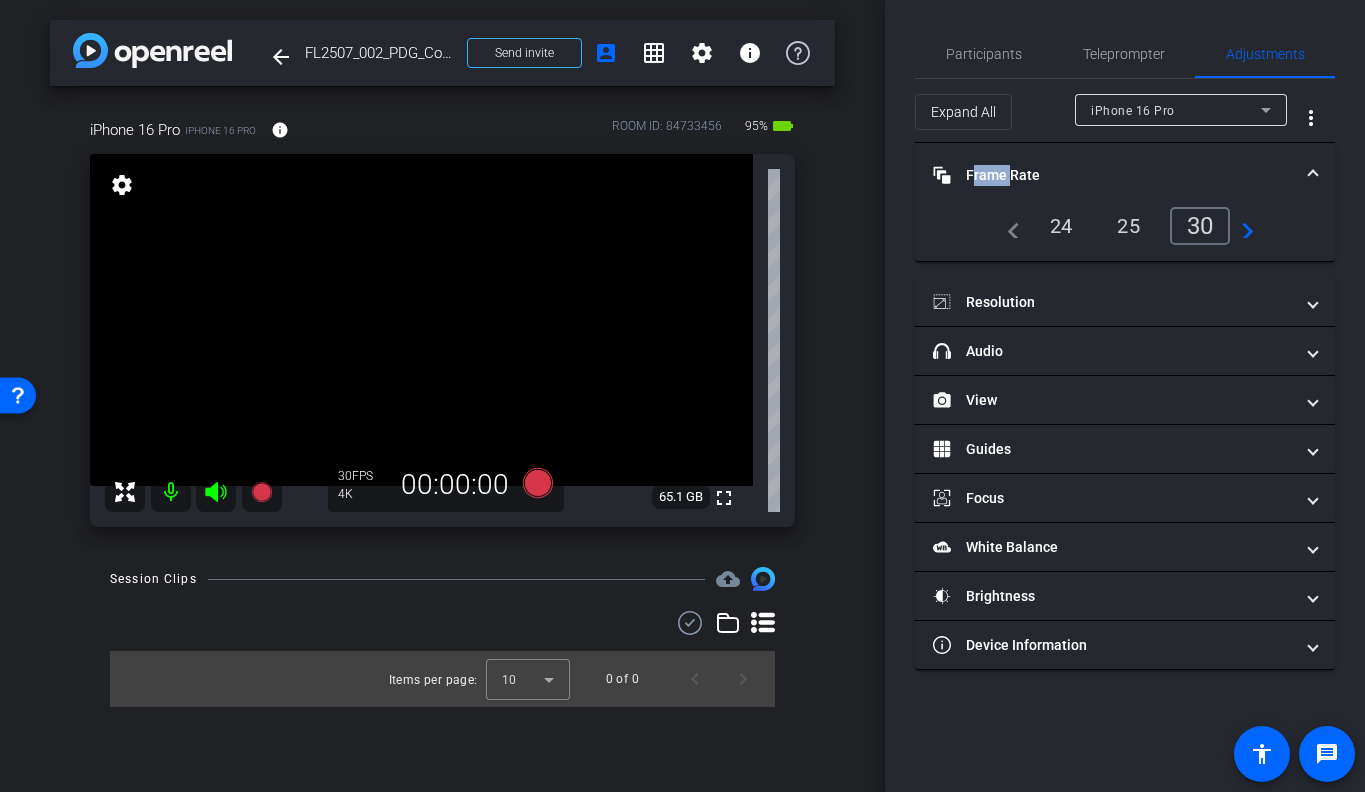 click on "Frame Rate
Frame Rate" at bounding box center (1113, 175) 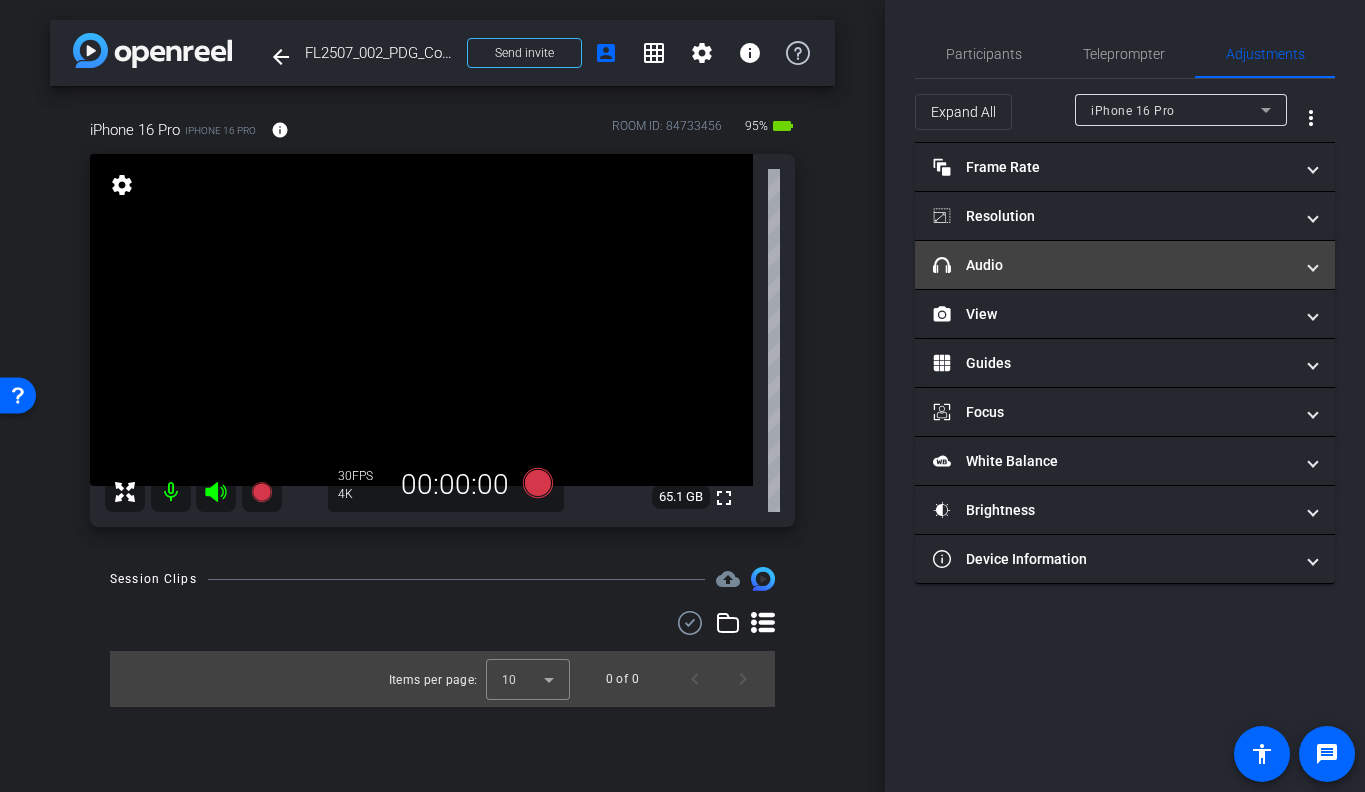 click on "headphone icon
Audio" at bounding box center (1113, 265) 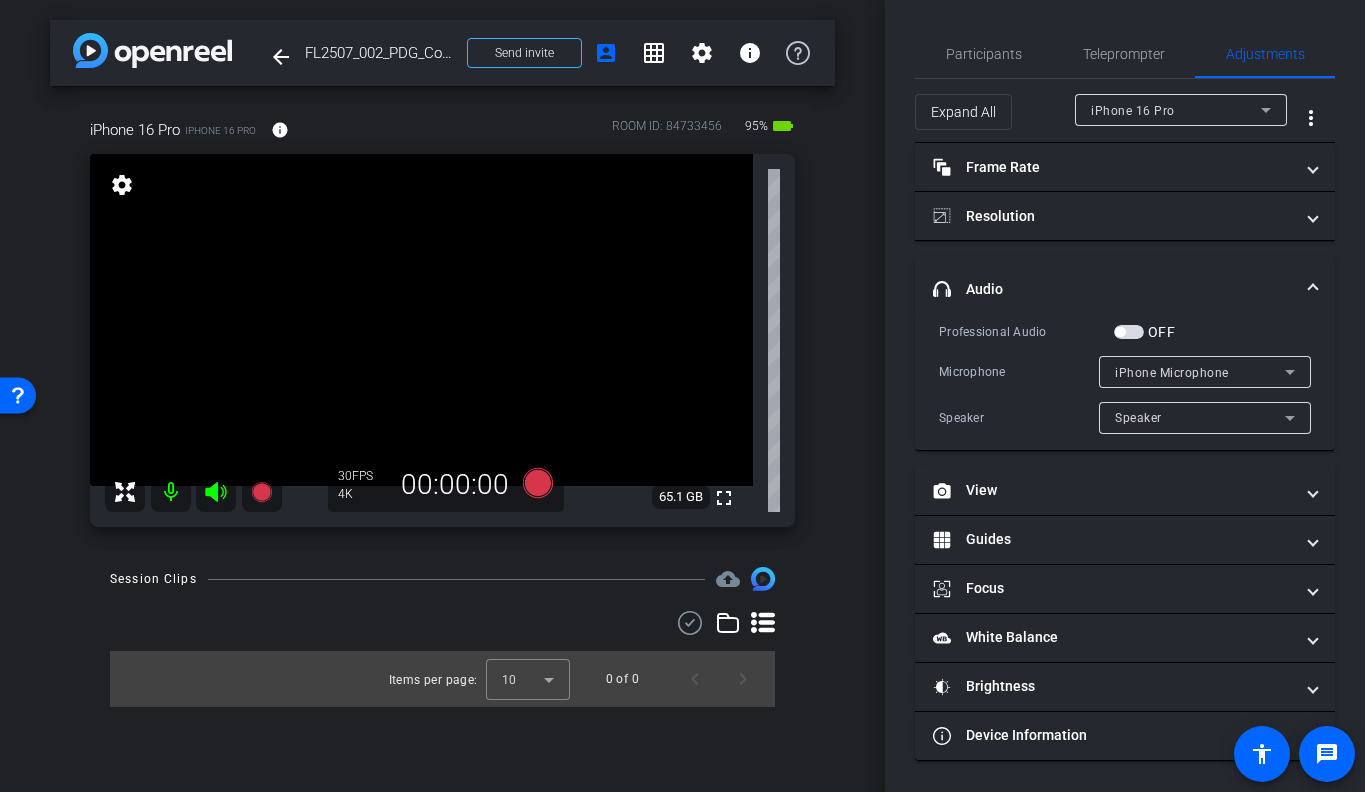 click 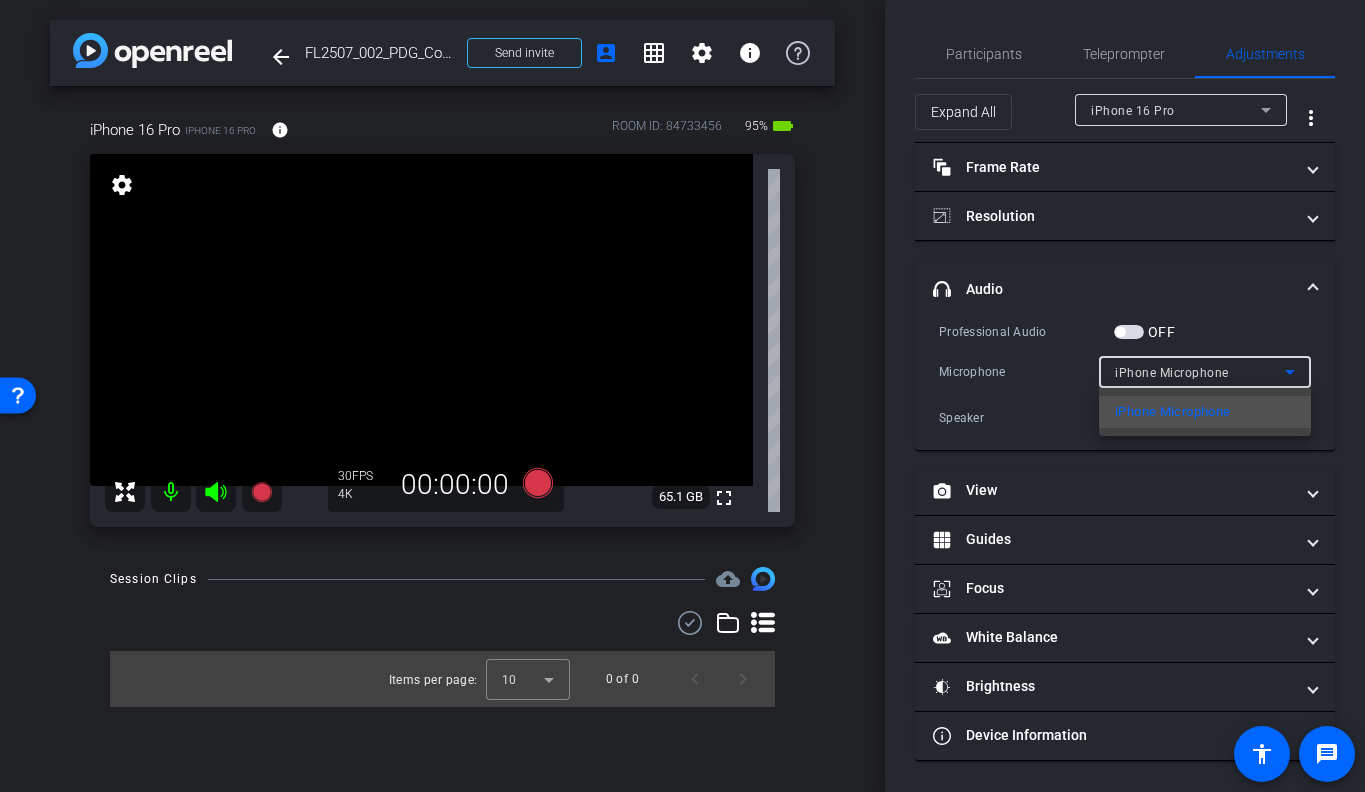 click at bounding box center (682, 396) 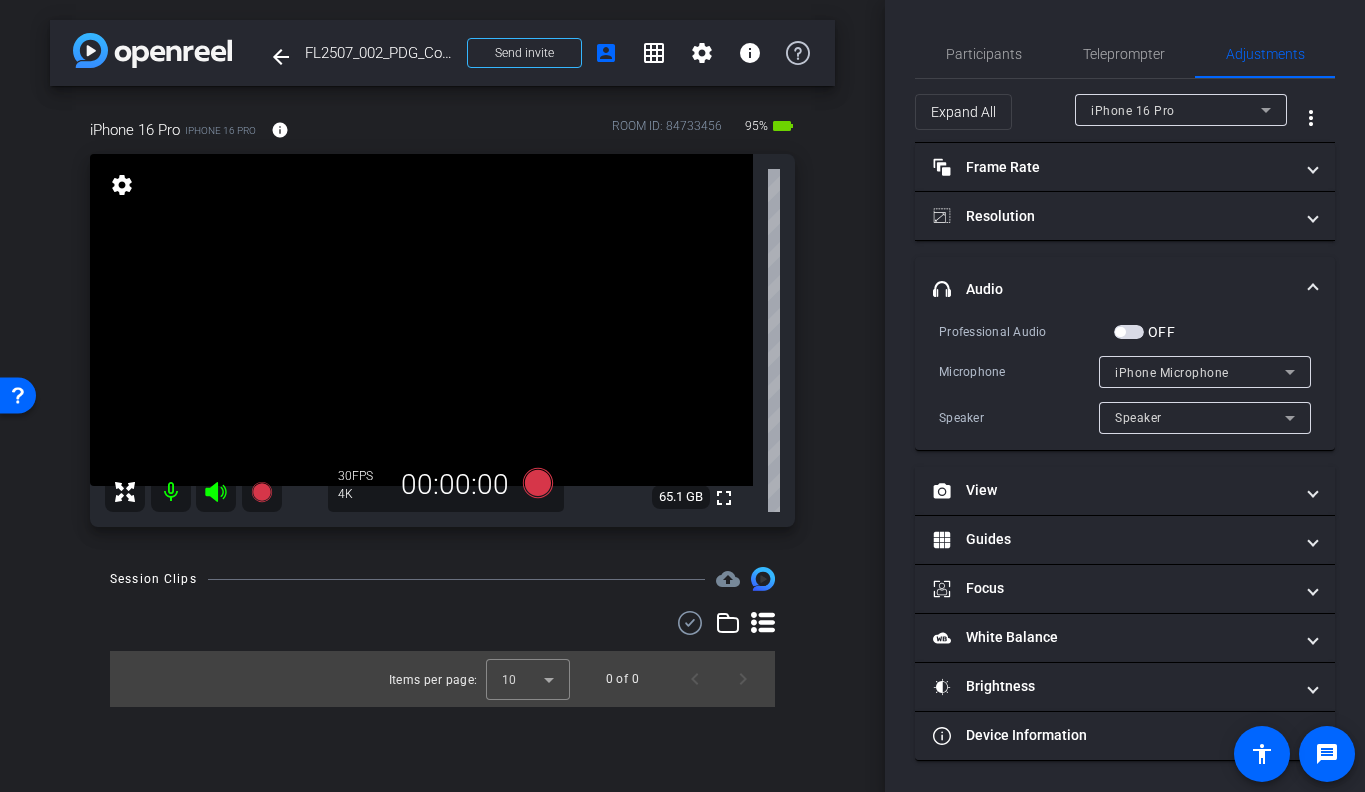 click on "Participants Teleprompter Adjustments settings  [FIRST] [LAST]
flip
Director   [FIRST] [LAST]
Director   Everyone  0 Mark all read To: Everyone Mark all read Select Source Teleprompter Speed 3X (130 words/minute) Font Size 30px Screen Setup Teleprompter Top Background White - text in black  Script  0 Words
Create new script               Play        Play from this location               Play Selected        Play and display the selected text only Bold Italic Enter script here...
Play" 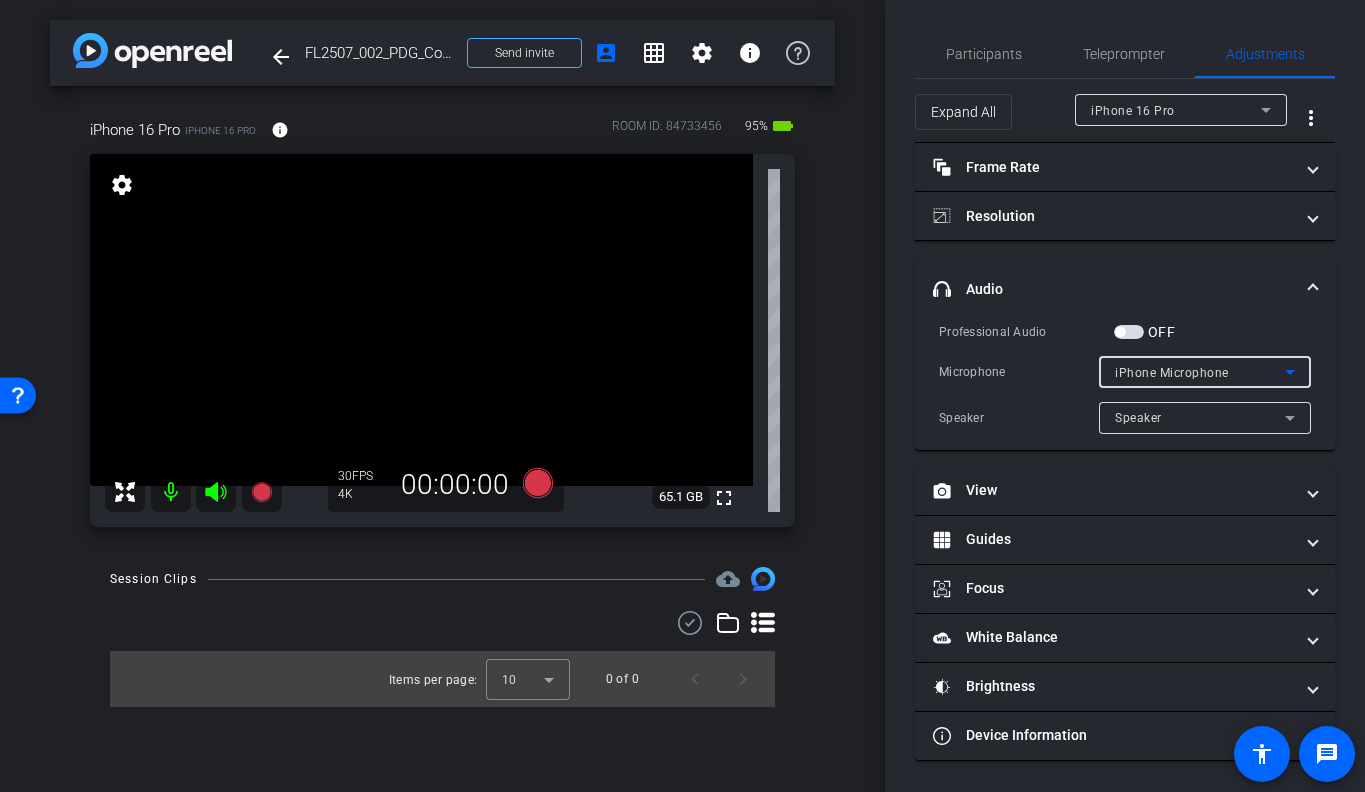 click 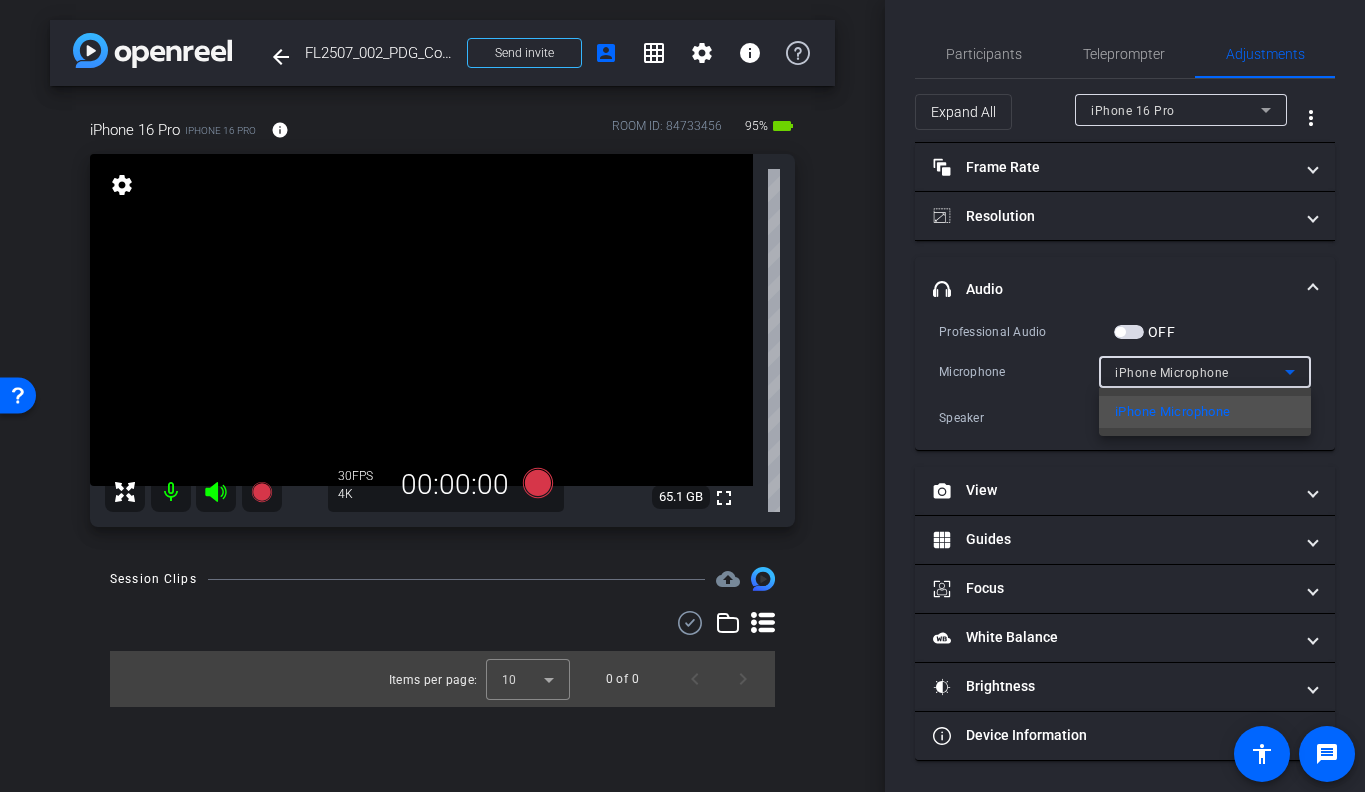 click at bounding box center (682, 396) 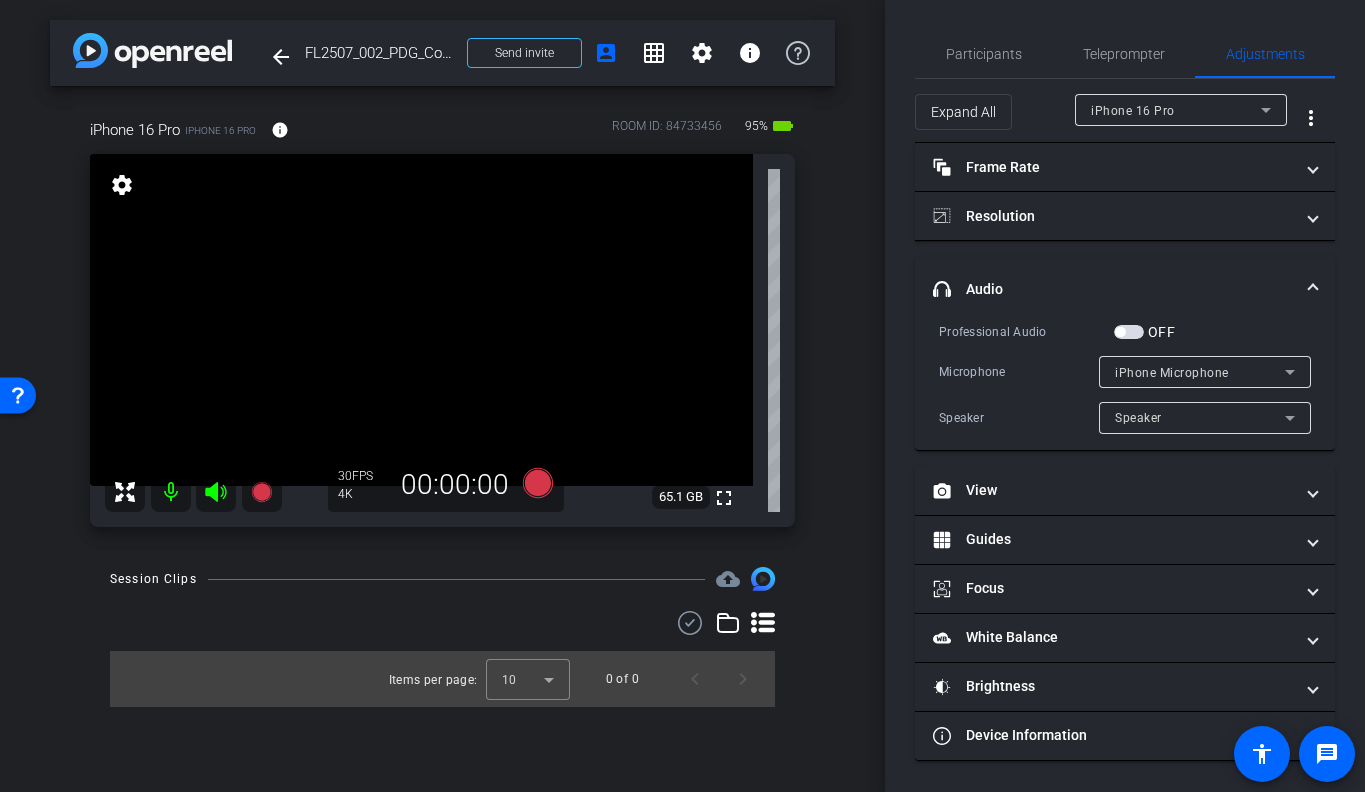 click at bounding box center [1120, 332] 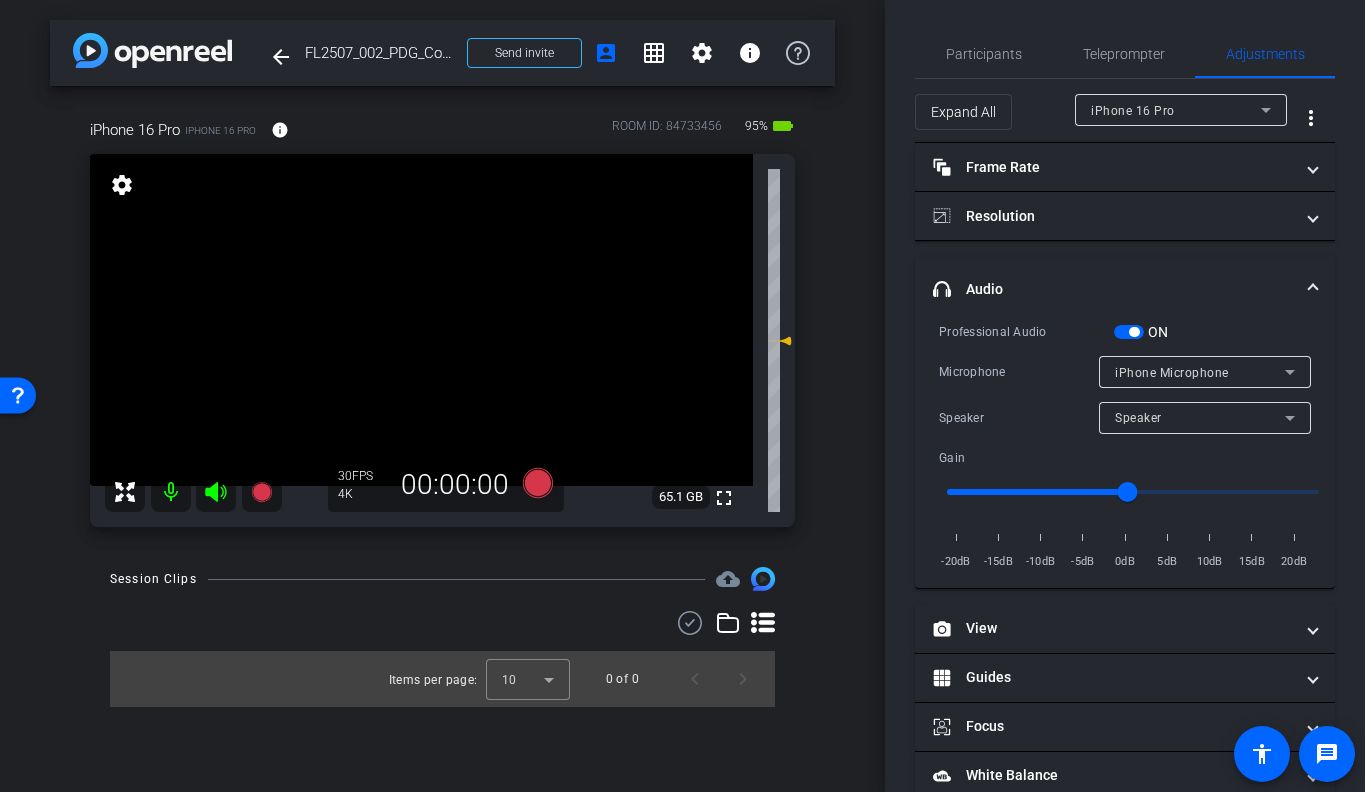 click 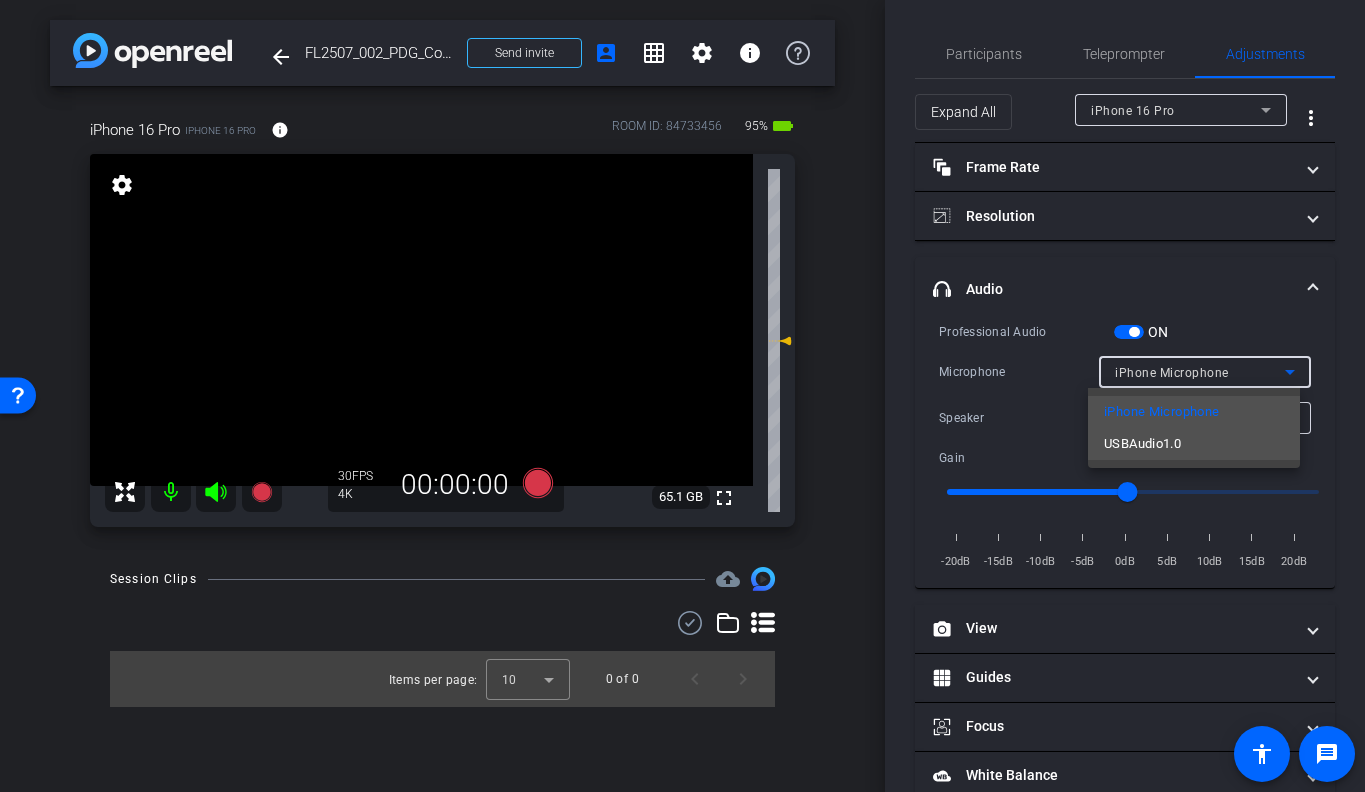 click on "USBAudio1.0" at bounding box center (1194, 444) 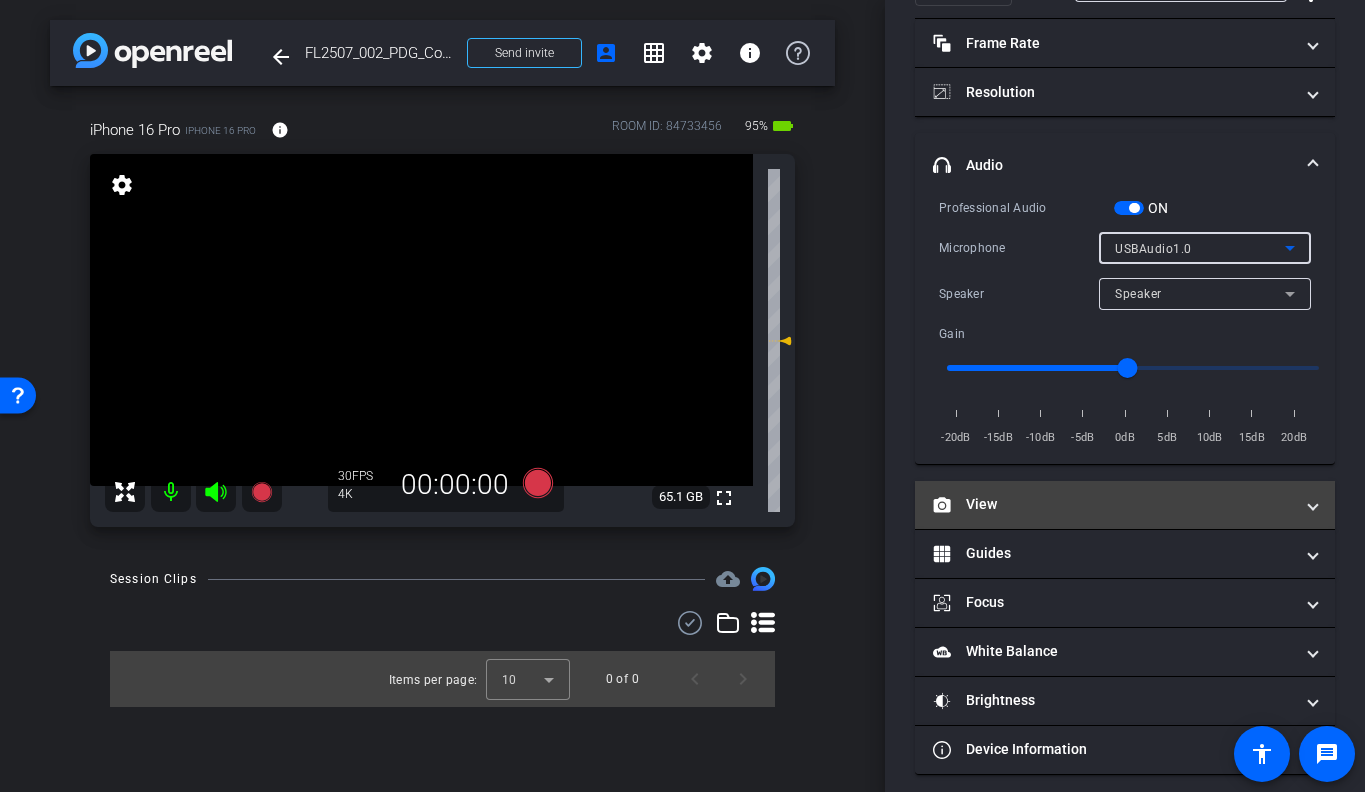 scroll, scrollTop: 128, scrollLeft: 0, axis: vertical 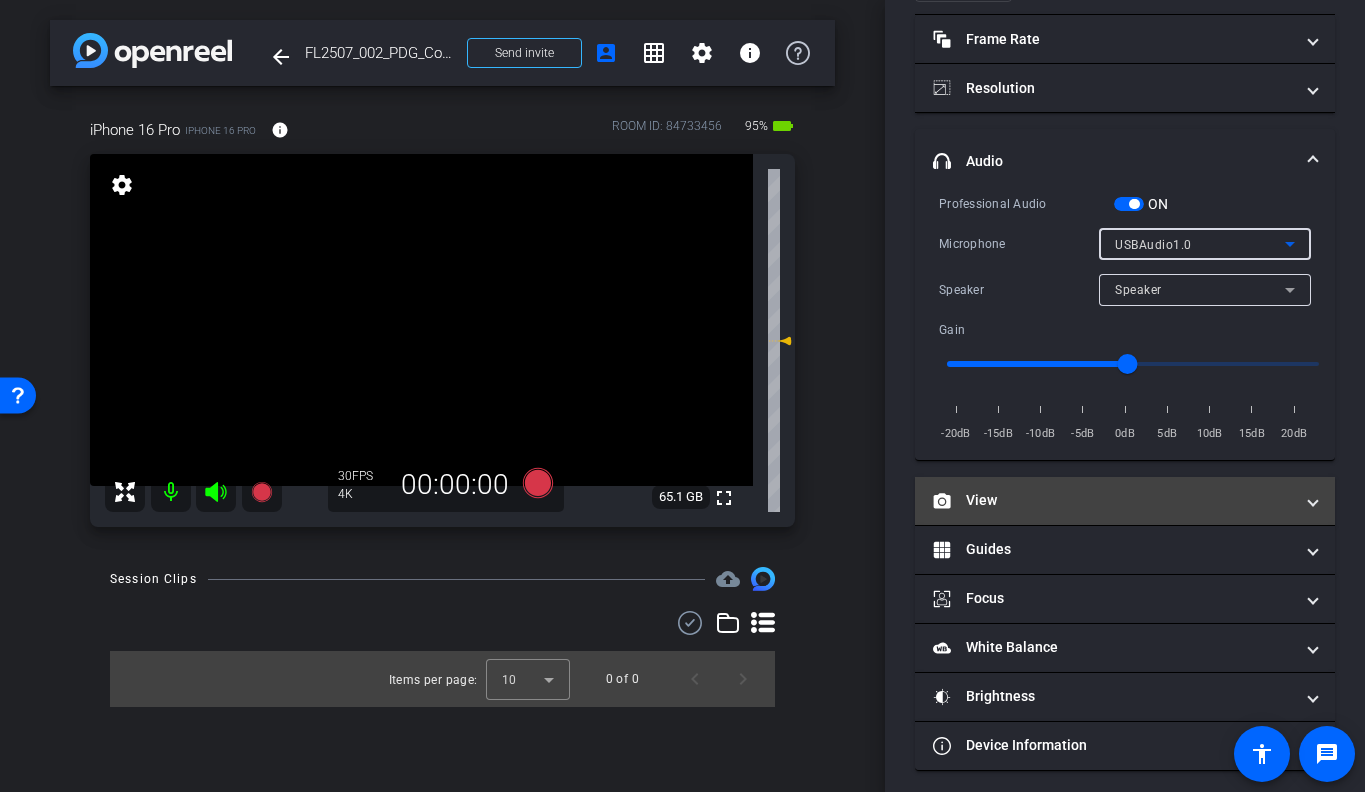 click on "View" at bounding box center [1121, 500] 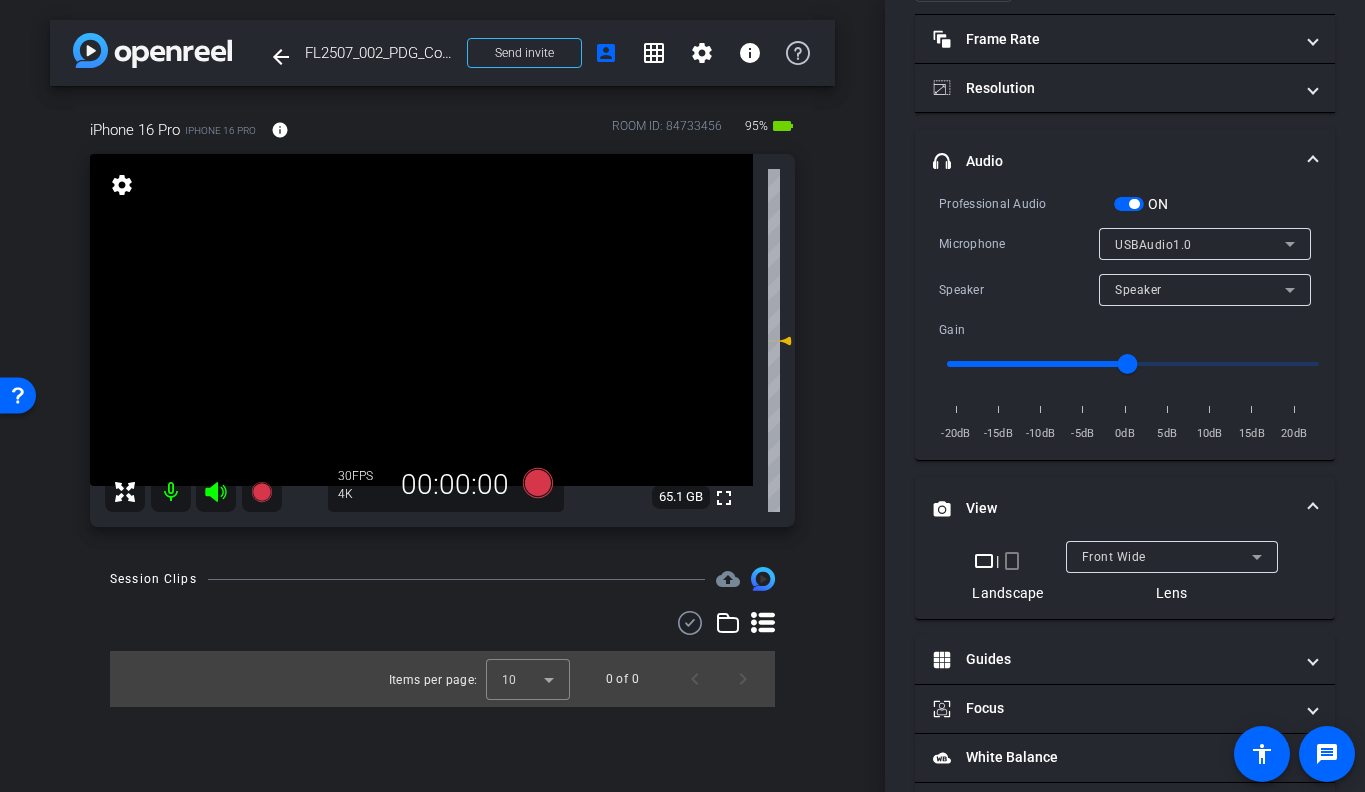 click on "crop_landscape" at bounding box center (984, 561) 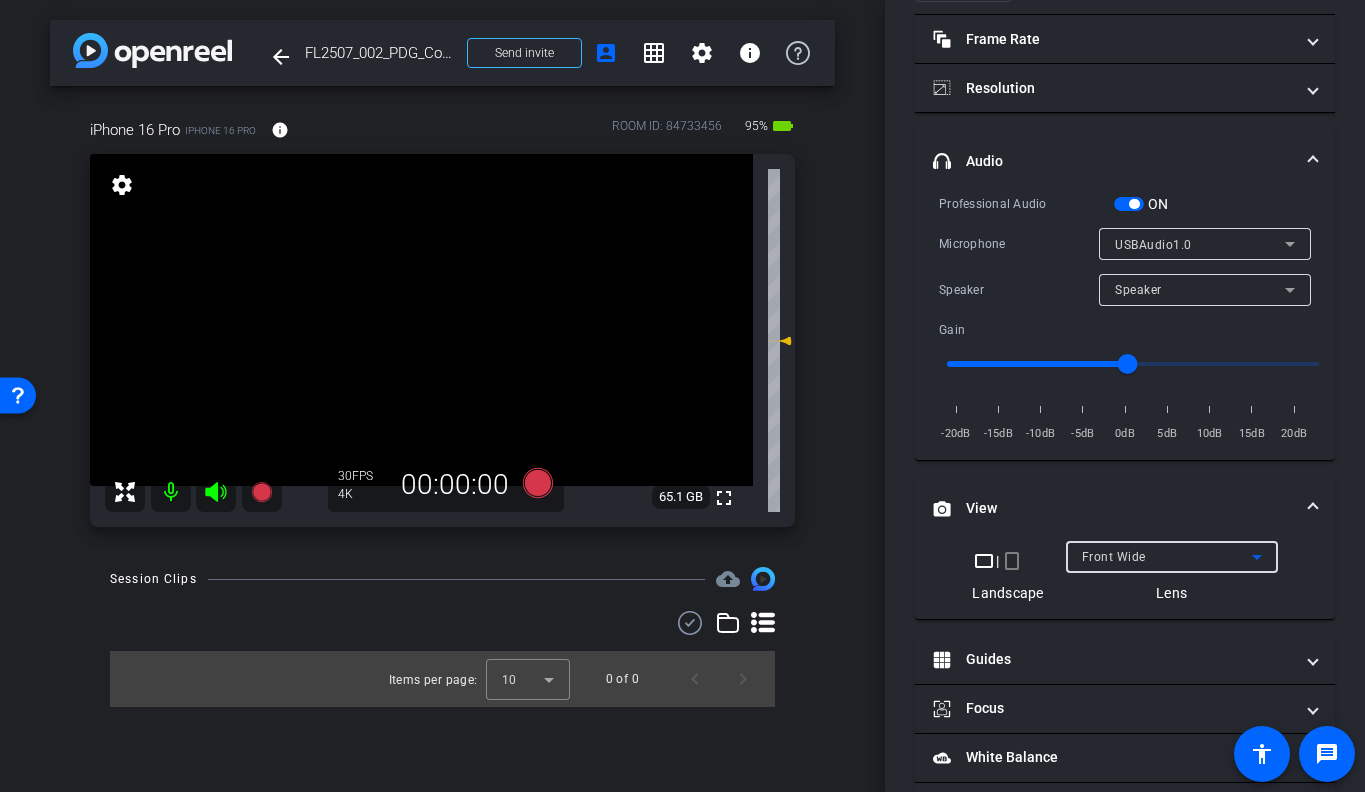 click 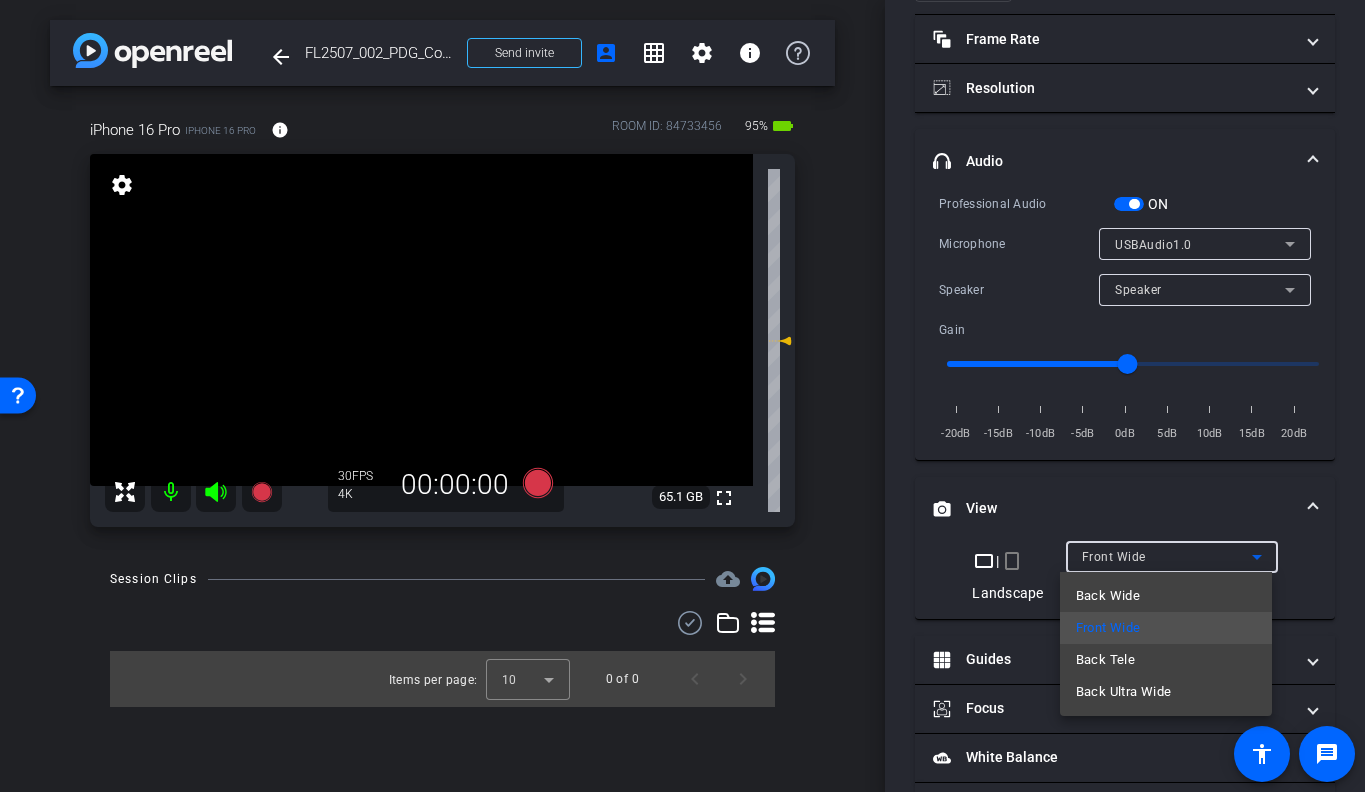 click at bounding box center (682, 396) 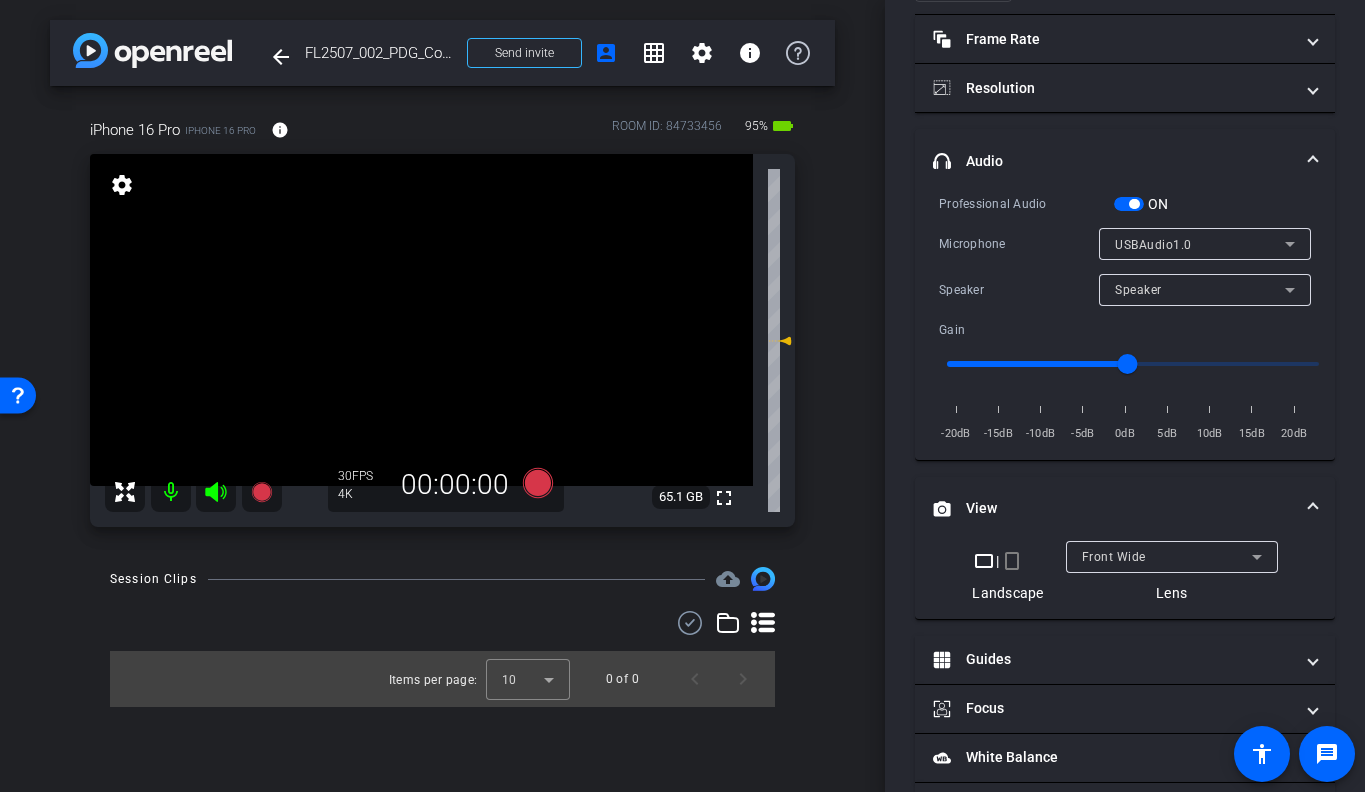 click on "Participants Teleprompter Adjustments settings  [FIRST] [LAST]
flip
Director   [FIRST] [LAST]
Director   Everyone  0 Mark all read To: Everyone Mark all read Select Source Teleprompter Speed 3X (130 words/minute) Font Size 30px Screen Setup Teleprompter Top Background White - text in black  Script  0 Words
Create new script               Play        Play from this location               Play Selected        Play and display the selected text only Bold Italic Enter script here...
Play" 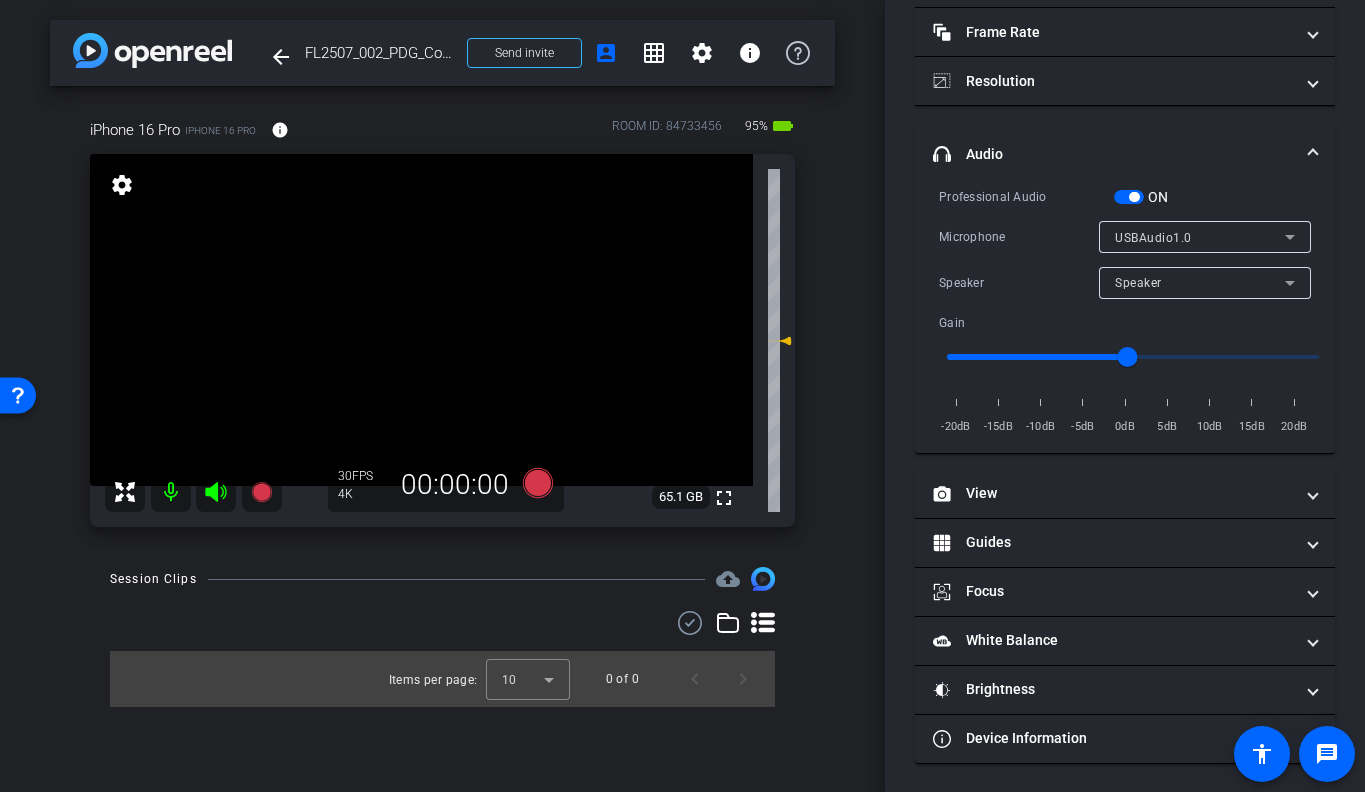scroll, scrollTop: 136, scrollLeft: 0, axis: vertical 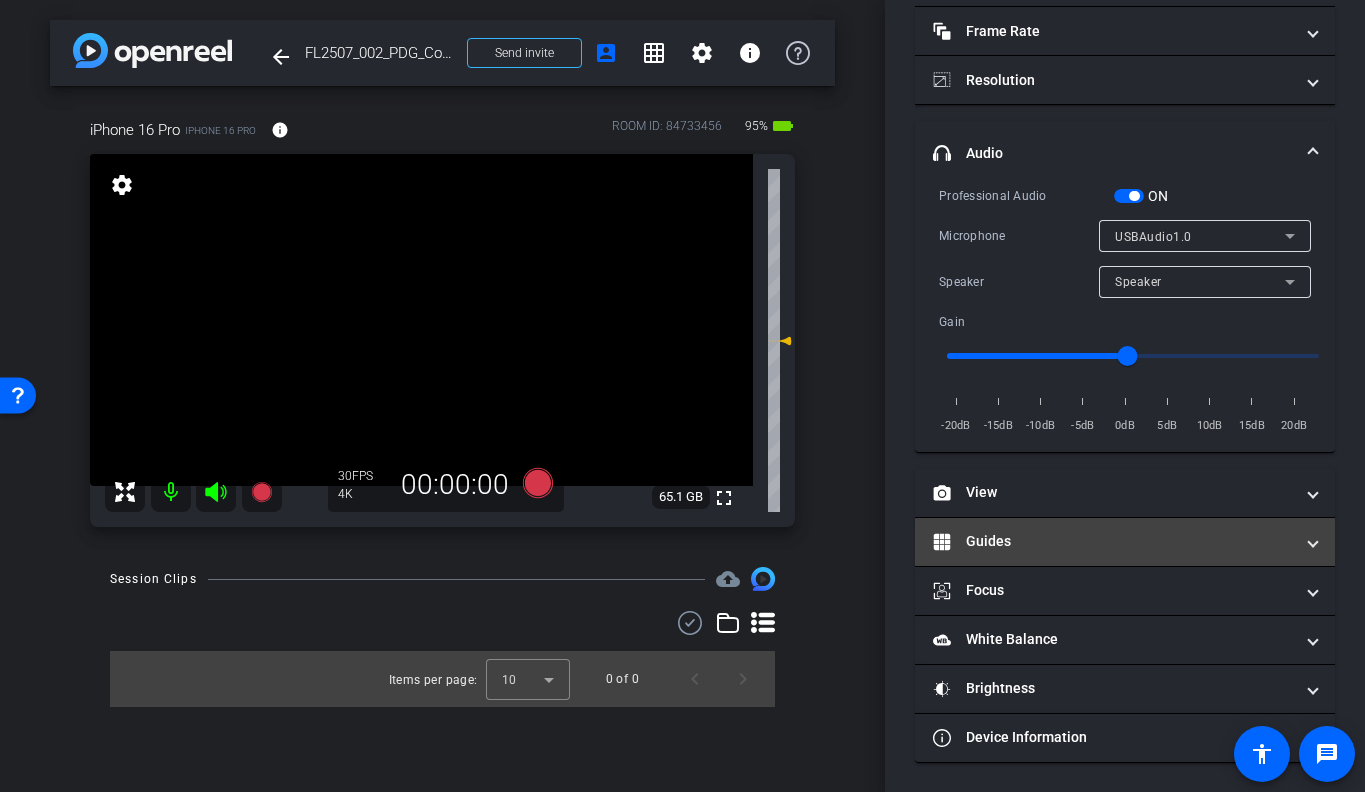 click on "Guides" at bounding box center [1121, 541] 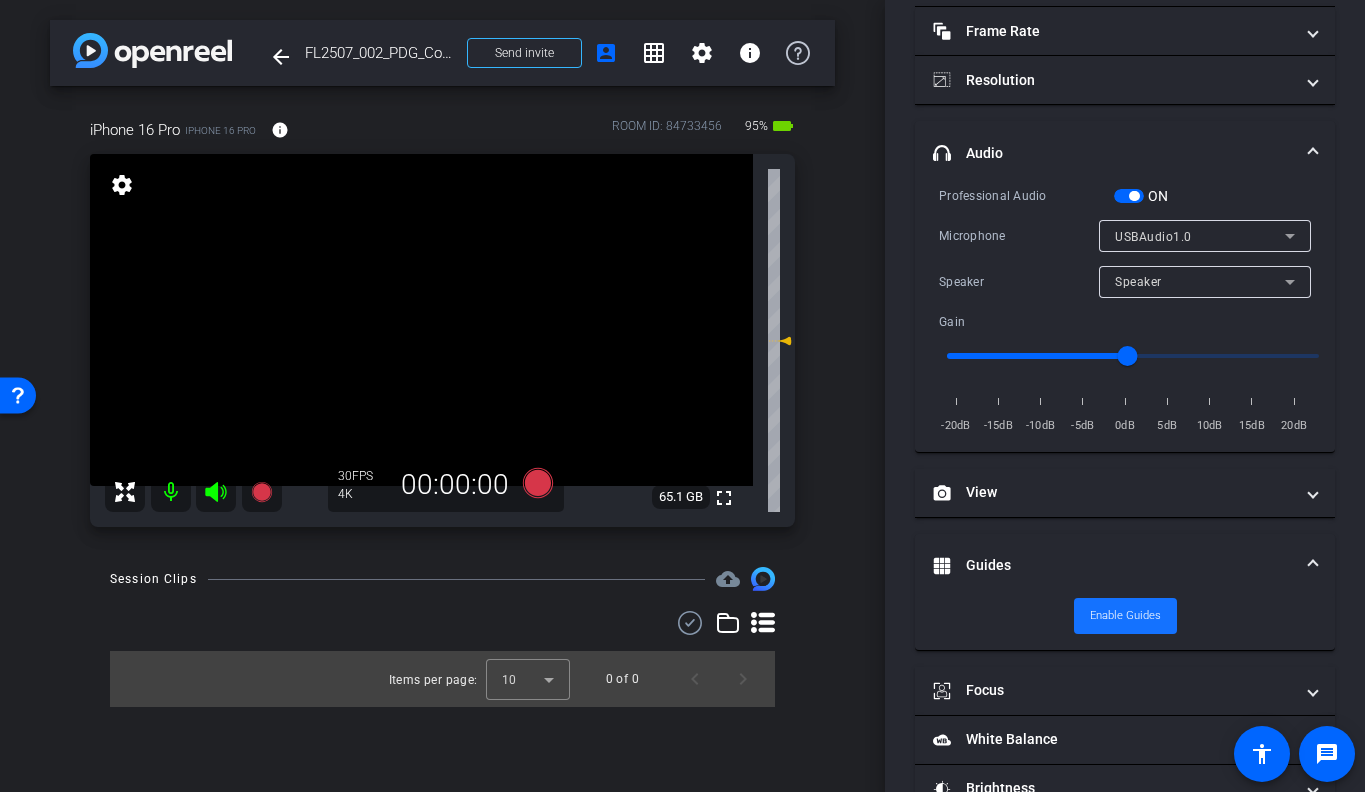 click on "Enable Guides" at bounding box center (1125, 616) 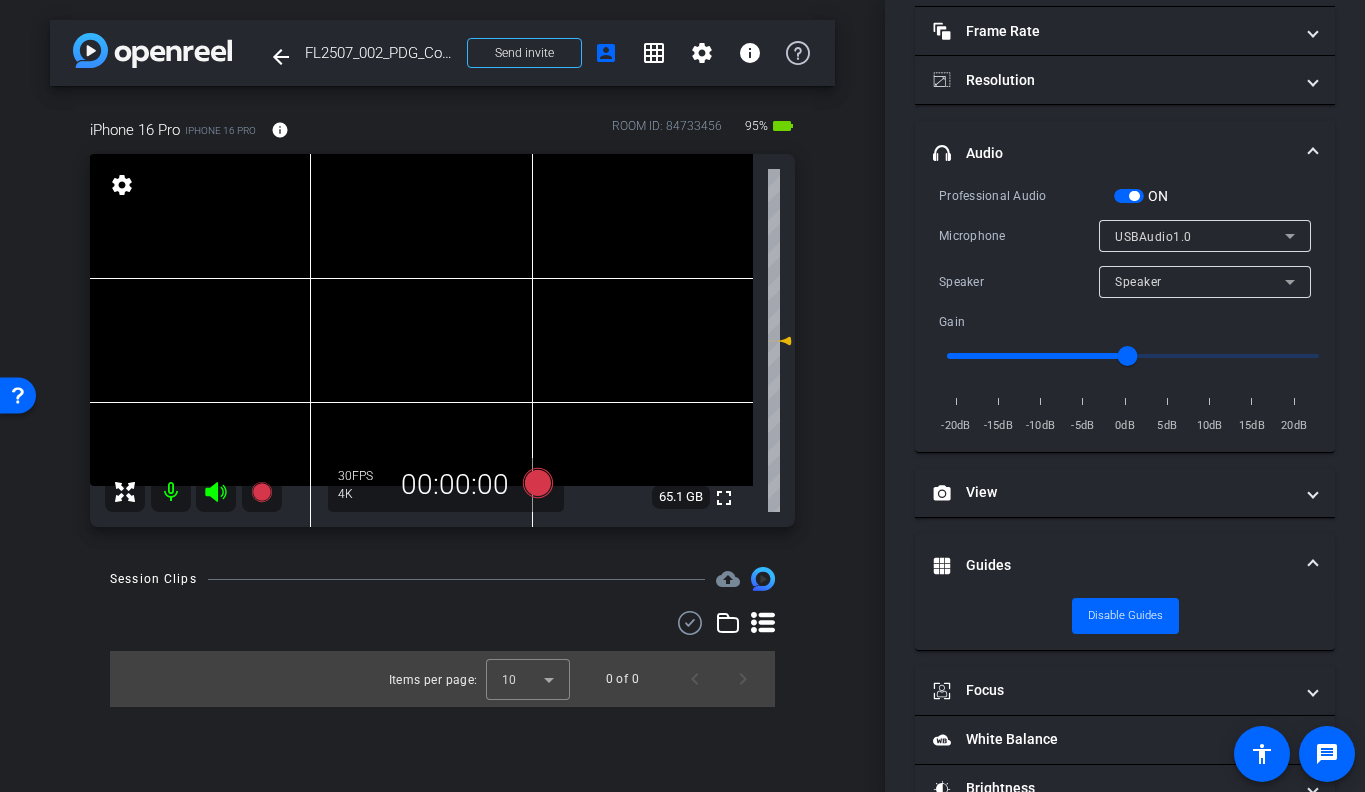 click on "Guides" at bounding box center [1121, 565] 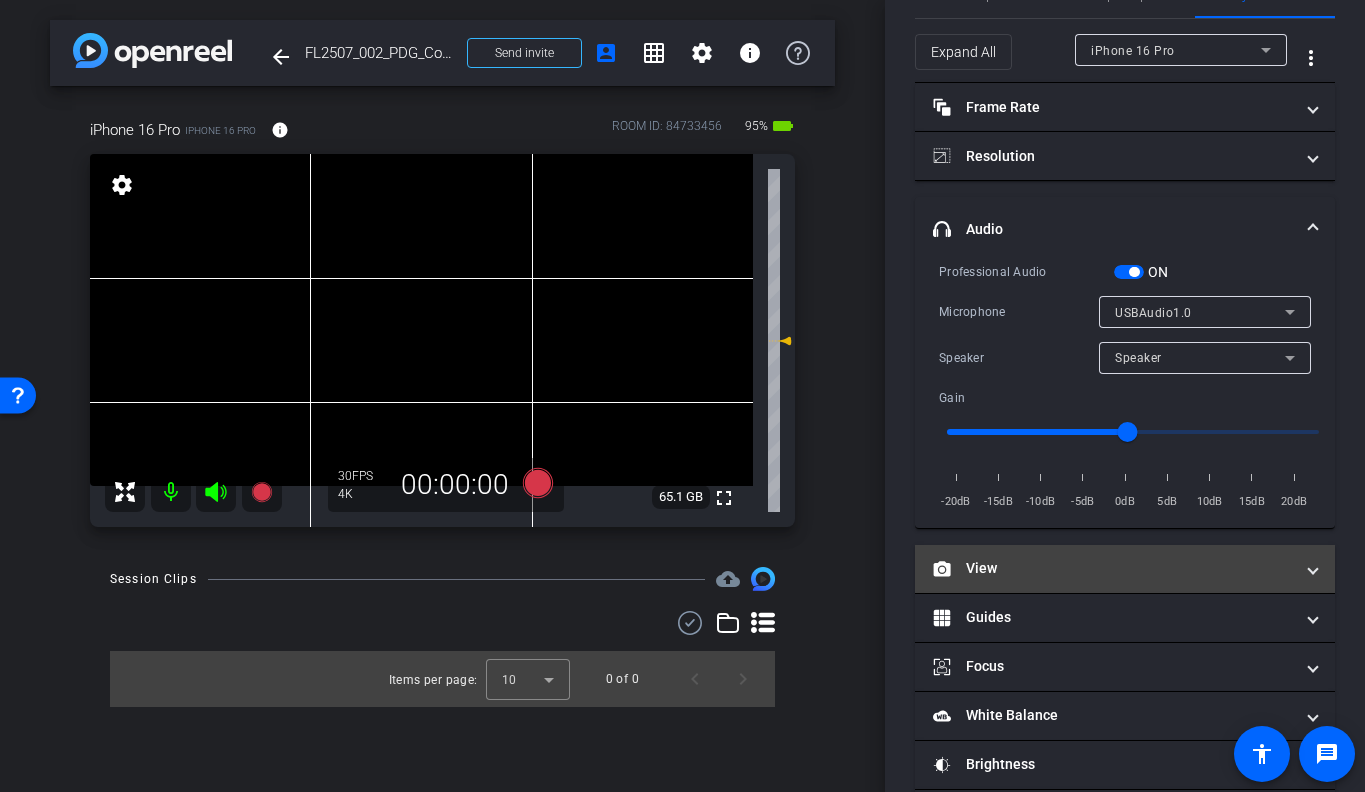 scroll, scrollTop: 136, scrollLeft: 0, axis: vertical 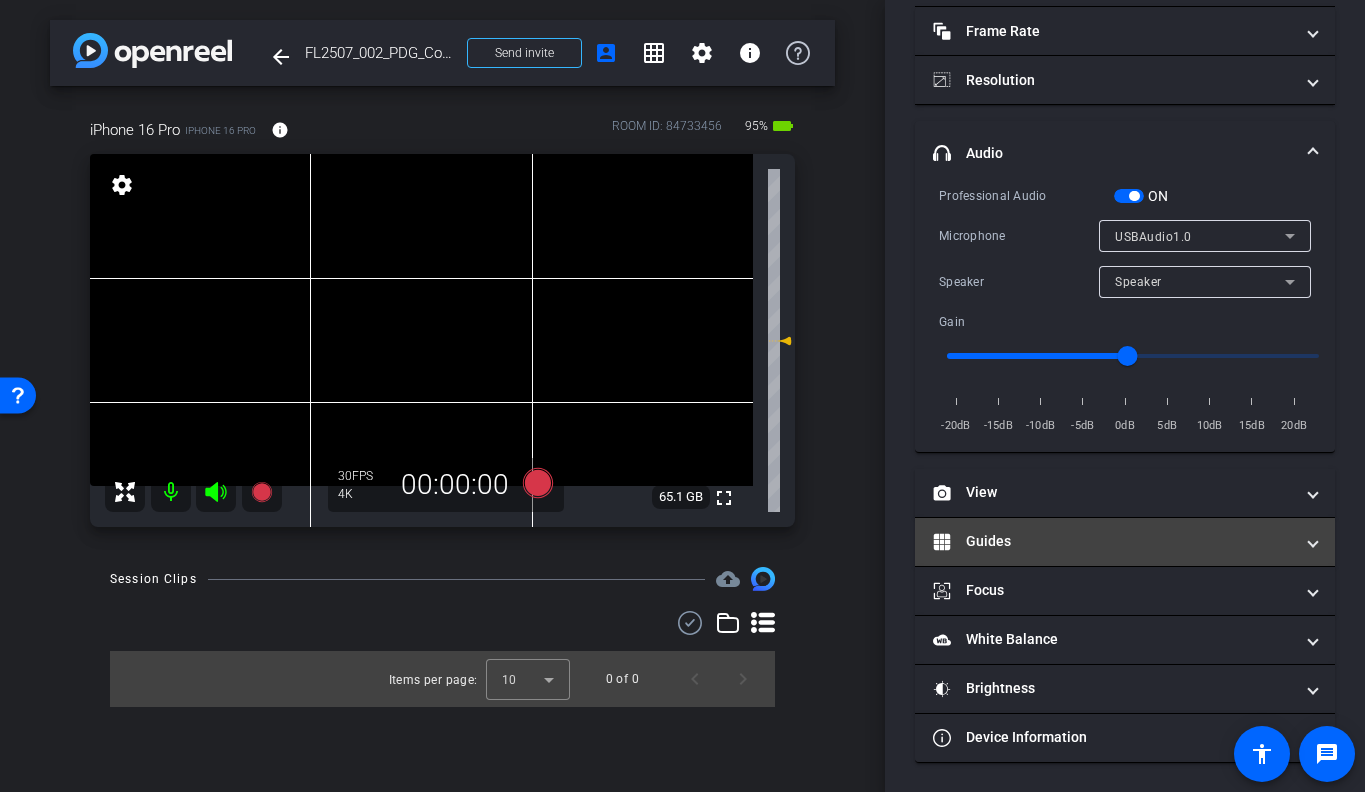 click on "Guides" at bounding box center [1113, 541] 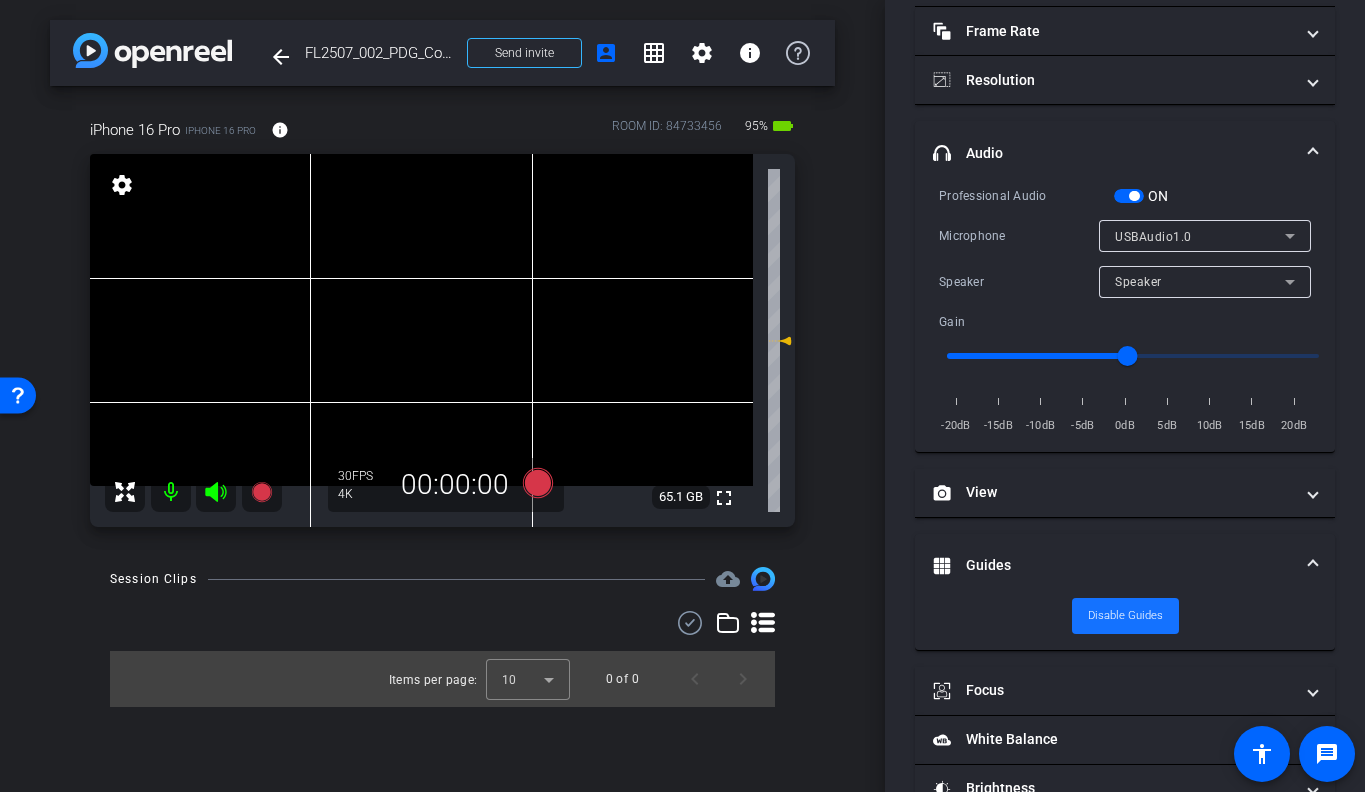 click on "Disable Guides" at bounding box center [1125, 616] 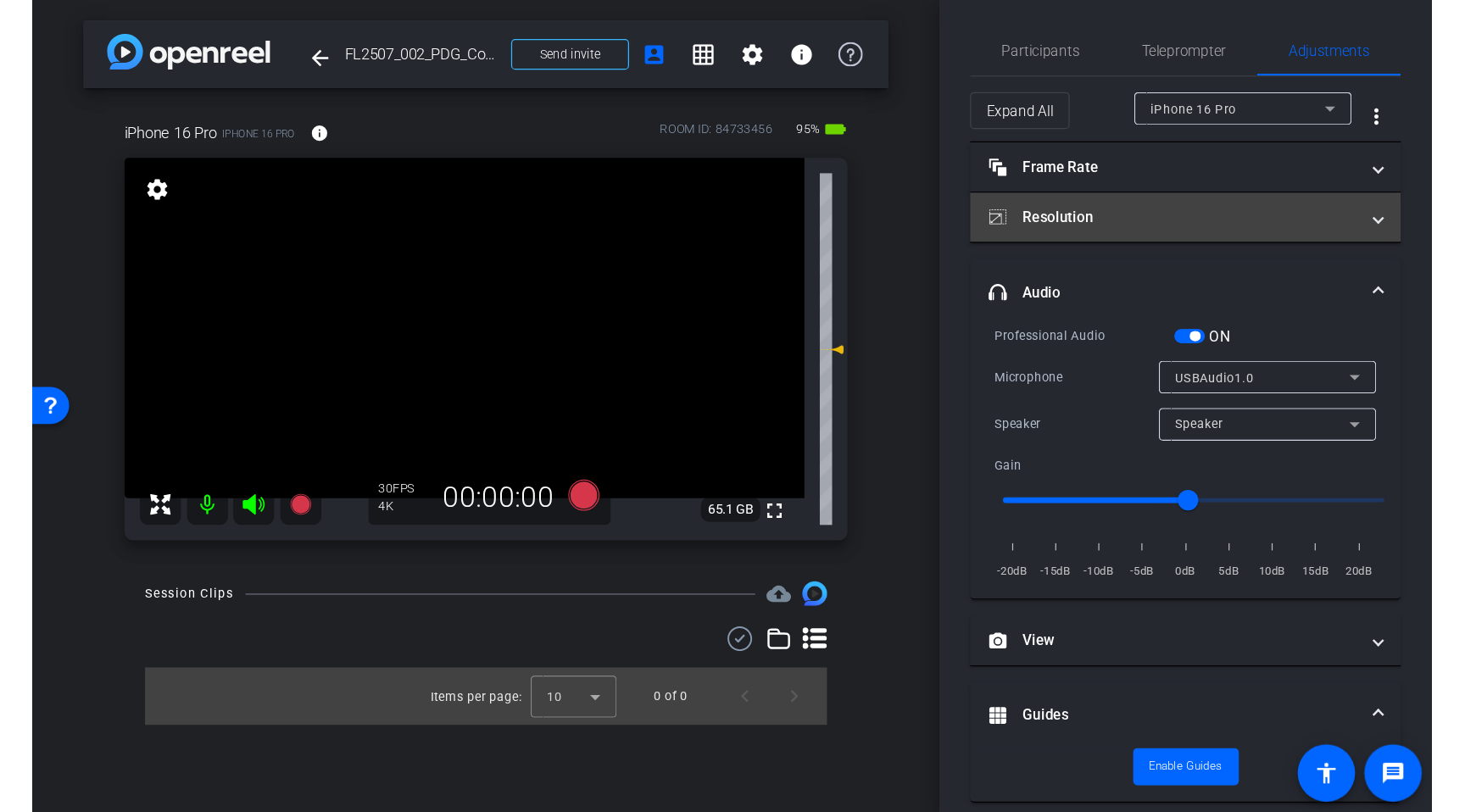 scroll, scrollTop: 0, scrollLeft: 0, axis: both 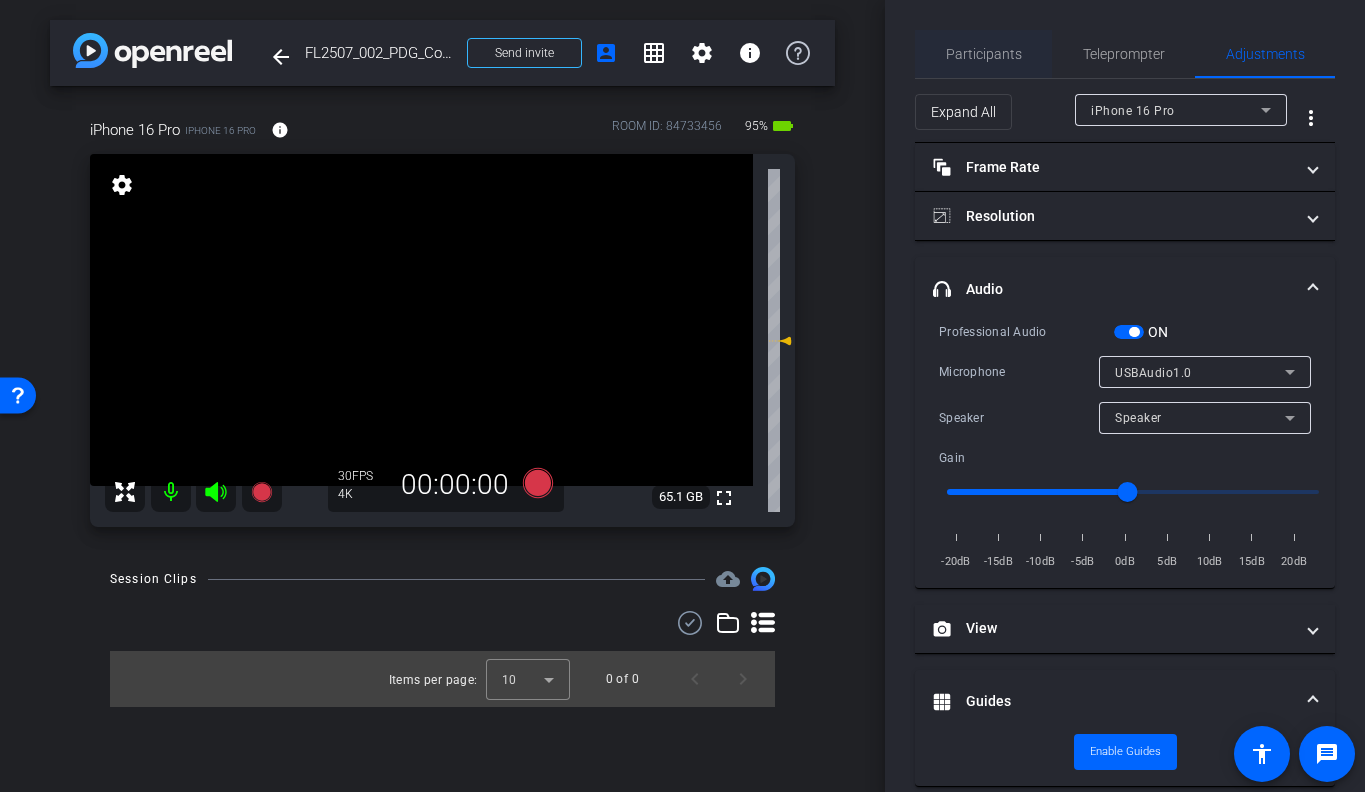click on "Participants" at bounding box center (984, 54) 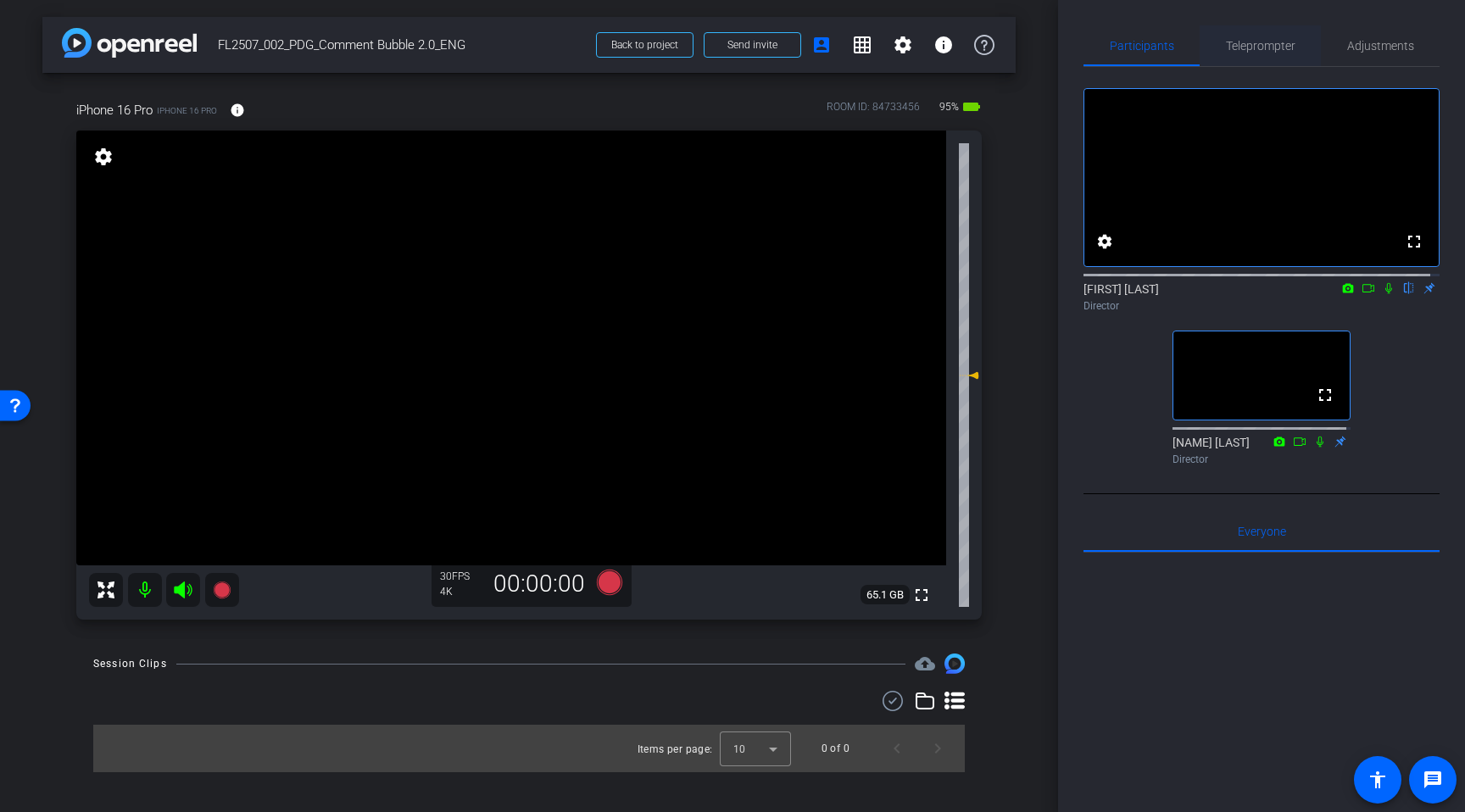 click on "Teleprompter" at bounding box center [1261, 46] 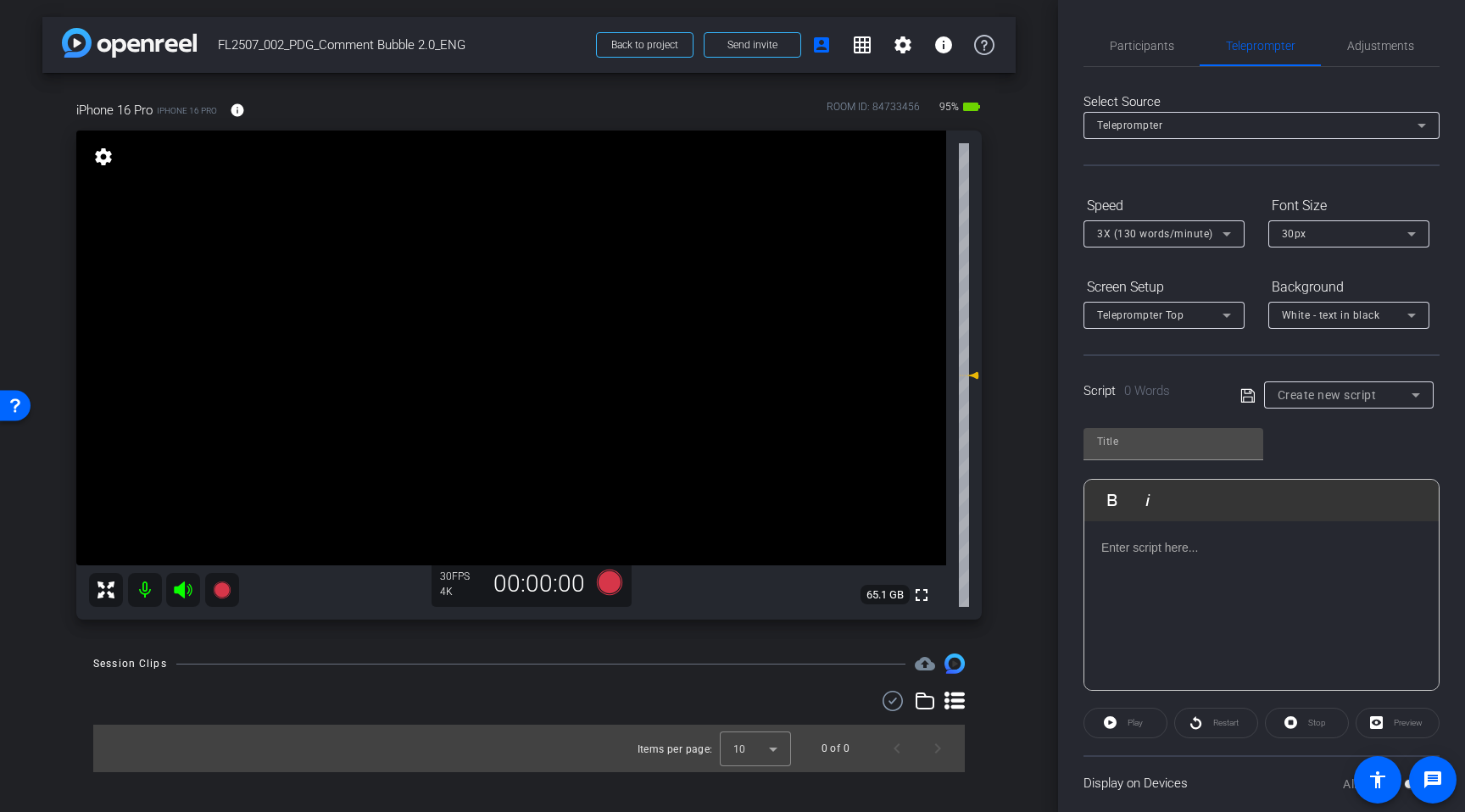 click 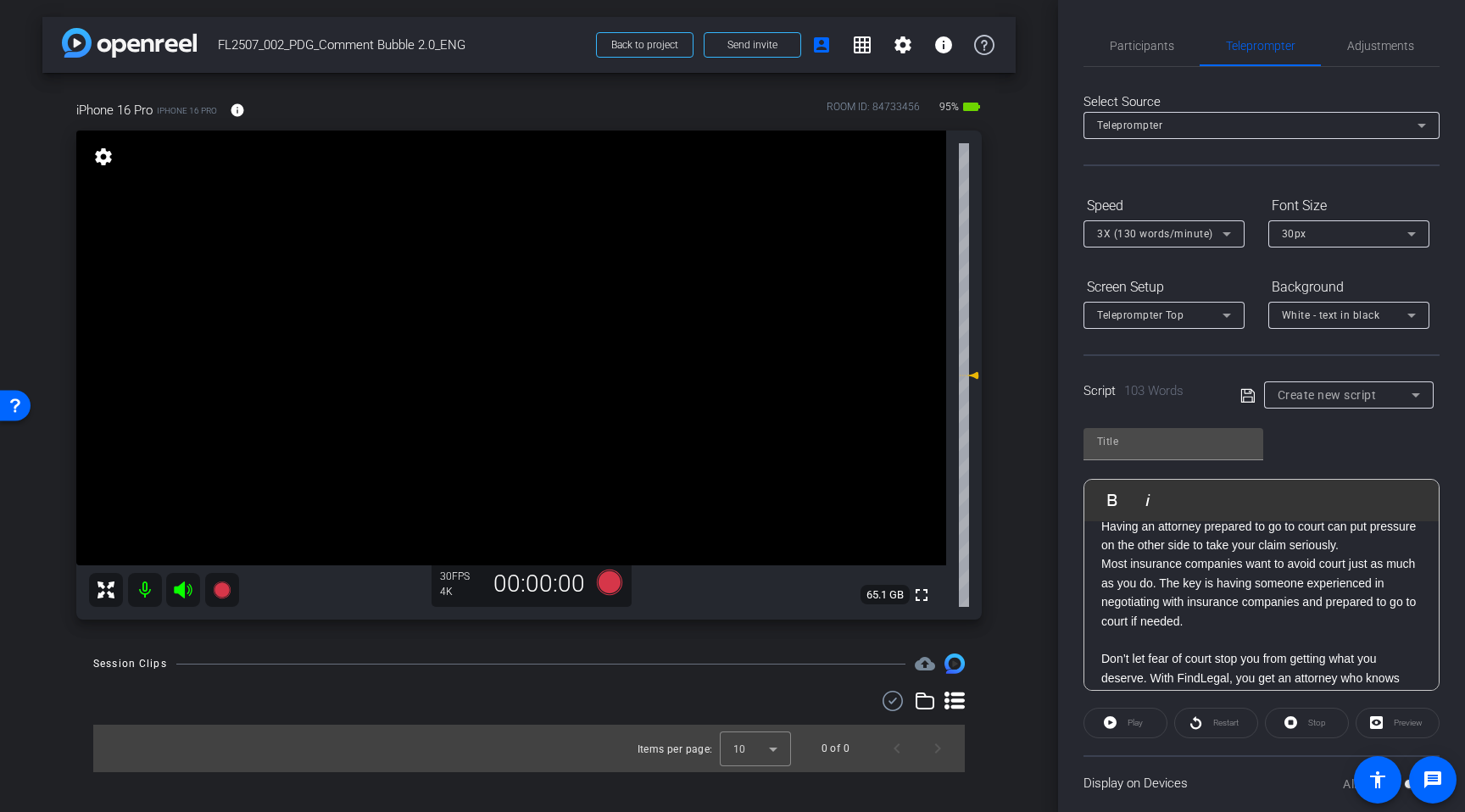 scroll, scrollTop: 130, scrollLeft: 0, axis: vertical 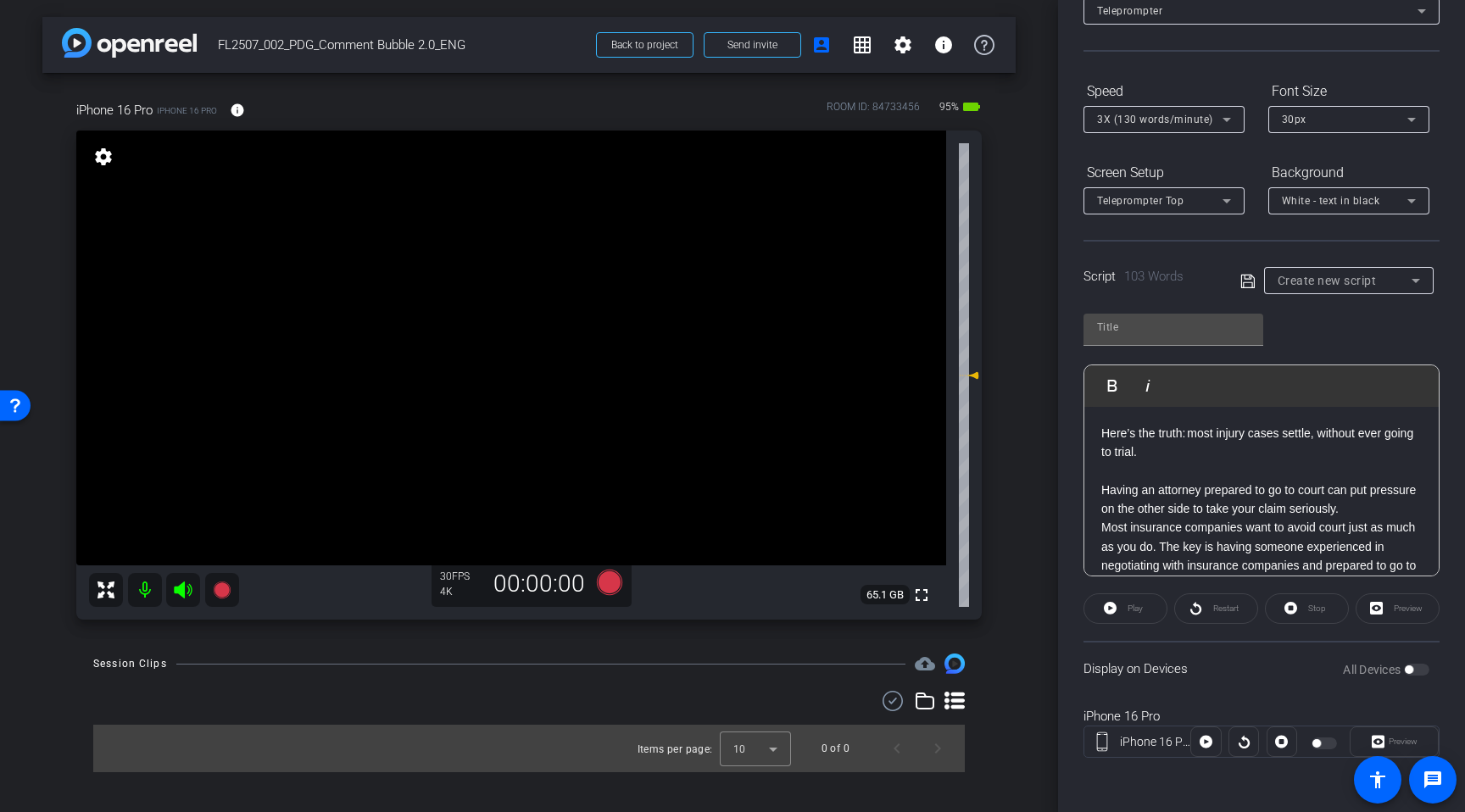 click on "Here’s the truth: most injury cases settle, without ever going to trial. Having an attorney prepared to go to court can put pressure on the other side to take your claim seriously." at bounding box center [1262, 471] 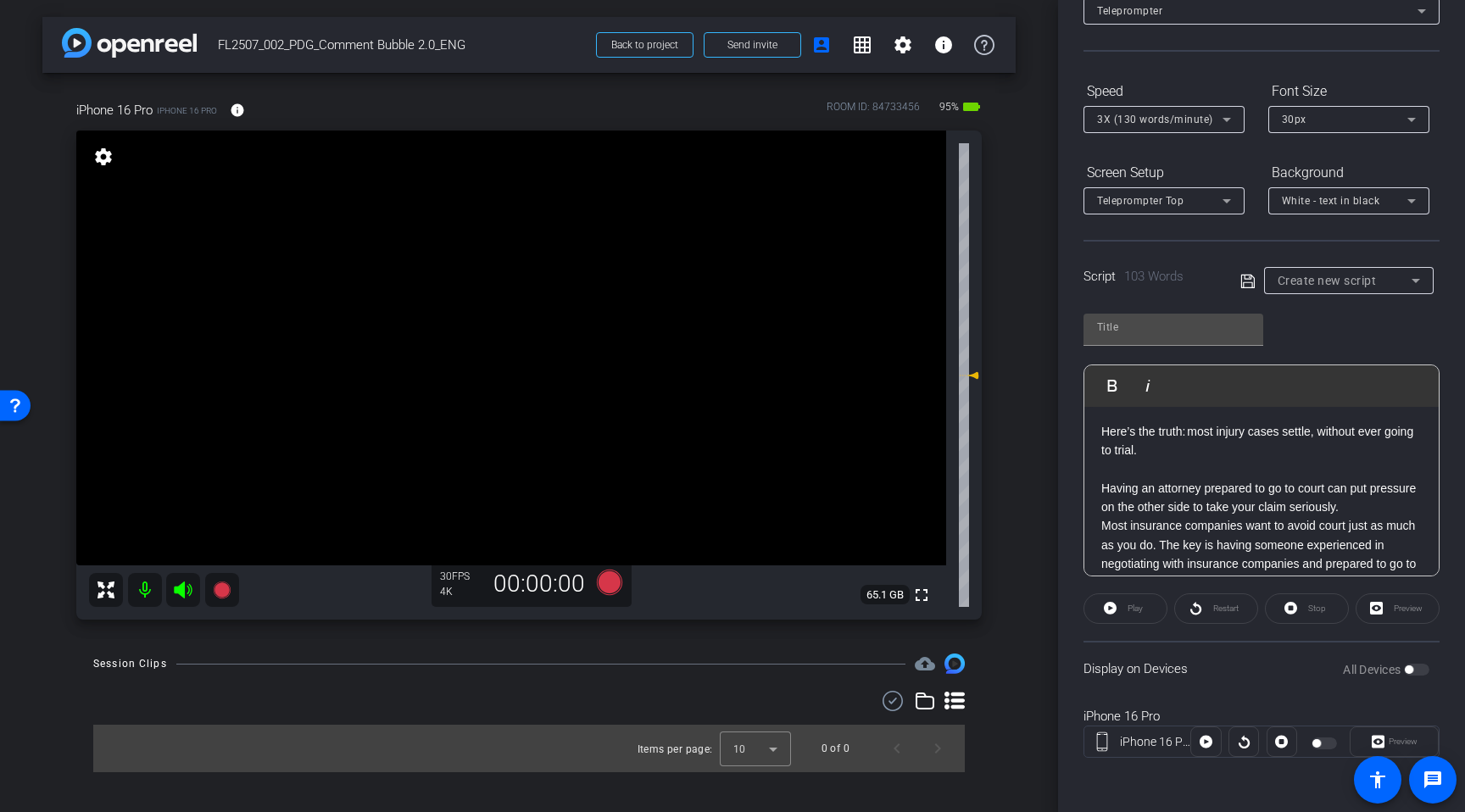 scroll, scrollTop: 0, scrollLeft: 0, axis: both 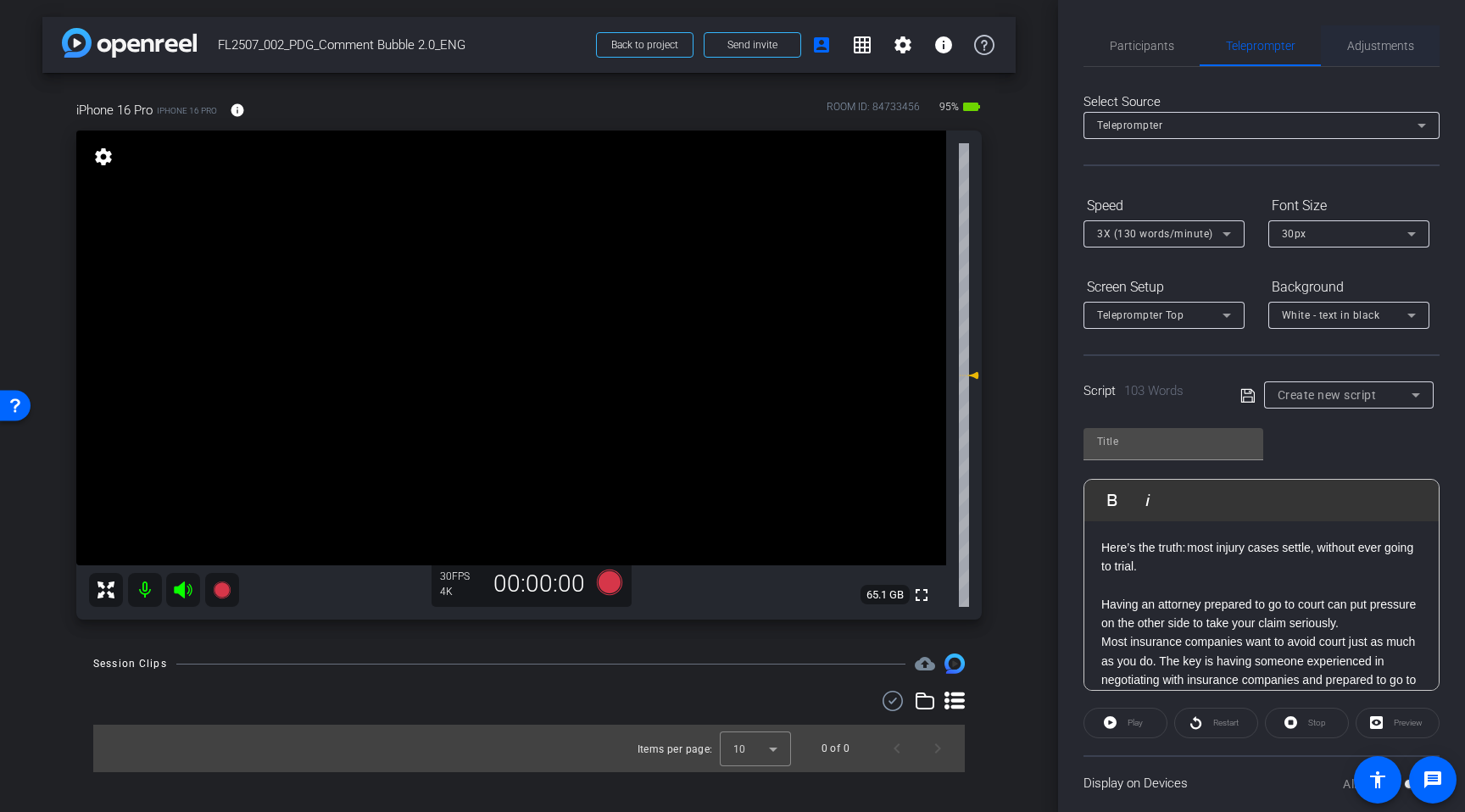 click on "Adjustments" at bounding box center [1380, 46] 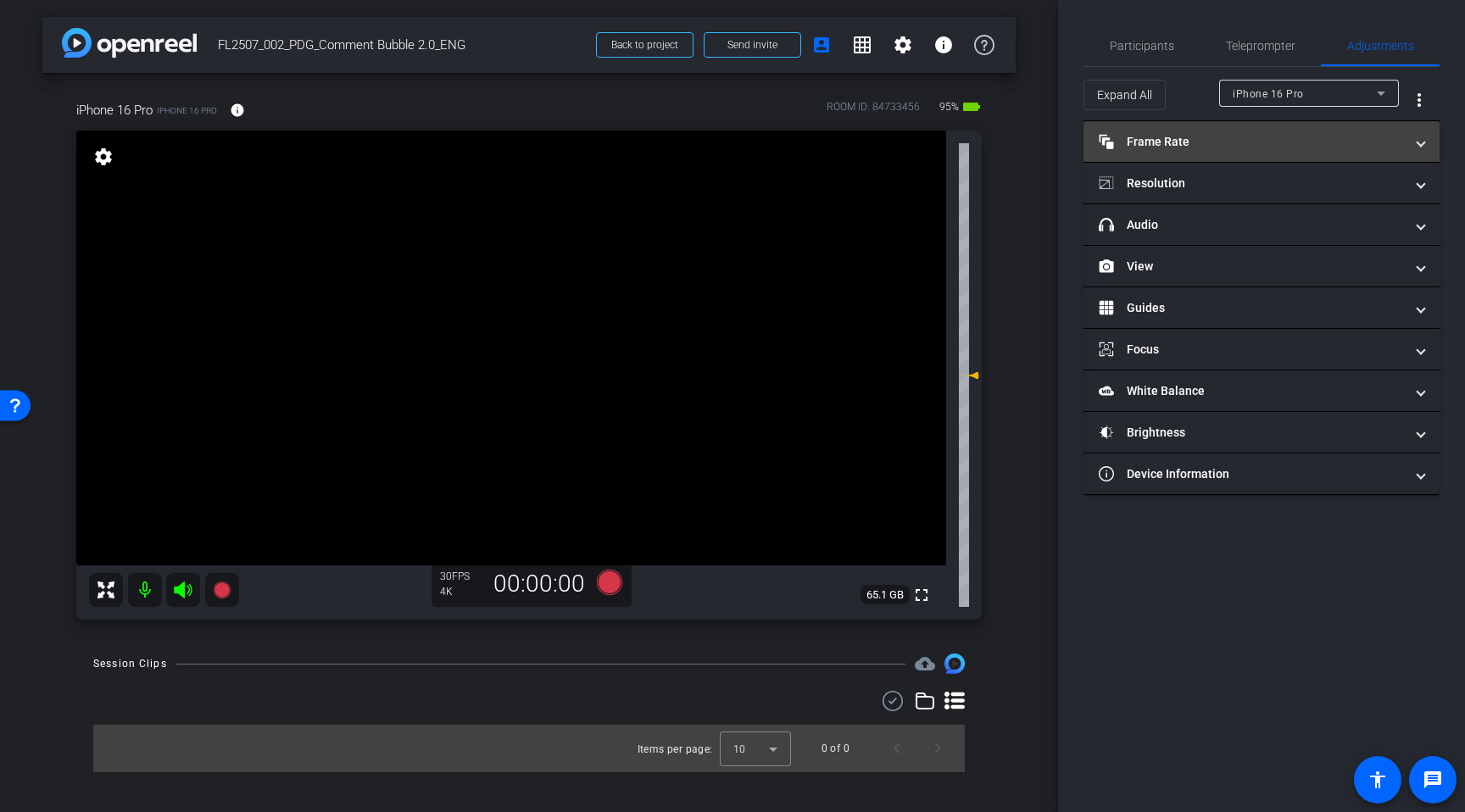 click on "Frame Rate
Frame Rate" at bounding box center (1262, 142) 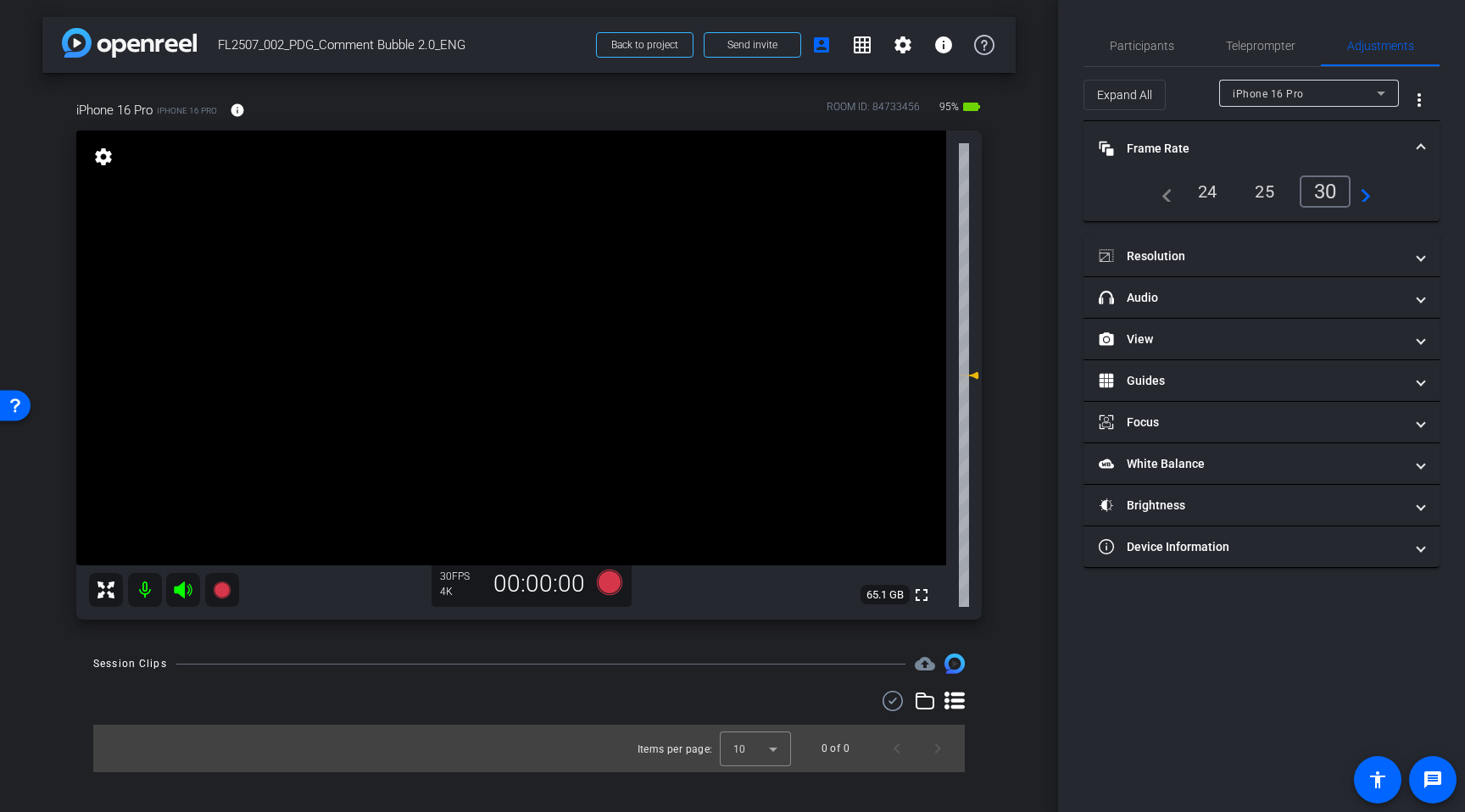 click on "navigate_before  24   25   30  navigate_next" at bounding box center (1262, 192) 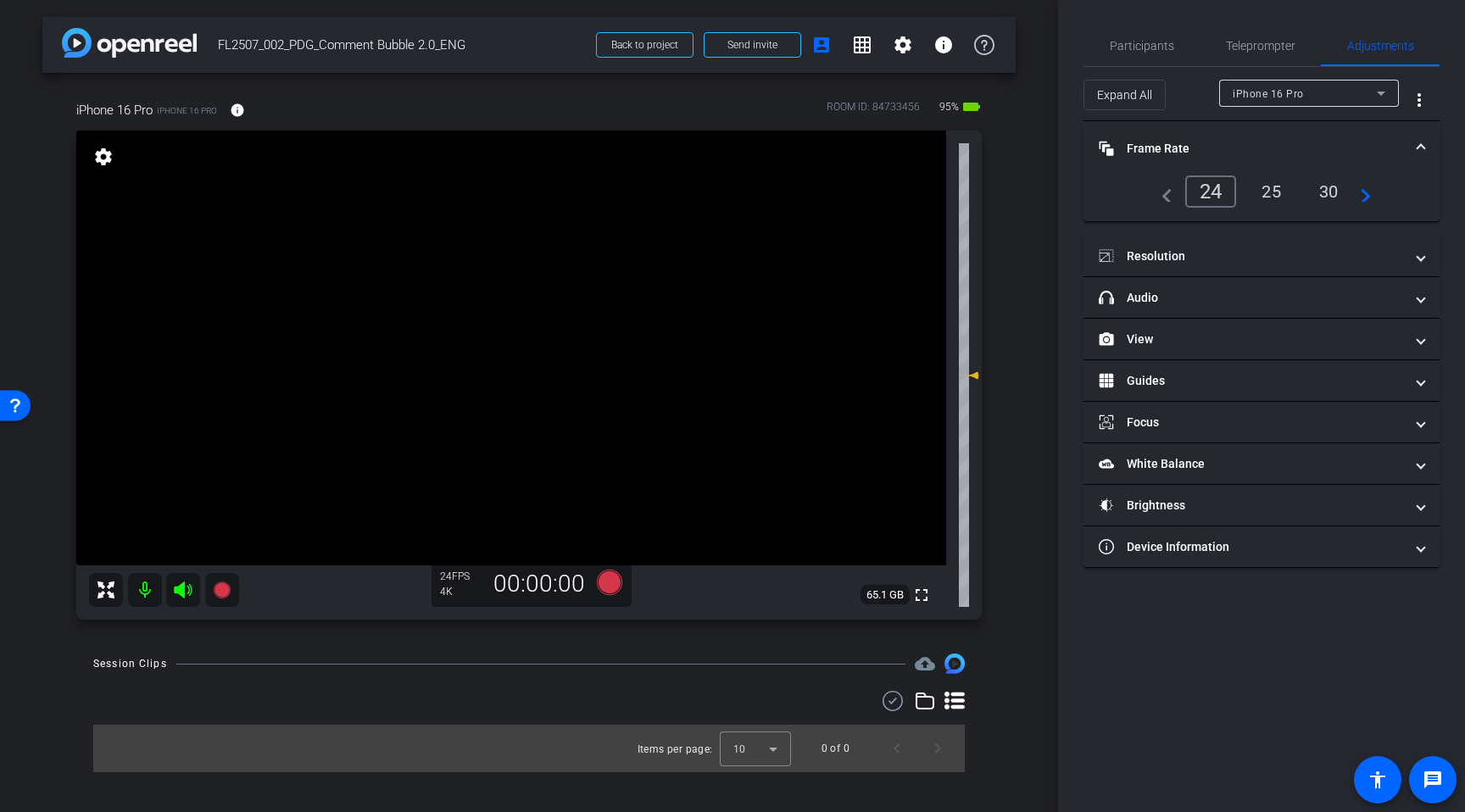 click on "Frame Rate
Frame Rate" at bounding box center (1258, 148) 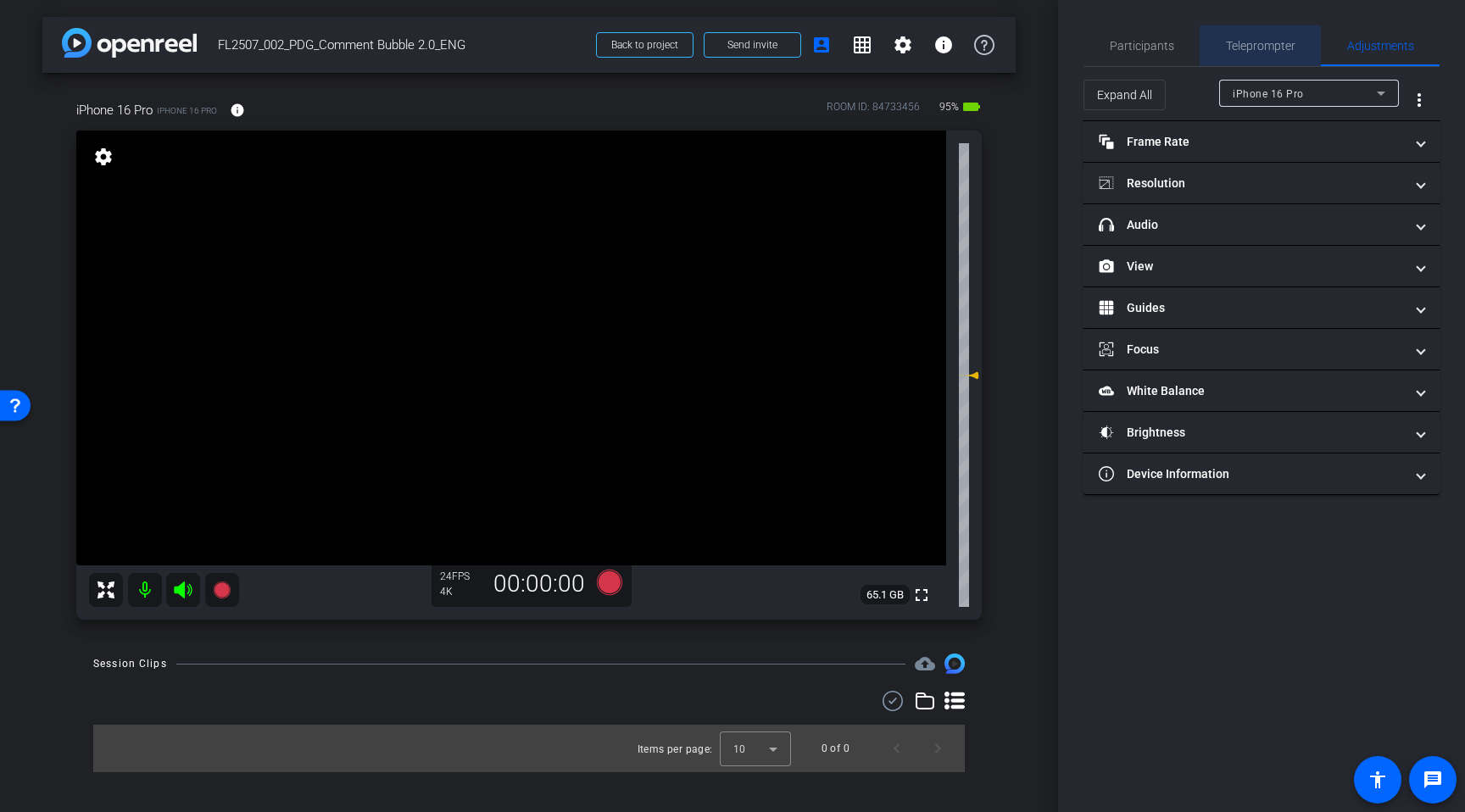 click on "Teleprompter" at bounding box center [1261, 46] 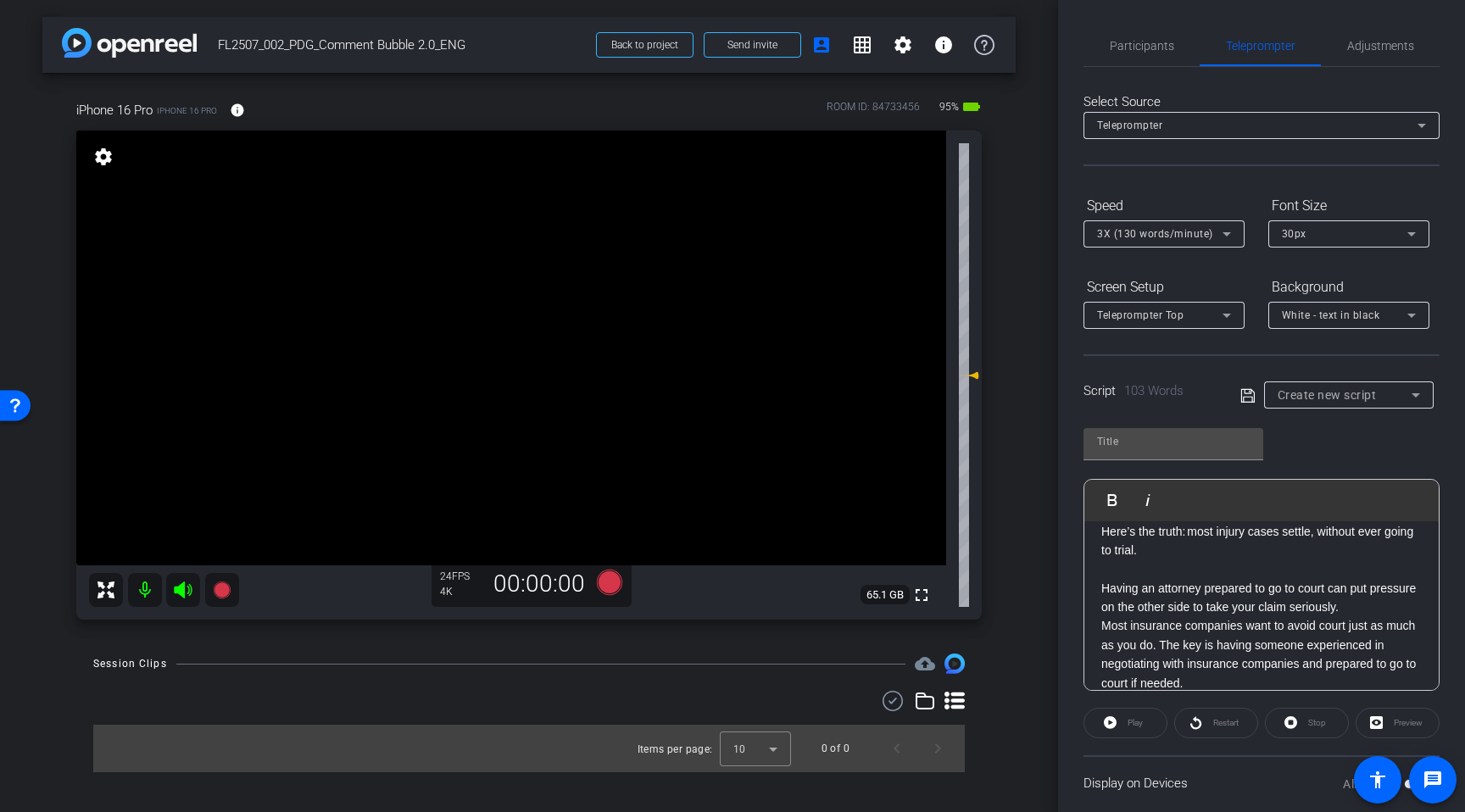 scroll, scrollTop: 0, scrollLeft: 0, axis: both 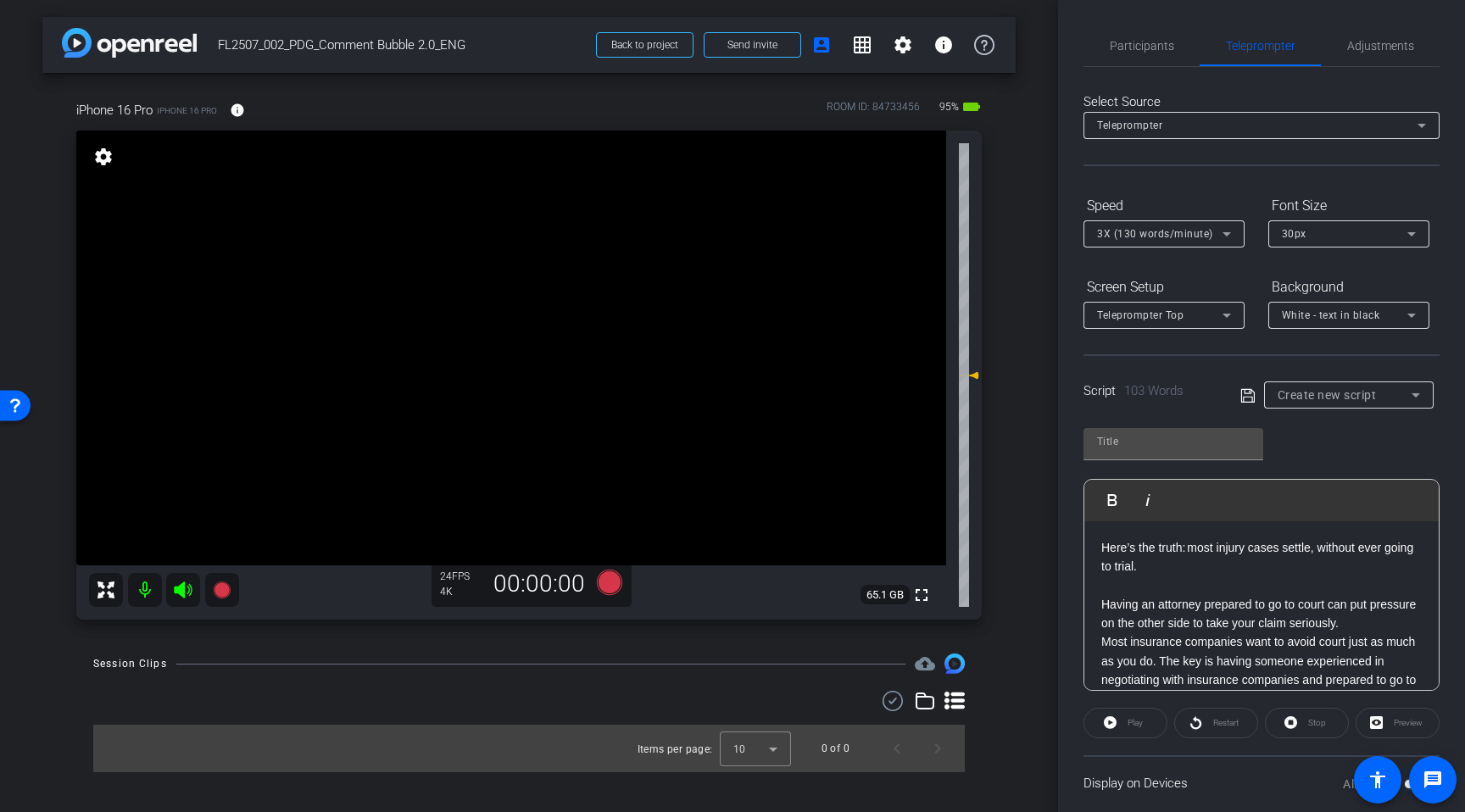 click on "Here’s the truth: most injury cases settle, without ever going to trial. Having an attorney prepared to go to court can put pressure on the other side to take your claim seriously." at bounding box center (1262, 586) 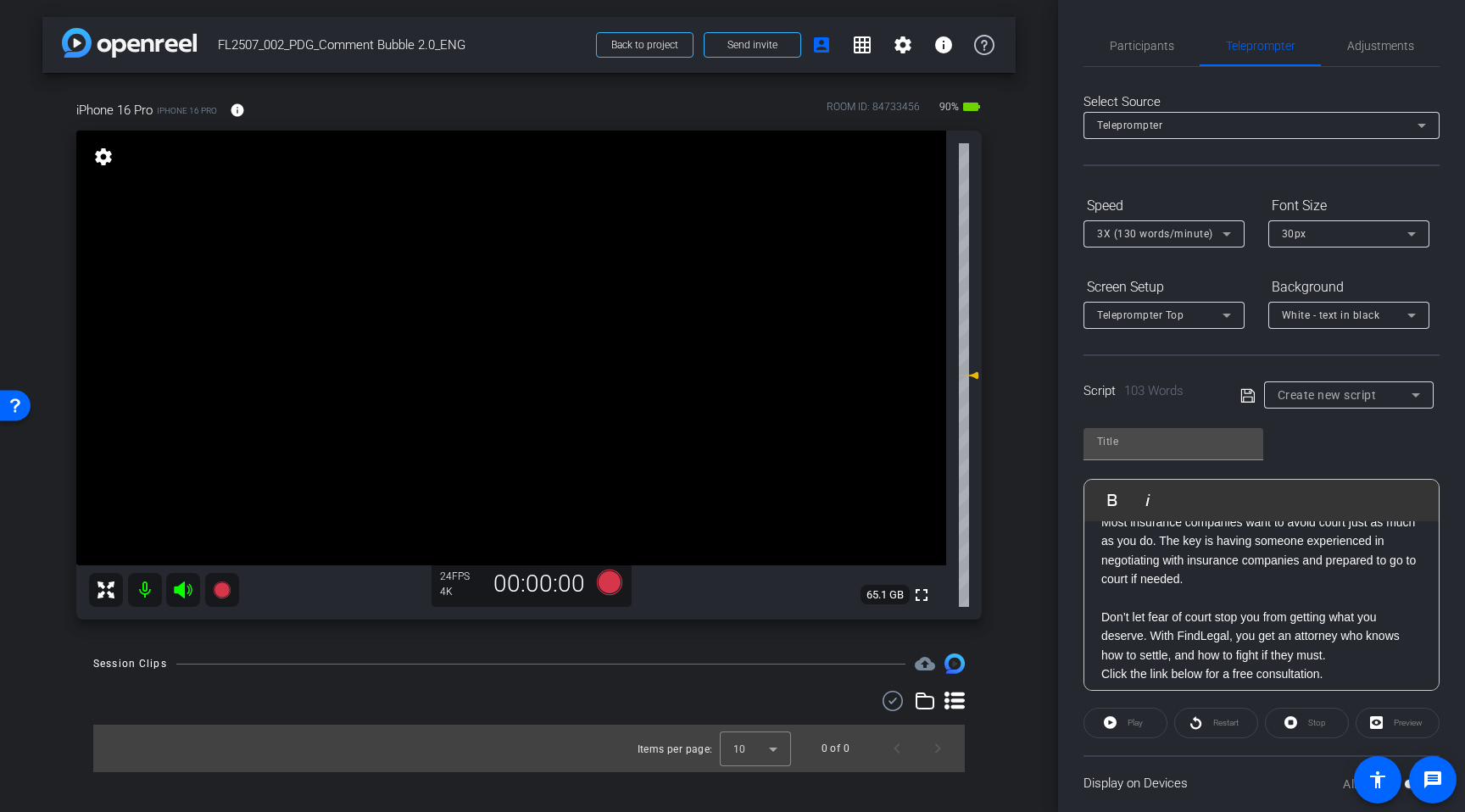 scroll, scrollTop: 149, scrollLeft: 0, axis: vertical 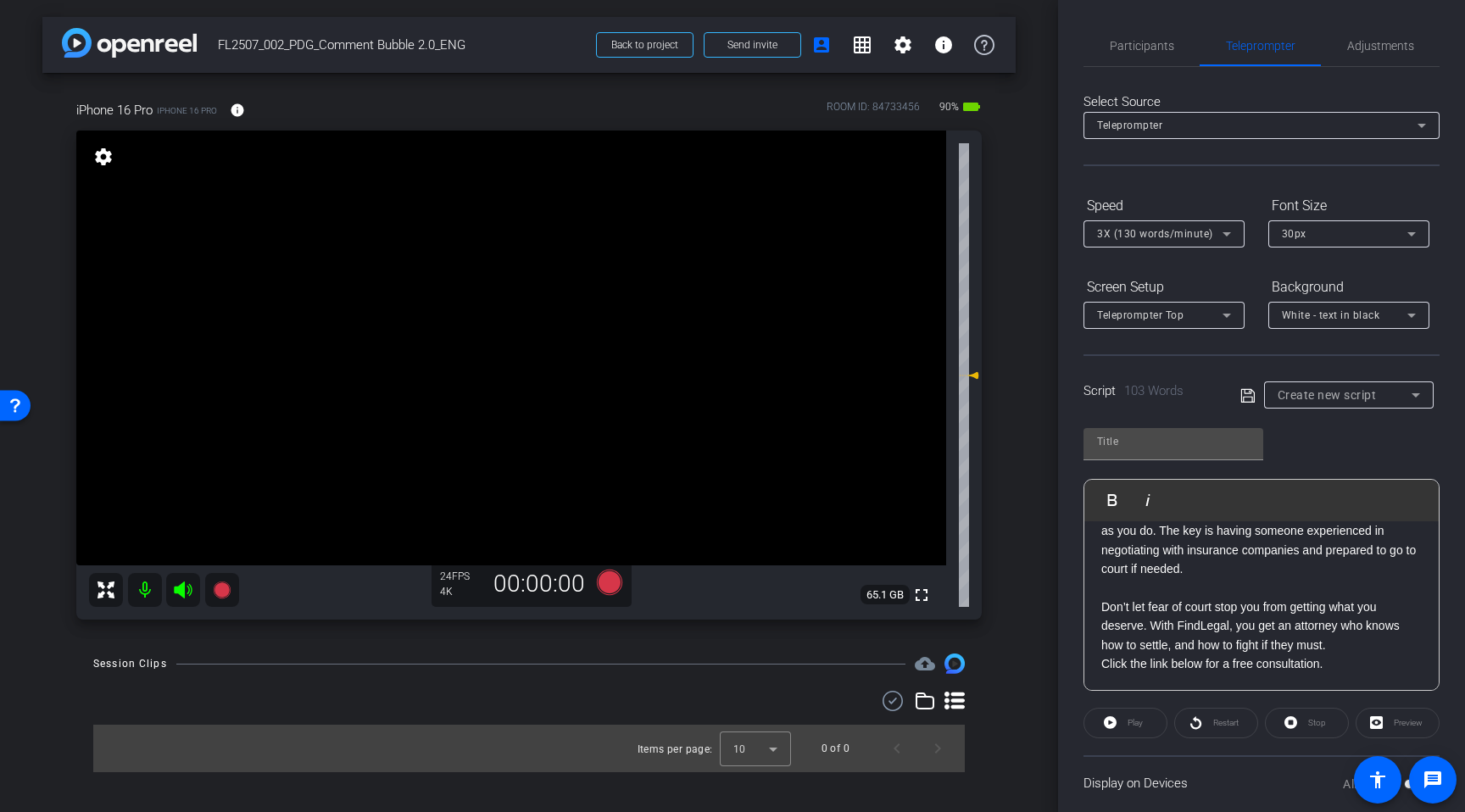 click on "Most insurance companies want to avoid court just as much as you do. The key is having someone   experienced in negotiating with insurance companies and prepared to go to court if needed.  Don’t let fear of court stop you from getting what you deserve. With FindLegal, you get an attorney who knows how to settle, and how to fight if they must." 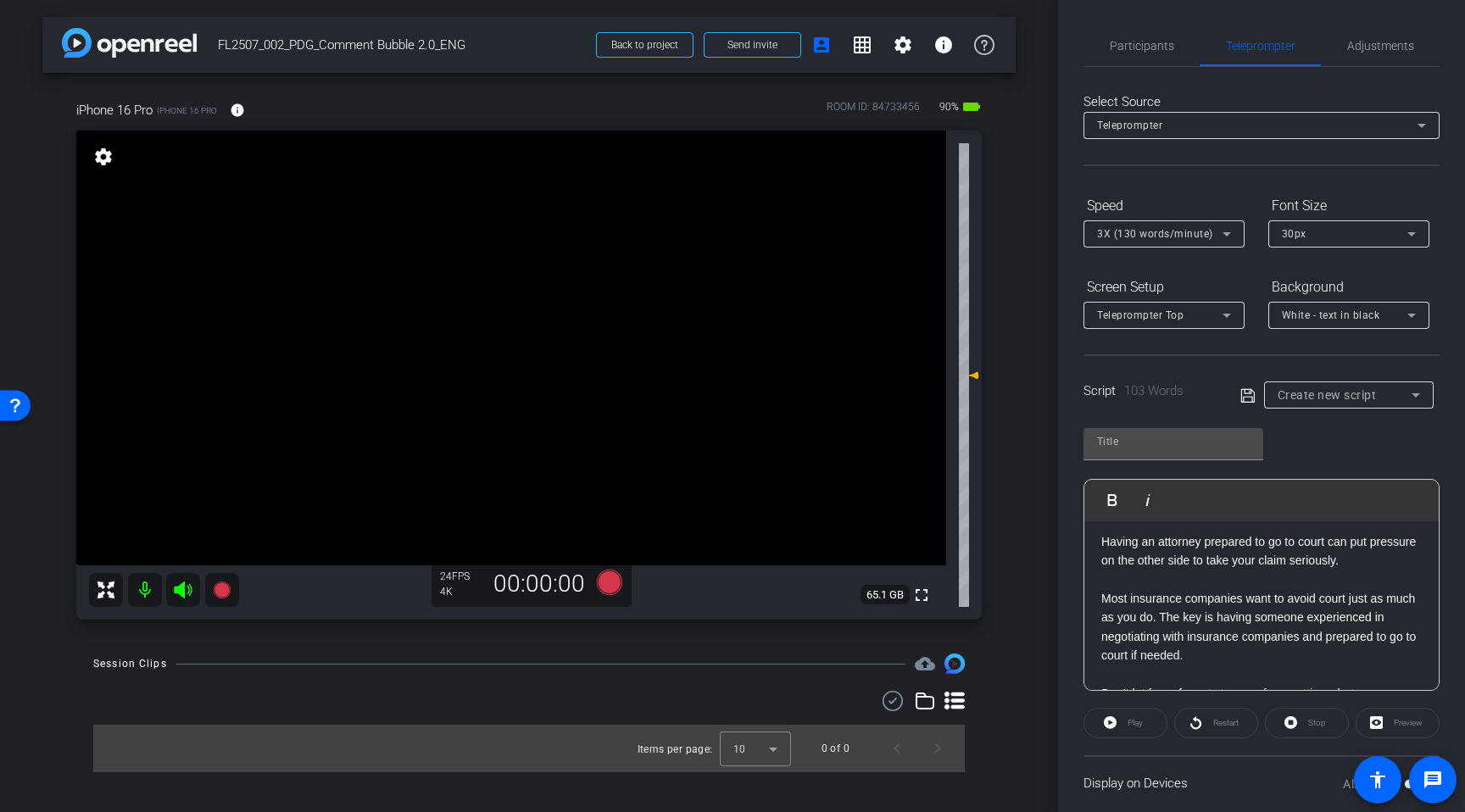 scroll, scrollTop: 0, scrollLeft: 0, axis: both 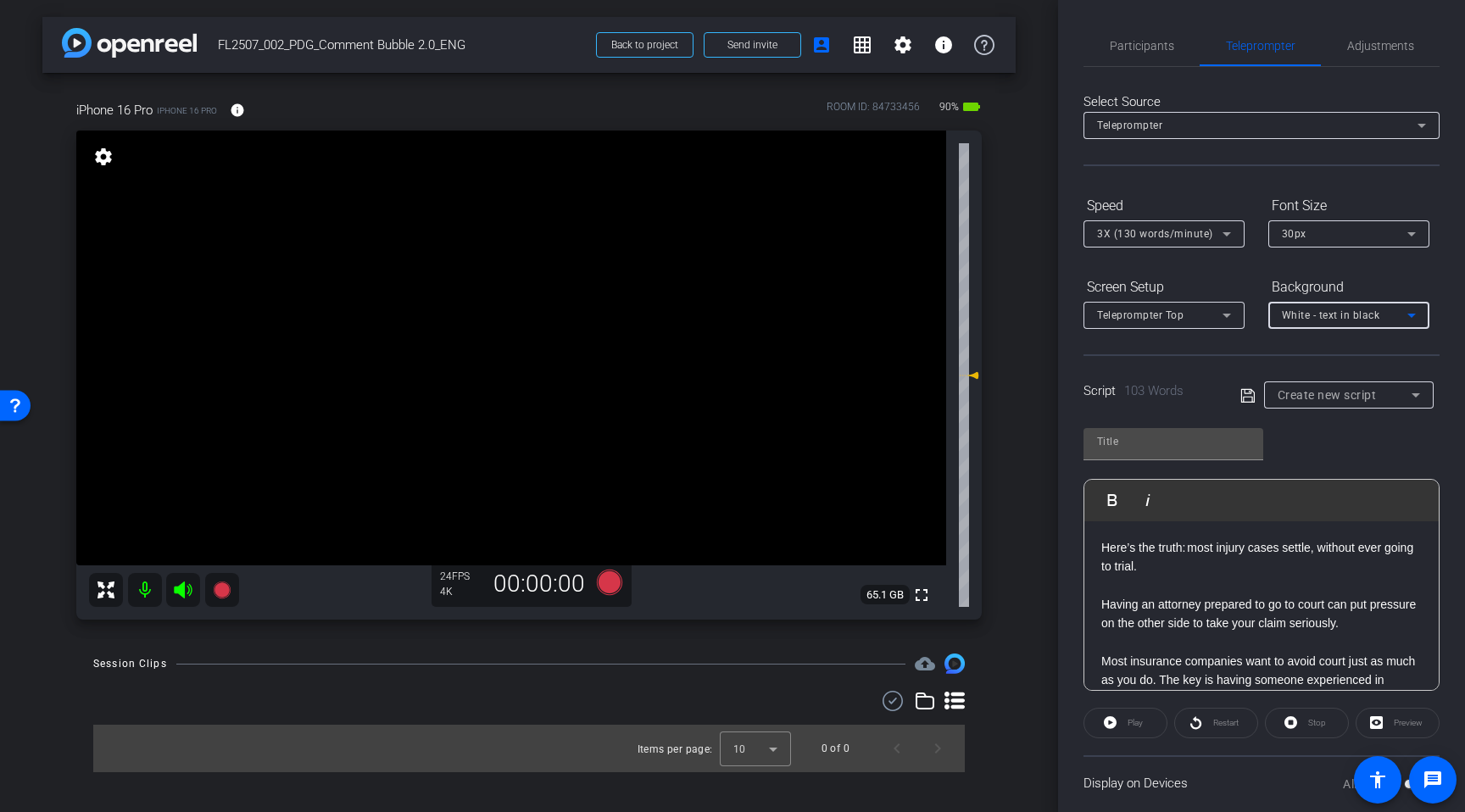 click on "White - text in black" at bounding box center [1345, 314] 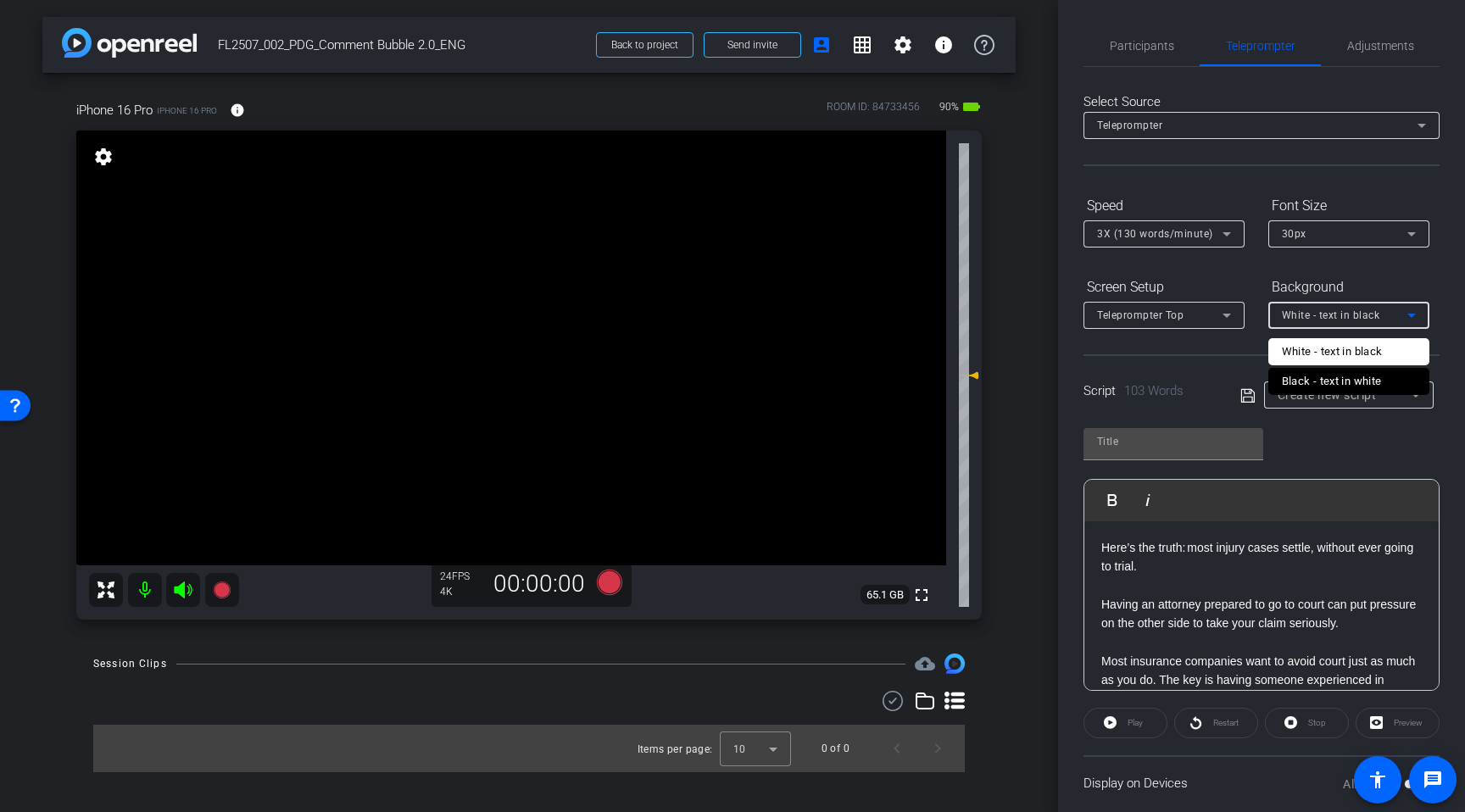 click at bounding box center [732, 406] 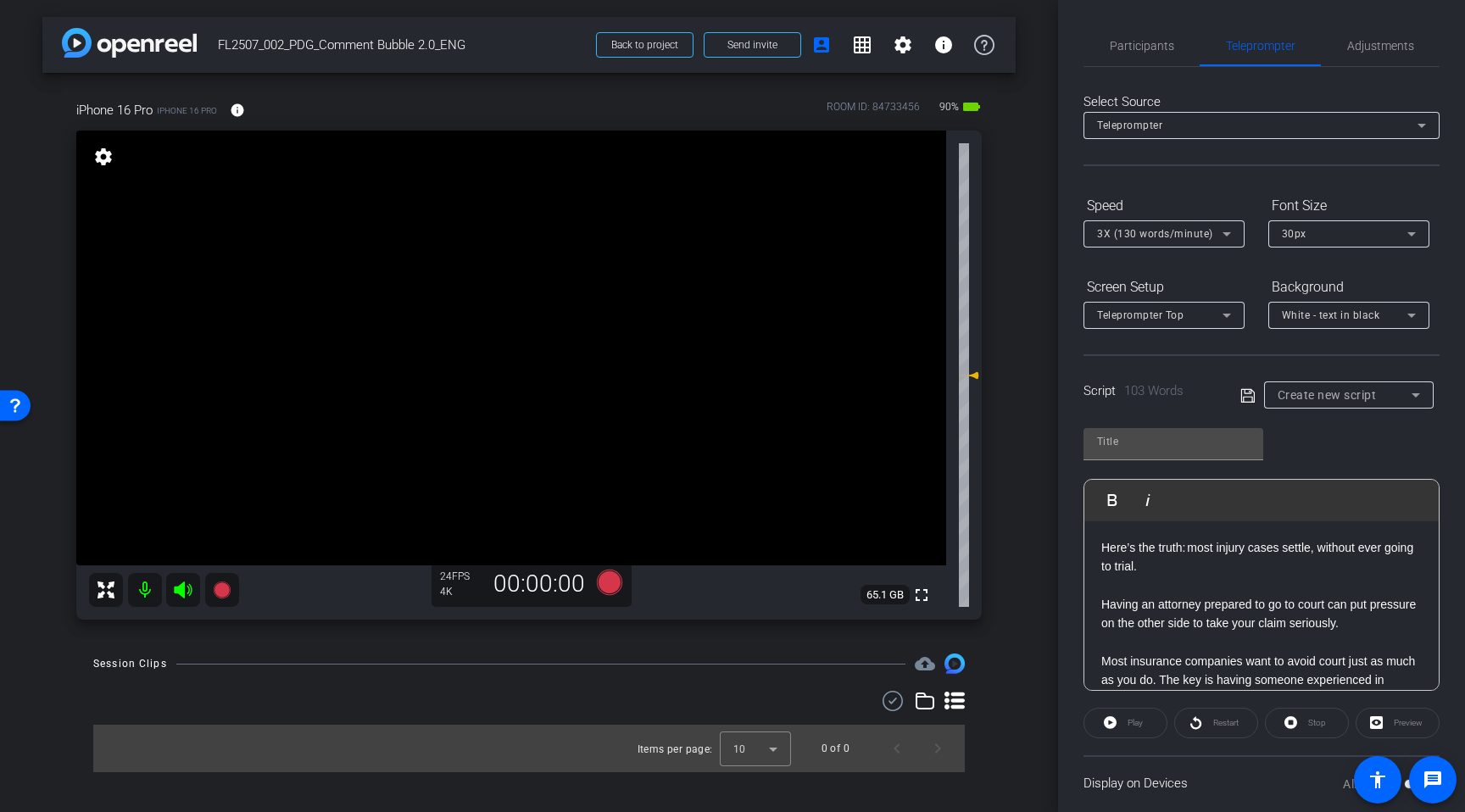 click 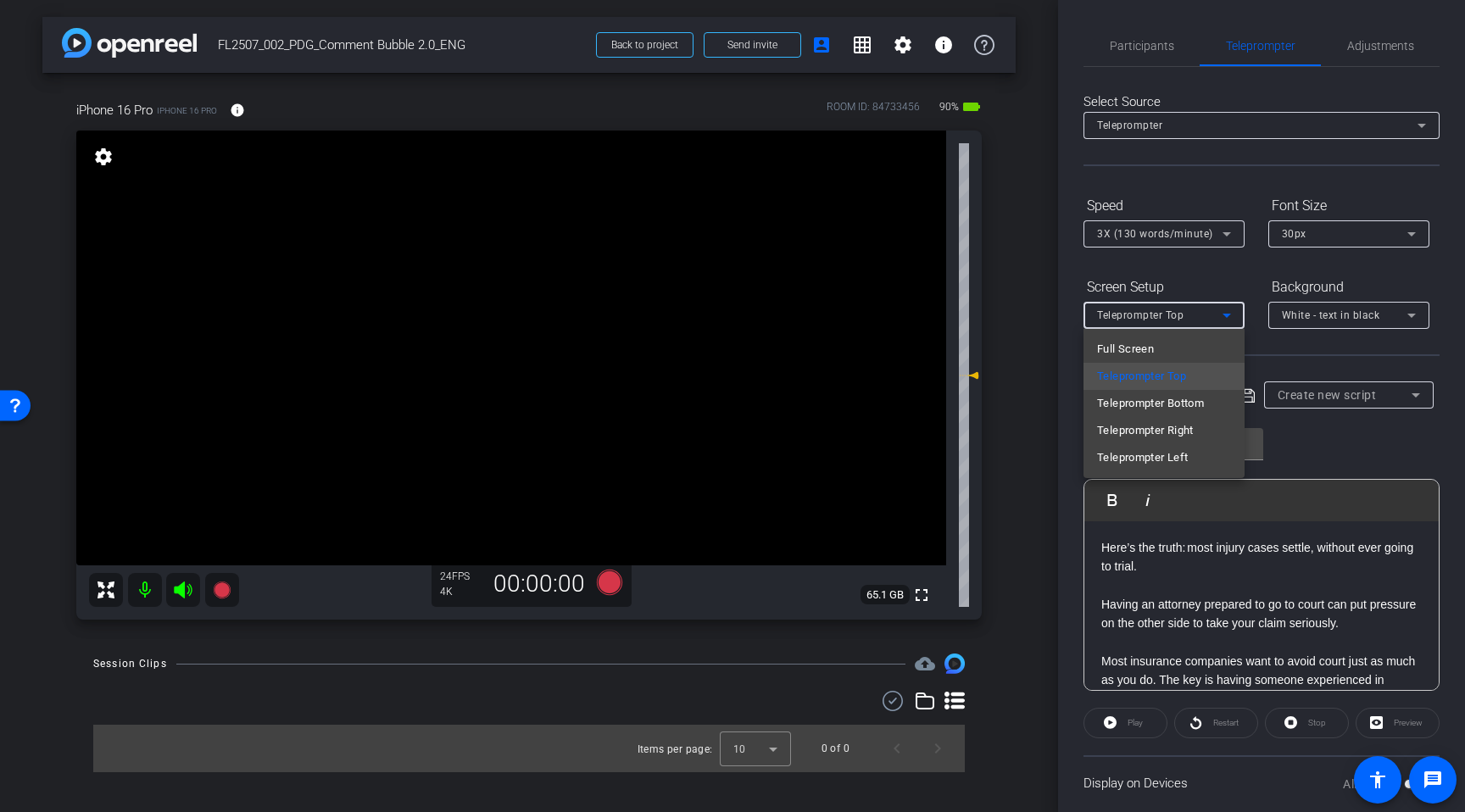 click at bounding box center (732, 406) 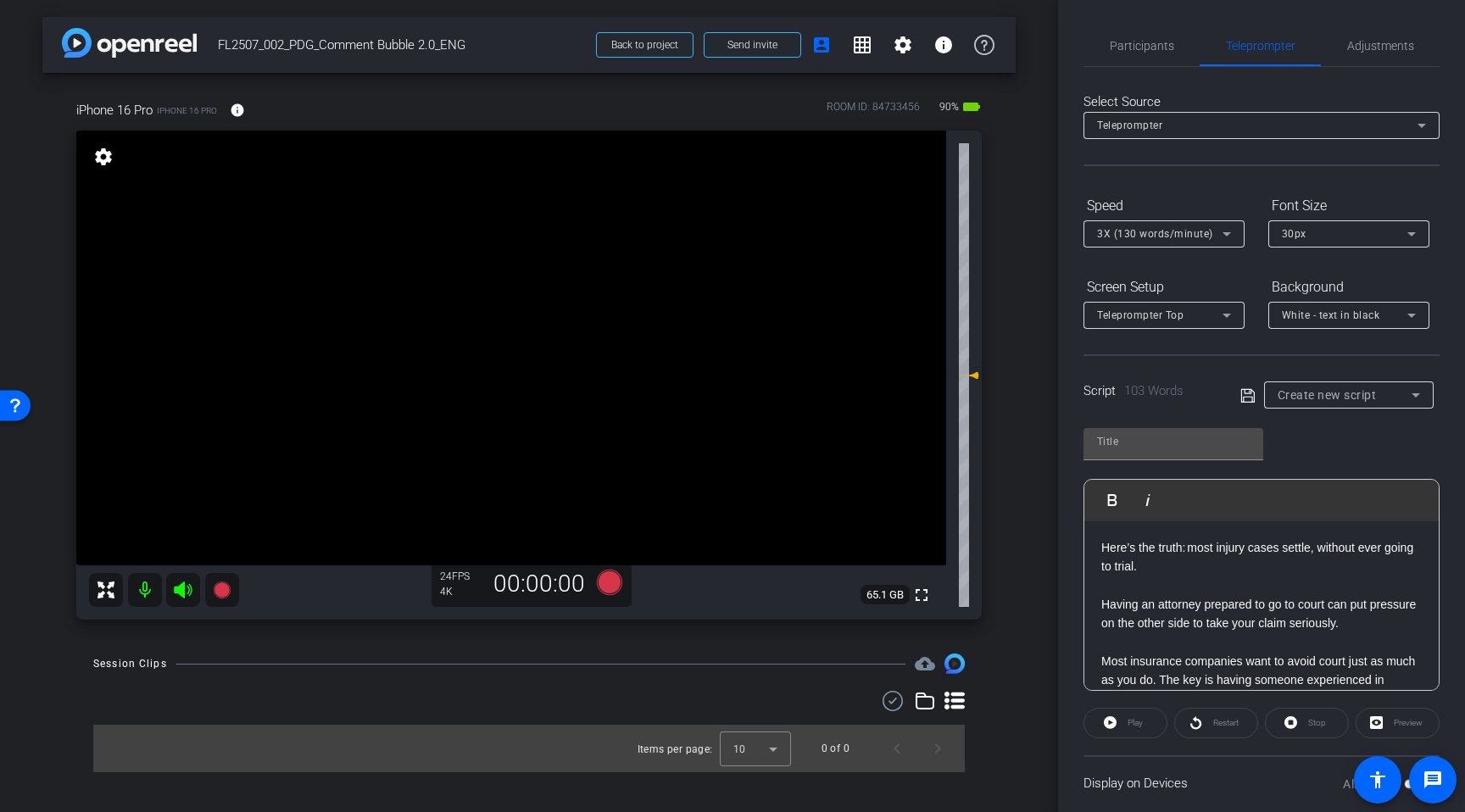 click on "Play" 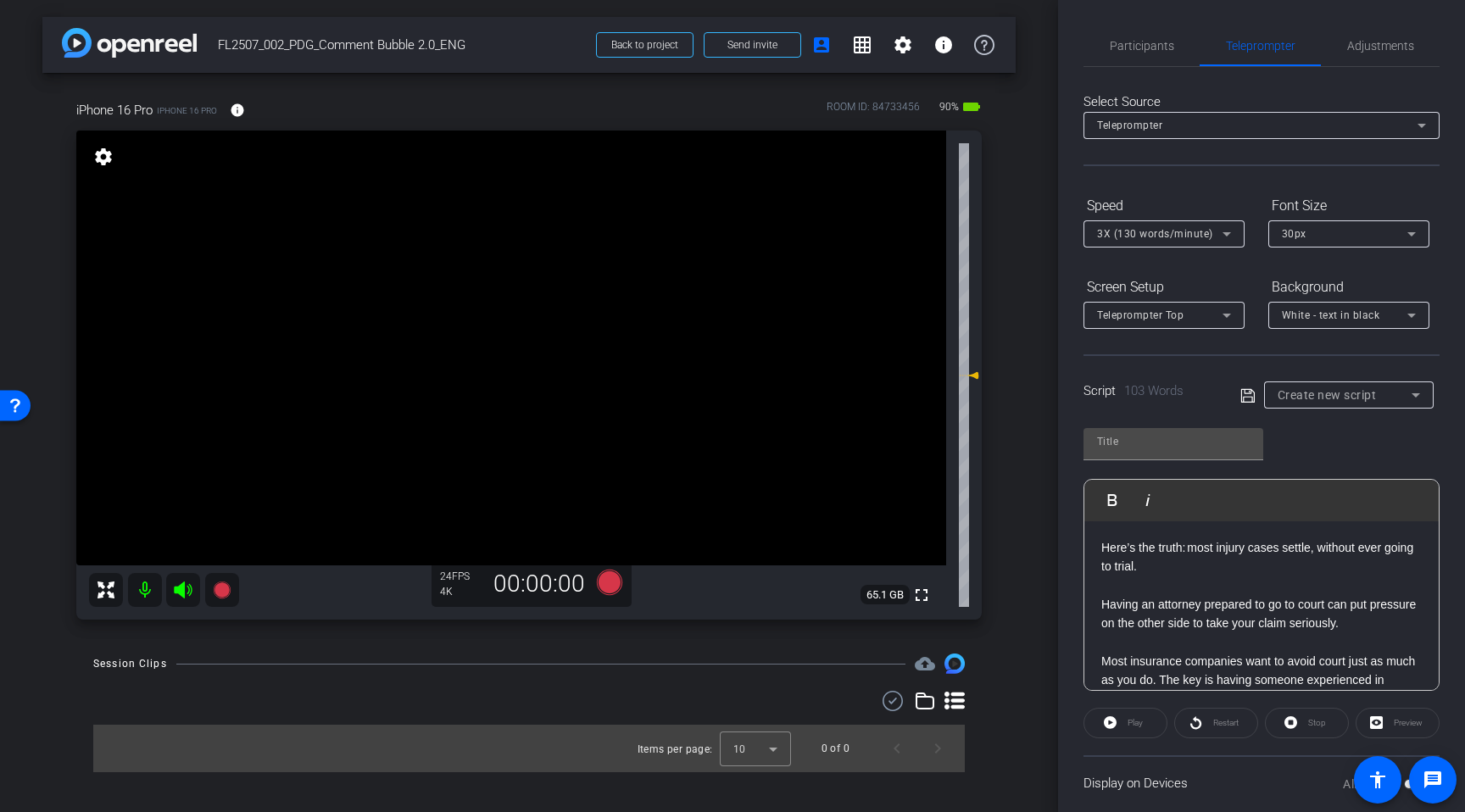 click on "Play        Play from this location               Play Selected        Play and display the selected text only Bold Italic Here’s the truth: most injury cases settle, without ever going to trial. Having an attorney prepared to go to court can put pressure on the other side to take your claim seriously. Most insurance companies want to avoid court just as much as you do. The key is having someone   experienced in negotiating with insurance companies and prepared to go to court if needed.  Don’t let fear of court stop you from getting what you deserve. With FindLegal, you get an attorney who knows how to settle, and how to fight if they must. Click the link below for a free consultation. Enter script here..." 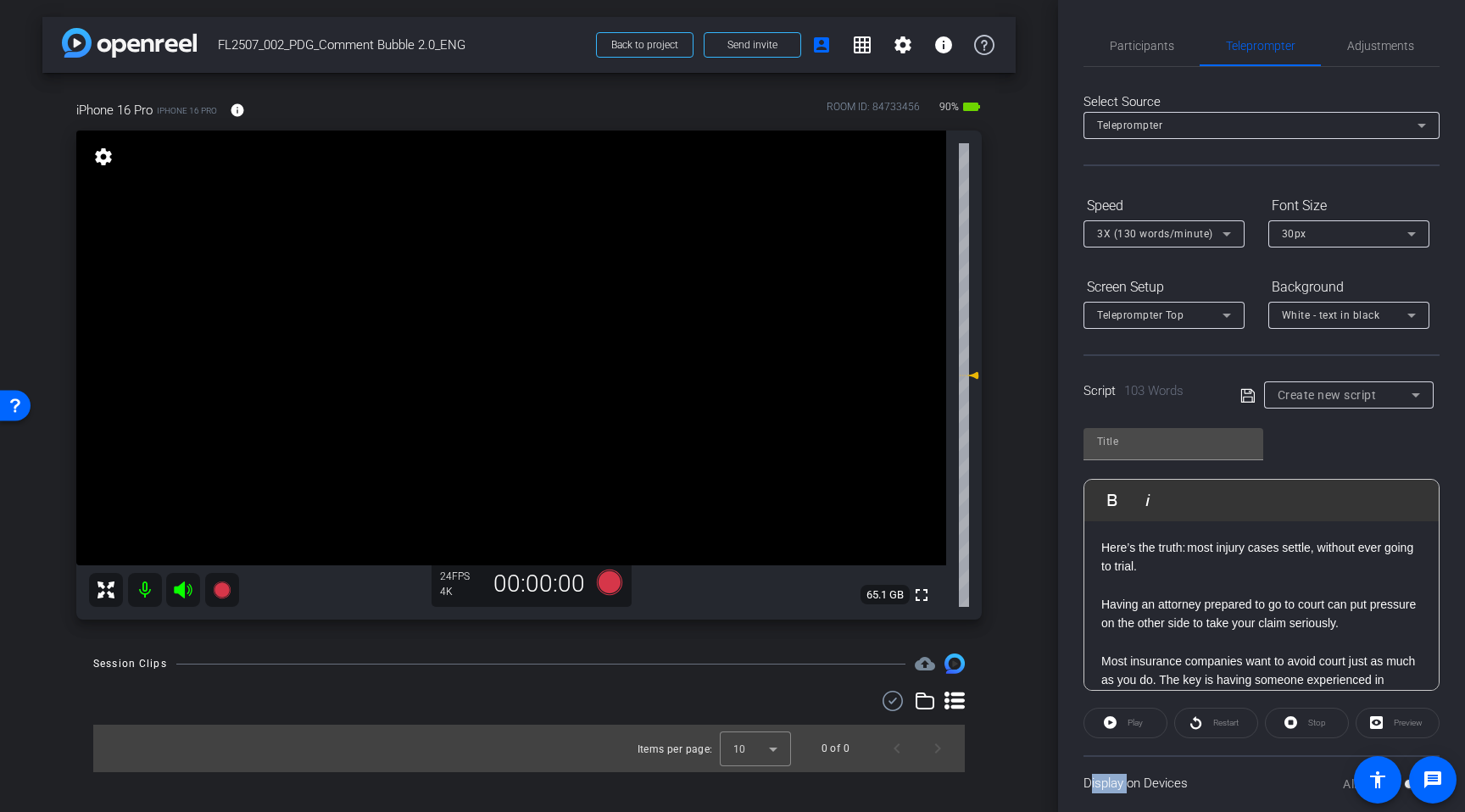click on "Play" 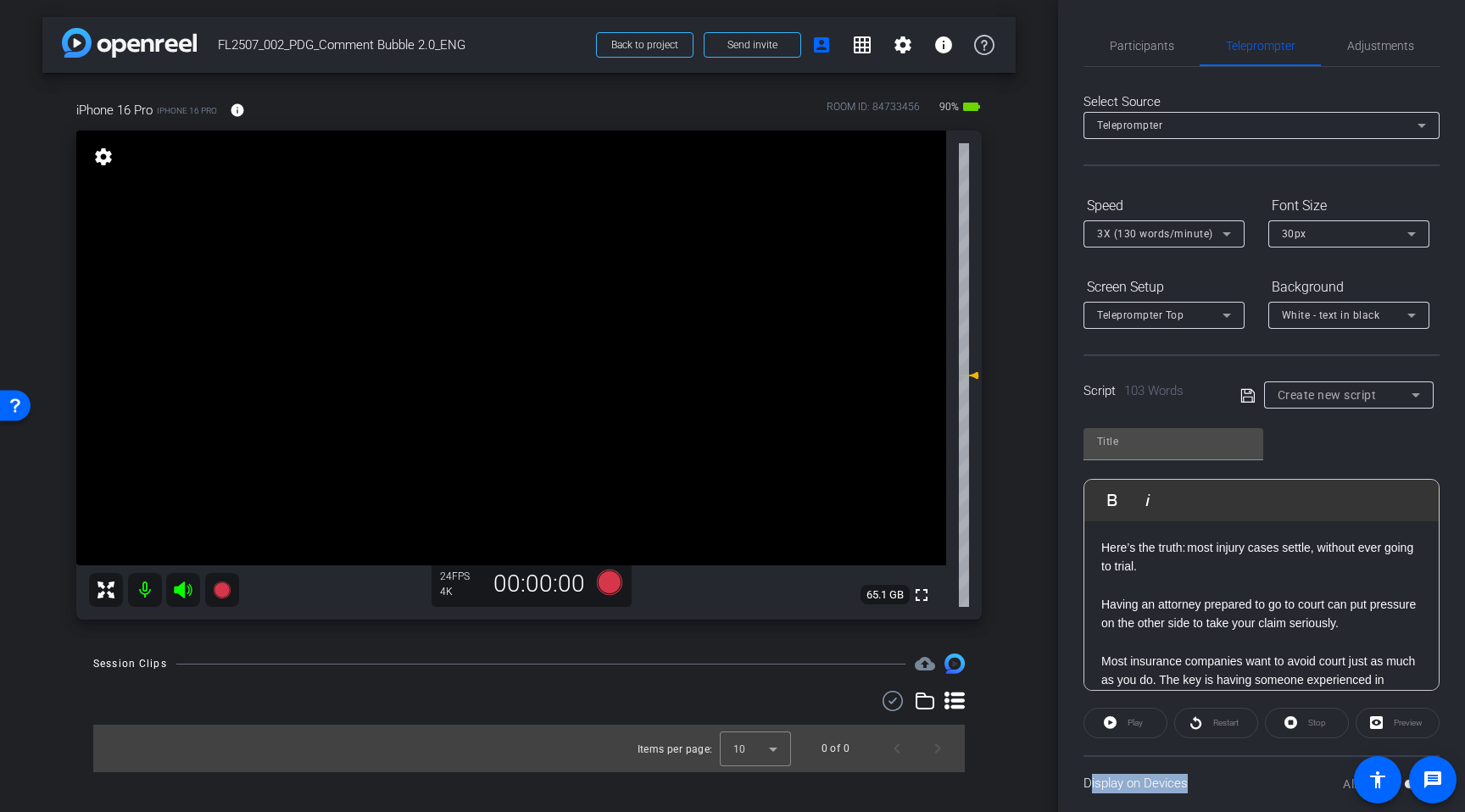 click on "Play" 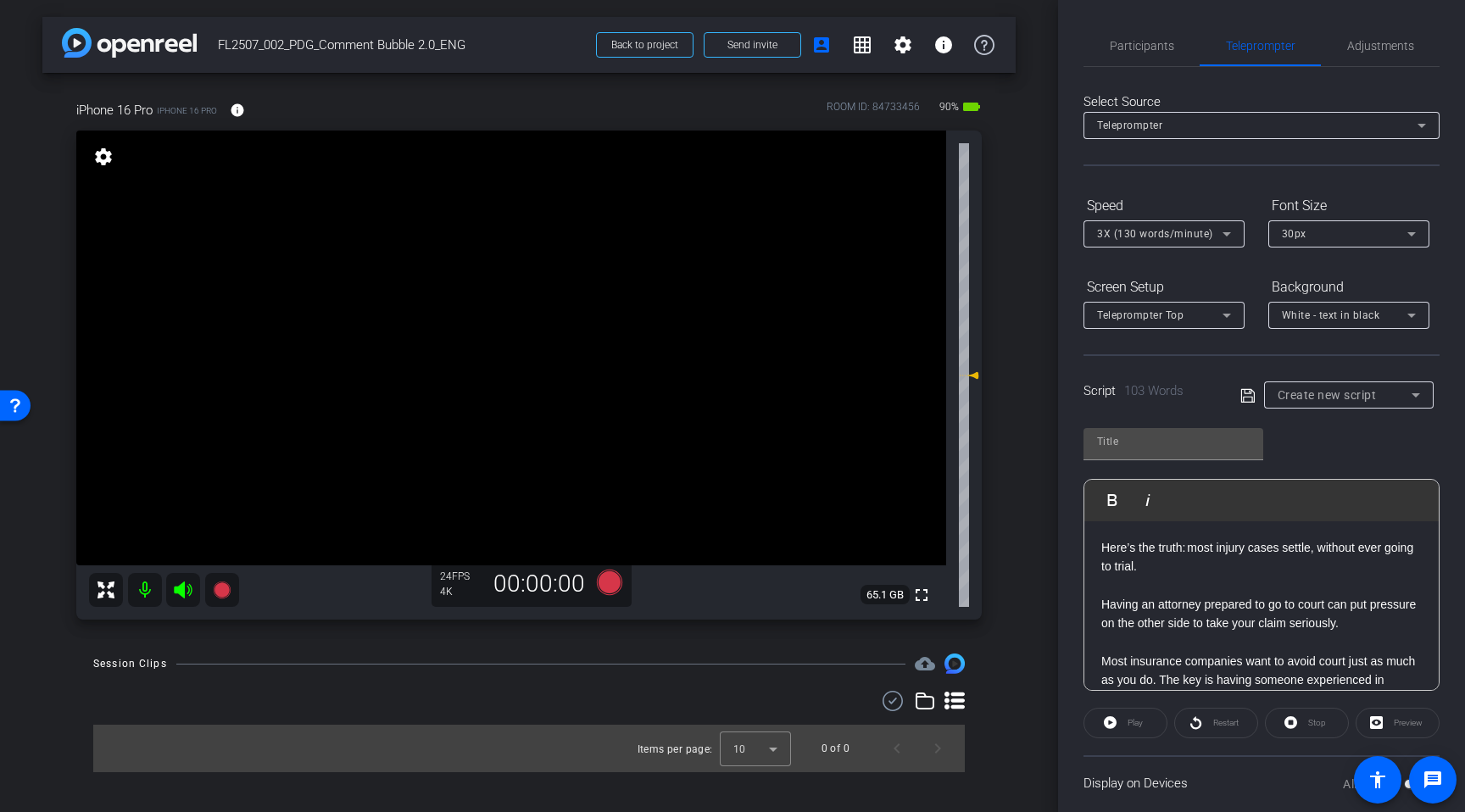 click on "Speed 3X (130 words/minute) Font Size 30px Screen Setup Teleprompter Top Background White - text in black  Script  103 Words
Create new script               Play        Play from this location               Play Selected        Play and display the selected text only Bold Italic Here’s the truth: most injury cases settle, without ever going to trial. Having an attorney prepared to go to court can put pressure on the other side to take your claim seriously. Most insurance companies want to avoid court just as much as you do. The key is having someone   experienced in negotiating with insurance companies and prepared to go to court if needed.  Don’t let fear of court stop you from getting what you deserve. With FindLegal, you get an attorney who knows how to settle, and how to fight if they must. Click the link below for a free consultation. Enter script here..." 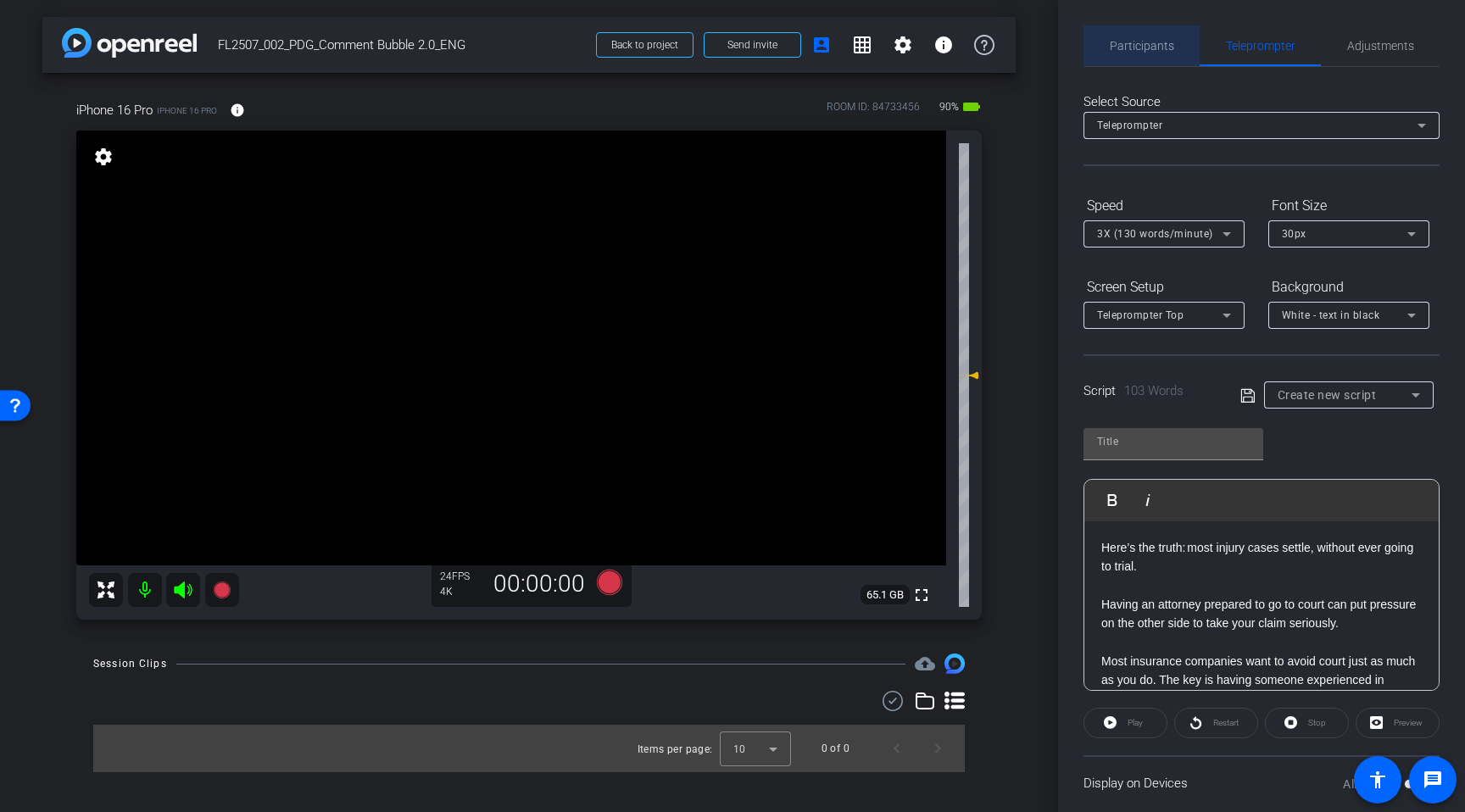 click on "Participants" at bounding box center [1142, 46] 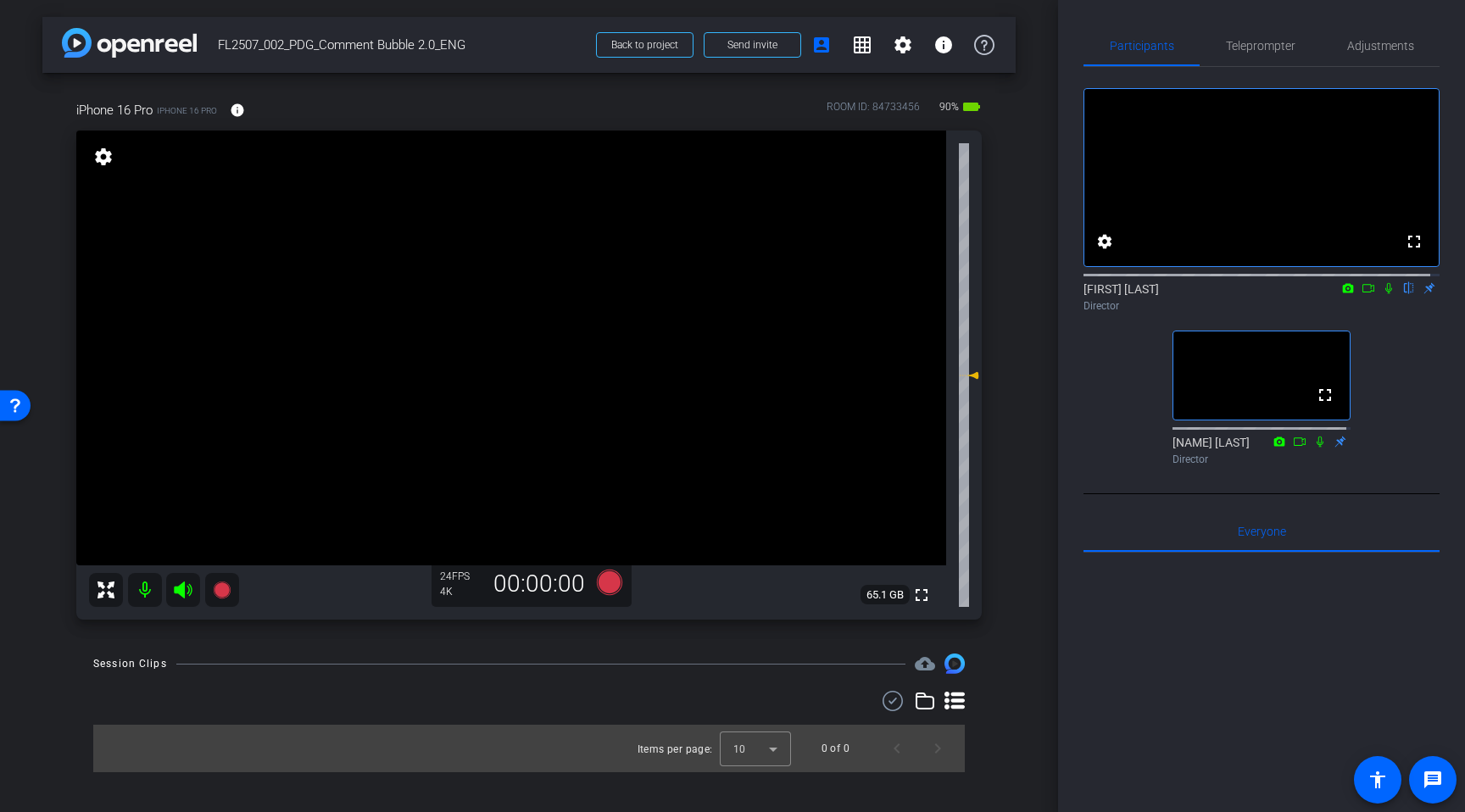 click 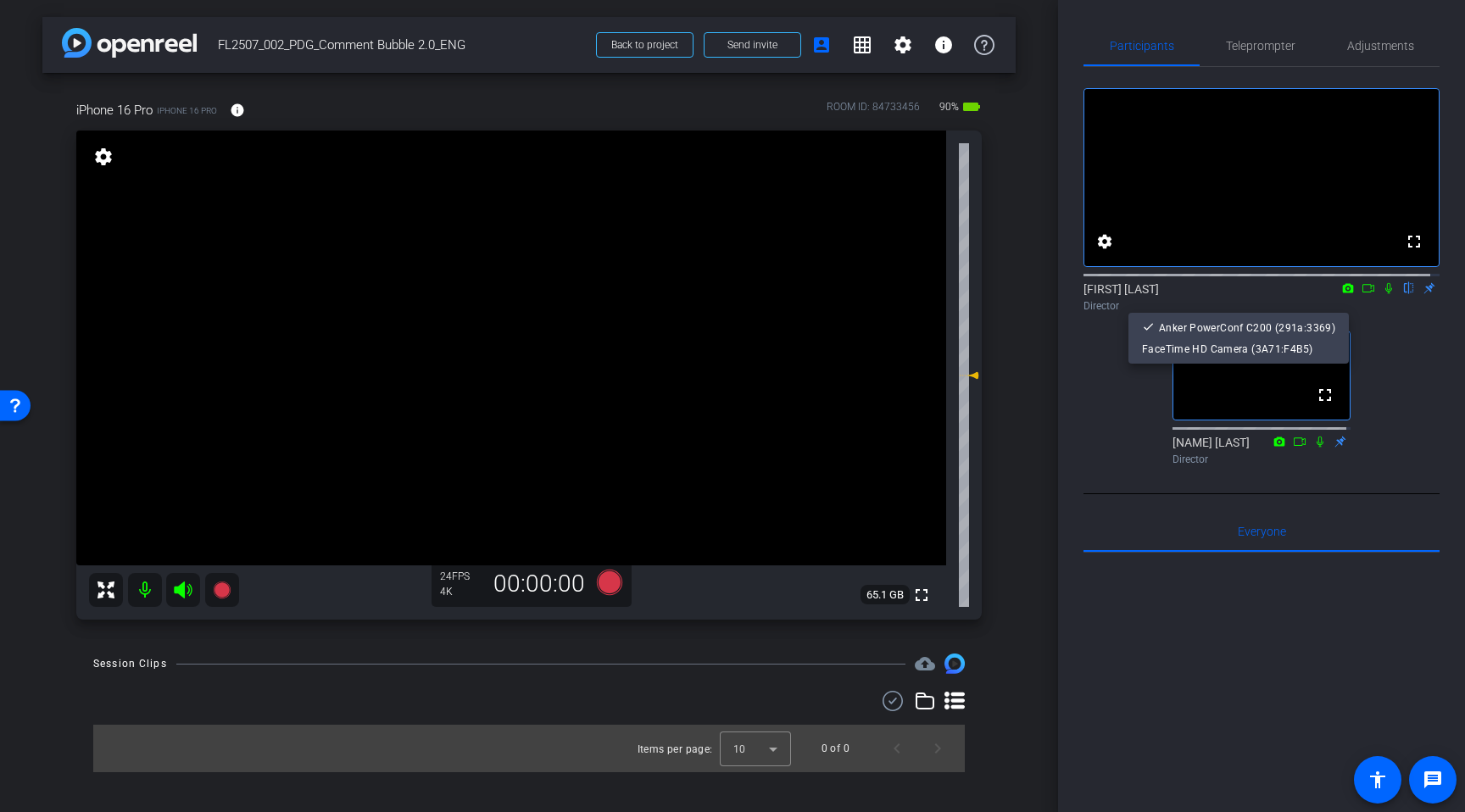 click at bounding box center [732, 406] 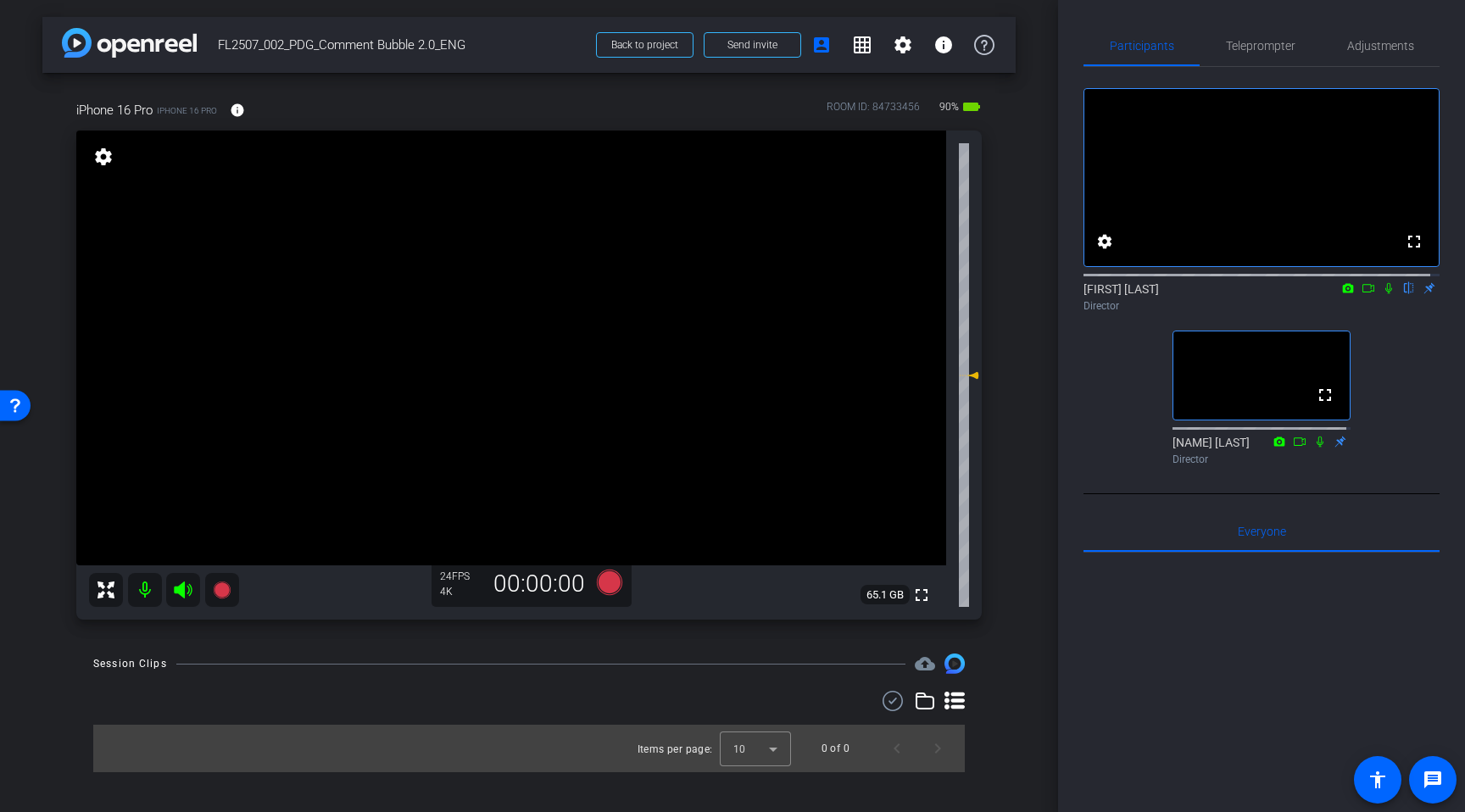 click 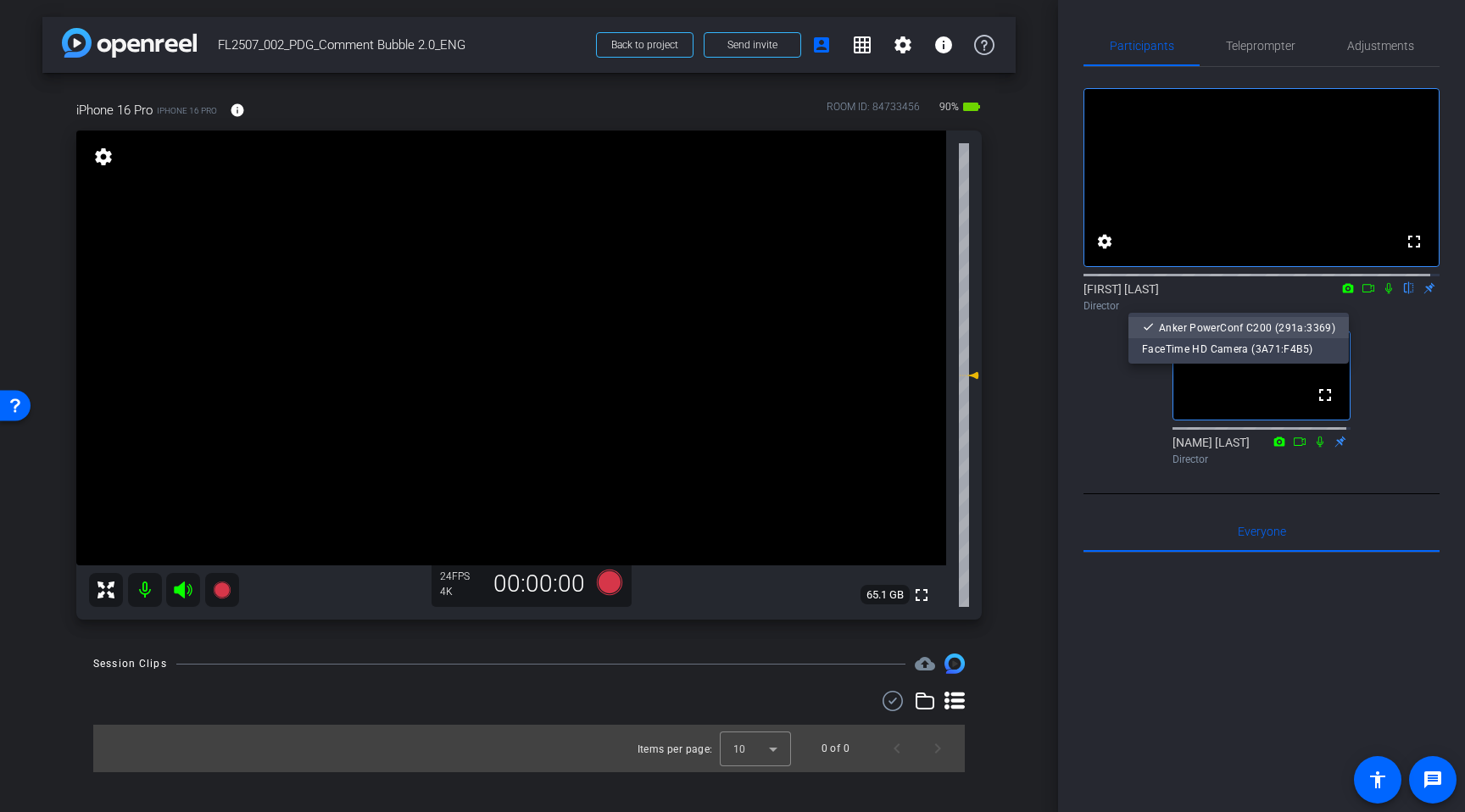 click on "Anker PowerConf C200 (291a:3369)" at bounding box center (1247, 327) 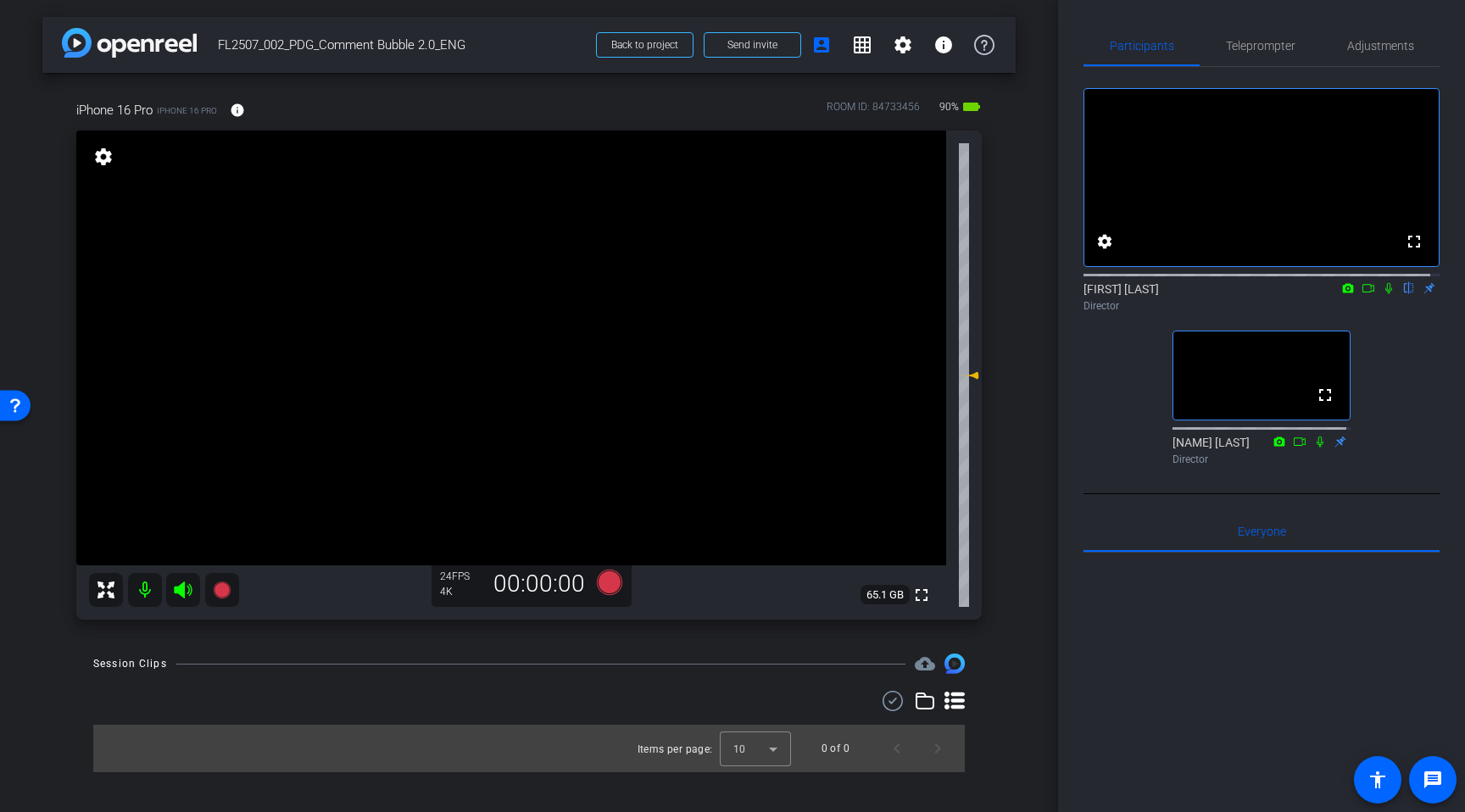 click 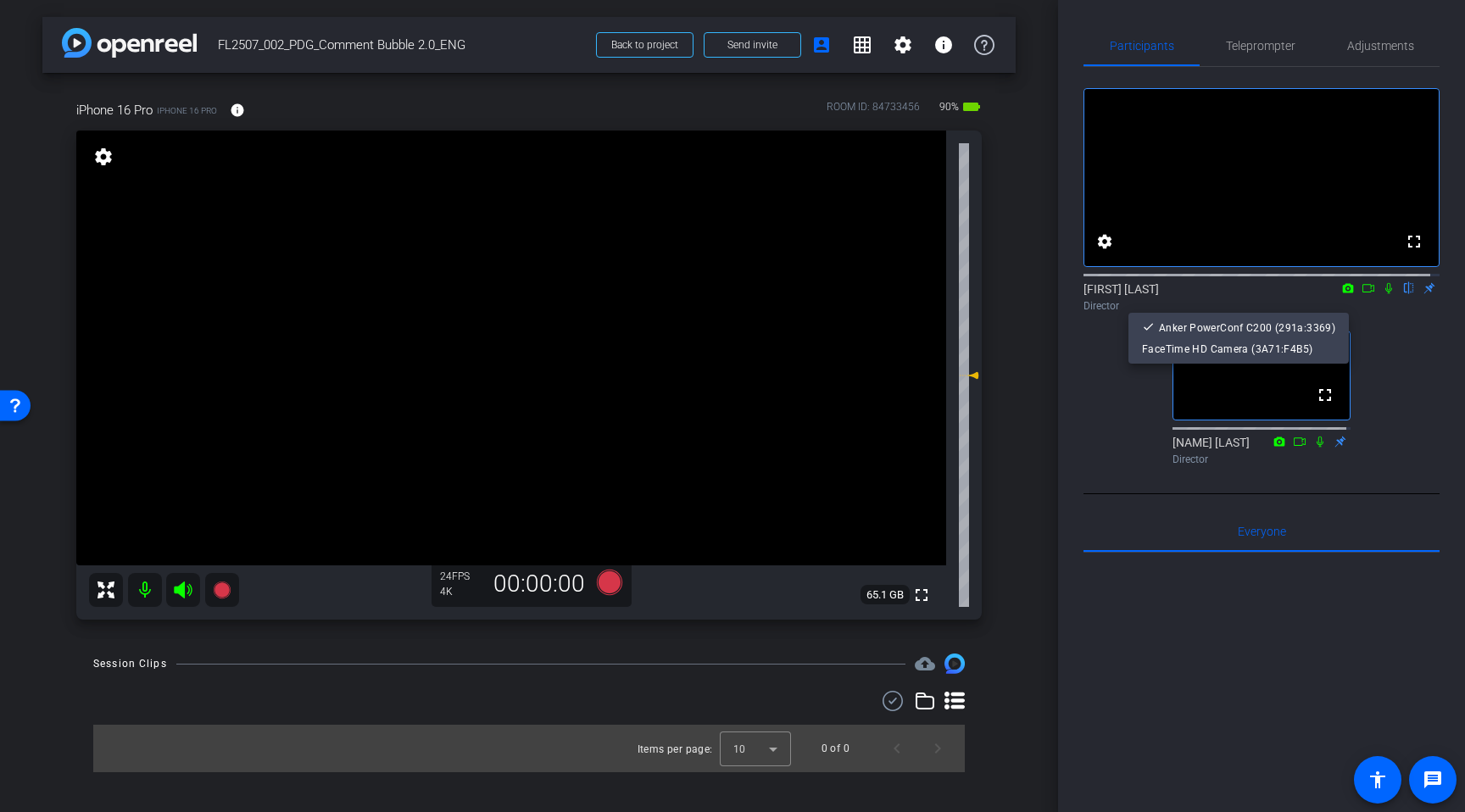 click at bounding box center (732, 406) 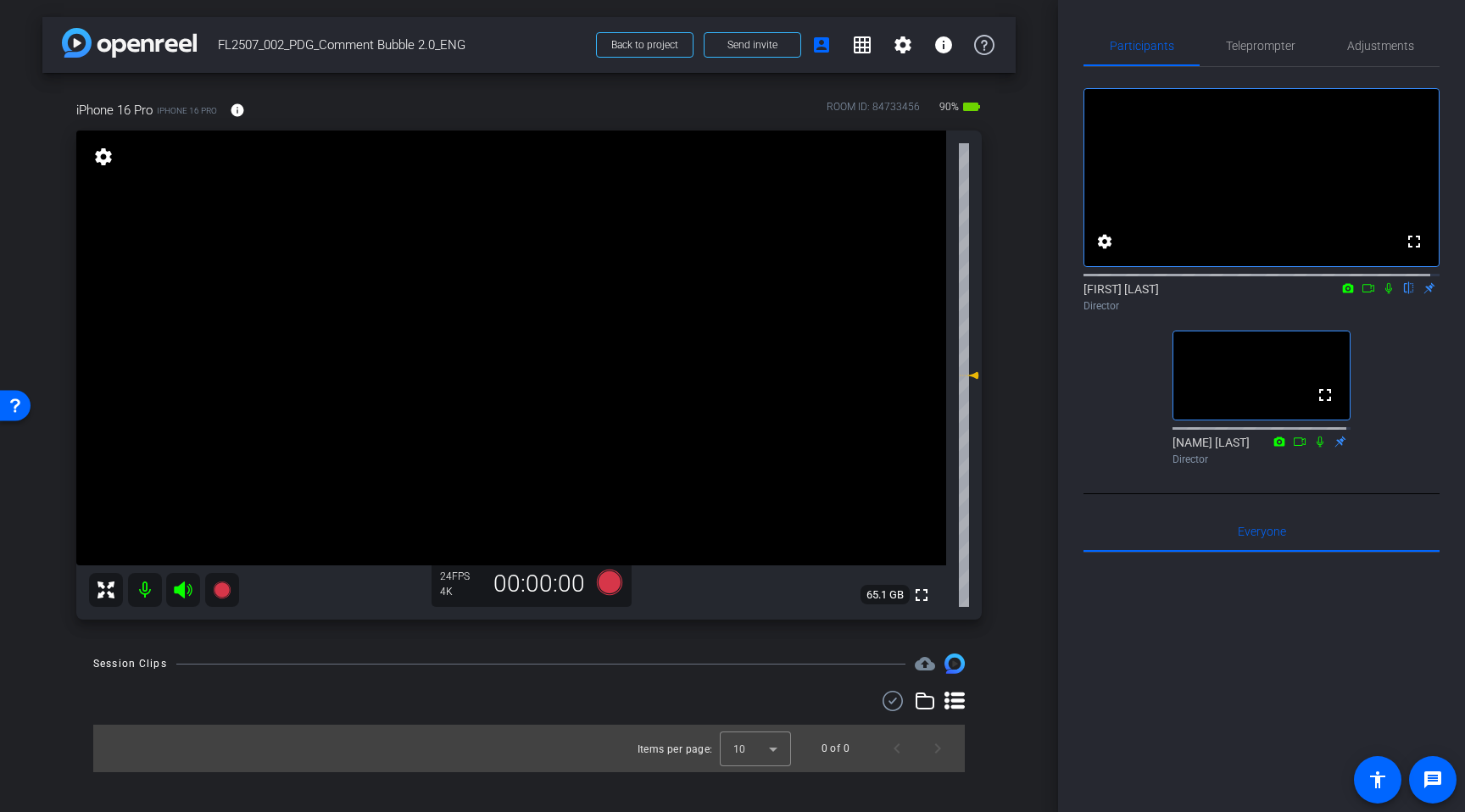 click 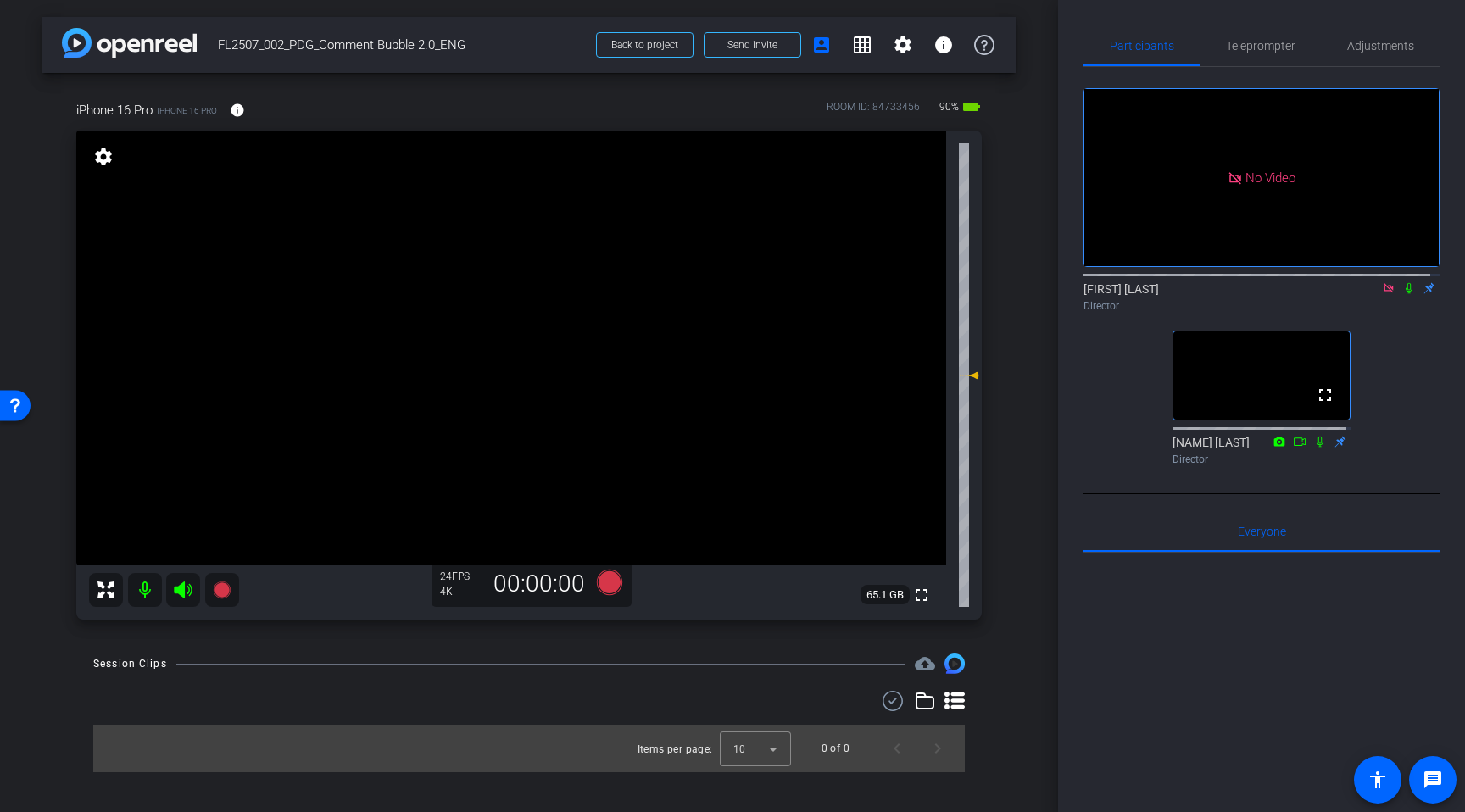 drag, startPoint x: 1402, startPoint y: 355, endPoint x: 1397, endPoint y: 313, distance: 42.296572 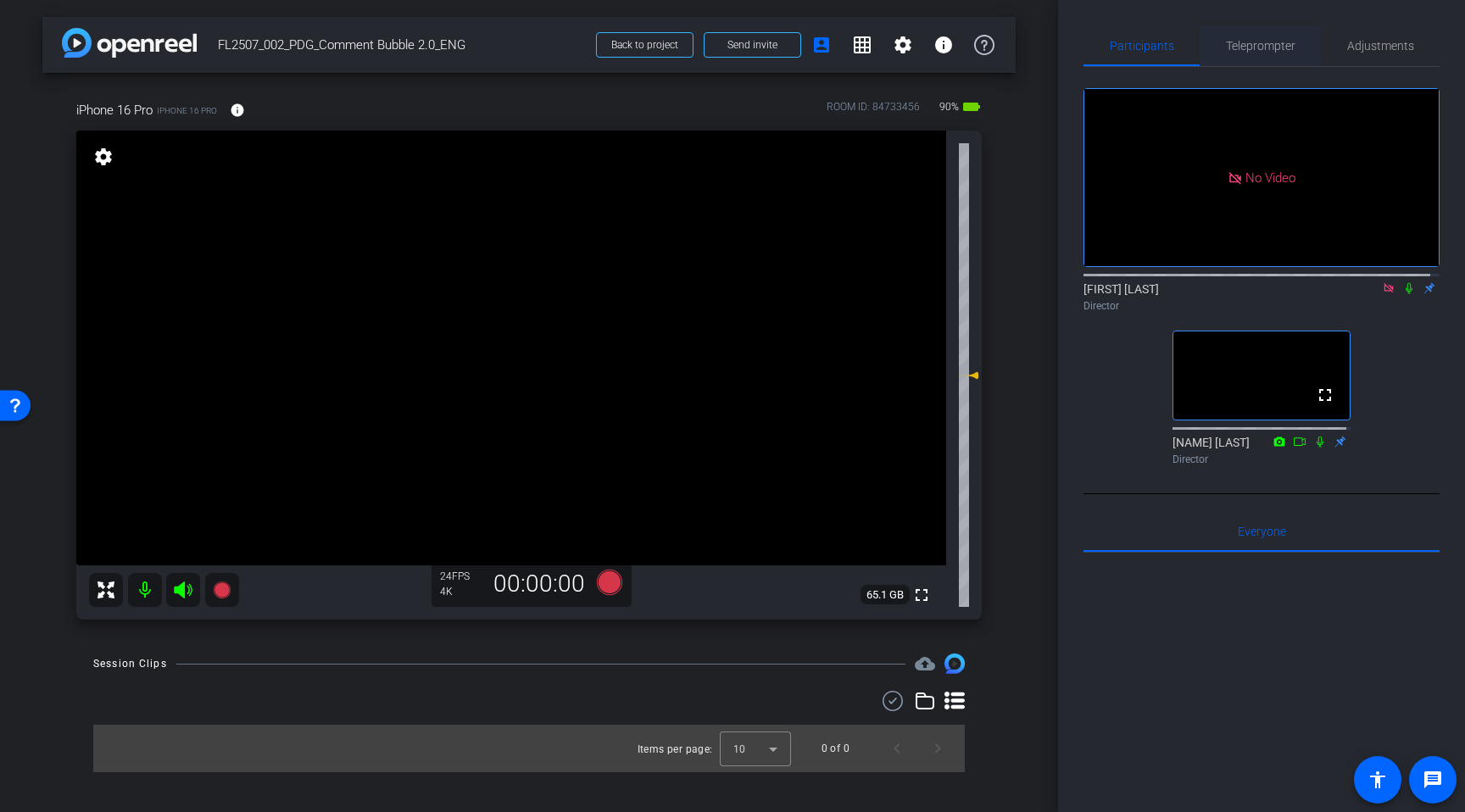 click on "Teleprompter" at bounding box center [1261, 46] 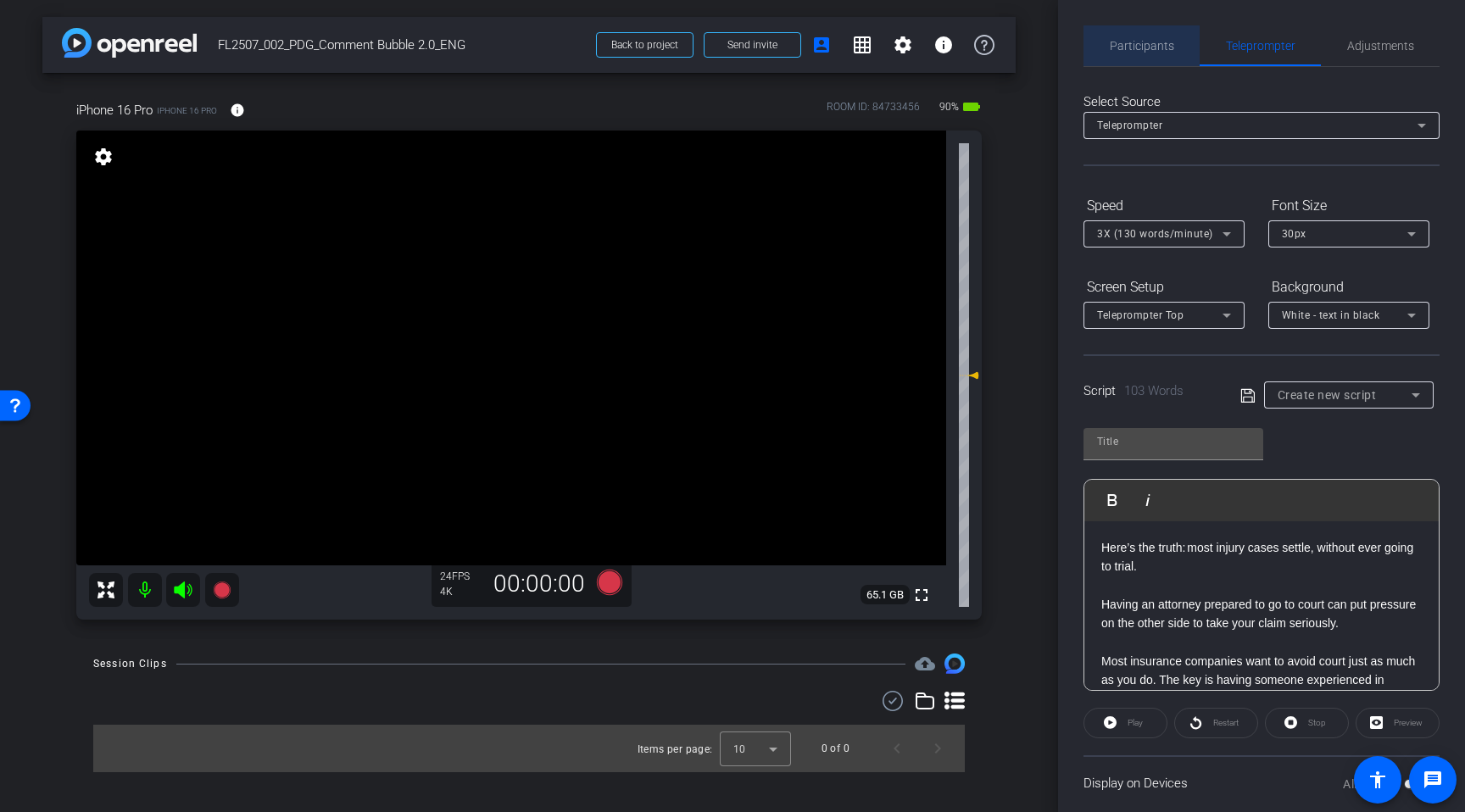 click on "Participants" at bounding box center (1142, 46) 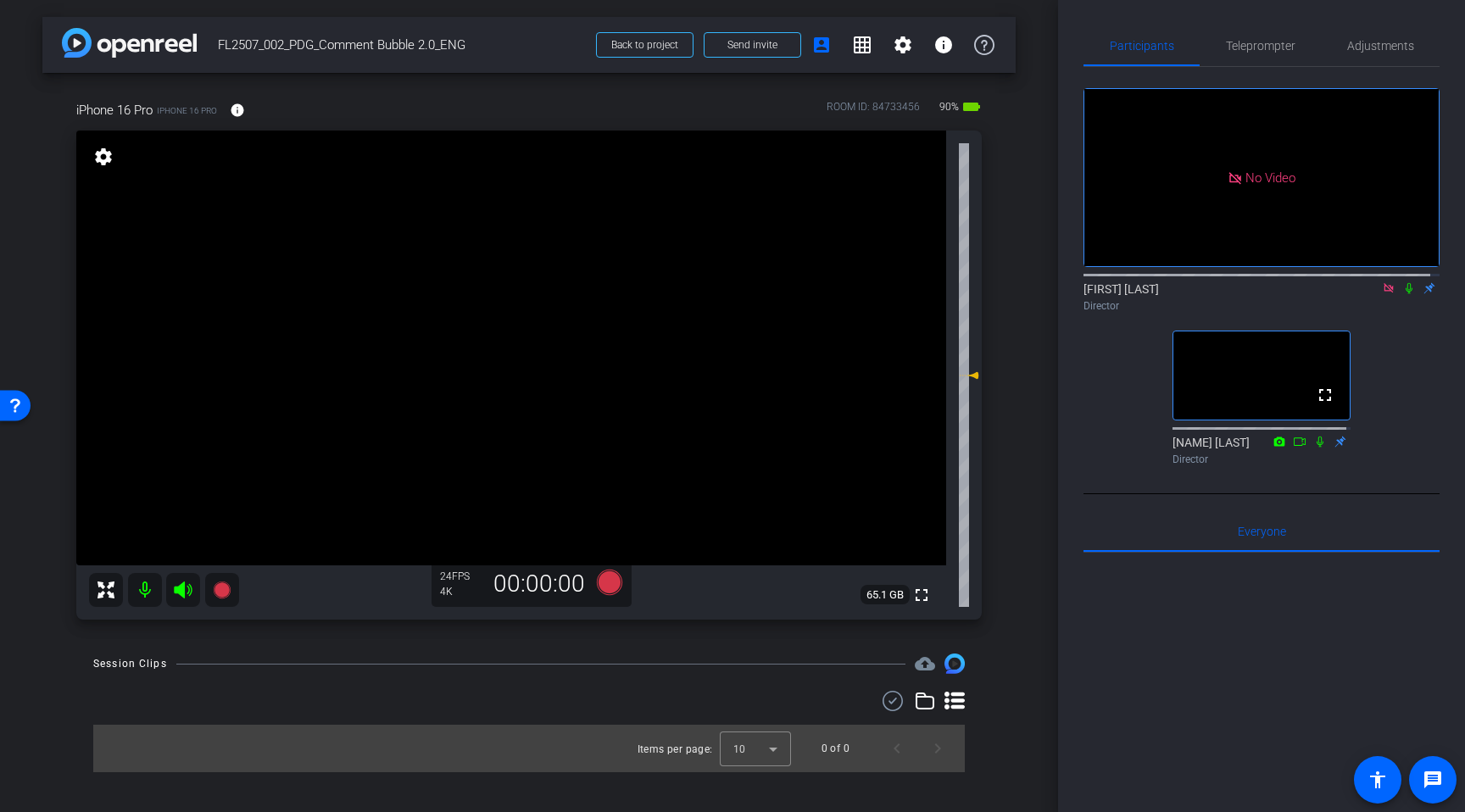 click 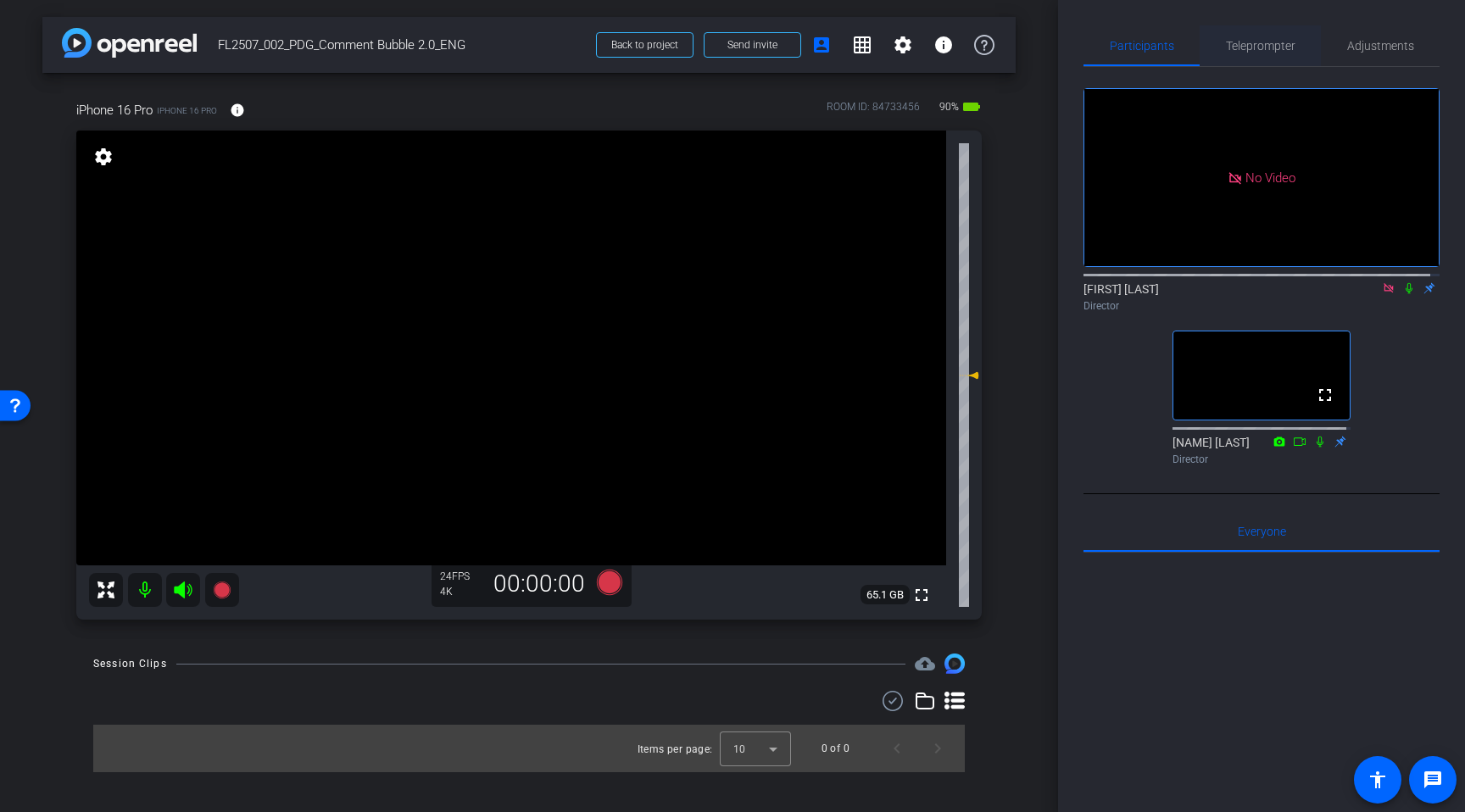 click on "Teleprompter" at bounding box center [1261, 46] 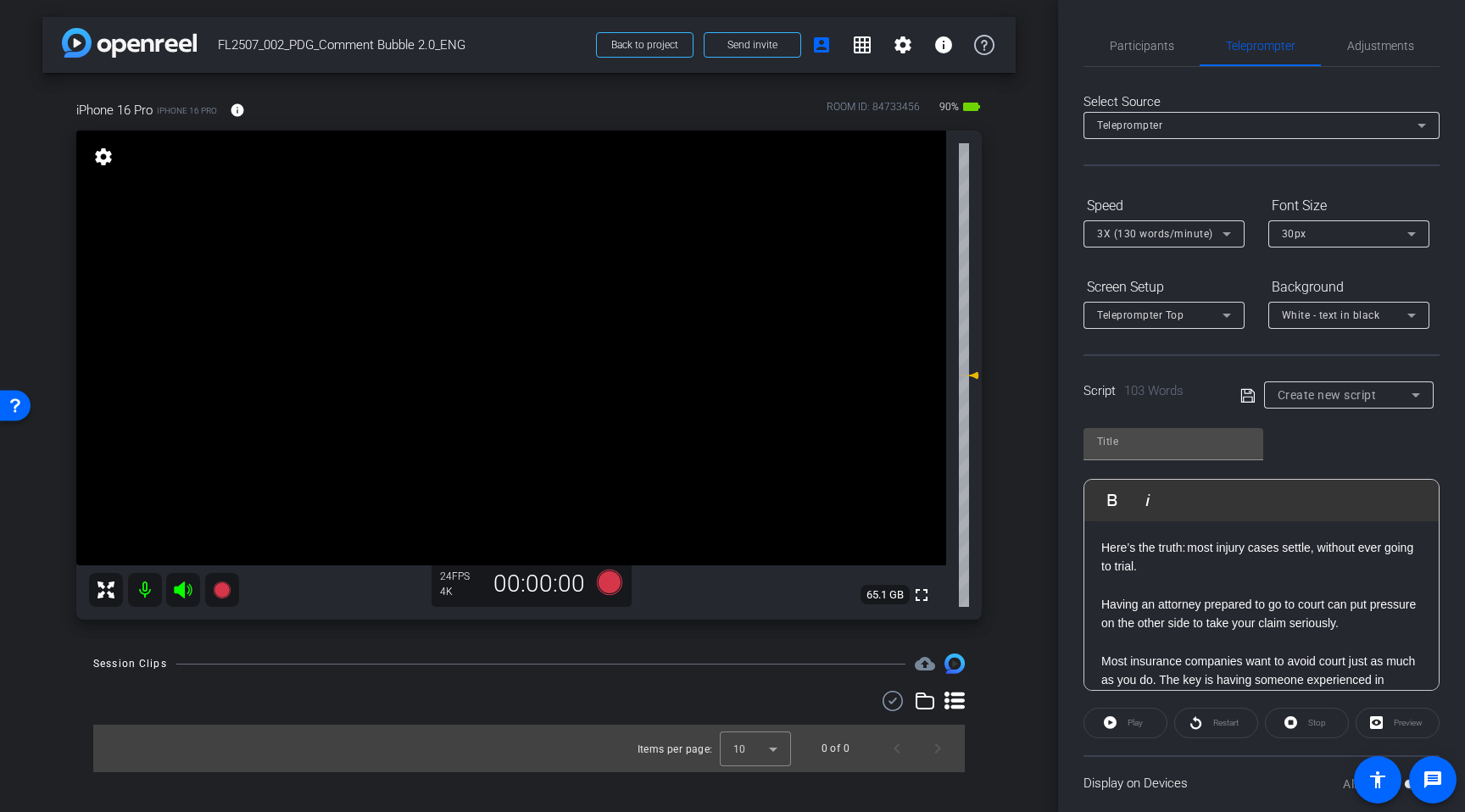 click on "Play        Play from this location               Play Selected        Play and display the selected text only Bold Italic Here’s the truth: most injury cases settle, without ever going to trial. Having an attorney prepared to go to court can put pressure on the other side to take your claim seriously. Most insurance companies want to avoid court just as much as you do. The key is having someone   experienced in negotiating with insurance companies and prepared to go to court if needed.  Don’t let fear of court stop you from getting what you deserve. With FindLegal, you get an attorney who knows how to settle, and how to fight if they must. Click the link below for a free consultation. Enter script here..." 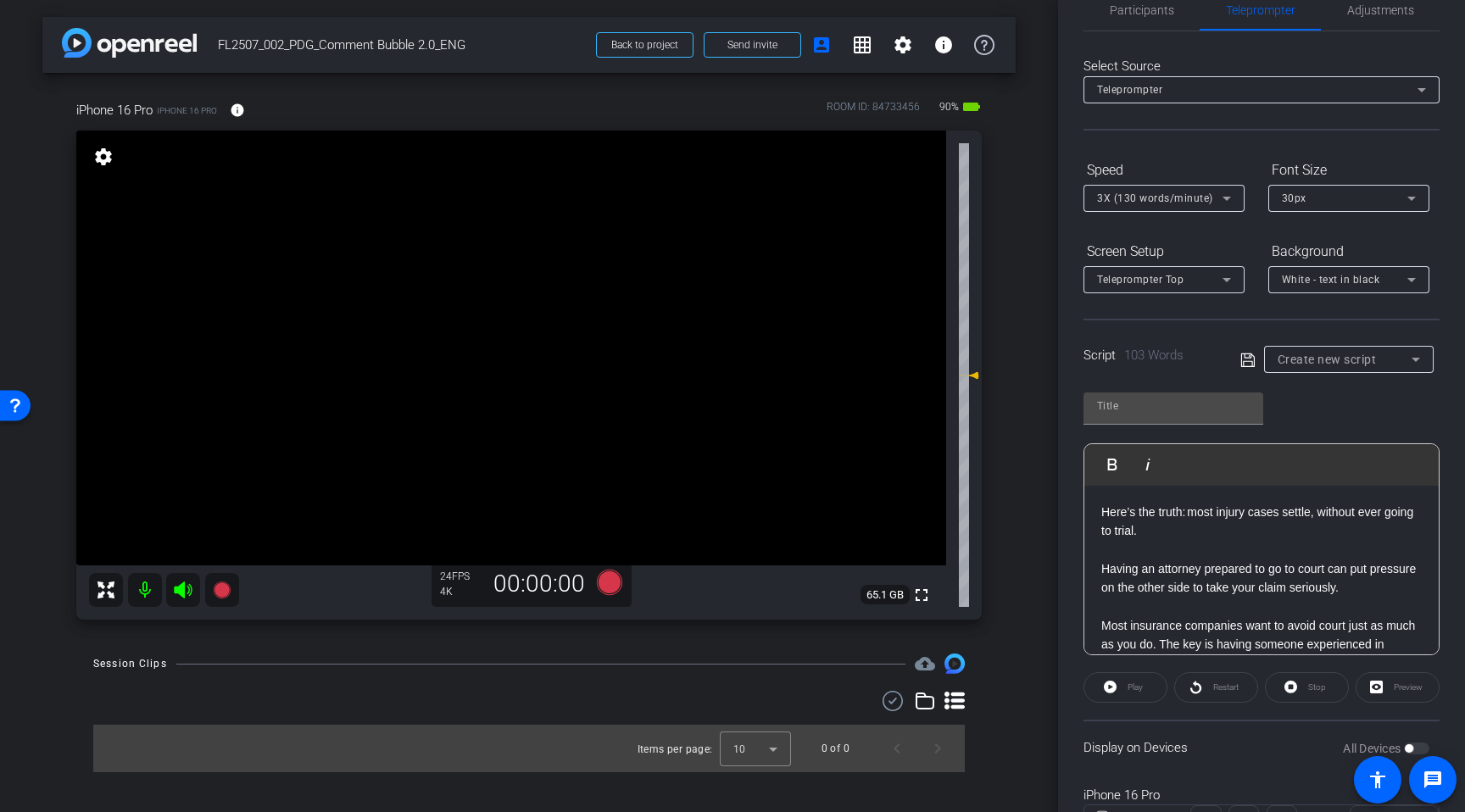 scroll, scrollTop: 114, scrollLeft: 0, axis: vertical 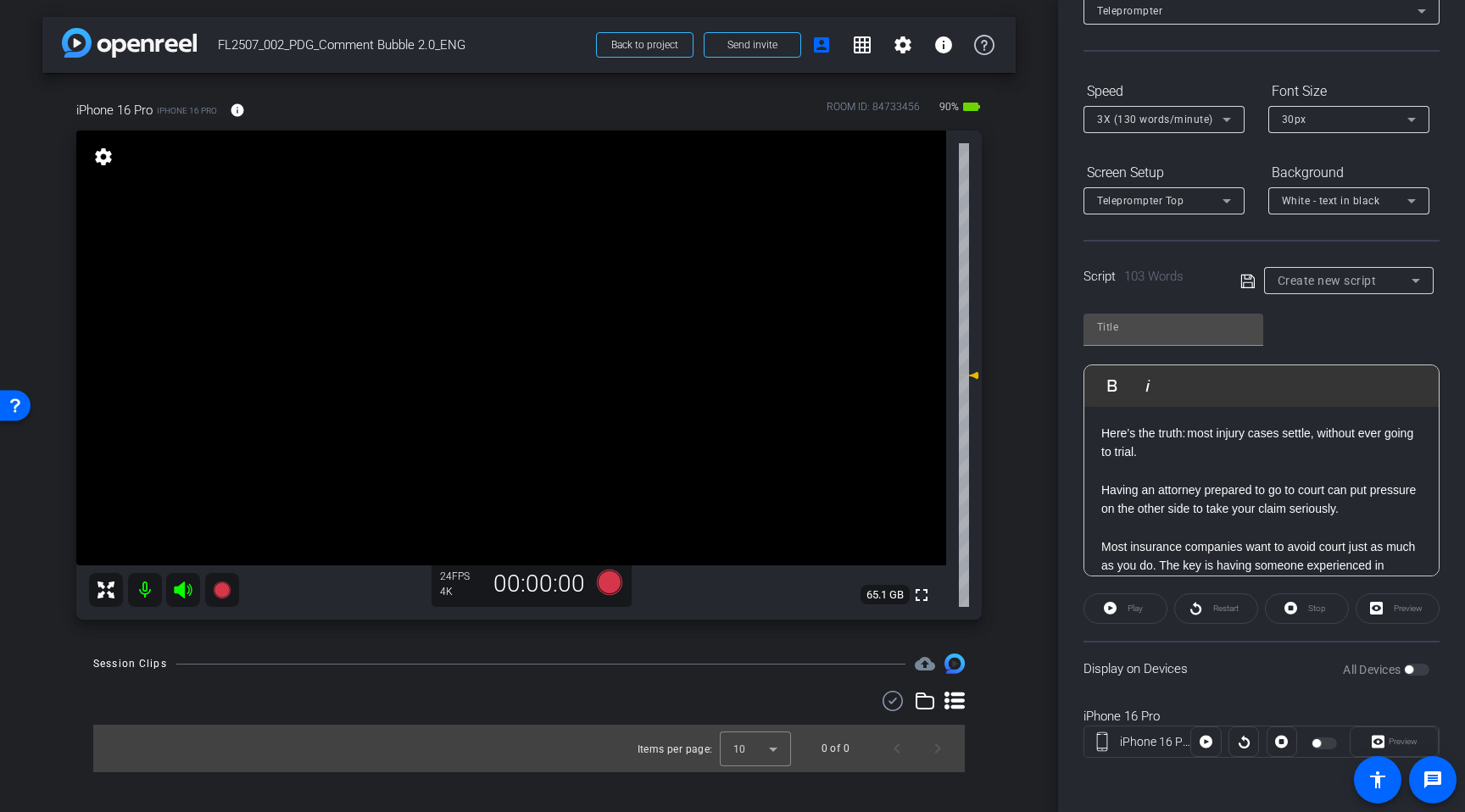 click on "iPhone [PHONE]
iPhone [PHONE]
Preview" 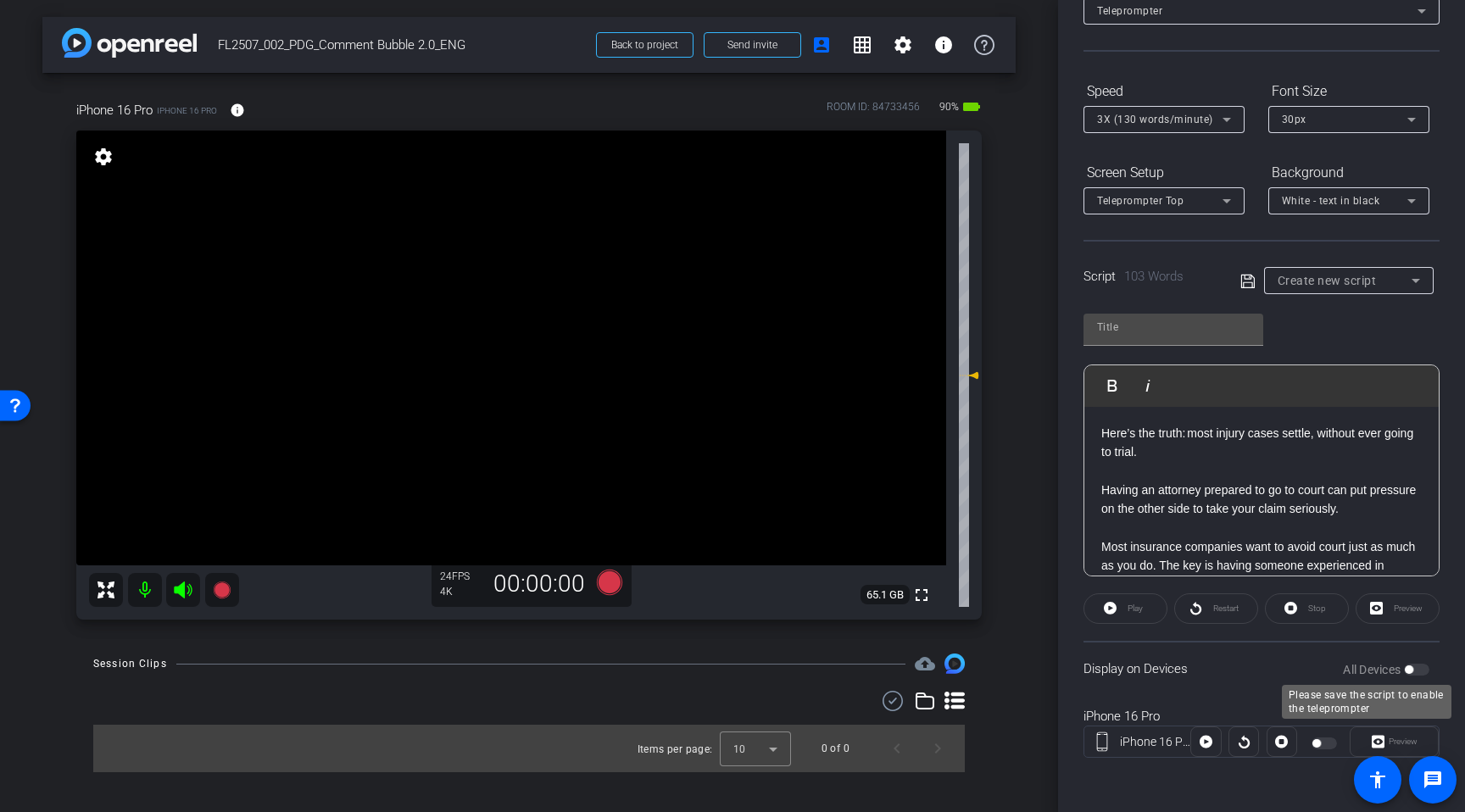 click on "All Devices" at bounding box center (1386, 670) 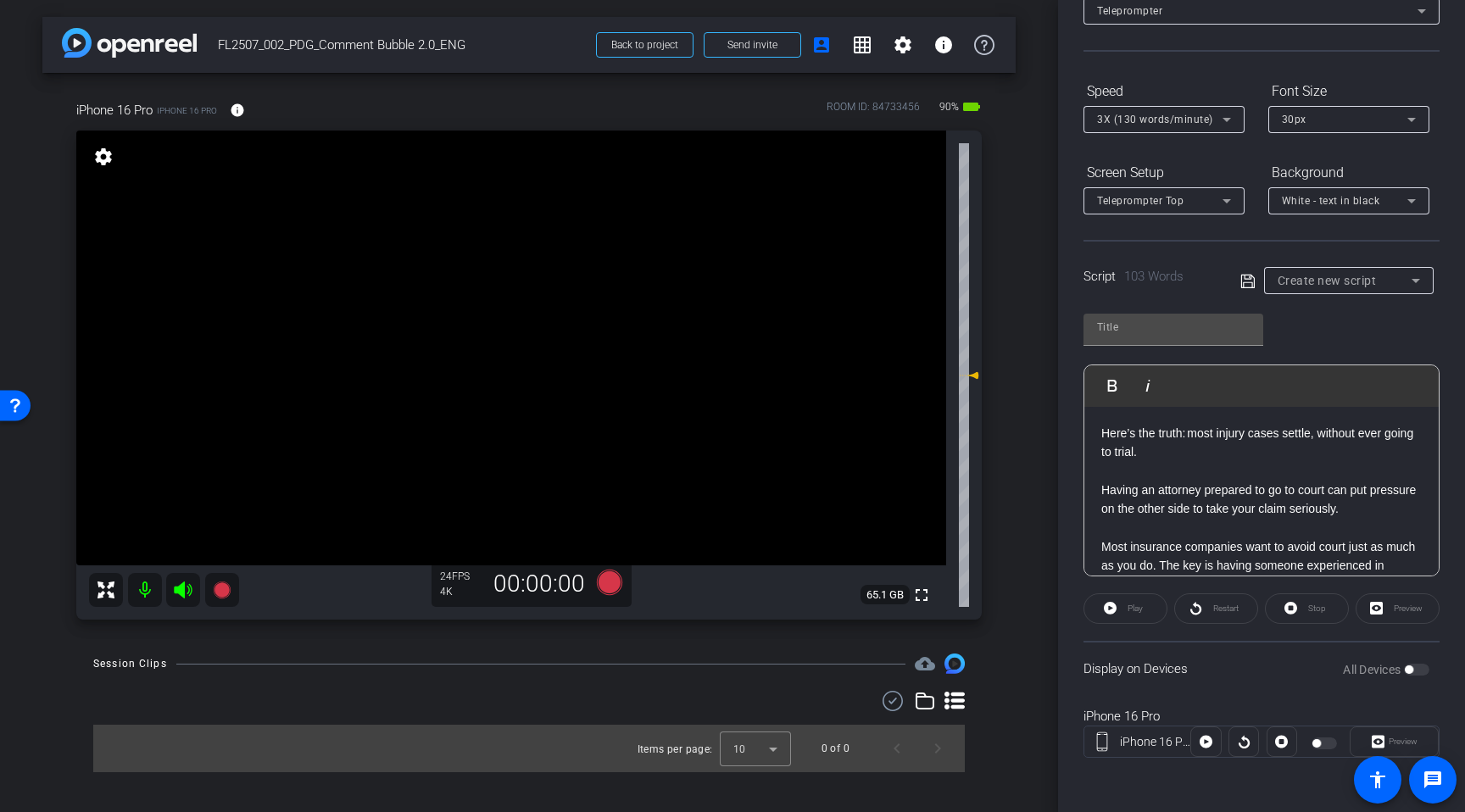 click on "All Devices" at bounding box center [1386, 670] 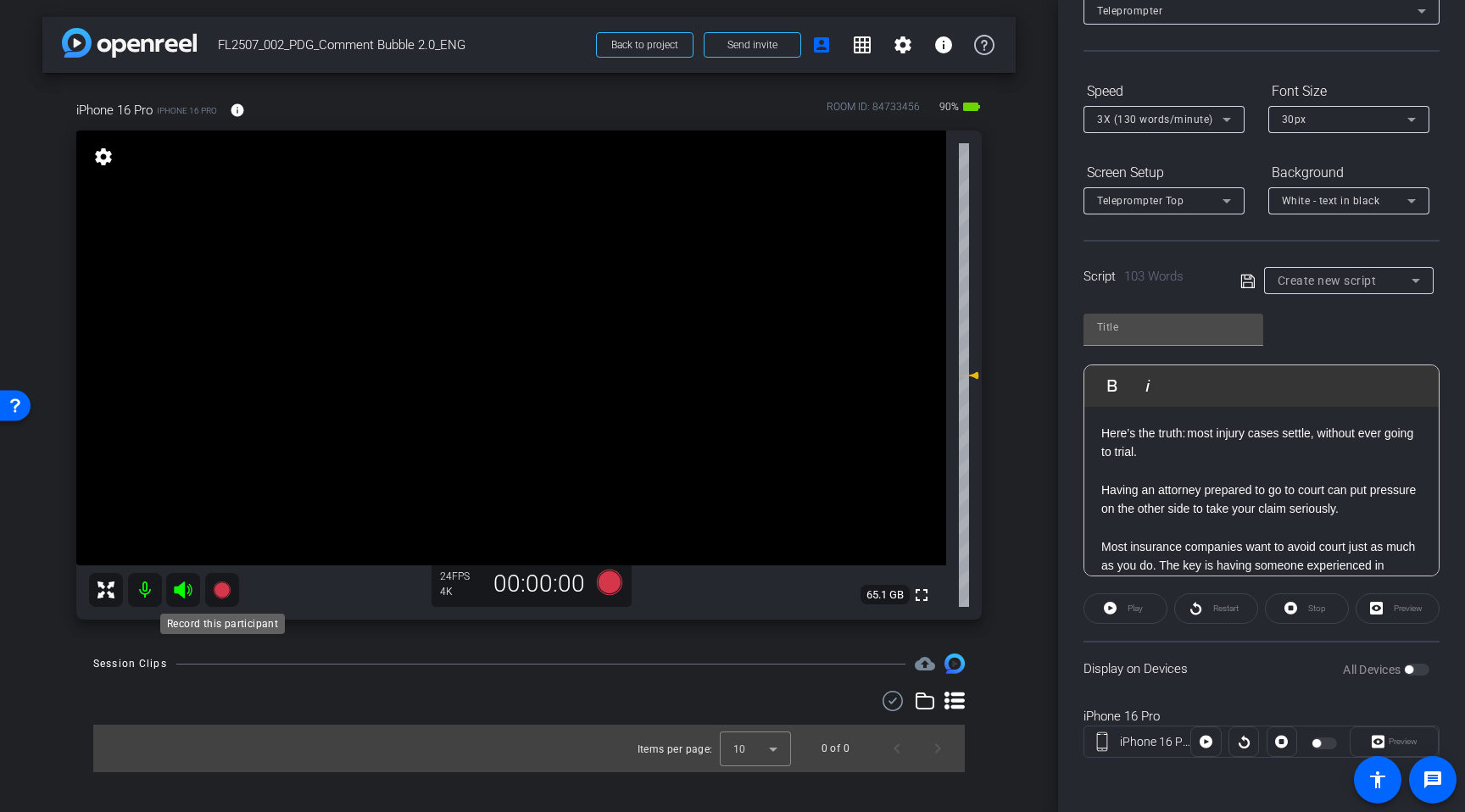 click 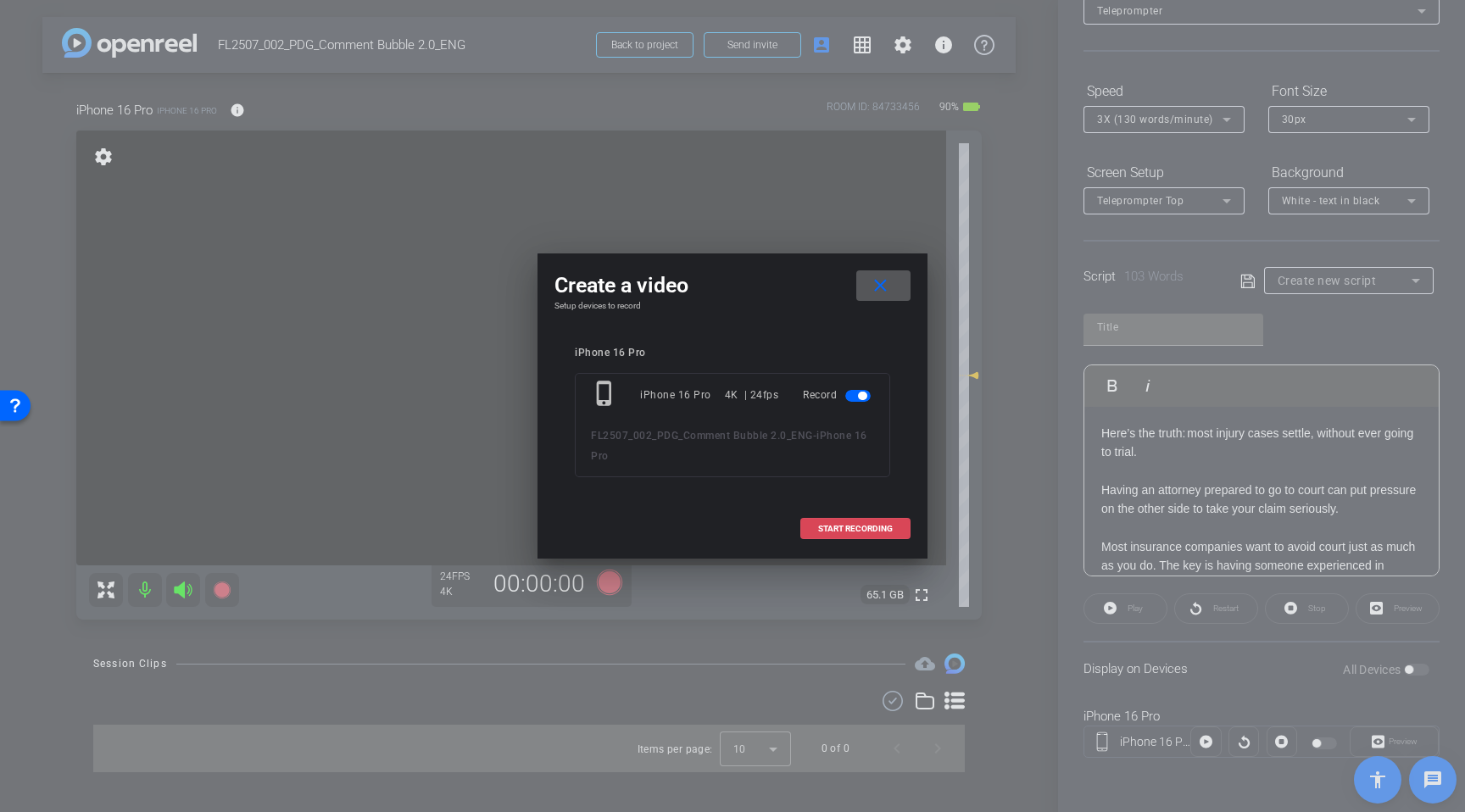 click at bounding box center (855, 529) 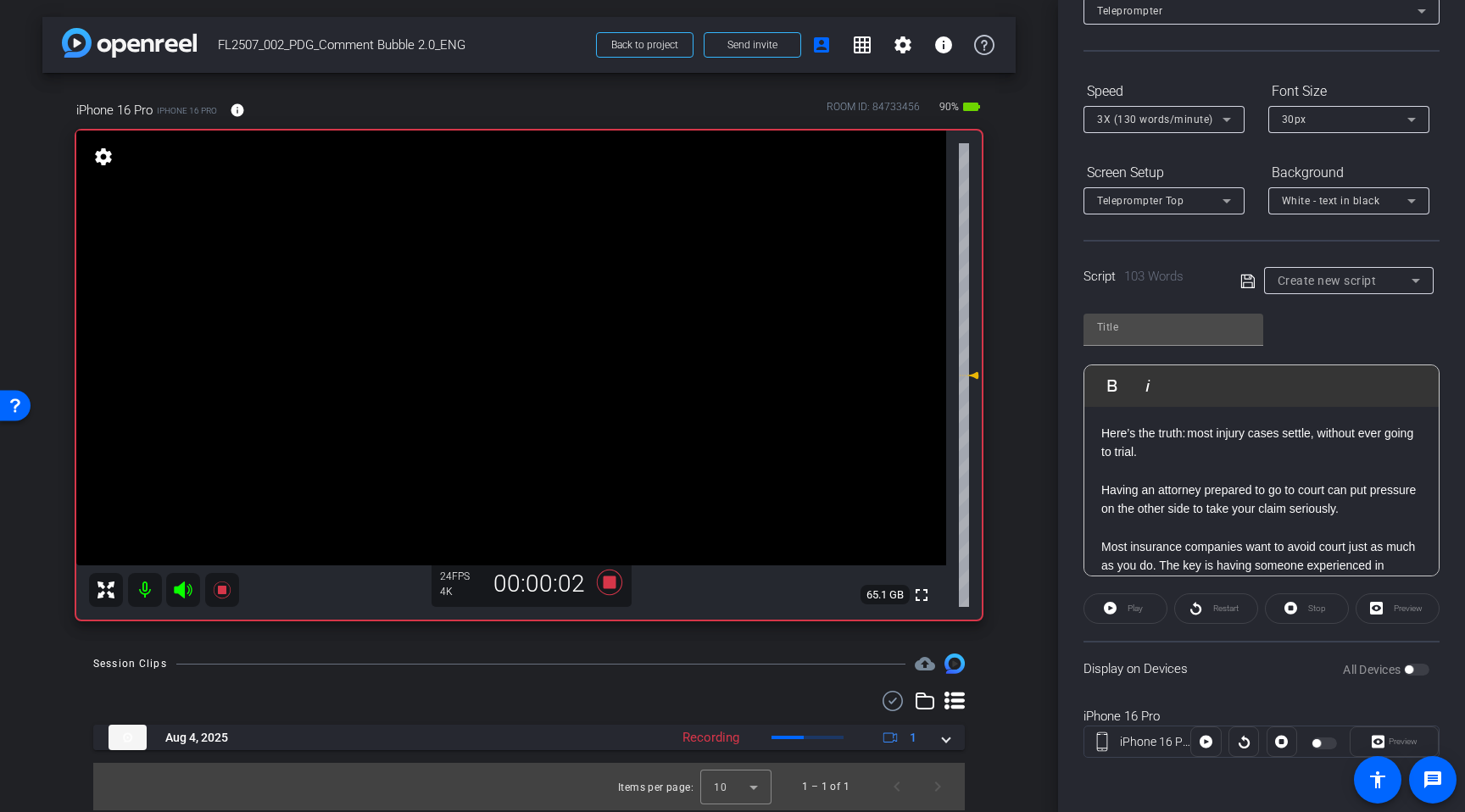 click on "Preview" 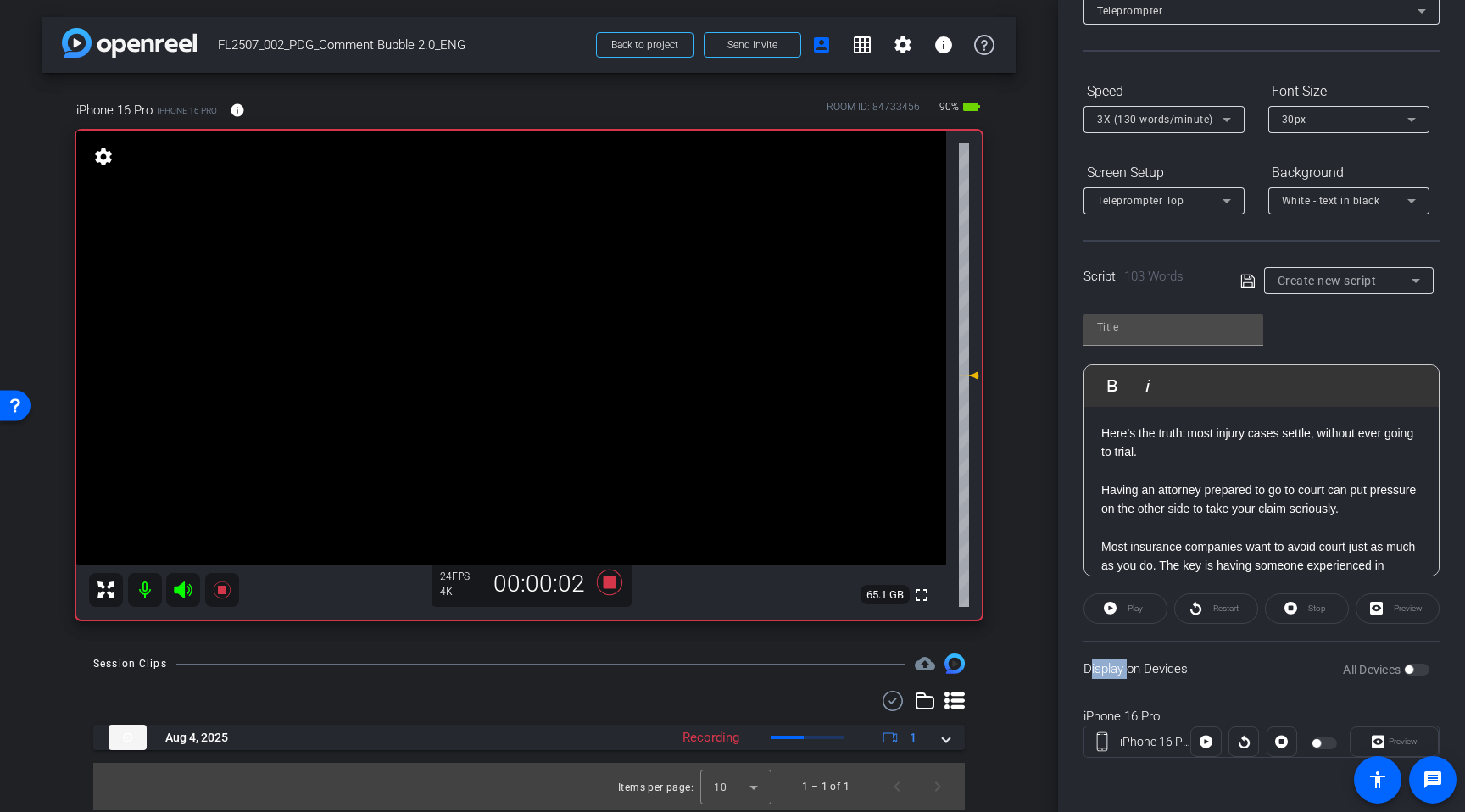 click on "Preview" 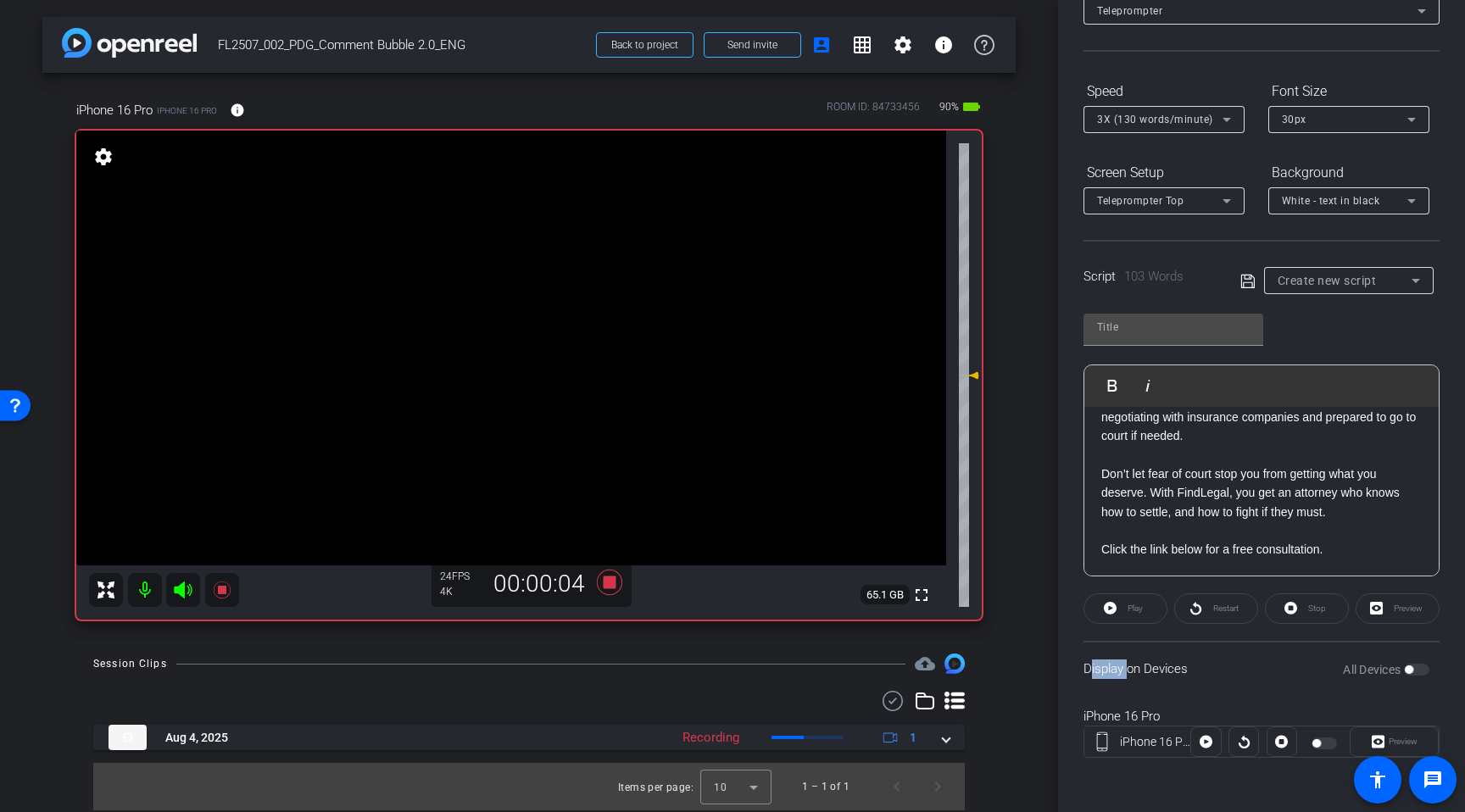 scroll, scrollTop: 0, scrollLeft: 0, axis: both 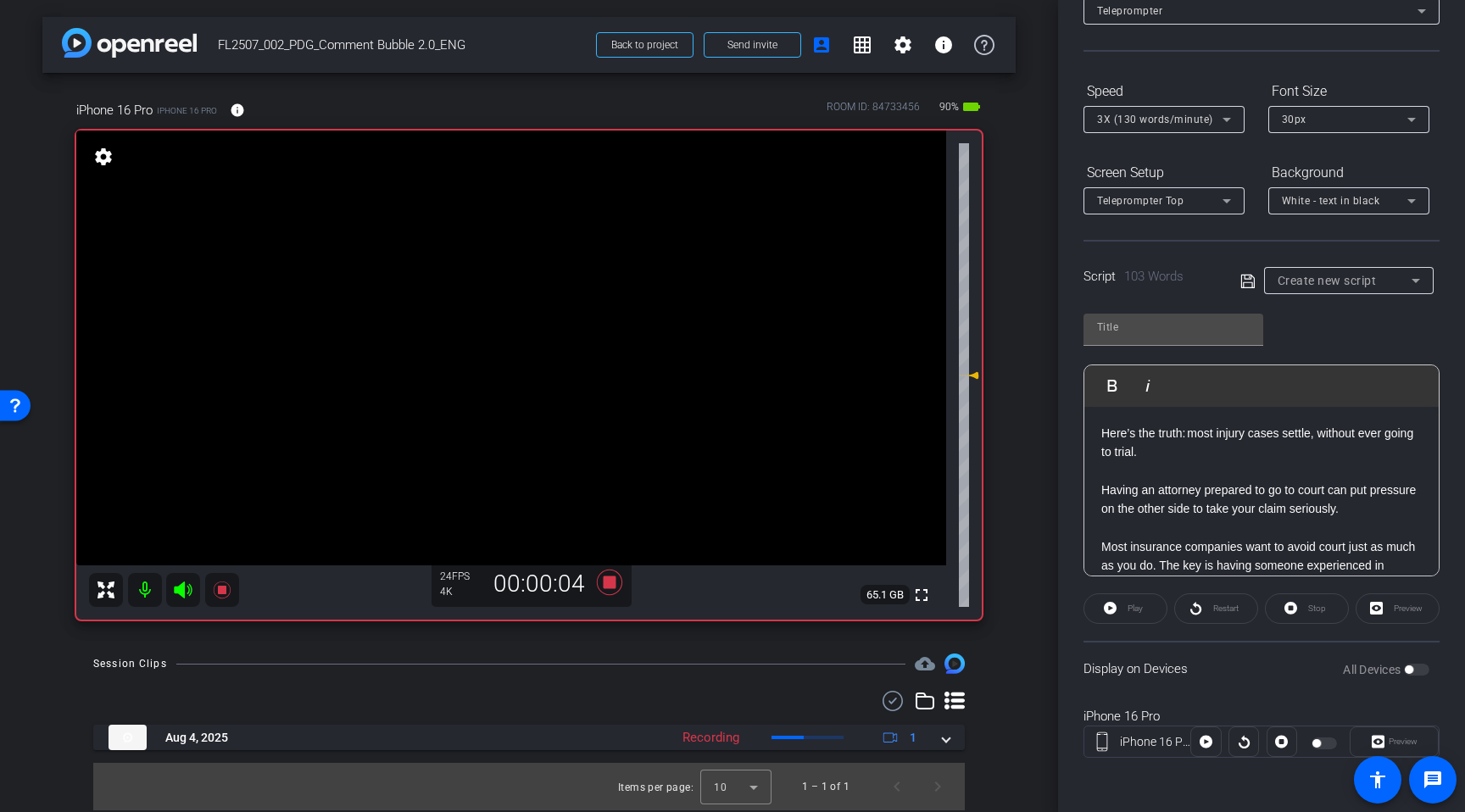 click on "Preview" 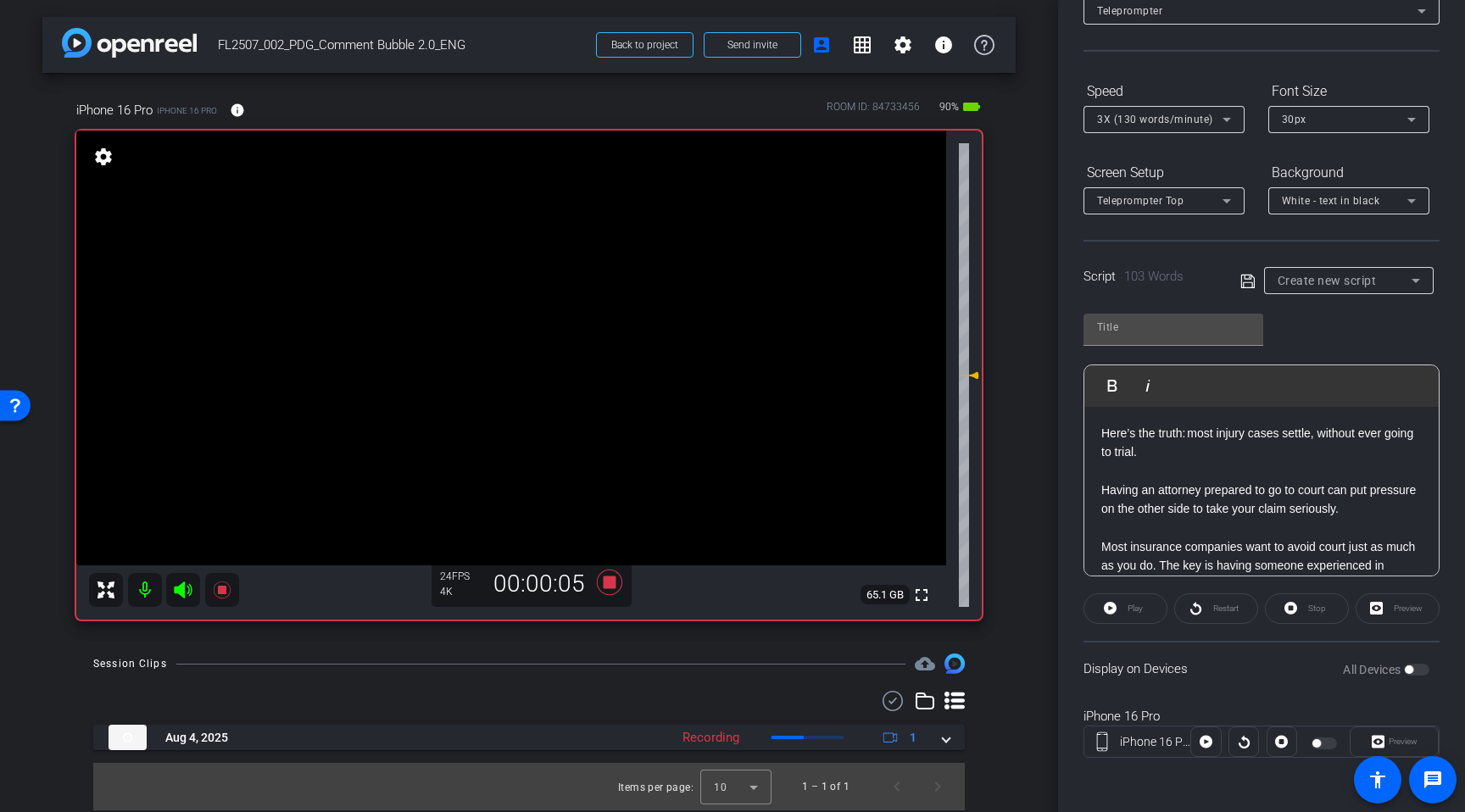 click on "Preview" 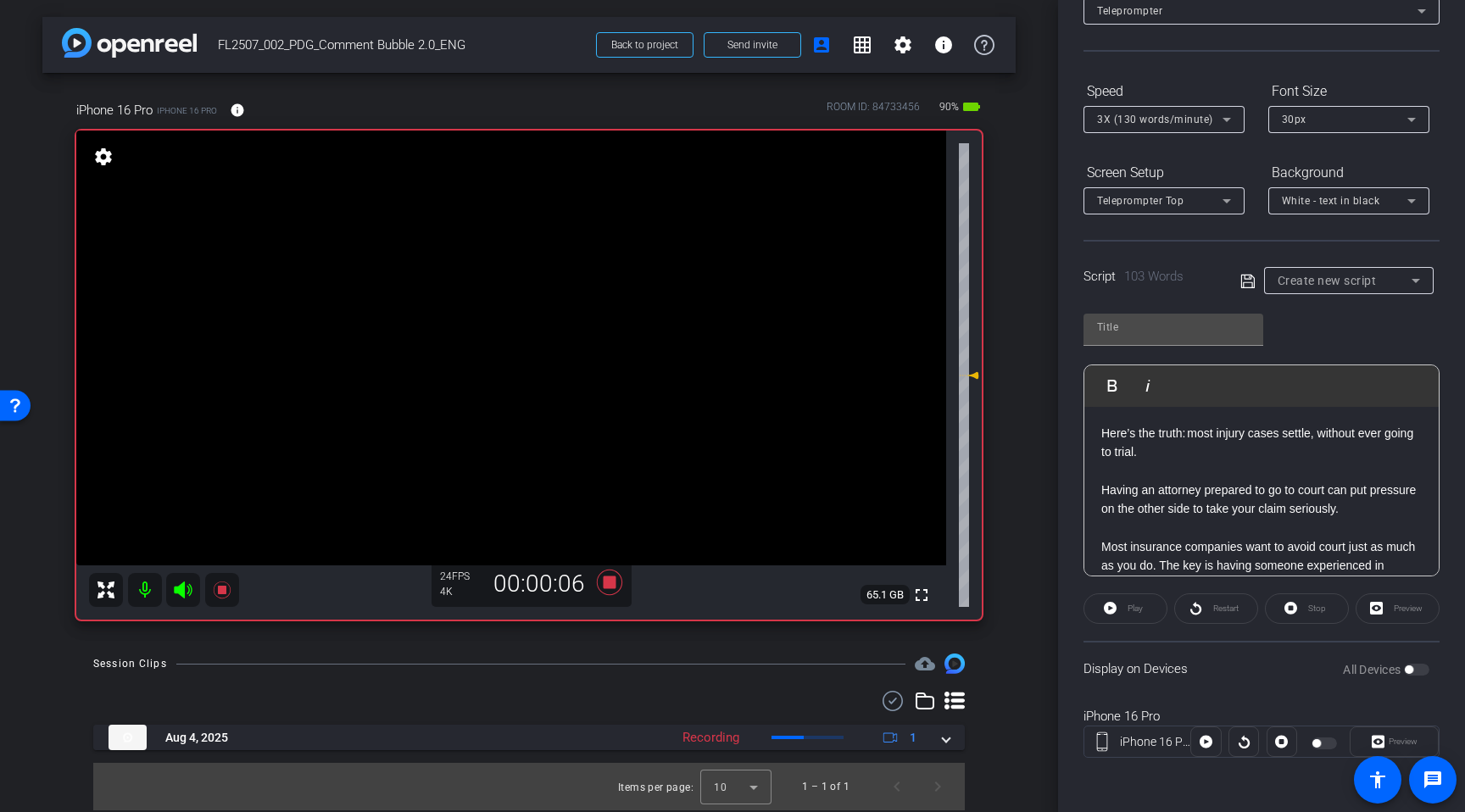 click on "iPhone [PHONE]
iPhone [PHONE]
Preview" 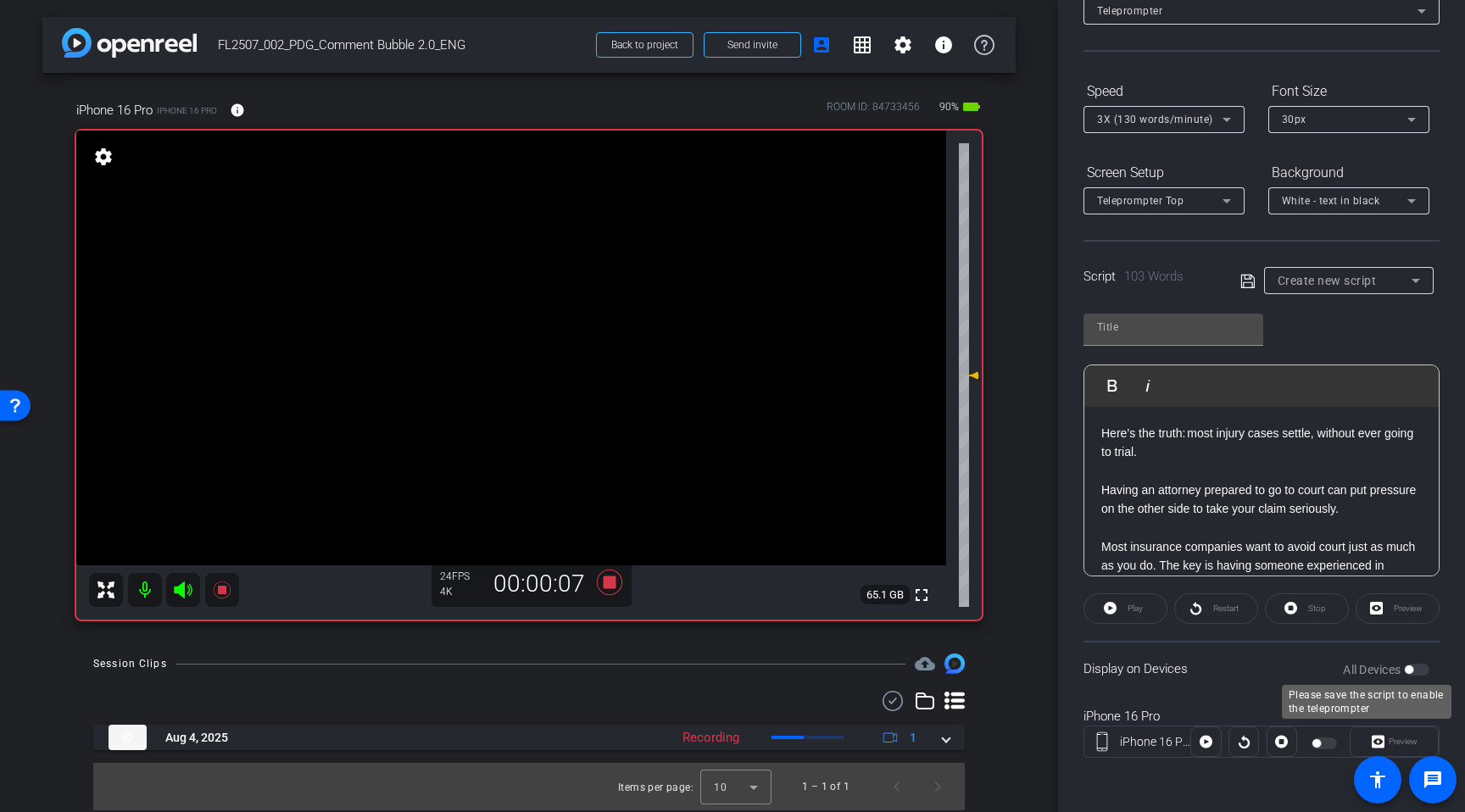 click on "All Devices" at bounding box center [1373, 670] 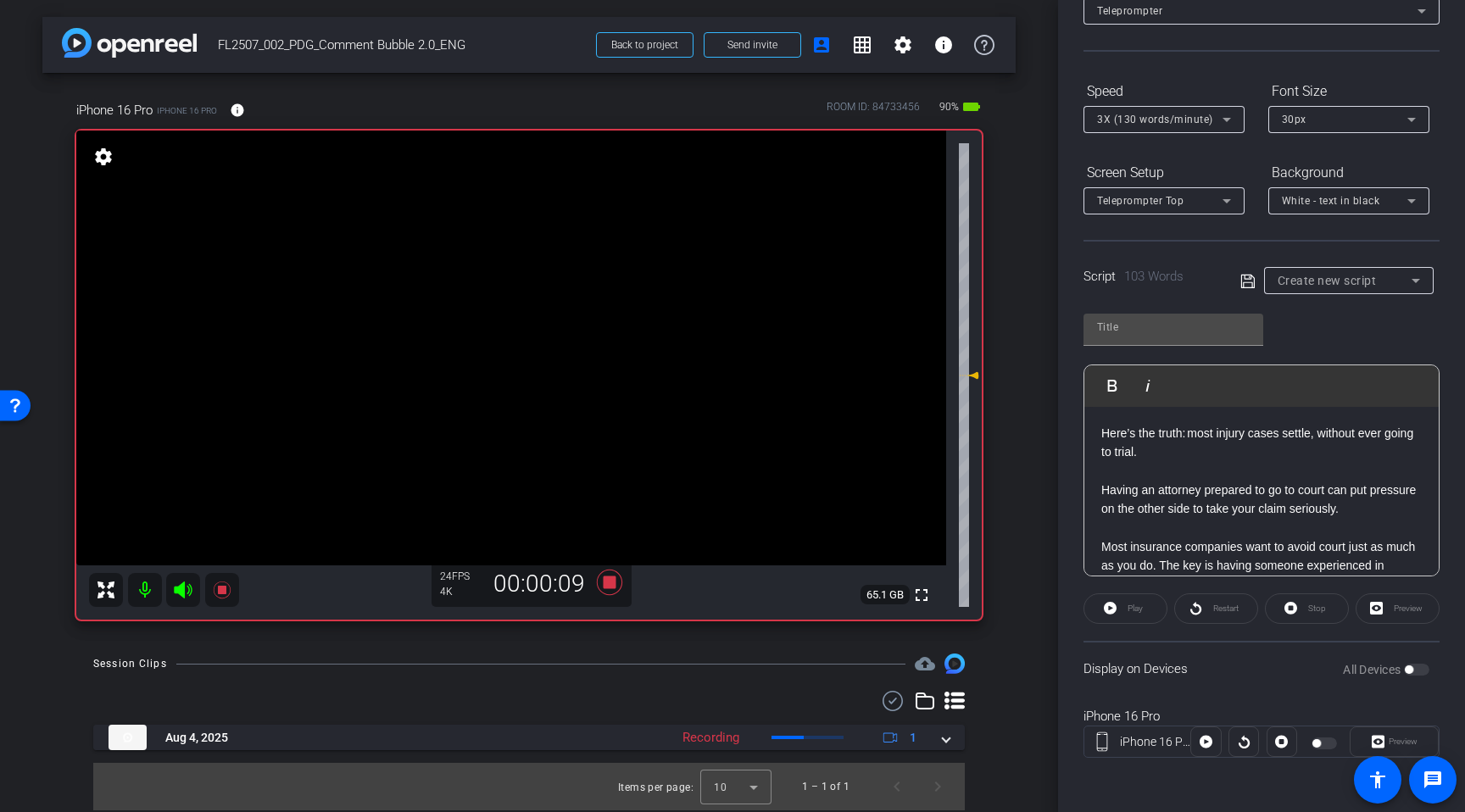 click on "Here’s the truth: most injury cases settle, without ever going to trial. Having an attorney prepared to go to court can put pressure on the other side to take your claim seriously." at bounding box center (1262, 481) 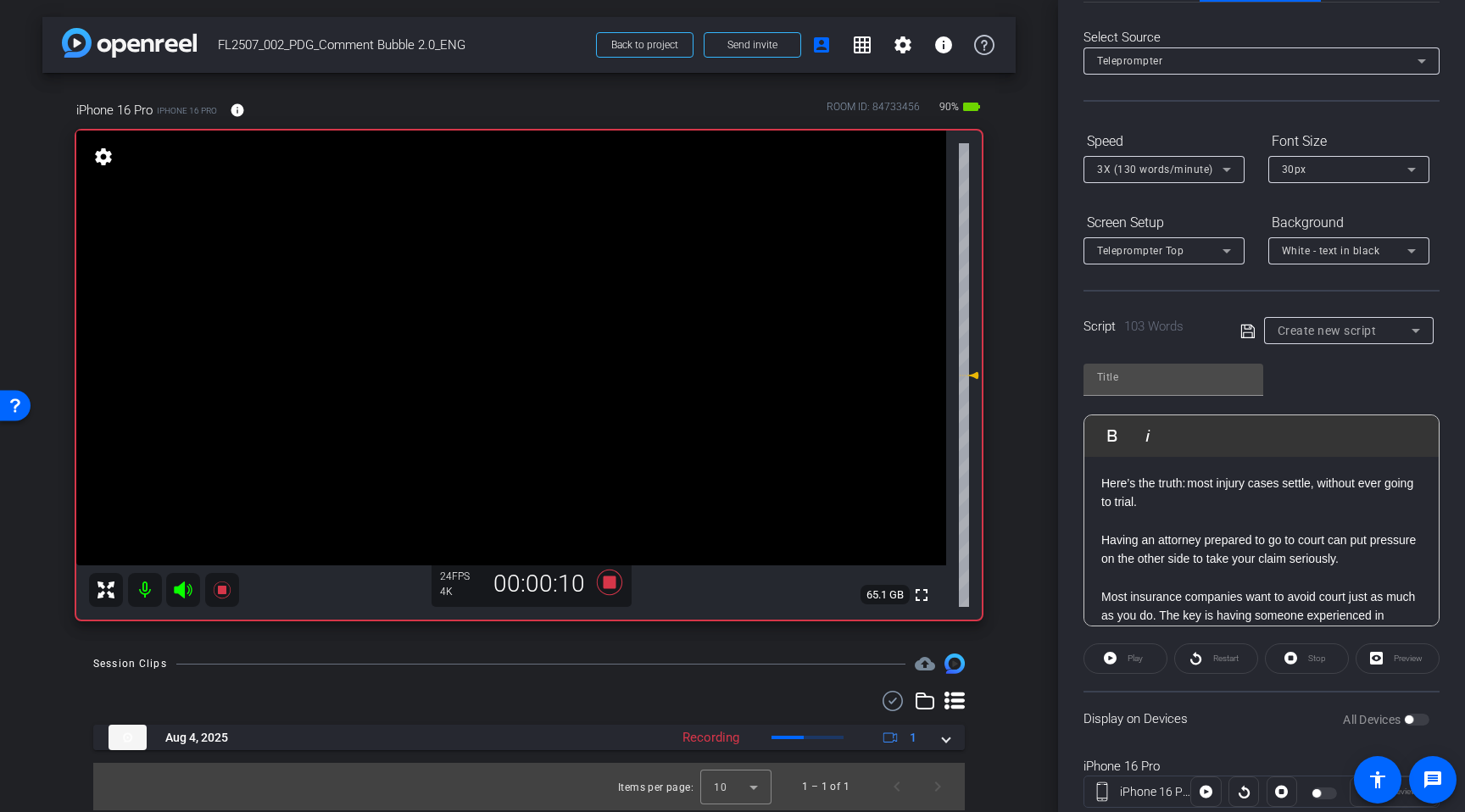 scroll, scrollTop: 0, scrollLeft: 0, axis: both 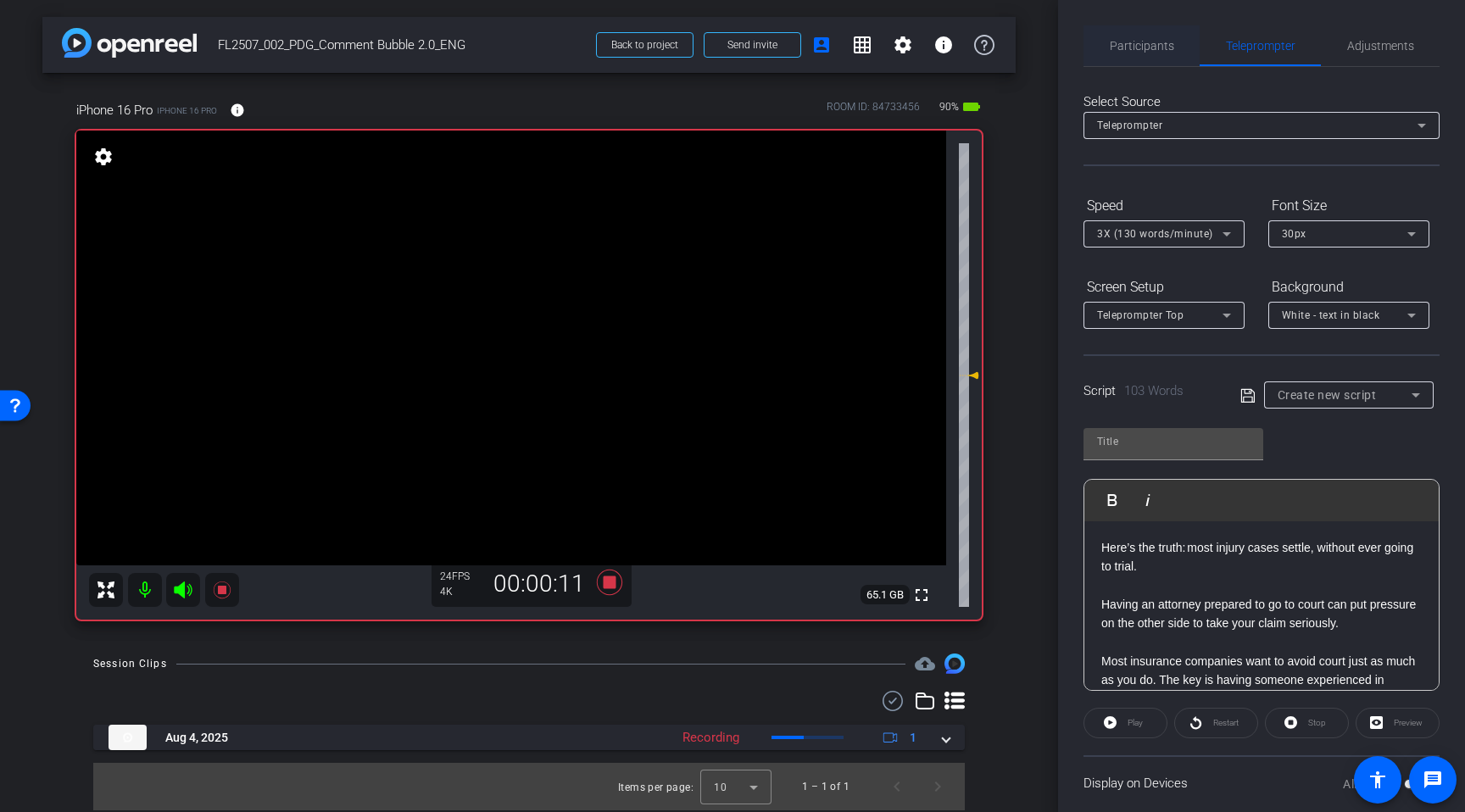 click on "Participants" at bounding box center [1142, 46] 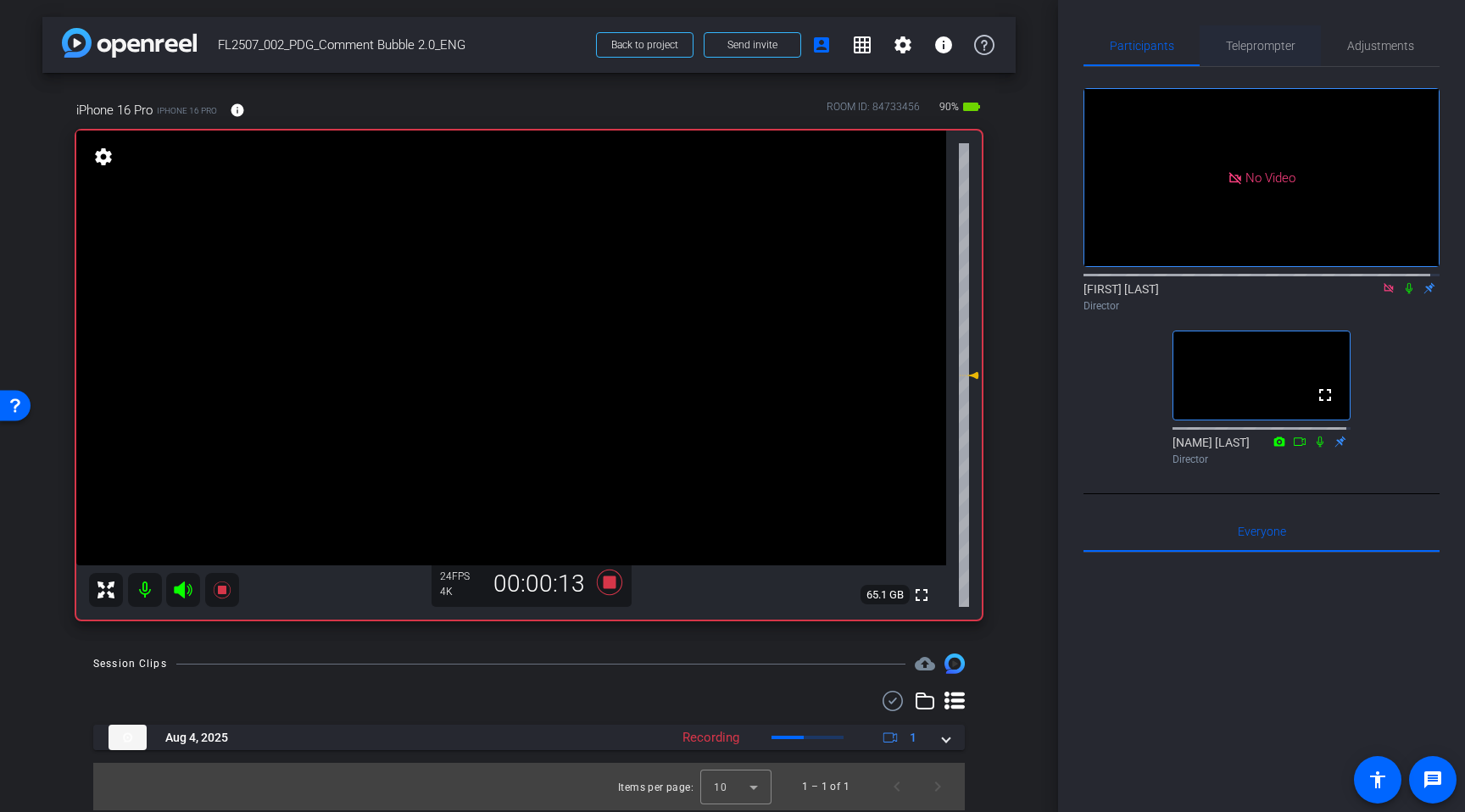 click on "Teleprompter" at bounding box center (1261, 46) 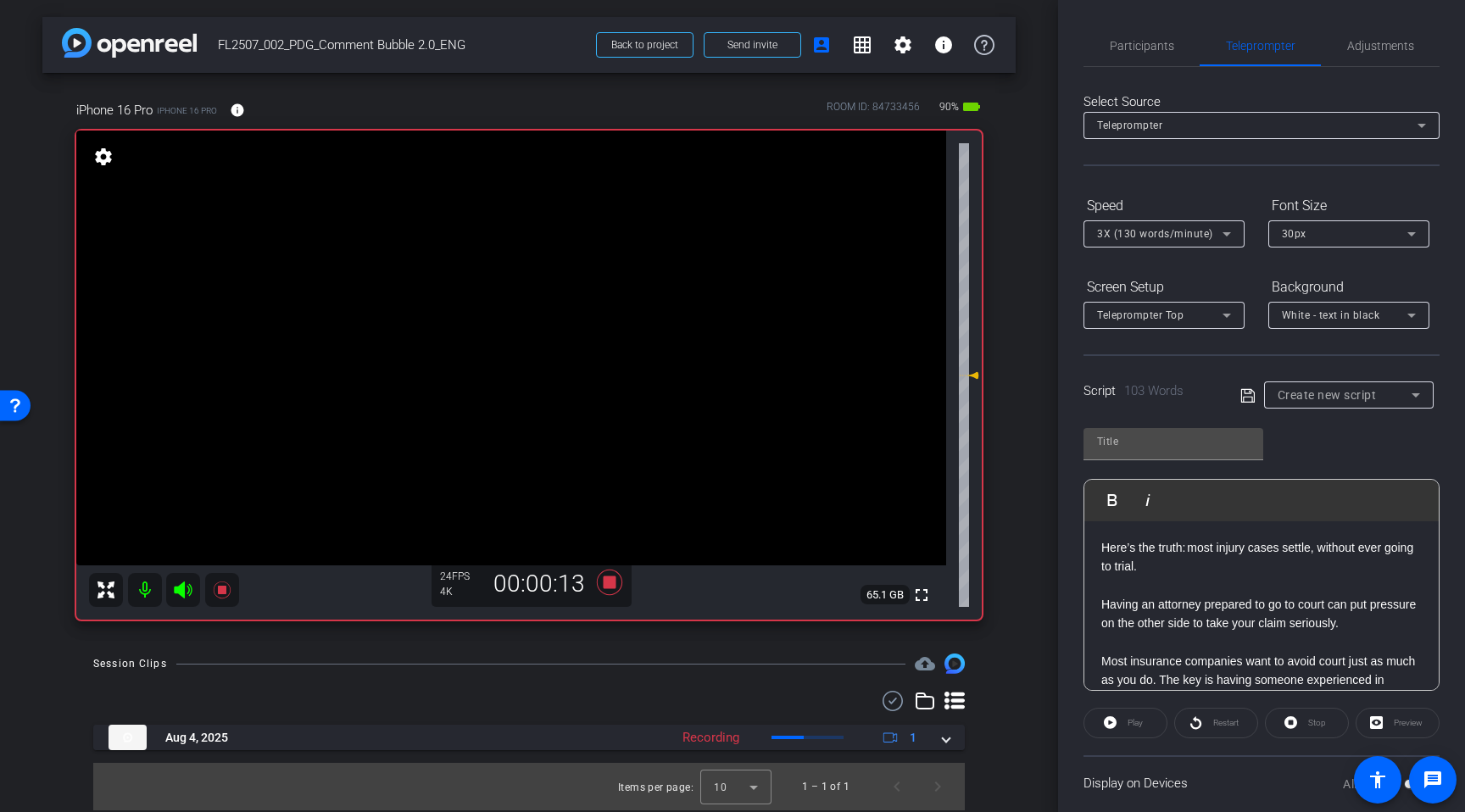 click on "Here’s the truth: most injury cases settle, without ever going to trial. Having an attorney prepared to go to court can put pressure on the other side to take your claim seriously." at bounding box center [1262, 595] 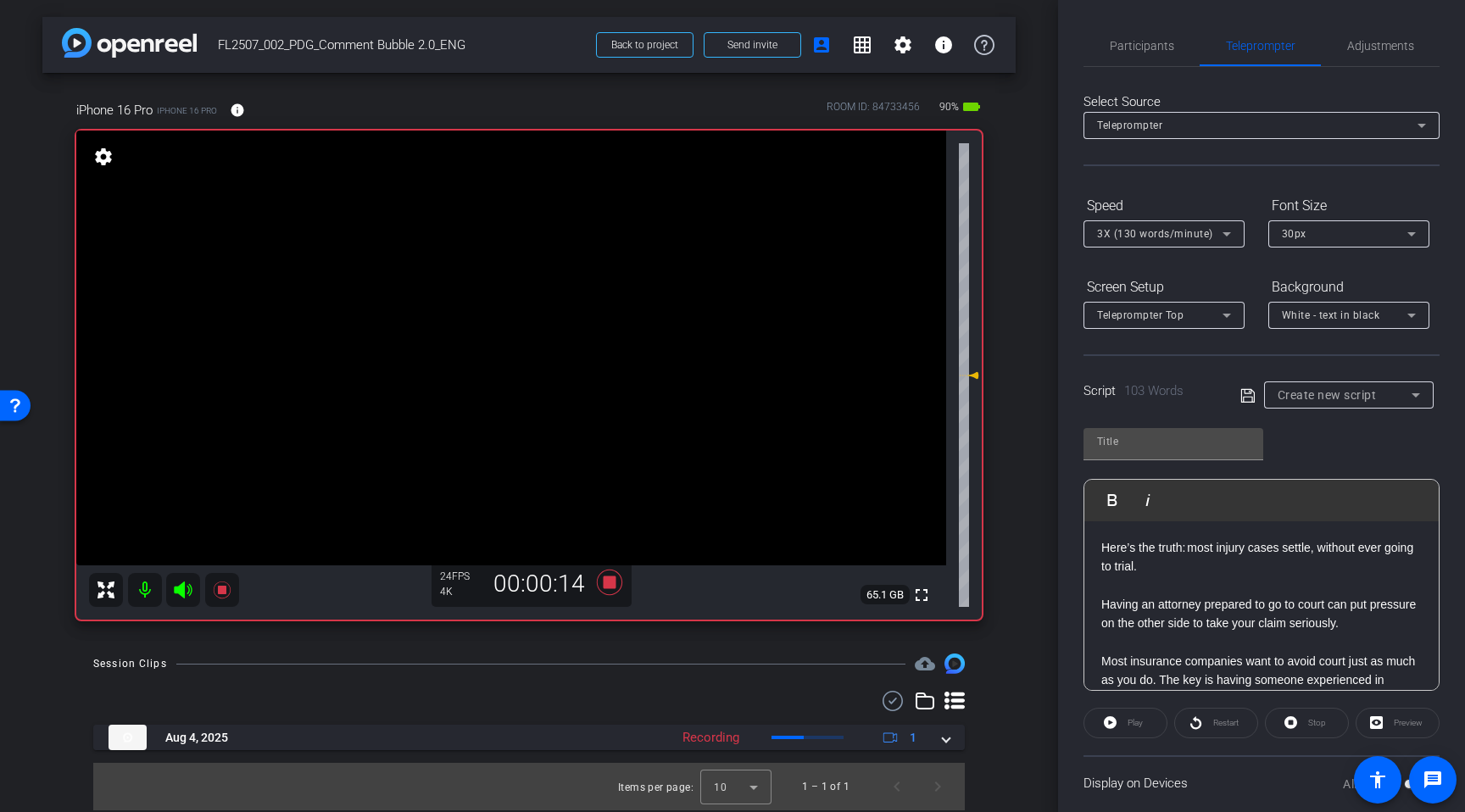 click on "Play" 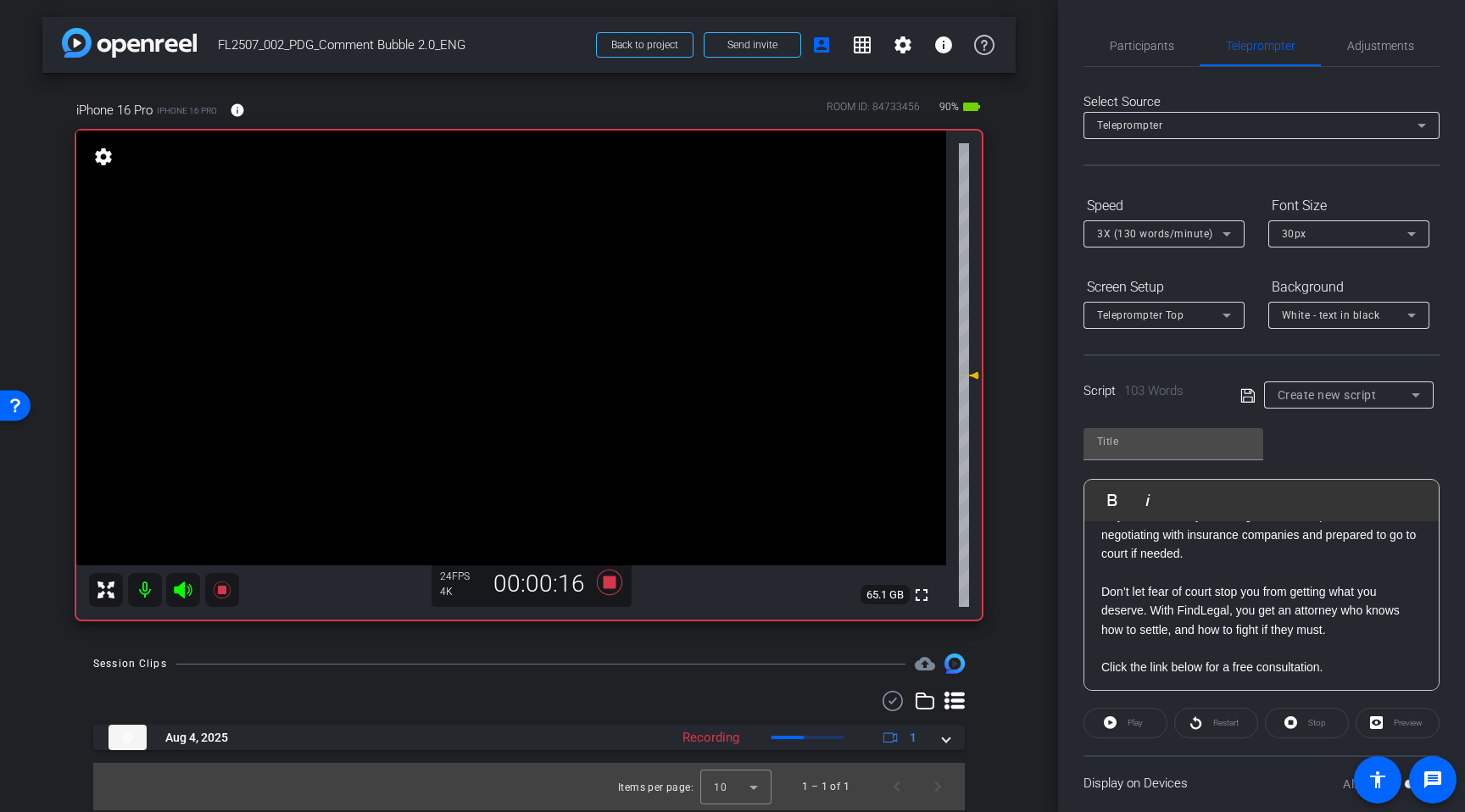 scroll, scrollTop: 168, scrollLeft: 0, axis: vertical 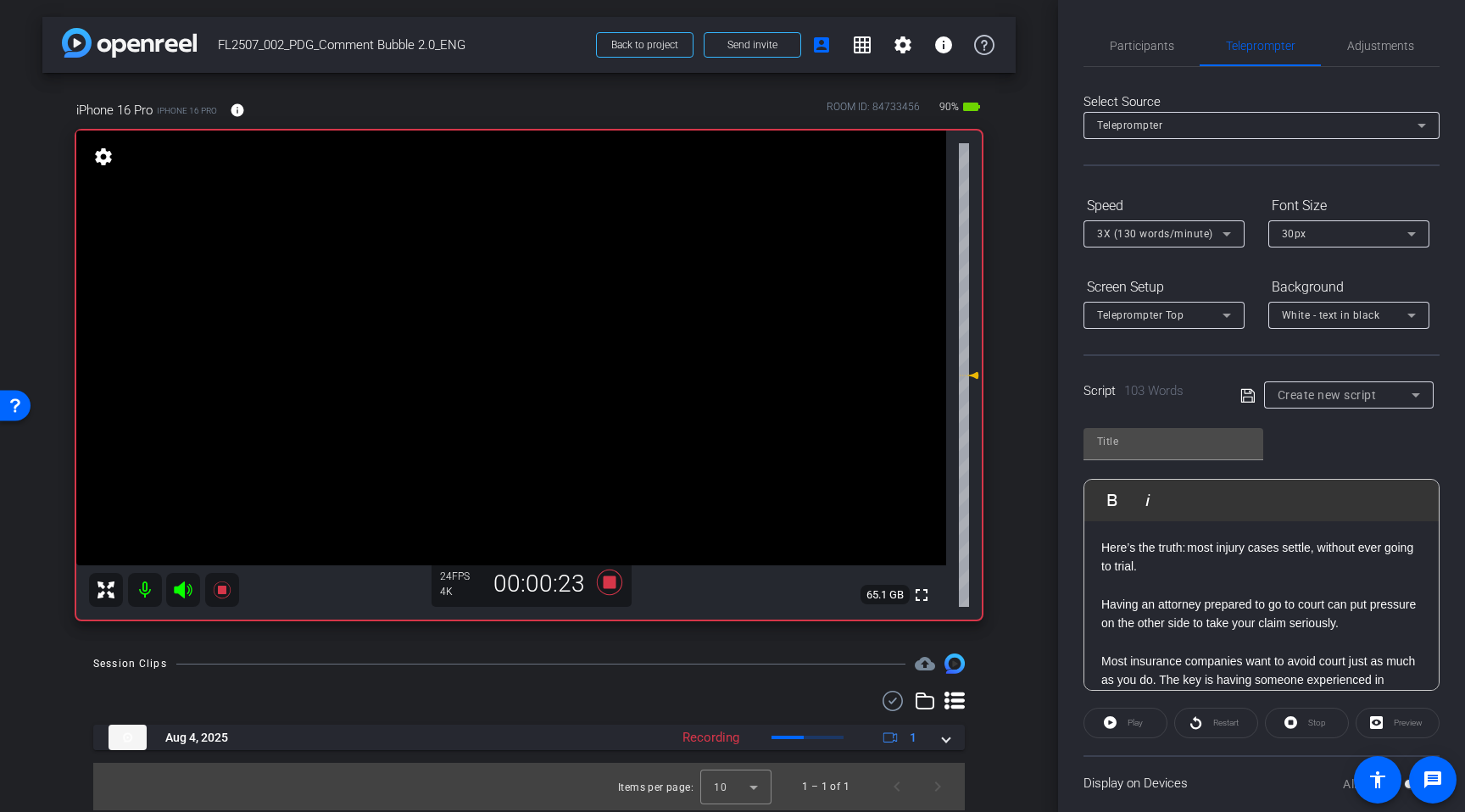 click on "arrow_back  FL2507_002_PDG_Comment Bubble 2.0_ENG   Back to project   Send invite  account_box grid_on settings info
iPhone [PHONE] iPhone [PHONE] info ROOM ID: [NUMBER] 90% battery_std fullscreen settings  65.1 GB
24 FPS  4K   00:00:23
Session Clips   cloud_upload
Aug [DATE], [YEAR]  Recording
1  Items per page:  10  1 – 1 of 1" at bounding box center [529, 406] 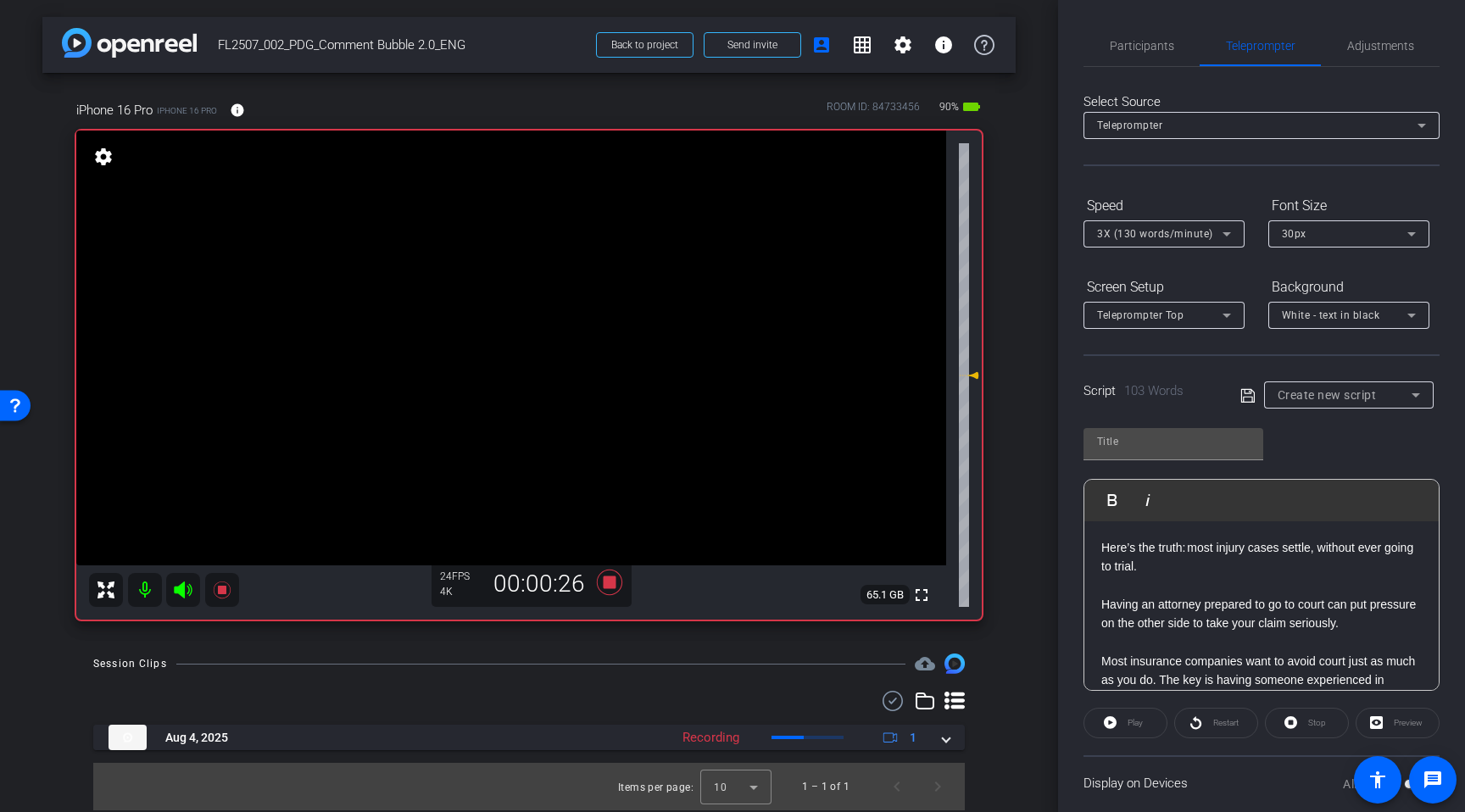 click 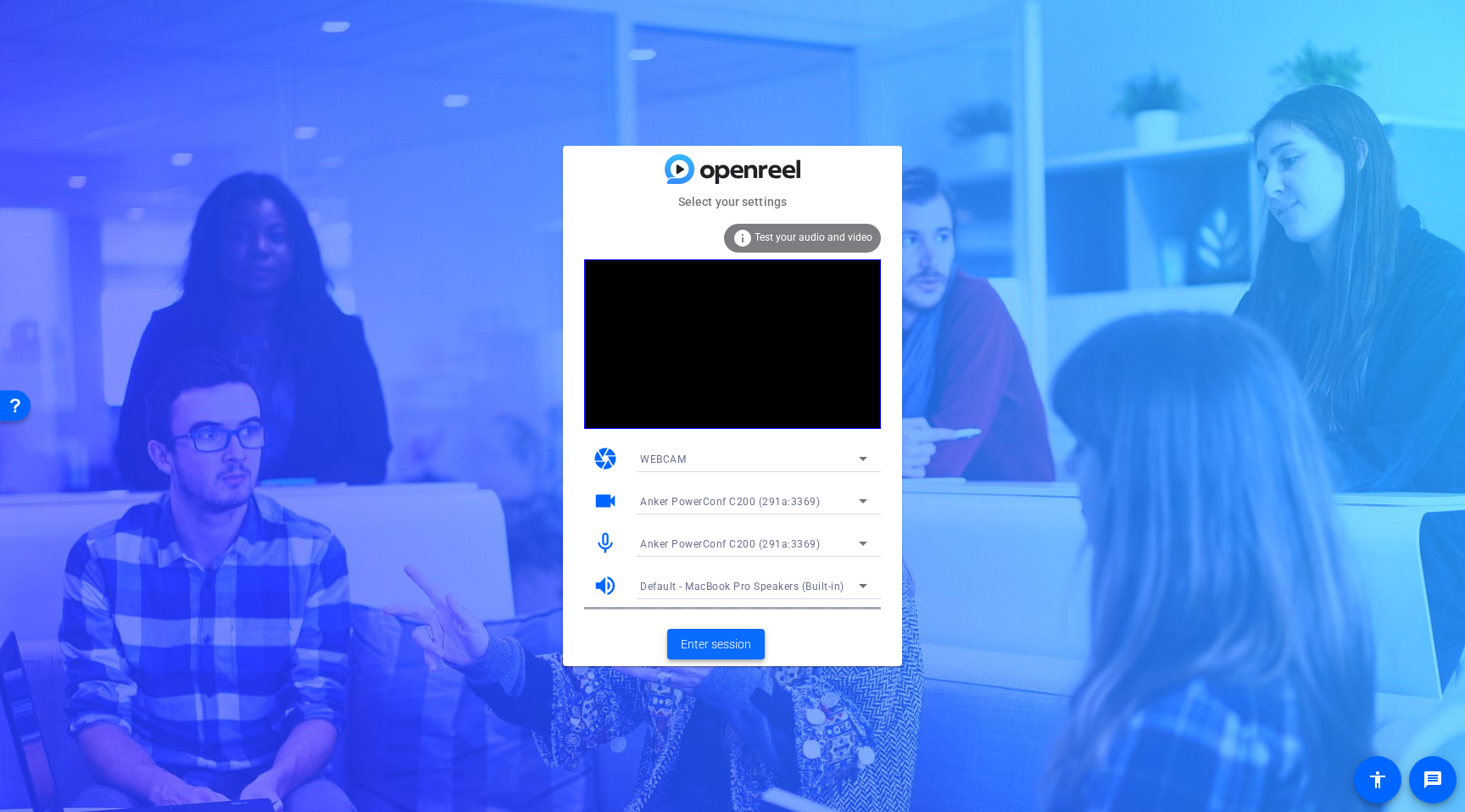 click on "Enter session" 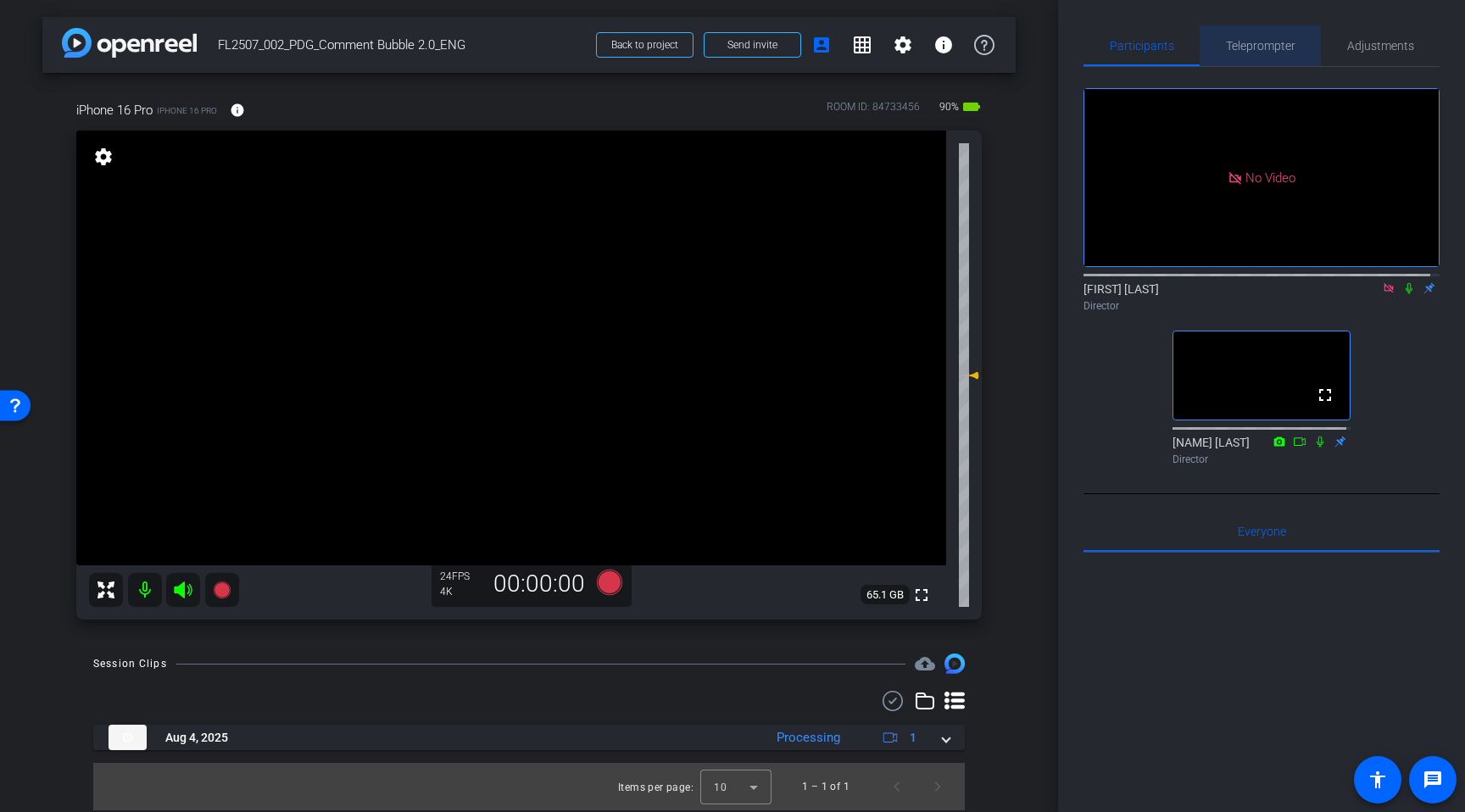 click on "Teleprompter" at bounding box center (1261, 46) 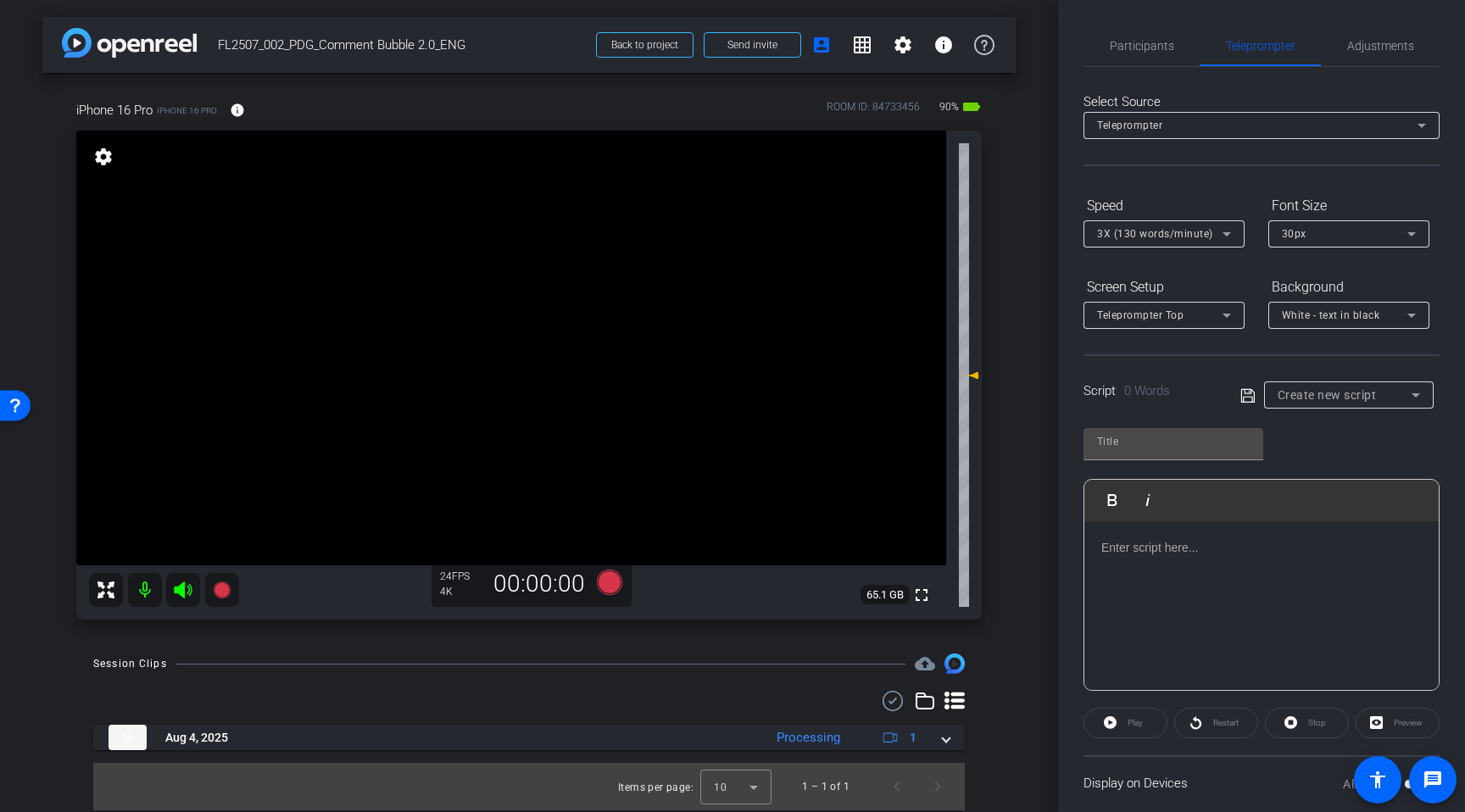 click 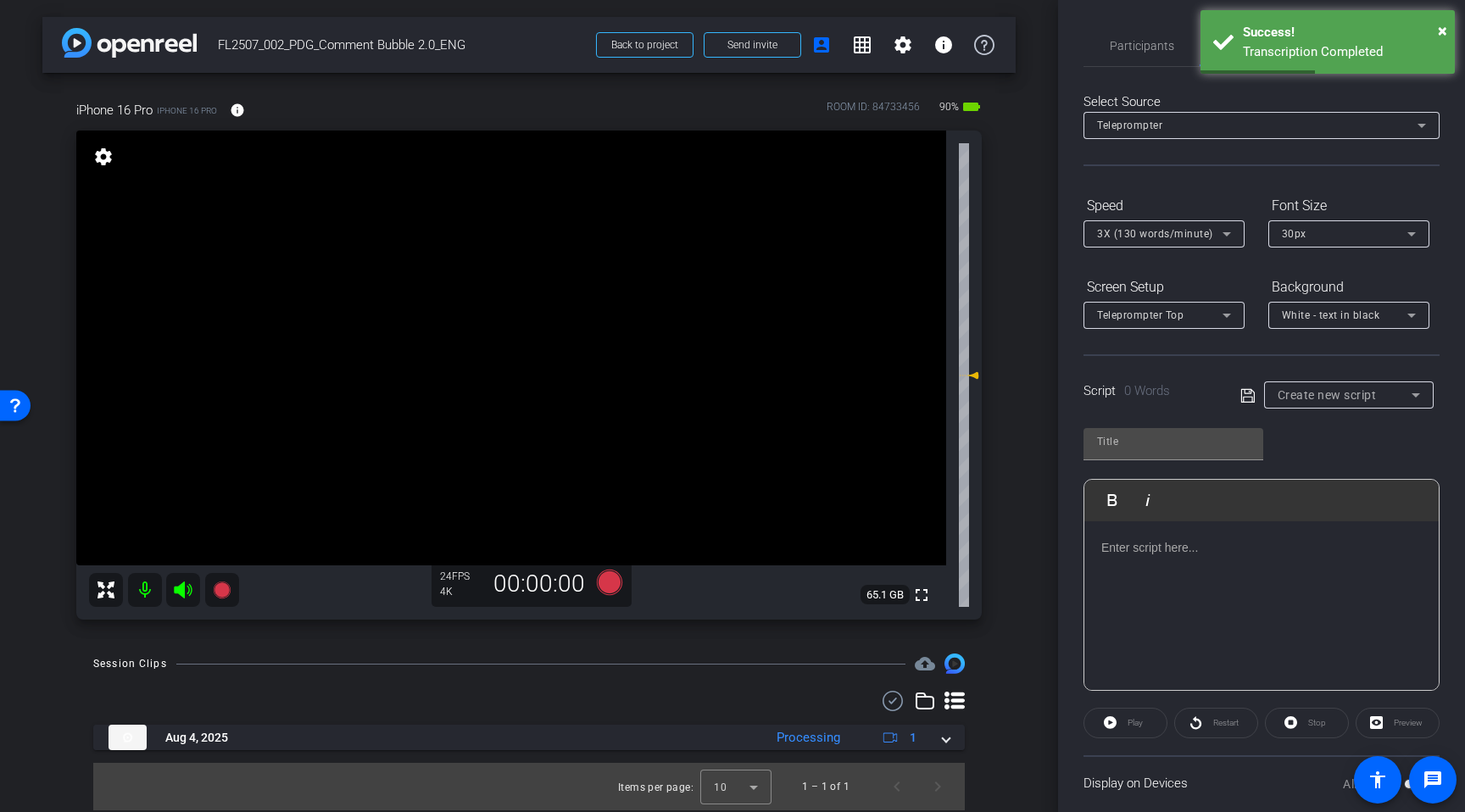 click 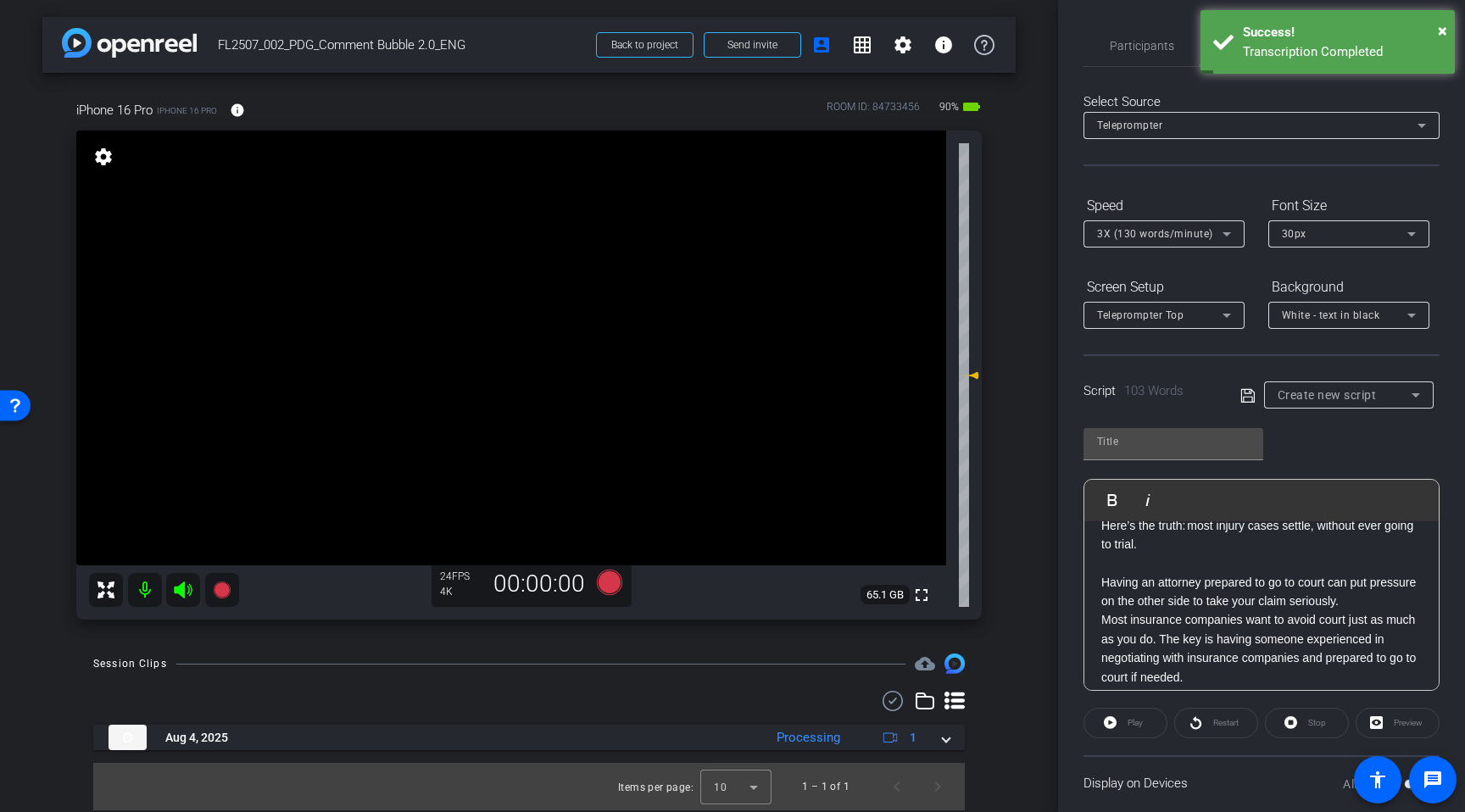 scroll, scrollTop: 25, scrollLeft: 0, axis: vertical 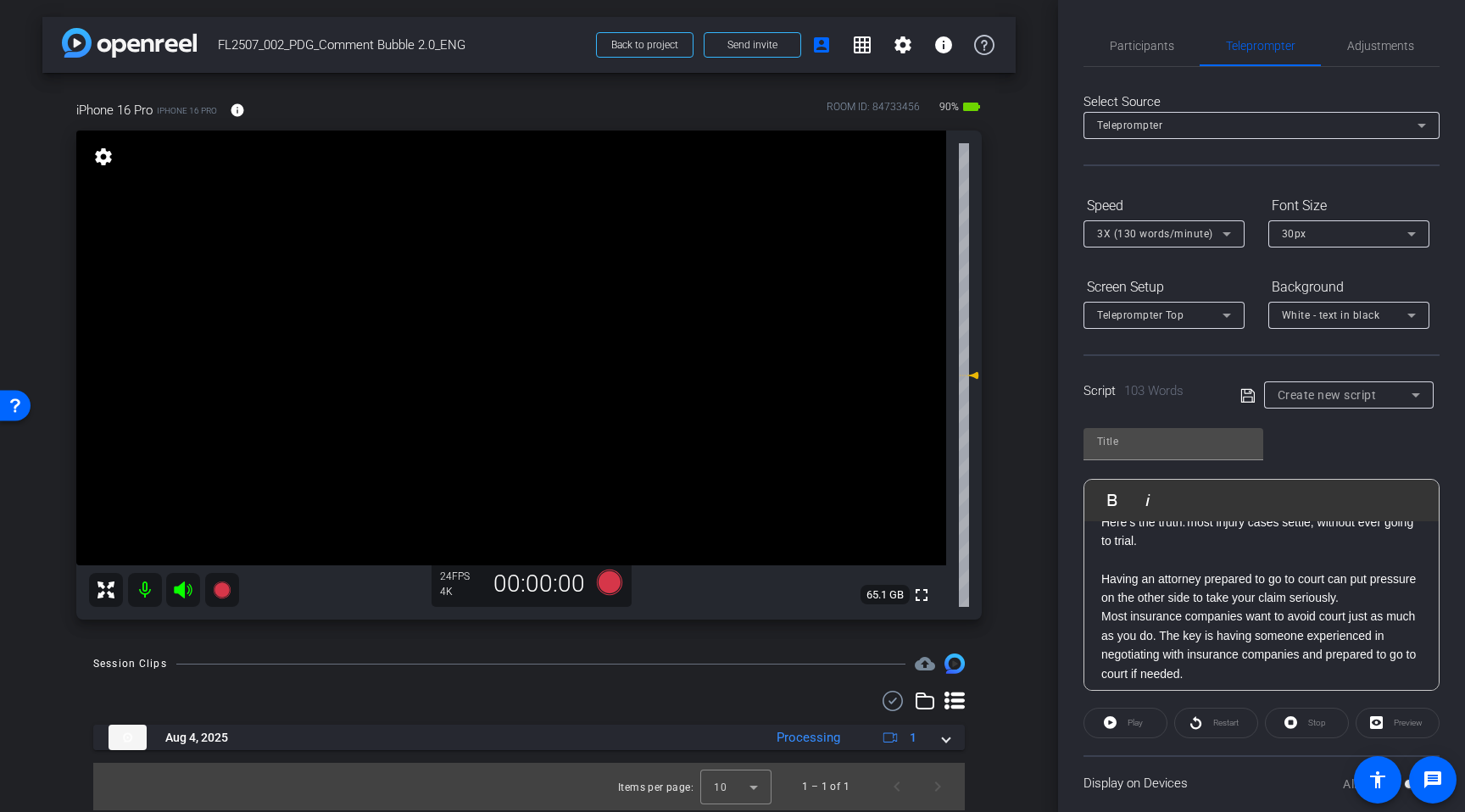 click on "Most insurance companies want to avoid court just as much as you do. The key is having someone   experienced in negotiating with insurance companies and prepared to go to court if needed.  Don’t let fear of court stop you from getting what you deserve. With FindLegal, you get an attorney who knows how to settle, and how to fight if they must." 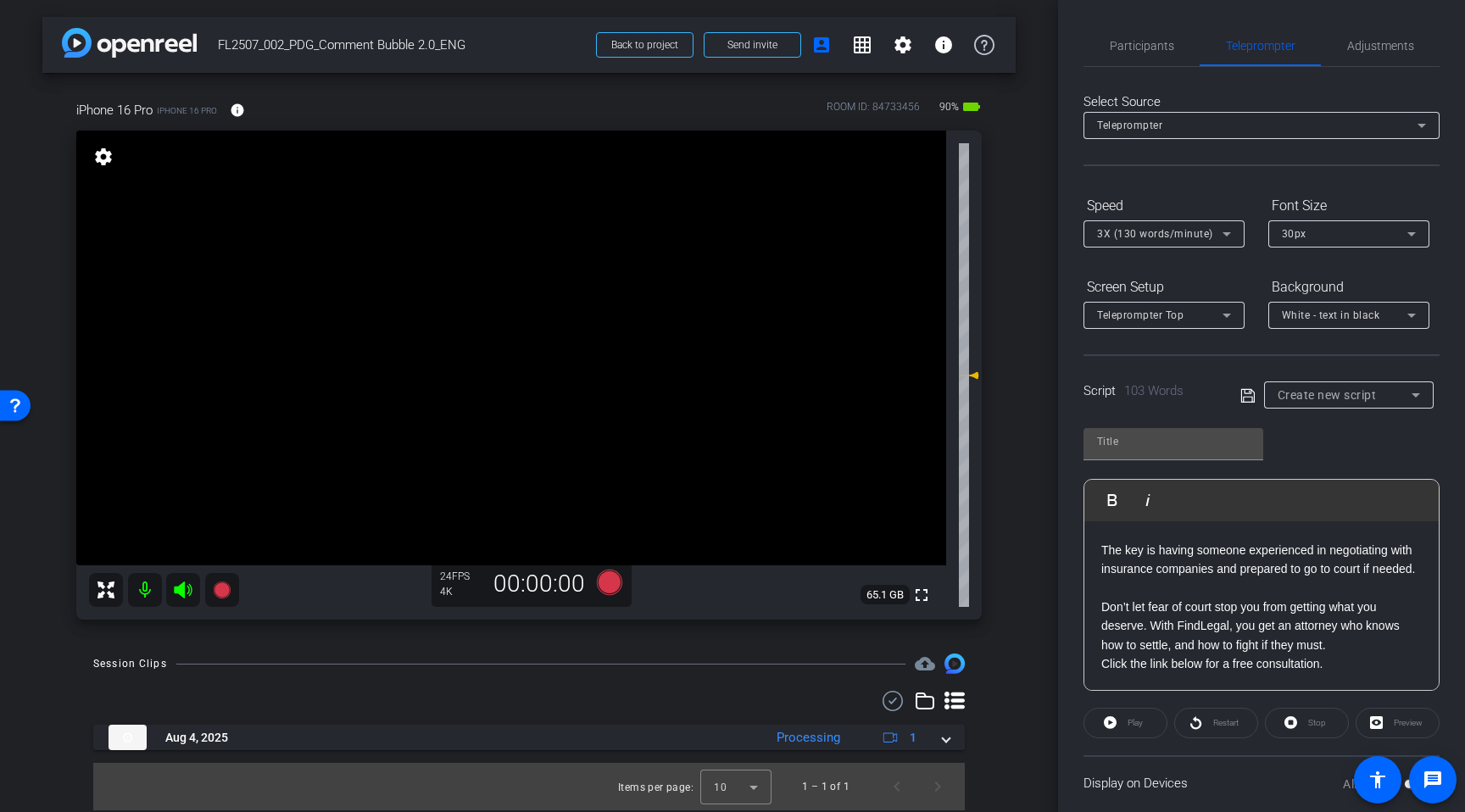 scroll, scrollTop: 168, scrollLeft: 0, axis: vertical 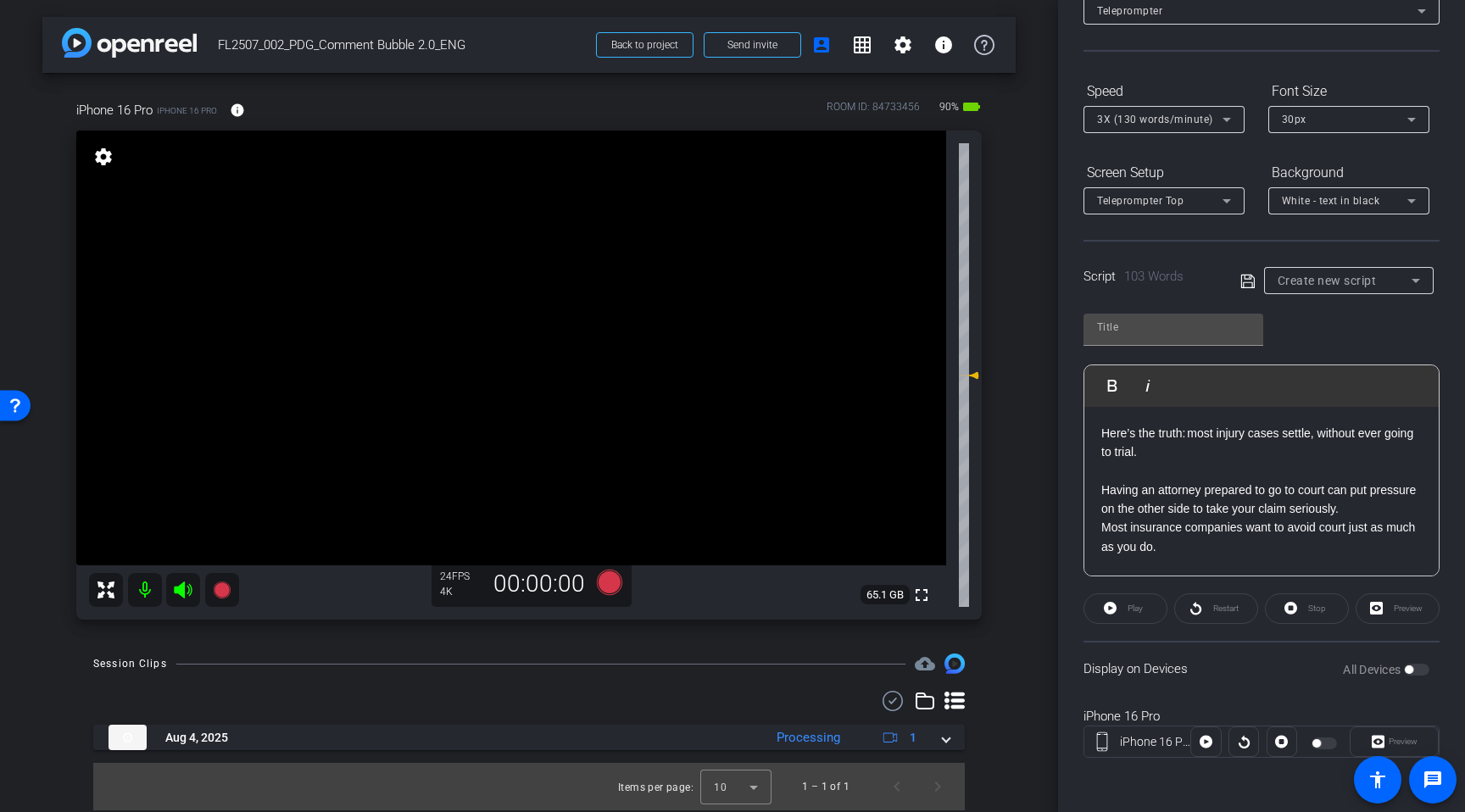 click on "Play" 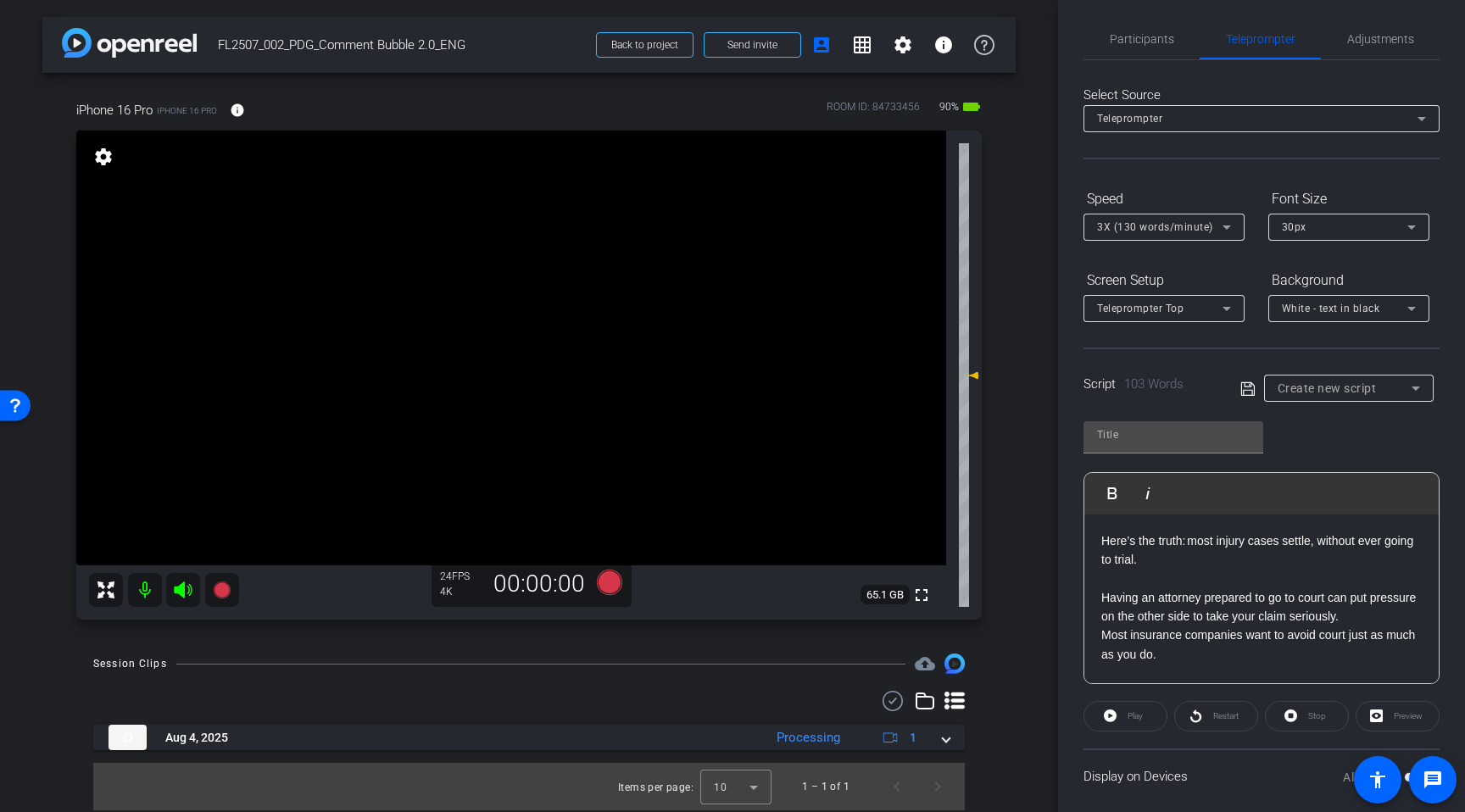 scroll, scrollTop: 0, scrollLeft: 0, axis: both 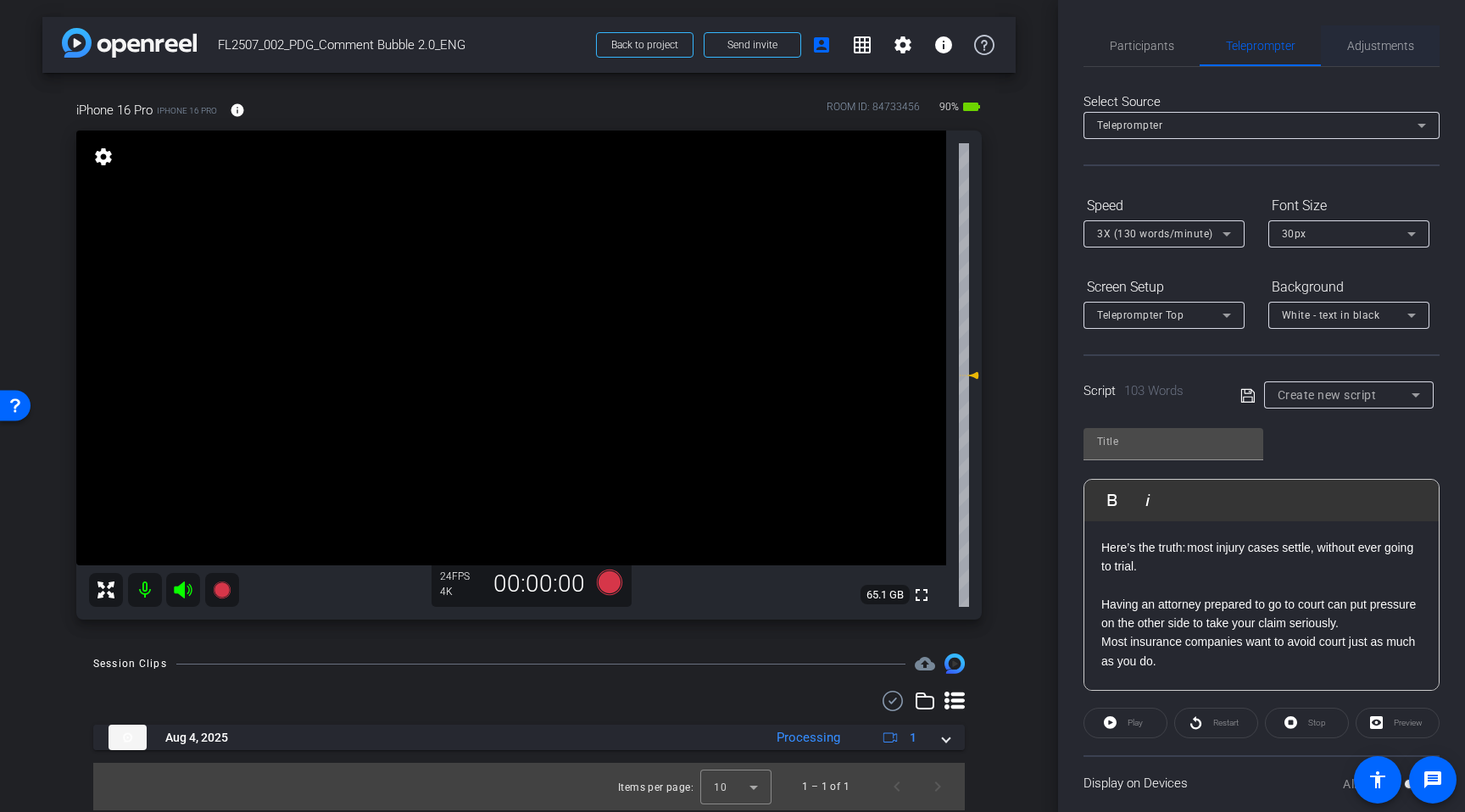 click on "Adjustments" at bounding box center [1380, 46] 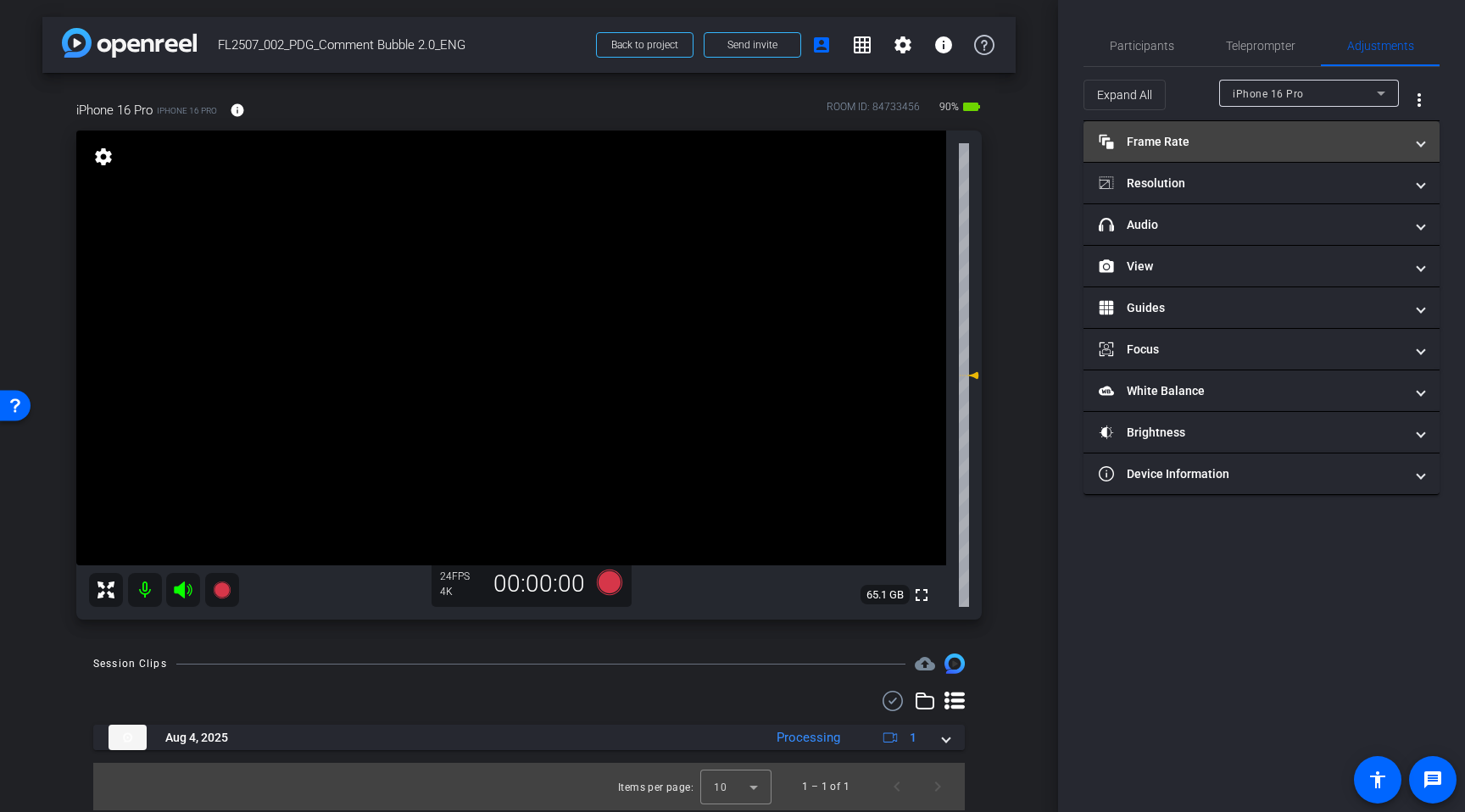click on "Frame Rate
Frame Rate" at bounding box center [1251, 142] 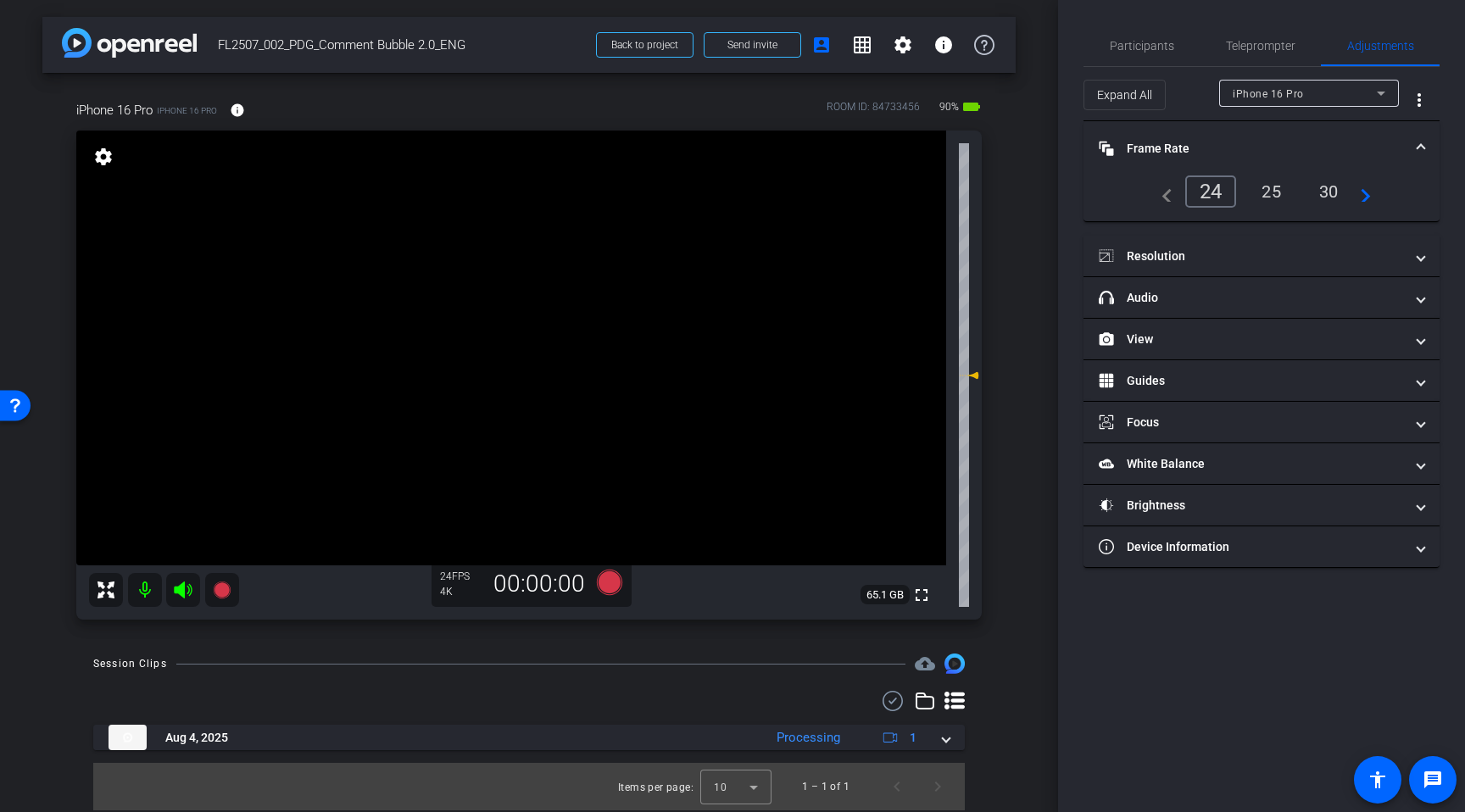 click on "Frame Rate
Frame Rate" at bounding box center (1251, 148) 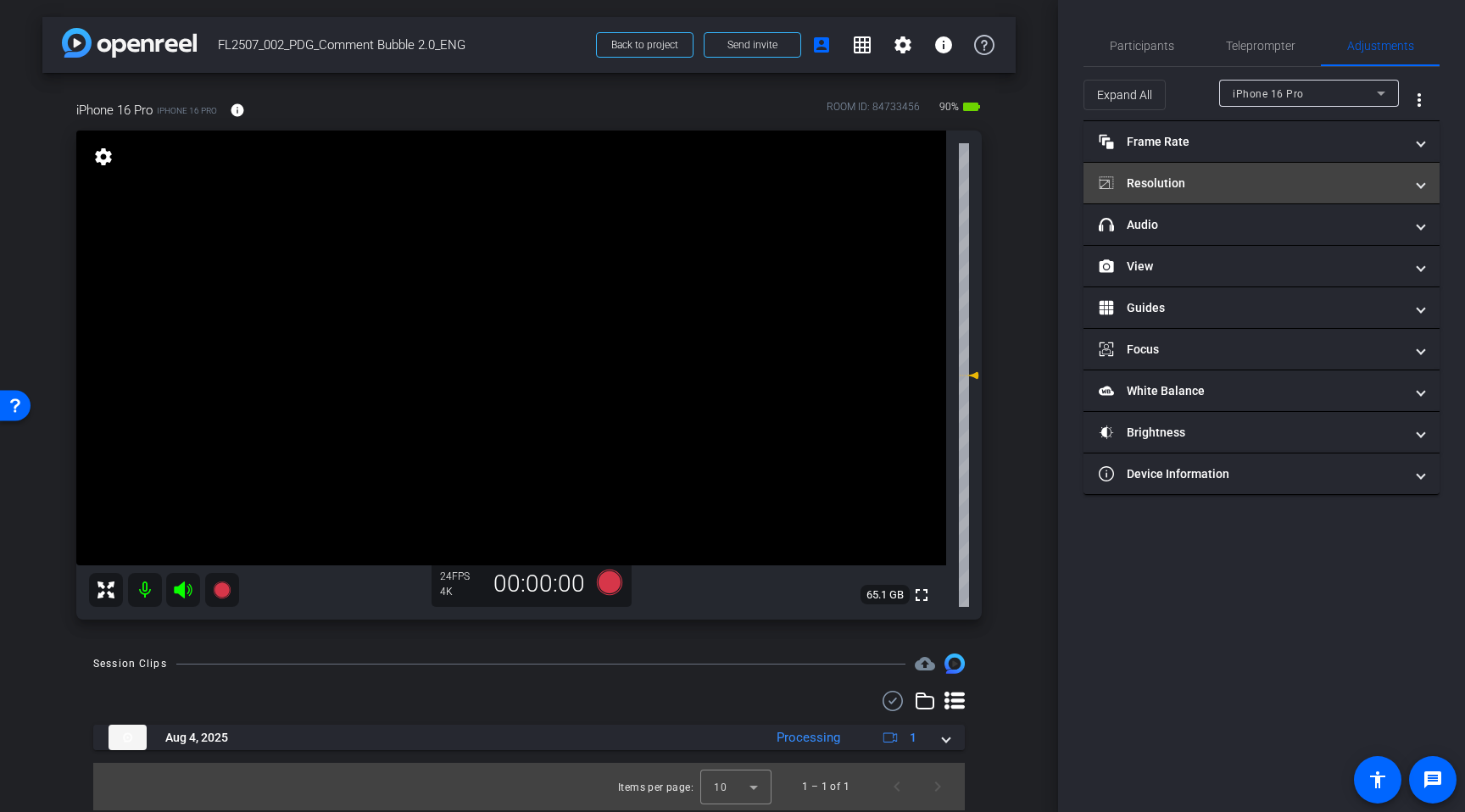 click on "Resolution" at bounding box center (1251, 183) 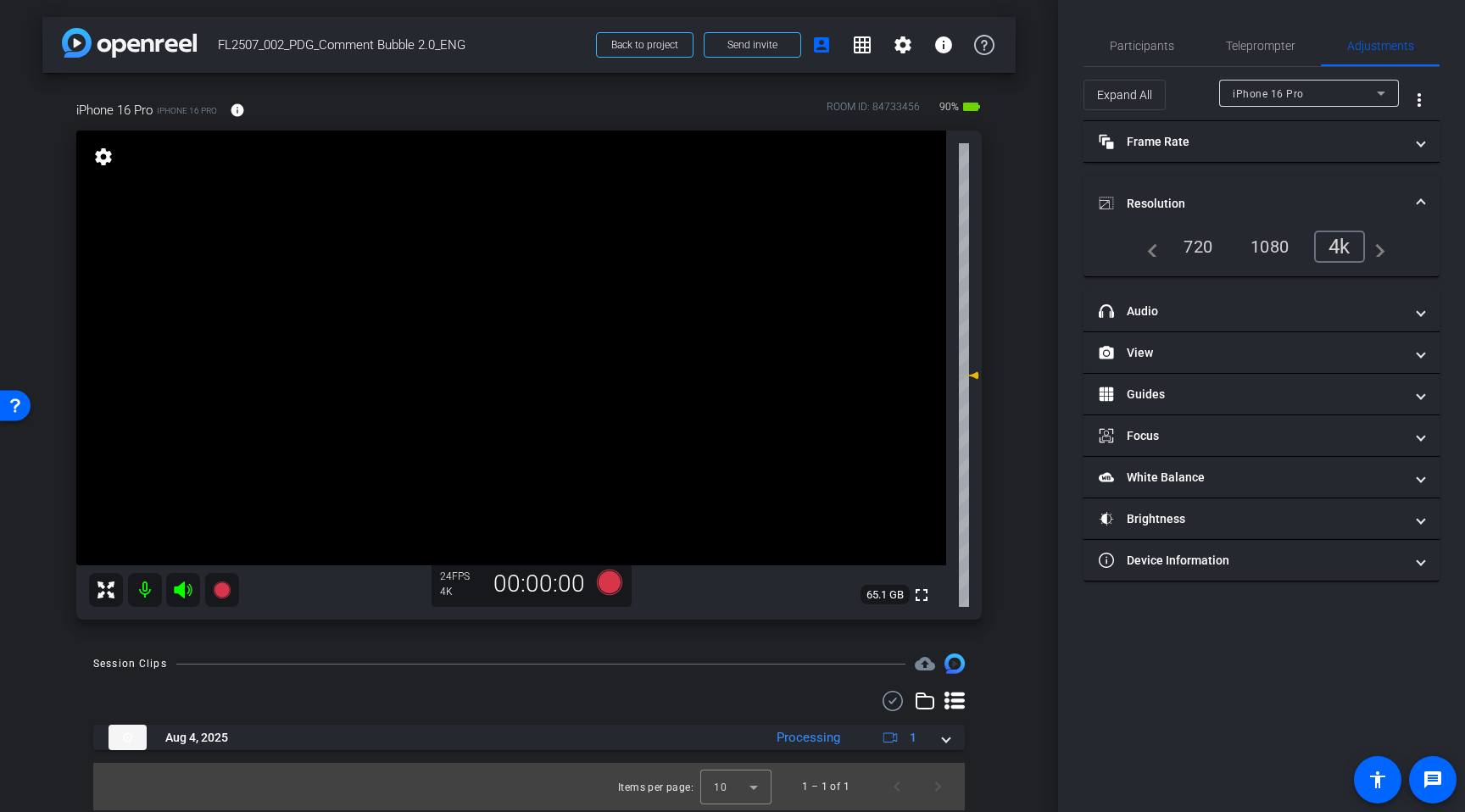click on "Resolution" at bounding box center [1262, 203] 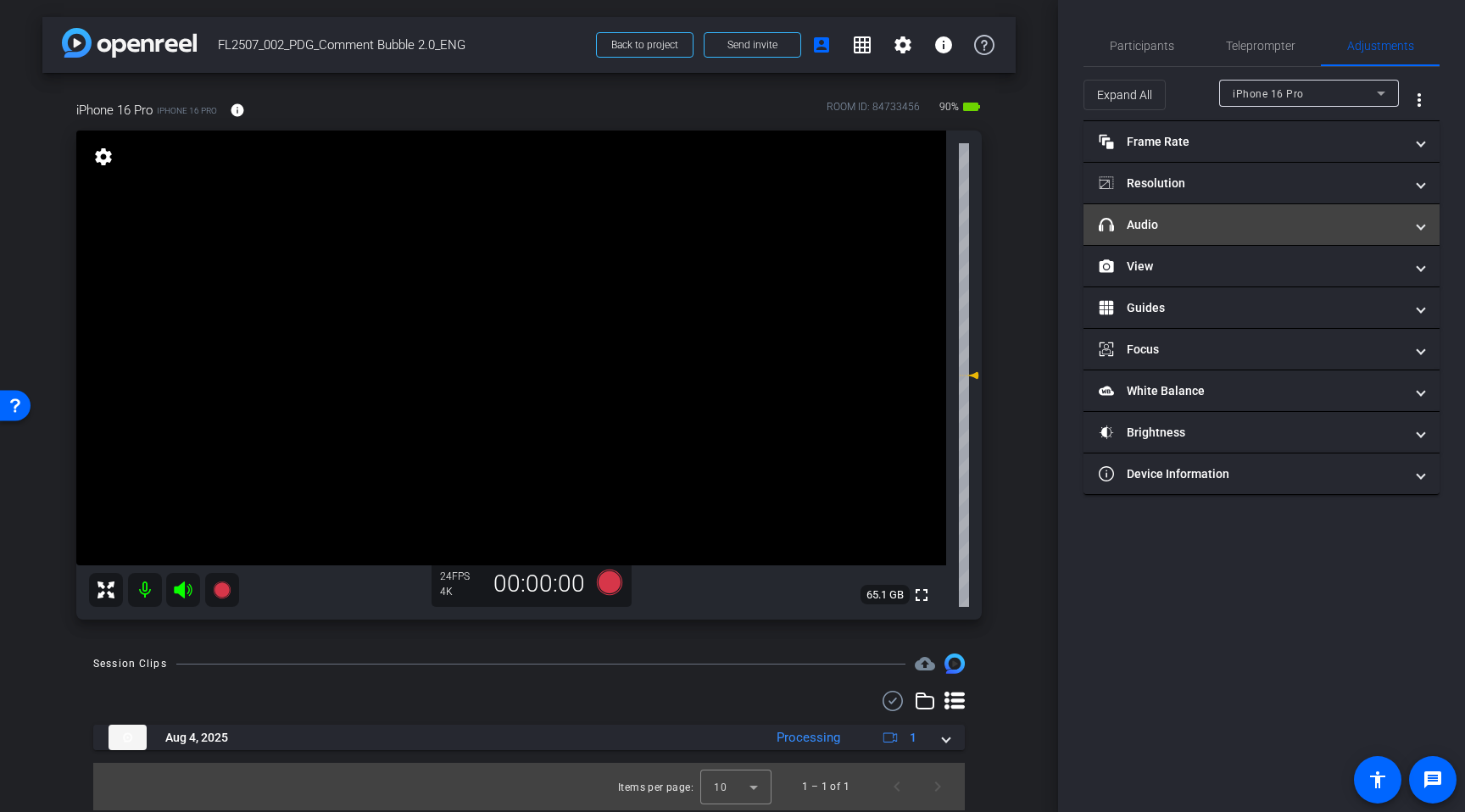 click on "headphone icon
Audio" at bounding box center (1262, 225) 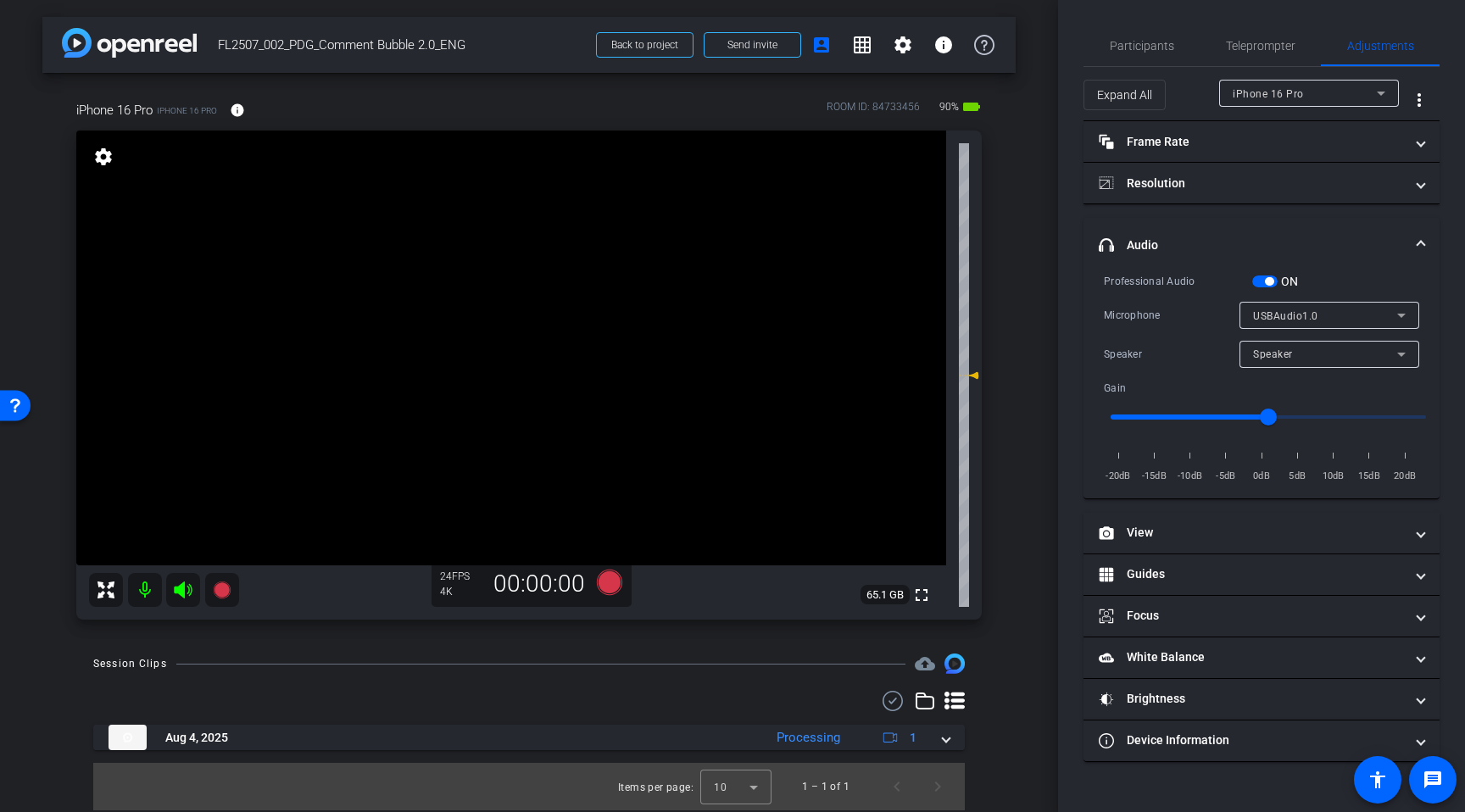 click on "headphone icon
Audio" at bounding box center [1262, 245] 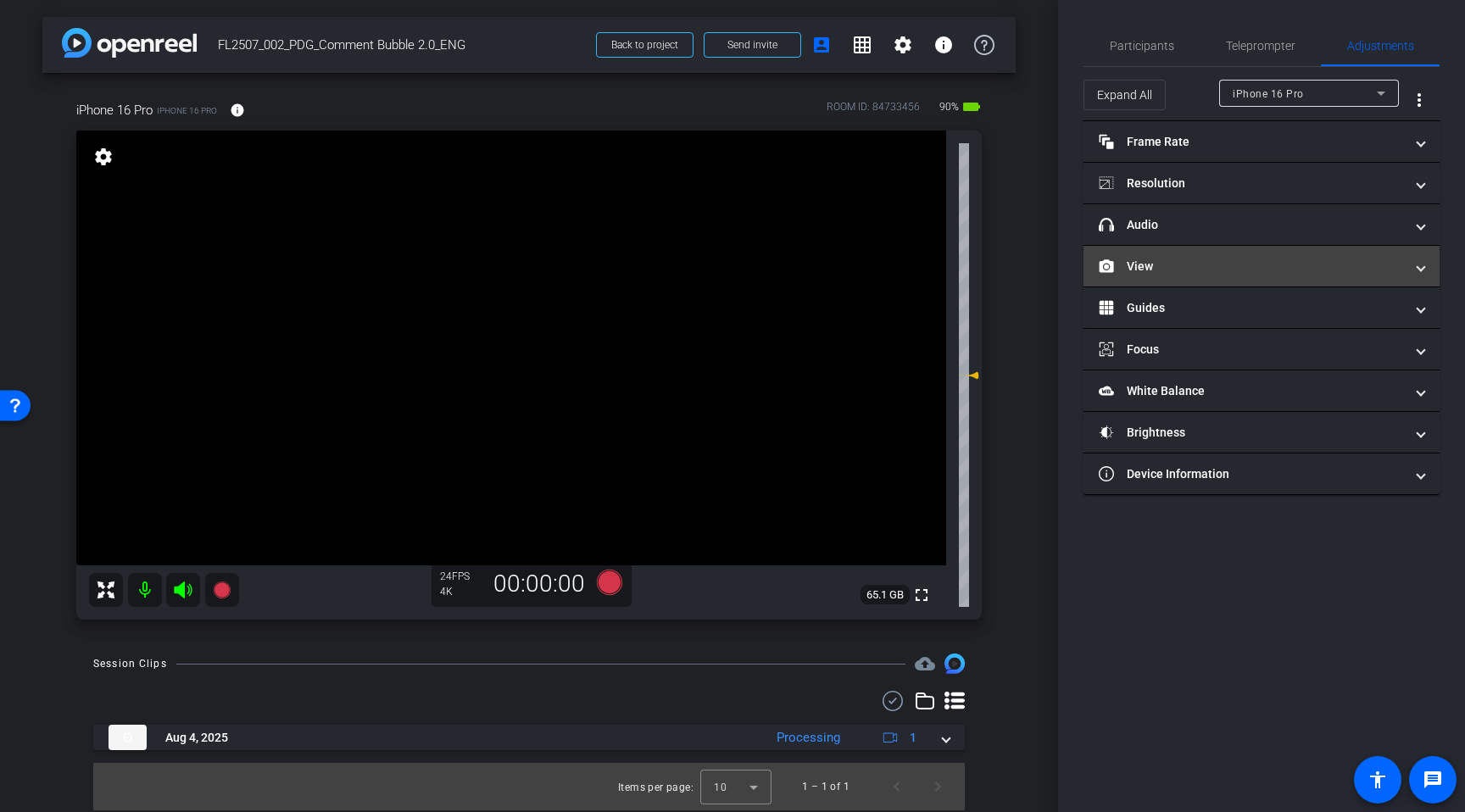 click on "View" at bounding box center (1262, 266) 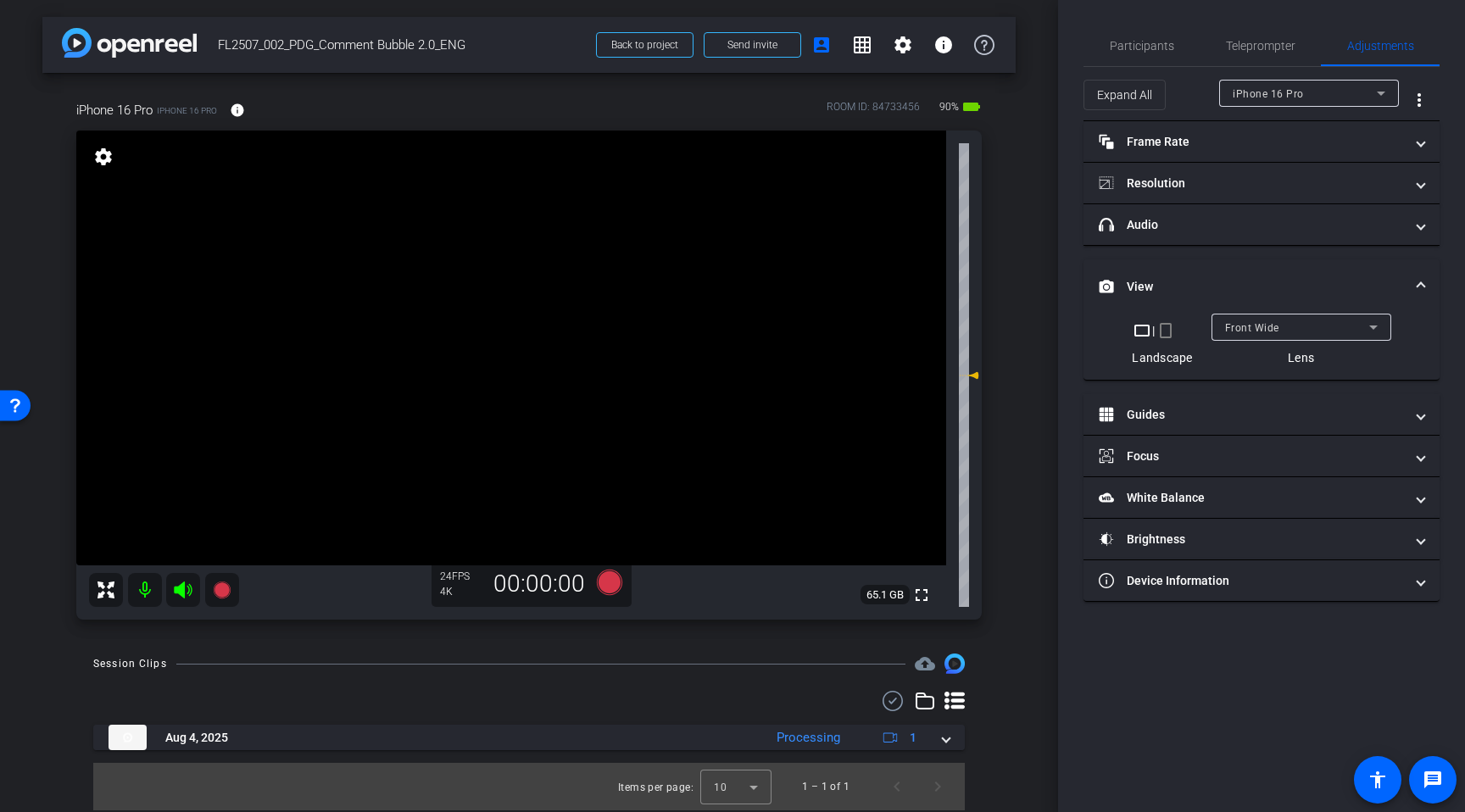 click on "View" at bounding box center [1262, 286] 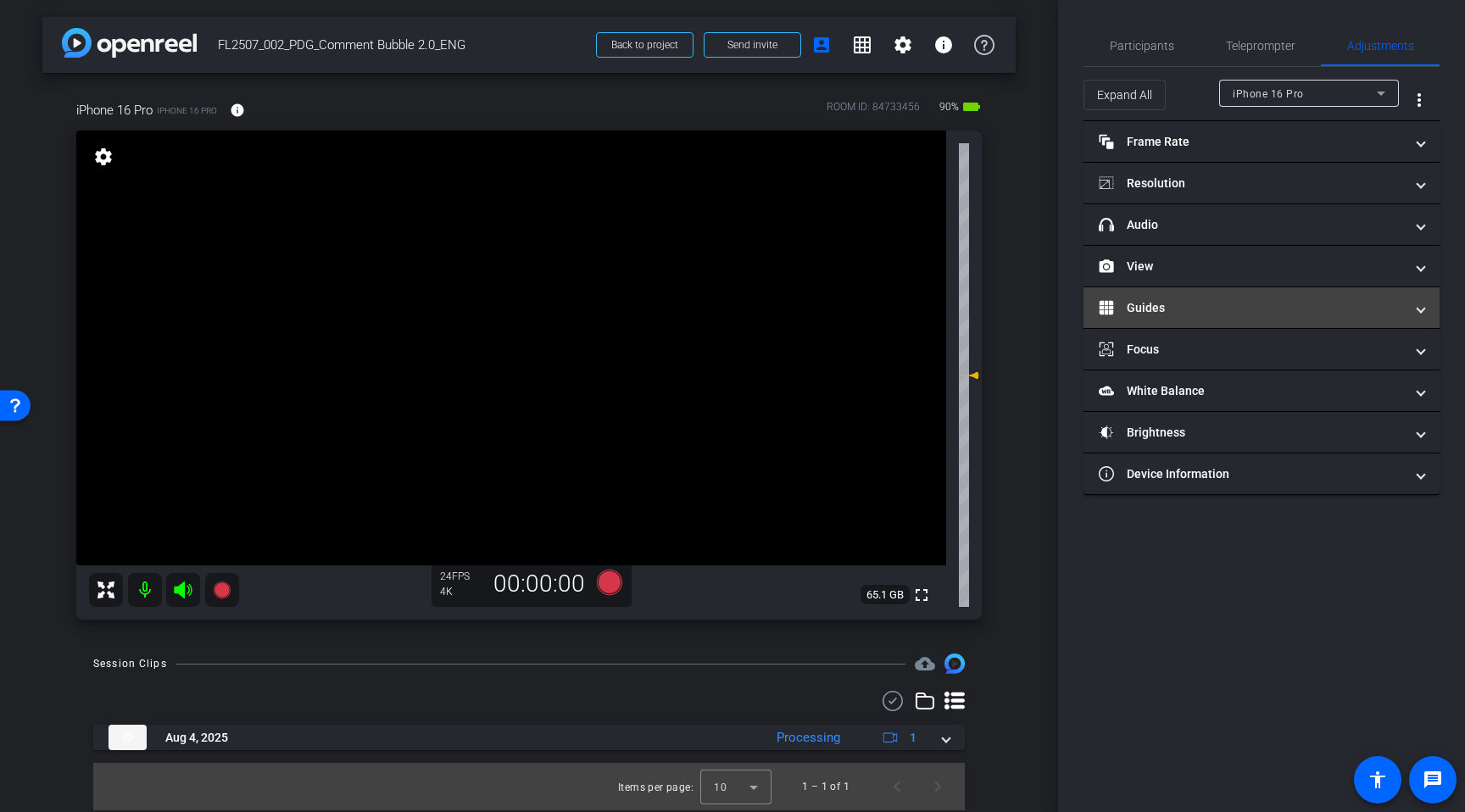 click on "Guides" at bounding box center [1251, 308] 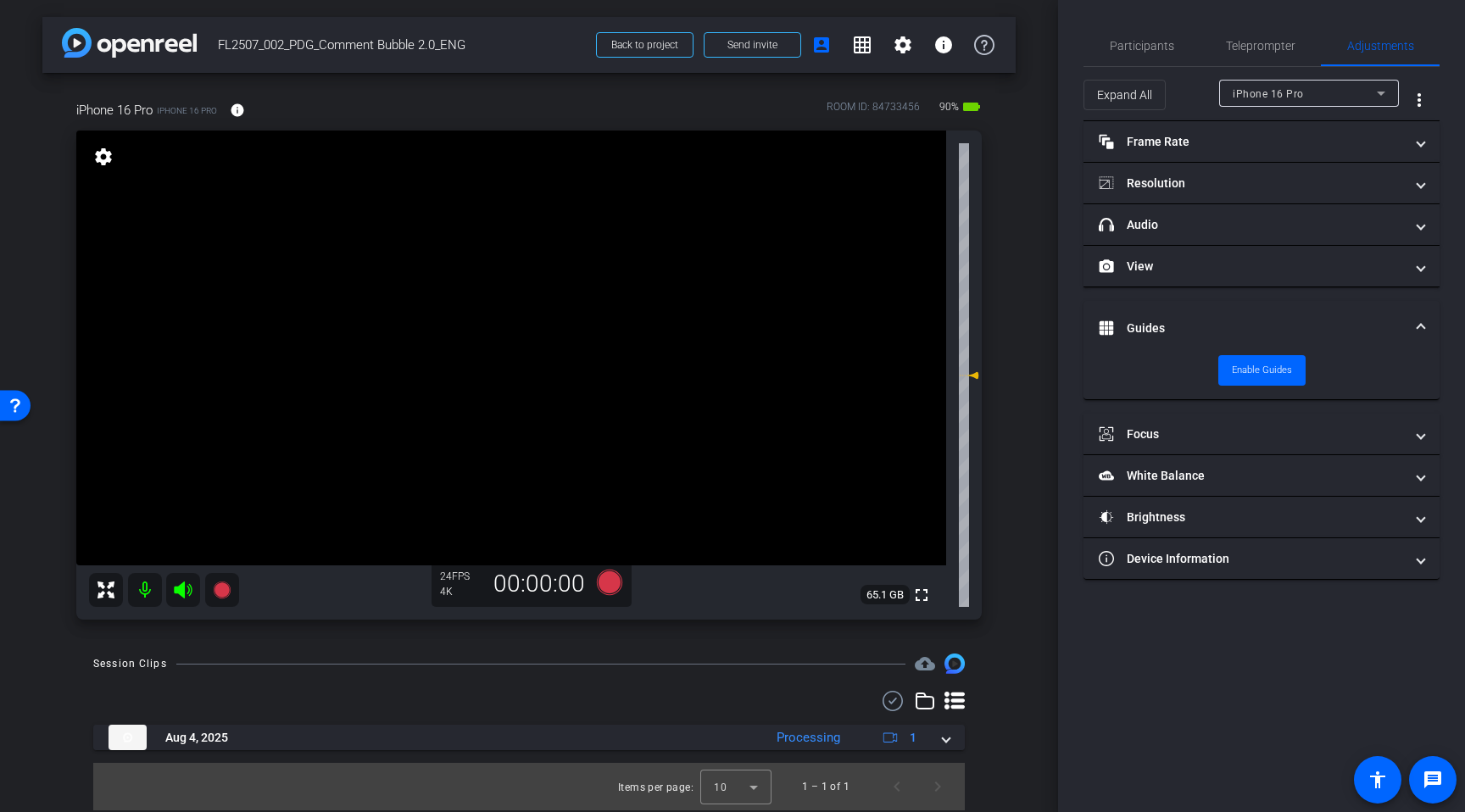 click on "Guides" at bounding box center (1262, 328) 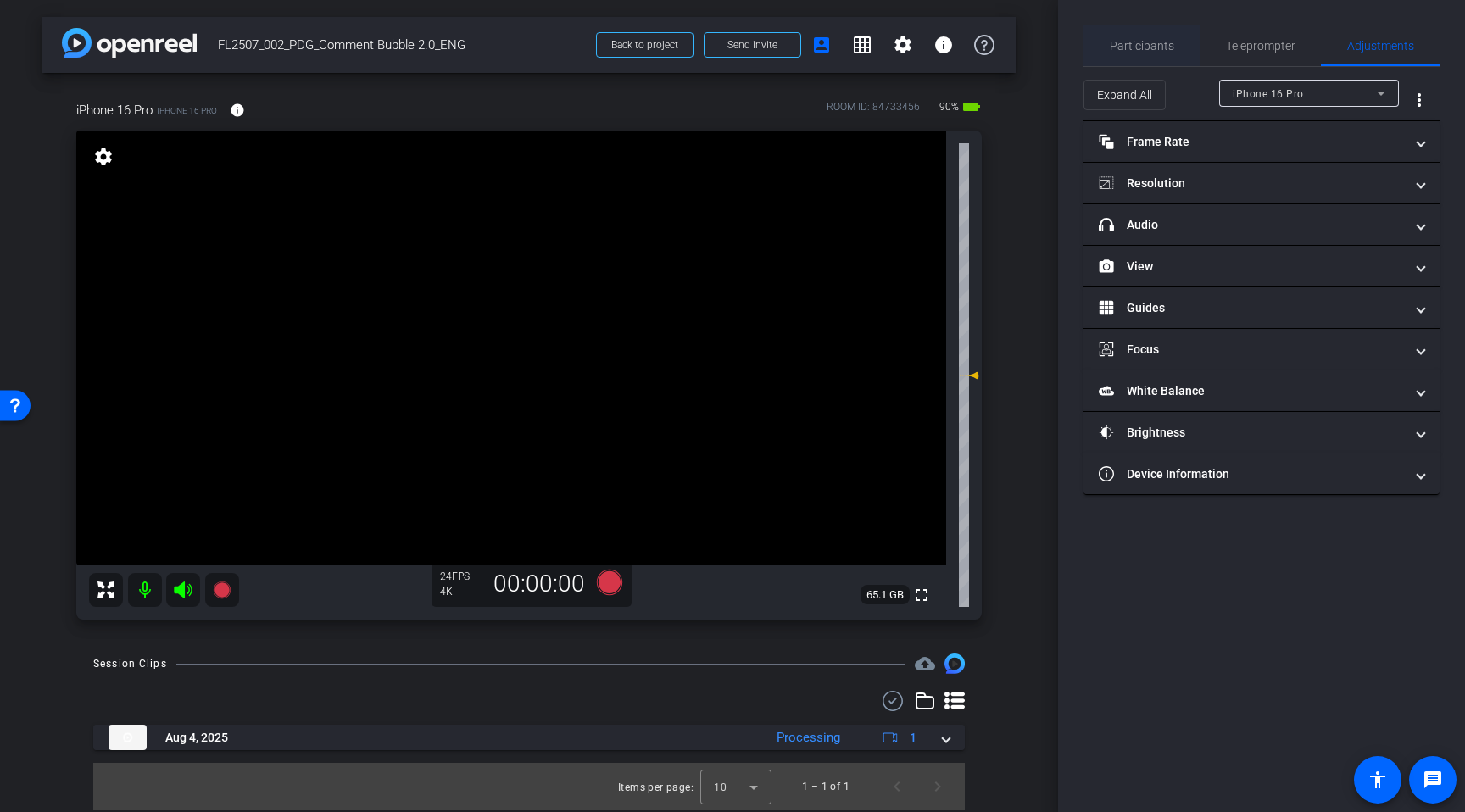 click on "Participants" at bounding box center [1142, 46] 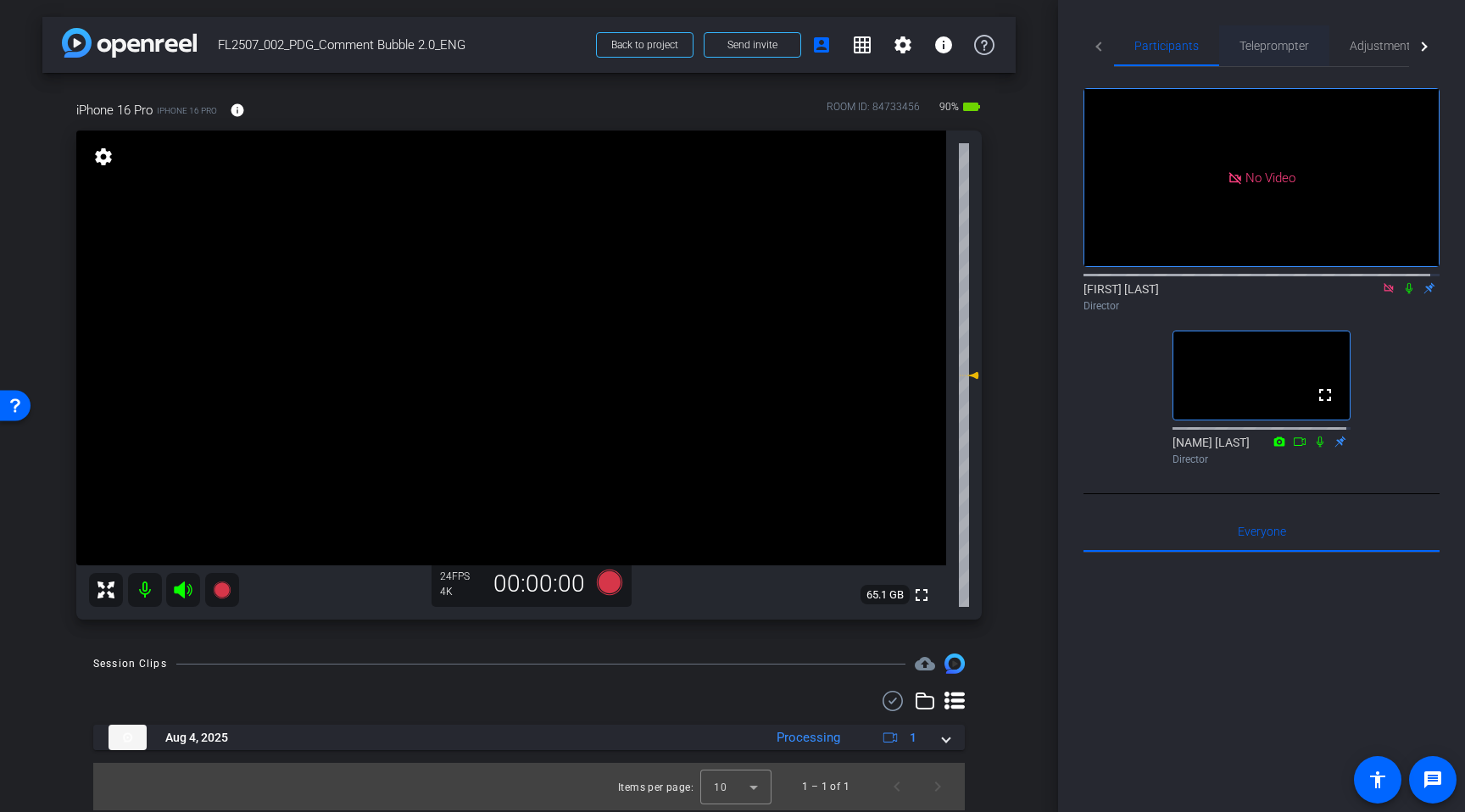 click on "Teleprompter" at bounding box center [1274, 46] 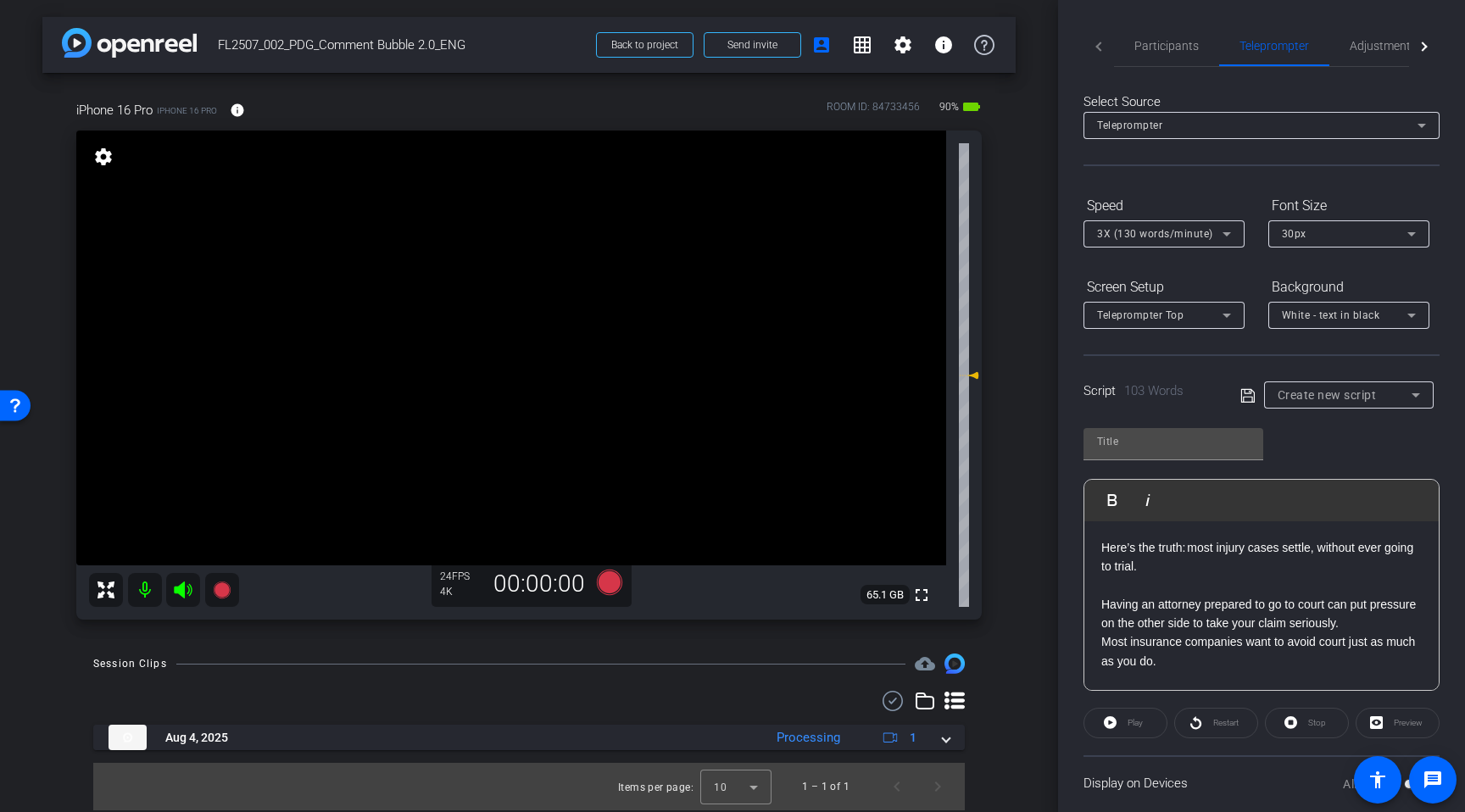 click on "Here’s the truth: most injury cases settle, without ever going to trial. Having an attorney prepared to go to court can put pressure on the other side to take your claim seriously." at bounding box center (1262, 586) 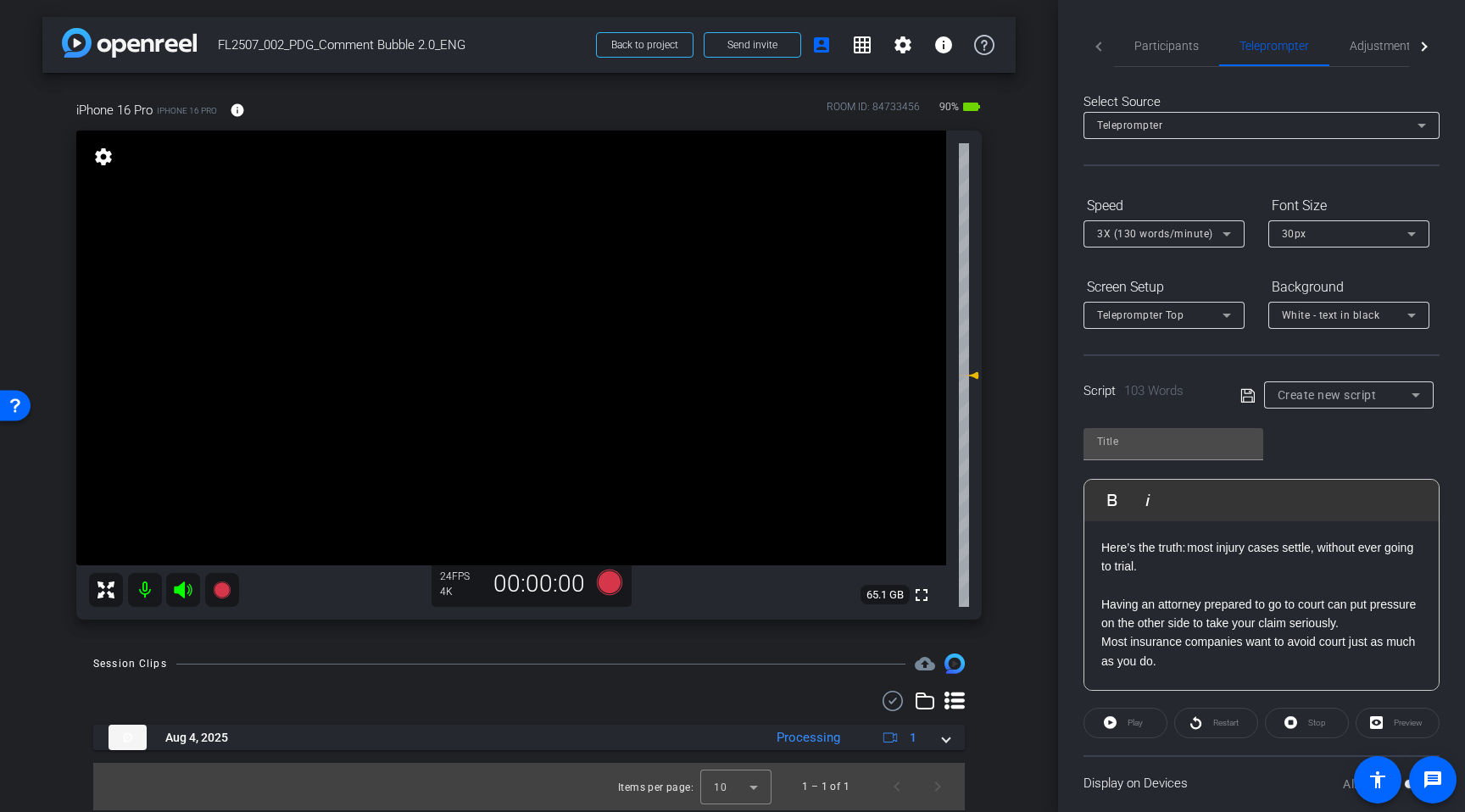 click on "Restart" 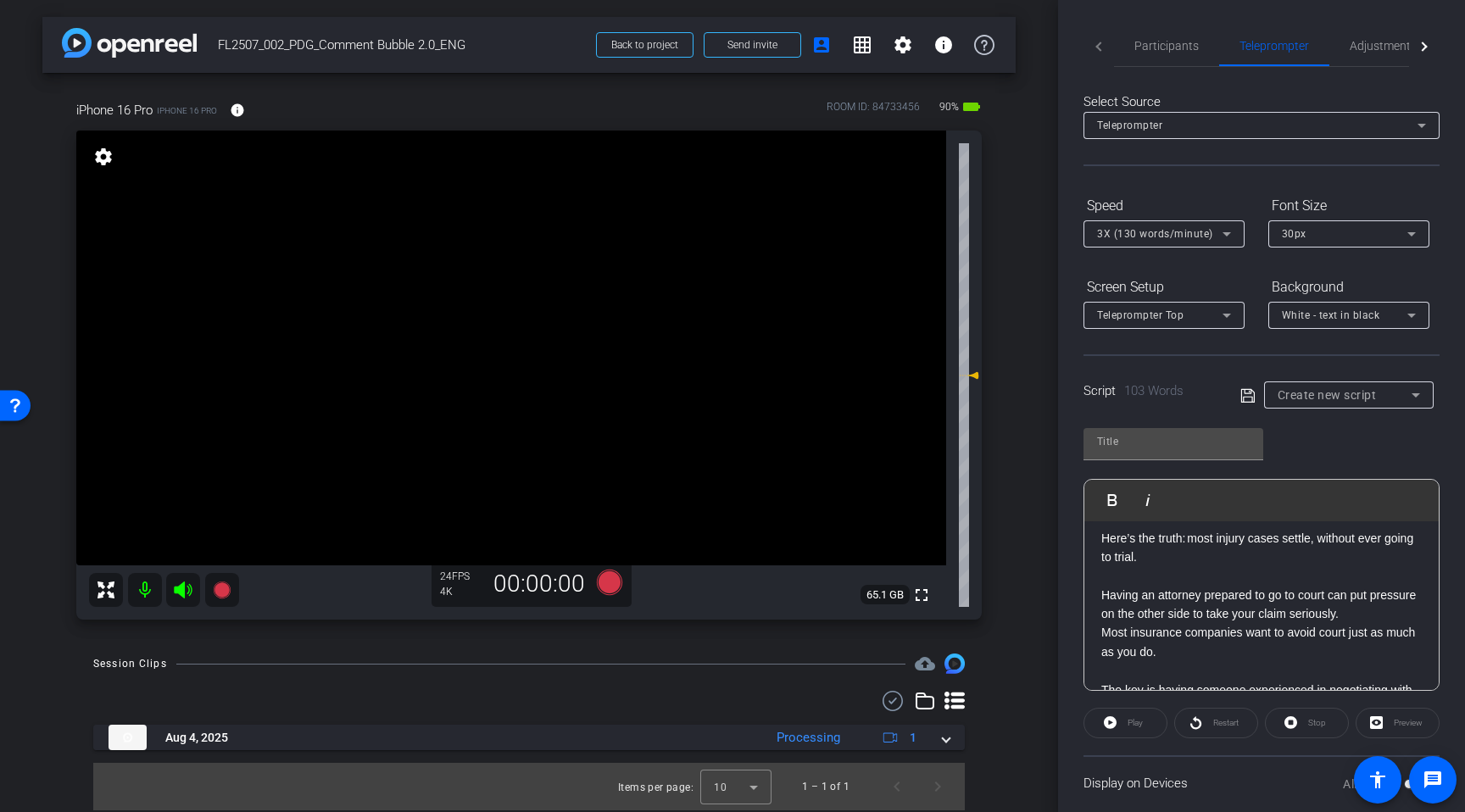 scroll, scrollTop: 0, scrollLeft: 0, axis: both 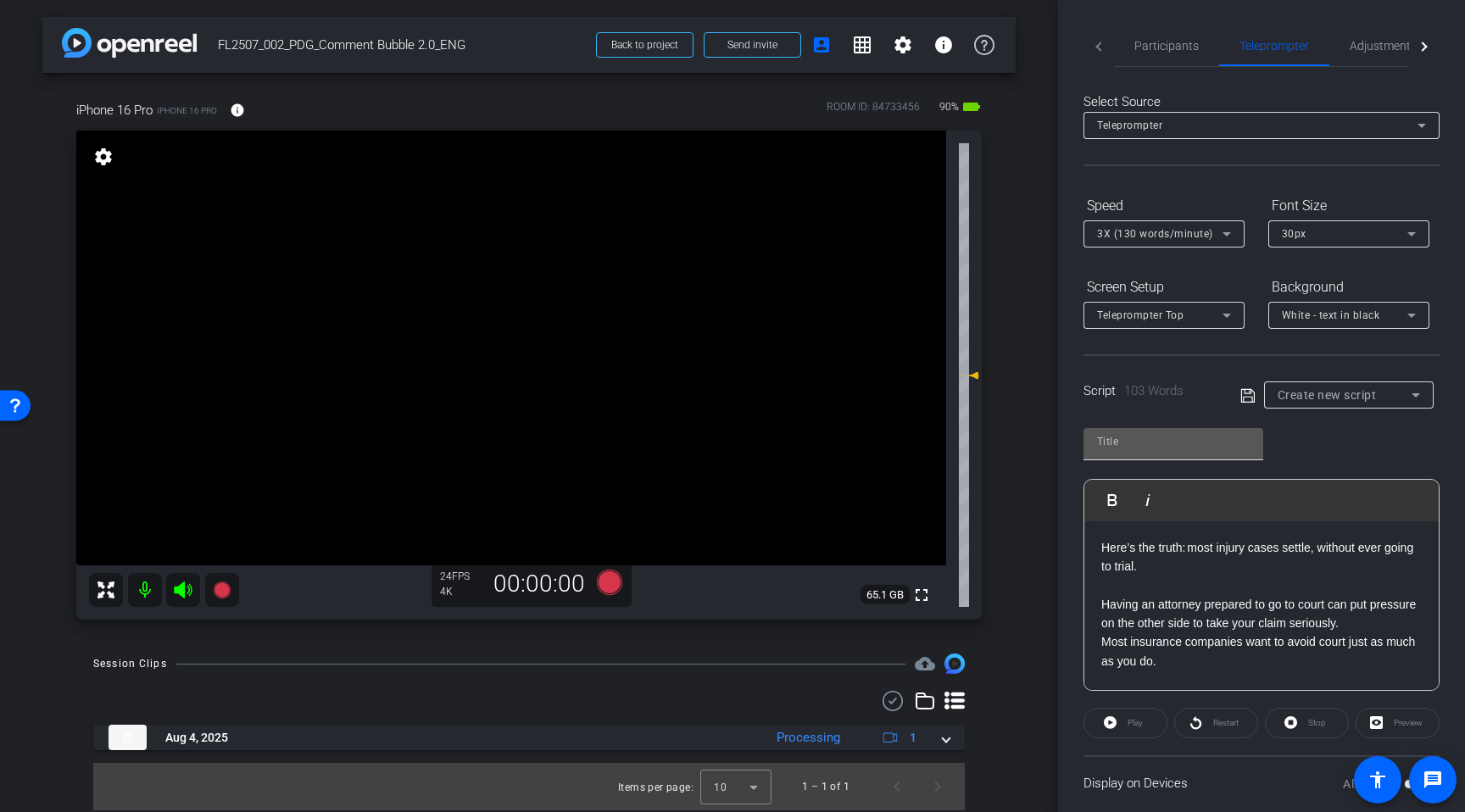 drag, startPoint x: 1290, startPoint y: 463, endPoint x: 1242, endPoint y: 452, distance: 49.244289 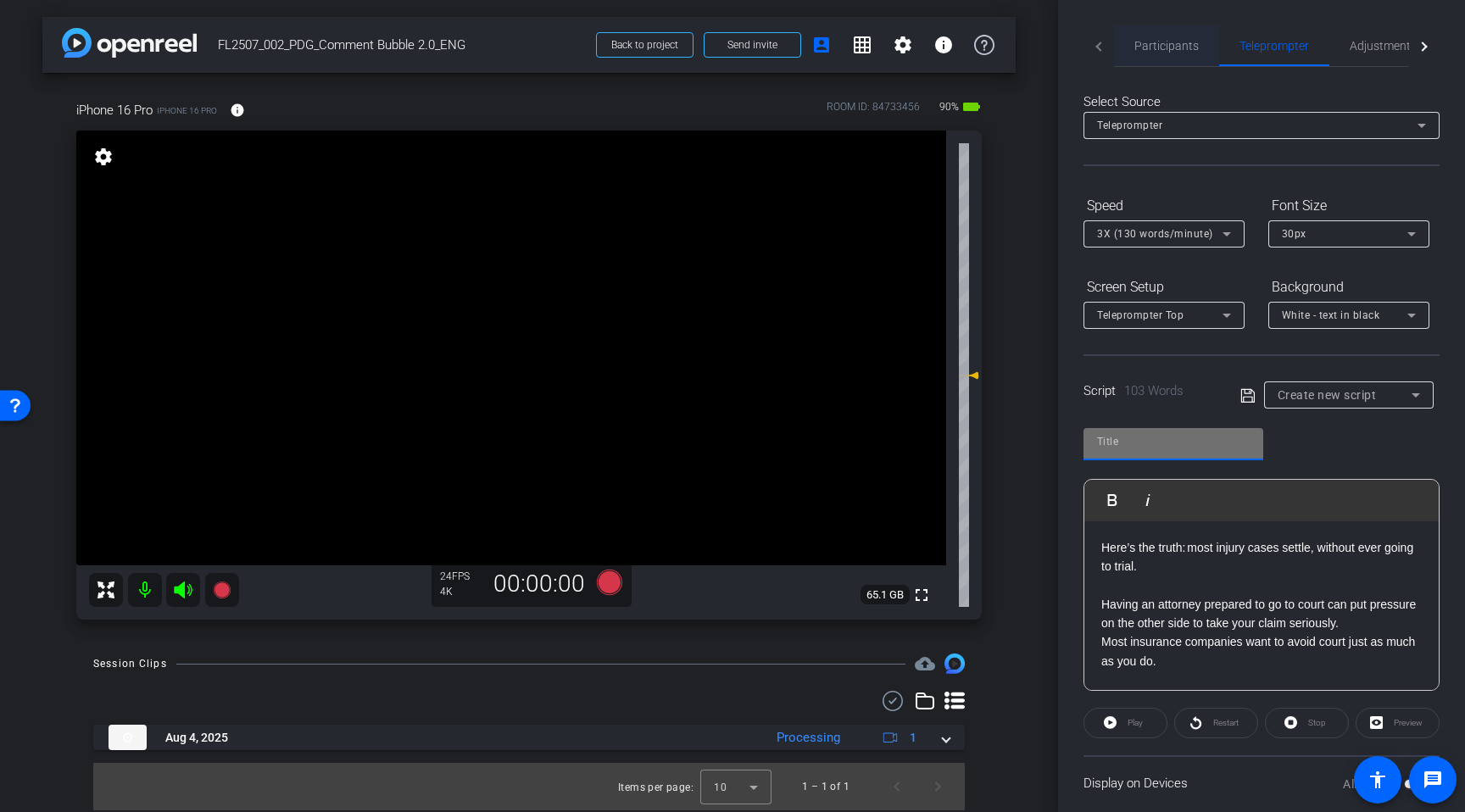 click on "Participants" at bounding box center (1167, 46) 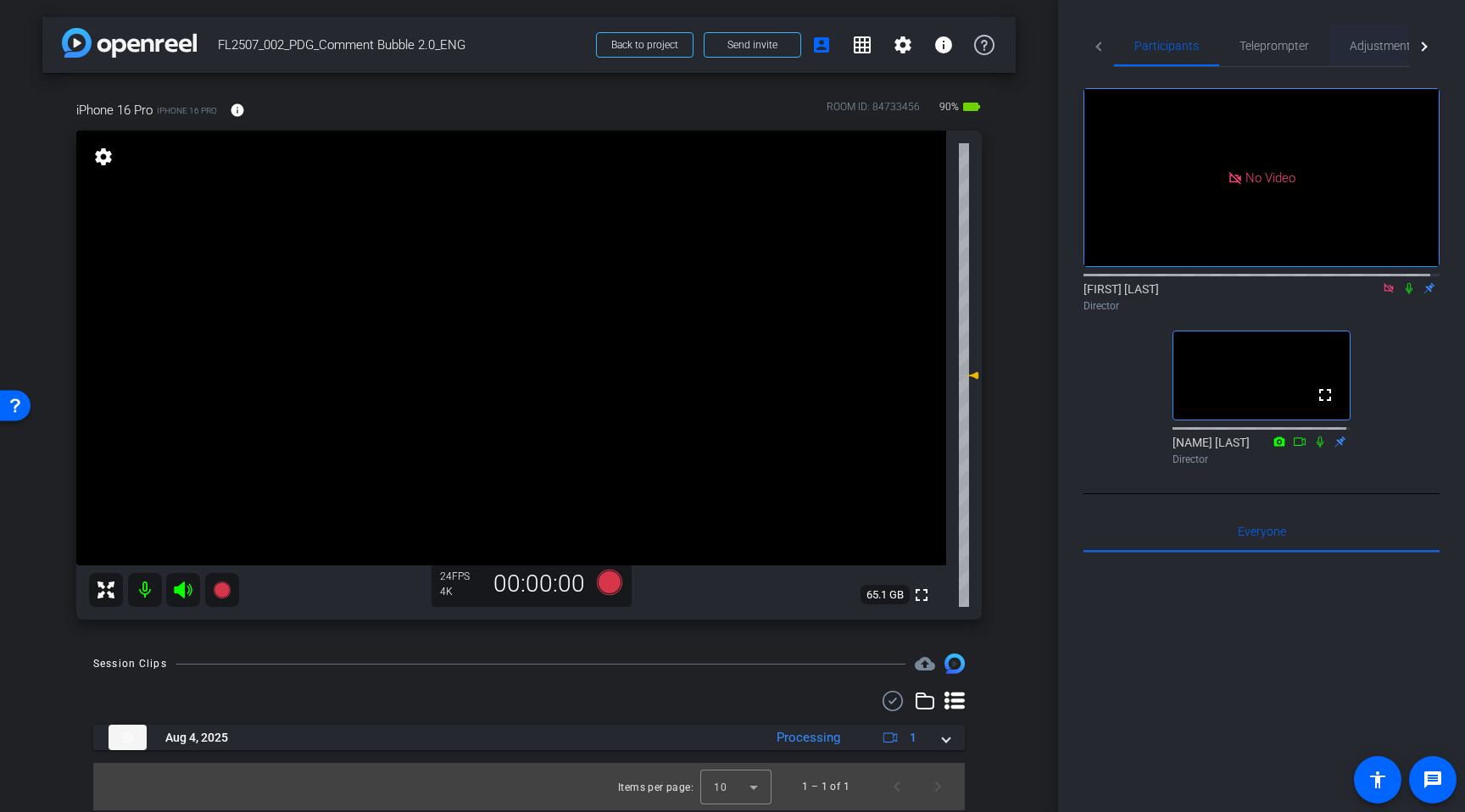 click on "Adjustments" at bounding box center (1383, 46) 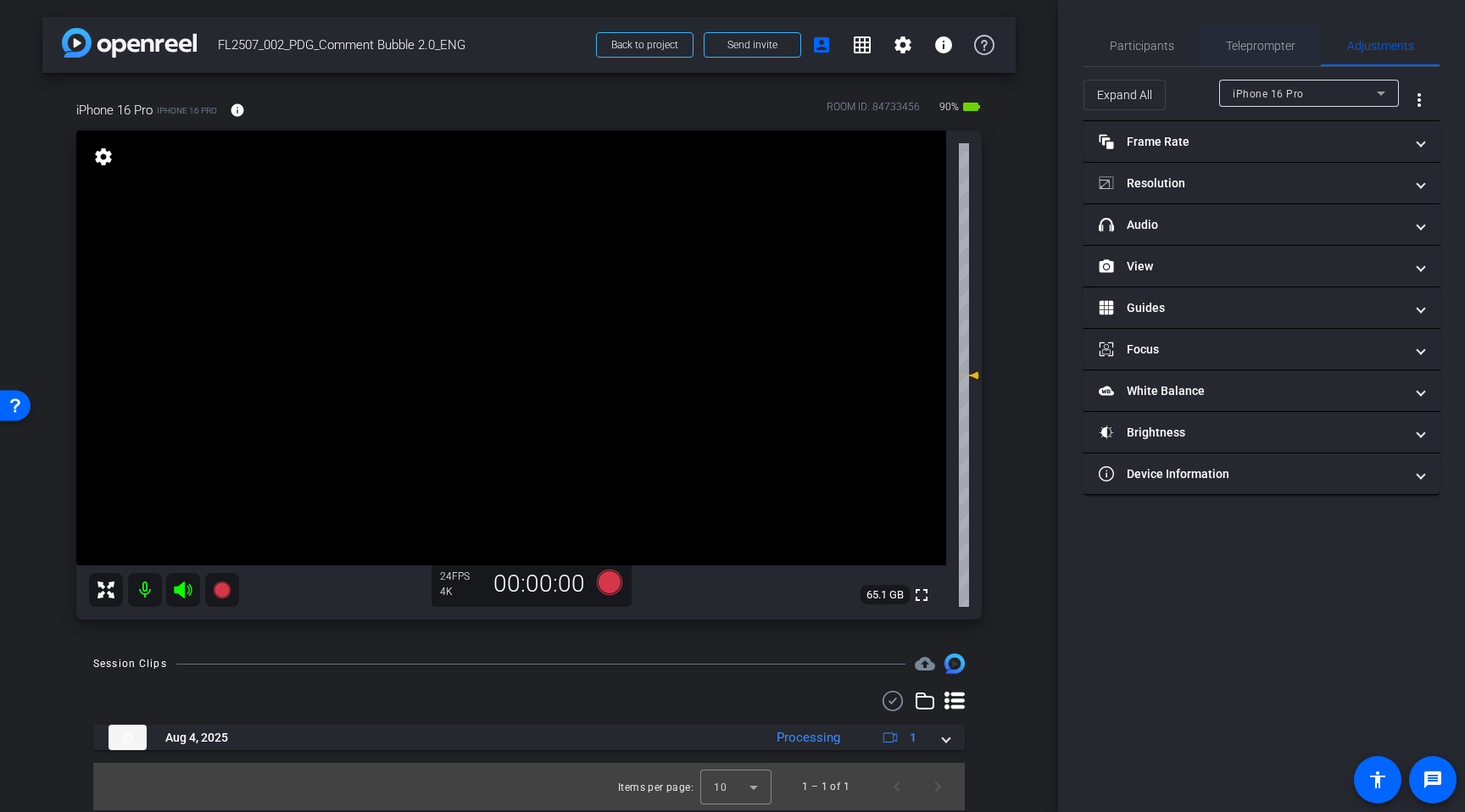 click on "Teleprompter" at bounding box center [1261, 46] 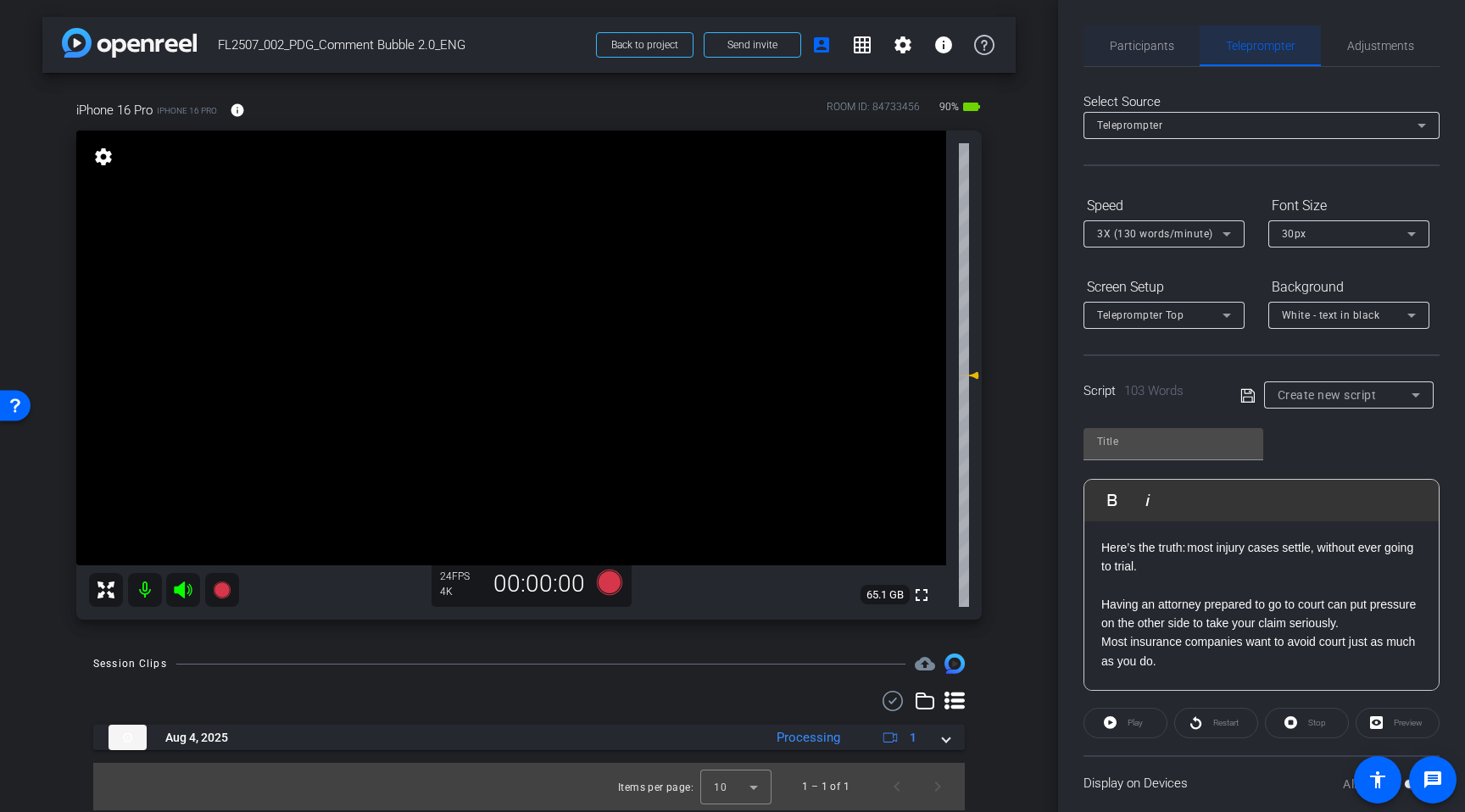 click on "Participants" at bounding box center [1142, 46] 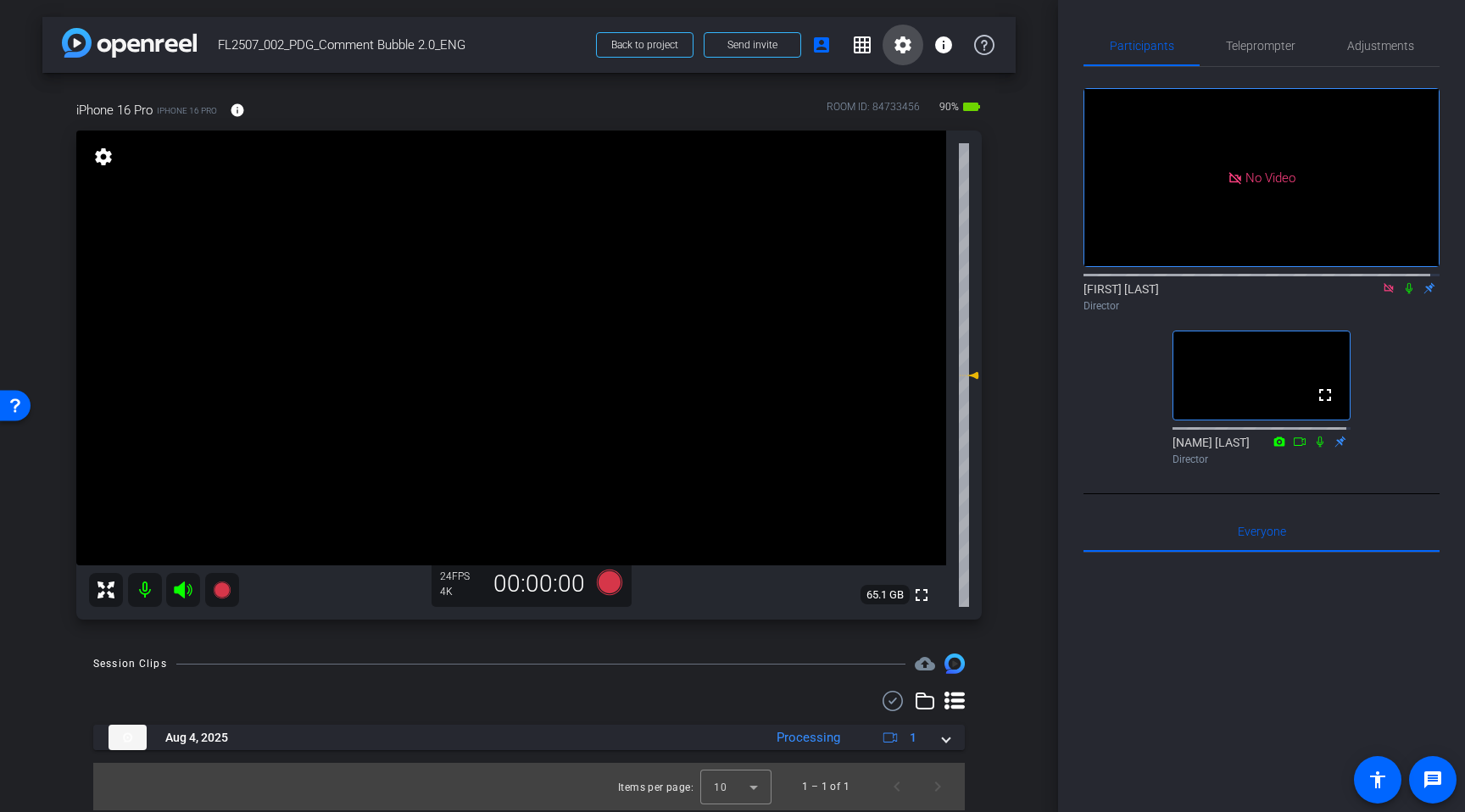 click on "settings" at bounding box center [903, 45] 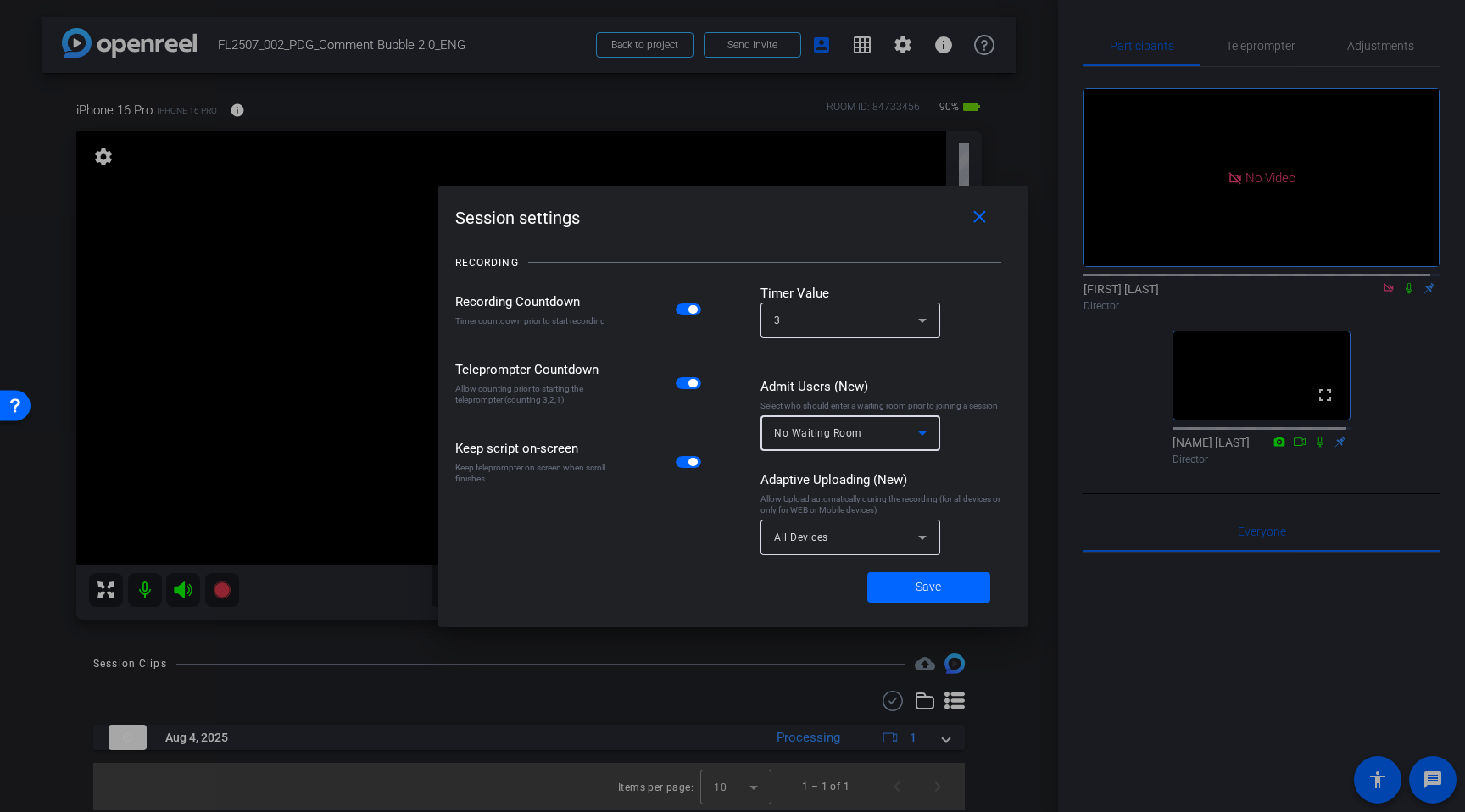 click on "No Waiting Room" at bounding box center (846, 432) 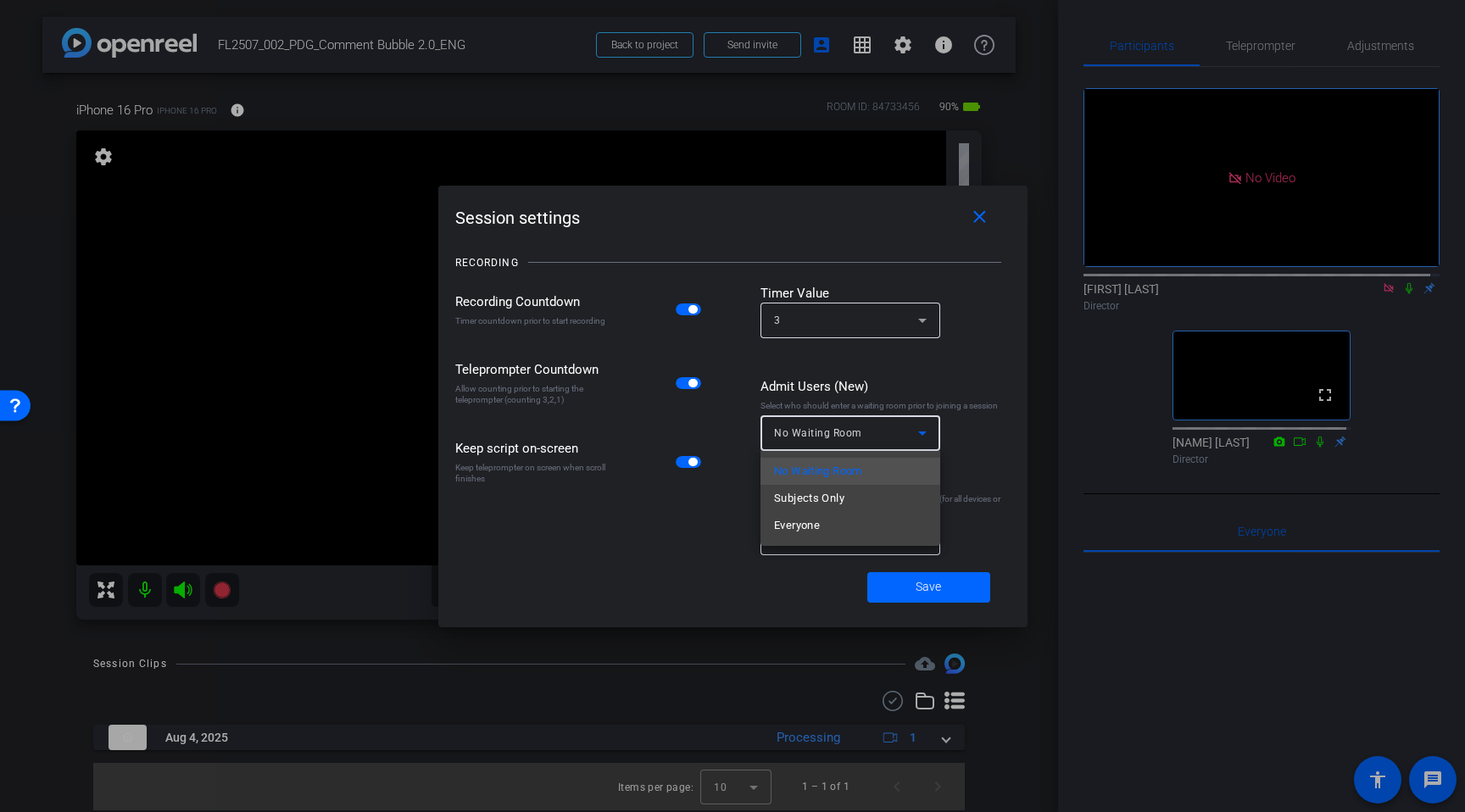 click at bounding box center [732, 406] 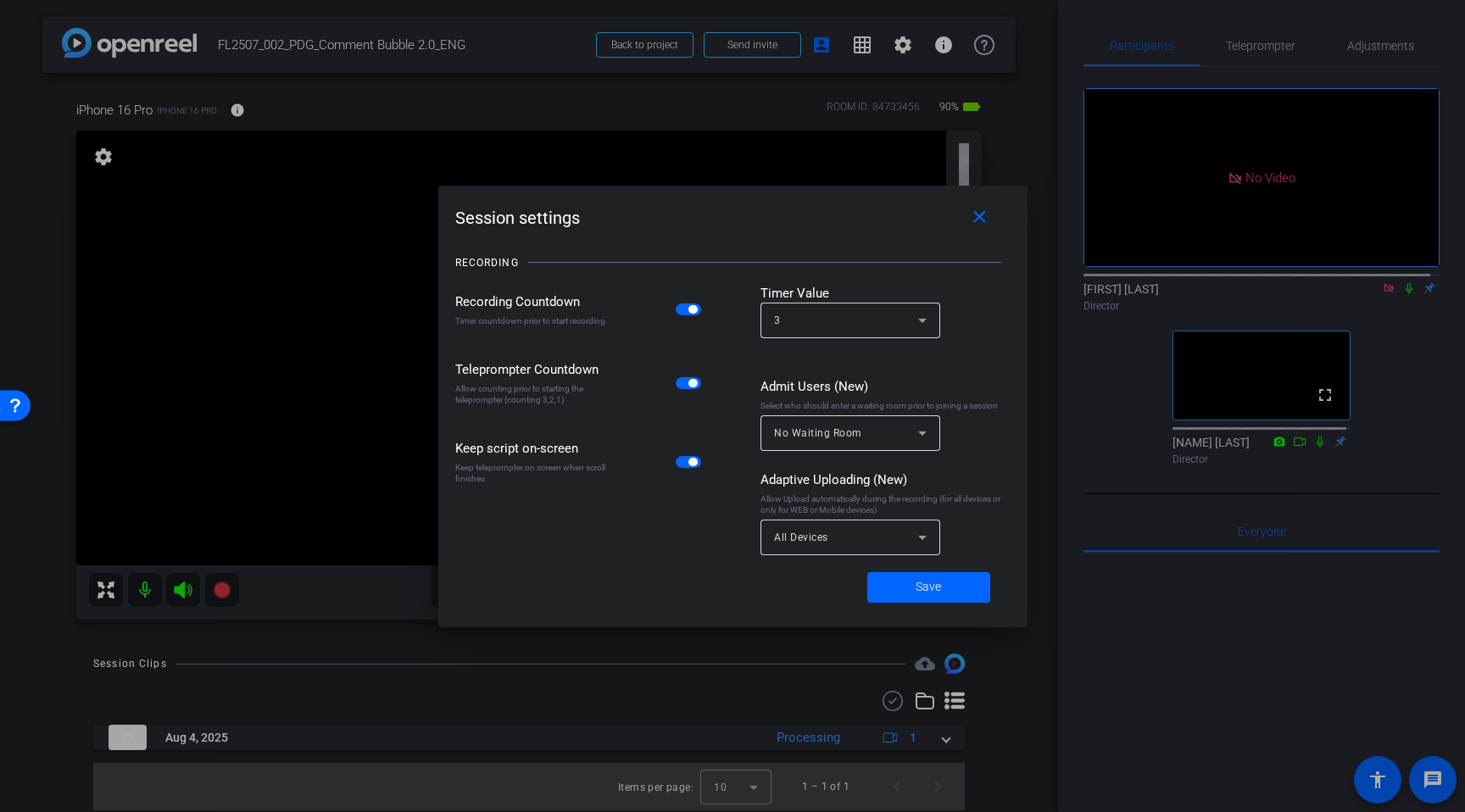click on "Recording Countdown Timer countdown prior to start recording Teleprompter Countdown Allow counting prior to starting the teleprompter (counting 3,2,1) Keep script on-screen Keep teleprompter on screen when scroll finishes Timer Value 3 Admit Users (New) Select who should enter a waiting room prior to joining a session No Waiting Room Adaptive Uploading (New)  Allow Upload automatically during the recording (for all devices or only for WEB or Mobile devices)  All Devices" at bounding box center [732, 424] 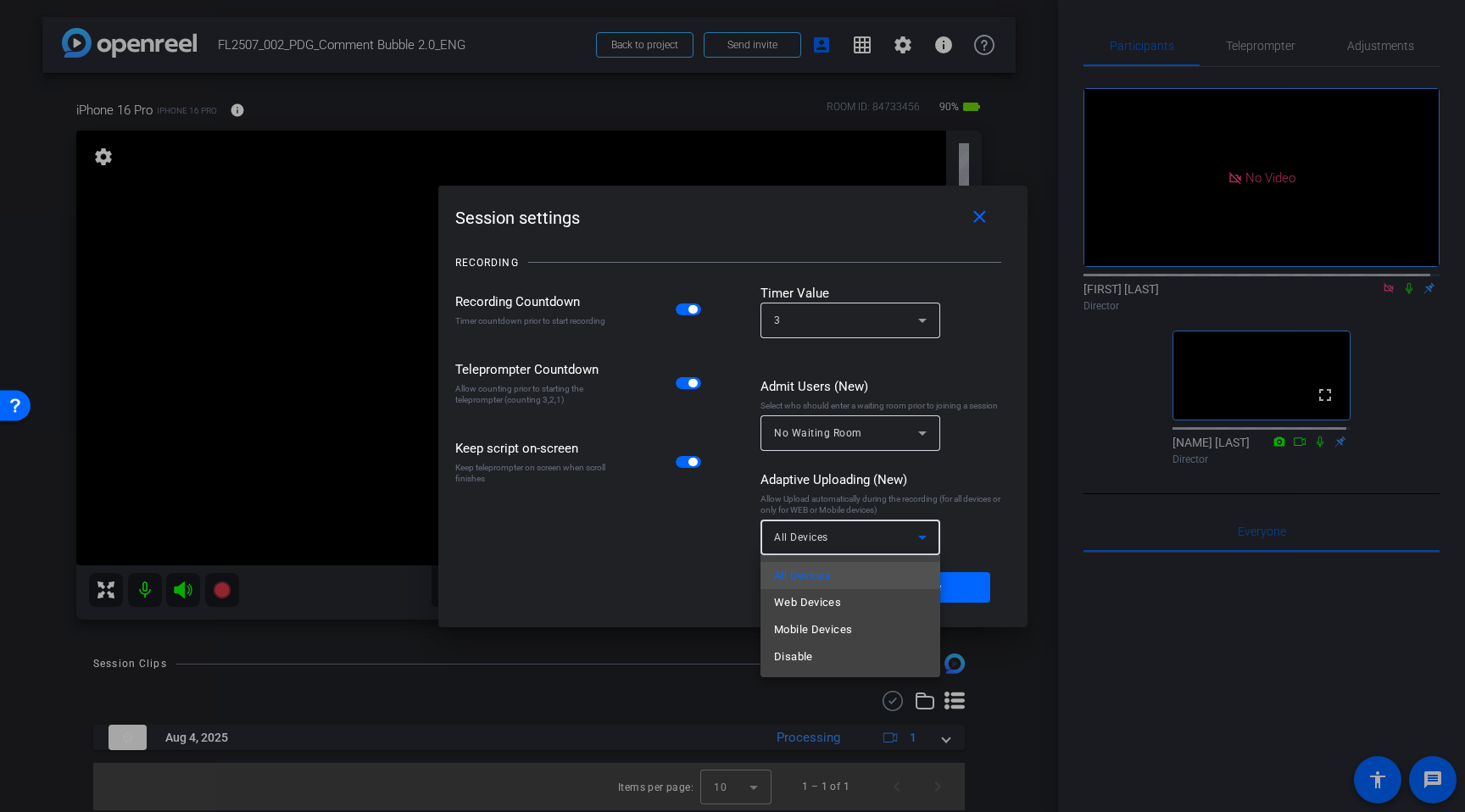 click at bounding box center [732, 406] 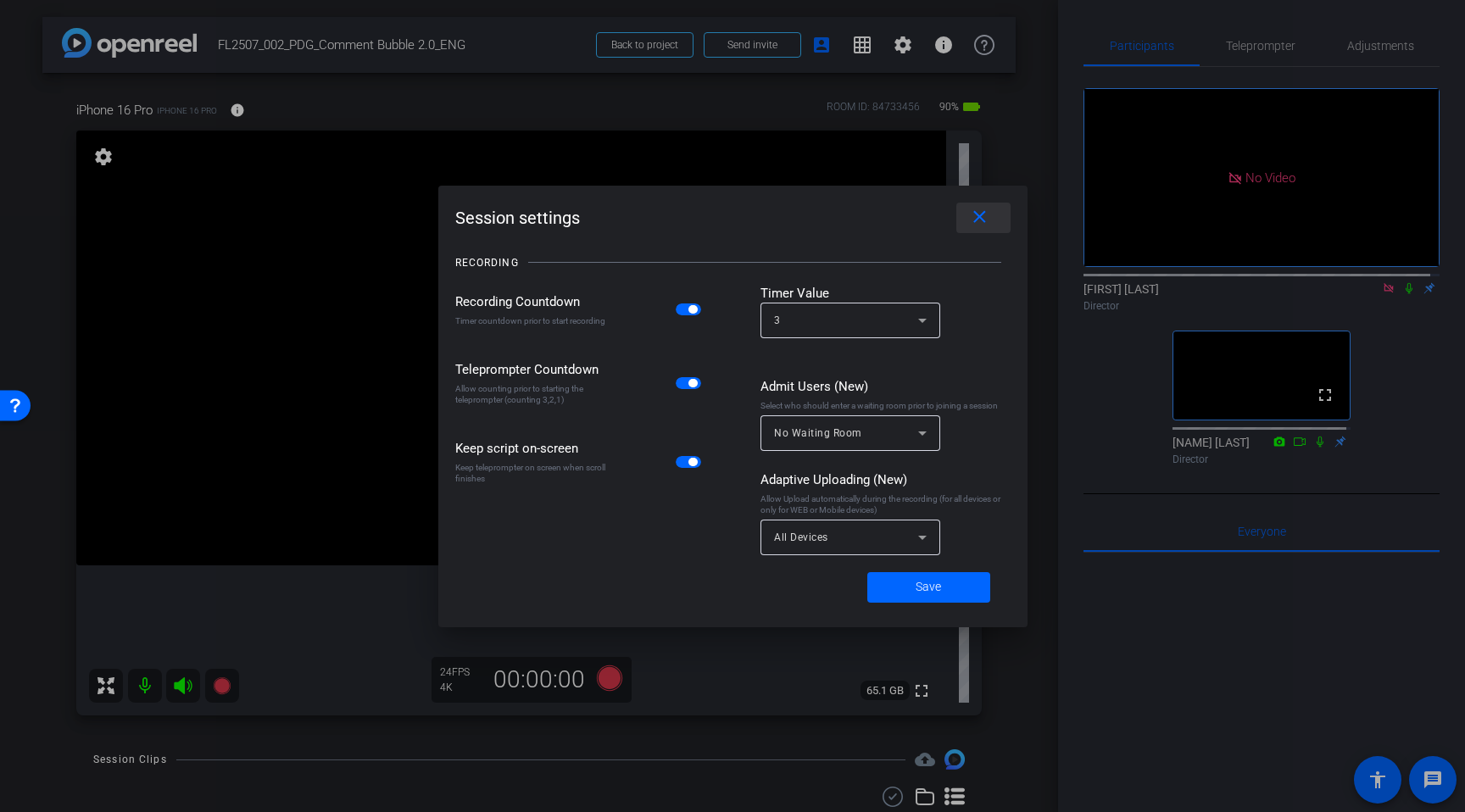 click on "close" at bounding box center (979, 217) 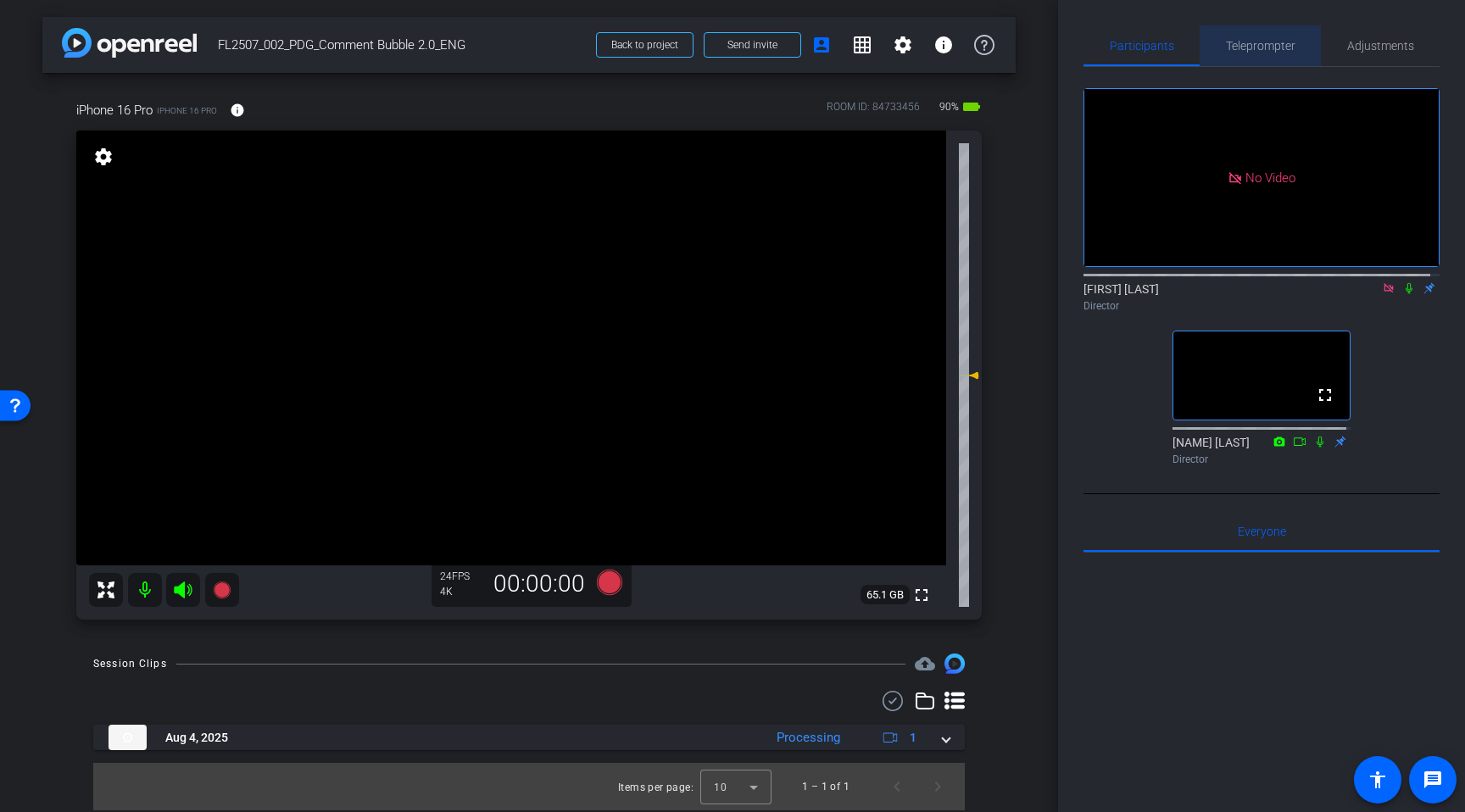 click on "Teleprompter" at bounding box center (1261, 46) 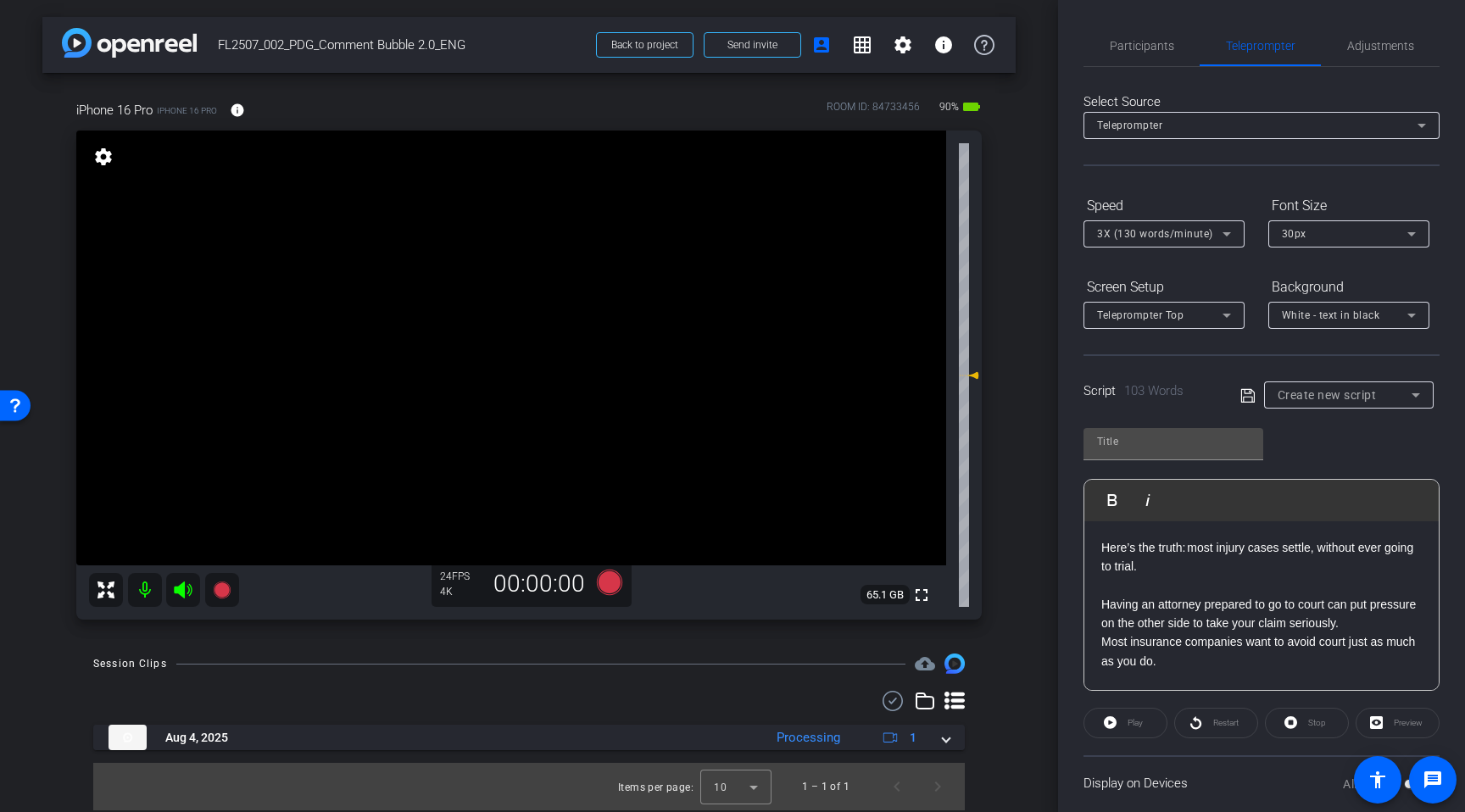 drag, startPoint x: 1242, startPoint y: 147, endPoint x: 1242, endPoint y: 131, distance: 16 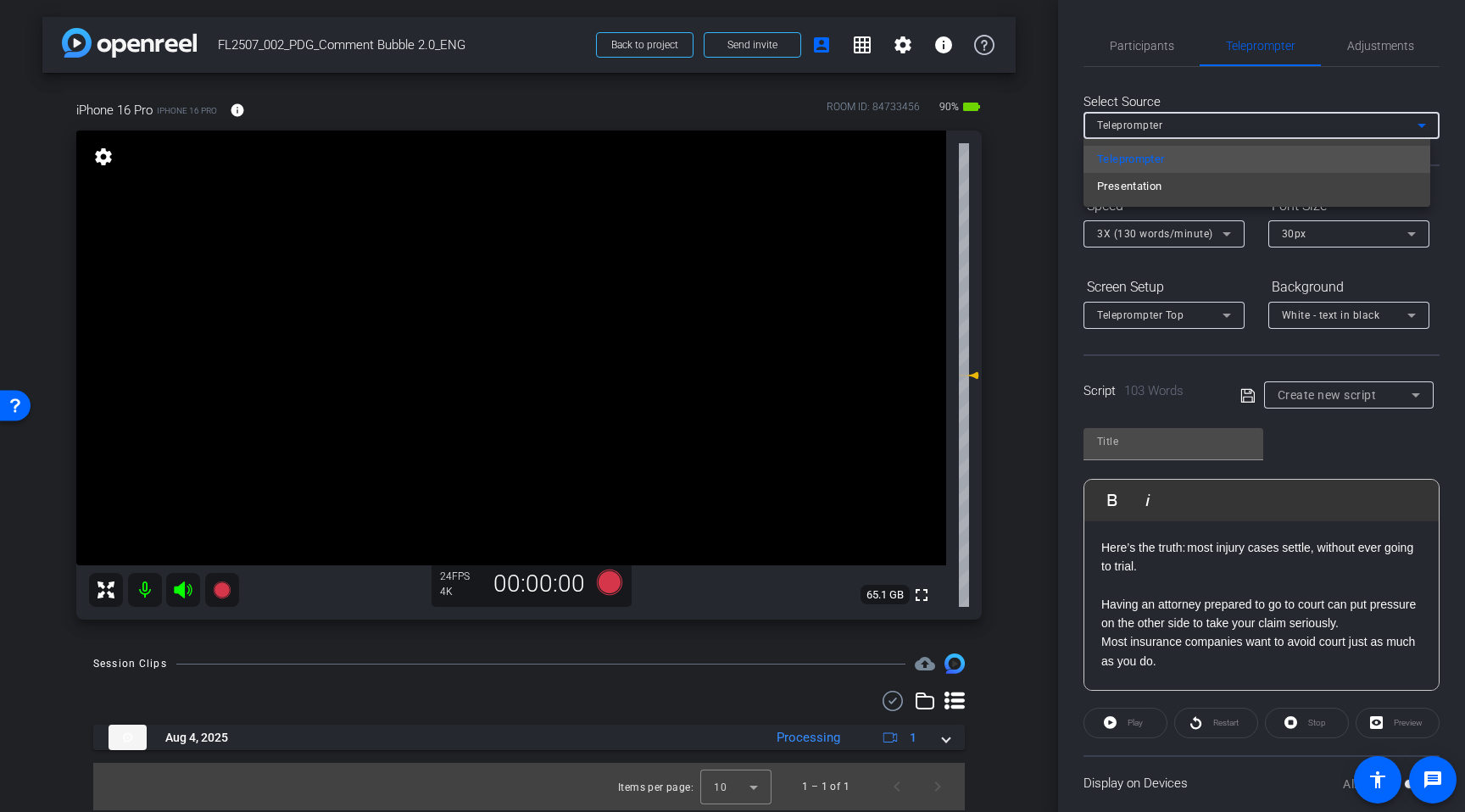 click on "Presentation" at bounding box center (1256, 186) 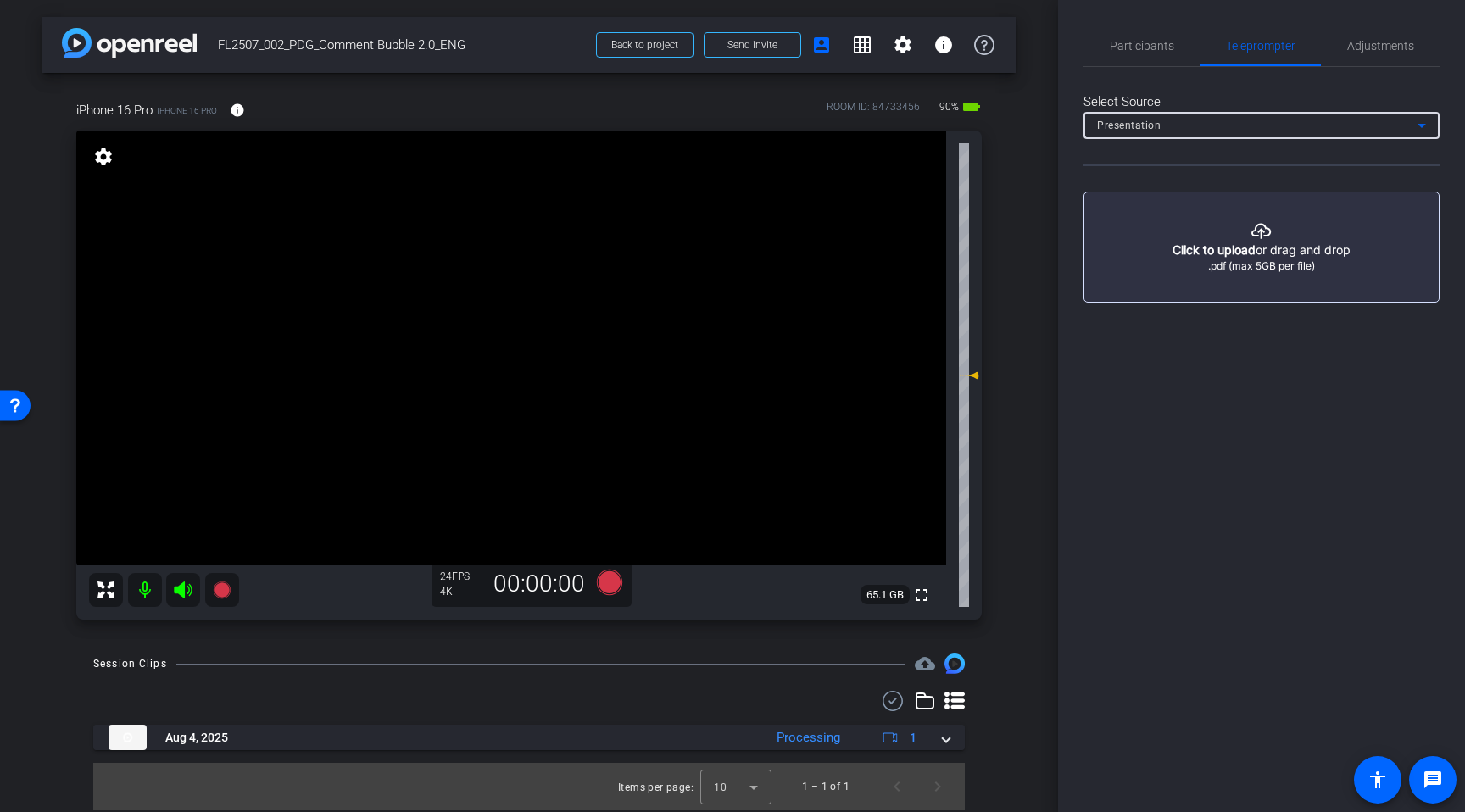 click on "Presentation" at bounding box center [1257, 125] 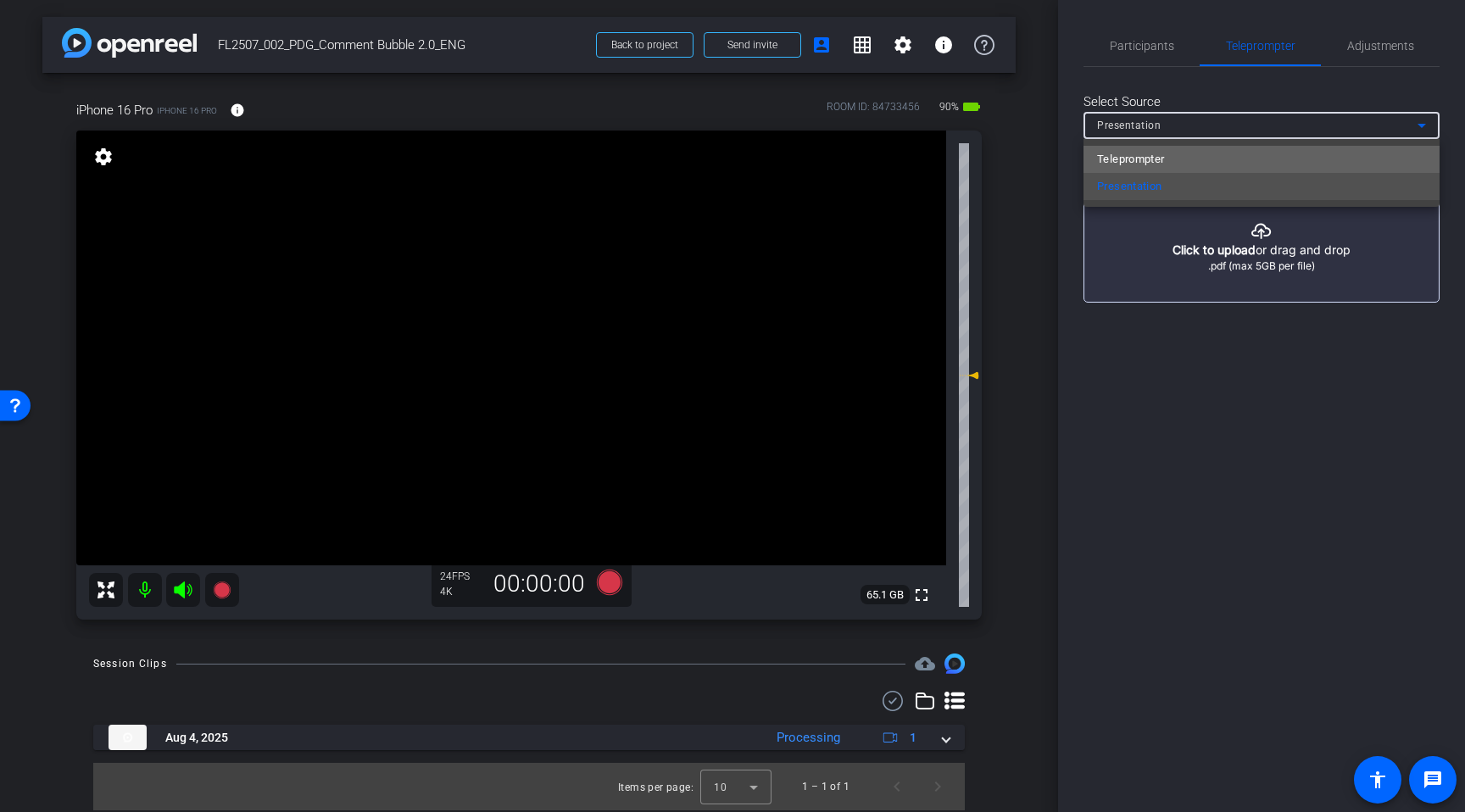 click on "Teleprompter" at bounding box center [1262, 159] 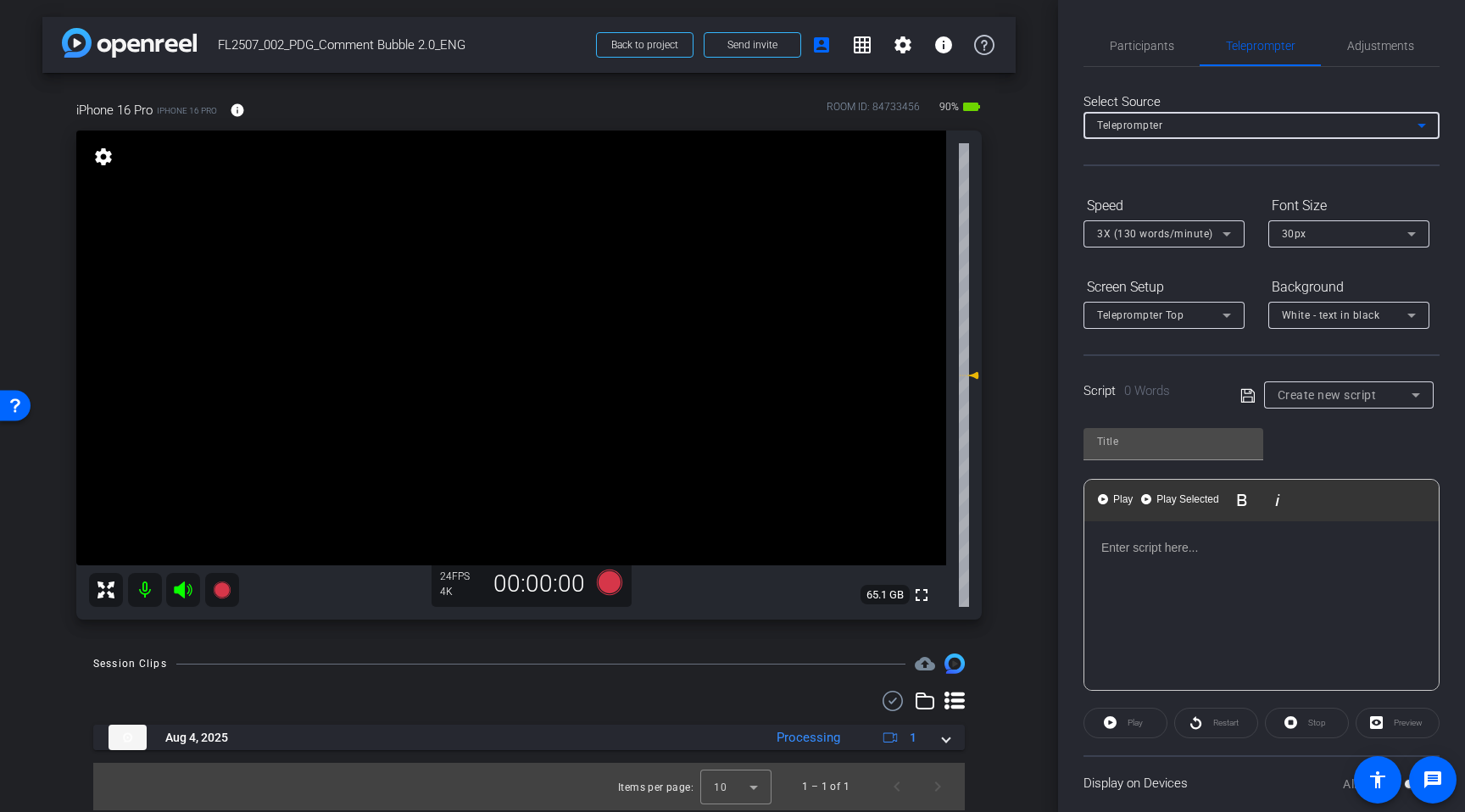 click 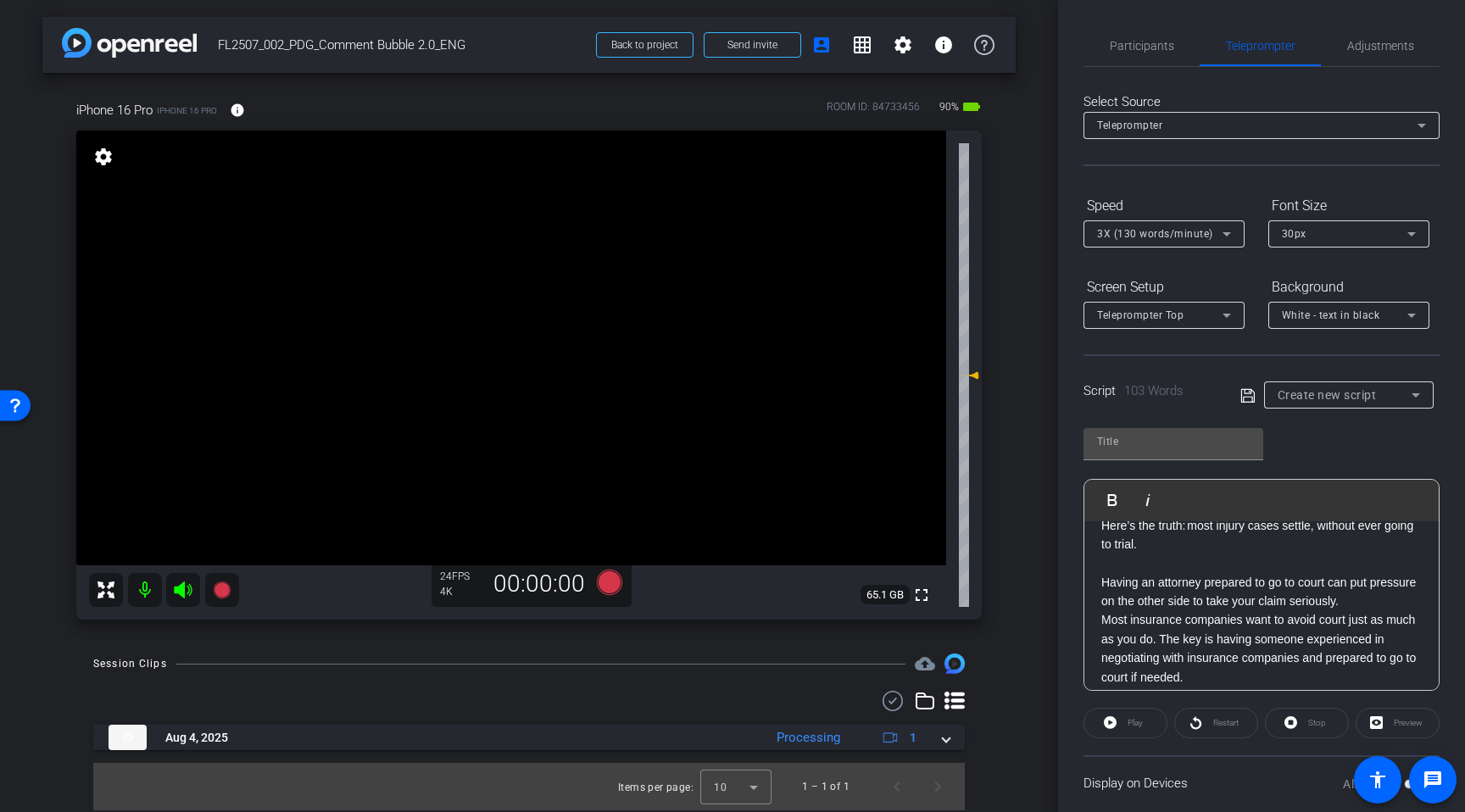 scroll, scrollTop: 26, scrollLeft: 0, axis: vertical 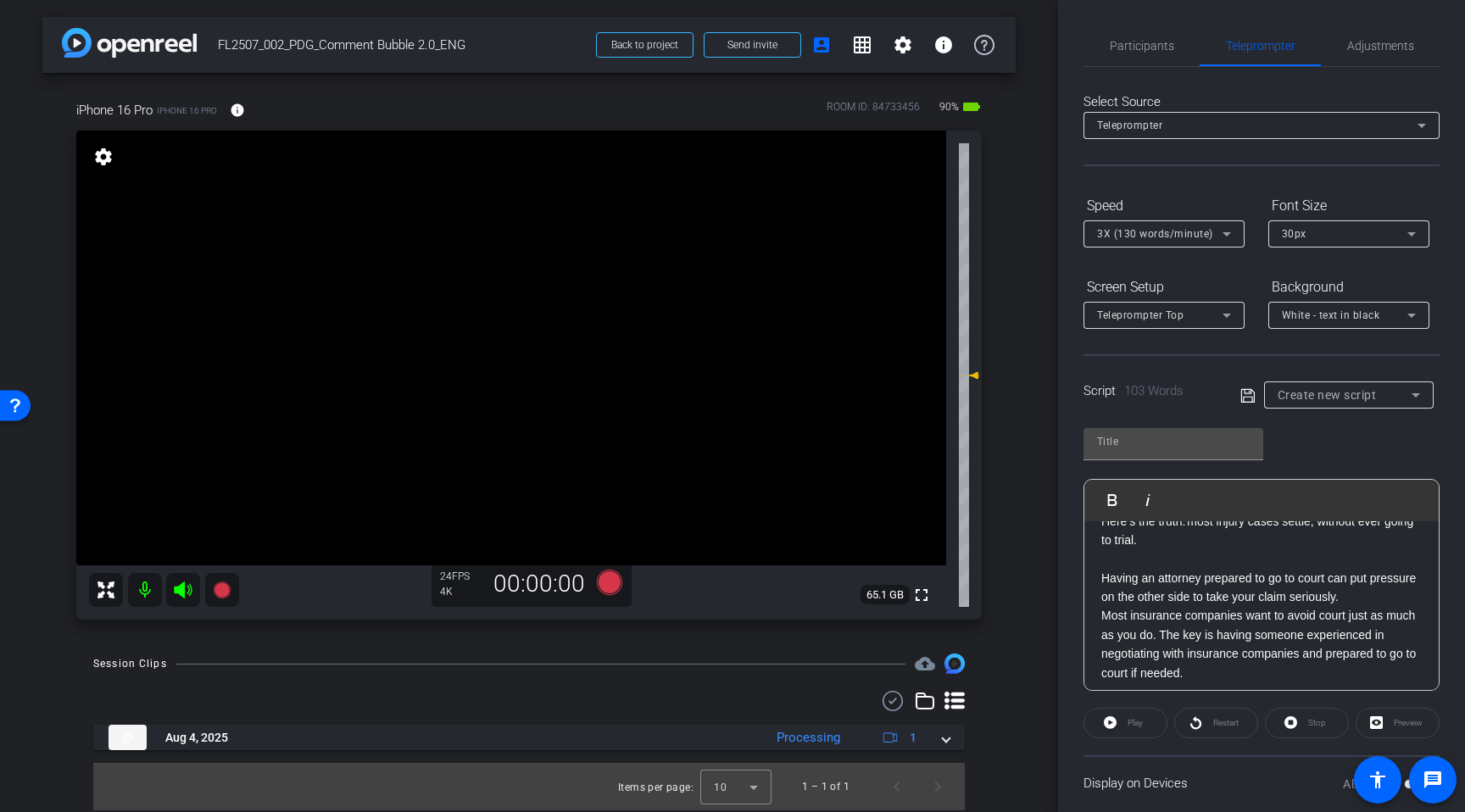 click on "Most insurance companies want to avoid court just as much as you do. The key is having someone   experienced in negotiating with insurance companies and prepared to go to court if needed.  Don’t let fear of court stop you from getting what you deserve. With FindLegal, you get an attorney who knows how to settle, and how to fight if they must." 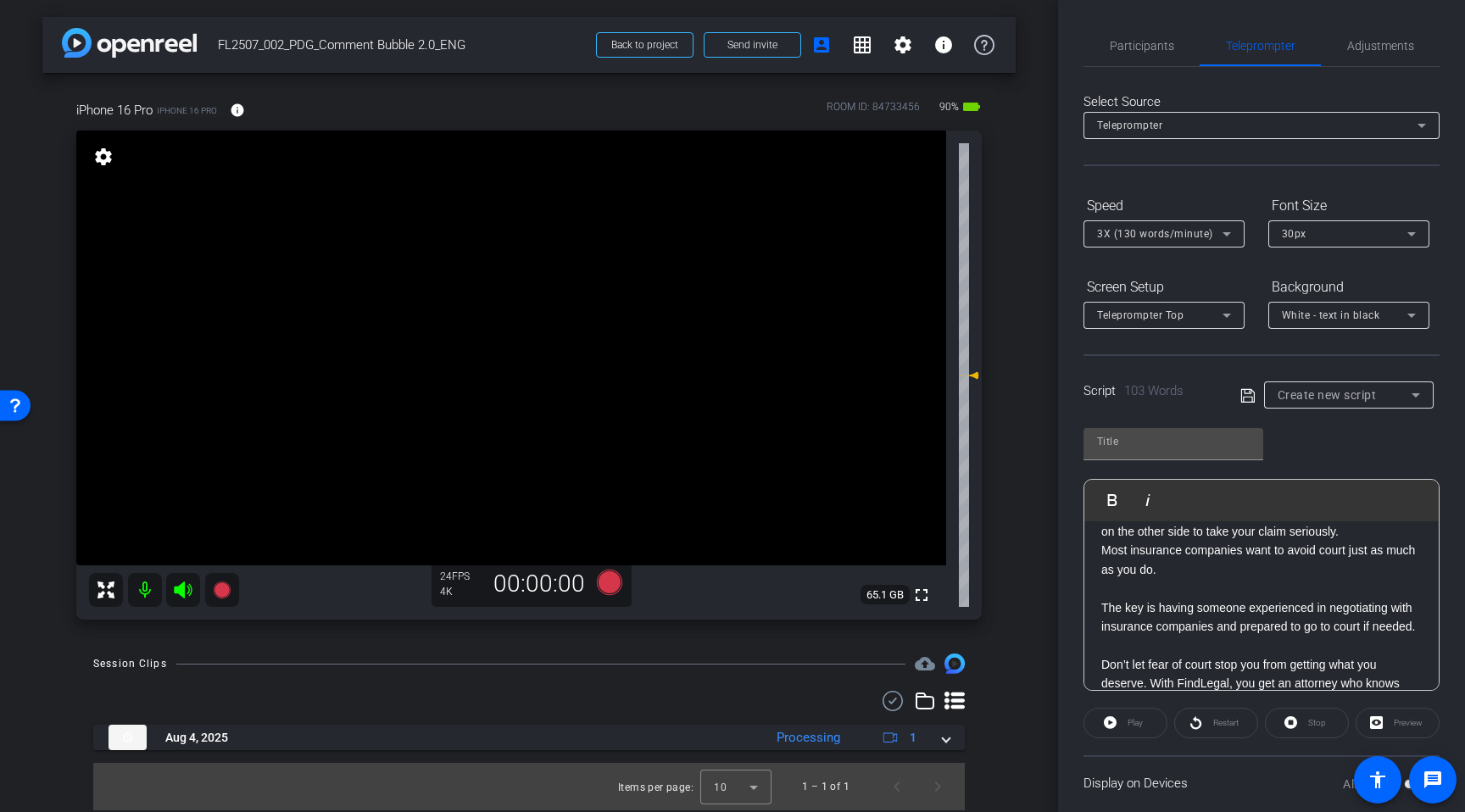 scroll, scrollTop: 168, scrollLeft: 0, axis: vertical 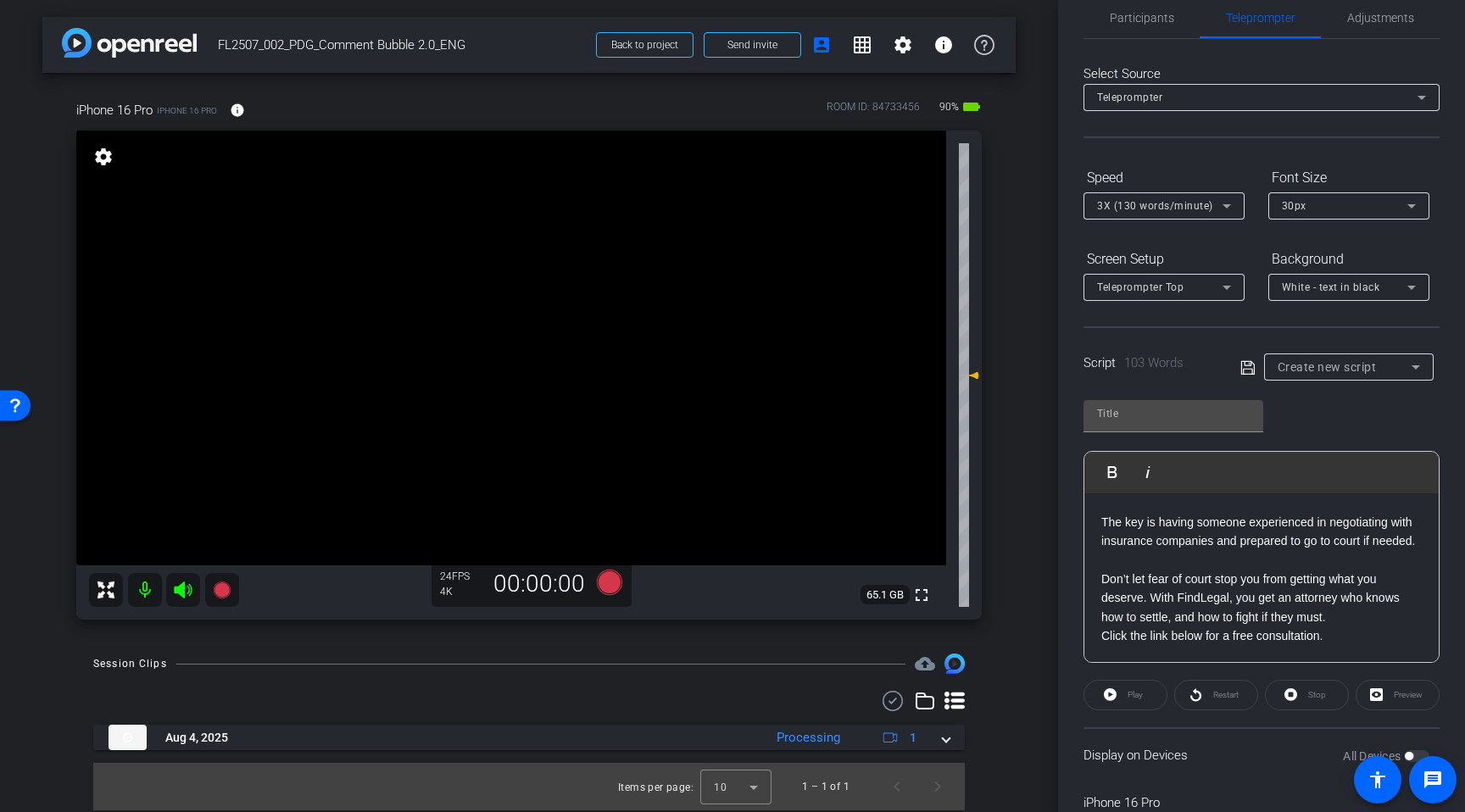click on "The key is having someone   experienced in negotiating with insurance companies and prepared to go to court if needed.  Don’t let fear of court stop you from getting what you deserve. With FindLegal, you get an attorney who knows how to settle, and how to fight if they must." 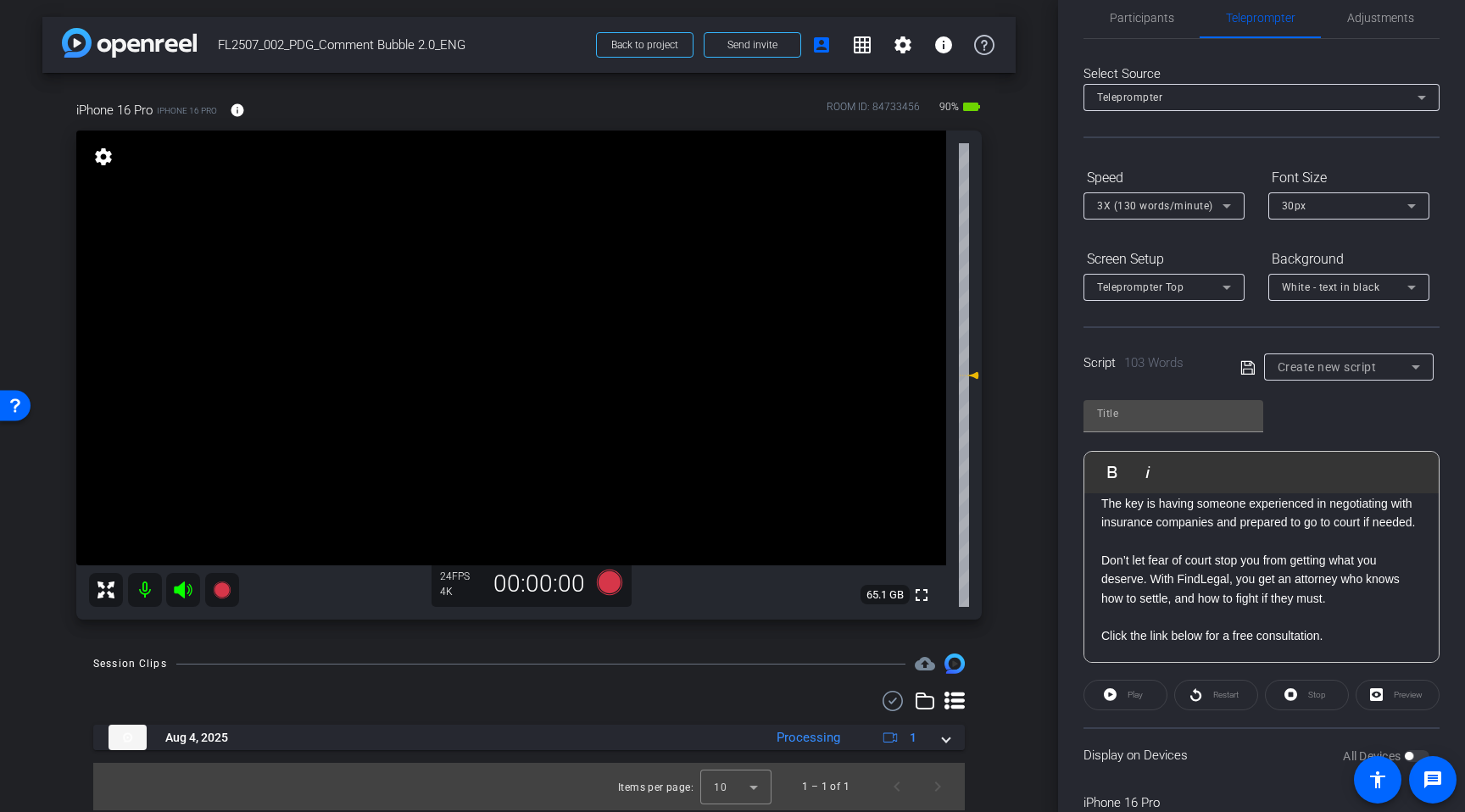 click on "Play" 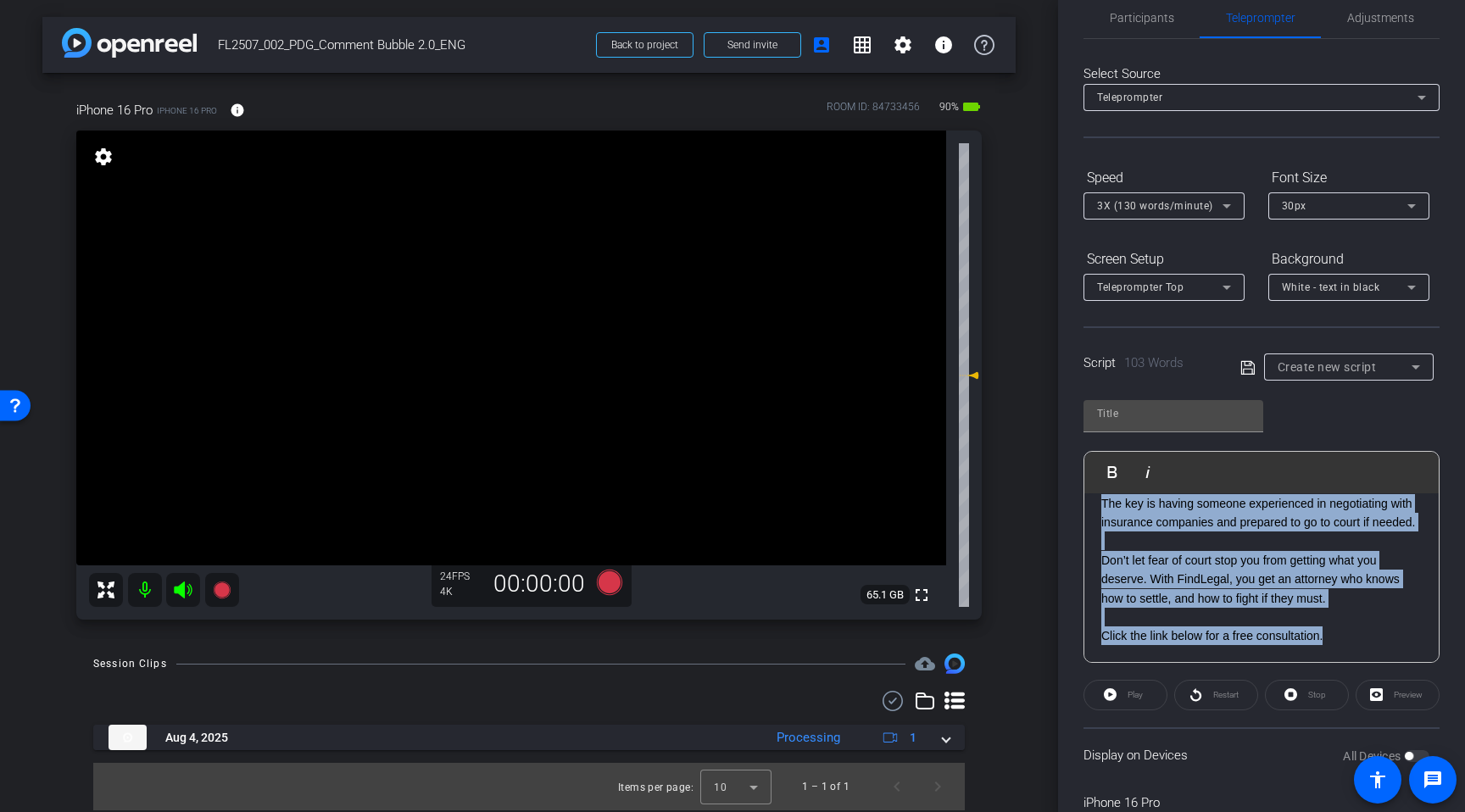 scroll, scrollTop: 0, scrollLeft: 0, axis: both 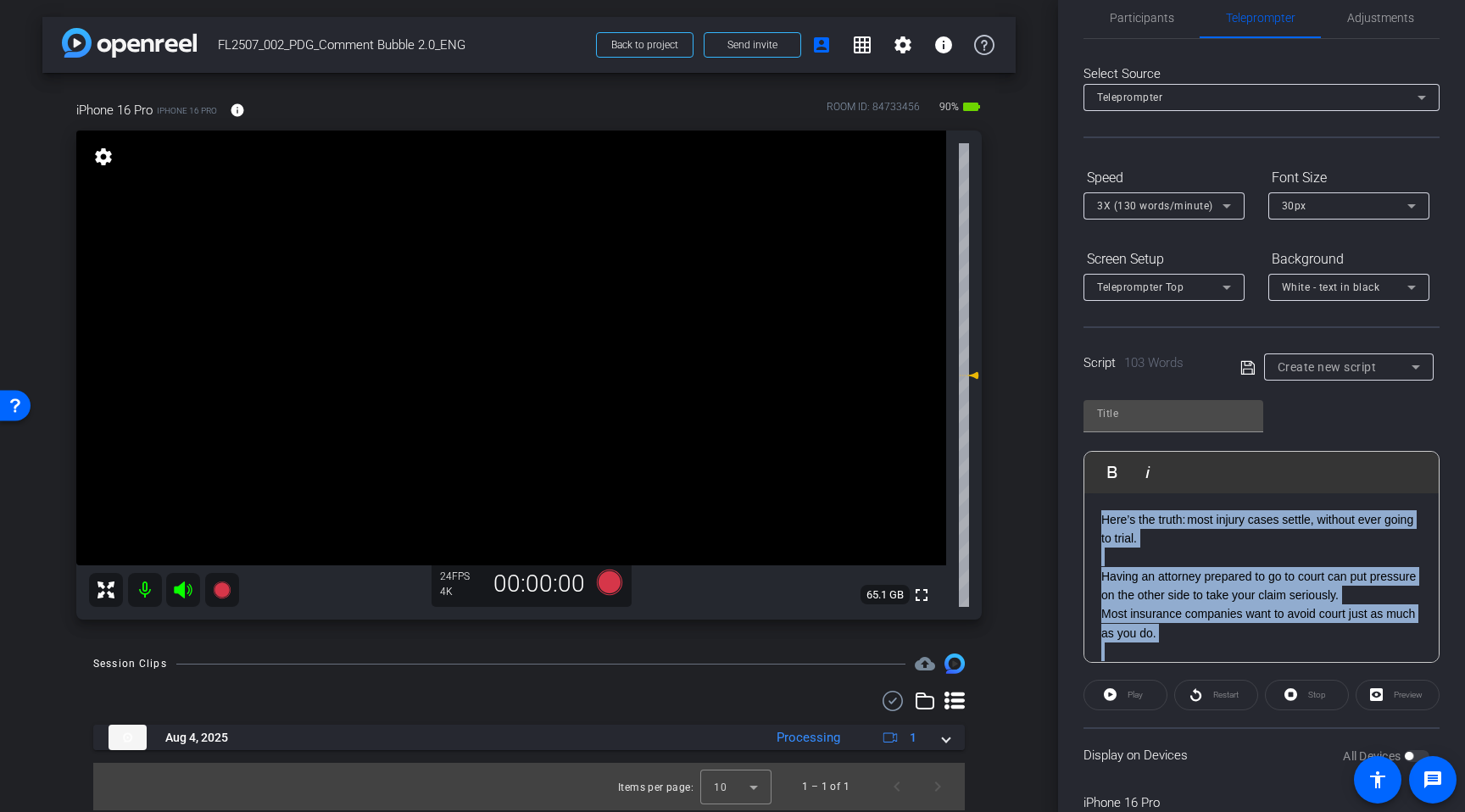 drag, startPoint x: 1336, startPoint y: 635, endPoint x: 966, endPoint y: 422, distance: 426.92974 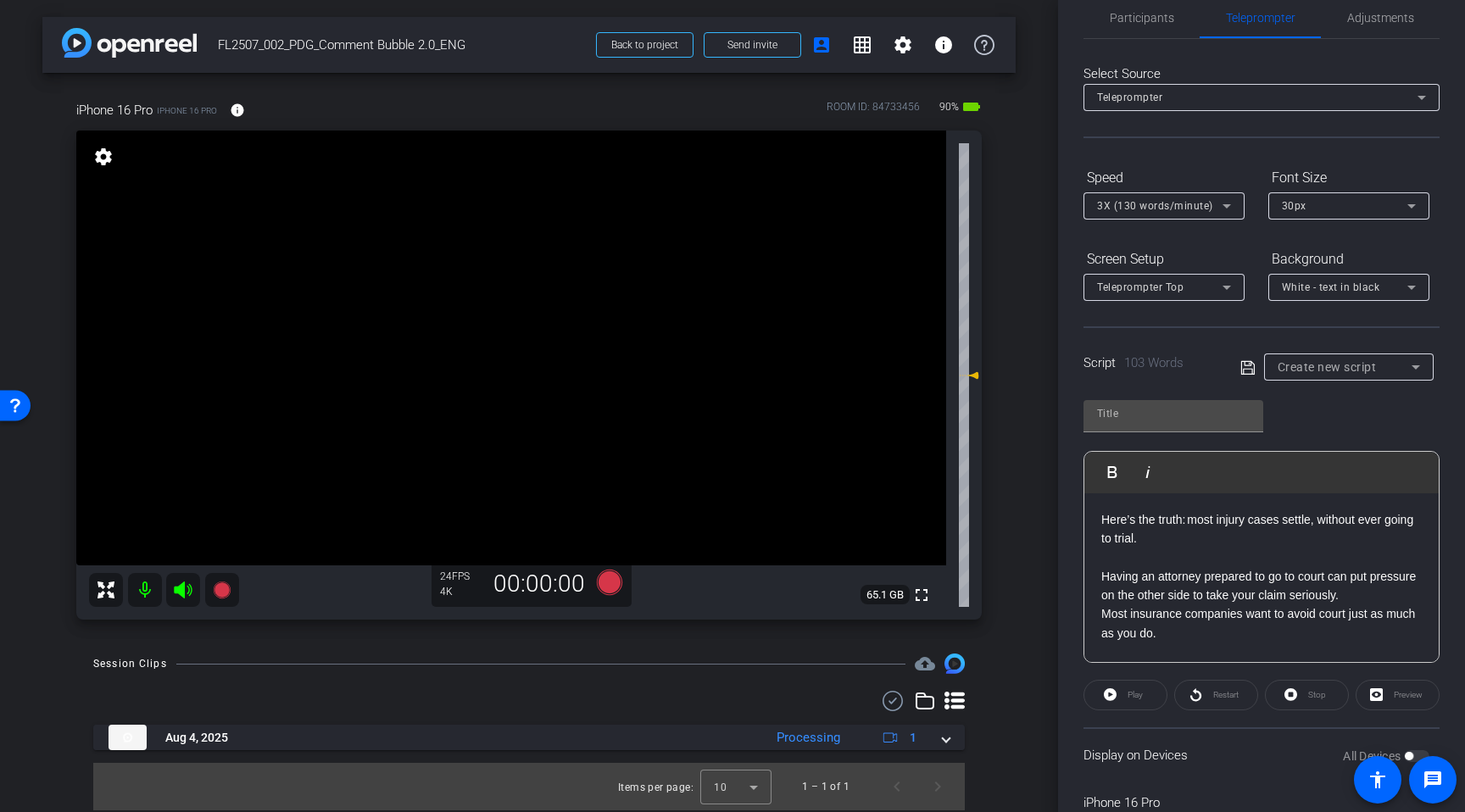 click on "Play        Play from this location               Play Selected        Play and display the selected text only Bold Italic Here’s the truth: most injury cases settle, without ever going to trial. Having an attorney prepared to go to court can put pressure on the other side to take your claim seriously. Most insurance companies want to avoid court just as much as you do. The key is having someone   experienced in negotiating with insurance companies and prepared to go to court if needed.  Don’t let fear of court stop you from getting what you deserve. With FindLegal, you get an attorney who knows how to settle, and how to fight if they must. Click the link below for a free consultation. Enter script here..." 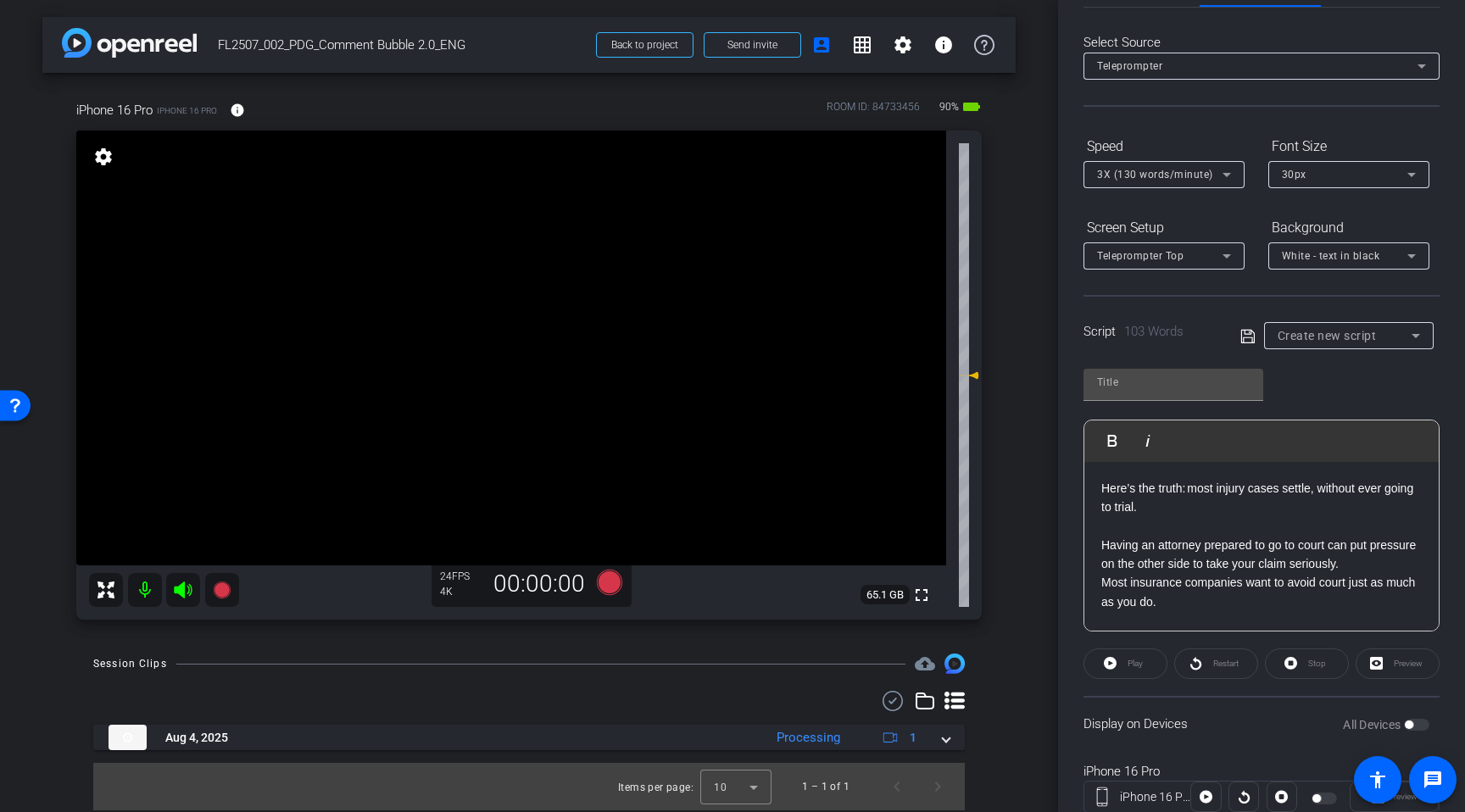 scroll, scrollTop: 0, scrollLeft: 0, axis: both 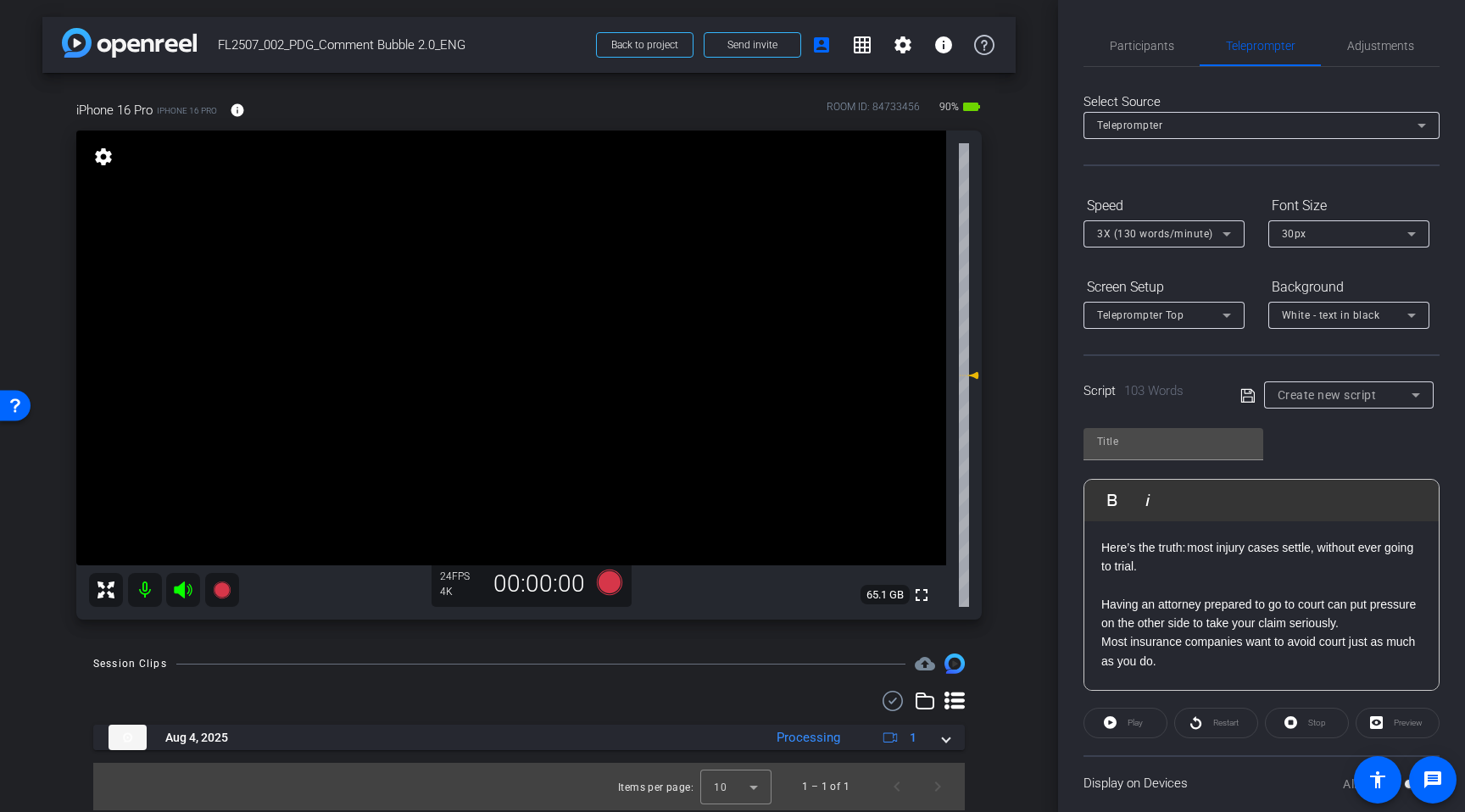 click on "Here’s the truth: most injury cases settle, without ever going to trial. Having an attorney prepared to go to court can put pressure on the other side to take your claim seriously." at bounding box center [1262, 586] 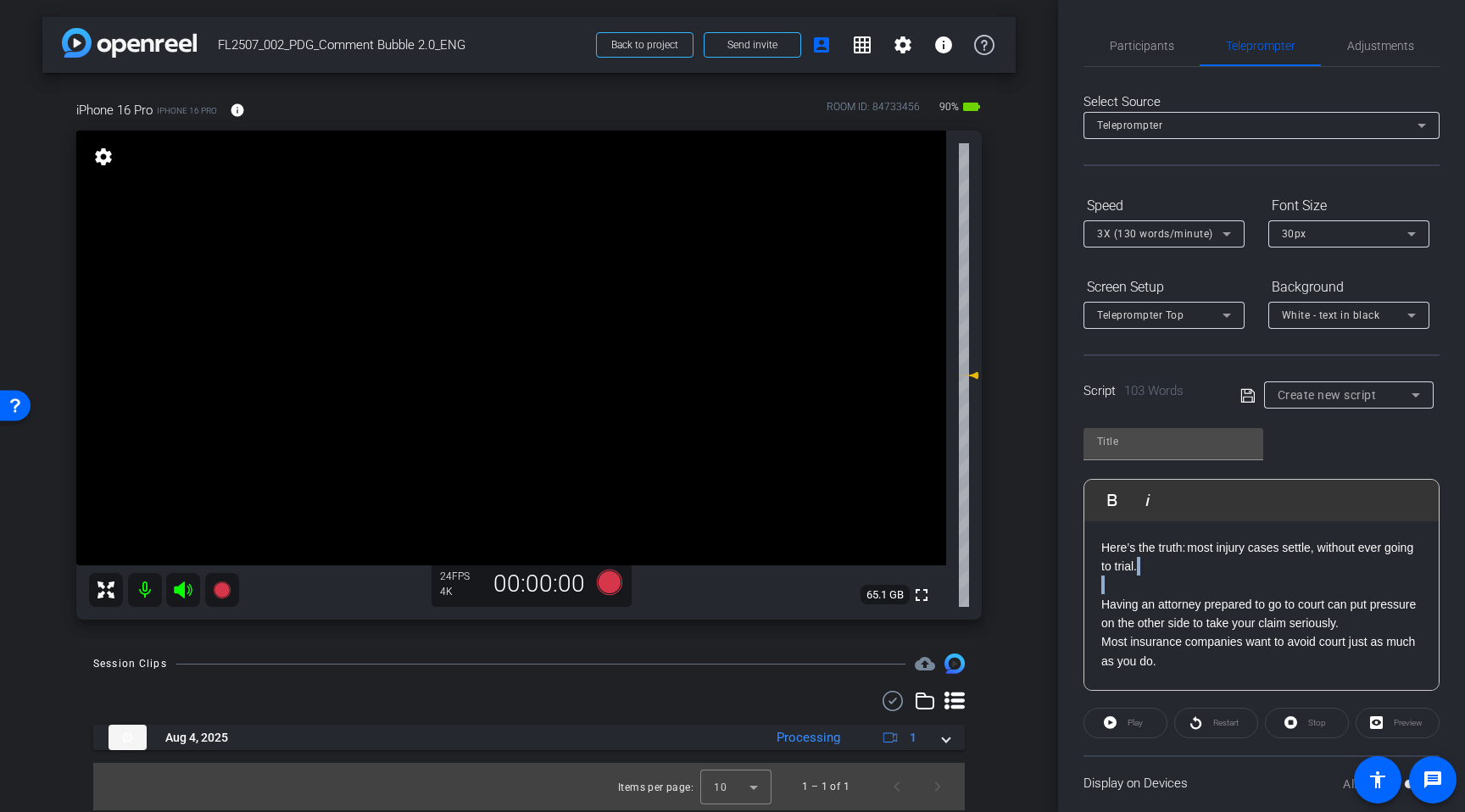 click on "Here’s the truth: most injury cases settle, without ever going to trial. Having an attorney prepared to go to court can put pressure on the other side to take your claim seriously." at bounding box center [1262, 586] 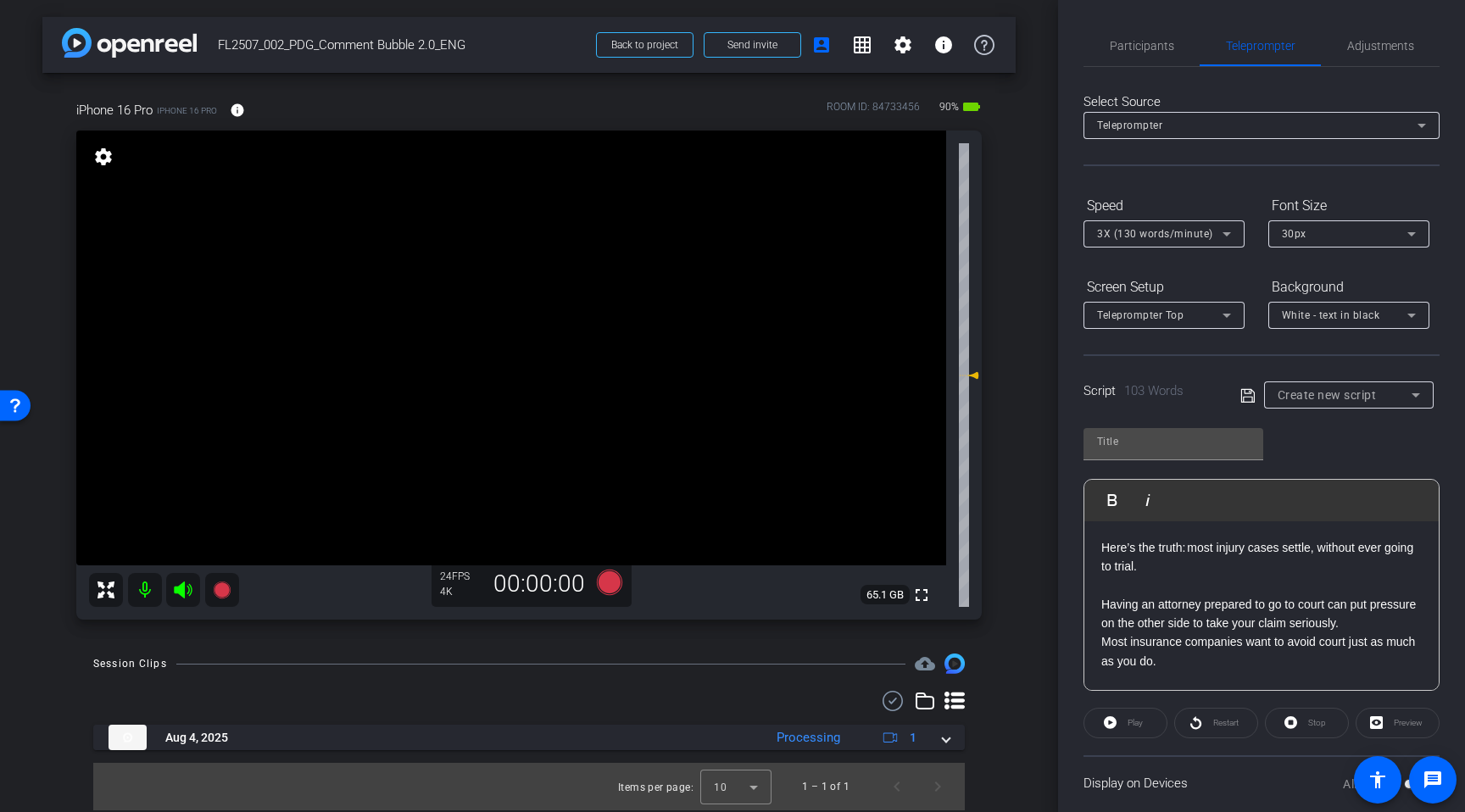 click on "Play        Play from this location               Play Selected        Play and display the selected text only Bold Italic Here’s the truth: most injury cases settle, without ever going to trial. Having an attorney prepared to go to court can put pressure on the other side to take your claim seriously. Most insurance companies want to avoid court just as much as you do. The key is having someone   experienced in negotiating with insurance companies and prepared to go to court if needed.  Don’t let fear of court stop you from getting what you deserve. With FindLegal, you get an attorney who knows how to settle, and how to fight if they must. Click the link below for a free consultation. Enter script here..." 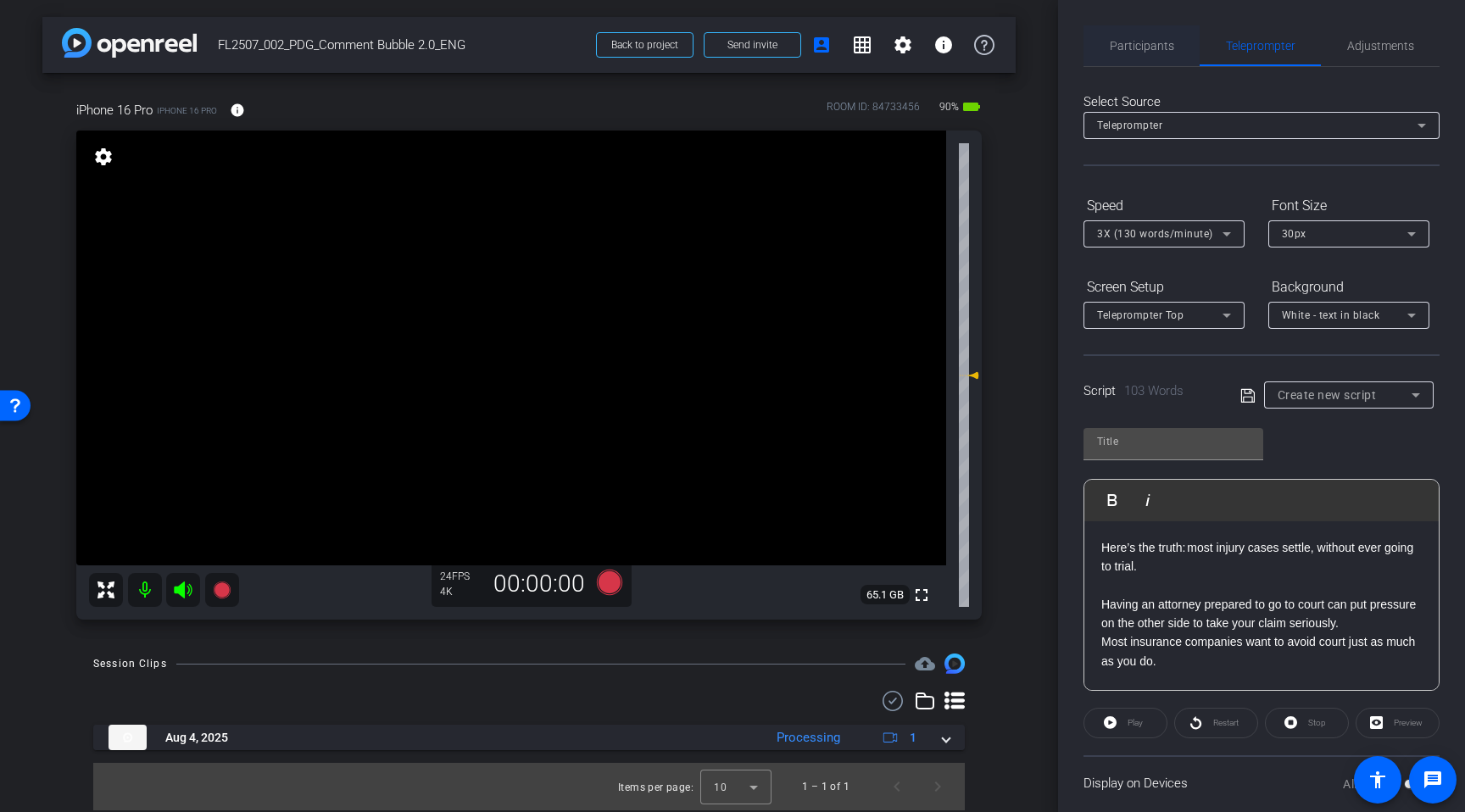 click on "Participants" at bounding box center [1142, 46] 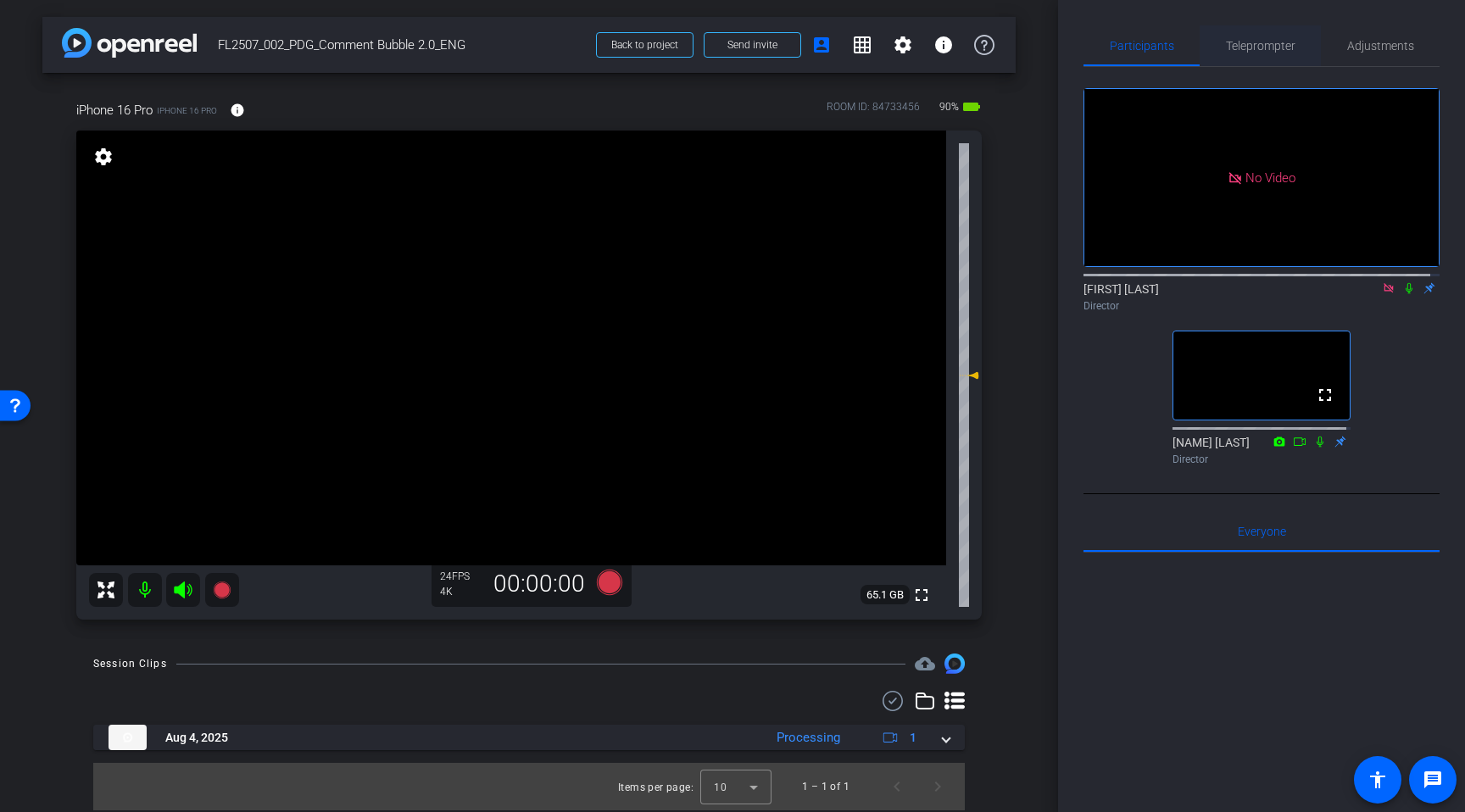 click on "Teleprompter" at bounding box center (1261, 46) 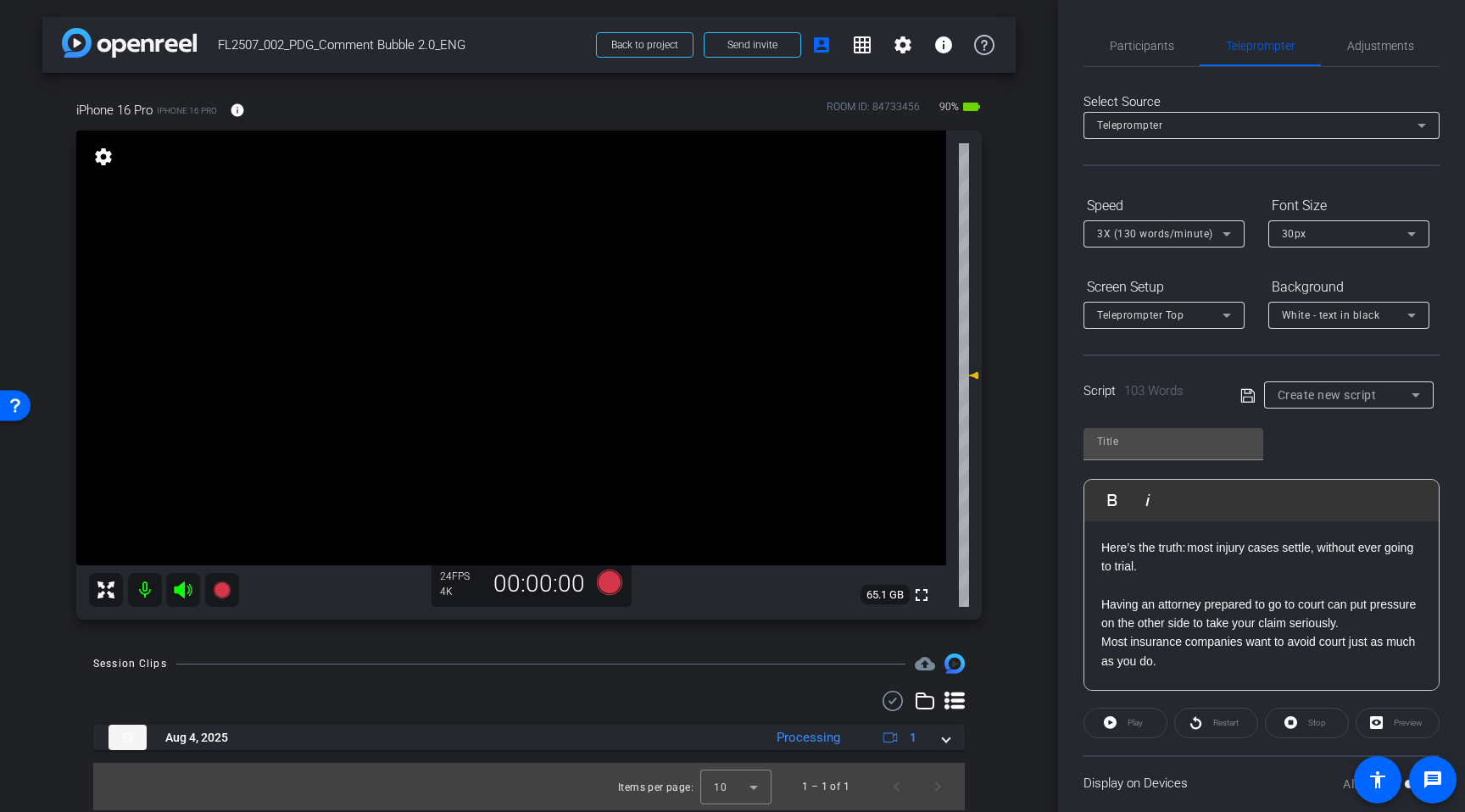 click on "Here’s the truth: most injury cases settle, without ever going to trial. Having an attorney prepared to go to court can put pressure on the other side to take your claim seriously." at bounding box center (1262, 586) 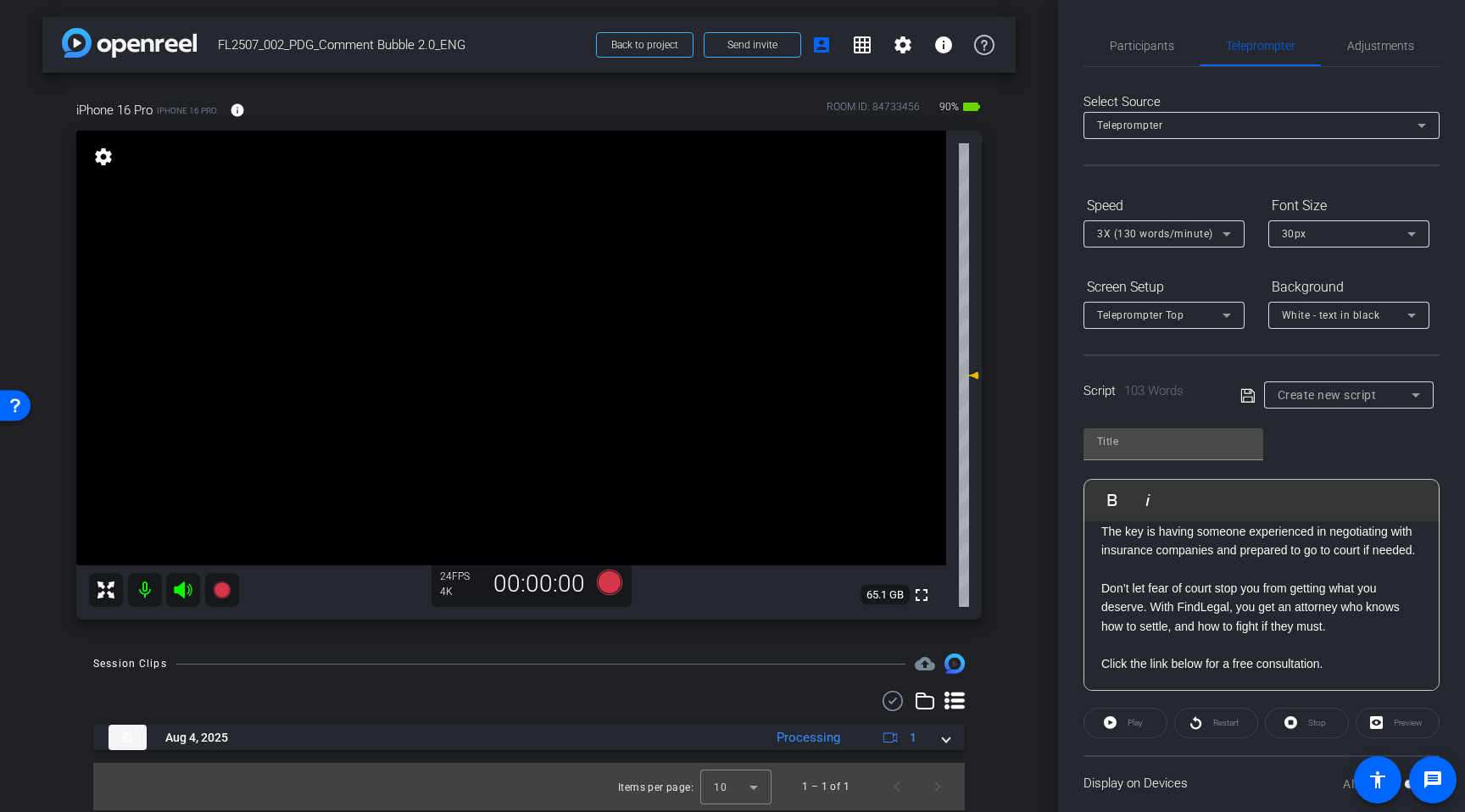 scroll, scrollTop: 187, scrollLeft: 0, axis: vertical 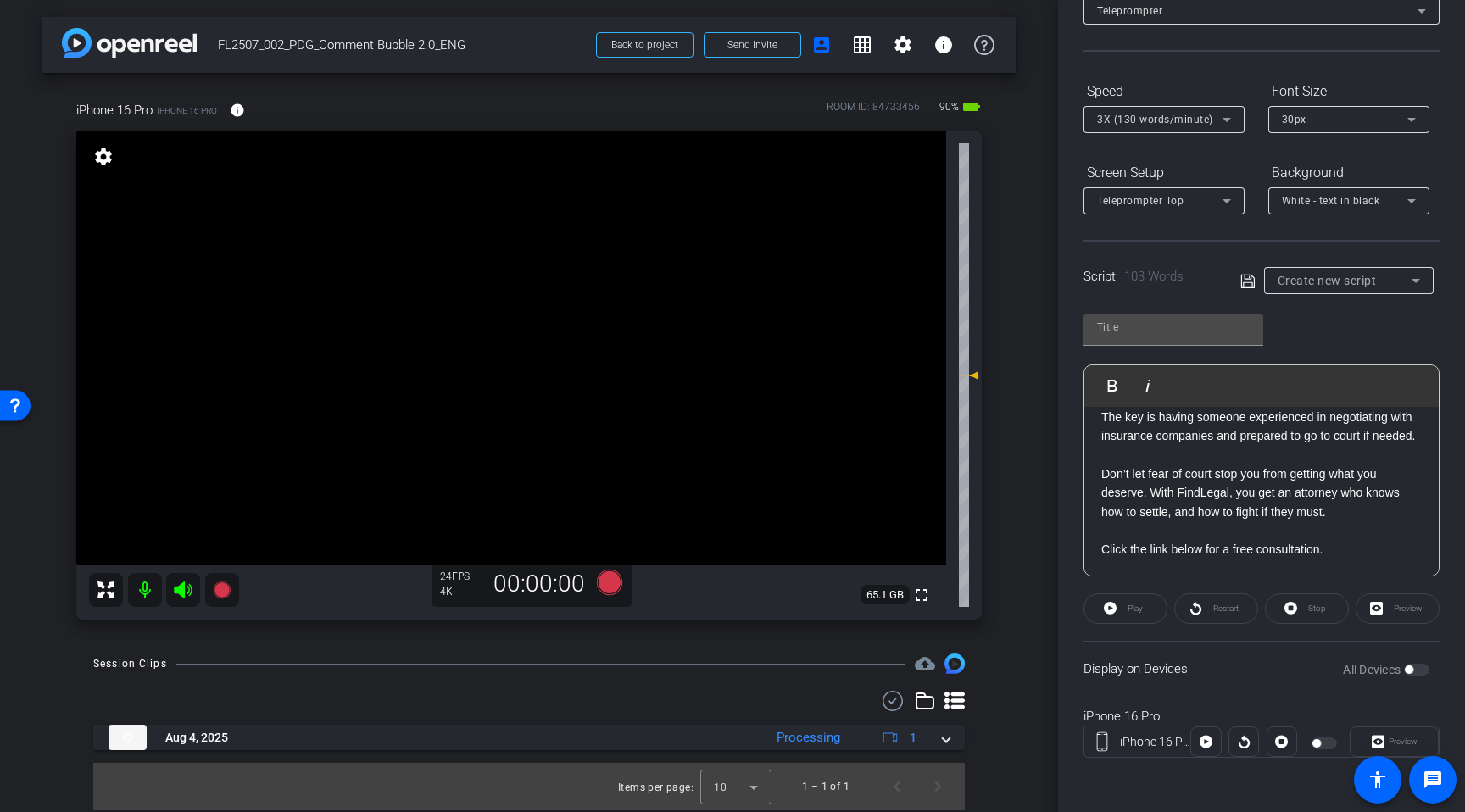 click on "Here’s the truth: most injury cases settle, without ever going to trial. Having an attorney prepared to go to court can put pressure on the other side to take your claim seriously. Most insurance companies want to avoid court just as much as you do.  The key is having someone   experienced in negotiating with insurance companies and prepared to go to court if needed.  Don’t let fear of court stop you from getting what you deserve. With FindLegal, you get an attorney who knows how to settle, and how to fight if they must. Click the link below for a free consultation." 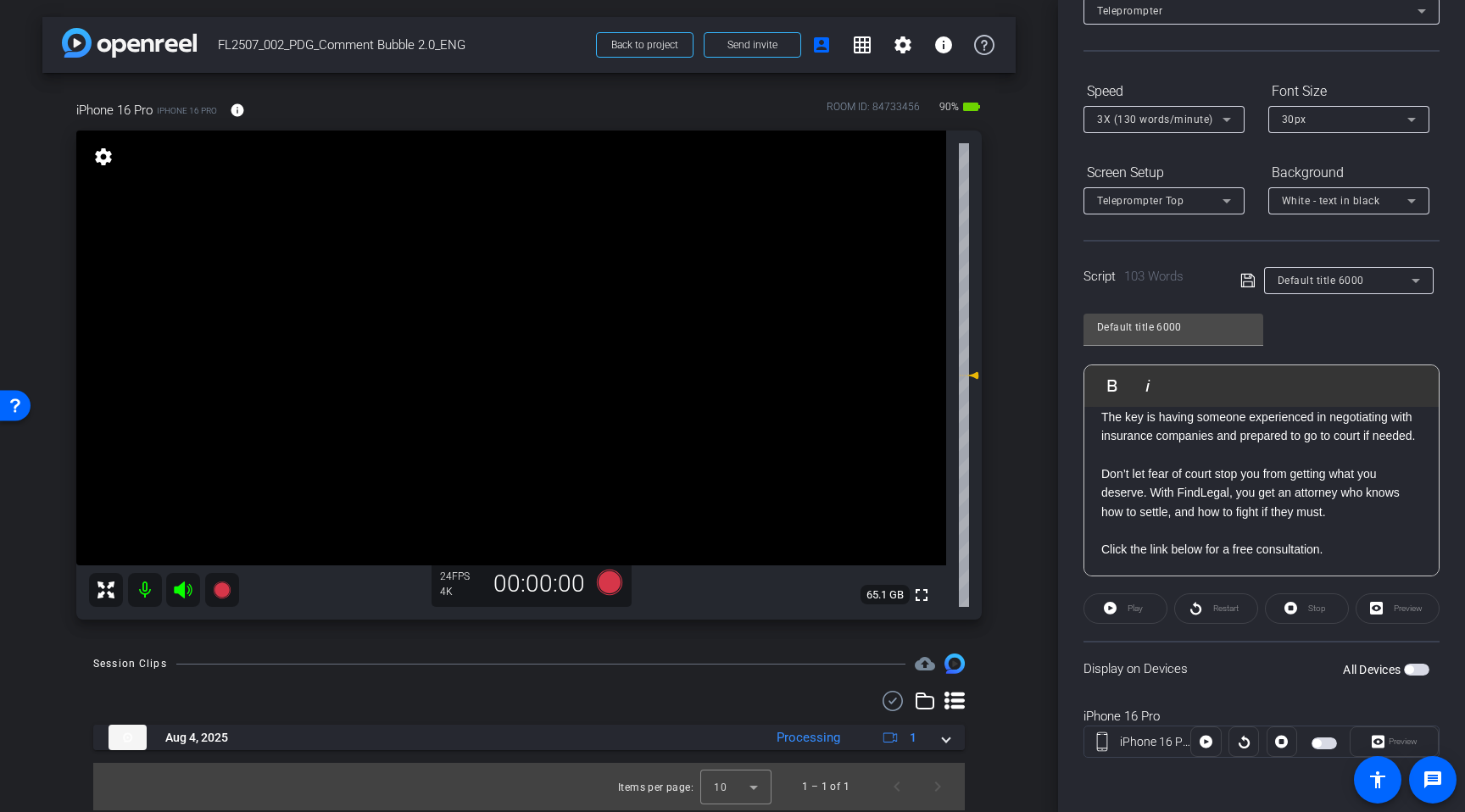 click on "Default title 6000               Play        Play from this location               Play Selected        Play and display the selected text only Bold Italic Here’s the truth: most injury cases settle, without ever going to trial. Having an attorney prepared to go to court can put pressure on the other side to take your claim seriously. Most insurance companies want to avoid court just as much as you do.  The key is having someone   experienced in negotiating with insurance companies and prepared to go to court if needed.  Don’t let fear of court stop you from getting what you deserve. With [BRAND], you get an attorney who knows how to settle, and how to fight if they must. Click the link below for a free consultation. Enter script here..." 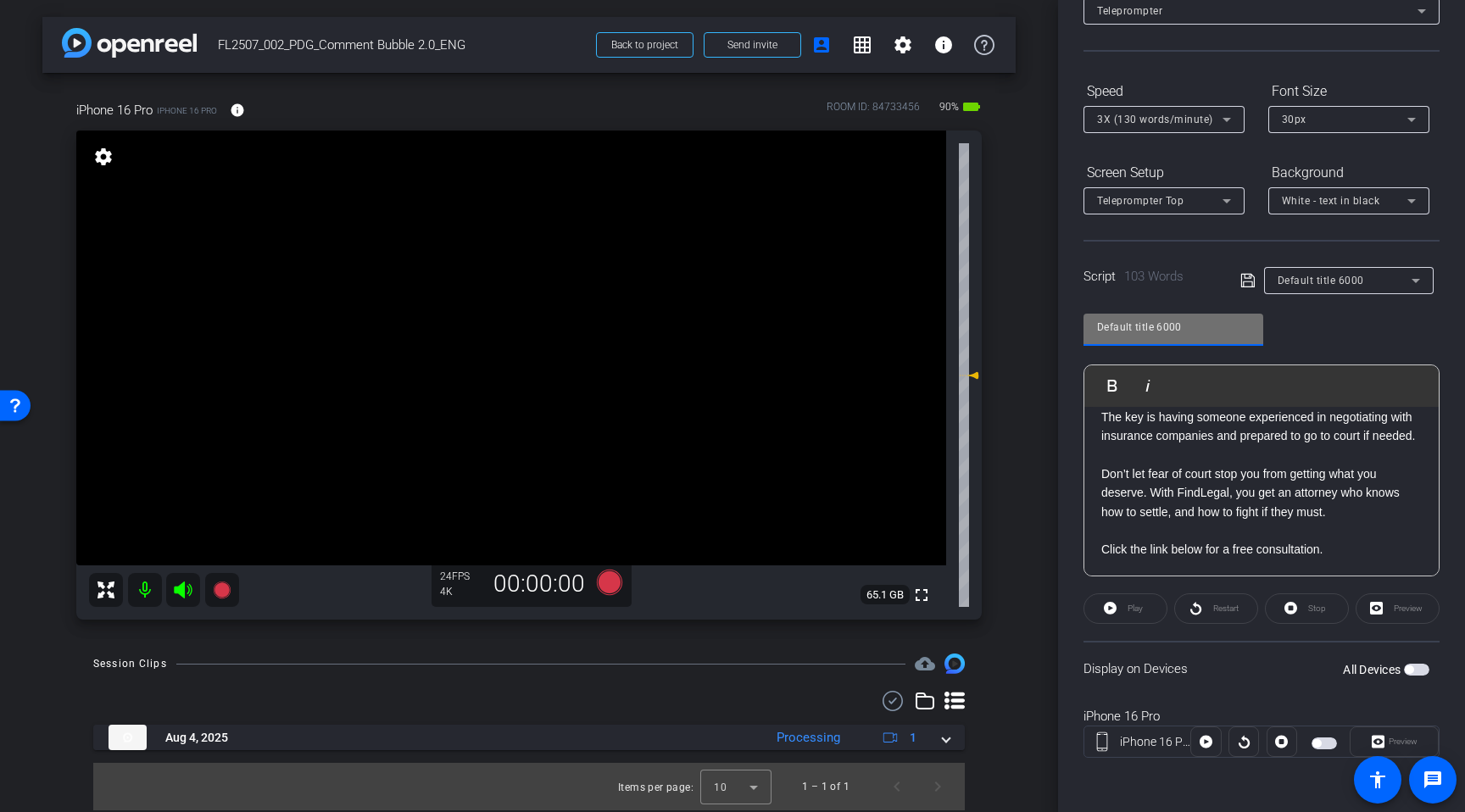 click on "Default title 6000" at bounding box center (1173, 327) 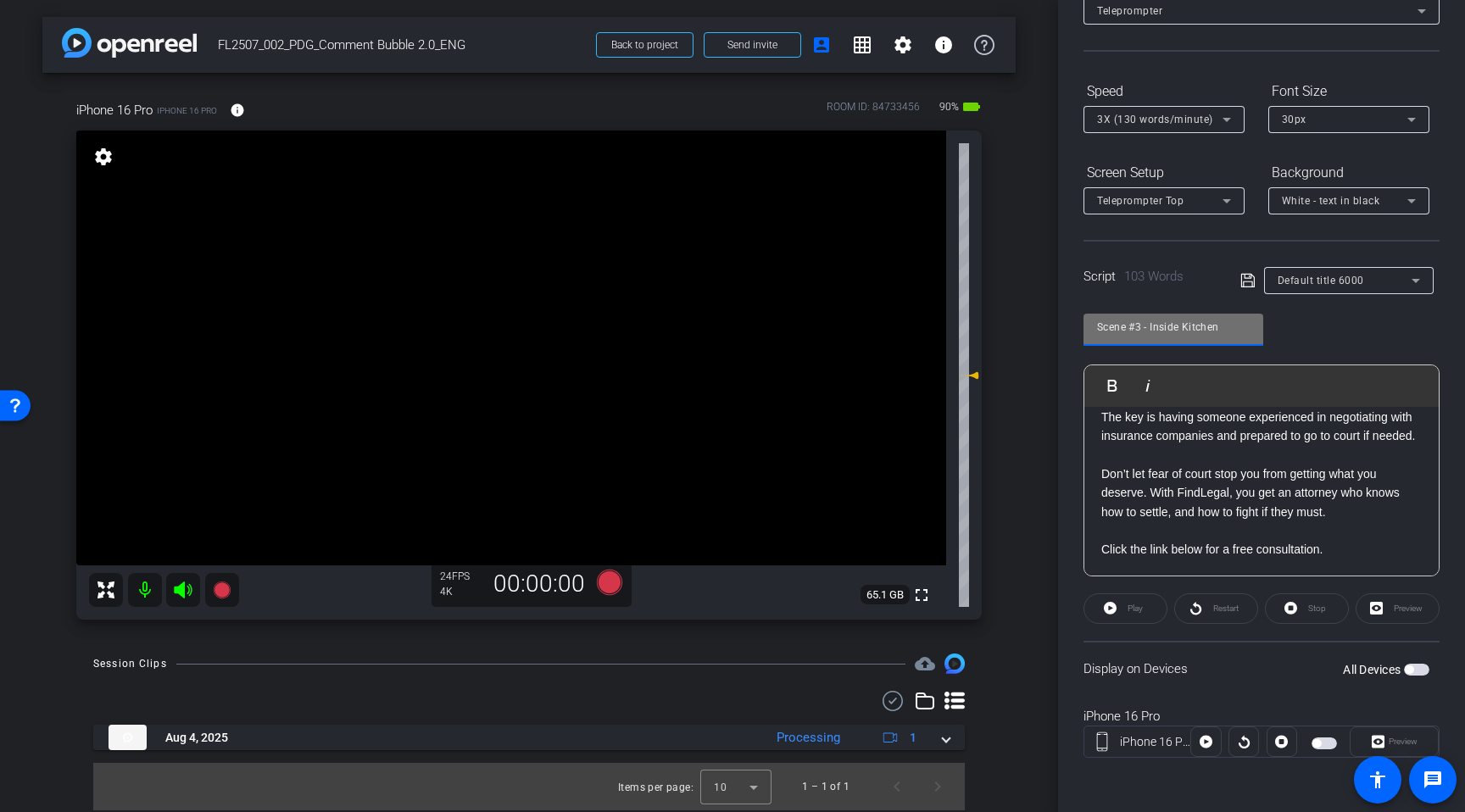 click on "Scene #3 - Inside Kitchen               Play        Play from this location               Play Selected        Play and display the selected text only Bold Italic Here’s the truth: most injury cases settle, without ever going to trial. Having an attorney prepared to go to court can put pressure on the other side to take your claim seriously. Most insurance companies want to avoid court just as much as you do.  The key is having someone   experienced in negotiating with insurance companies and prepared to go to court if needed.  Don’t let fear of court stop you from getting what you deserve. With FindLegal, you get an attorney who knows how to settle, and how to fight if they must. Click the link below for a free consultation. Enter script here..." 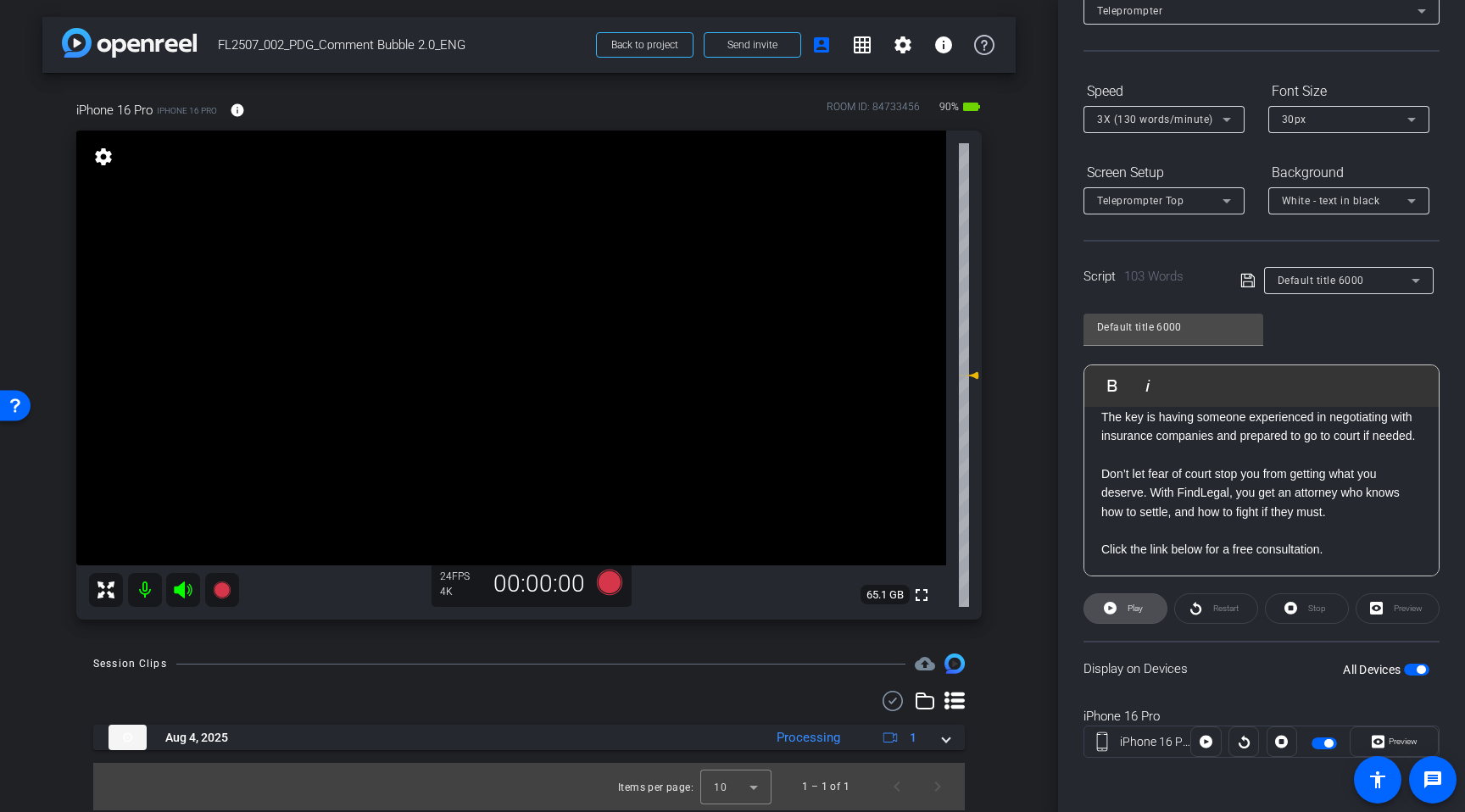 click on "Play" 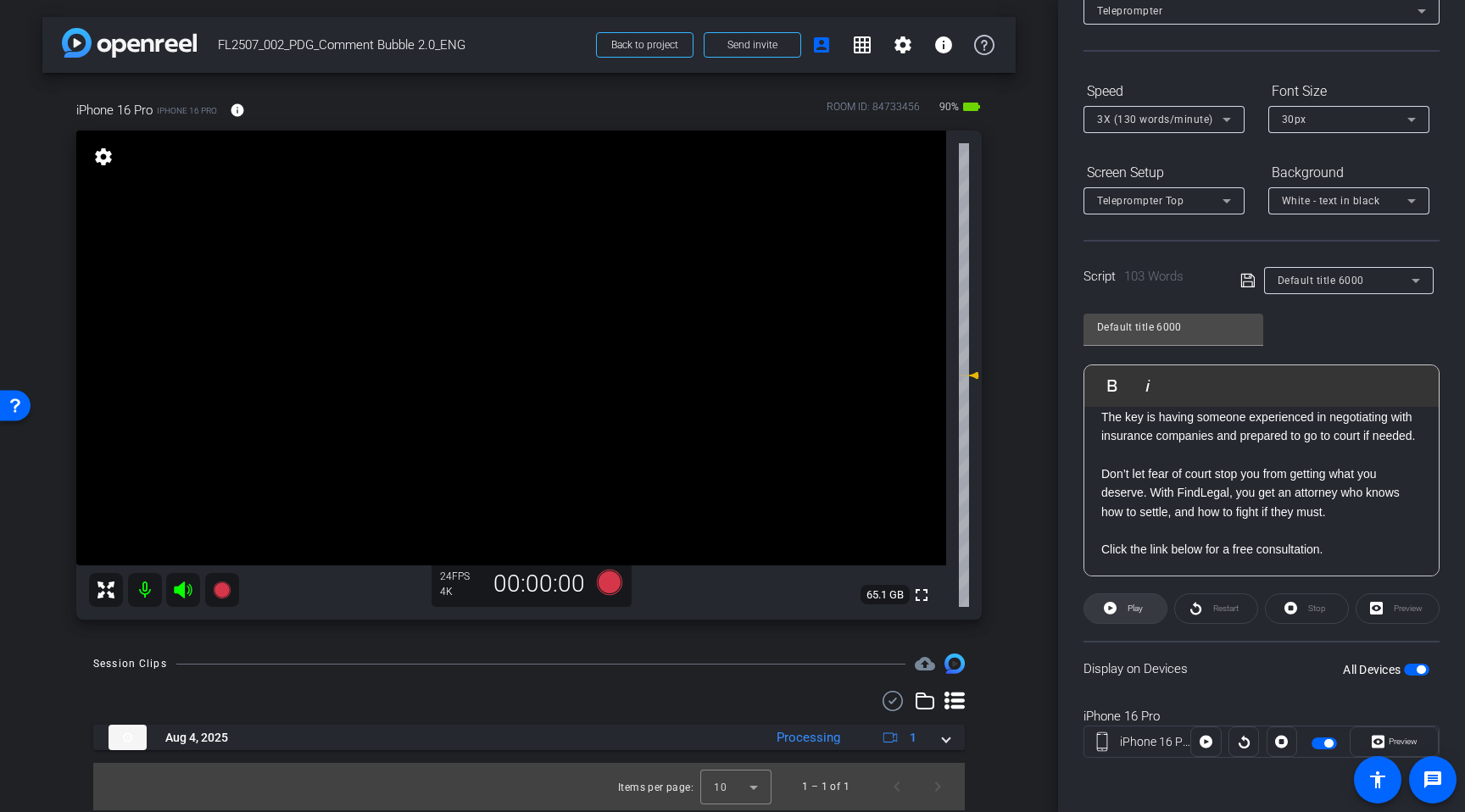 click 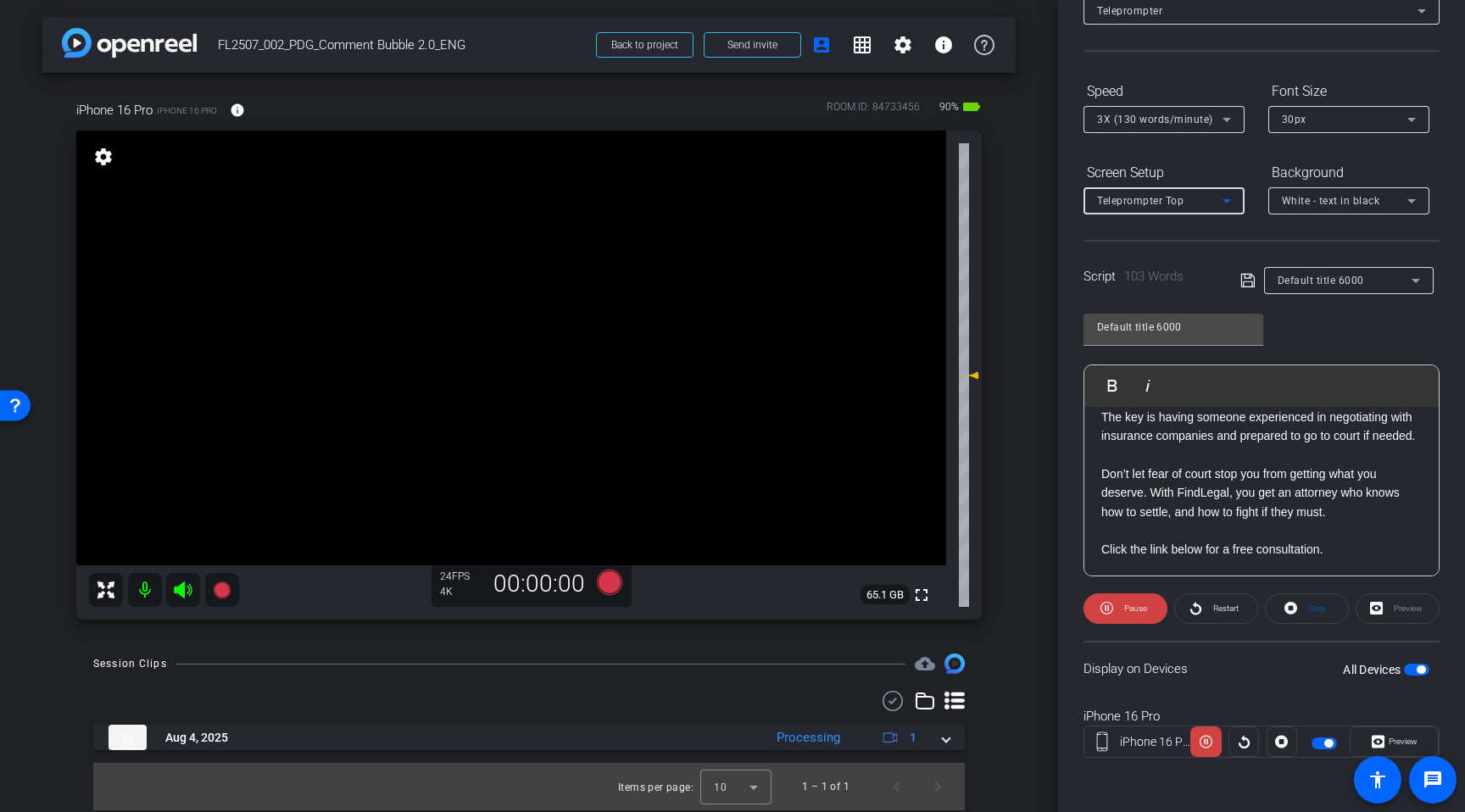 click 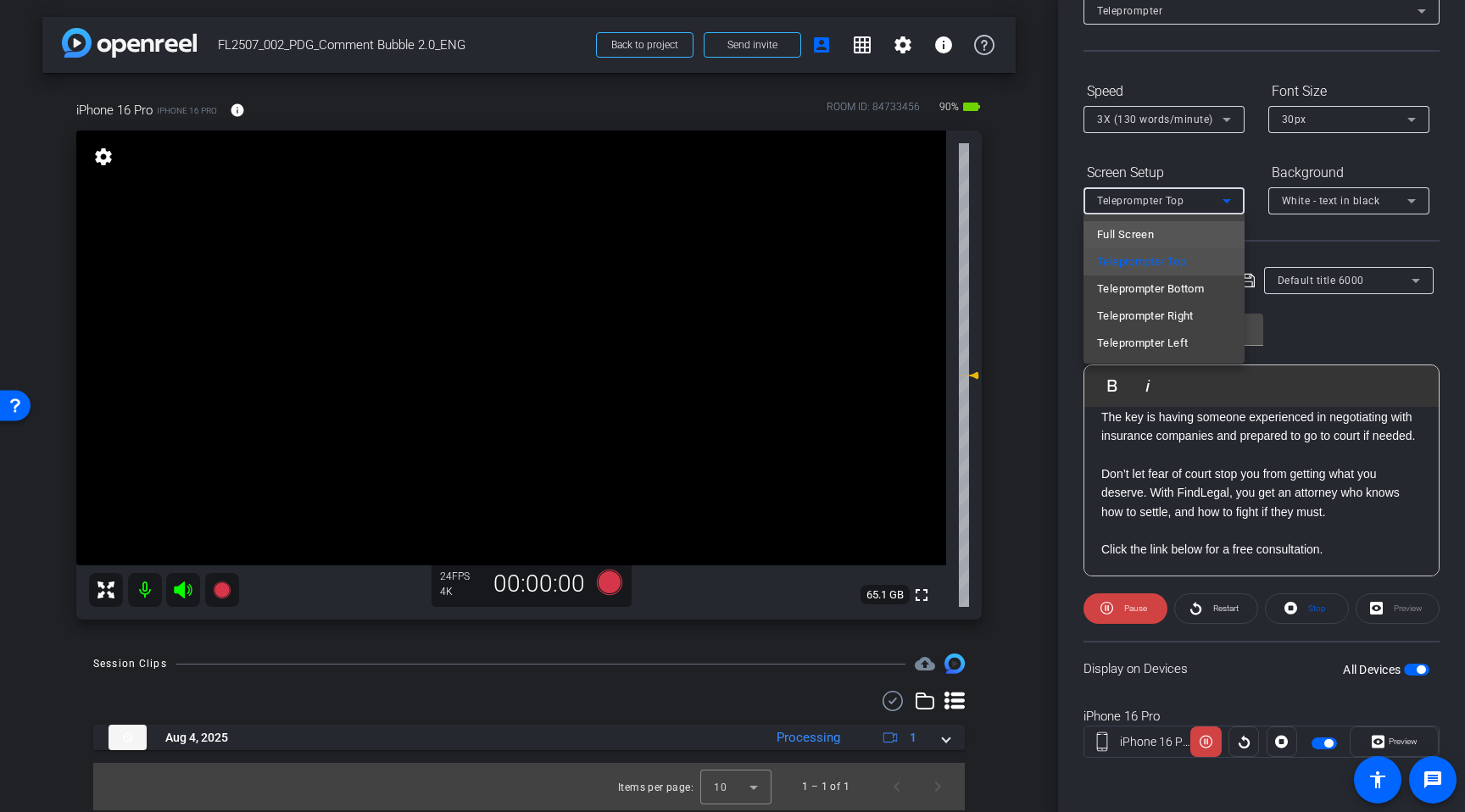 click on "Full Screen" at bounding box center (1164, 235) 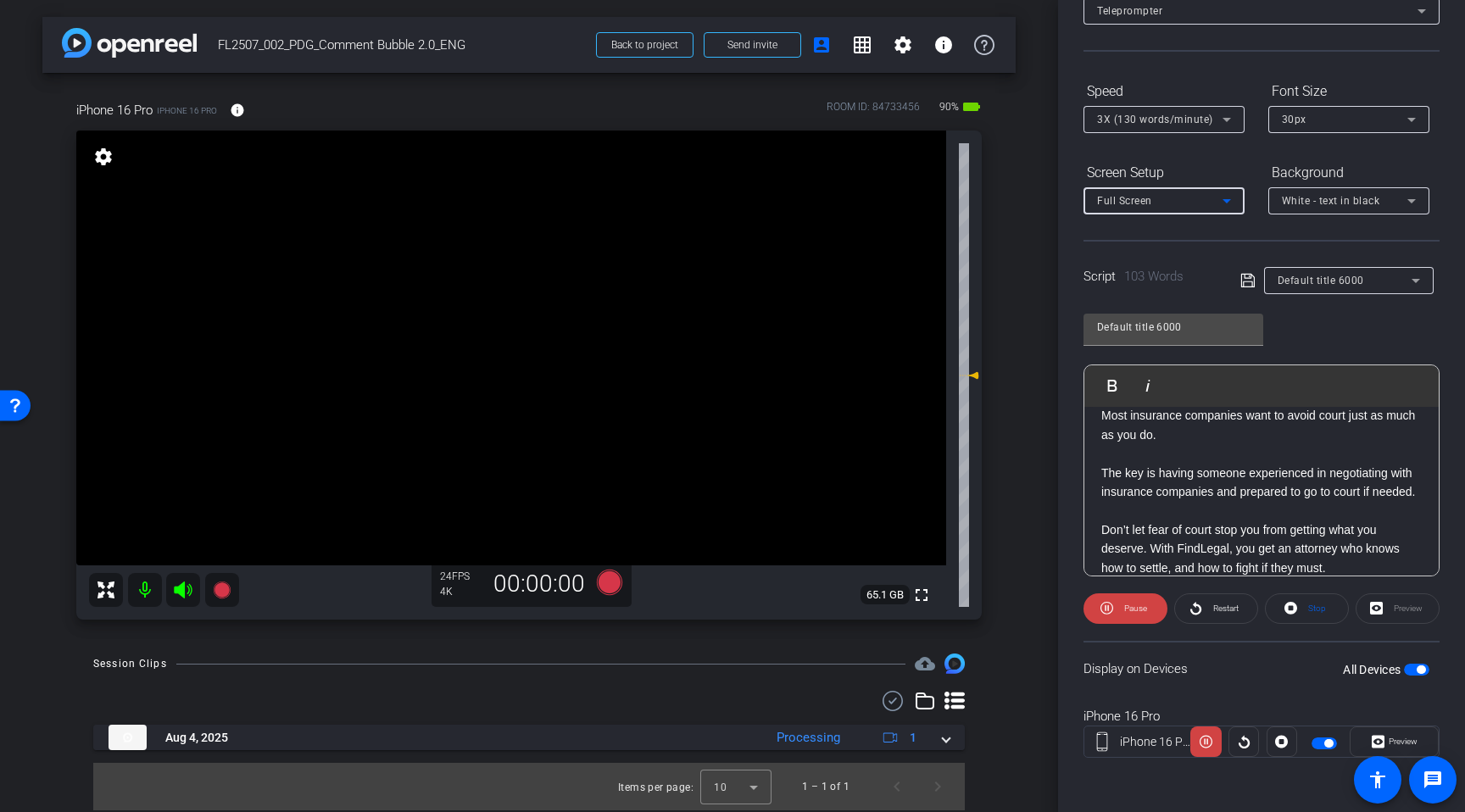 scroll, scrollTop: 187, scrollLeft: 0, axis: vertical 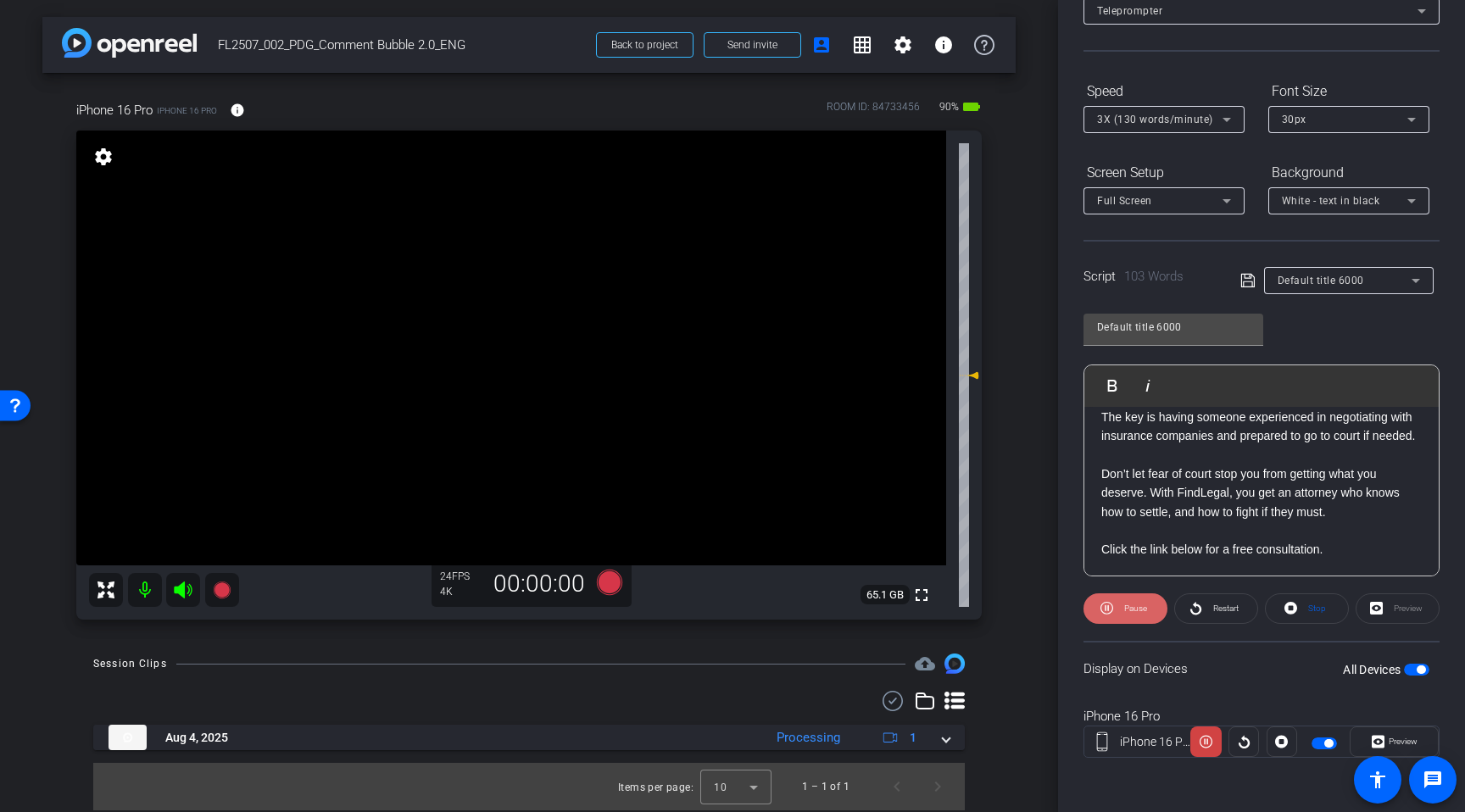 click 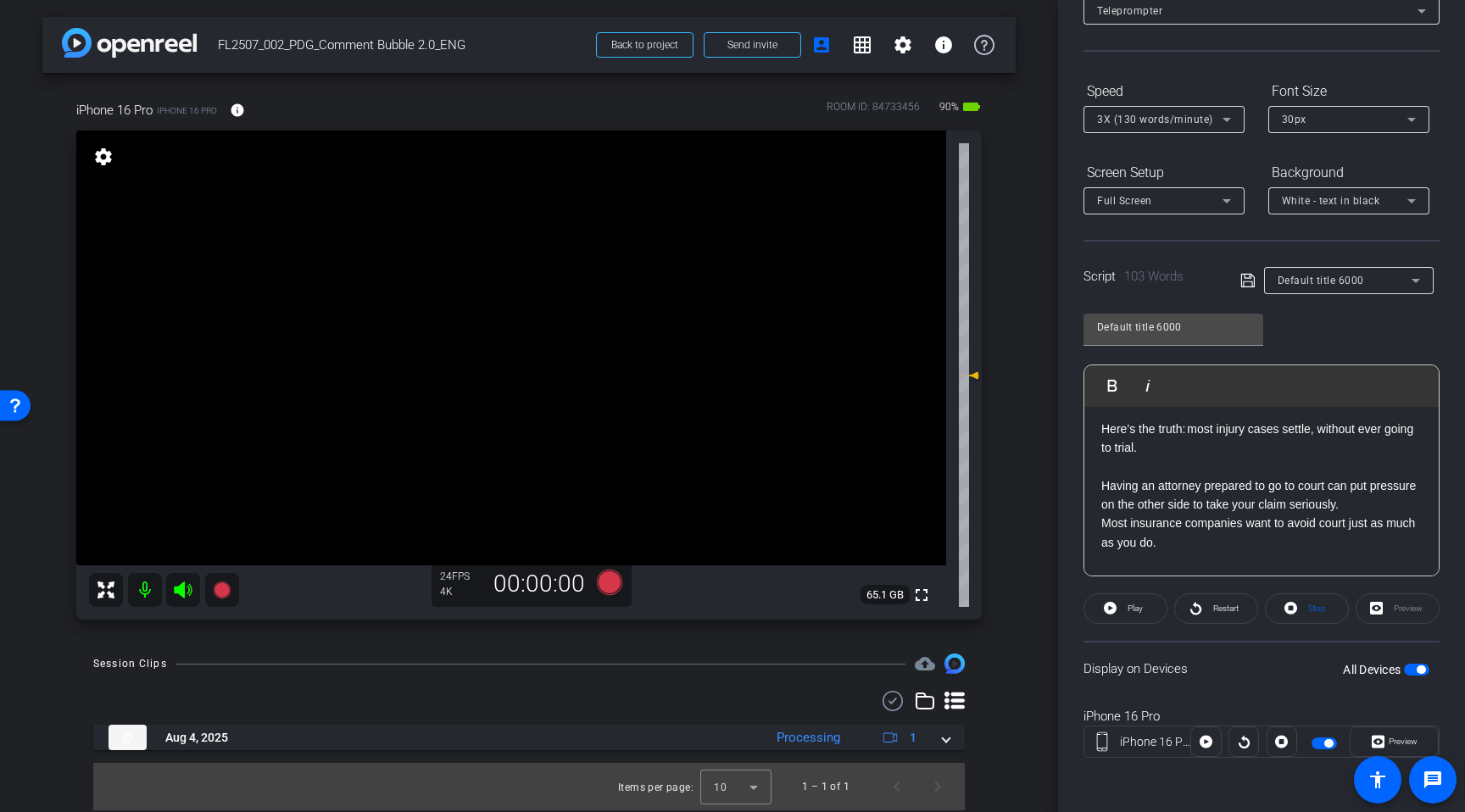 scroll, scrollTop: 0, scrollLeft: 0, axis: both 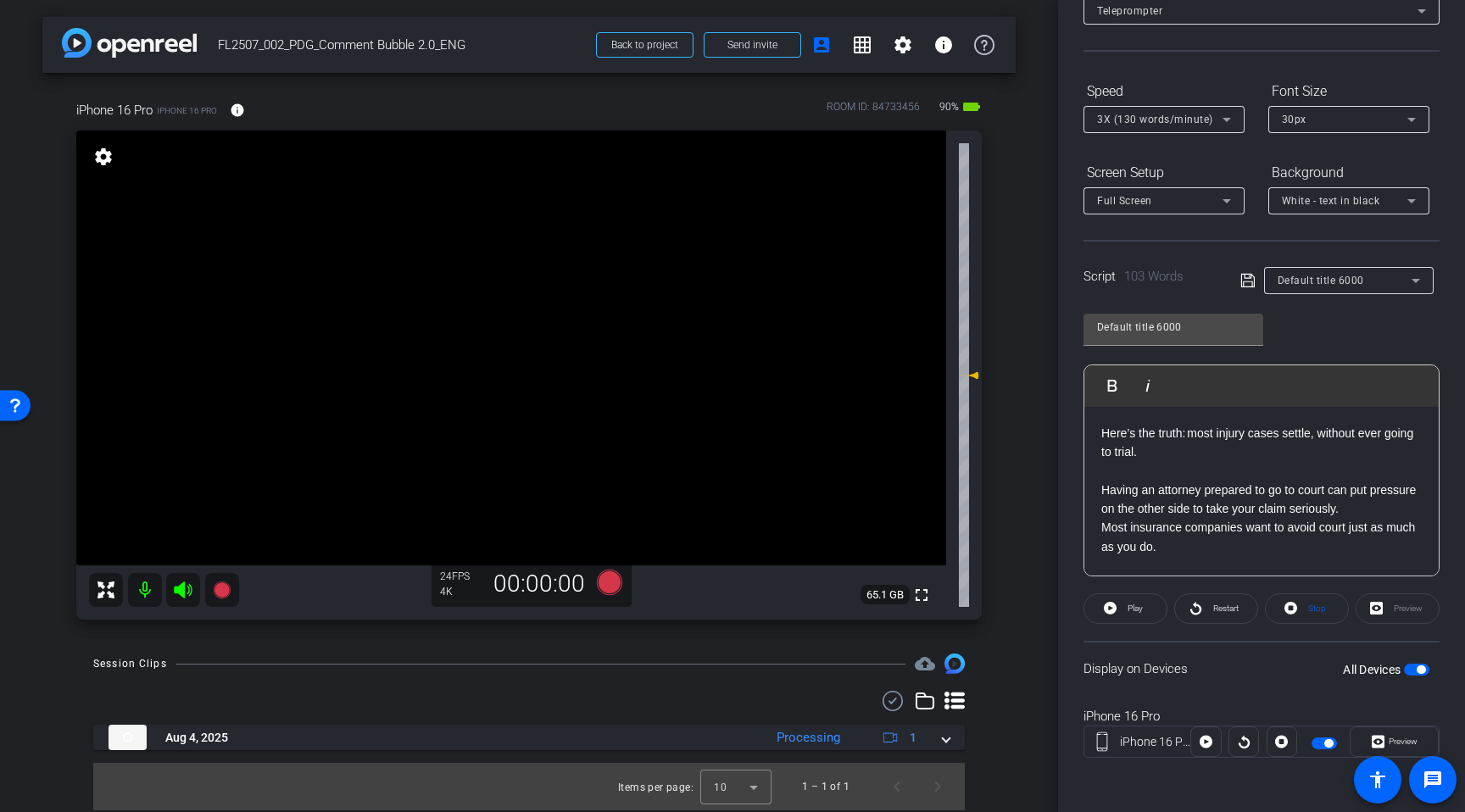 click on "Here’s the truth: most injury cases settle, without ever going to trial. Having an attorney prepared to go to court can put pressure on the other side to take your claim seriously. Most insurance companies want to avoid court just as much as you do.  The key is having someone   experienced in negotiating with insurance companies and prepared to go to court if needed.  Don’t let fear of court stop you from getting what you deserve. With FindLegal, you get an attorney who knows how to settle, and how to fight if they must. Click the link below for a free consultation." 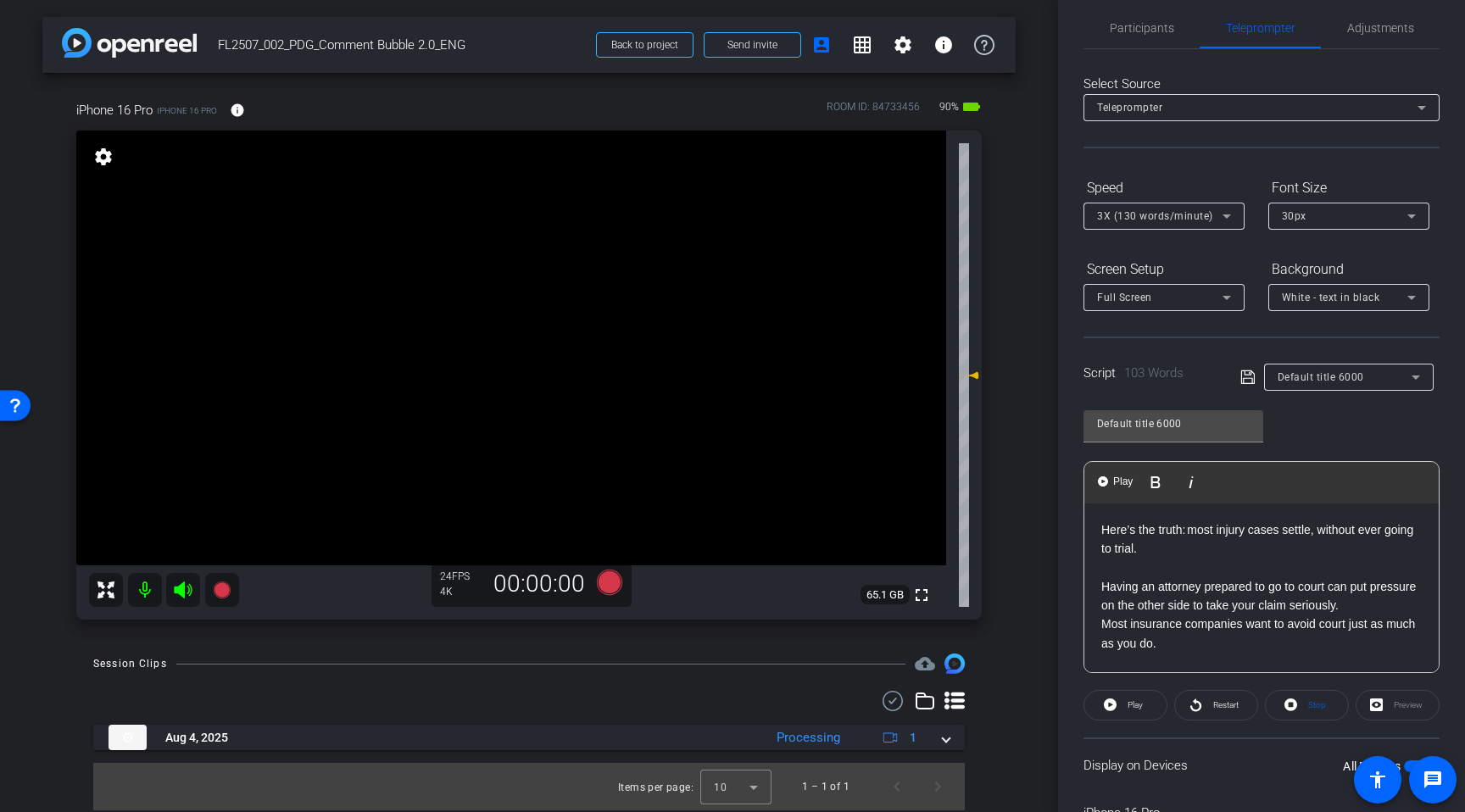 scroll, scrollTop: 0, scrollLeft: 0, axis: both 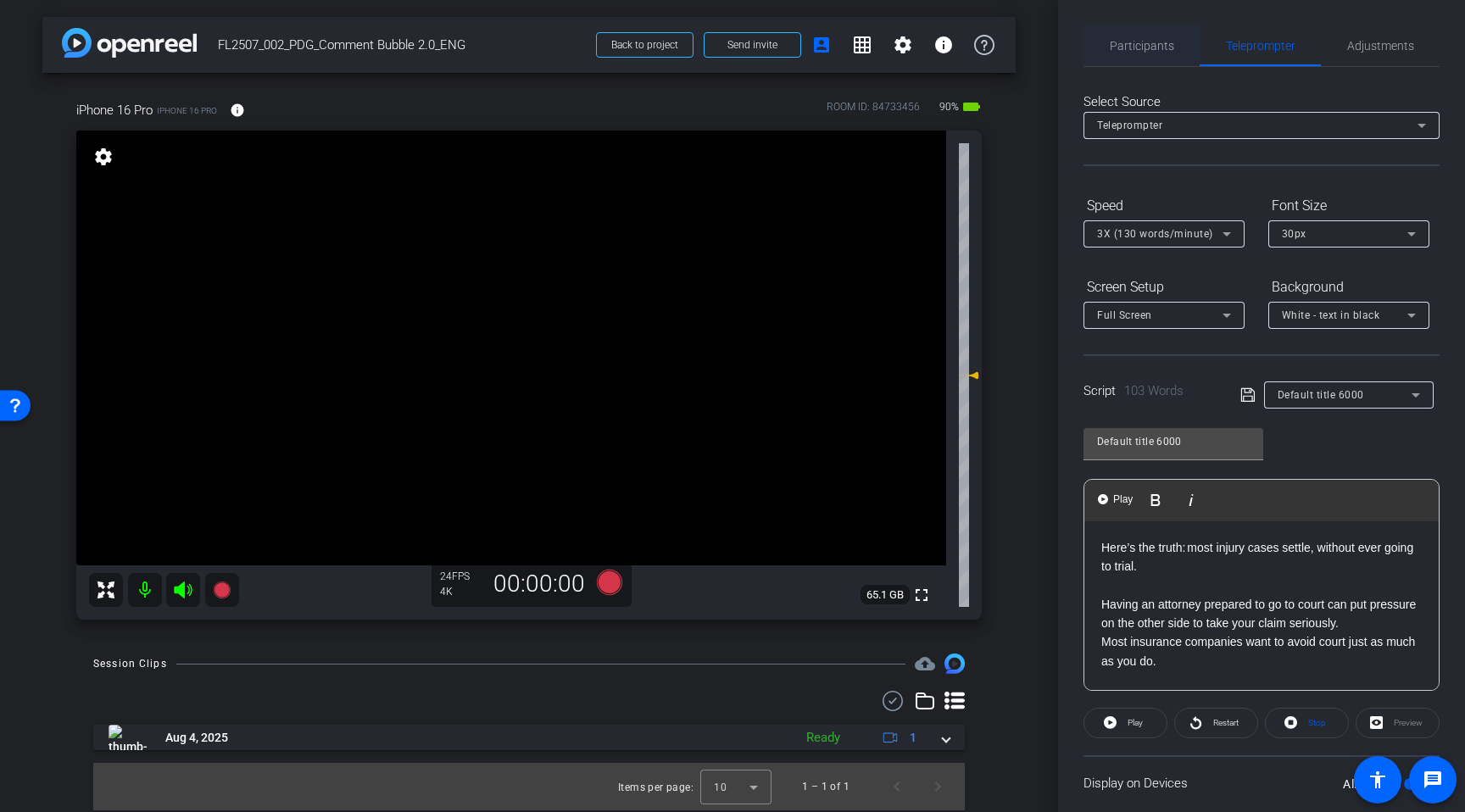 click on "Participants" at bounding box center (1142, 46) 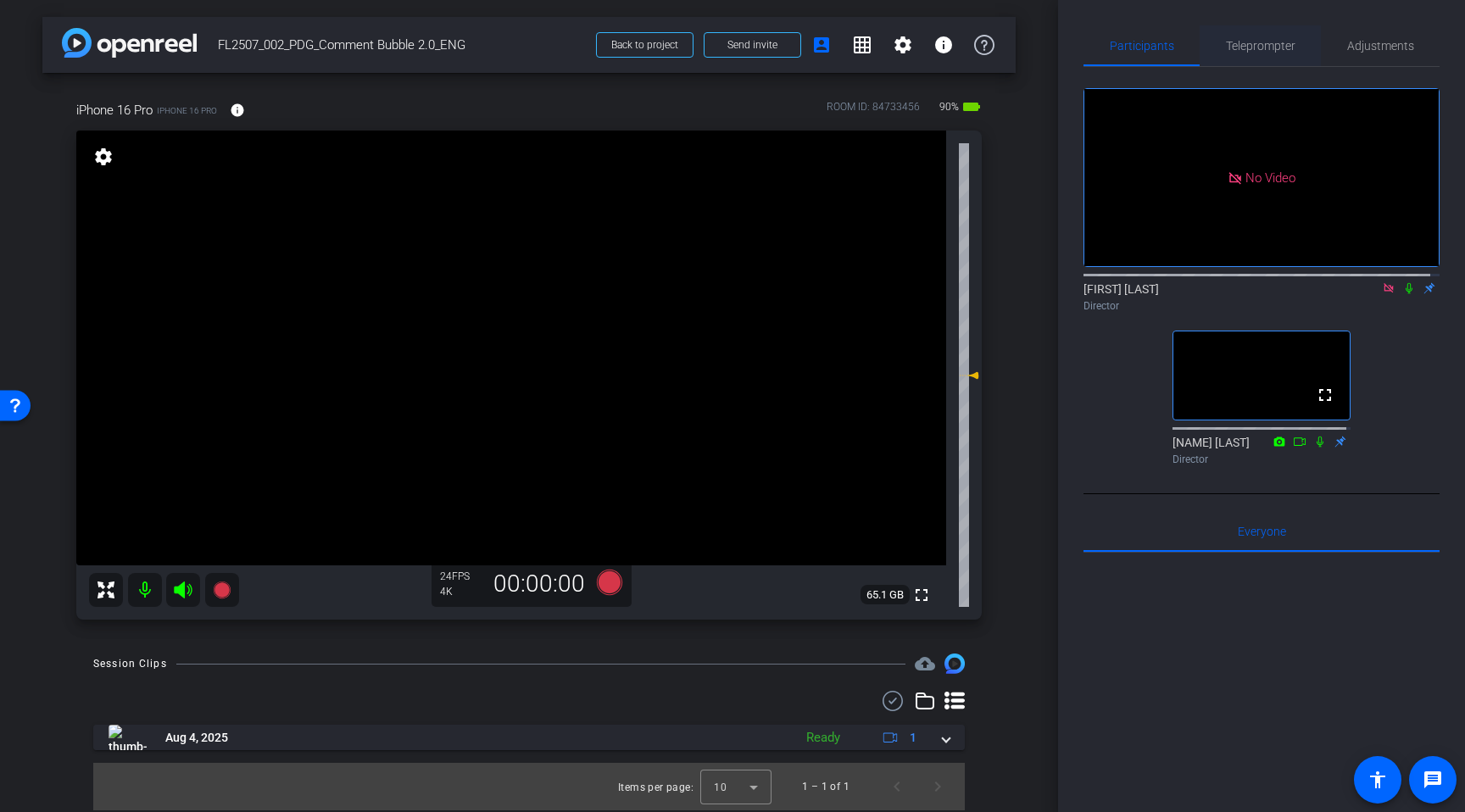 click on "Teleprompter" at bounding box center [1261, 46] 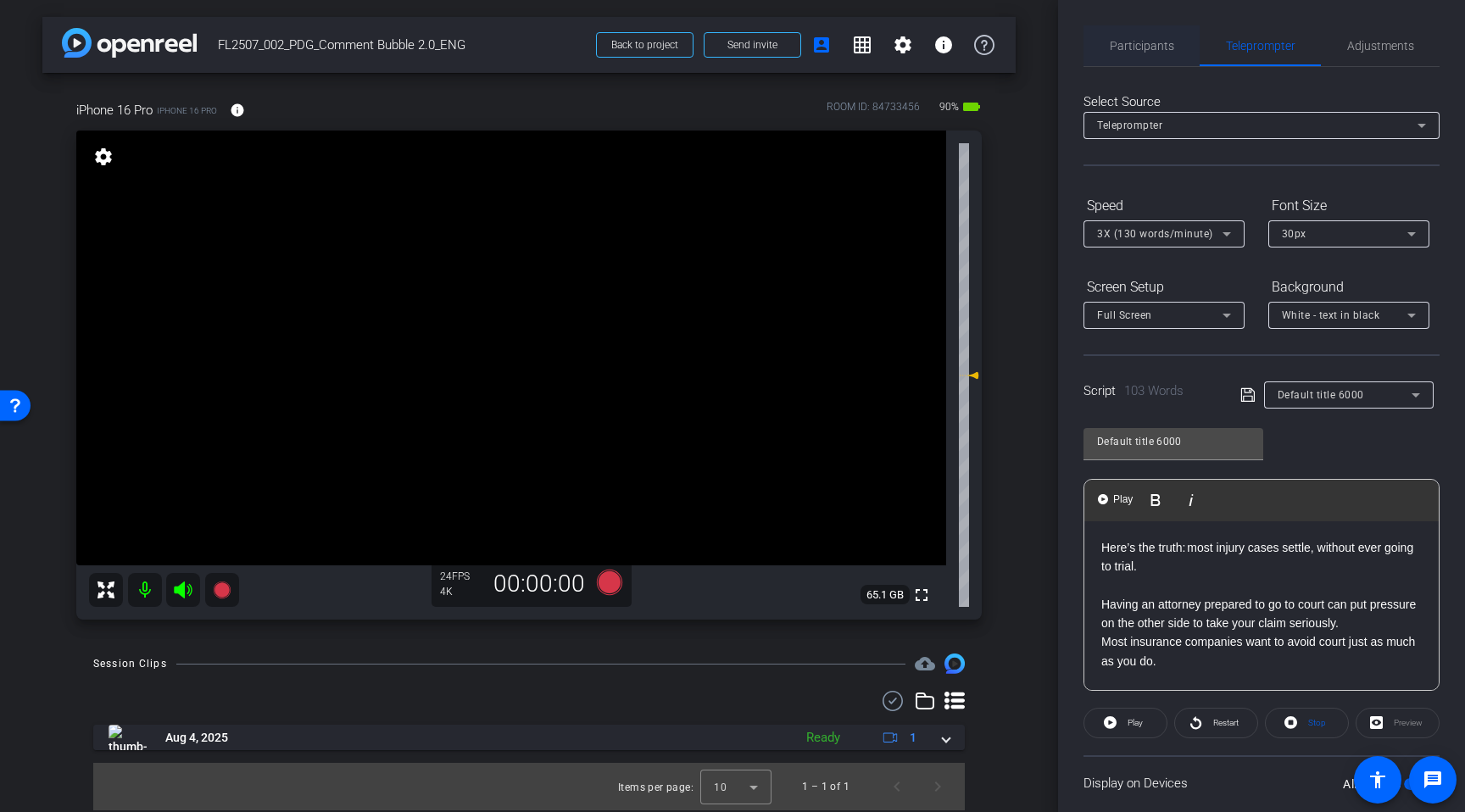 click on "Participants" at bounding box center (1142, 46) 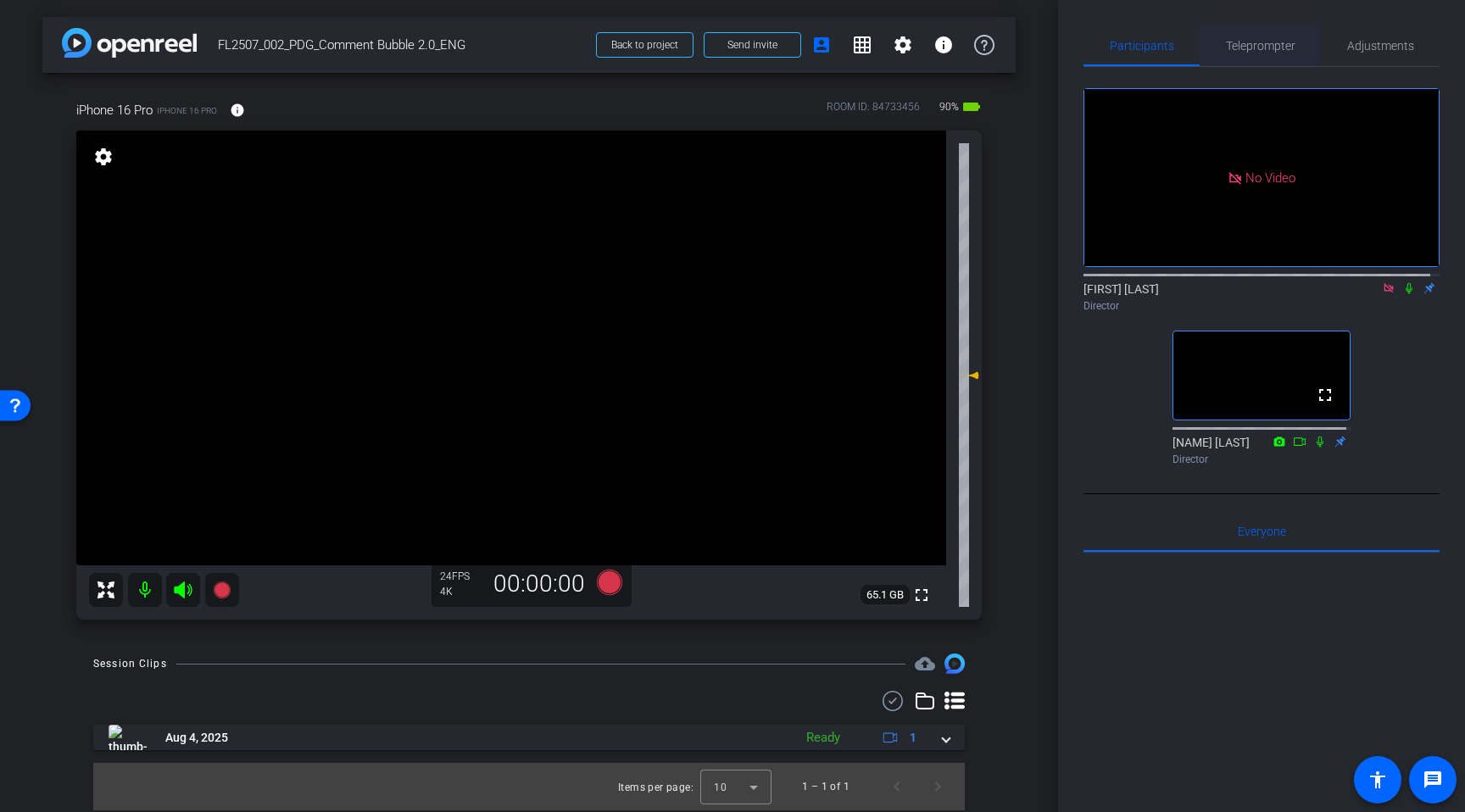 click on "Teleprompter" at bounding box center [1261, 46] 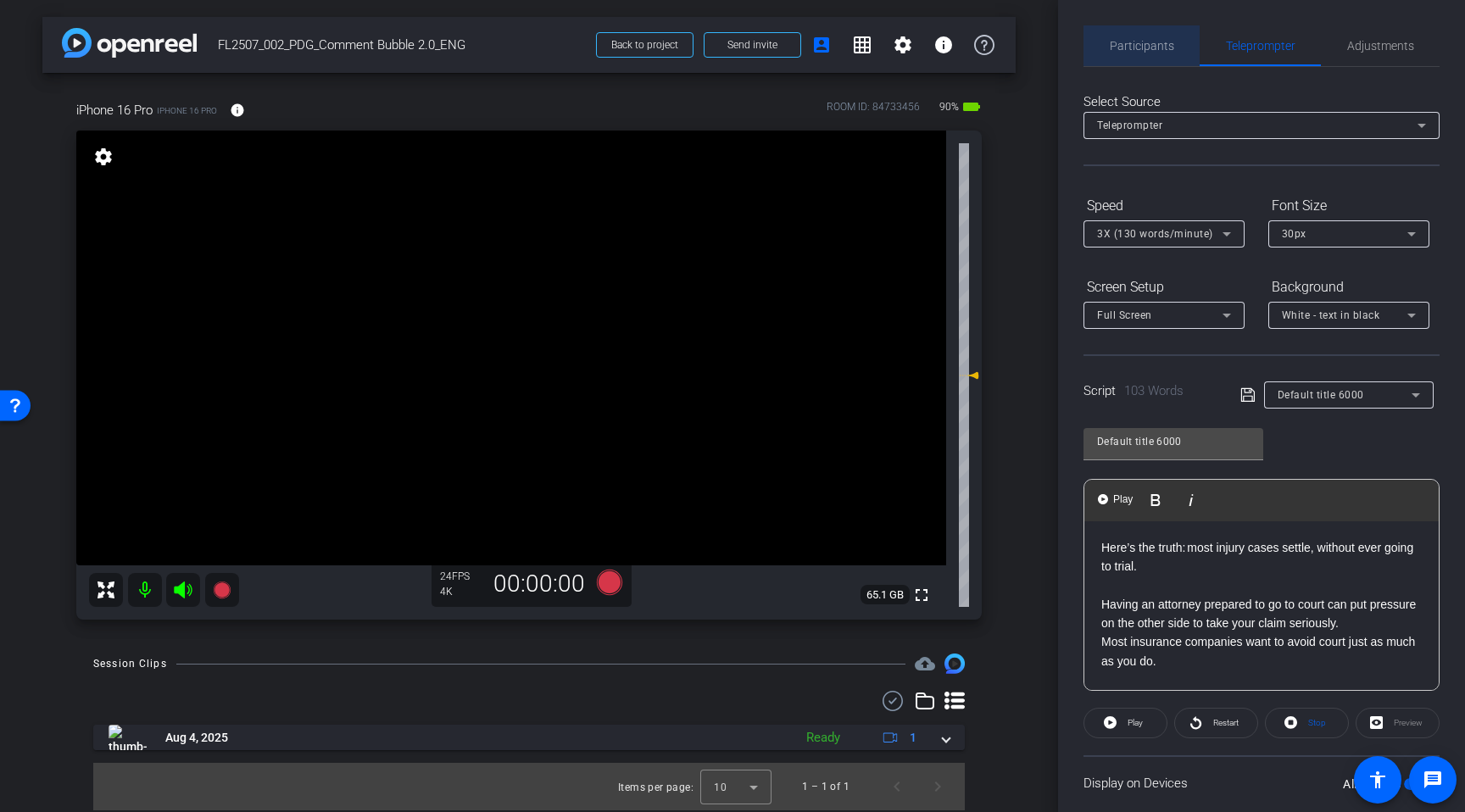 click on "Participants" at bounding box center (1142, 46) 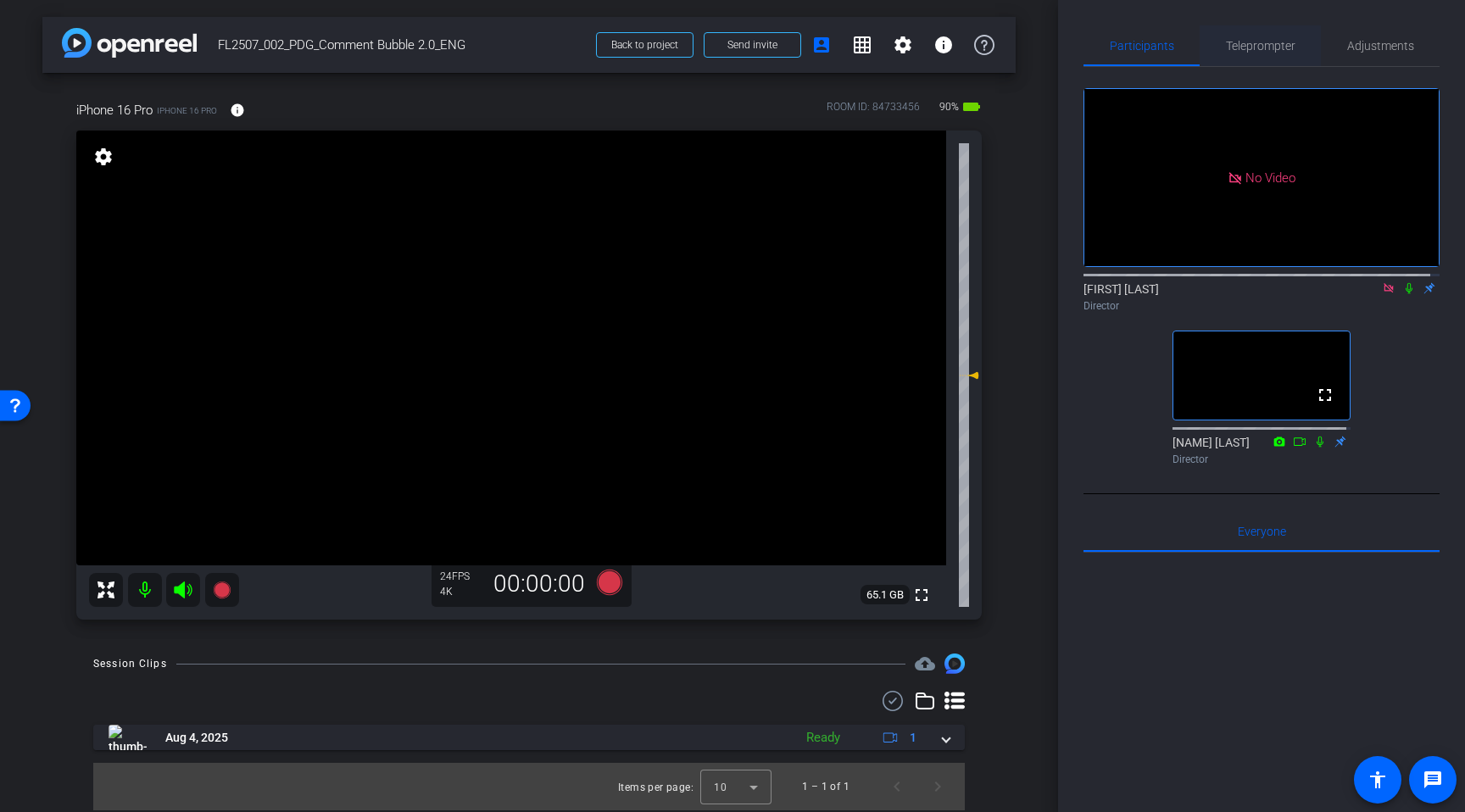 click on "Teleprompter" at bounding box center [1261, 46] 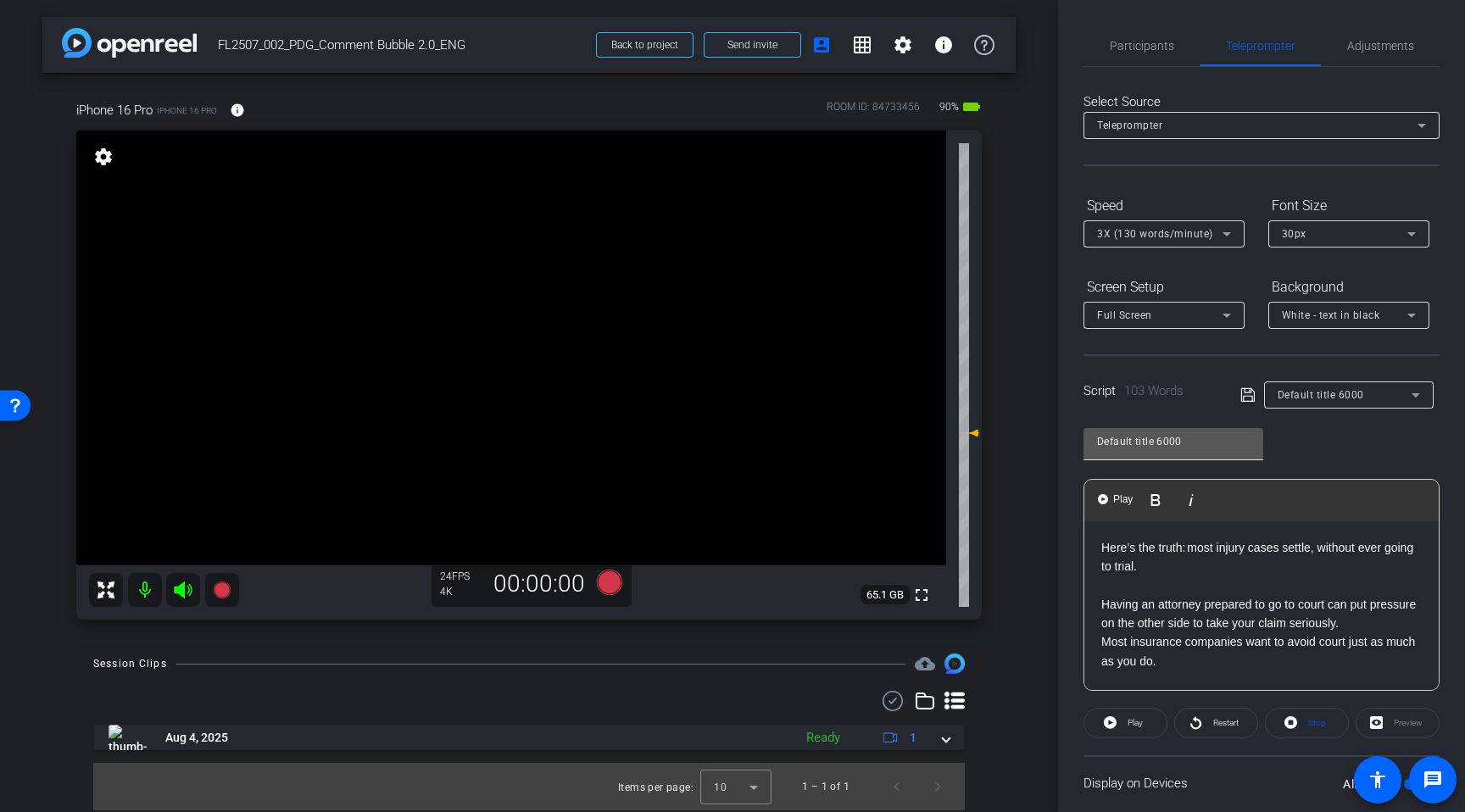 click on "Default title 6000" at bounding box center [1173, 442] 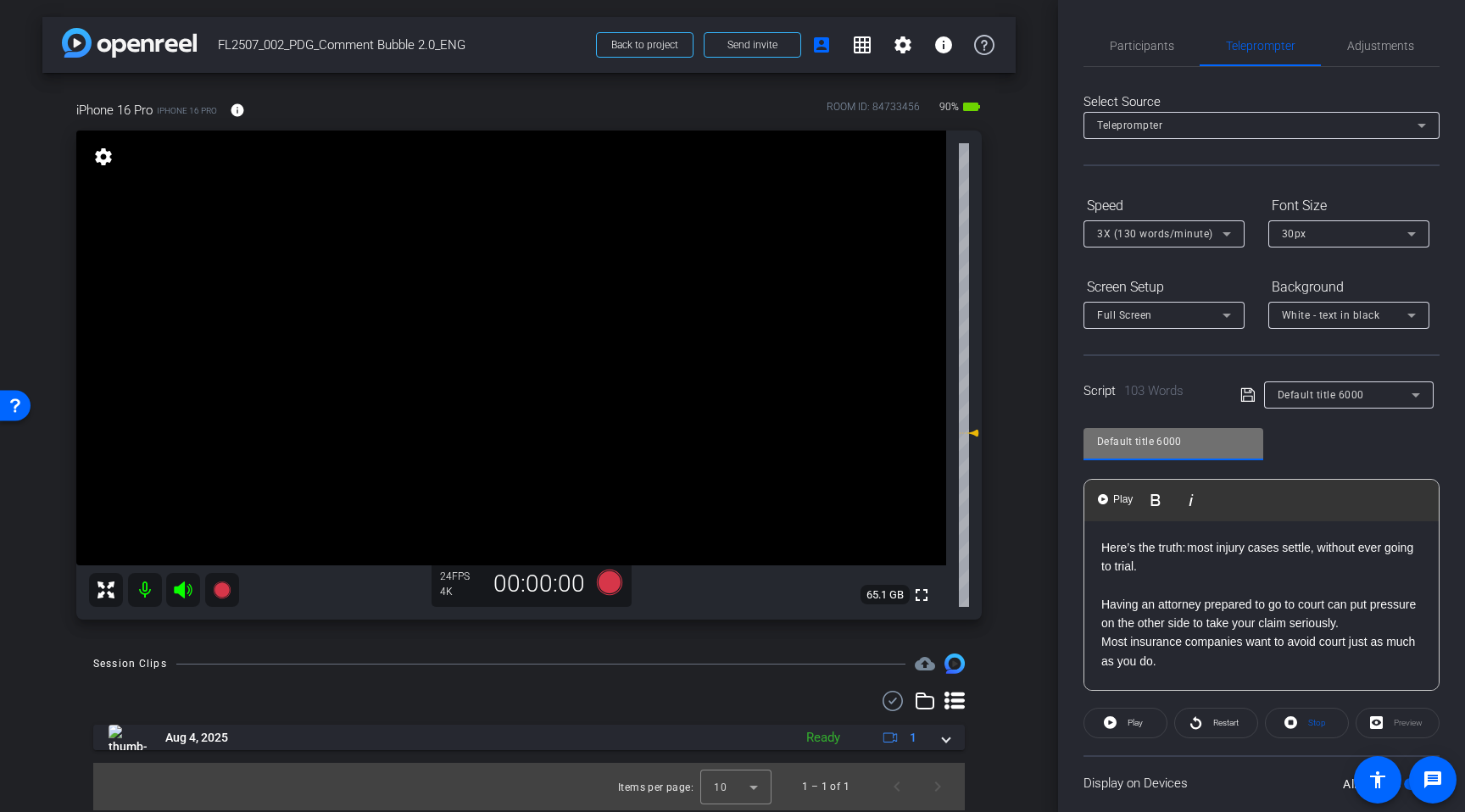 click on "Default title 6000" at bounding box center (1173, 442) 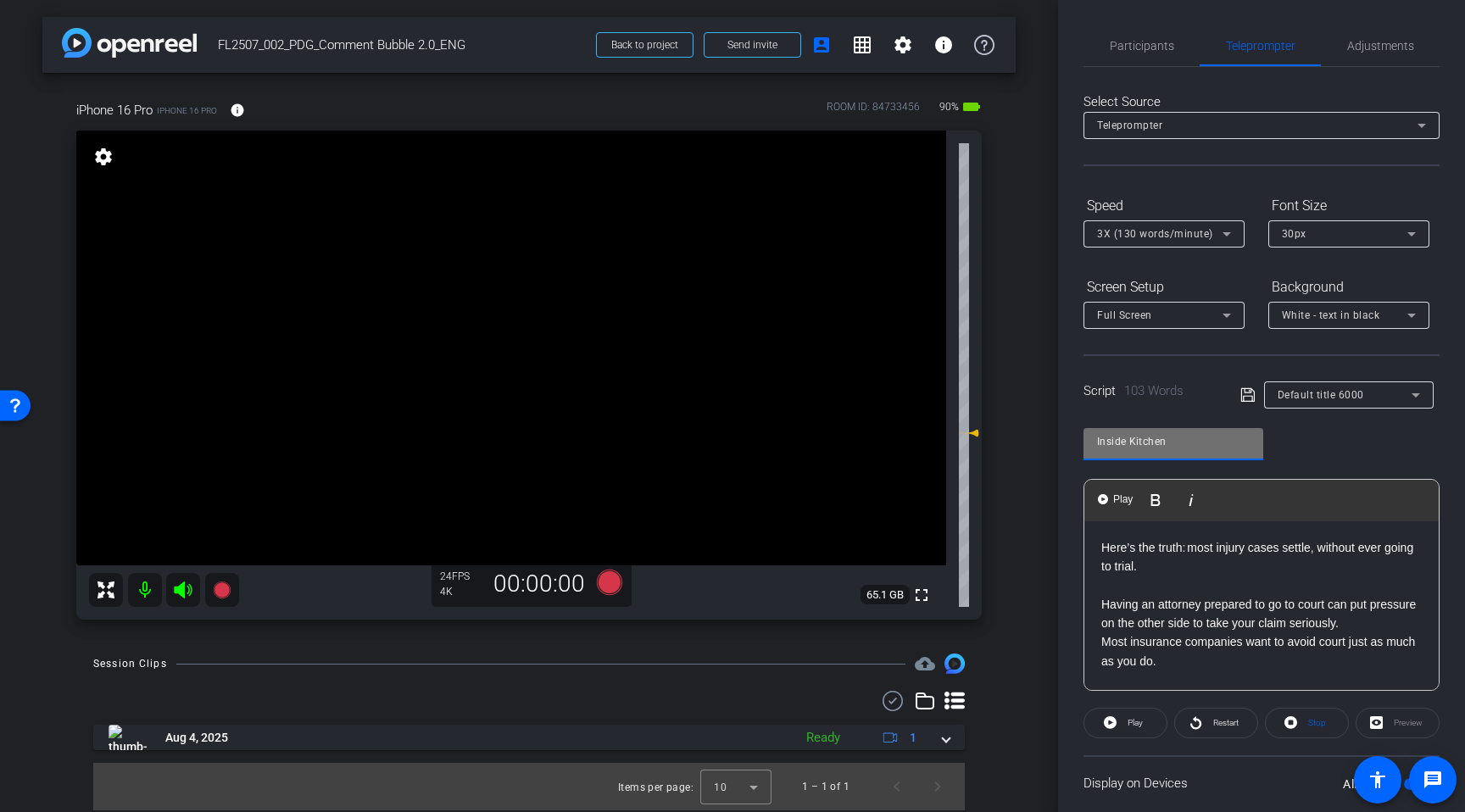 click on "Inside Kitchen" 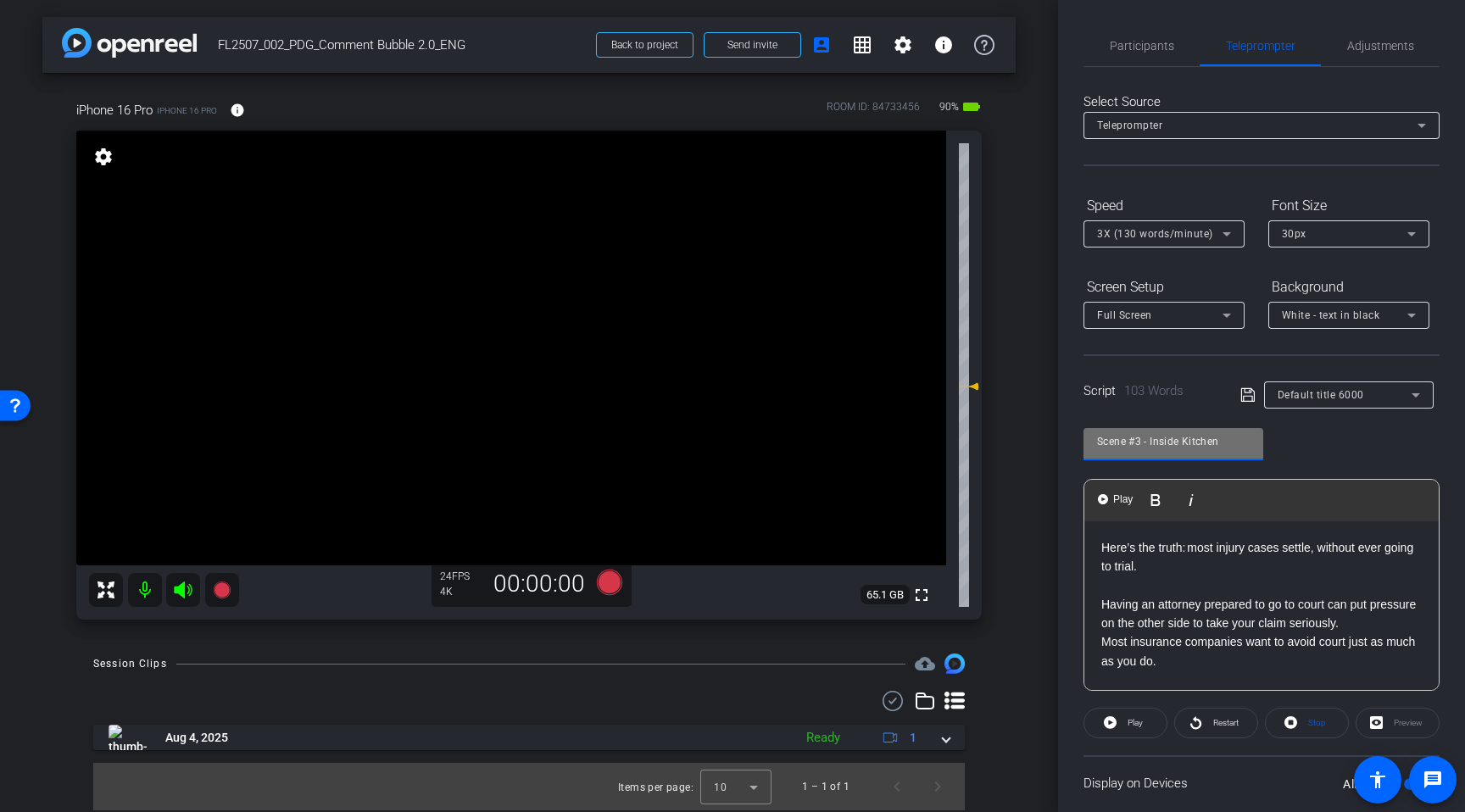 click on "Scene #3 - Inside Kitchen               Play        Play from this location               Play Selected        Play and display the selected text only Bold Italic Here’s the truth: most injury cases settle, without ever going to trial. Having an attorney prepared to go to court can put pressure on the other side to take your claim seriously. Most insurance companies want to avoid court just as much as you do.  The key is having someone   experienced in negotiating with insurance companies and prepared to go to court if needed.  Don’t let fear of court stop you from getting what you deserve. With FindLegal, you get an attorney who knows how to settle, and how to fight if they must. Click the link below for a free consultation. Enter script here..." 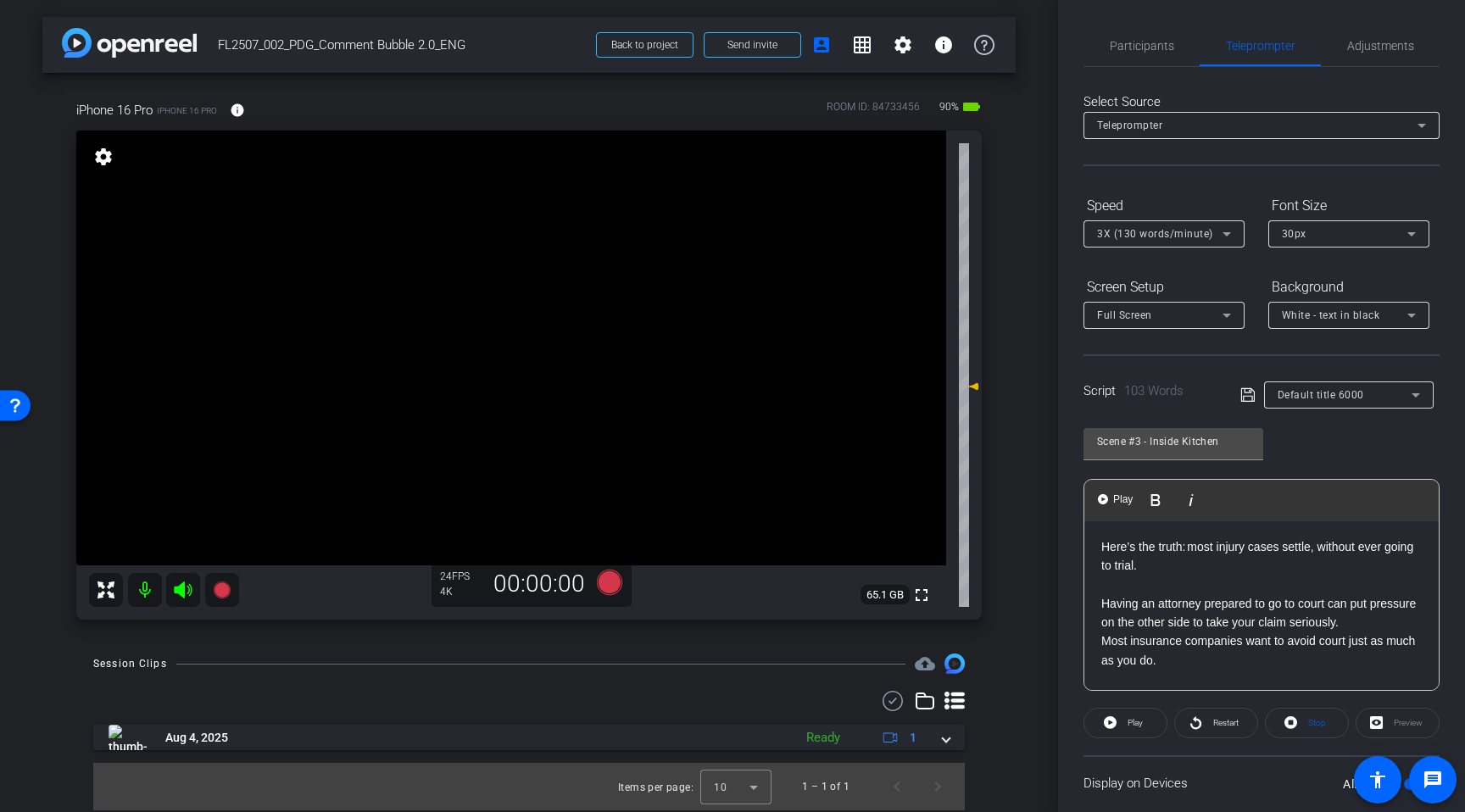 scroll, scrollTop: 0, scrollLeft: 0, axis: both 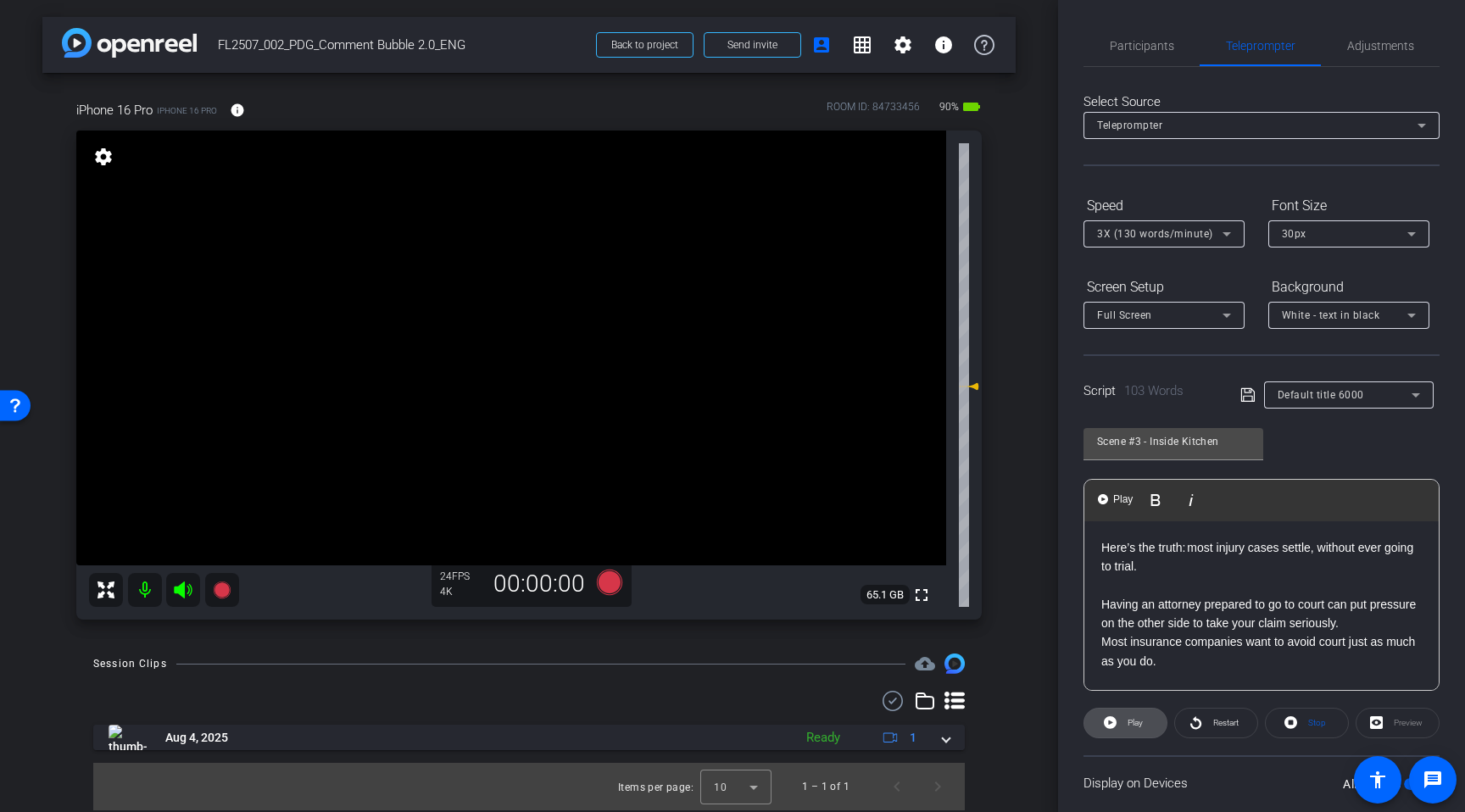 click 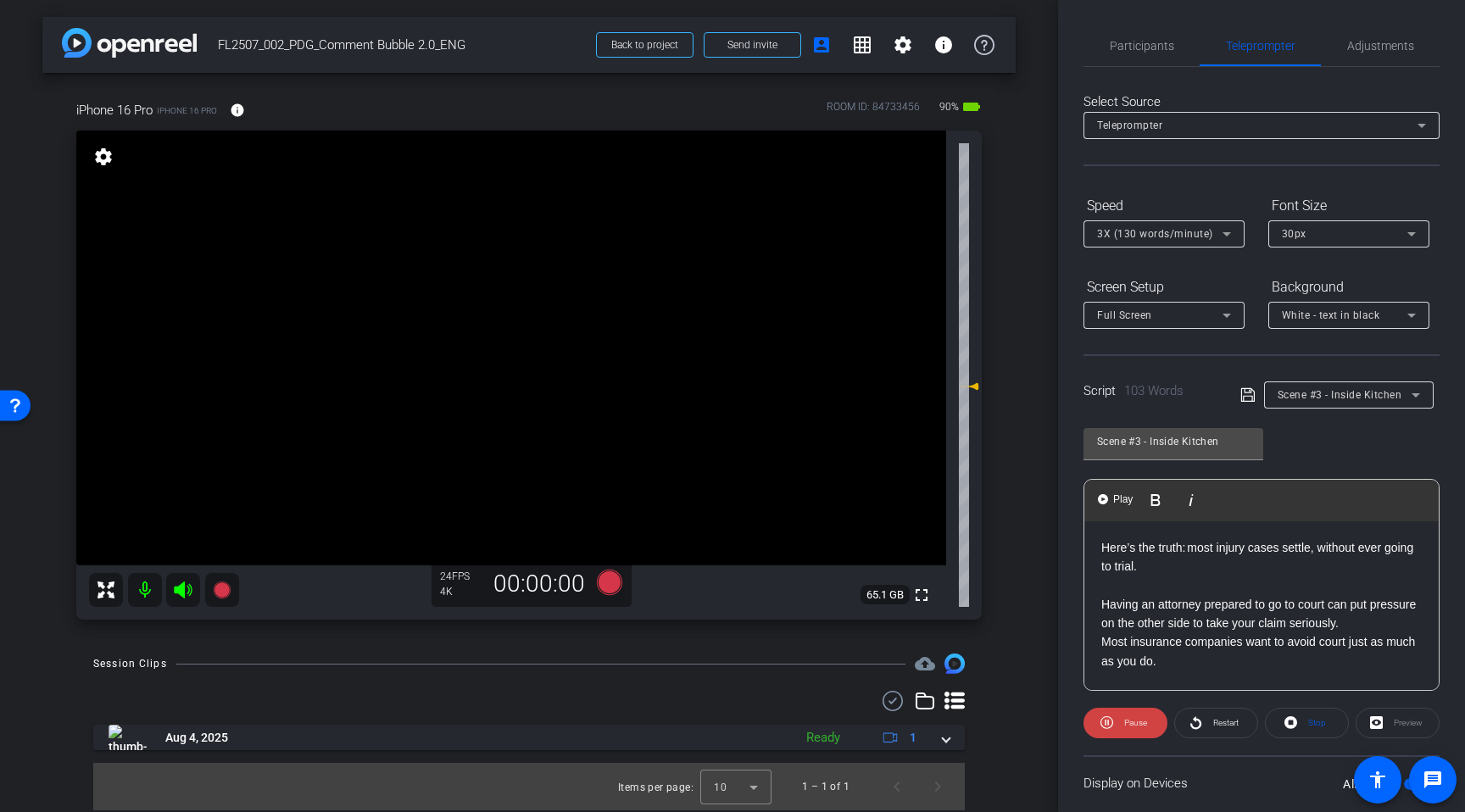 click on "Here’s the truth: most injury cases settle, without ever going to trial. Having an attorney prepared to go to court can put pressure on the other side to take your claim seriously." at bounding box center [1262, 586] 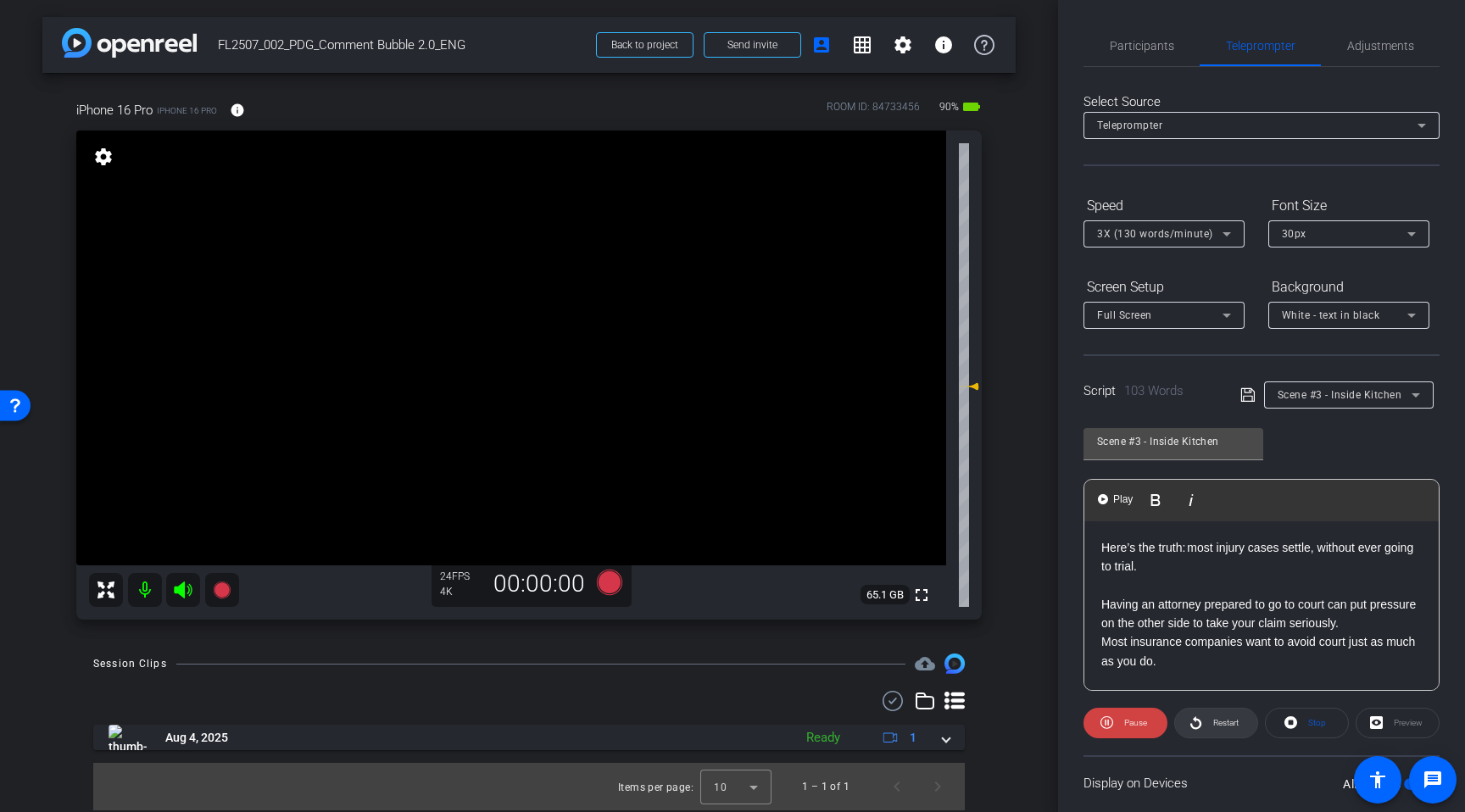 click on "Restart" 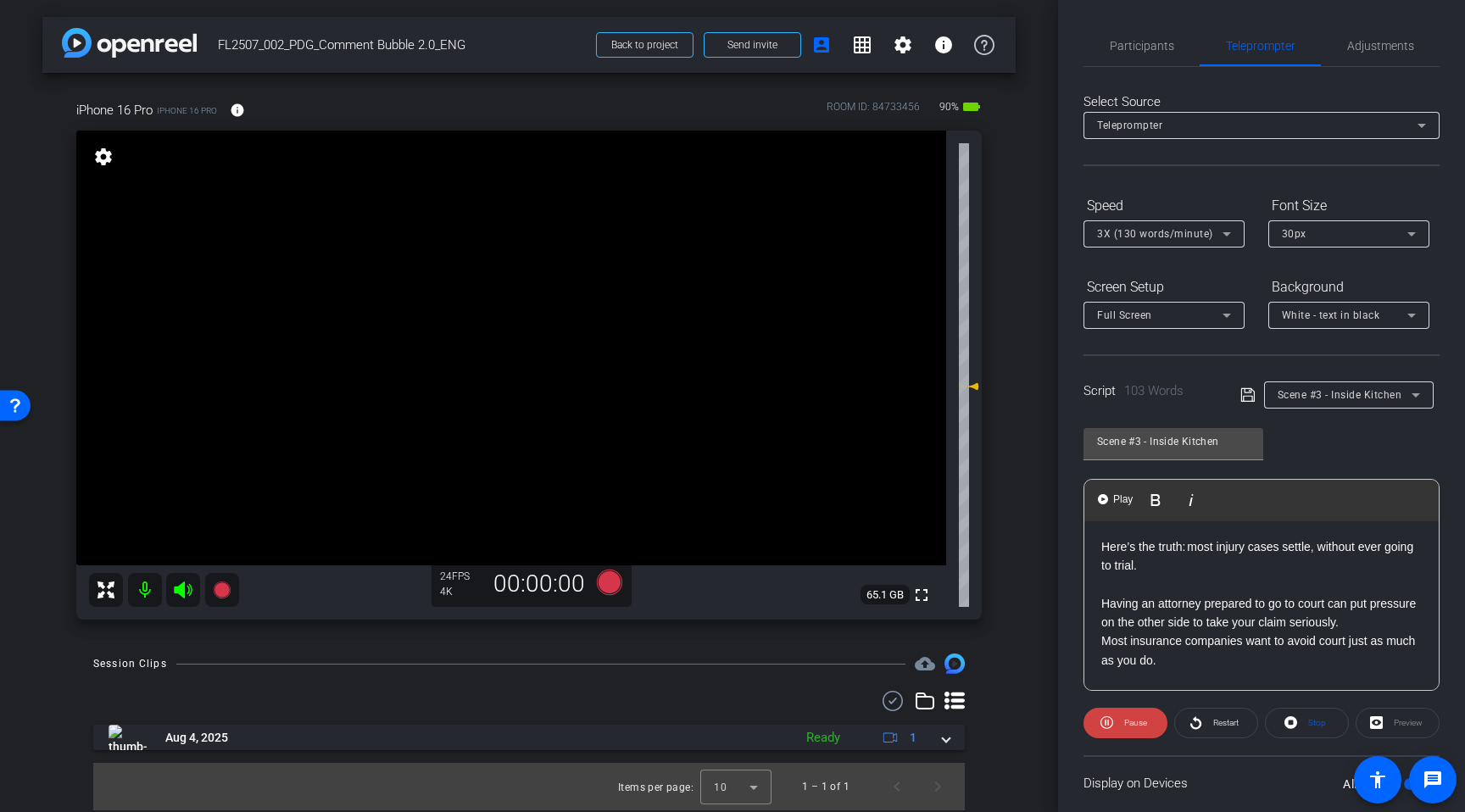 scroll, scrollTop: 0, scrollLeft: 0, axis: both 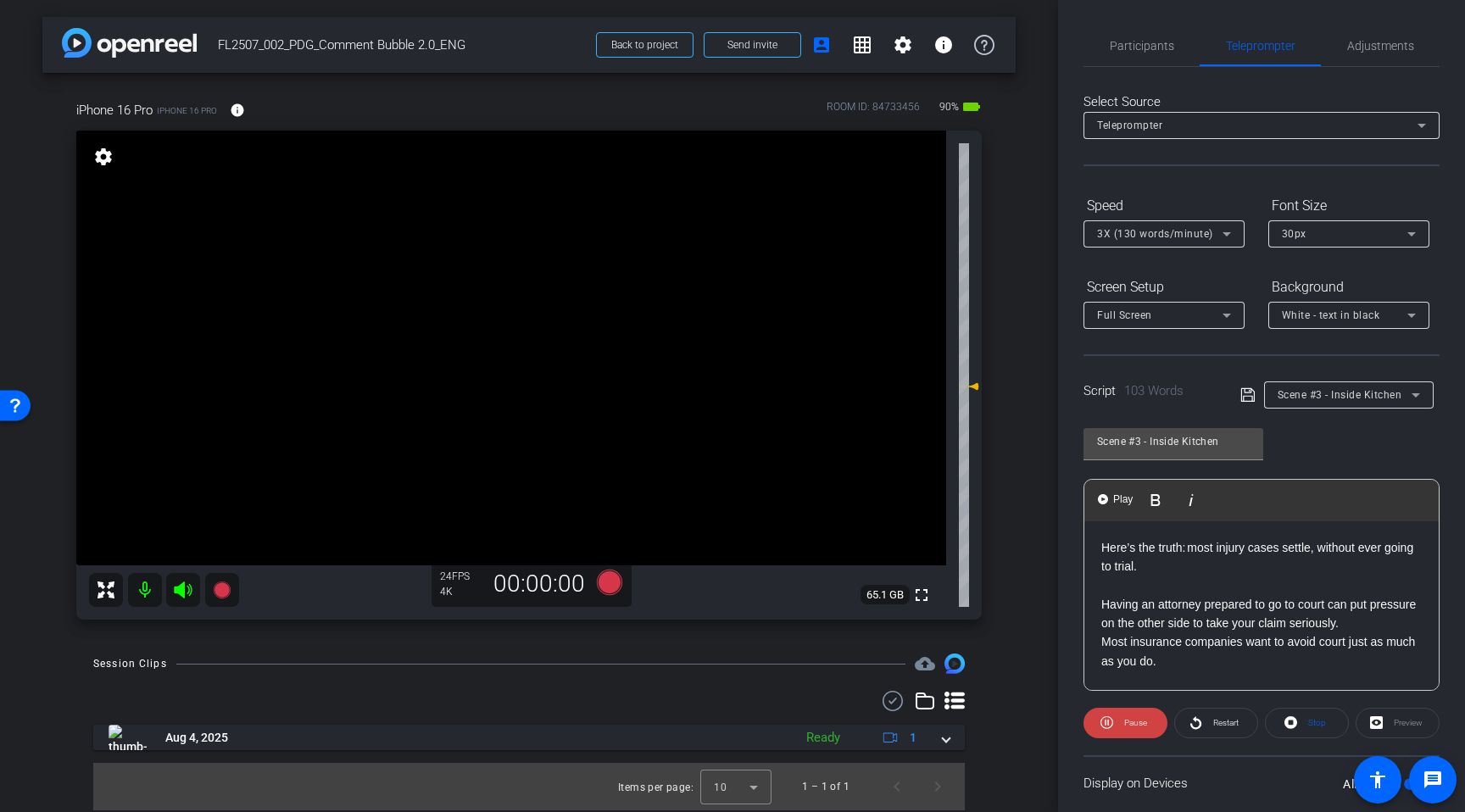 click 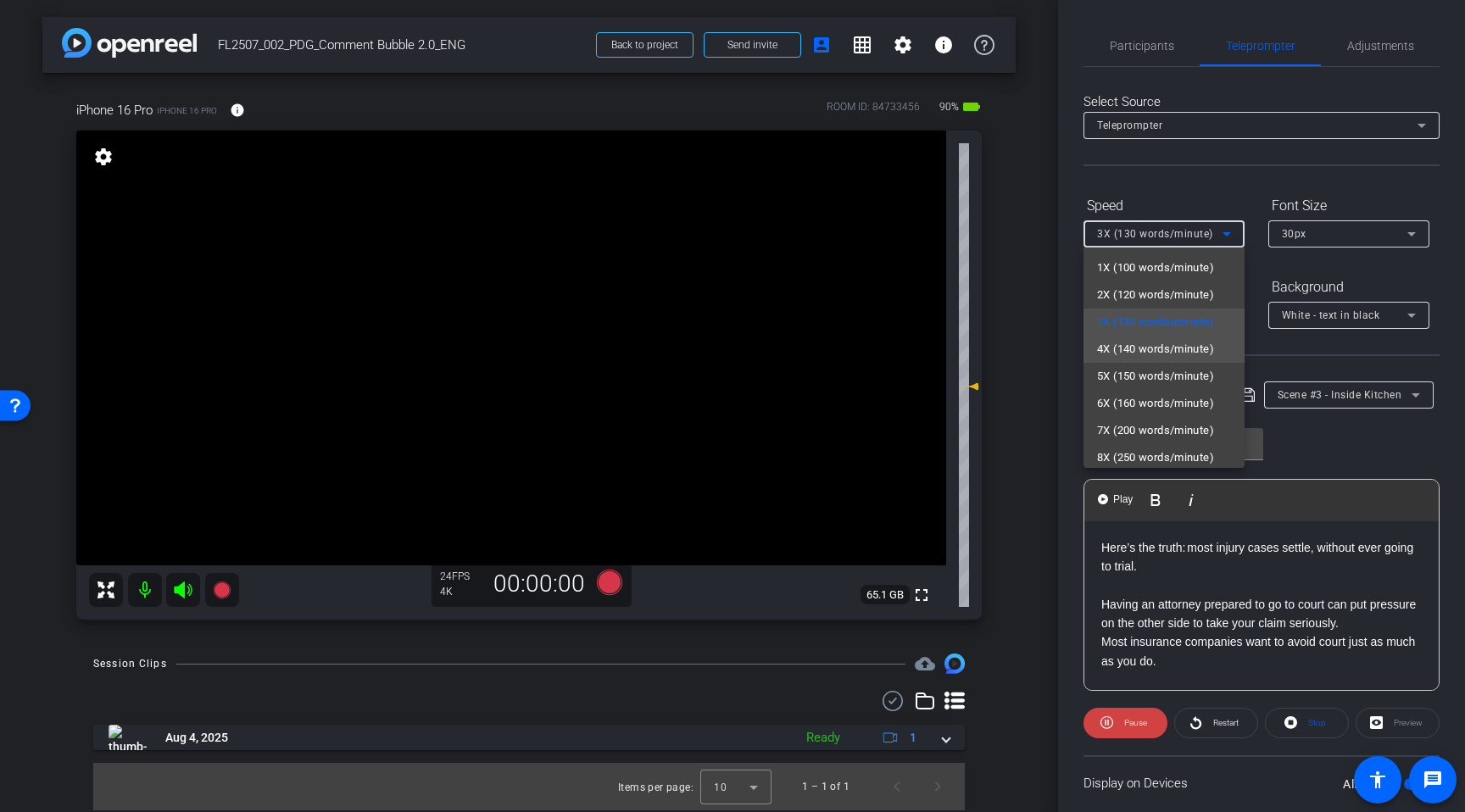 click on "4X (140 words/minute)" at bounding box center (1156, 349) 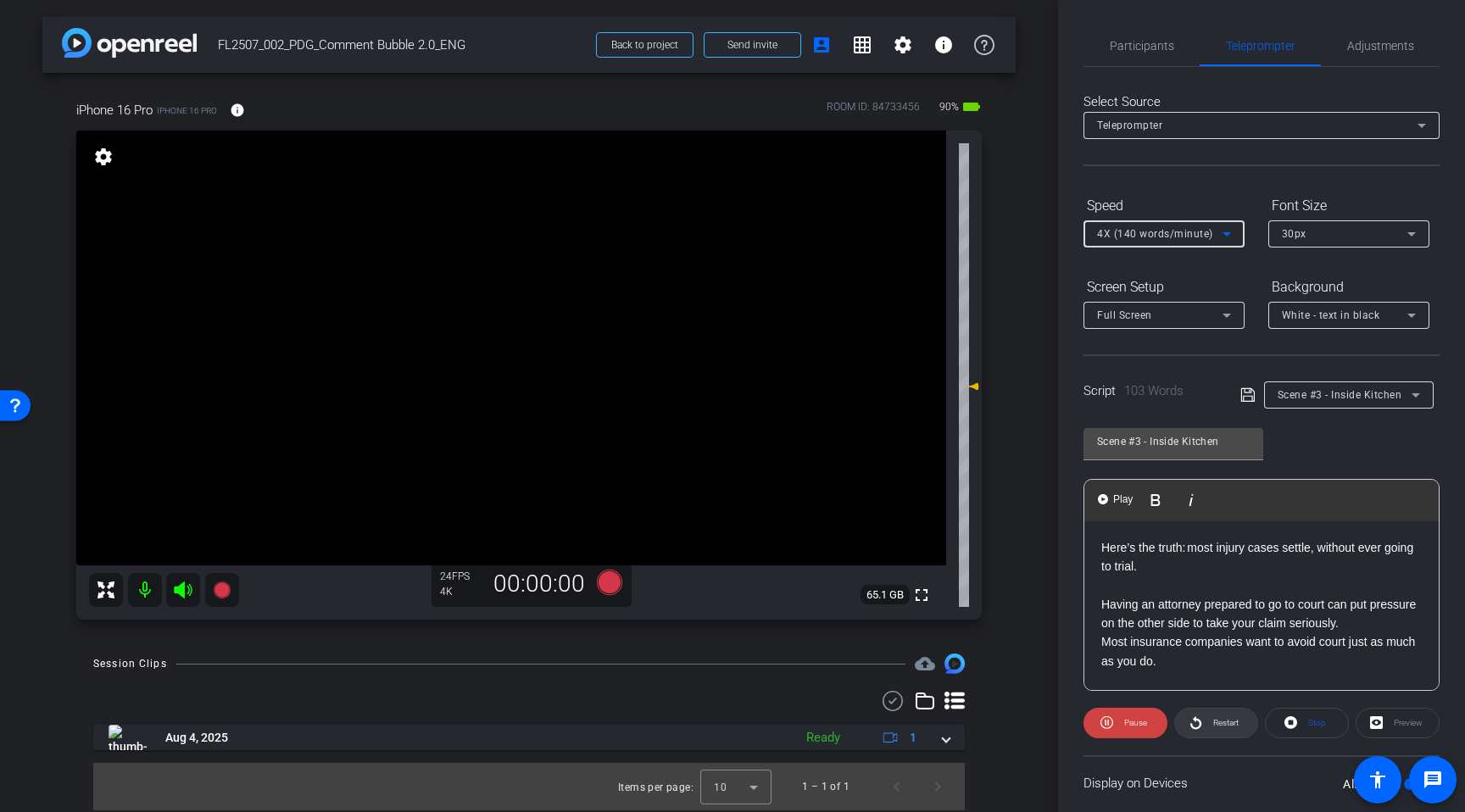 click on "Restart" 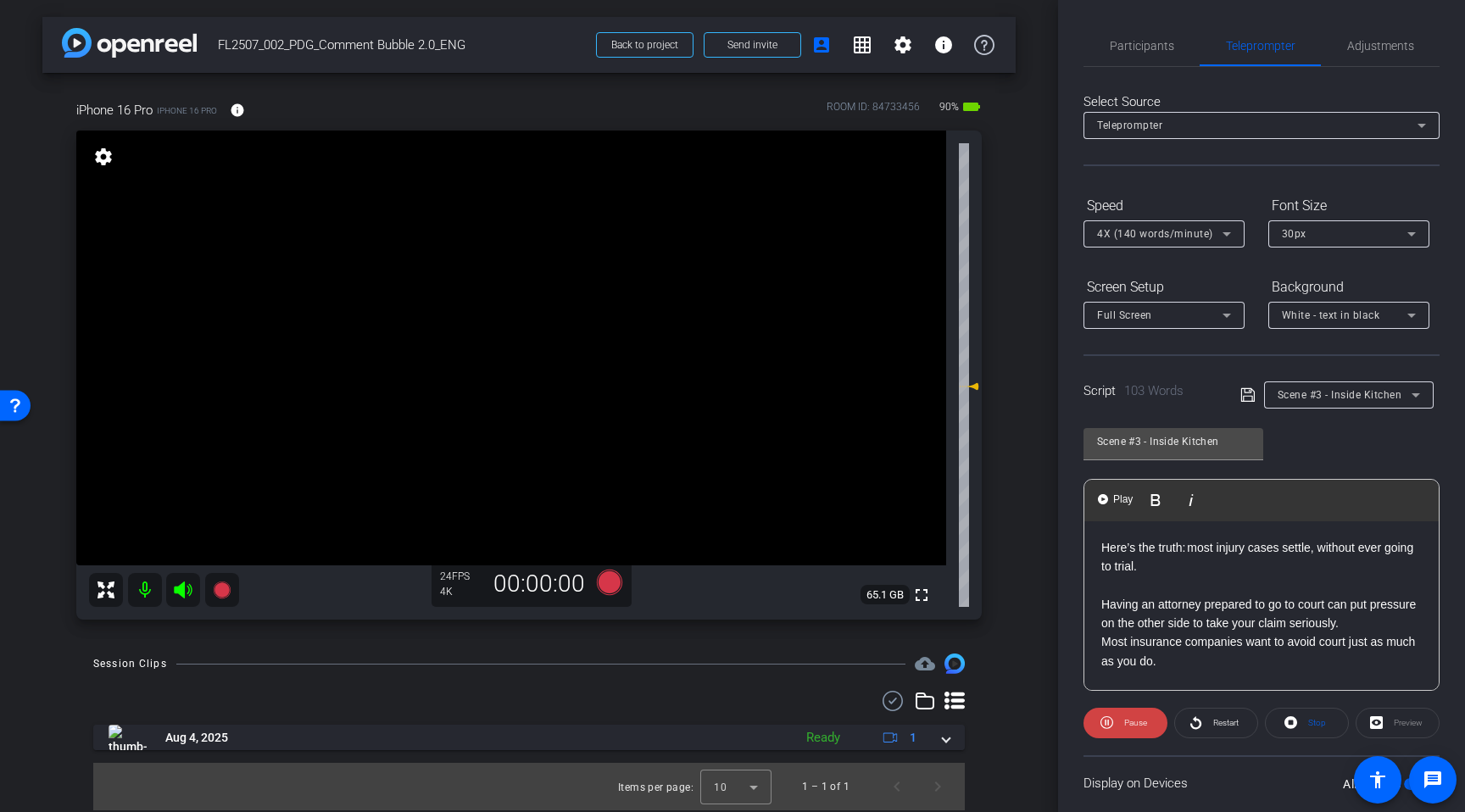 click 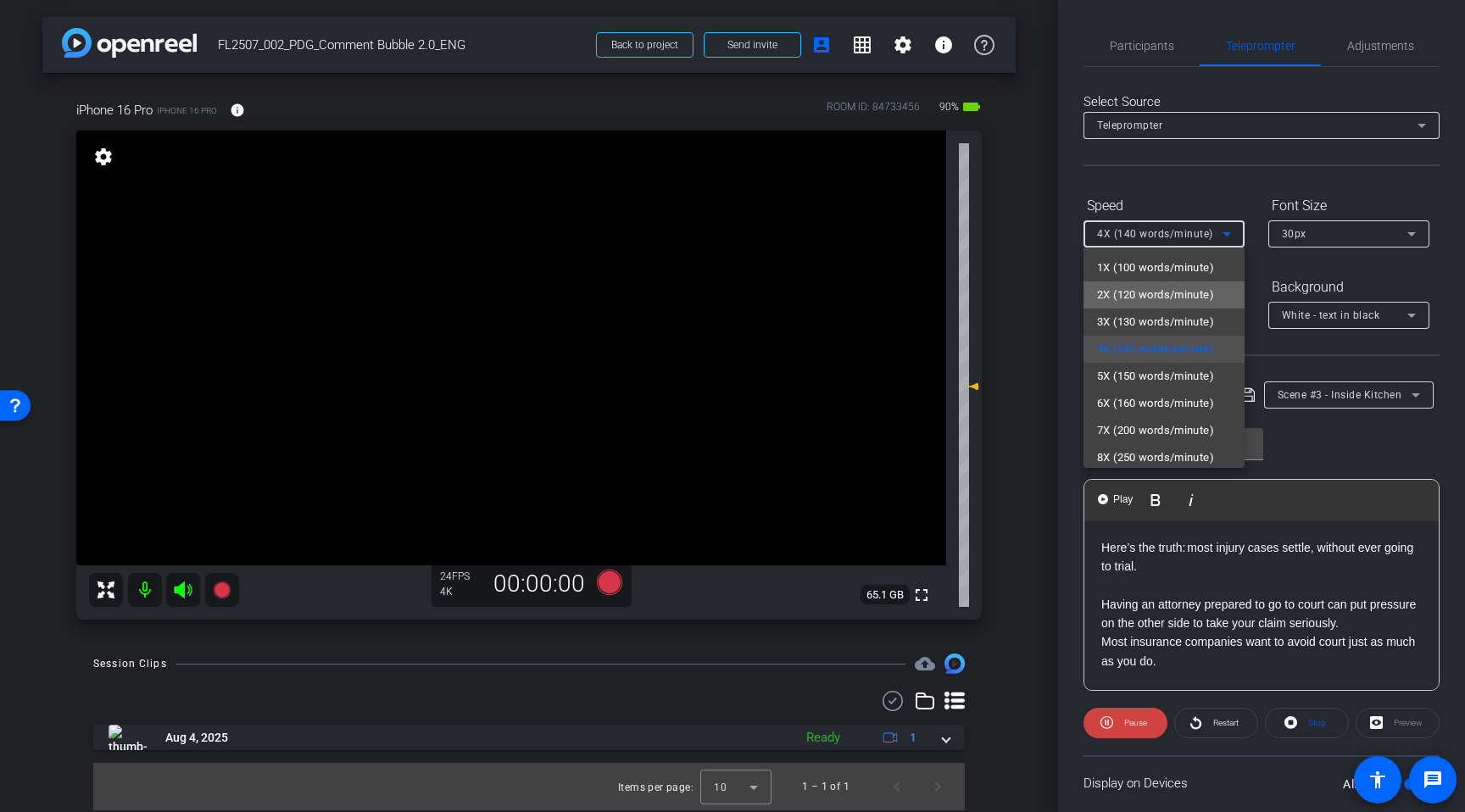 click on "2X (120 words/minute)" at bounding box center (1156, 295) 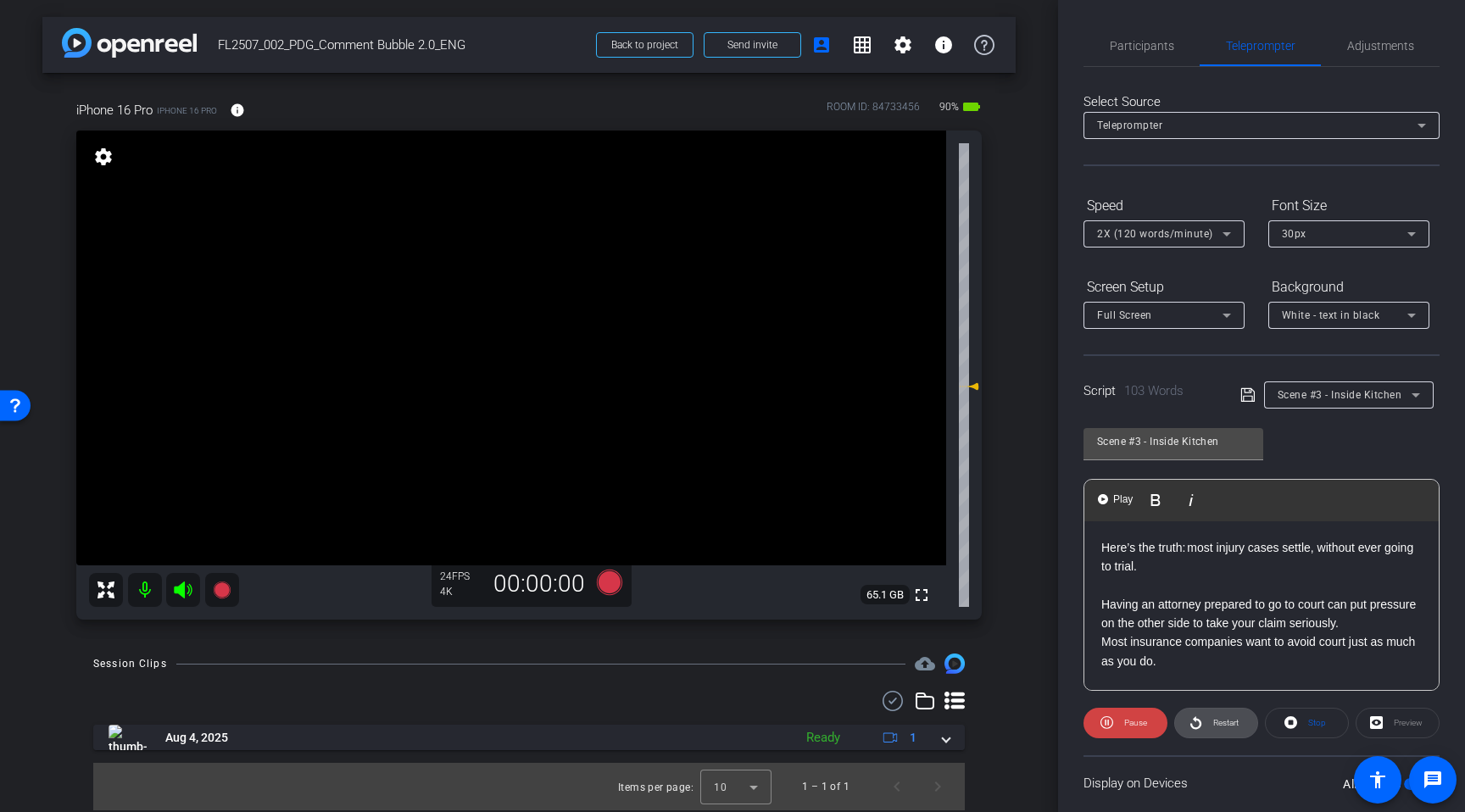 click on "Restart" 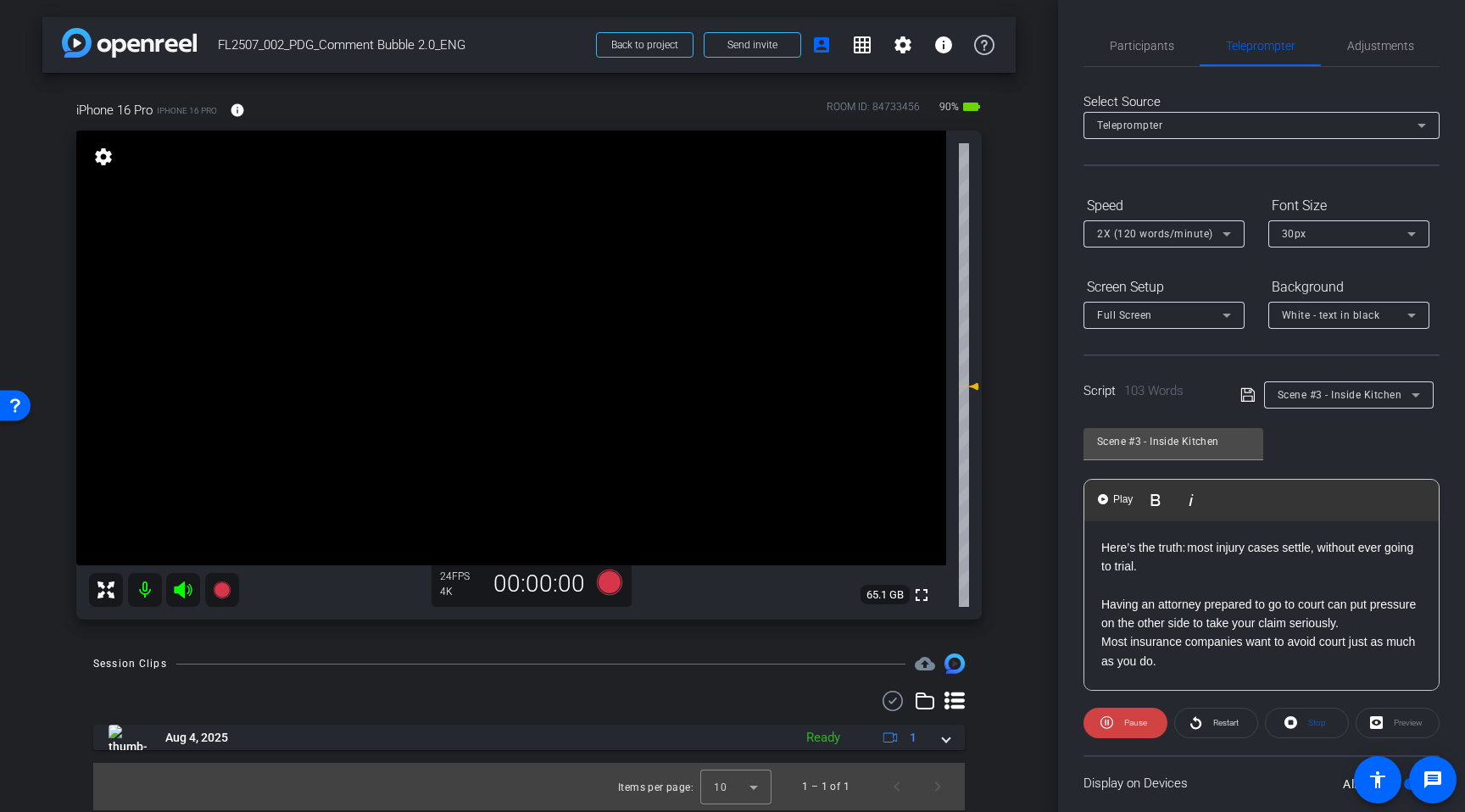 click 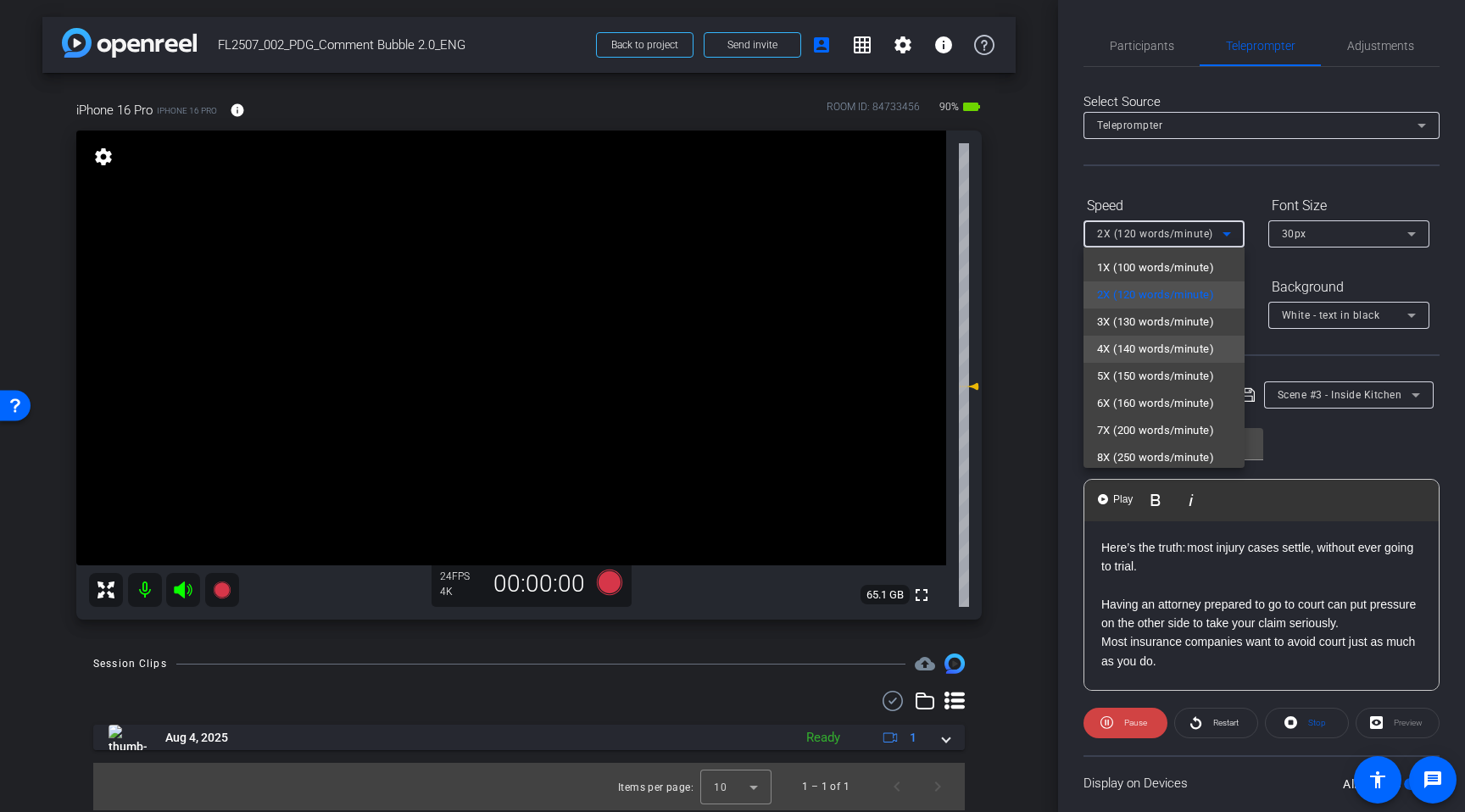 click on "4X (140 words/minute)" at bounding box center [1156, 349] 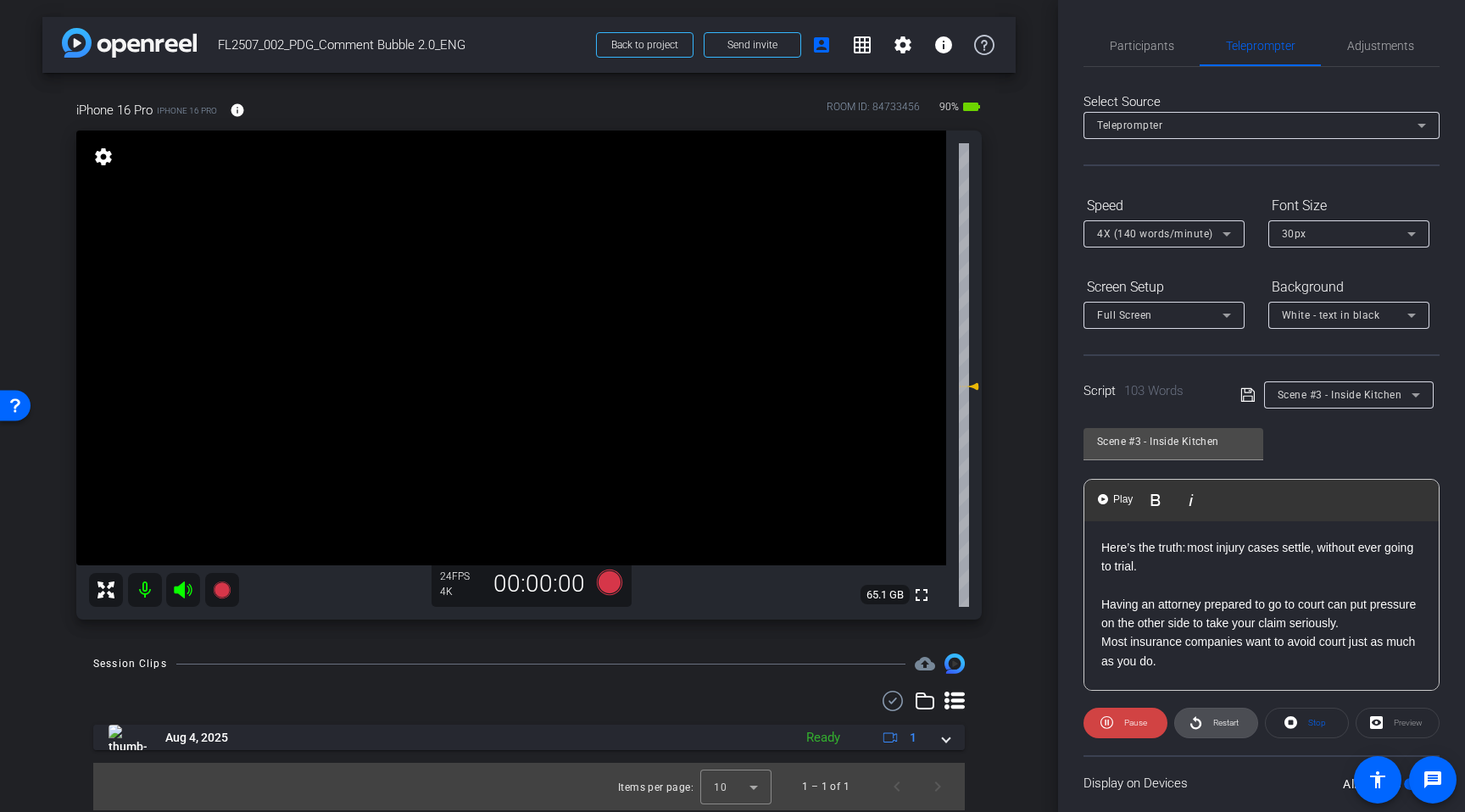 click on "Restart" 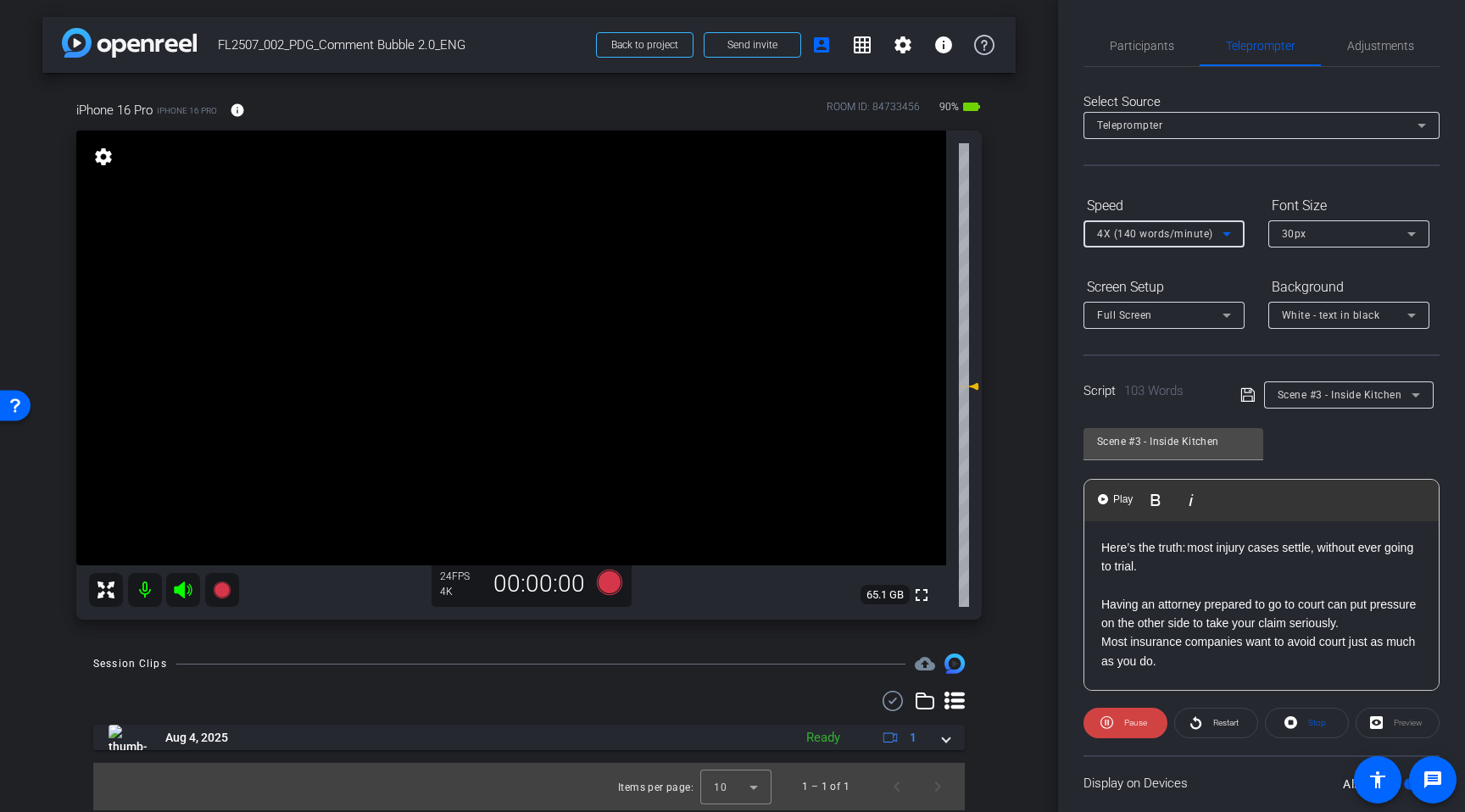 click 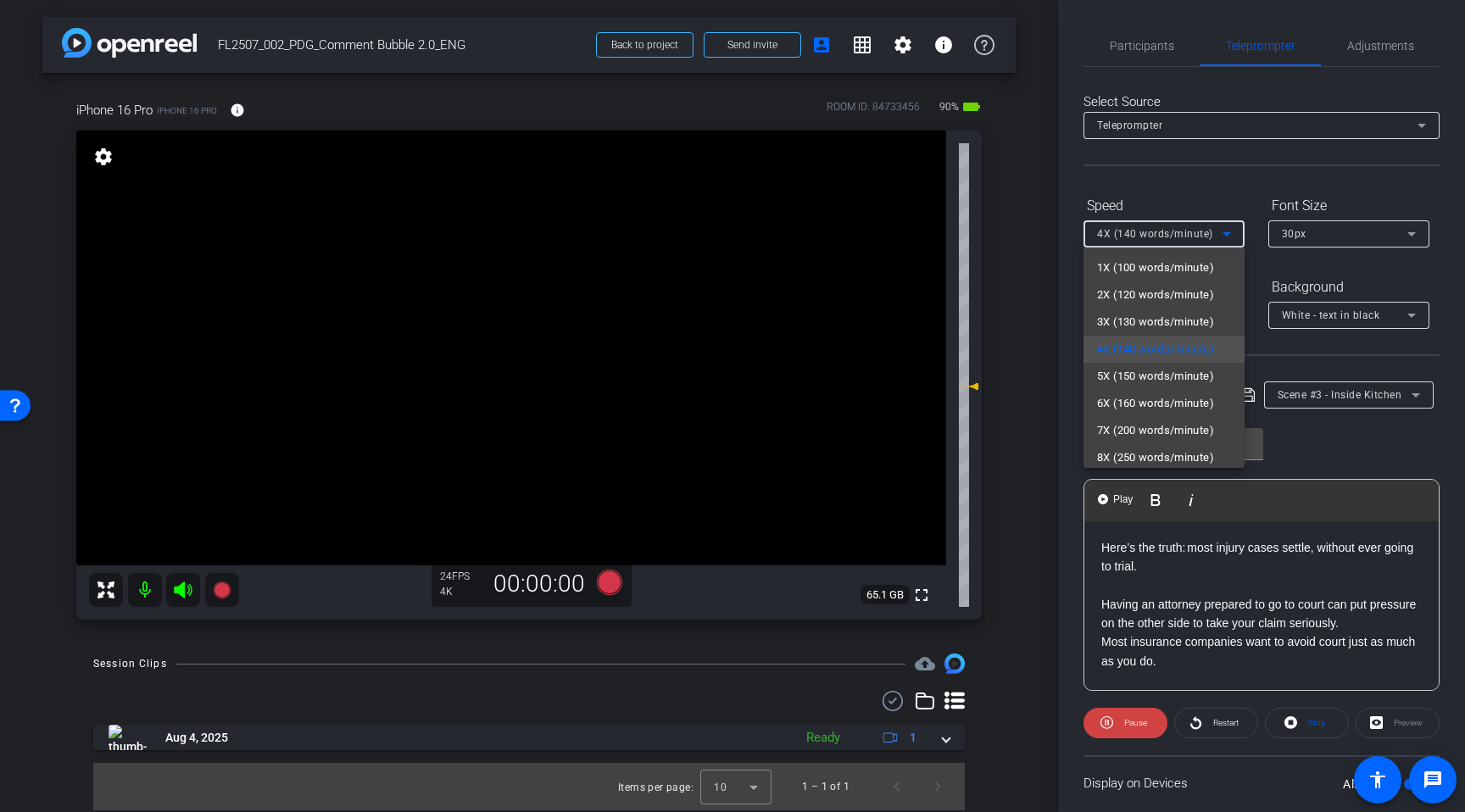 click at bounding box center (732, 406) 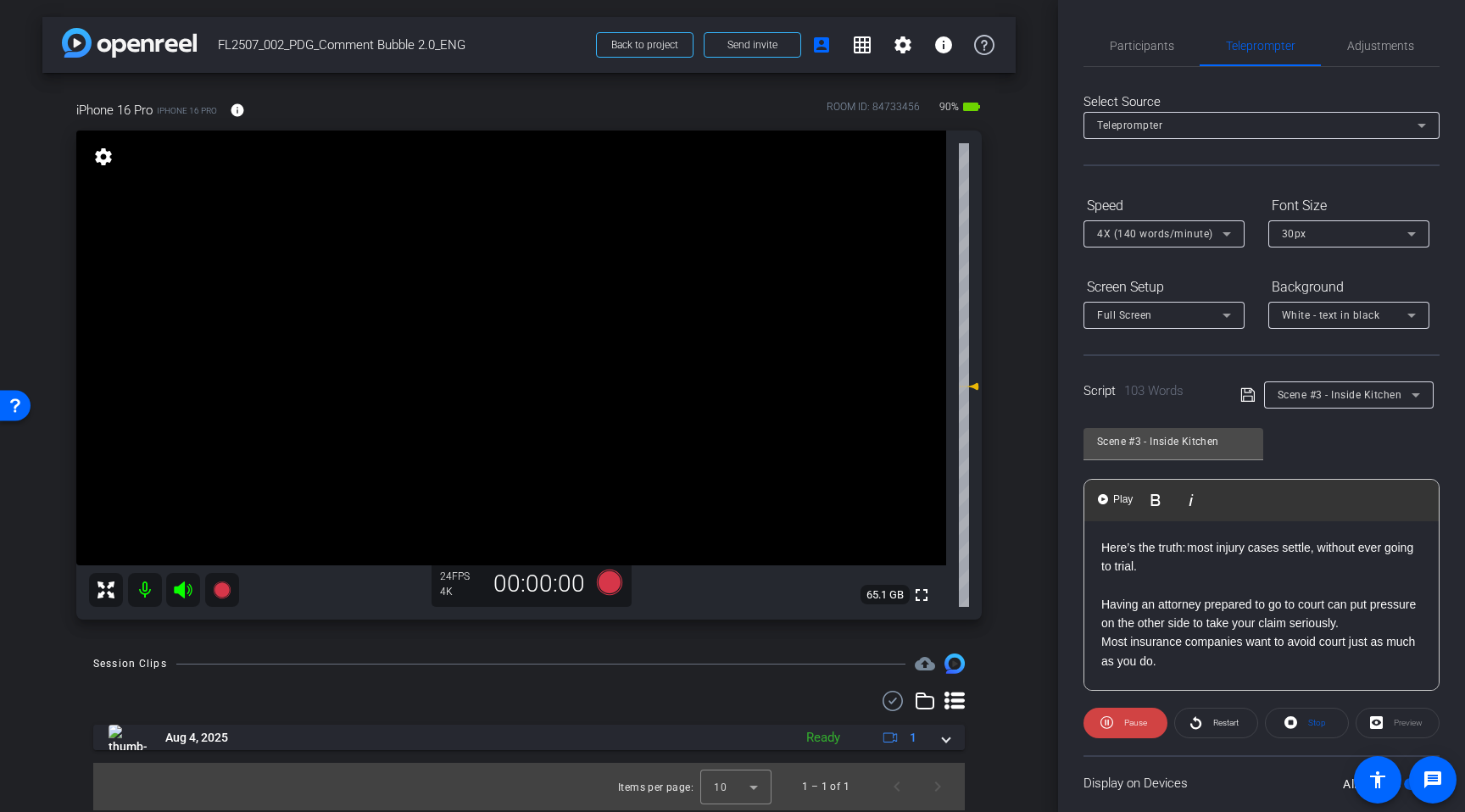 scroll, scrollTop: 187, scrollLeft: 0, axis: vertical 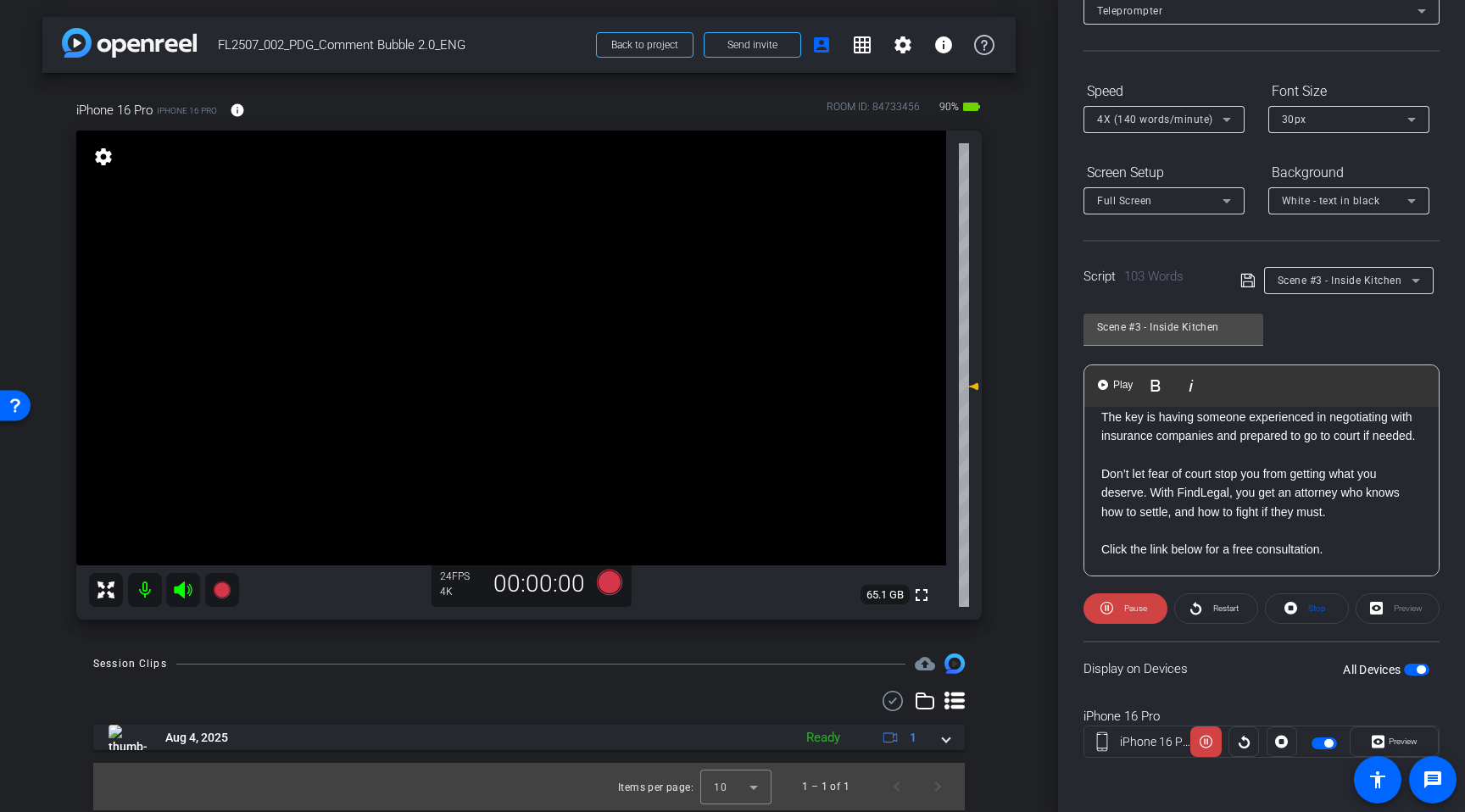 click on "Display on Devices  All Devices" 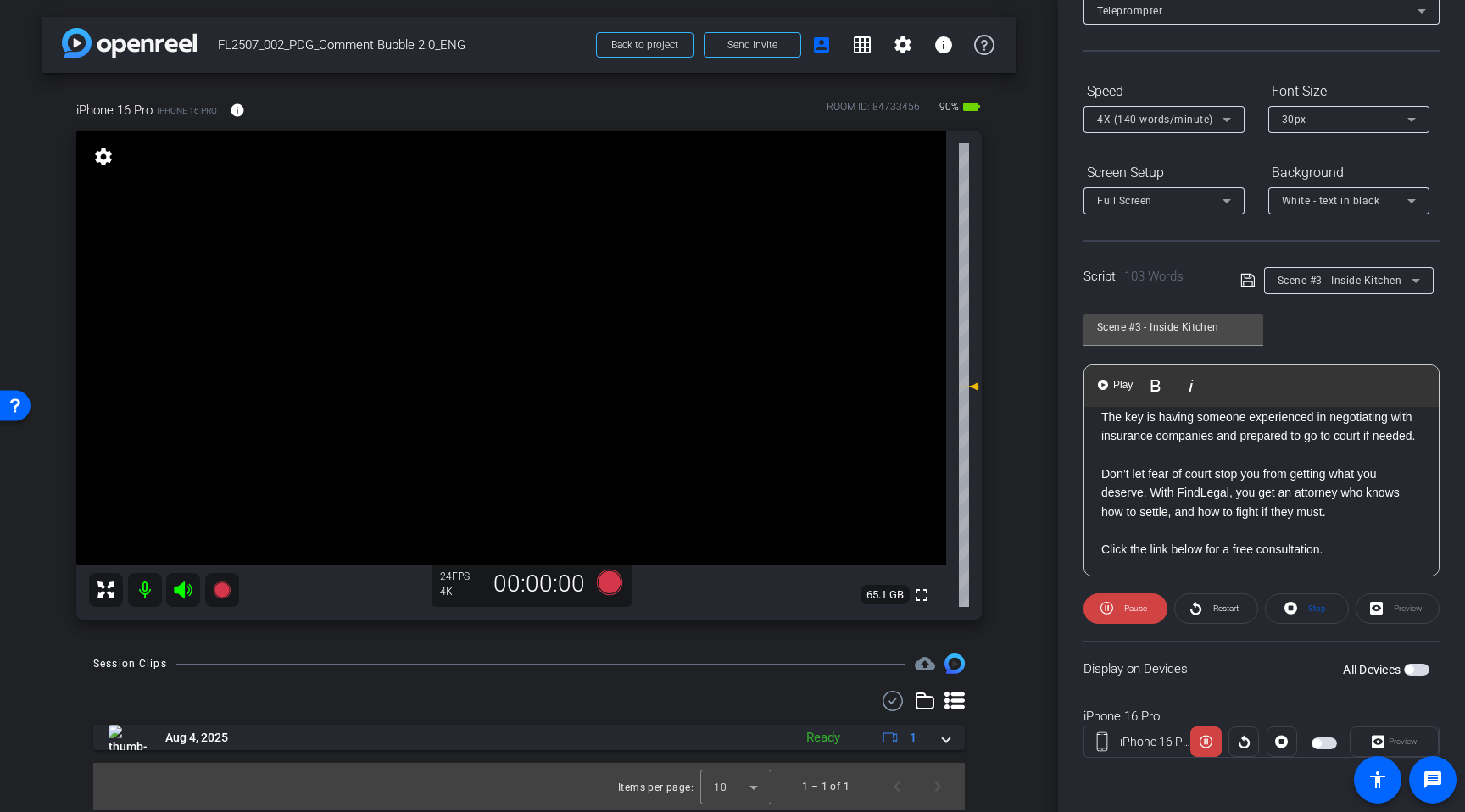 click at bounding box center [1417, 670] 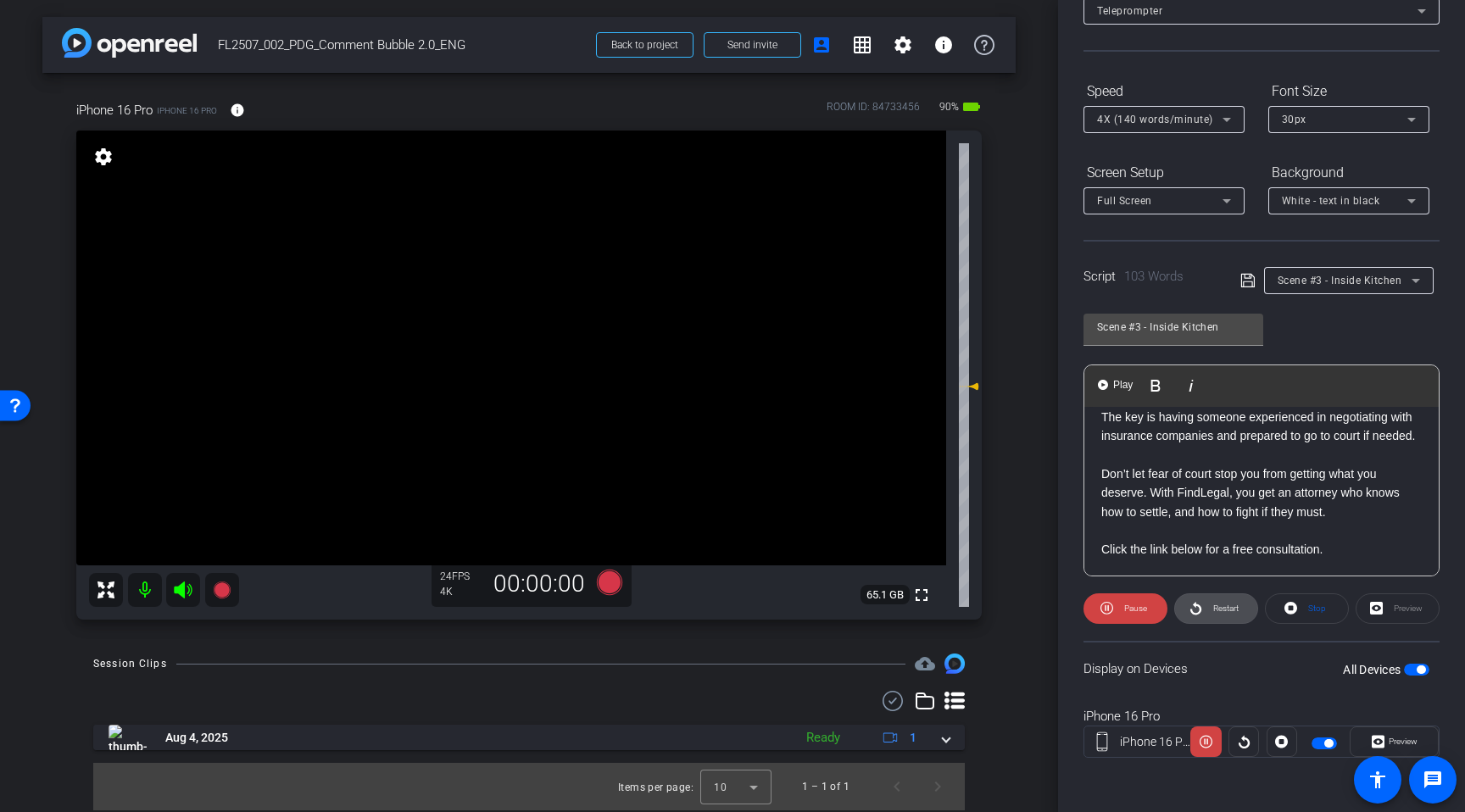 click on "Restart" 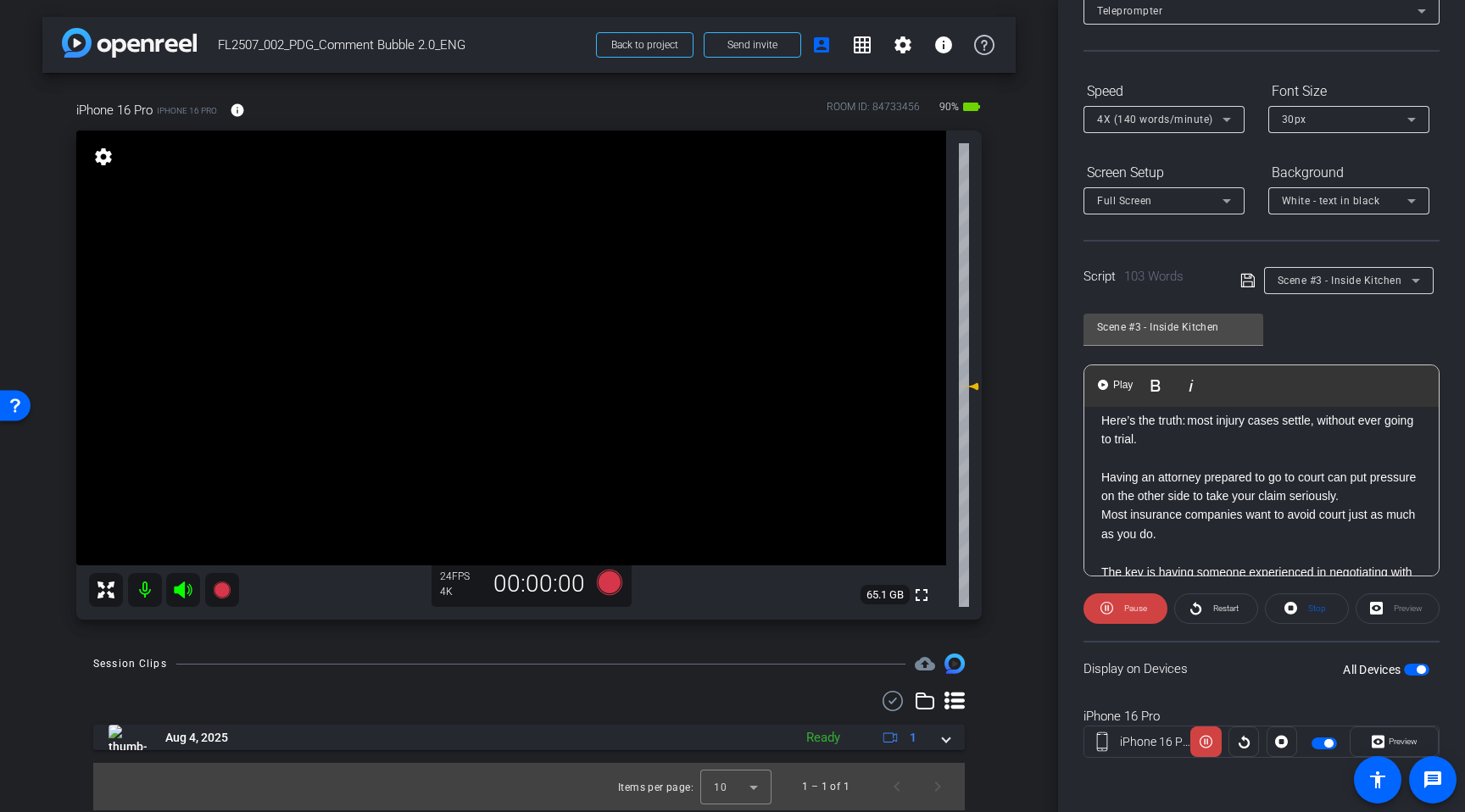 scroll, scrollTop: 0, scrollLeft: 0, axis: both 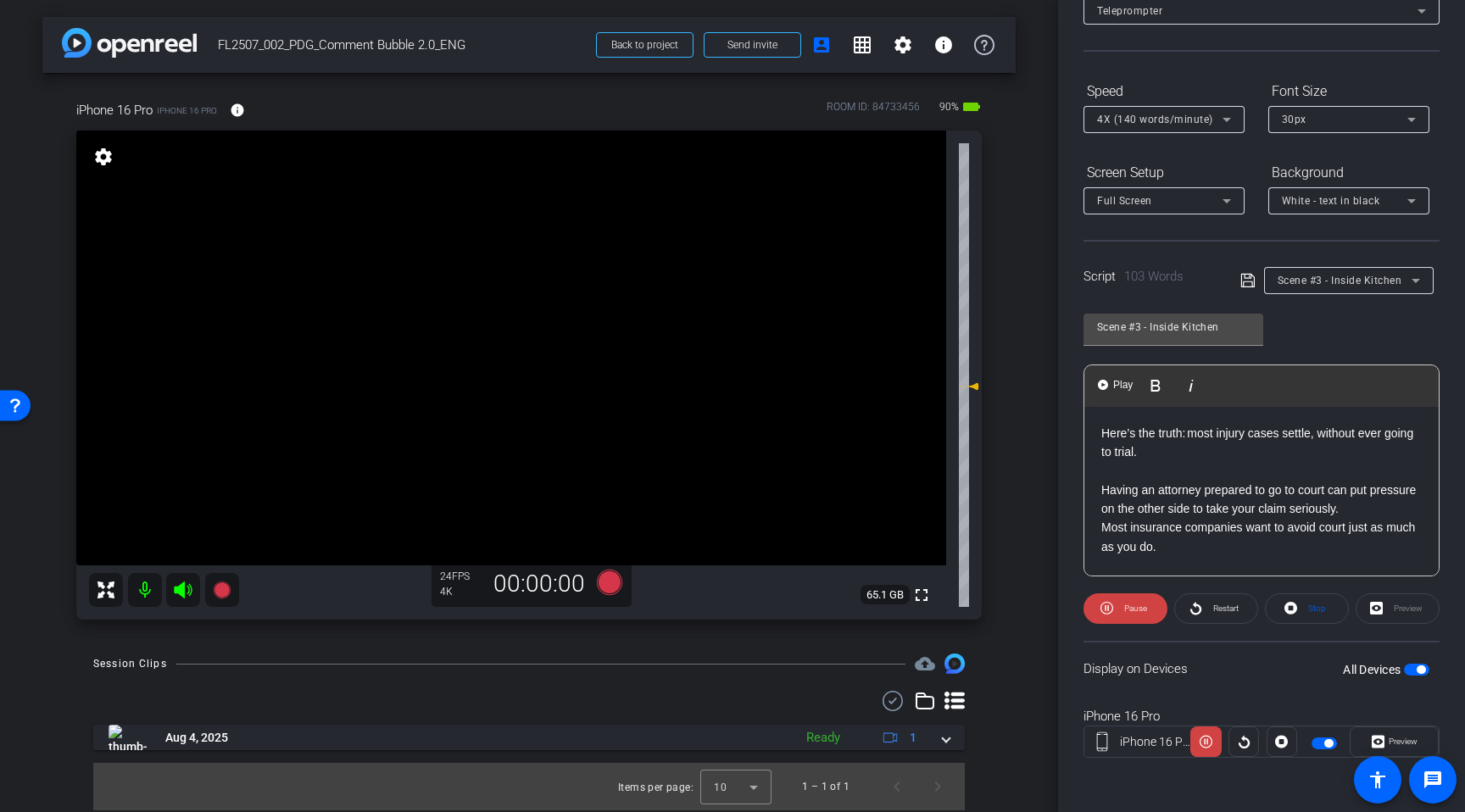 click on "4X (140 words/minute)" at bounding box center [1160, 119] 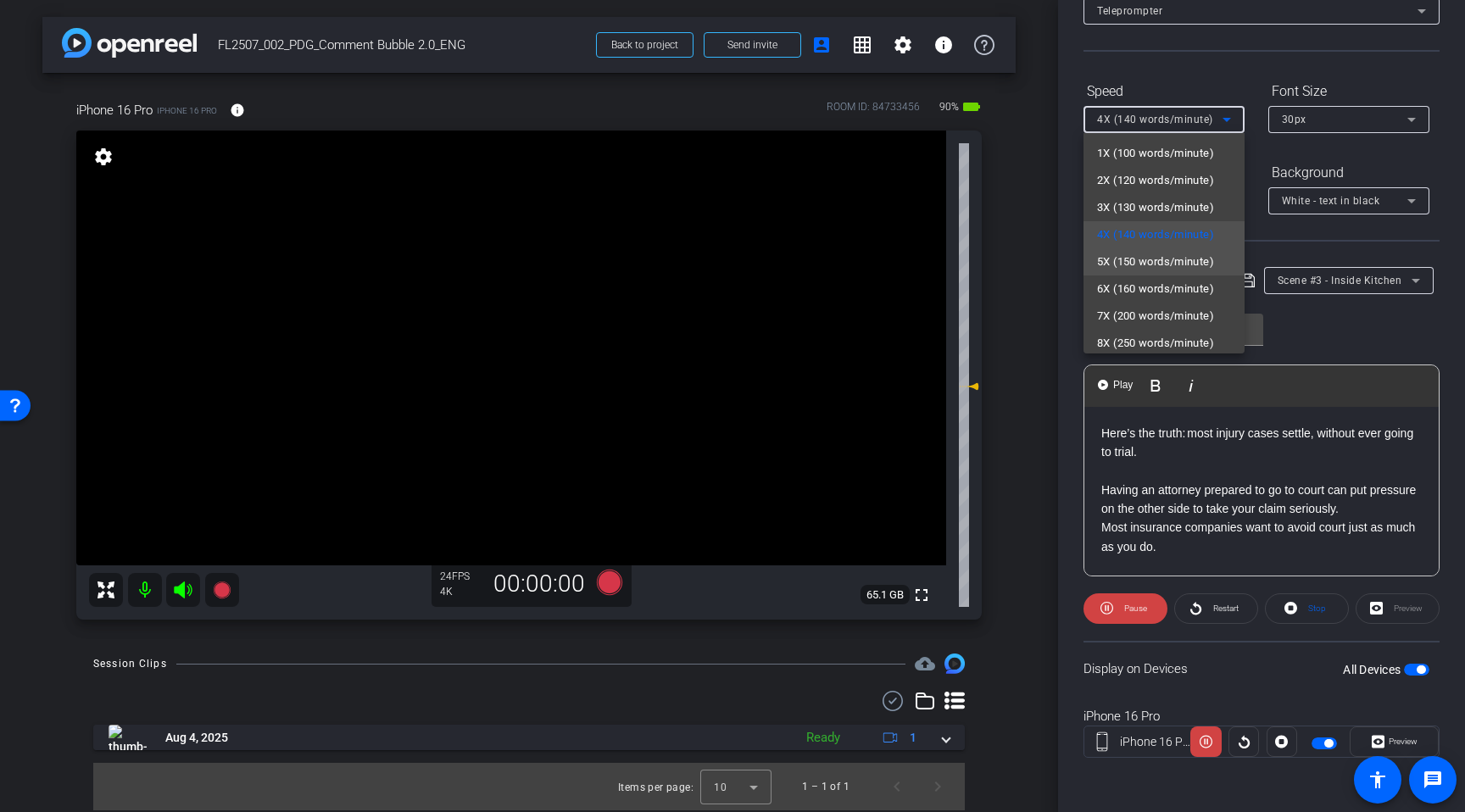 click on "5X (150 words/minute)" at bounding box center [1156, 262] 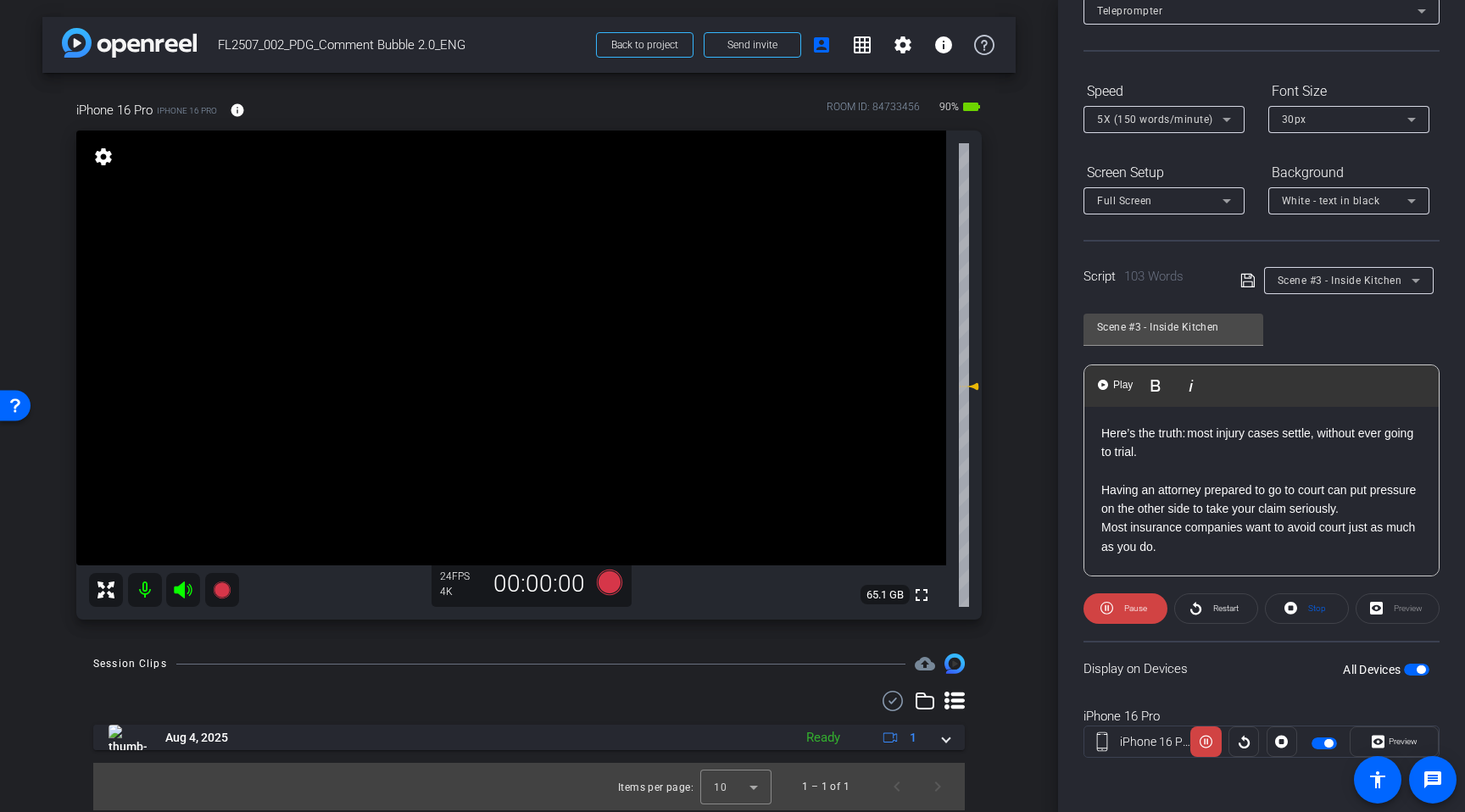 click 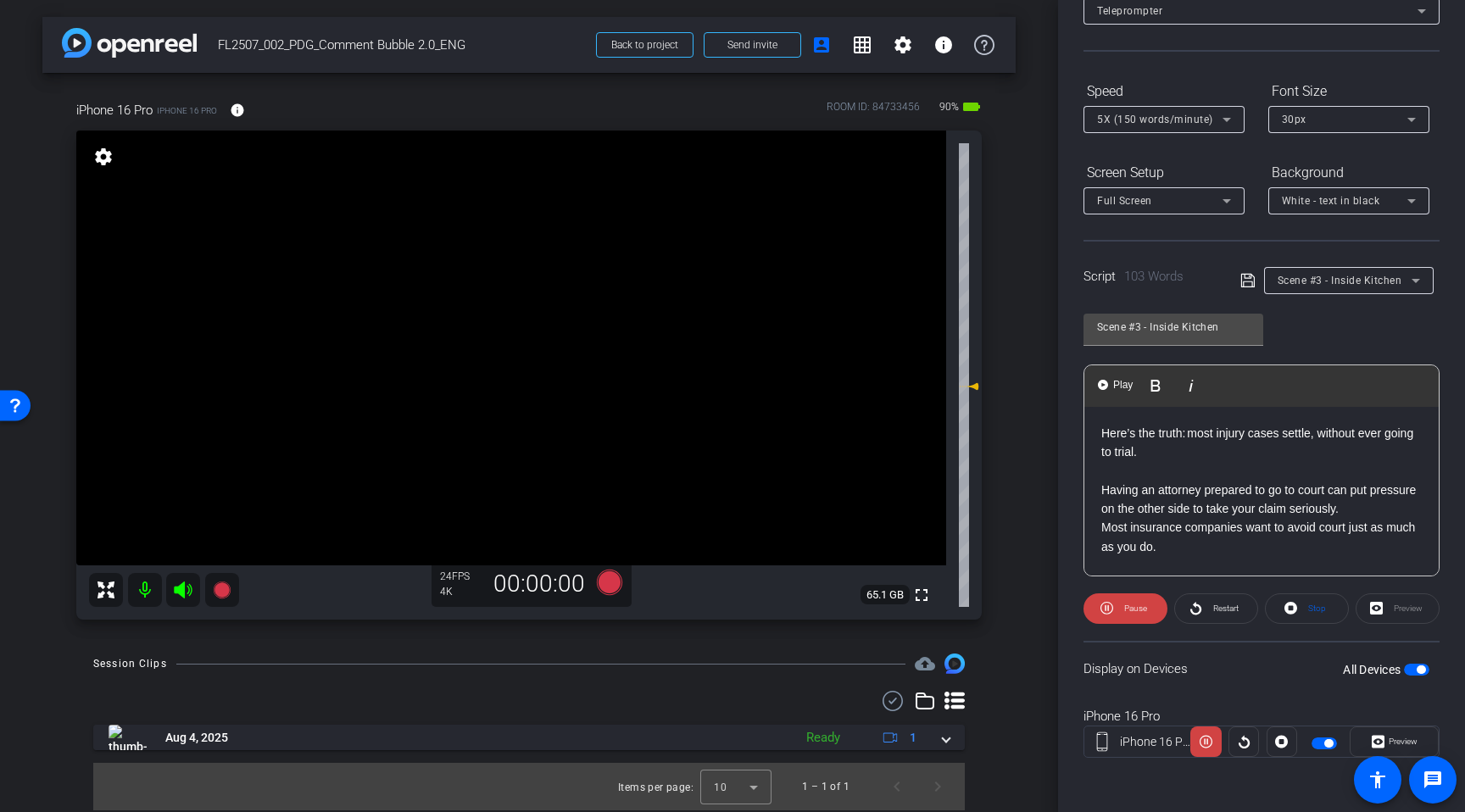 click at bounding box center (1417, 670) 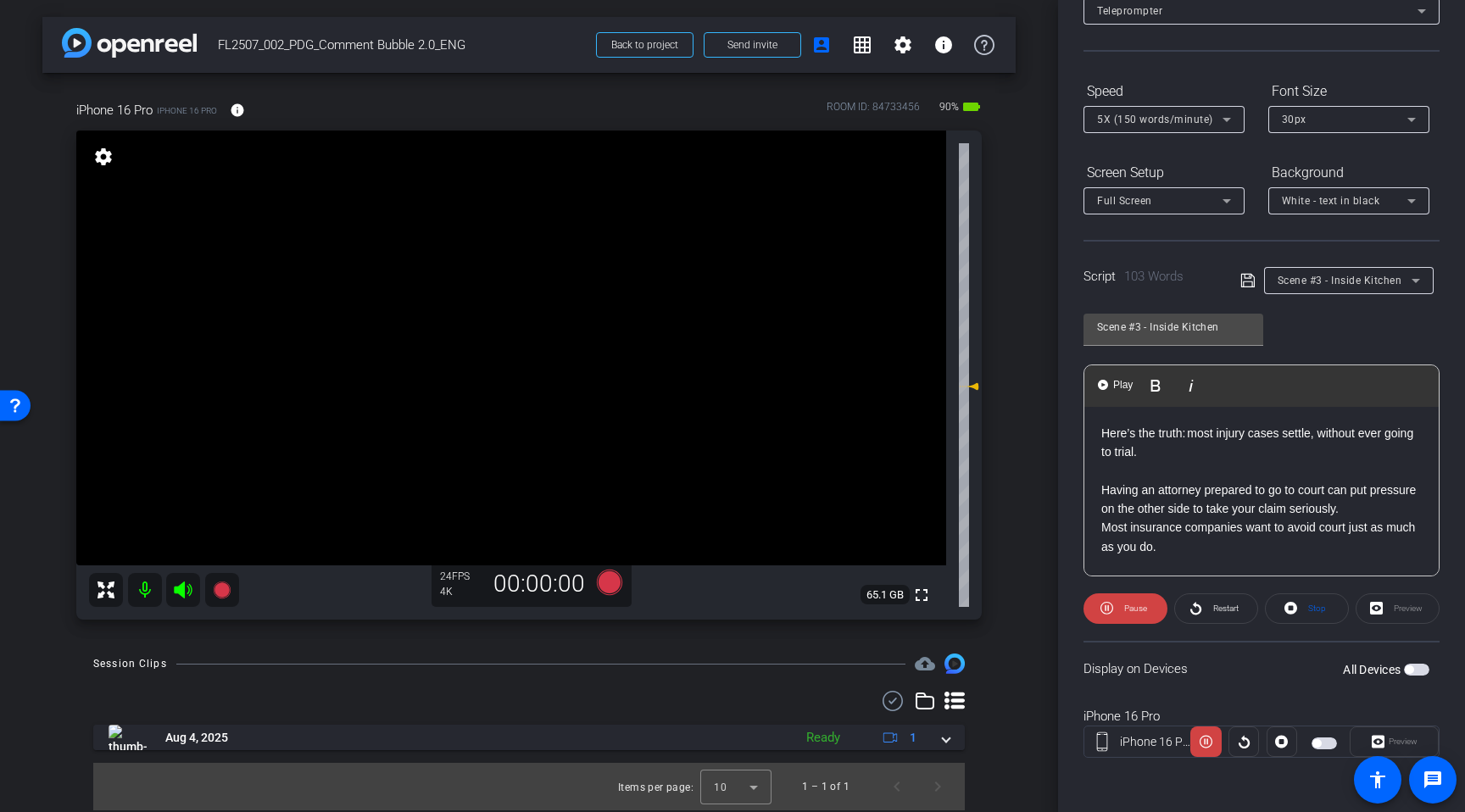 click at bounding box center [1417, 670] 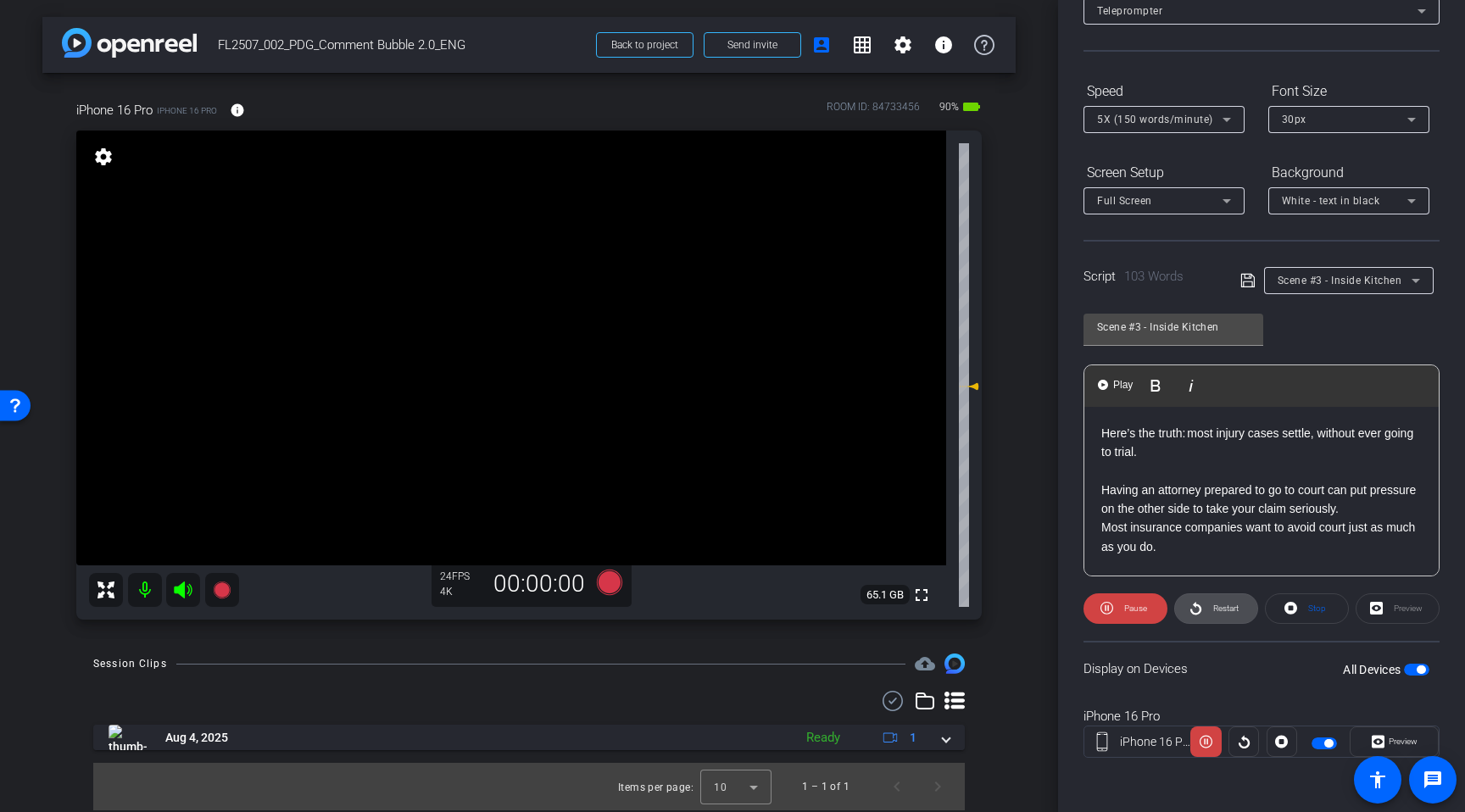click on "Restart" 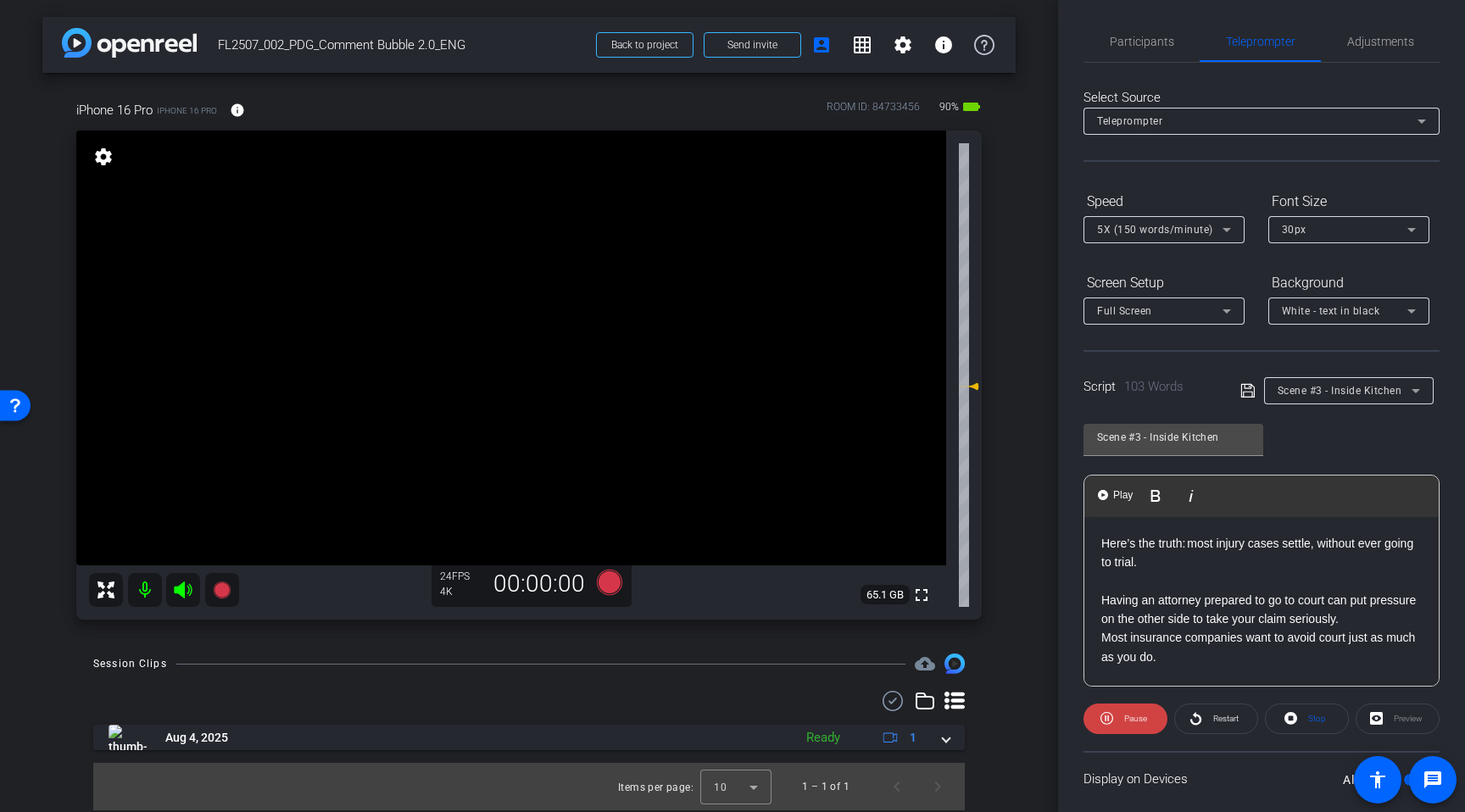 scroll, scrollTop: 20, scrollLeft: 0, axis: vertical 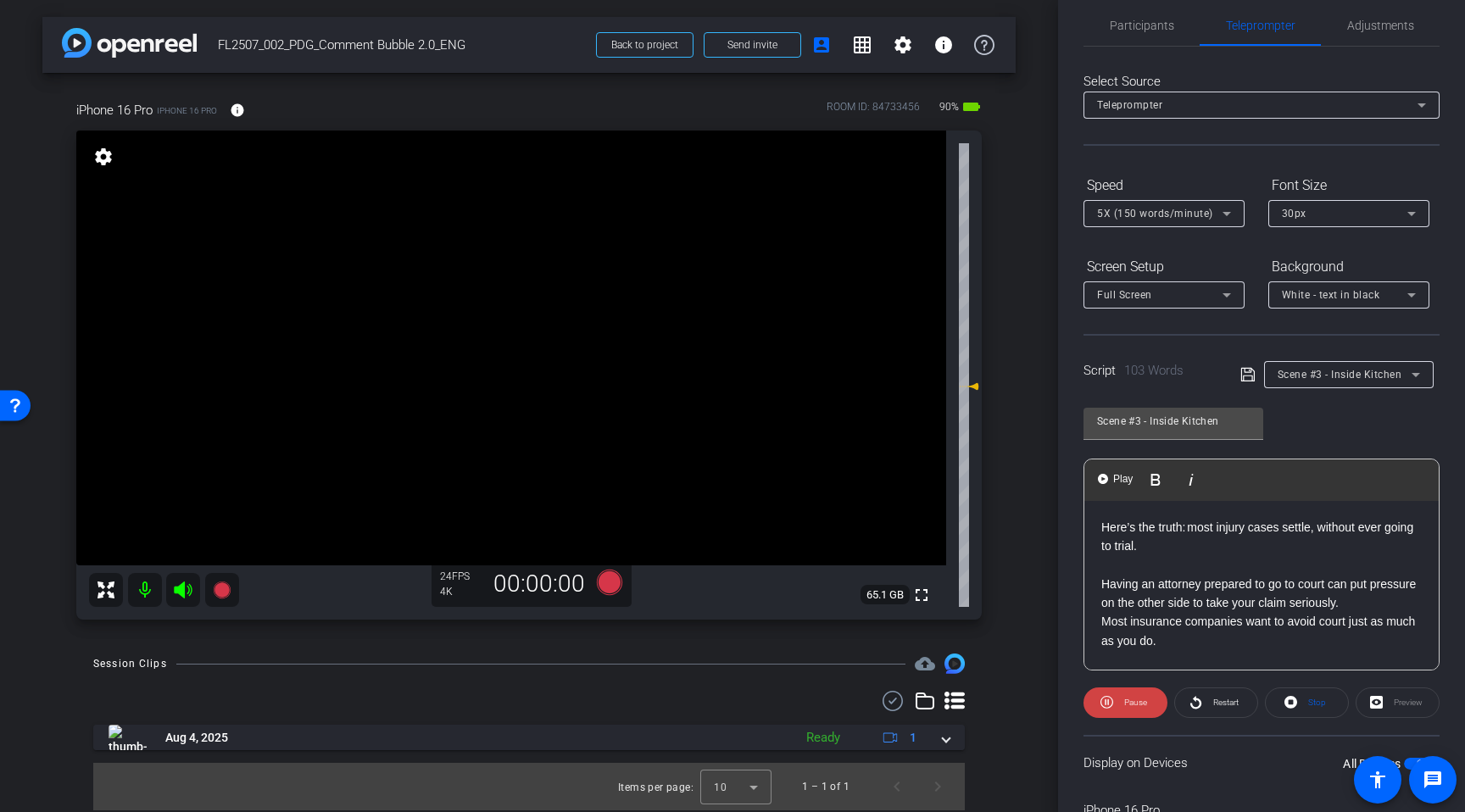 click 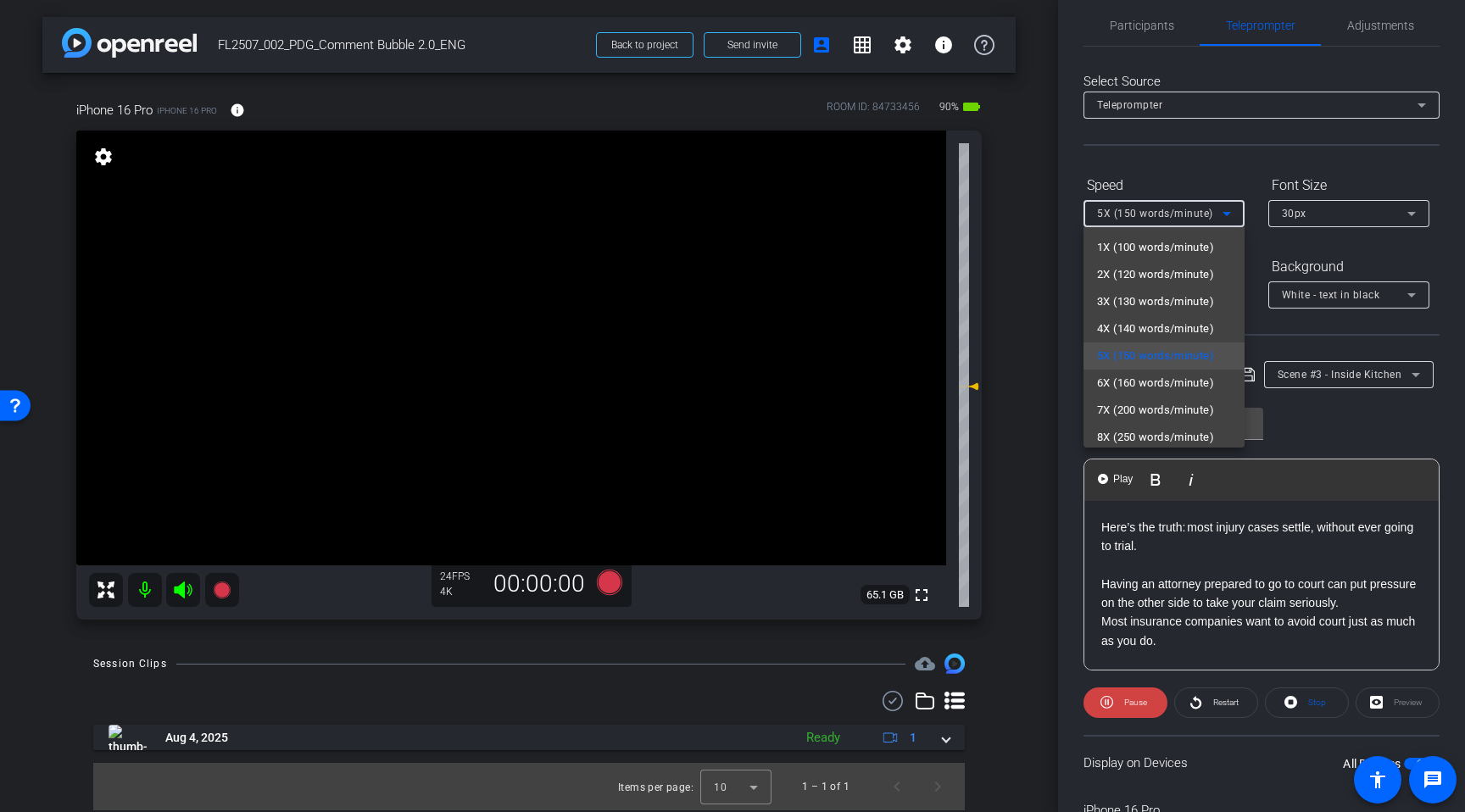click at bounding box center (732, 406) 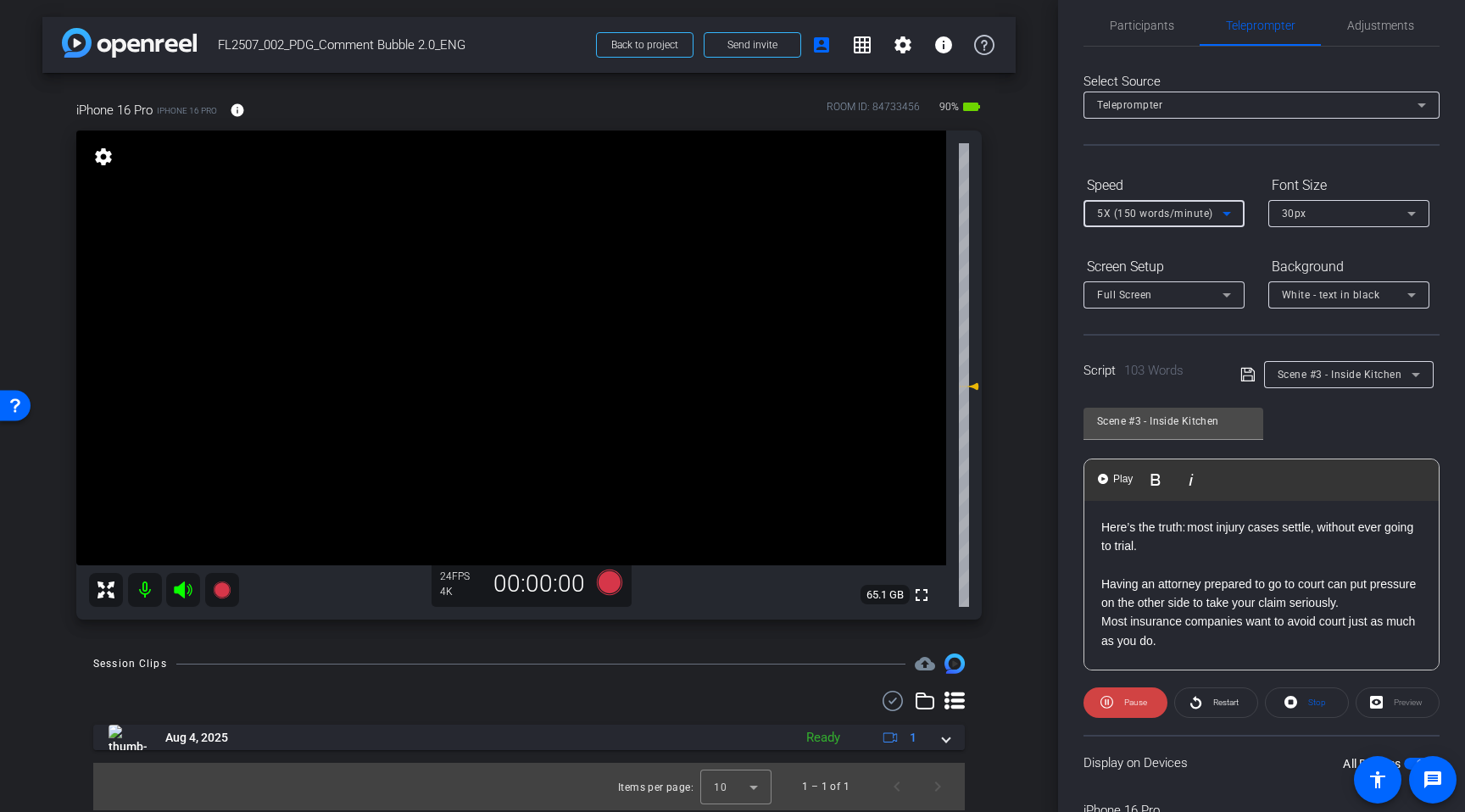 click 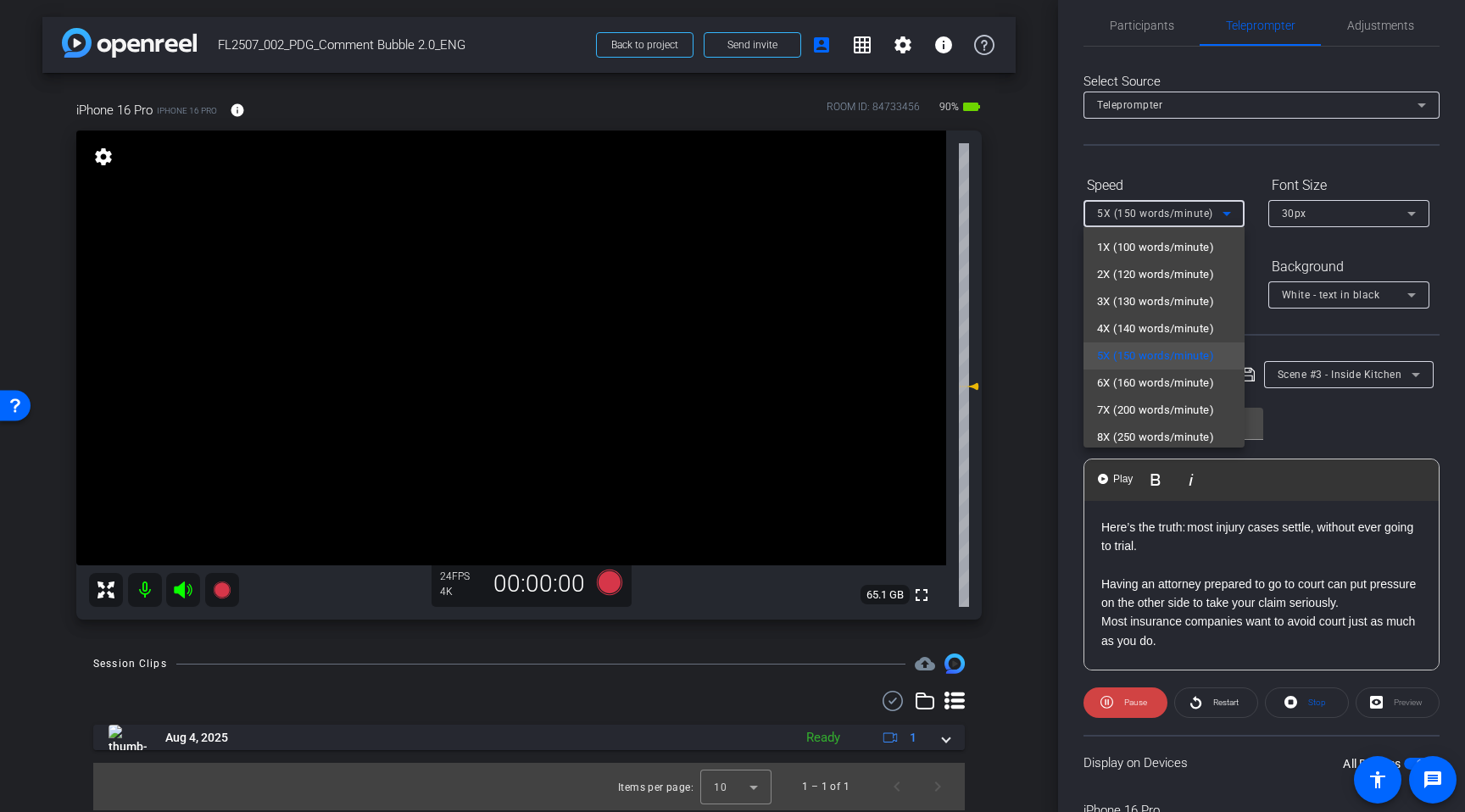 click at bounding box center (732, 406) 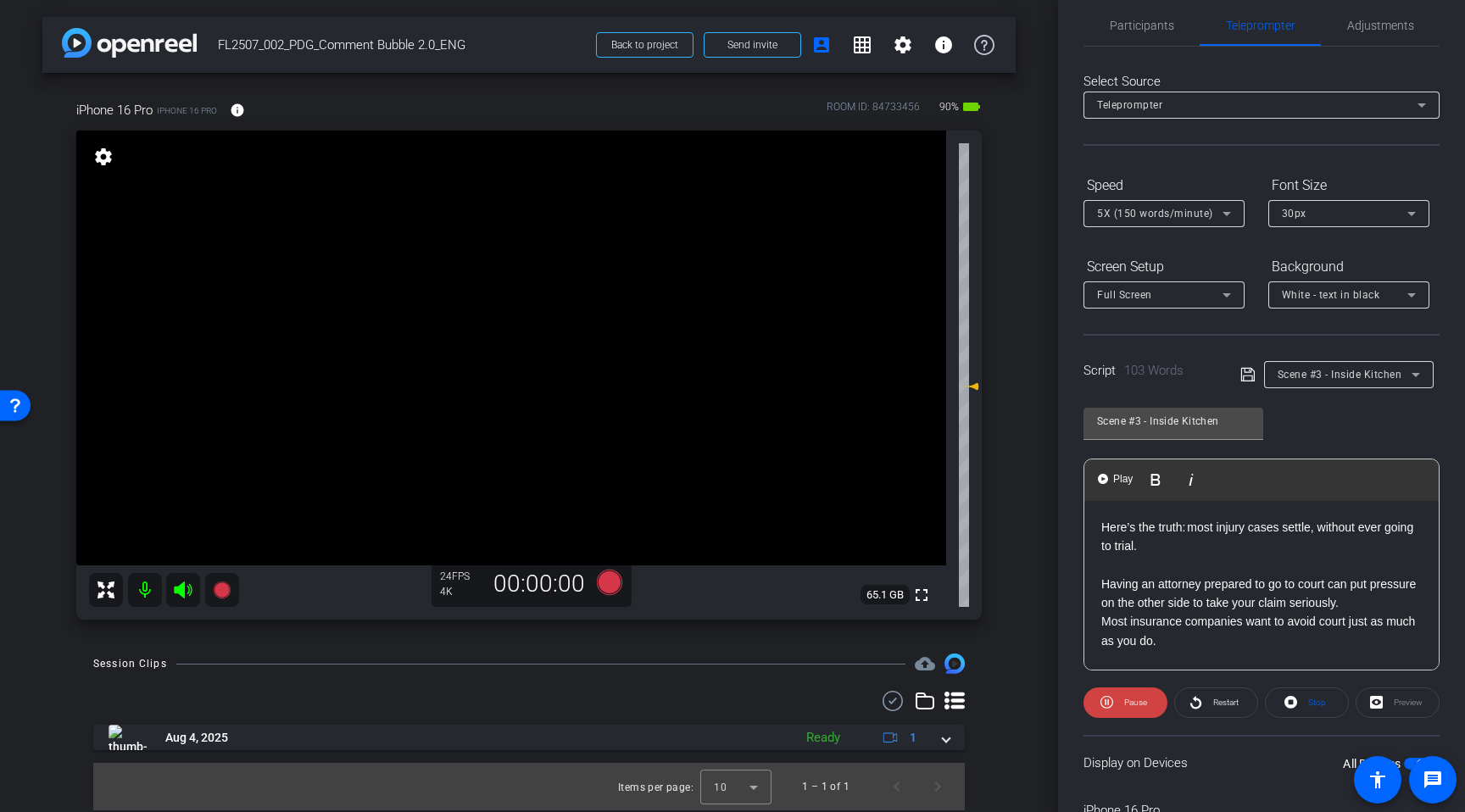 click 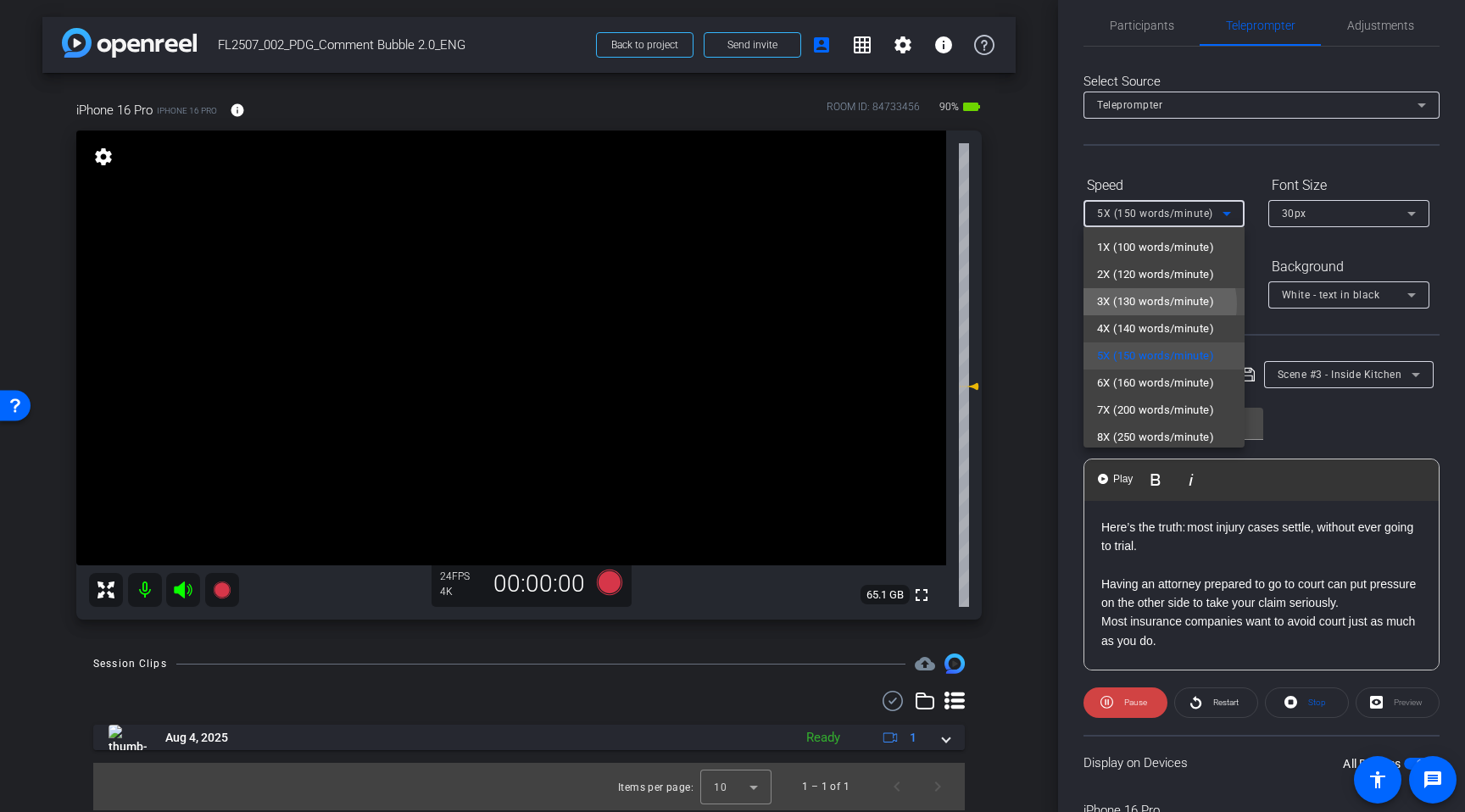 click on "3X (130 words/minute)" at bounding box center (1156, 302) 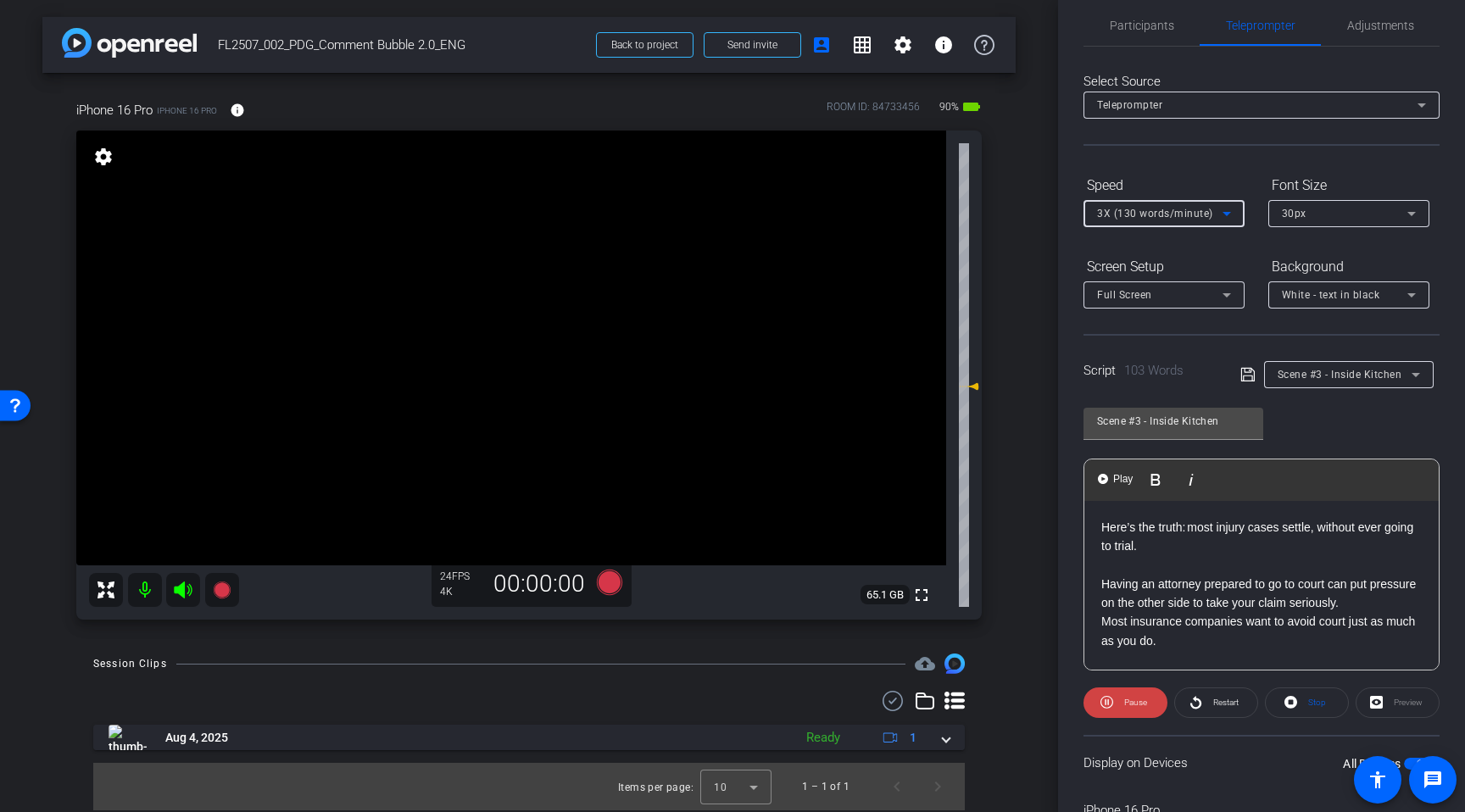 click on "3X (130 words/minute)" at bounding box center (1155, 214) 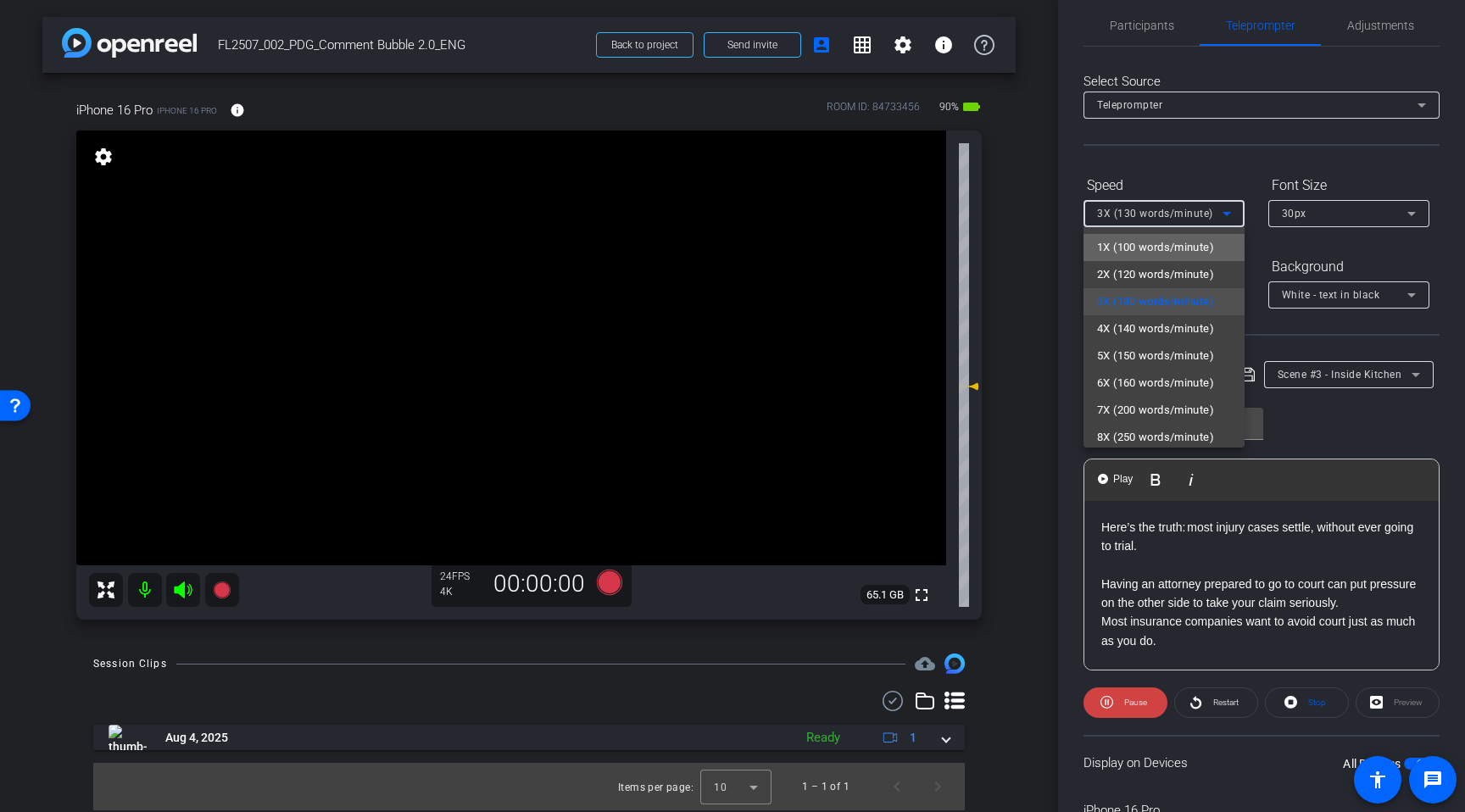click on "1X (100 words/minute)" at bounding box center [1156, 247] 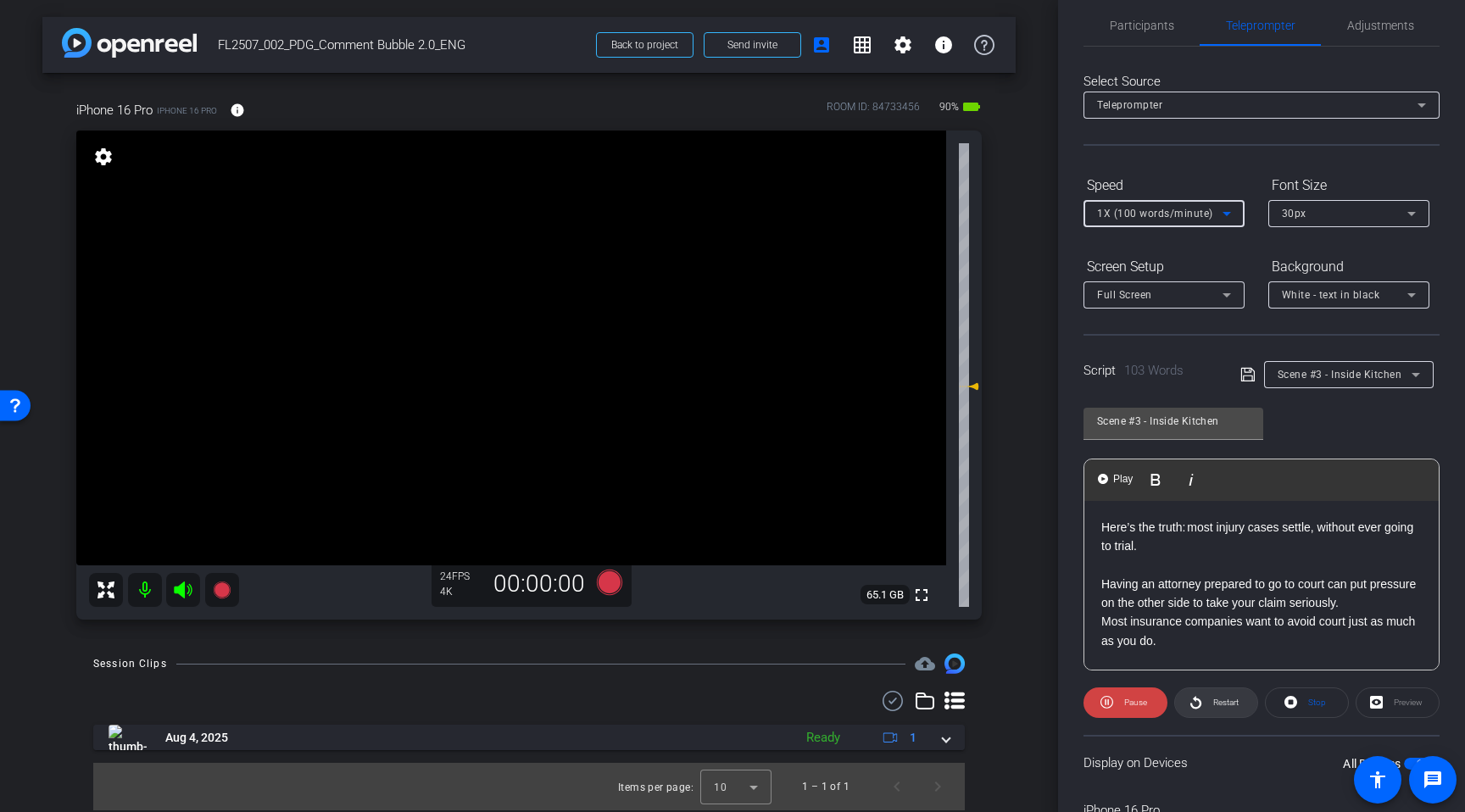 click 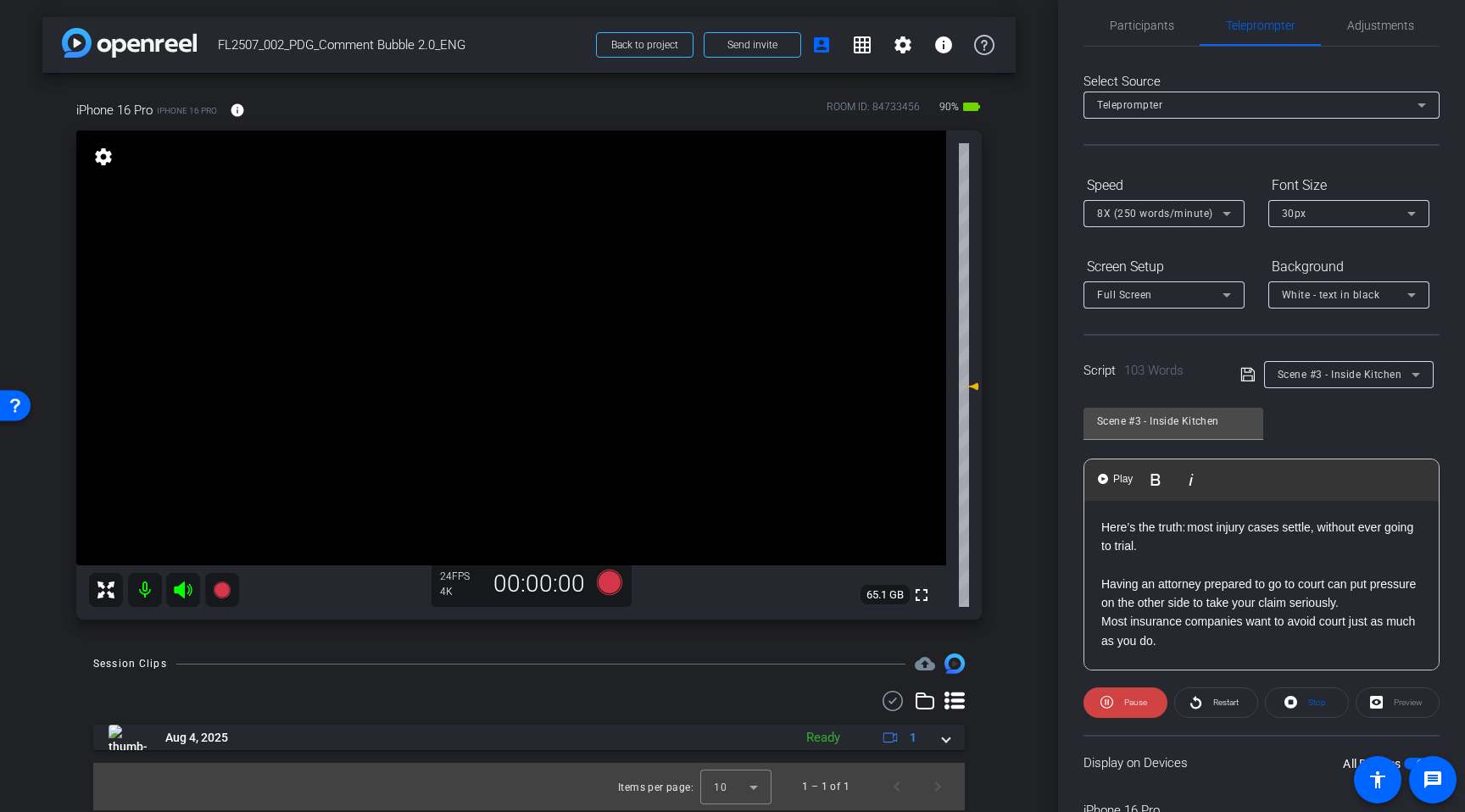 click on "Speed" 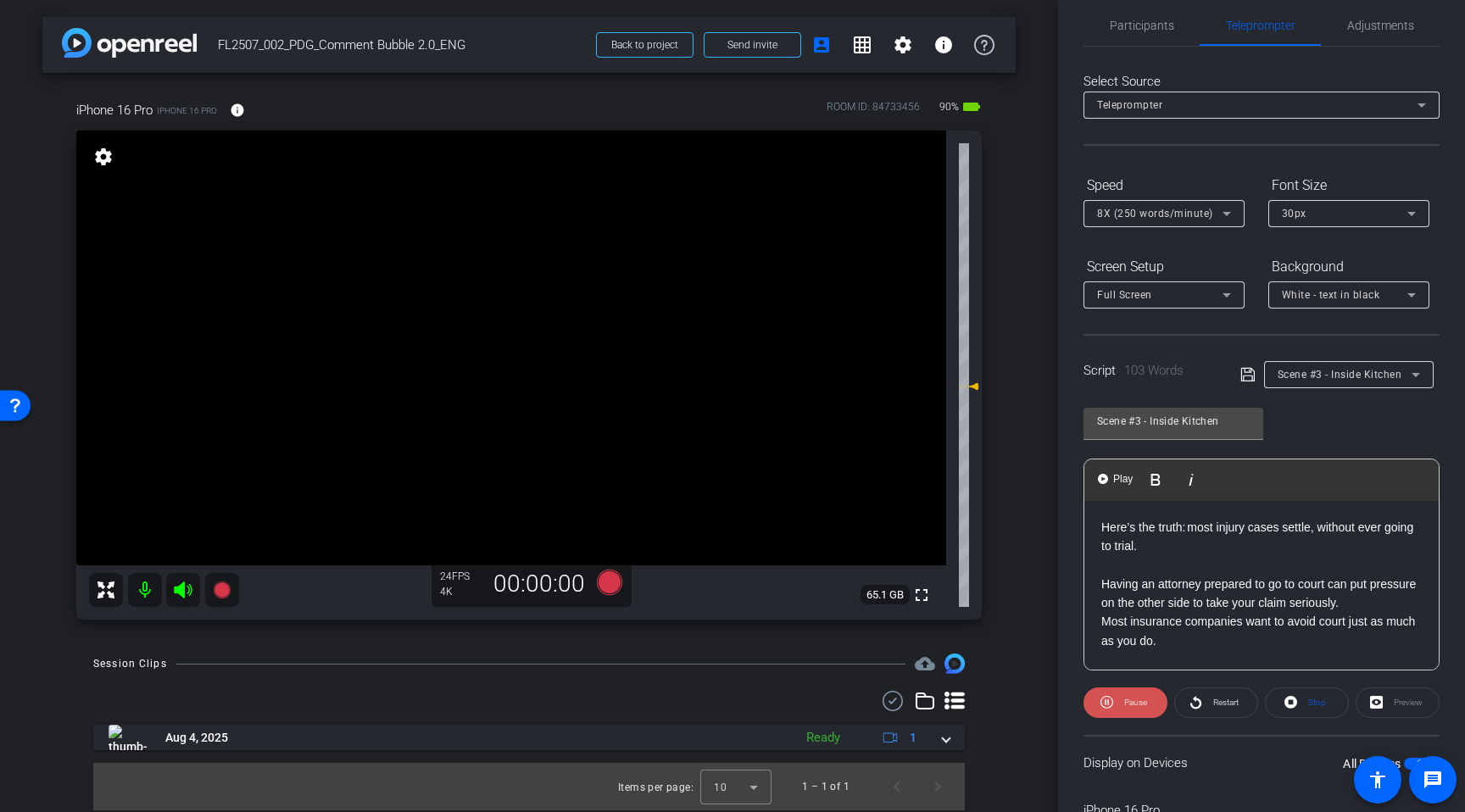 click on "Pause" 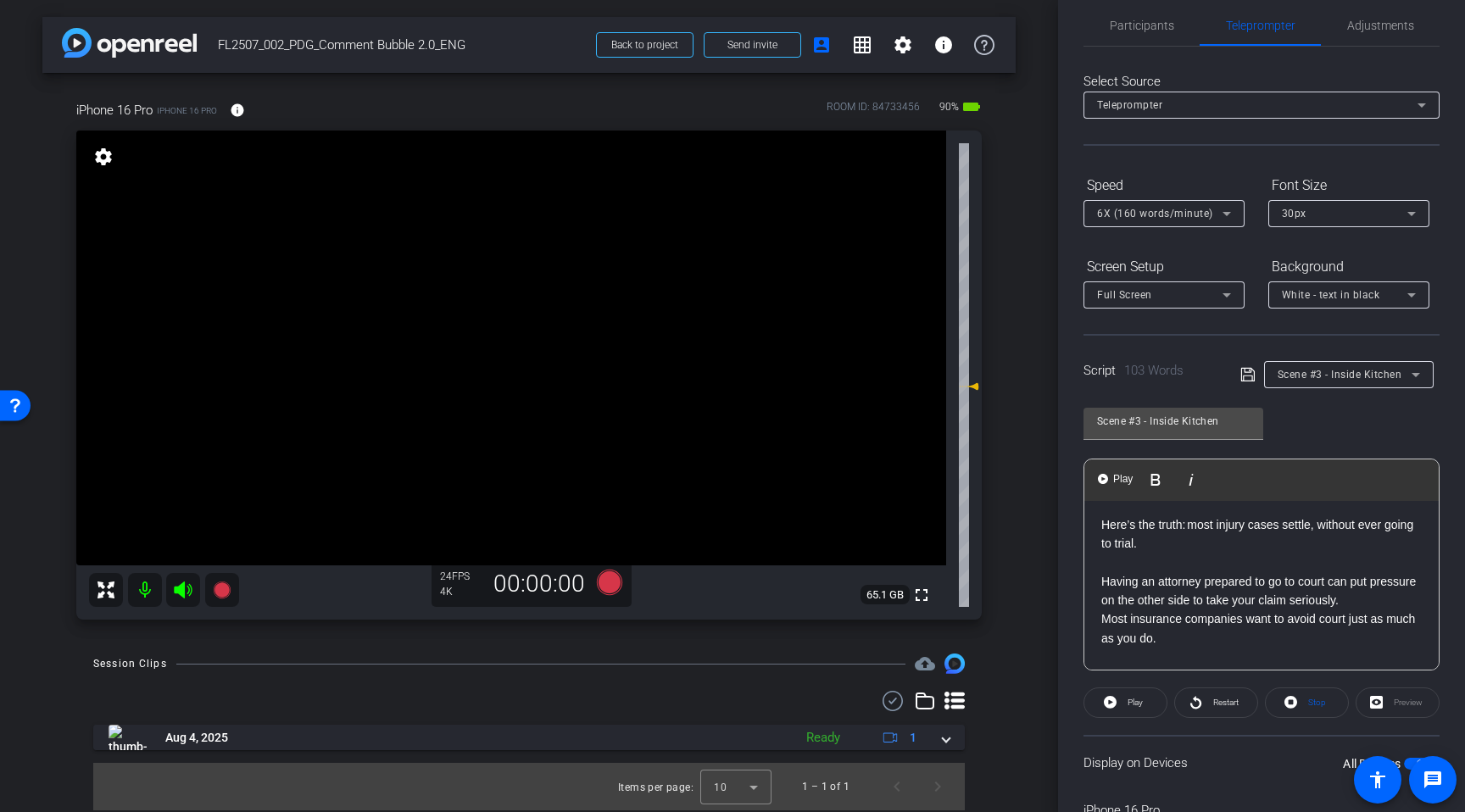 scroll, scrollTop: 0, scrollLeft: 0, axis: both 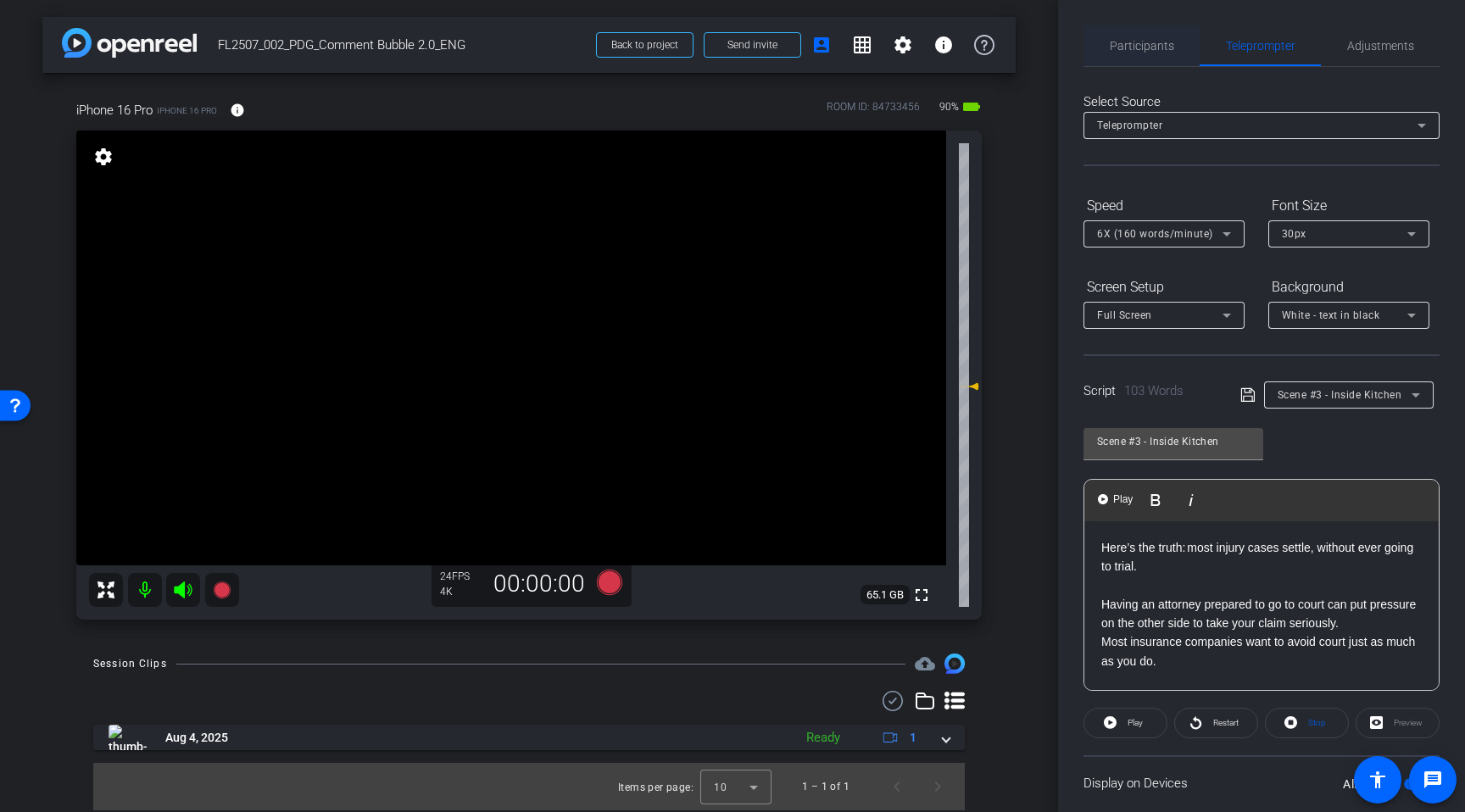 click on "Participants" at bounding box center (1142, 46) 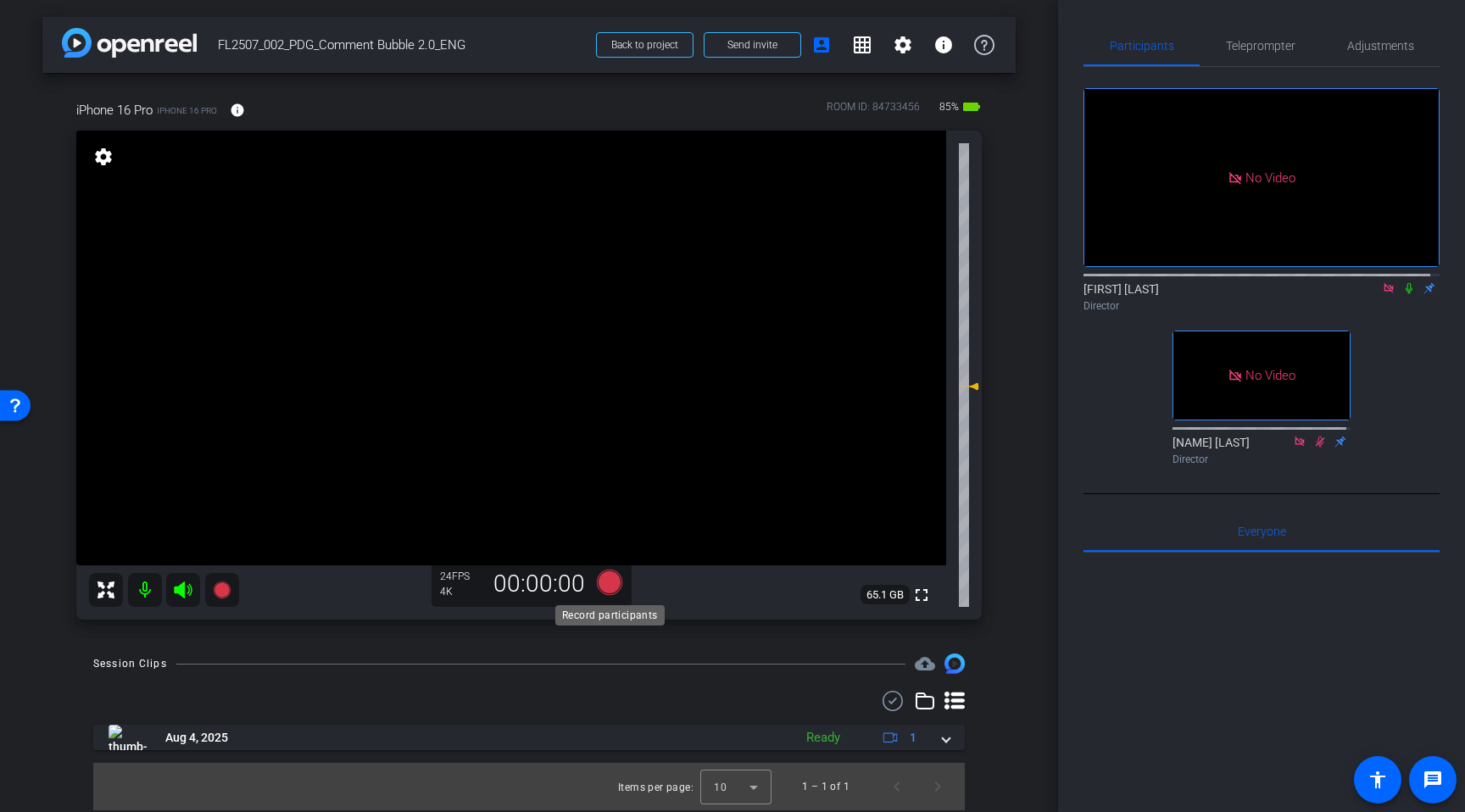 click 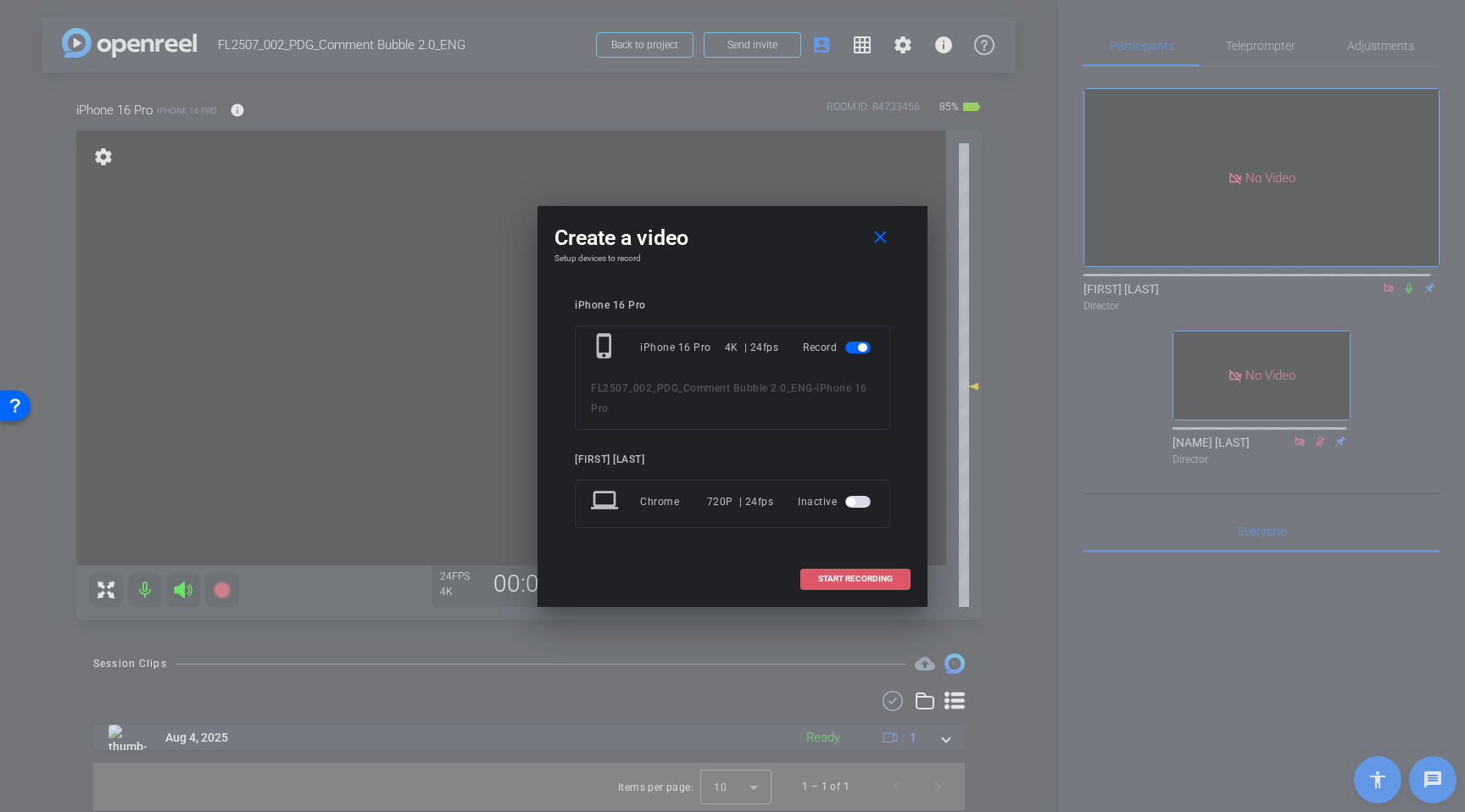 click at bounding box center [855, 579] 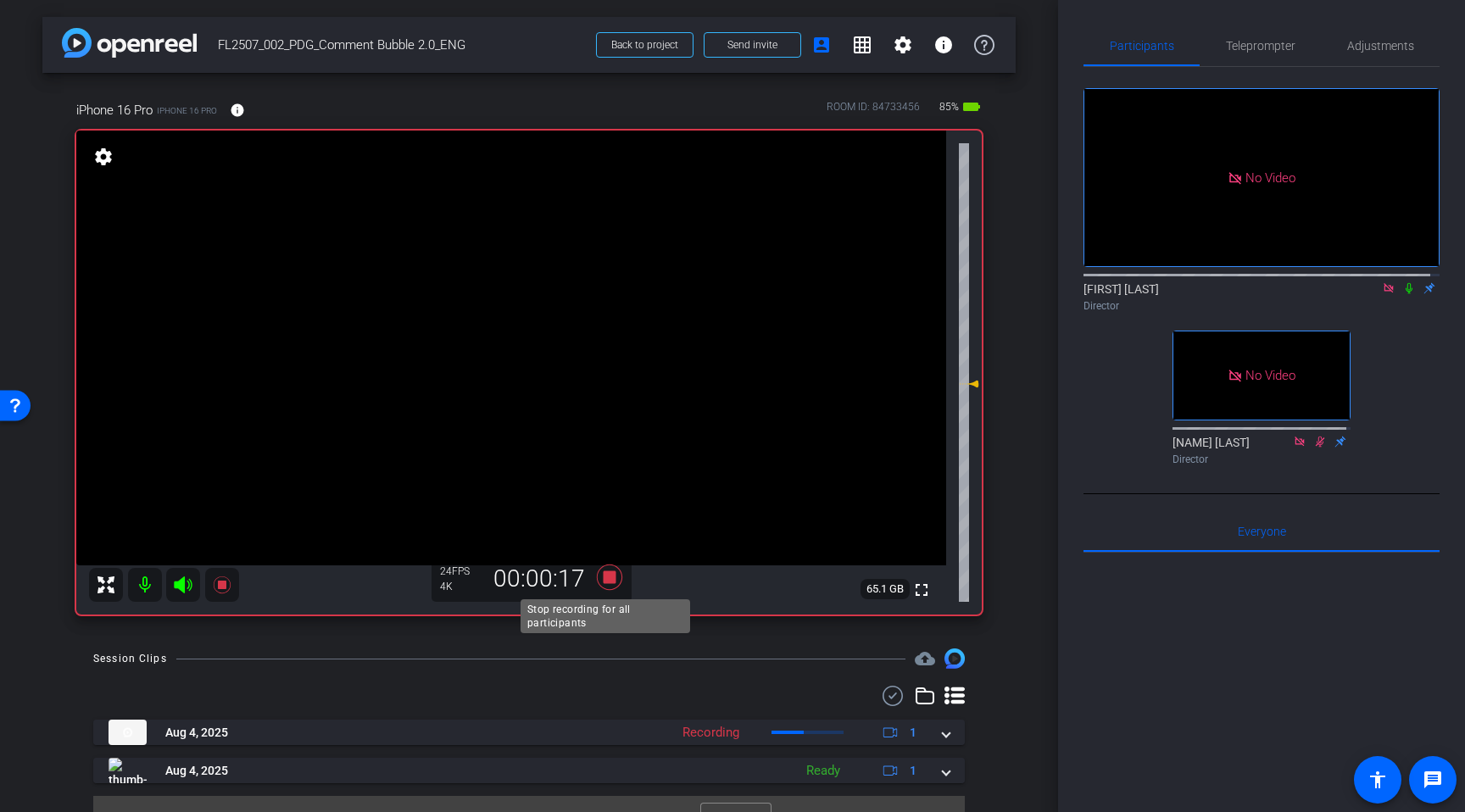 click 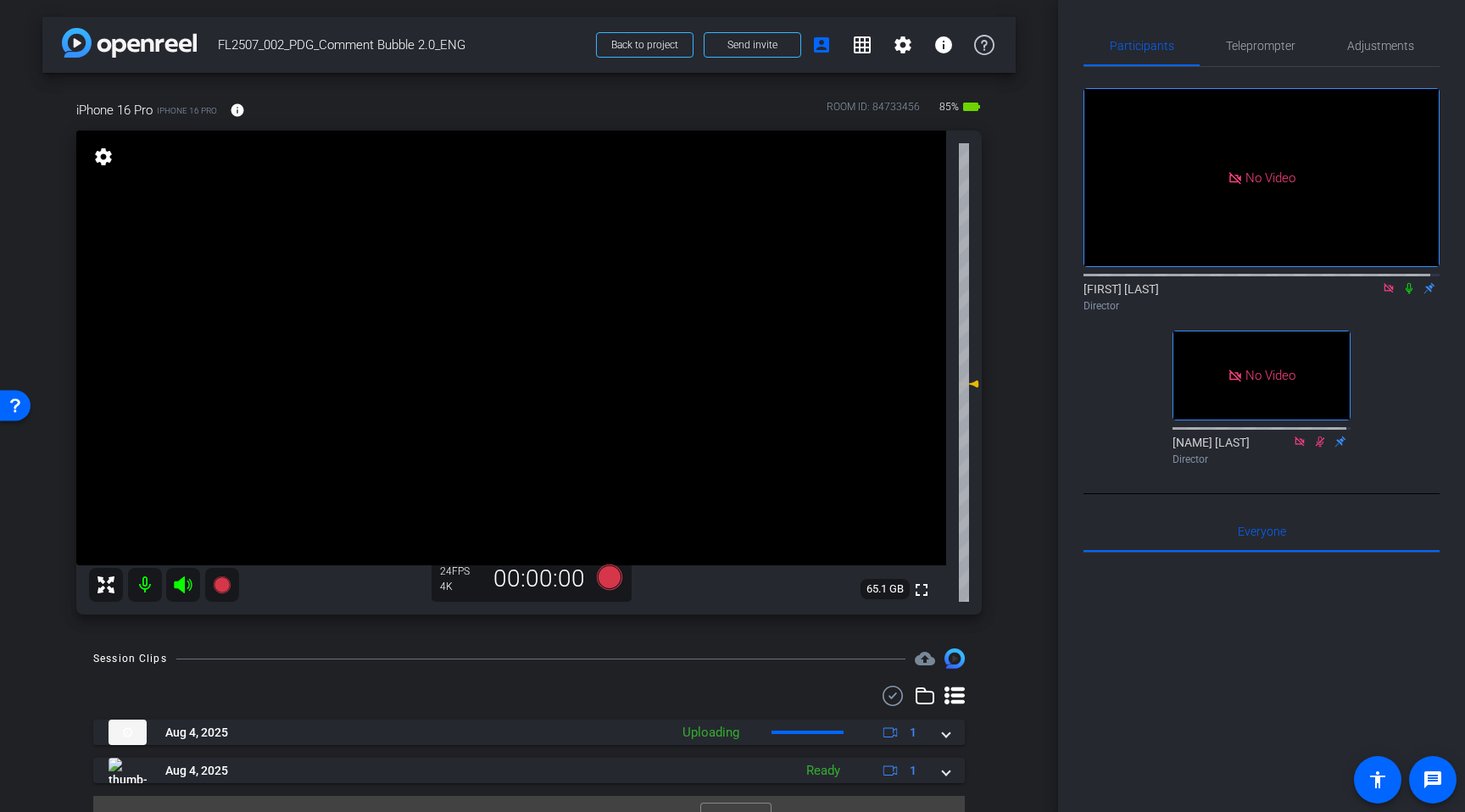 click on "arrow_back  FL2507_002_PDG_Comment Bubble 2.0_ENG   Back to project   Send invite  account_box grid_on settings info
iPhone 16 Pro iPhone 16 Pro info ROOM ID: 84733456 85% battery_std fullscreen settings  65.1 GB
24 FPS  4K   00:00:00
Session Clips   cloud_upload
Aug 4, 2025  Uploading
1" at bounding box center (529, 406) 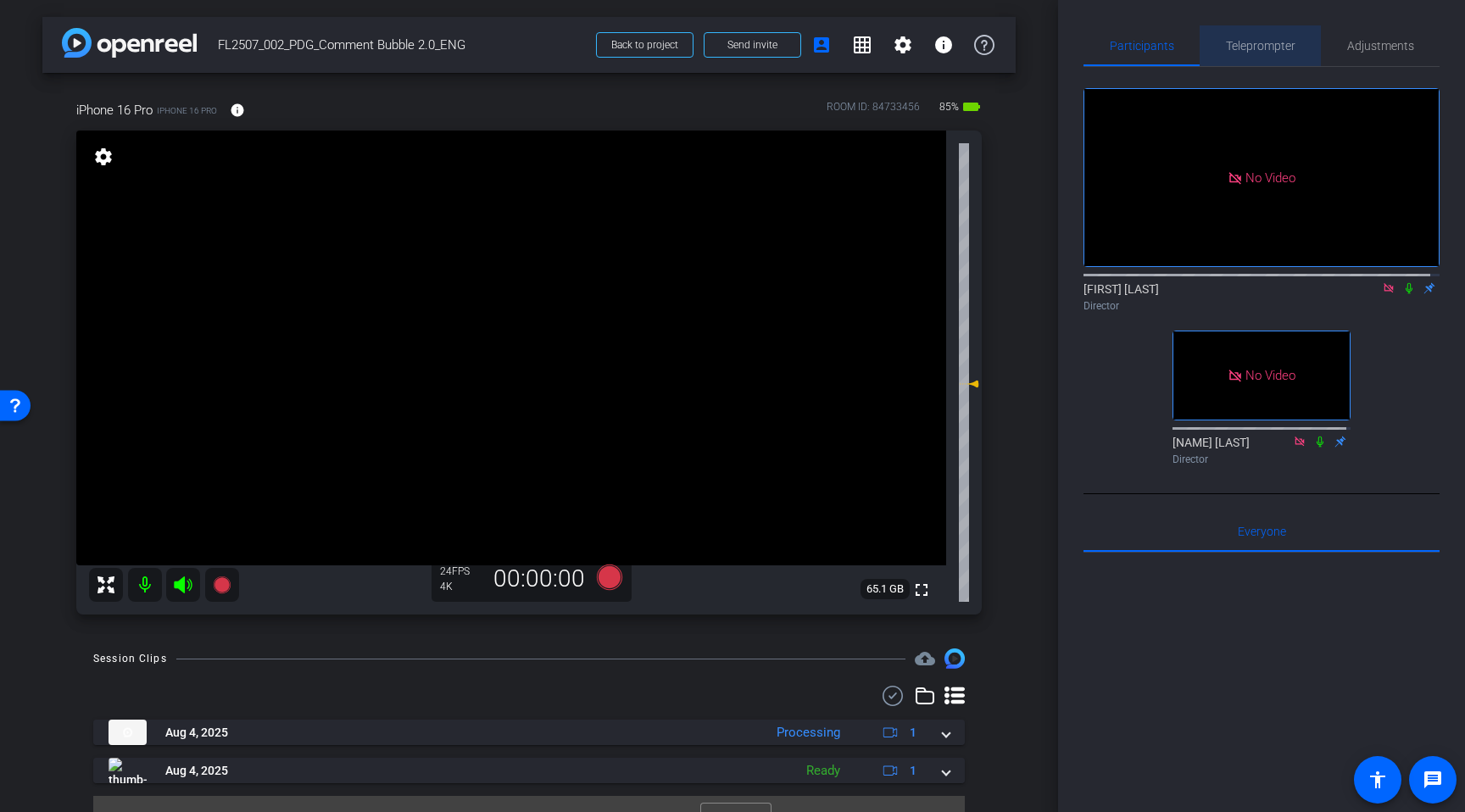 click on "Teleprompter" at bounding box center [1261, 46] 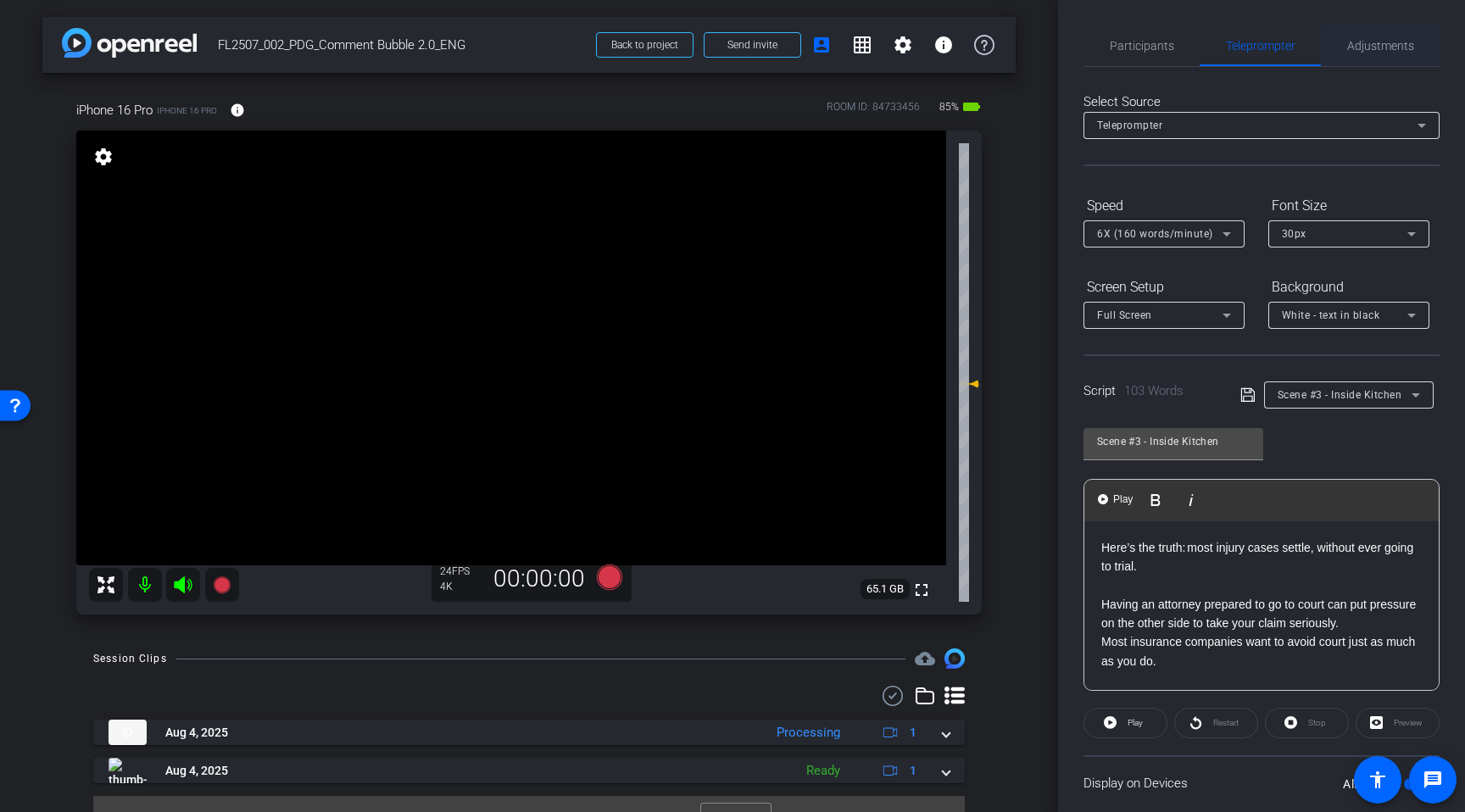 click on "Adjustments" at bounding box center (1380, 46) 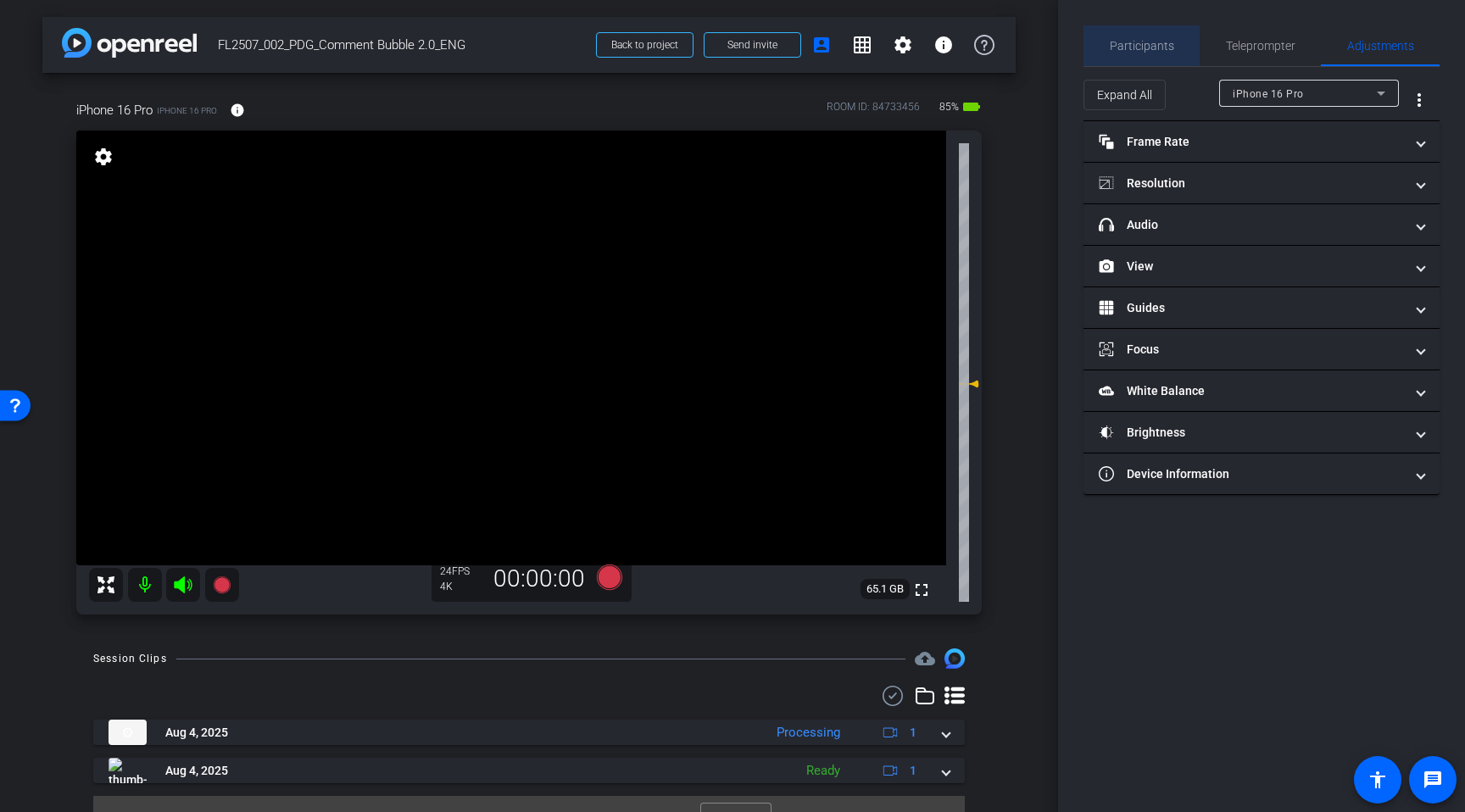 click on "Participants" at bounding box center [1142, 46] 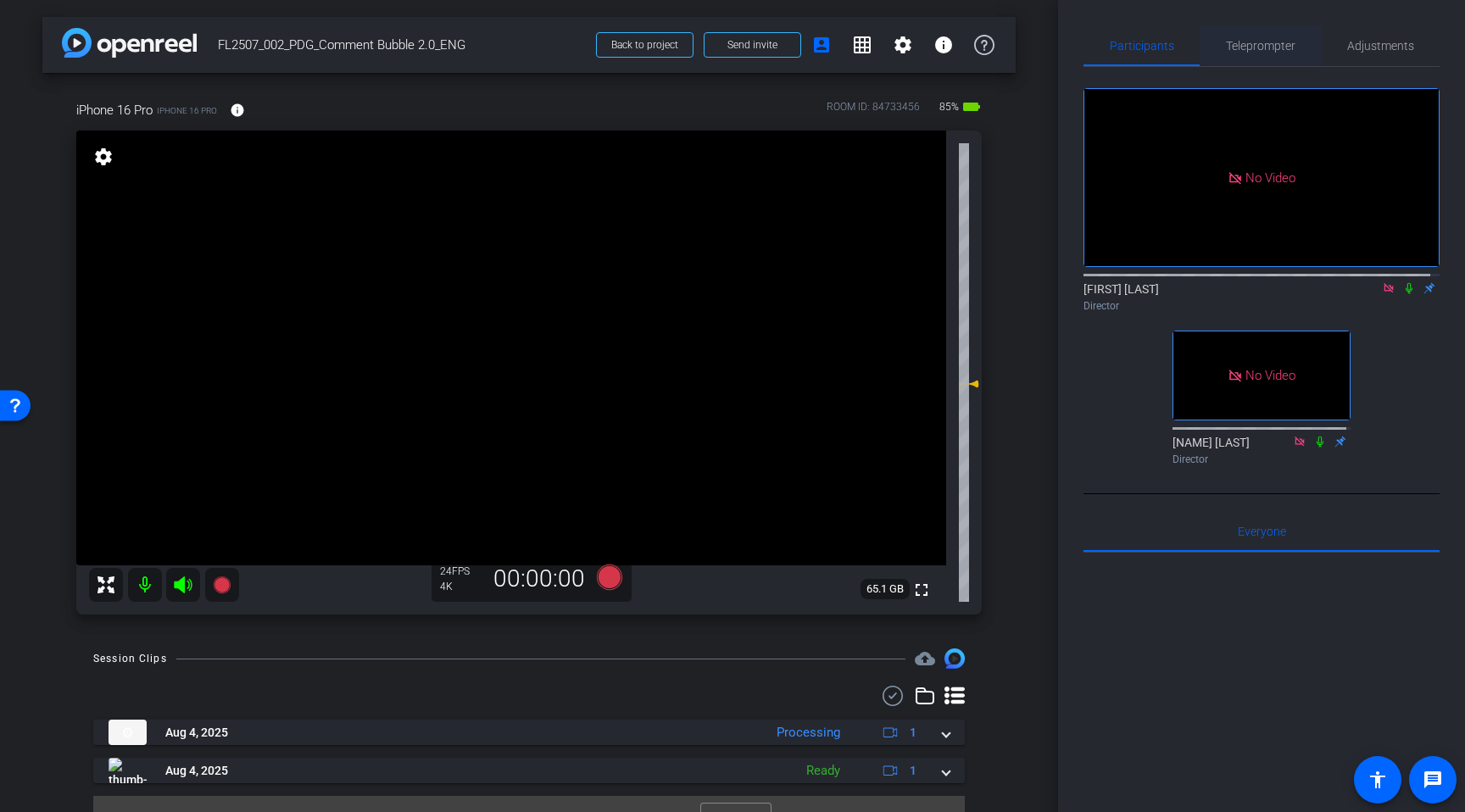 click on "Teleprompter" at bounding box center [1261, 46] 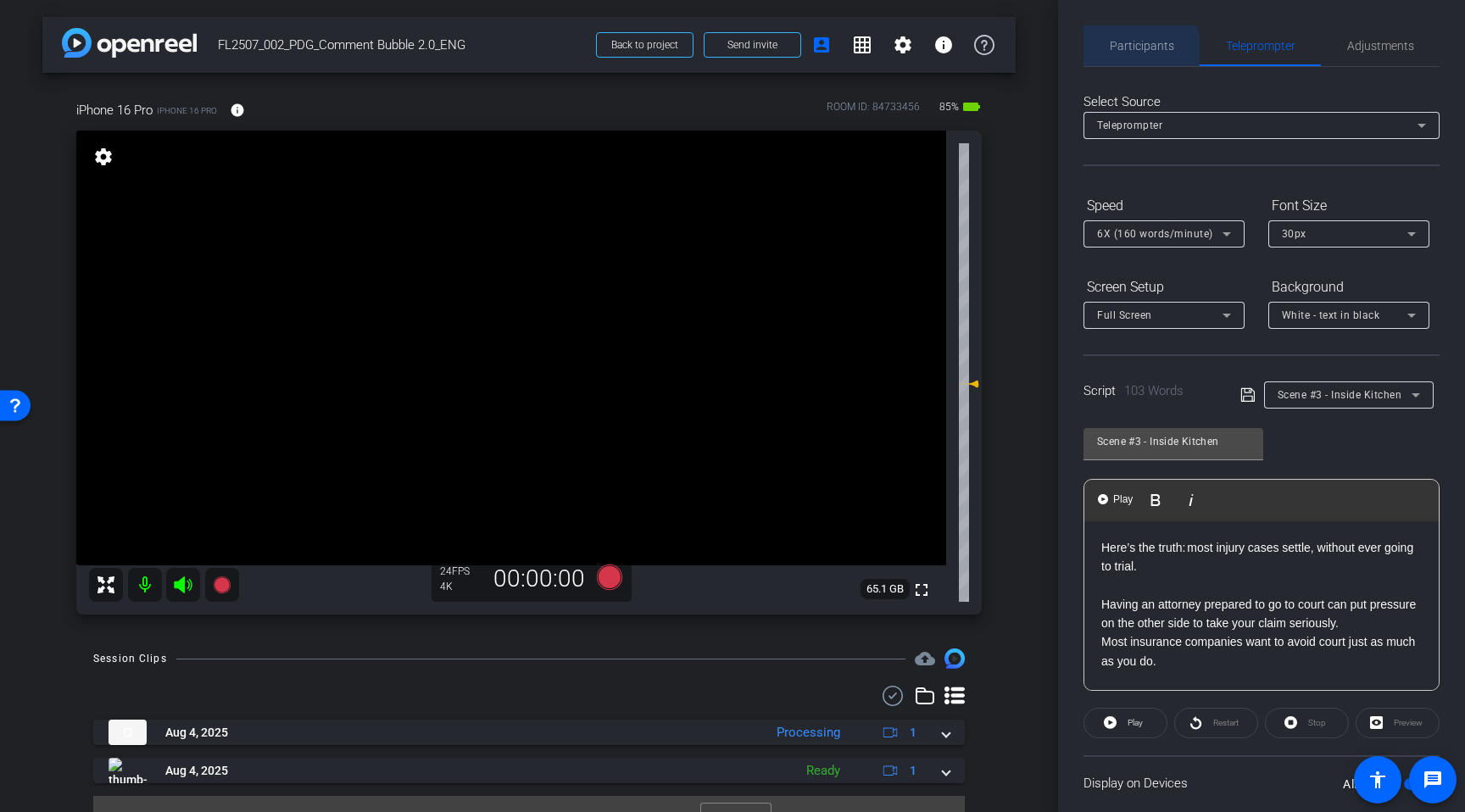 click on "Participants" at bounding box center (1142, 46) 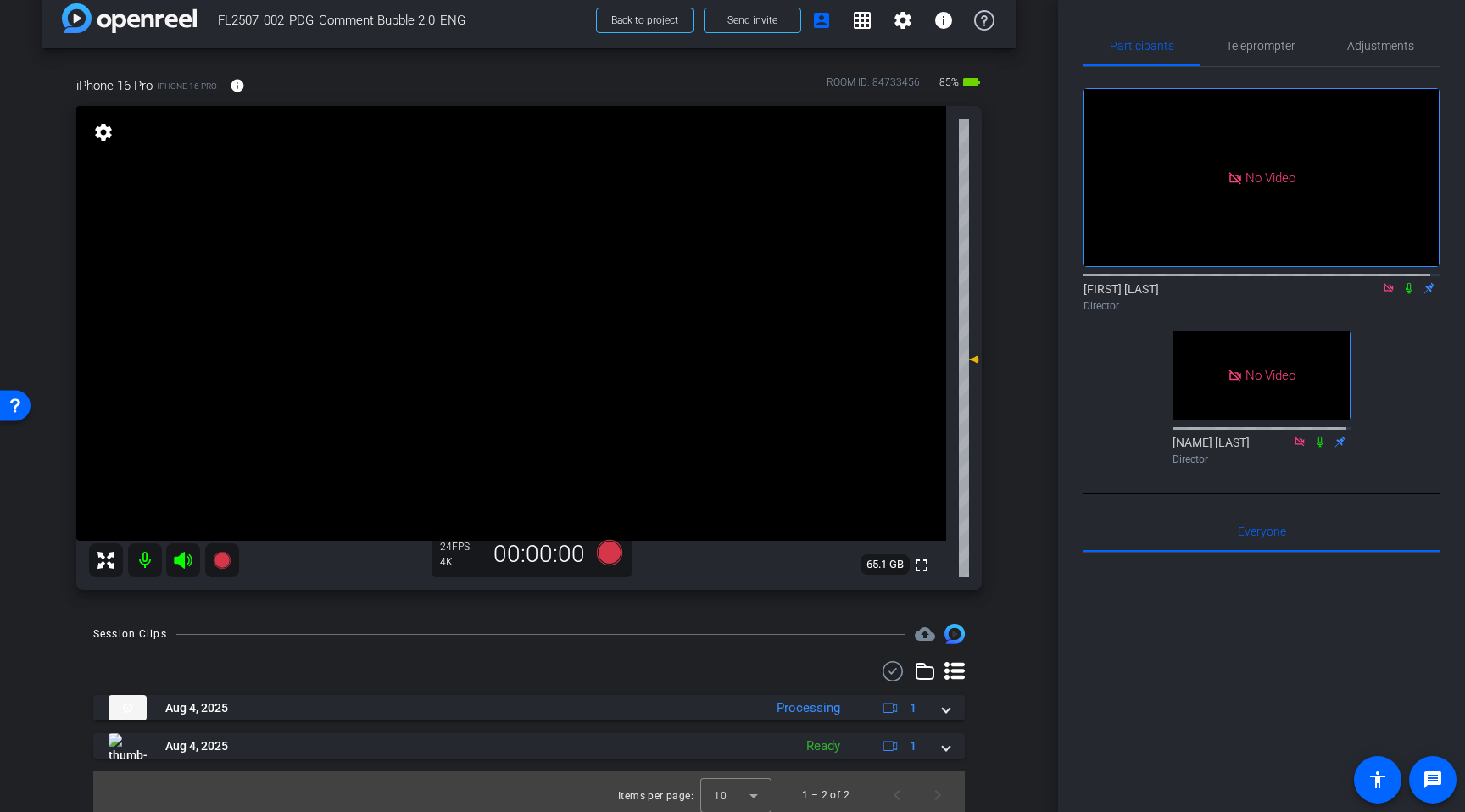 scroll, scrollTop: 31, scrollLeft: 0, axis: vertical 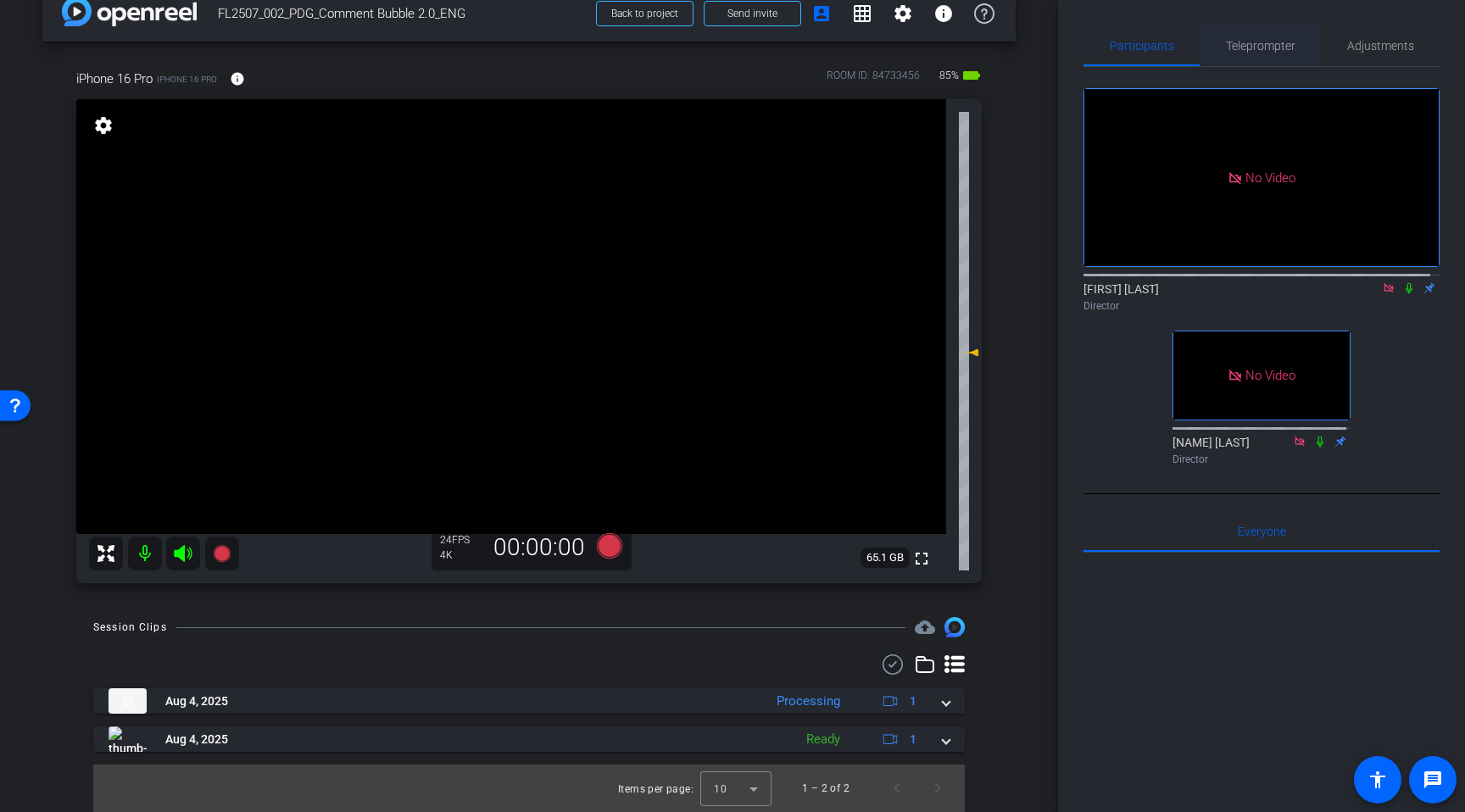click on "Teleprompter" at bounding box center [1261, 46] 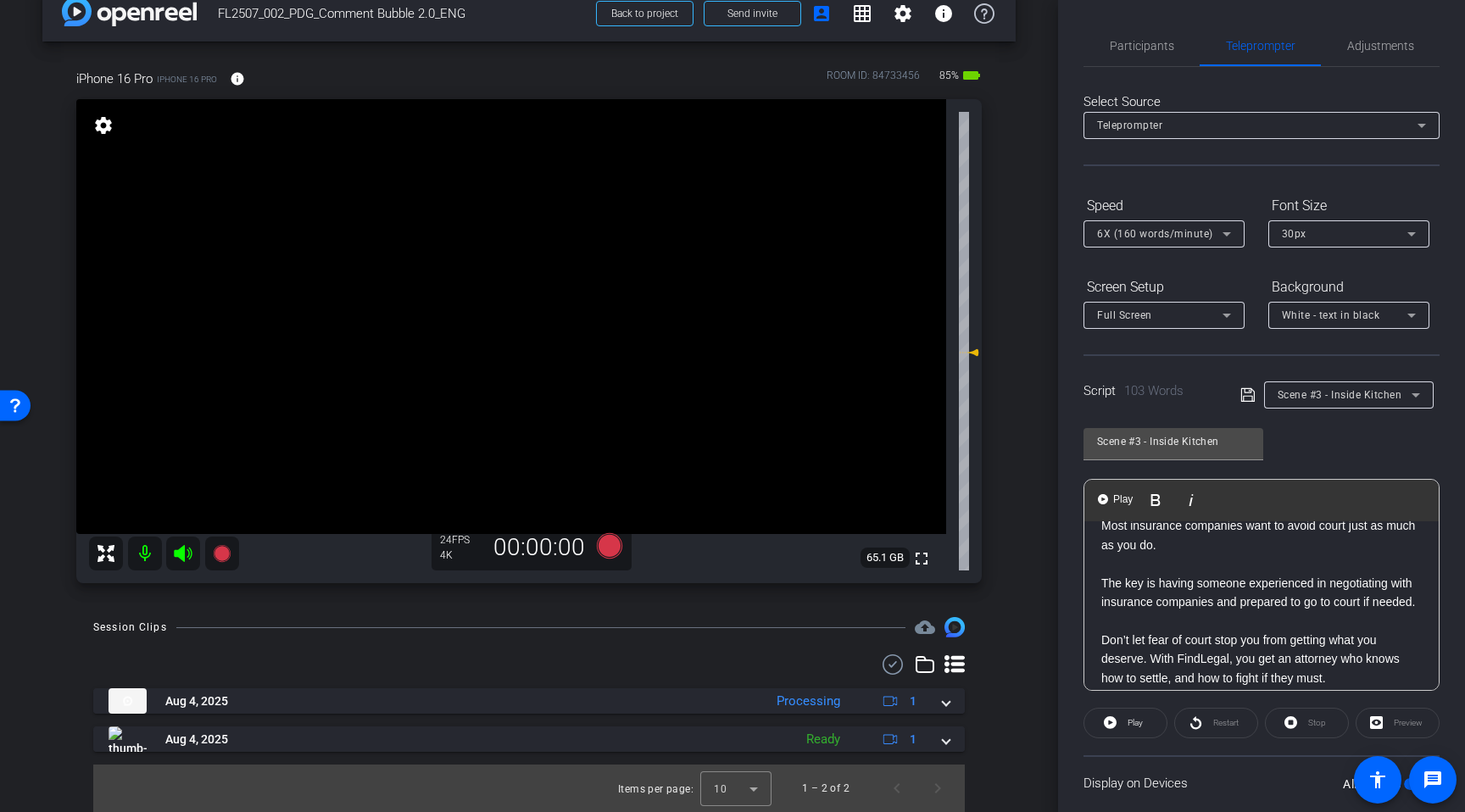 scroll, scrollTop: 0, scrollLeft: 0, axis: both 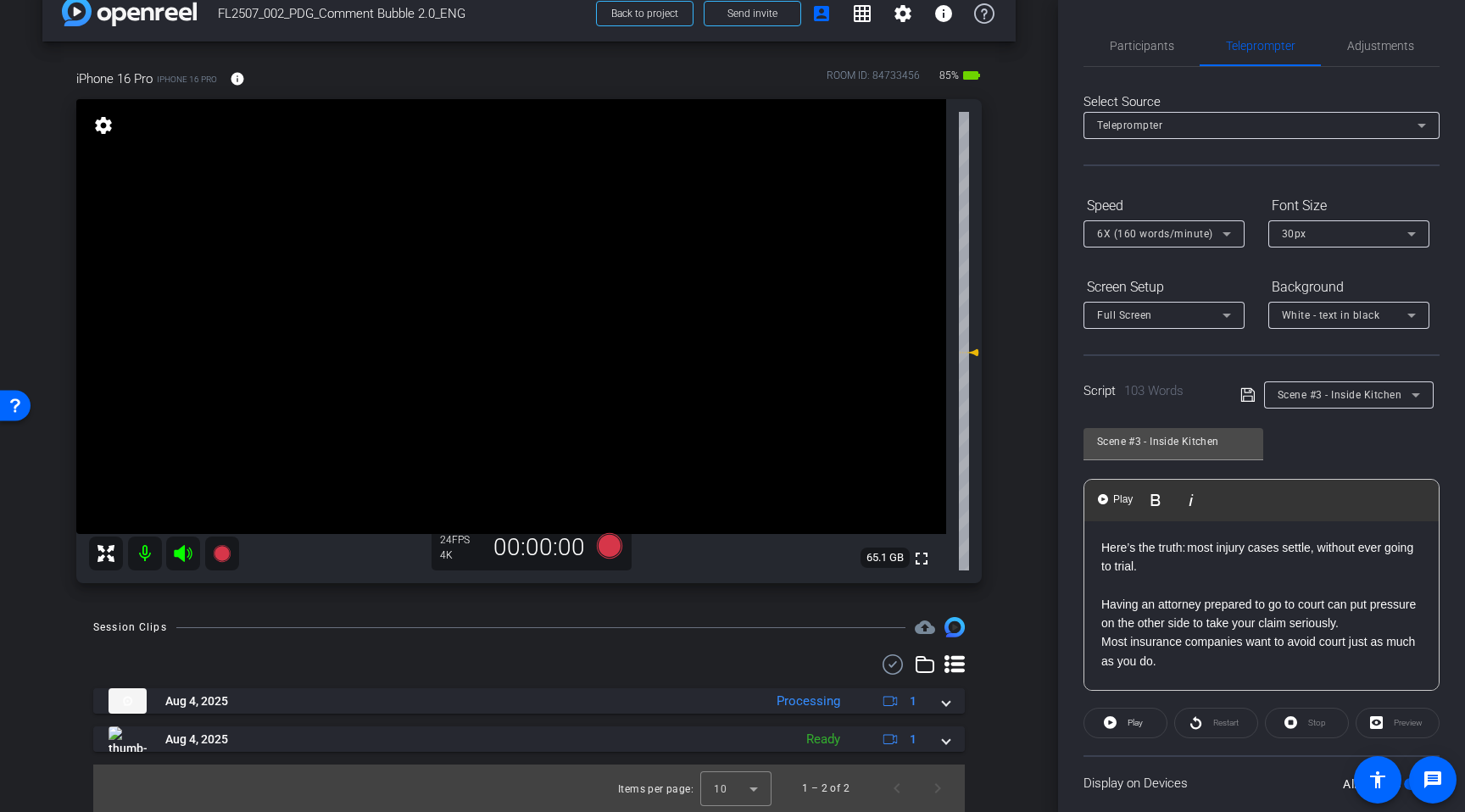 click on "Participants Teleprompter Adjustments  [NAME]
Director   [NAME]
Director   Everyone  0 Mark all read To: Everyone Mark all read Select Source Teleprompter Speed 6X (160 words/minute) Font Size 30px Screen Setup Full Screen Background White - text in black  Script  103 Words
Scene #3 - Inside Kitchen Scene #3 - Inside Kitchen               Play        Play from this location               Play Selected        Play and display the selected text only Bold Italic Here’s the truth: most injury cases settle, without ever going to trial. Having an attorney prepared to go to court can put pressure on the other side to take your claim seriously. Most insurance companies want to avoid court just as much as you do.  The key is having someone   Click the link below for a free consultation. Enter script here..." 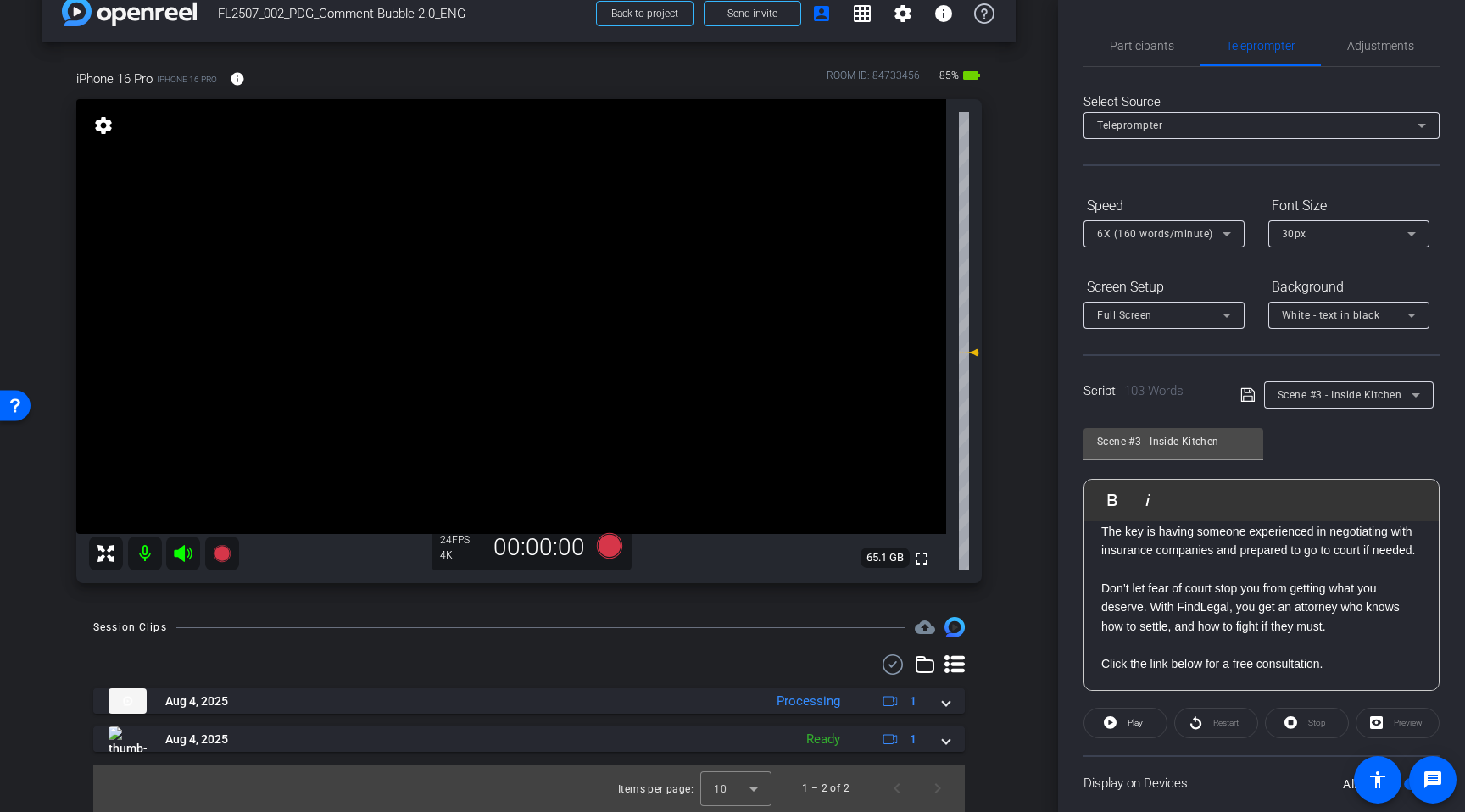 scroll, scrollTop: 187, scrollLeft: 0, axis: vertical 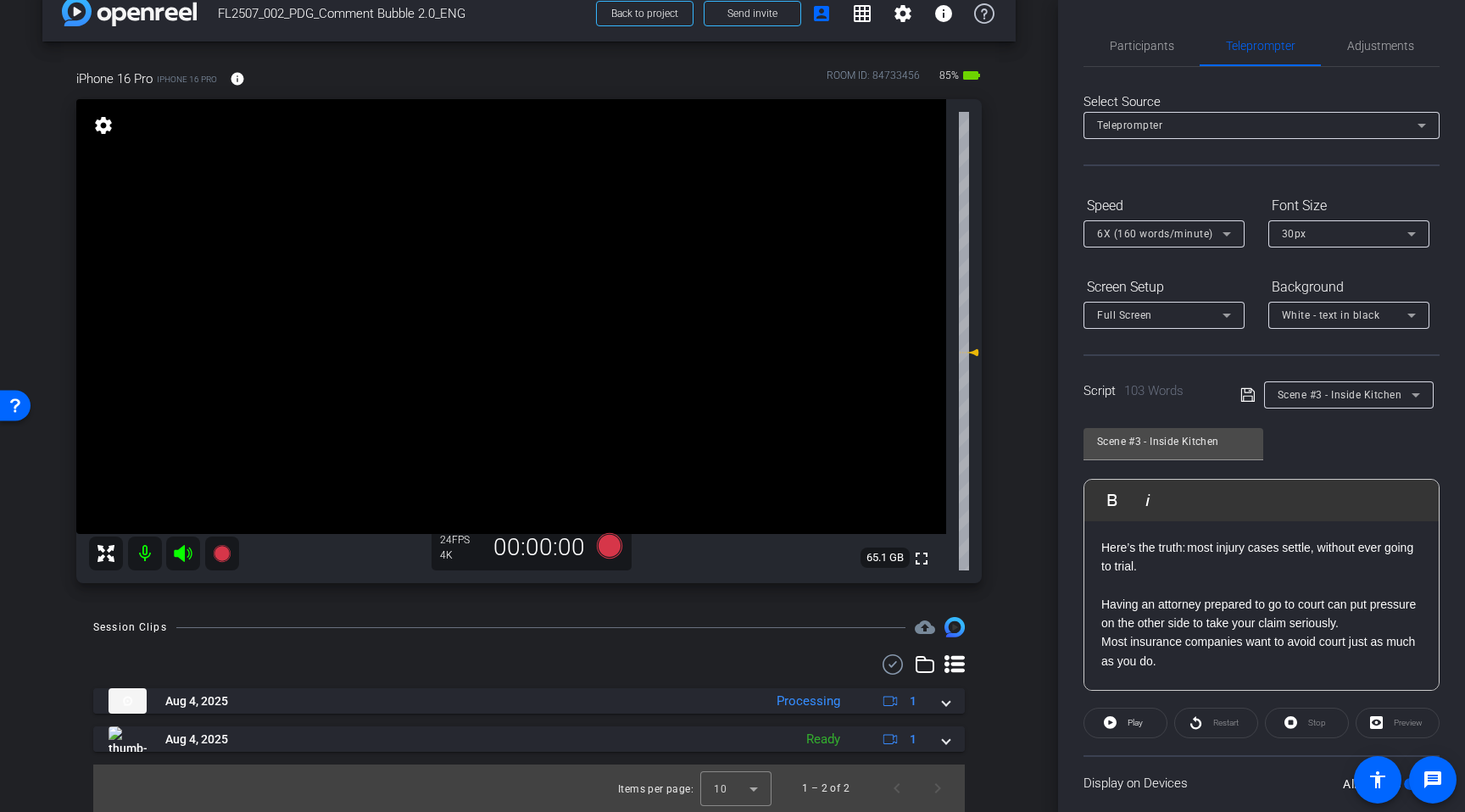 click on "Participants Teleprompter Adjustments  [NAME]
Director   [NAME]
Director   Everyone  0 Mark all read To: Everyone Mark all read Select Source Teleprompter Speed 6X (160 words/minute) Font Size 30px Screen Setup Full Screen Background White - text in black  Script  103 Words
Scene #3 - Inside Kitchen Scene #3 - Inside Kitchen               Play        Play from this location               Play Selected        Play and display the selected text only Bold Italic Here’s the truth: most injury cases settle, without ever going to trial. Having an attorney prepared to go to court can put pressure on the other side to take your claim seriously. Most insurance companies want to avoid court just as much as you do.  The key is having someone   Click the link below for a free consultation. Enter script here..." 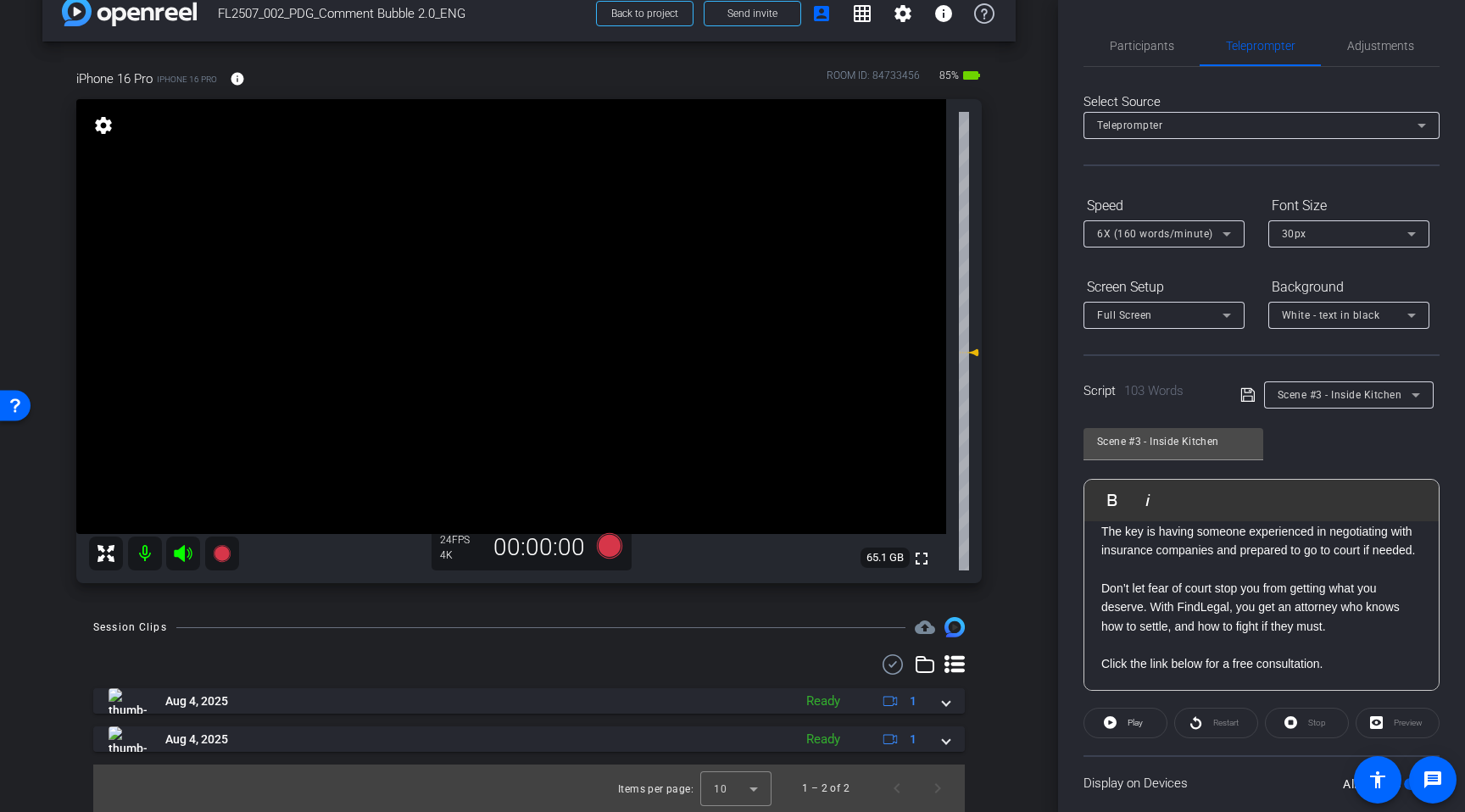 scroll, scrollTop: 0, scrollLeft: 0, axis: both 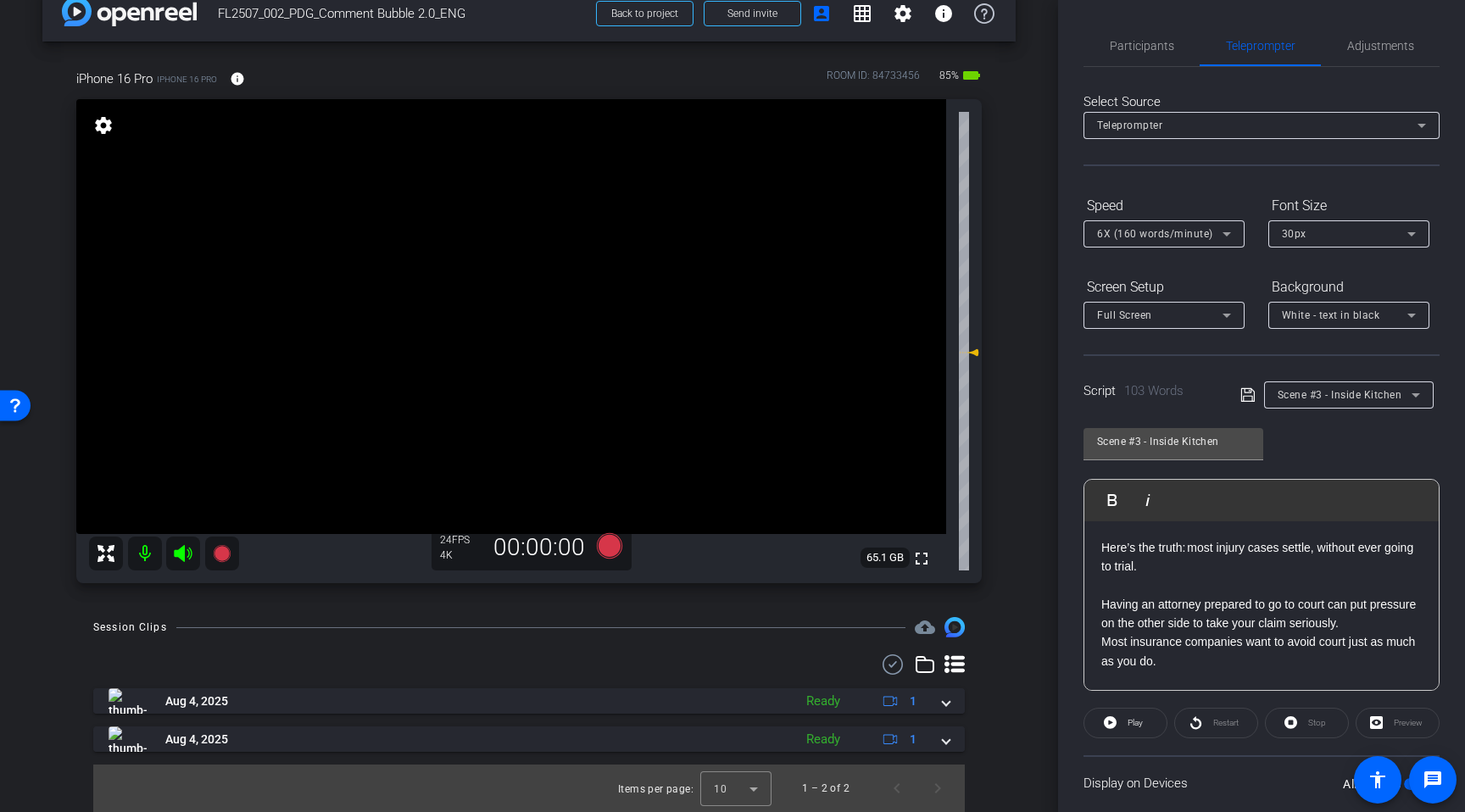click on "Participants Teleprompter Adjustments  [NAME]
Director   [NAME]
Director   Everyone  0 Mark all read To: Everyone Mark all read Select Source Teleprompter Speed 6X (160 words/minute) Font Size 30px Screen Setup Full Screen Background White - text in black  Script  103 Words
Scene #3 - Inside Kitchen Scene #3 - Inside Kitchen               Play        Play from this location               Play Selected        Play and display the selected text only Bold Italic Here’s the truth: most injury cases settle, without ever going to trial. Having an attorney prepared to go to court can put pressure on the other side to take your claim seriously. Most insurance companies want to avoid court just as much as you do.  The key is having someone   Click the link below for a free consultation. Enter script here..." 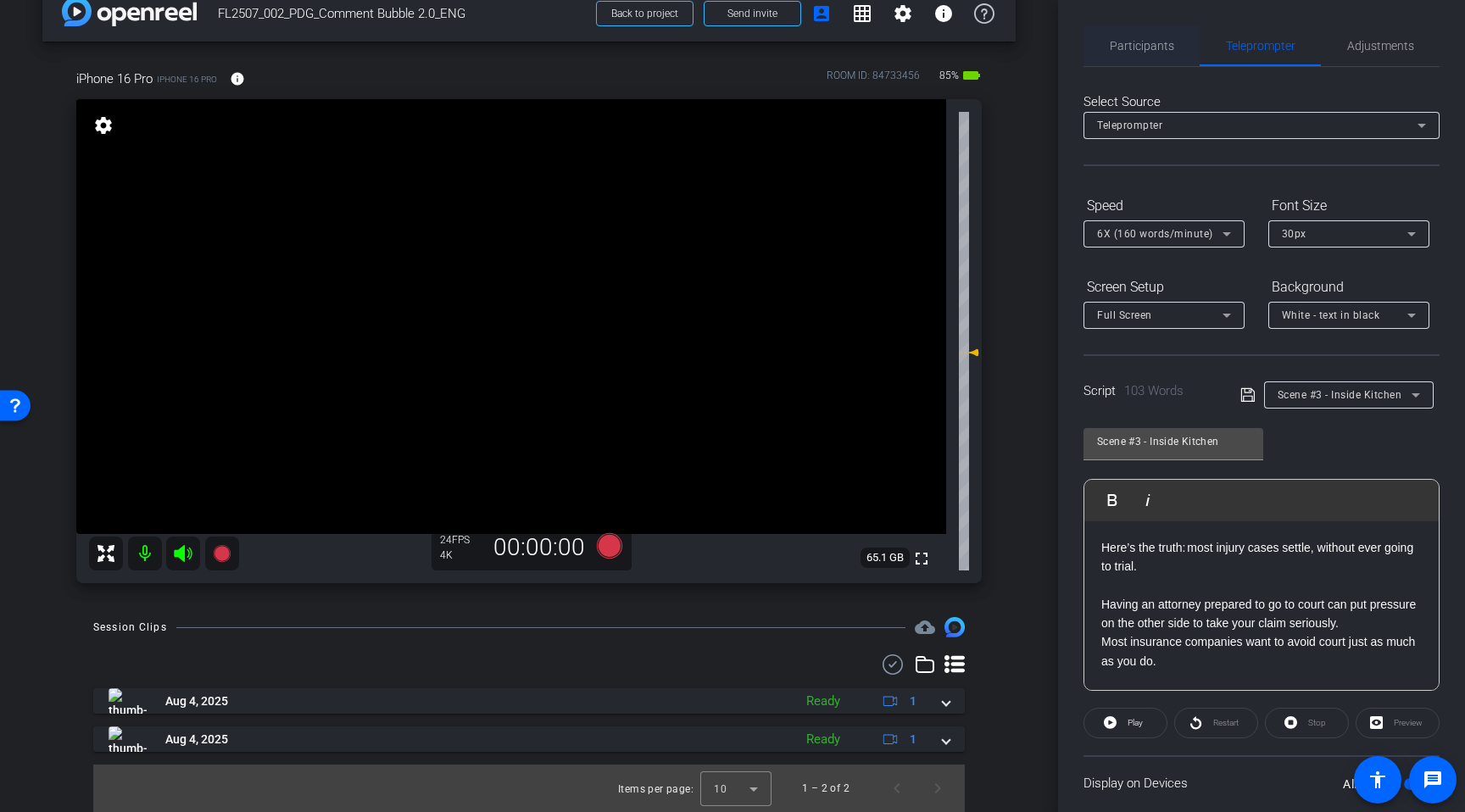 click on "Participants" at bounding box center [1142, 46] 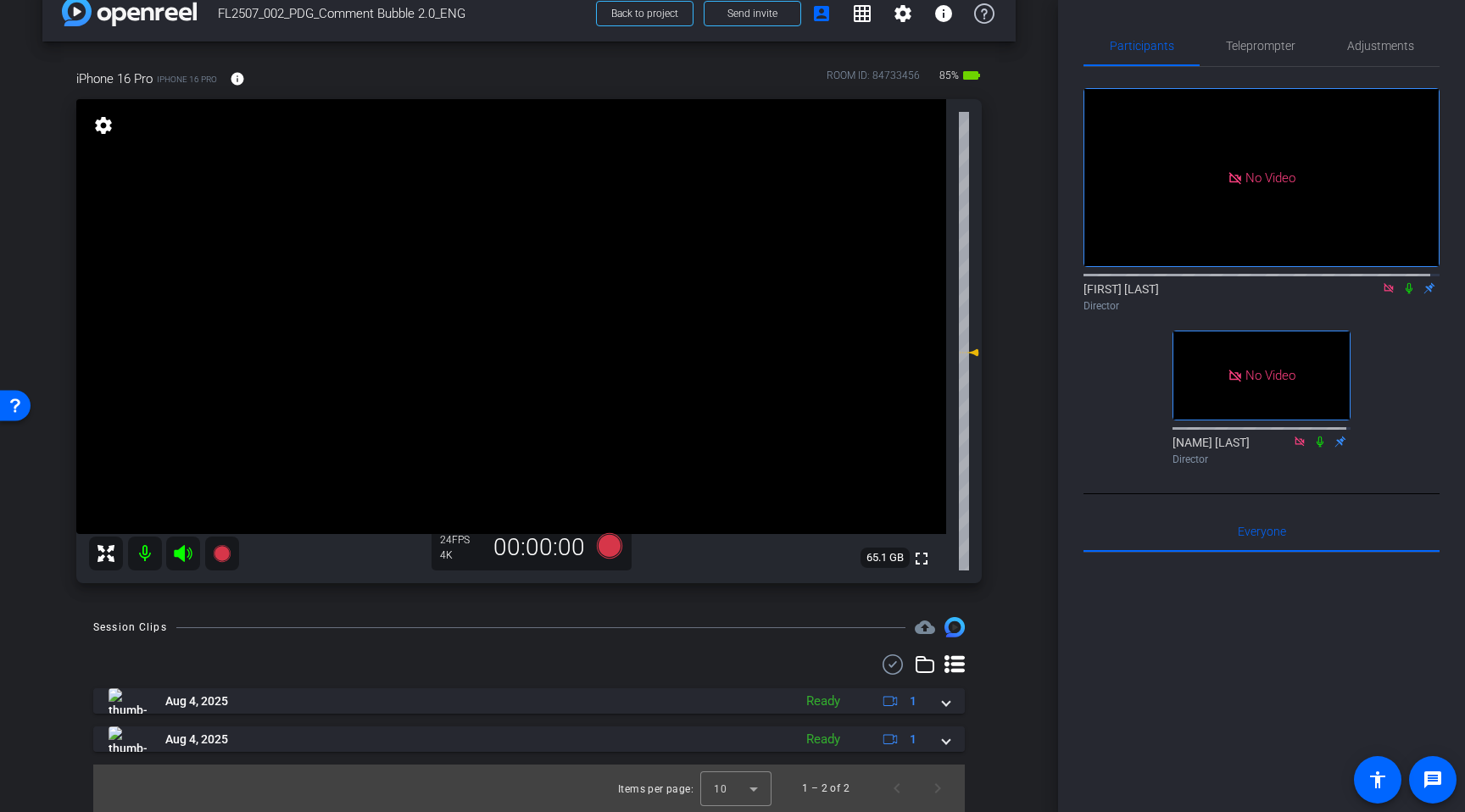 click 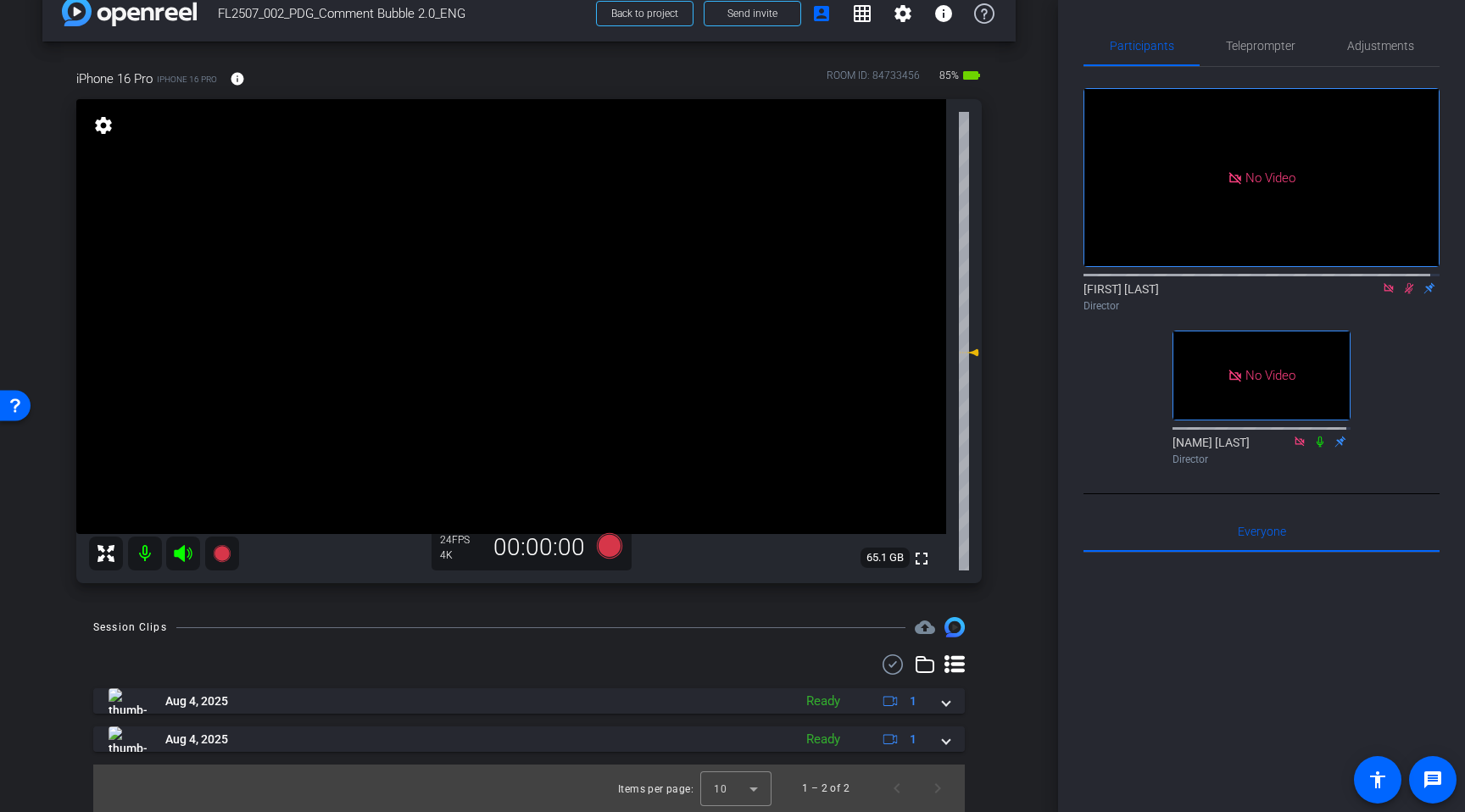 click 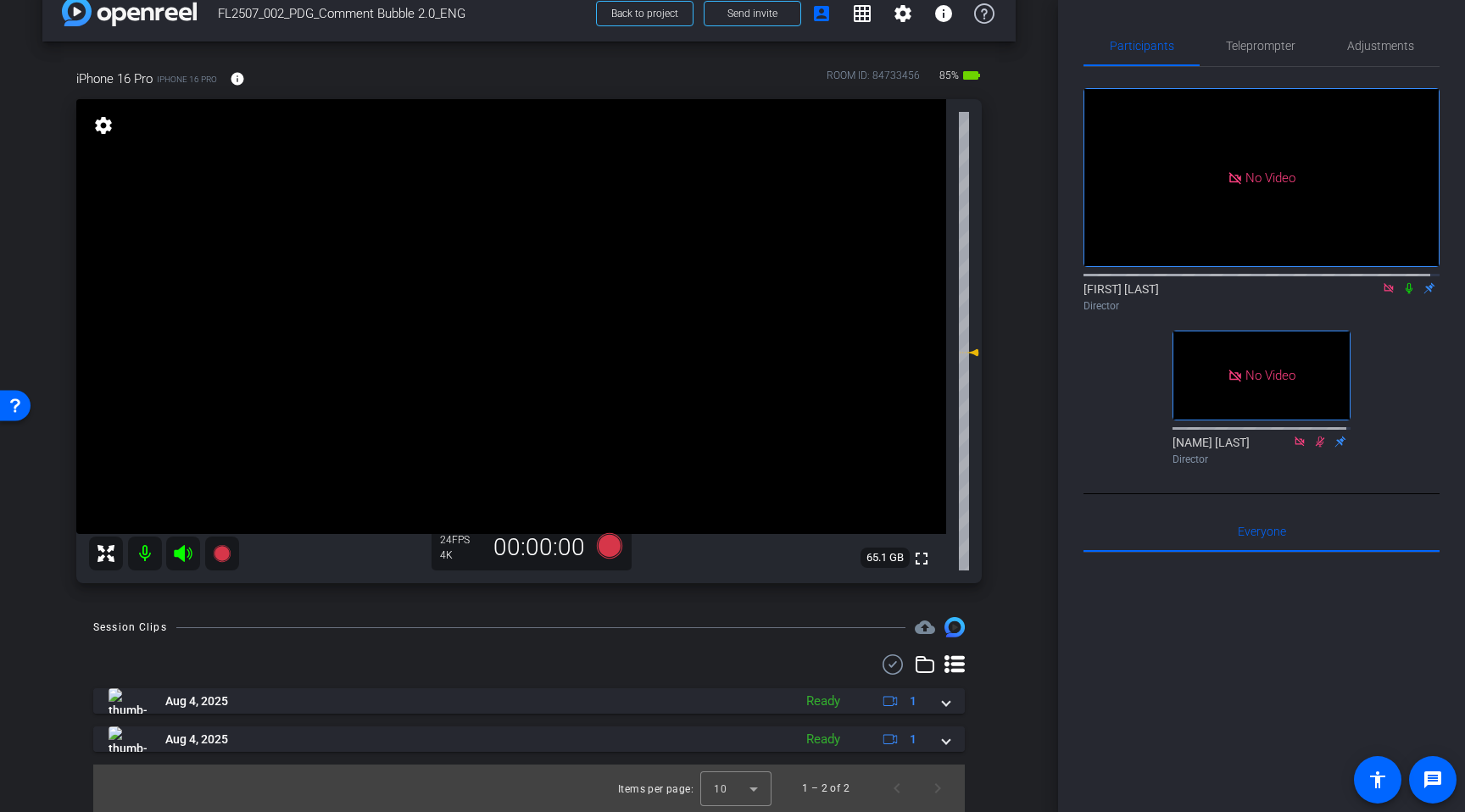 click 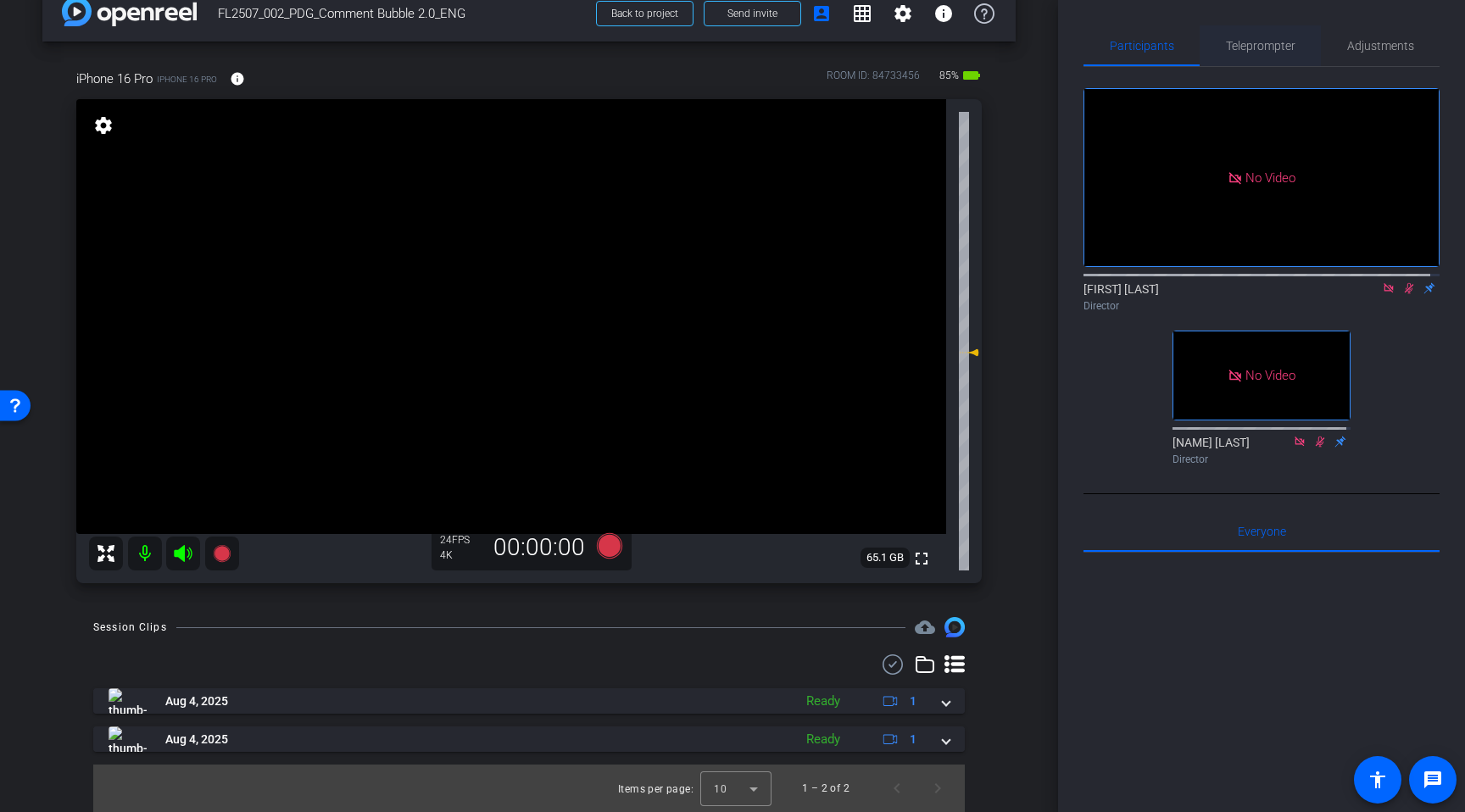 click on "Teleprompter" at bounding box center [1261, 46] 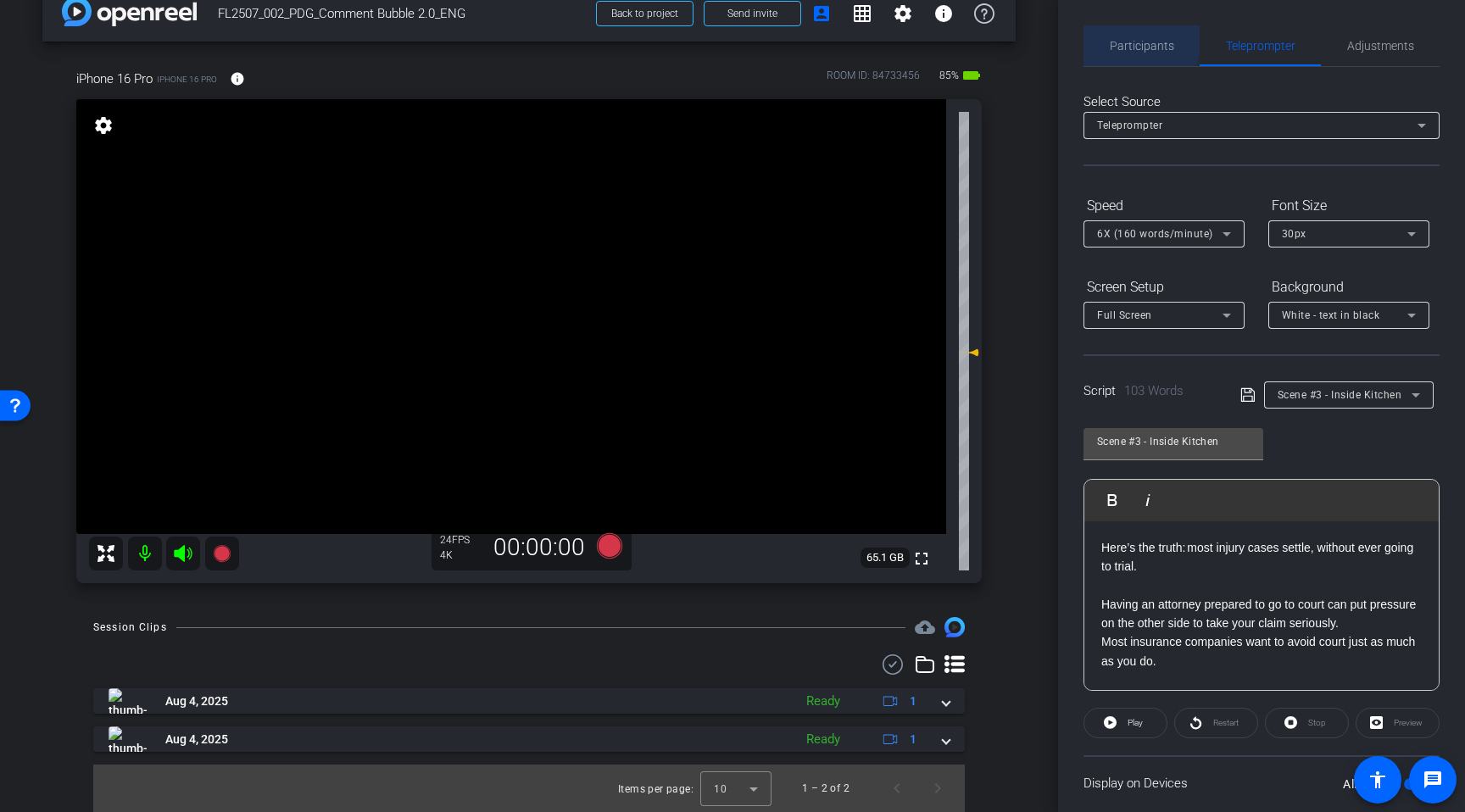 click on "Participants" at bounding box center [1142, 46] 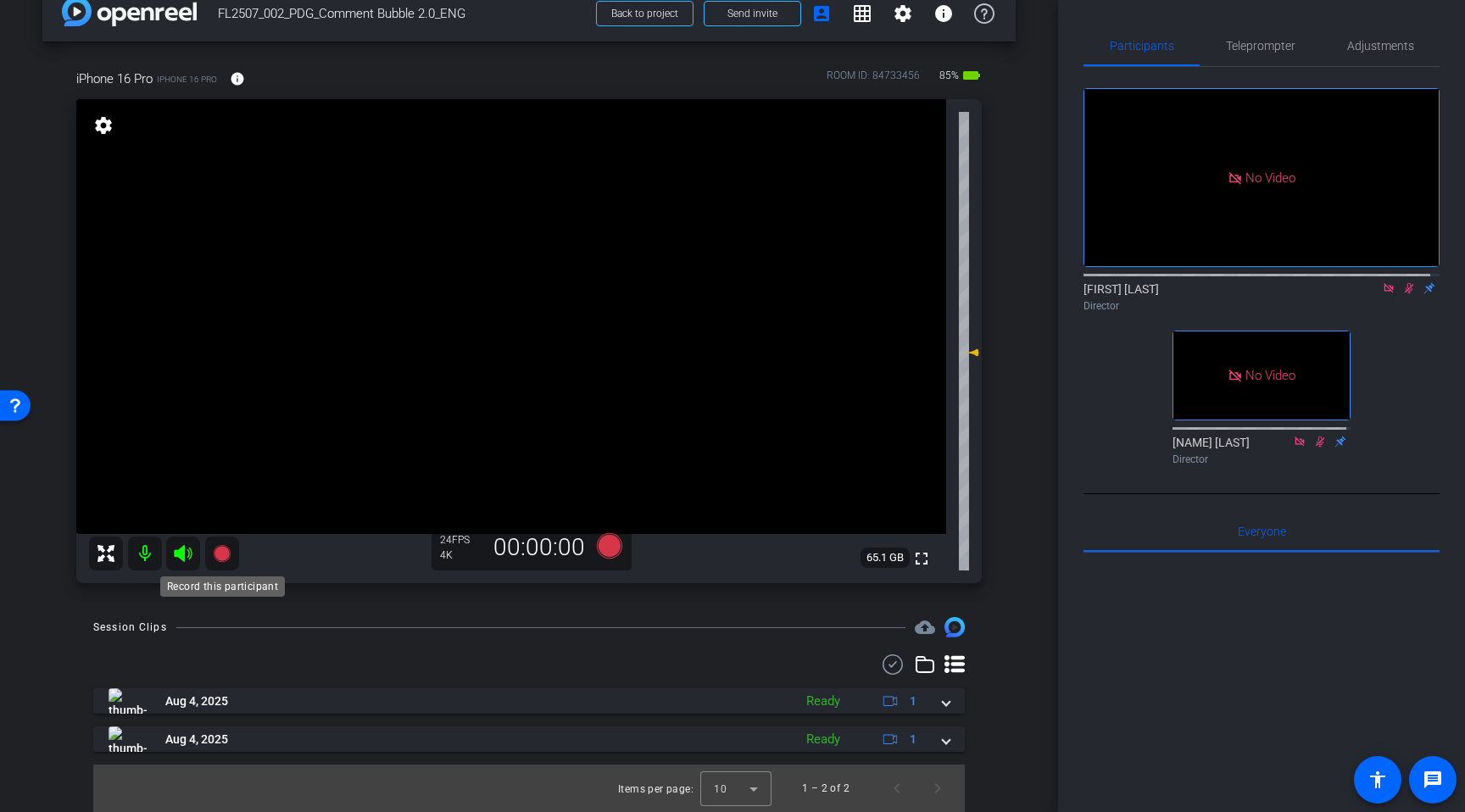 click 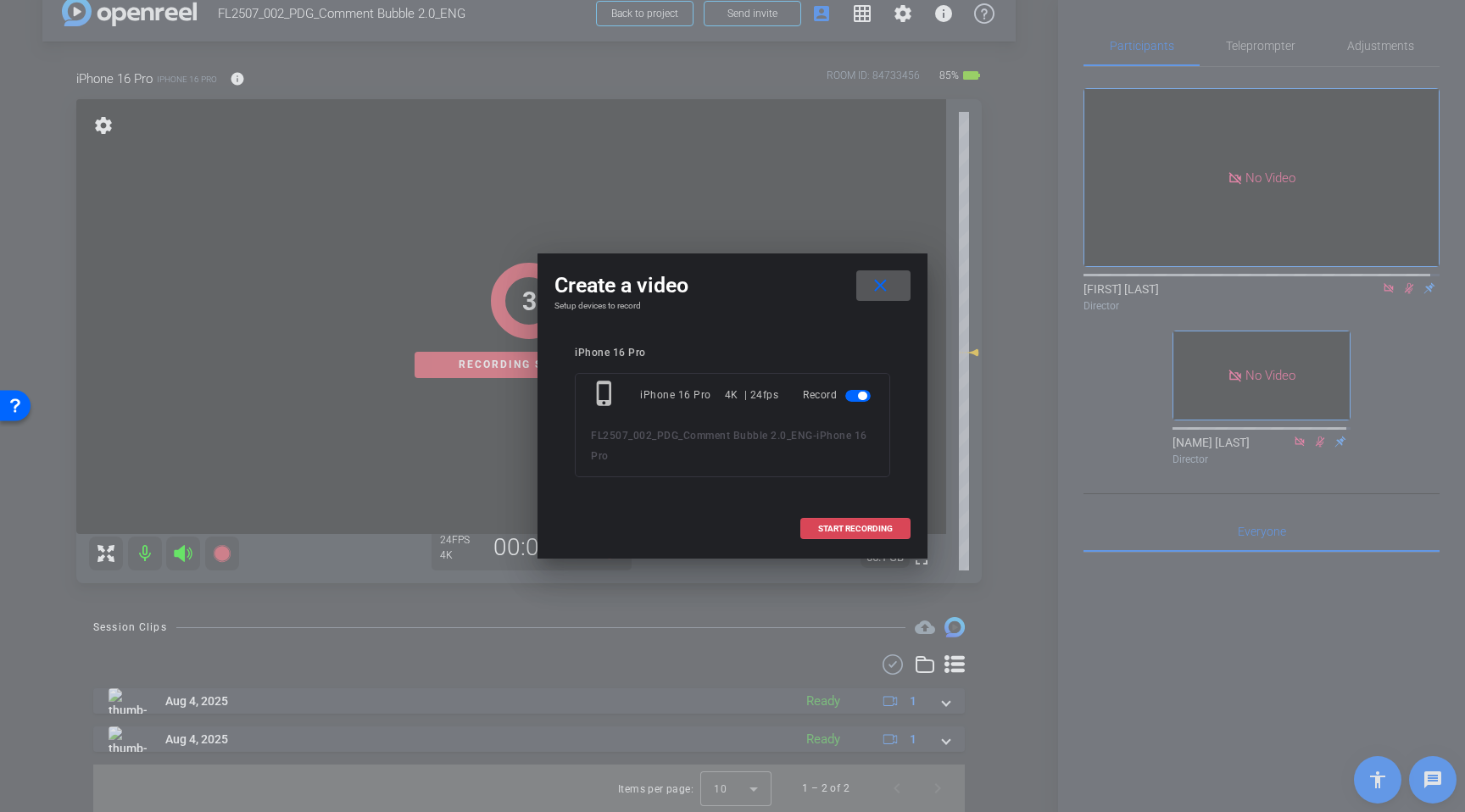 click on "START RECORDING" at bounding box center [855, 529] 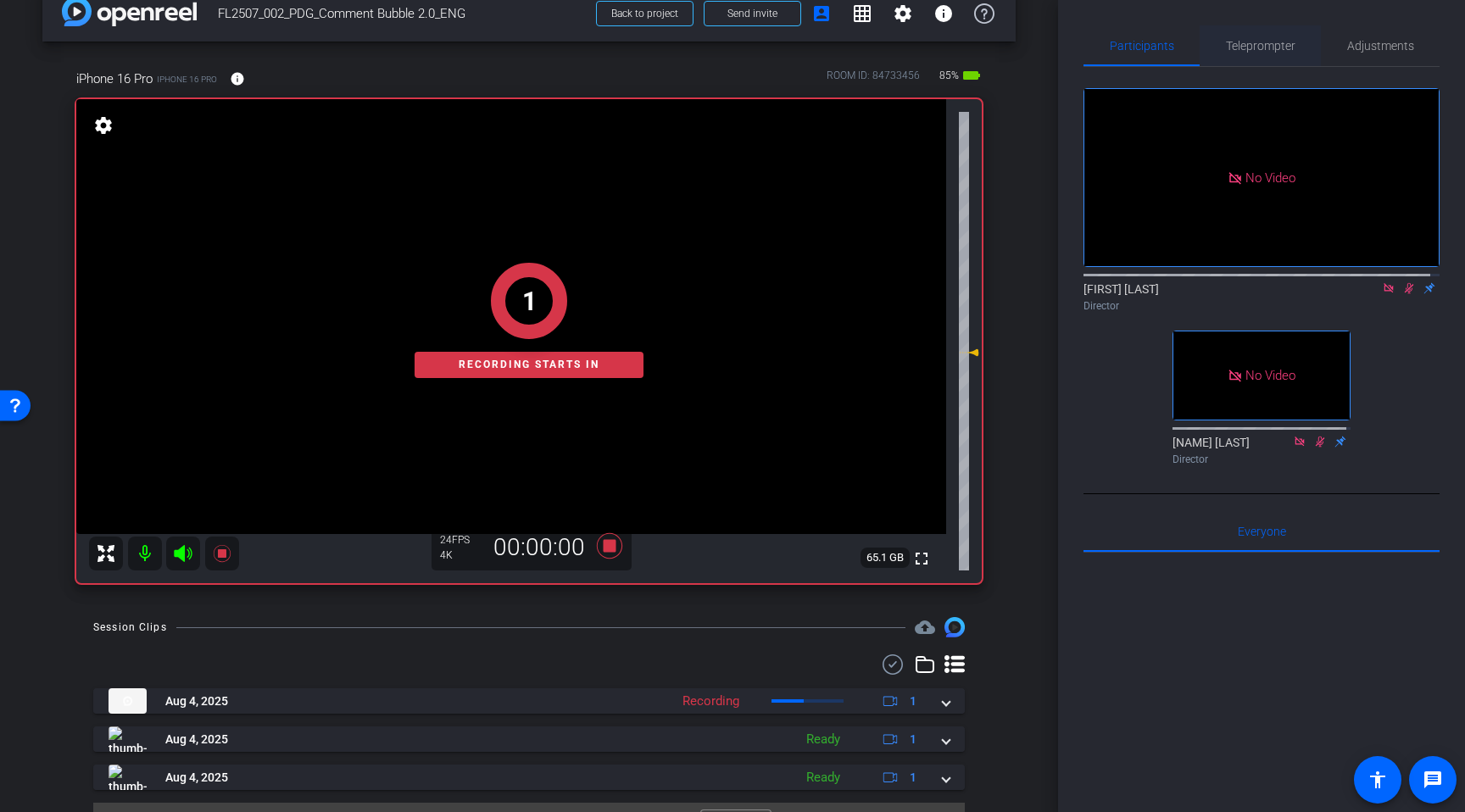 click on "Teleprompter" at bounding box center (1261, 46) 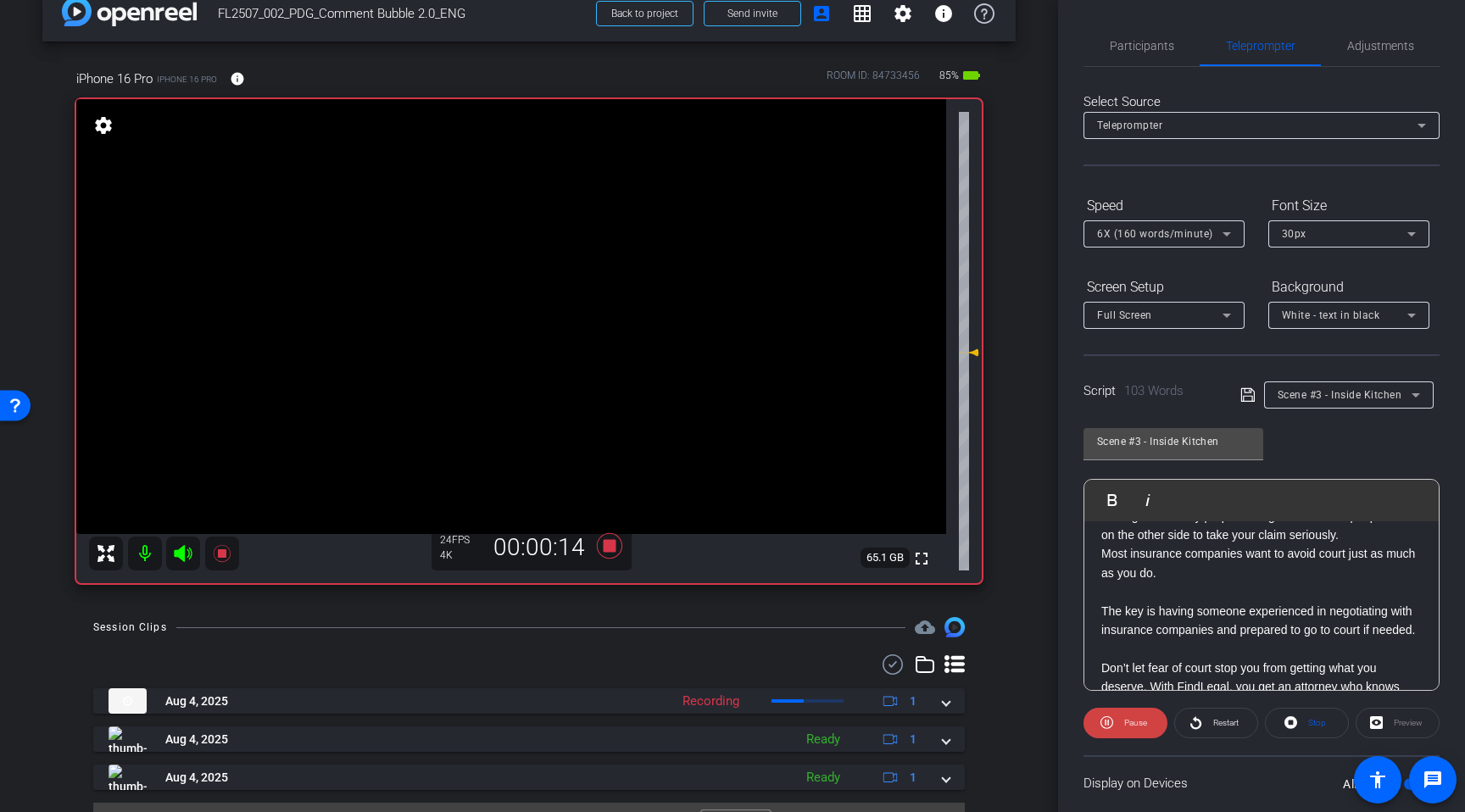 scroll, scrollTop: 105, scrollLeft: 0, axis: vertical 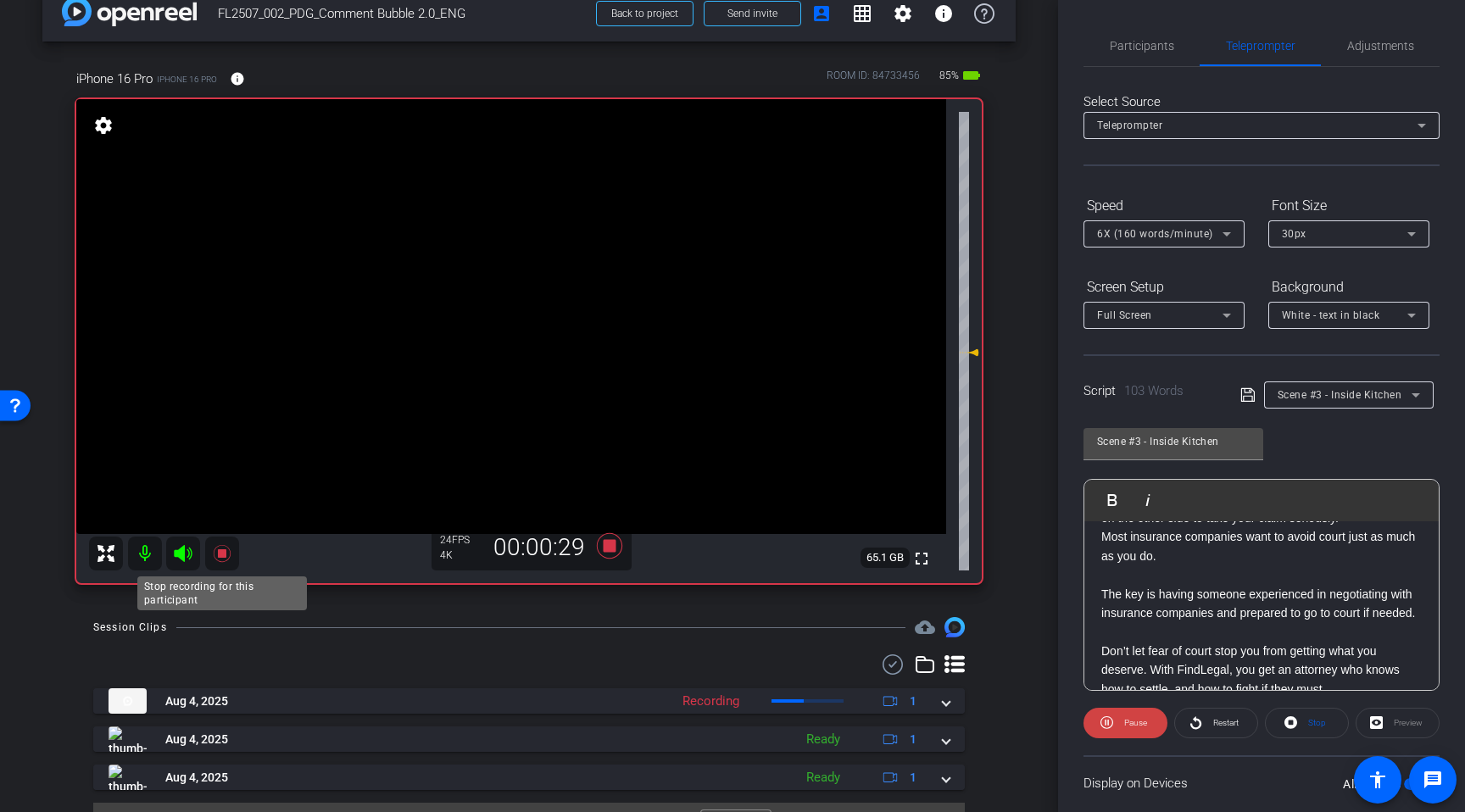 click 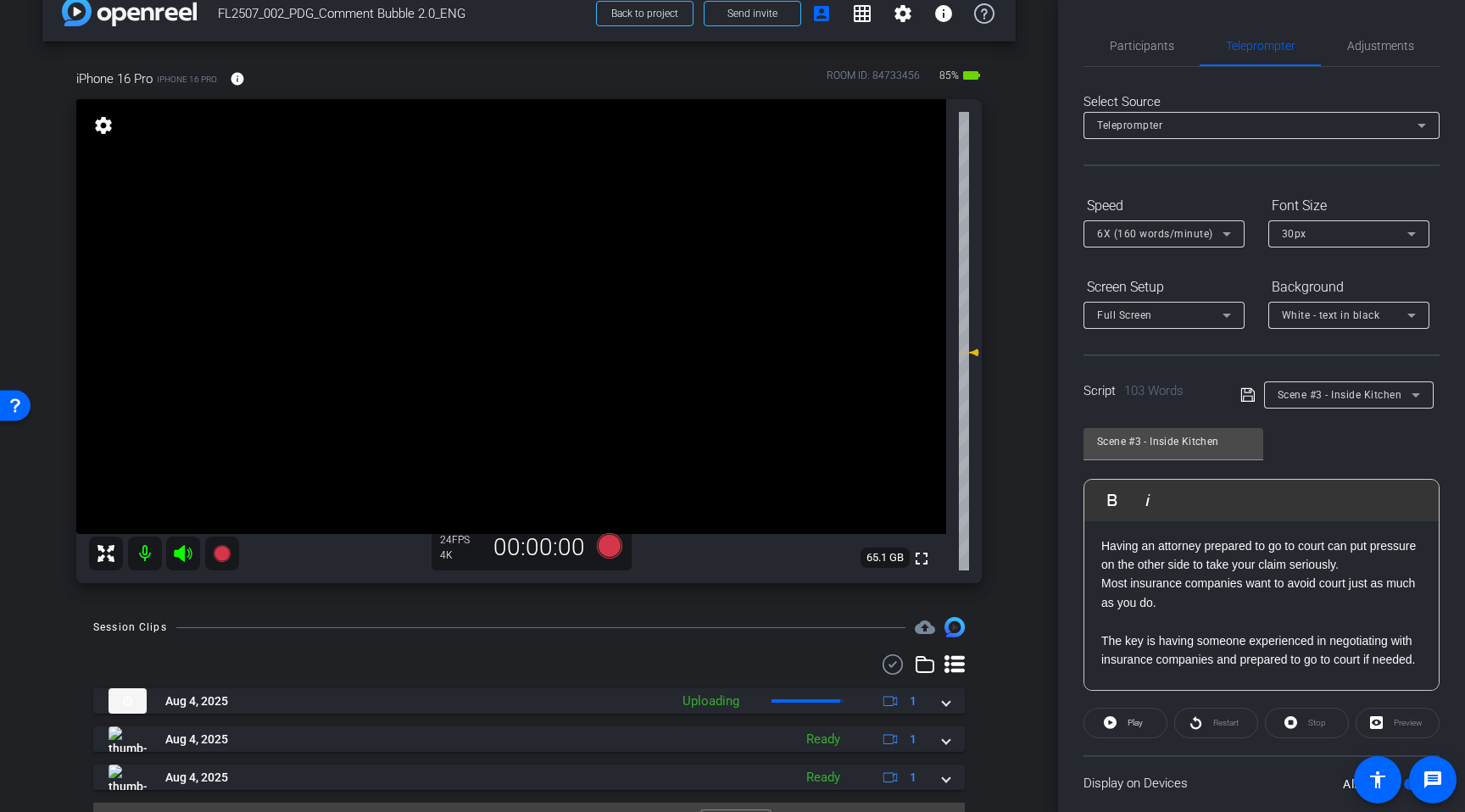 scroll, scrollTop: 0, scrollLeft: 0, axis: both 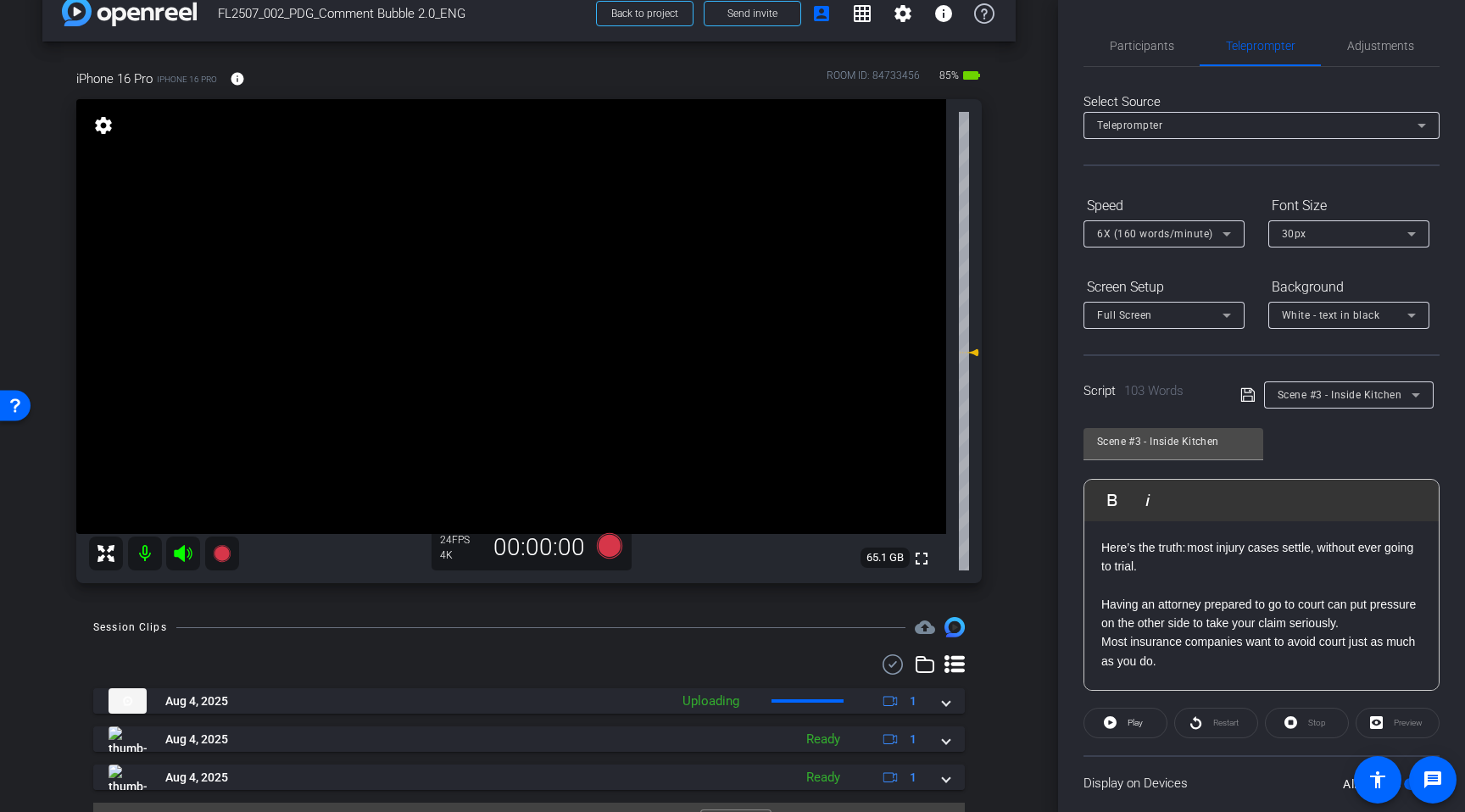 click on "Here’s the truth: most injury cases settle, without ever going to trial. Having an attorney prepared to go to court can put pressure on the other side to take your claim seriously. Most insurance companies want to avoid court just as much as you do.  The key is having someone   experienced in negotiating with insurance companies and prepared to go to court if needed.  Don’t let fear of court stop you from getting what you deserve. With FindLegal, you get an attorney who knows how to settle, and how to fight if they must. Click the link below for a free consultation." 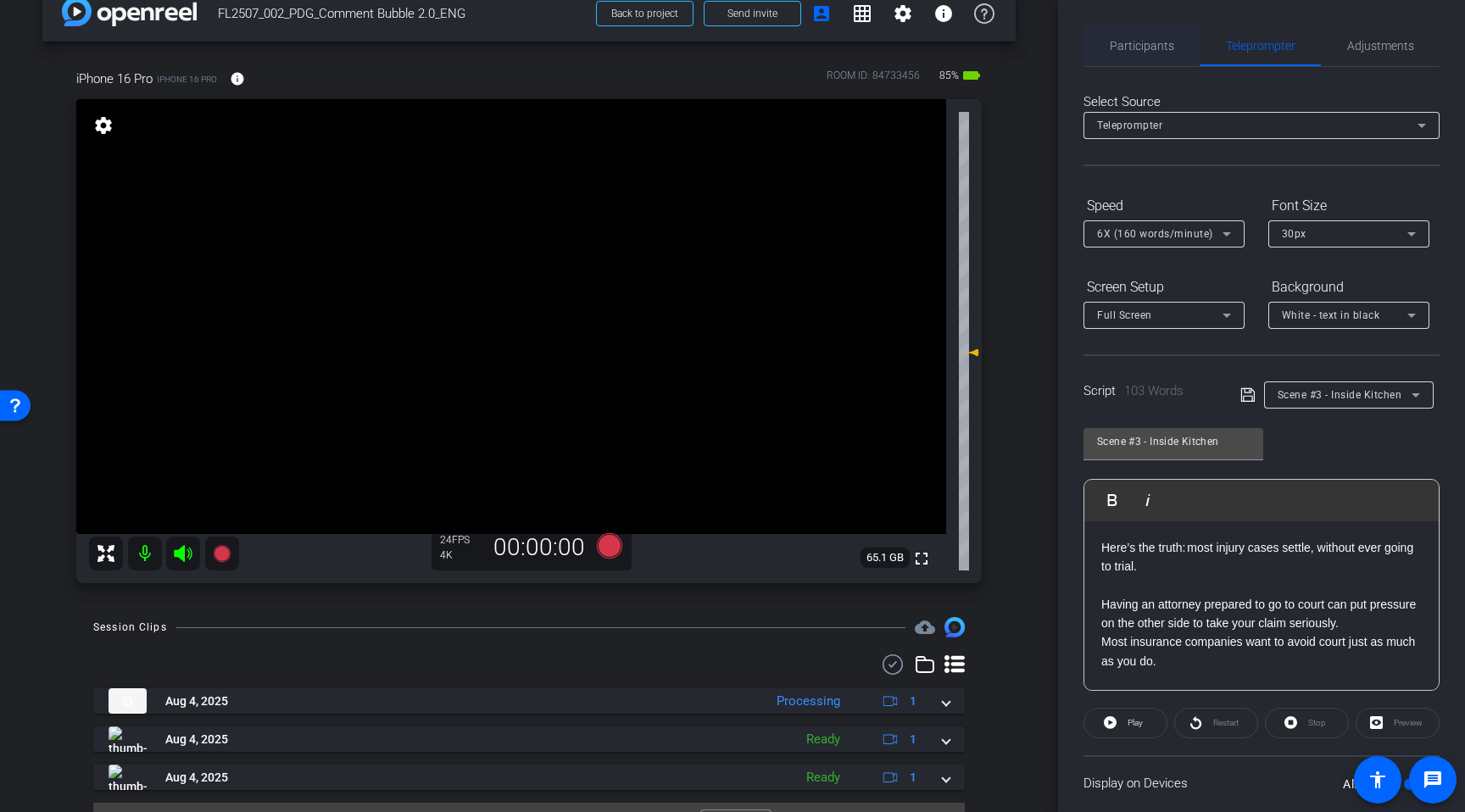 click on "Participants" at bounding box center [1142, 46] 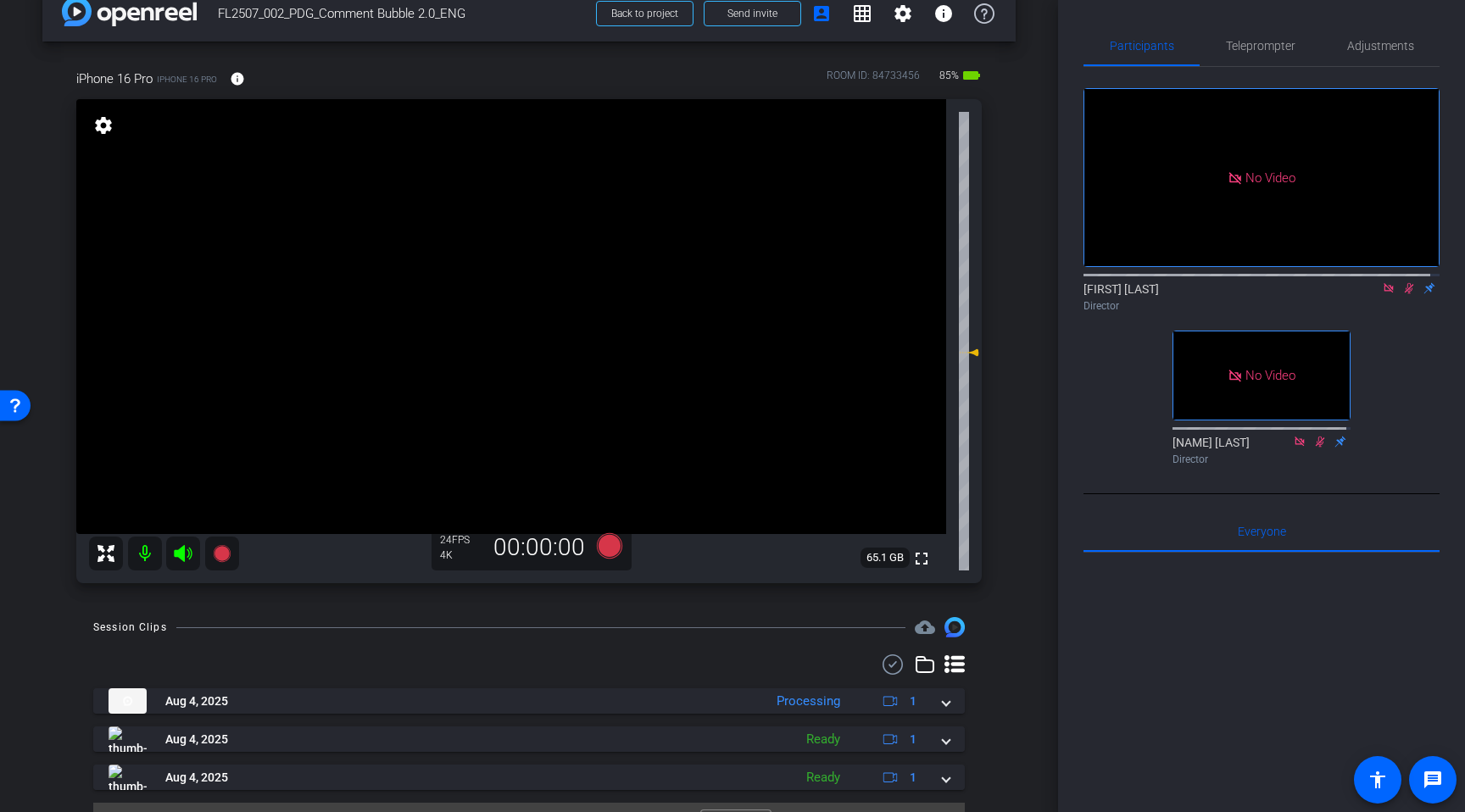 click 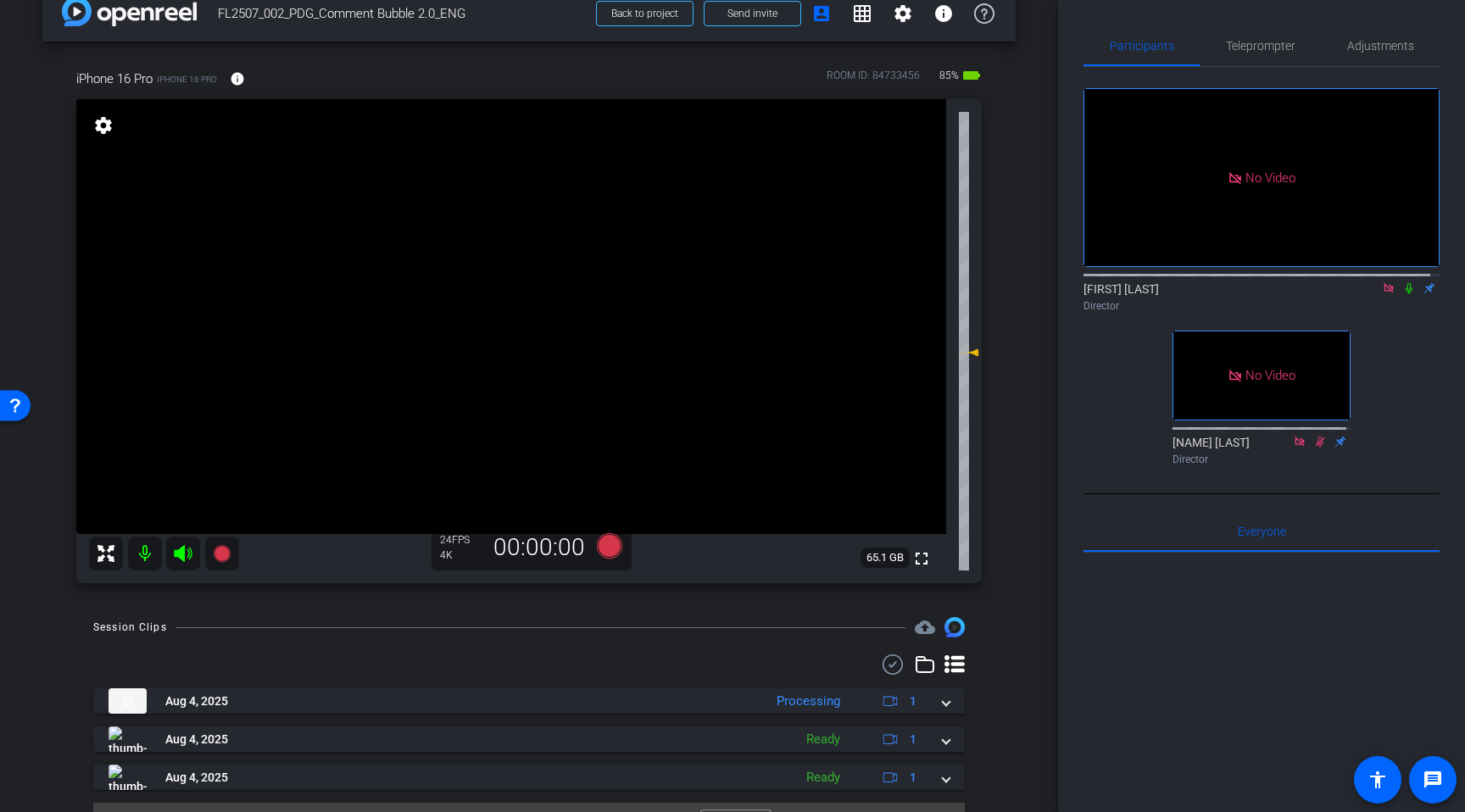 click 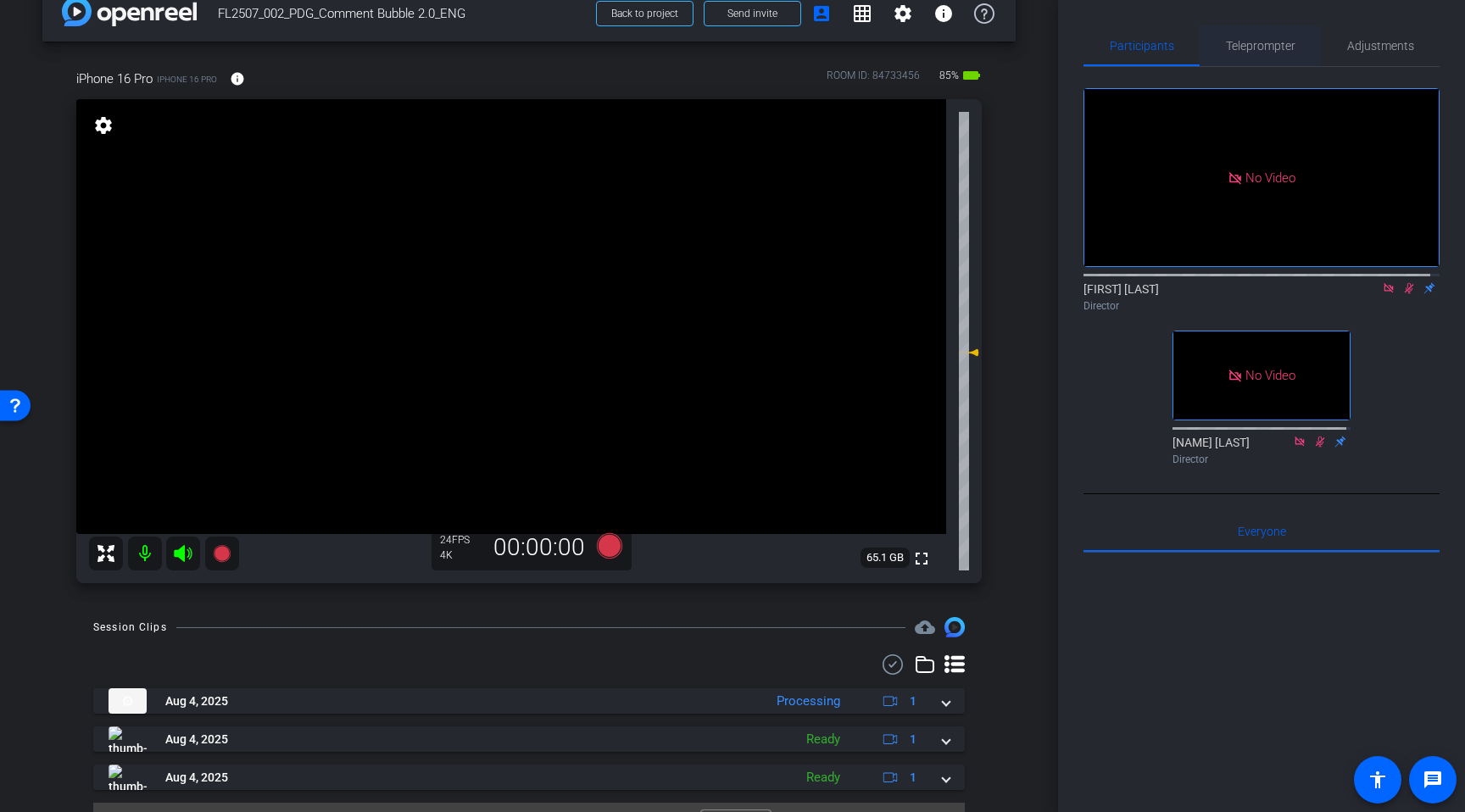 click on "Teleprompter" at bounding box center (1261, 46) 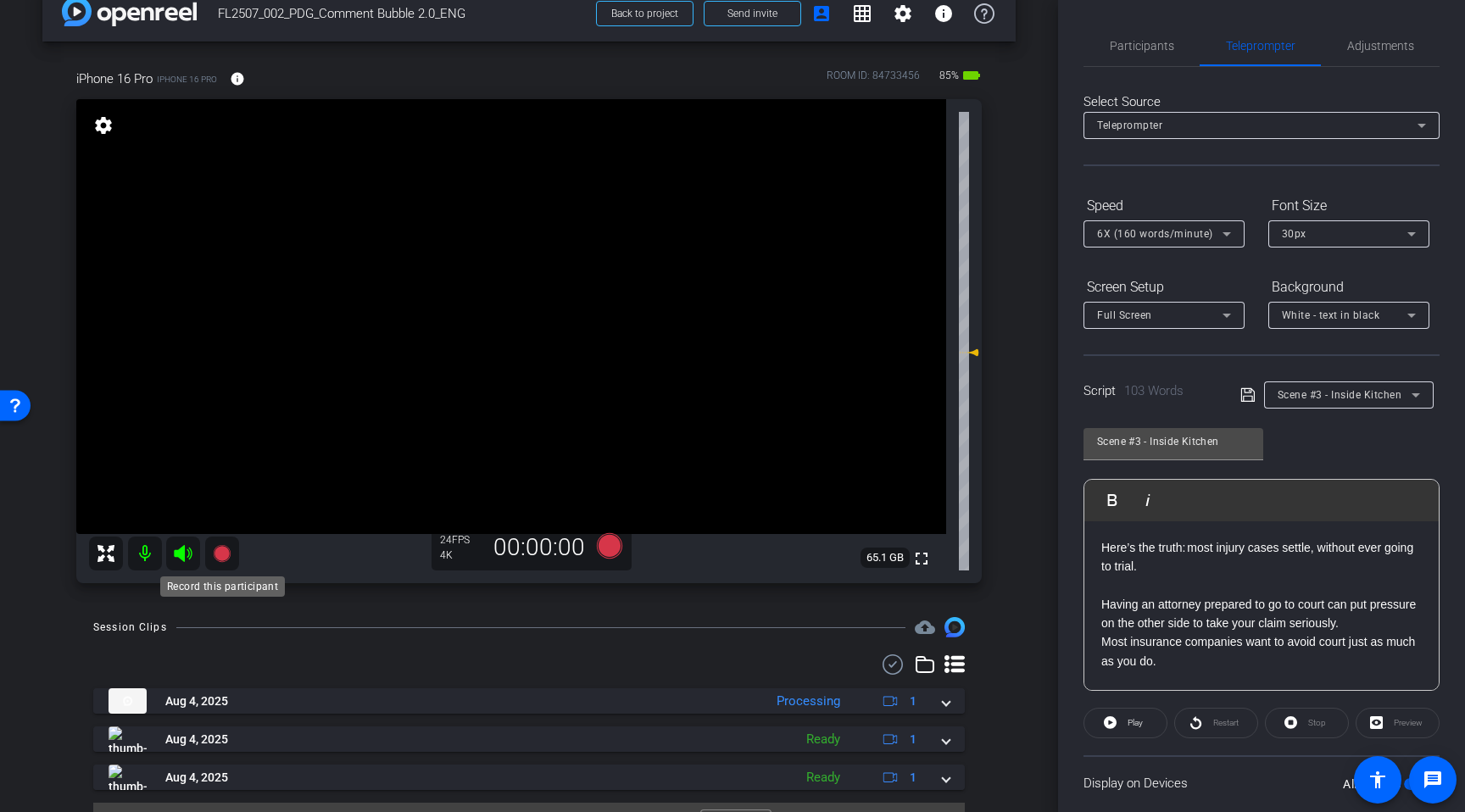 click 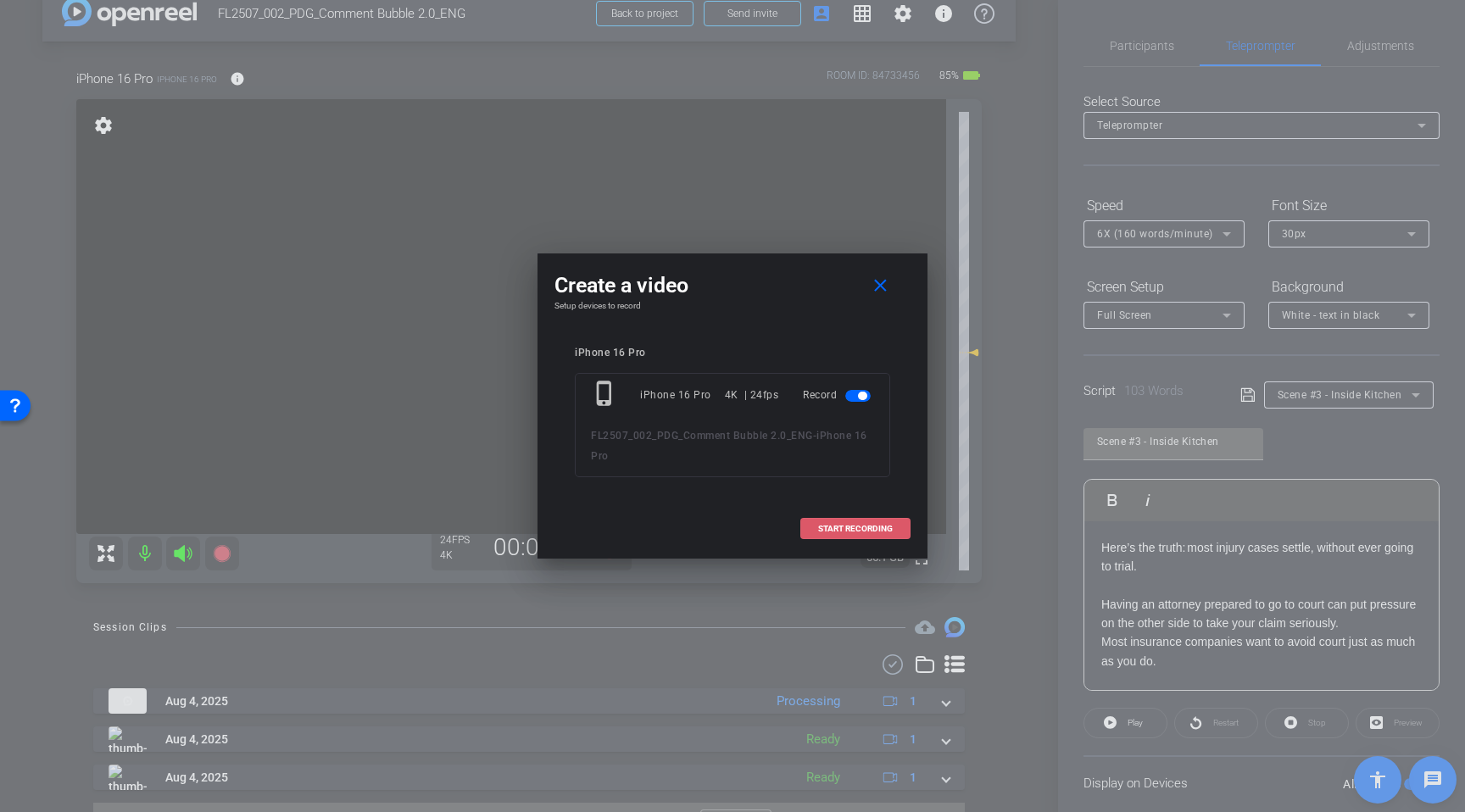 click at bounding box center [855, 529] 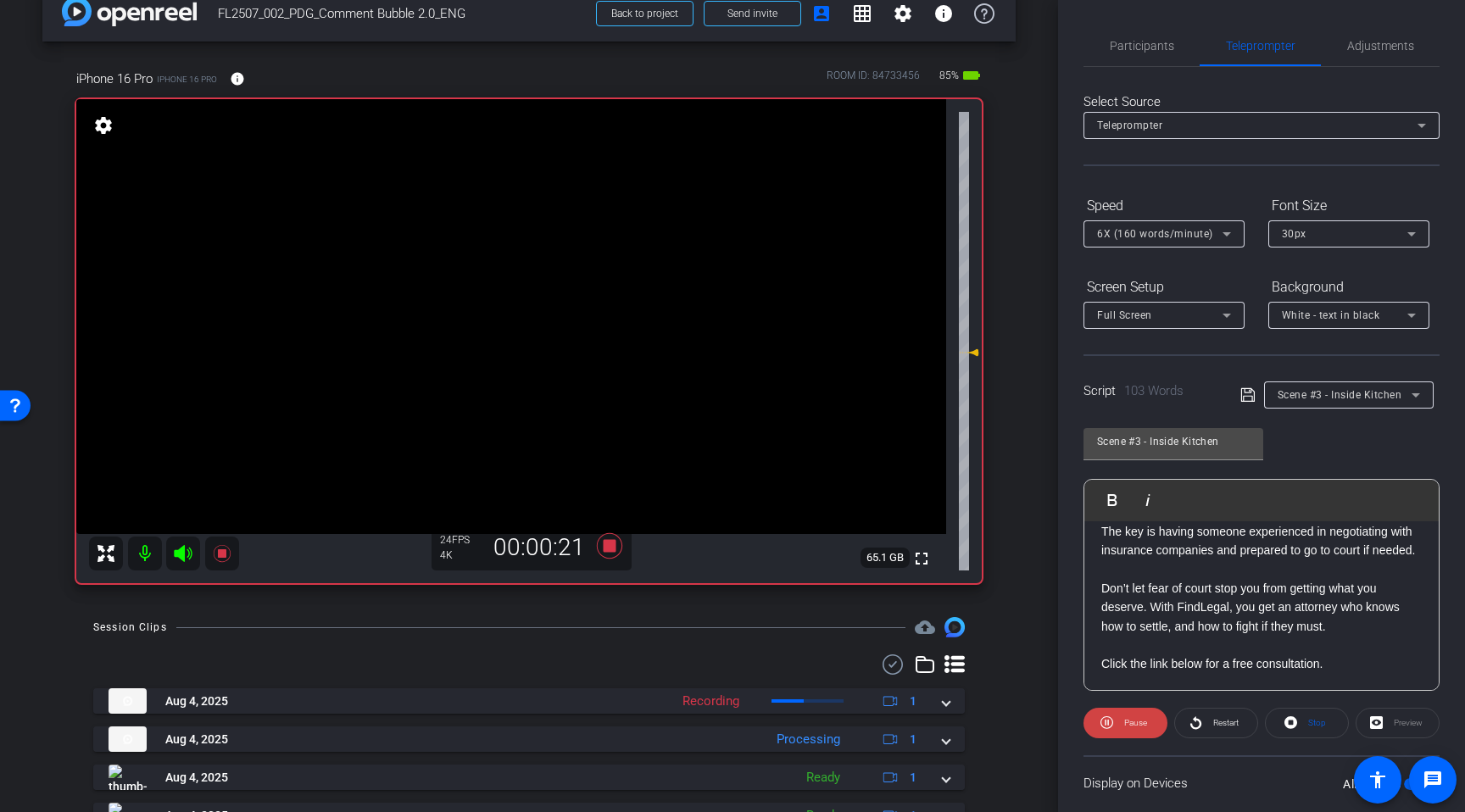 scroll, scrollTop: 187, scrollLeft: 0, axis: vertical 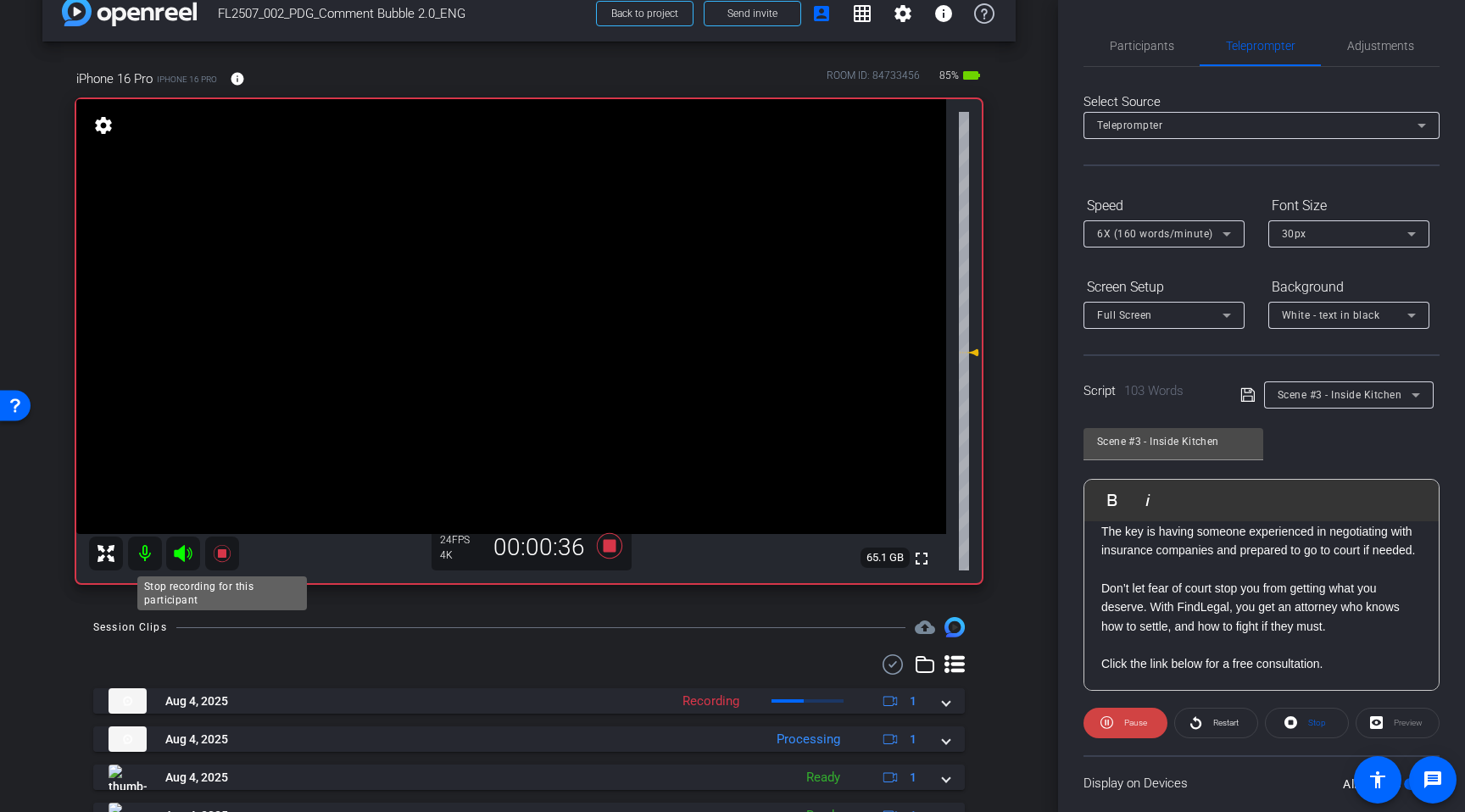 click 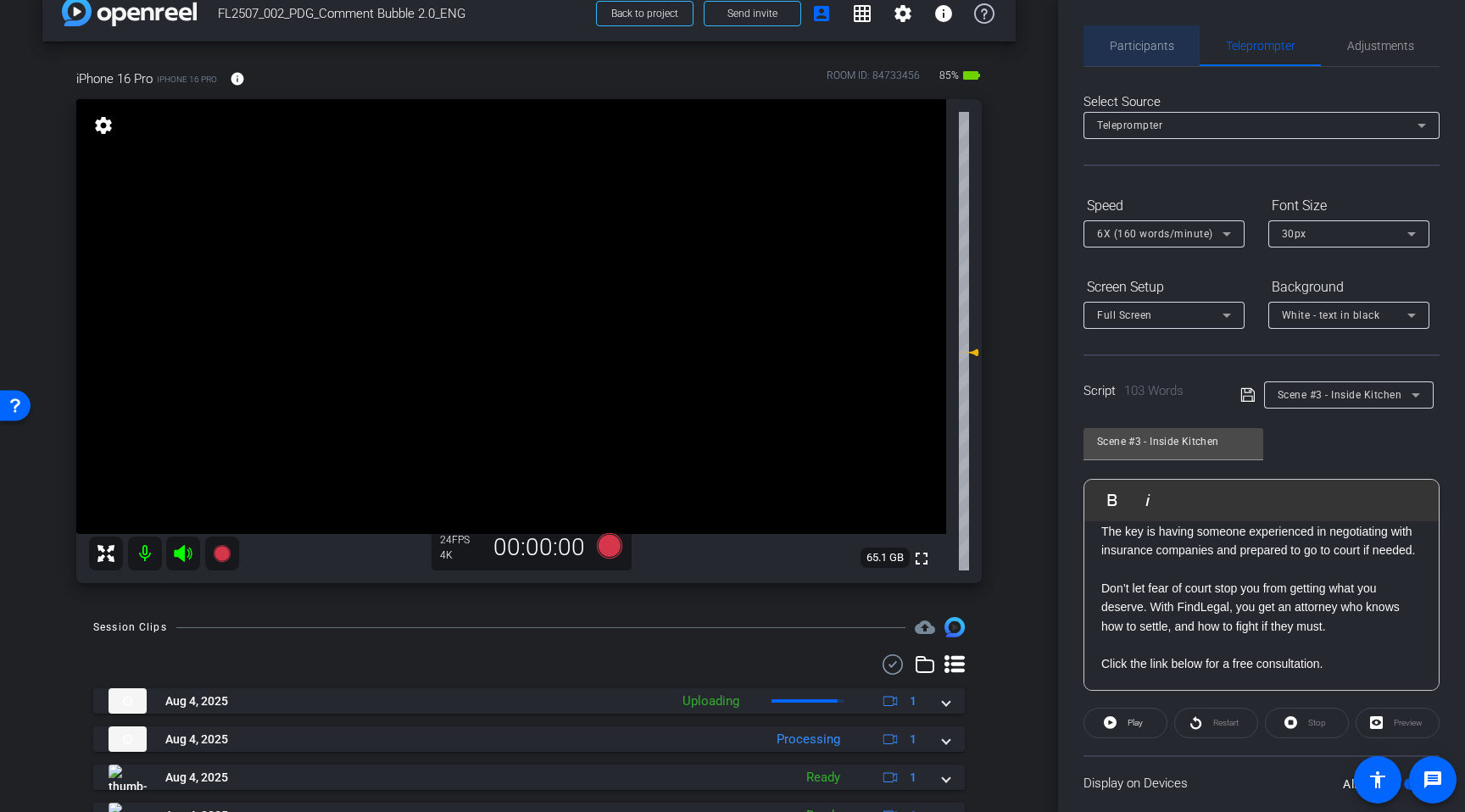 click on "Participants" at bounding box center [1141, 46] 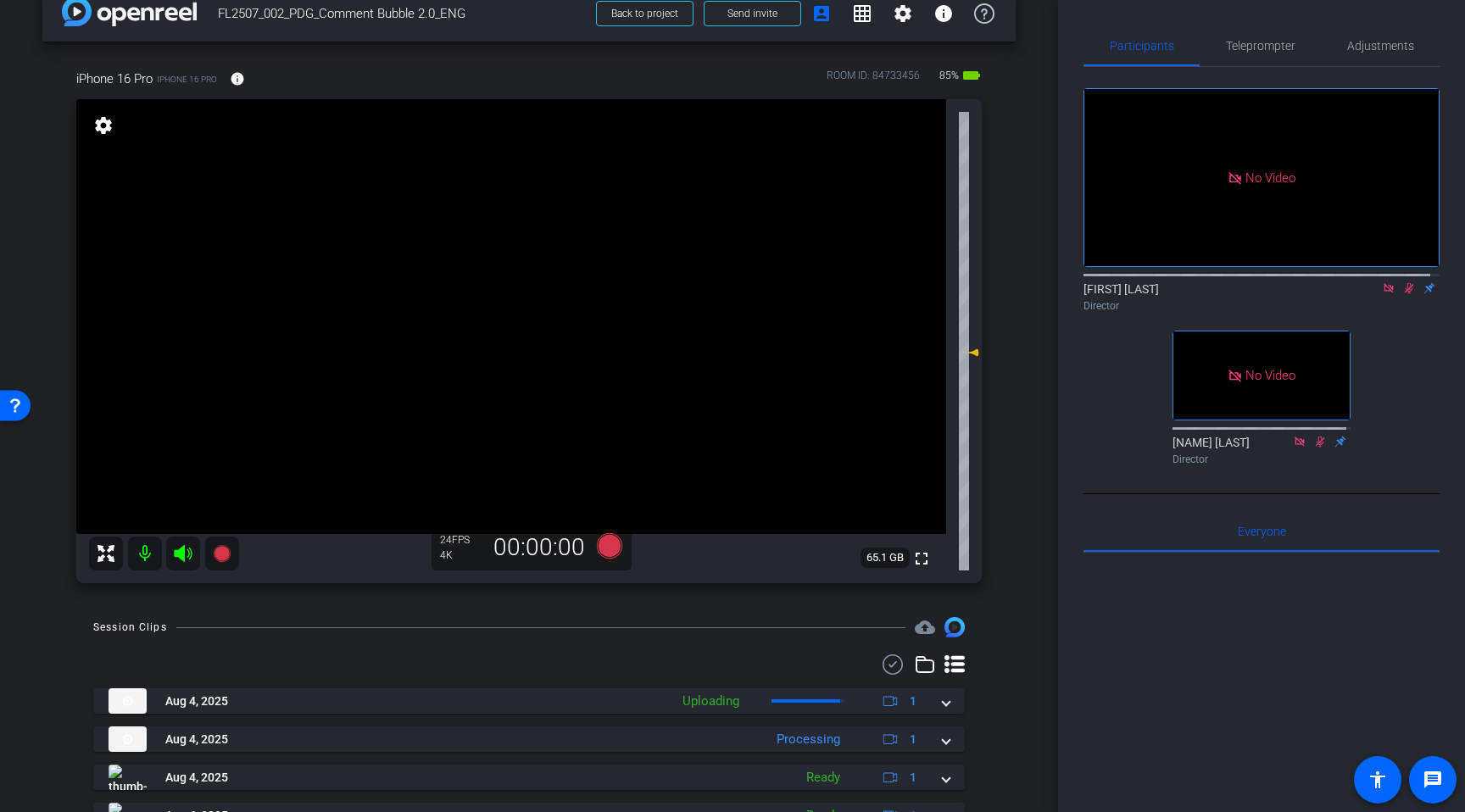 click 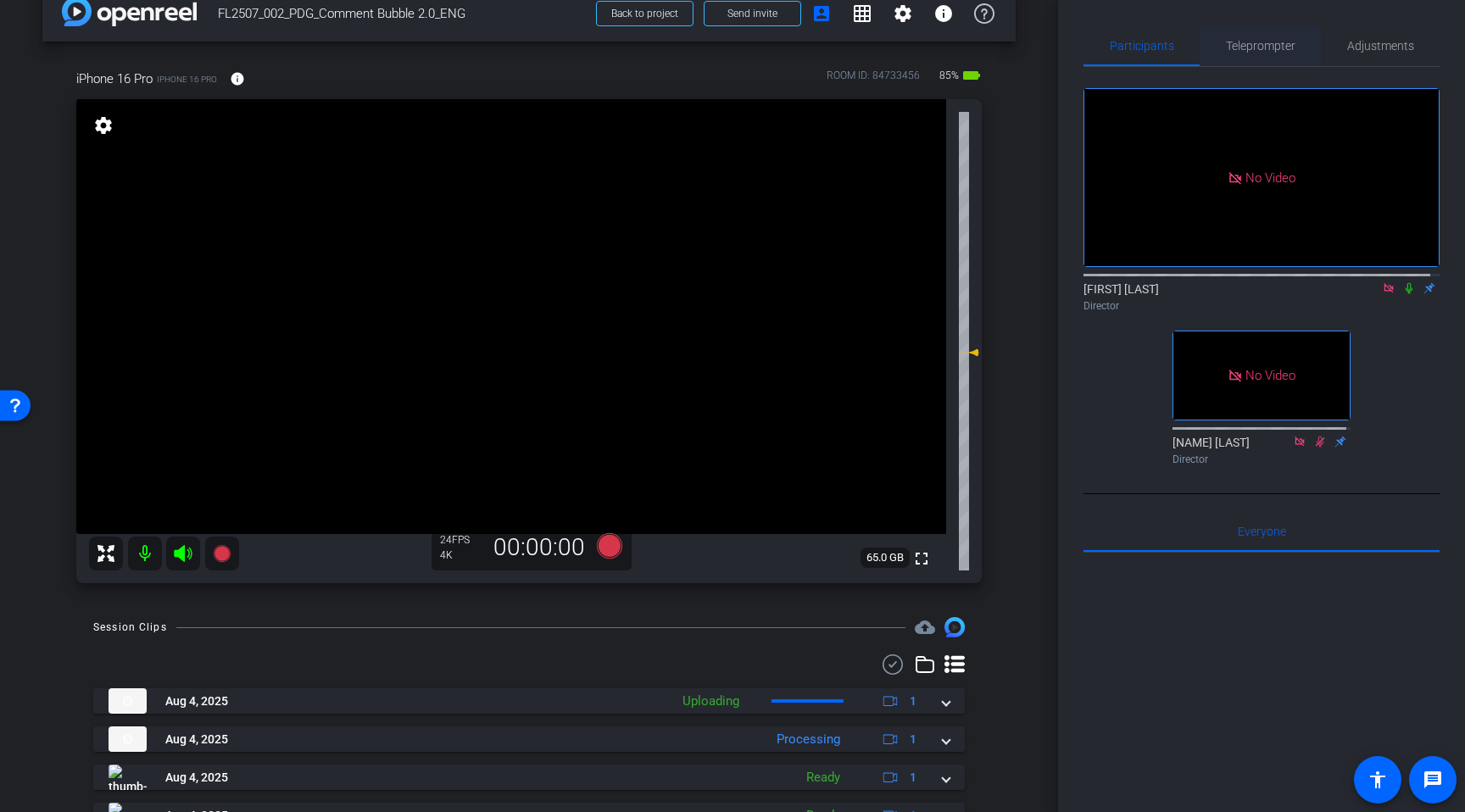 click on "Teleprompter" at bounding box center [1261, 46] 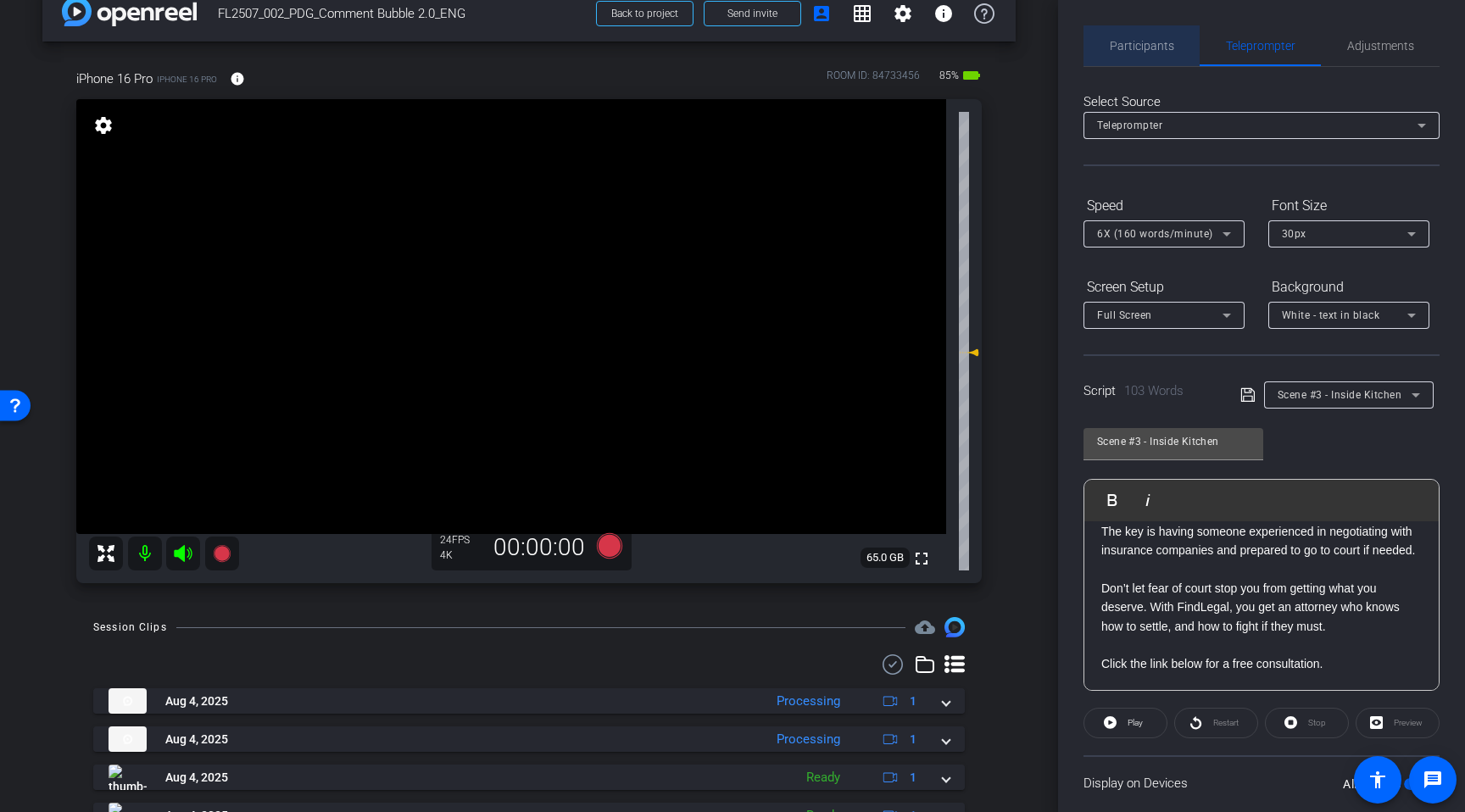 click on "Participants" at bounding box center [1142, 46] 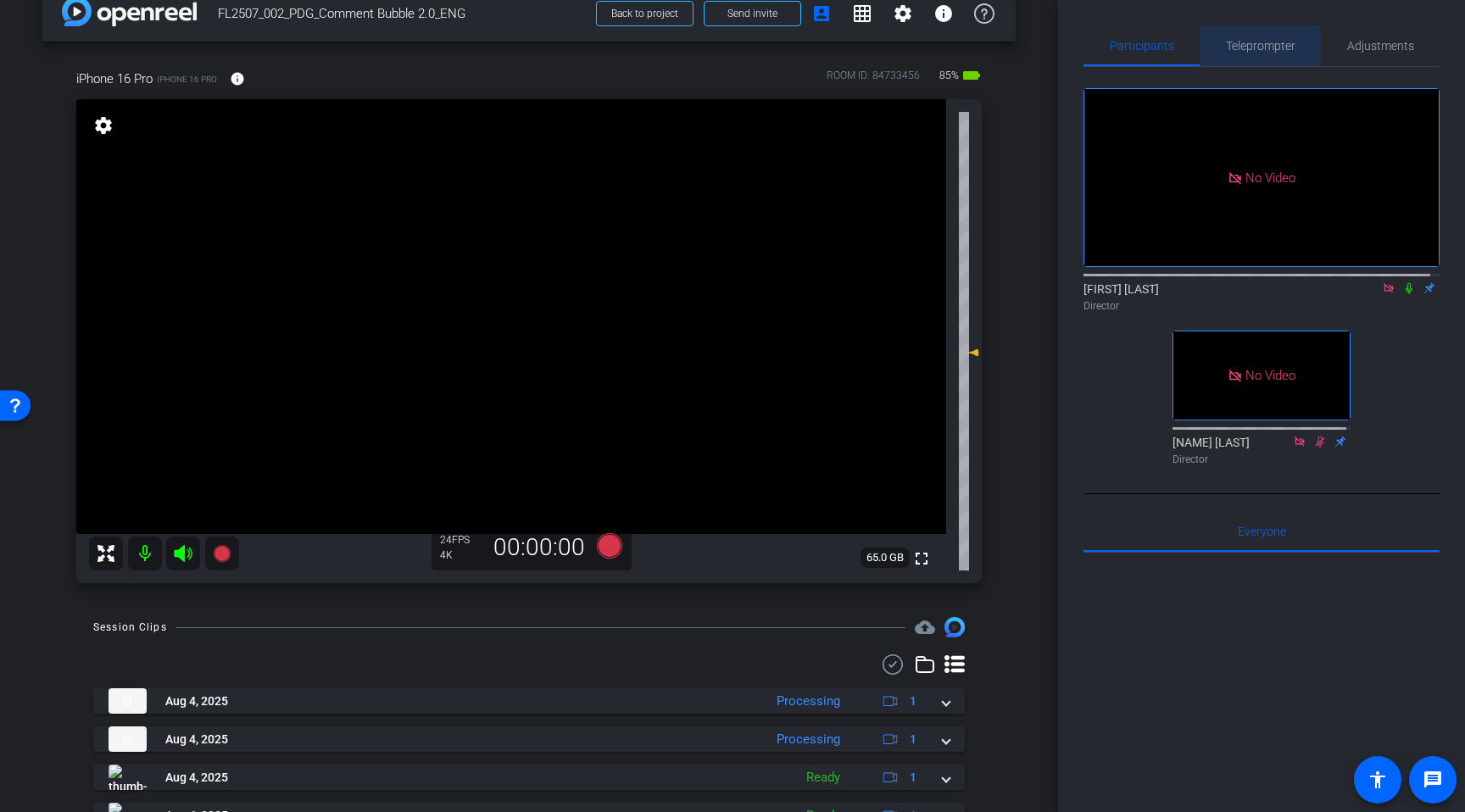 click on "Teleprompter" at bounding box center [1261, 46] 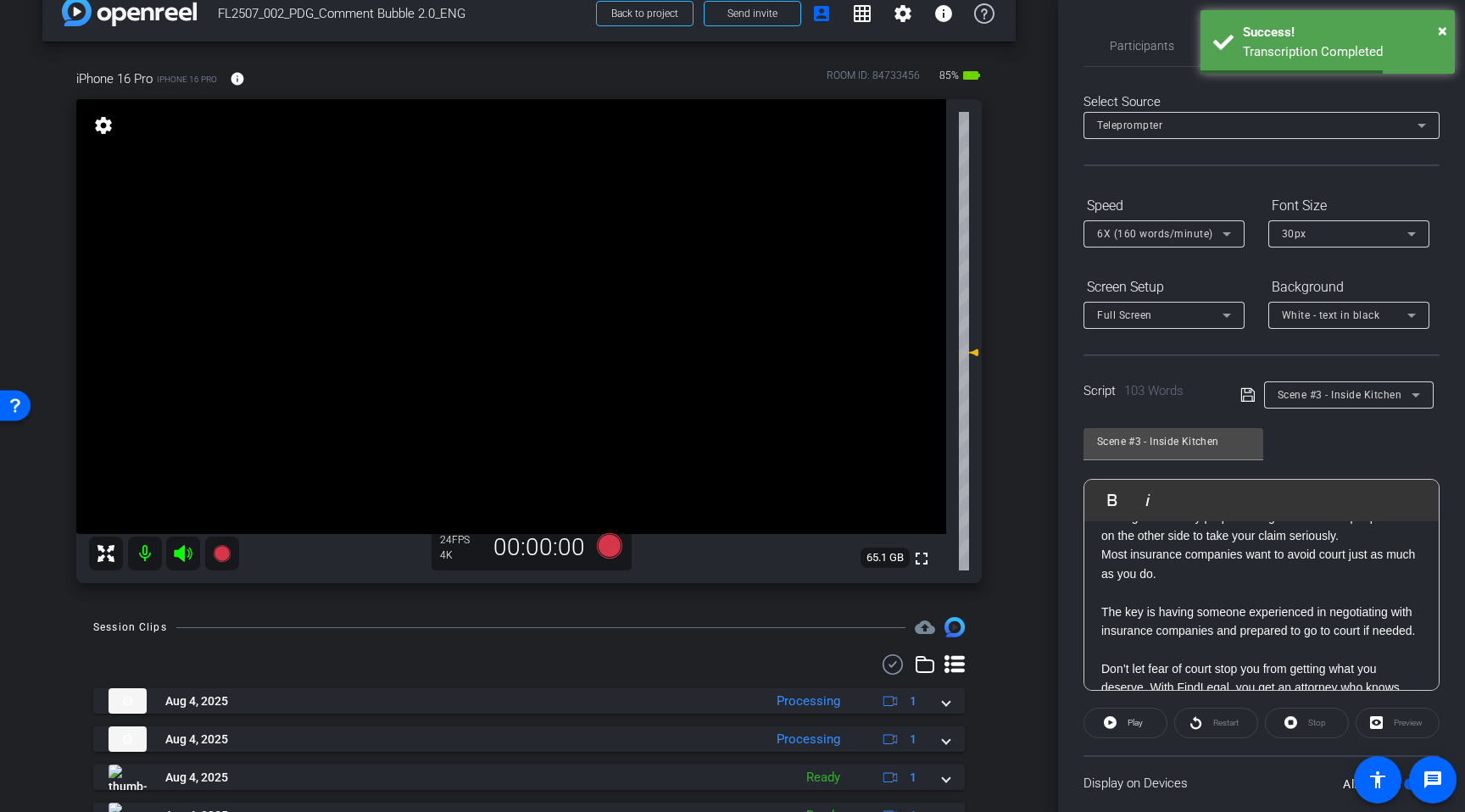 scroll, scrollTop: 0, scrollLeft: 0, axis: both 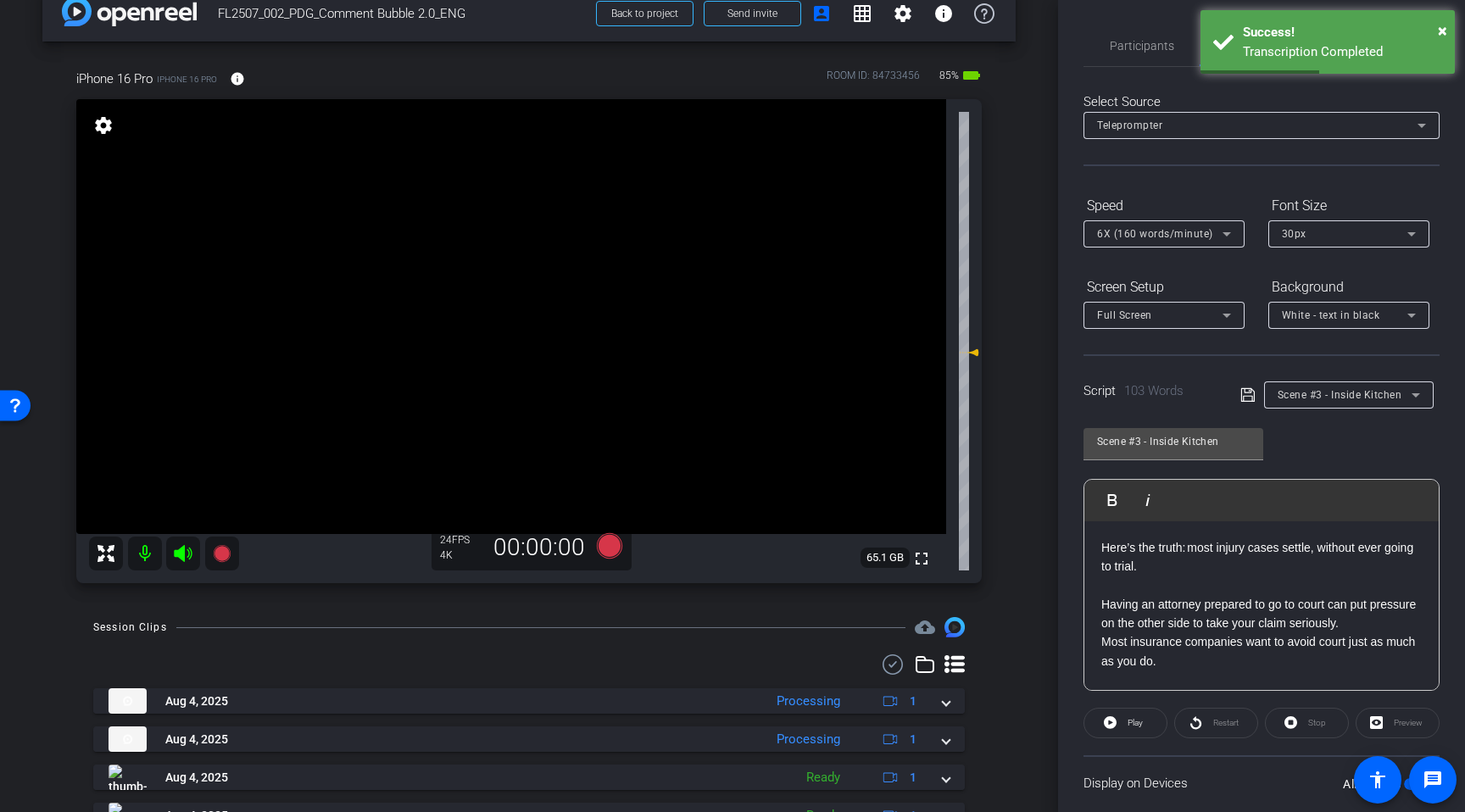 click on "Scene #3 - Inside Kitchen               Play        Play from this location               Play Selected        Play and display the selected text only Bold Italic Here’s the truth: most injury cases settle, without ever going to trial. Having an attorney prepared to go to court can put pressure on the other side to take your claim seriously. Most insurance companies want to avoid court just as much as you do.  The key is having someone   experienced in negotiating with insurance companies and prepared to go to court if needed.  Don’t let fear of court stop you from getting what you deserve. With FindLegal, you get an attorney who knows how to settle, and how to fight if they must. Click the link below for a free consultation. Enter script here..." 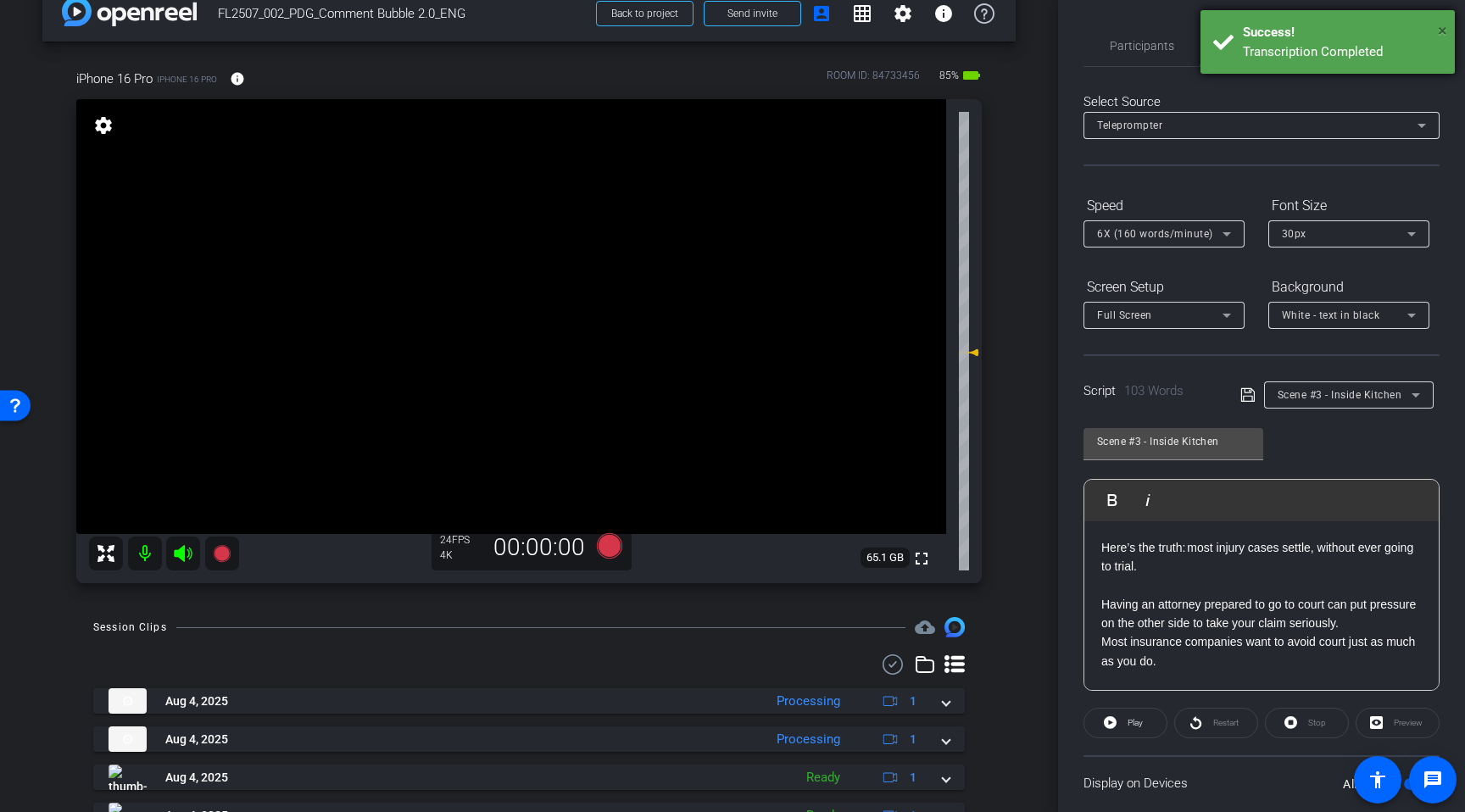 click on "×" at bounding box center (1442, 31) 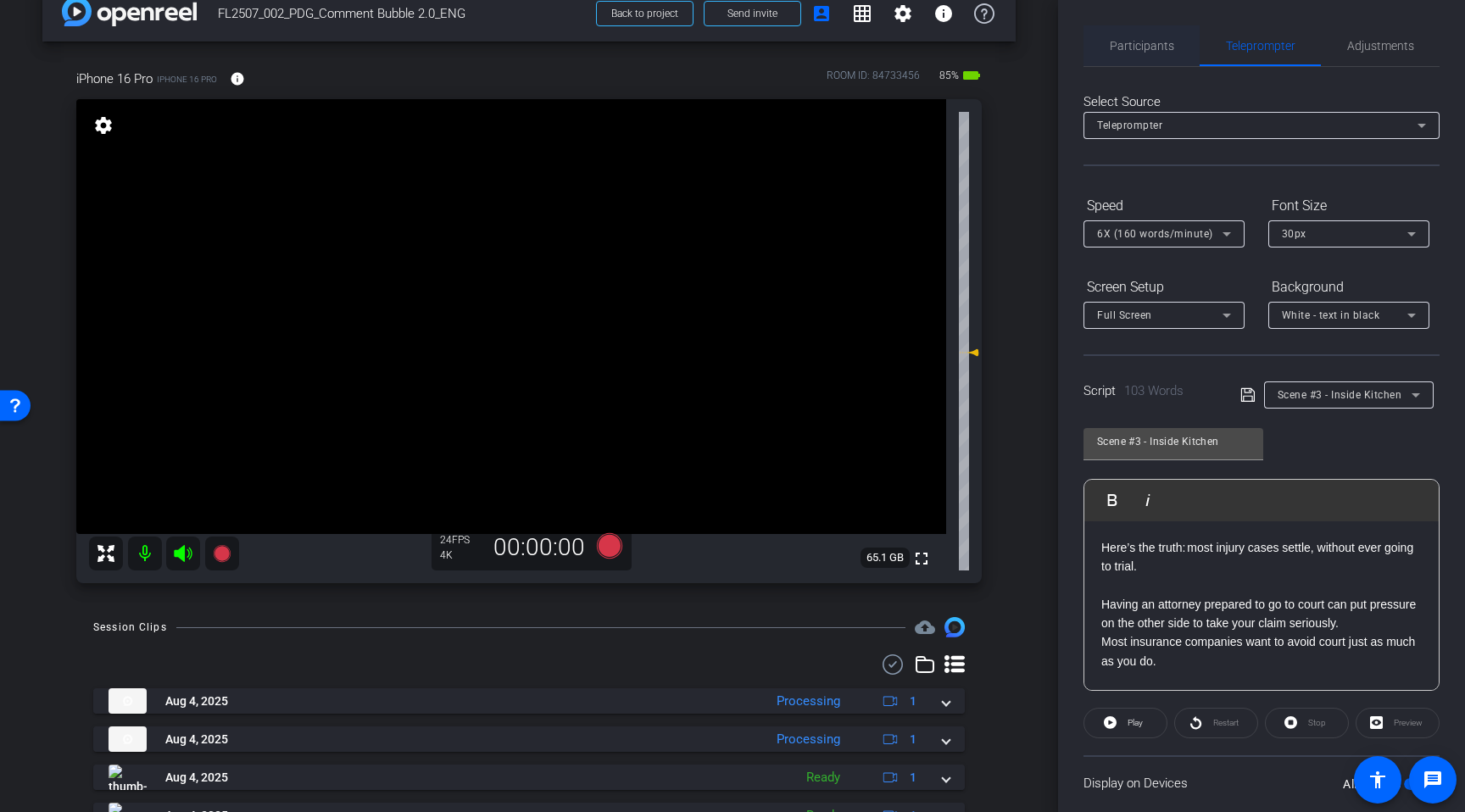 click on "Participants" at bounding box center [1142, 46] 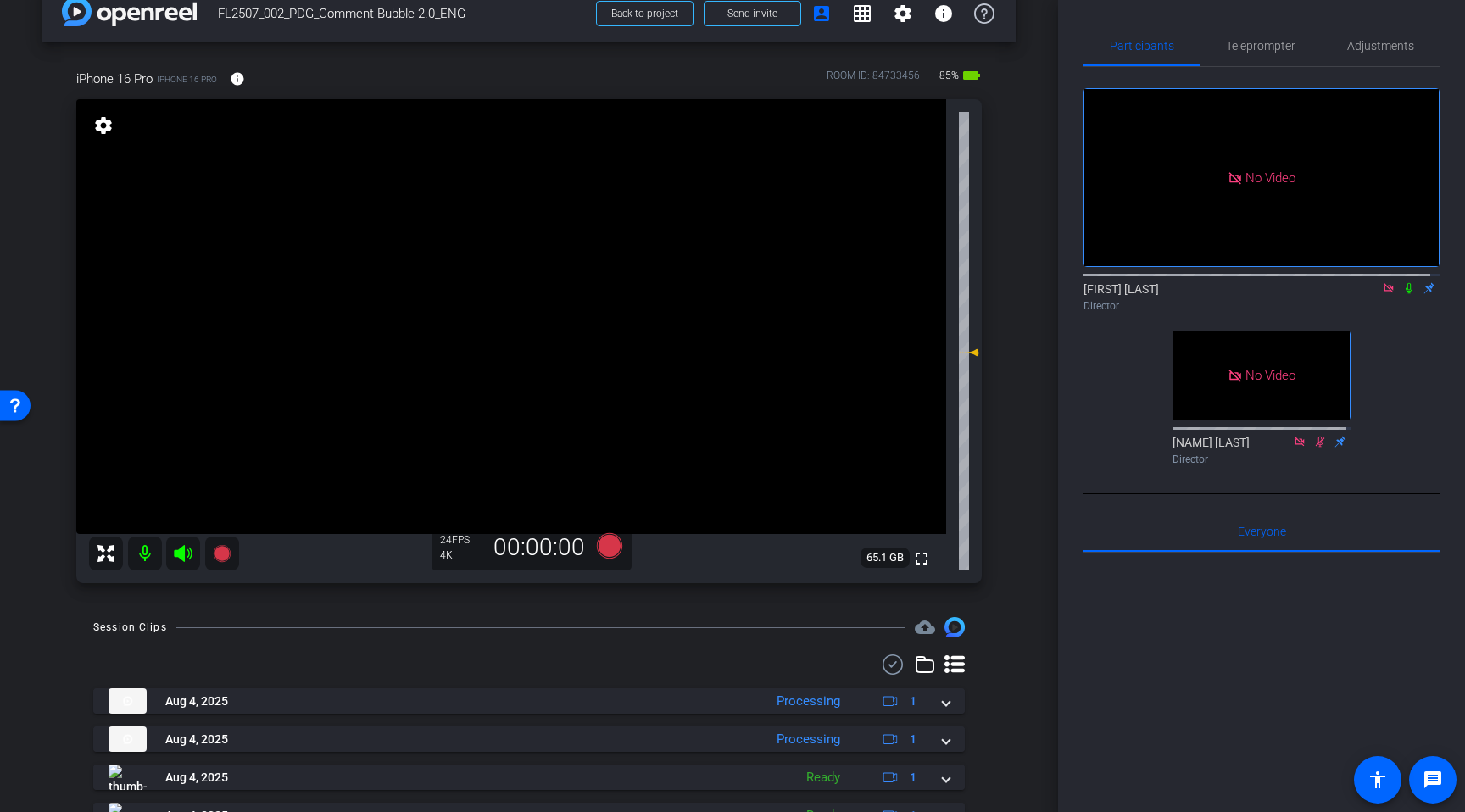 click 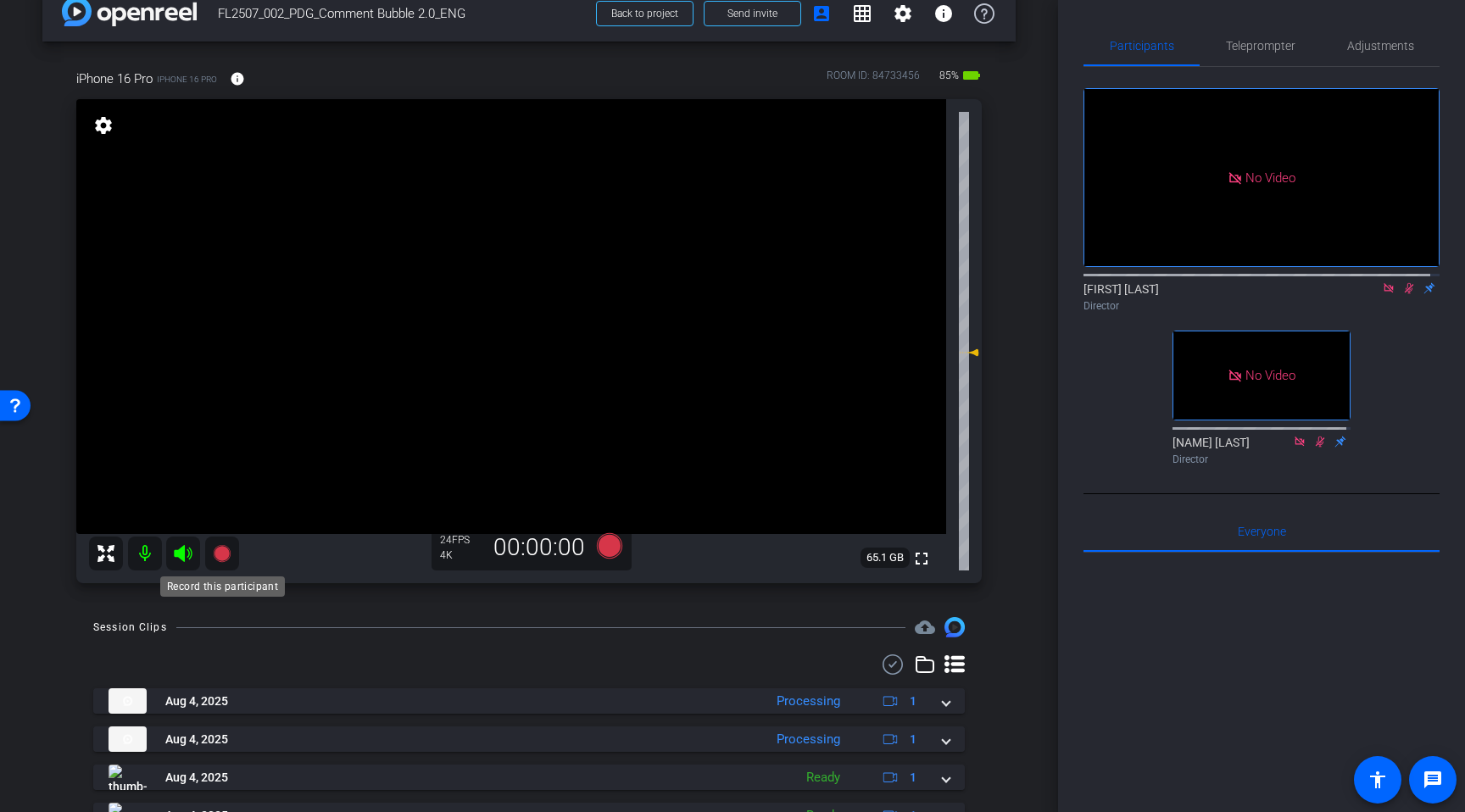 click 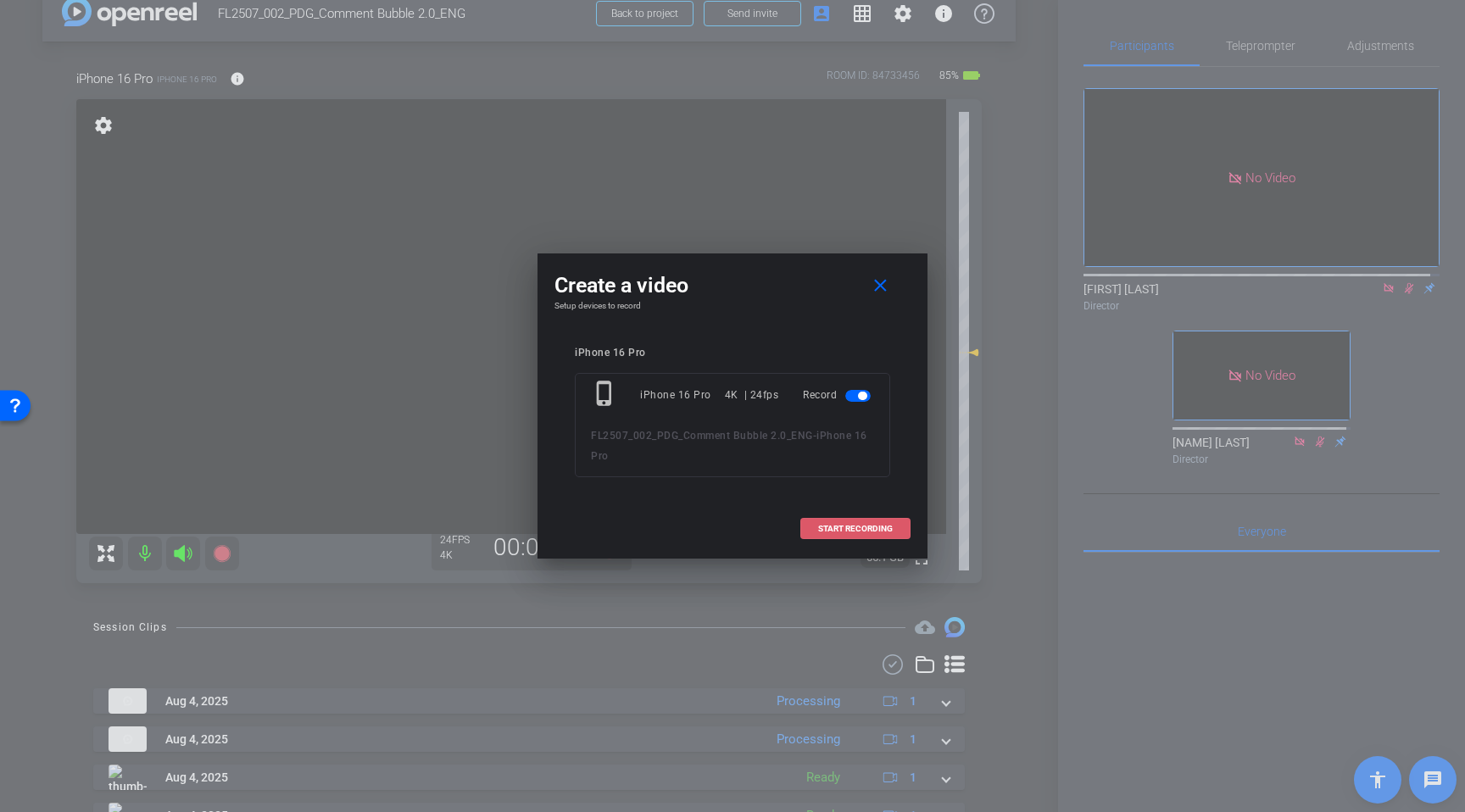 click on "START RECORDING" at bounding box center (855, 529) 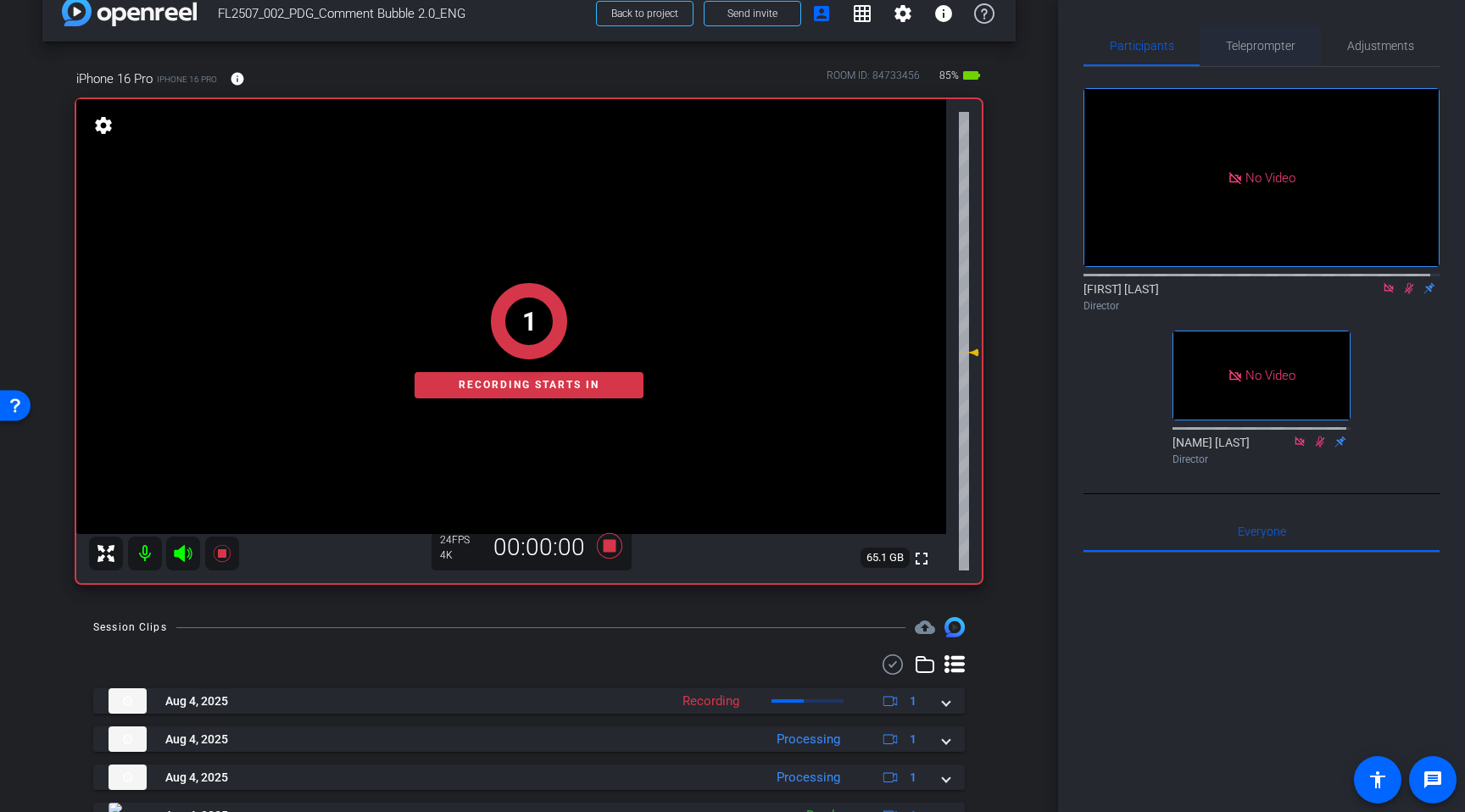 click on "Teleprompter" at bounding box center (1261, 46) 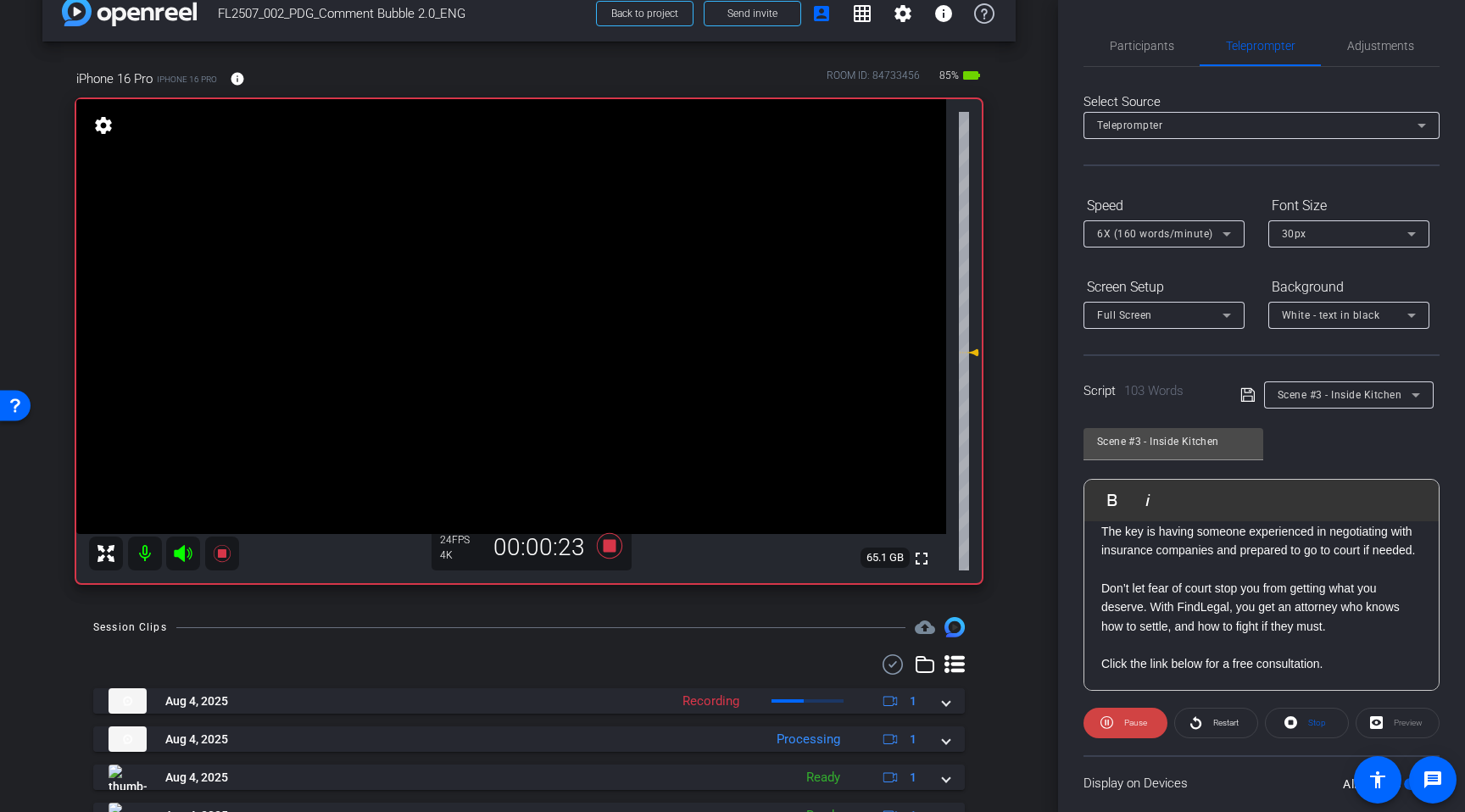 scroll, scrollTop: 187, scrollLeft: 0, axis: vertical 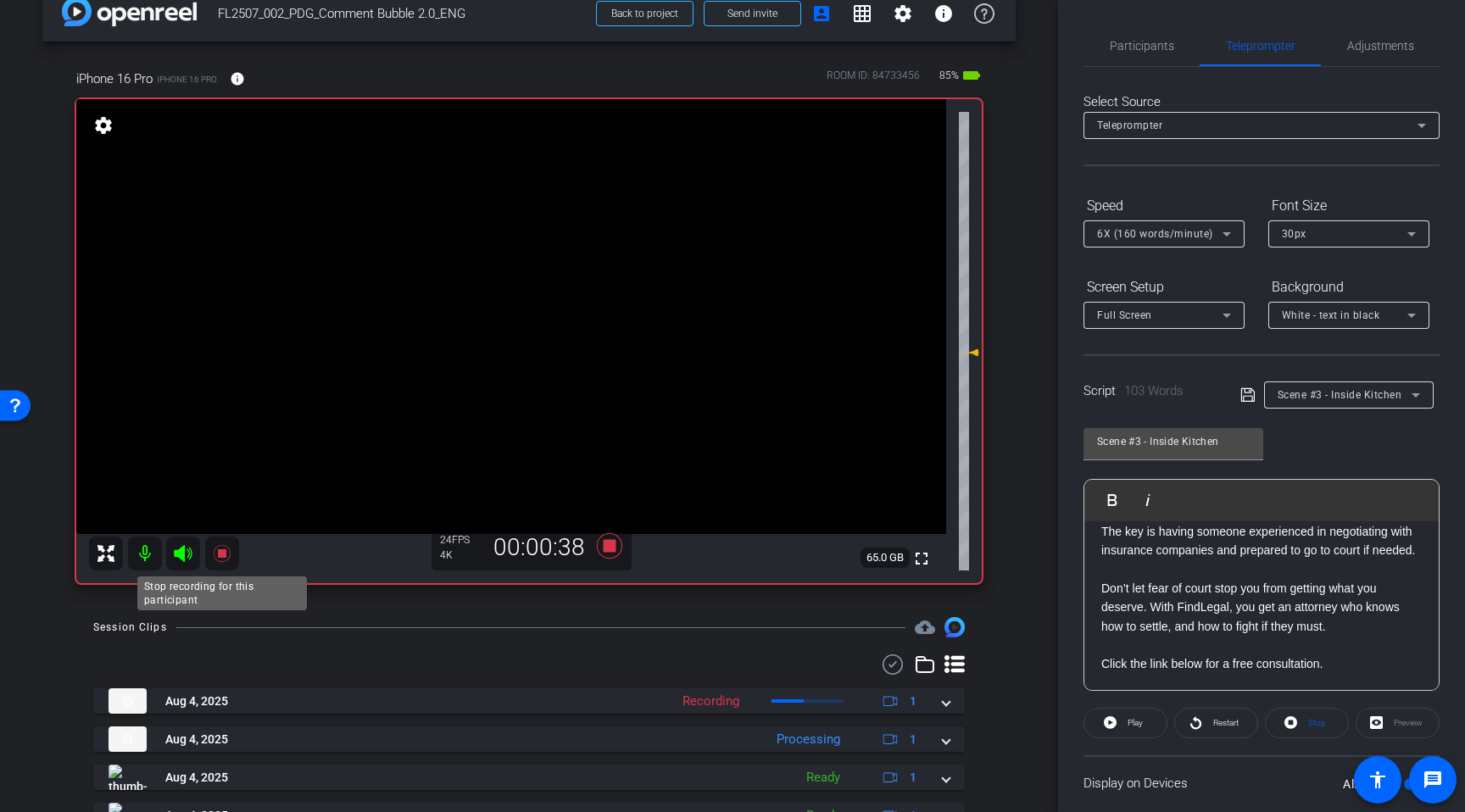 click 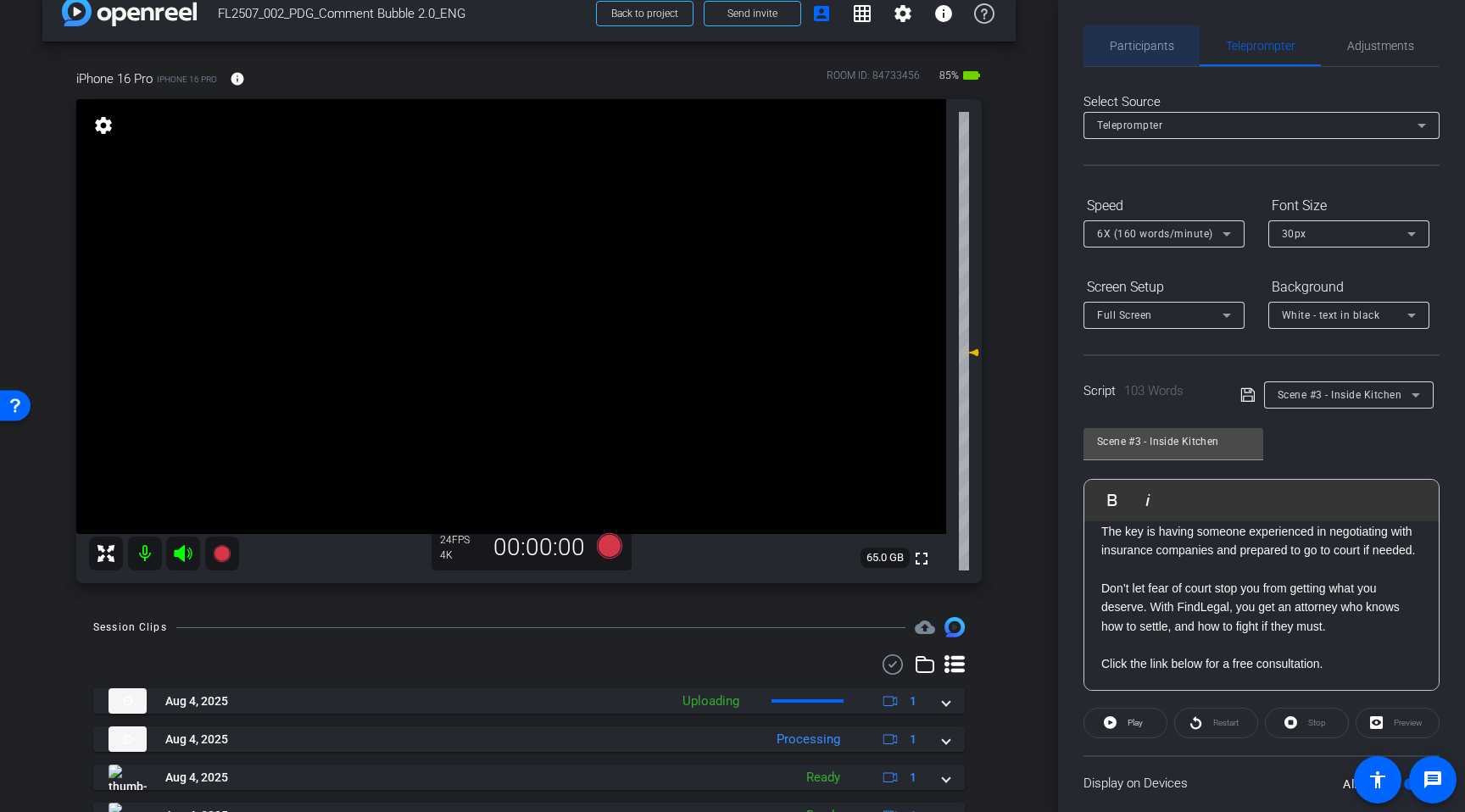 click on "Participants" at bounding box center (1142, 46) 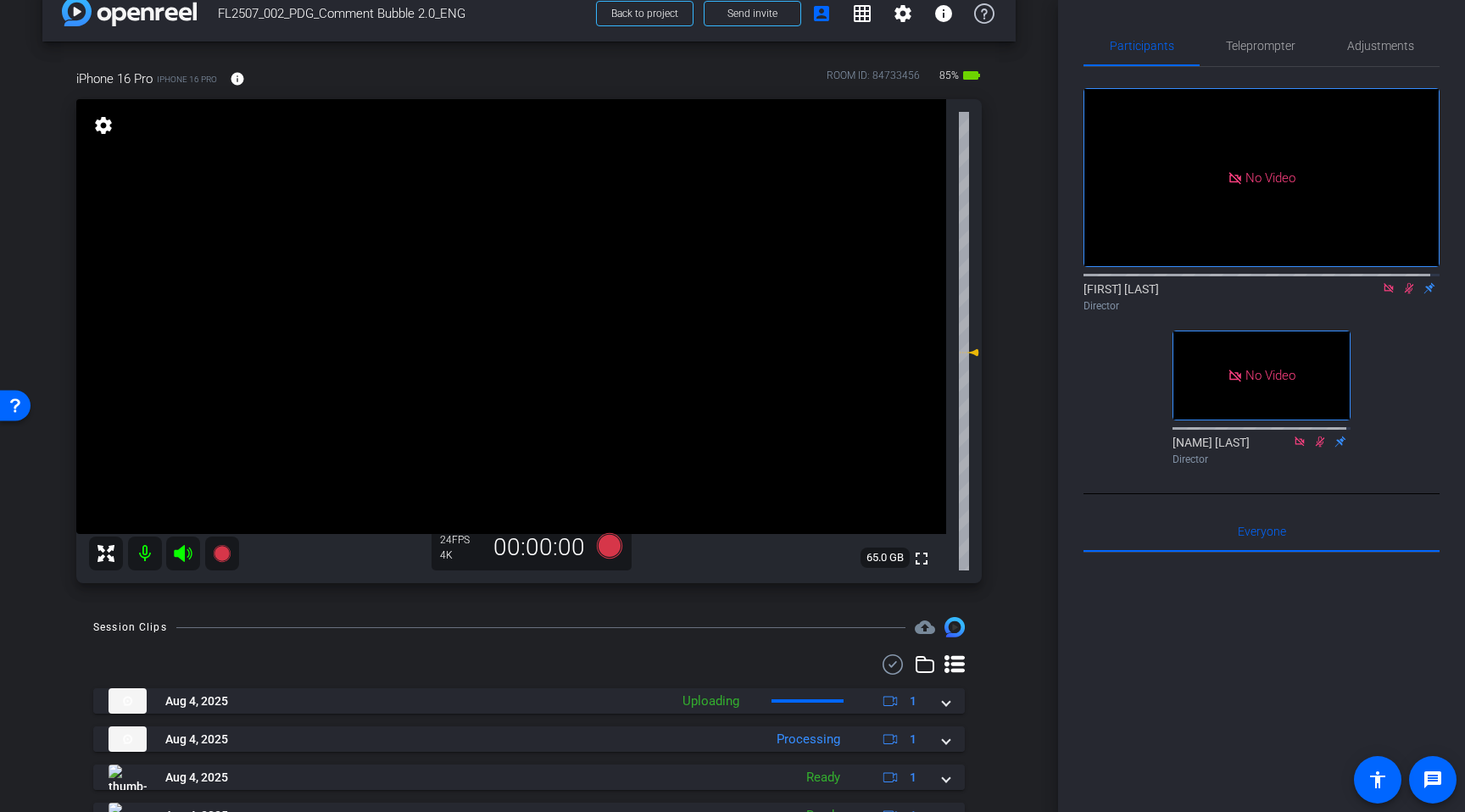 click on "[NAME]
Director" 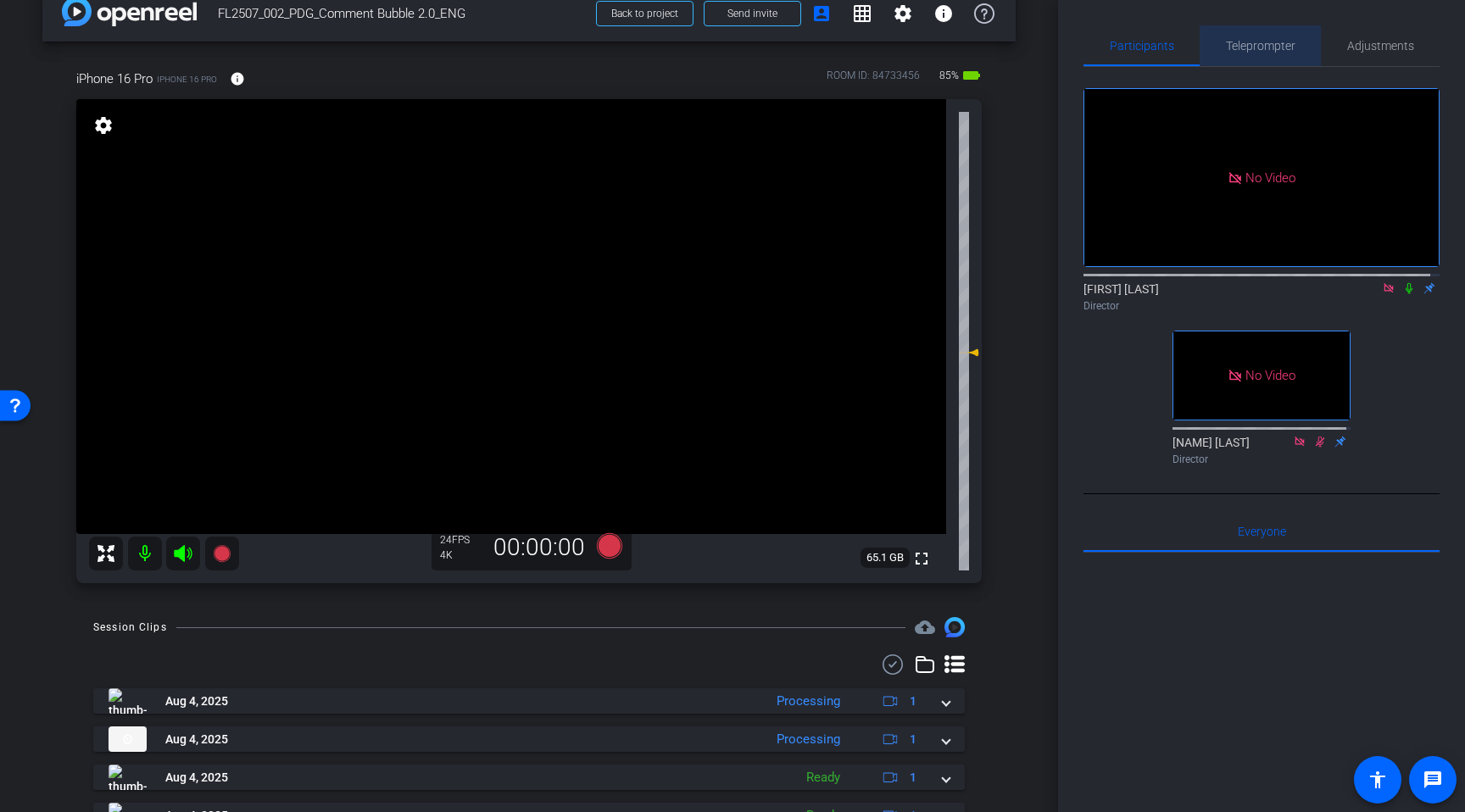 click on "Teleprompter" at bounding box center (1261, 46) 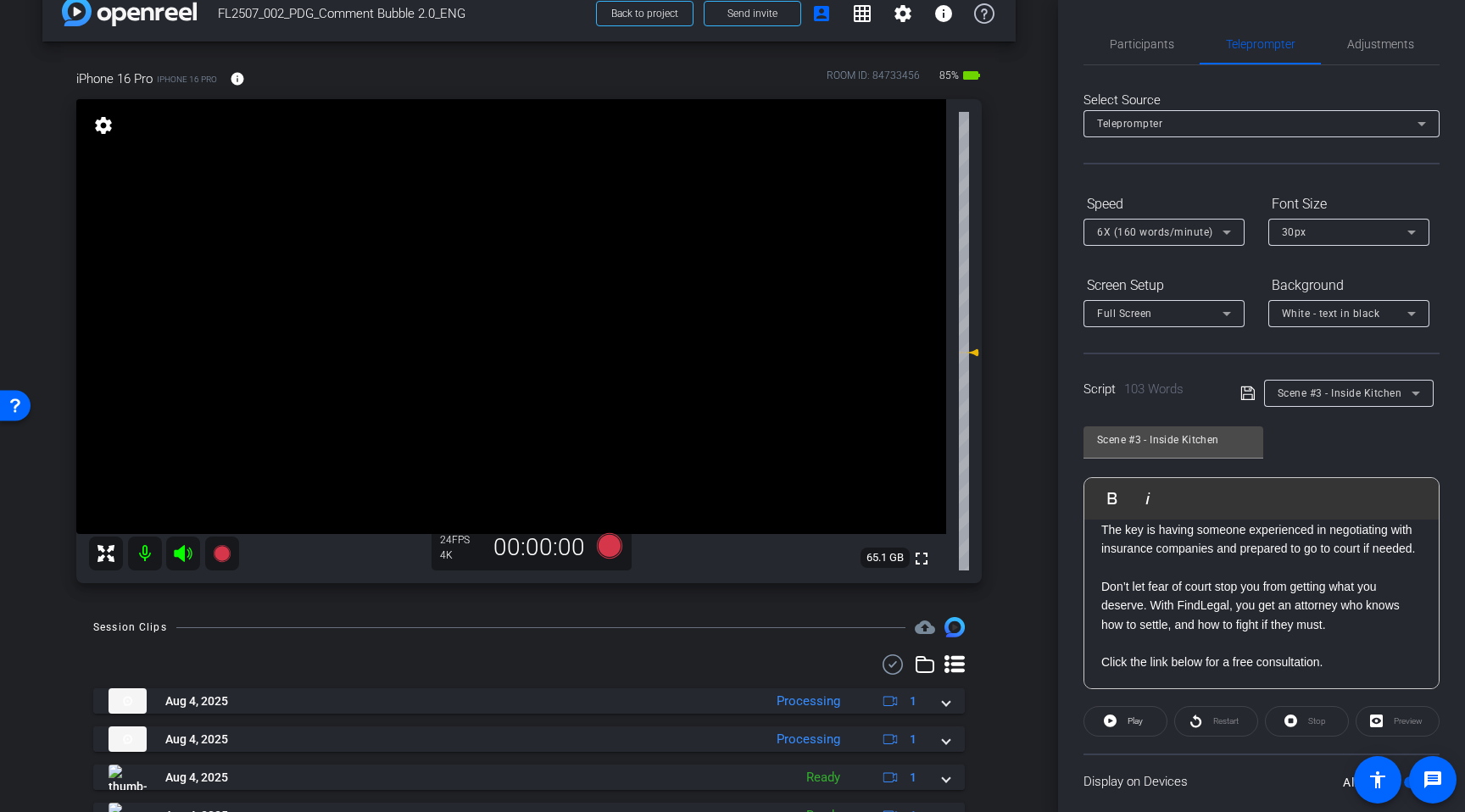 scroll, scrollTop: 0, scrollLeft: 0, axis: both 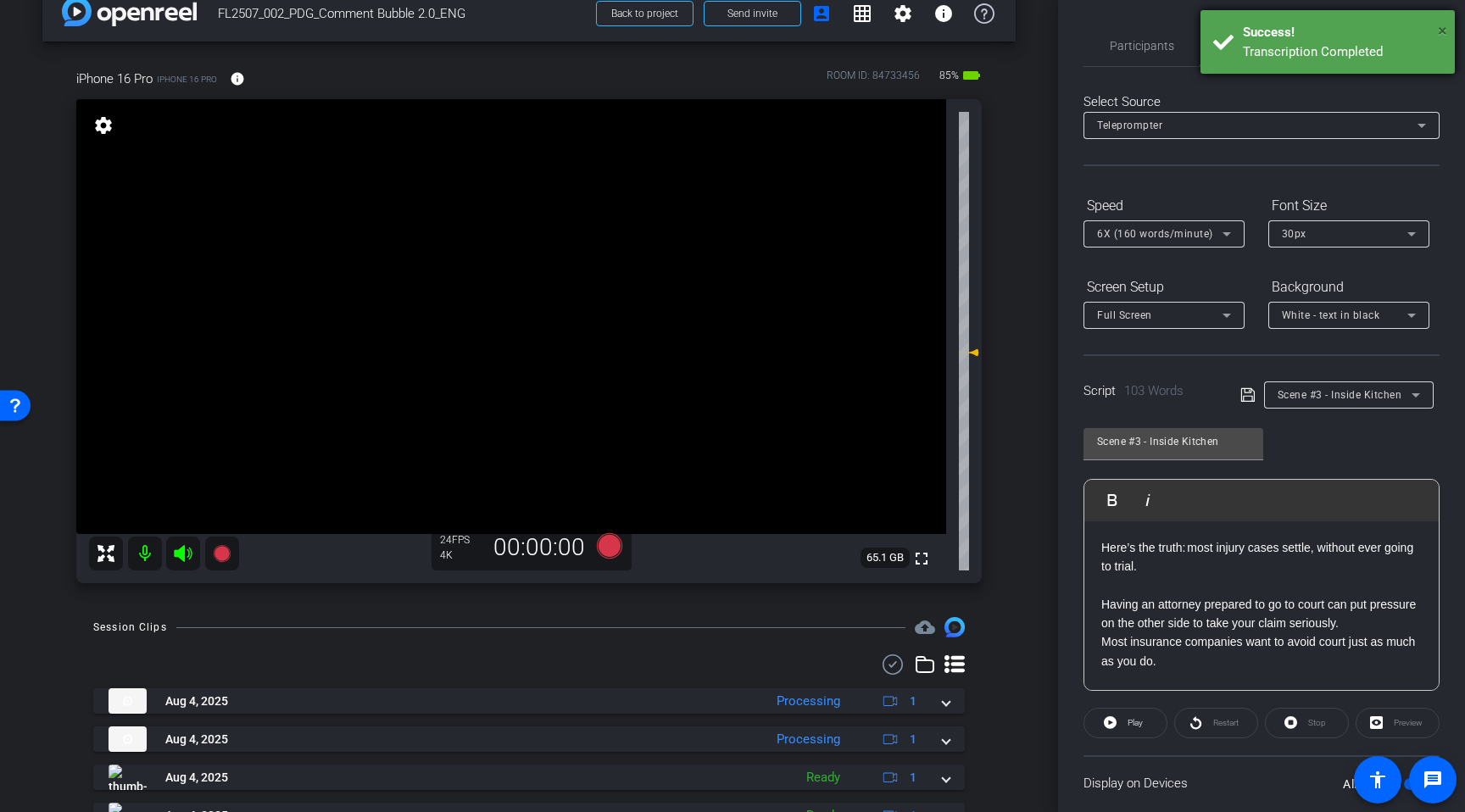 click on "×" at bounding box center (1442, 31) 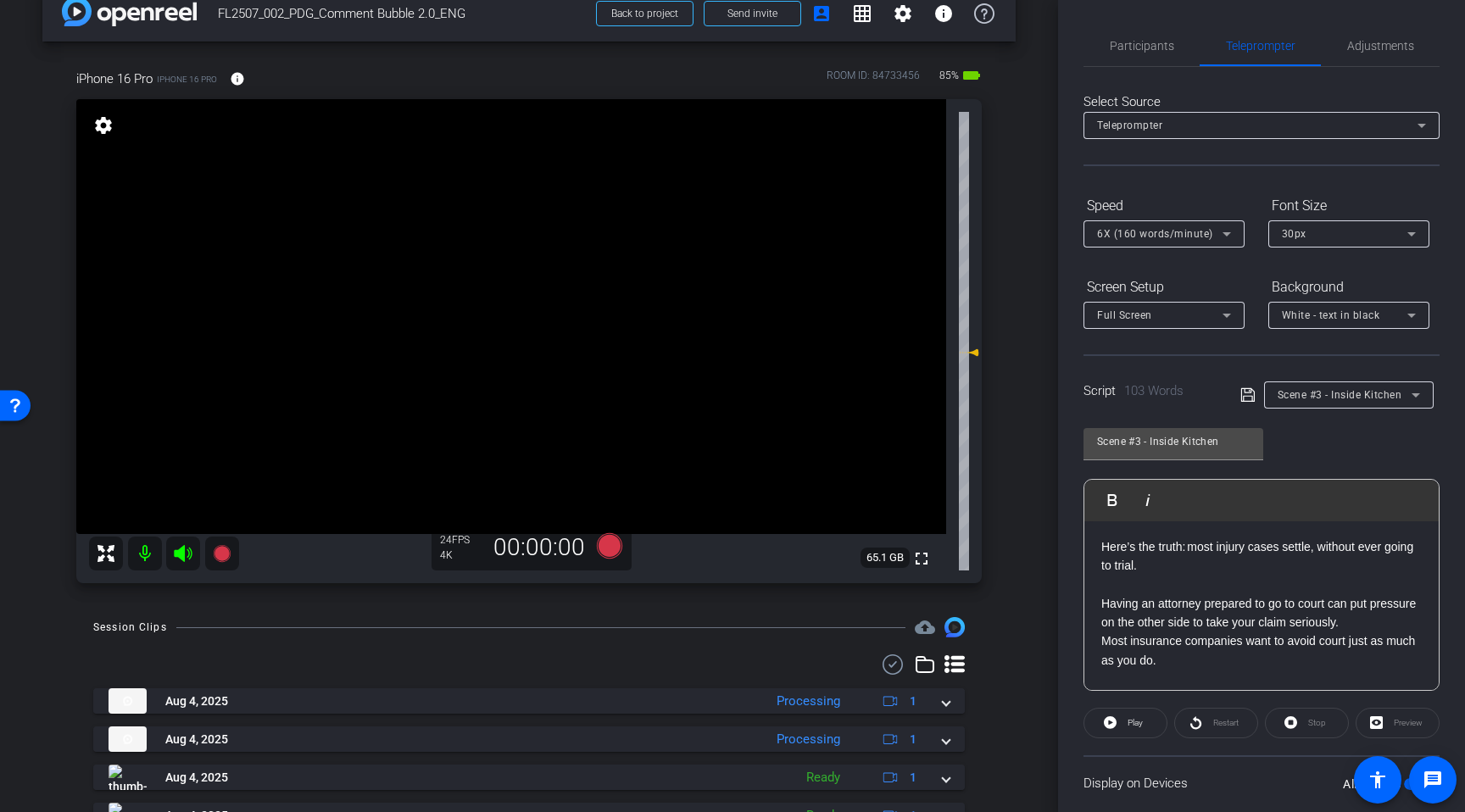 scroll, scrollTop: 0, scrollLeft: 0, axis: both 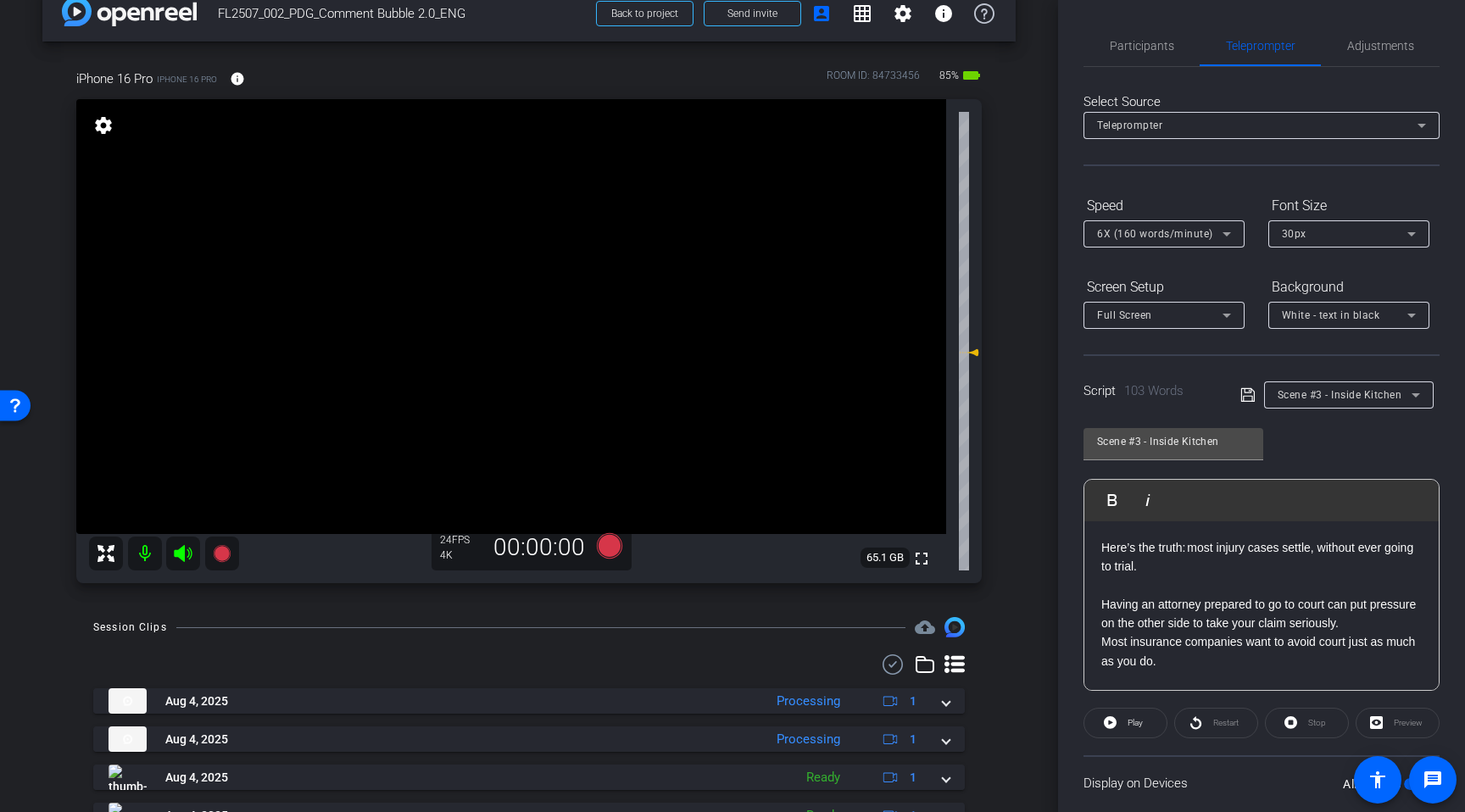 click on "Scene #3 - Inside Kitchen               Play        Play from this location               Play Selected        Play and display the selected text only Bold Italic Here’s the truth: most injury cases settle, without ever going to trial. Having an attorney prepared to go to court can put pressure on the other side to take your claim seriously. Most insurance companies want to avoid court just as much as you do.  The key is having someone   experienced in negotiating with insurance companies and prepared to go to court if needed.  Don’t let fear of court stop you from getting what you deserve. With FindLegal, you get an attorney who knows how to settle, and how to fight if they must. Click the link below for a free consultation. Enter script here..." 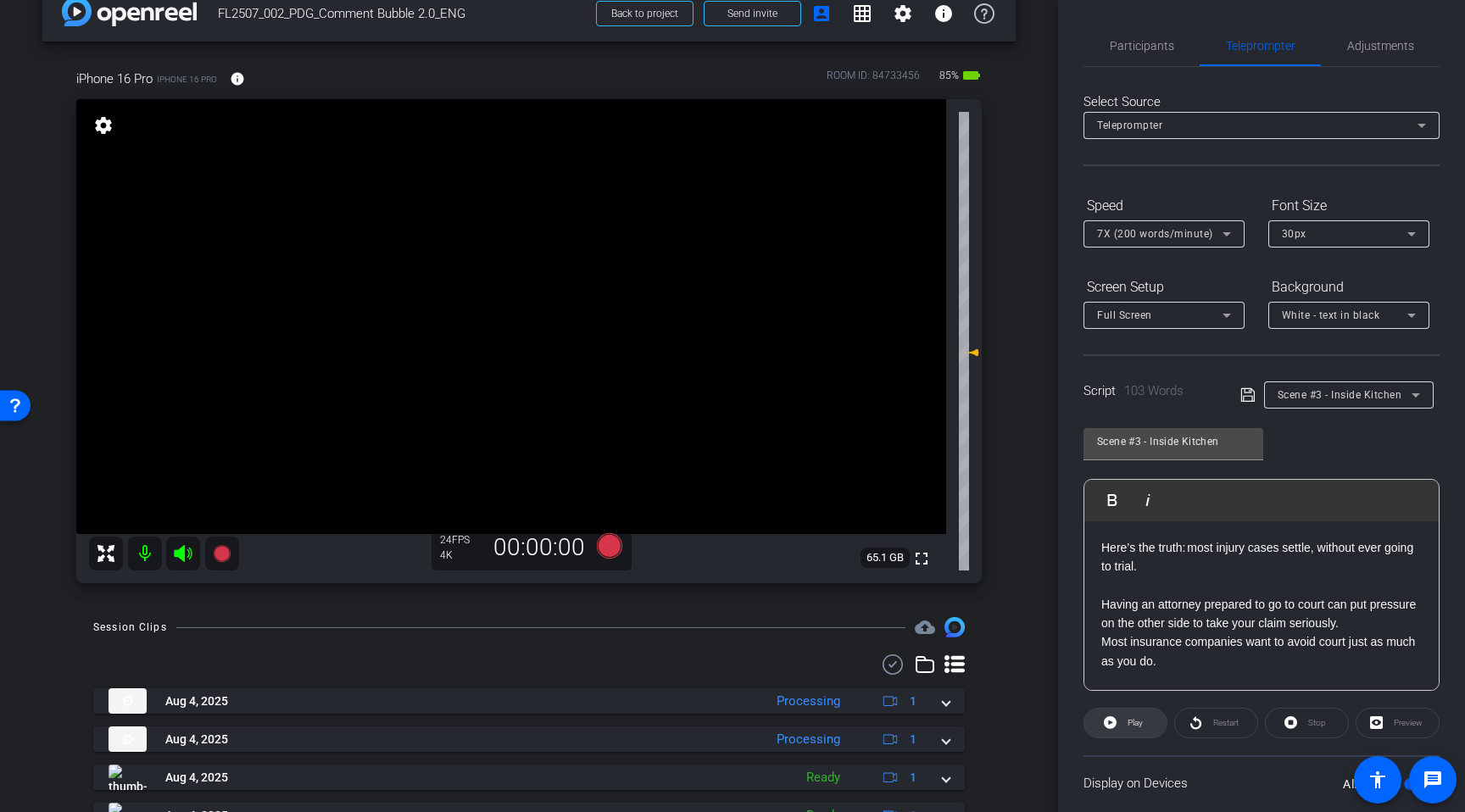 click on "Play" 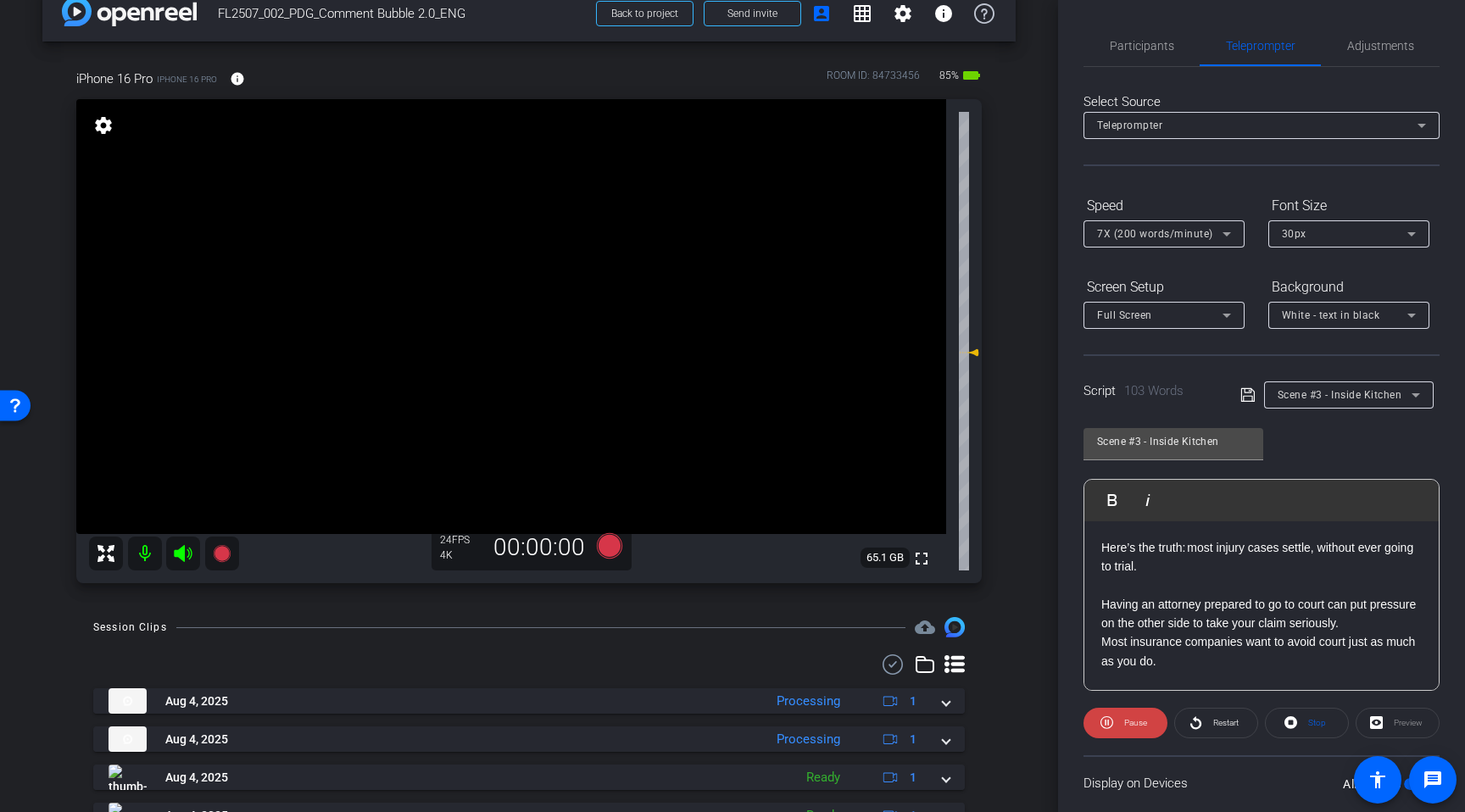 click on "Pause" 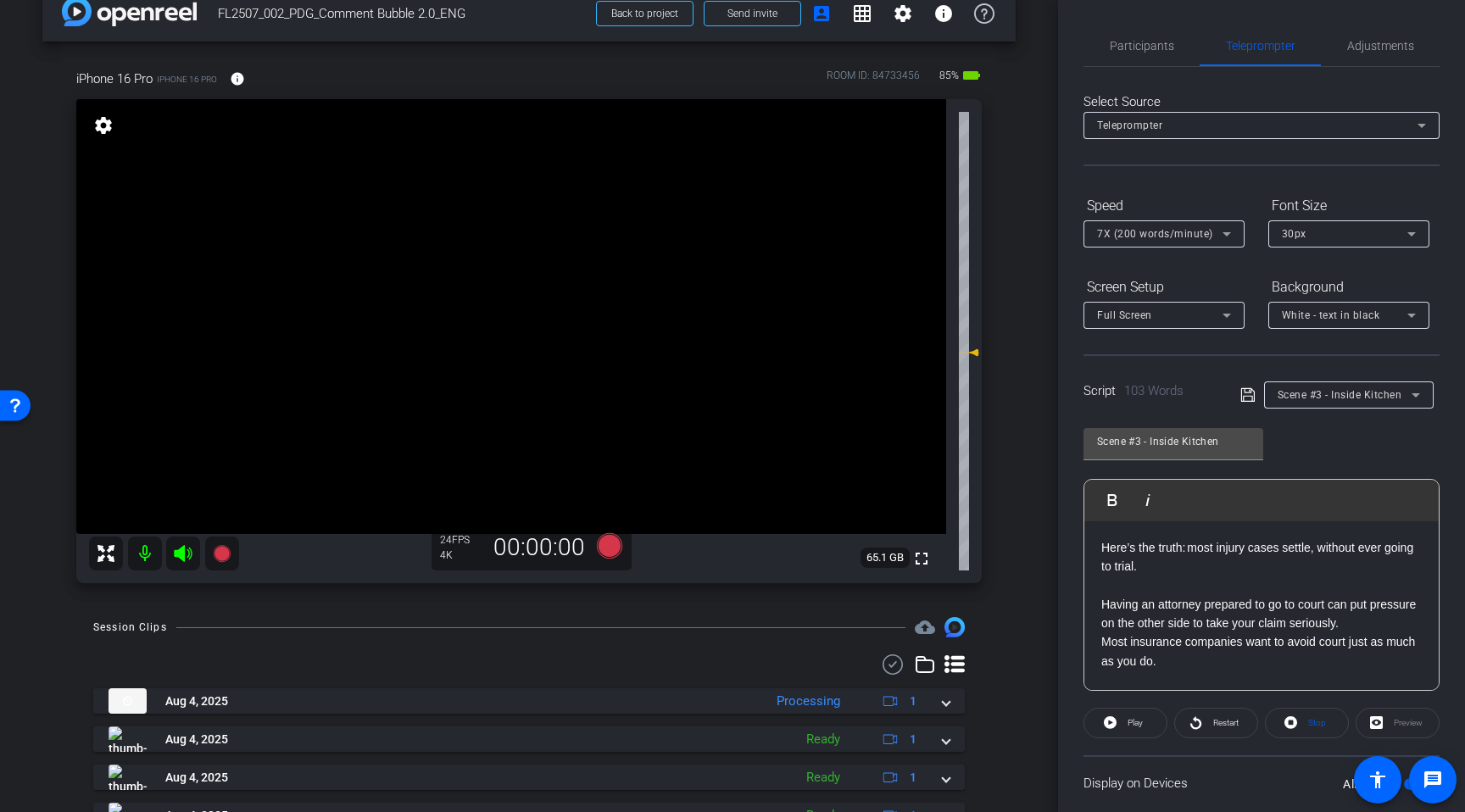 click on "Here’s the truth: most injury cases settle, without ever going to trial. Having an attorney prepared to go to court can put pressure on the other side to take your claim seriously." at bounding box center (1262, 586) 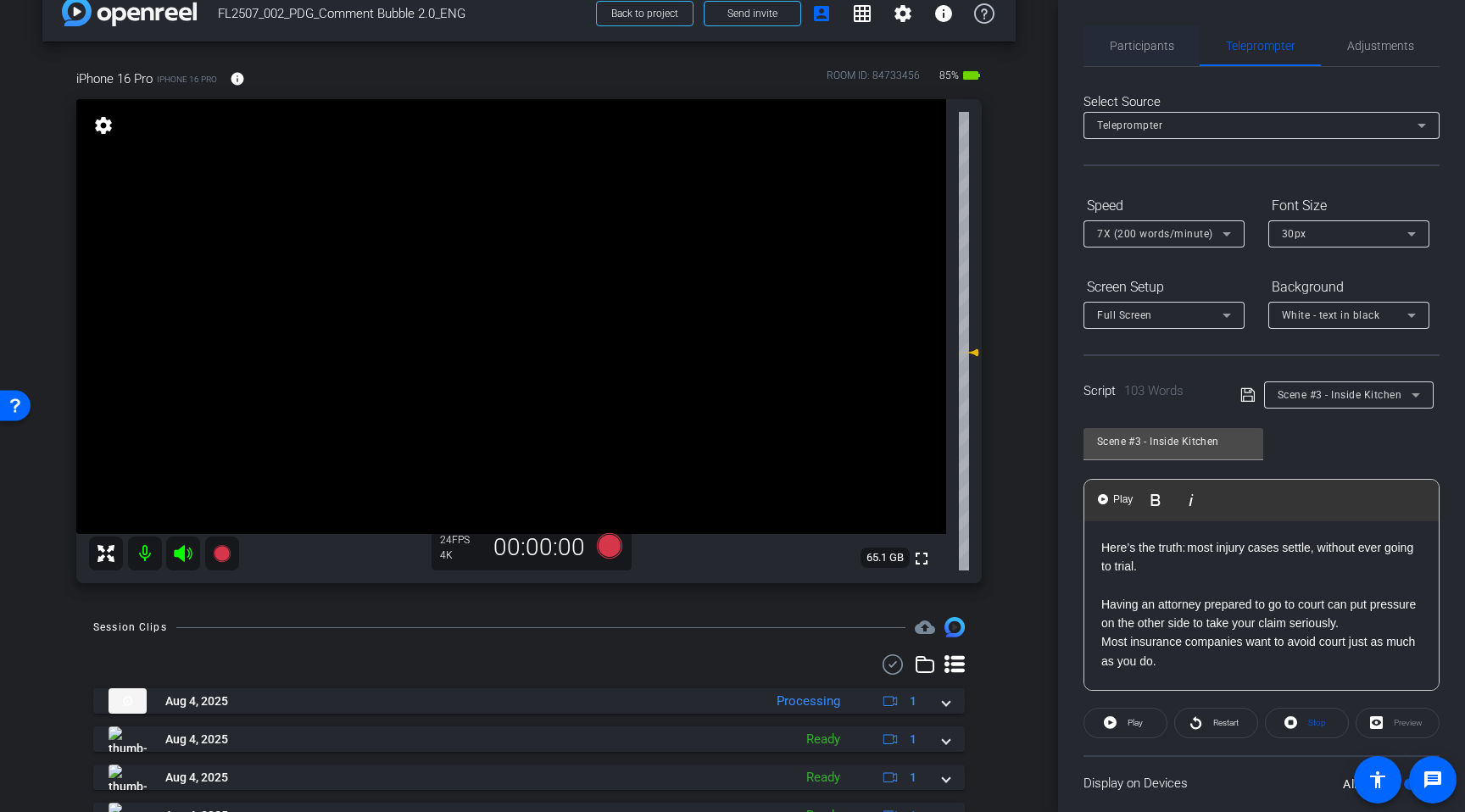 click on "Participants" at bounding box center [1142, 46] 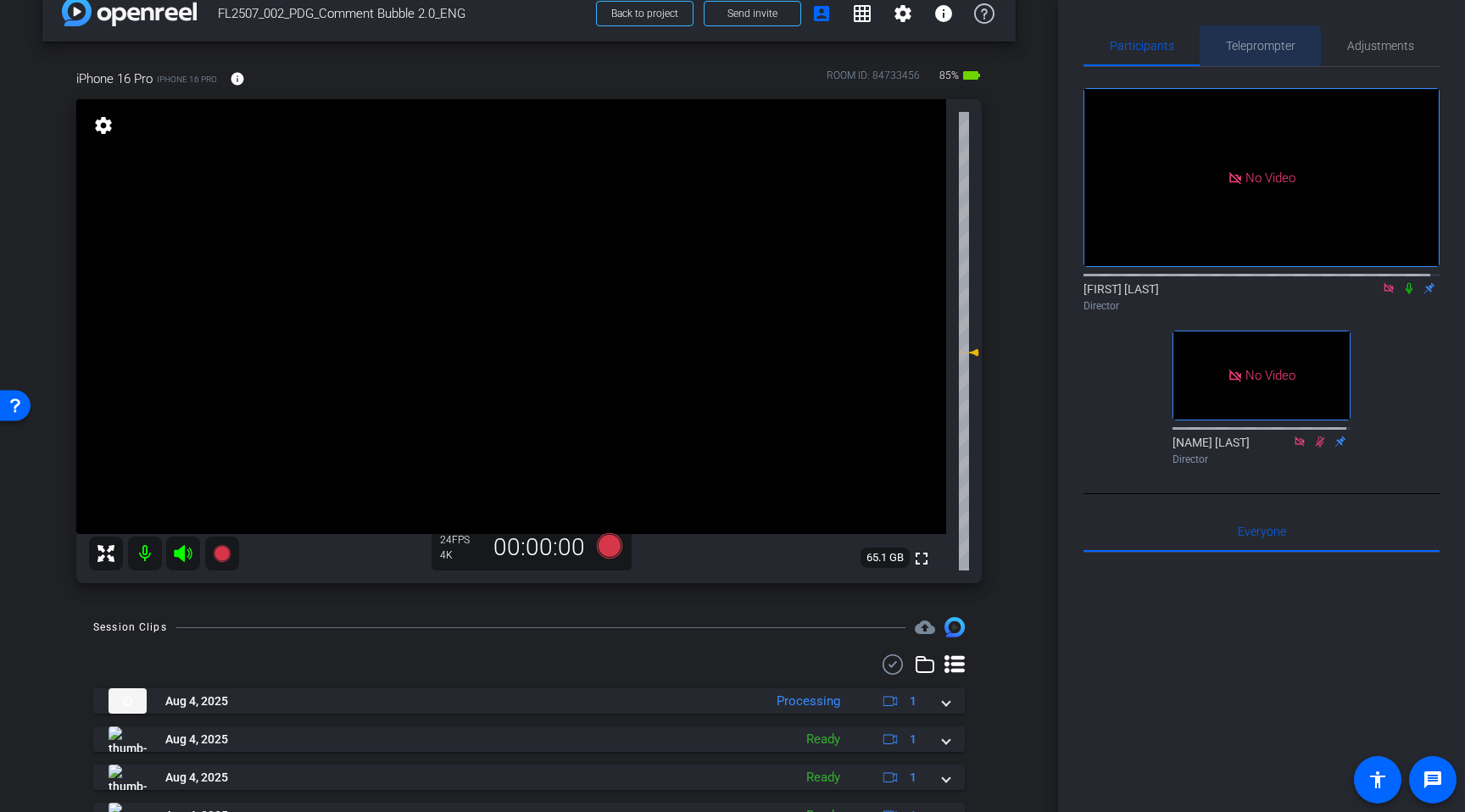 click on "Teleprompter" at bounding box center (1261, 46) 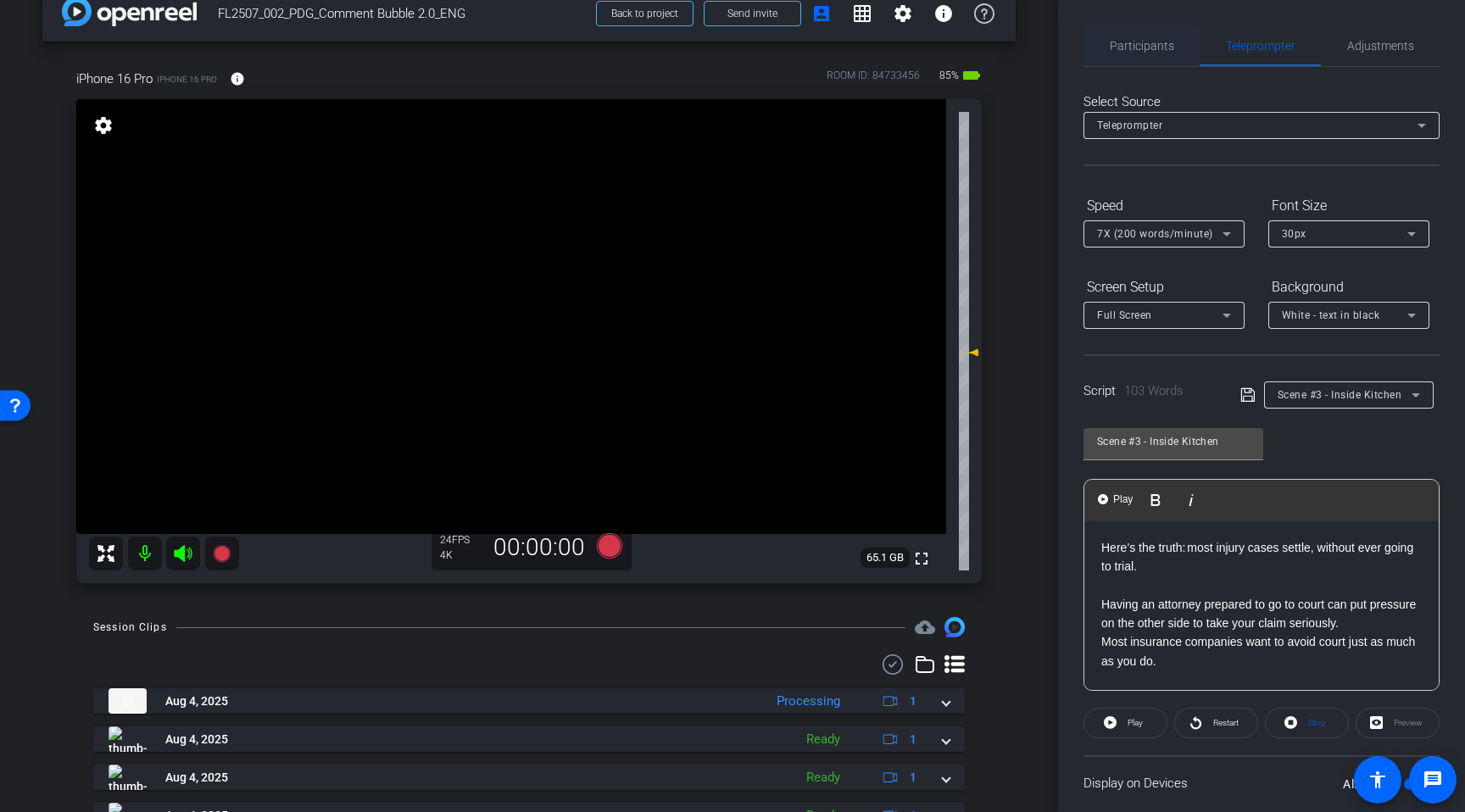 click on "Participants" at bounding box center [1142, 46] 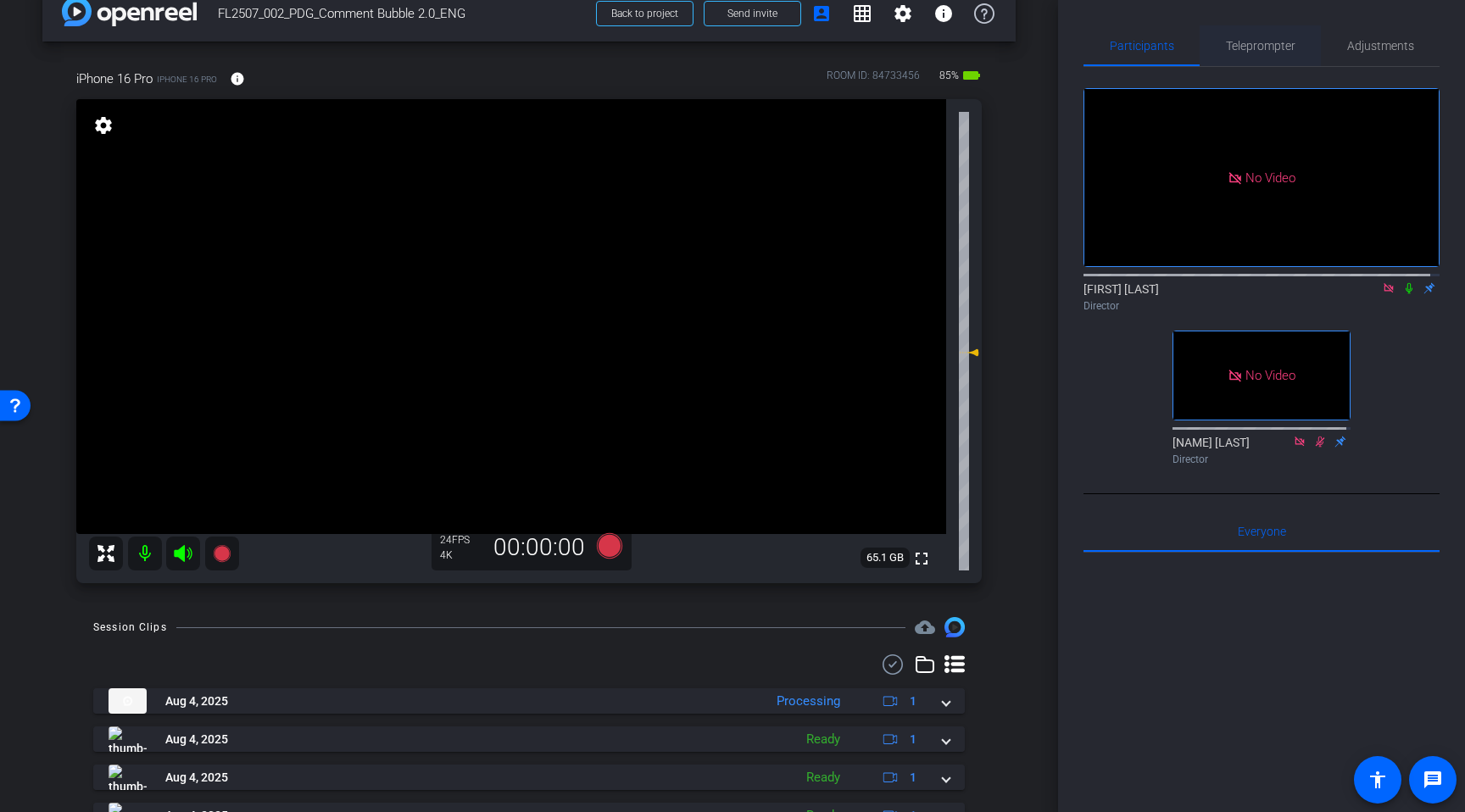 click on "Teleprompter" at bounding box center (1261, 46) 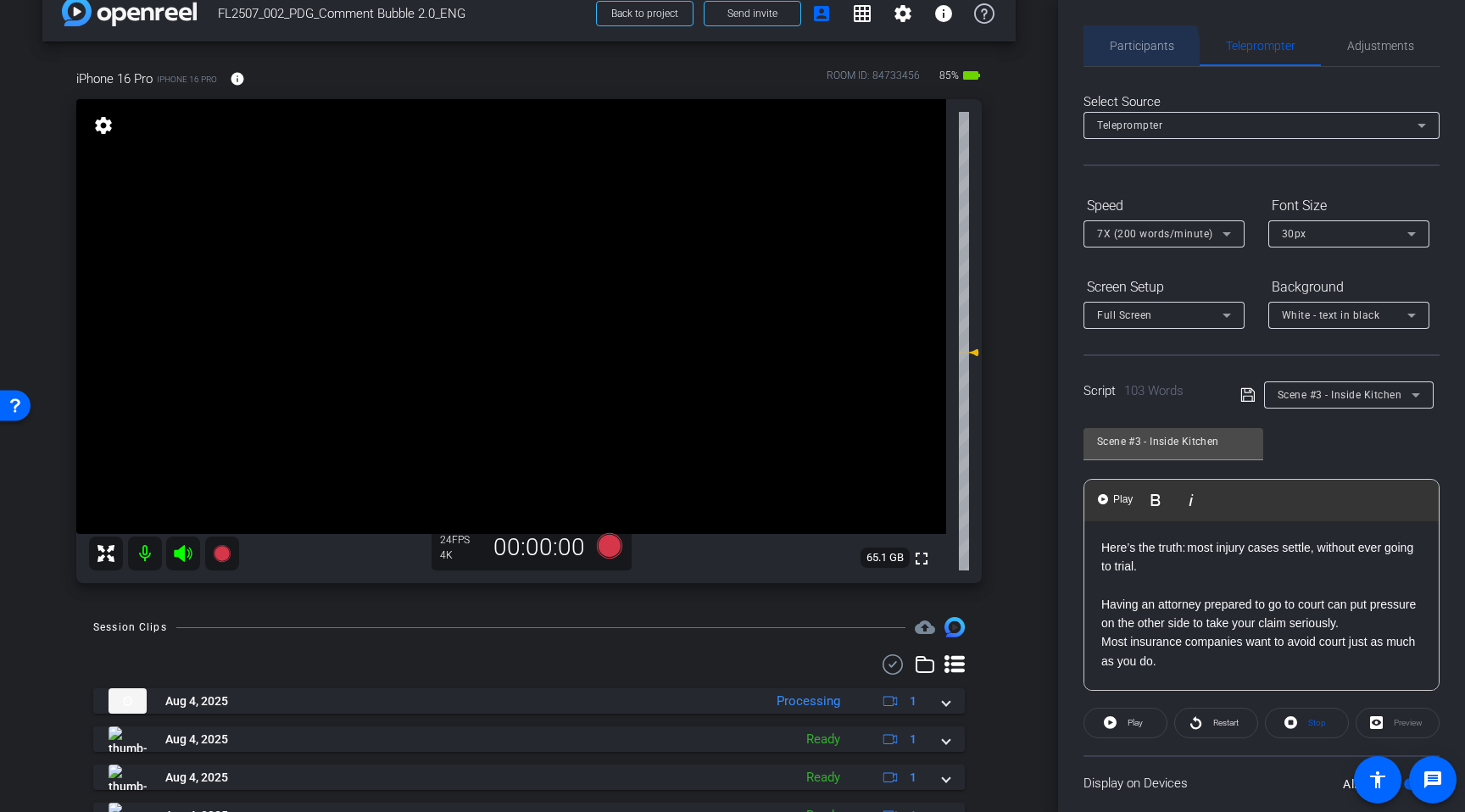 click on "Participants" at bounding box center (1142, 46) 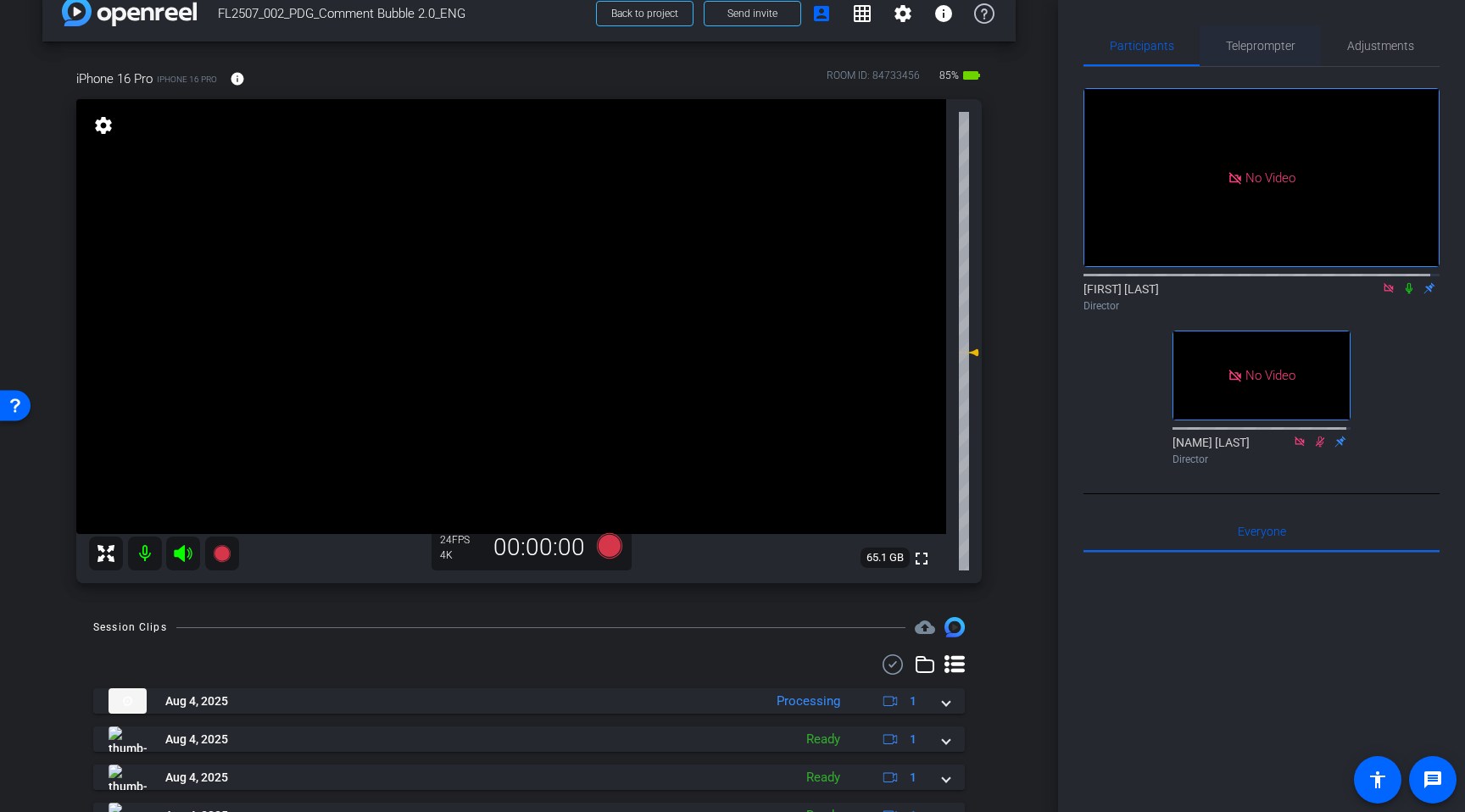 click on "Teleprompter" at bounding box center (1261, 46) 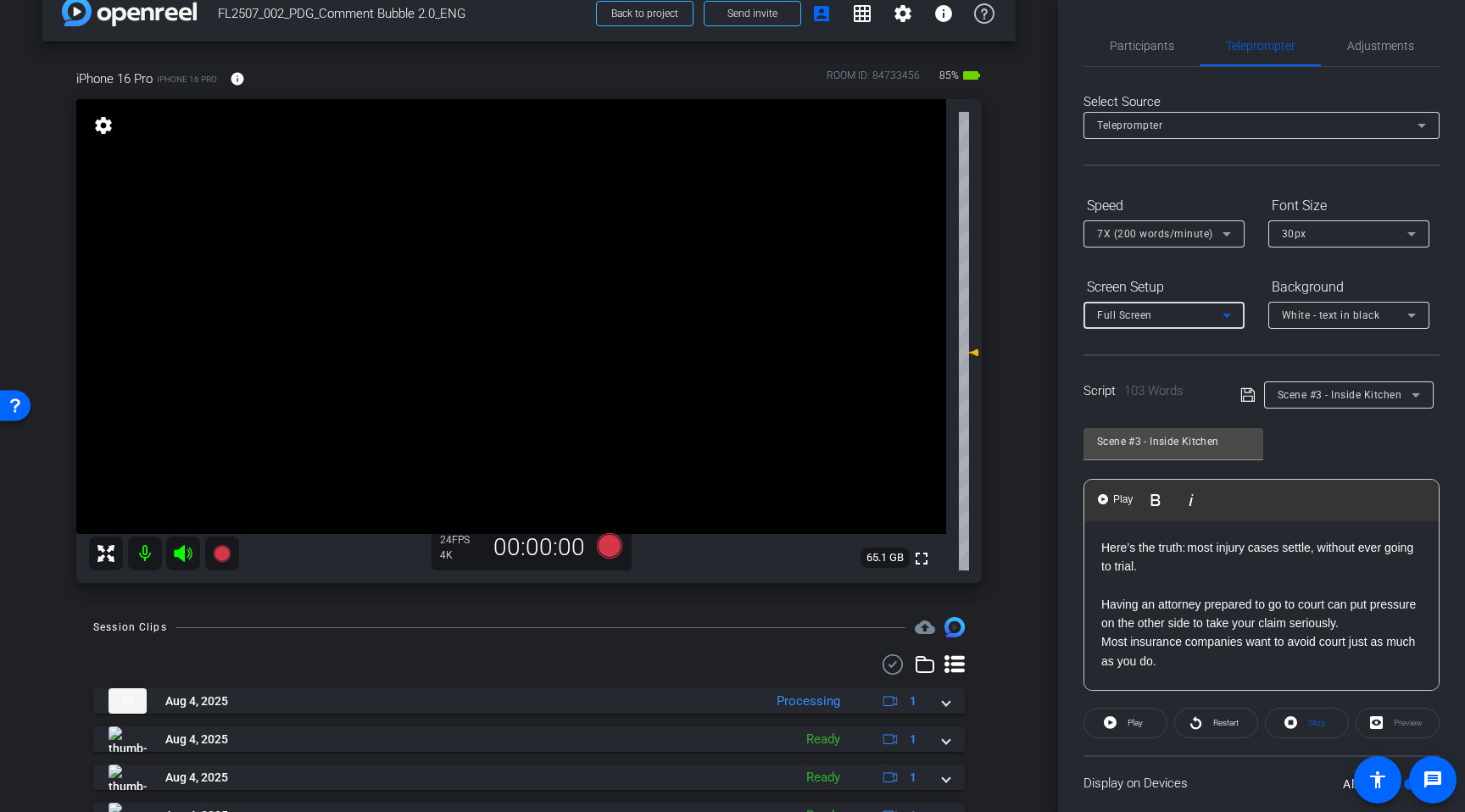 click 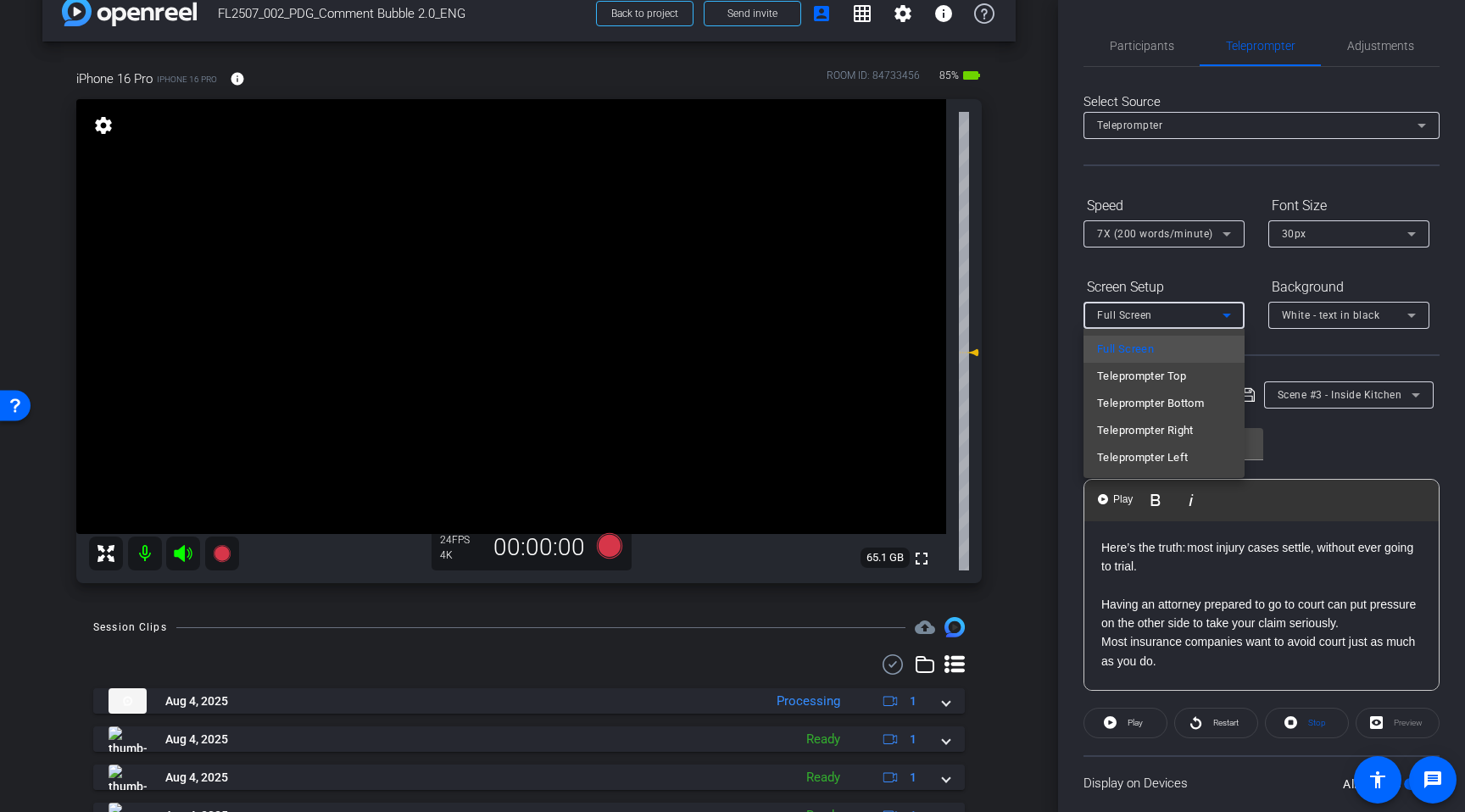 click at bounding box center (732, 406) 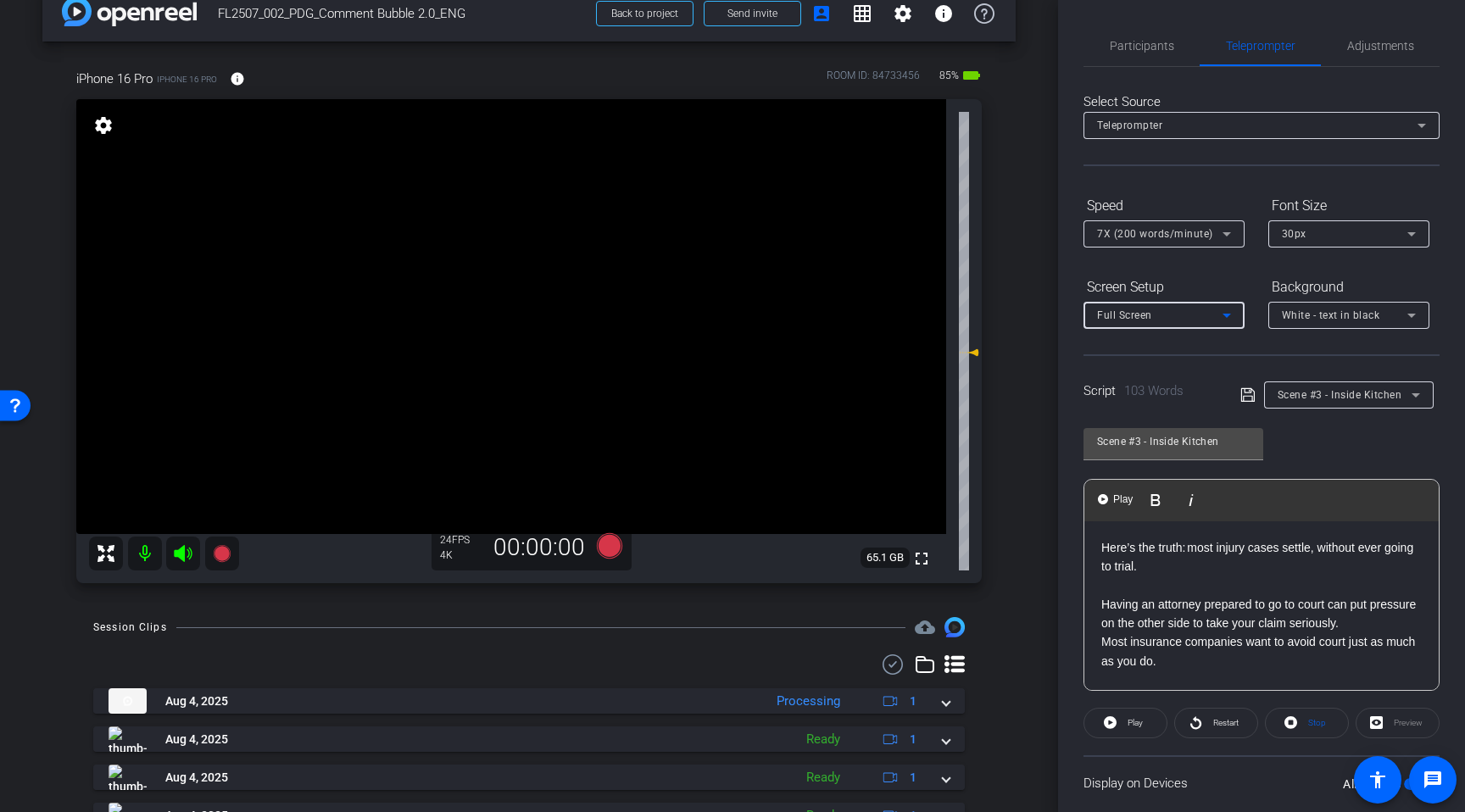 click 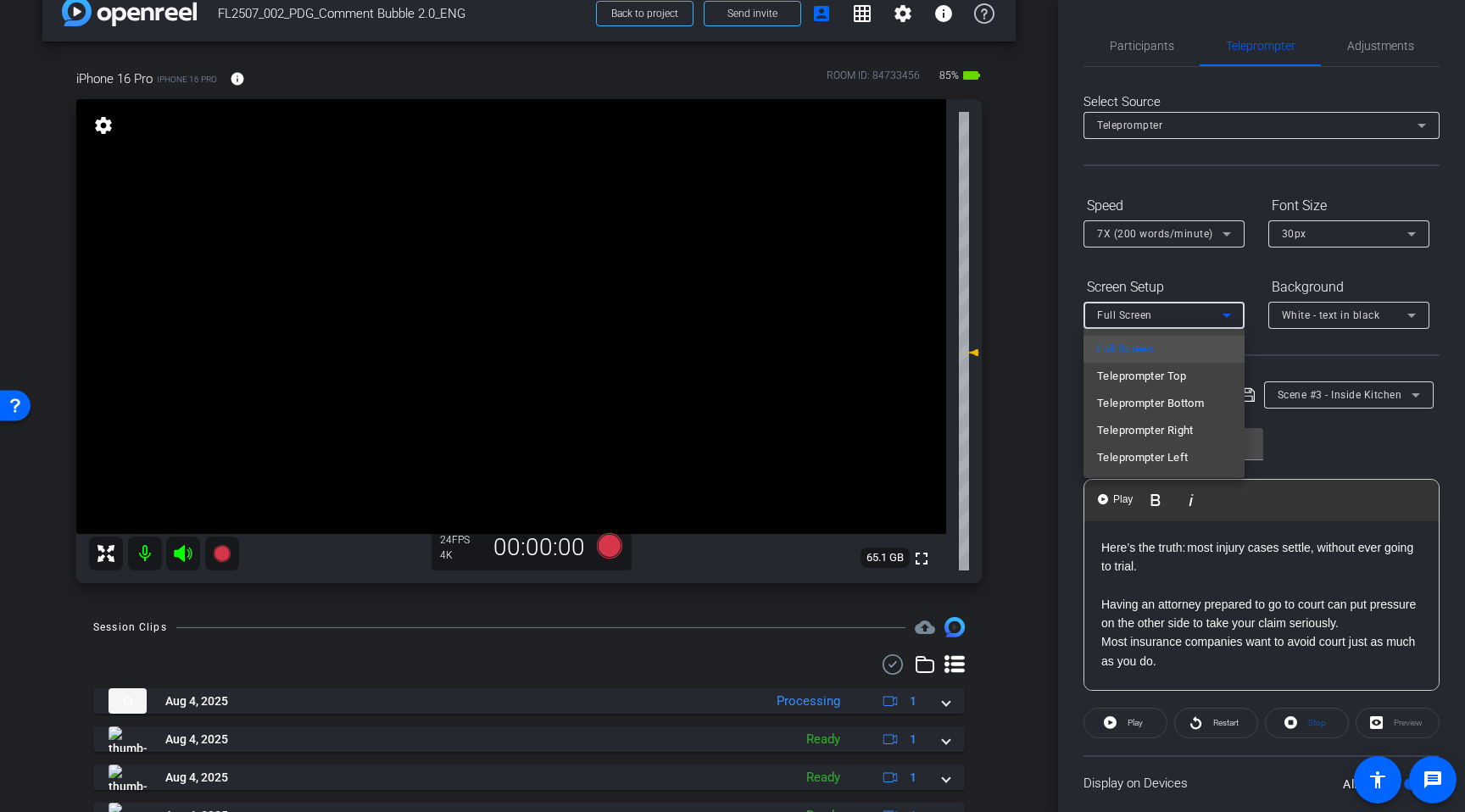 click at bounding box center (732, 406) 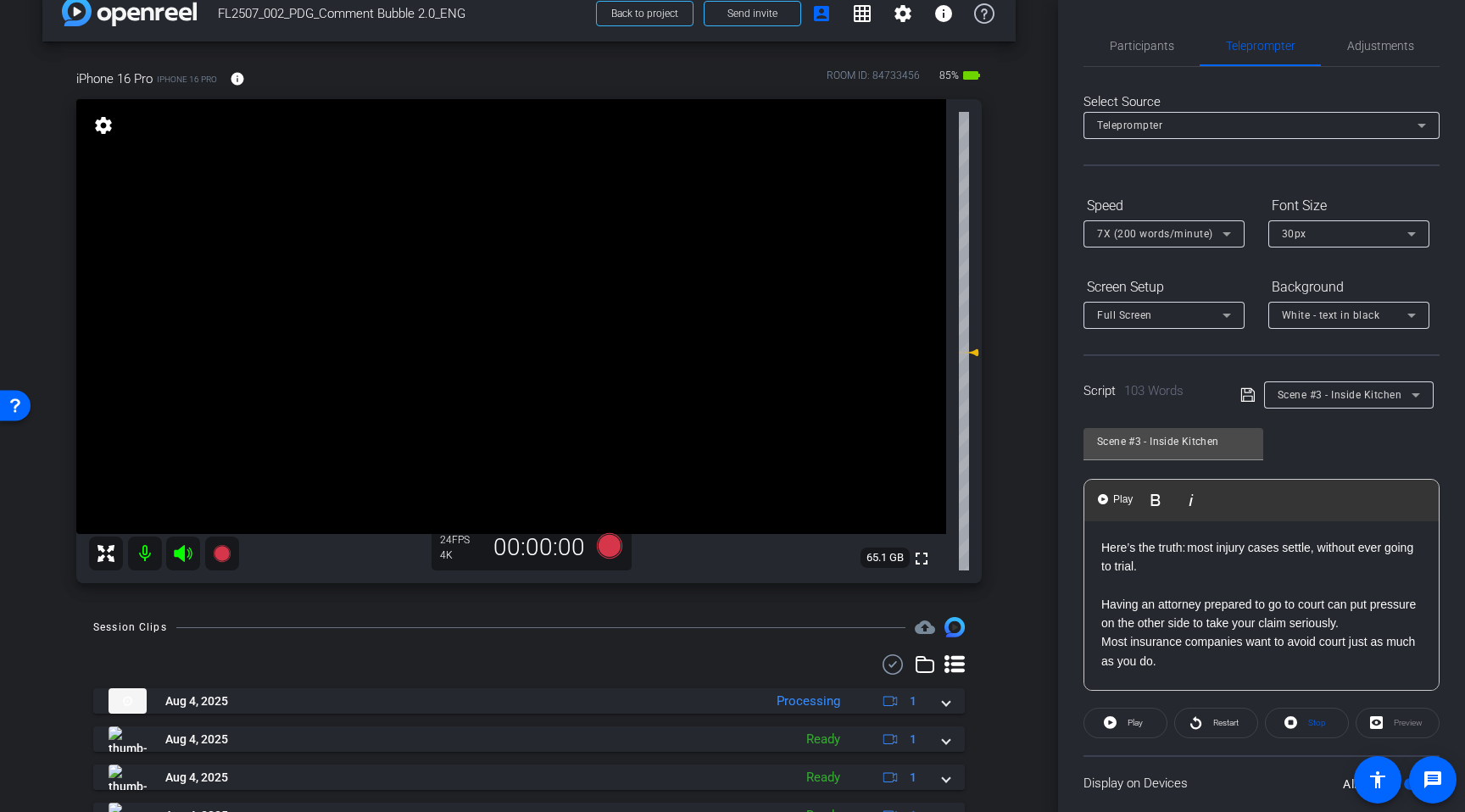 click 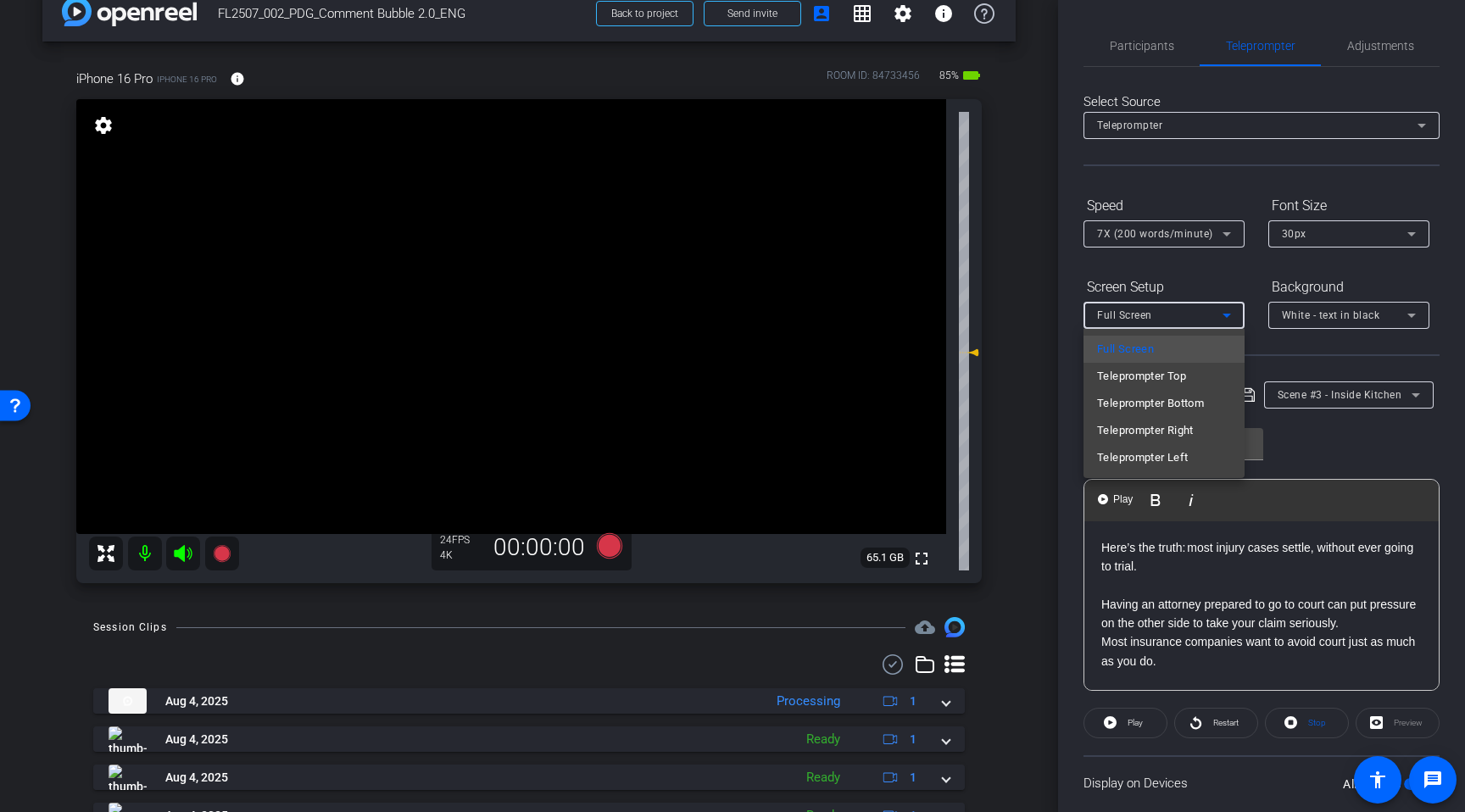 click at bounding box center (732, 406) 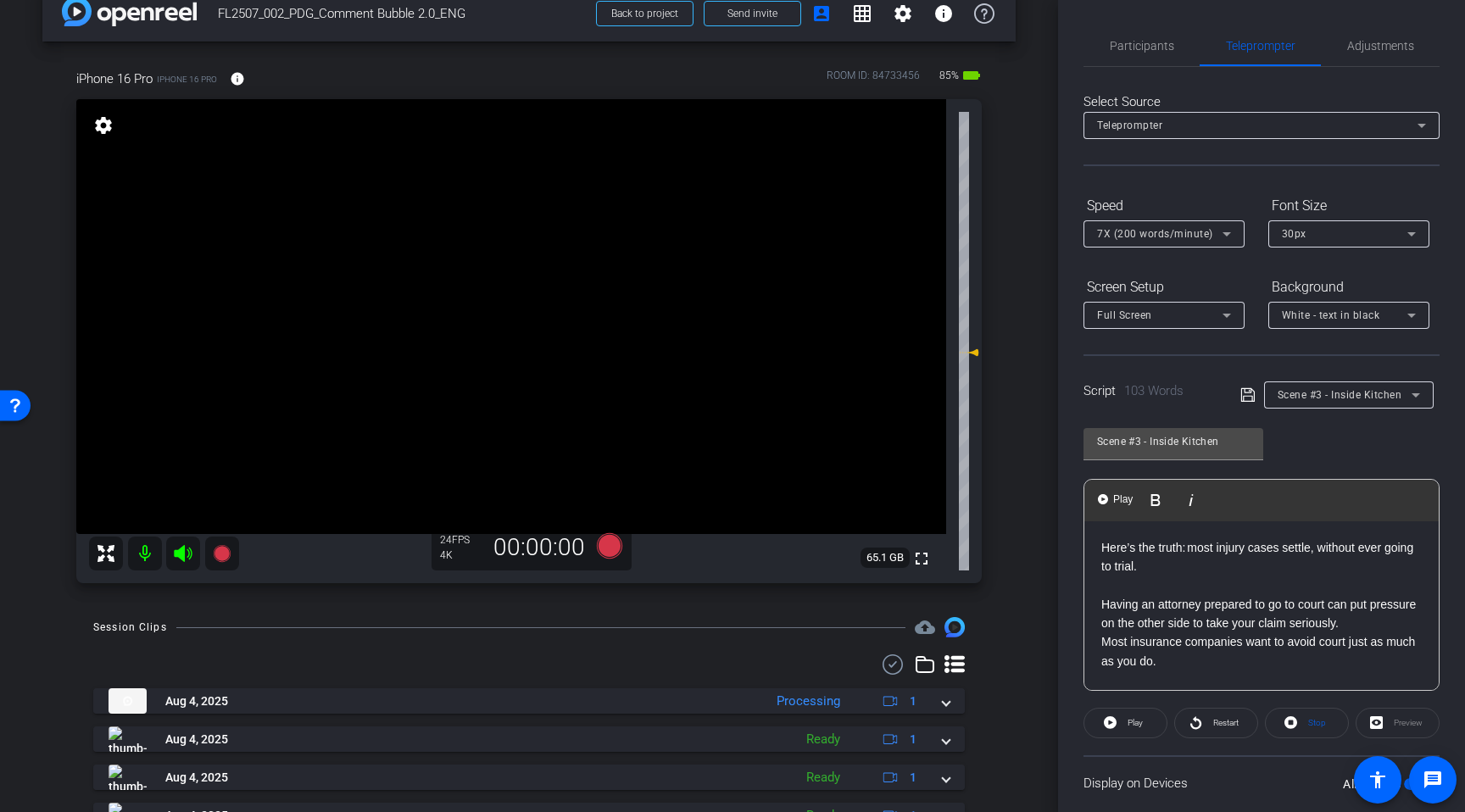 click on "Full Screen" at bounding box center (1160, 314) 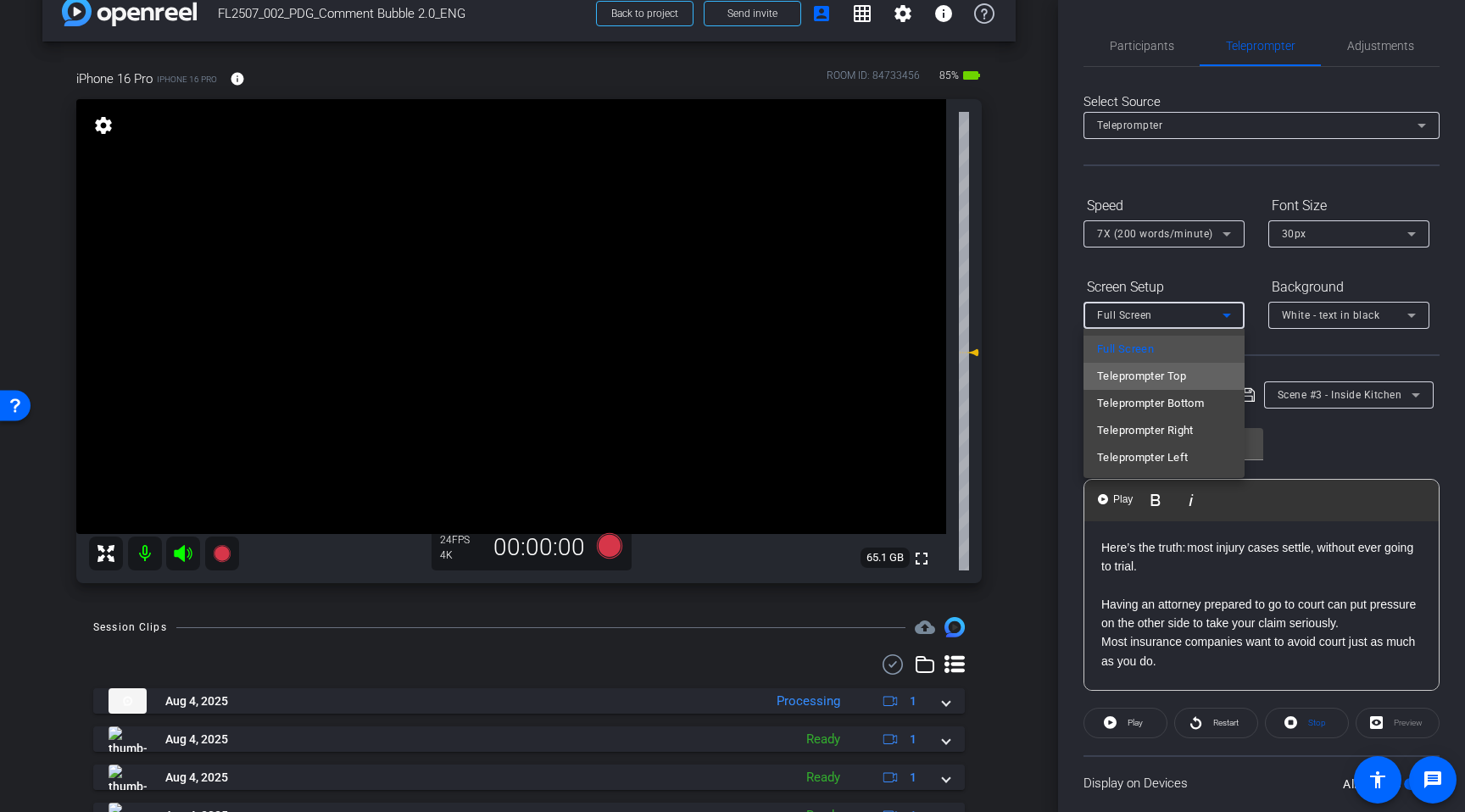 click on "Teleprompter Top" at bounding box center (1164, 376) 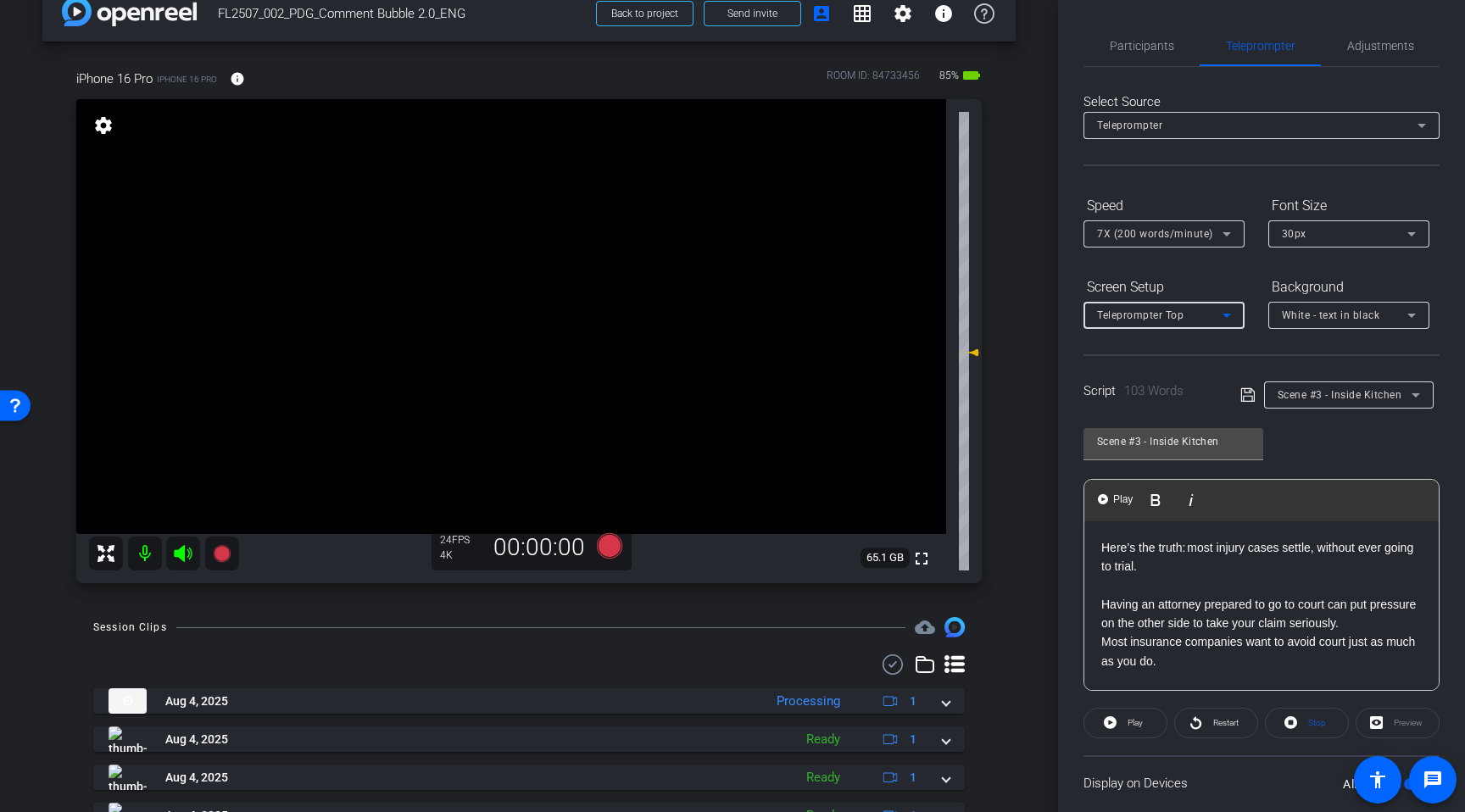 click on "Teleprompter Top" at bounding box center [1160, 314] 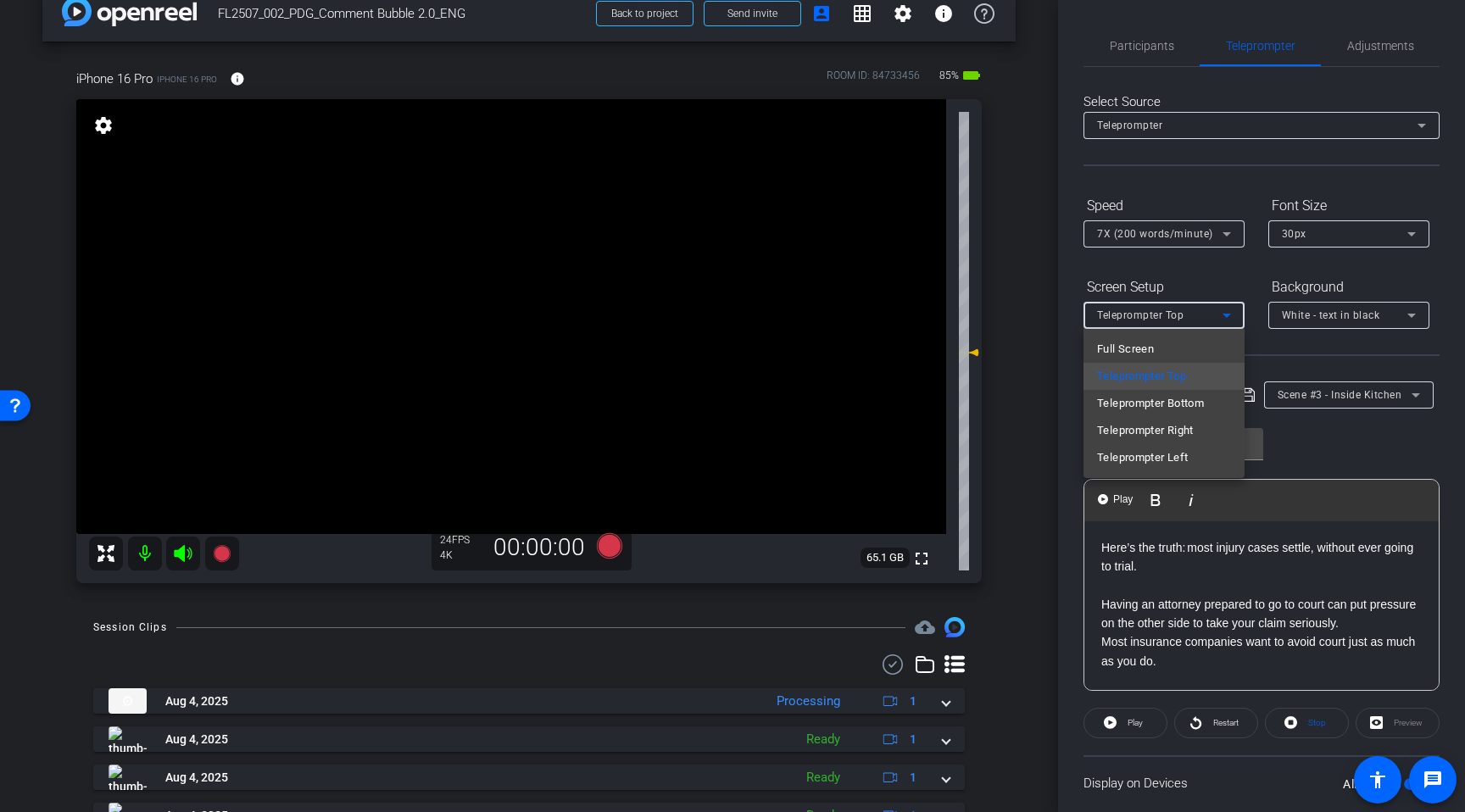 click at bounding box center [732, 406] 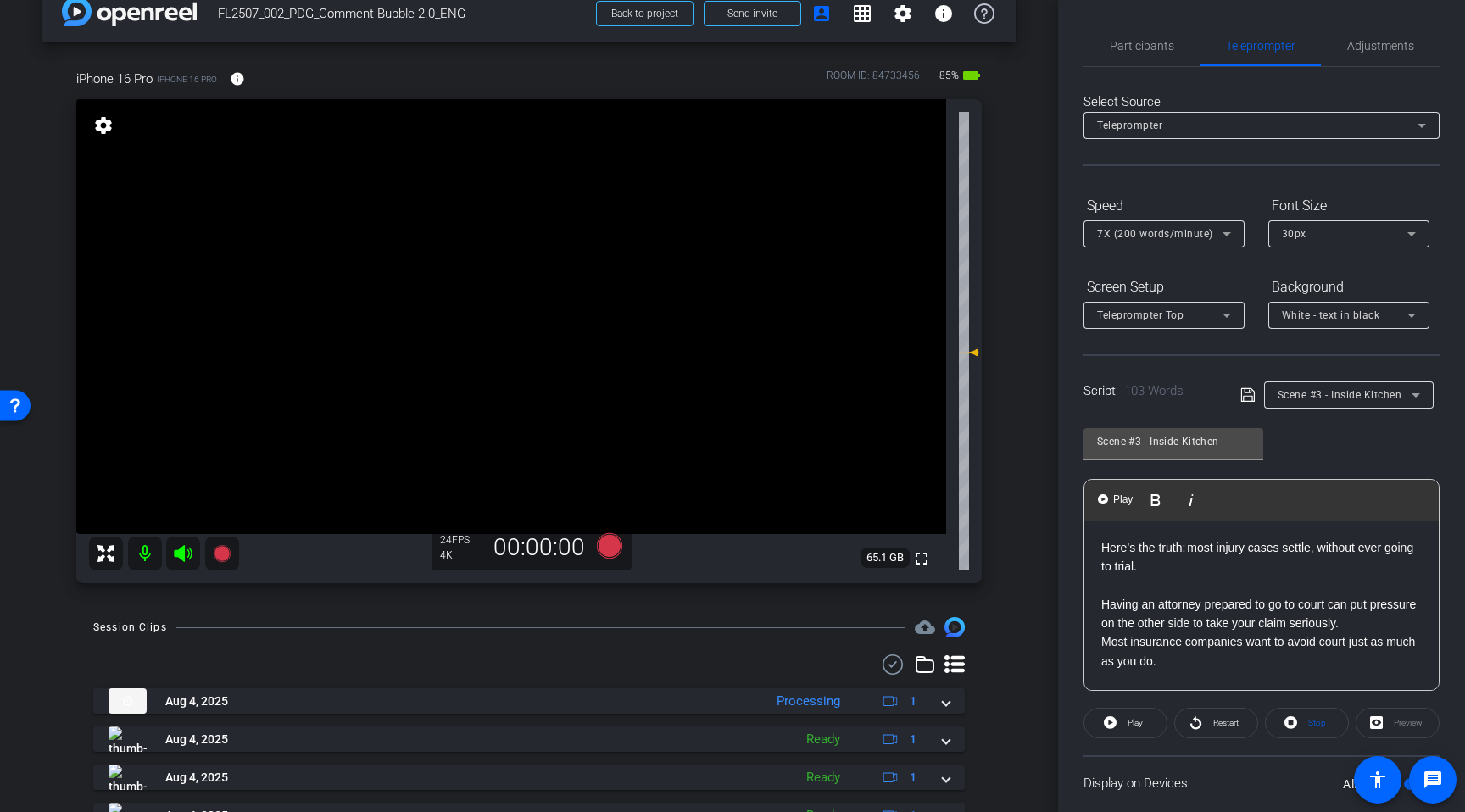 click on "Teleprompter Top" at bounding box center [1160, 314] 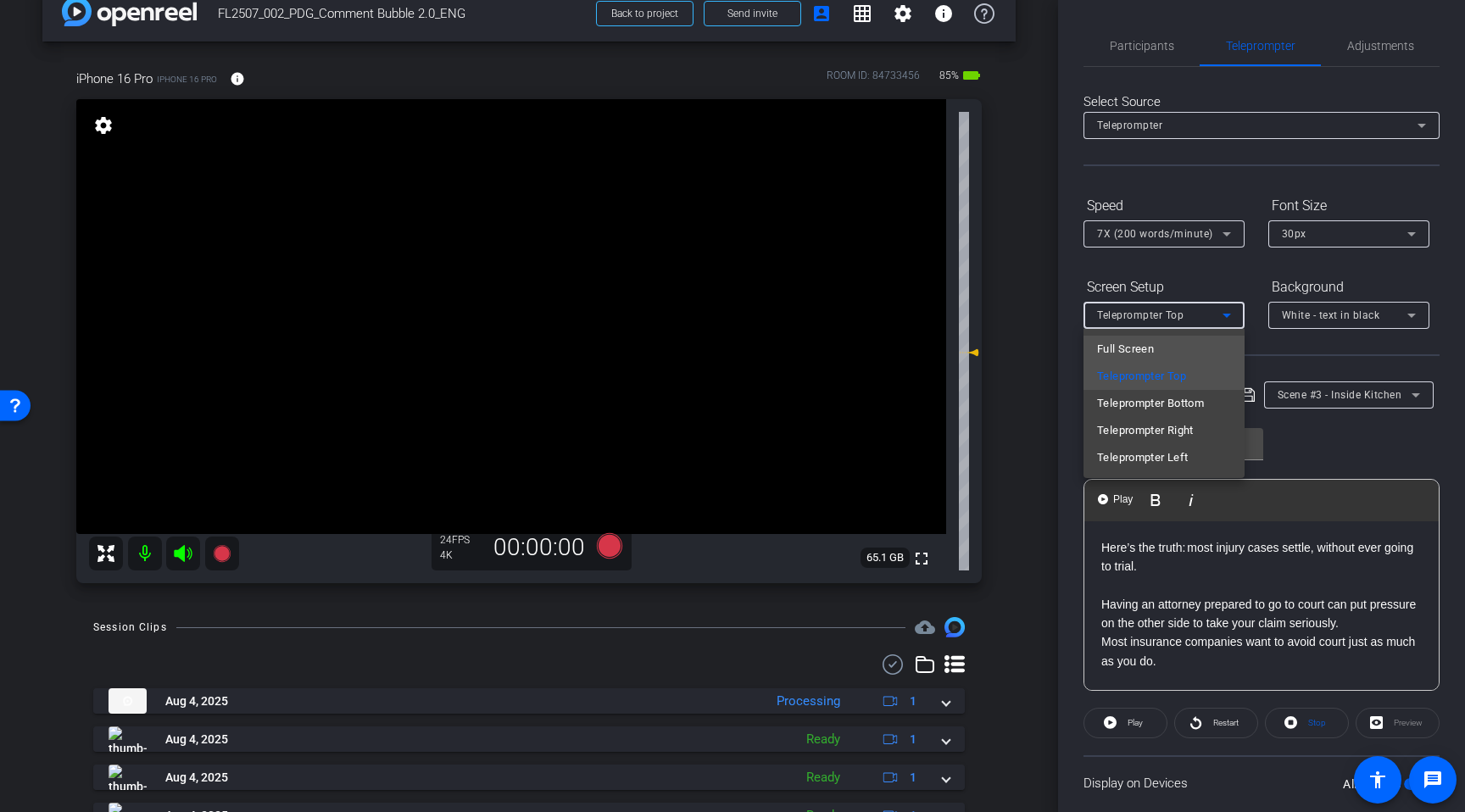 click on "Full Screen" at bounding box center (1164, 349) 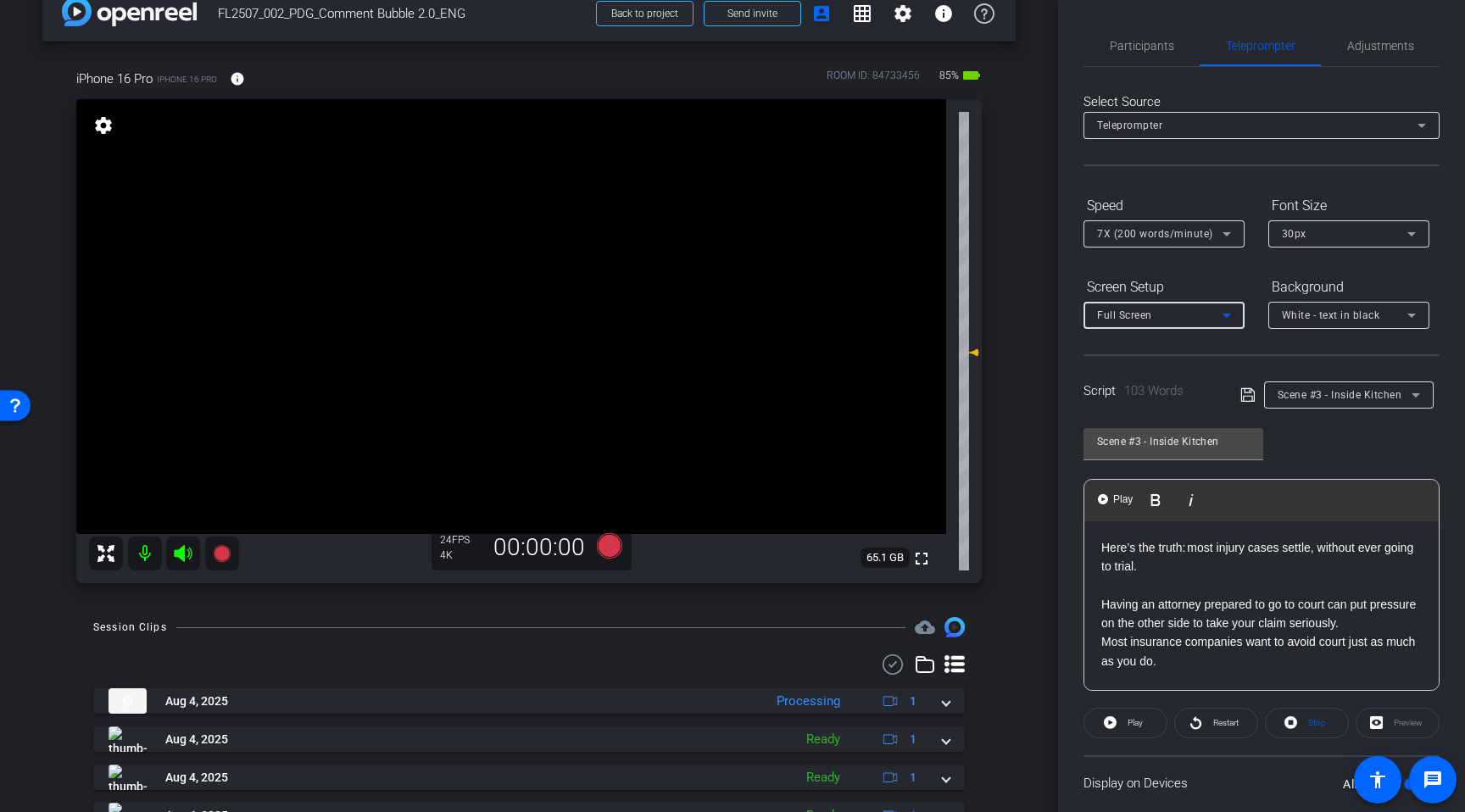 click on "Speed 7X (200 words/minute) Font Size 30px Screen Setup Full Screen Background White - text in black" 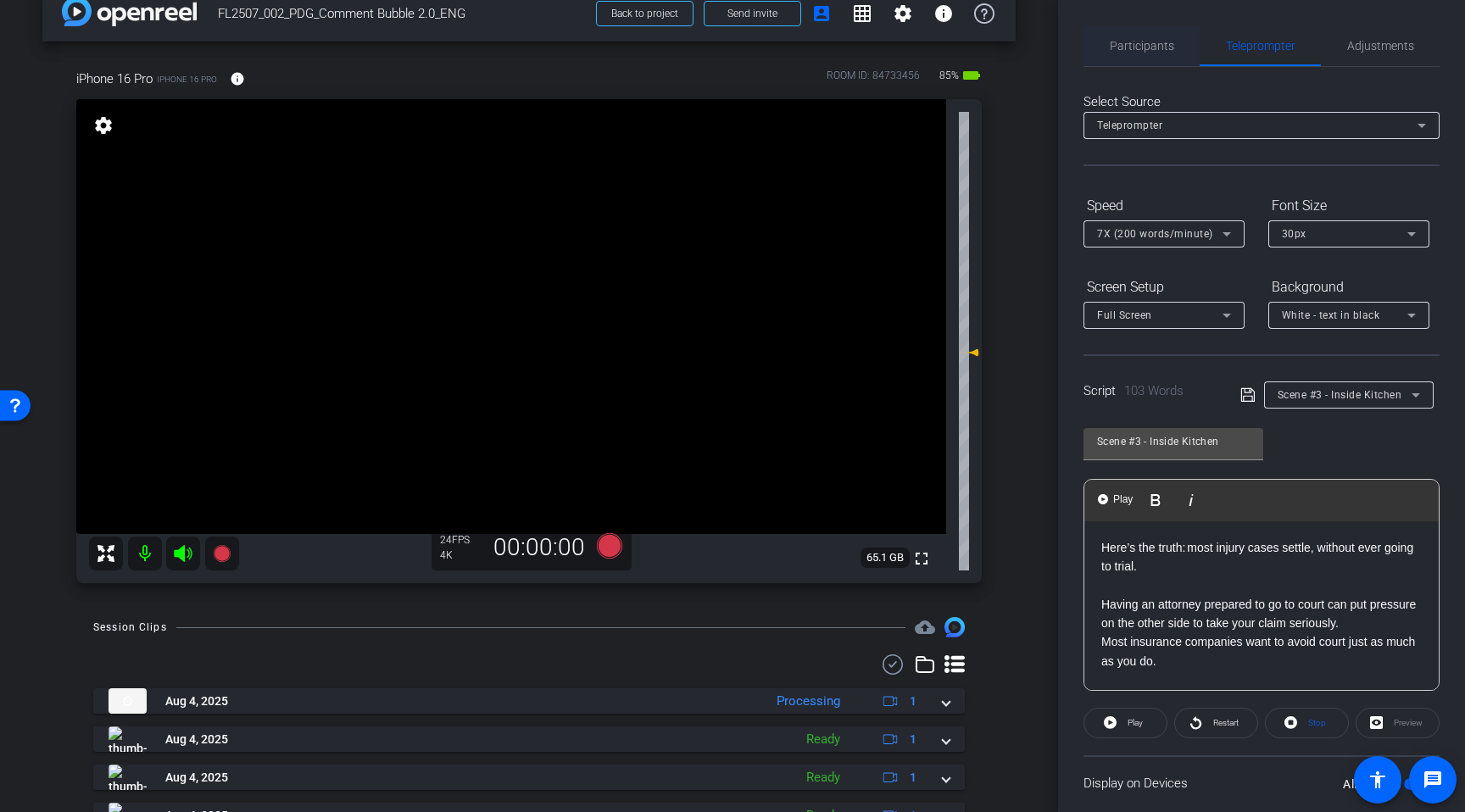 click on "Participants" at bounding box center [1142, 46] 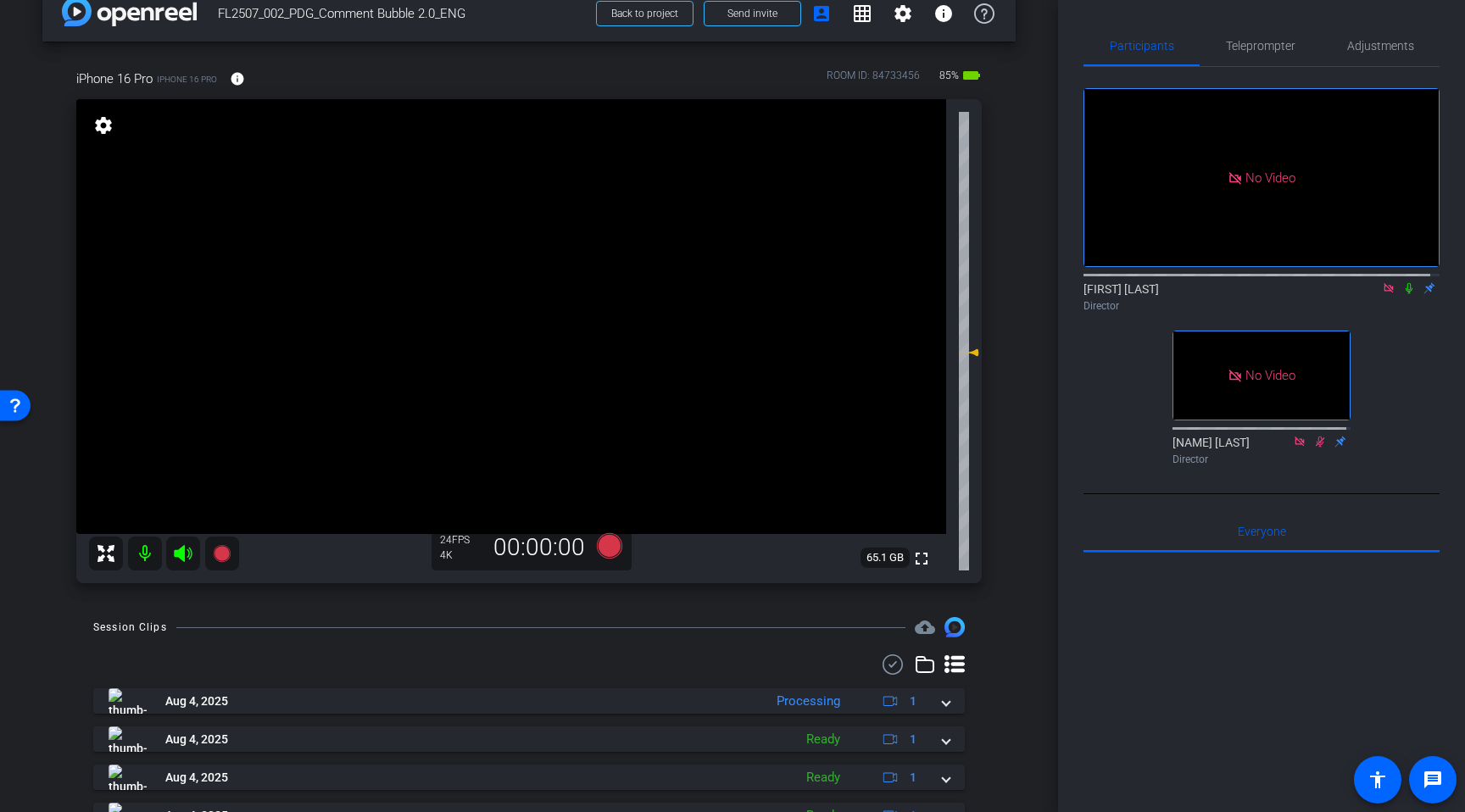click 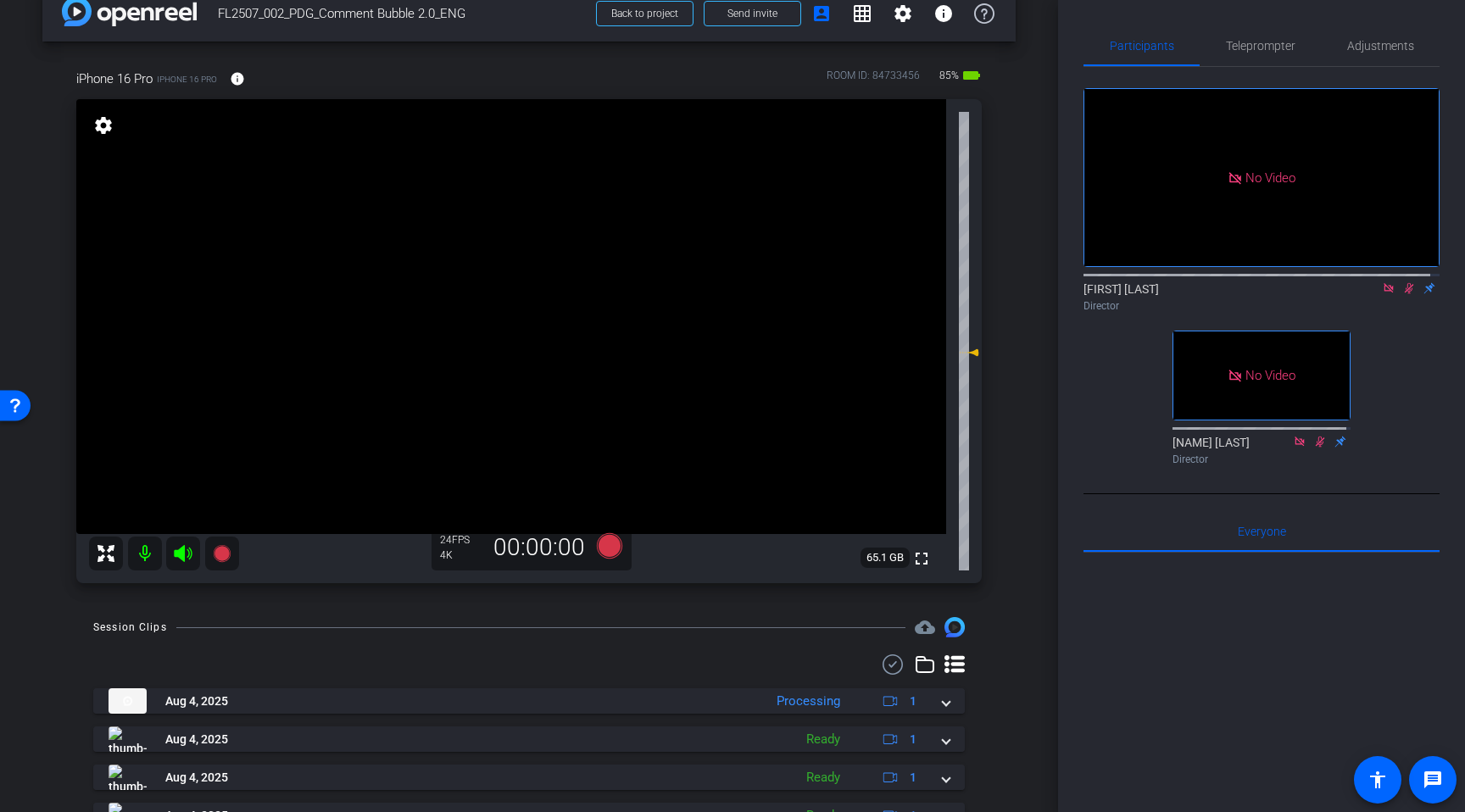 click 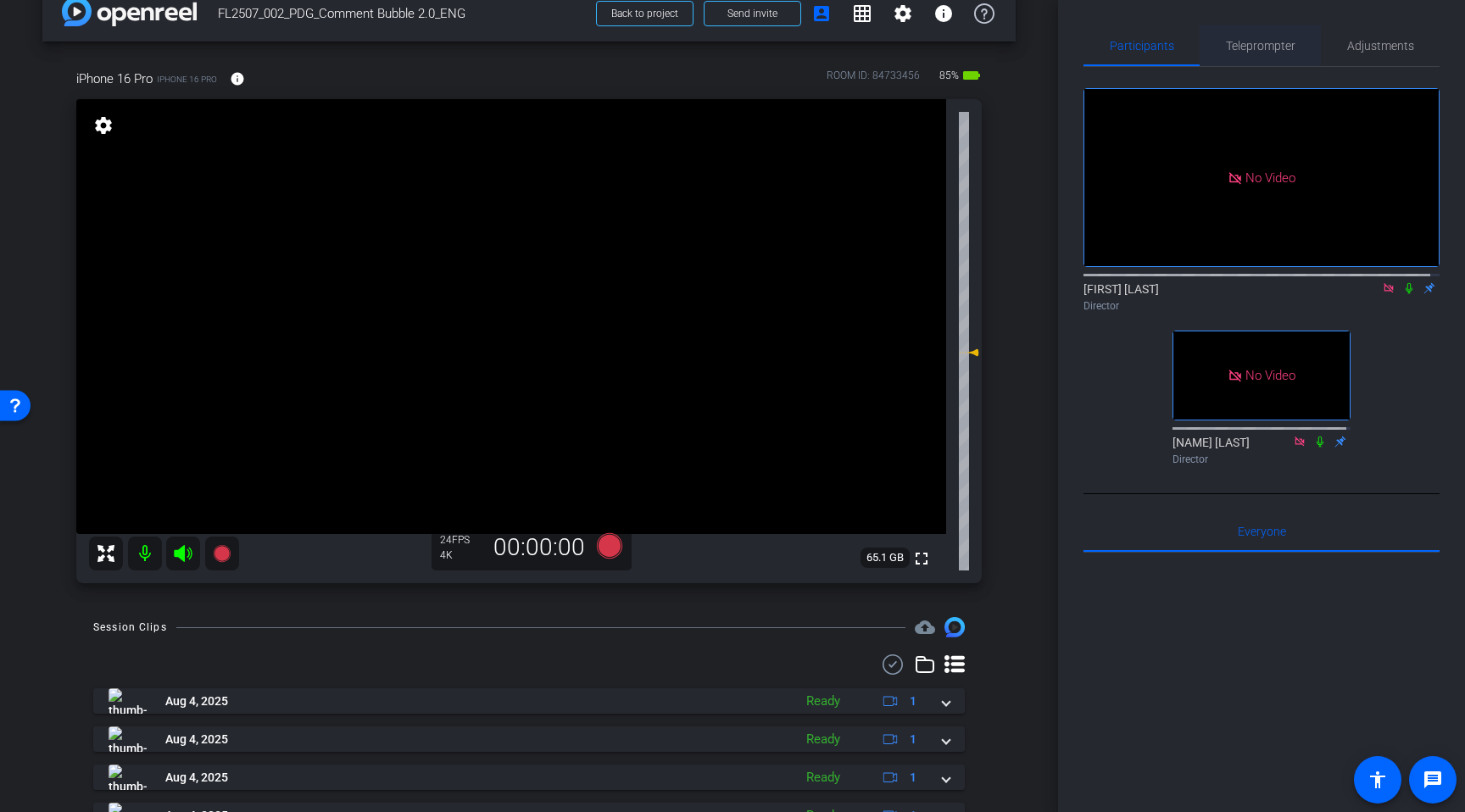 click on "Teleprompter" at bounding box center [1261, 46] 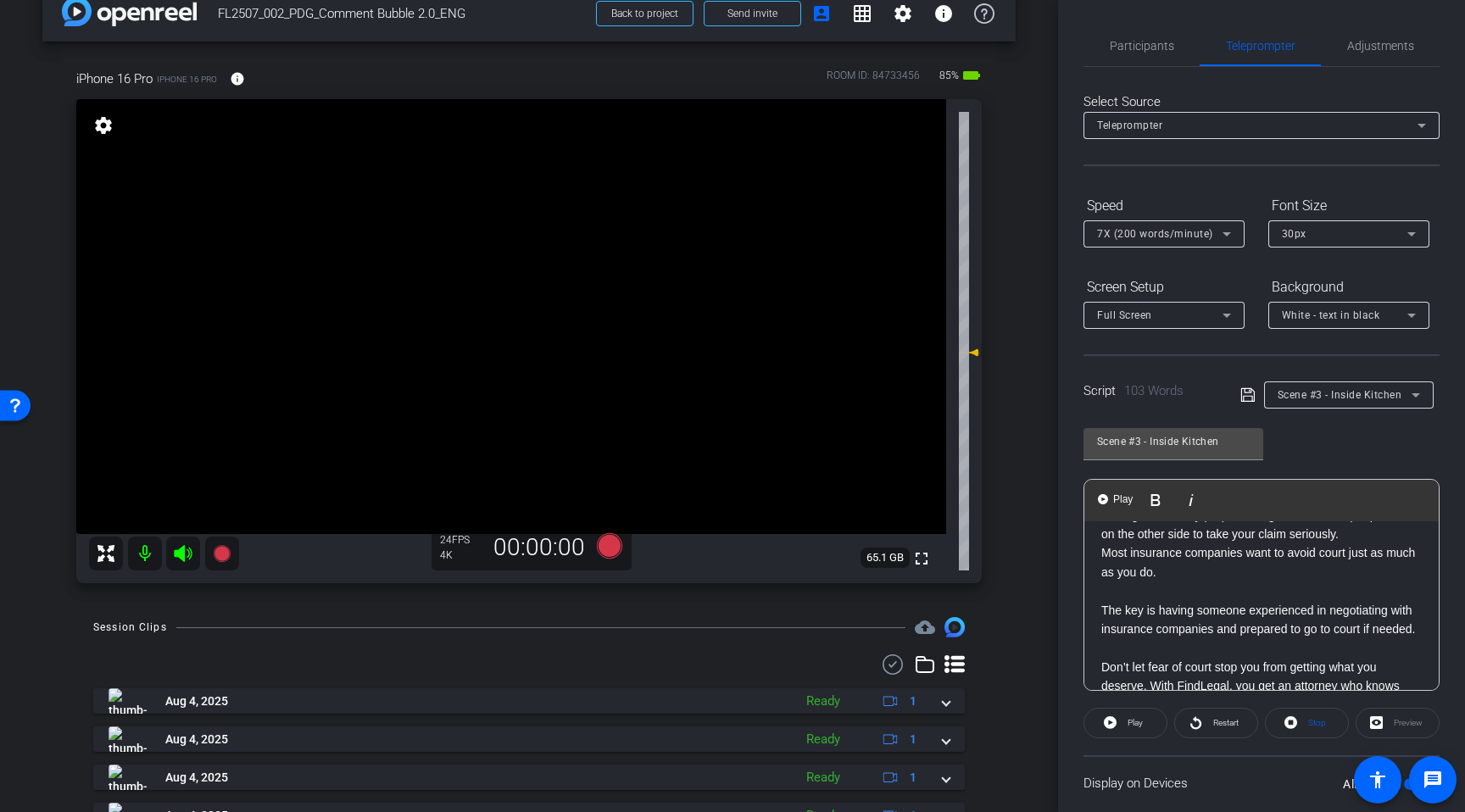 scroll, scrollTop: 0, scrollLeft: 0, axis: both 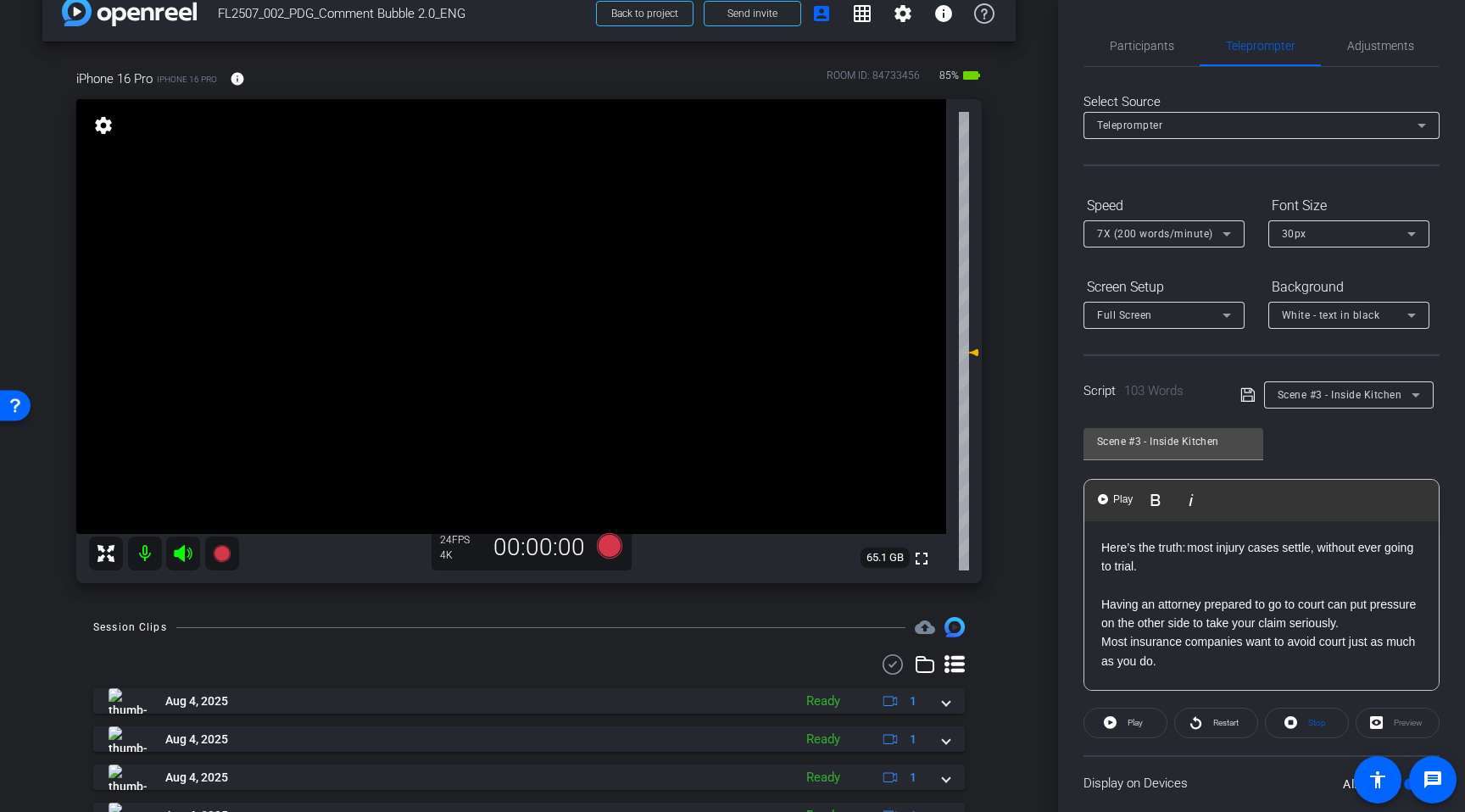 click on "Here’s the truth: most injury cases settle, without ever going to trial. Having an attorney prepared to go to court can put pressure on the other side to take your claim seriously." at bounding box center (1262, 586) 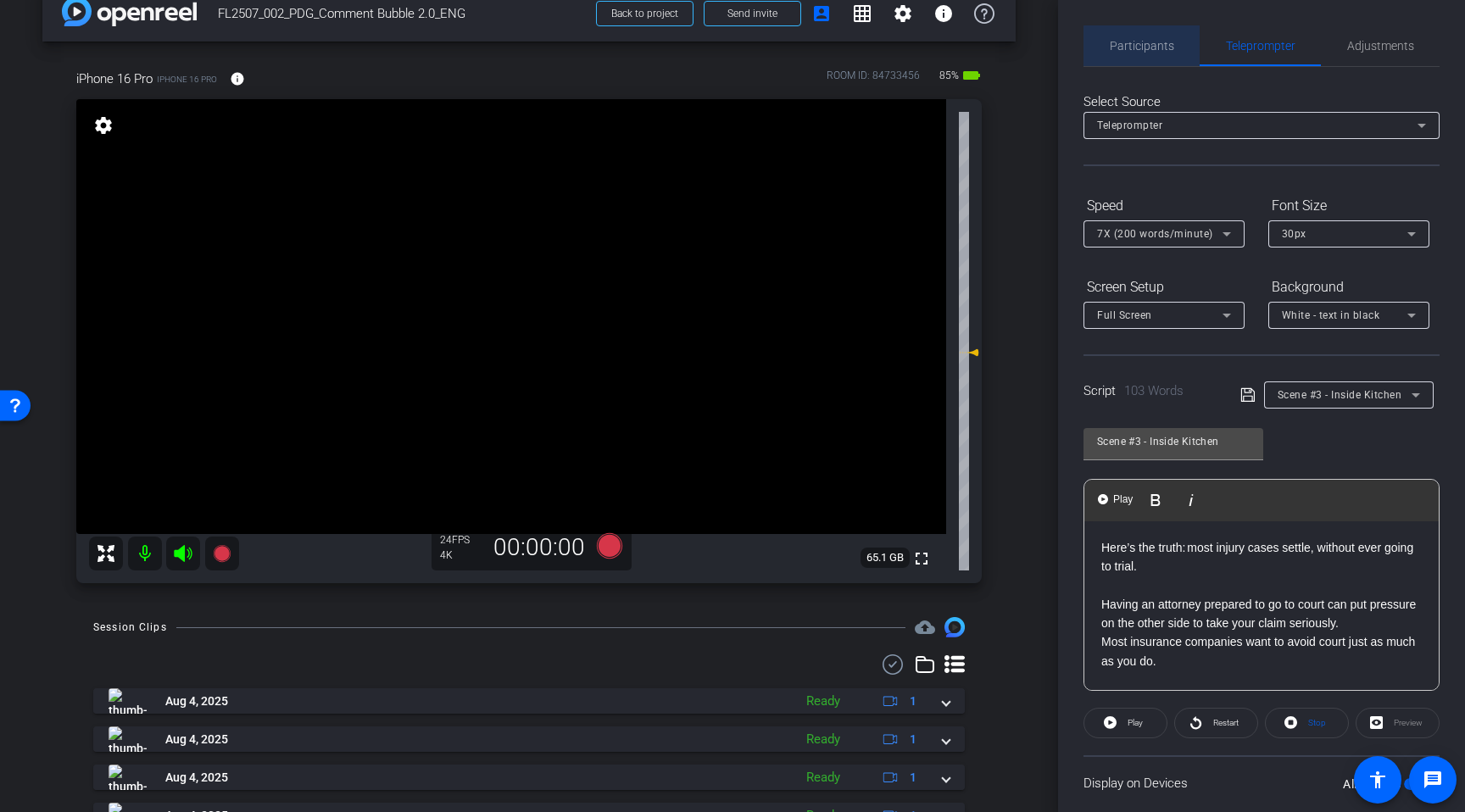 click on "Participants" at bounding box center (1142, 46) 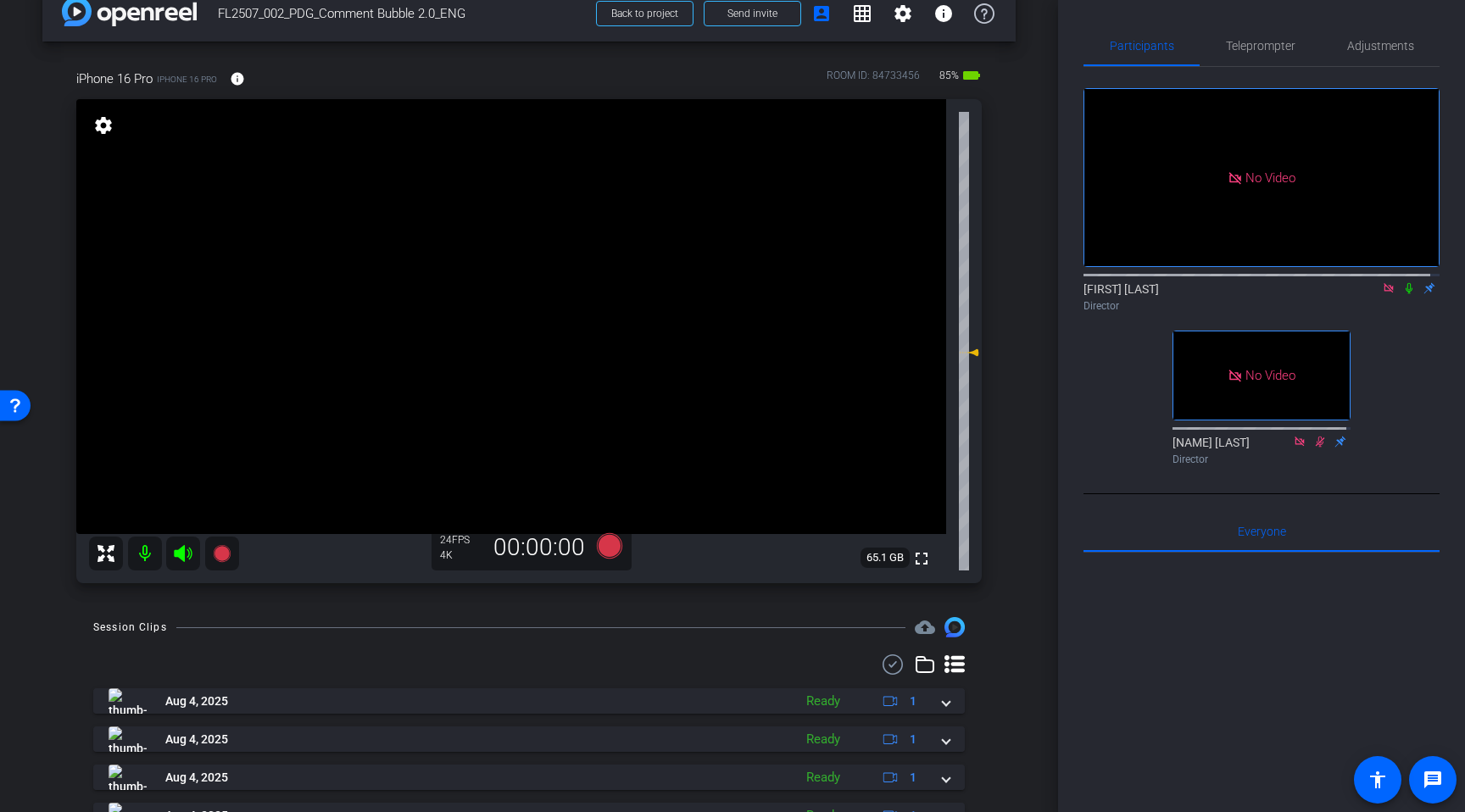 click 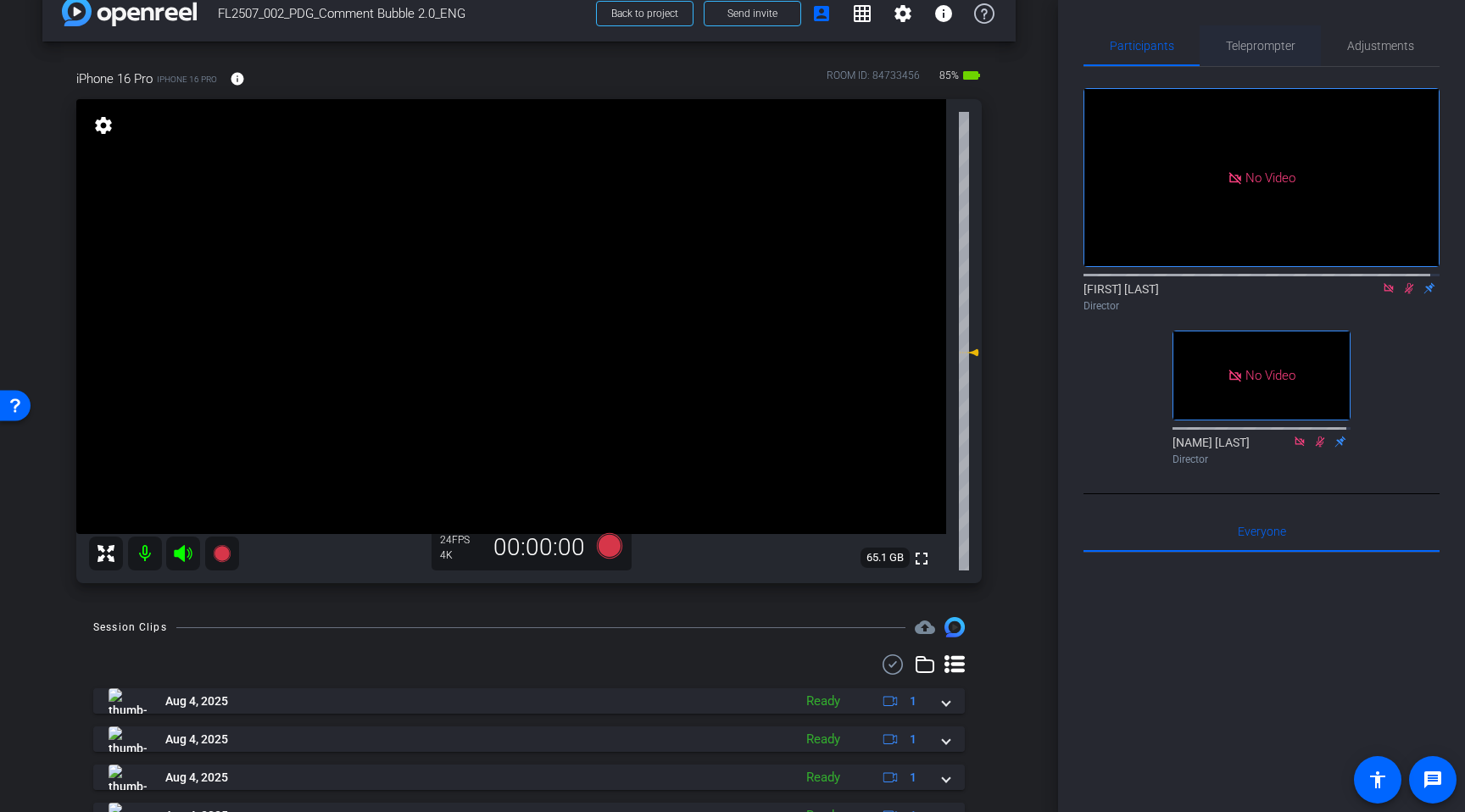 click on "Teleprompter" at bounding box center (1261, 46) 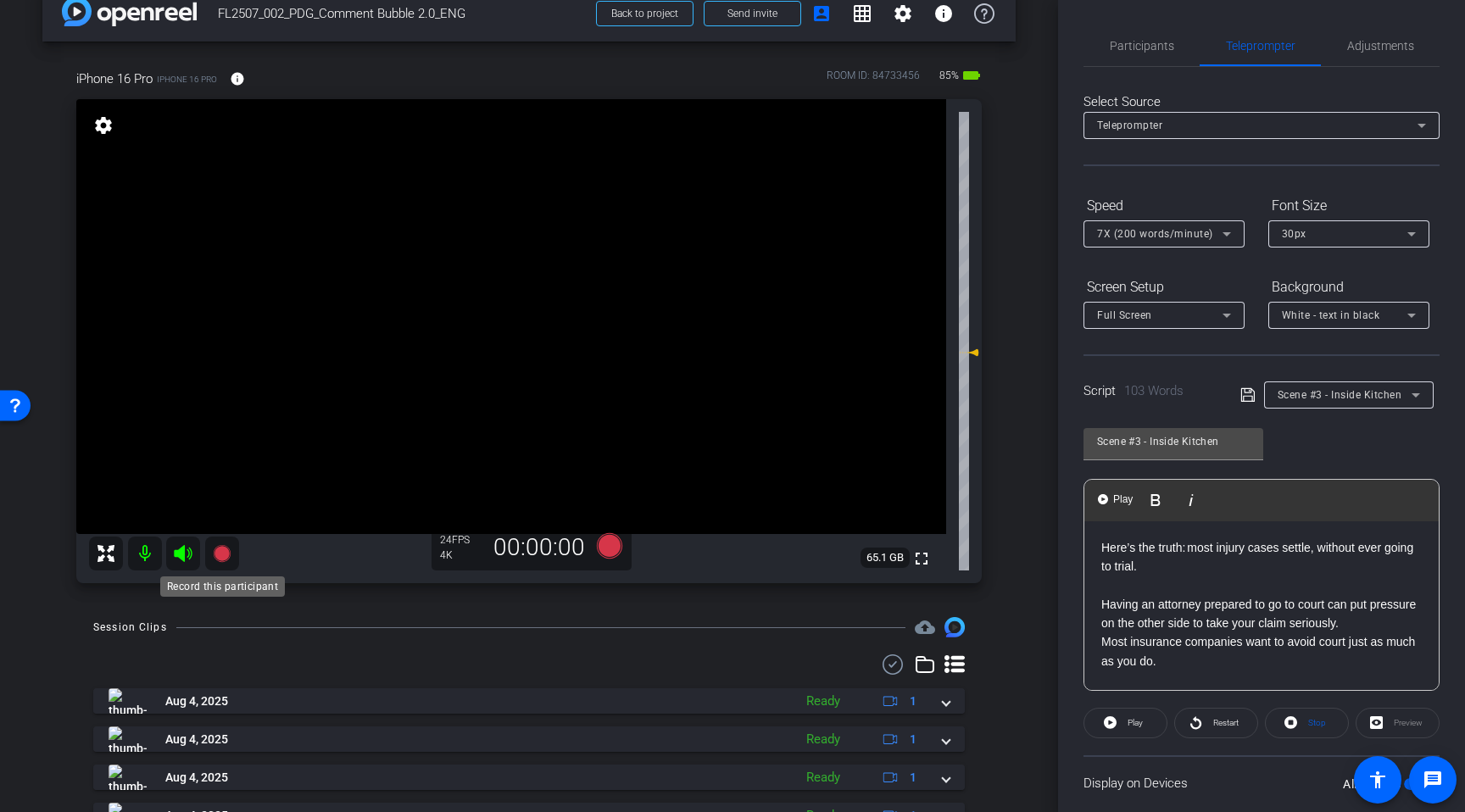 click 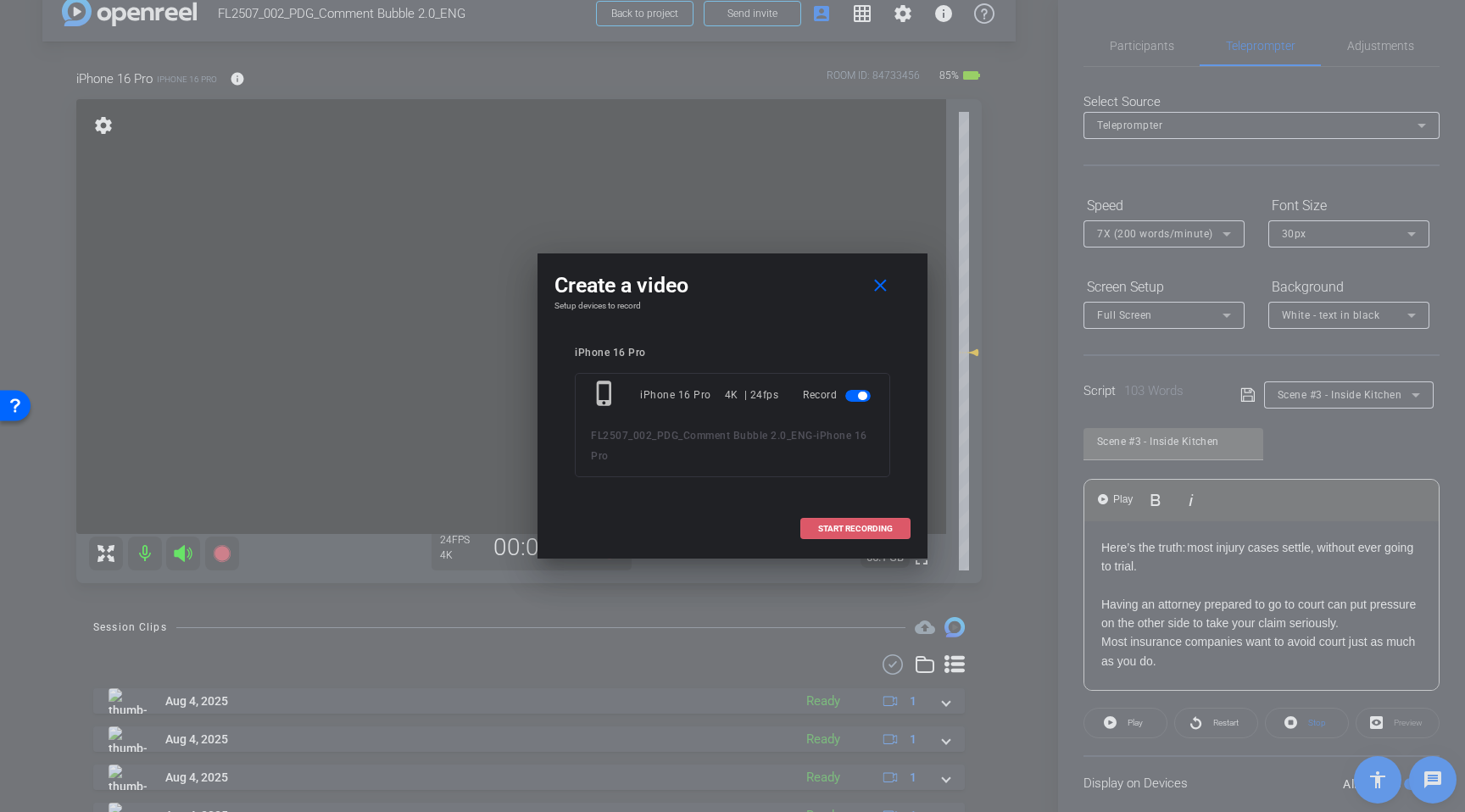 click on "START RECORDING" at bounding box center [855, 529] 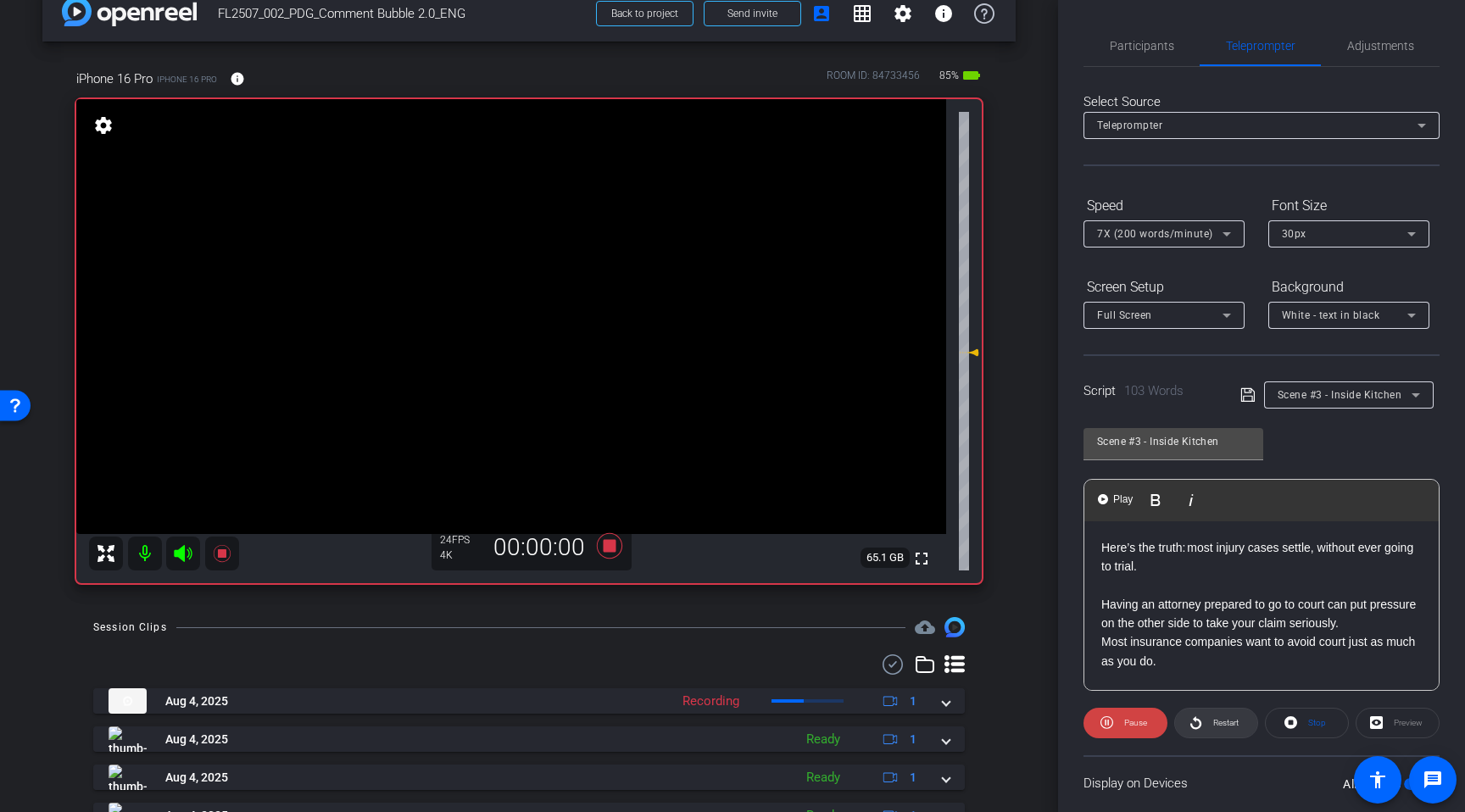click on "Restart" 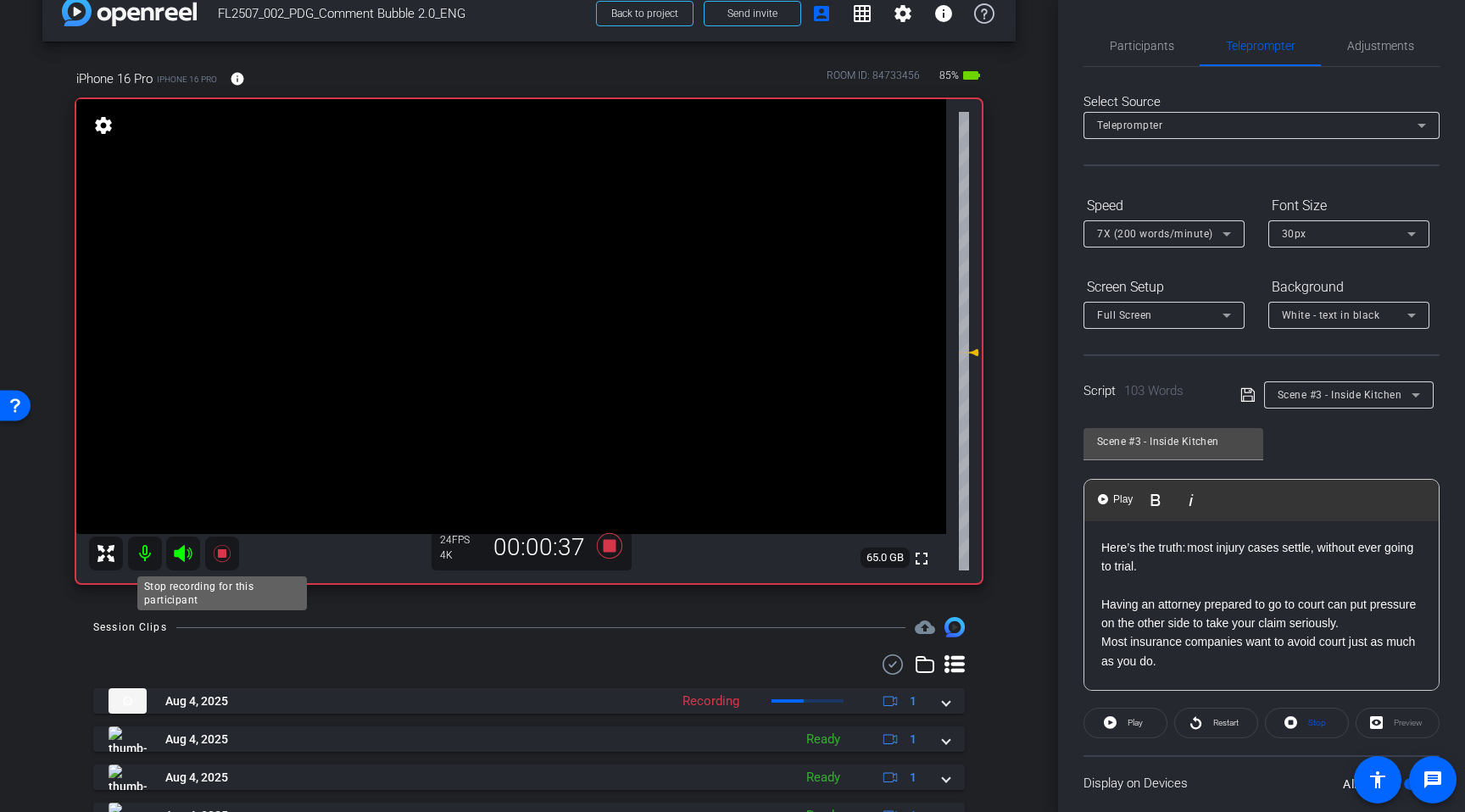 click 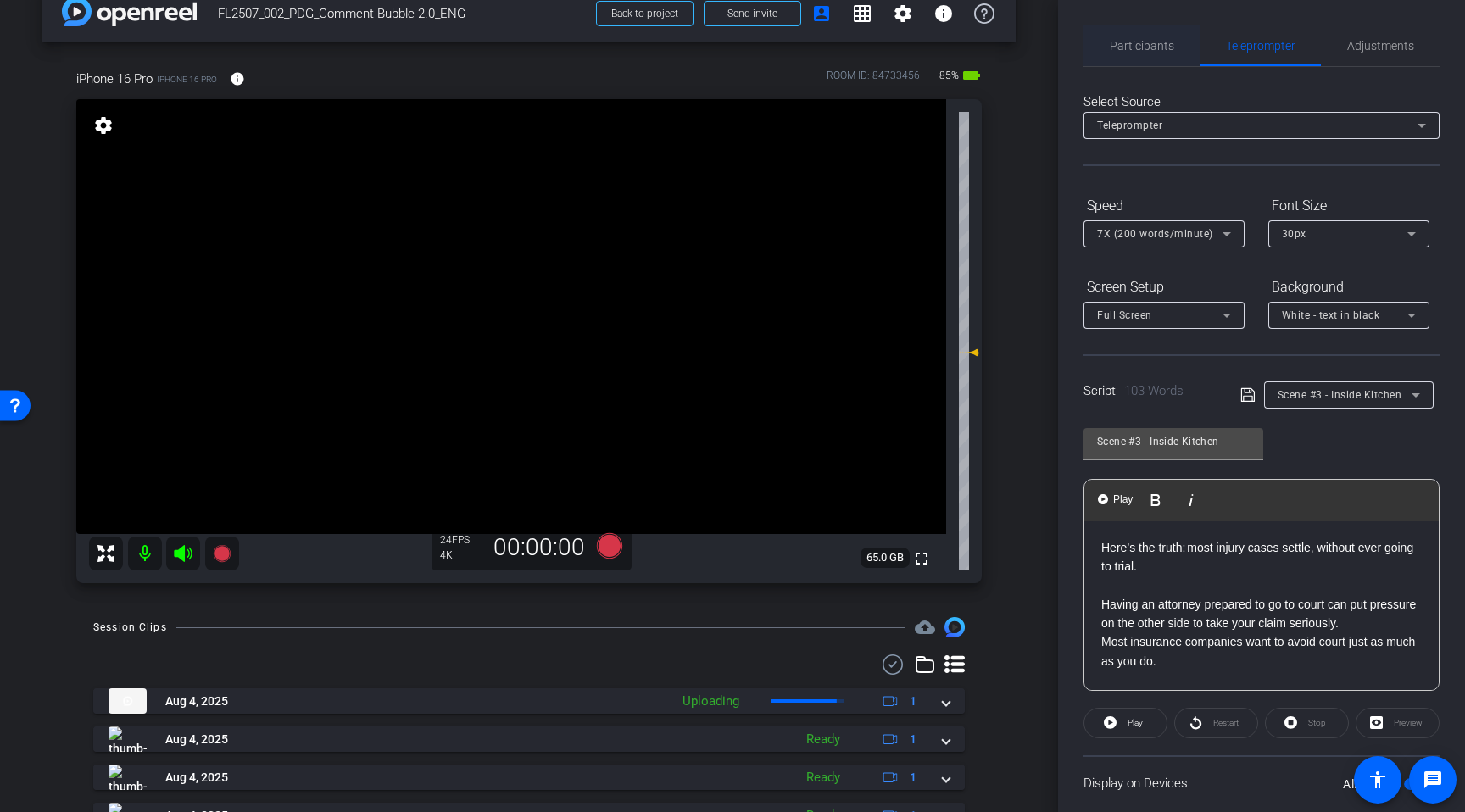 click on "Participants" at bounding box center [1142, 46] 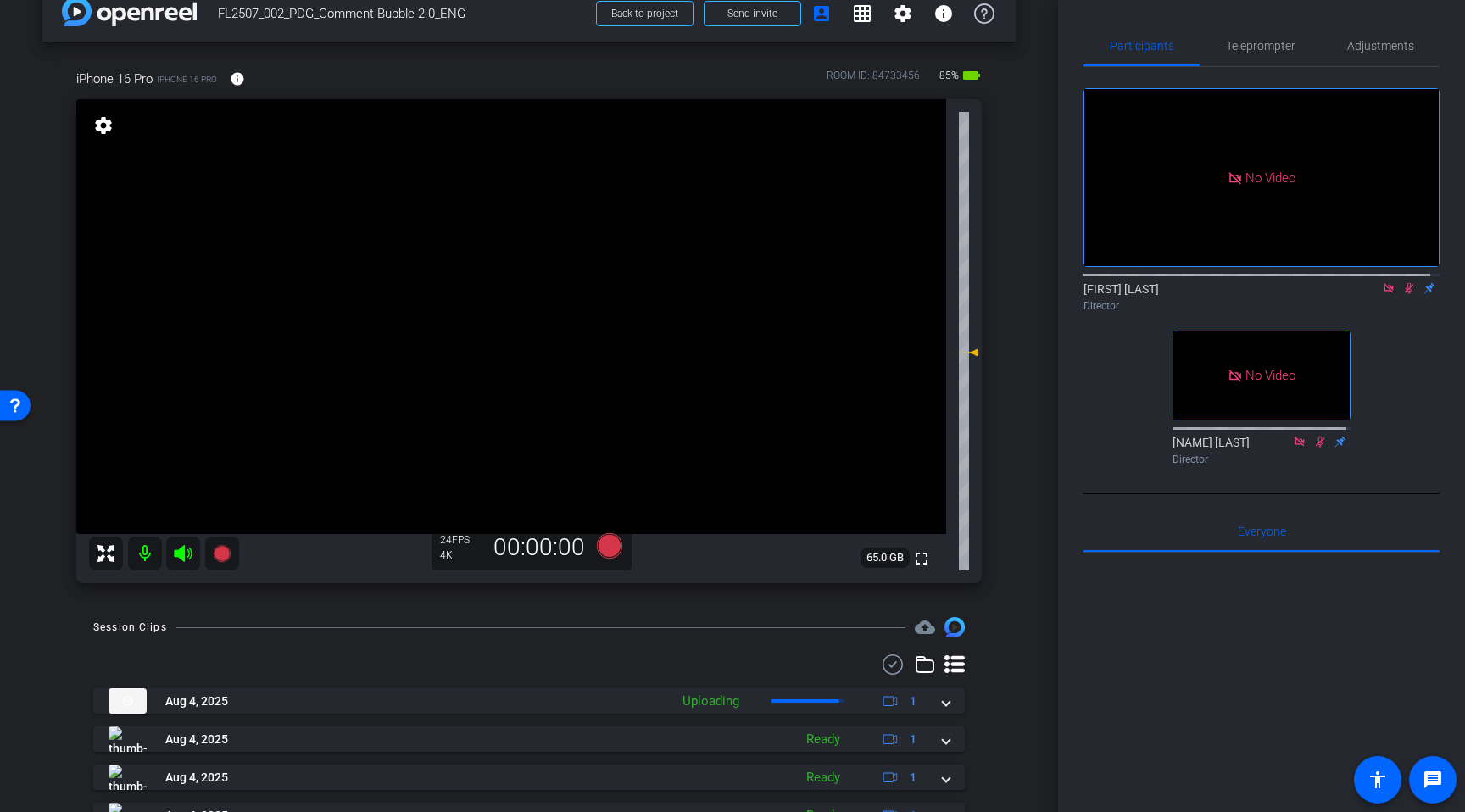 click 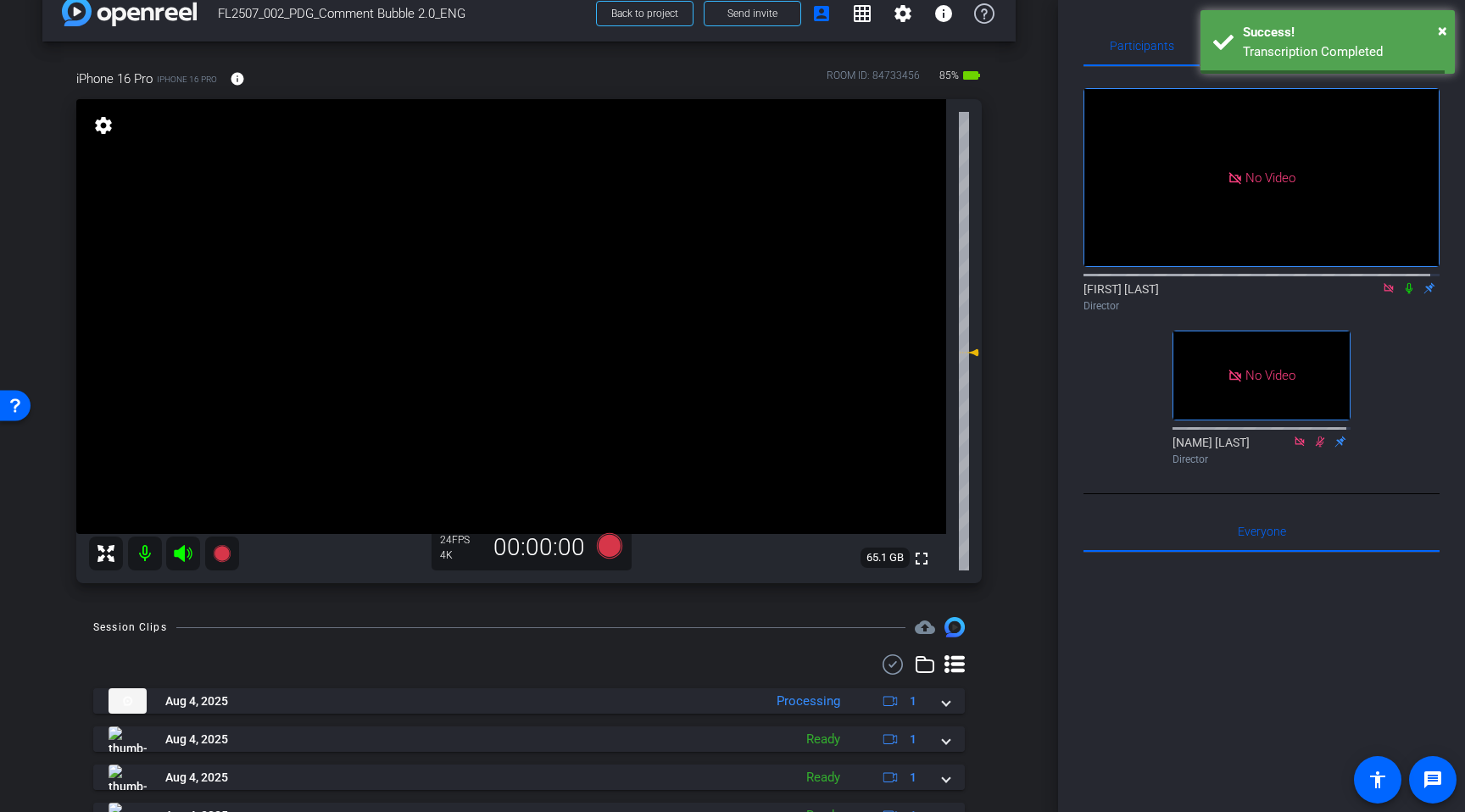 click on "No Video  [NAME]
Director   No Video  [NAME]
Director" 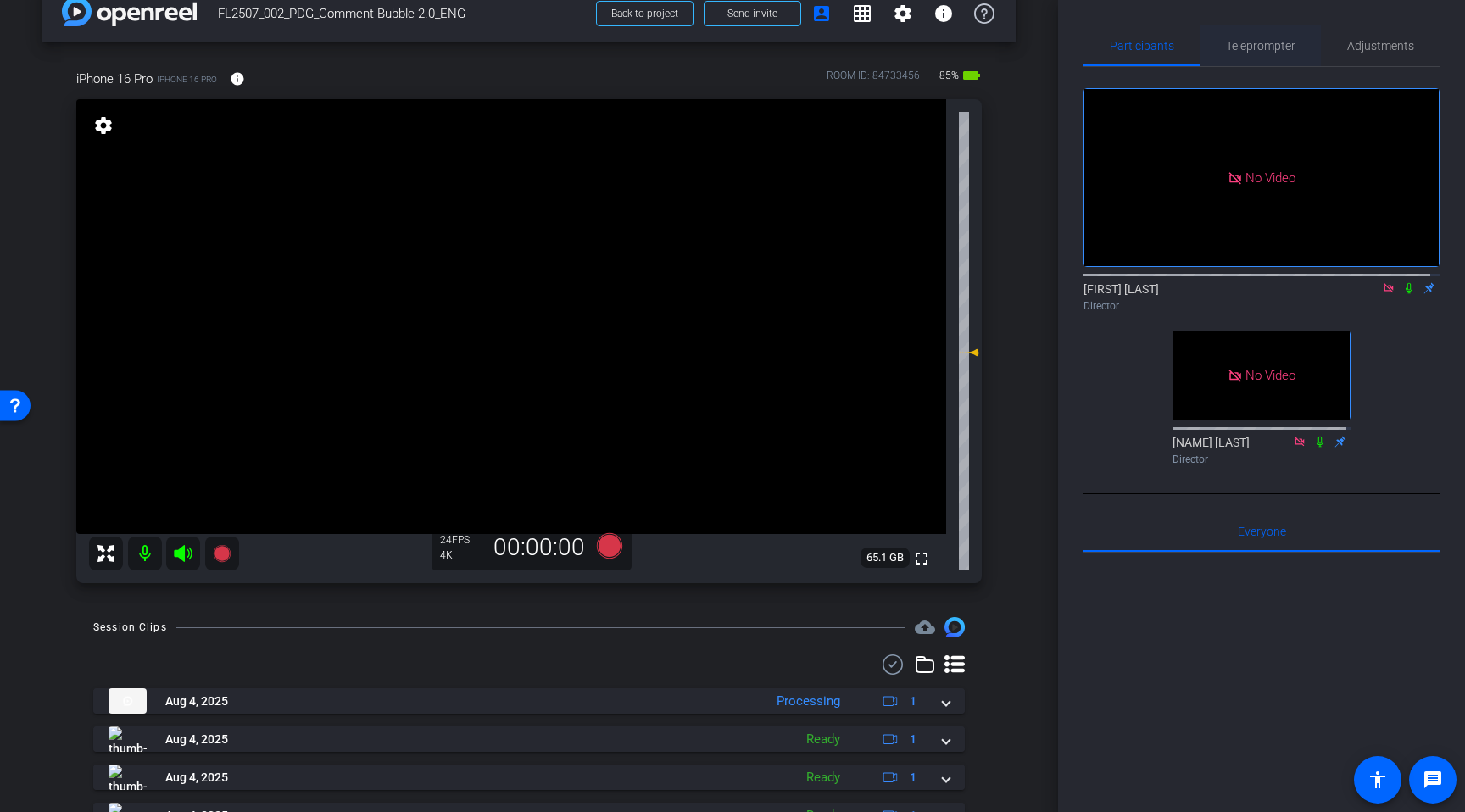 click on "Teleprompter" at bounding box center [1261, 46] 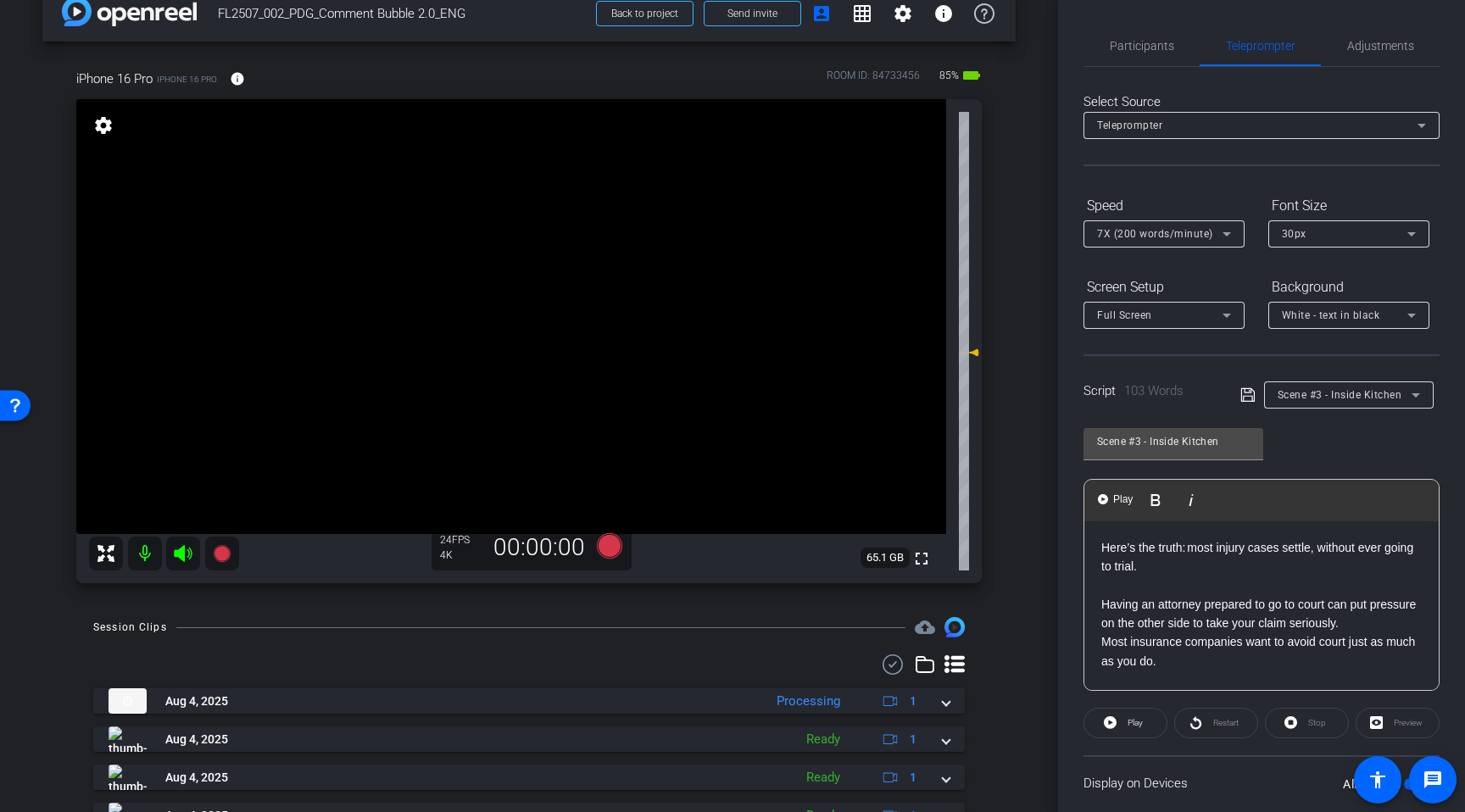 click on "Scene #3 - Inside Kitchen               Play        Play from this location               Play Selected        Play and display the selected text only Bold Italic Here’s the truth: most injury cases settle, without ever going to trial. Having an attorney prepared to go to court can put pressure on the other side to take your claim seriously. Most insurance companies want to avoid court just as much as you do.  The key is having someone   experienced in negotiating with insurance companies and prepared to go to court if needed.  Don’t let fear of court stop you from getting what you deserve. With FindLegal, you get an attorney who knows how to settle, and how to fight if they must. Click the link below for a free consultation. Enter script here..." 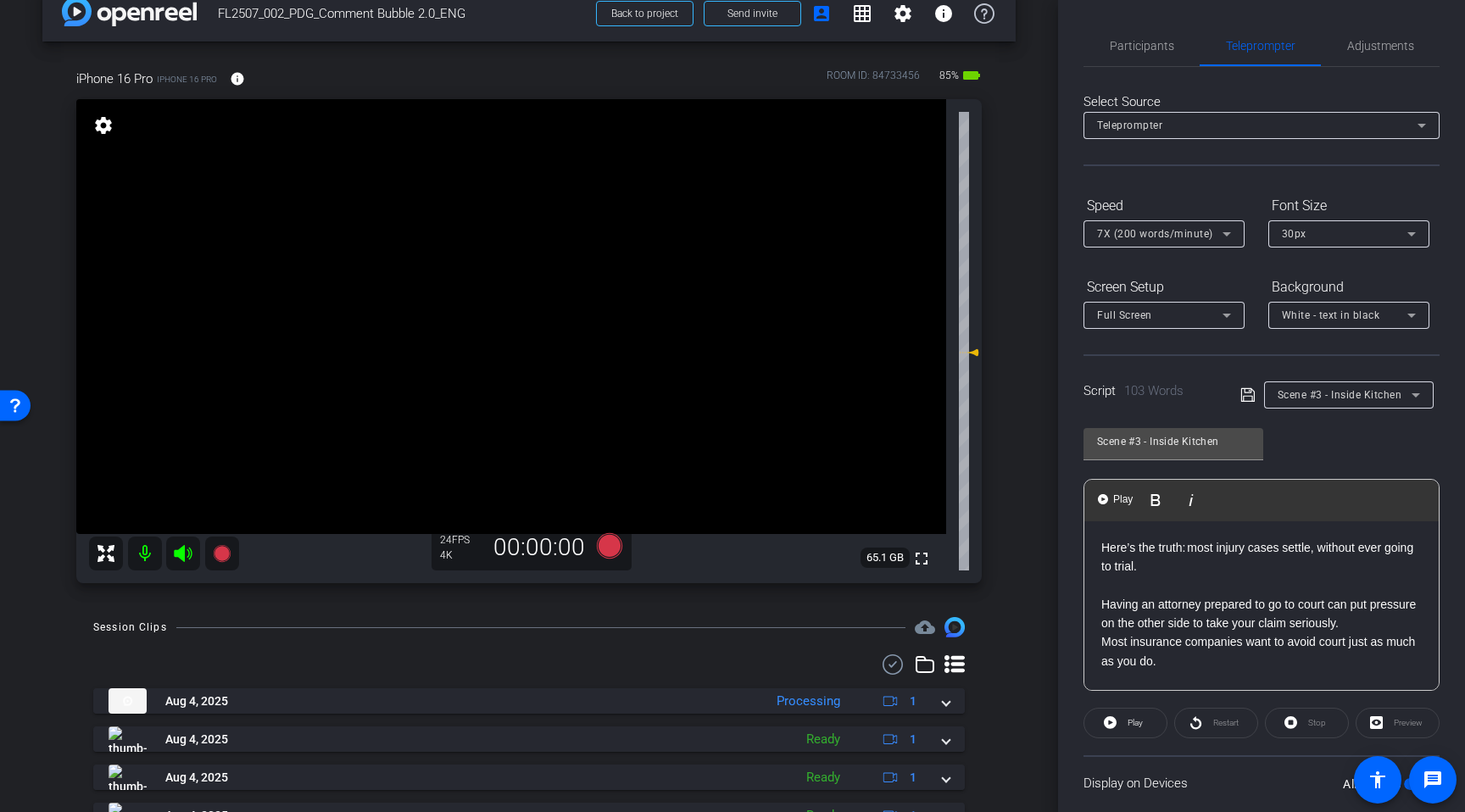 click on "Scene #3 - Inside Kitchen               Play        Play from this location               Play Selected        Play and display the selected text only Bold Italic Here’s the truth: most injury cases settle, without ever going to trial. Having an attorney prepared to go to court can put pressure on the other side to take your claim seriously. Most insurance companies want to avoid court just as much as you do.  The key is having someone   experienced in negotiating with insurance companies and prepared to go to court if needed.  Don’t let fear of court stop you from getting what you deserve. With FindLegal, you get an attorney who knows how to settle, and how to fight if they must. Click the link below for a free consultation. Enter script here..." 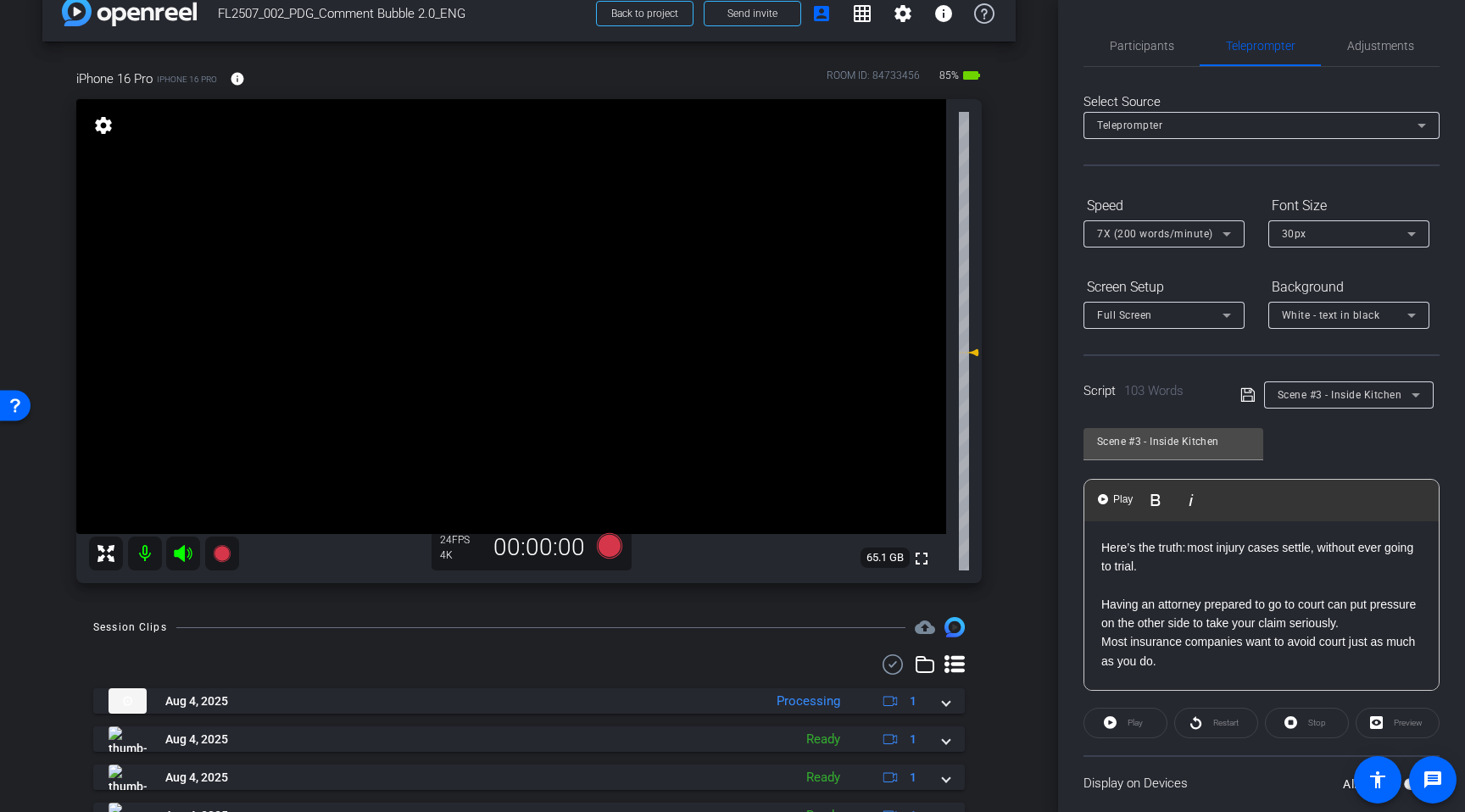 scroll, scrollTop: 114, scrollLeft: 0, axis: vertical 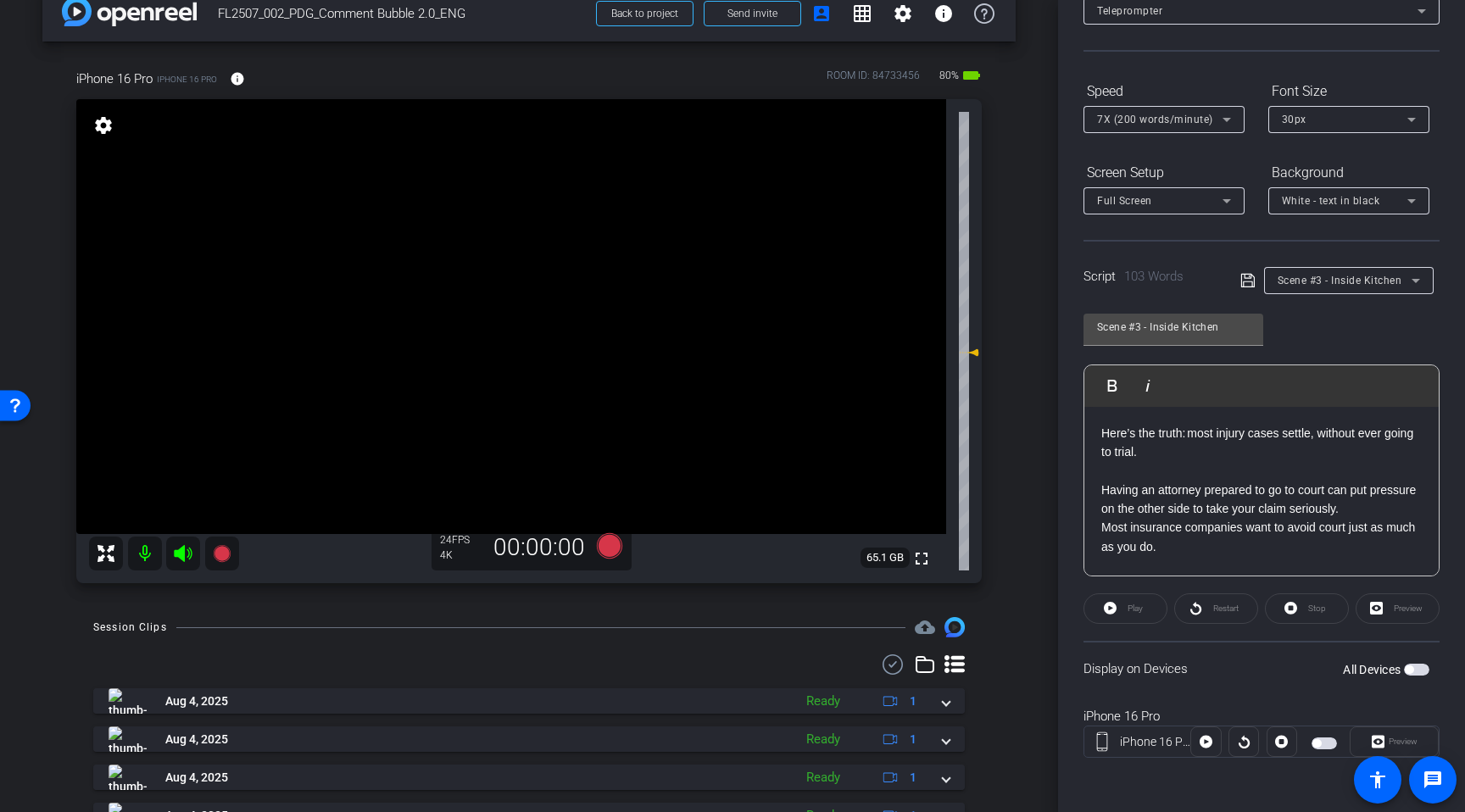 click on "Here’s the truth: most injury cases settle, without ever going to trial. Having an attorney prepared to go to court can put pressure on the other side to take your claim seriously." at bounding box center (1262, 471) 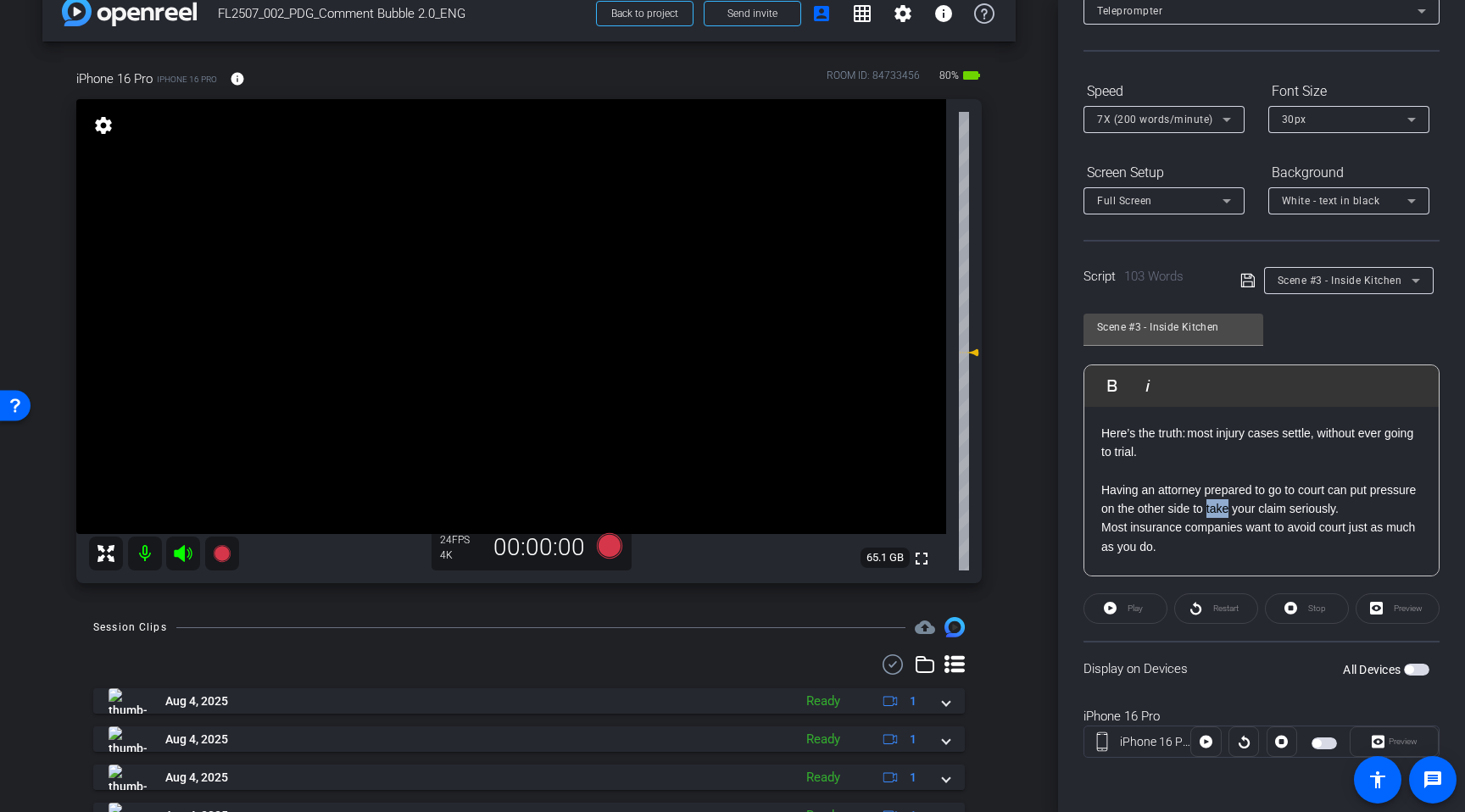 click on "Here’s the truth: most injury cases settle, without ever going to trial. Having an attorney prepared to go to court can put pressure on the other side to take your claim seriously." at bounding box center [1262, 471] 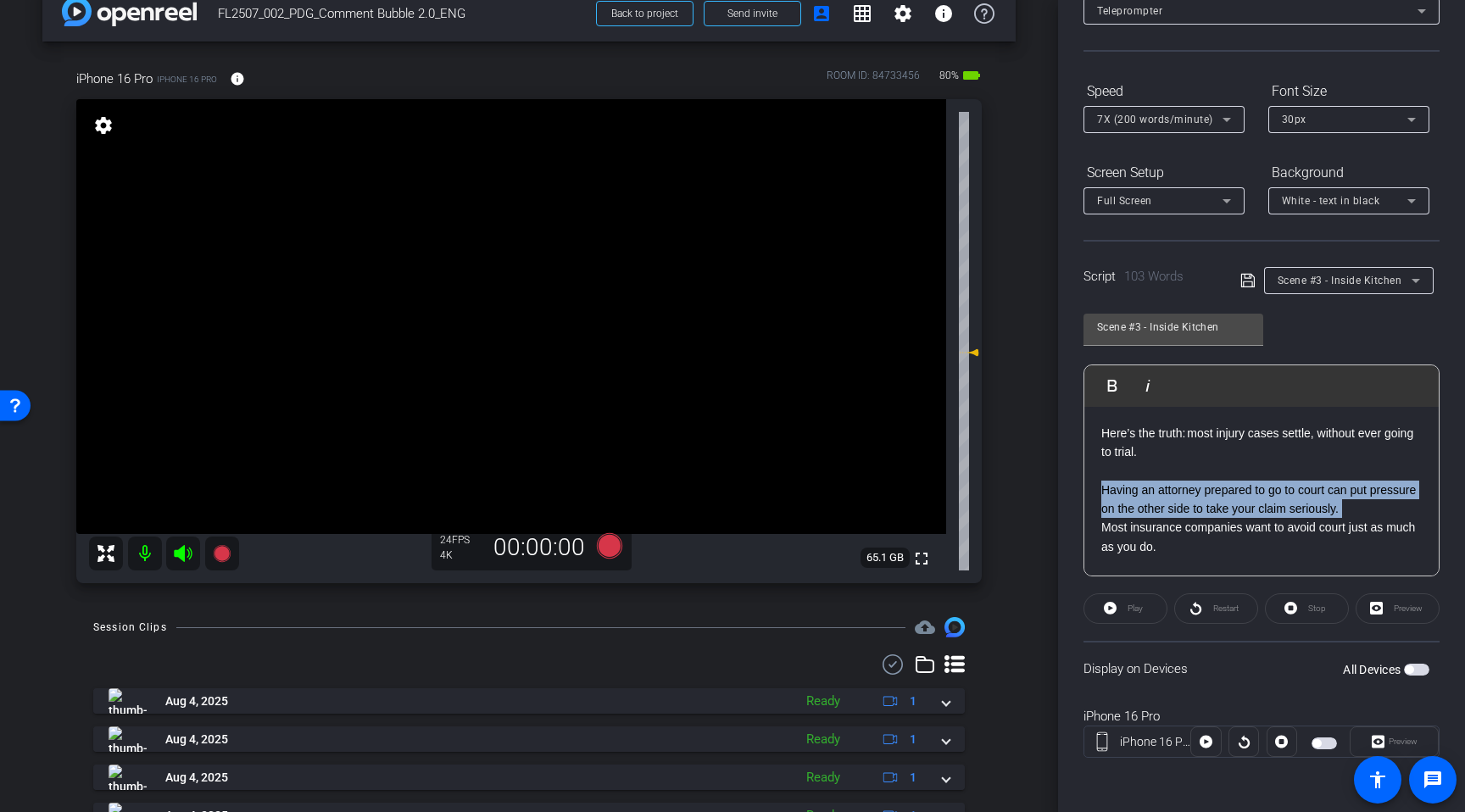 click on "Here’s the truth: most injury cases settle, without ever going to trial. Having an attorney prepared to go to court can put pressure on the other side to take your claim seriously." at bounding box center (1262, 471) 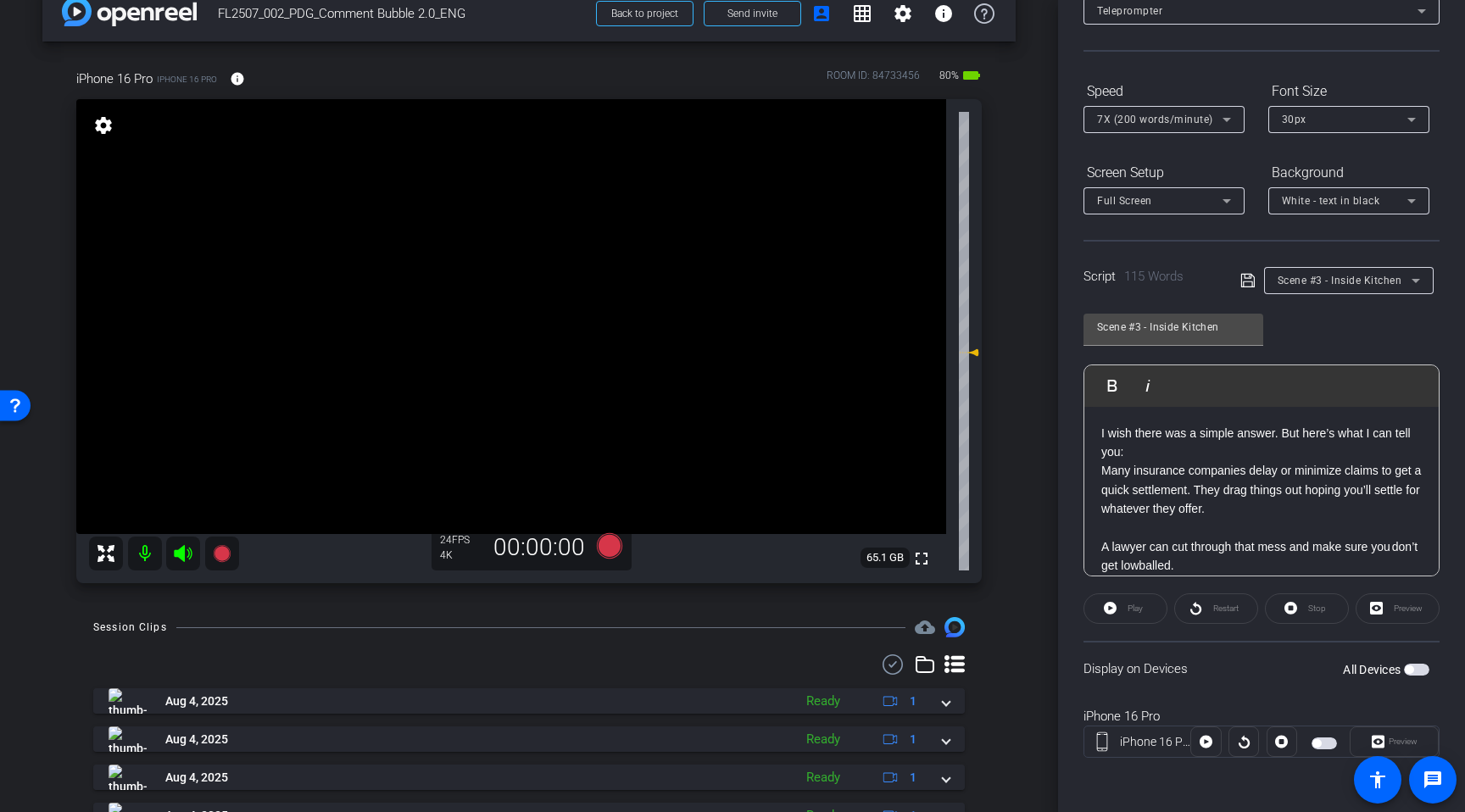 scroll, scrollTop: 209, scrollLeft: 0, axis: vertical 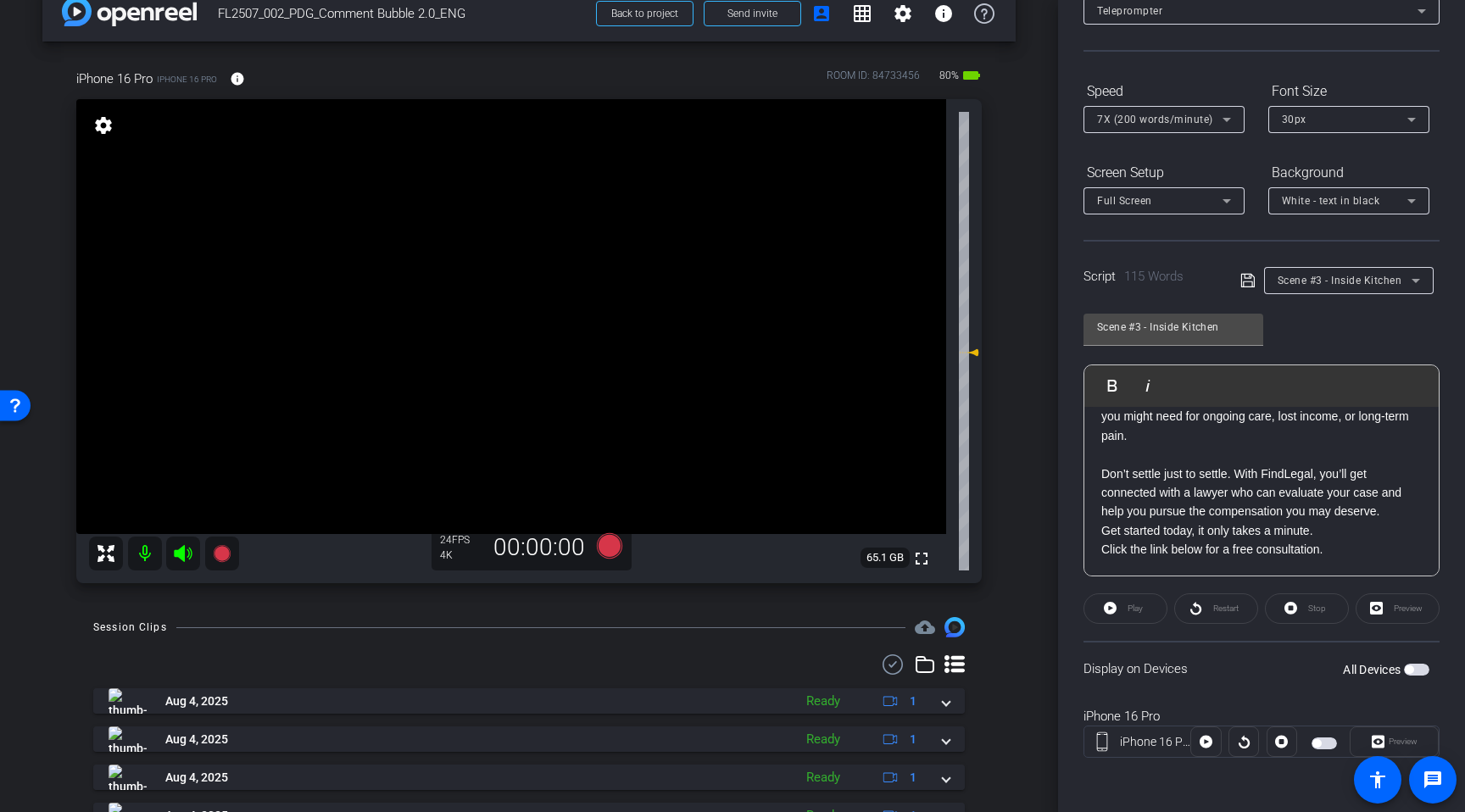 click on "Get started today, it only takes a minute." 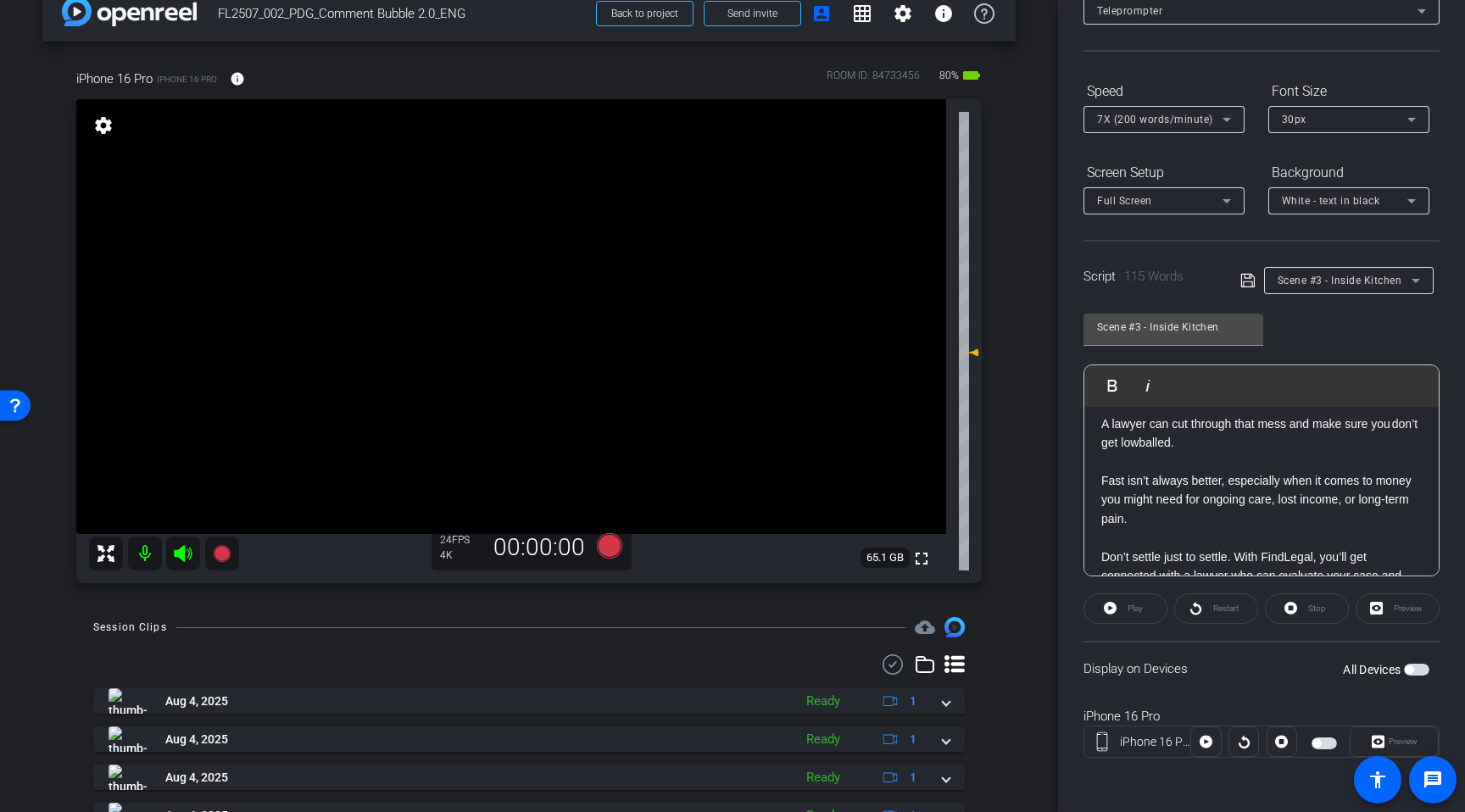 scroll, scrollTop: 244, scrollLeft: 0, axis: vertical 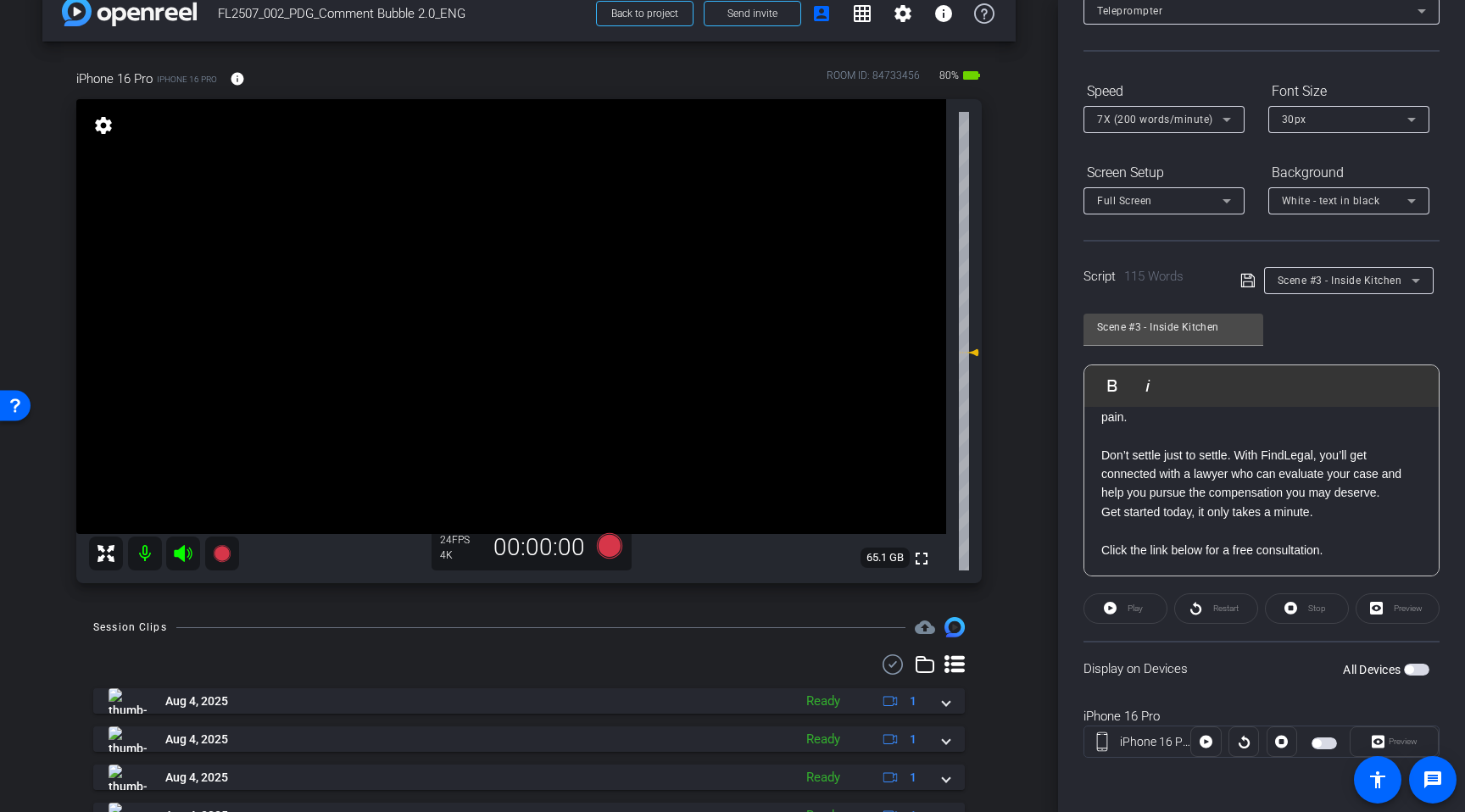 click on "Fast isn’t always better, especially when it comes to money you might need for ongoing care, lost income, or long-term pain.  Don’t settle just to settle. With FindLegal, you’ll get connected with a lawyer who can evaluate your case and help you pursue the compensation you may deserve." 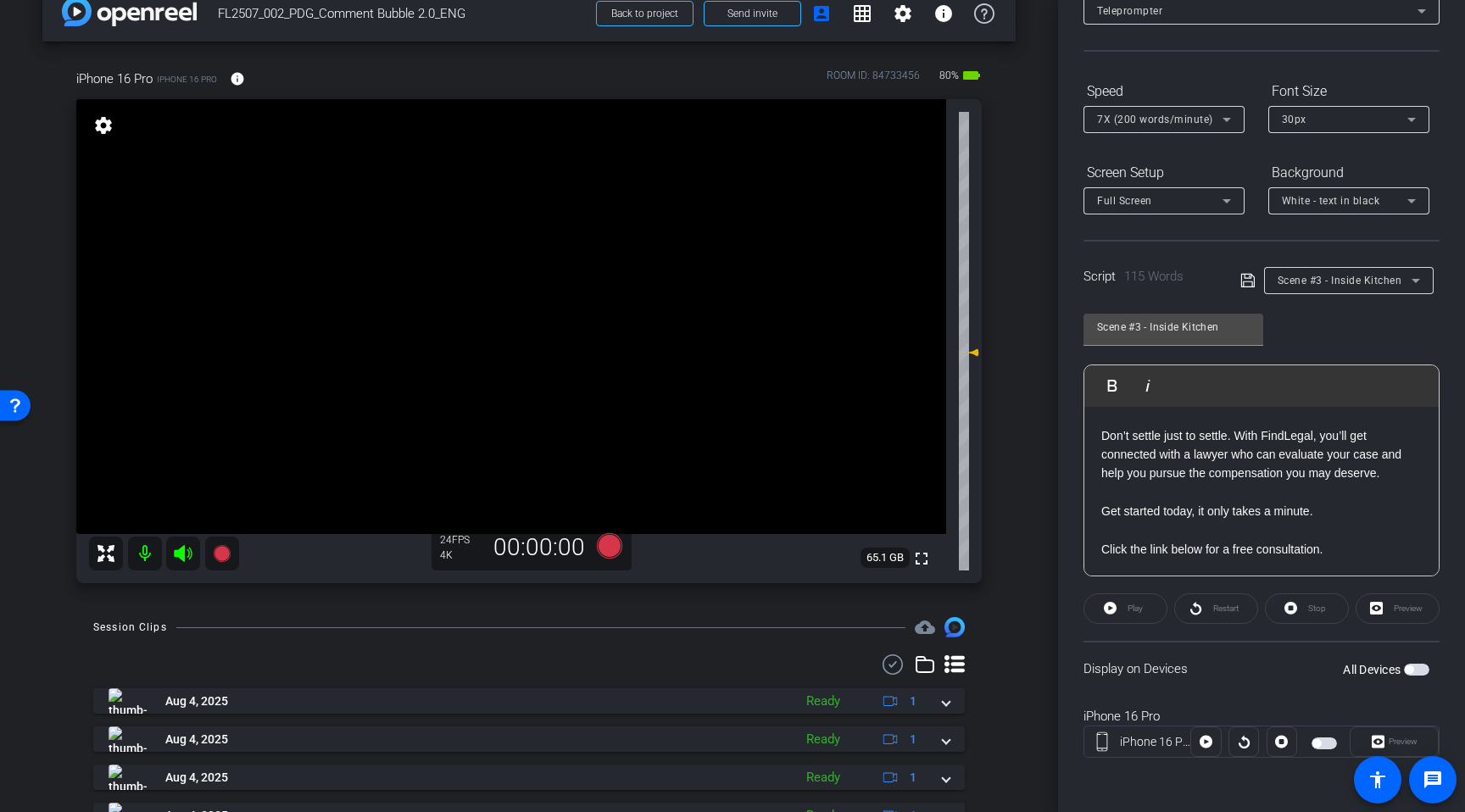 scroll, scrollTop: 263, scrollLeft: 0, axis: vertical 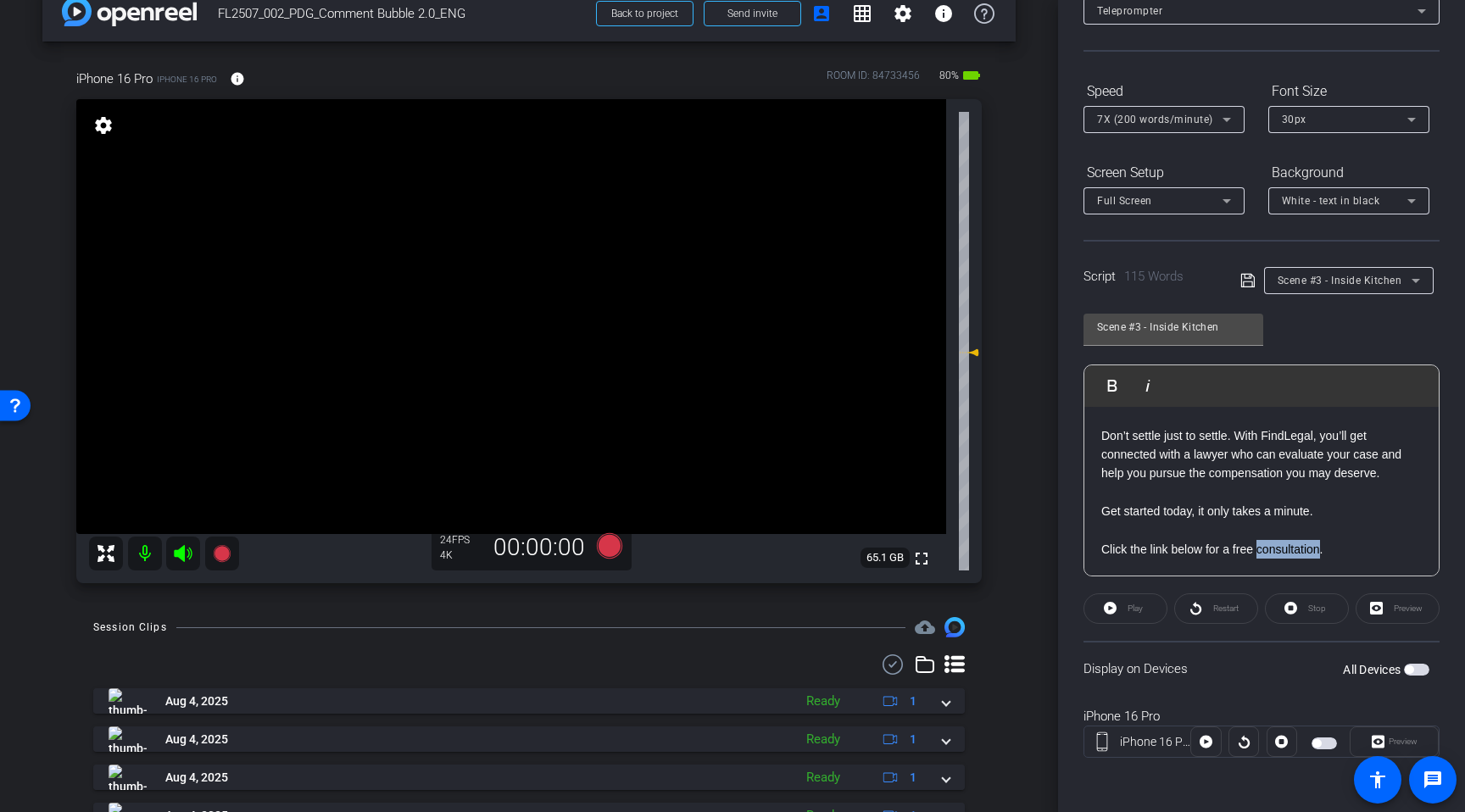 click on "Click the link below for a free consultation." 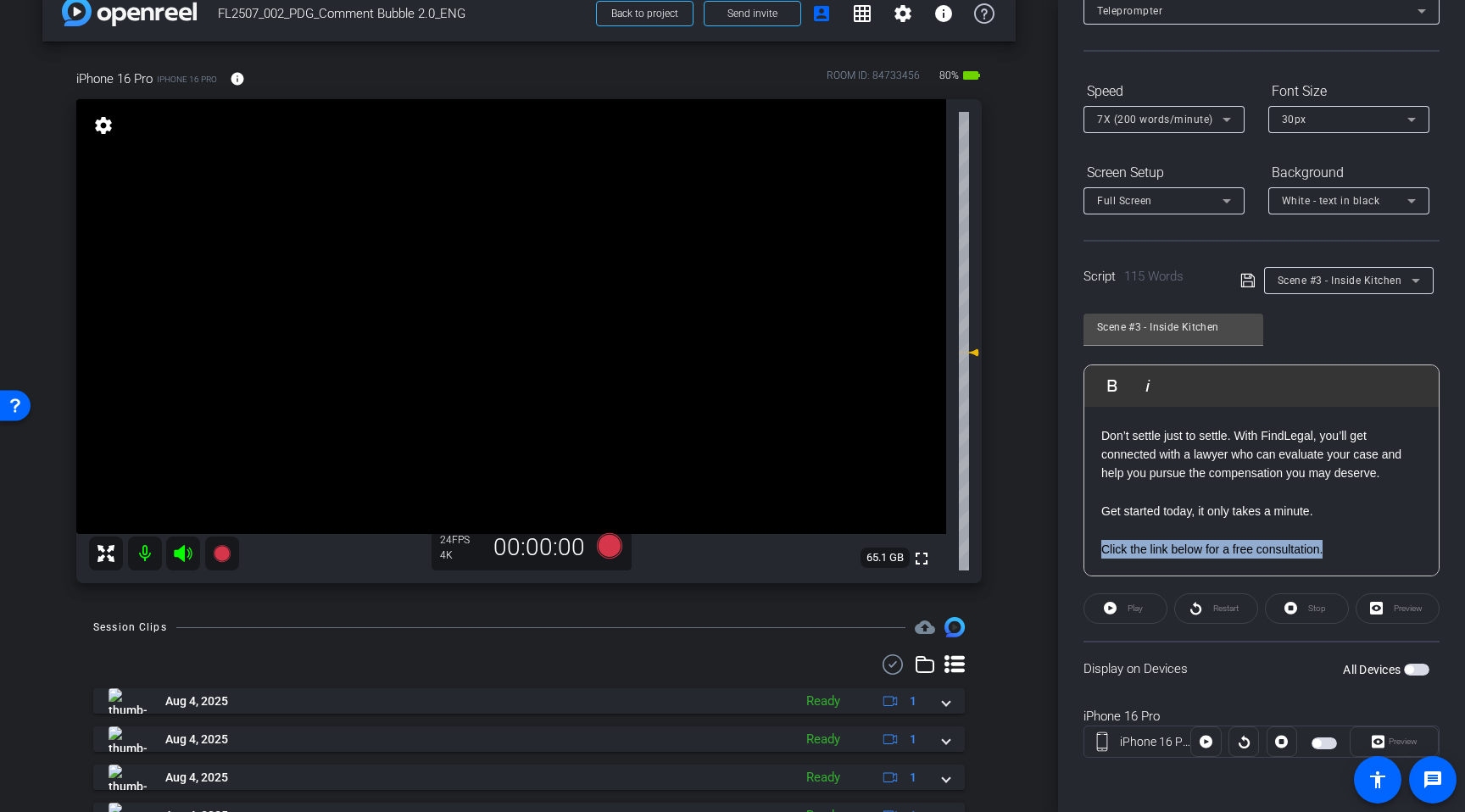 click on "Click the link below for a free consultation." 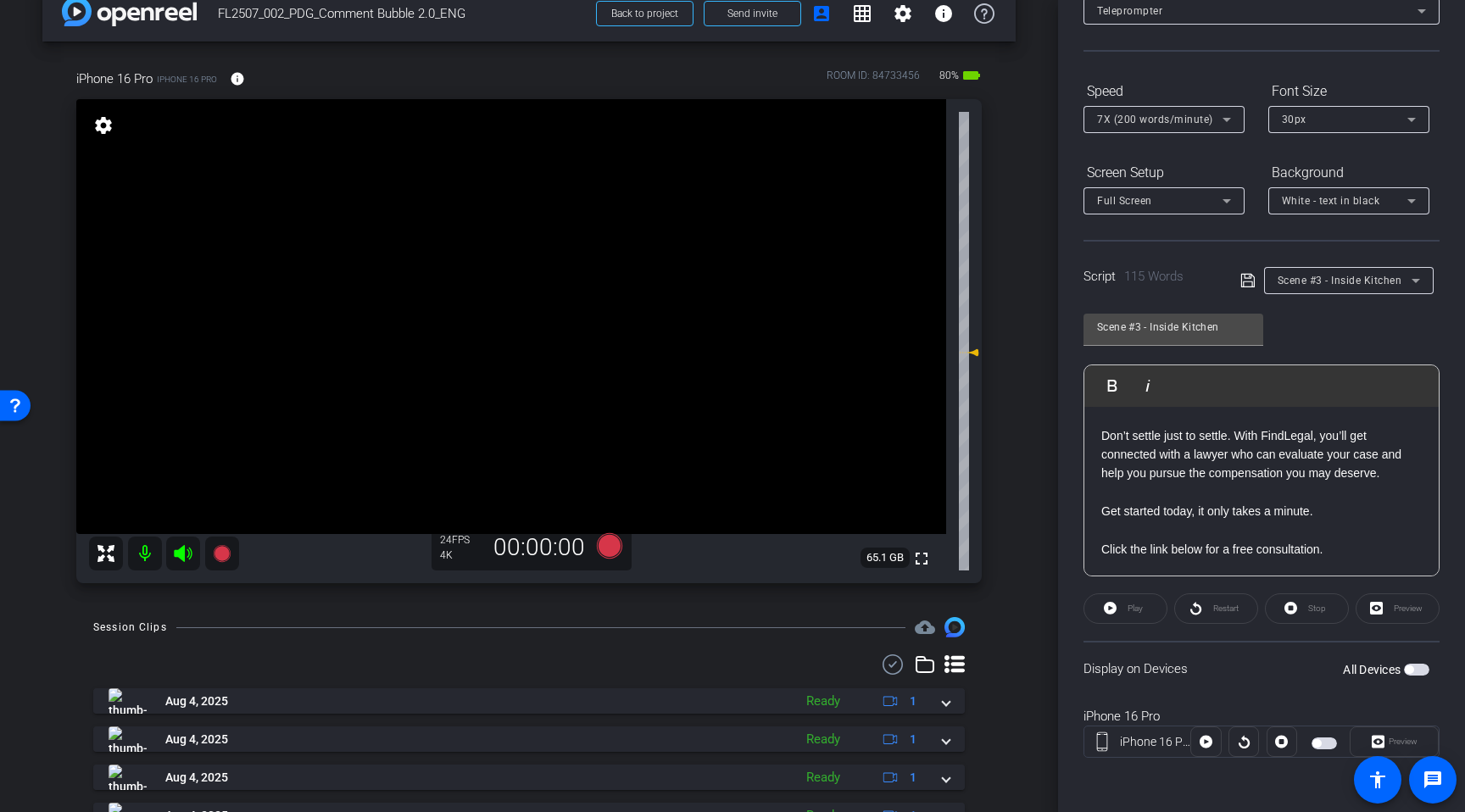 scroll, scrollTop: 0, scrollLeft: 0, axis: both 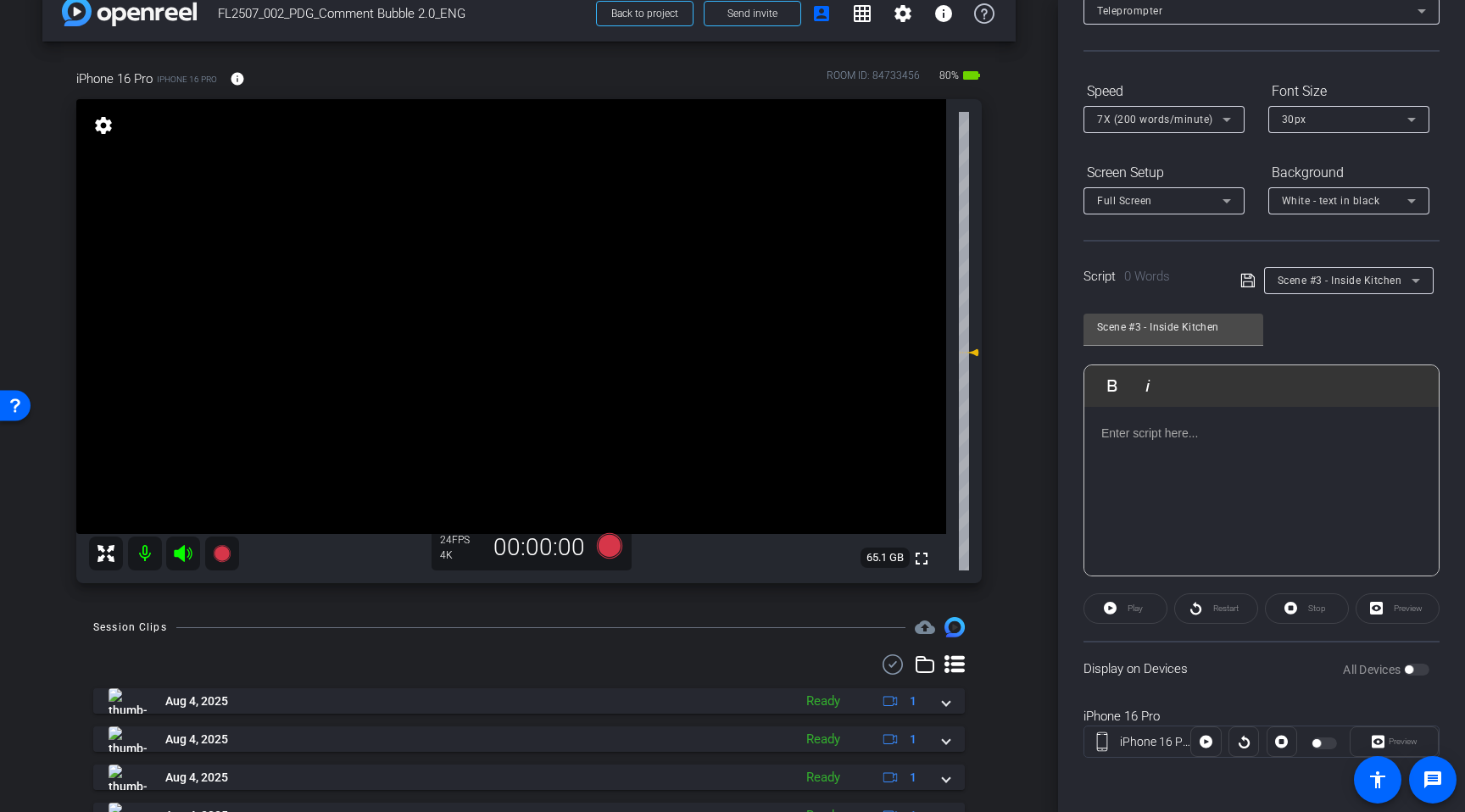 click on "Participants Teleprompter Adjustments  [FIRST] [LAST]
Director   [FIRST] [LAST]
Director   Everyone  0 Mark all read To: Everyone Mark all read Select Source Teleprompter Speed 7X (200 words/minute) Font Size 30px Screen Setup Full Screen Background White - text in black  Script  0 Words
Scene #3 - Inside Kitchen Scene #3 - Inside Kitchen               Play        Play from this location               Play Selected        Play and display the selected text only Bold Italic Enter script here...
Play
Restart" 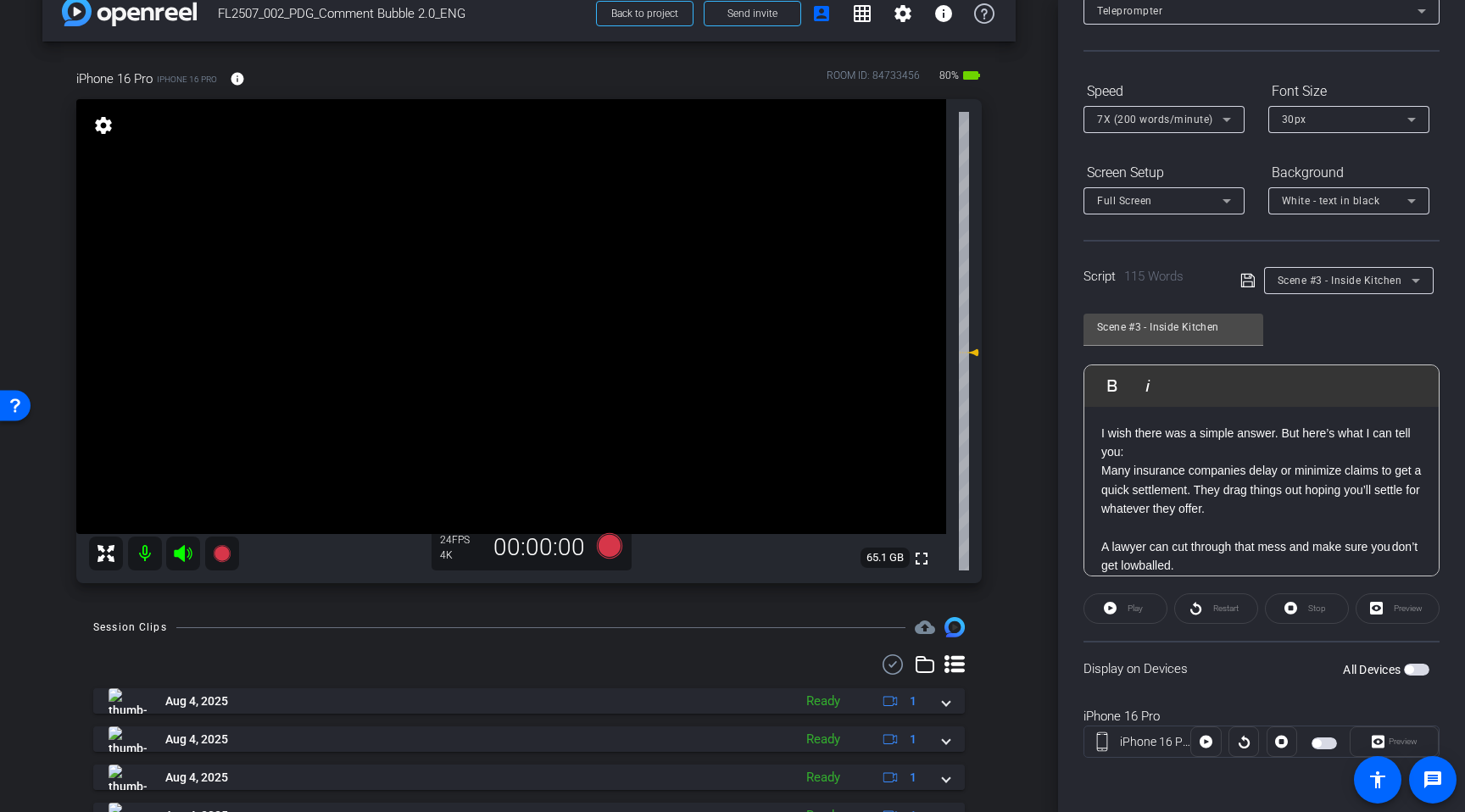 click on "I wish there was a simple answer. But here’s what I can tell you:" at bounding box center [1262, 442] 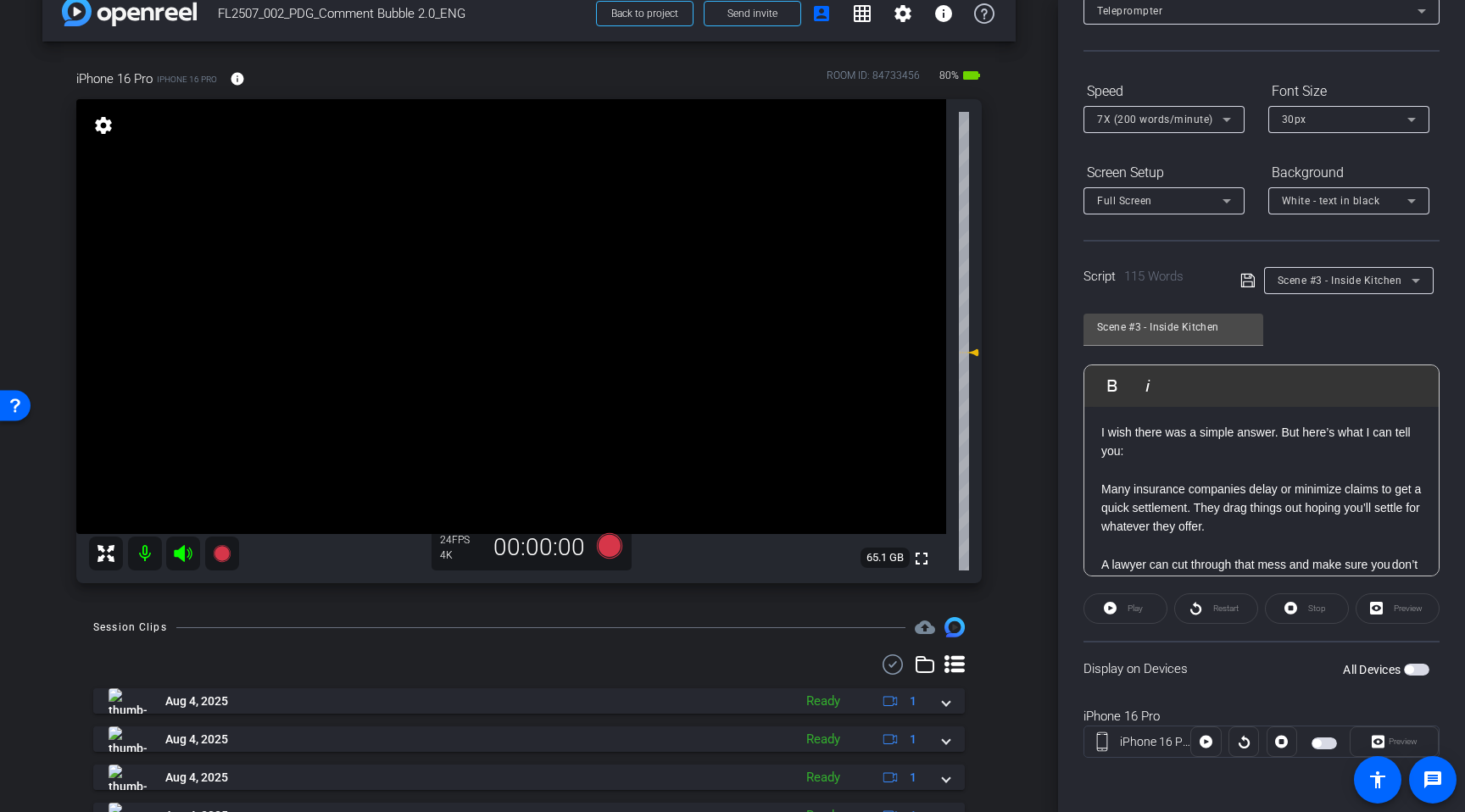 scroll, scrollTop: 0, scrollLeft: 0, axis: both 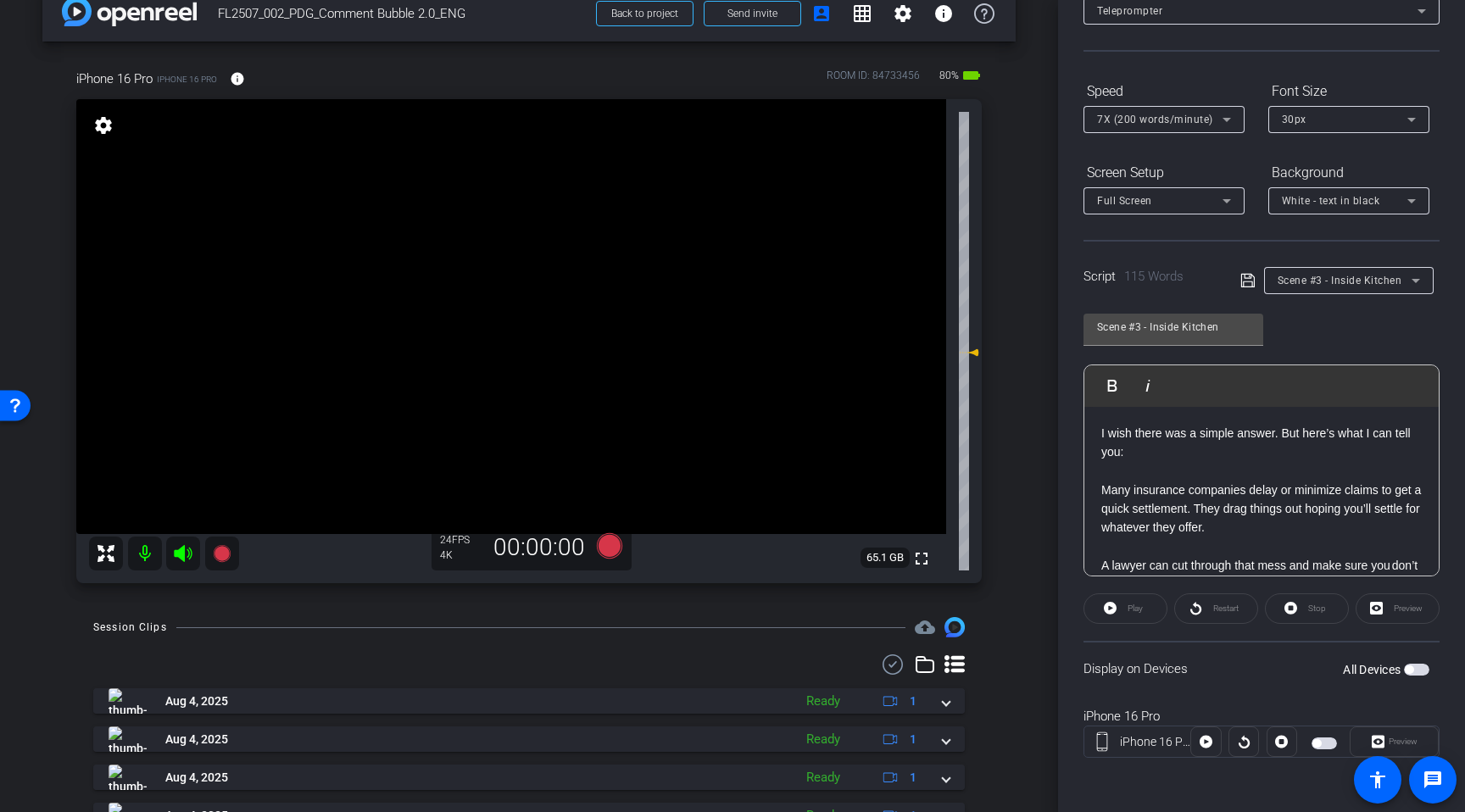 click on "Display on Devices  All Devices" 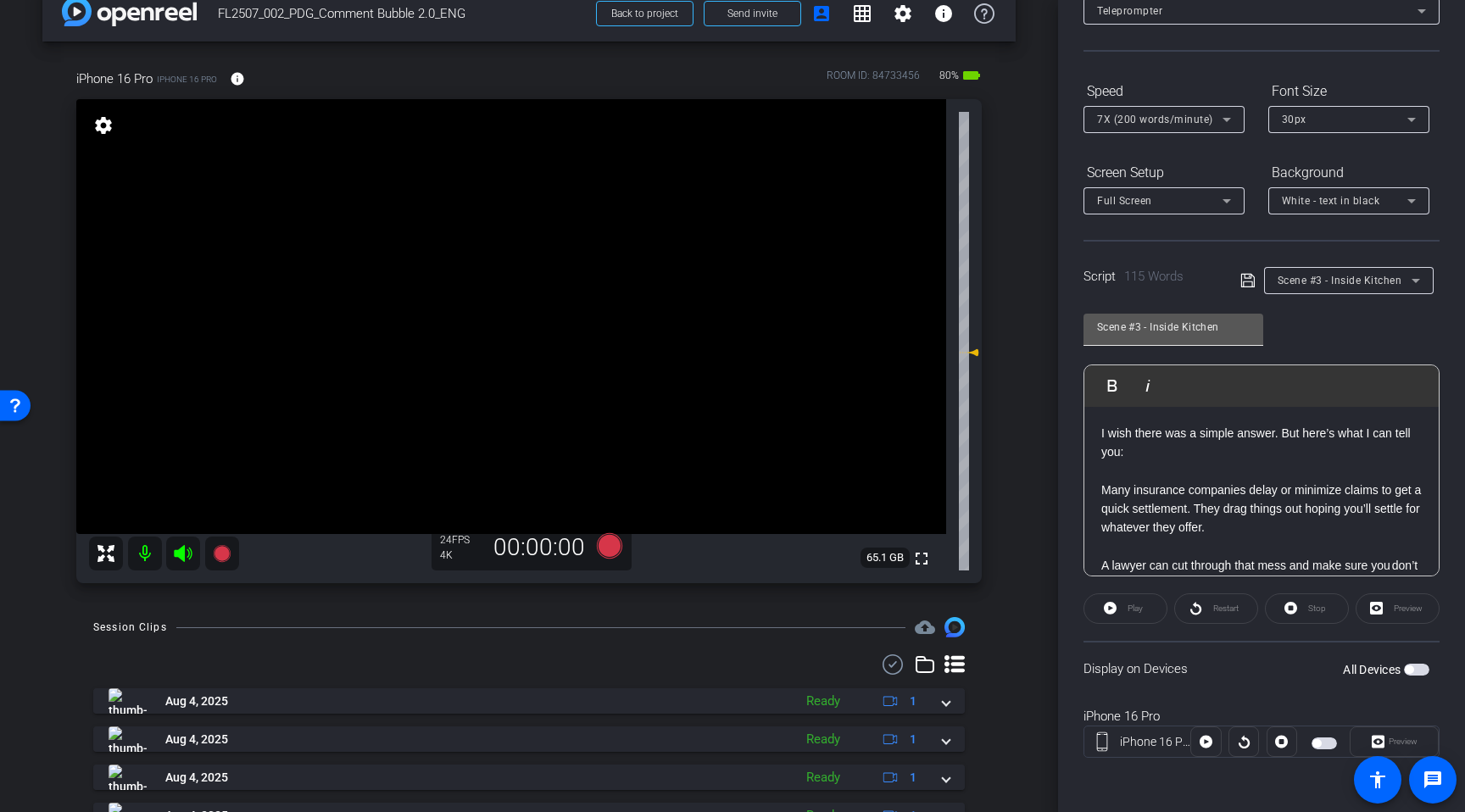 click on "Scene #3 - Inside Kitchen" at bounding box center (1173, 327) 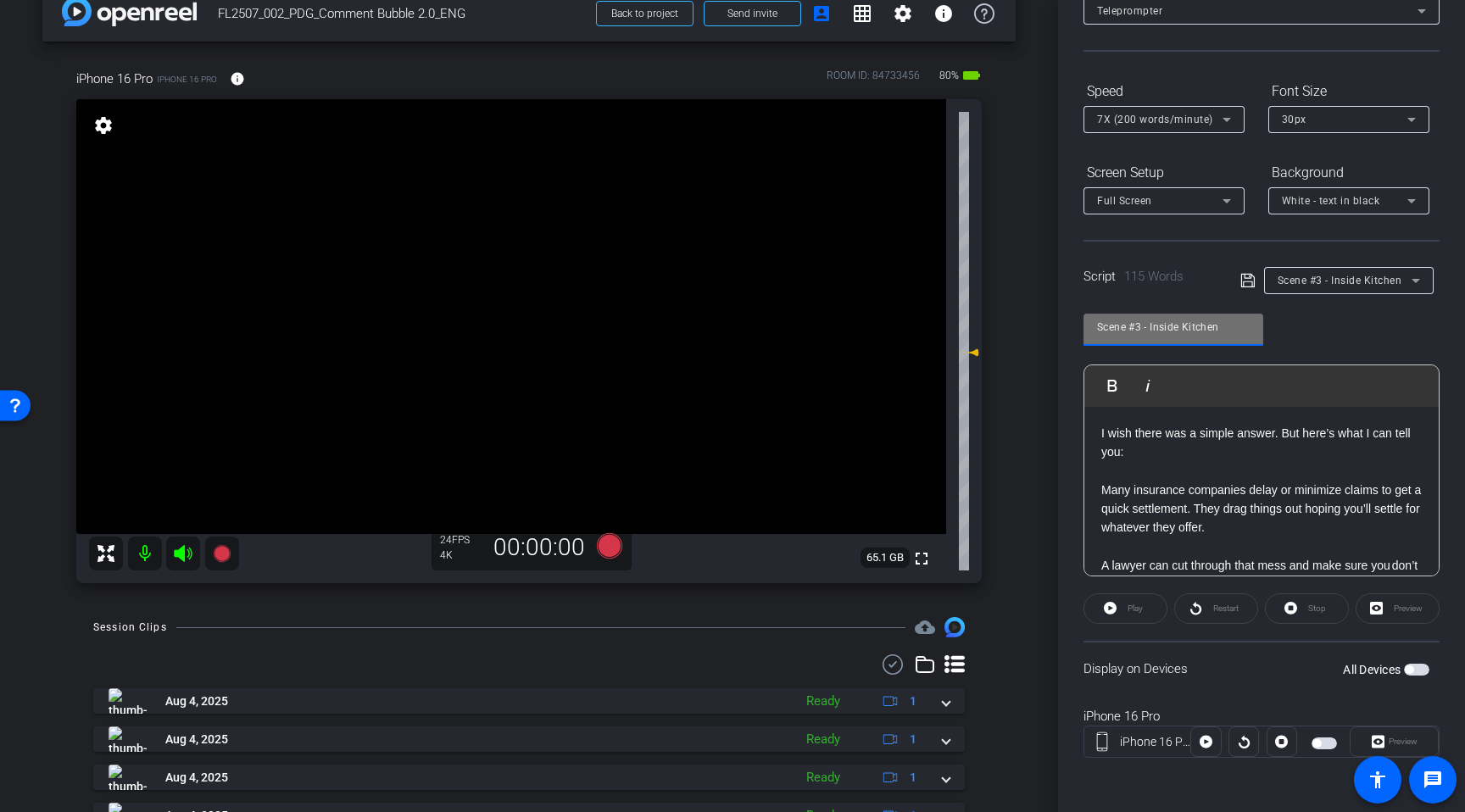 click on "Scene #3 - Inside Kitchen" at bounding box center [1173, 327] 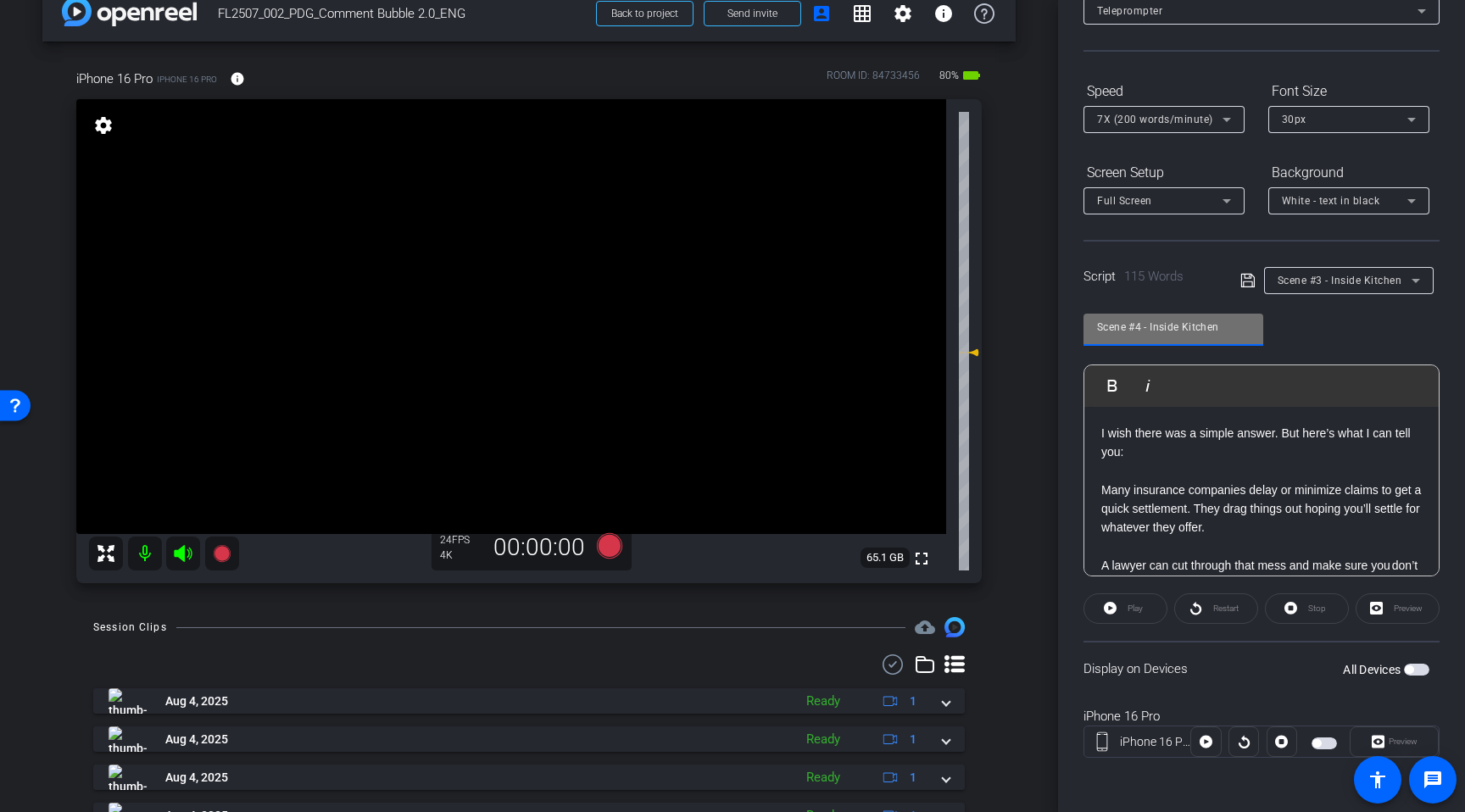 drag, startPoint x: 1148, startPoint y: 329, endPoint x: 1233, endPoint y: 332, distance: 85.05292 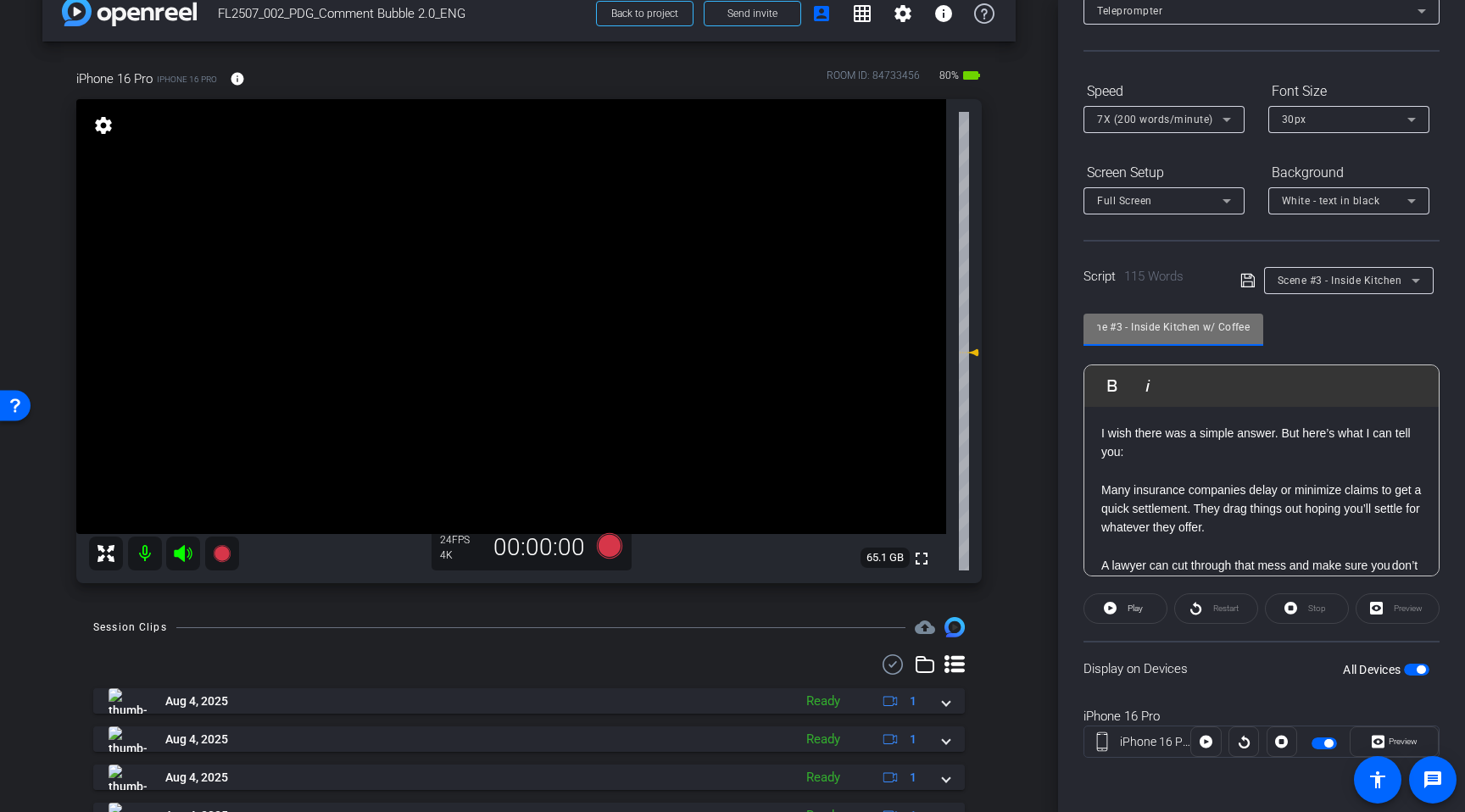 scroll, scrollTop: 0, scrollLeft: 0, axis: both 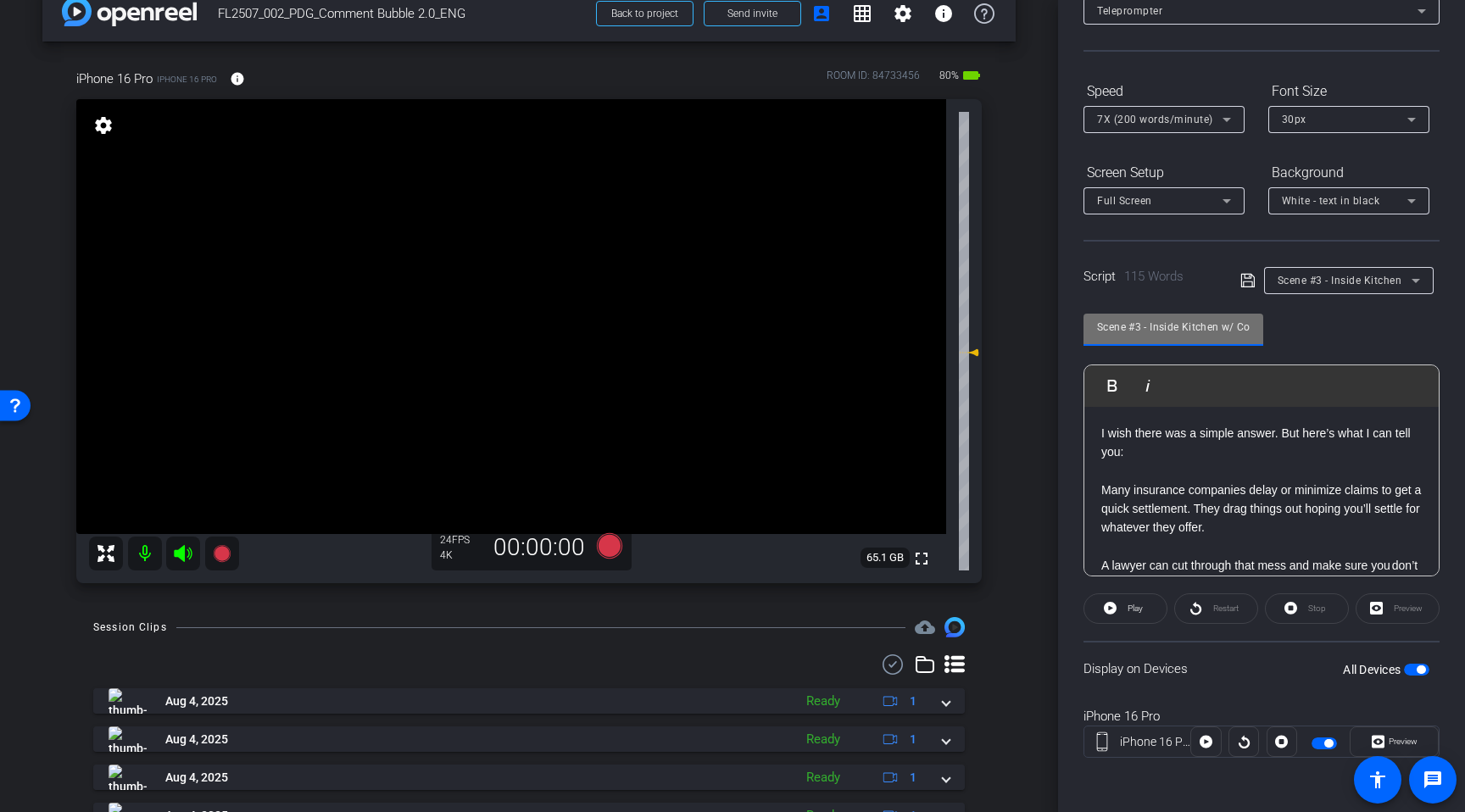 click on "Scene #3 - Inside Kitchen w/ Coffee               Play        Play from this location               Play Selected        Play and display the selected text only Bold Italic I wish there was a simple answer. But here’s what I can tell you: Many insurance companies delay or minimize claims to get a quick settlement. They drag things out hoping you’ll settle for whatever they offer. A lawyer can cut through that mess and make sure you don’t get lowballed. Fast isn’t always better, especially when it comes to money you might need for ongoing care, lost income, or long-term pain.  Don’t settle just to settle. With FindLegal, you’ll get connected with a lawyer who can evaluate your case and help you pursue the compensation you may deserve. Get started today, it only takes a minute. Click the link below for a free consultation. Enter script here..." 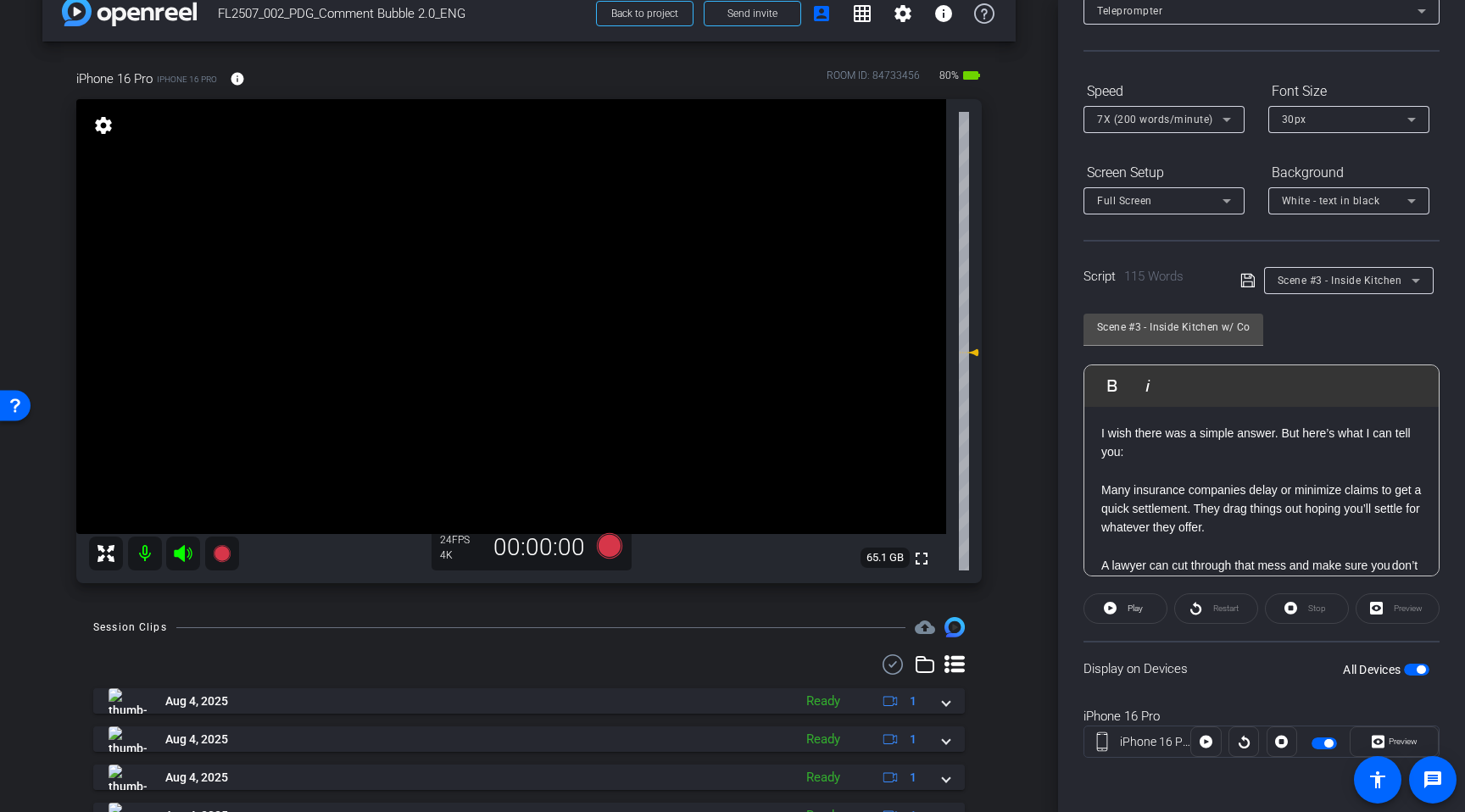 type on "Scene #3 - Inside Kitchen" 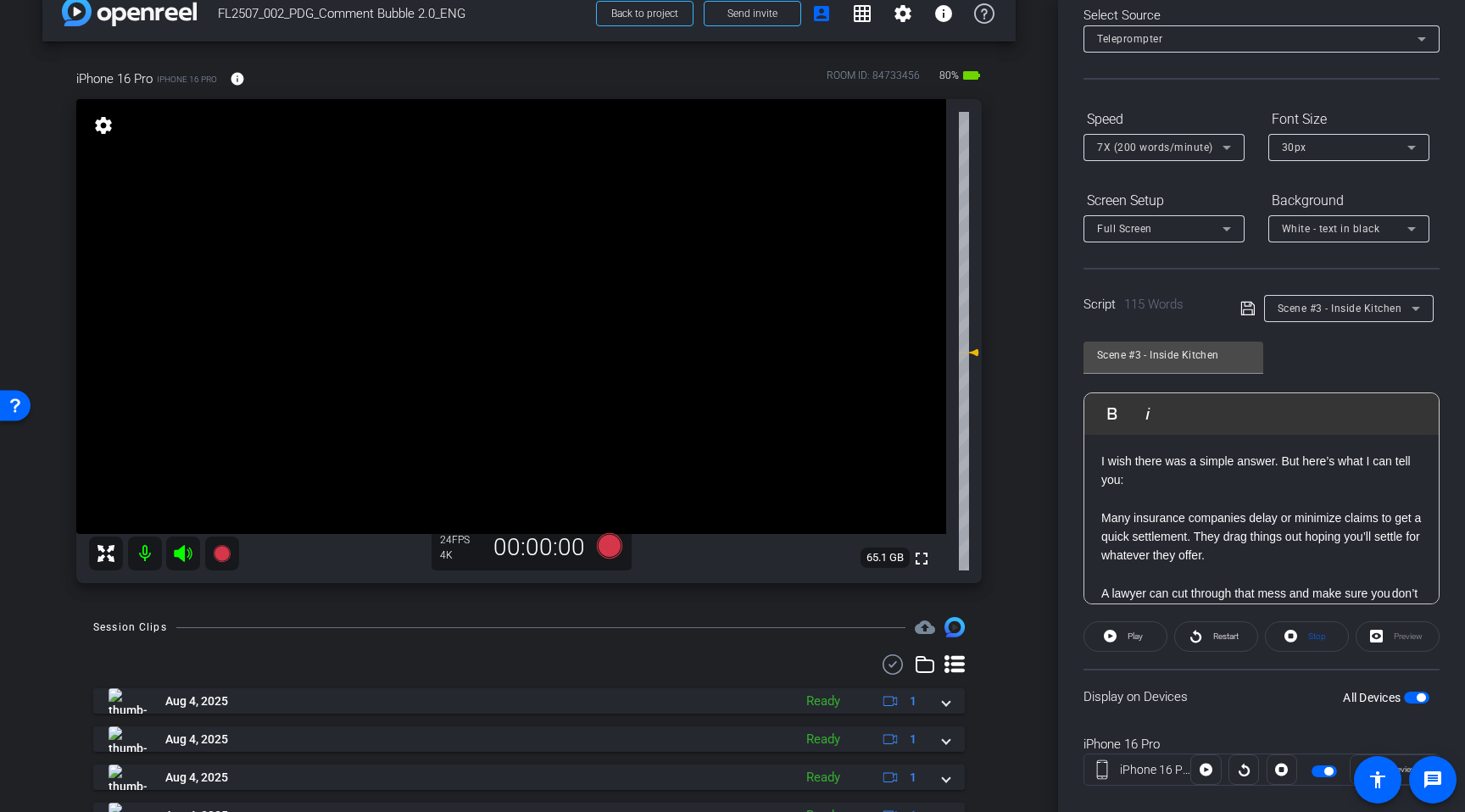 scroll, scrollTop: 93, scrollLeft: 0, axis: vertical 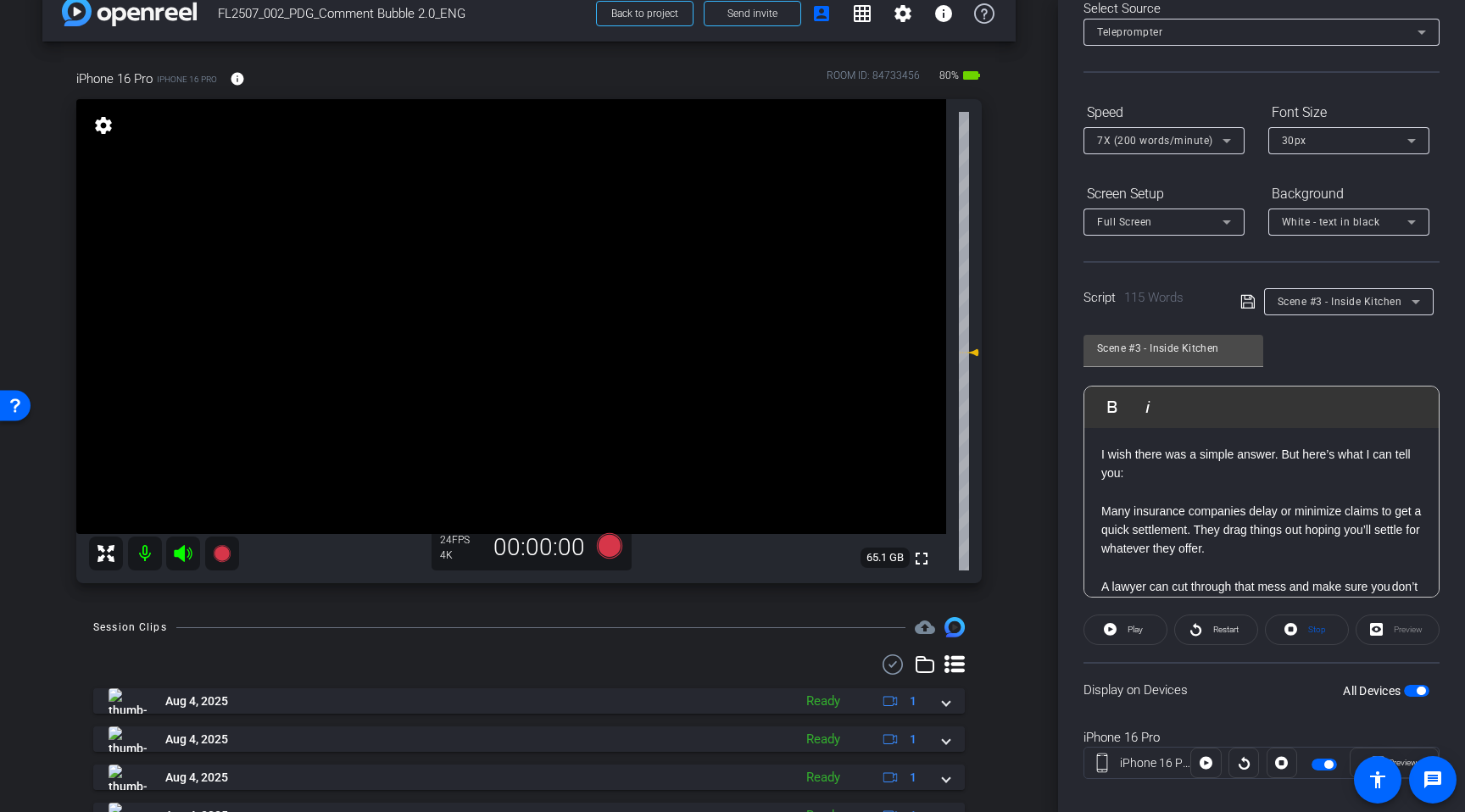 click on "Select Source Teleprompter Speed 7X (200 words/minute) Font Size 30px Screen Setup Full Screen Background White - text in black  Script  115 Words
Scene #3 - Inside Kitchen Scene #3 - Inside Kitchen               Play        Play from this location               Play Selected        Play and display the selected text only Bold Italic I wish there was a simple answer. But here’s what I can tell you: Many insurance companies delay or minimize claims to get a quick settlement. They drag things out hoping you’ll settle for whatever they offer. A lawyer can cut through that mess and make sure you don’t get lowballed. Fast isn’t always better, especially when it comes to money you might need for ongoing care, lost income, or long-term pain.  Don’t settle just to settle. With [BRAND], you’ll get connected with a lawyer who can evaluate your case and help you pursue the compensation you may deserve. Get started today, it only takes a minute. Enter script here..." 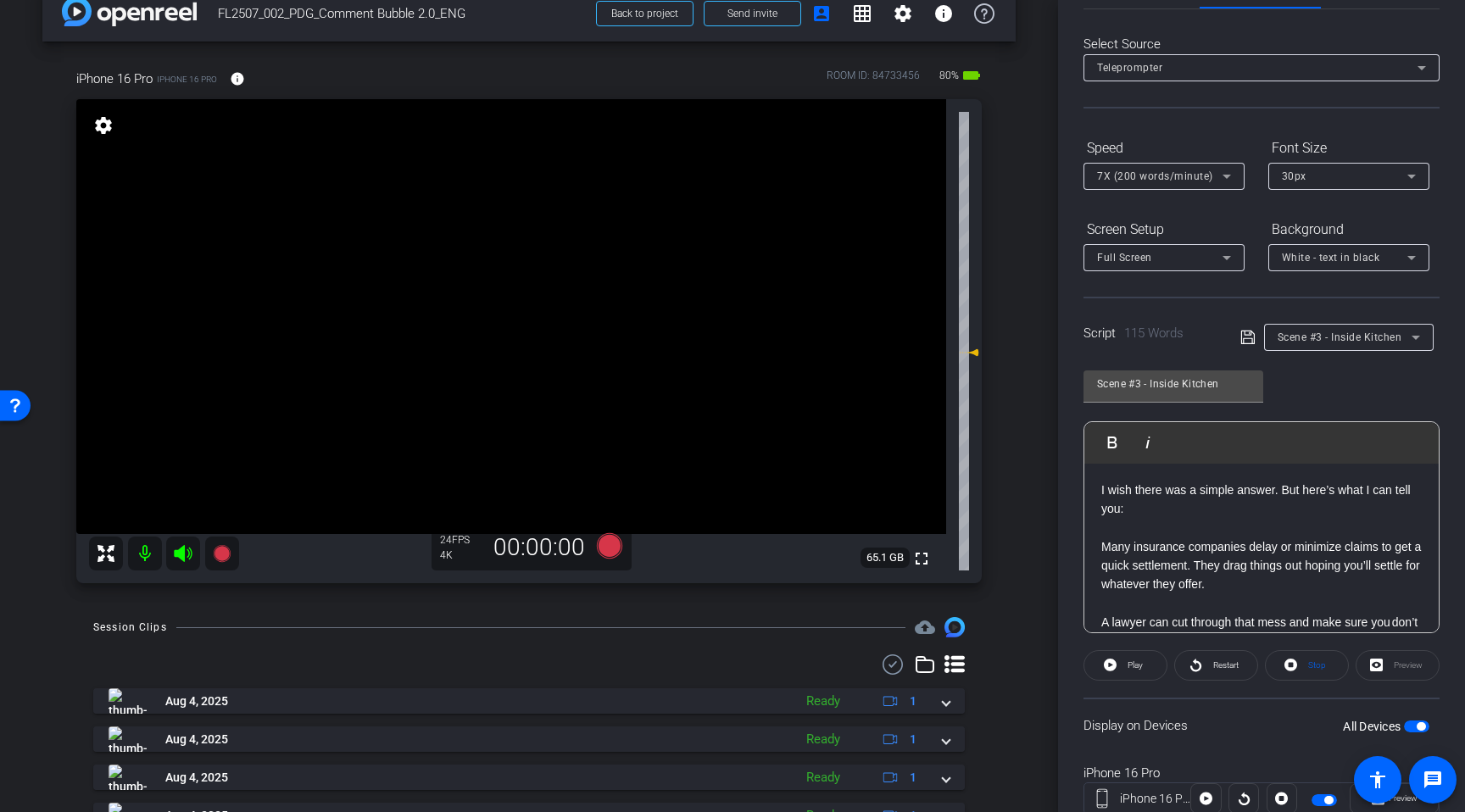 scroll, scrollTop: 0, scrollLeft: 0, axis: both 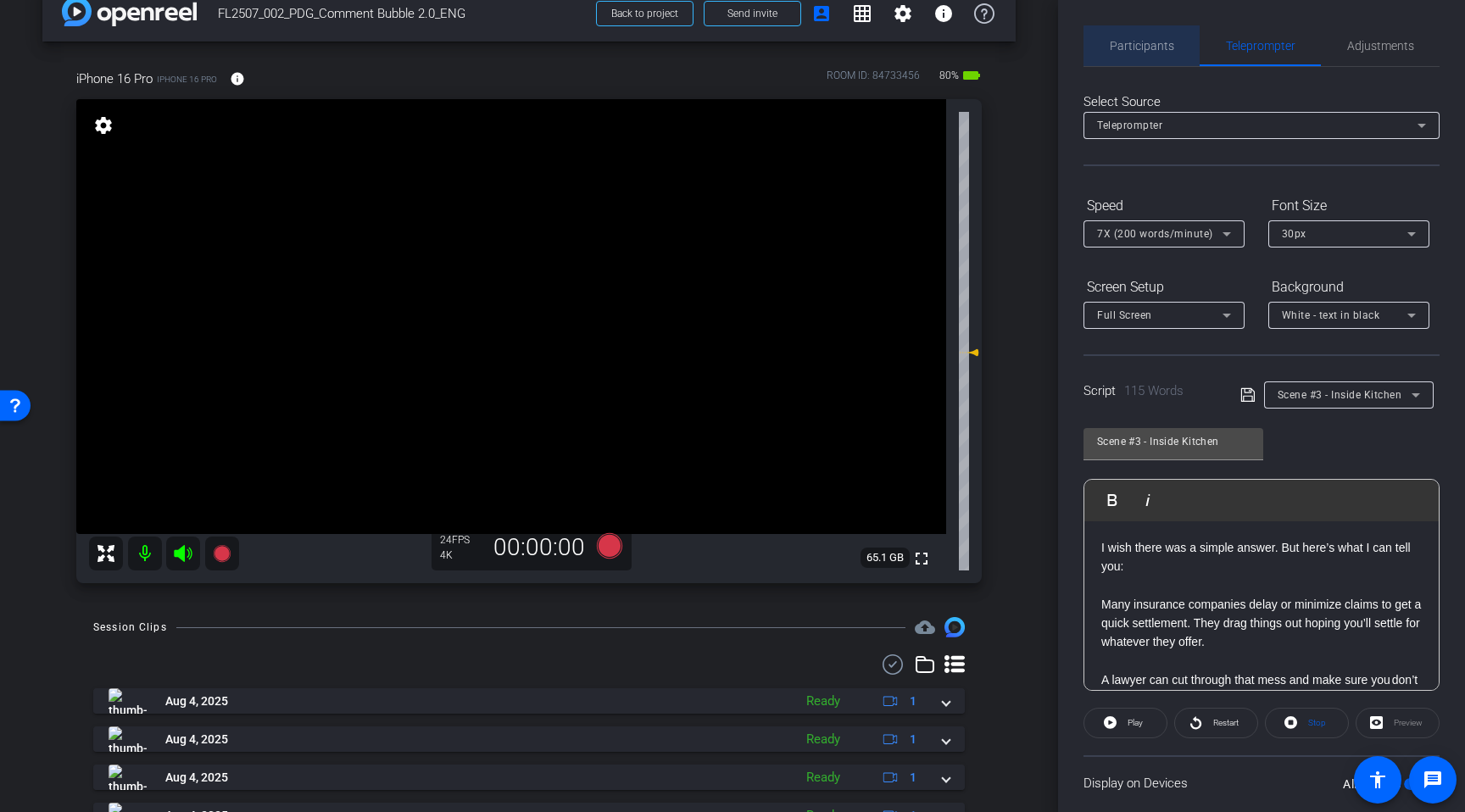 click on "Participants" at bounding box center [1142, 46] 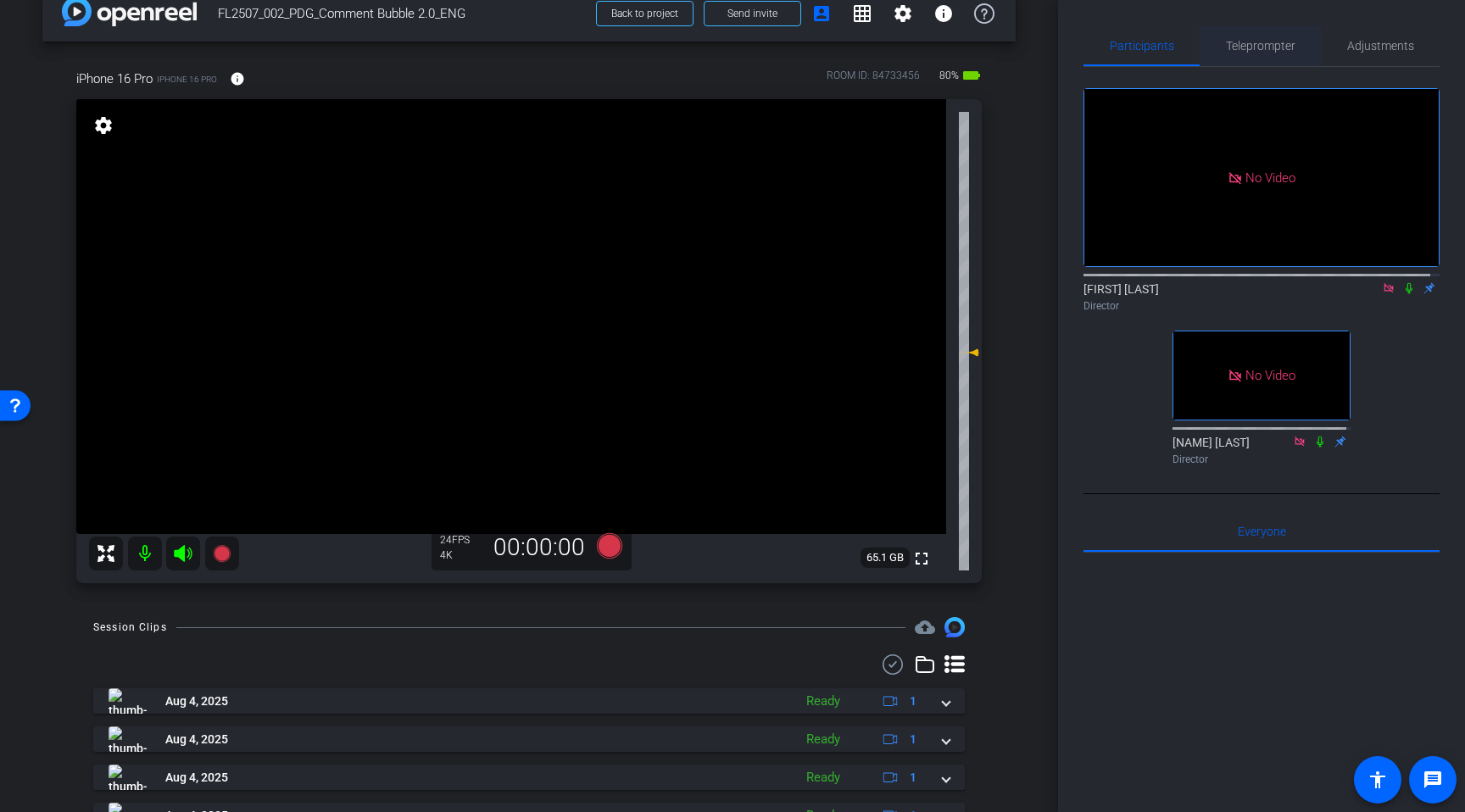 click on "Teleprompter" at bounding box center (1261, 46) 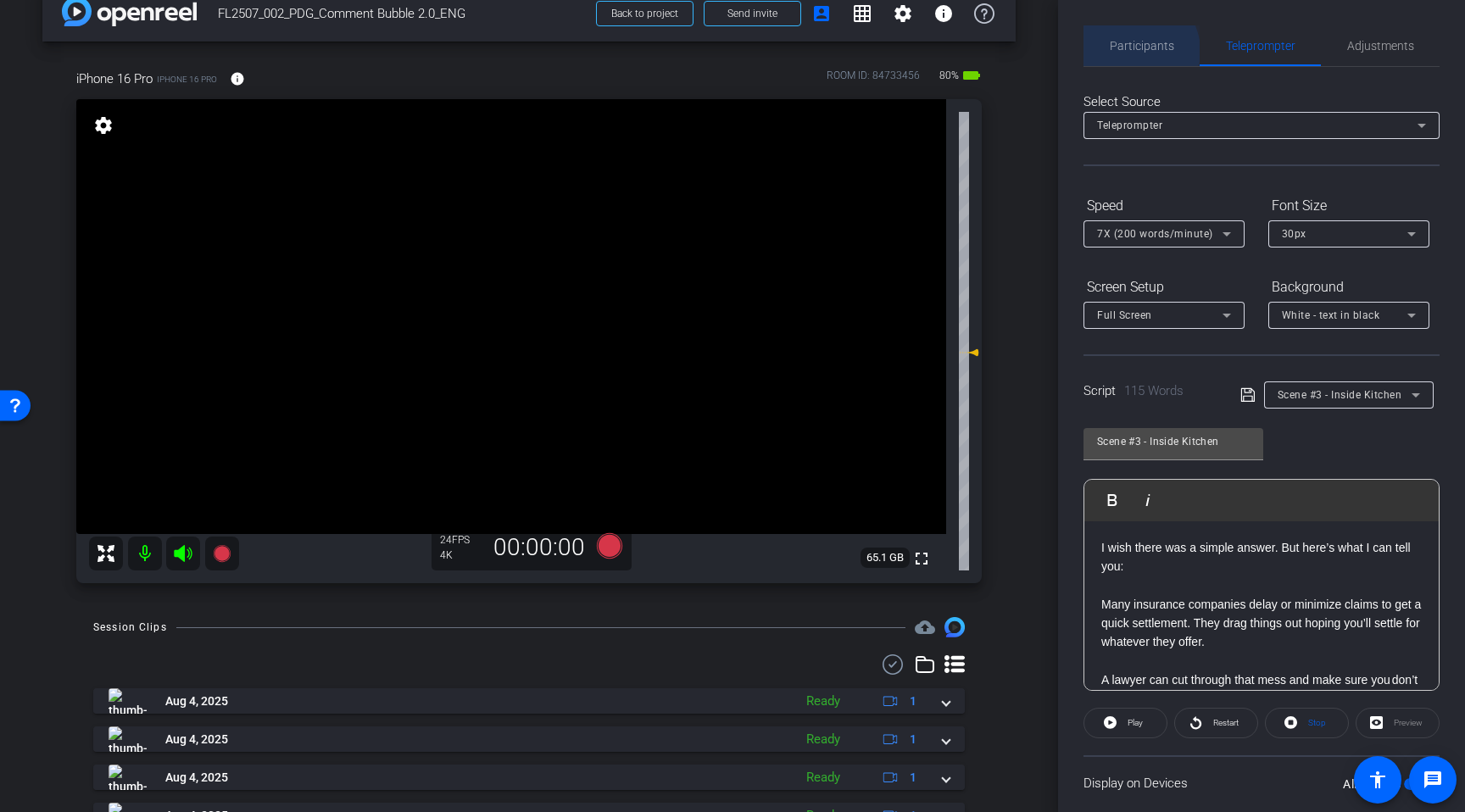 click on "Participants" at bounding box center [1142, 46] 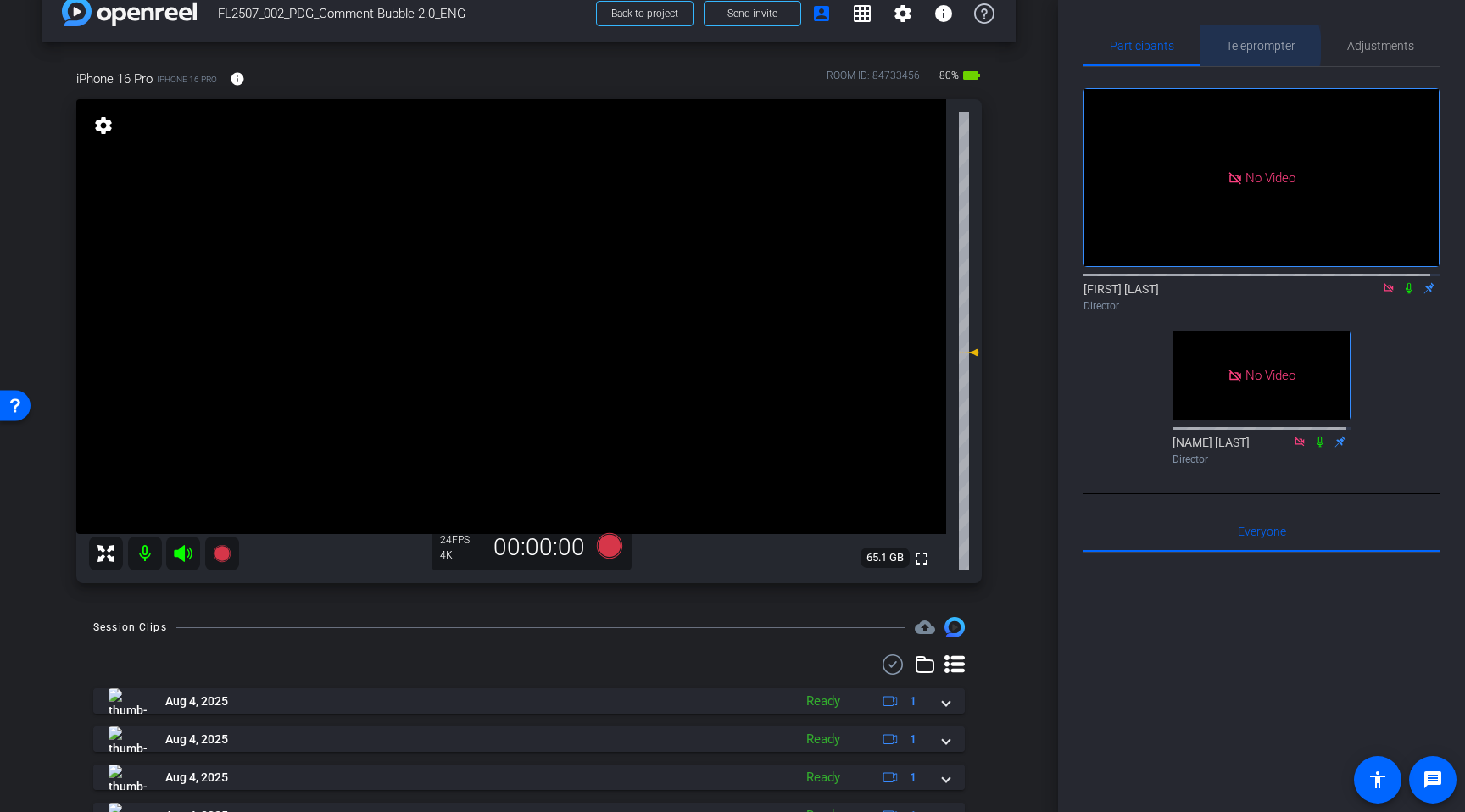 click on "Teleprompter" at bounding box center [1261, 46] 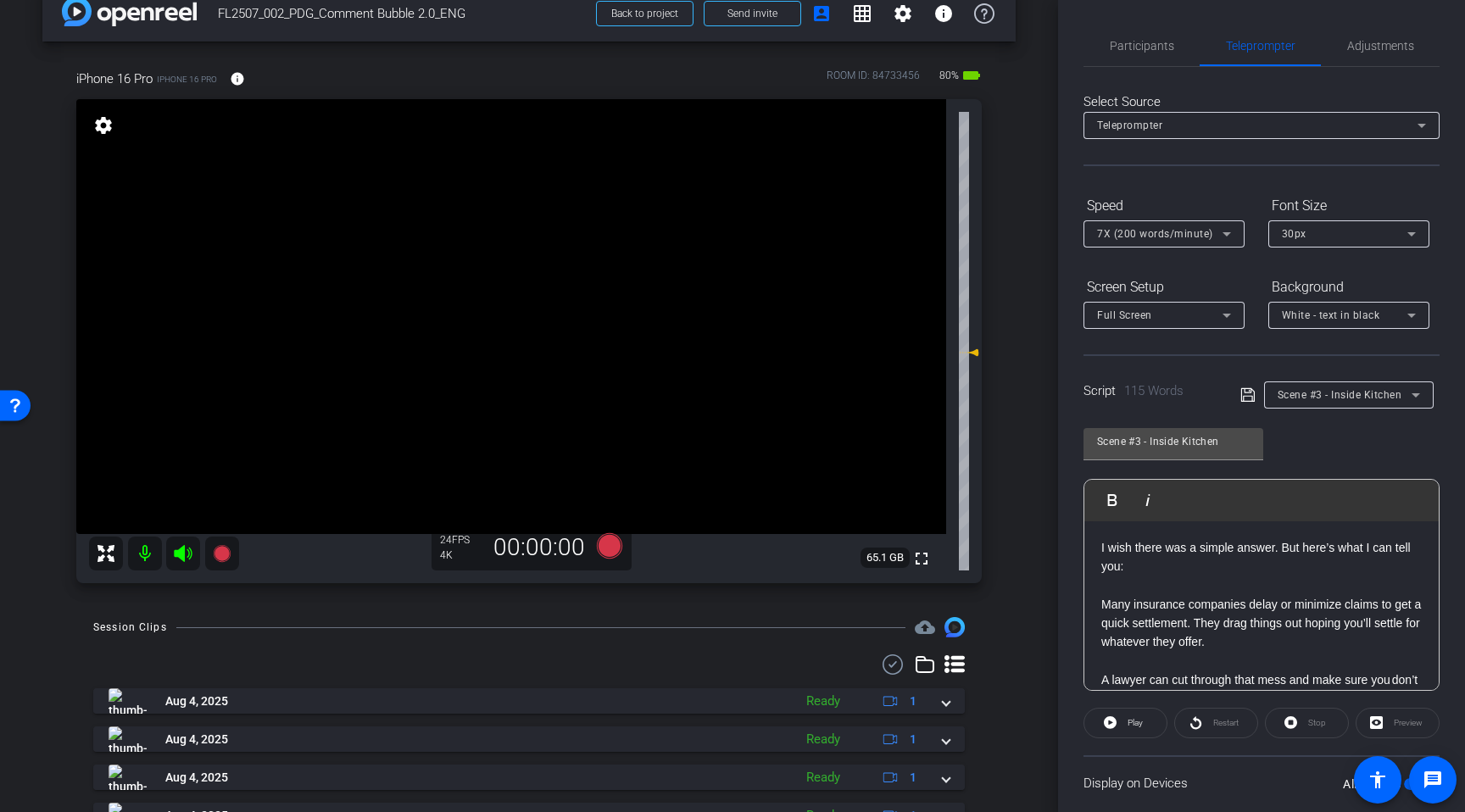 click on "Speed 7X (200 words/minute) Font Size 30px Screen Setup Full Screen Background White - text in black" 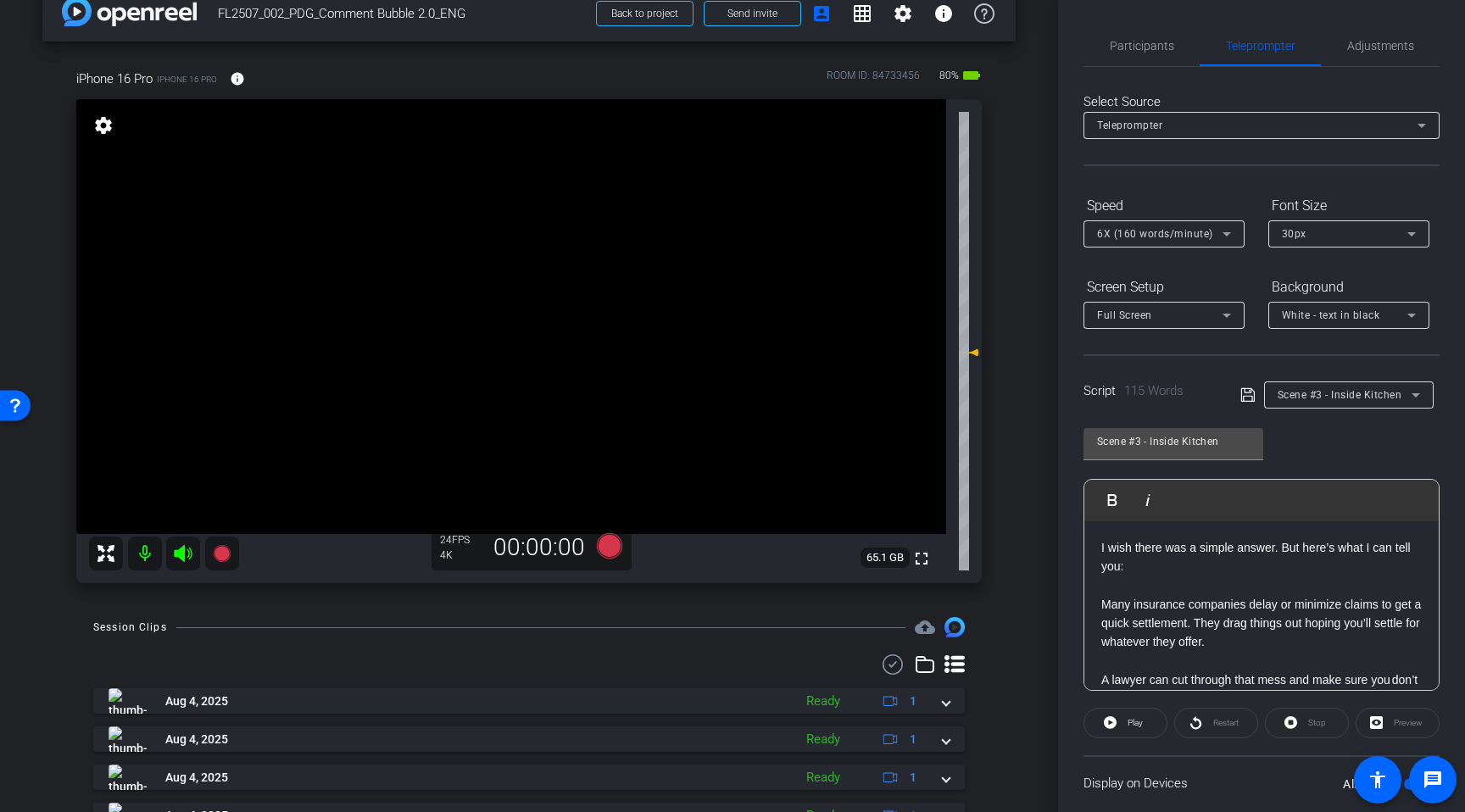 click on "I wish there was a simple answer. But here’s what I can tell you:" at bounding box center [1262, 557] 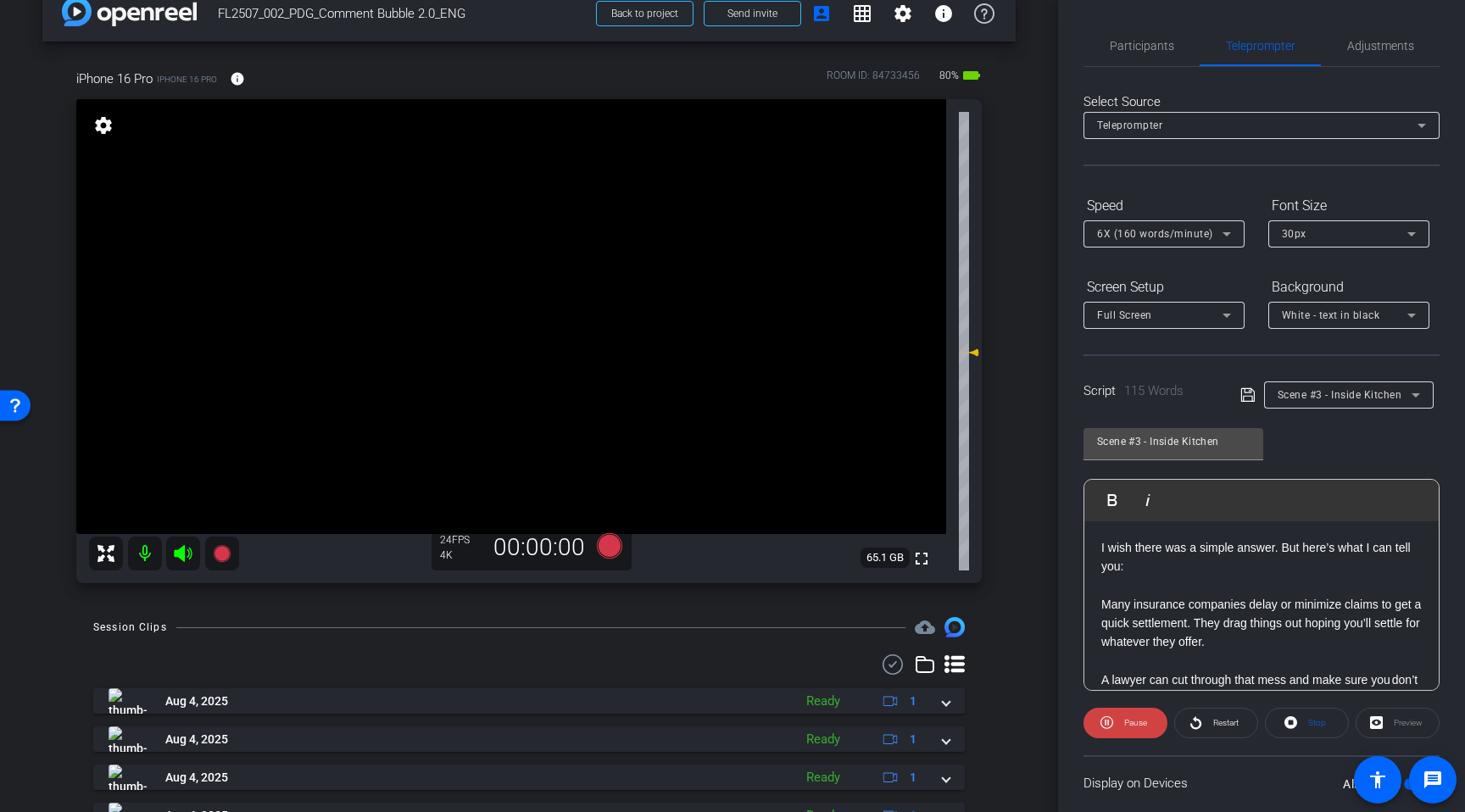 scroll, scrollTop: 0, scrollLeft: 0, axis: both 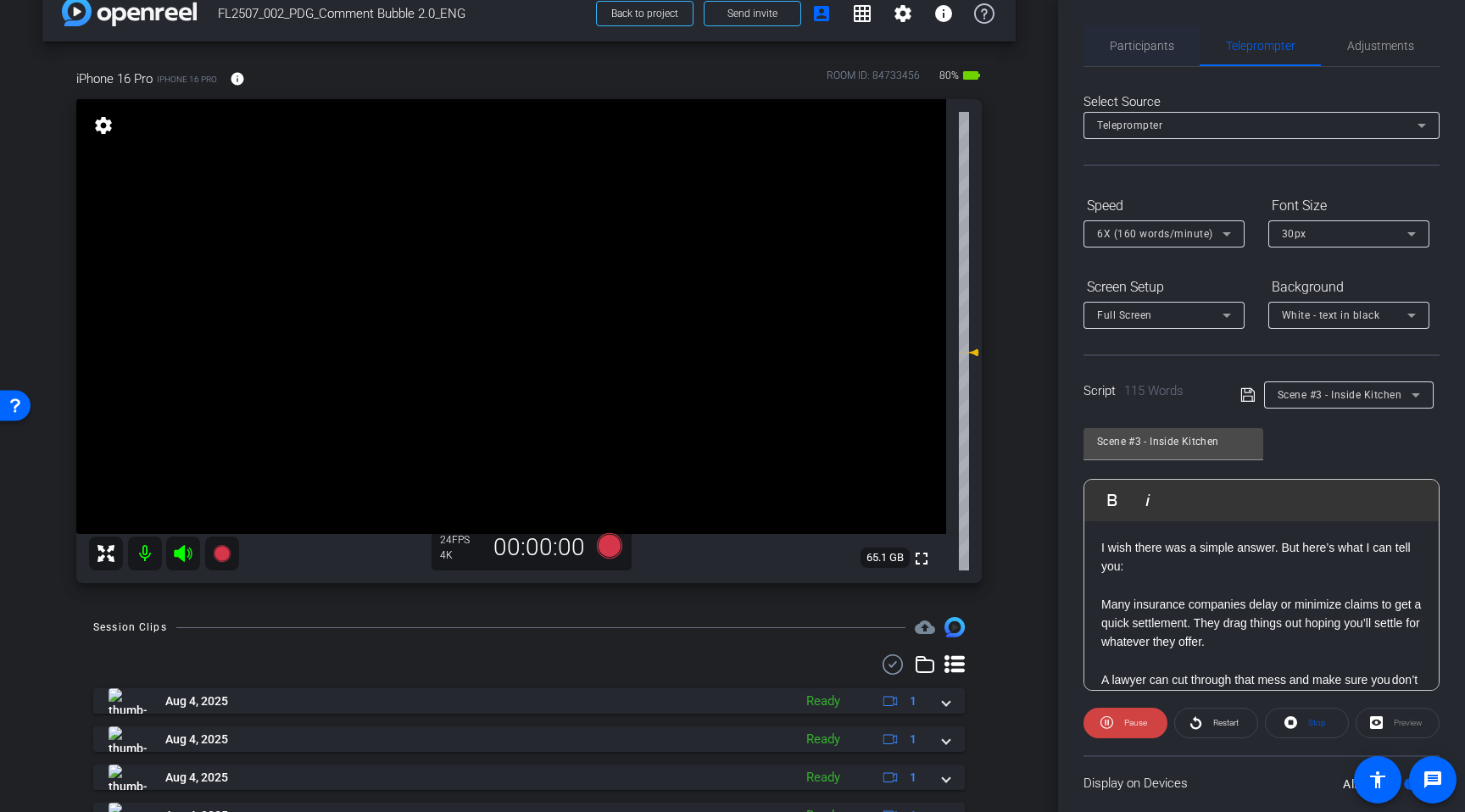 click on "Participants" at bounding box center (1142, 46) 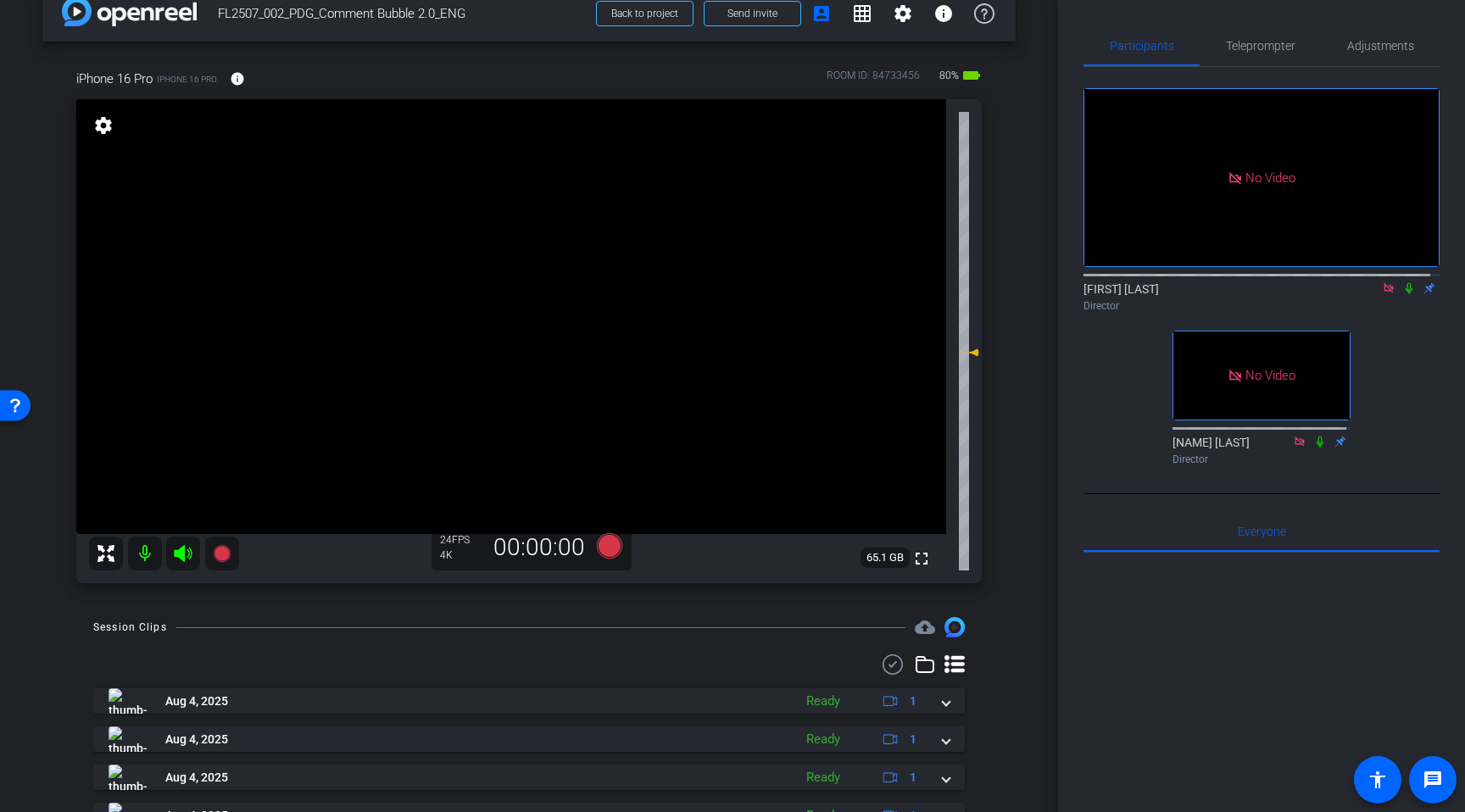 click on "No Video  [FIRST] [LAST]
Director   No Video  [FIRST] [LAST]
Director" 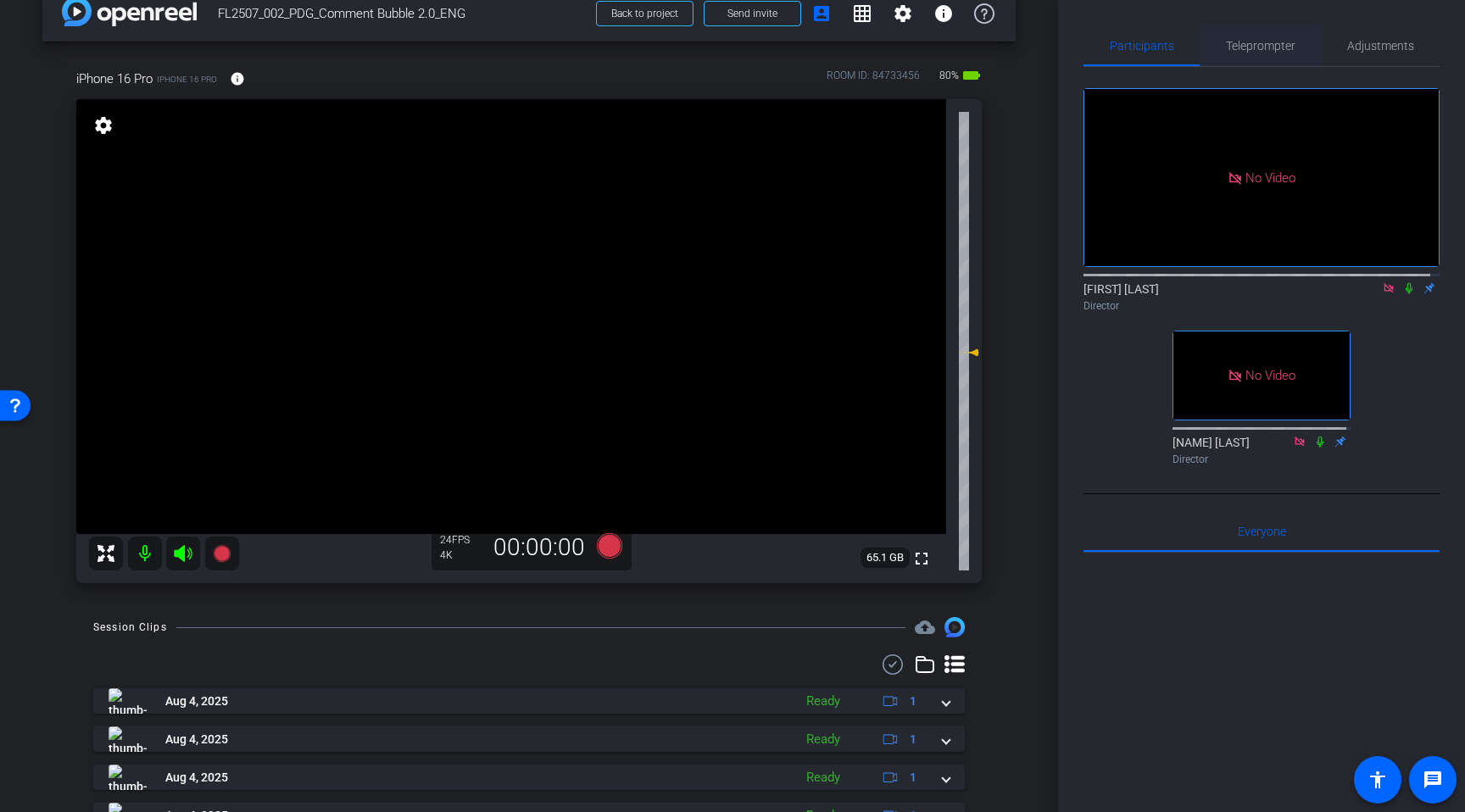 click on "Teleprompter" at bounding box center [1261, 46] 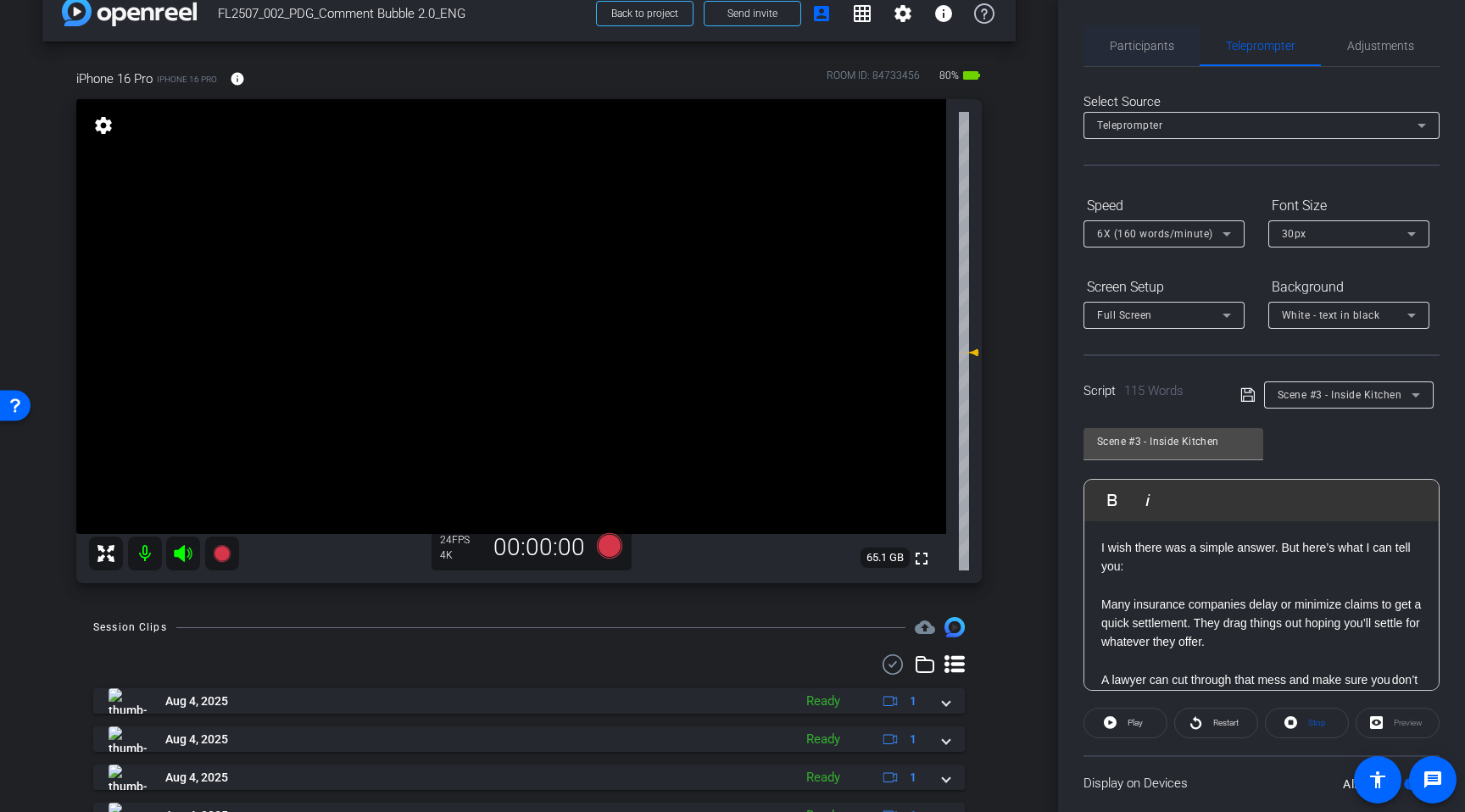 click on "Participants" at bounding box center [1142, 46] 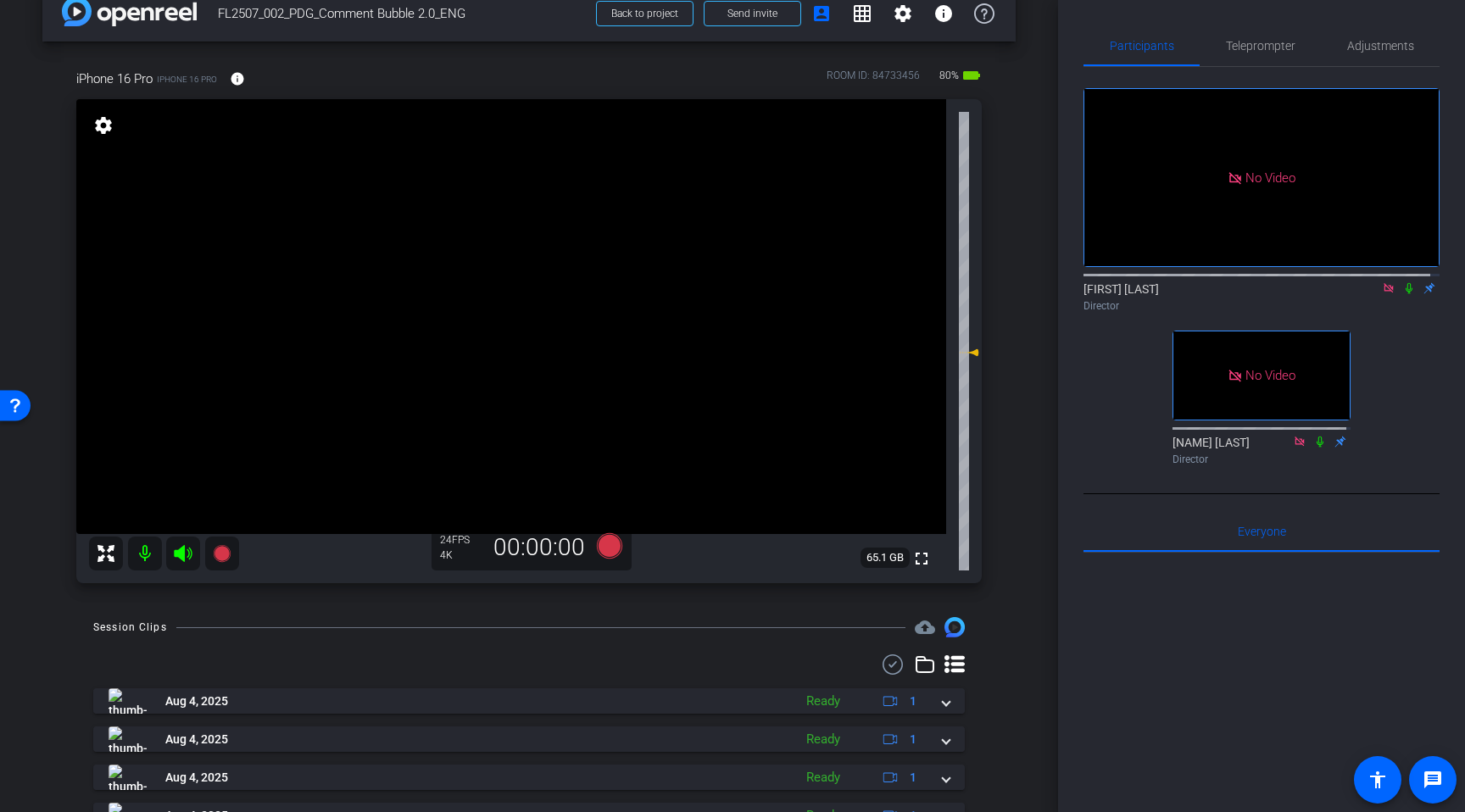 click on "arrow_back  FL2507_002_PDG_Comment Bubble 2.0_ENG   Back to project   Send invite  account_box grid_on settings info
iPhone 16 Pro iPhone 16 Pro info ROOM ID: 84733456 80% battery_std fullscreen settings  65.1 GB
24 FPS  4K   00:00:00
Session Clips   cloud_upload
Aug 4, 2025   Ready" at bounding box center (529, 375) 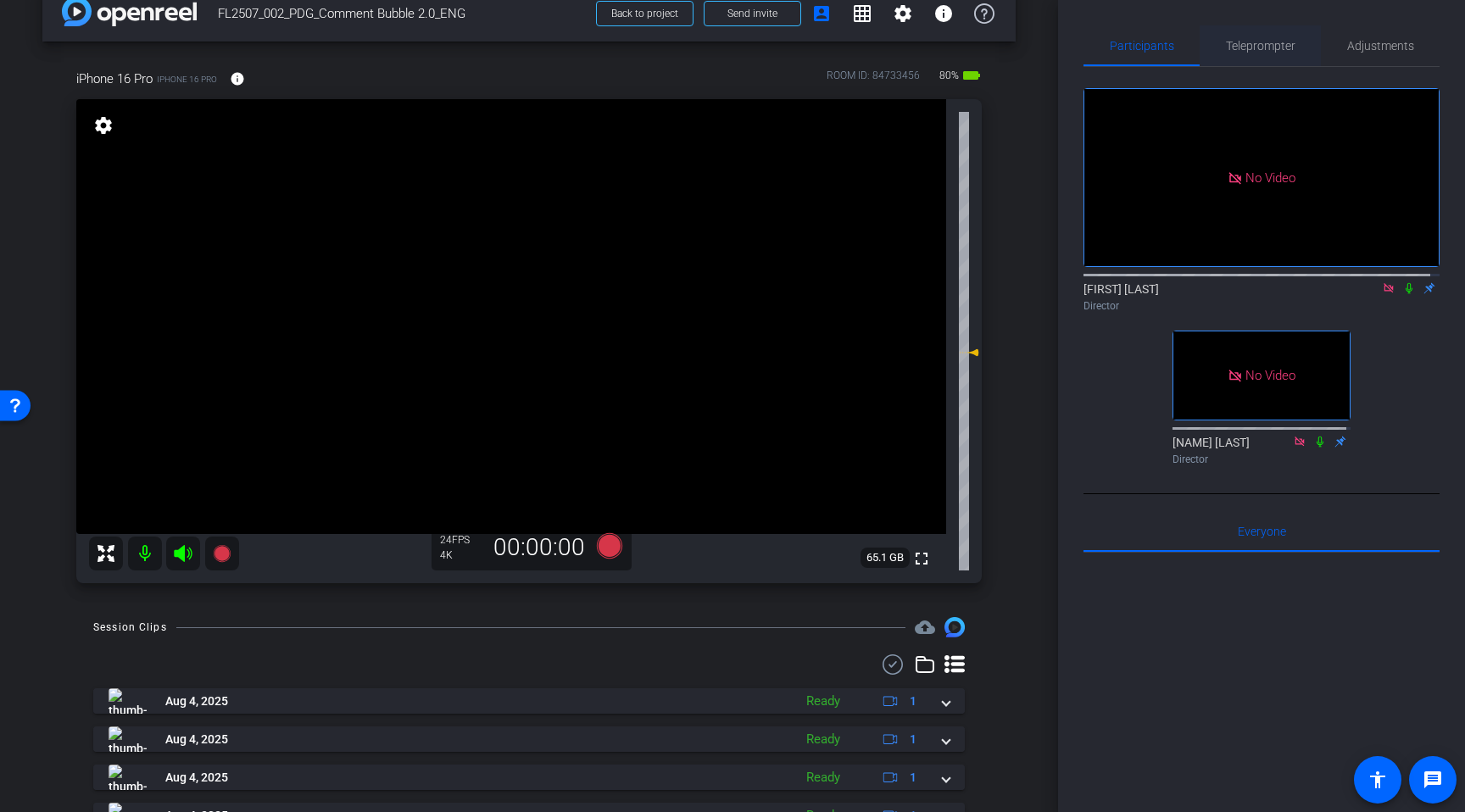 click on "Teleprompter" at bounding box center (1261, 46) 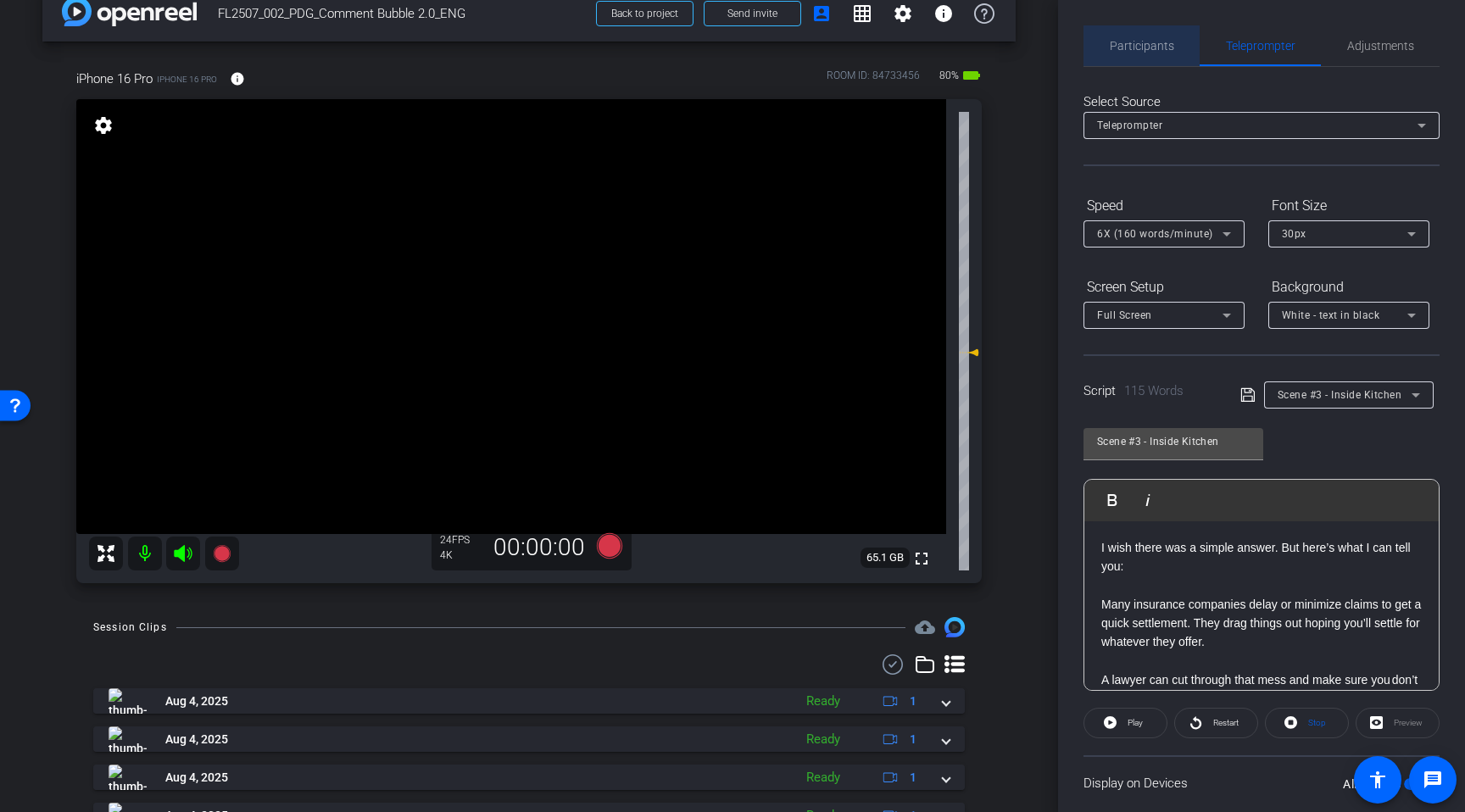 click on "Participants" at bounding box center [1142, 46] 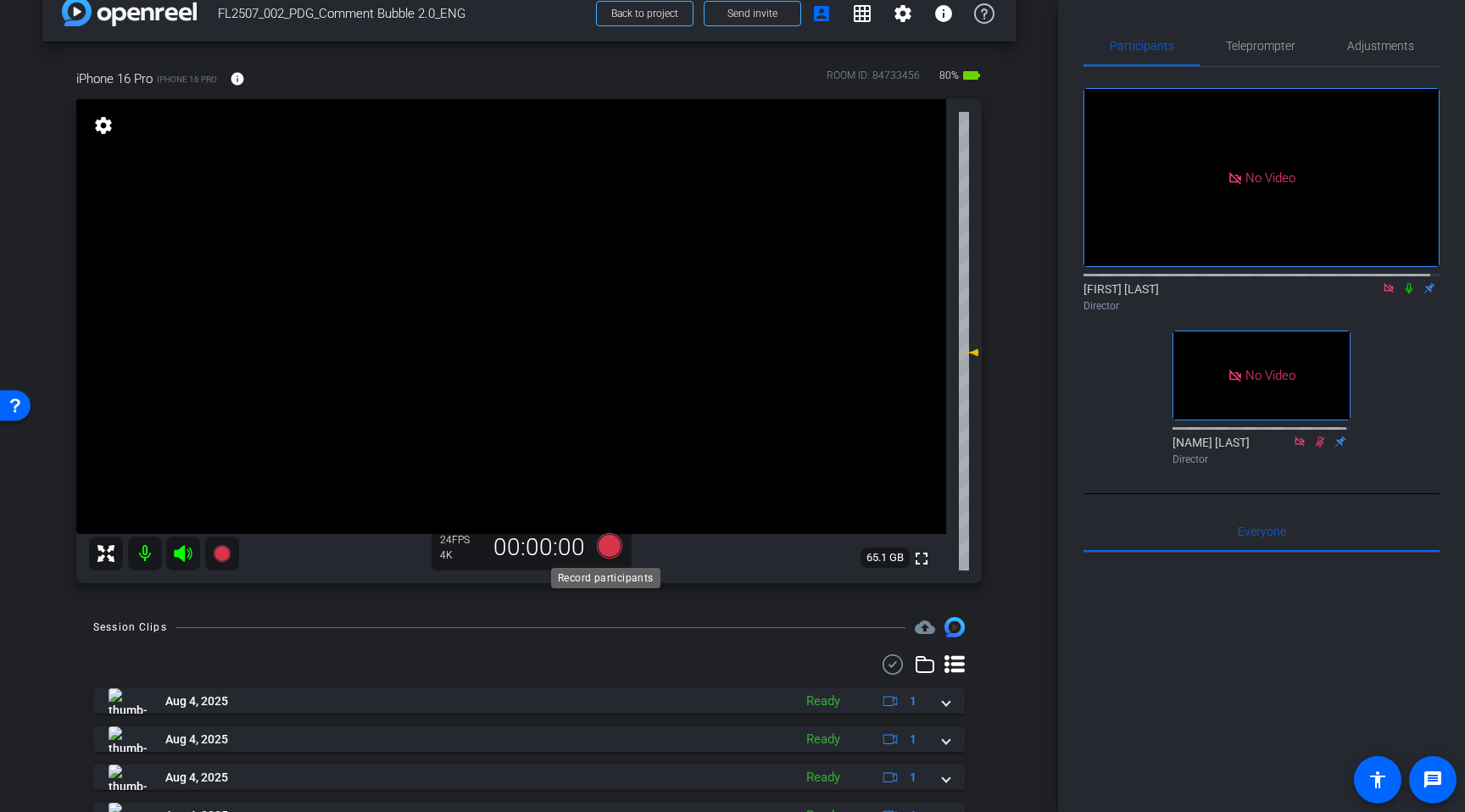 click 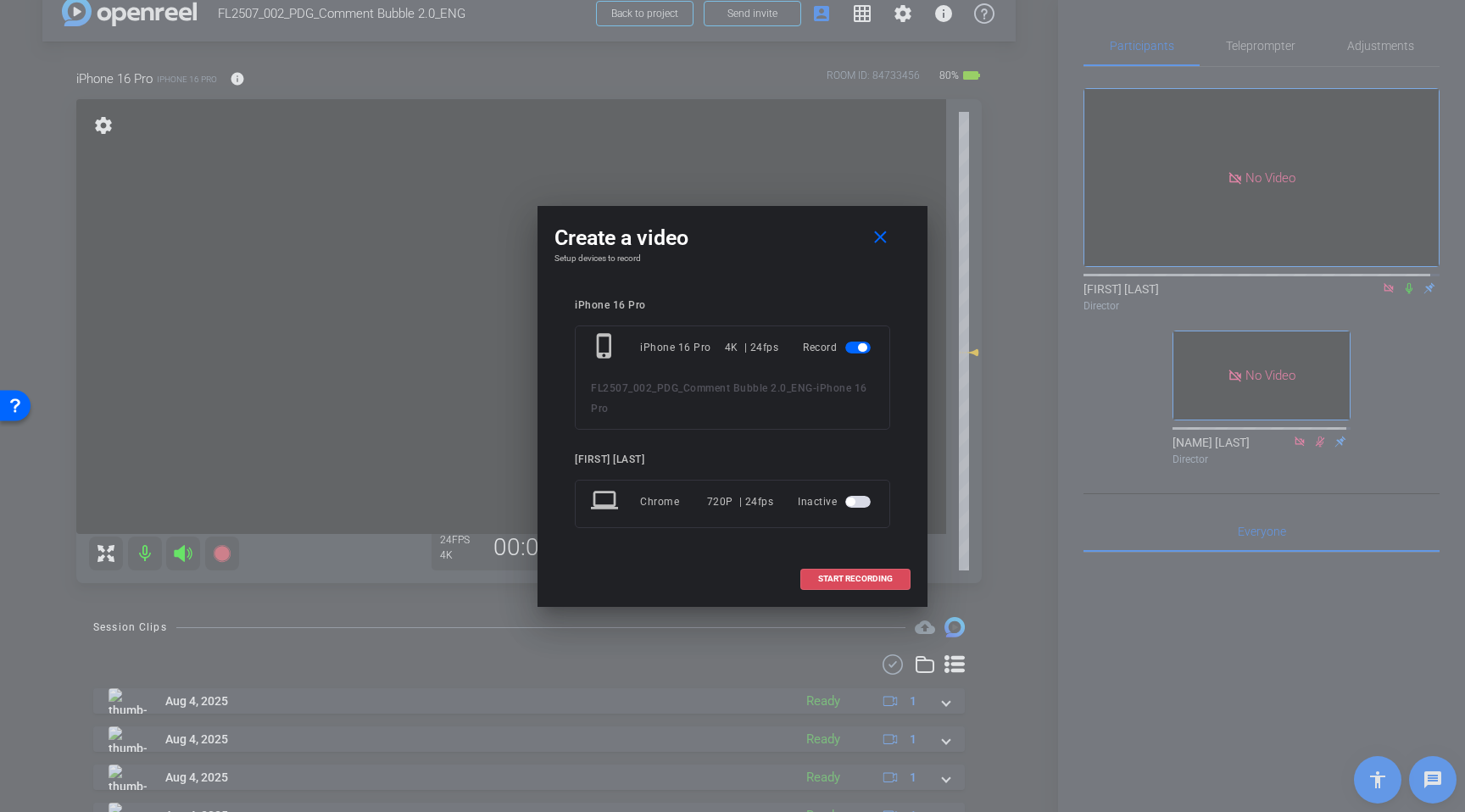 click on "START RECORDING" at bounding box center [855, 579] 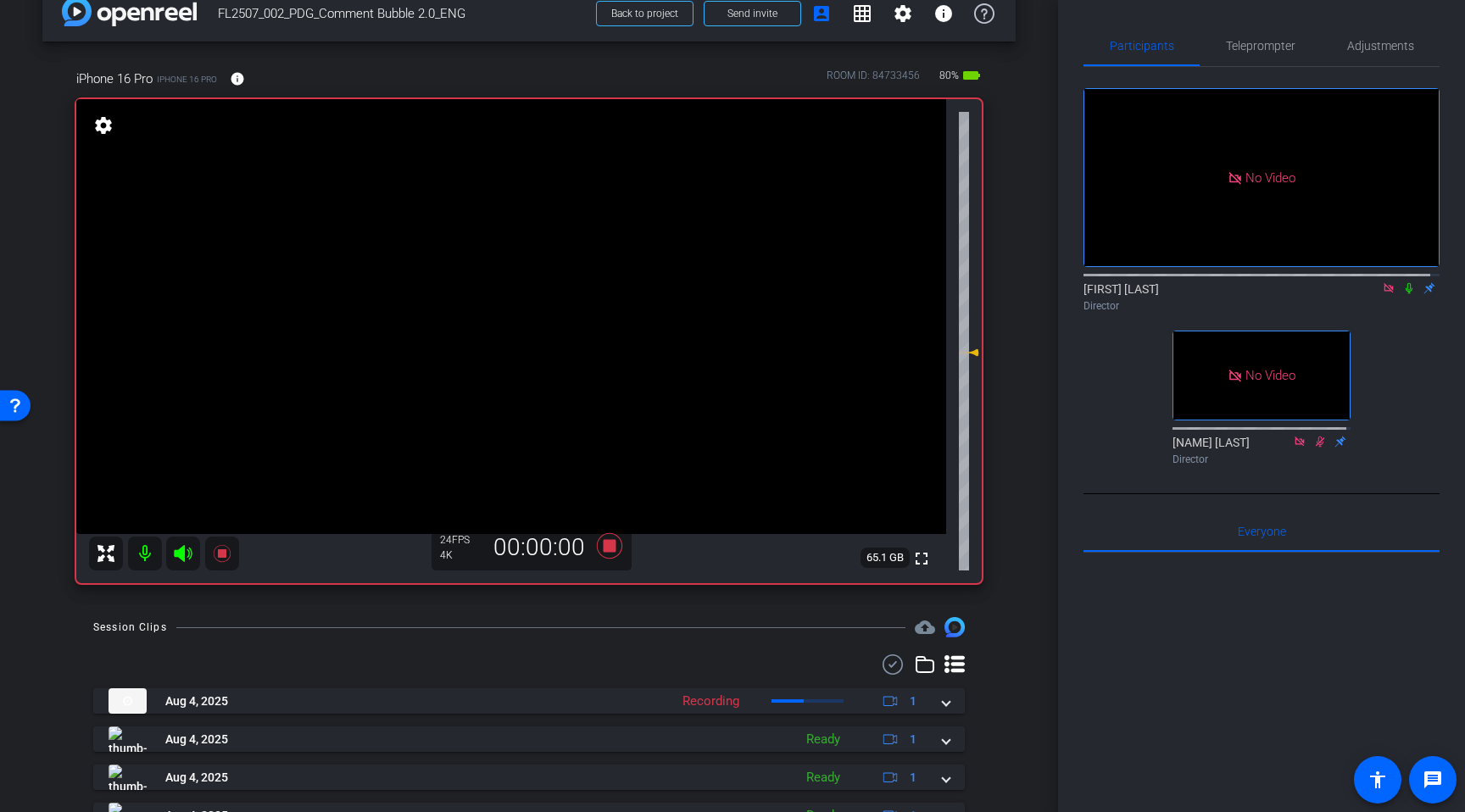 click 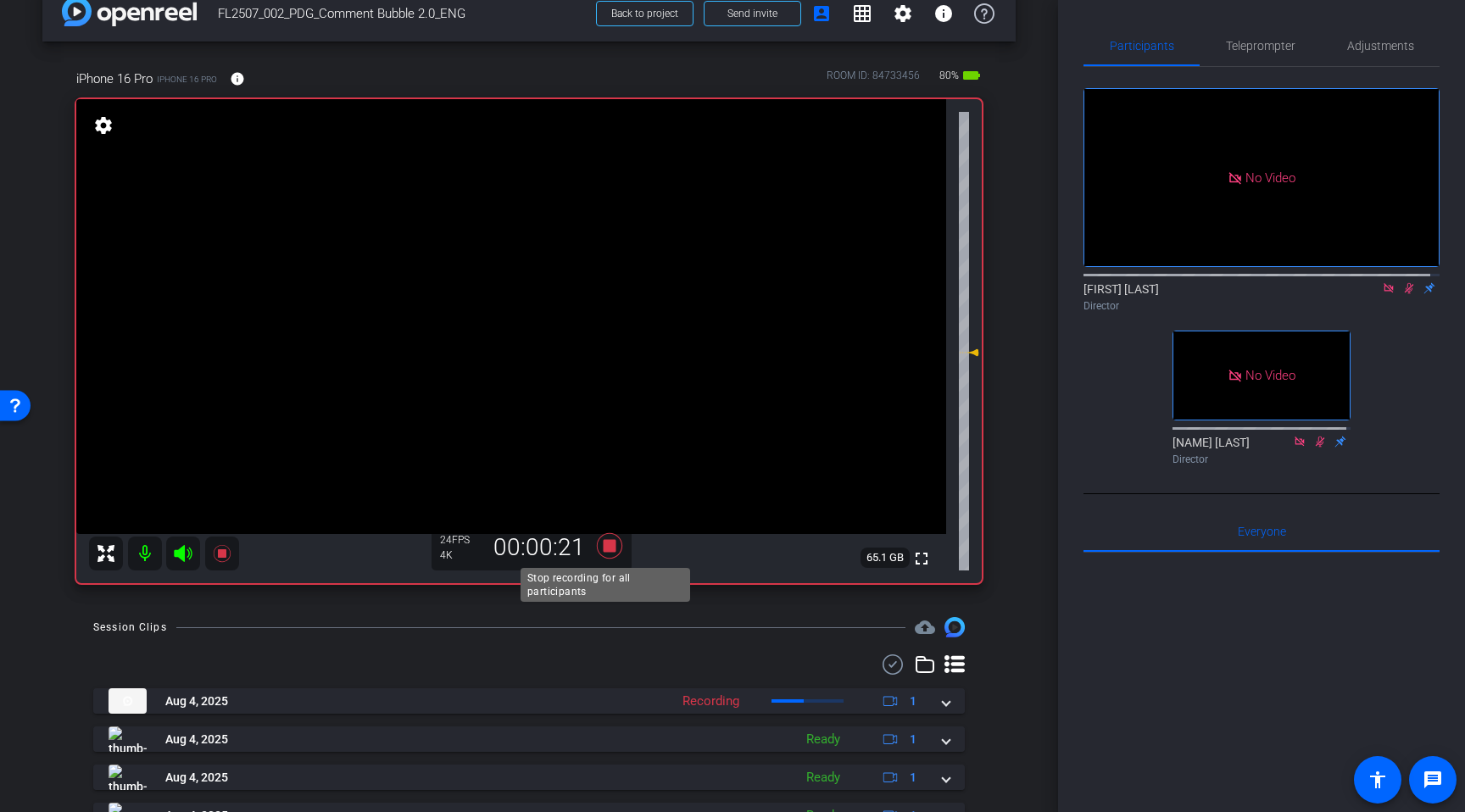 click 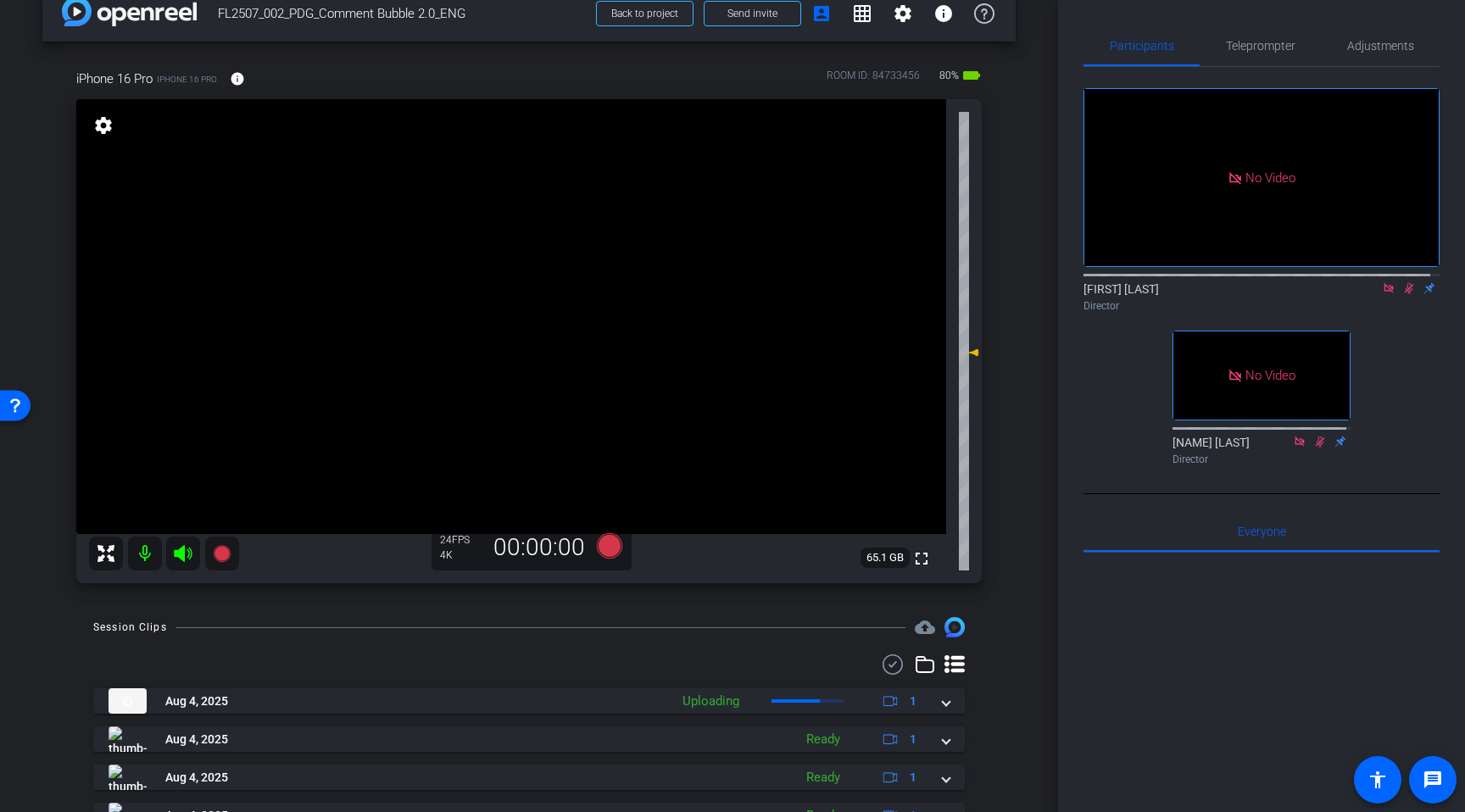 click 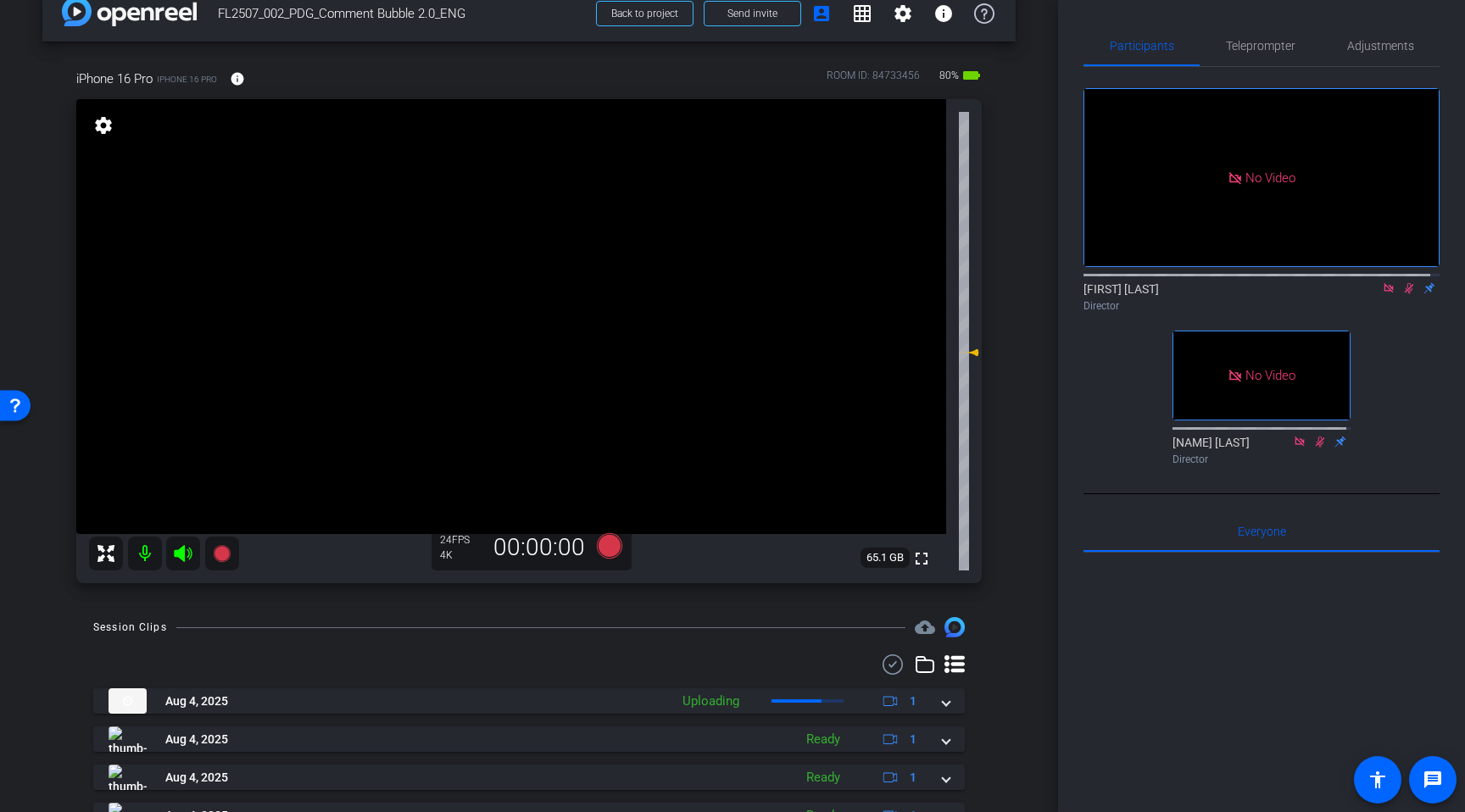 click 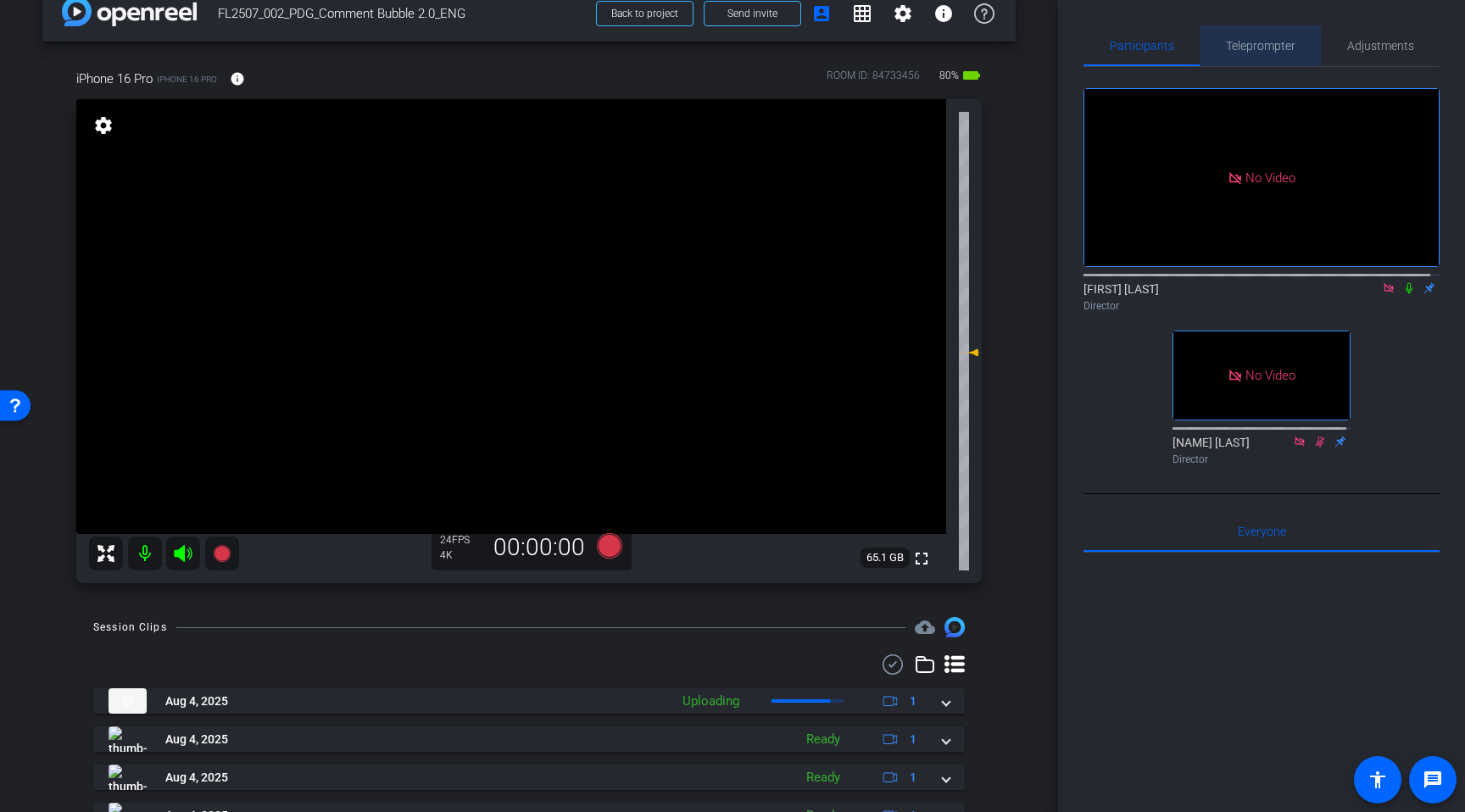 click on "Teleprompter" at bounding box center [1261, 46] 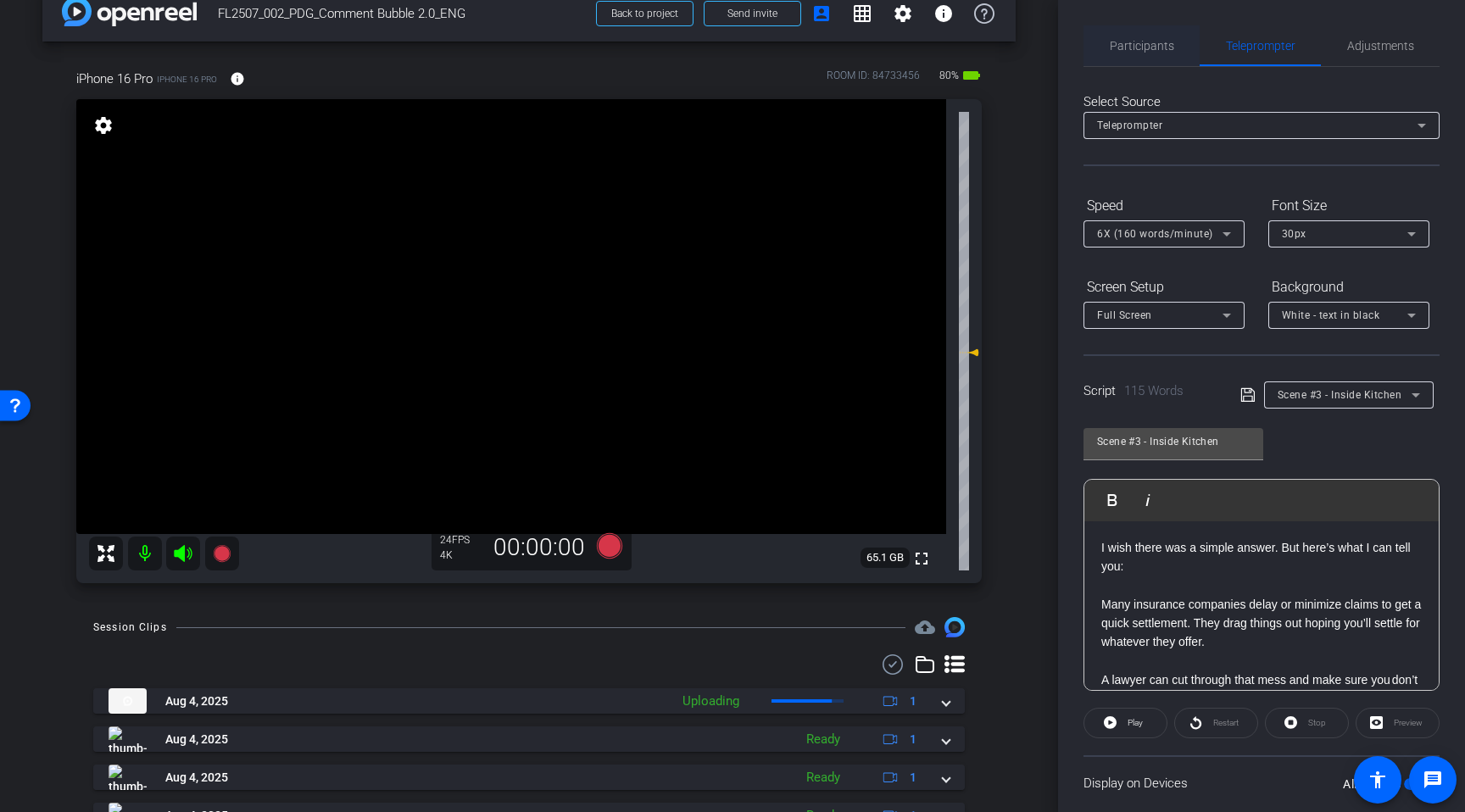 click on "Participants" at bounding box center (1142, 46) 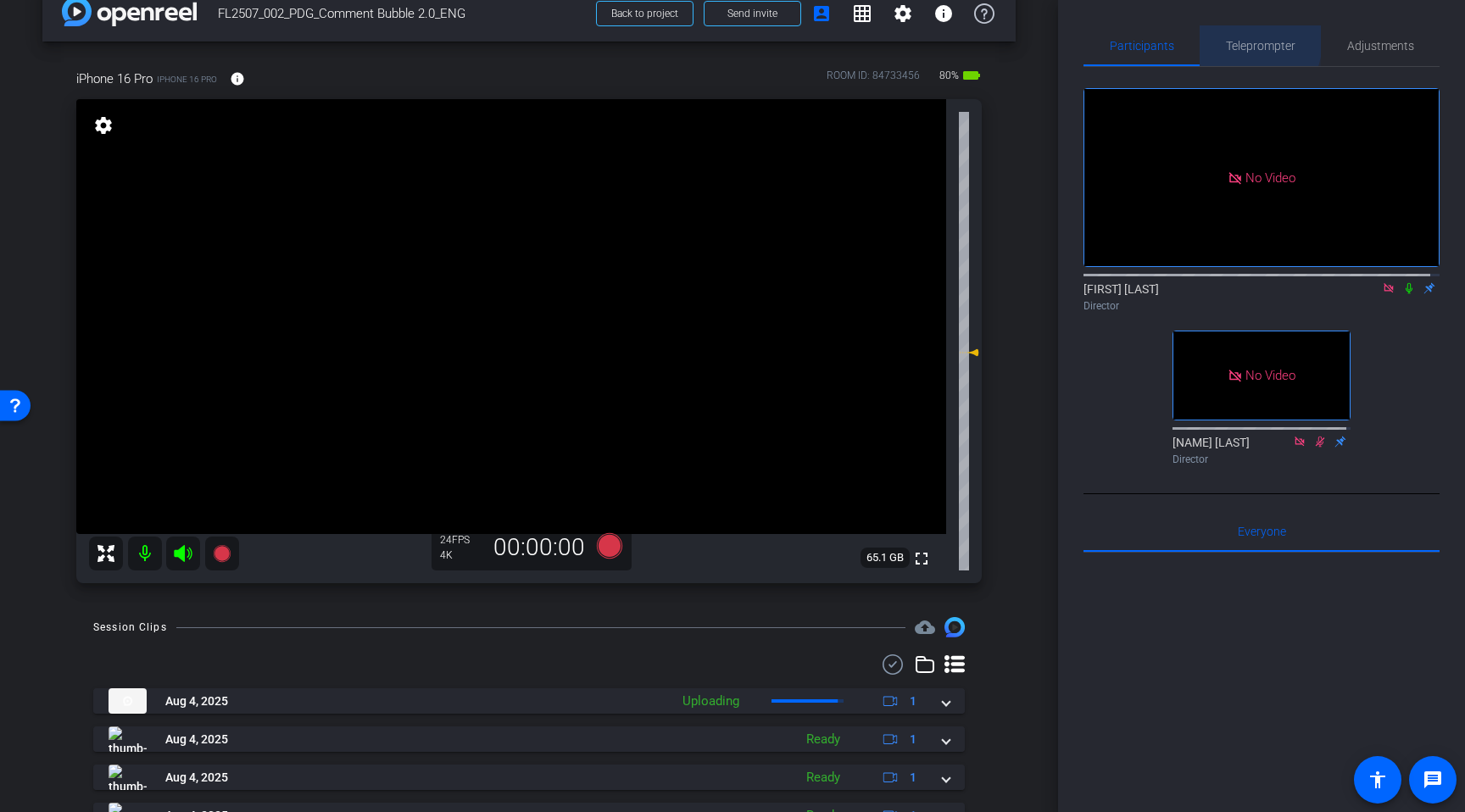 click on "Teleprompter" at bounding box center (1261, 46) 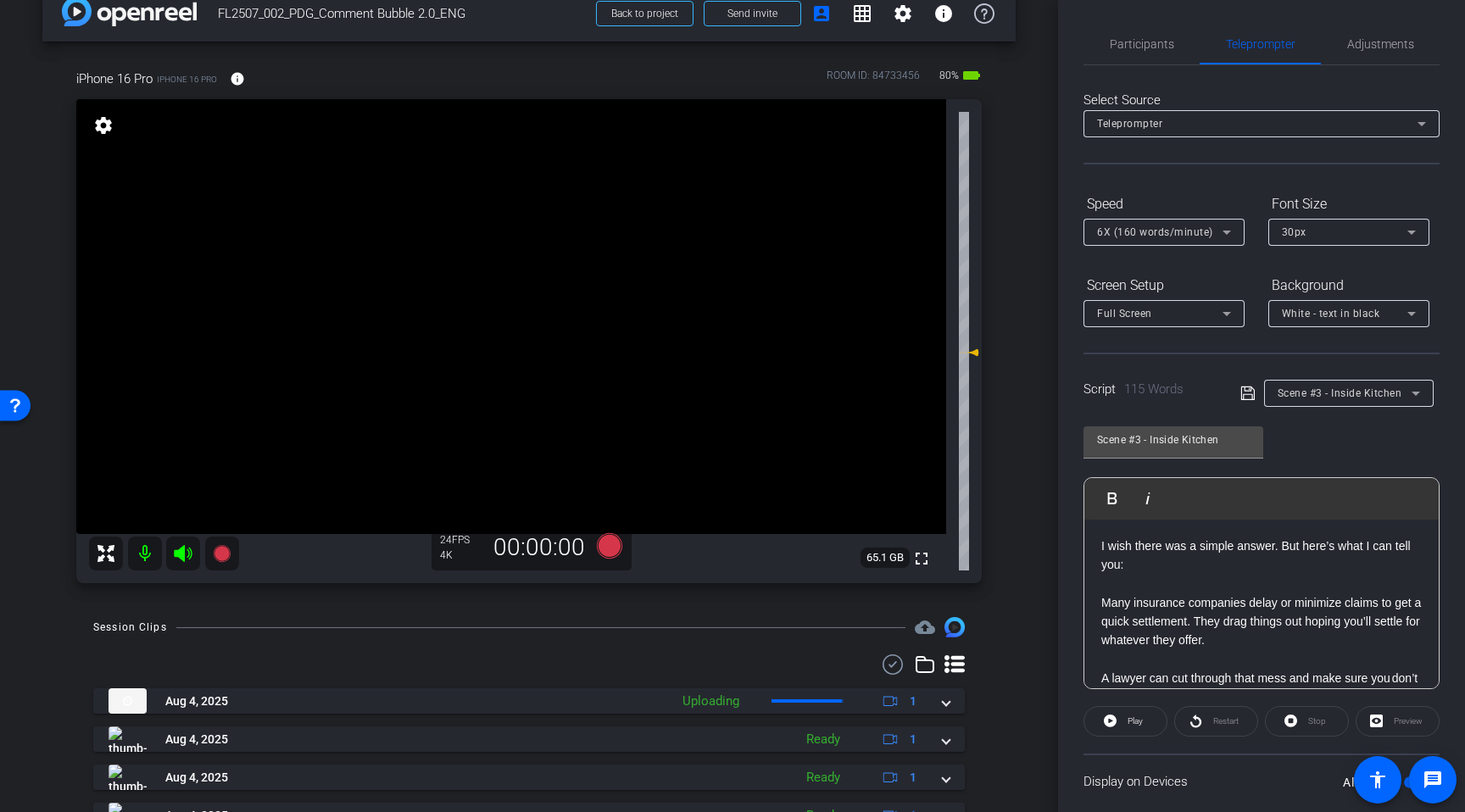 scroll, scrollTop: 3, scrollLeft: 0, axis: vertical 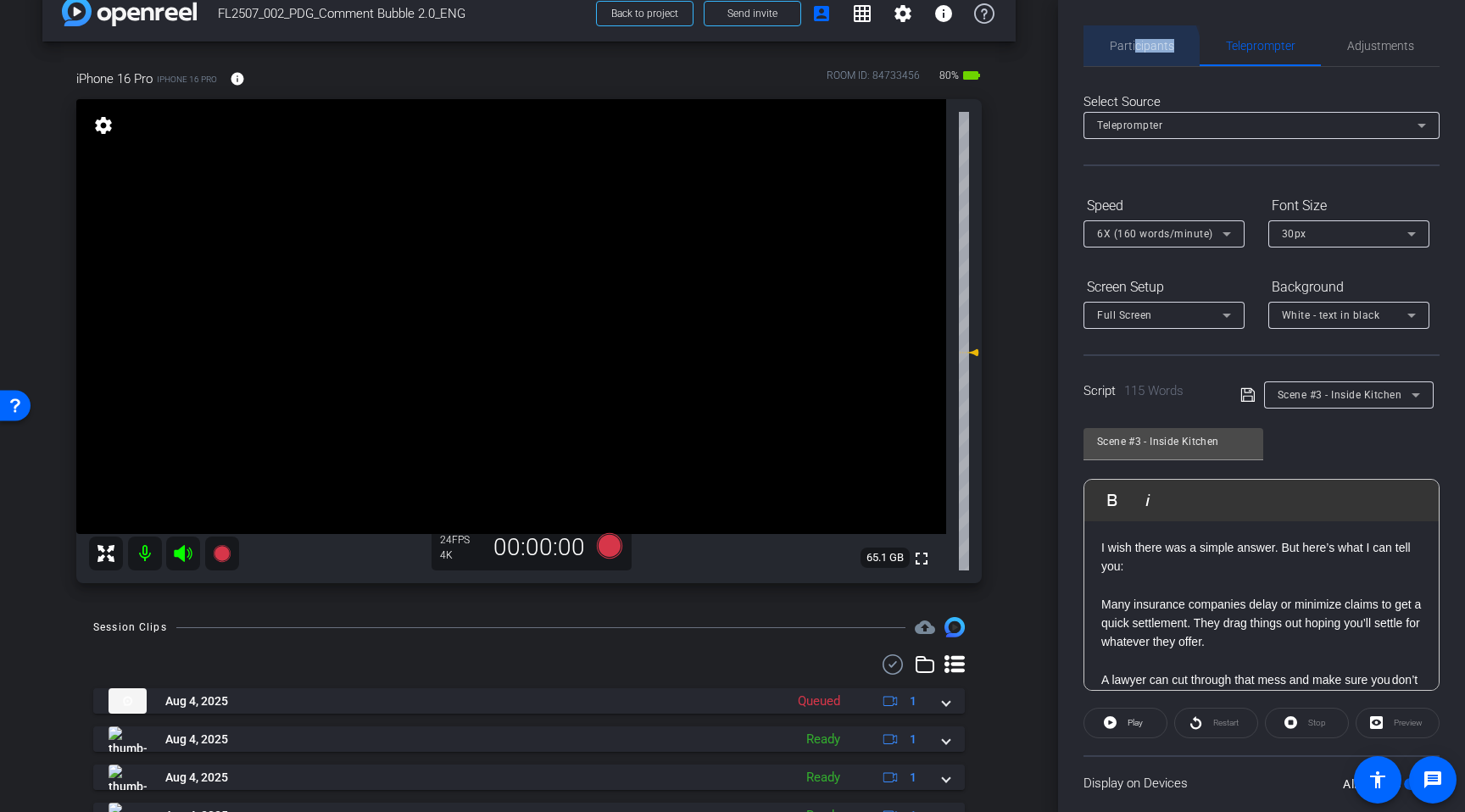 click on "Participants" at bounding box center [1142, 46] 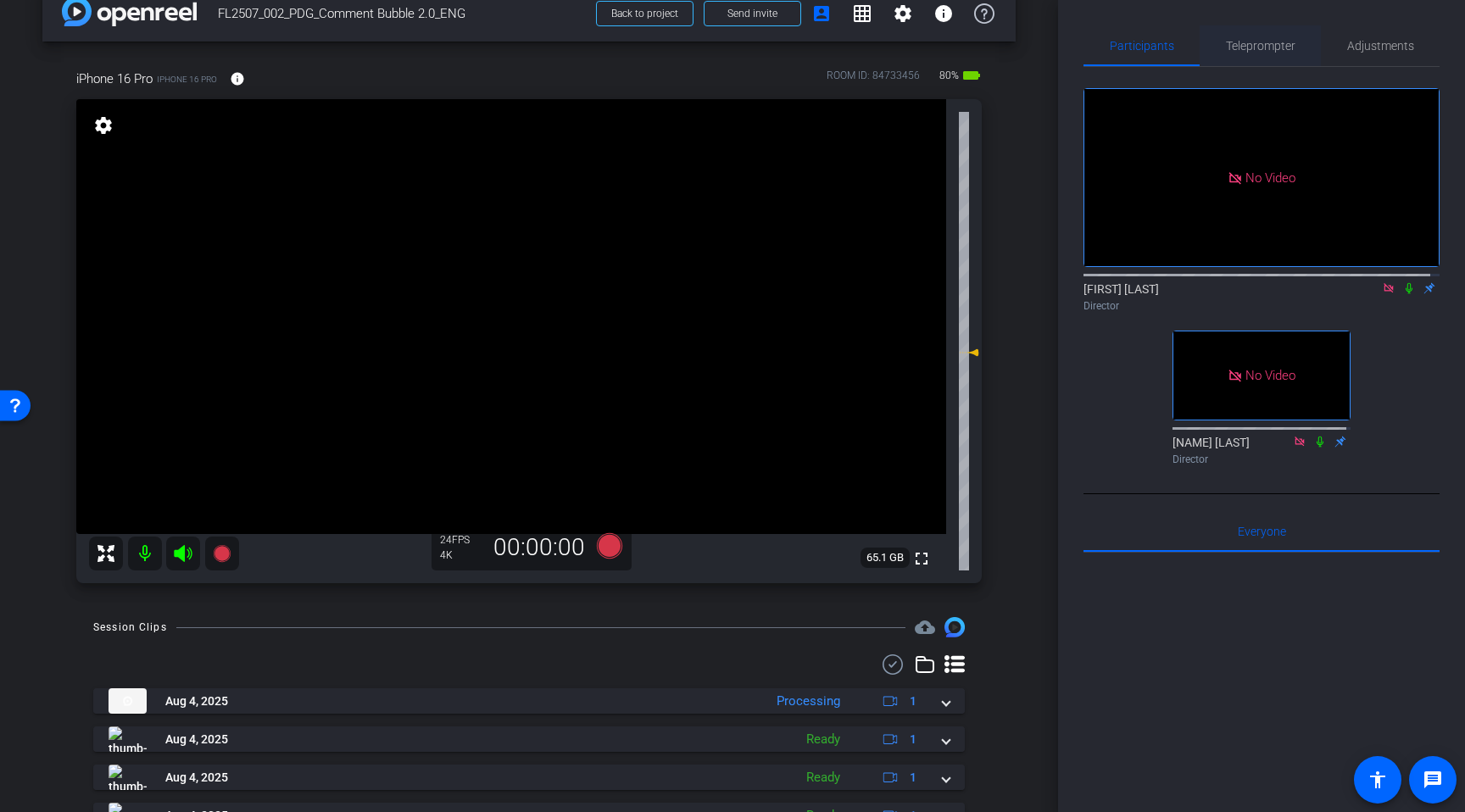 click on "Teleprompter" at bounding box center [1261, 46] 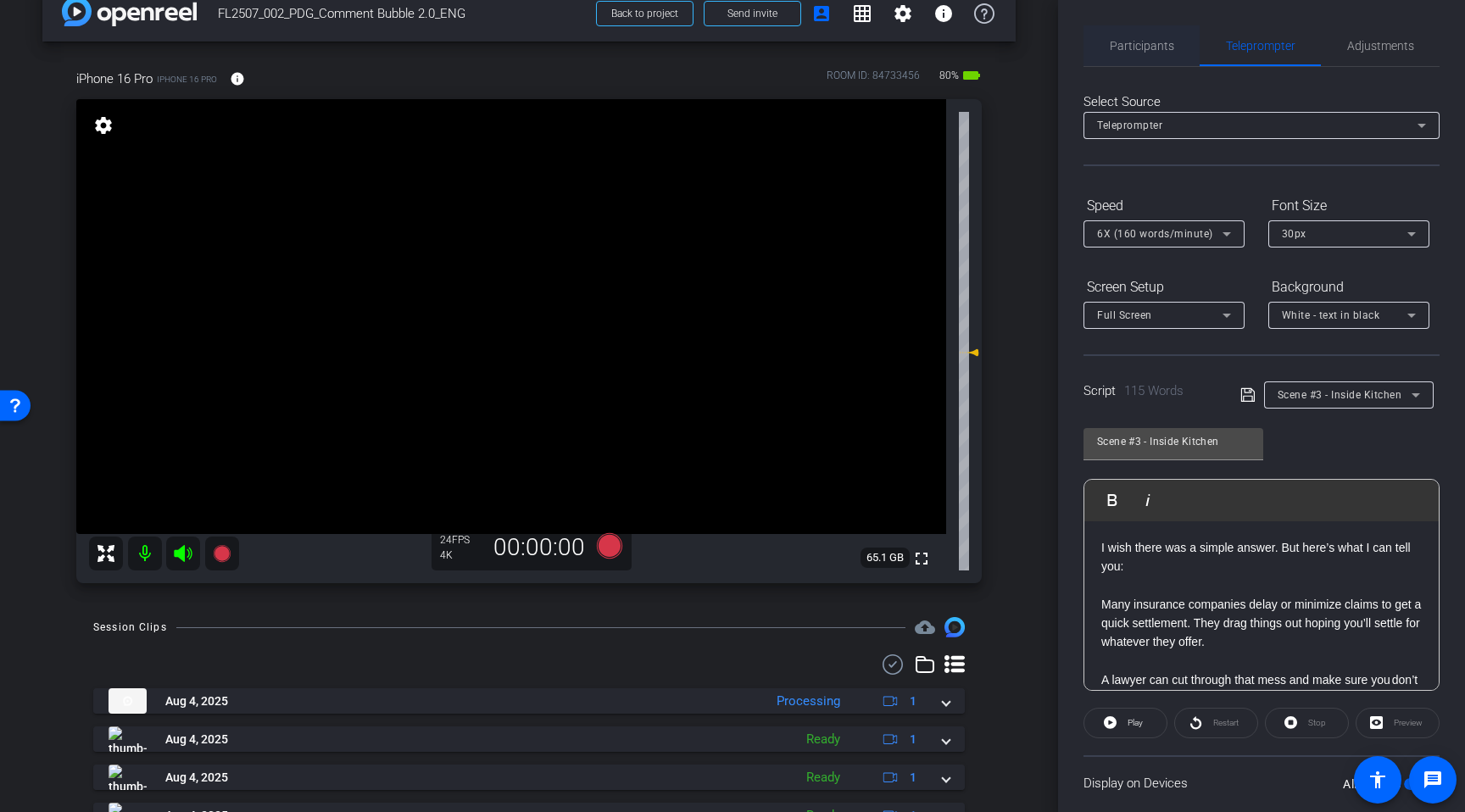 click on "Participants" at bounding box center [1142, 46] 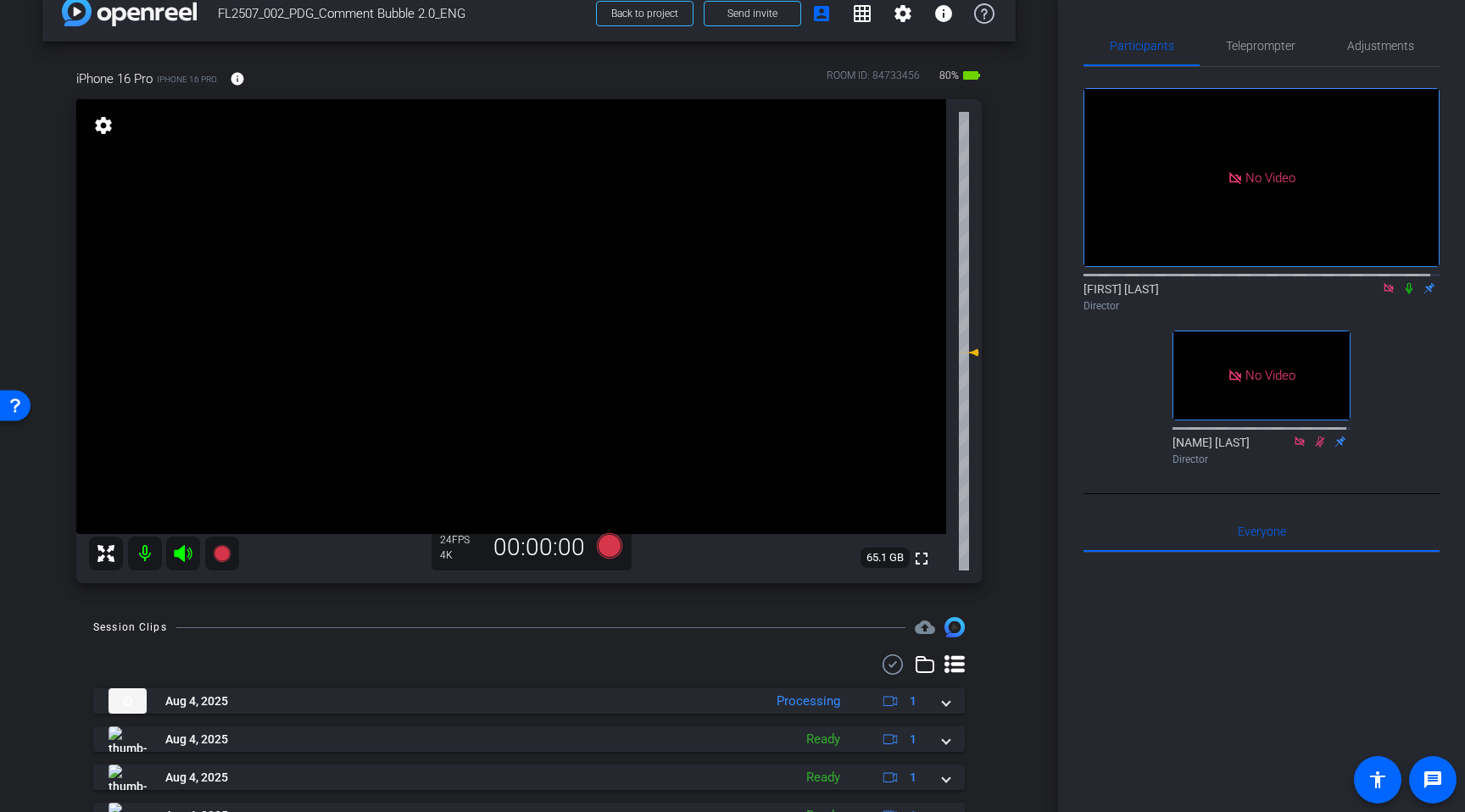 click 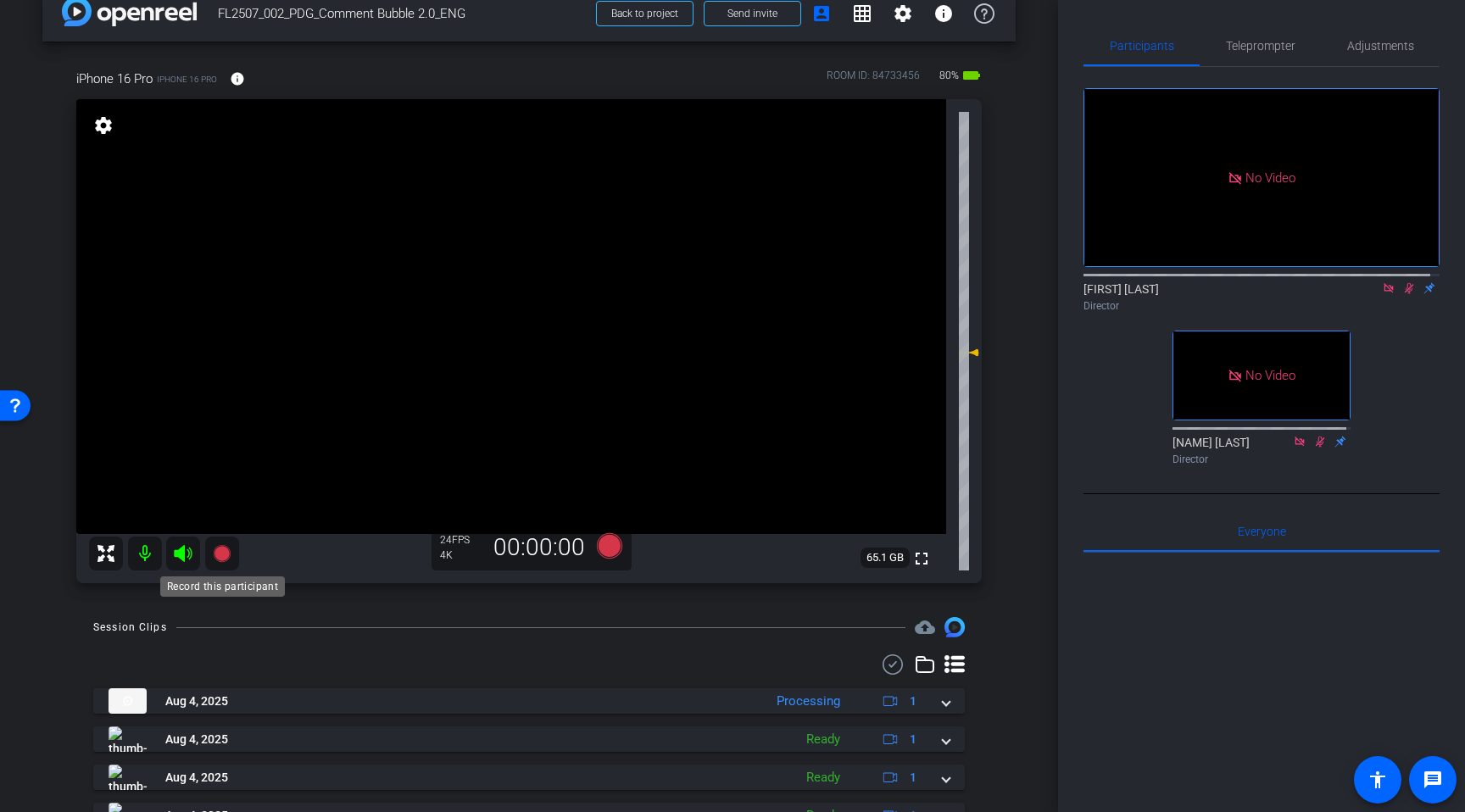click 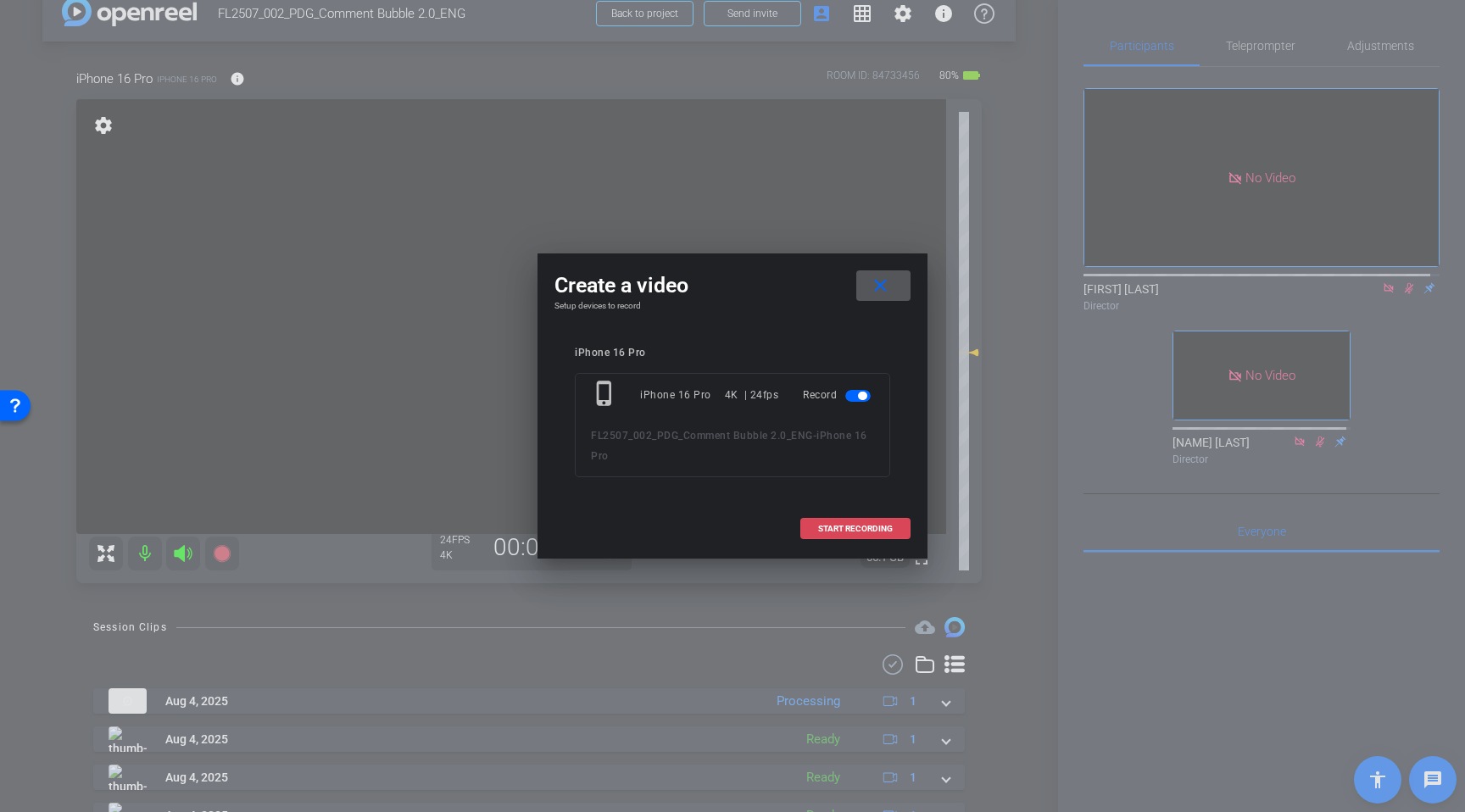 click at bounding box center [855, 529] 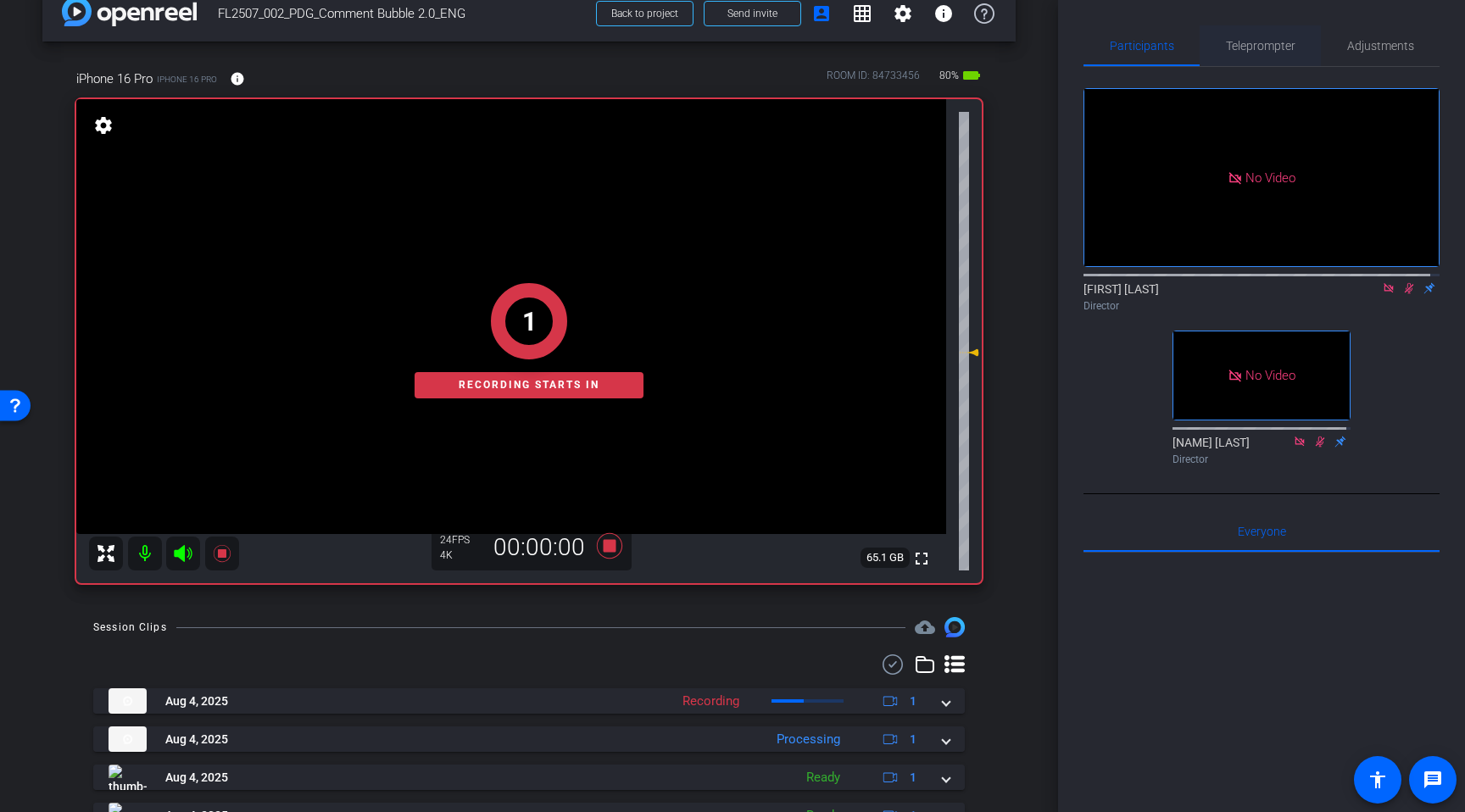 click on "Teleprompter" at bounding box center (1261, 46) 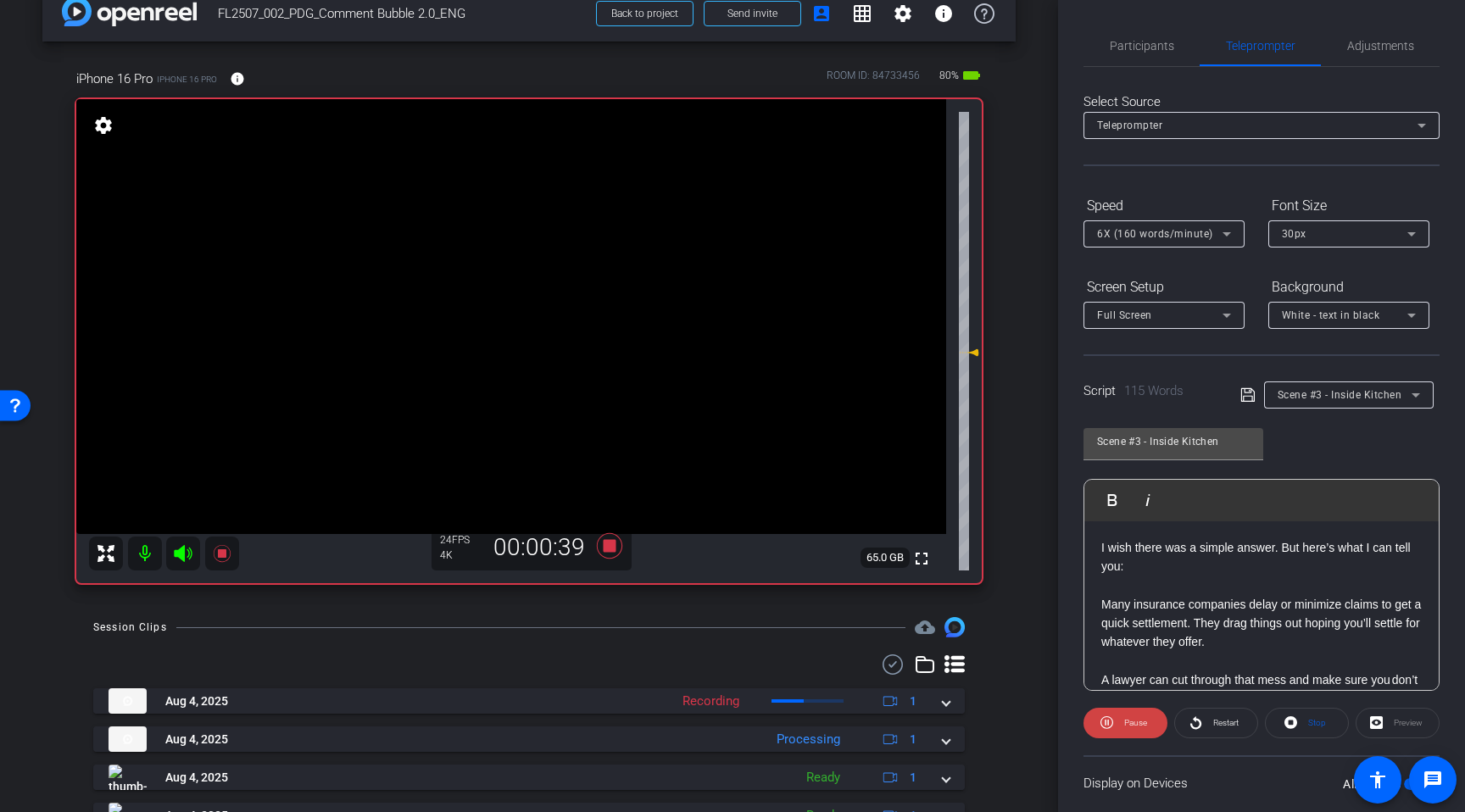 click on "Session Clips   cloud_upload
Aug [DATE], [YEAR]  Recording
1   Aug [DATE], [YEAR]   Processing
1   Aug [DATE], [YEAR]   Ready
1   Aug [DATE], [YEAR]   Ready
1   Aug [DATE], [YEAR]   Ready
1   Aug [DATE], [YEAR]   Ready
1   Aug [DATE], [YEAR]   Ready
1   Aug [DATE], [YEAR]   Ready
1  Items per page:  10  1 – 8 of 8" at bounding box center [529, 829] 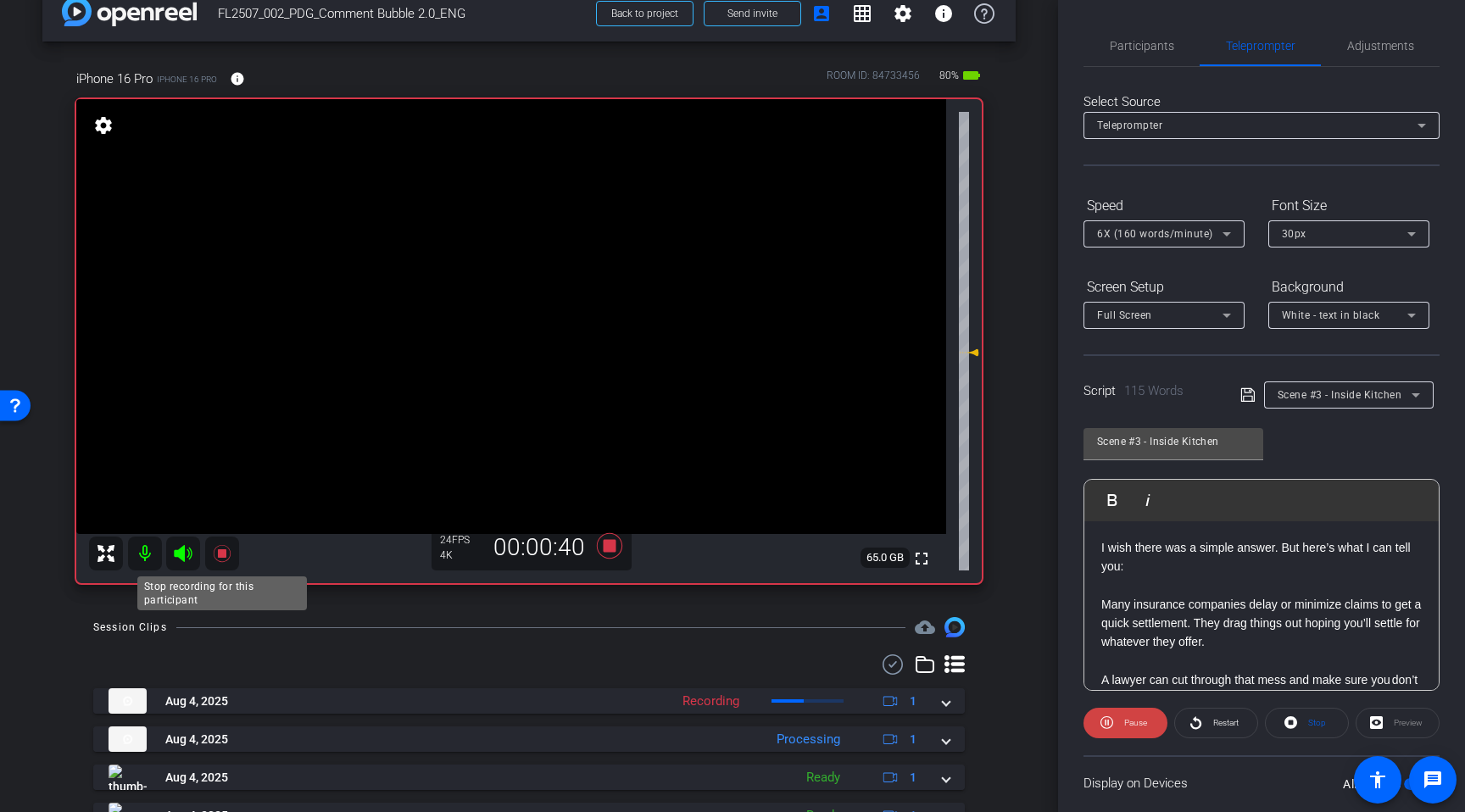 click 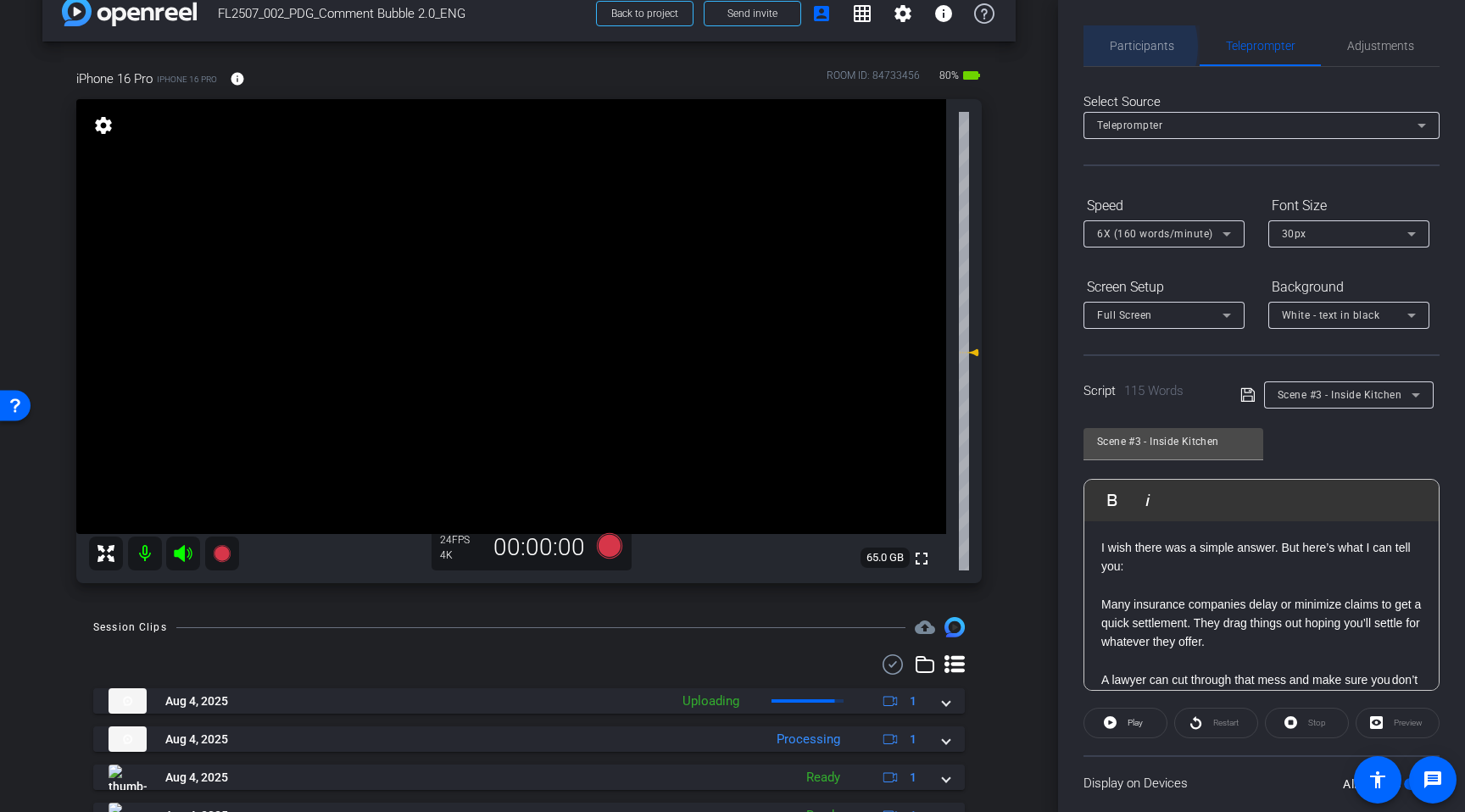 click on "Participants" at bounding box center (1142, 46) 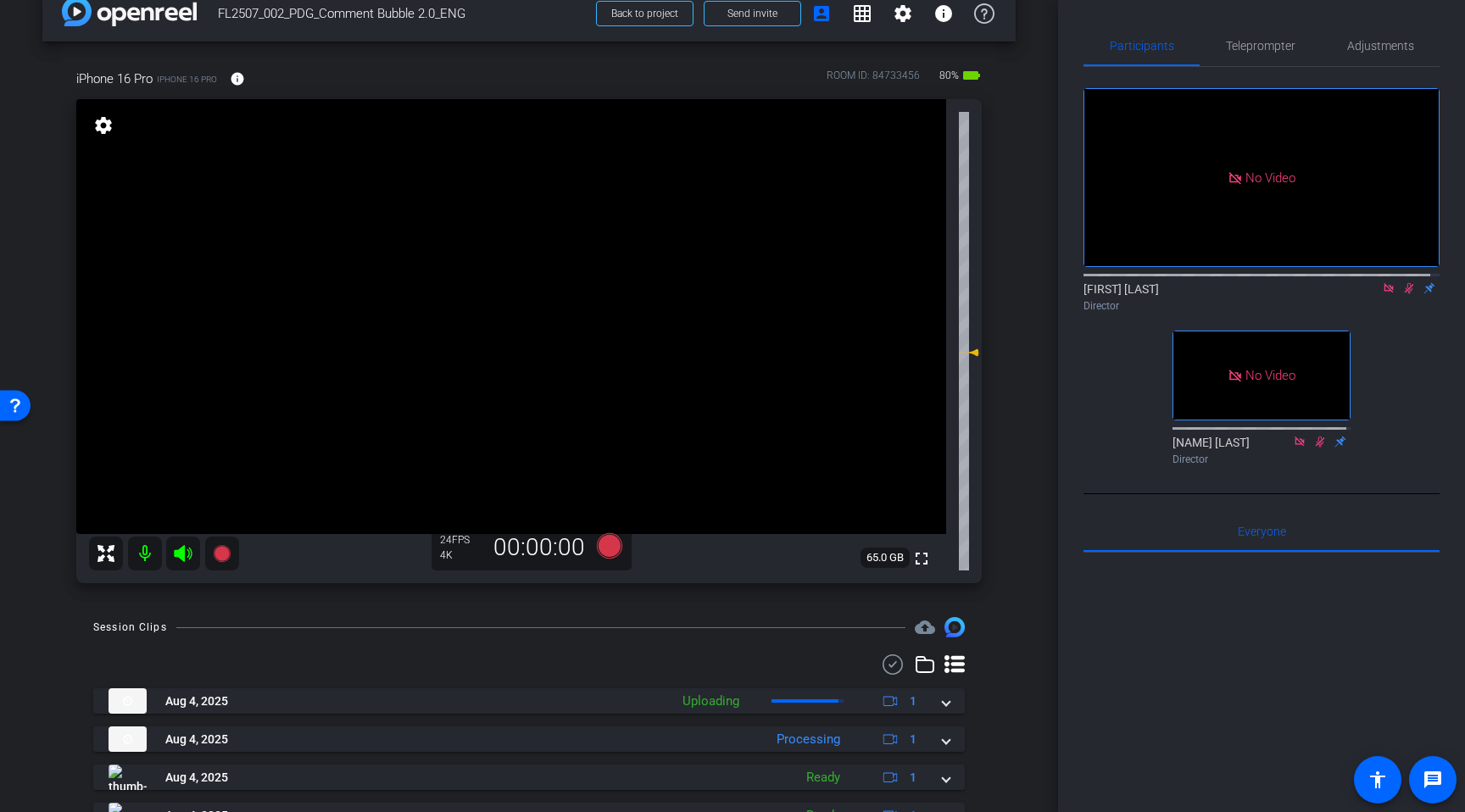 click 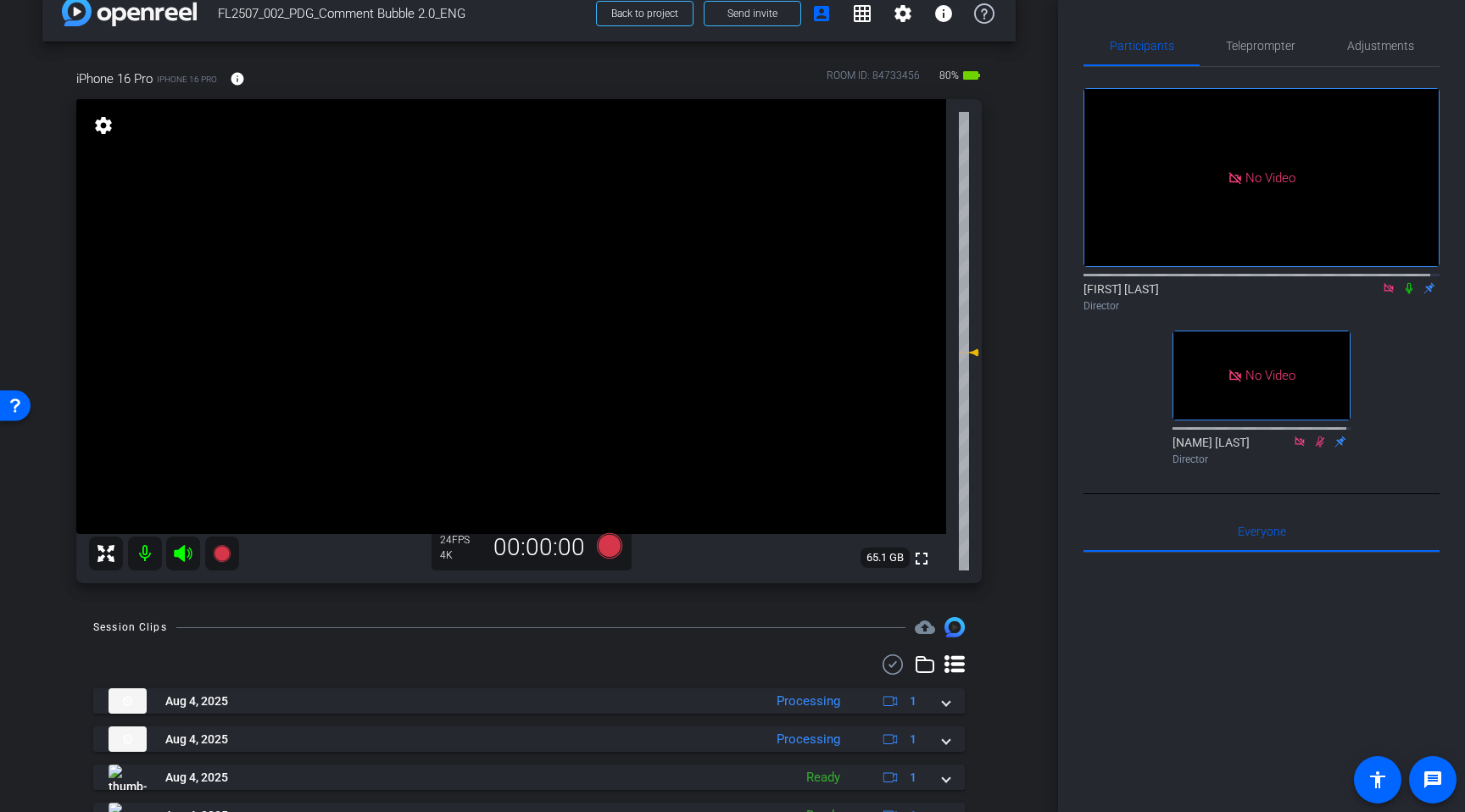 click on "arrow_back  FL2507_002_PDG_Comment Bubble 2.0_ENG   Back to project   Send invite  account_box grid_on settings info
iPhone [PHONE] iPhone [PHONE] info ROOM ID: [NUMBER] 80% battery_std fullscreen settings  65.1 GB
24 FPS  4K   00:00:00
Session Clips   cloud_upload
Aug [DATE], [YEAR]   Processing" at bounding box center [529, 375] 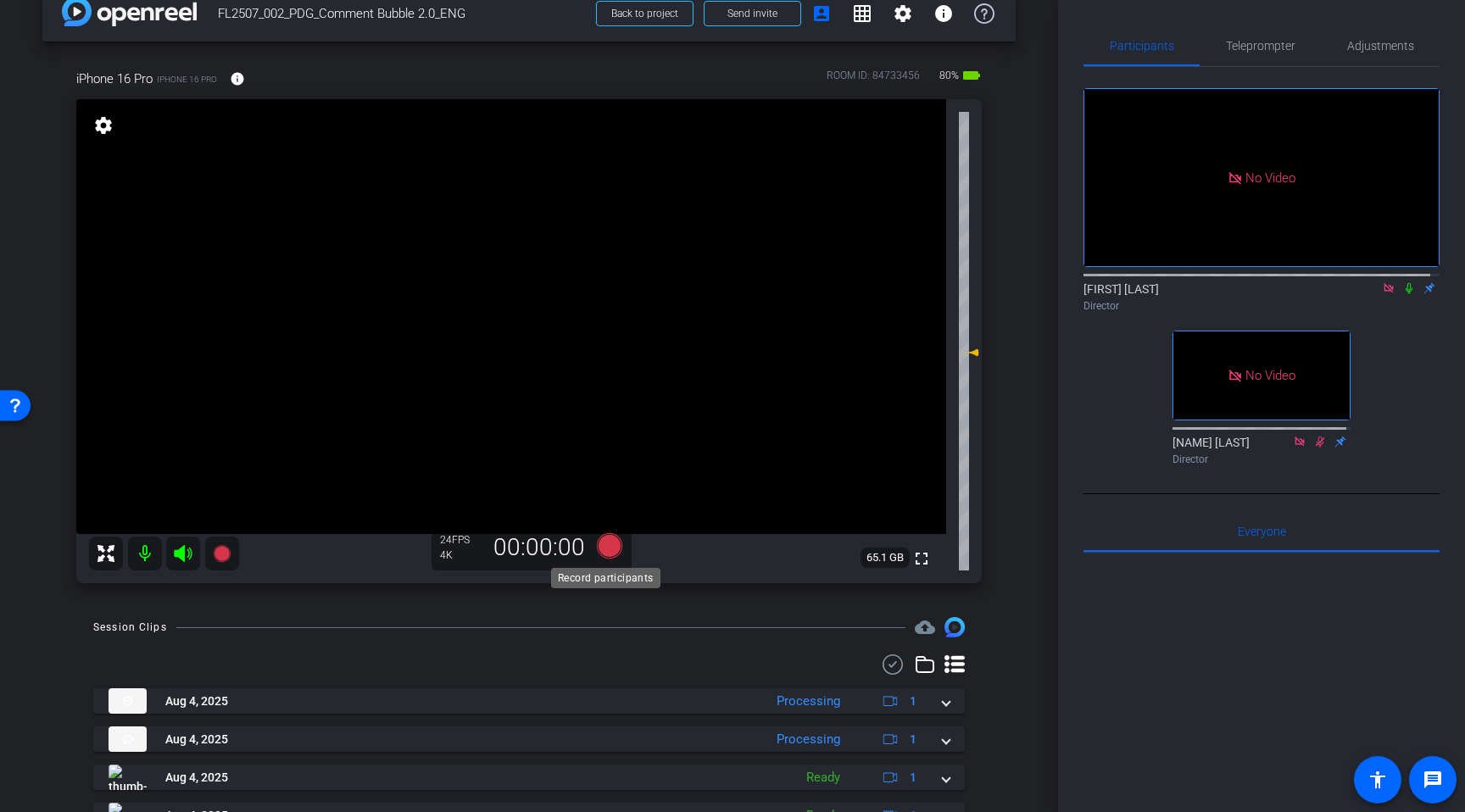 click 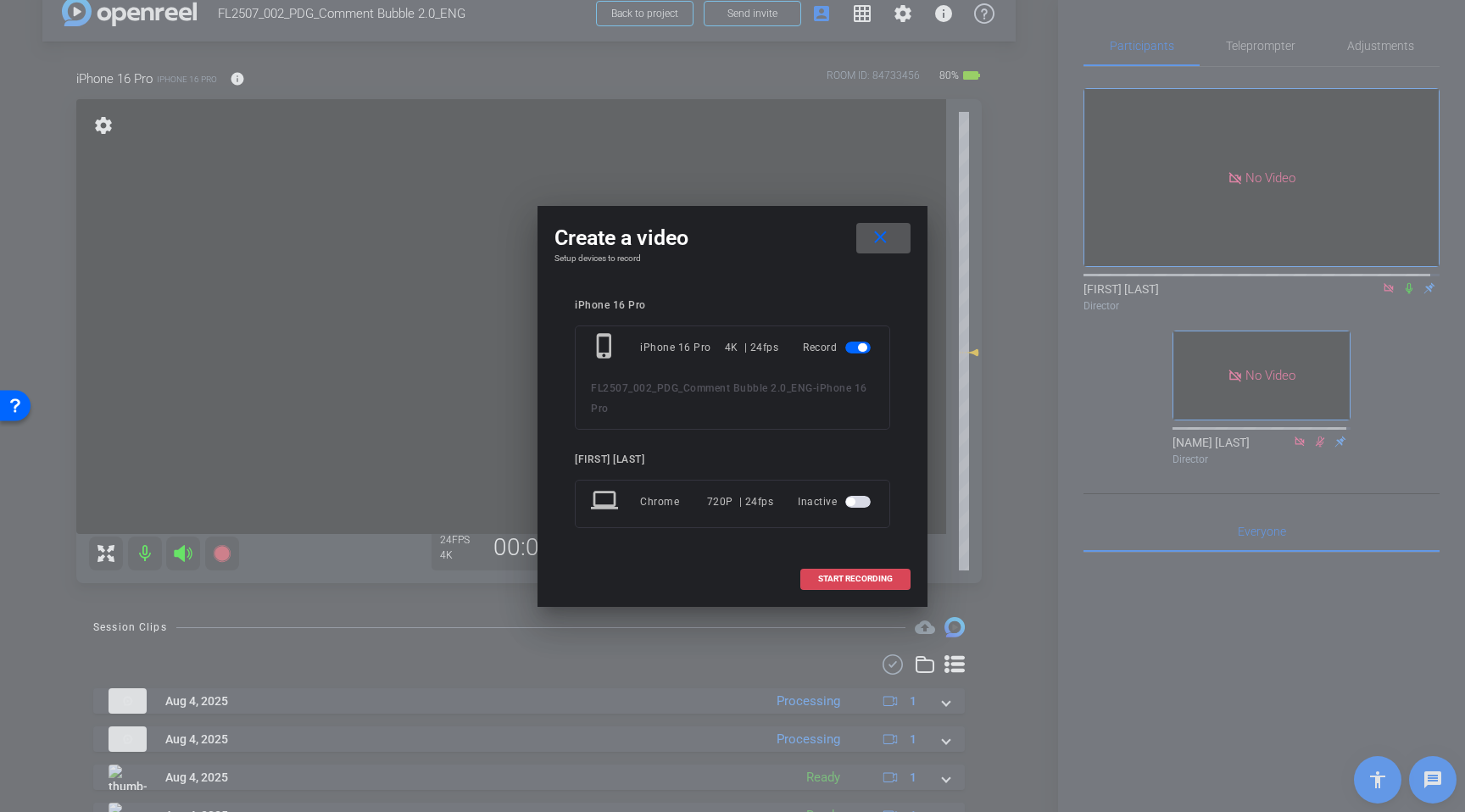 click at bounding box center (855, 579) 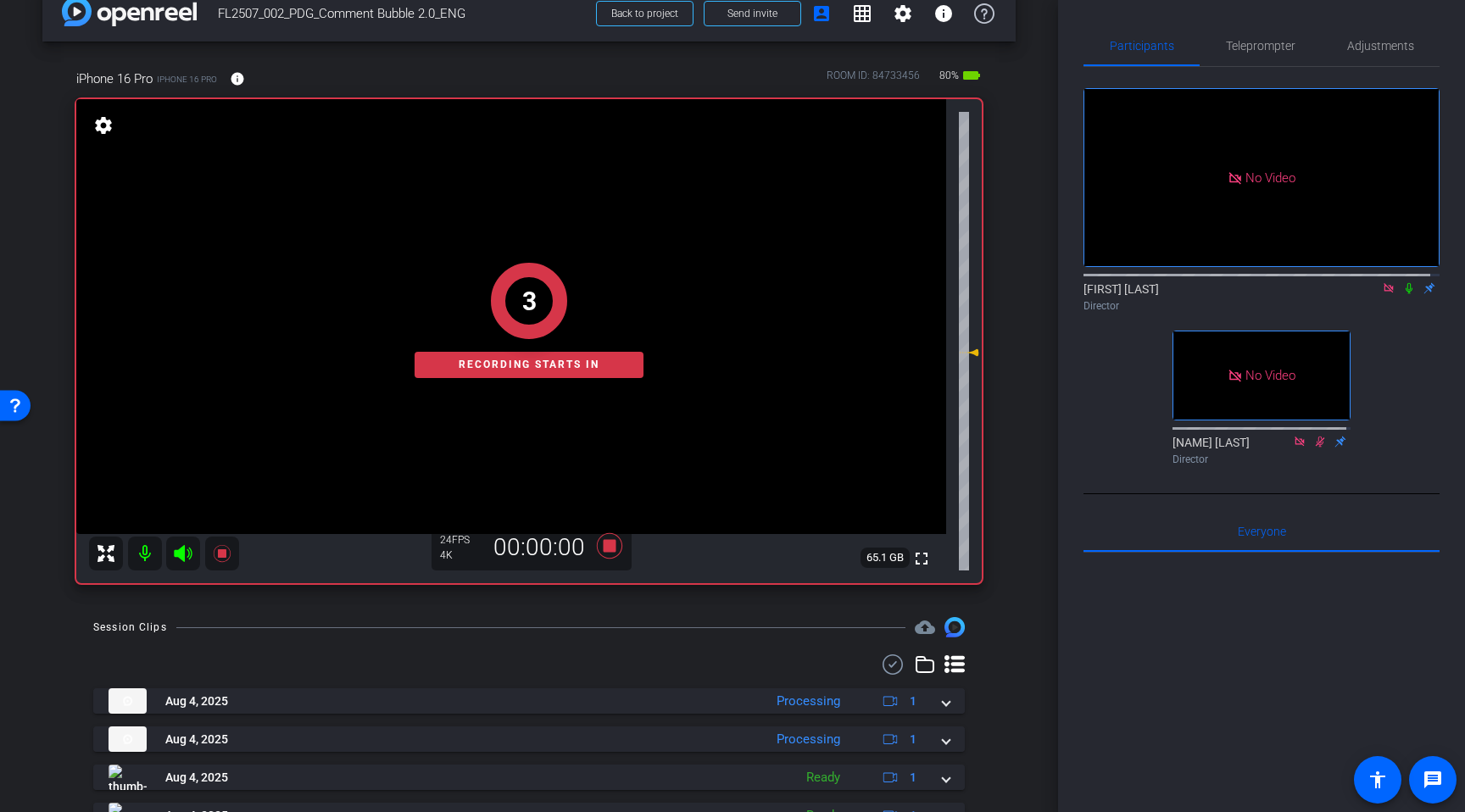 click 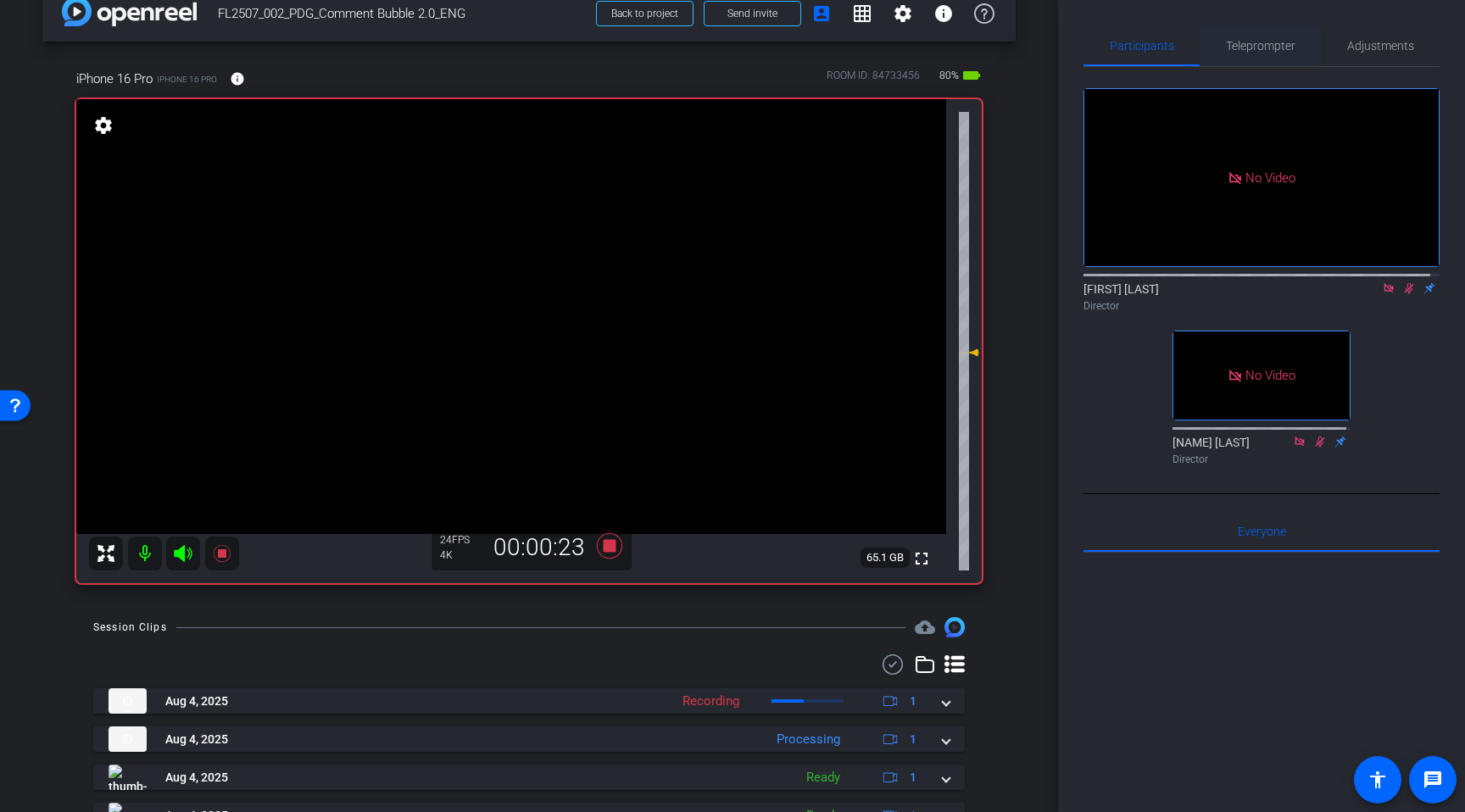 click on "Teleprompter" at bounding box center [1261, 46] 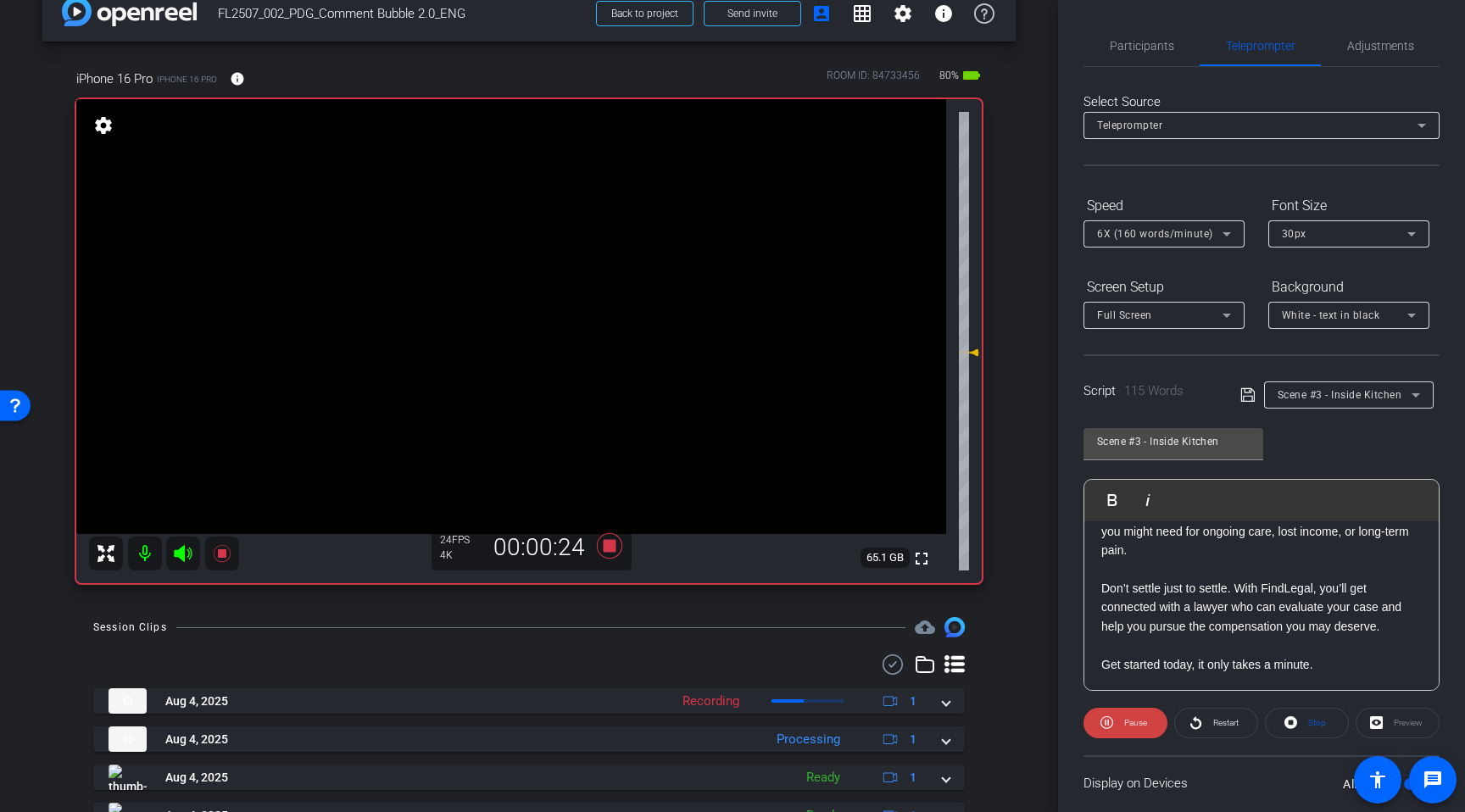 scroll, scrollTop: 282, scrollLeft: 0, axis: vertical 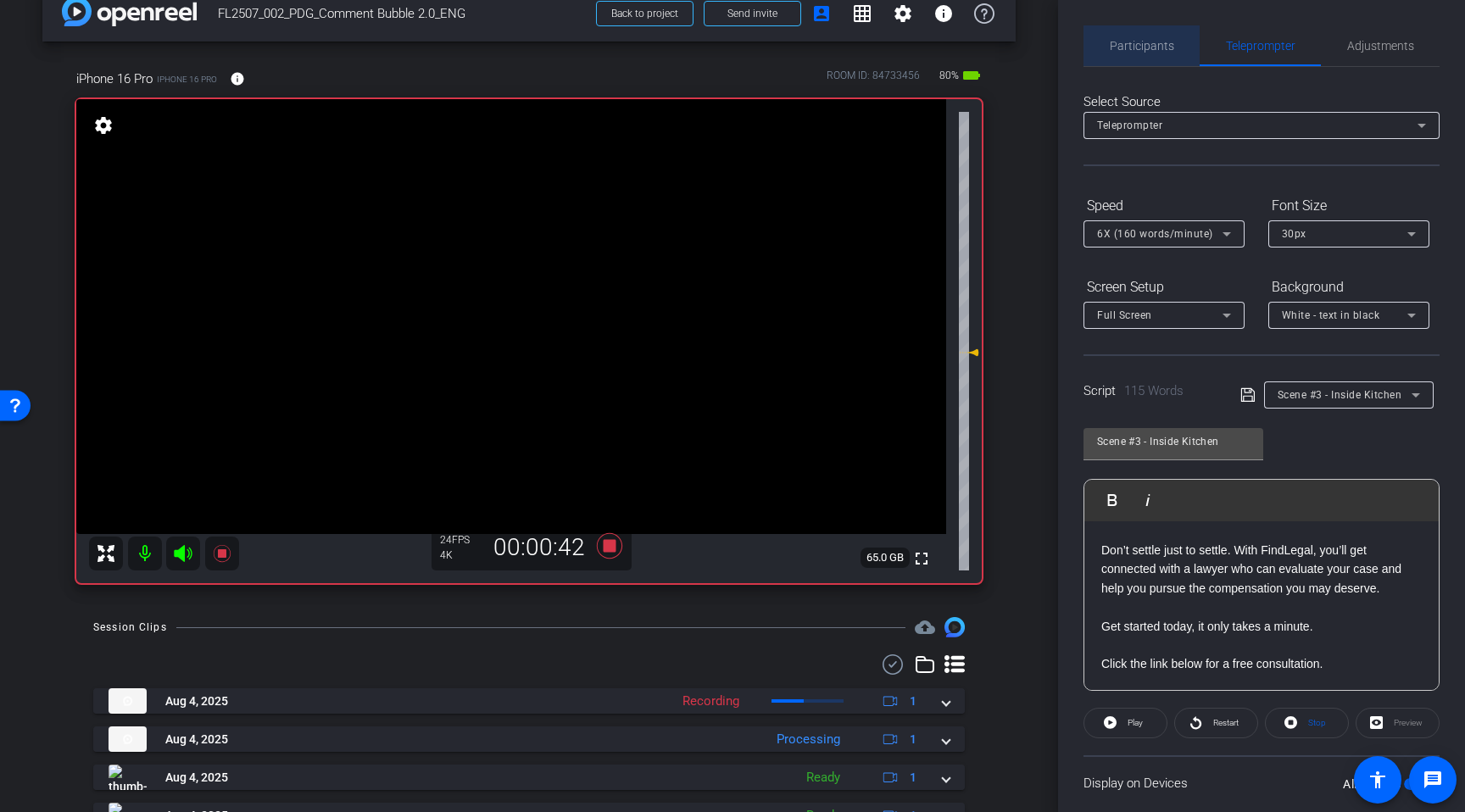 click on "Participants" at bounding box center [1142, 46] 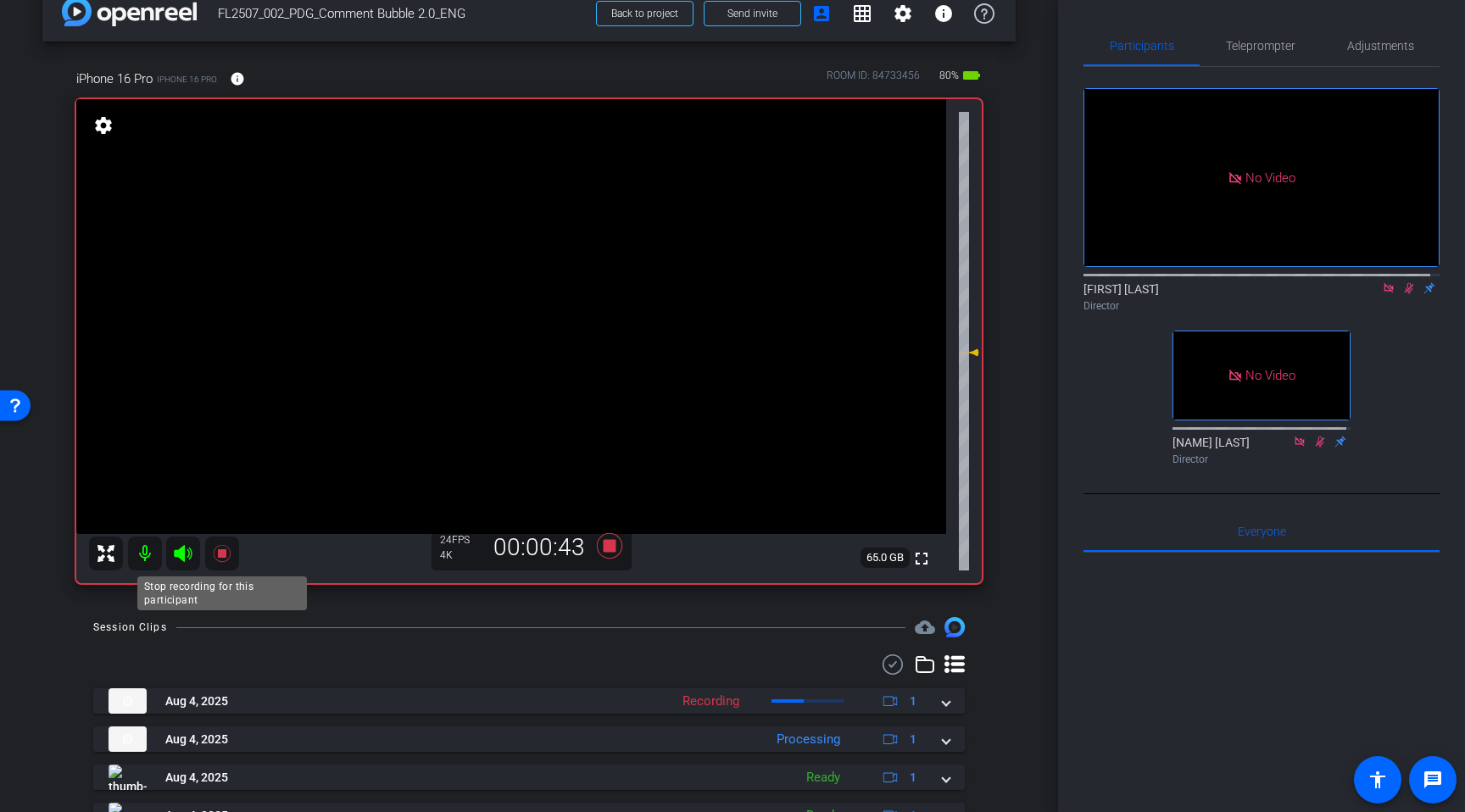 click at bounding box center (222, 553) 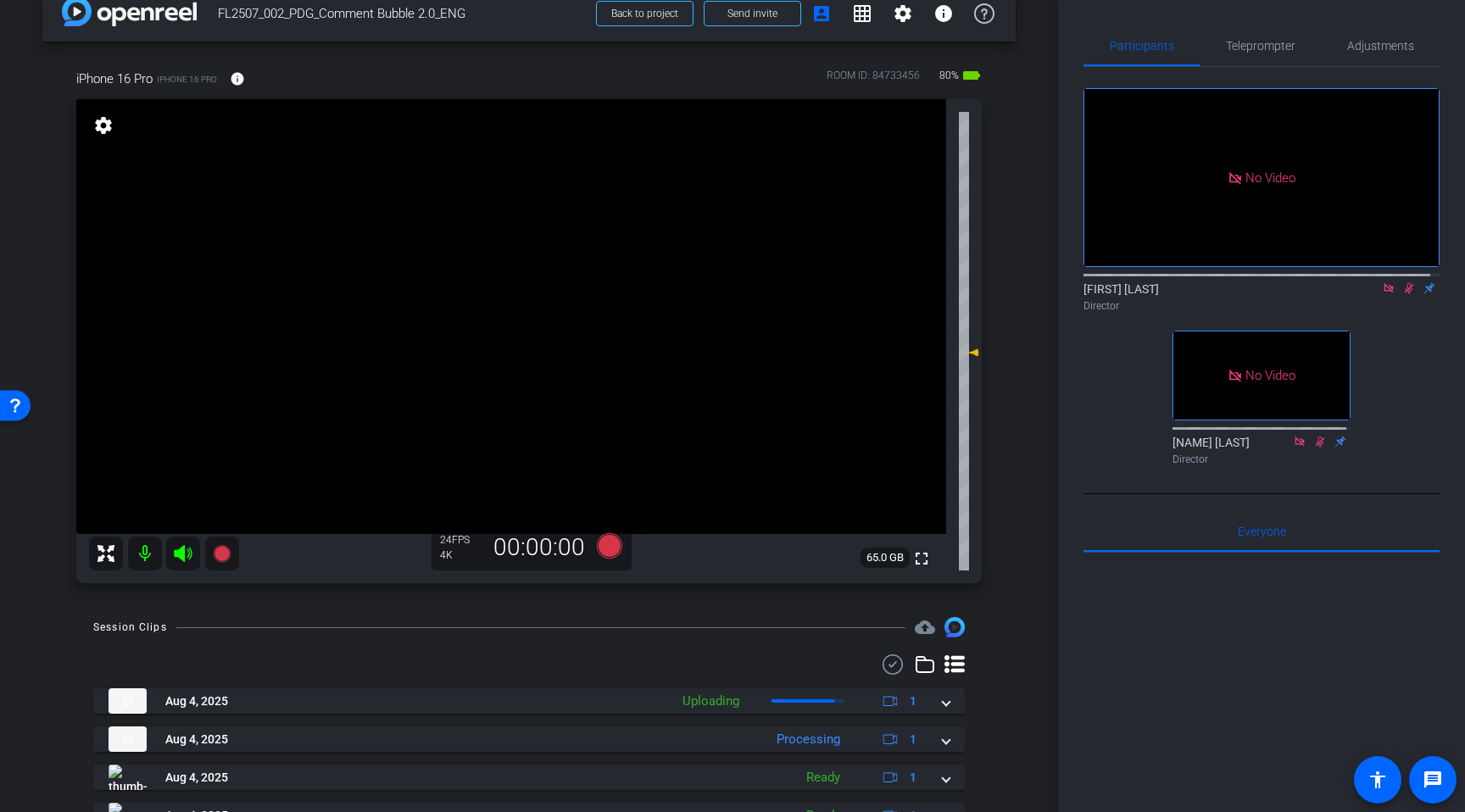 click 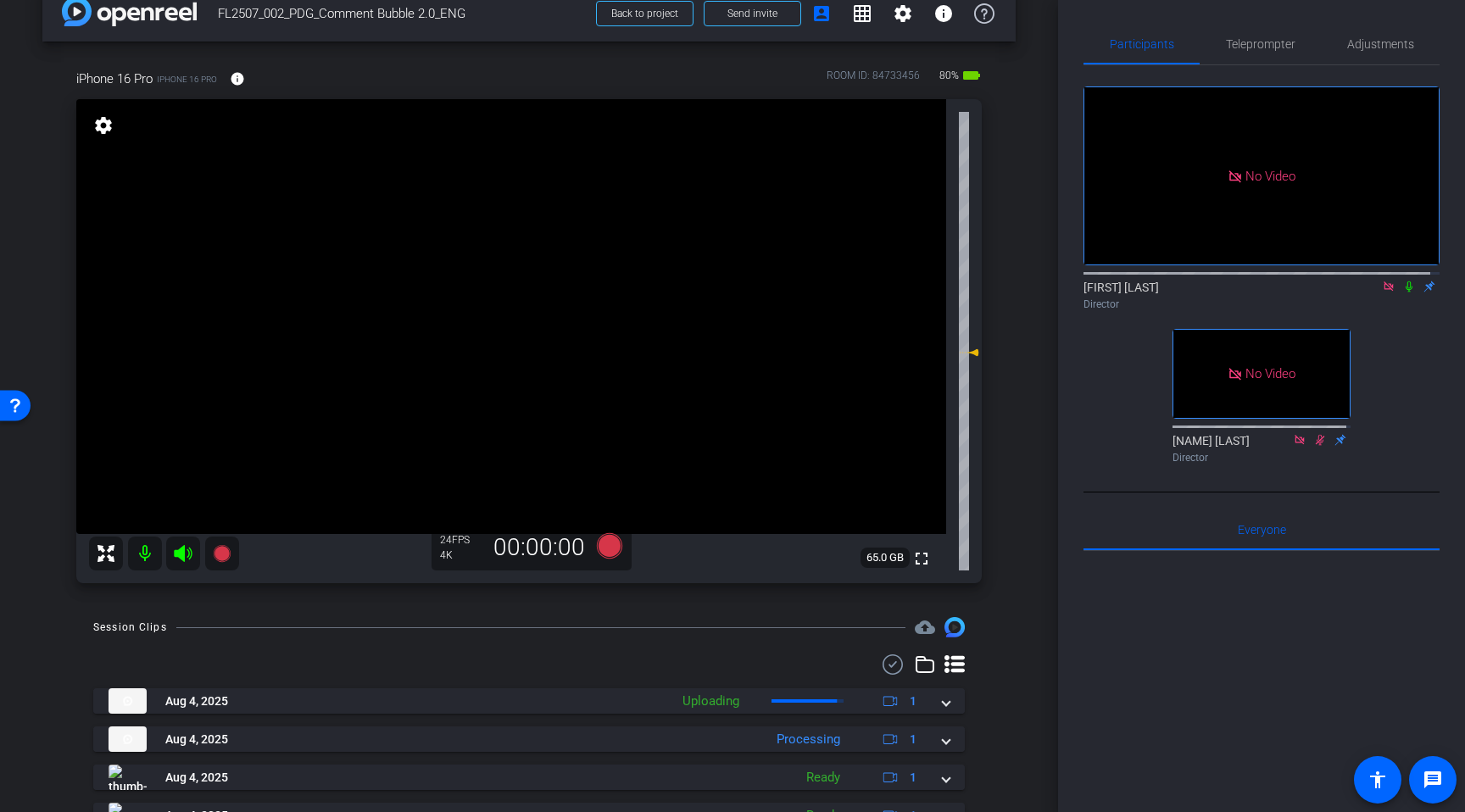 scroll, scrollTop: 3, scrollLeft: 0, axis: vertical 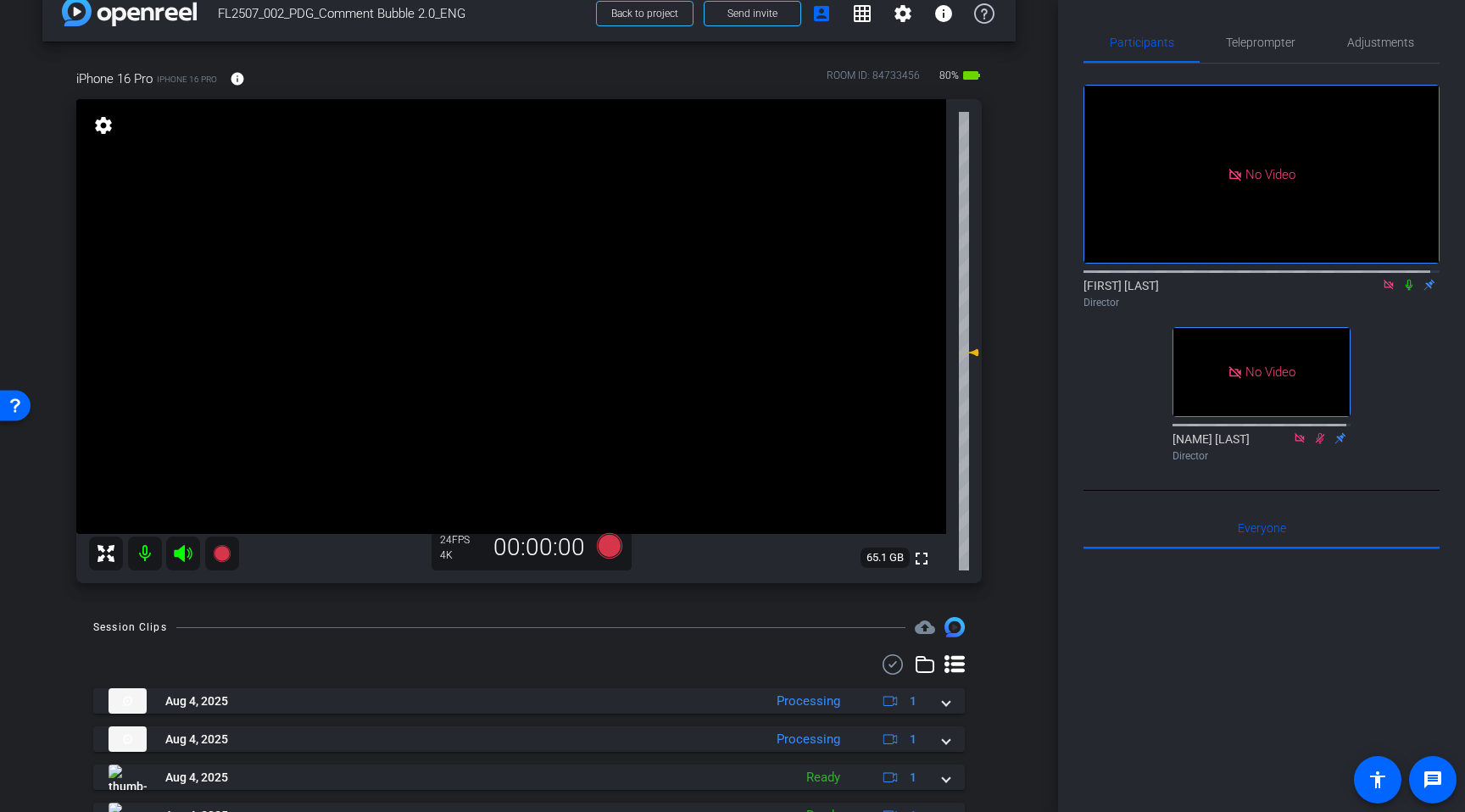 click 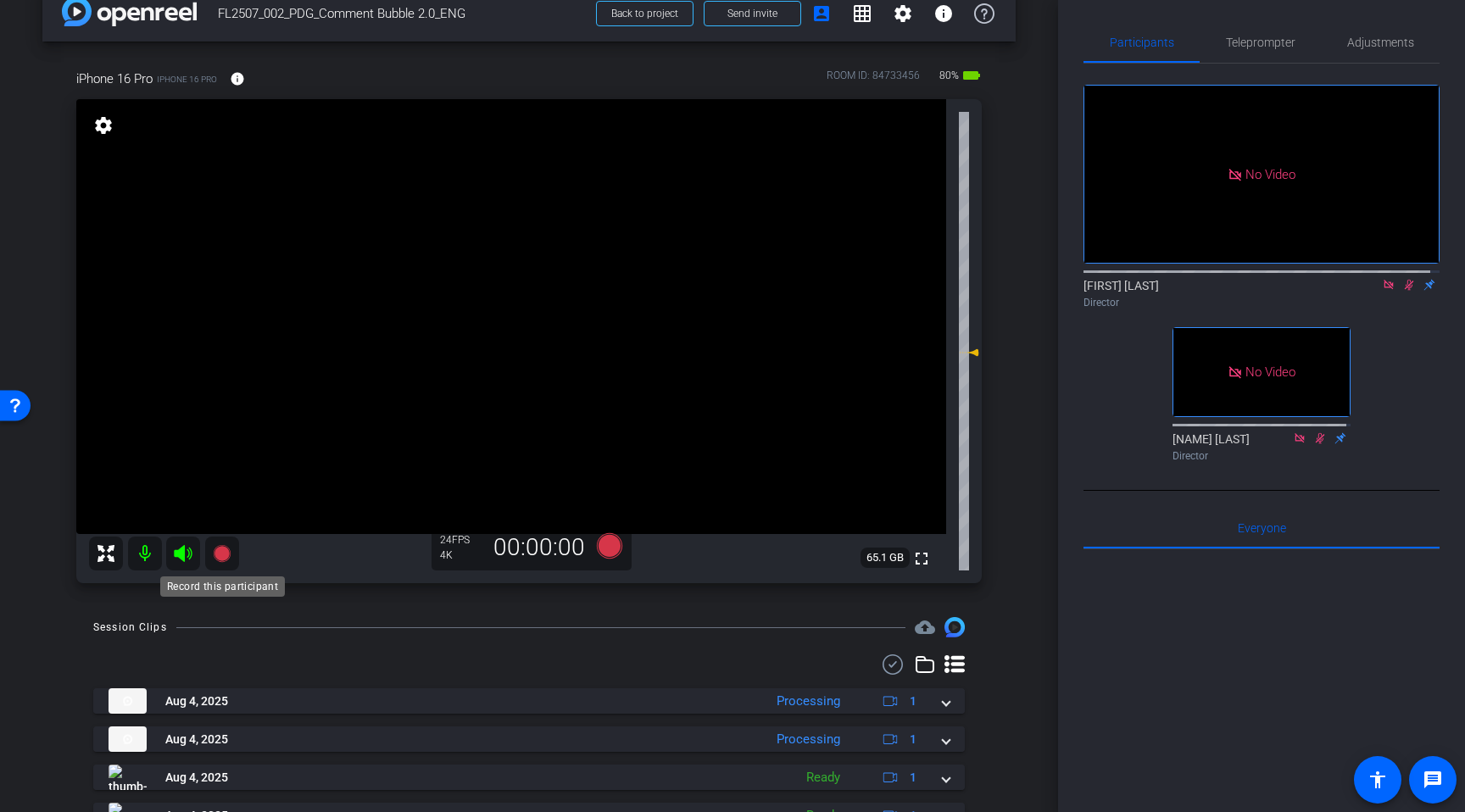 click 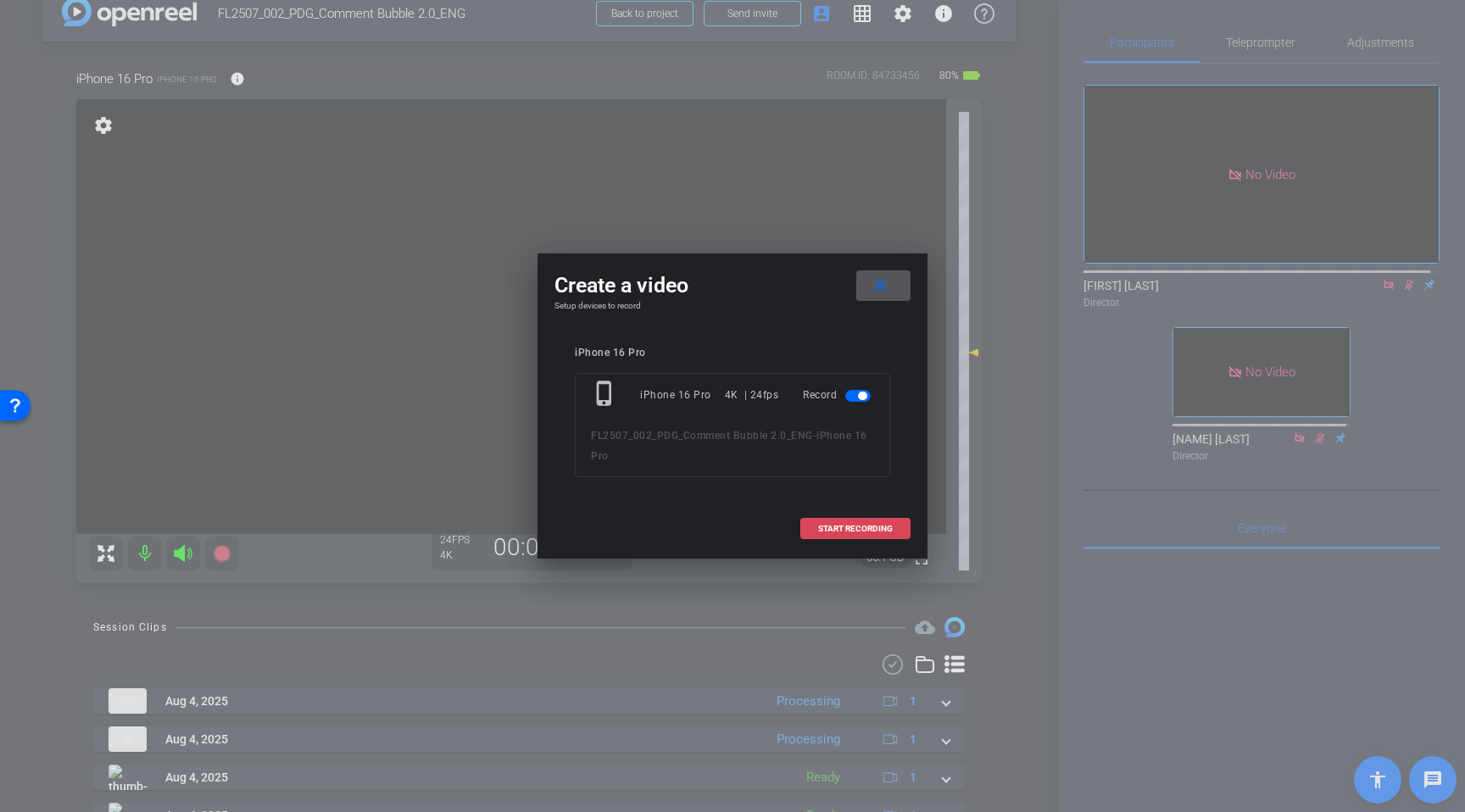 click on "START RECORDING" at bounding box center (855, 529) 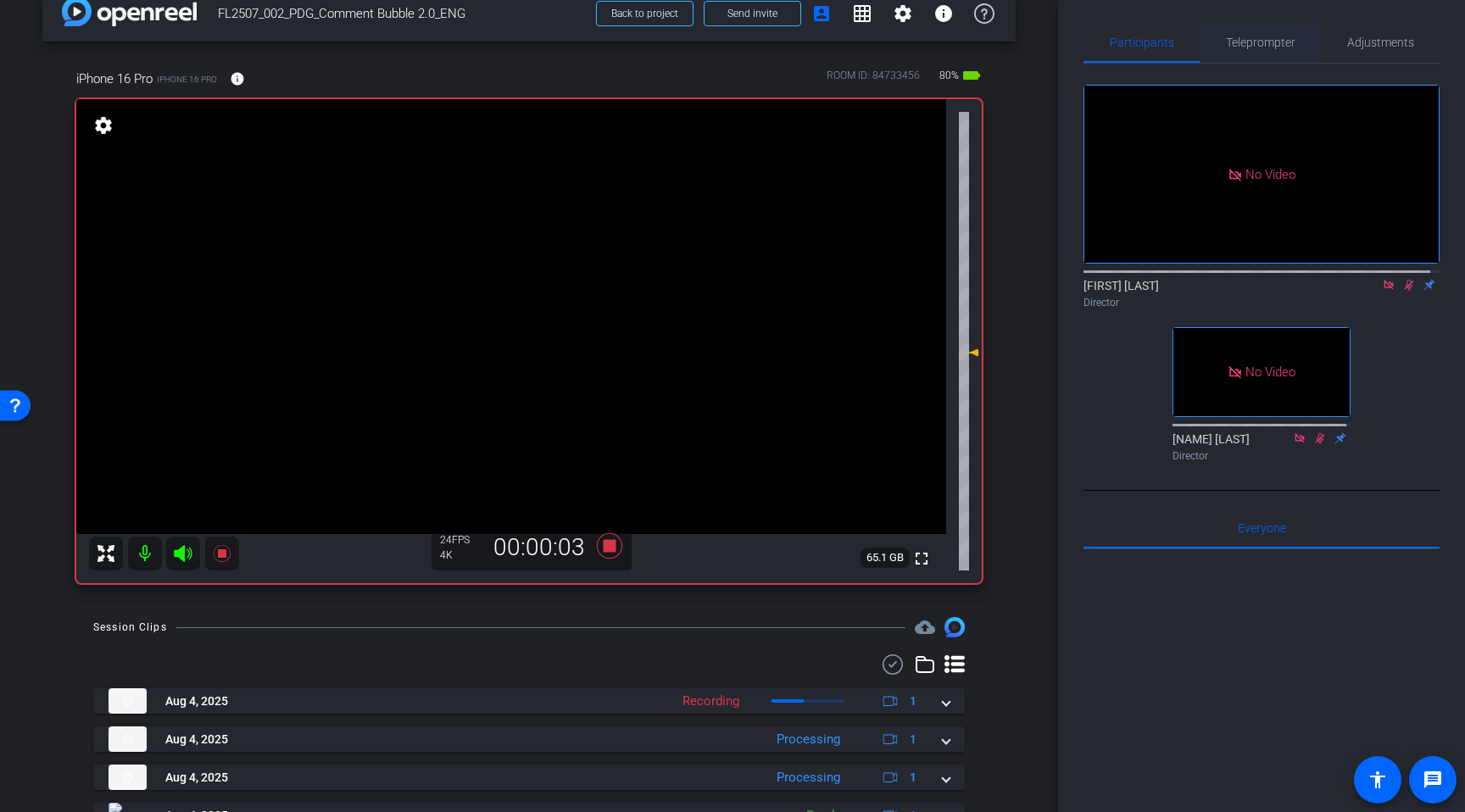 click on "Teleprompter" at bounding box center (1261, 42) 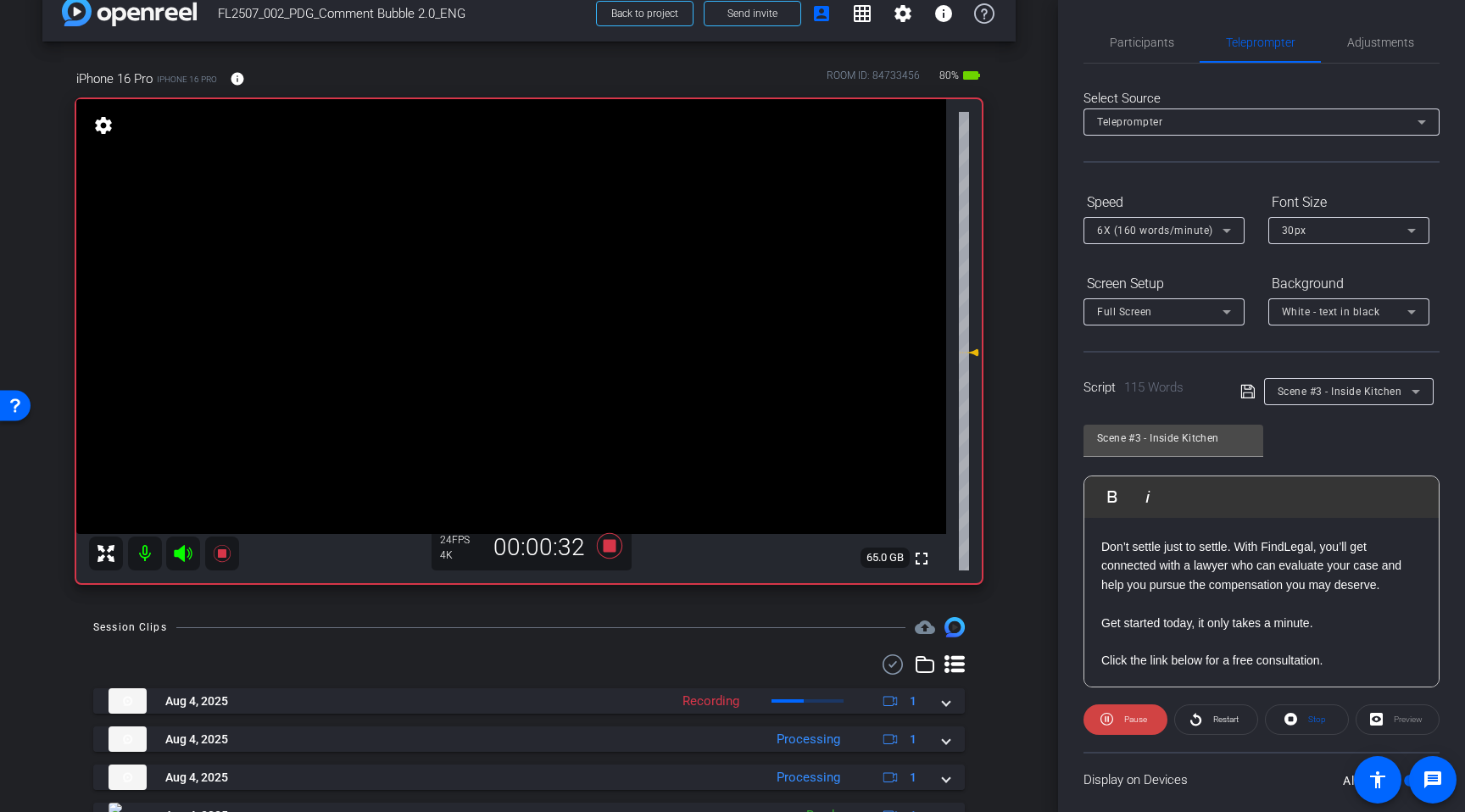 scroll, scrollTop: 282, scrollLeft: 0, axis: vertical 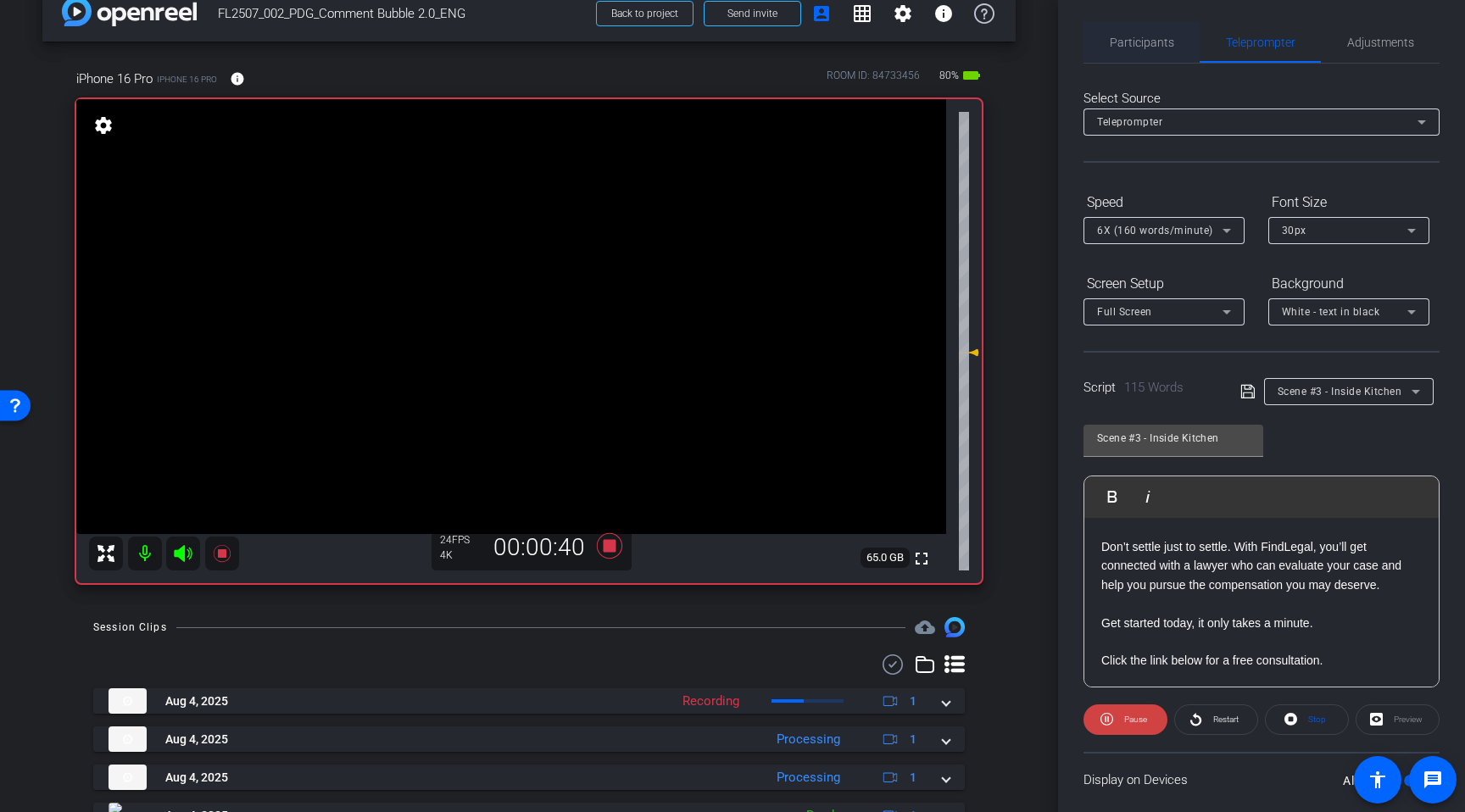 click on "Participants" at bounding box center (1142, 42) 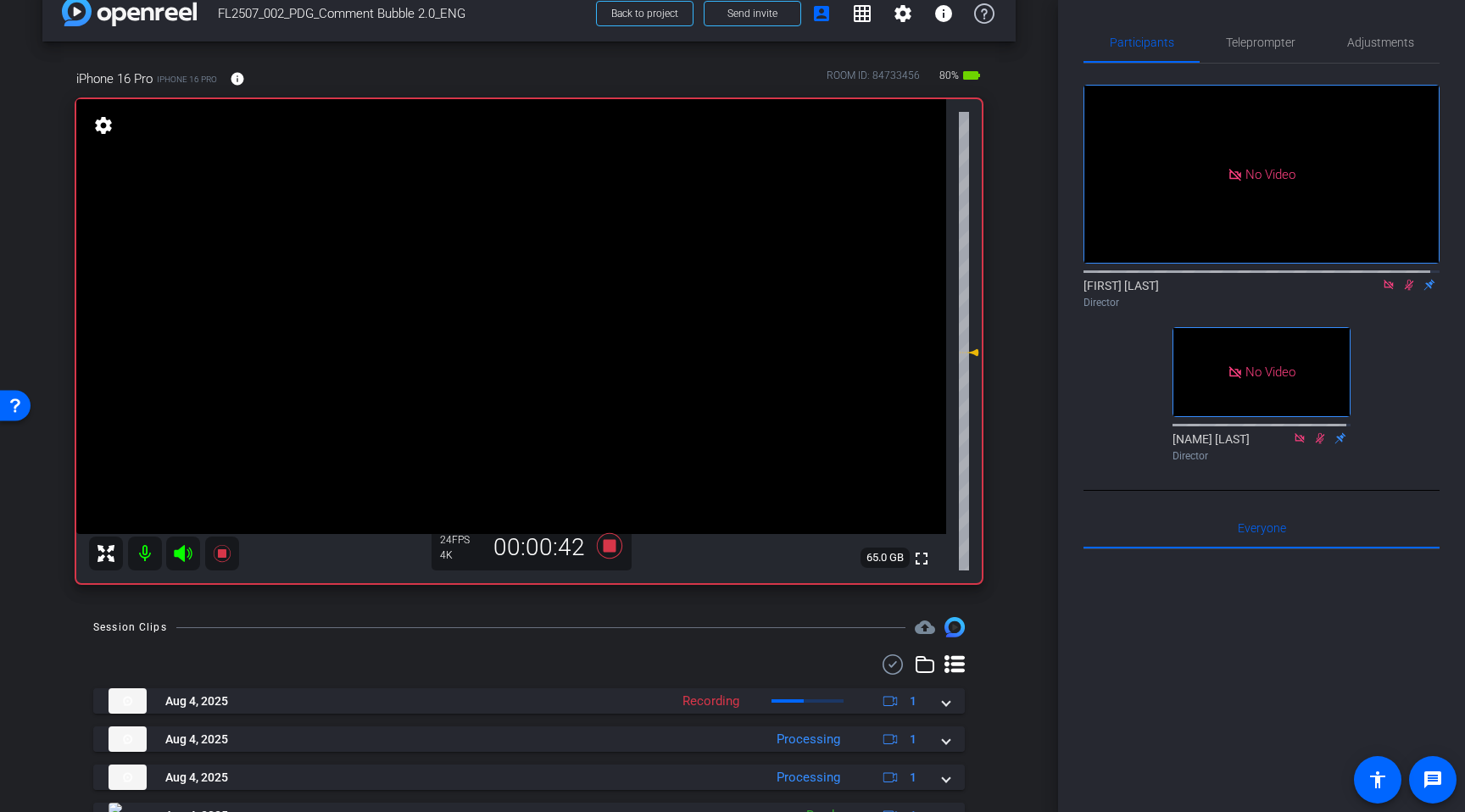 click 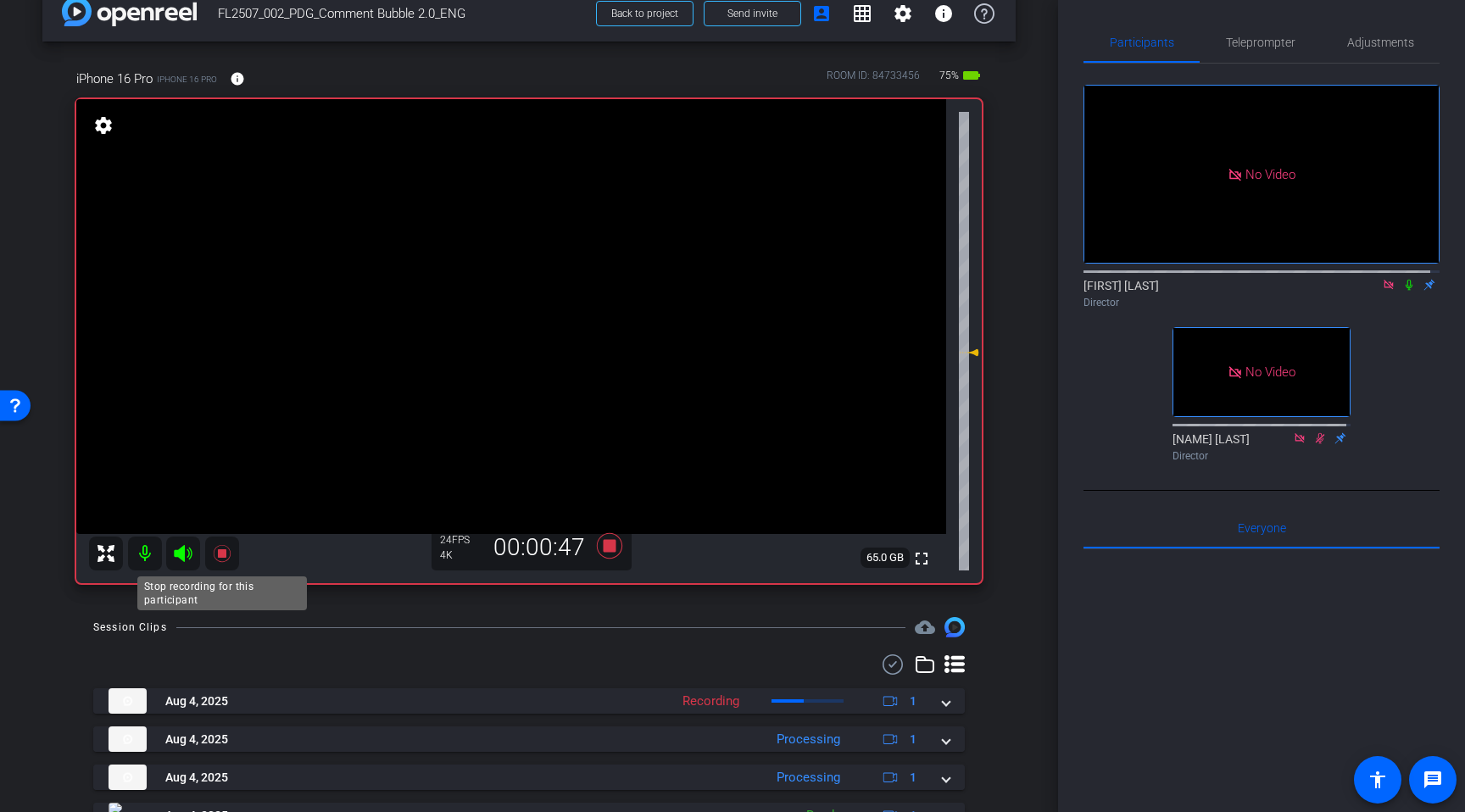 click 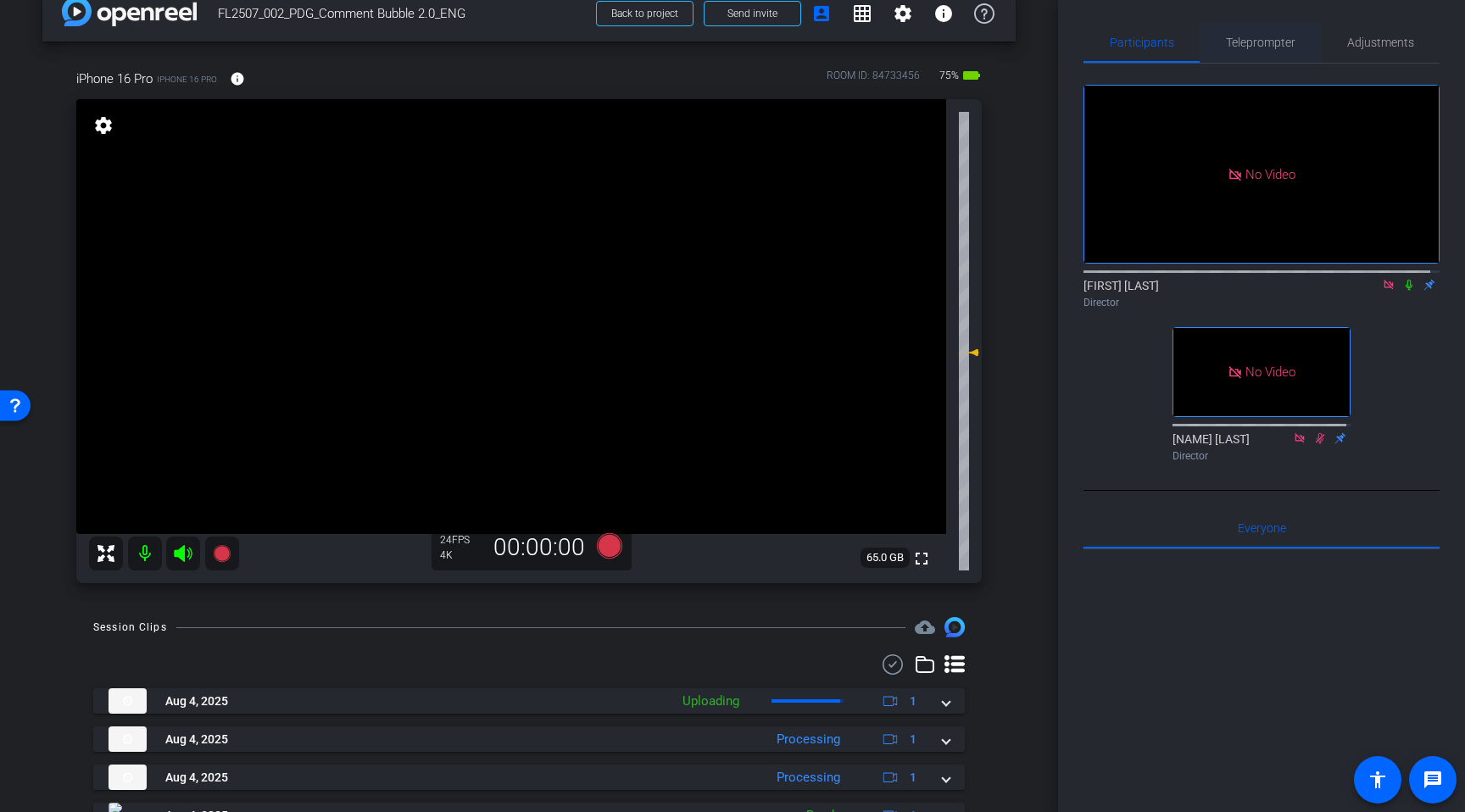 click on "Teleprompter" at bounding box center [1261, 42] 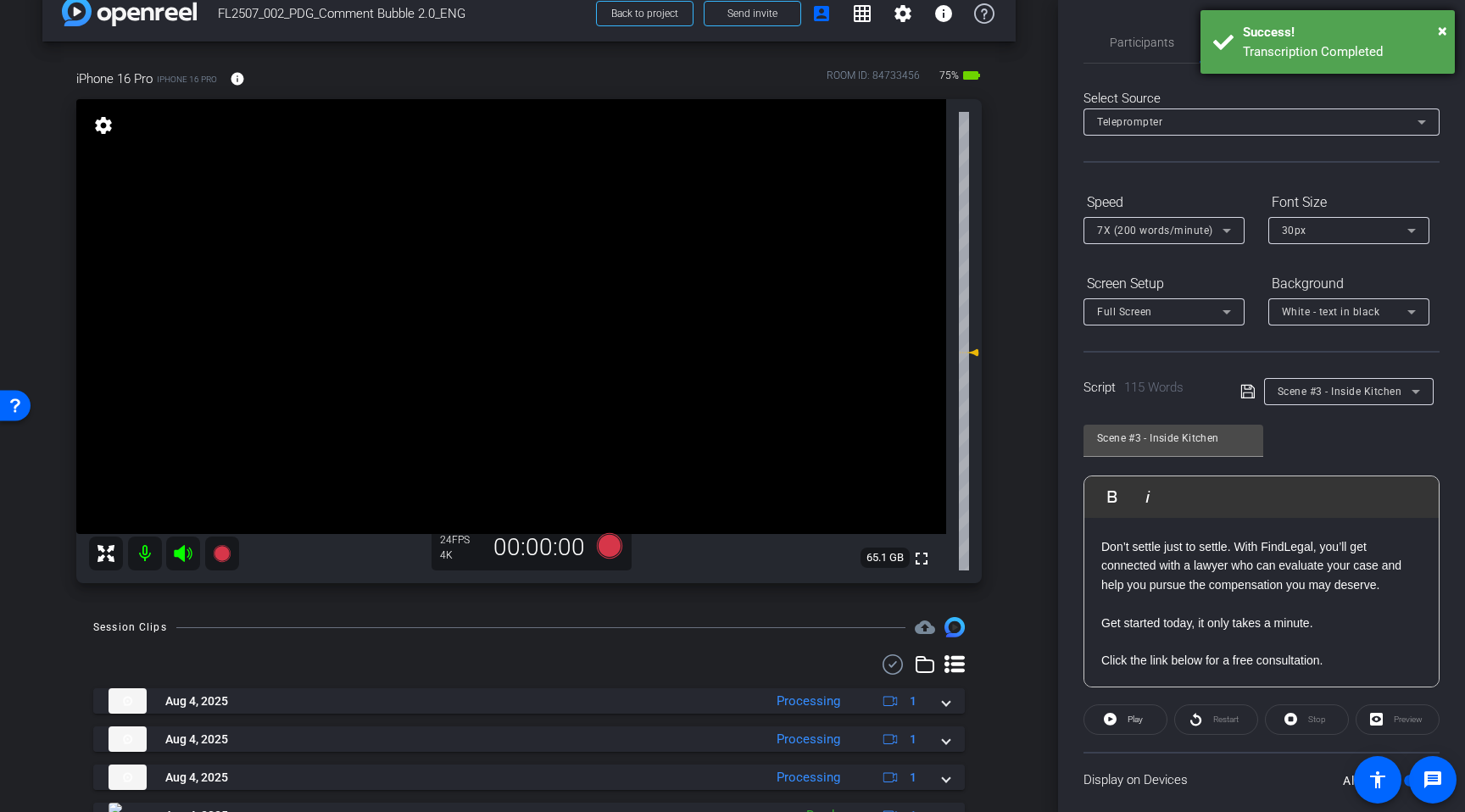 click on "Success!" at bounding box center (1342, 32) 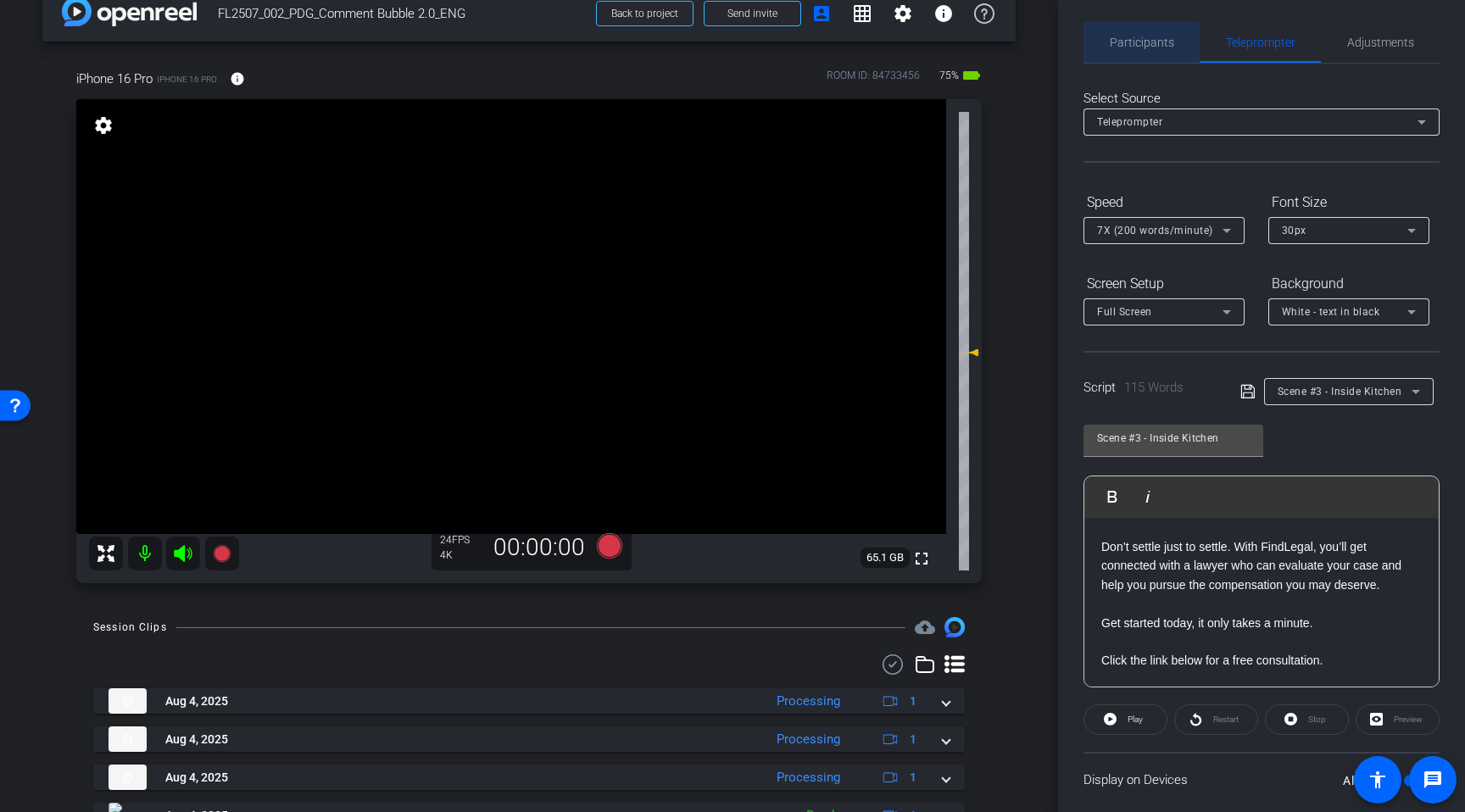 click on "Participants" at bounding box center [1142, 42] 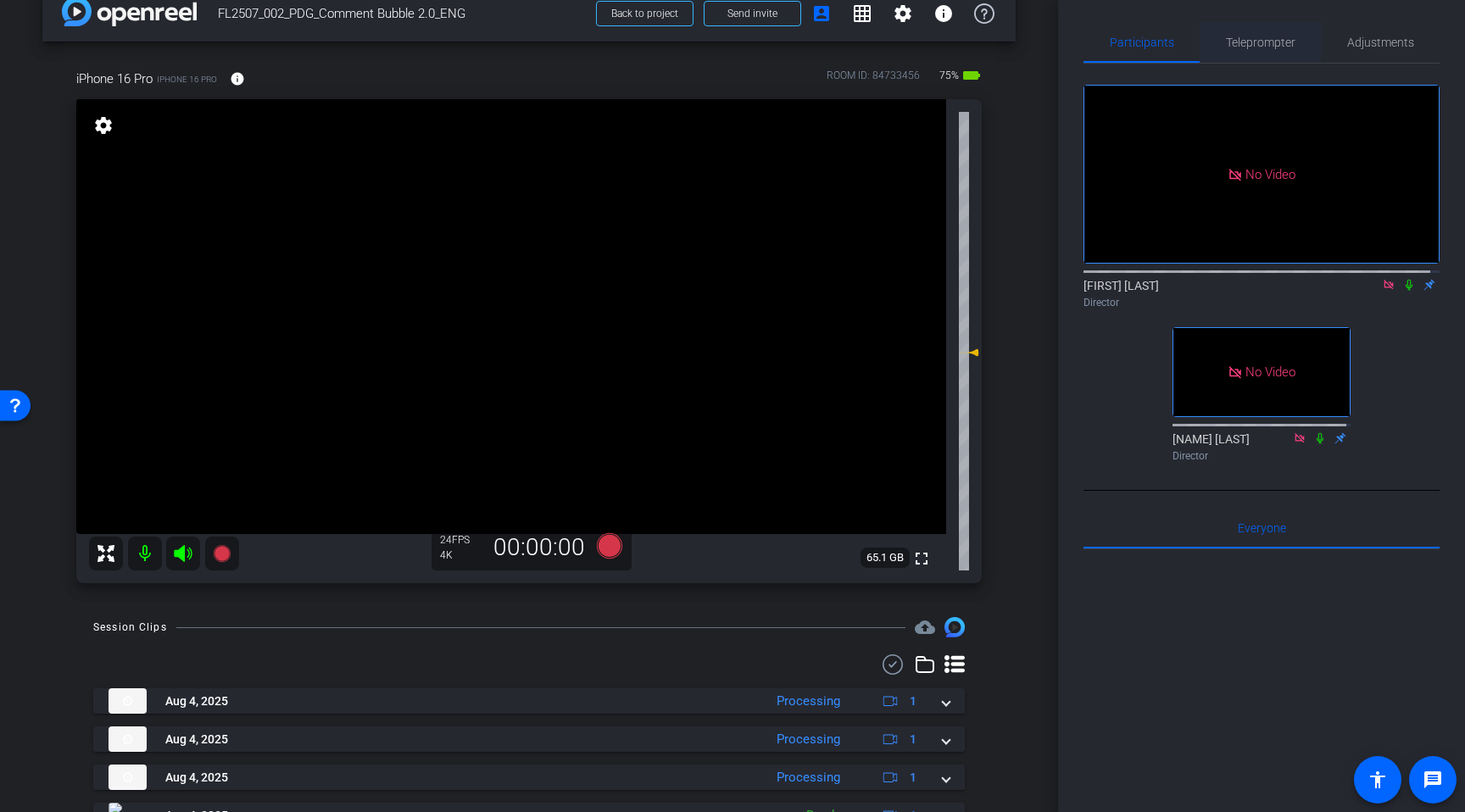 click on "Teleprompter" at bounding box center (1261, 42) 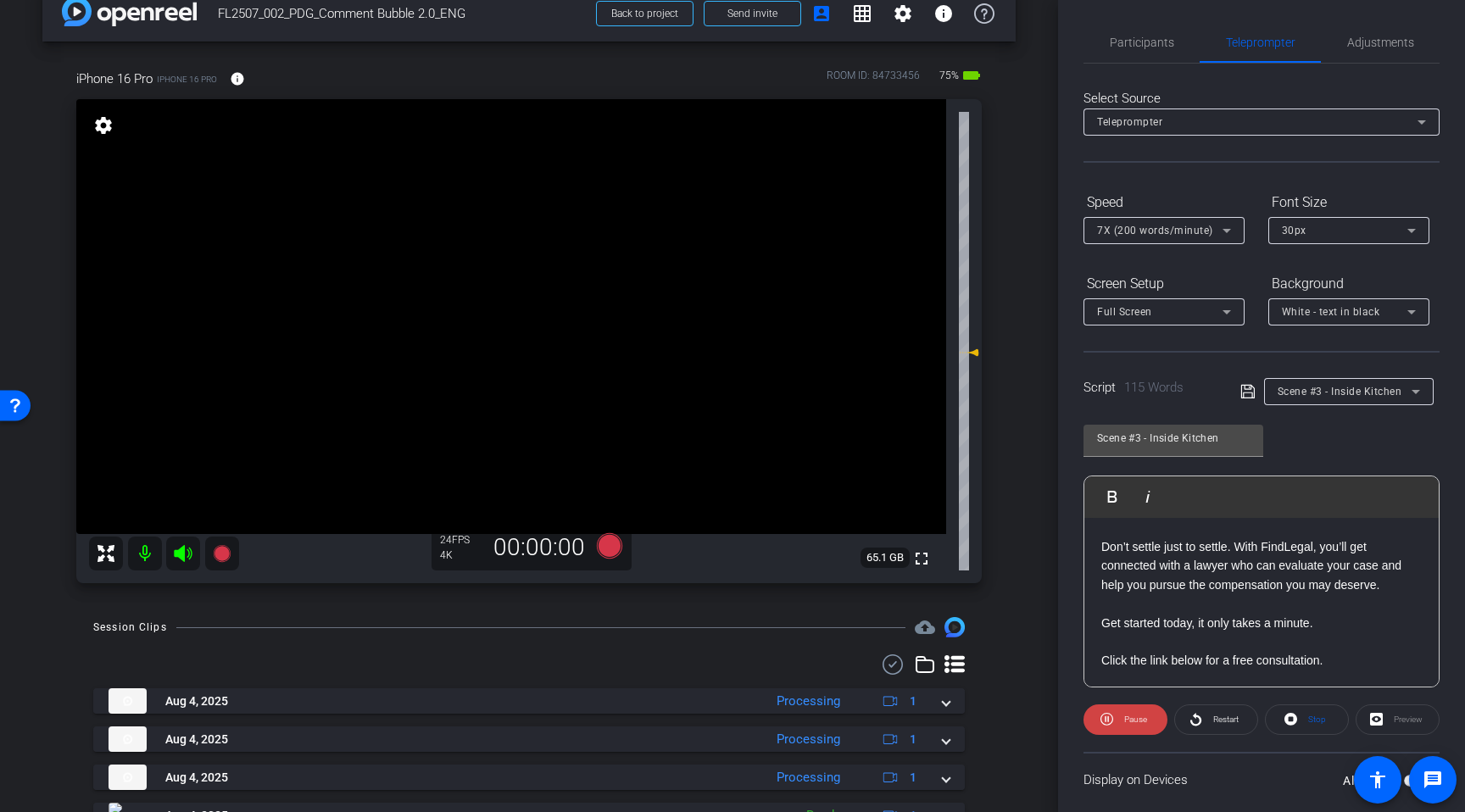 click on "Select Source Teleprompter Speed 7X (200 words/minute) Font Size 30px Screen Setup Full Screen Background White - text in black  Script  115 Words
Scene #3 - Inside Kitchen Scene #3 - Inside Kitchen               Play        Play from this location               Play Selected        Play and display the selected text only Bold Italic I wish there was a simple answer. But here’s what I can tell you: Many insurance companies delay or minimize claims to get a quick settlement. They drag things out hoping you’ll settle for whatever they offer. A lawyer can cut through that mess and make sure you don’t get lowballed. Fast isn’t always better, especially when it comes to money you might need for ongoing care, lost income, or long-term pain.  Don’t settle just to settle. With [BRAND], you’ll get connected with a lawyer who can evaluate your case and help you pursue the compensation you may deserve. Get started today, it only takes a minute. Enter script here..." 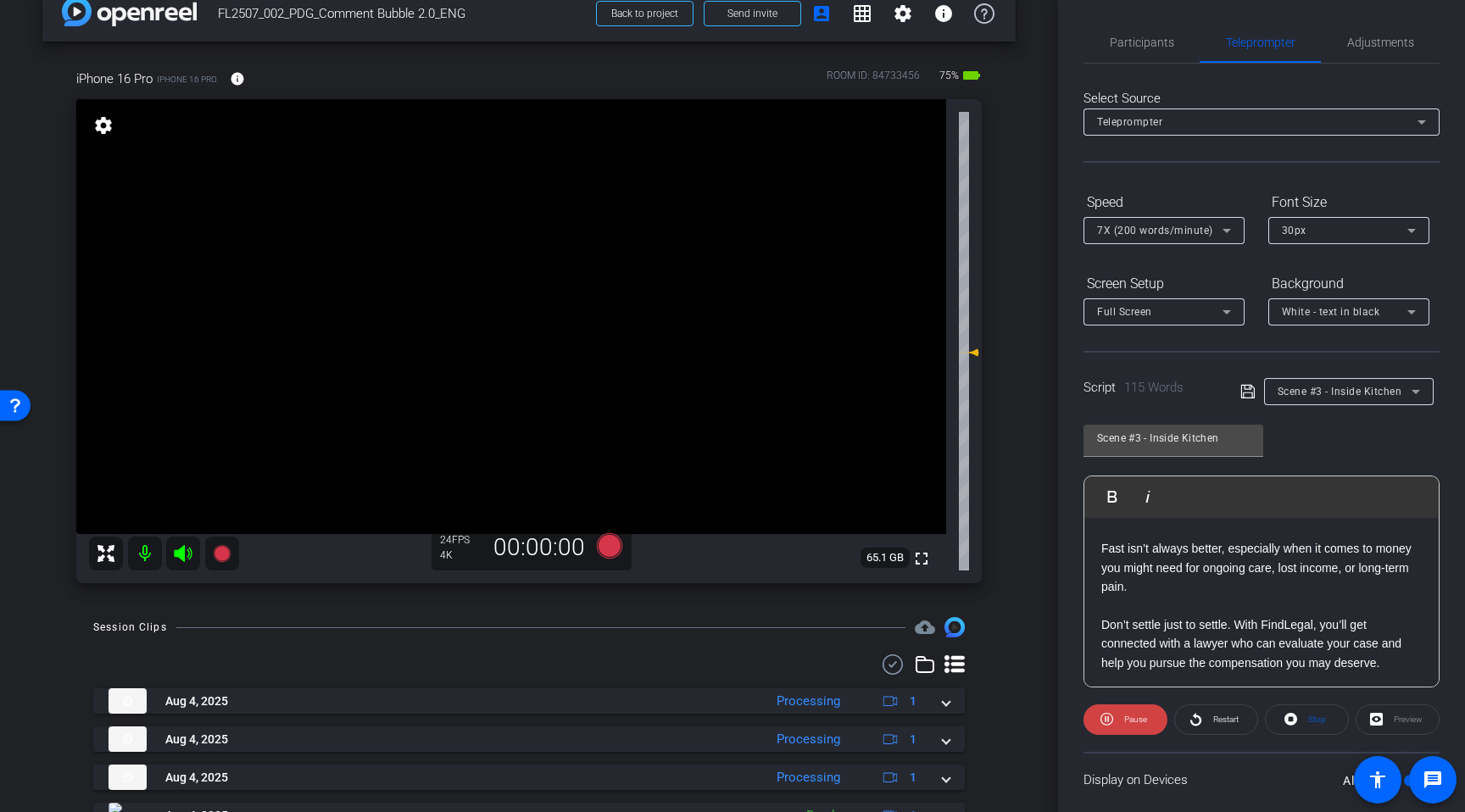 scroll, scrollTop: 0, scrollLeft: 0, axis: both 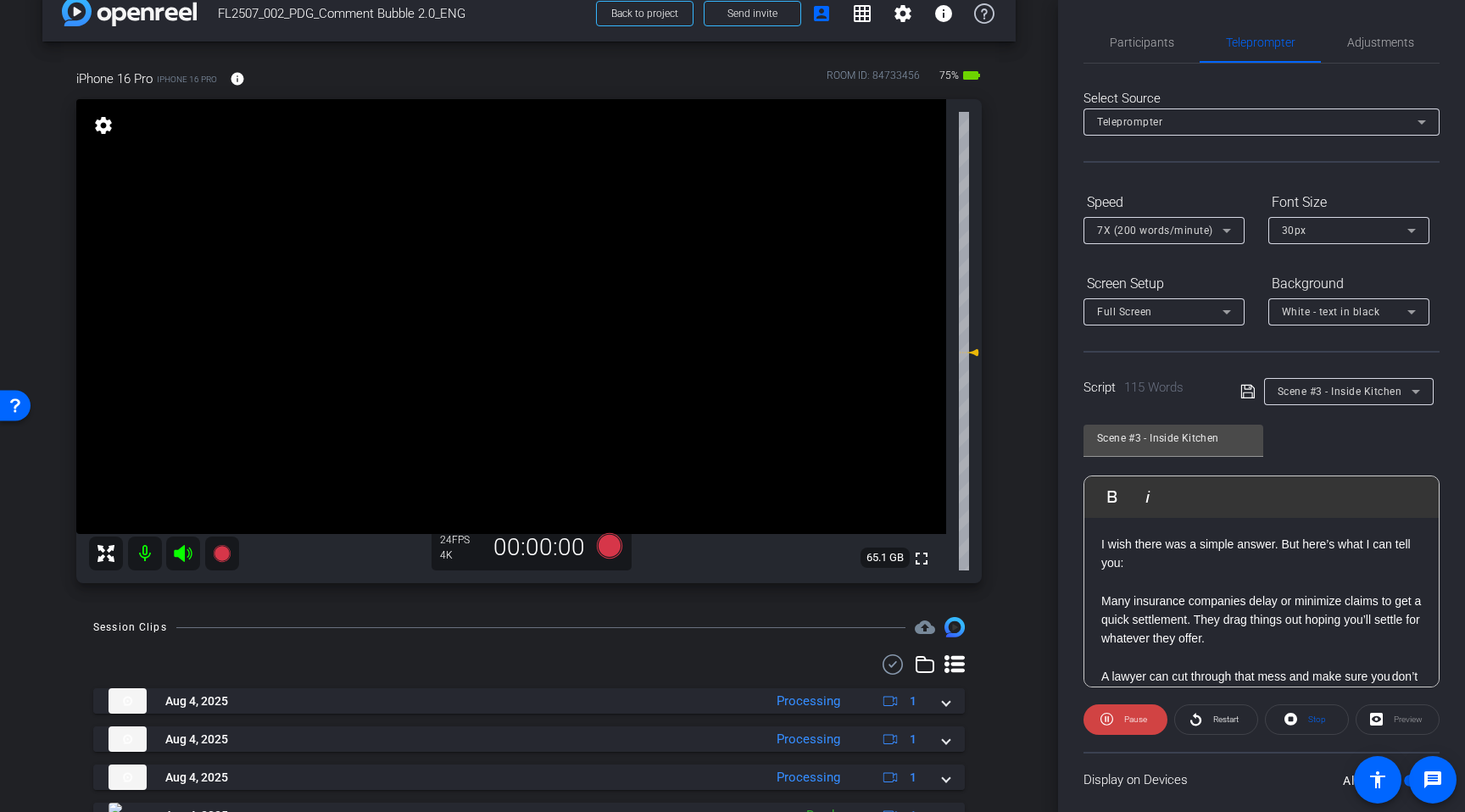 click on "Display on Devices  All Devices" 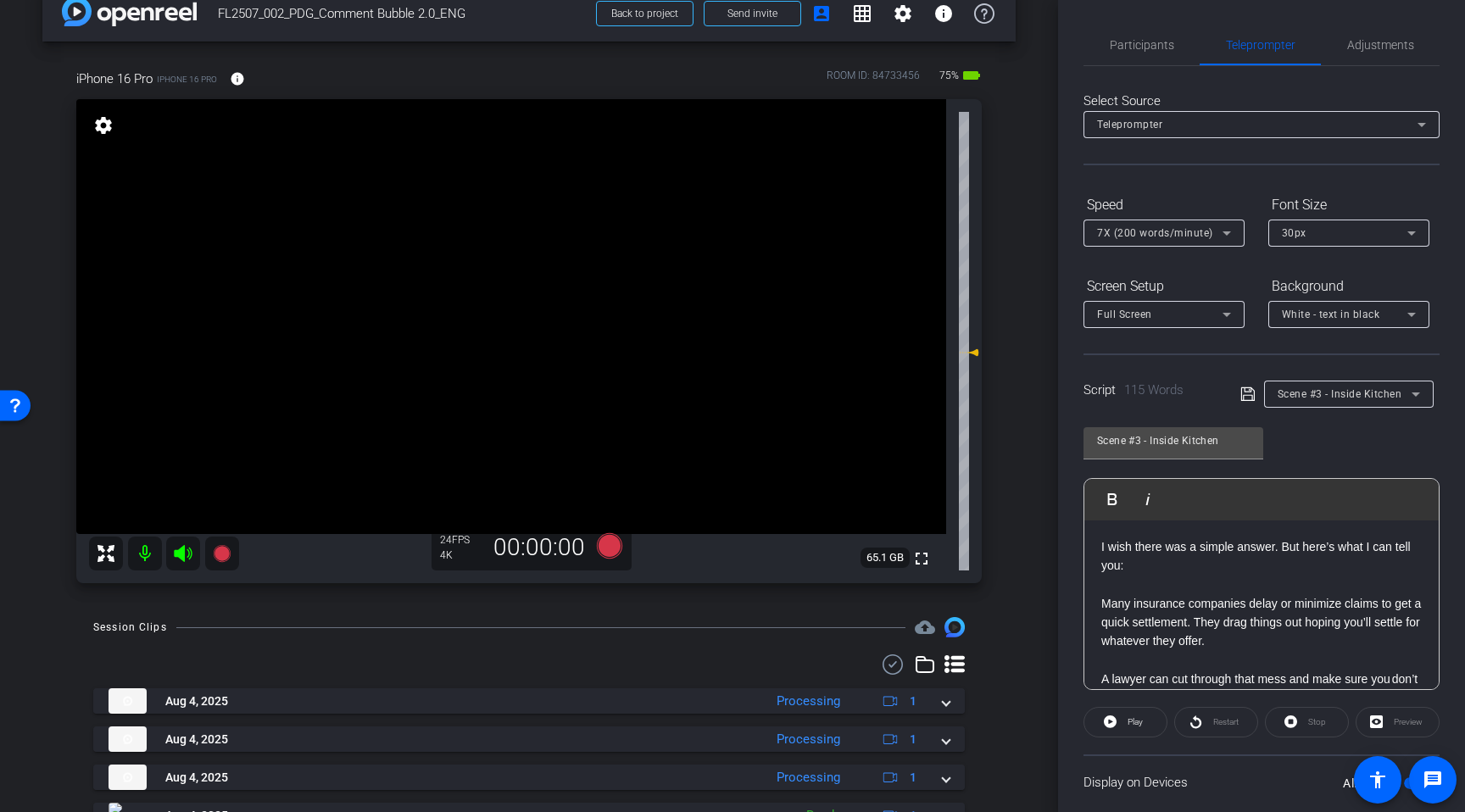 scroll, scrollTop: 0, scrollLeft: 0, axis: both 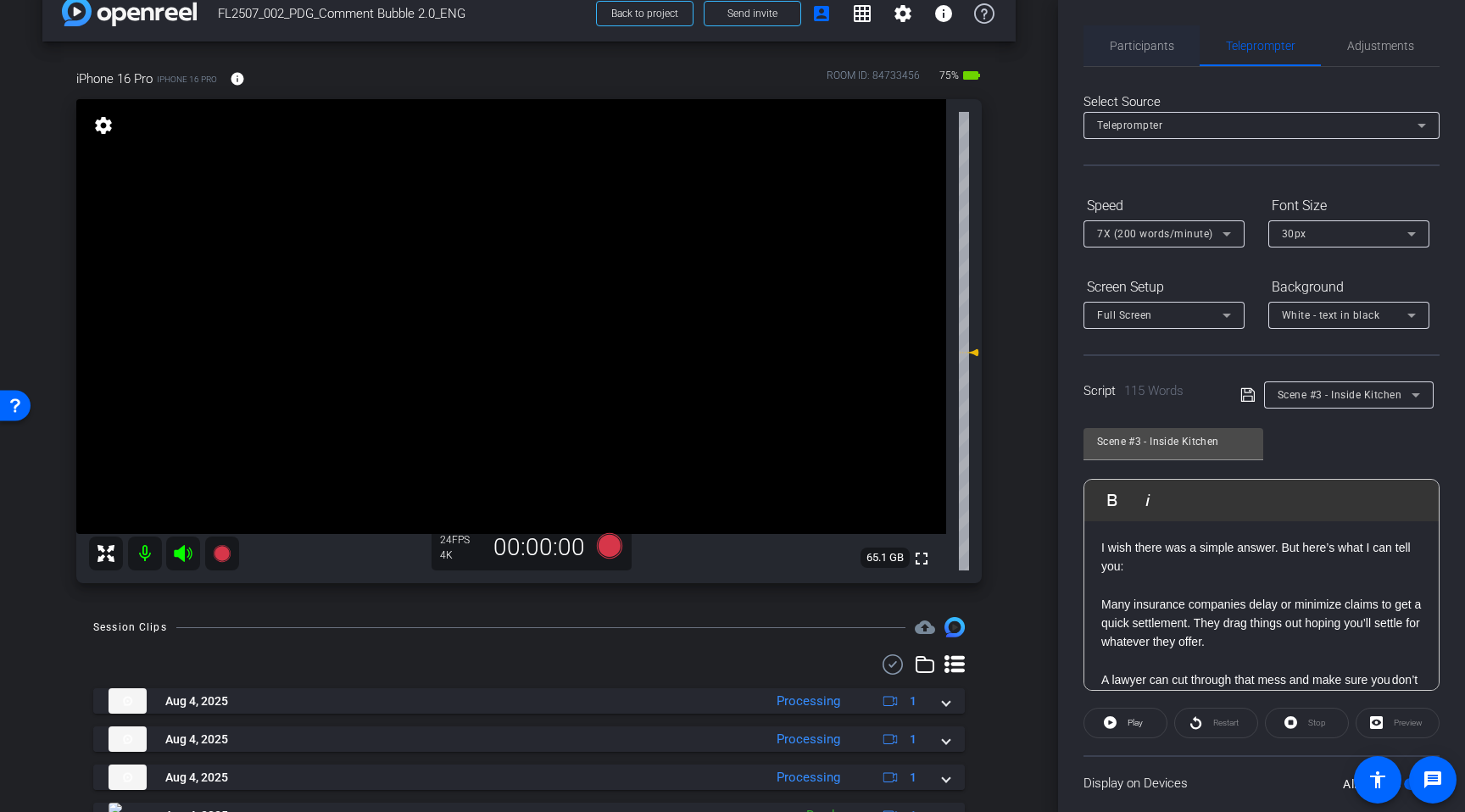 click on "Participants" at bounding box center (1142, 46) 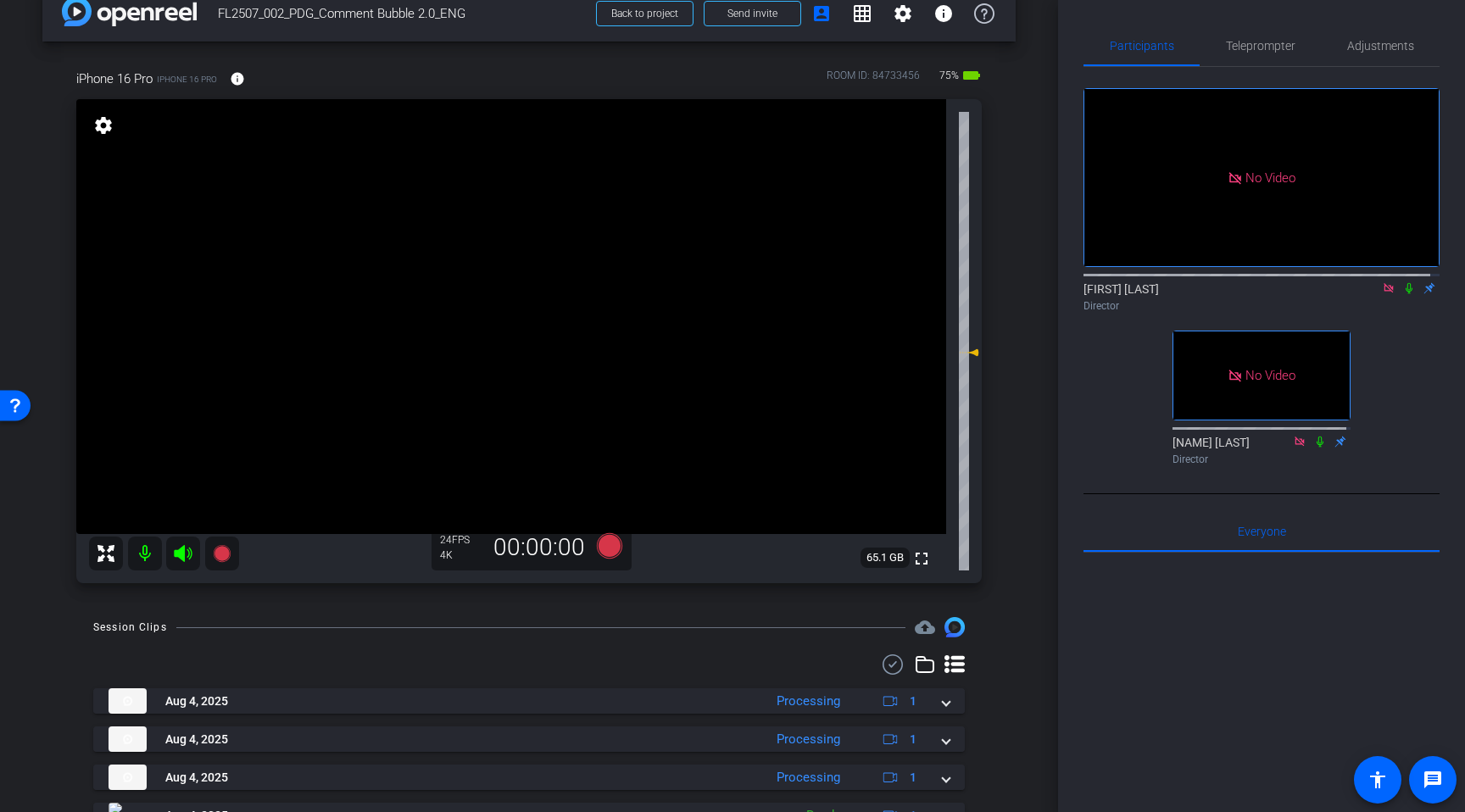 click 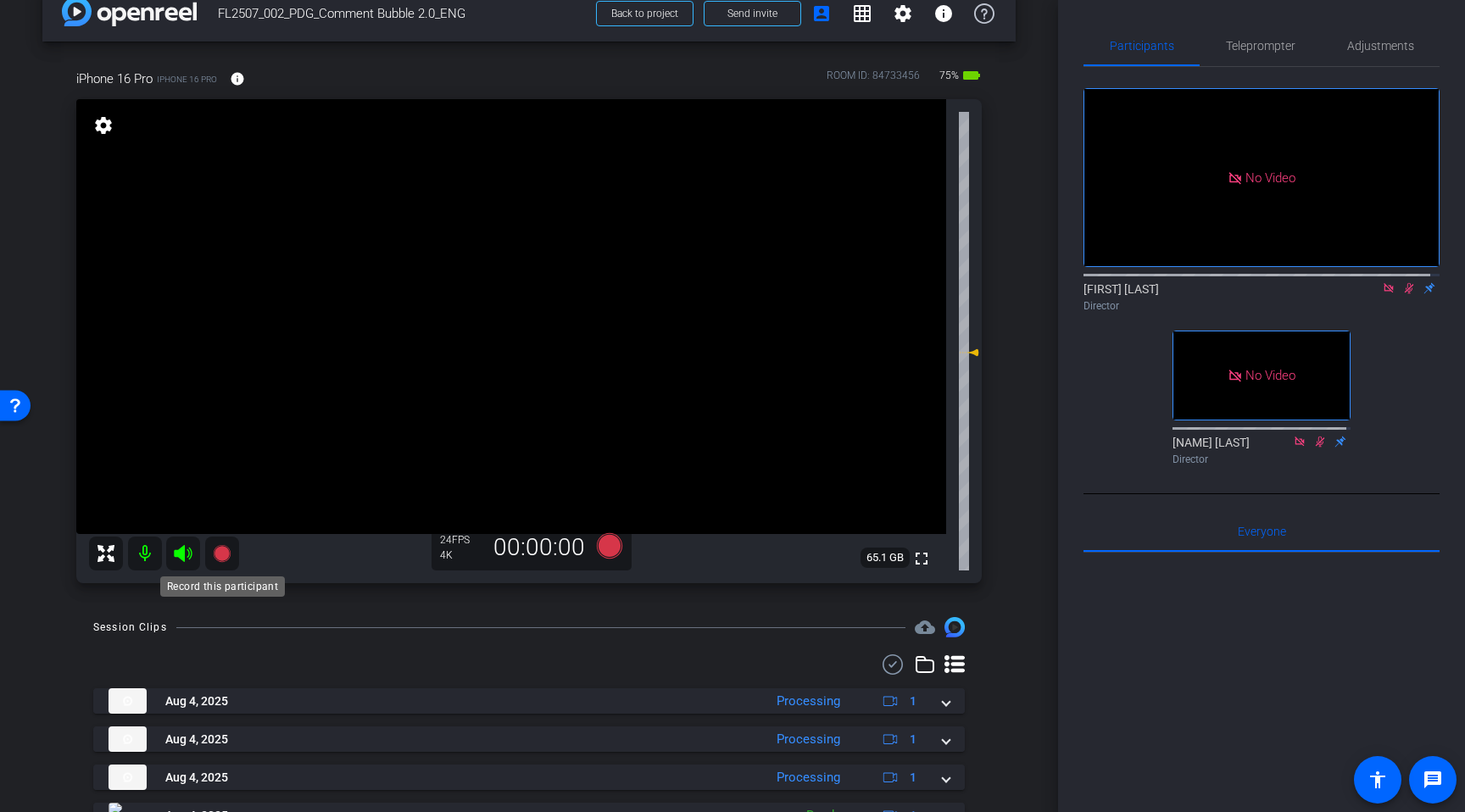 click 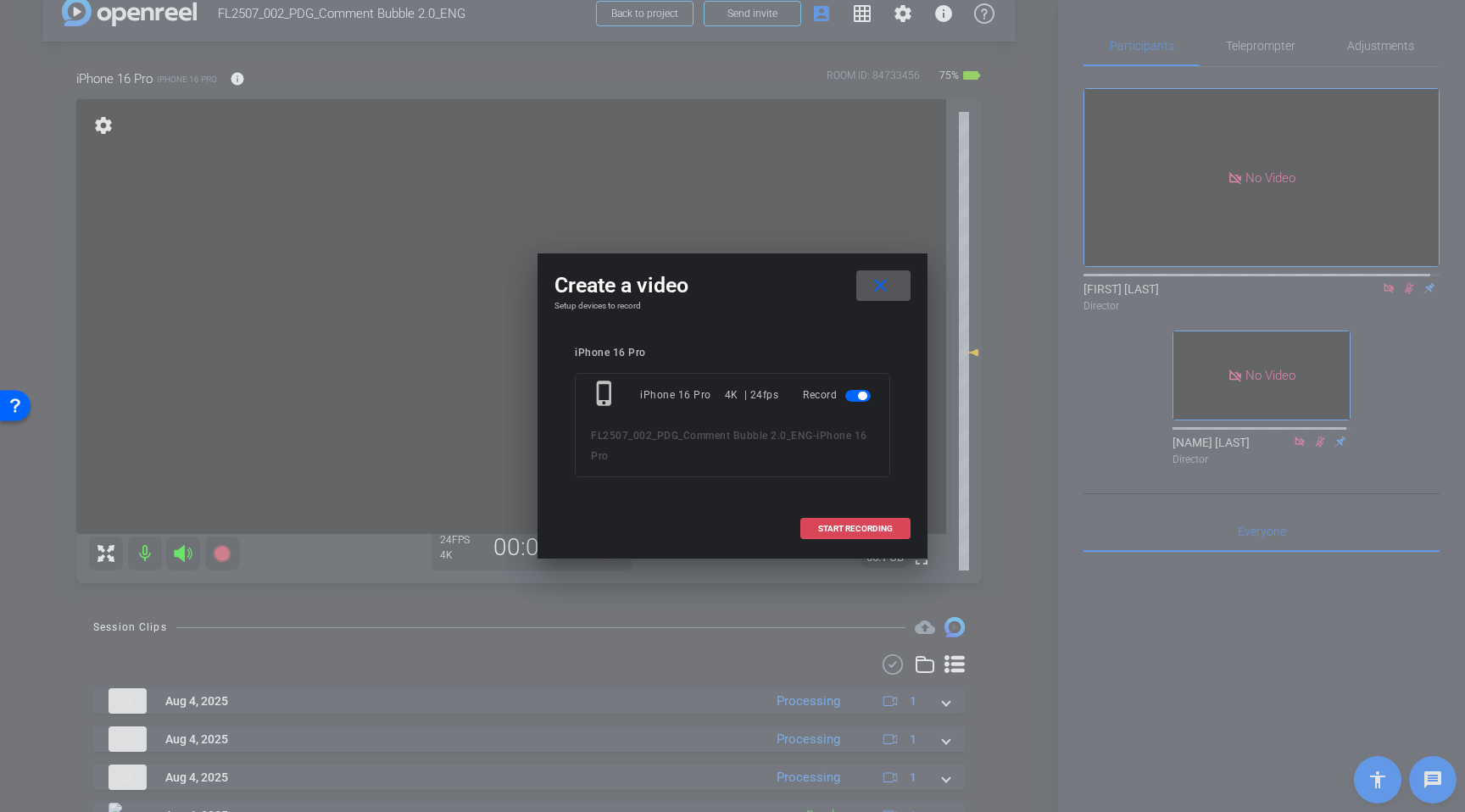 click on "START RECORDING" at bounding box center [855, 529] 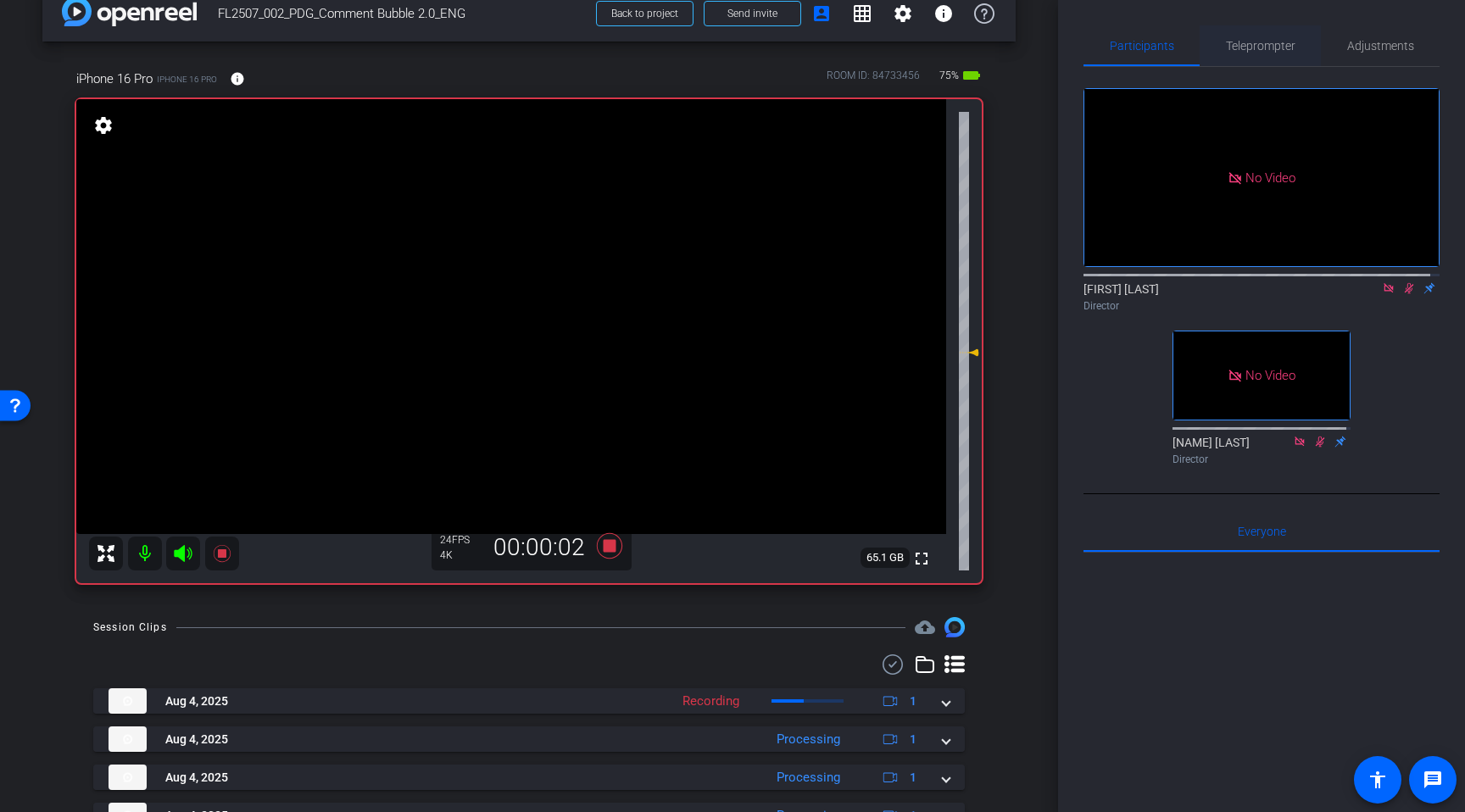 click on "Teleprompter" at bounding box center [1261, 46] 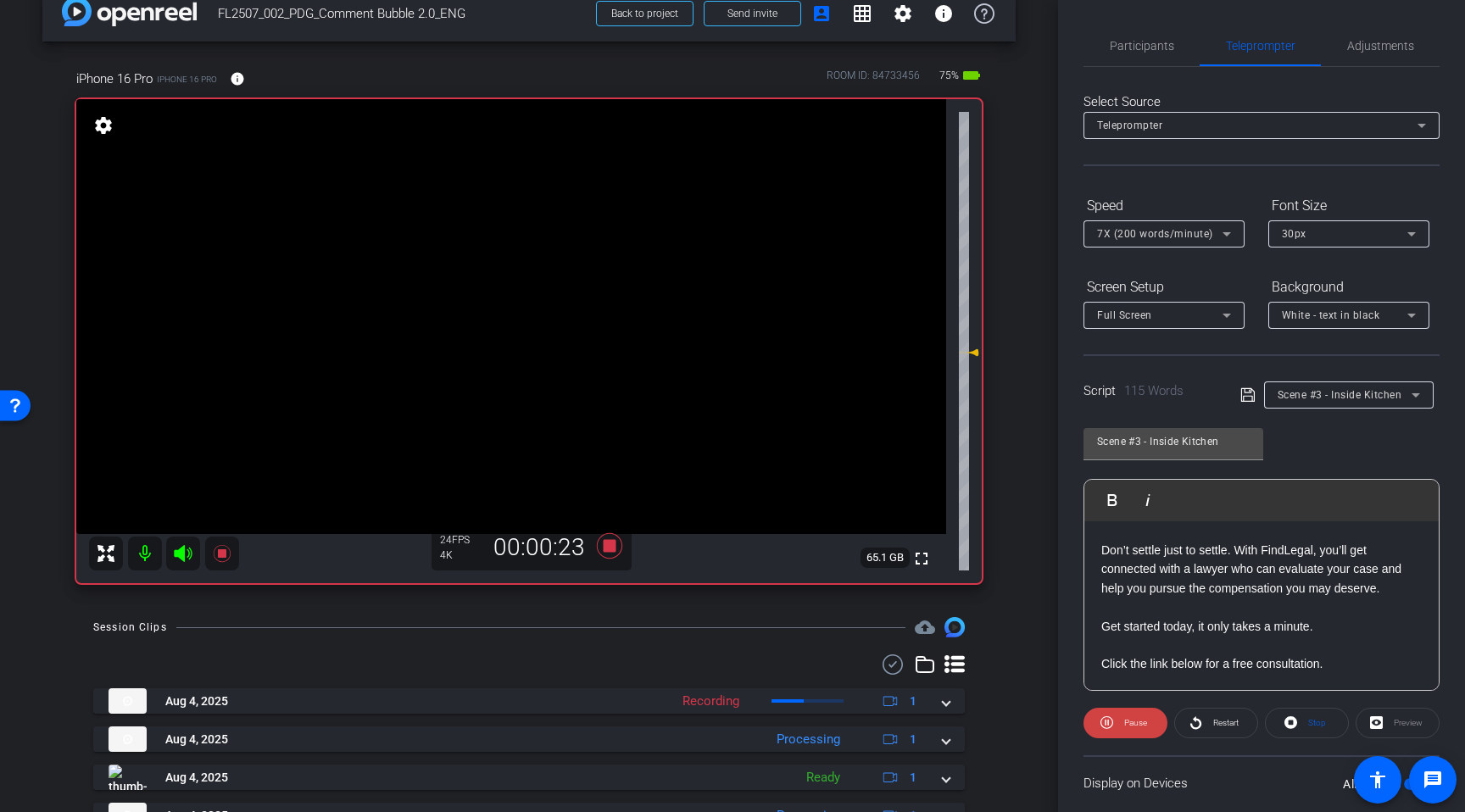 scroll, scrollTop: 269, scrollLeft: 0, axis: vertical 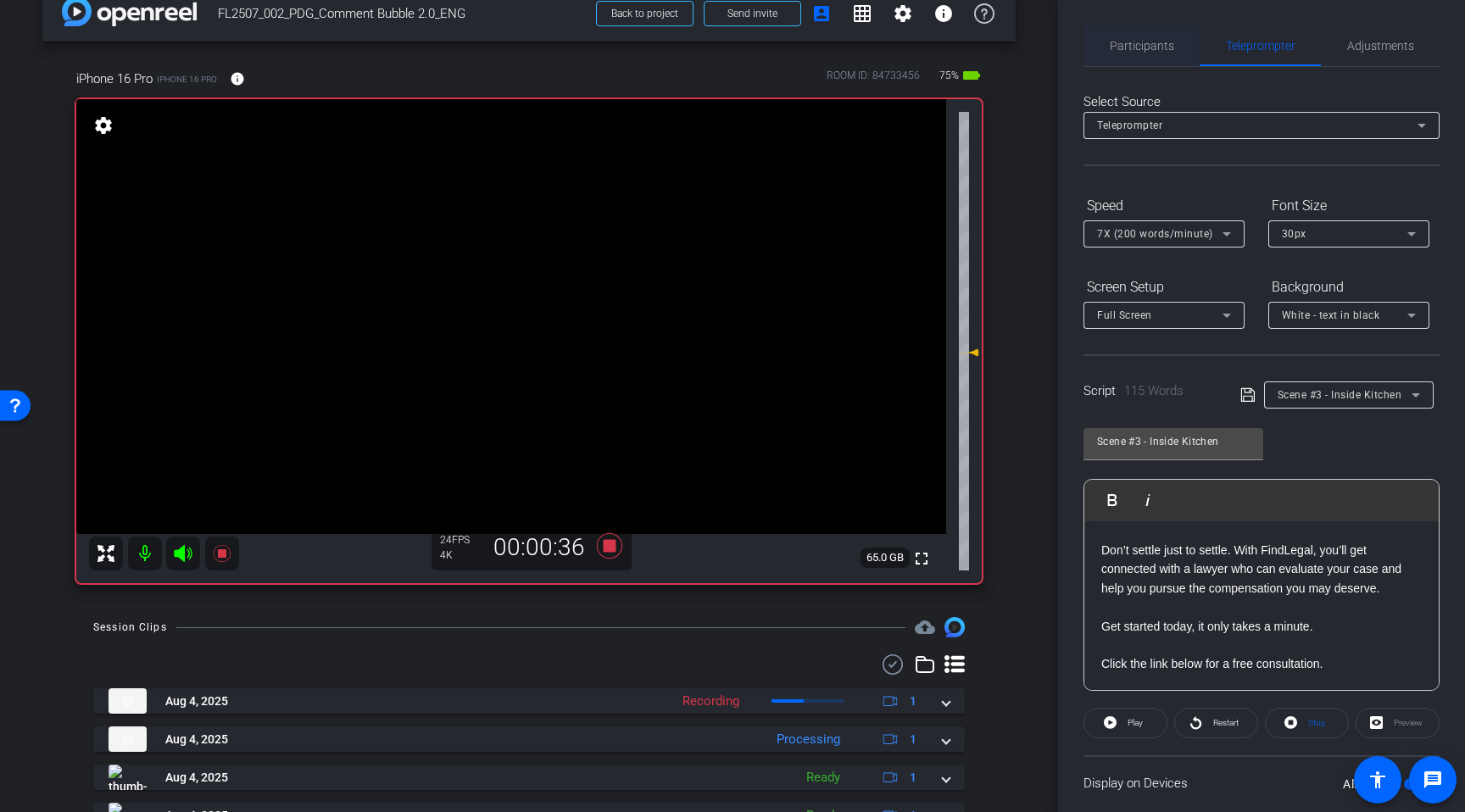 click on "Participants" at bounding box center (1142, 46) 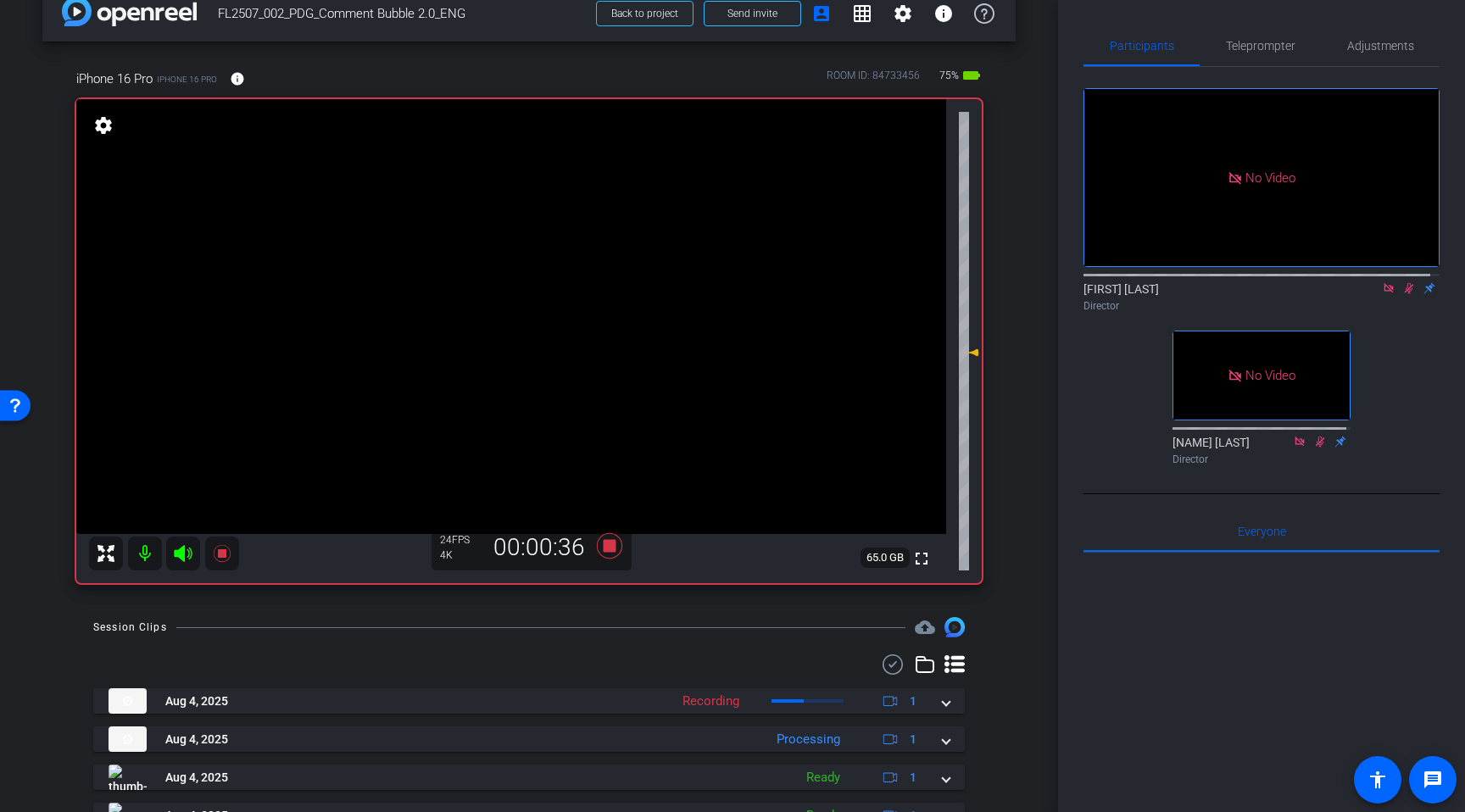 click 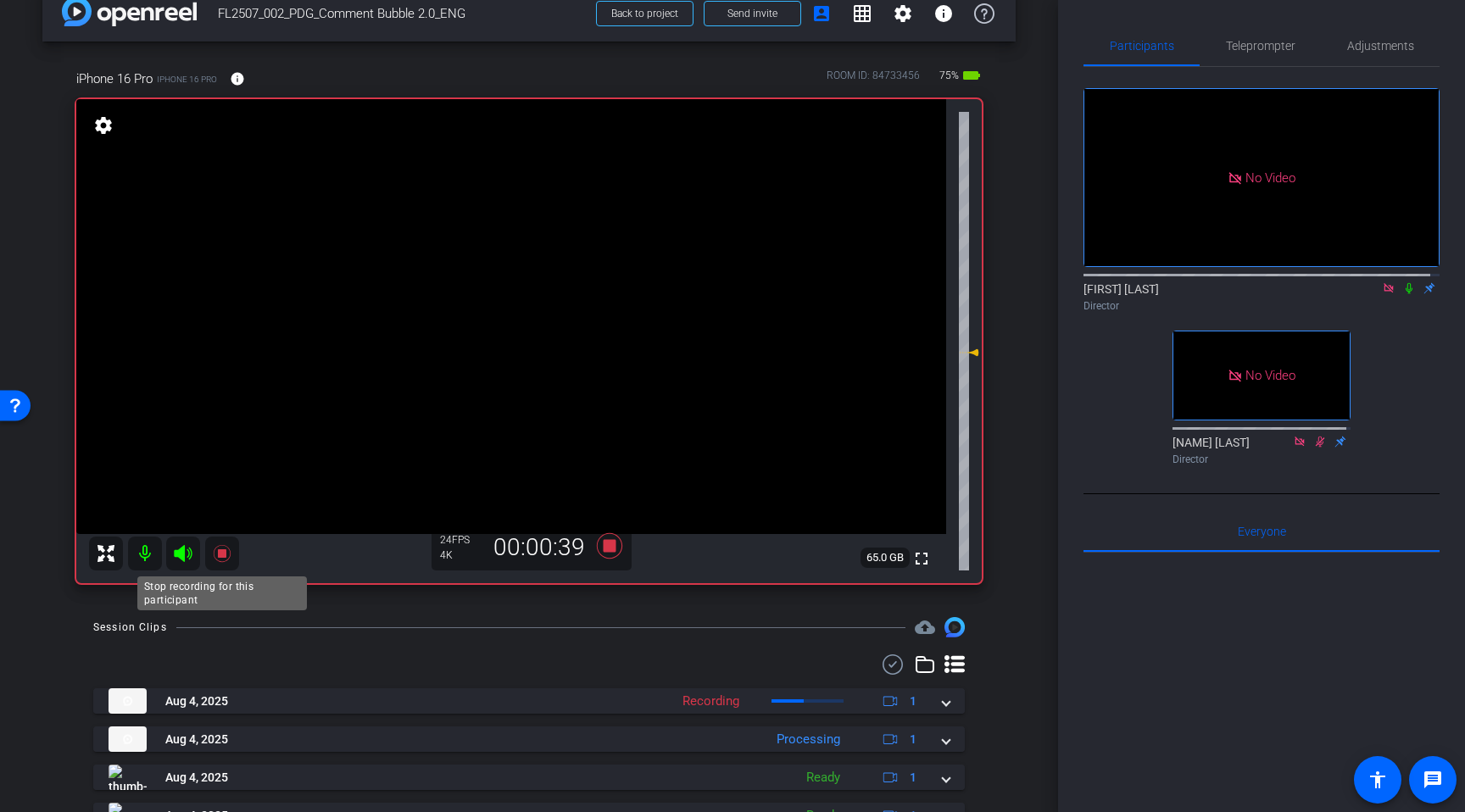 click 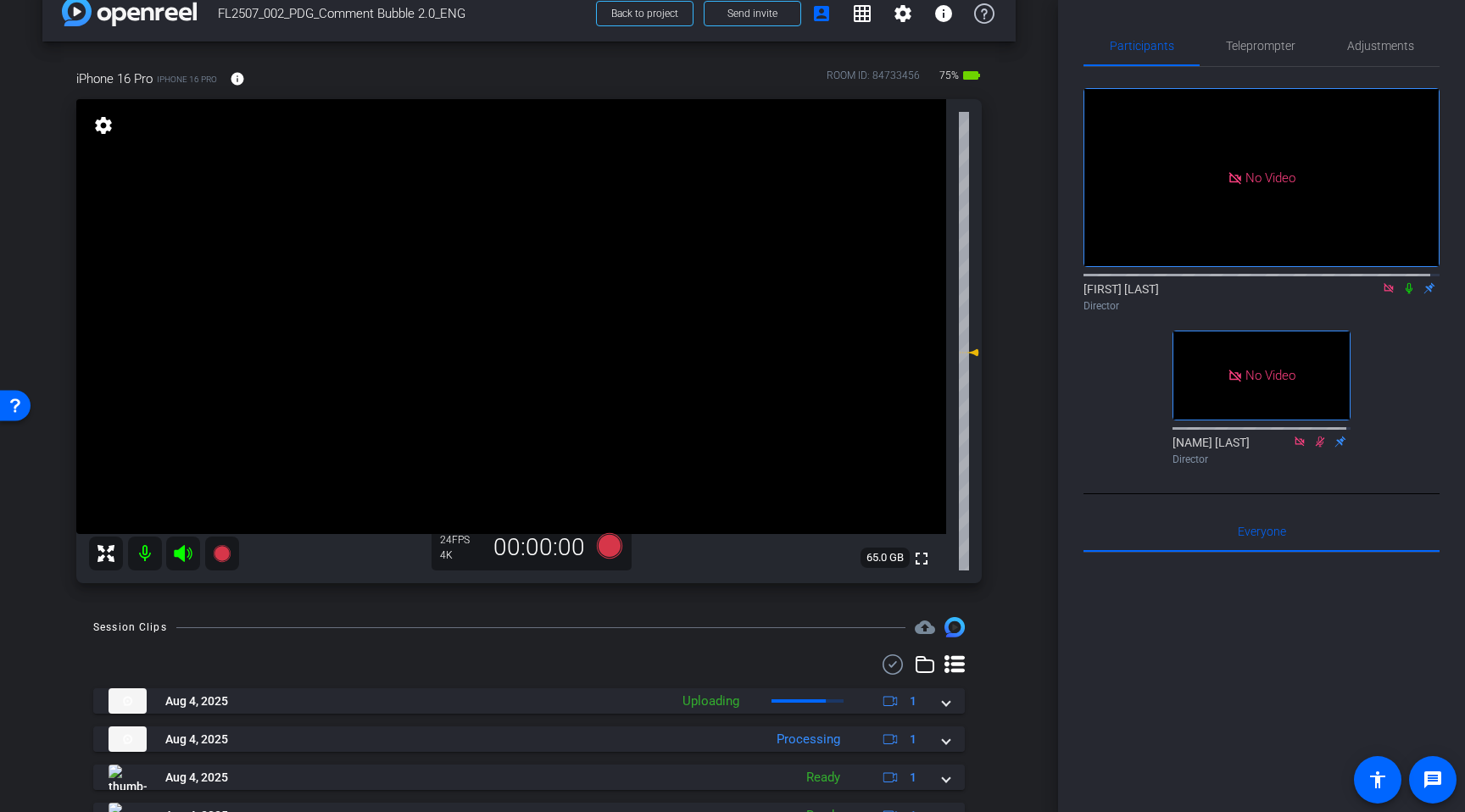 click 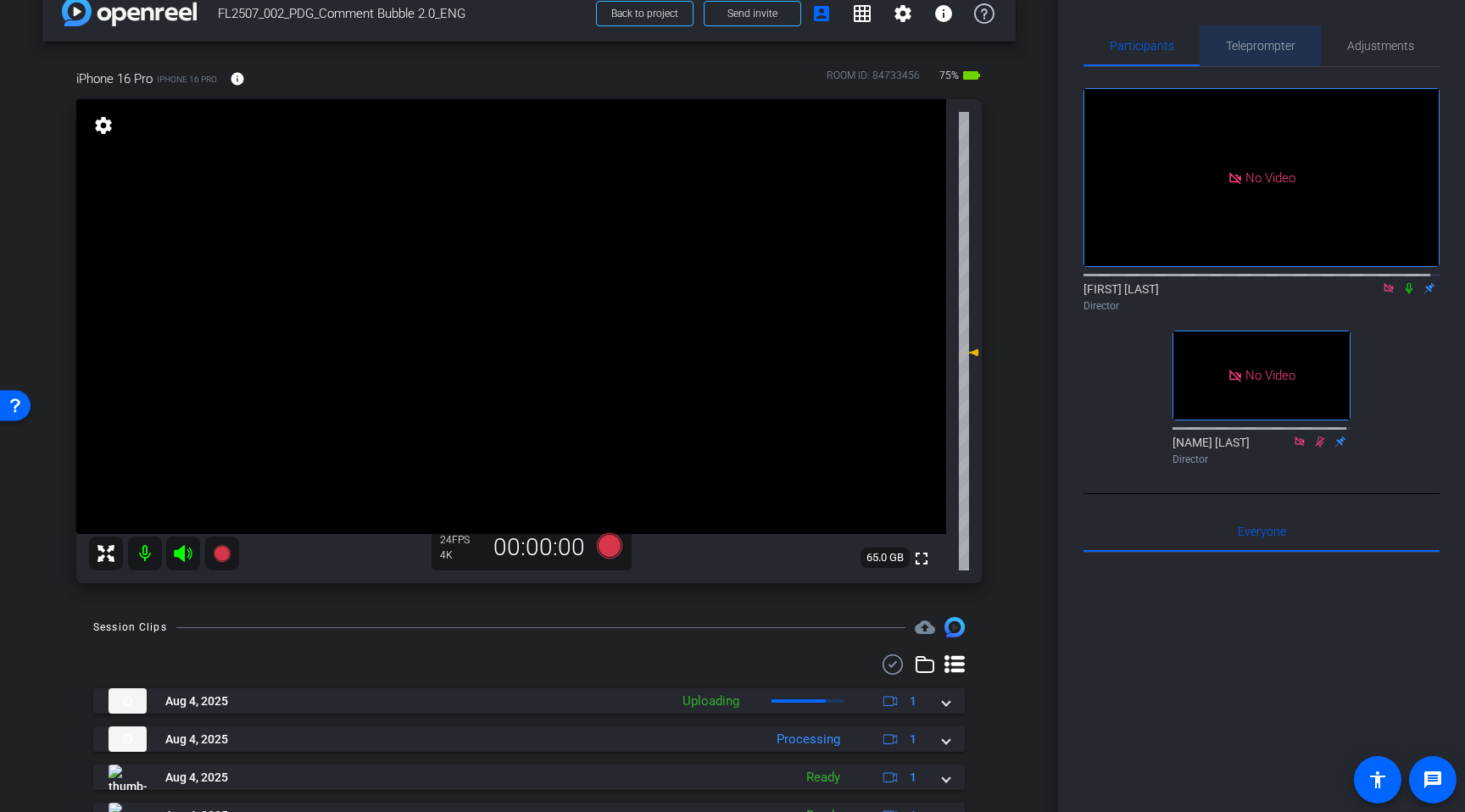 click on "Teleprompter" at bounding box center (1261, 46) 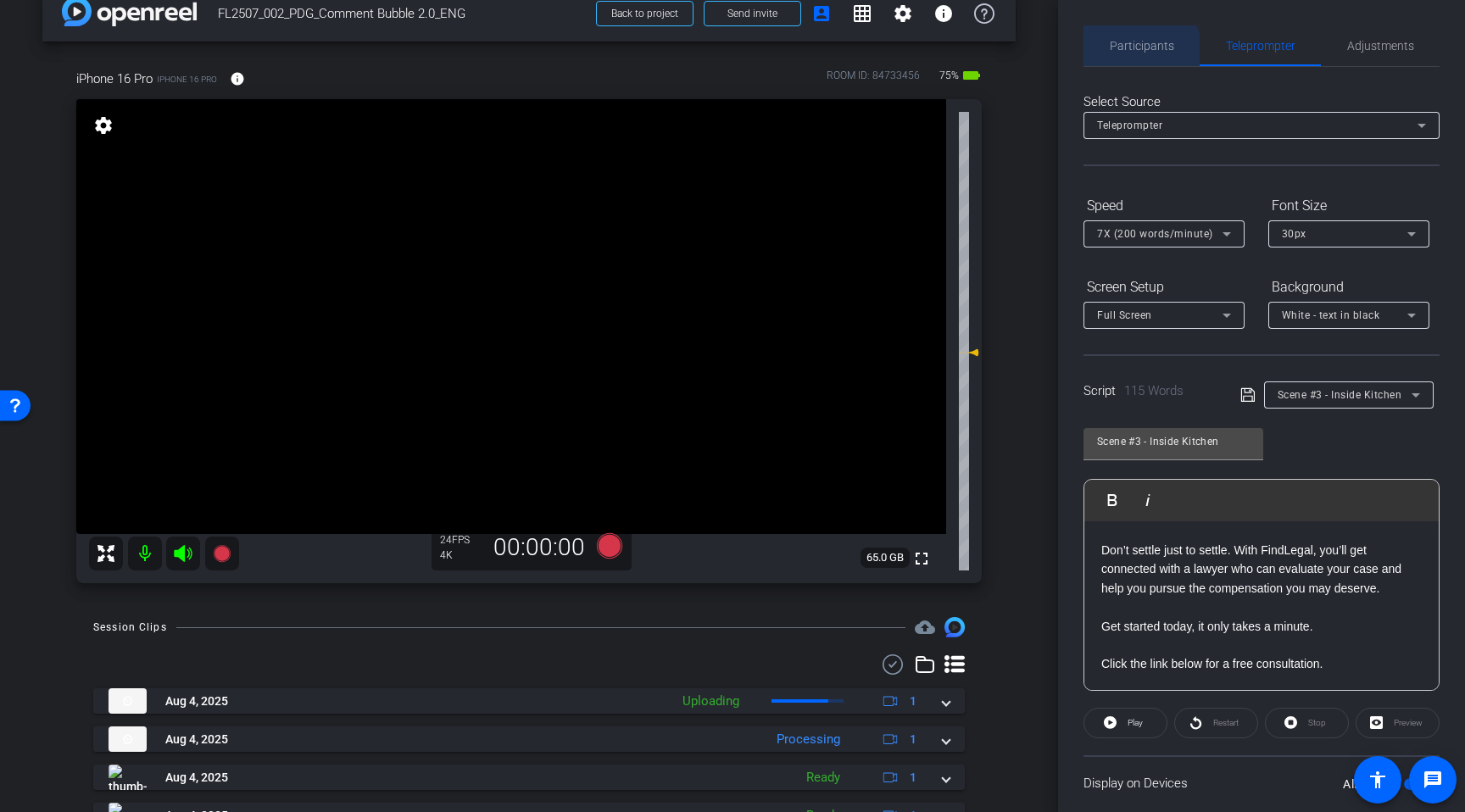 click on "Participants" at bounding box center (1142, 46) 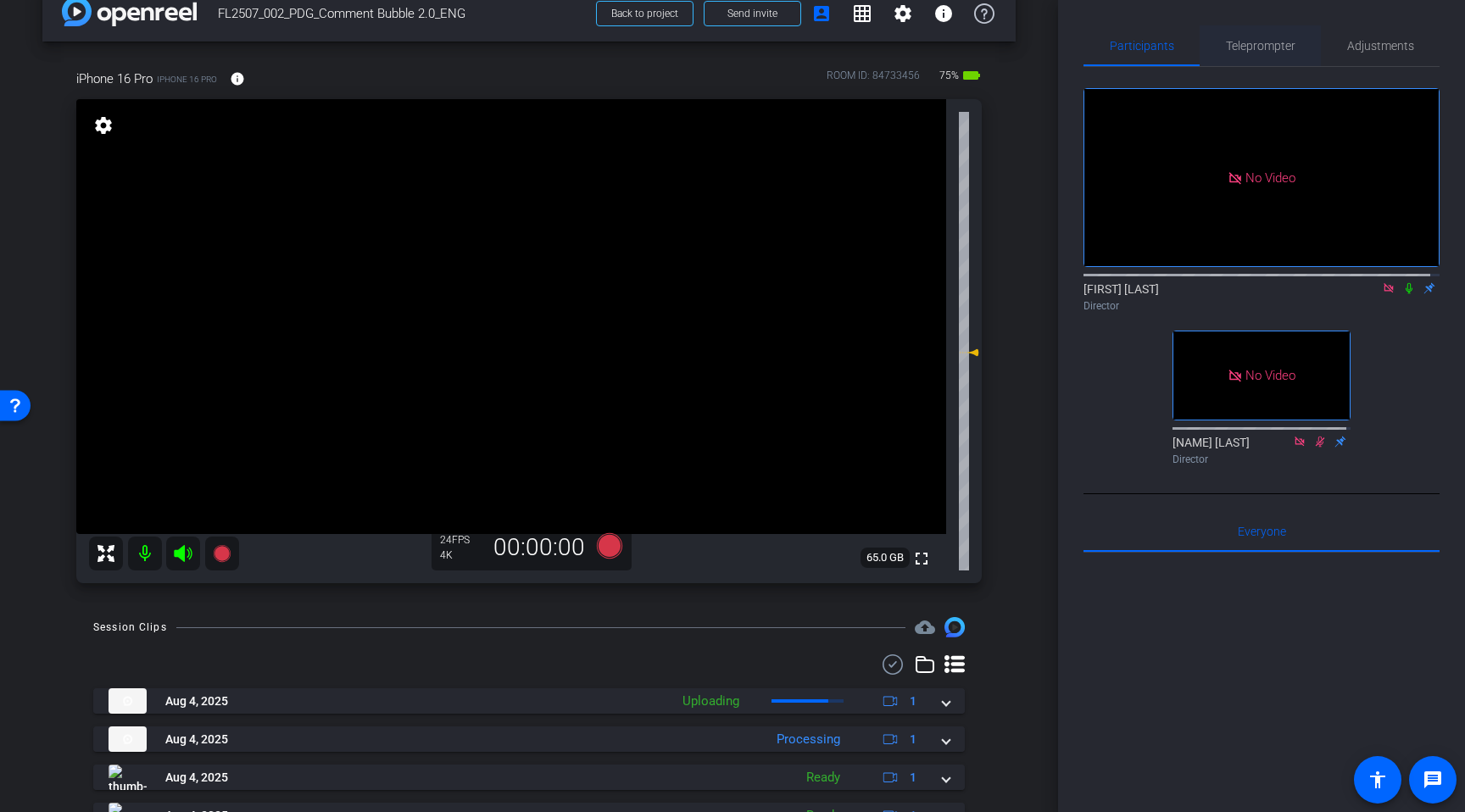 click on "Teleprompter" at bounding box center [1261, 46] 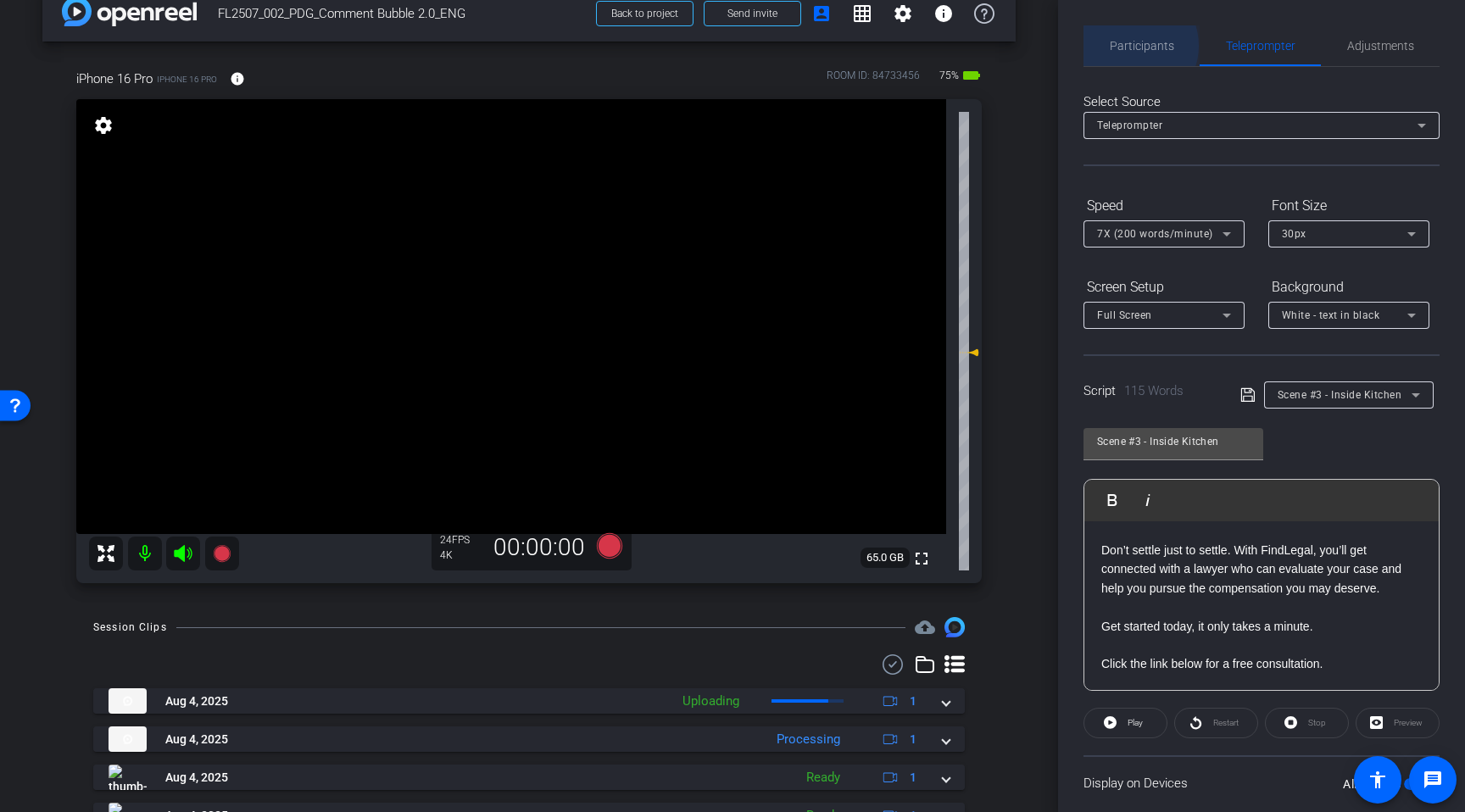 click on "Participants" at bounding box center [1142, 46] 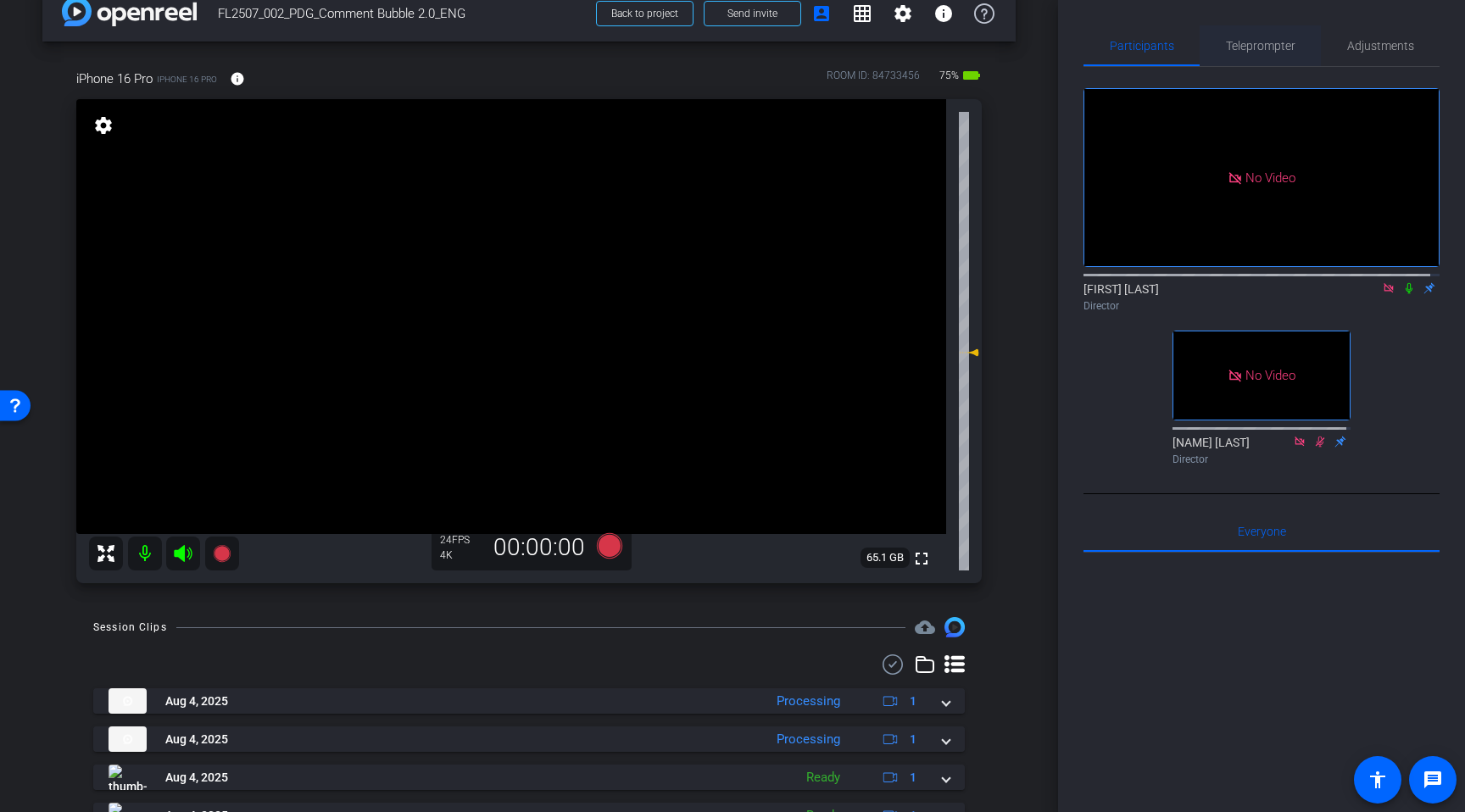 click on "Teleprompter" at bounding box center (1261, 46) 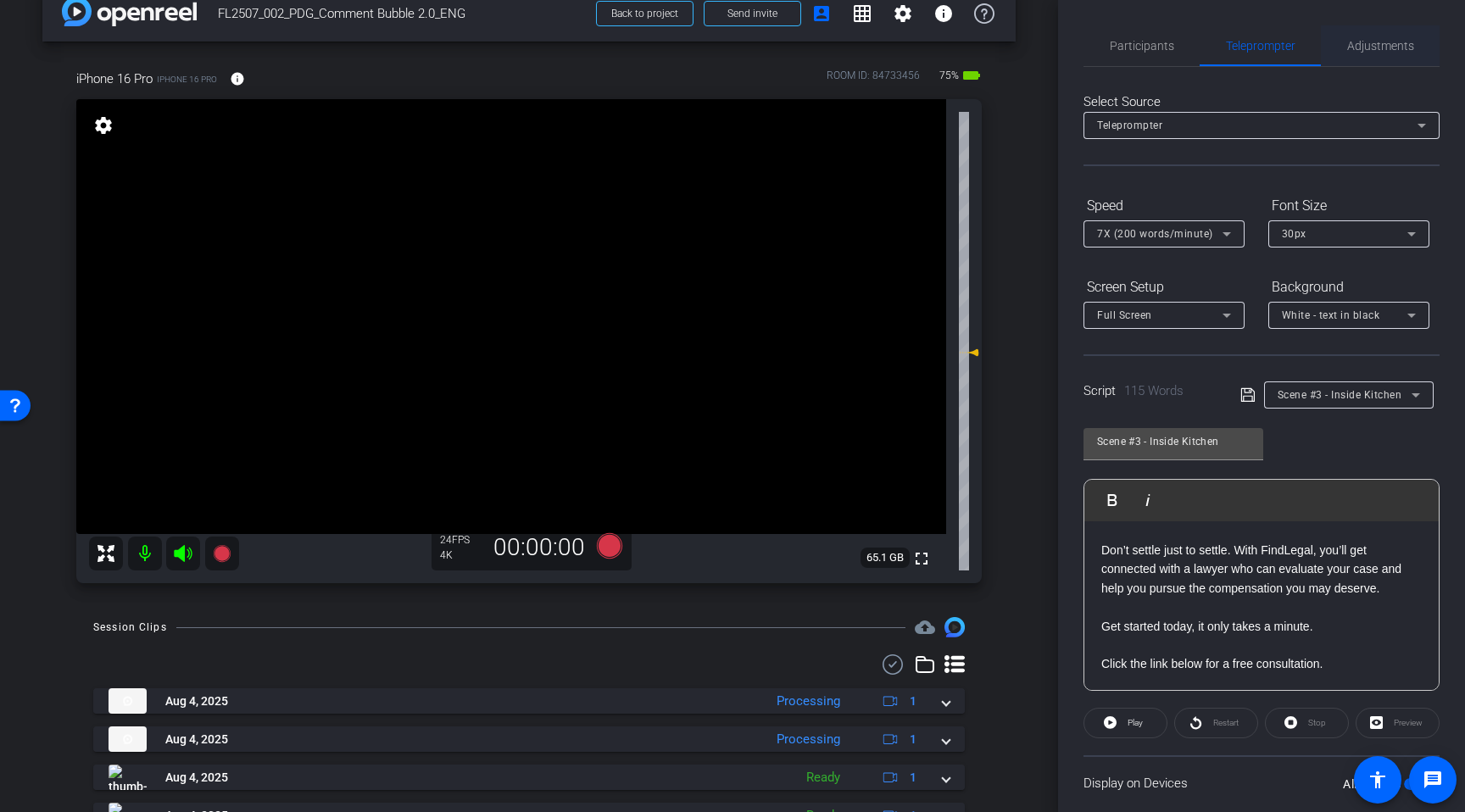 click on "Adjustments" at bounding box center [1380, 46] 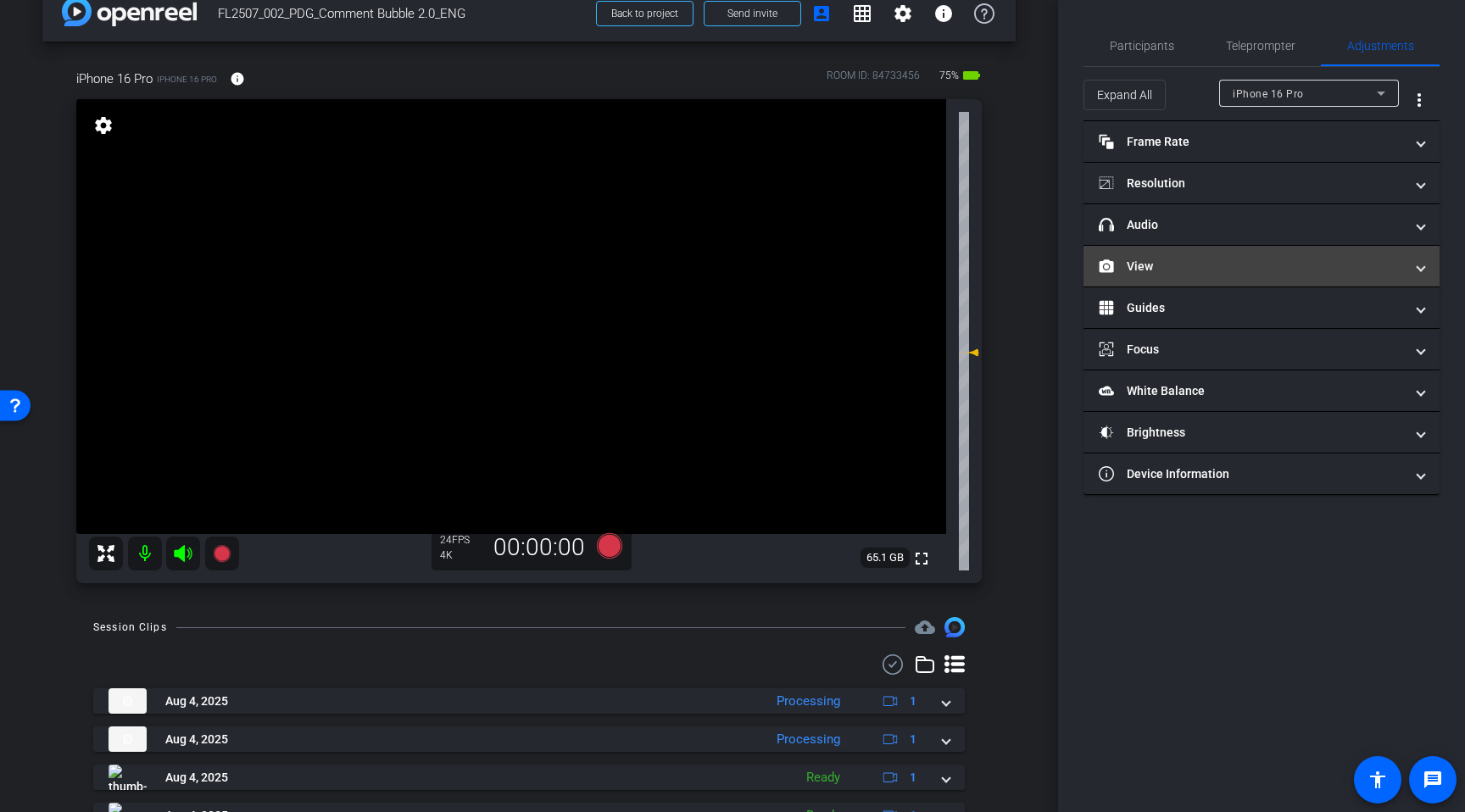 click on "View" at bounding box center (1251, 266) 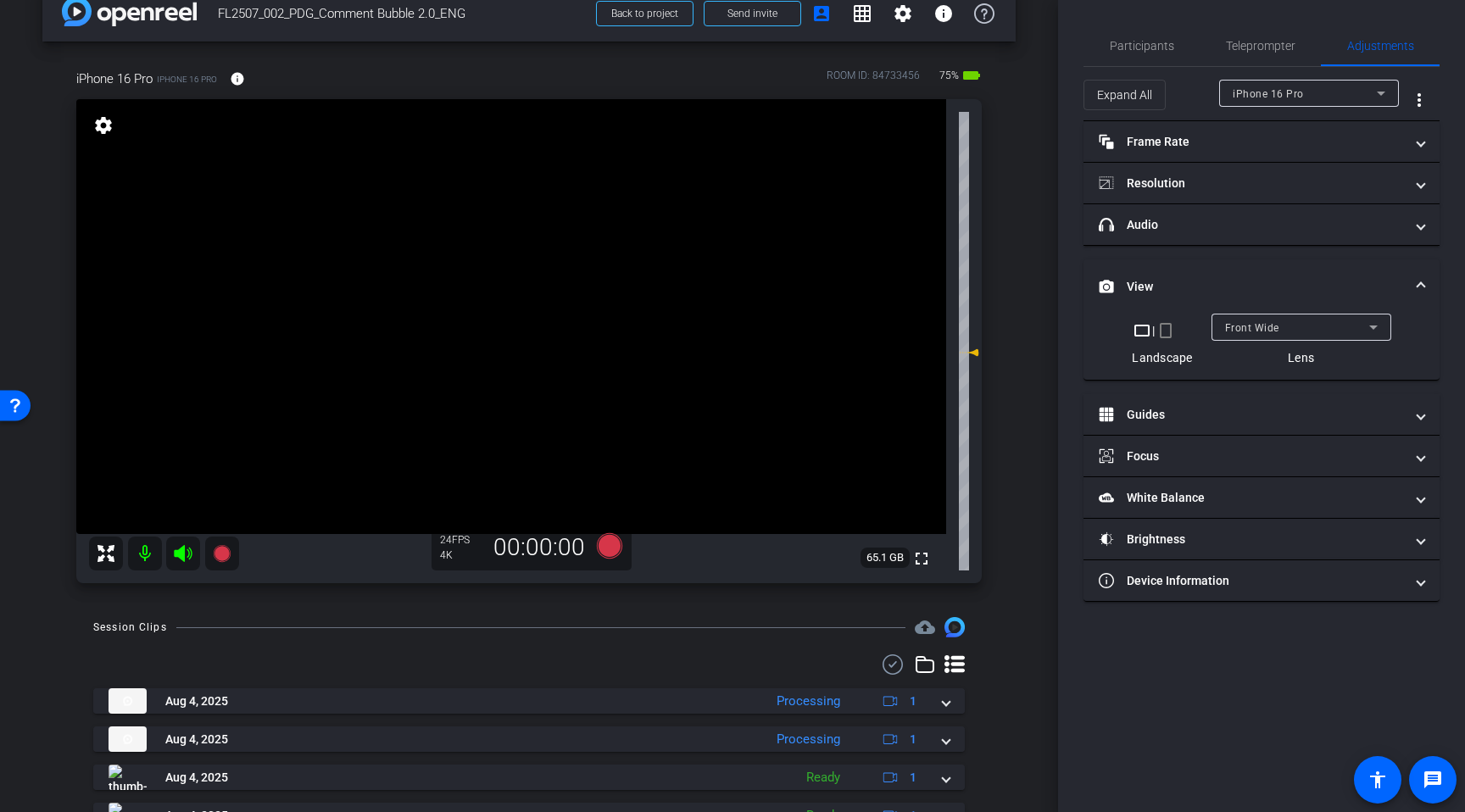 click on "Front Wide" at bounding box center (1301, 327) 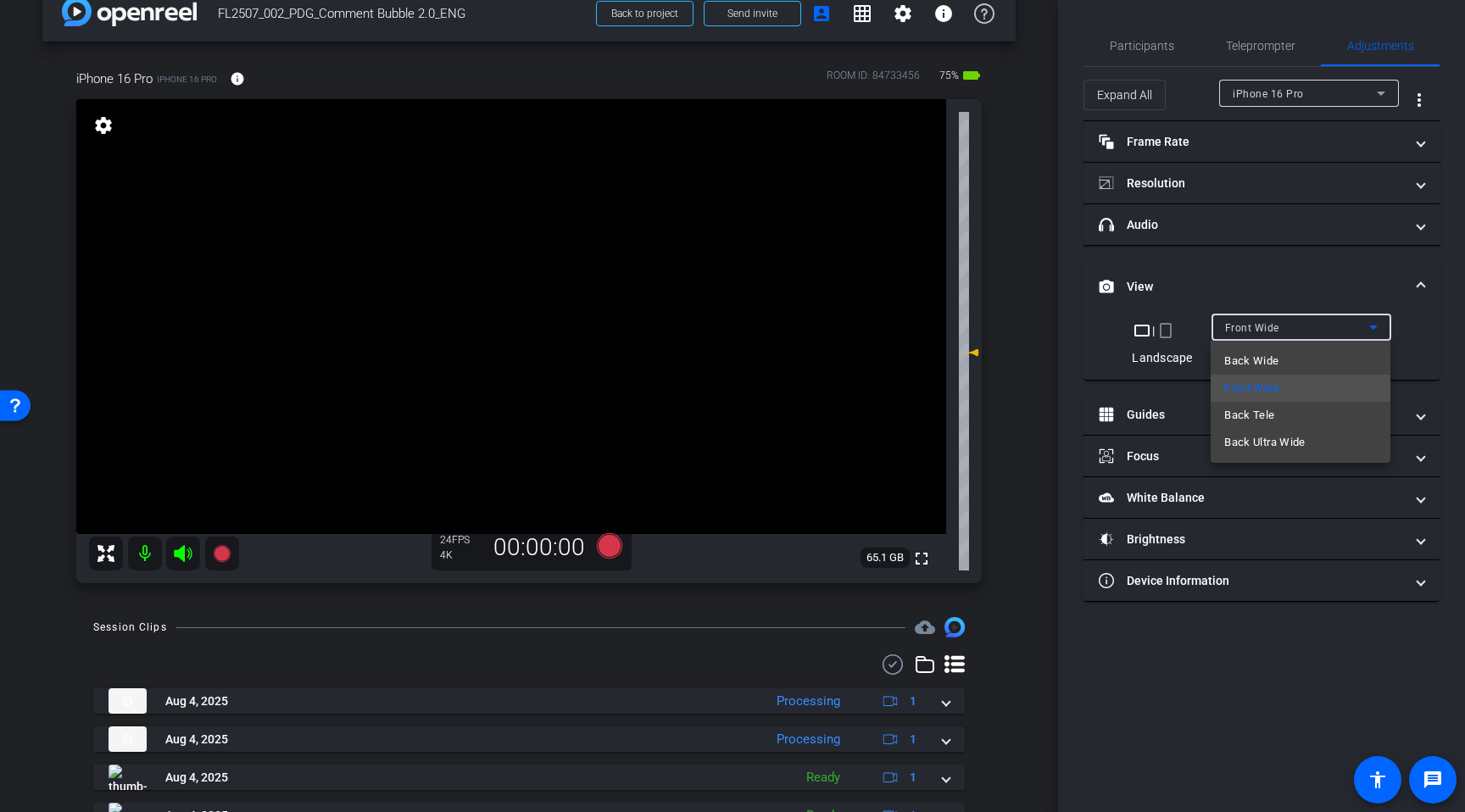 click on "Back Wide" at bounding box center [1301, 361] 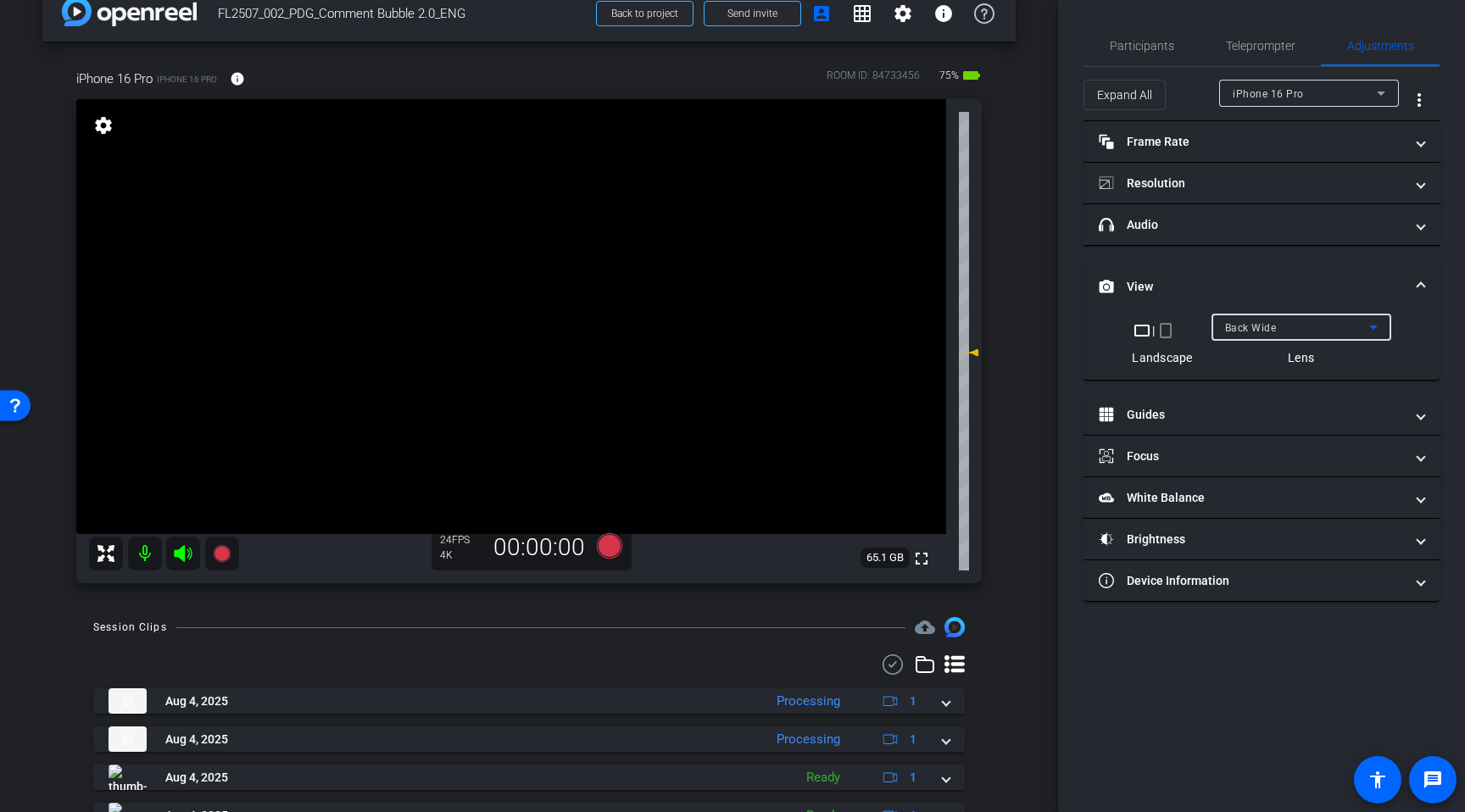 click 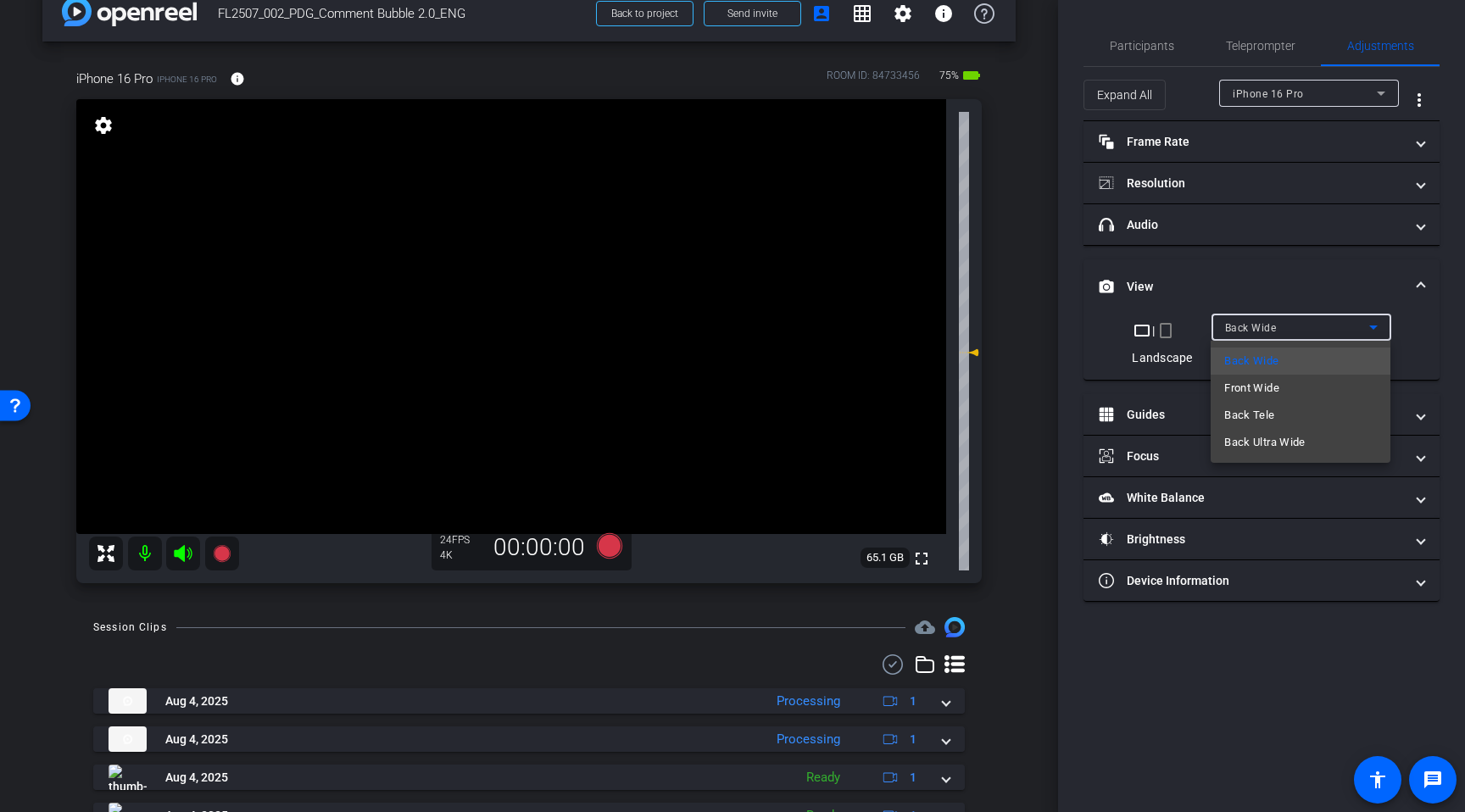 click on "Front Wide" at bounding box center [1301, 388] 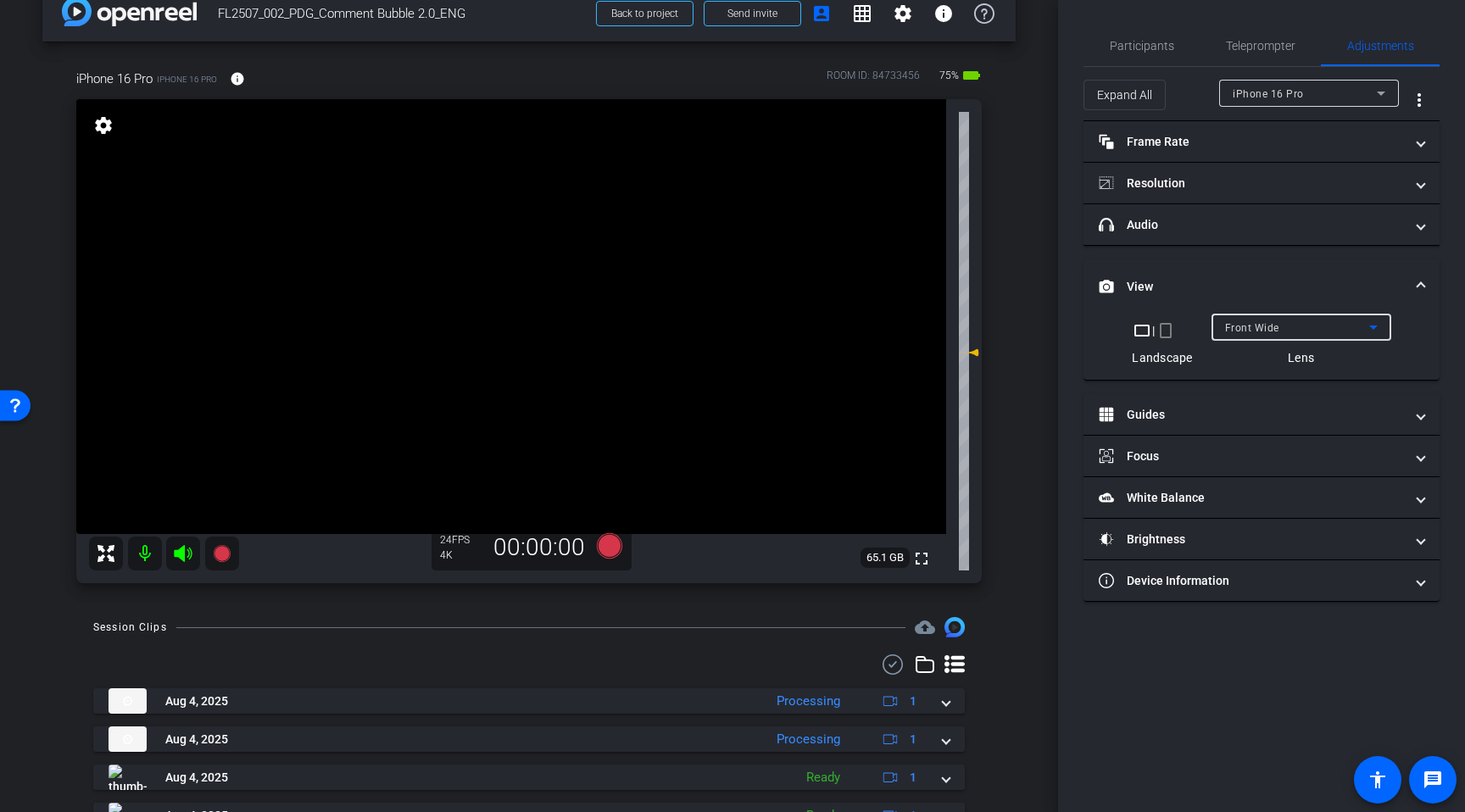 click 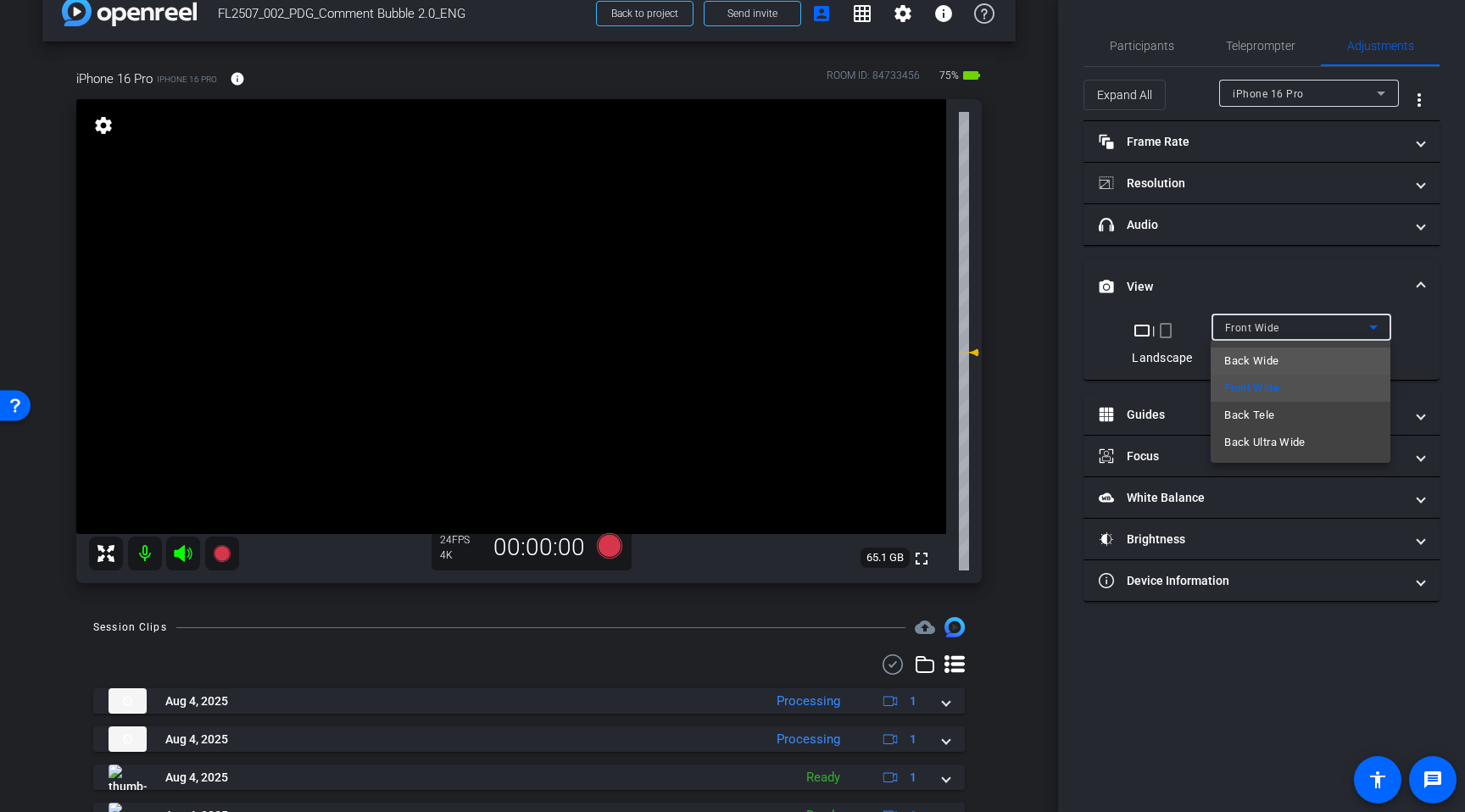 click on "Back Wide" at bounding box center (1301, 361) 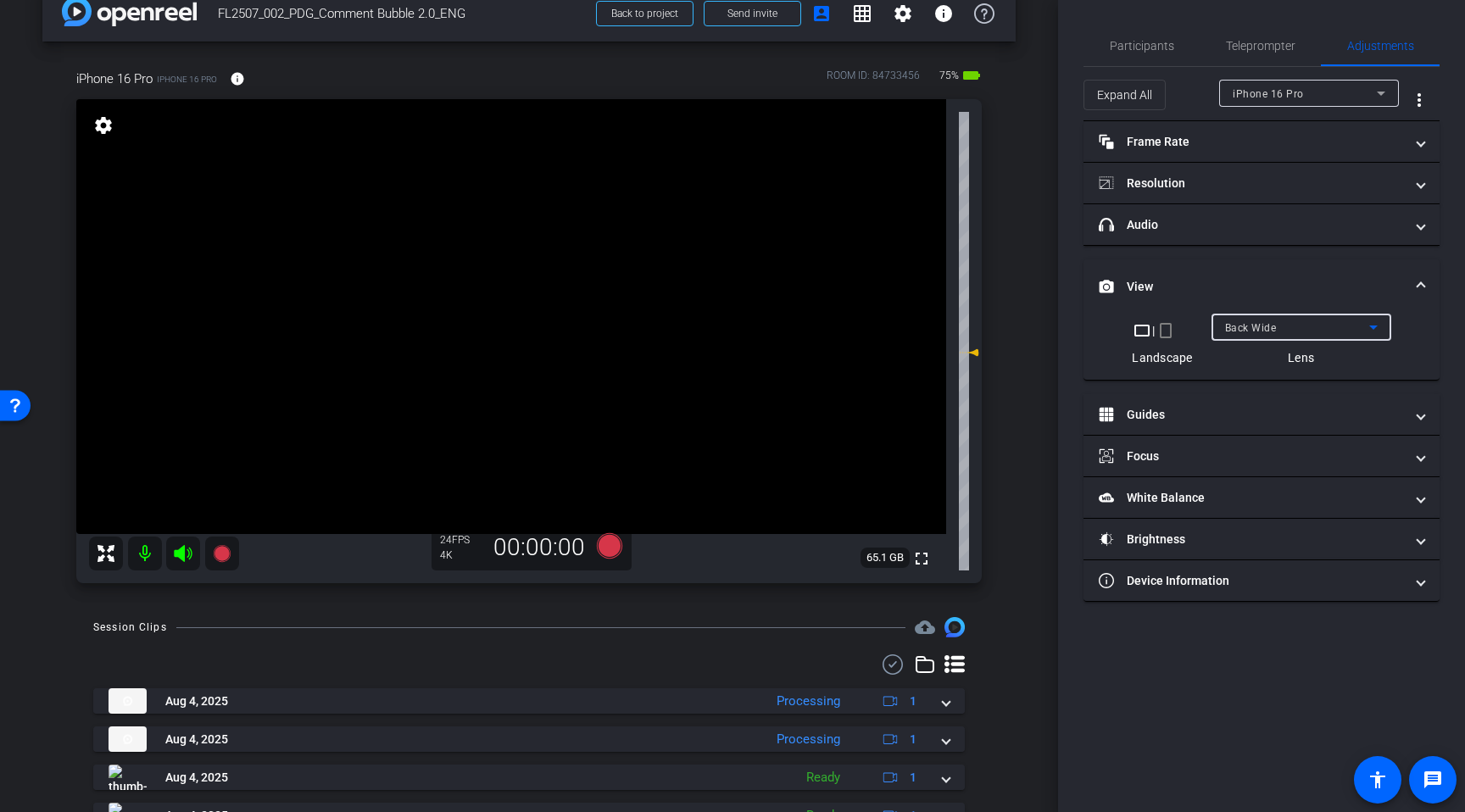 click 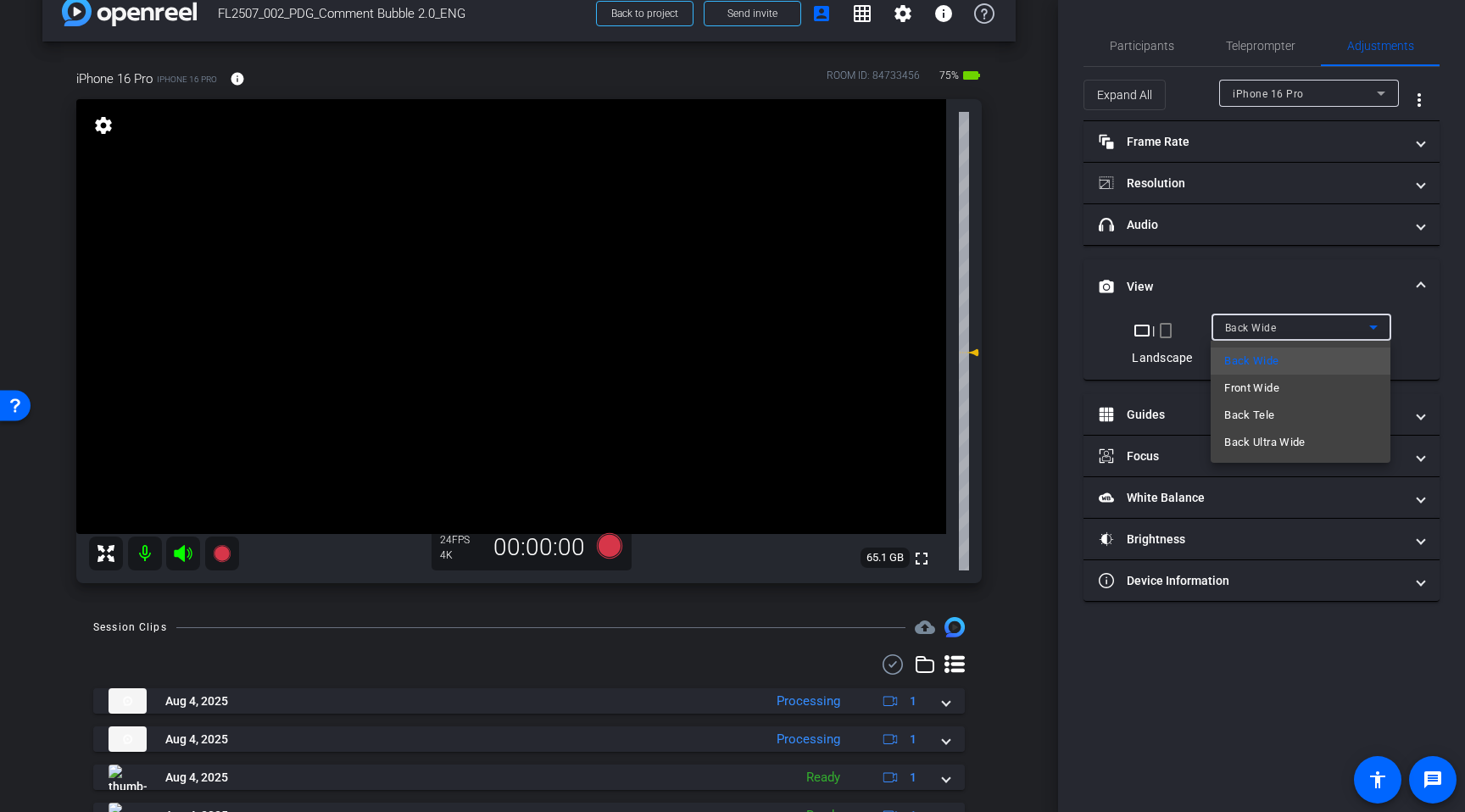 click at bounding box center (732, 406) 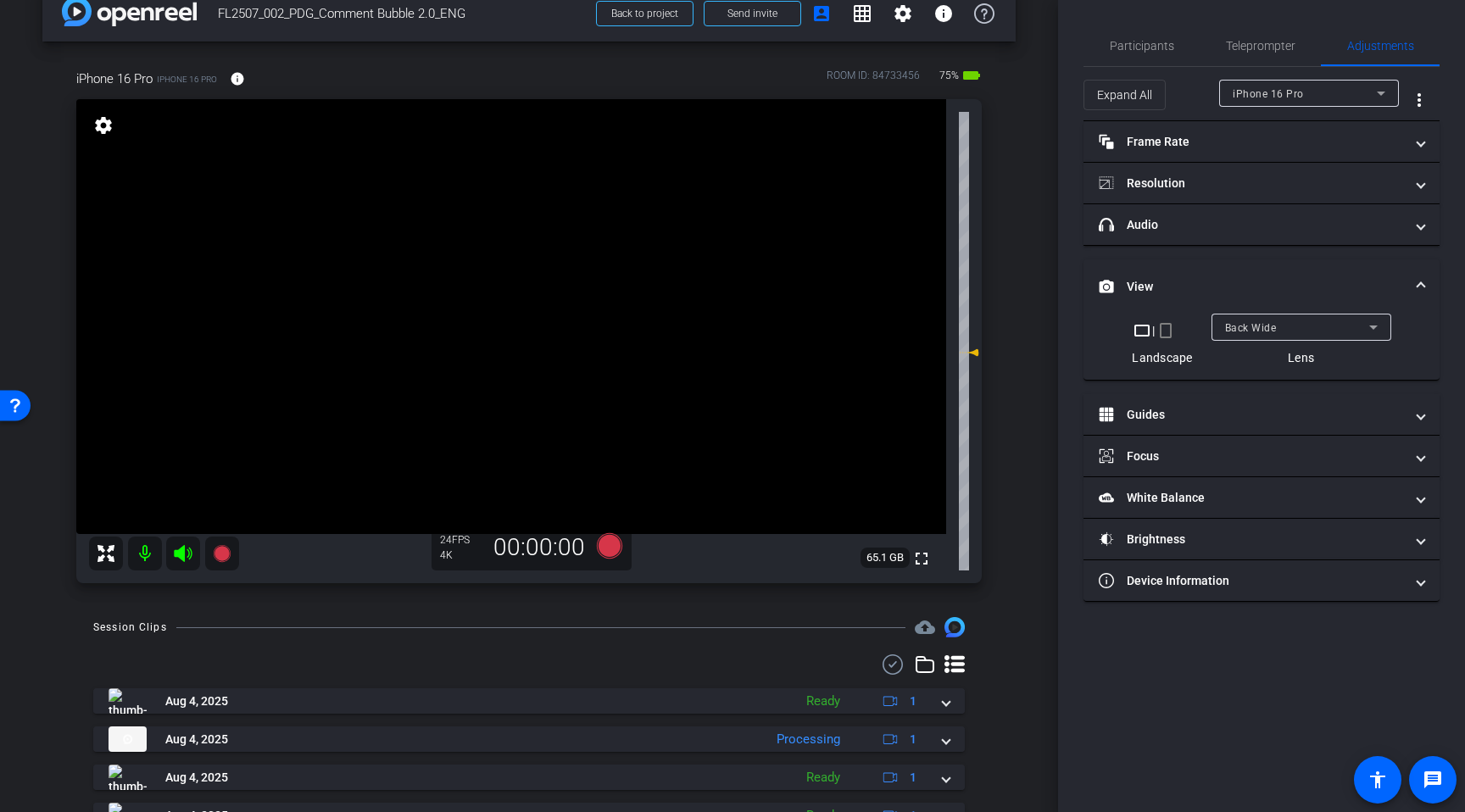 click on "Back Wide" at bounding box center [1297, 327] 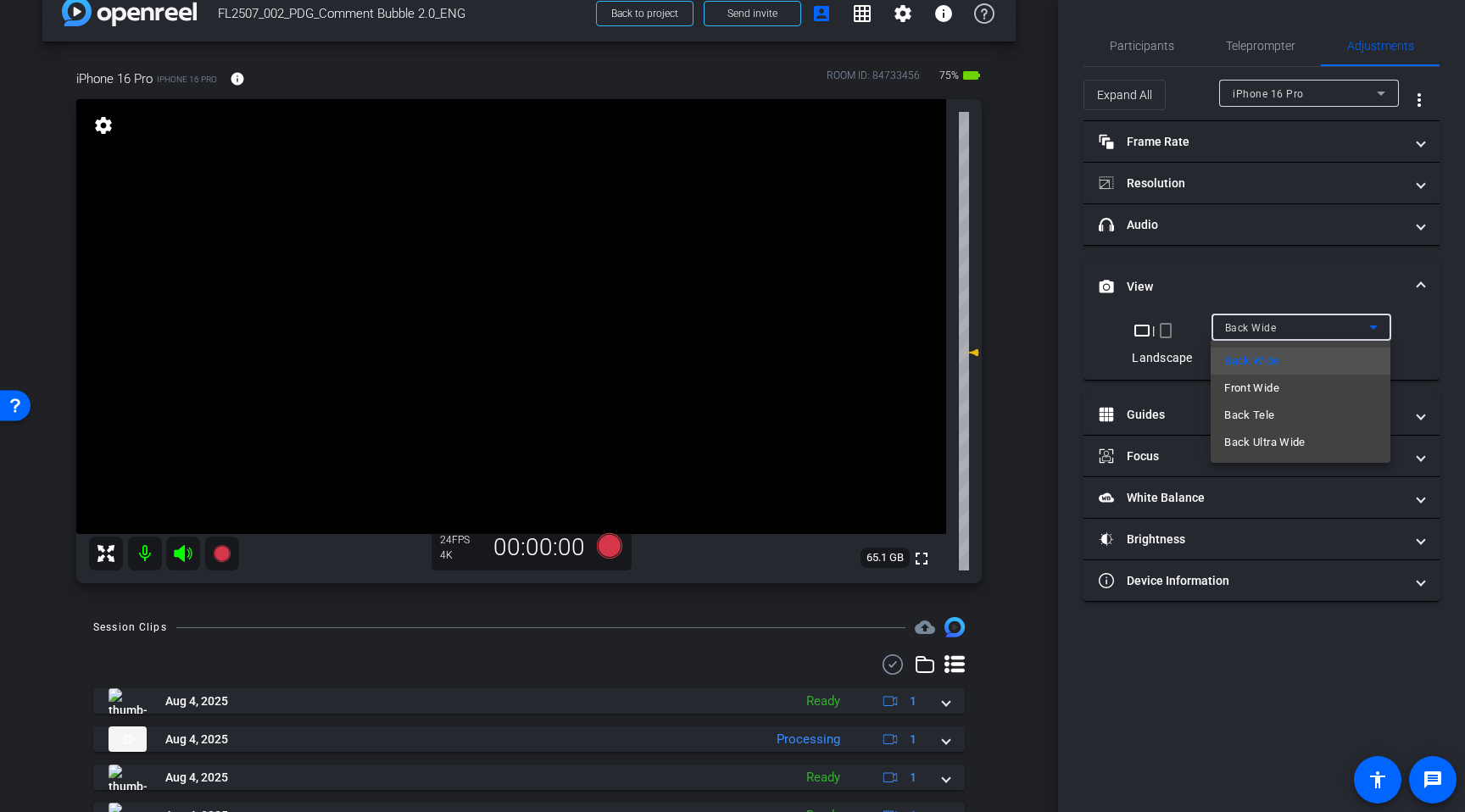 click on "Front Wide" at bounding box center [1301, 388] 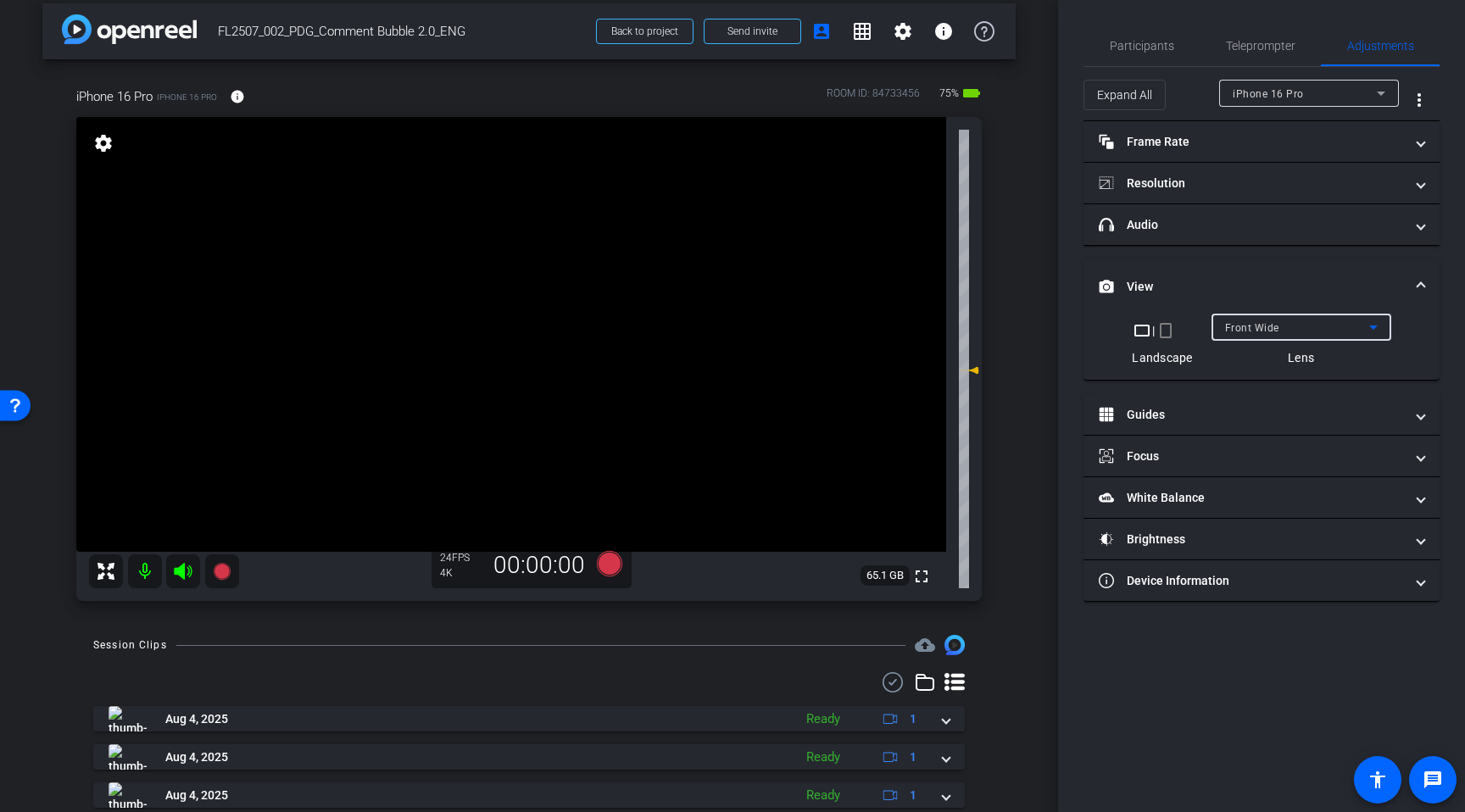 scroll, scrollTop: 9, scrollLeft: 0, axis: vertical 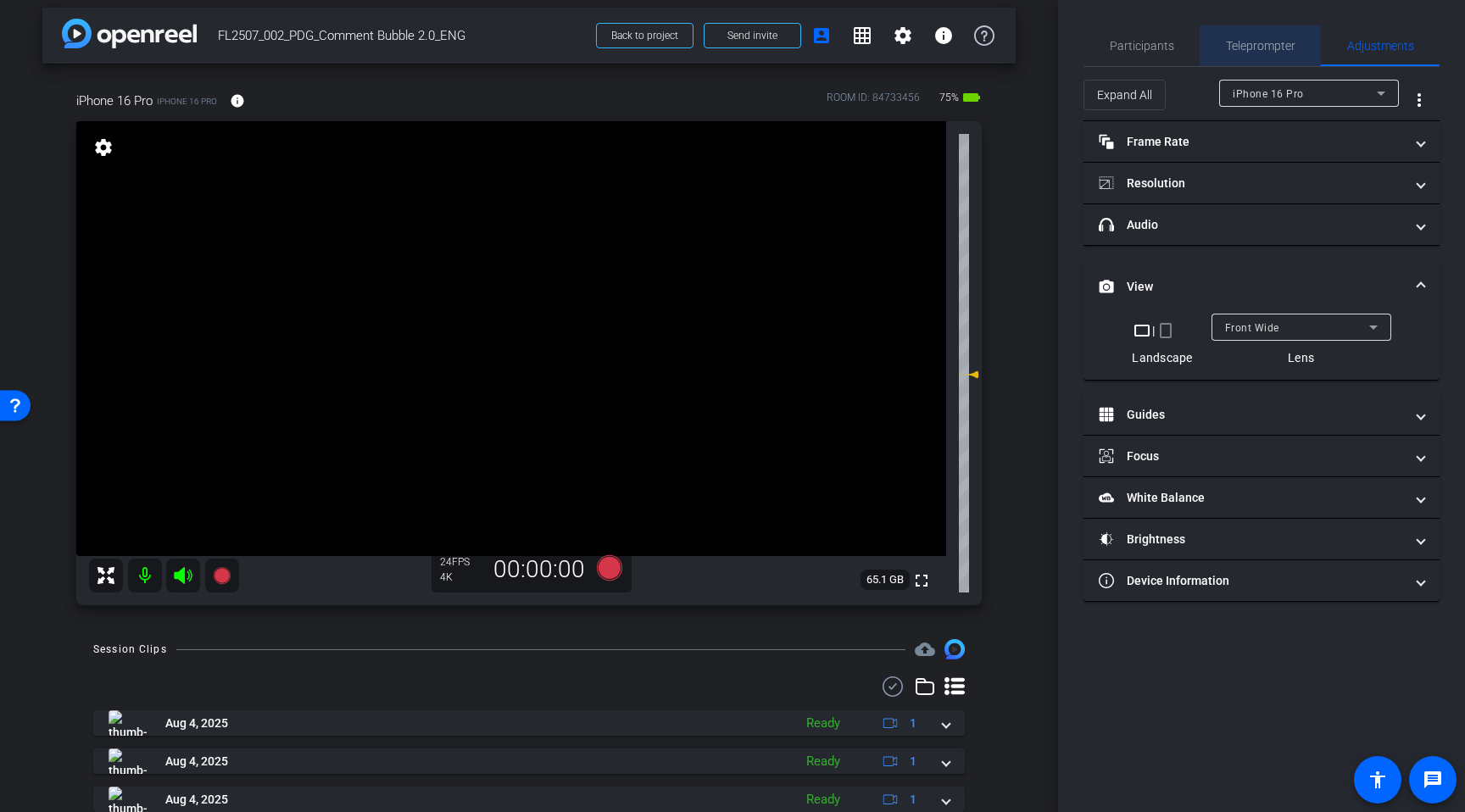 click on "Teleprompter" at bounding box center (1261, 46) 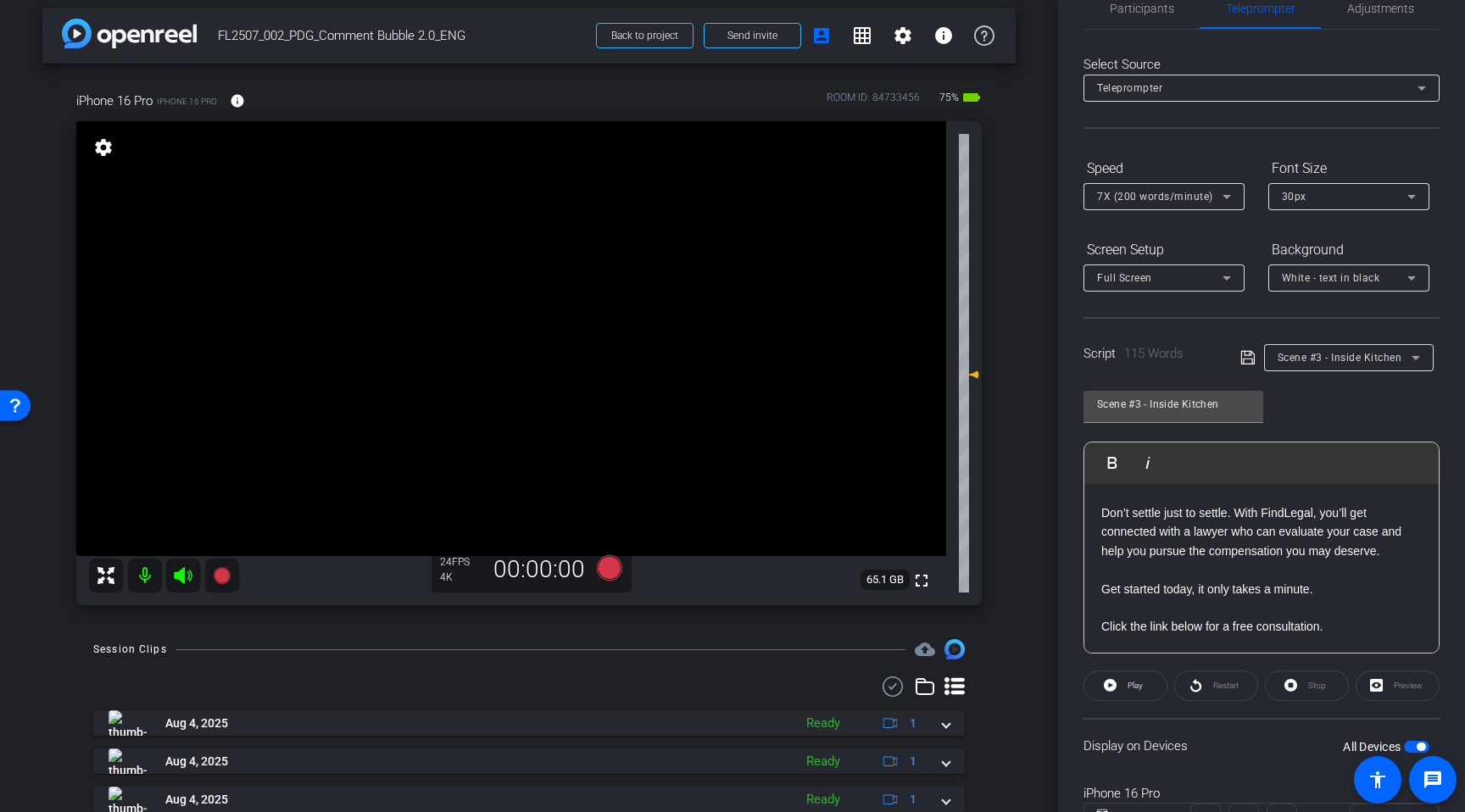scroll, scrollTop: 114, scrollLeft: 0, axis: vertical 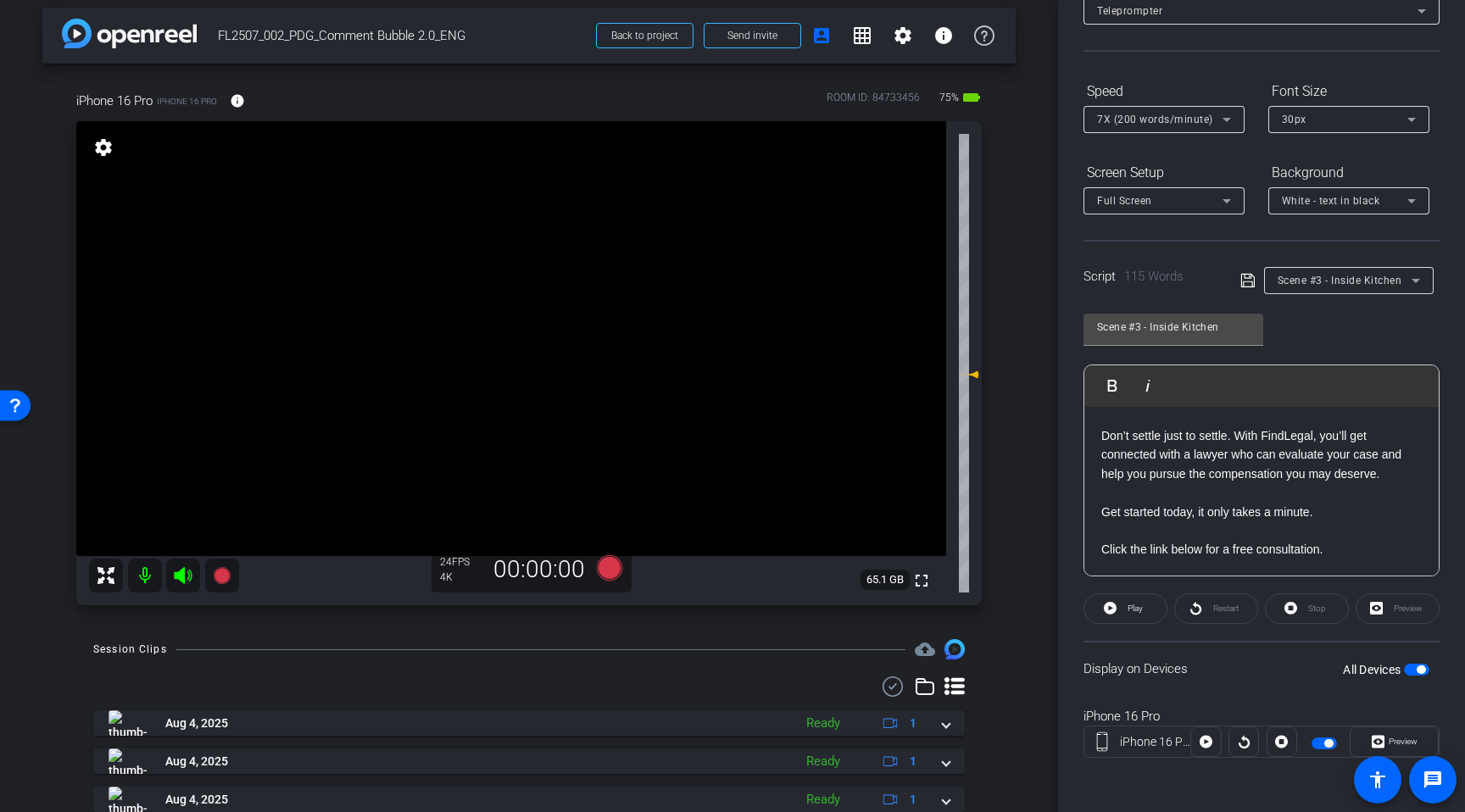 click at bounding box center (1417, 670) 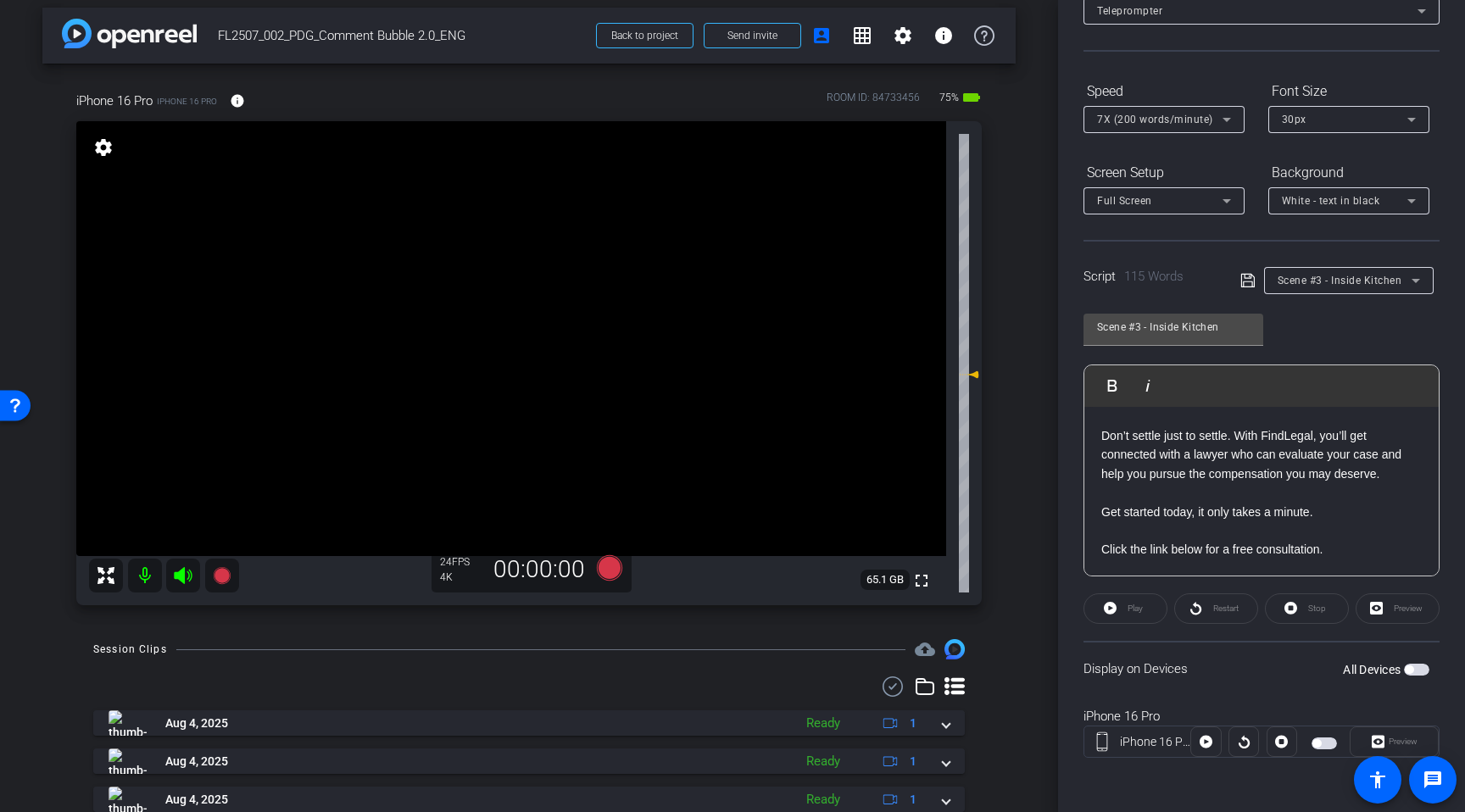 click on "Fast isn’t always better, especially when it comes to money you might need for ongoing care, lost income, or long-term pain.  Don’t settle just to settle. With FindLegal, you’ll get connected with a lawyer who can evaluate your case and help you pursue the compensation you may deserve." 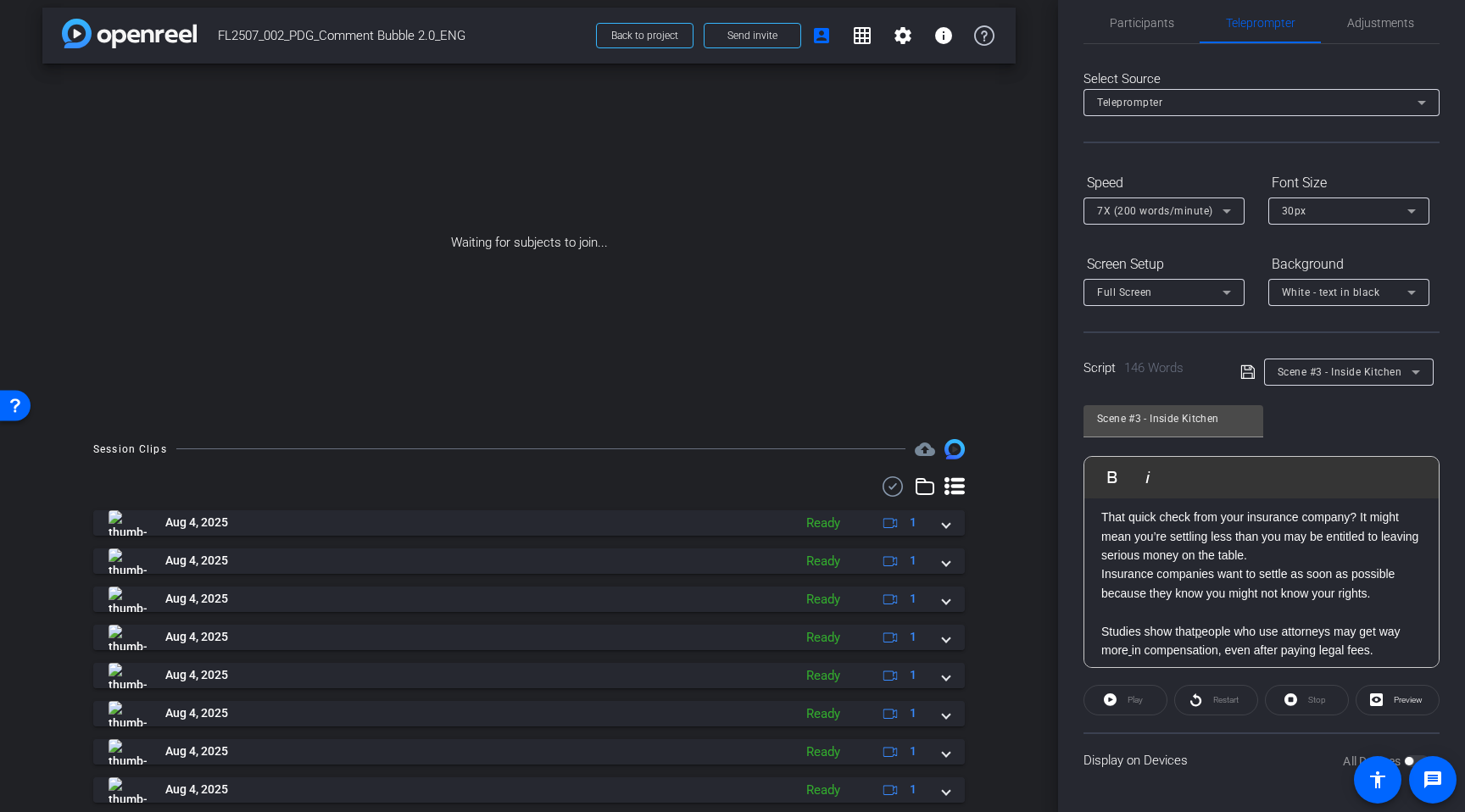 scroll, scrollTop: 48, scrollLeft: 0, axis: vertical 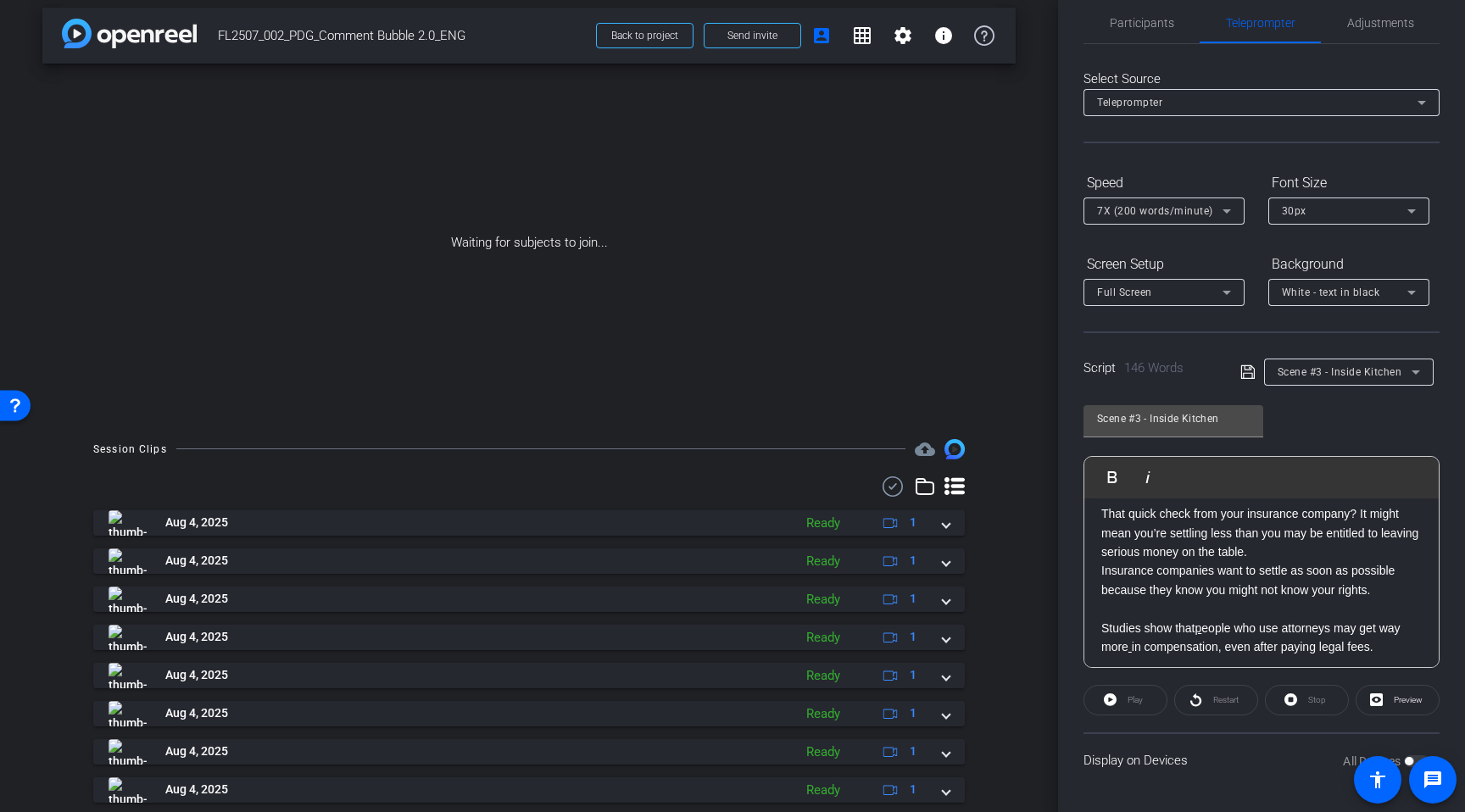 click on "That quick check from your insurance company? It might mean you’re settling less than you may be entitled to leaving serious money on the table." 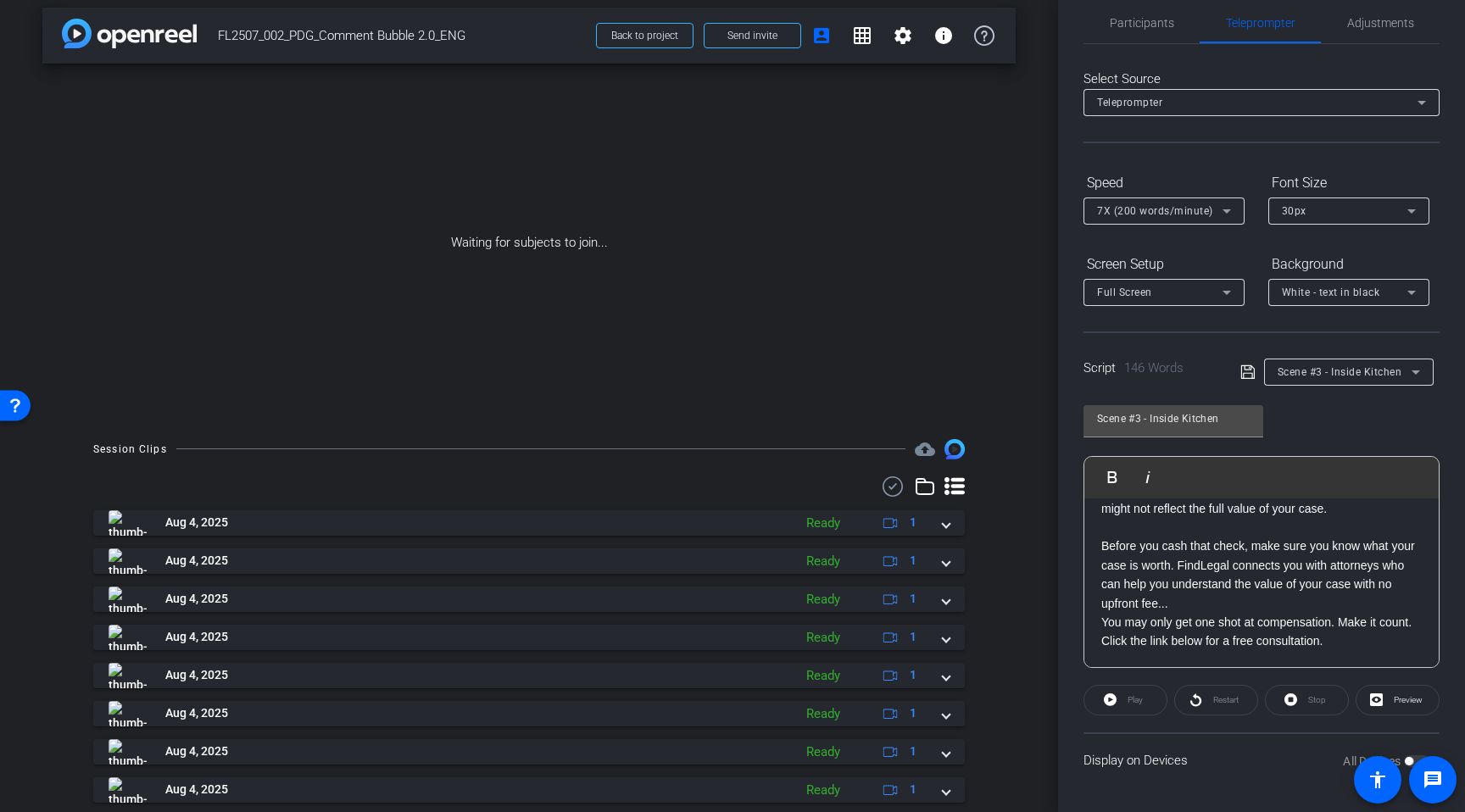 scroll, scrollTop: 282, scrollLeft: 0, axis: vertical 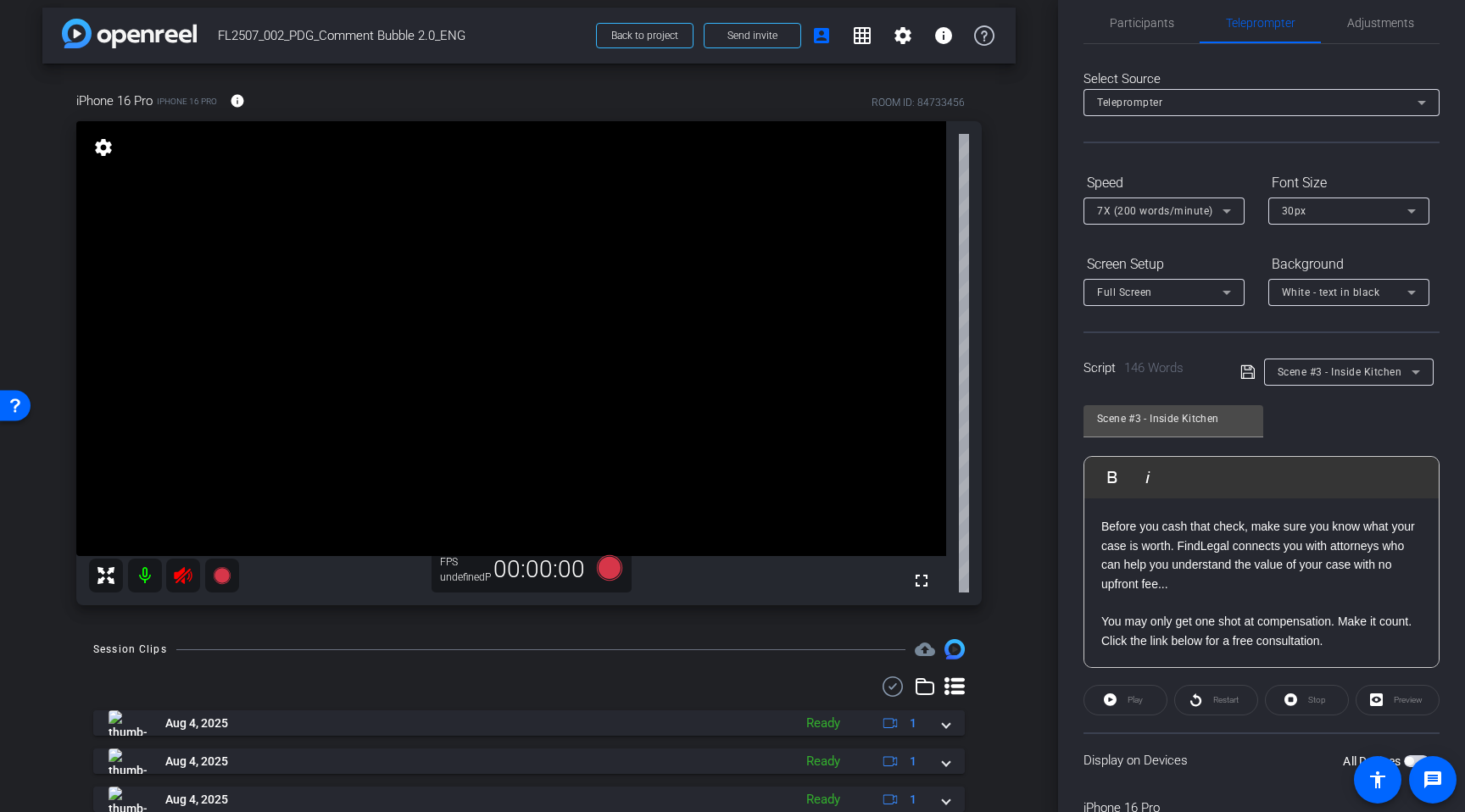 click on "You may only get one shot at compensation. Make it count." 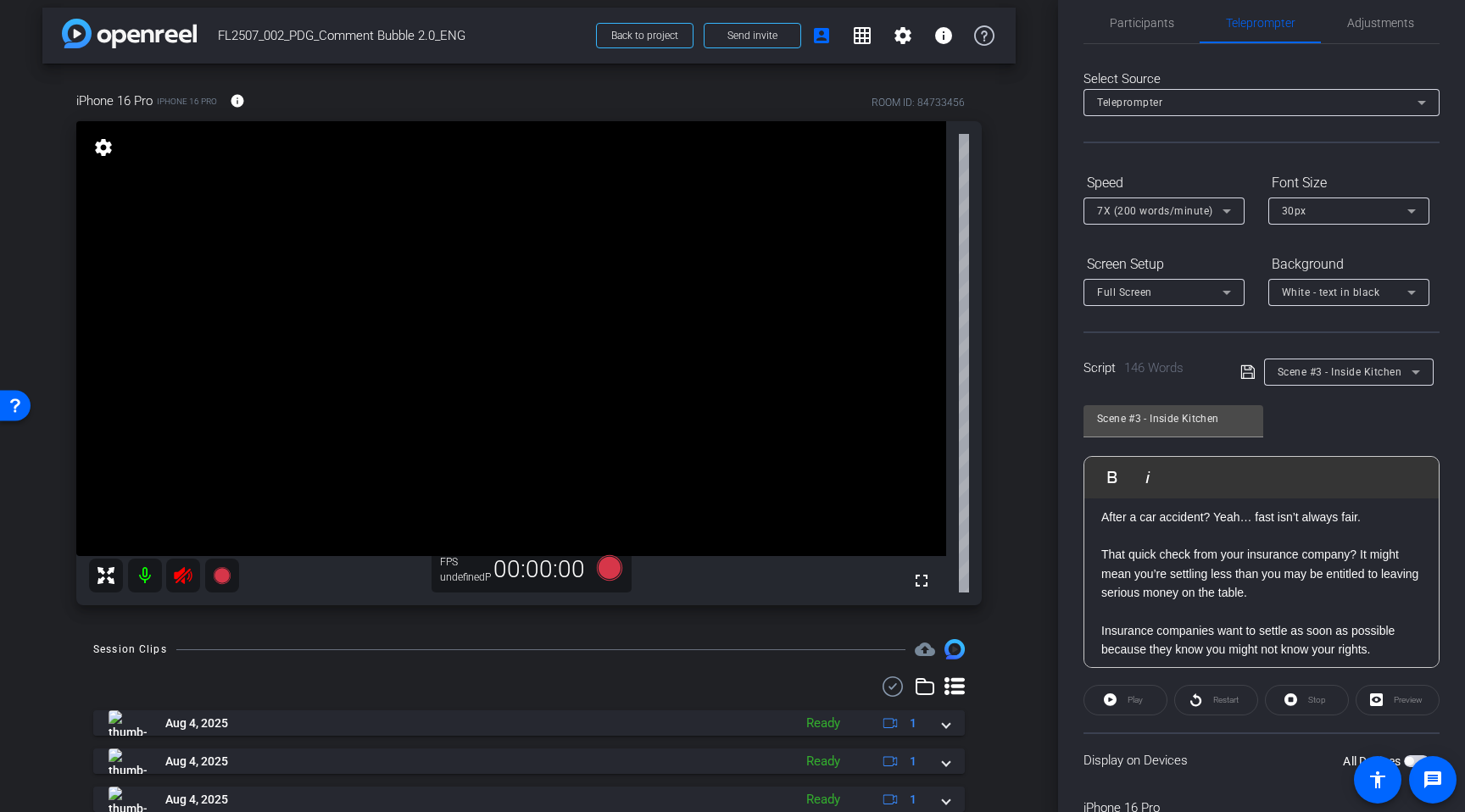 scroll, scrollTop: 0, scrollLeft: 0, axis: both 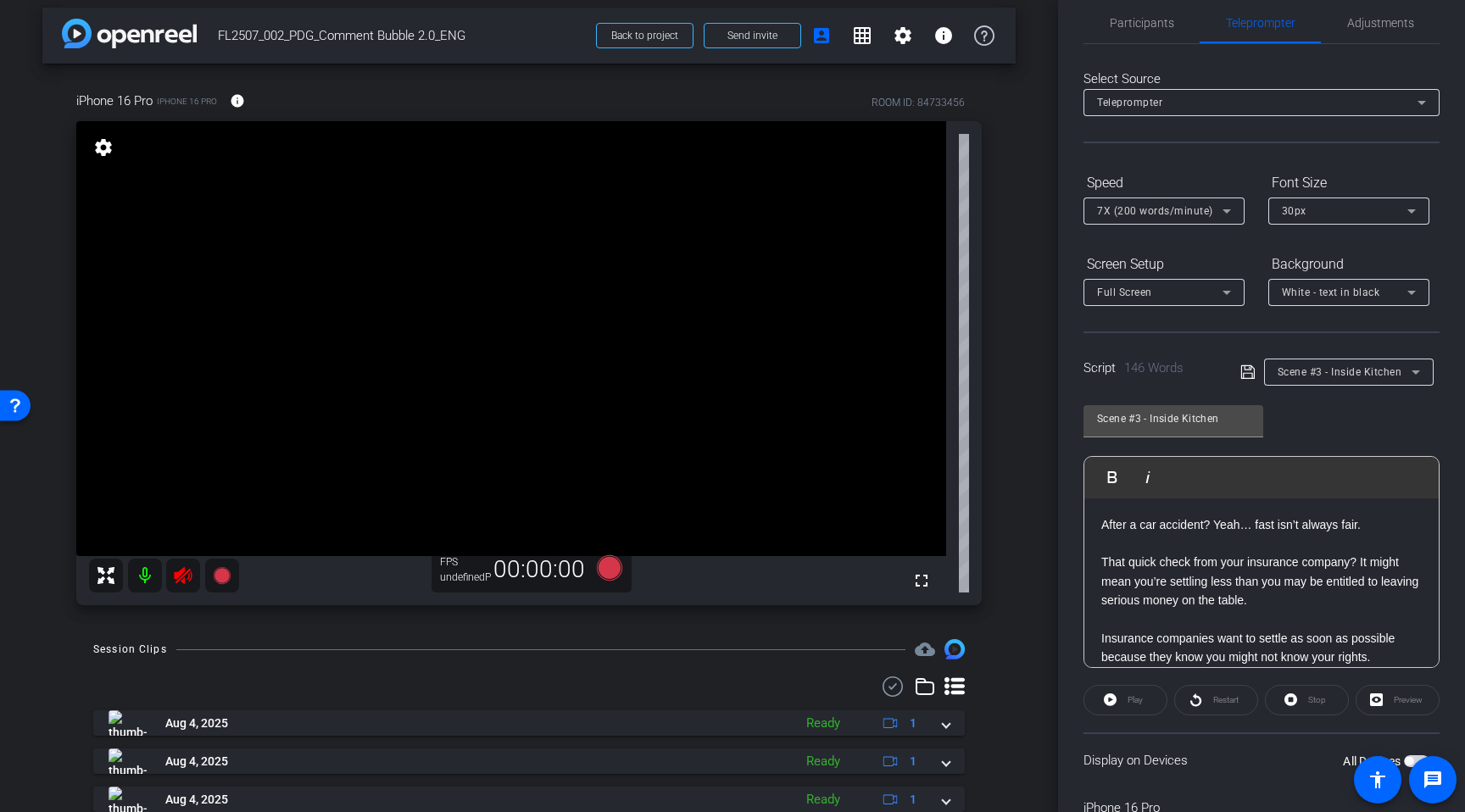 click on "Scene #3 - Inside Kitchen               Play        Play from this location               Play Selected        Play and display the selected text only Bold Italic After a car accident? Yeah… fast isn’t always fair. That quick check from your insurance company? It might mean you’re settling less than you may be entitled to leaving serious money on the table. Insurance companies want to settle as soon as possible because they know you might not know your rights. Studies show that  p eople who use attorneys may get way more   in compensation, even after paying legal fees. So sure, take that fast check if you want. But just know… it might not reflect the full value of your case. Before you cash that check, make sure you know what your case is worth. FindLegal connects you with attorneys who can help you understand the value of your case with no upfront fee... You may only get one shot at compensation. Make it count. Click the link below for a free consultation. Enter script here..." 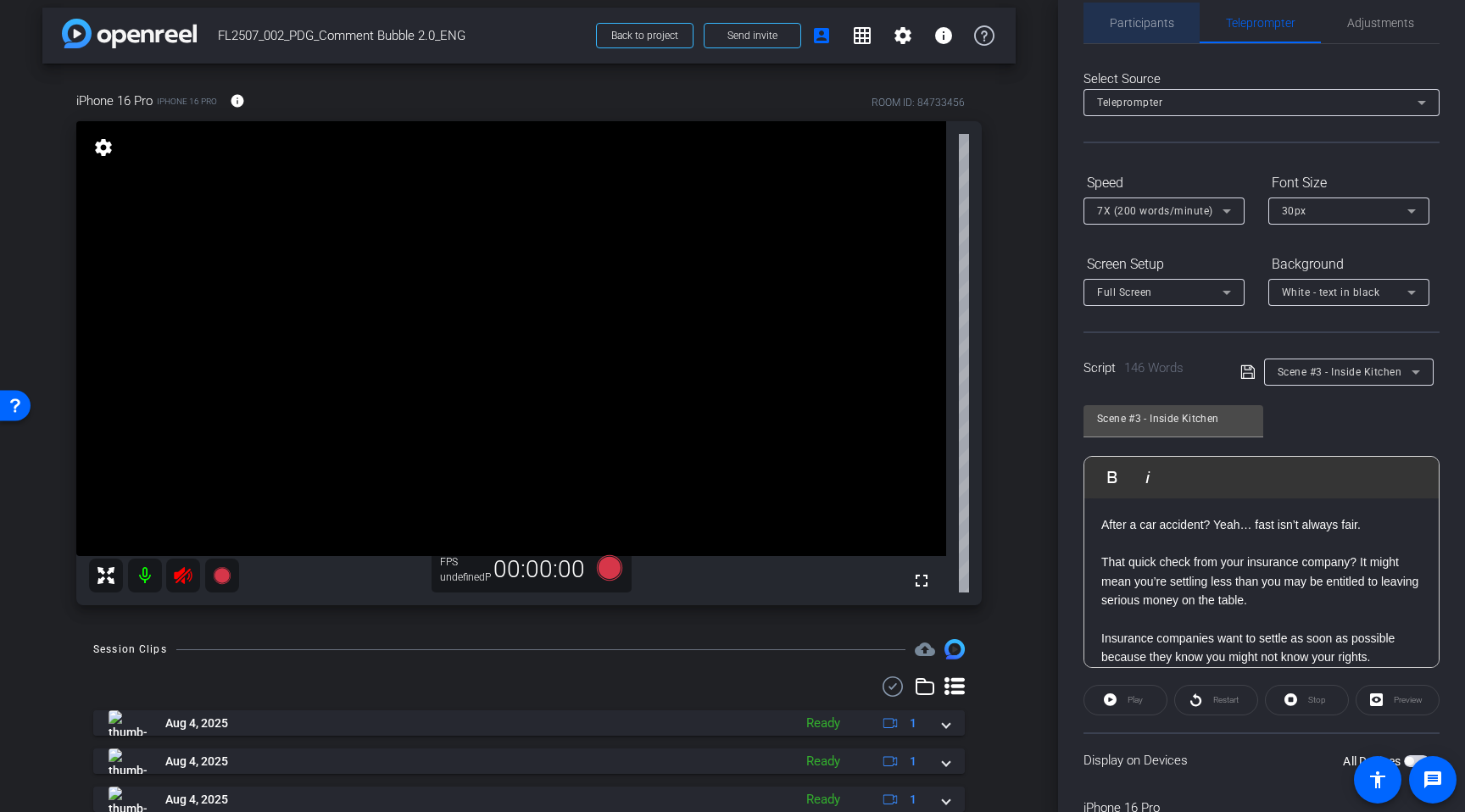 click on "Participants" at bounding box center (1142, 23) 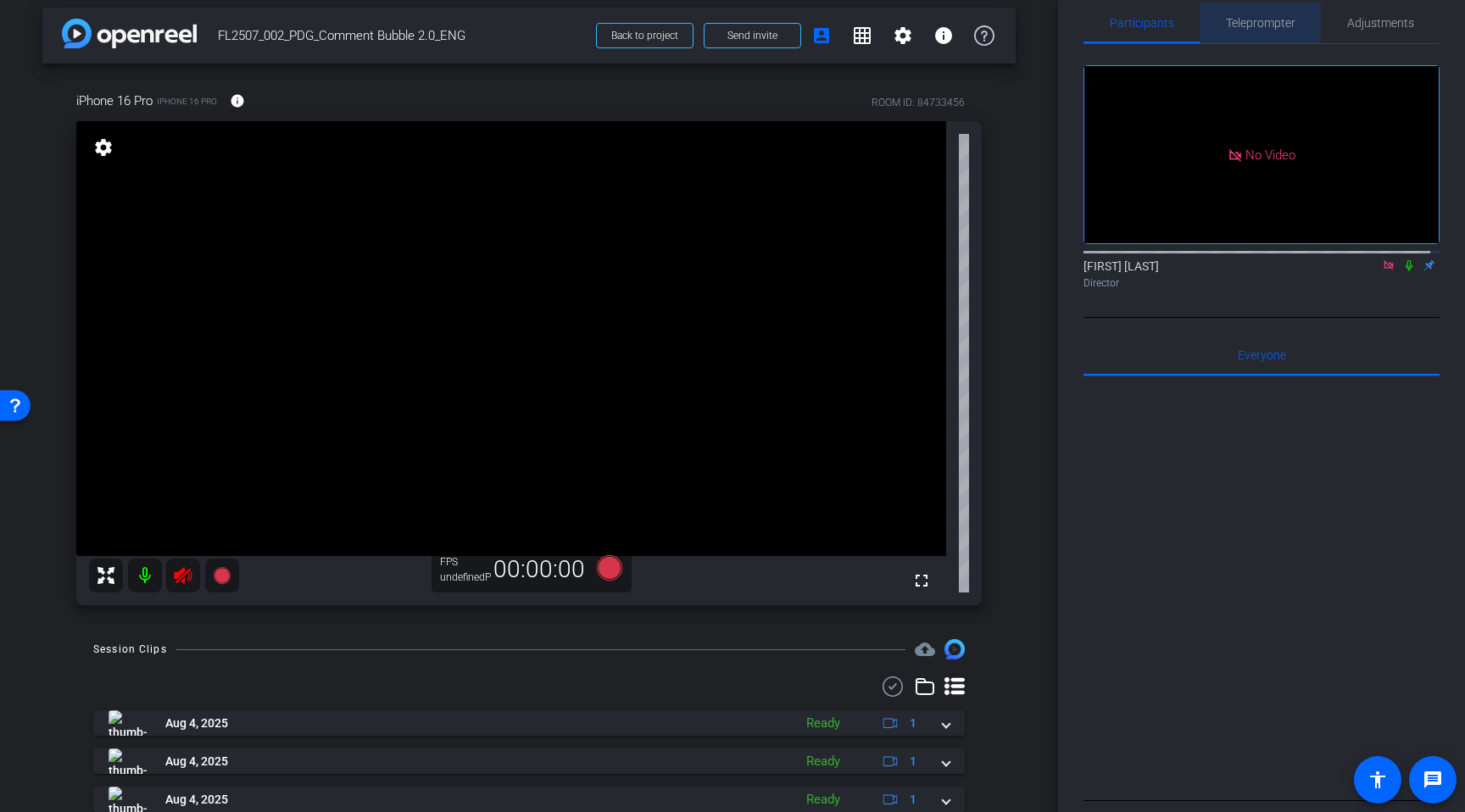 click on "Teleprompter" at bounding box center (1261, 23) 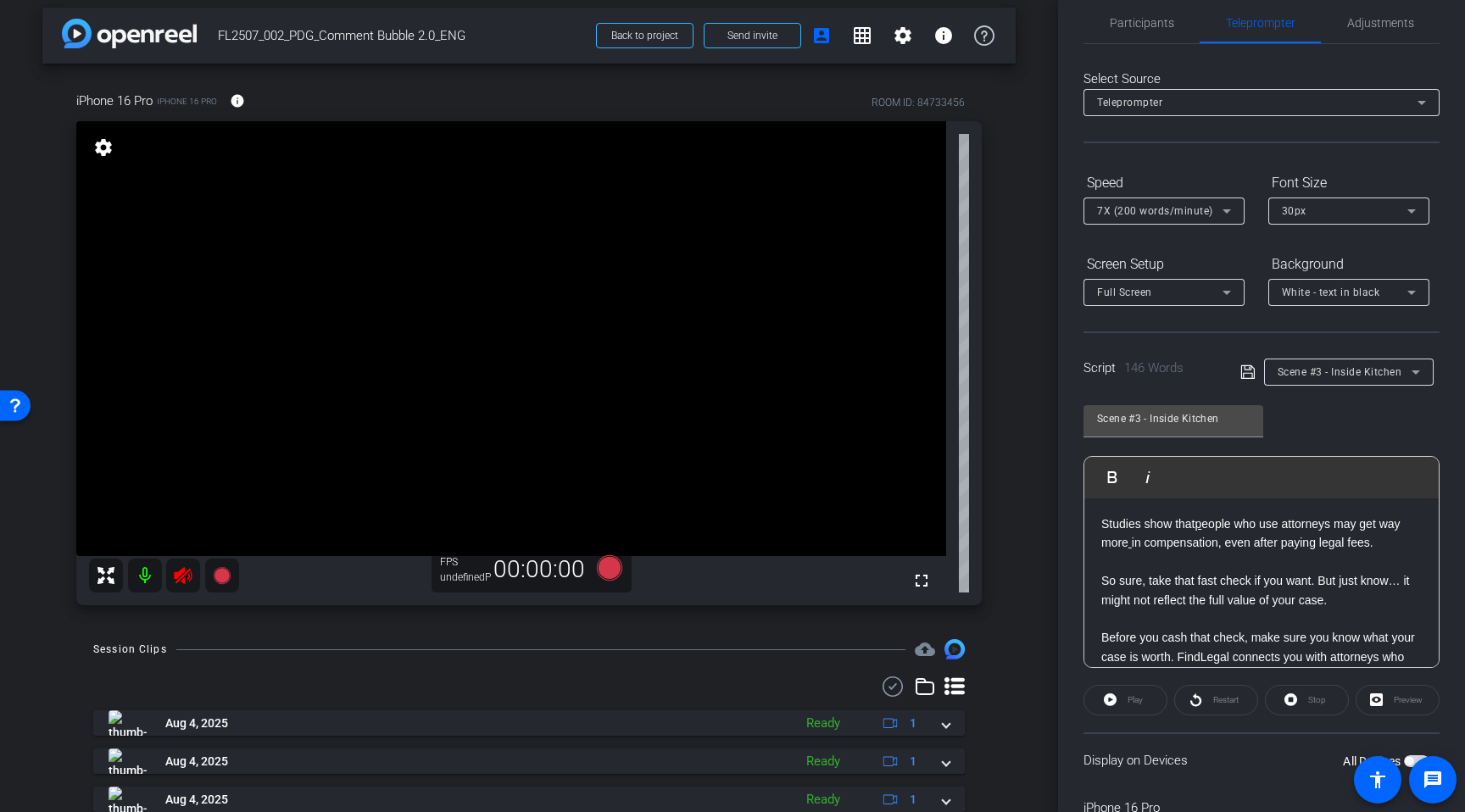 scroll, scrollTop: 320, scrollLeft: 0, axis: vertical 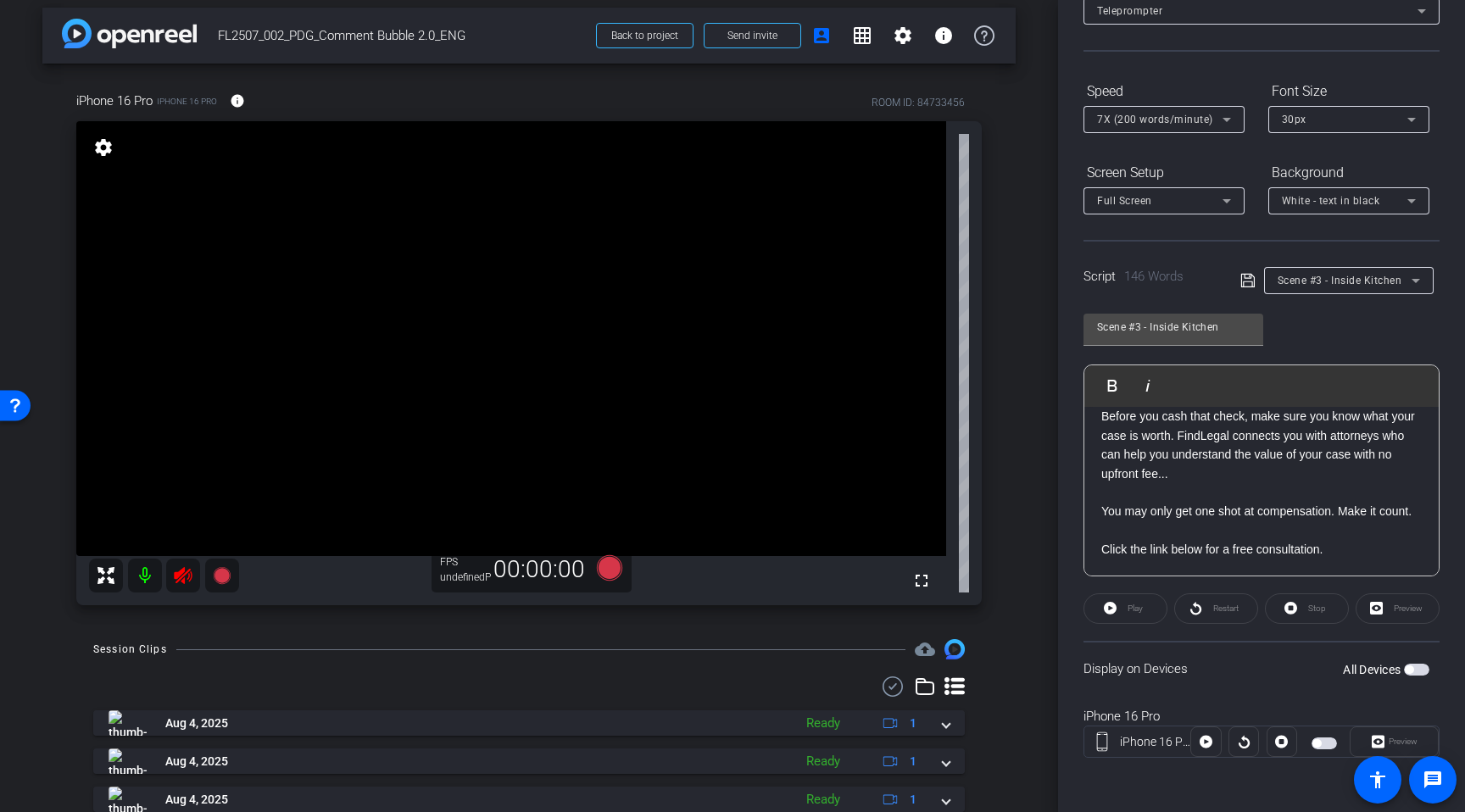 drag, startPoint x: 1412, startPoint y: 692, endPoint x: 1412, endPoint y: 678, distance: 14 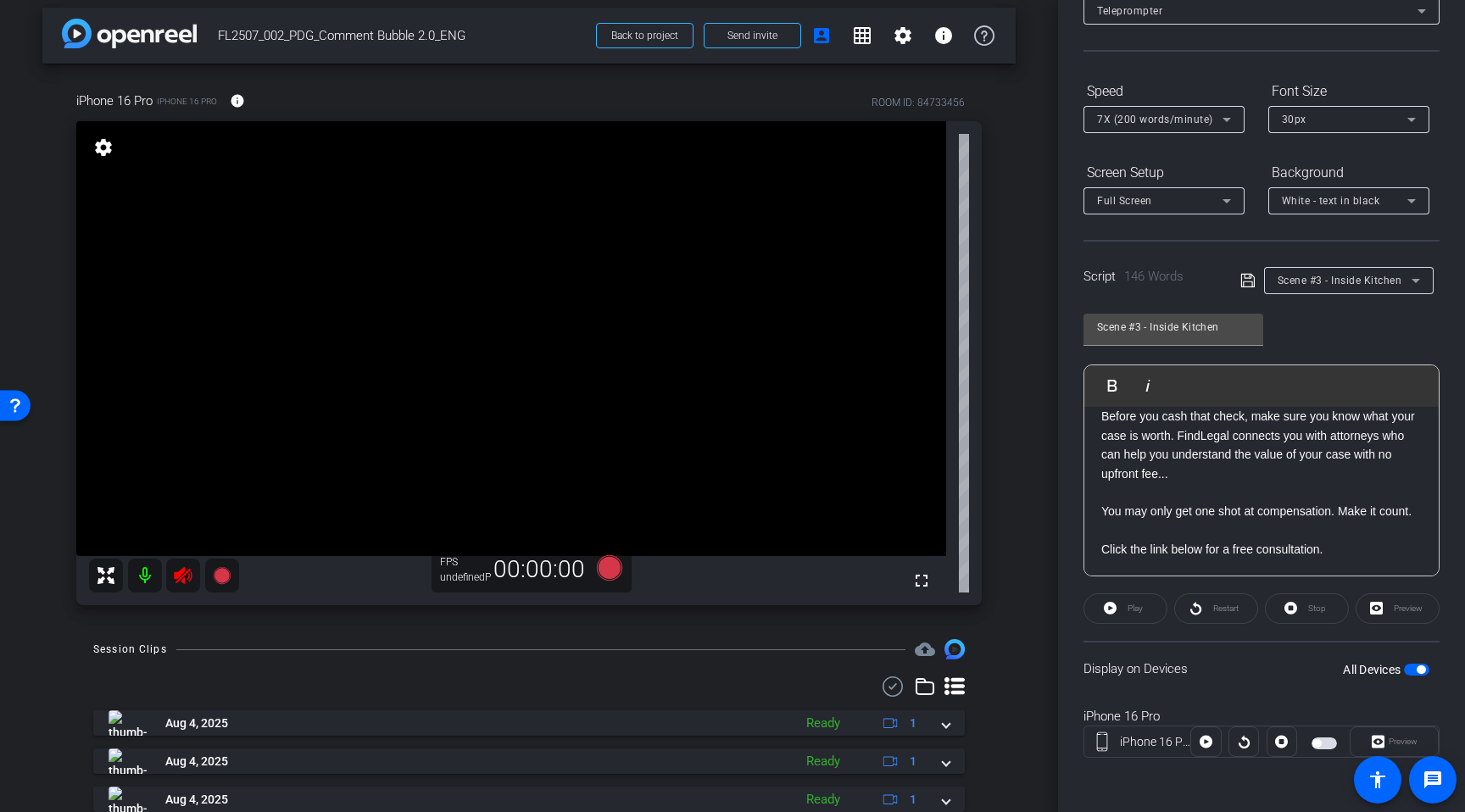 click on "Play" 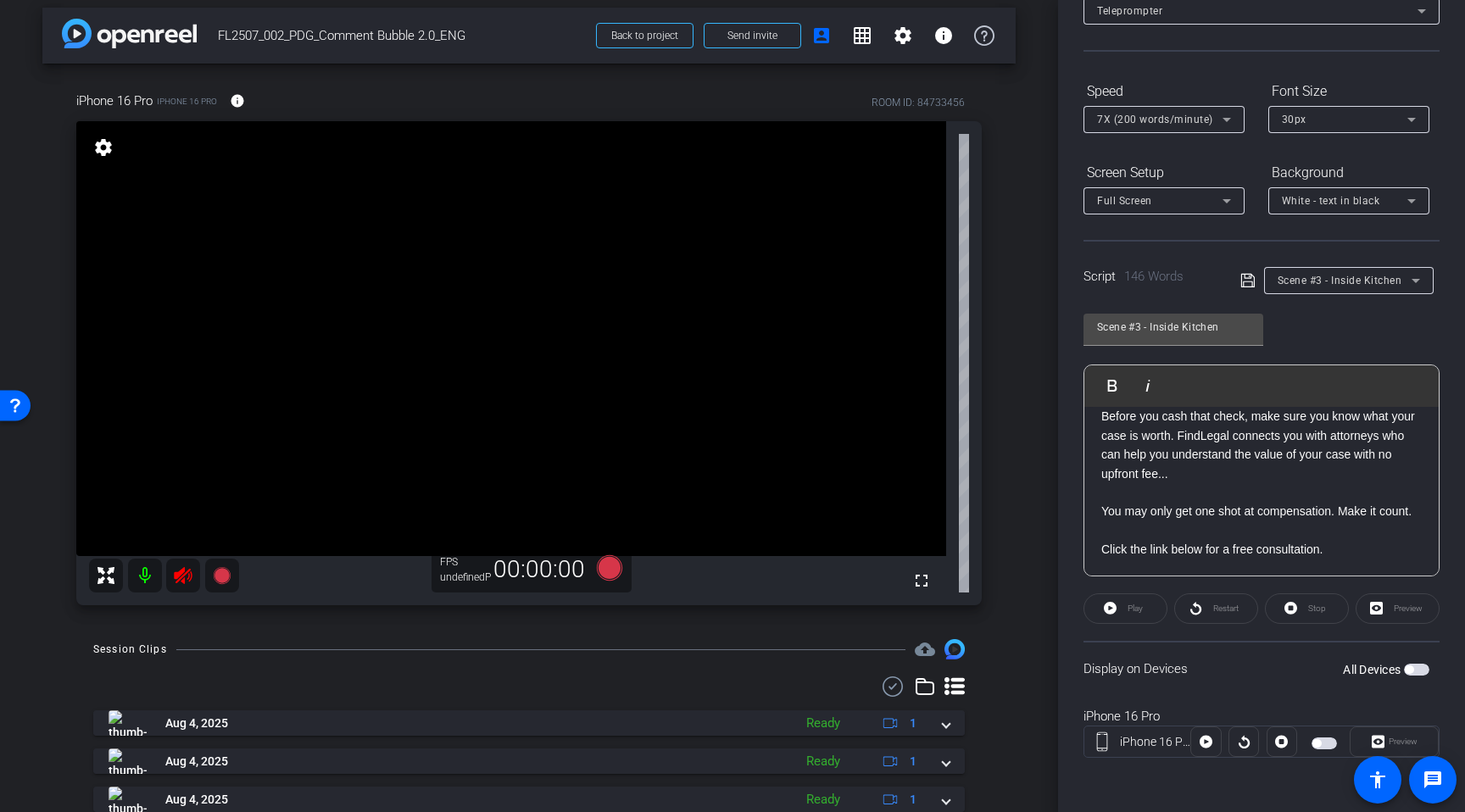 click on "Play" 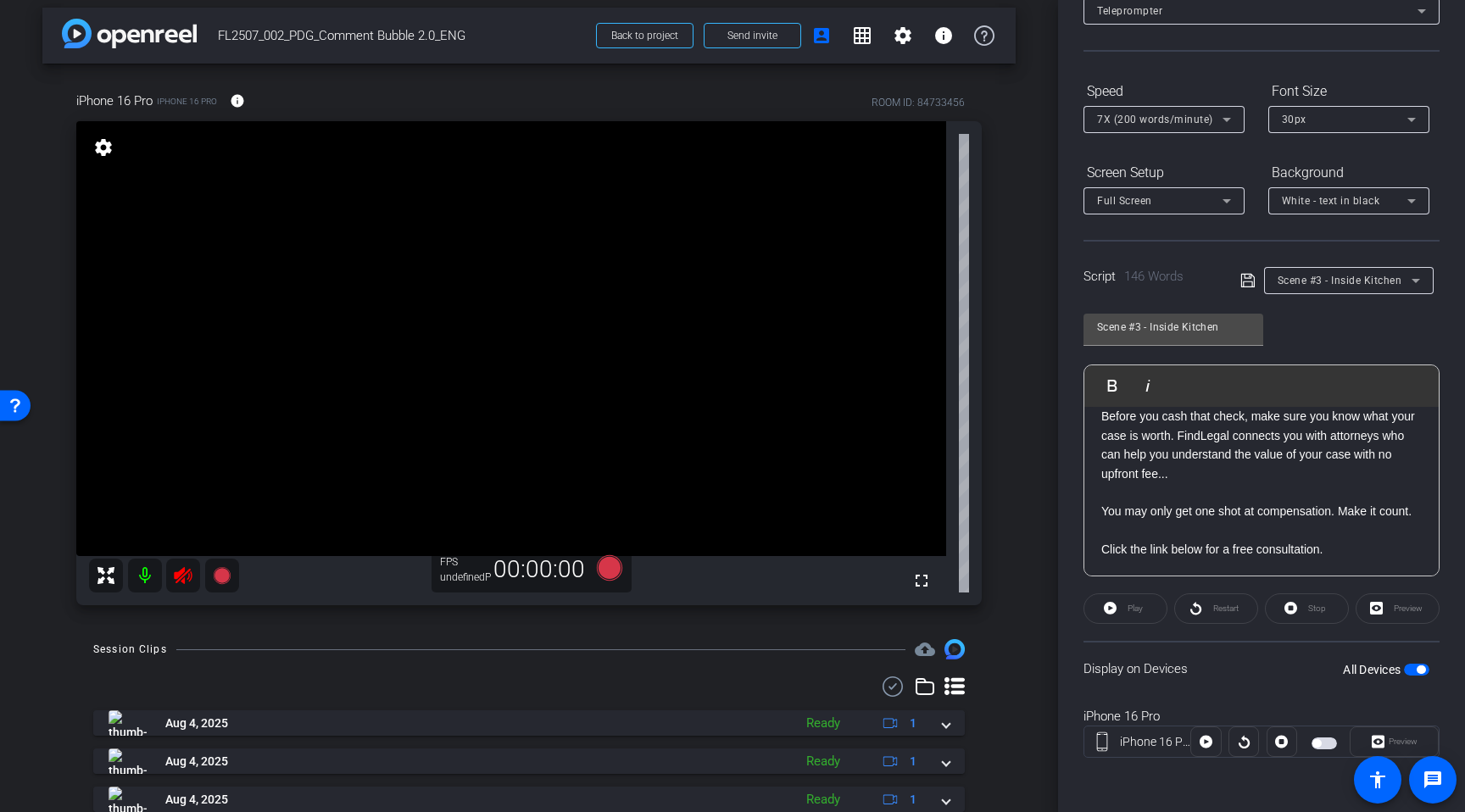 click at bounding box center (1324, 743) 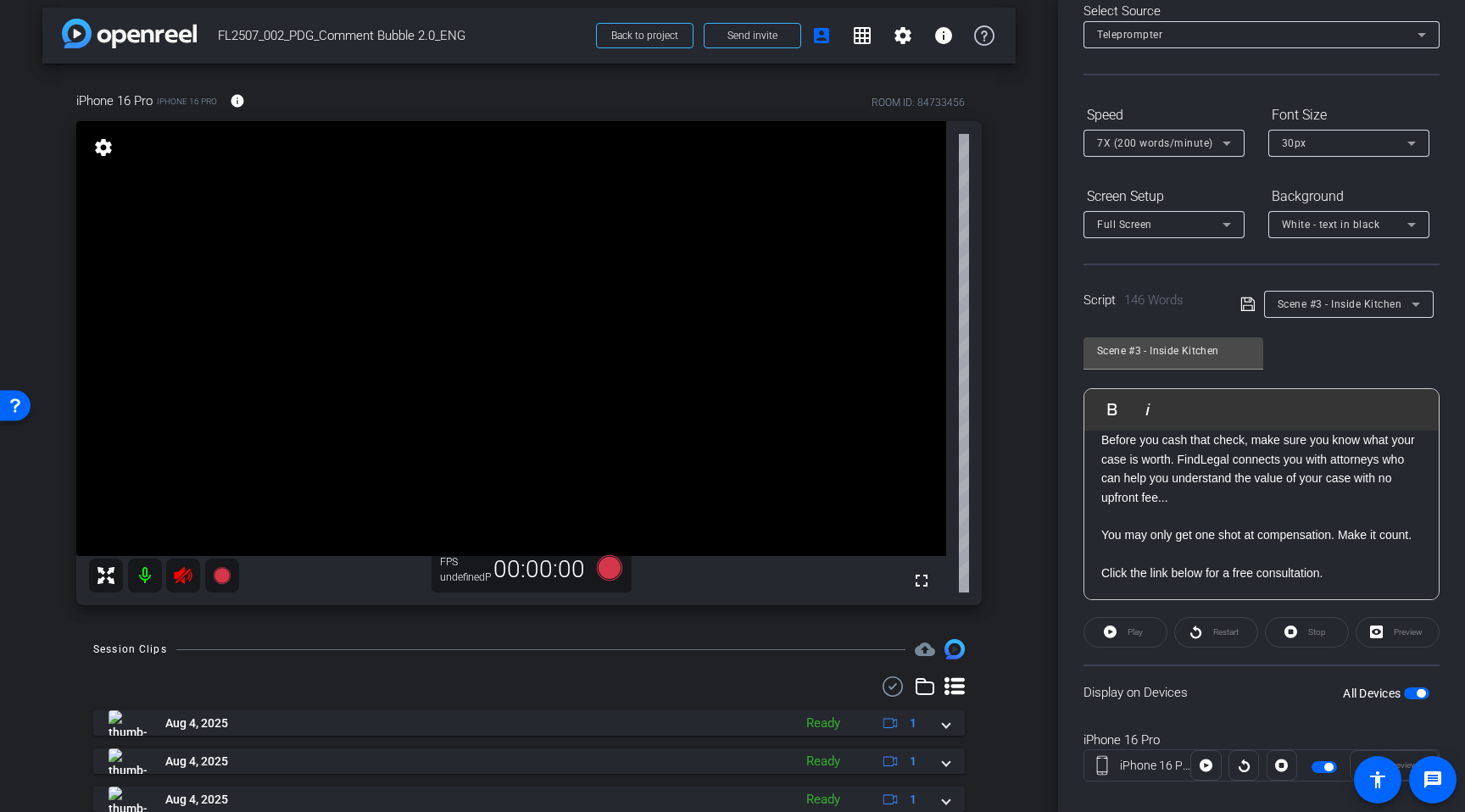 scroll, scrollTop: 114, scrollLeft: 0, axis: vertical 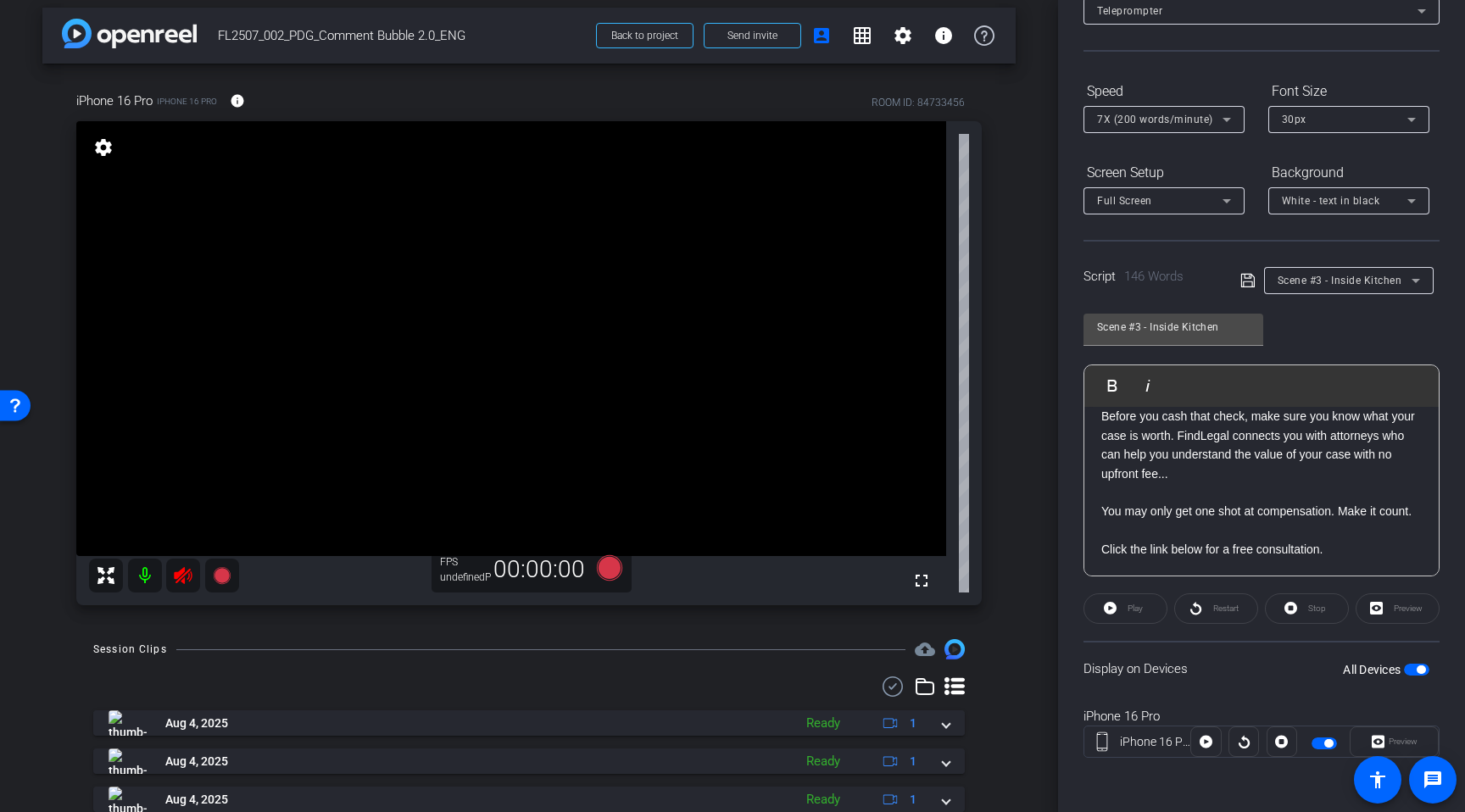 click at bounding box center [1417, 670] 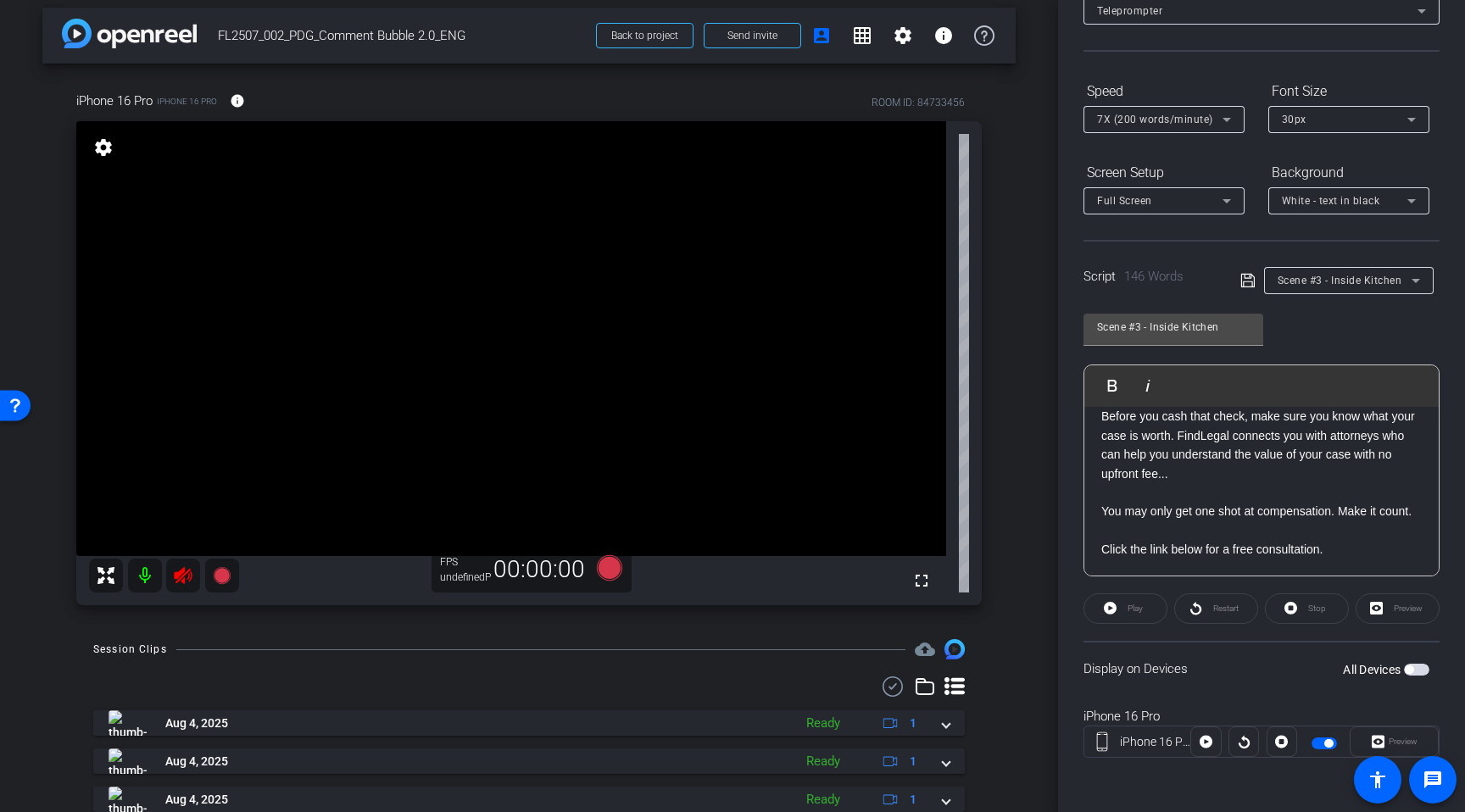 click at bounding box center (1409, 670) 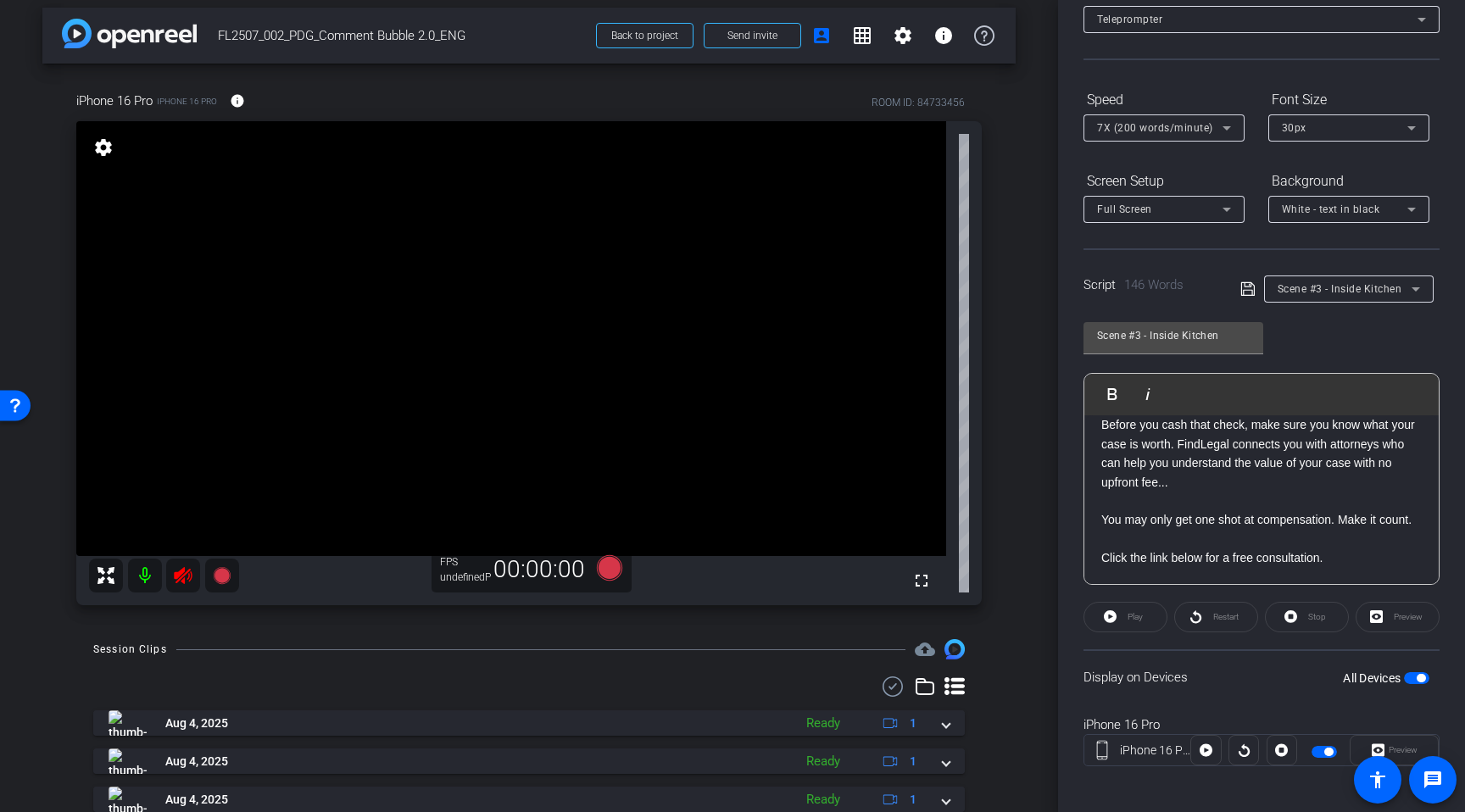 scroll, scrollTop: 102, scrollLeft: 0, axis: vertical 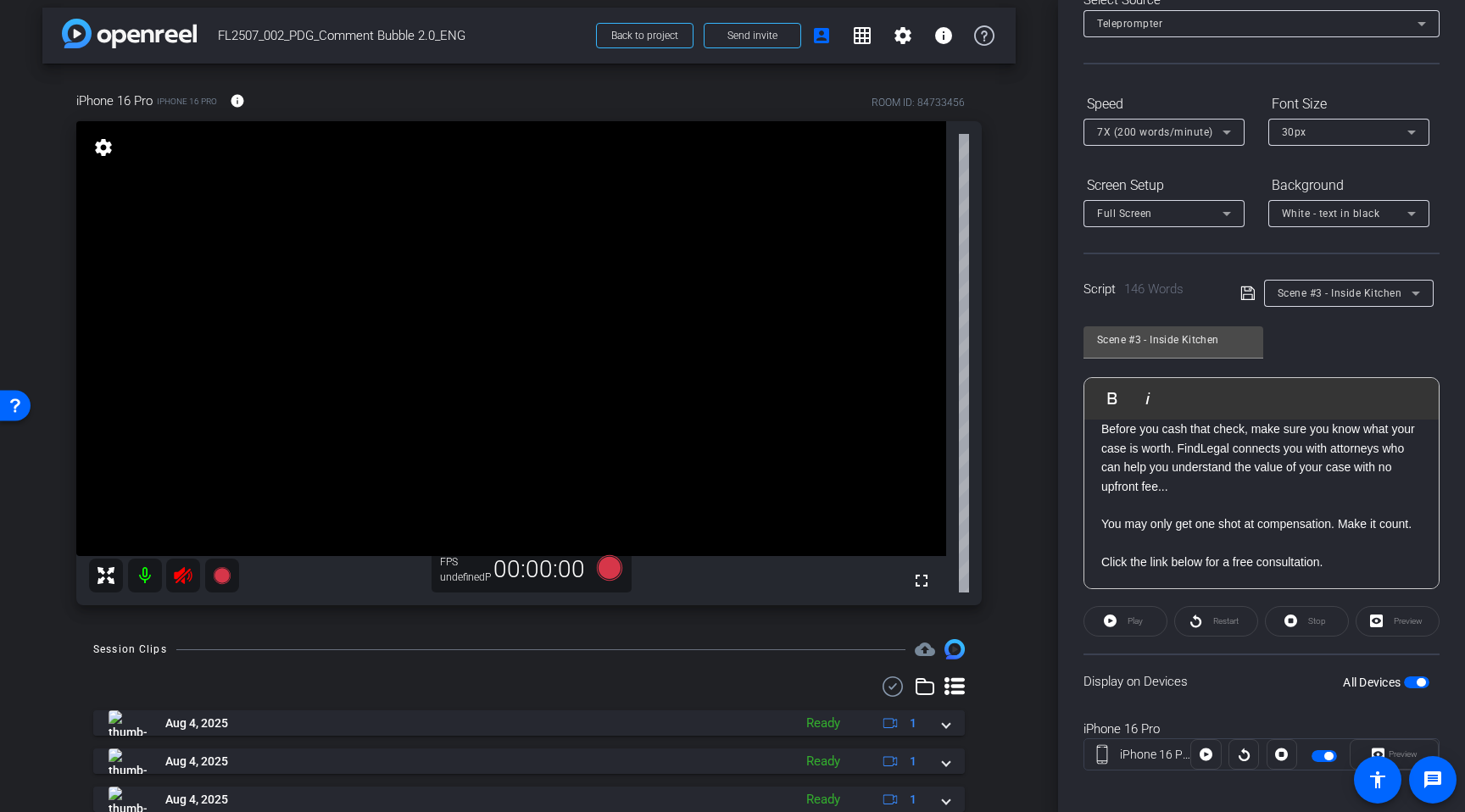 click at bounding box center (1417, 682) 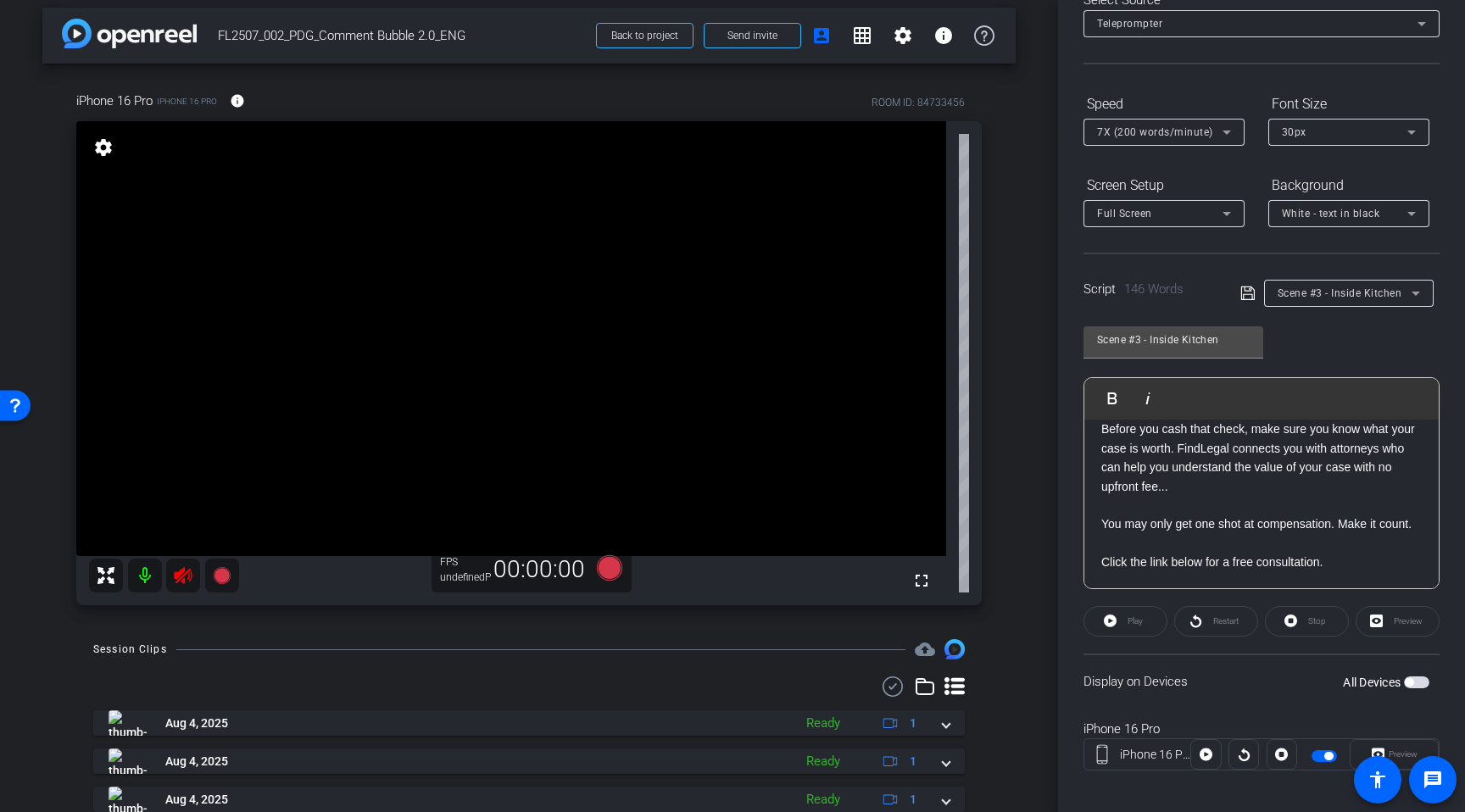 click at bounding box center [1409, 682] 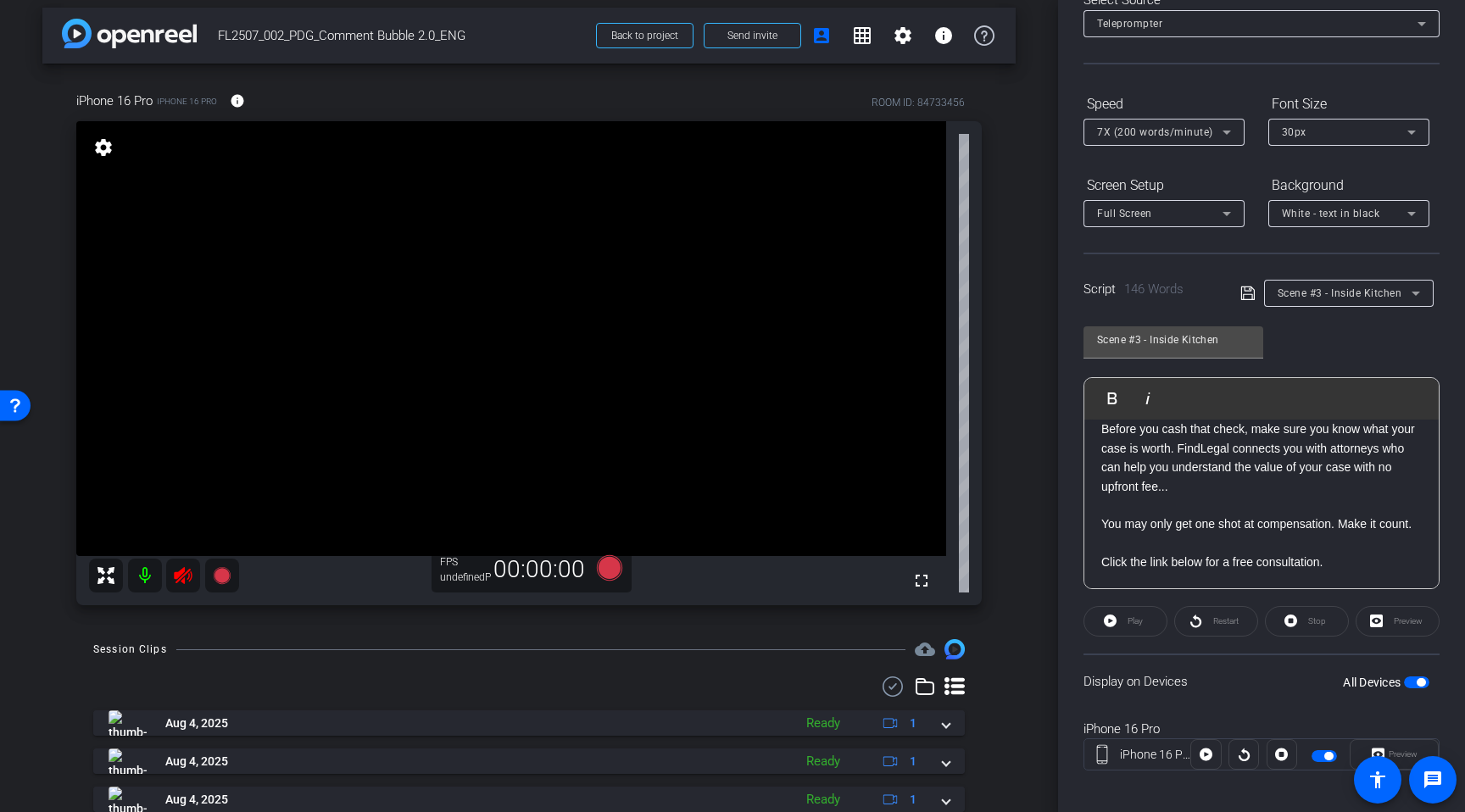 click on "Play" 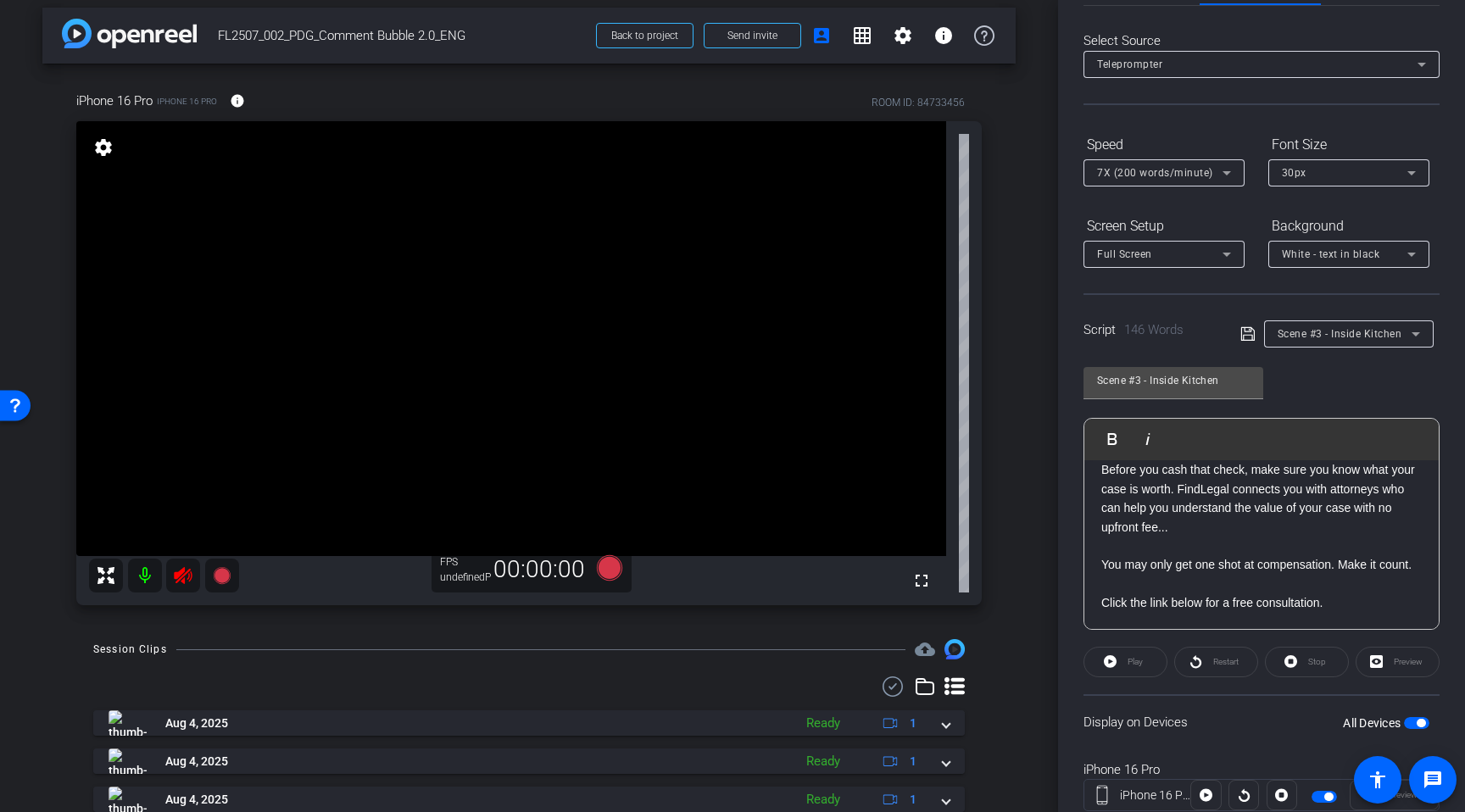 scroll, scrollTop: 0, scrollLeft: 0, axis: both 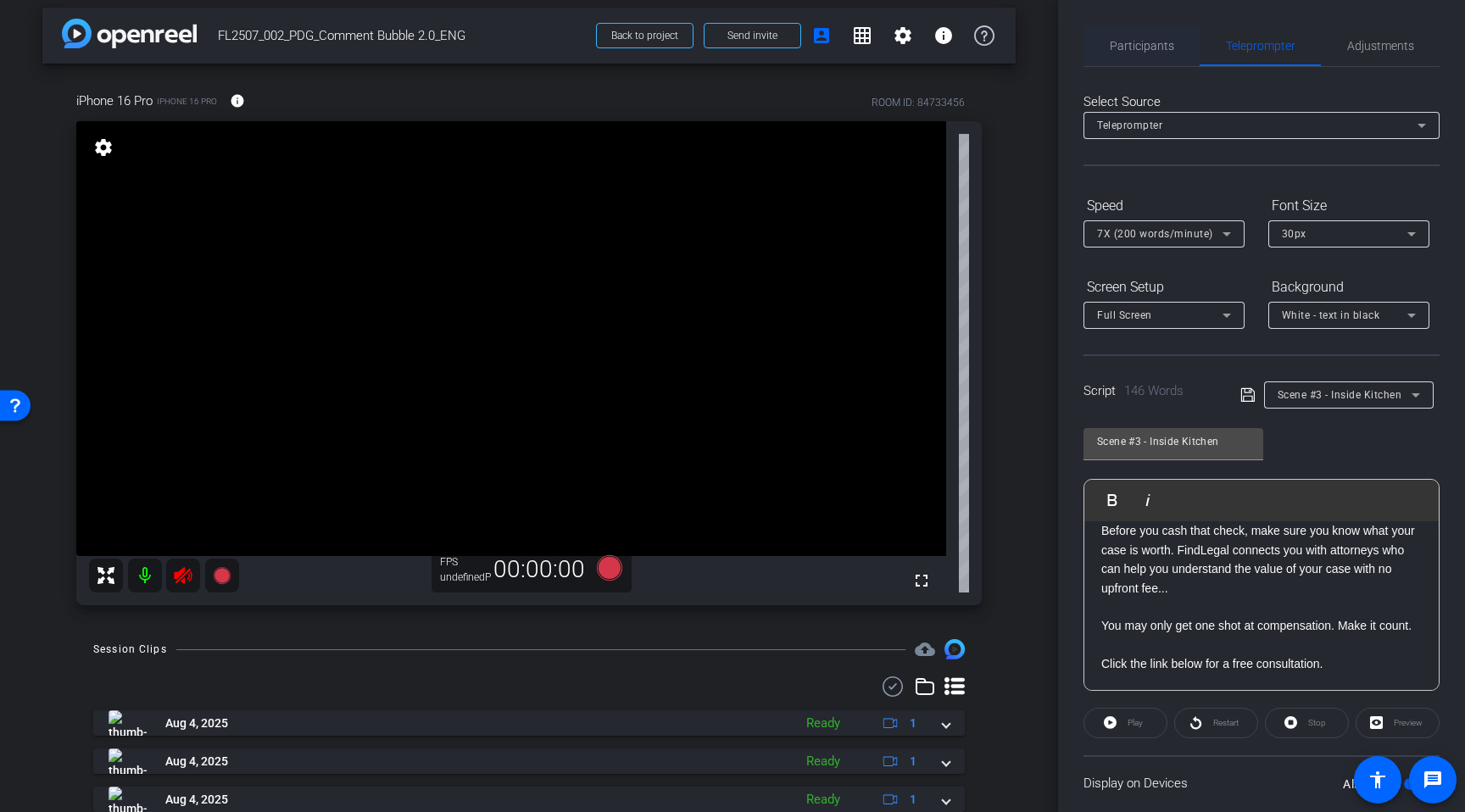 click on "Participants" at bounding box center [1142, 46] 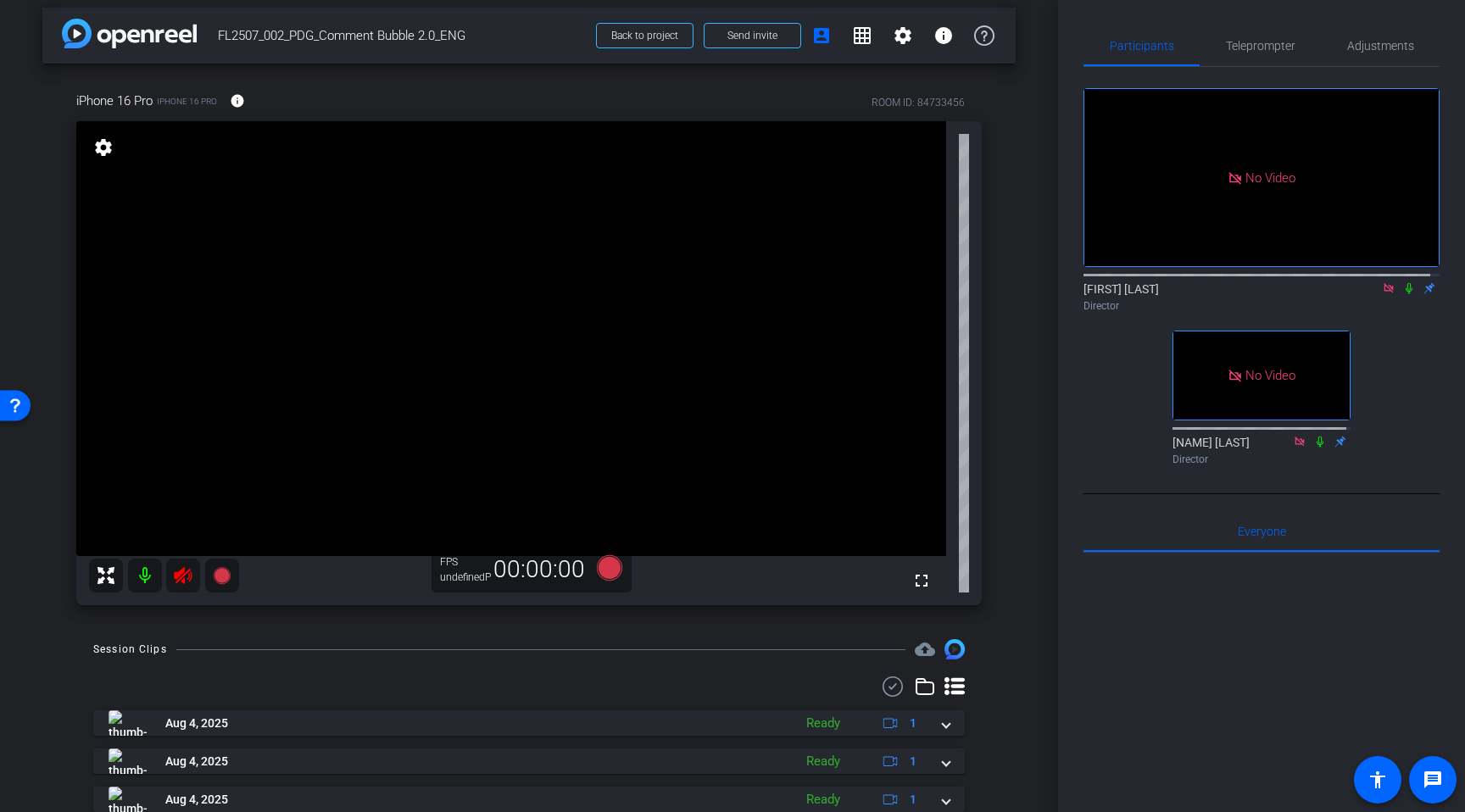 click 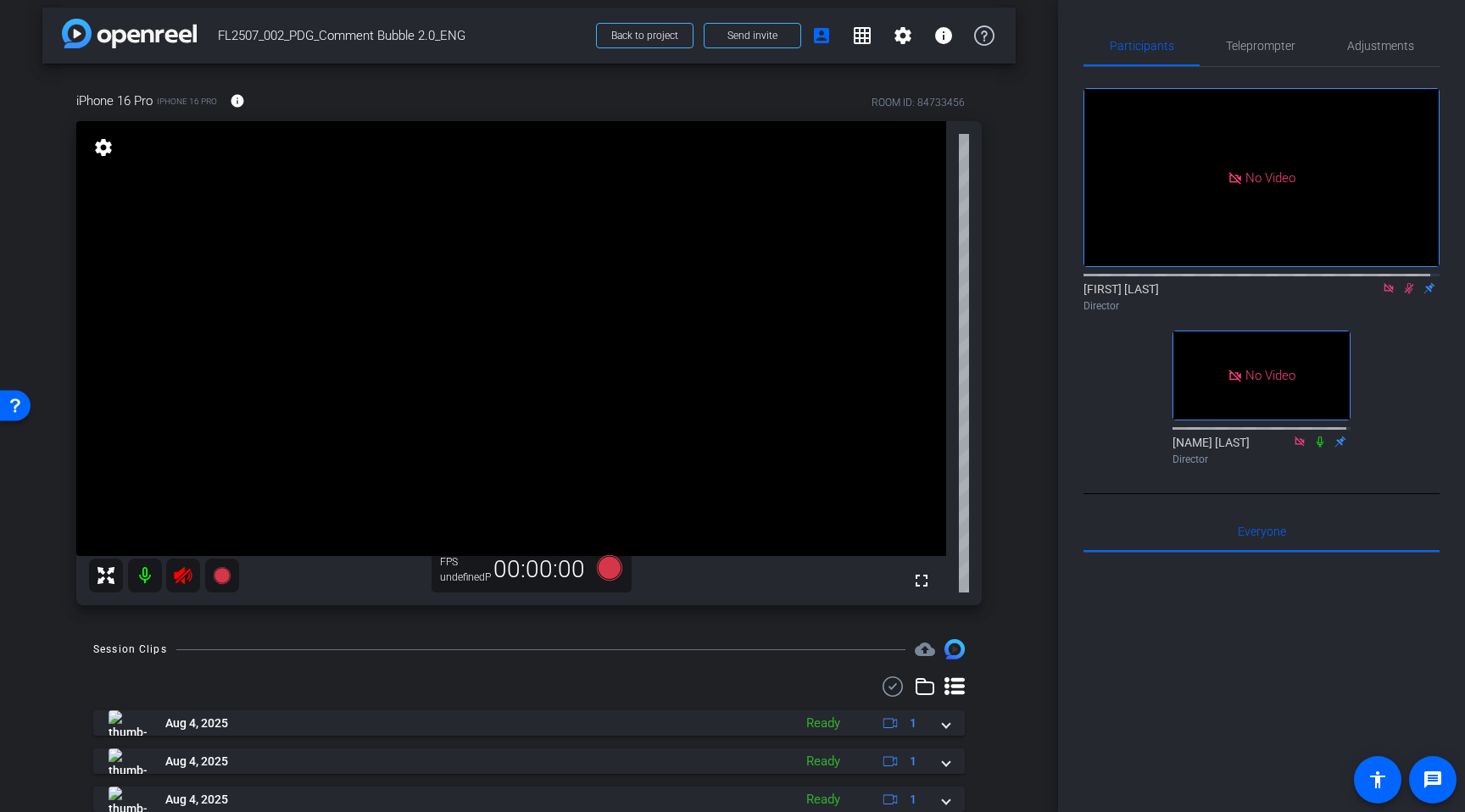 click 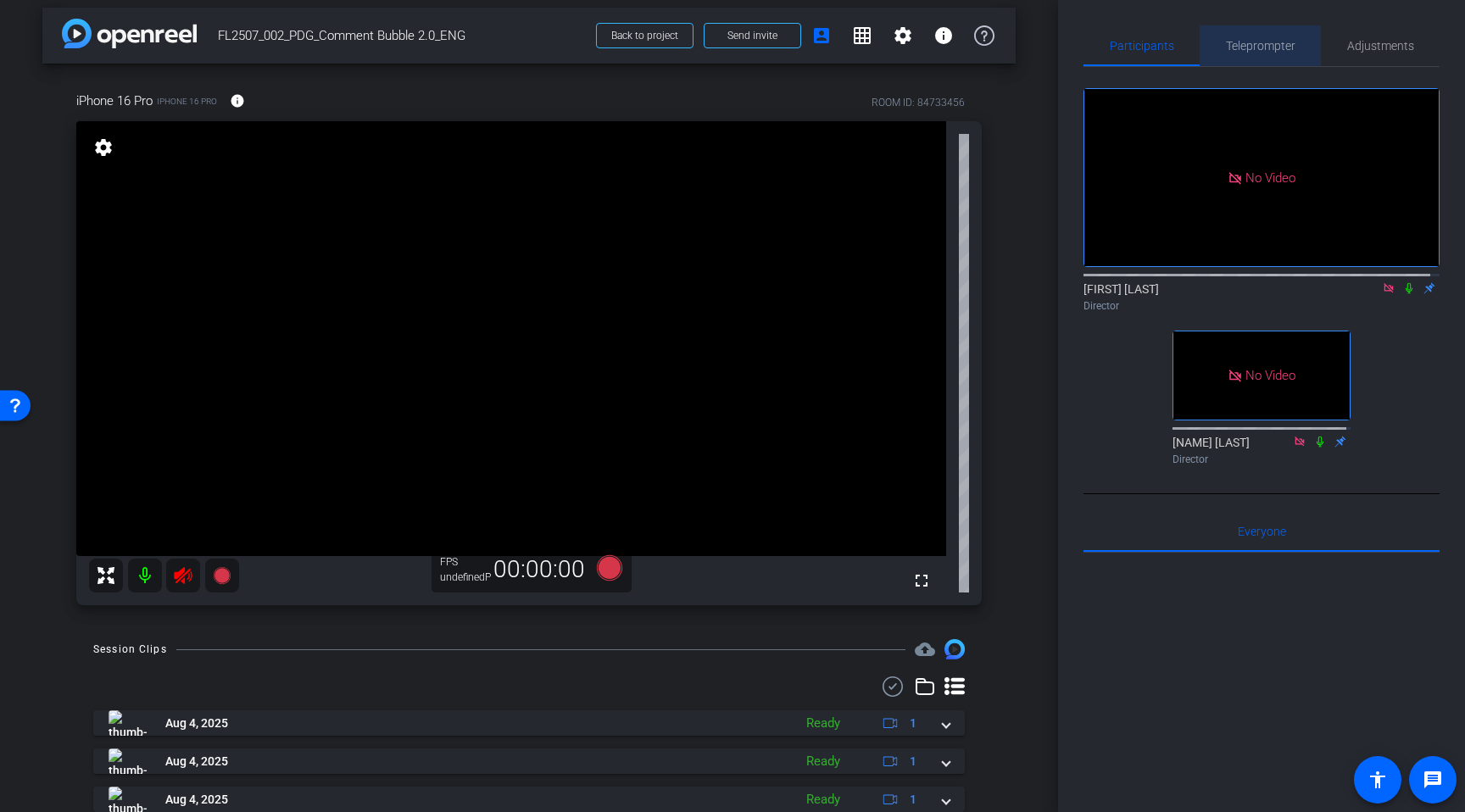 click on "Teleprompter" at bounding box center (1261, 46) 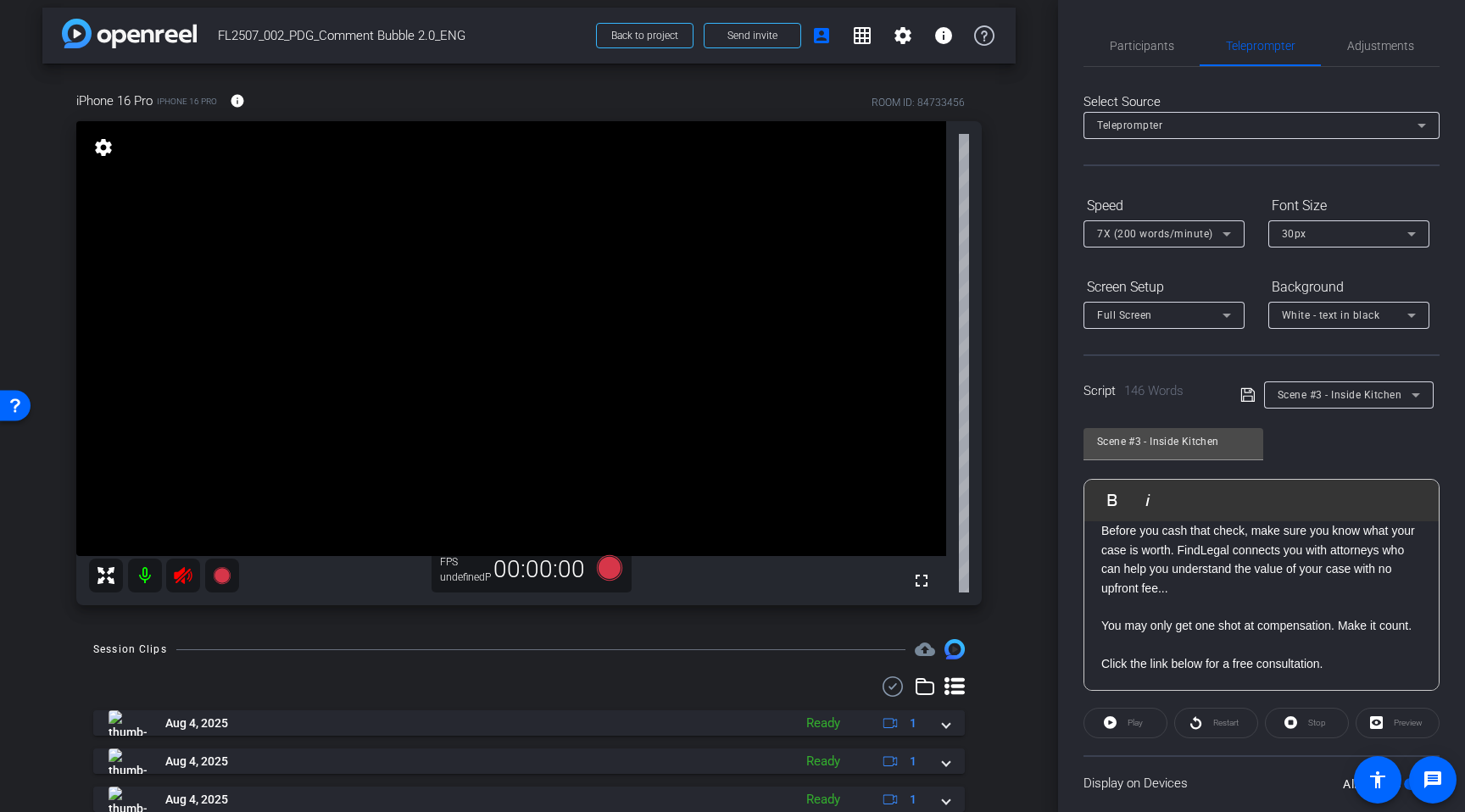 click 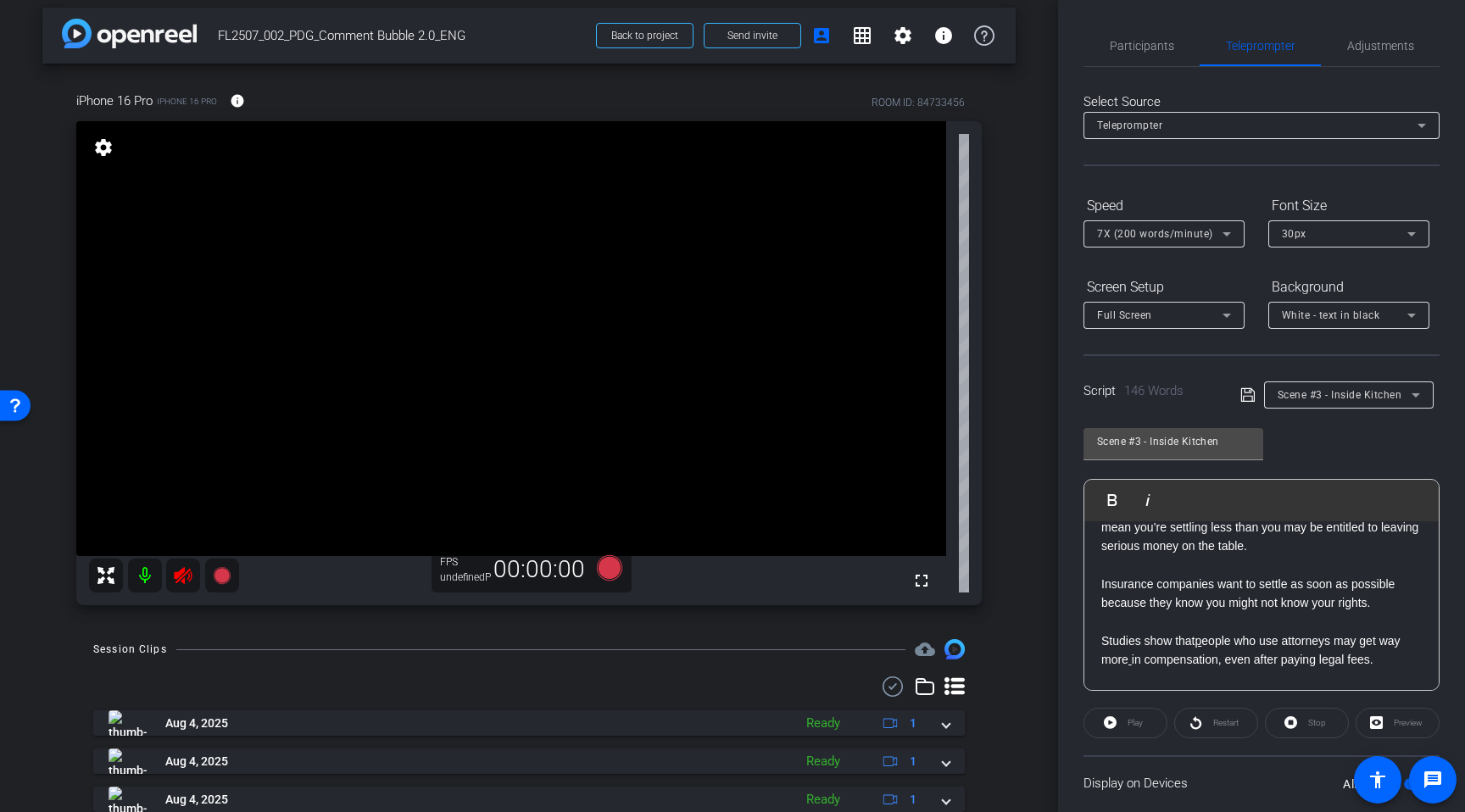 scroll, scrollTop: 0, scrollLeft: 0, axis: both 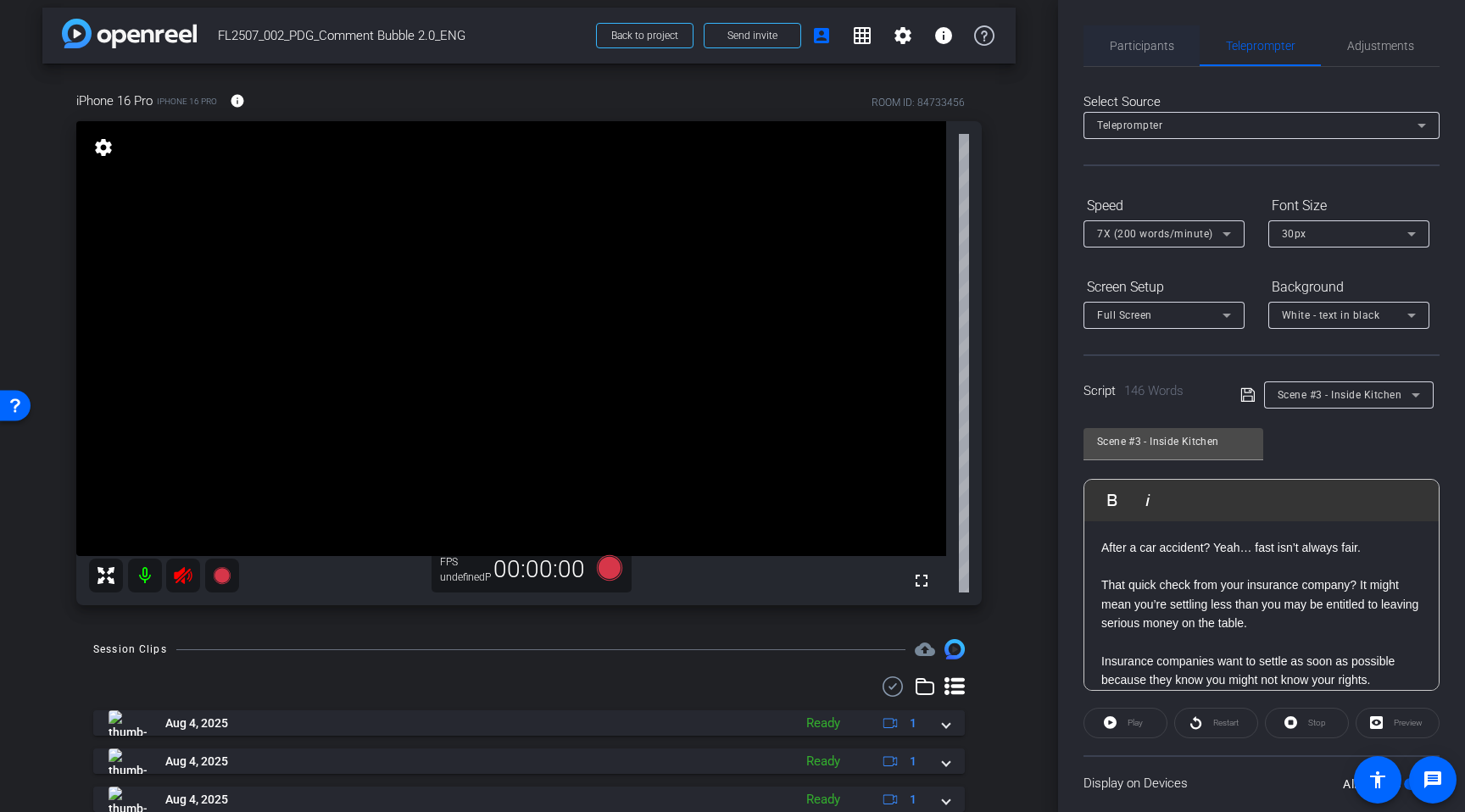 click on "Participants" at bounding box center [1142, 46] 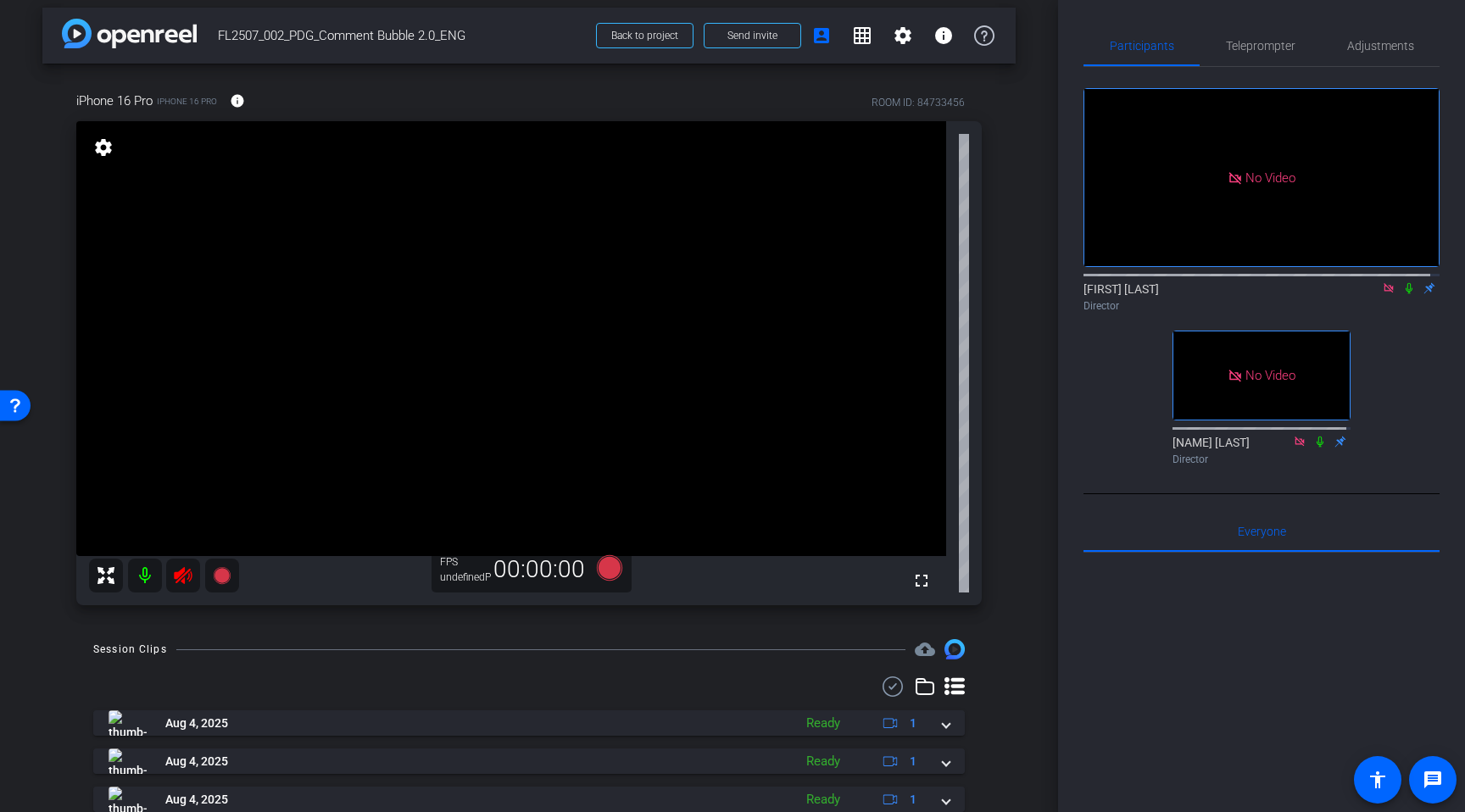 click at bounding box center (183, 576) 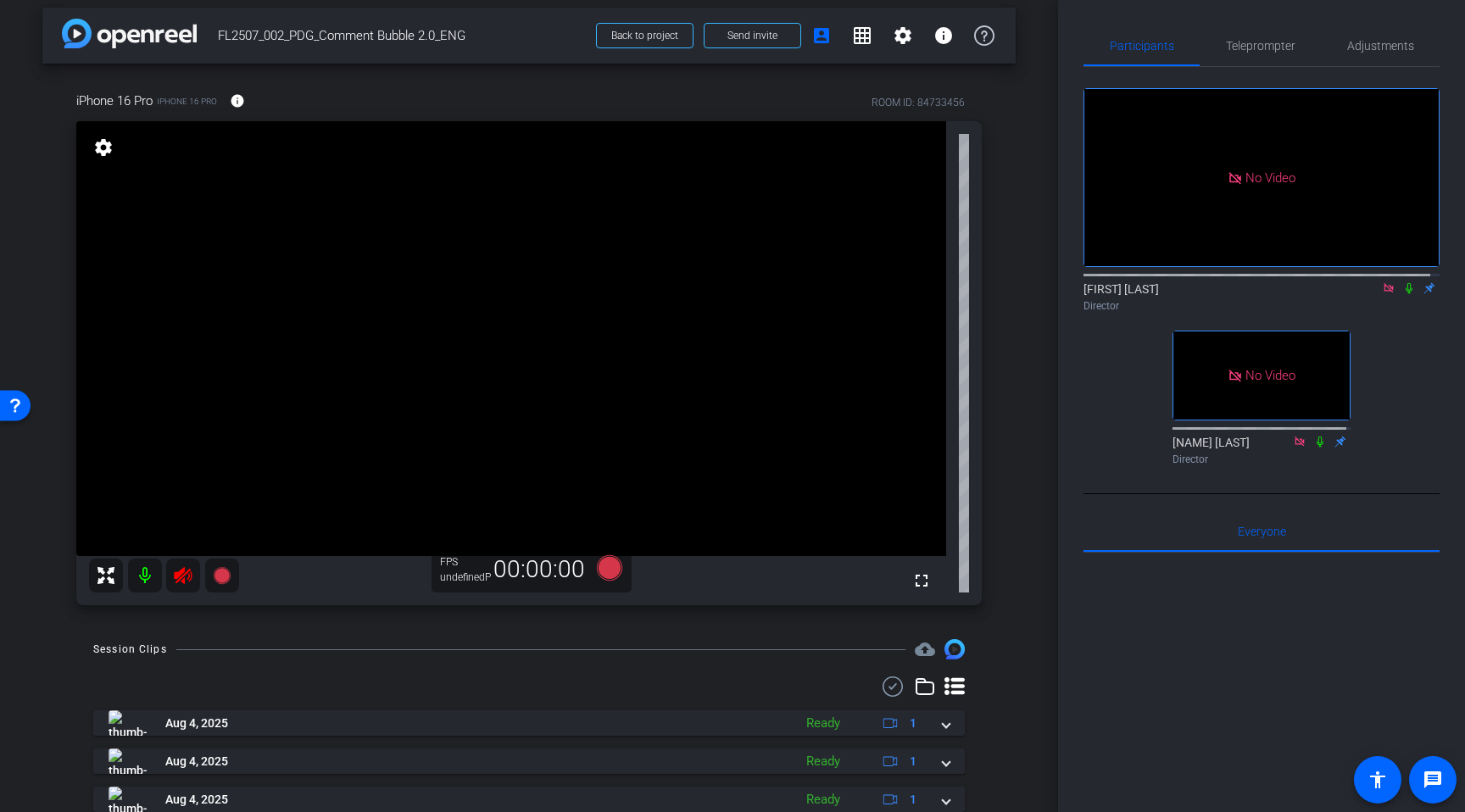 click at bounding box center [164, 576] 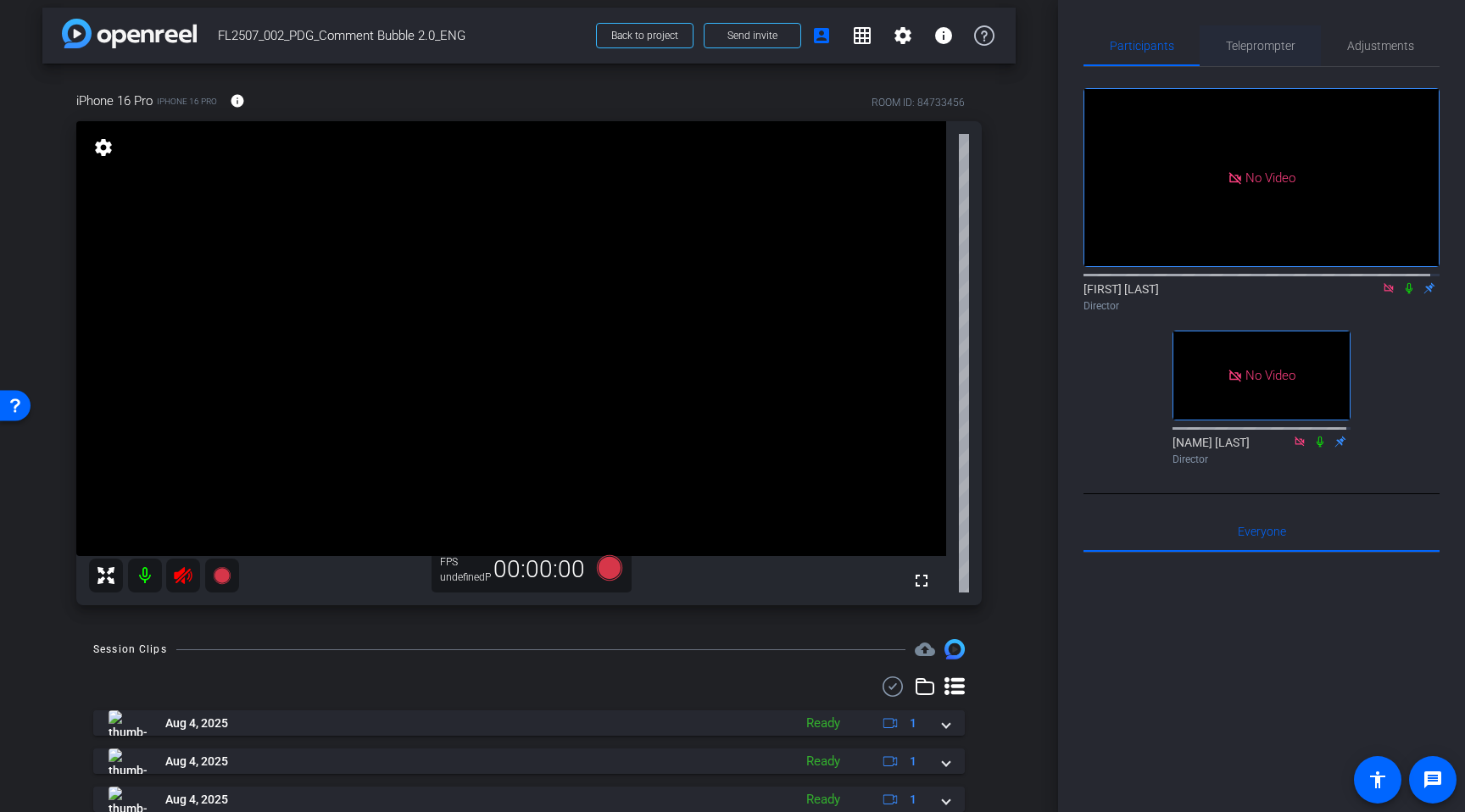 click on "Teleprompter" at bounding box center [1261, 46] 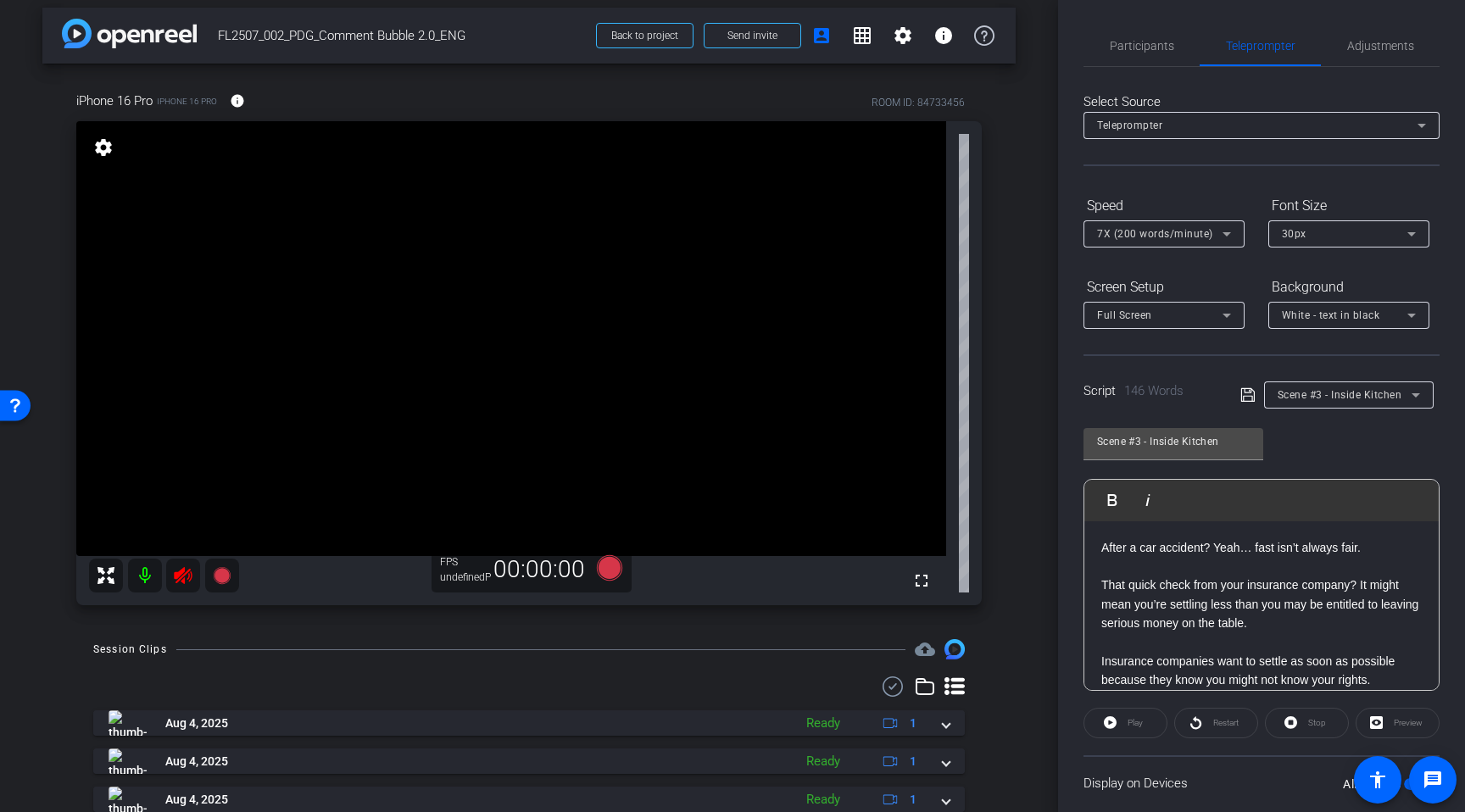 click at bounding box center [164, 576] 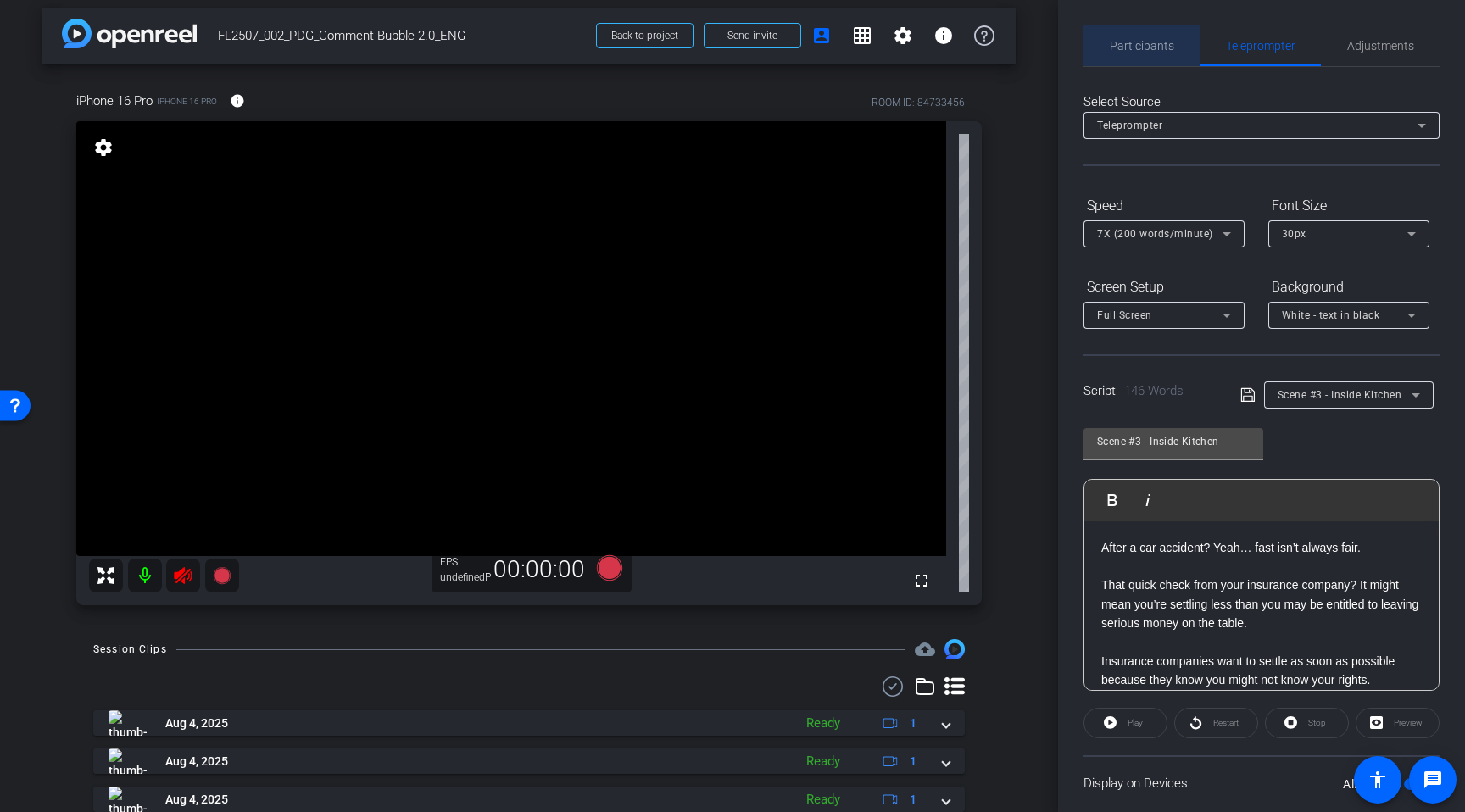 click on "Participants" at bounding box center [1142, 46] 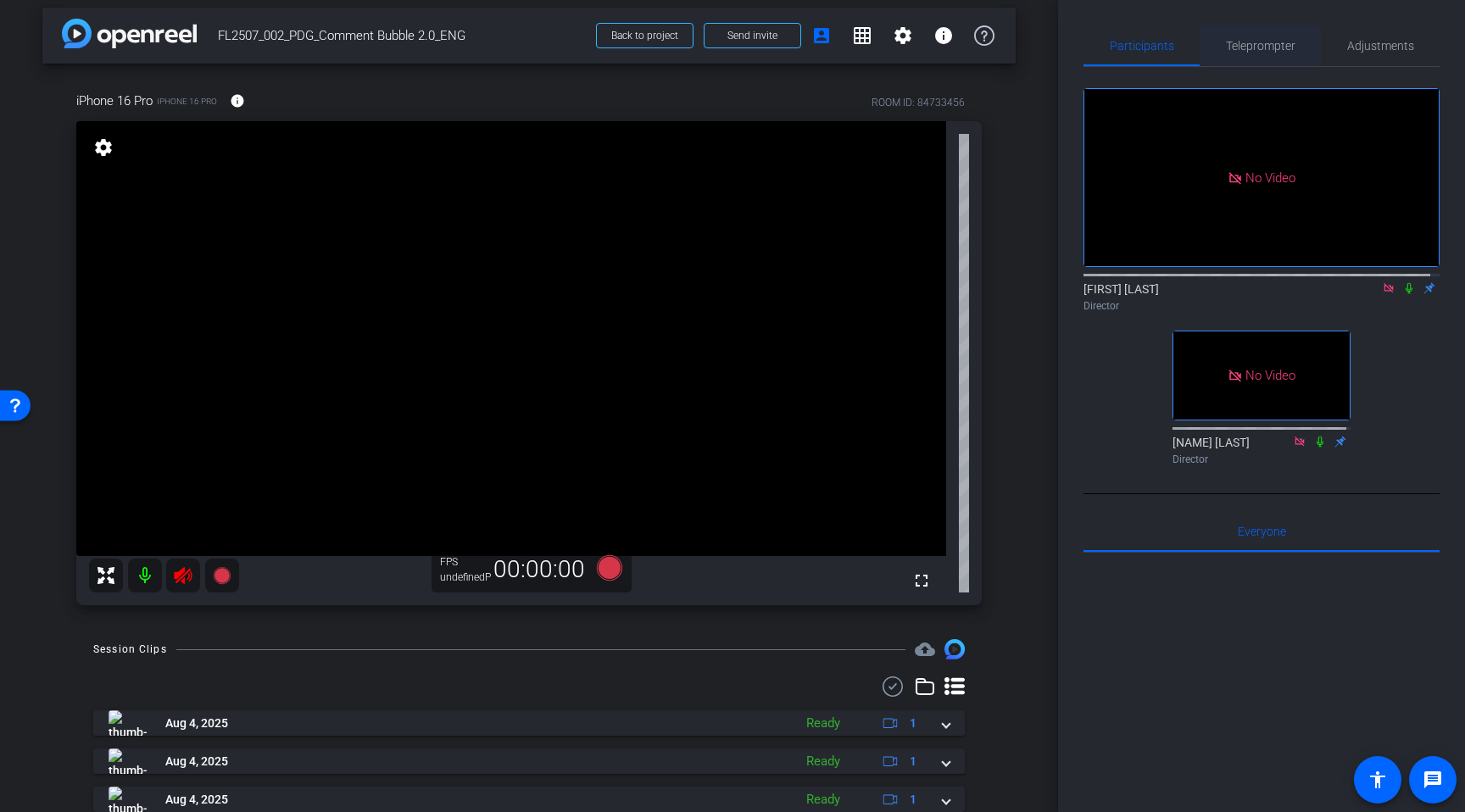 click on "Teleprompter" at bounding box center (1261, 46) 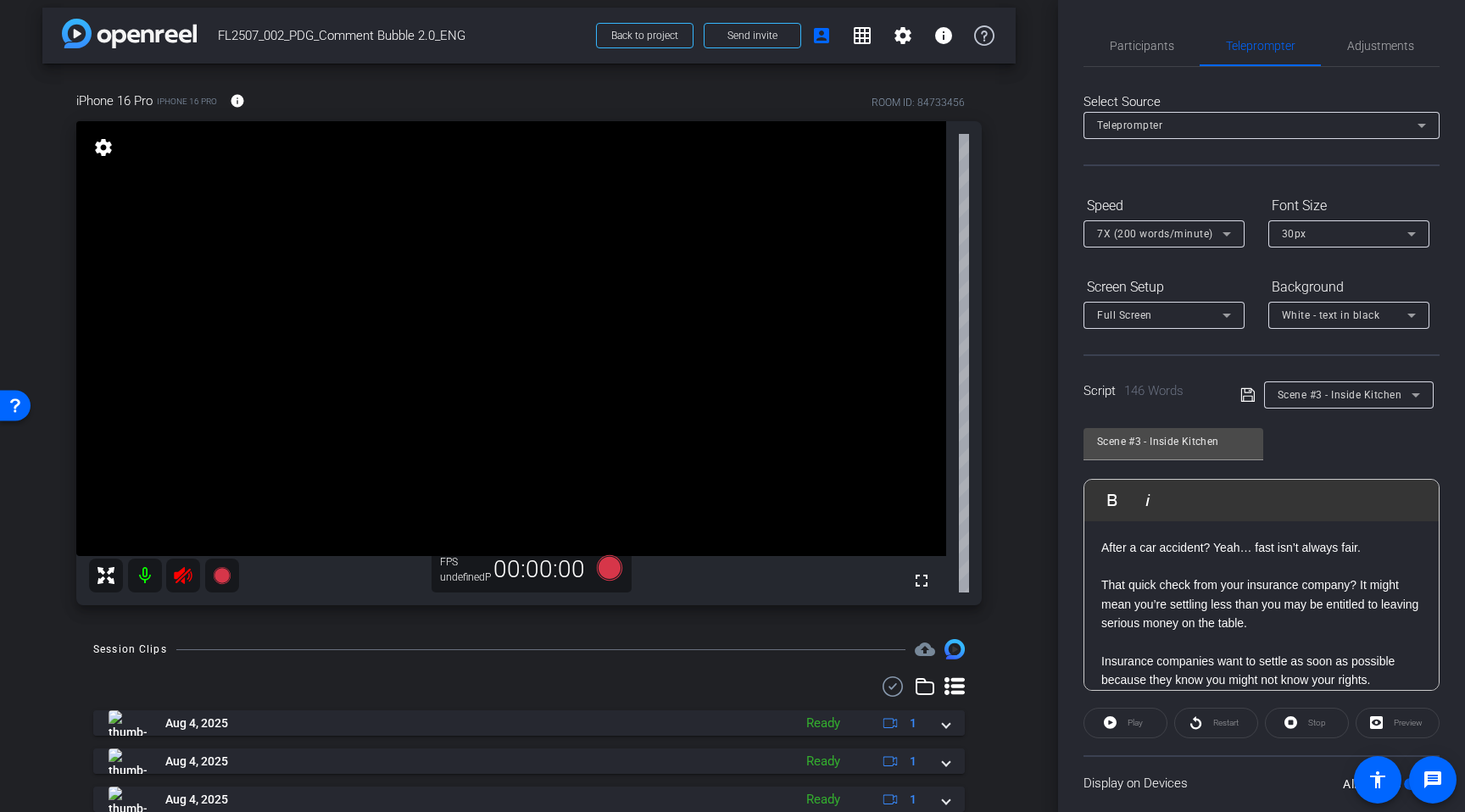 click 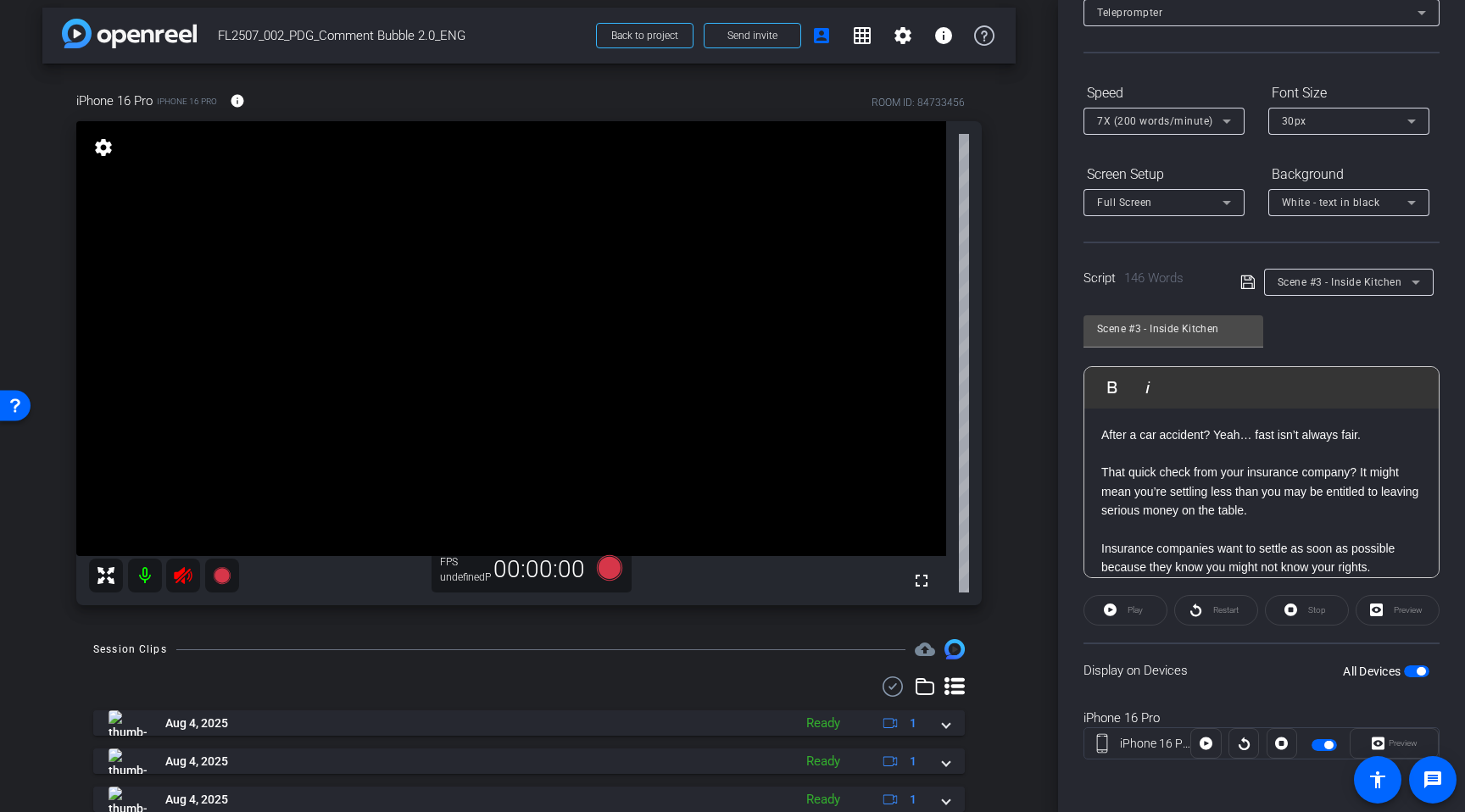 scroll, scrollTop: 114, scrollLeft: 0, axis: vertical 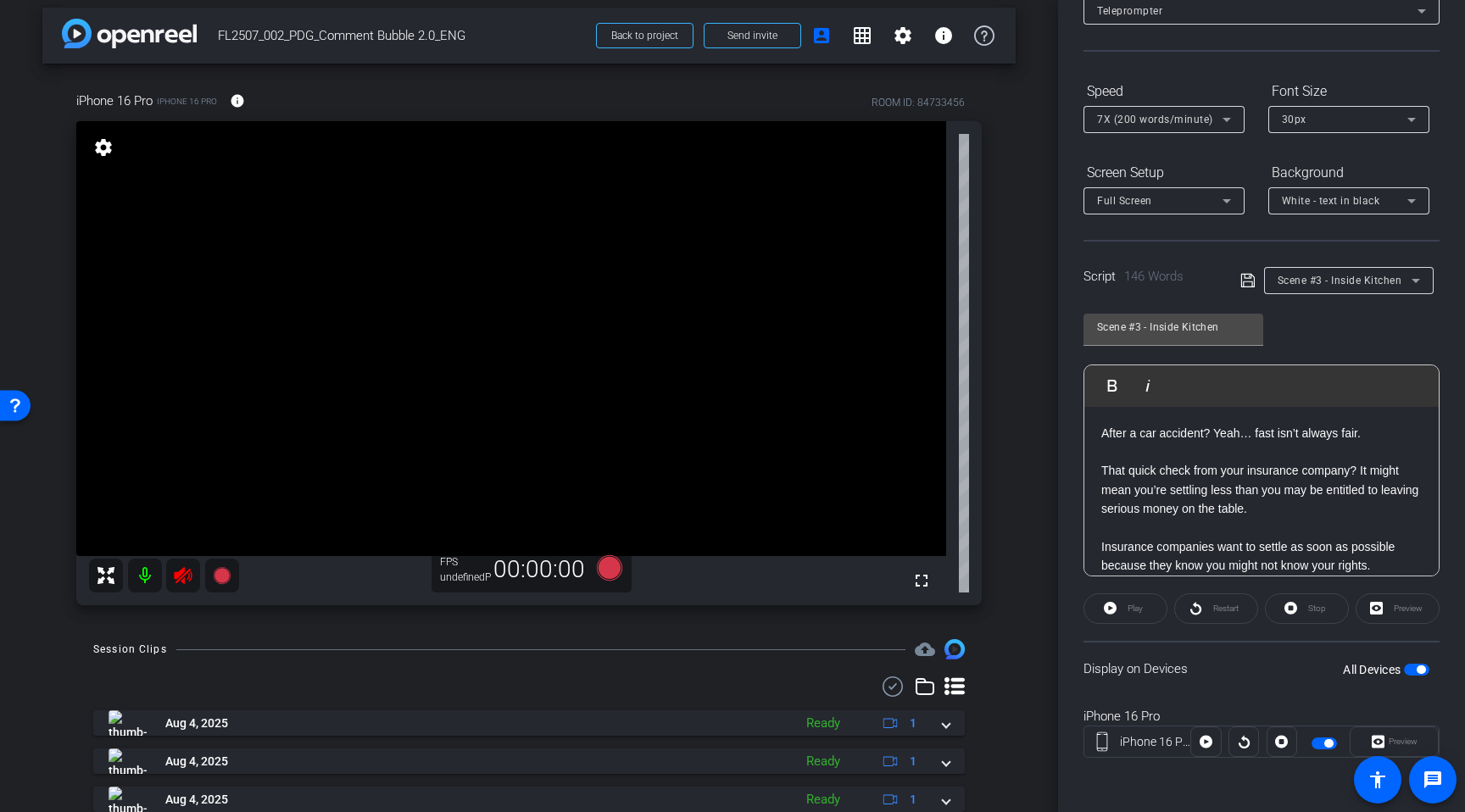 click on "Play" 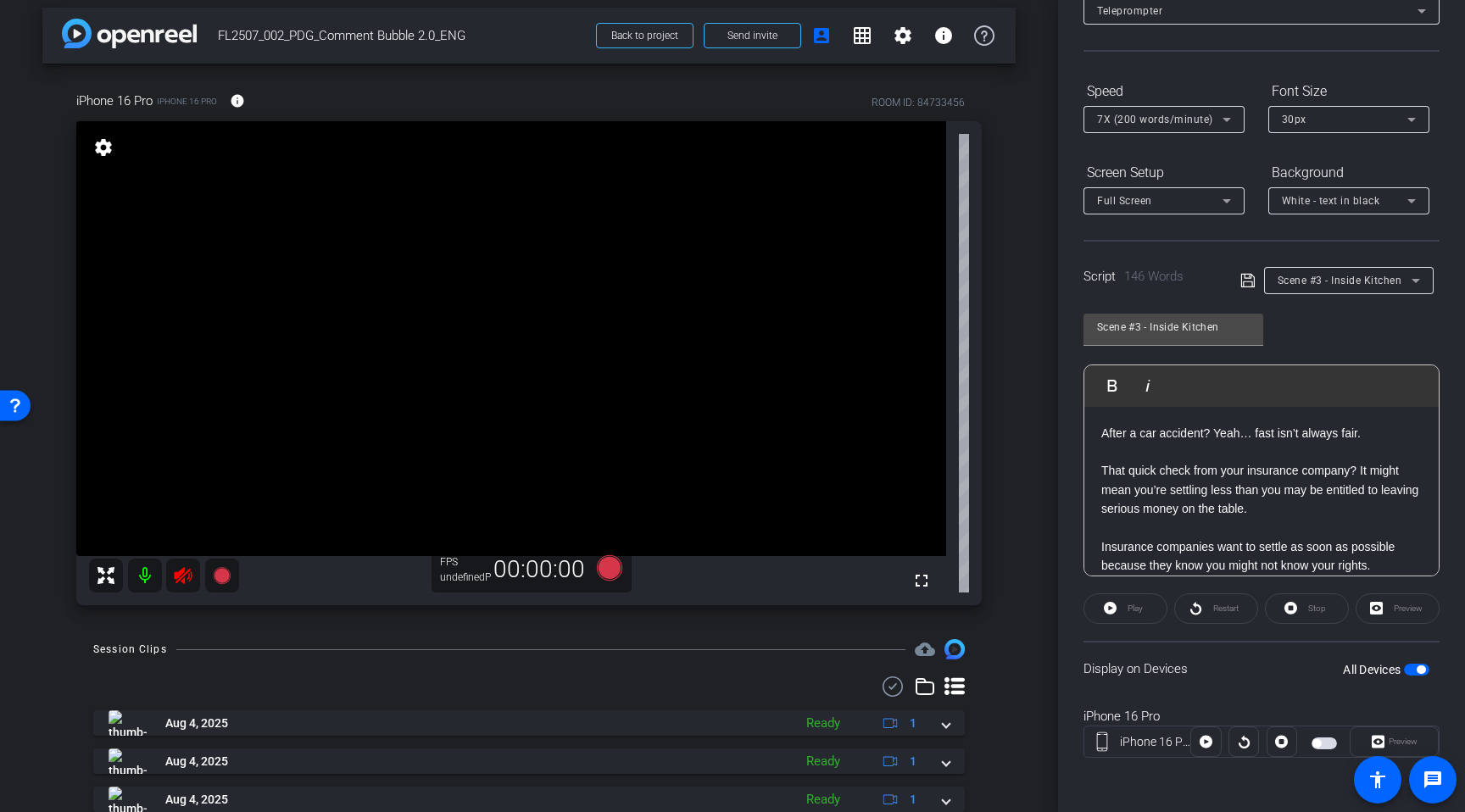 click 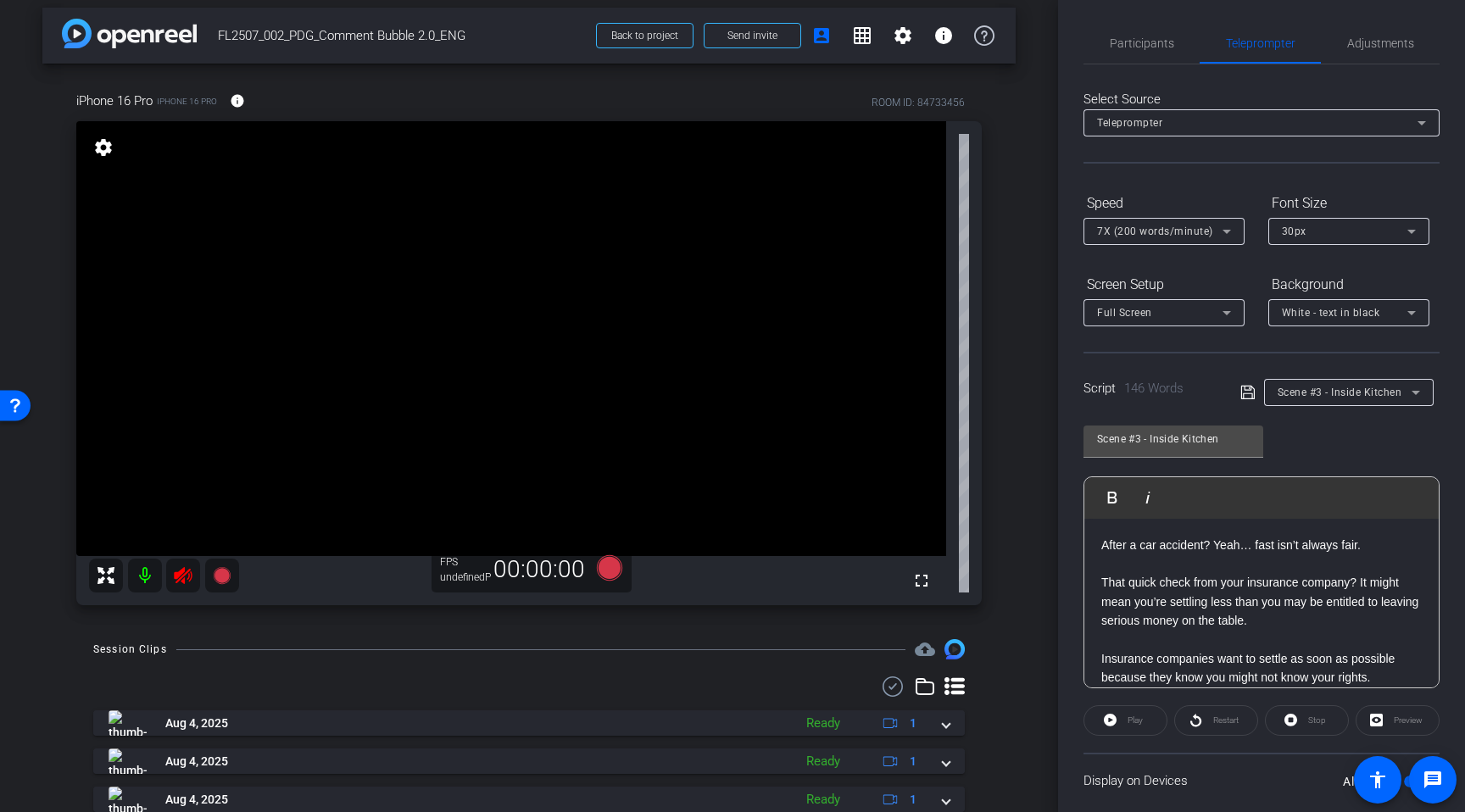 scroll, scrollTop: 0, scrollLeft: 0, axis: both 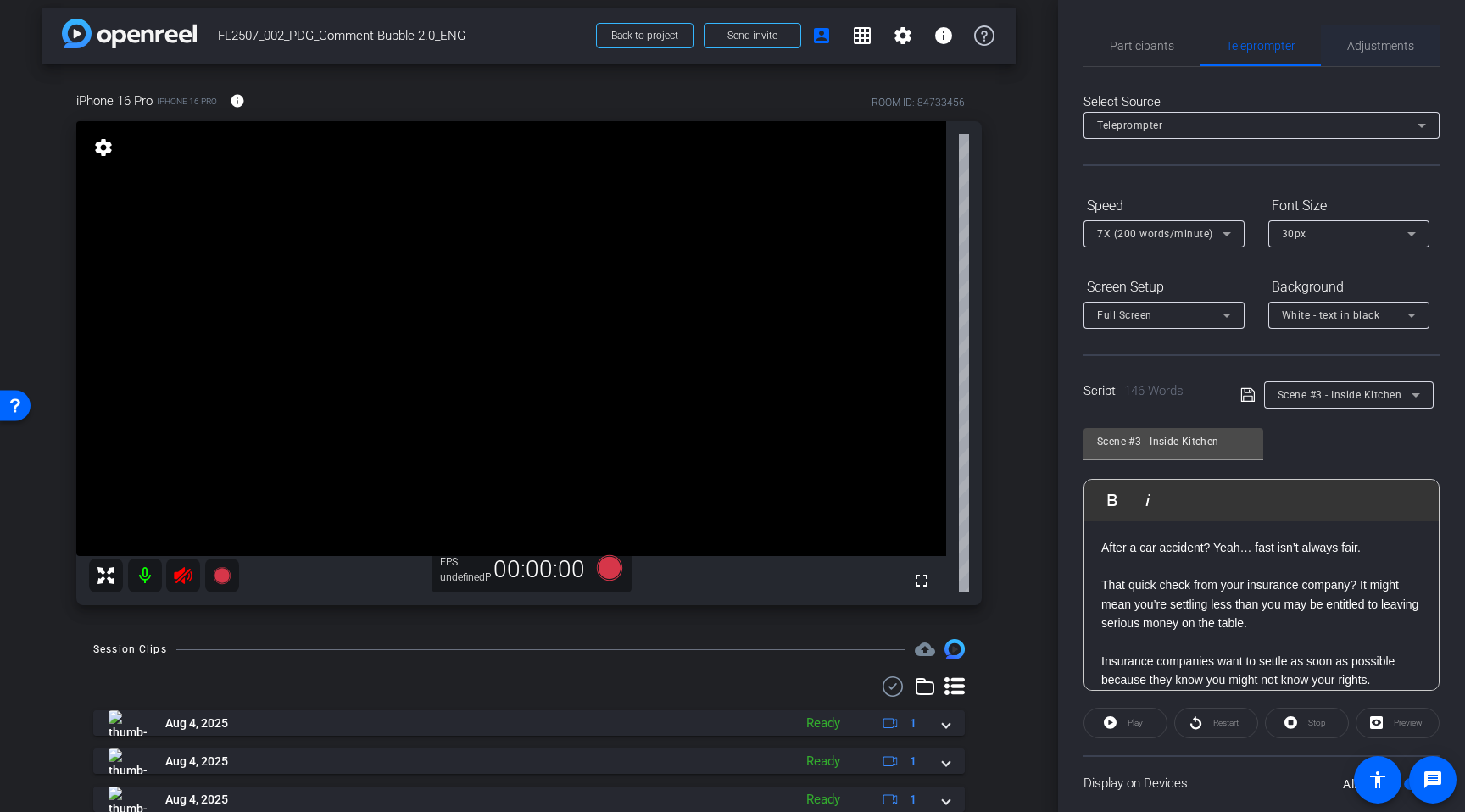 click on "Adjustments" at bounding box center (1380, 46) 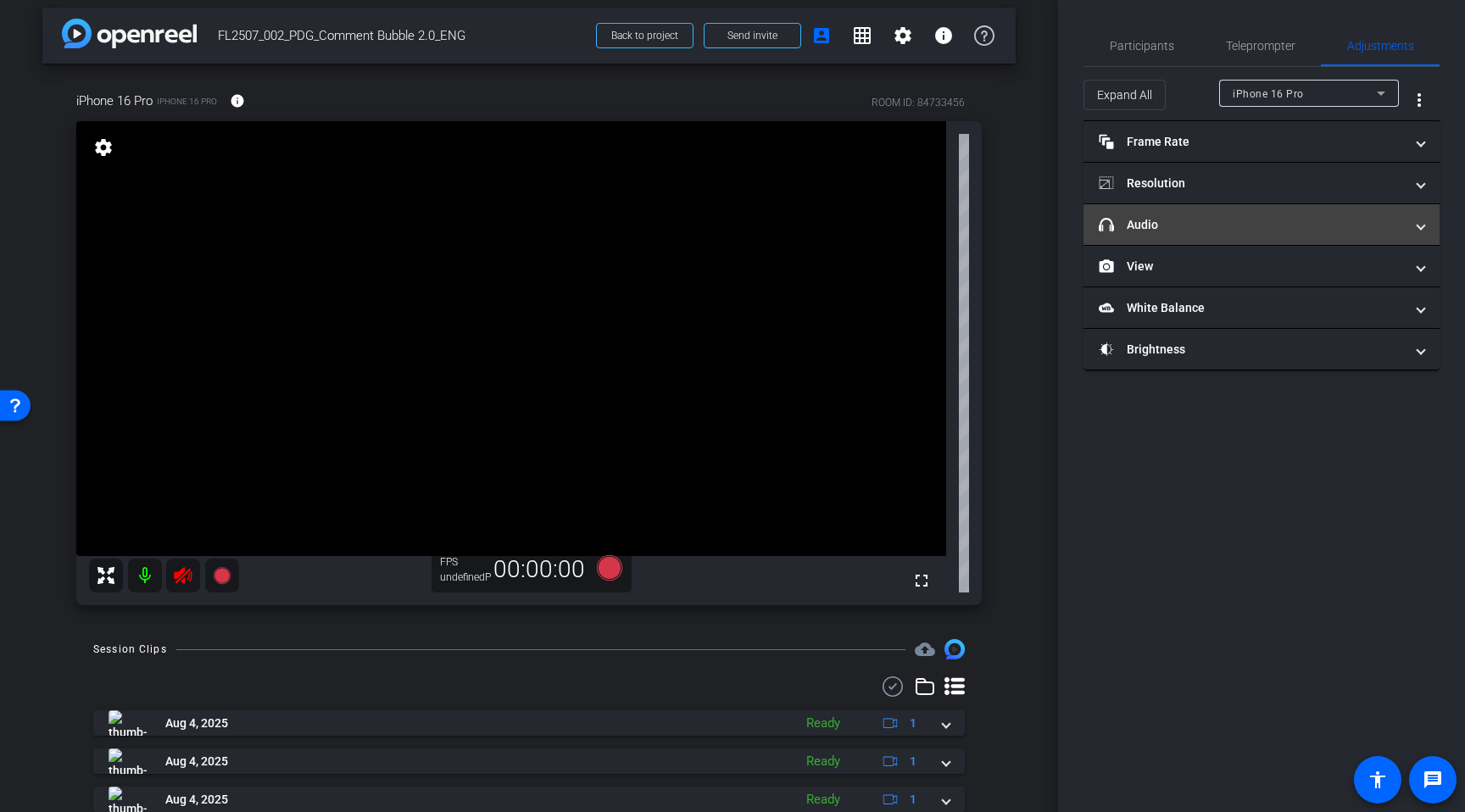 click on "headphone icon
Audio" at bounding box center [1251, 225] 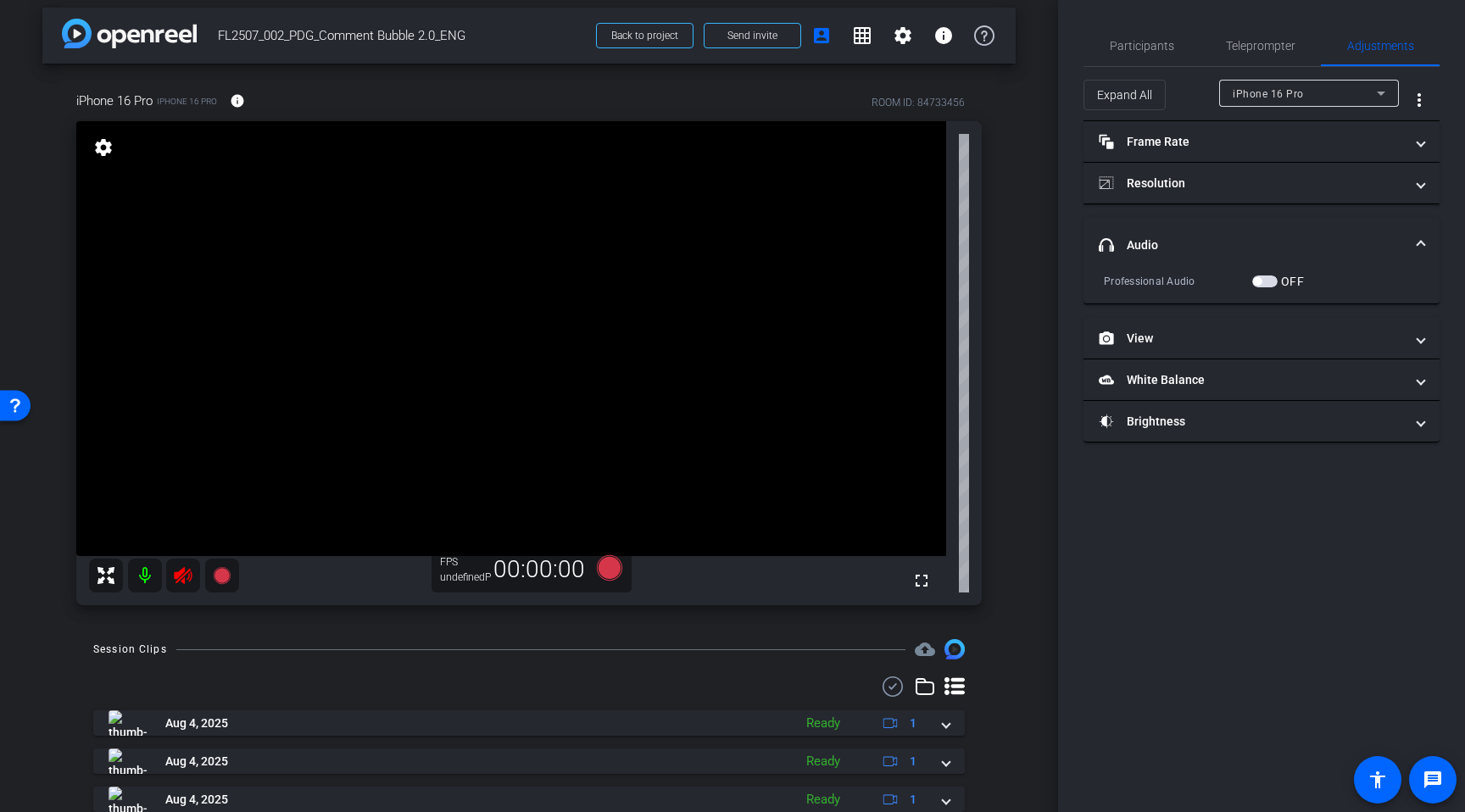 click at bounding box center [1265, 281] 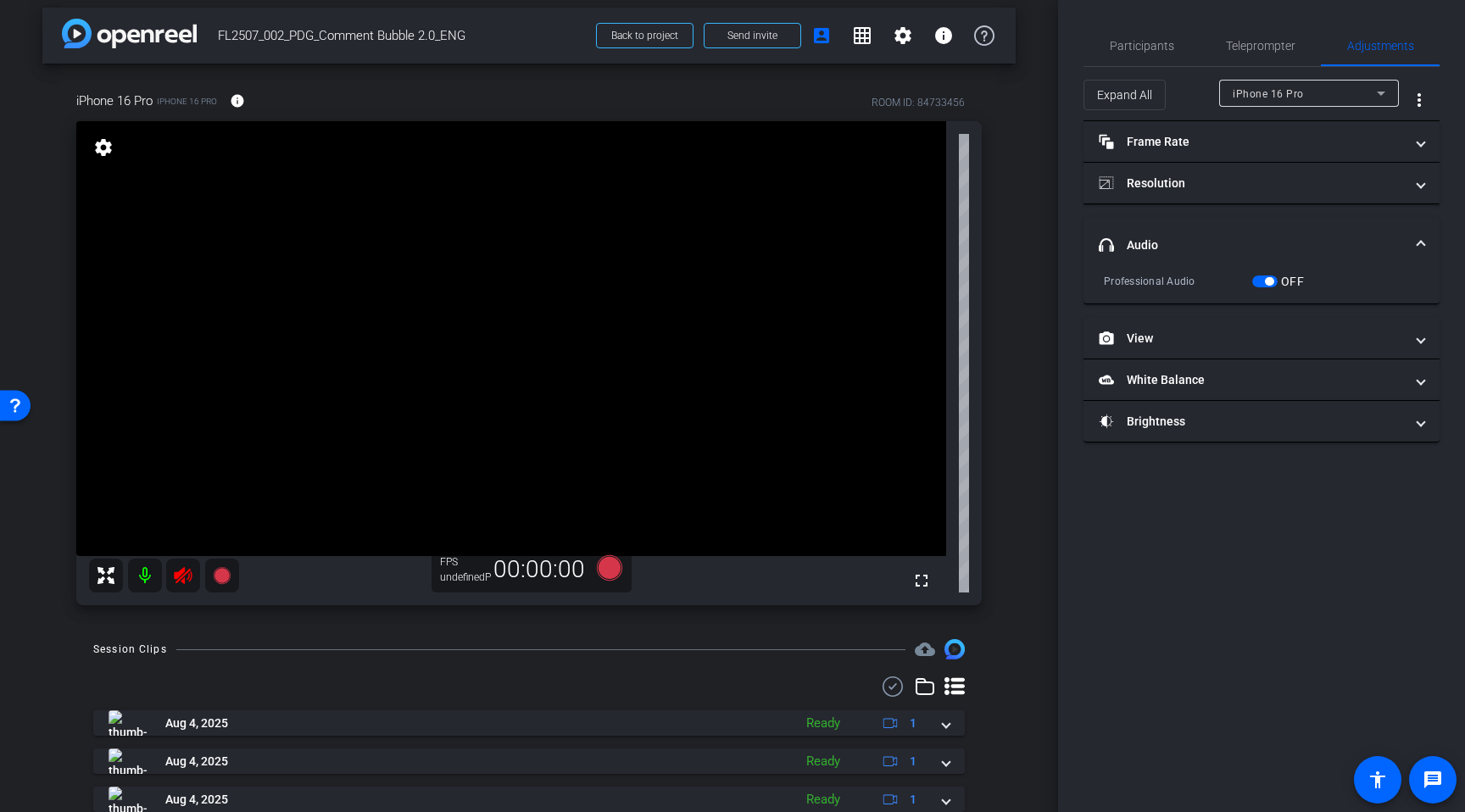 click 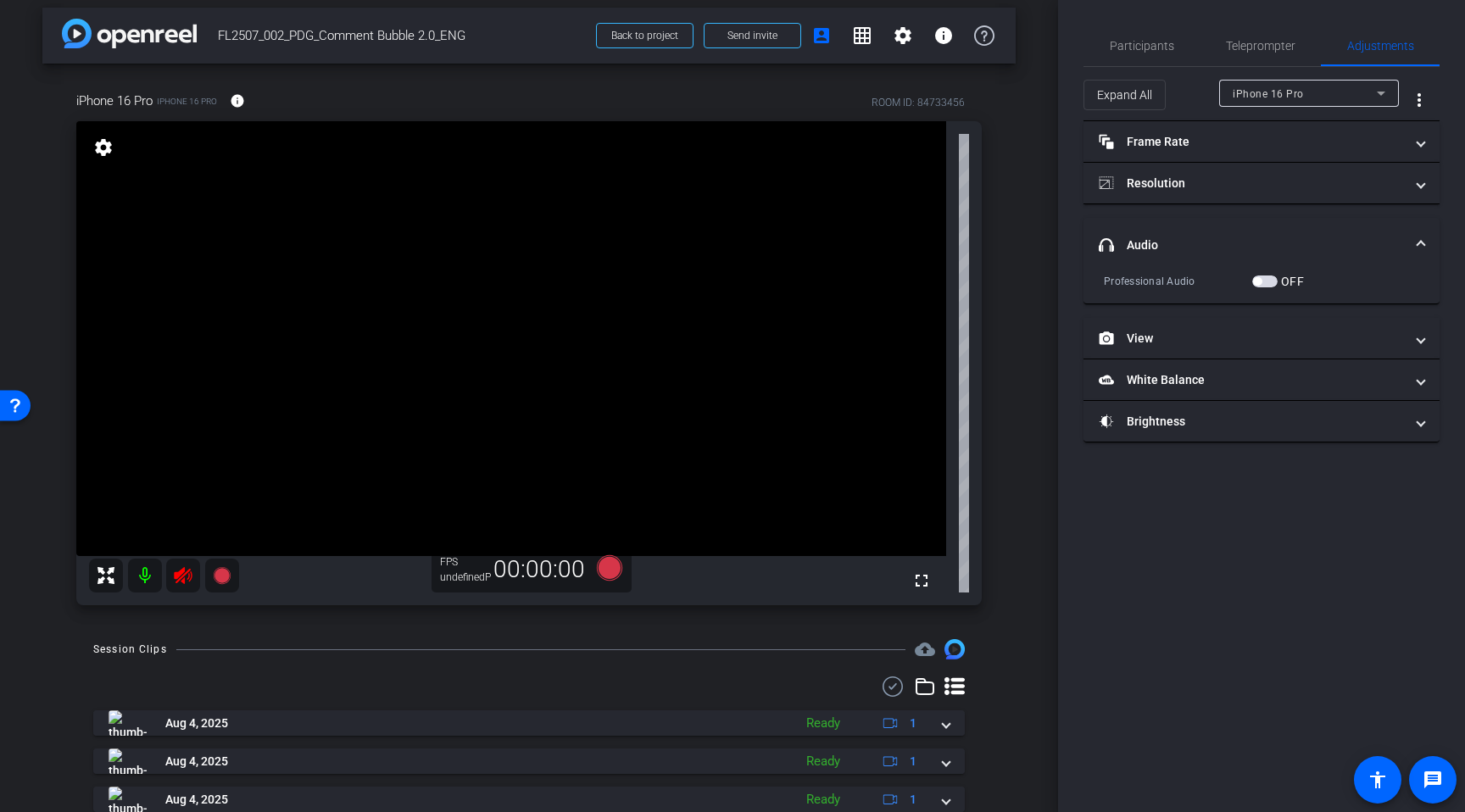 click on "iPhone 16 Pro" at bounding box center (1305, 93) 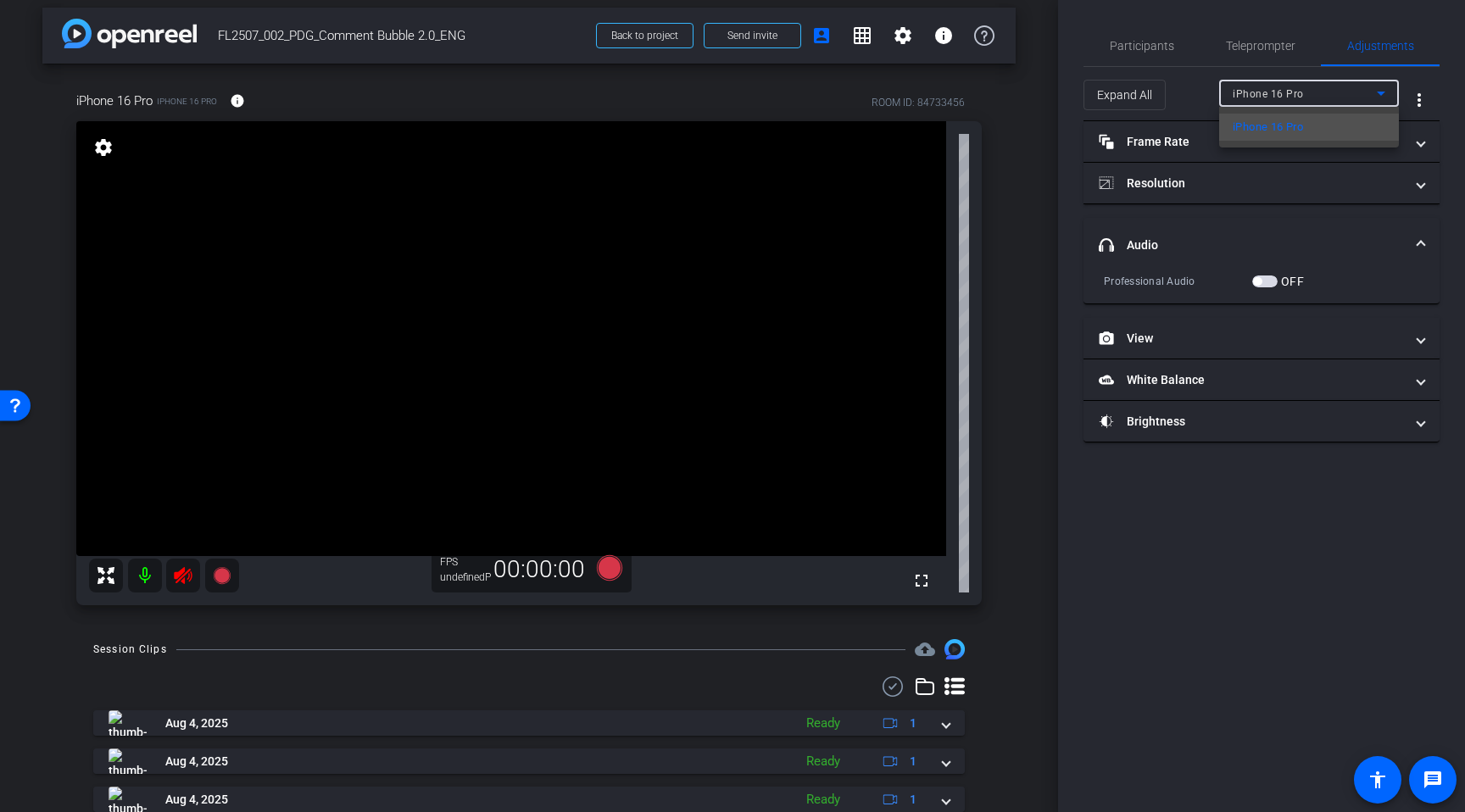 click at bounding box center [732, 406] 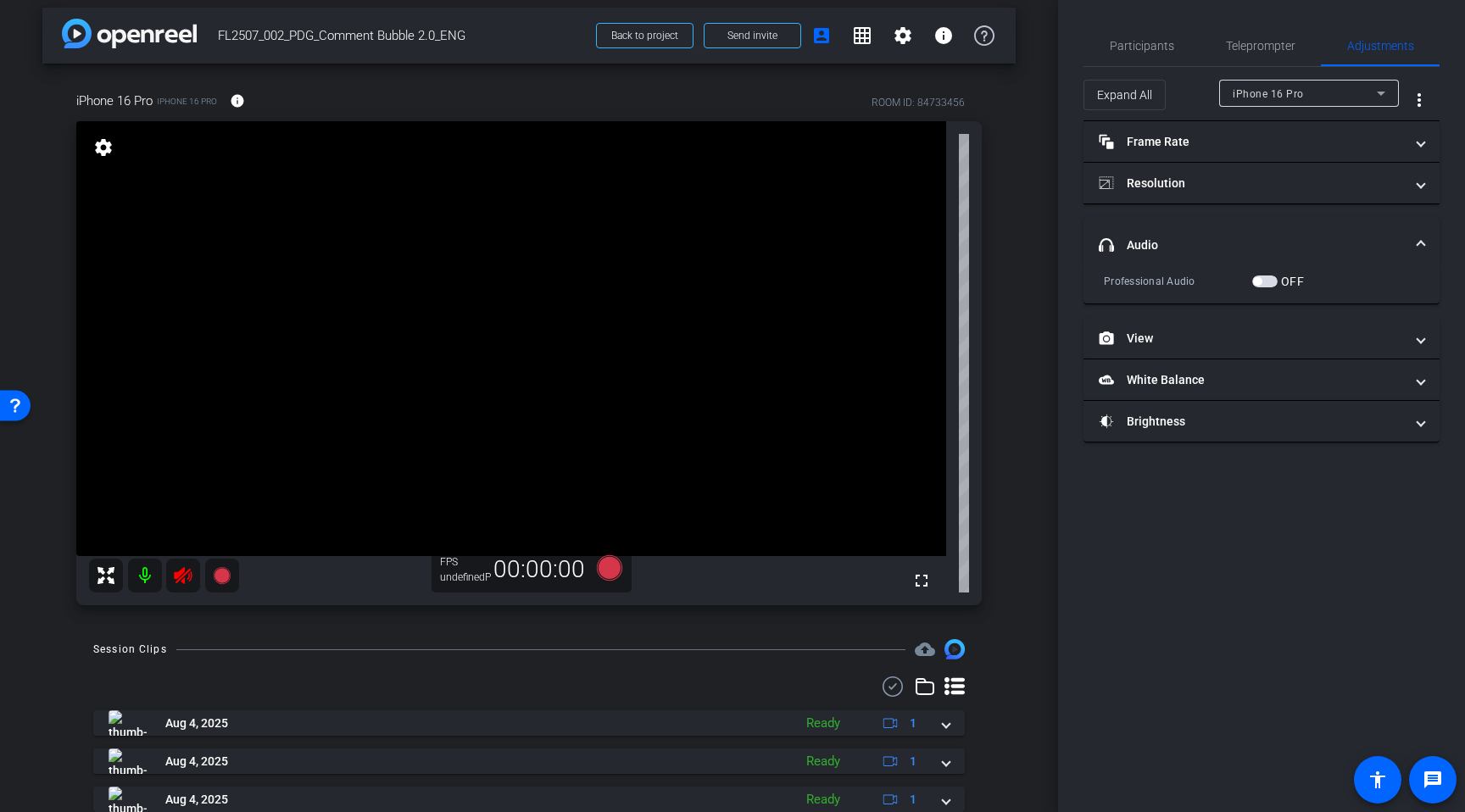 click at bounding box center [1257, 281] 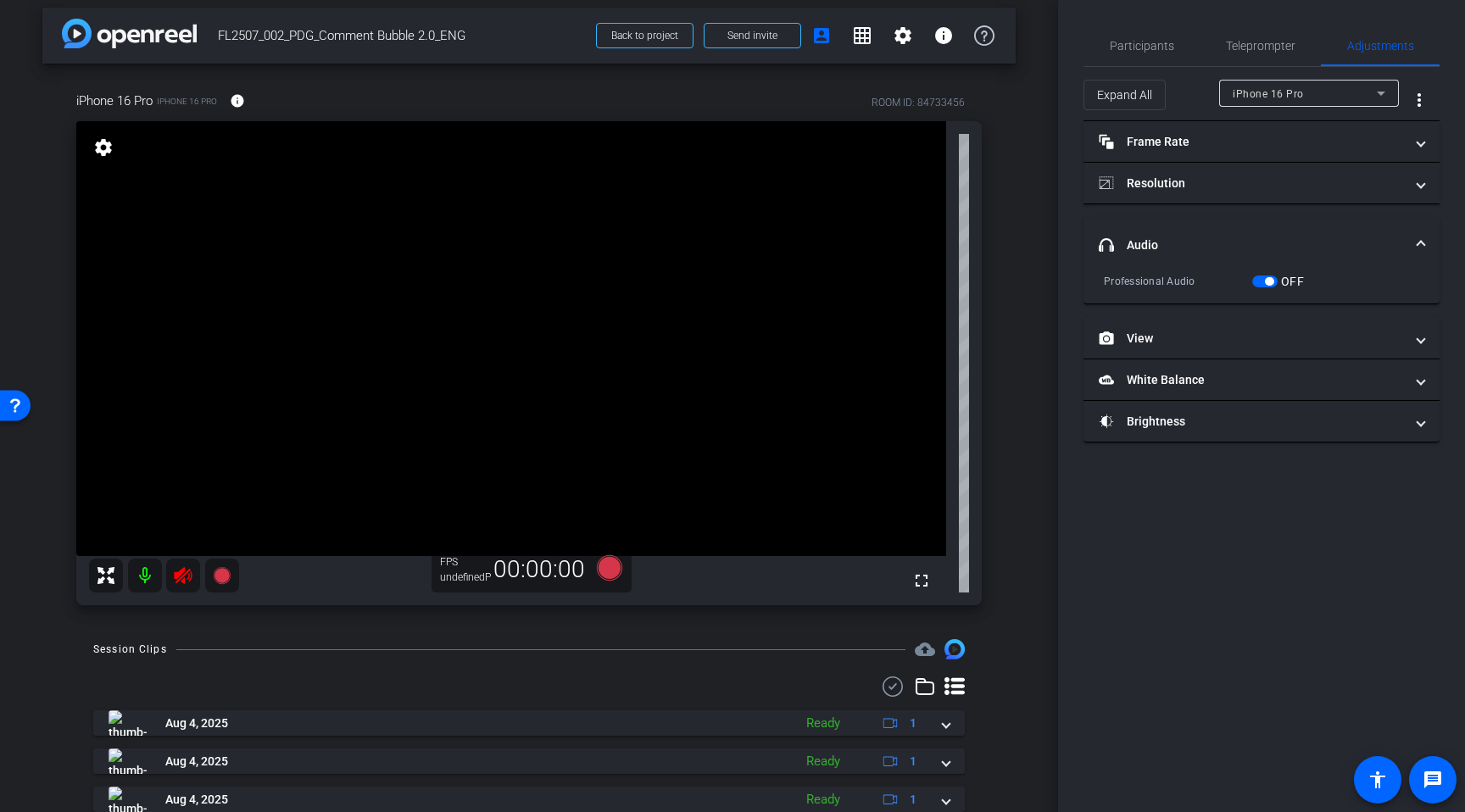 click at bounding box center (1269, 281) 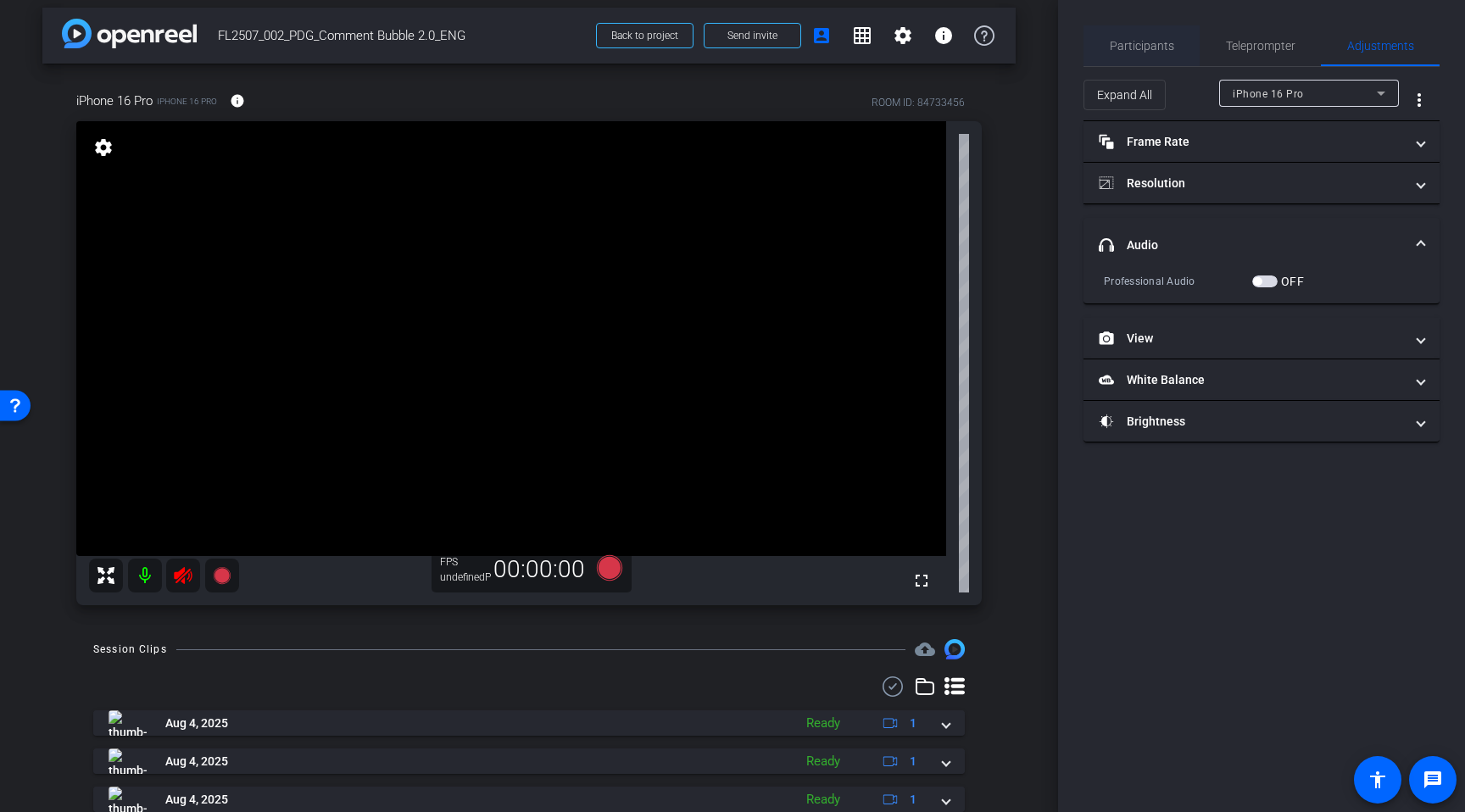click on "Participants" at bounding box center (1142, 46) 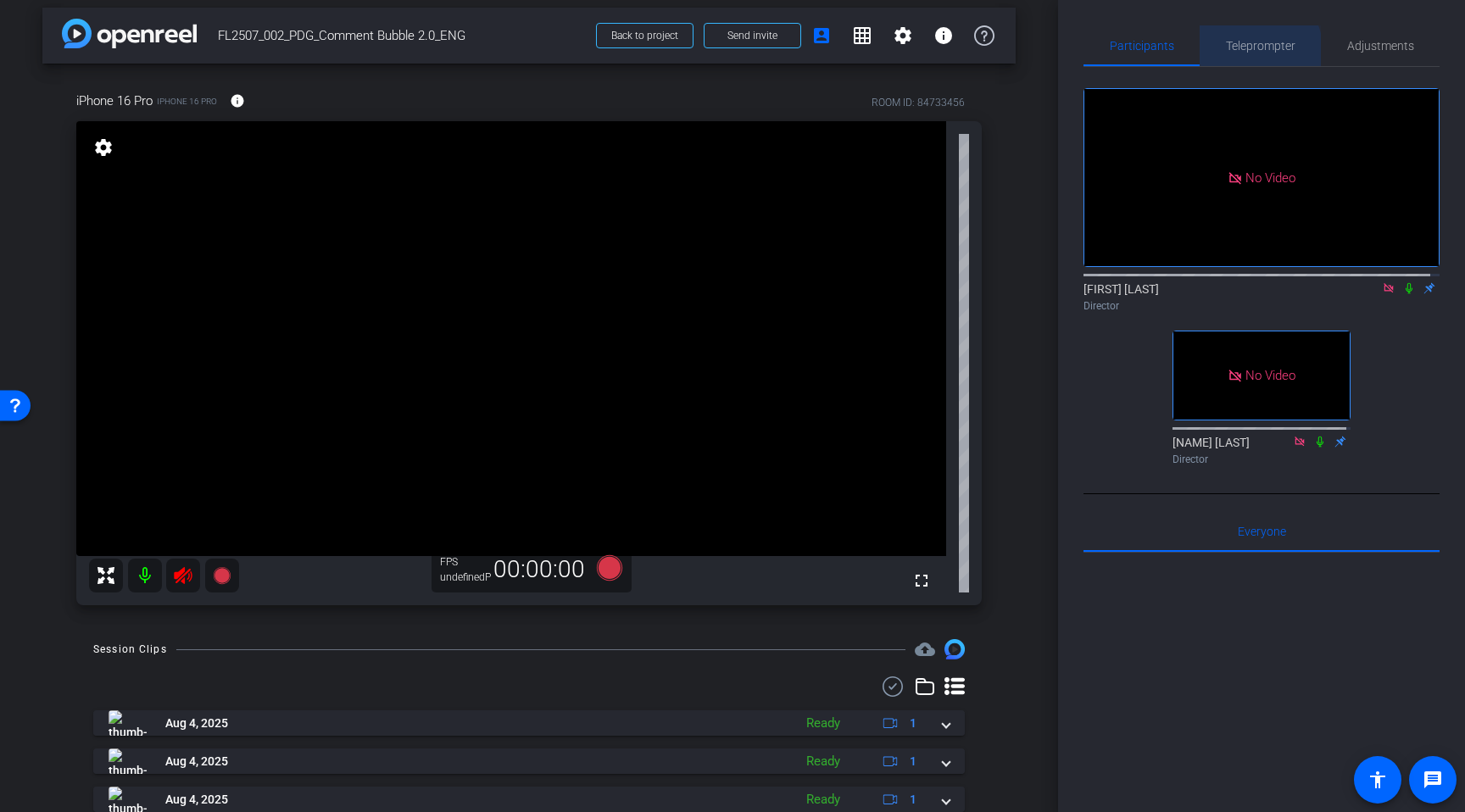 click on "Teleprompter" at bounding box center (1261, 46) 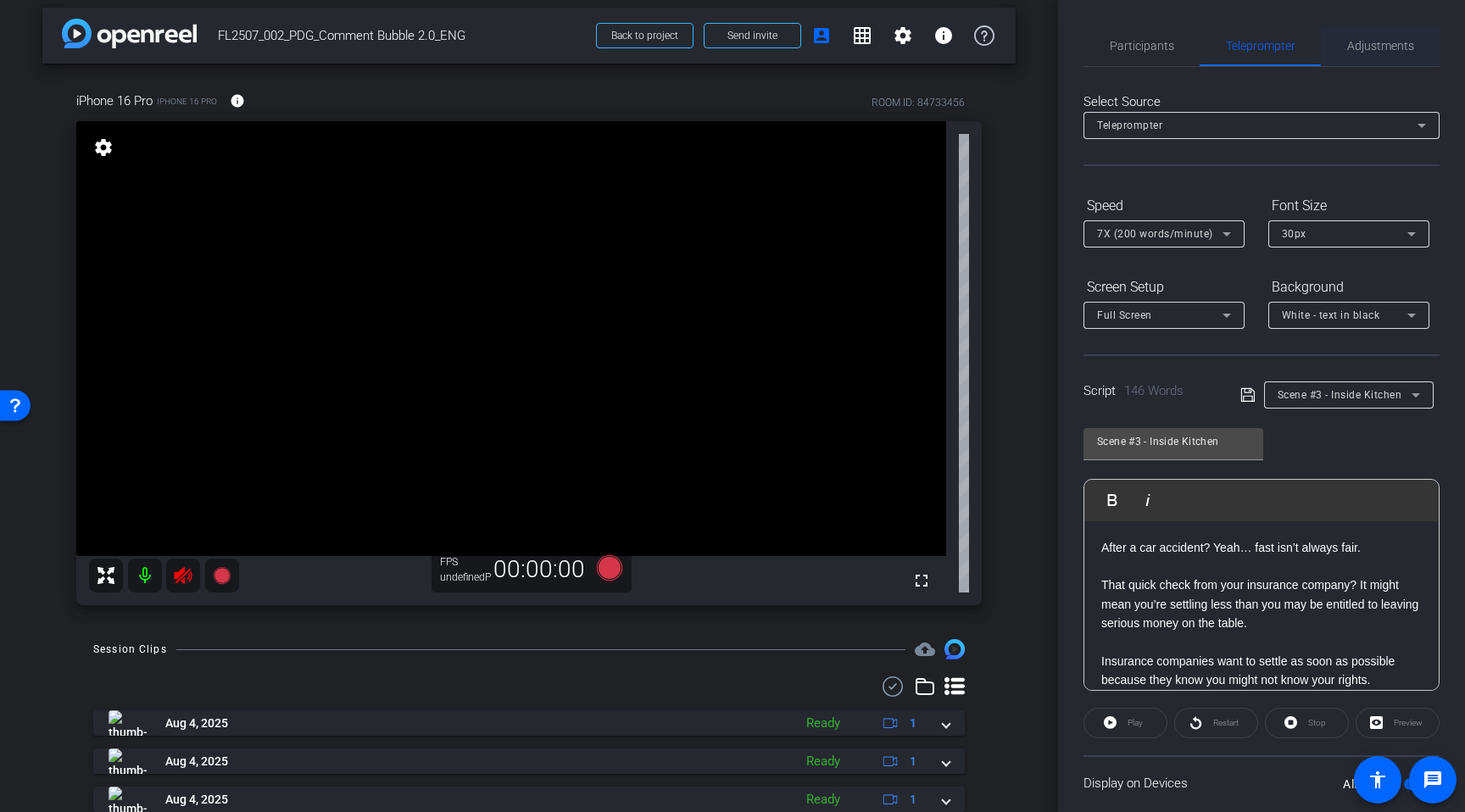 click on "Adjustments" at bounding box center (1380, 46) 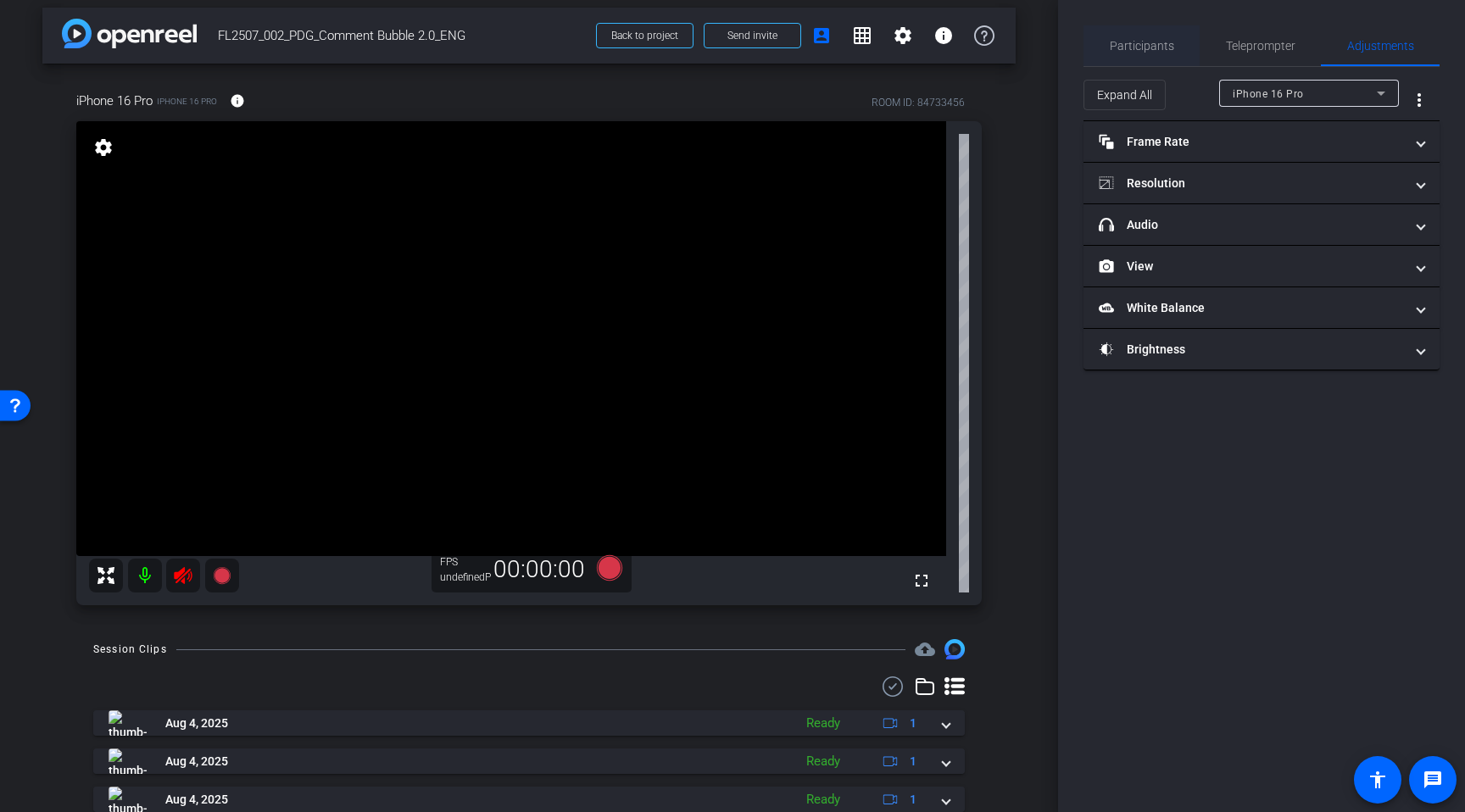 click on "Participants" at bounding box center (1142, 46) 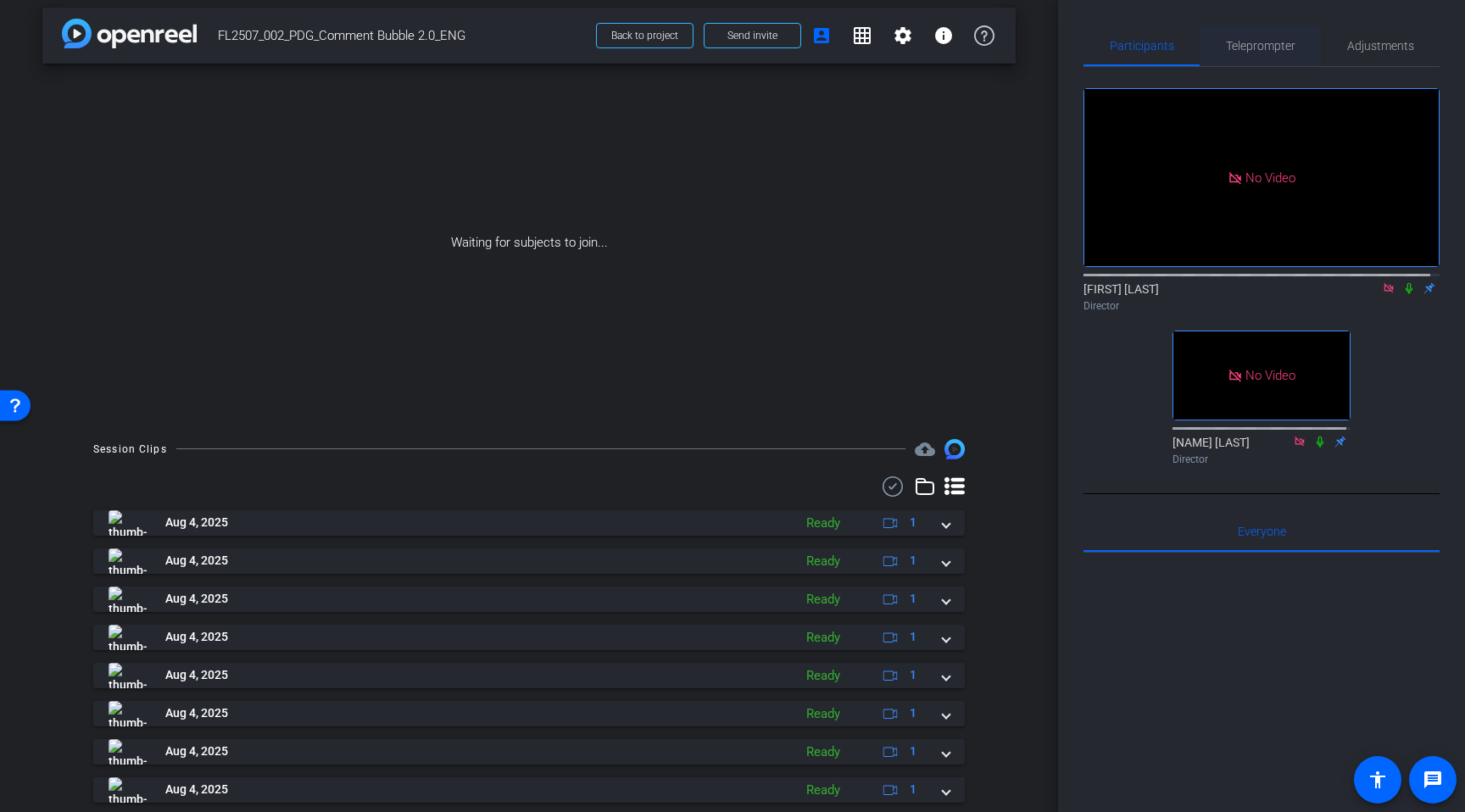 click on "Teleprompter" at bounding box center (1261, 46) 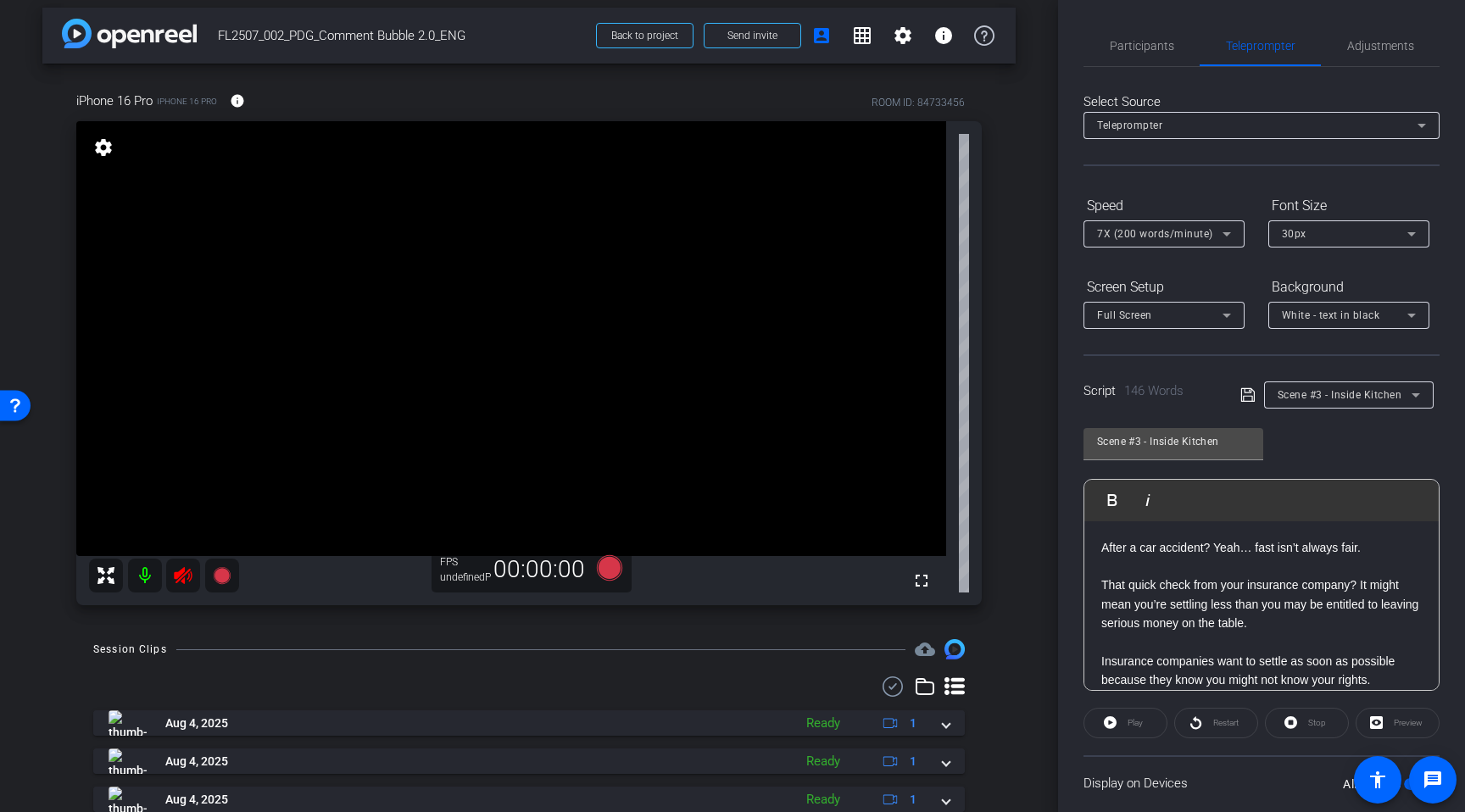 click 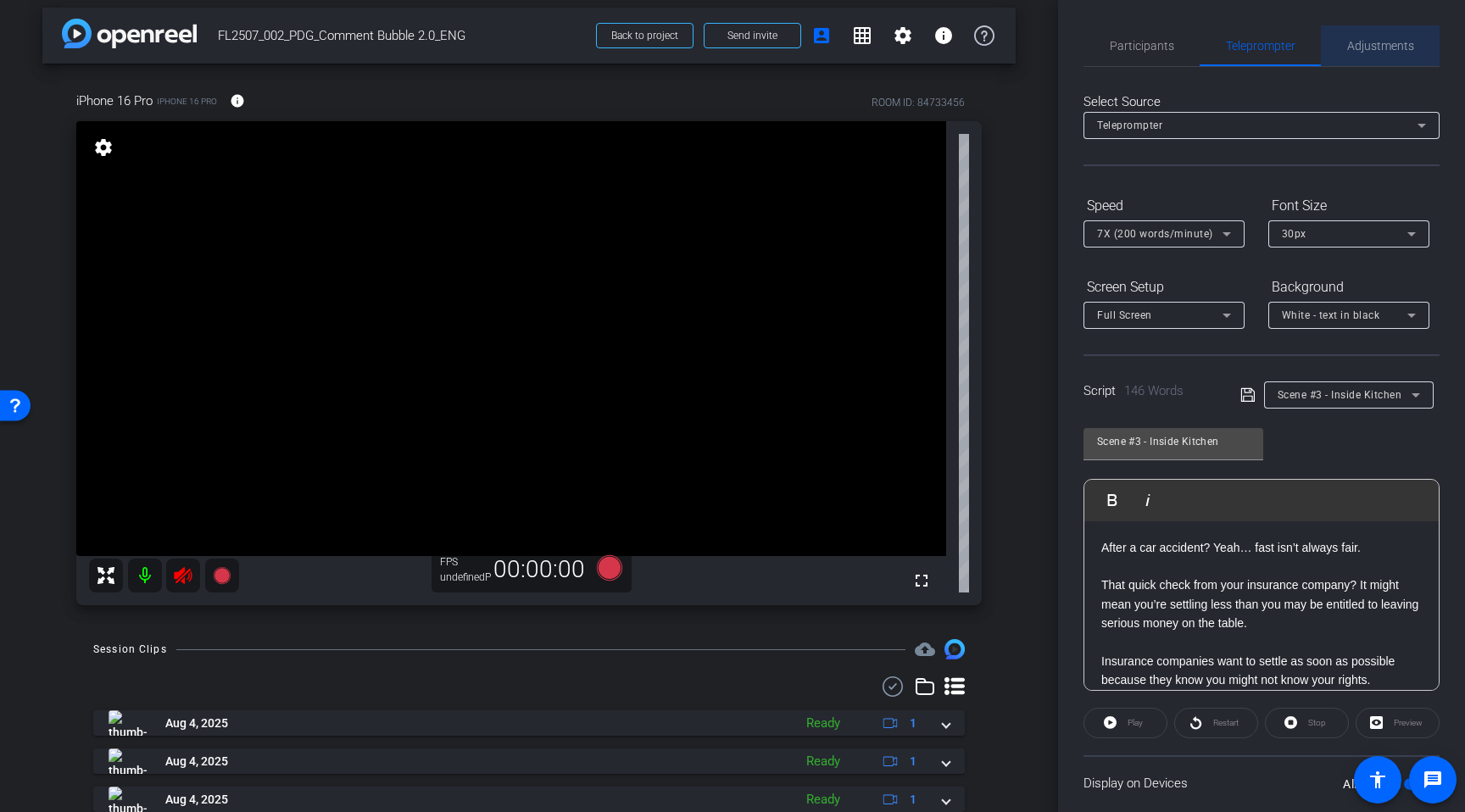 click on "Adjustments" at bounding box center (1380, 46) 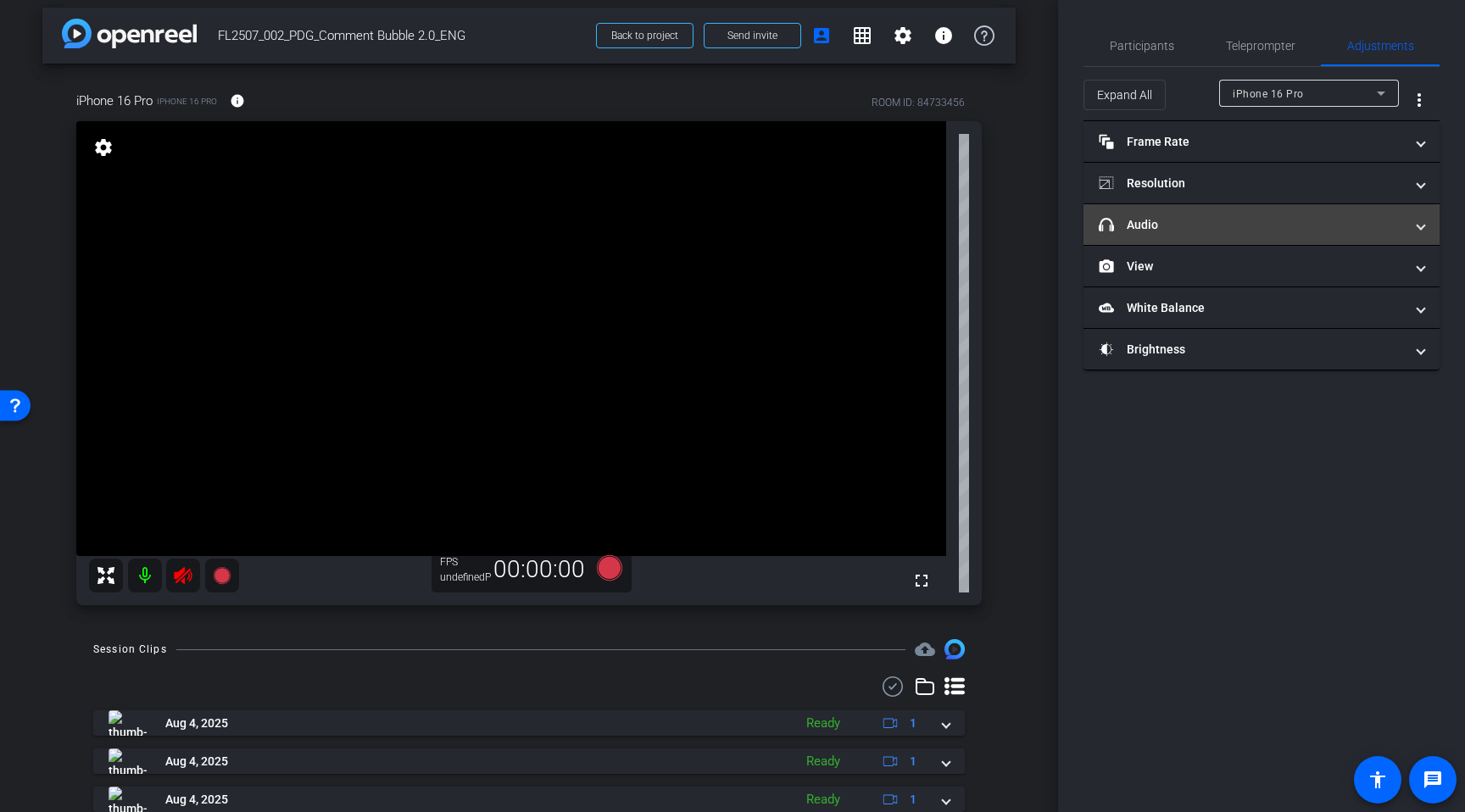click on "headphone icon
Audio" at bounding box center [1251, 225] 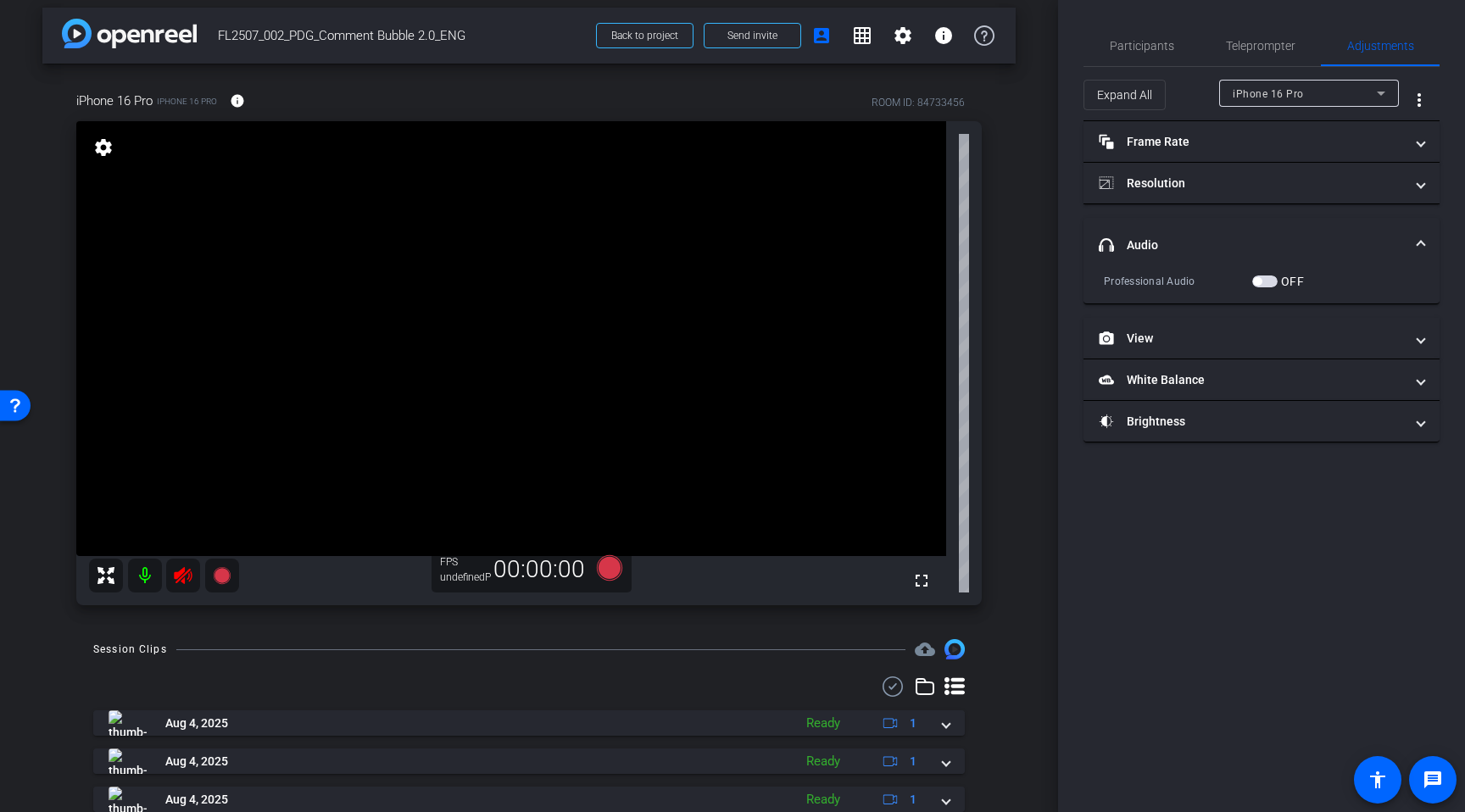 click at bounding box center (1265, 281) 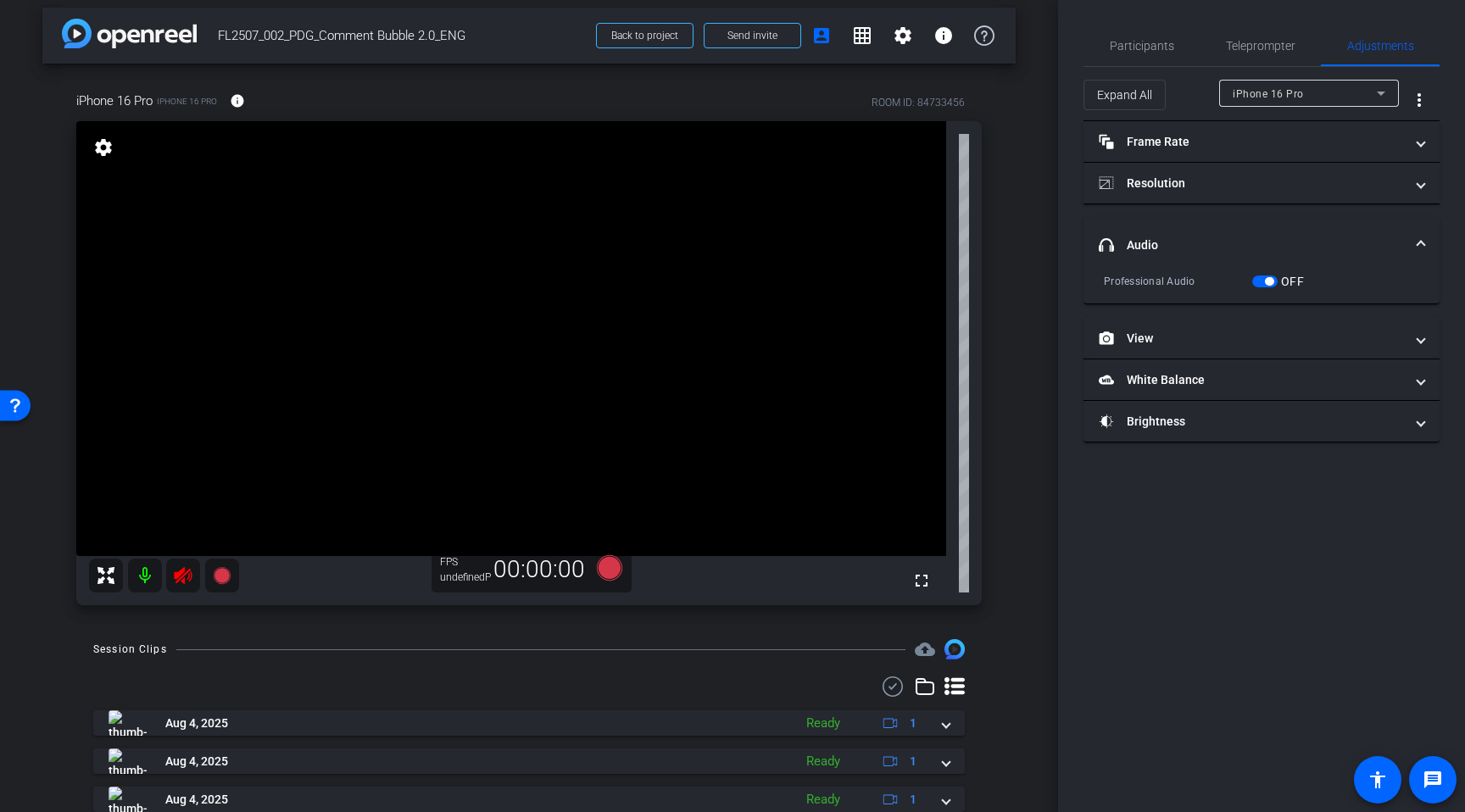 click at bounding box center (164, 576) 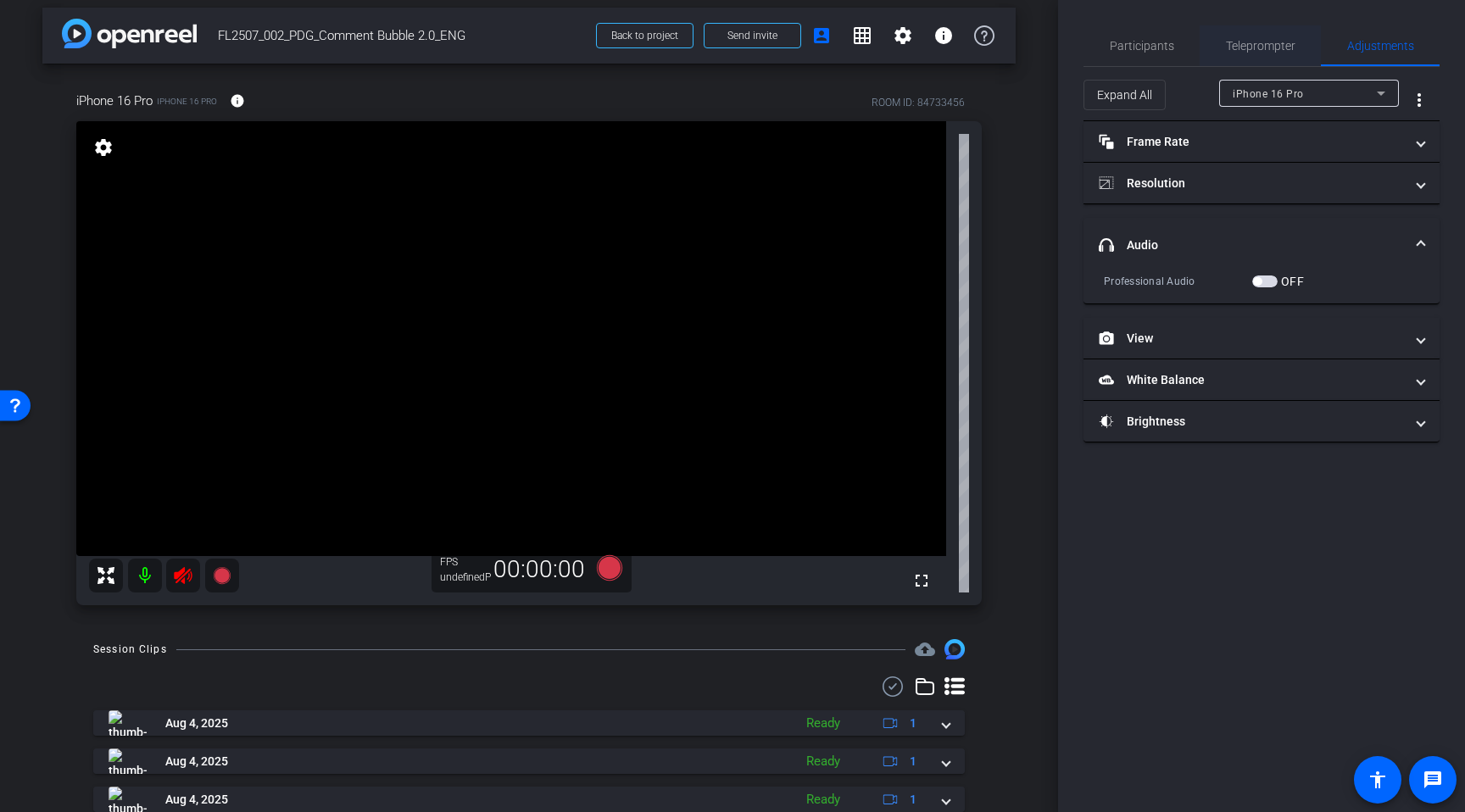 click on "Teleprompter" at bounding box center [1261, 46] 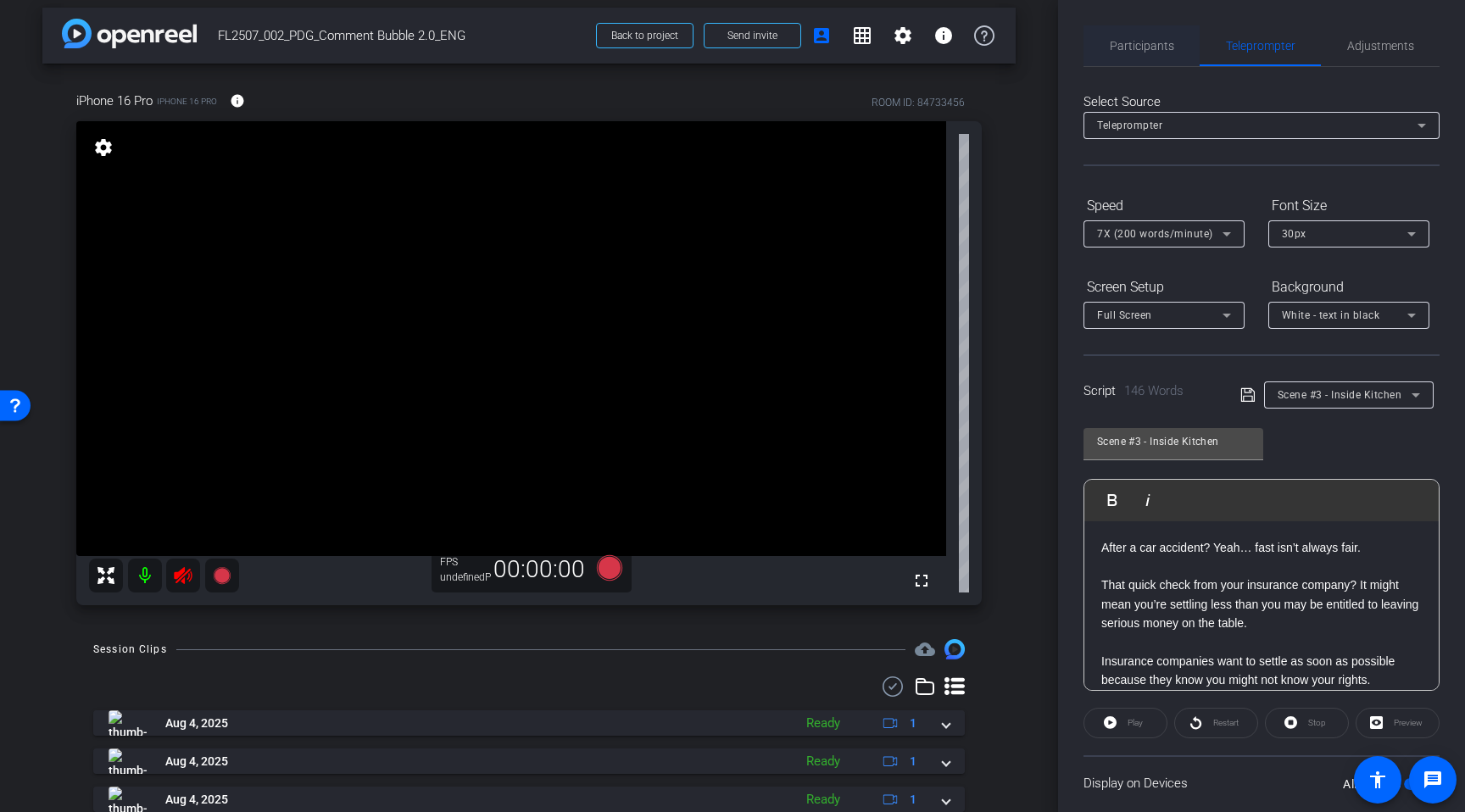 click on "Participants" at bounding box center (1142, 46) 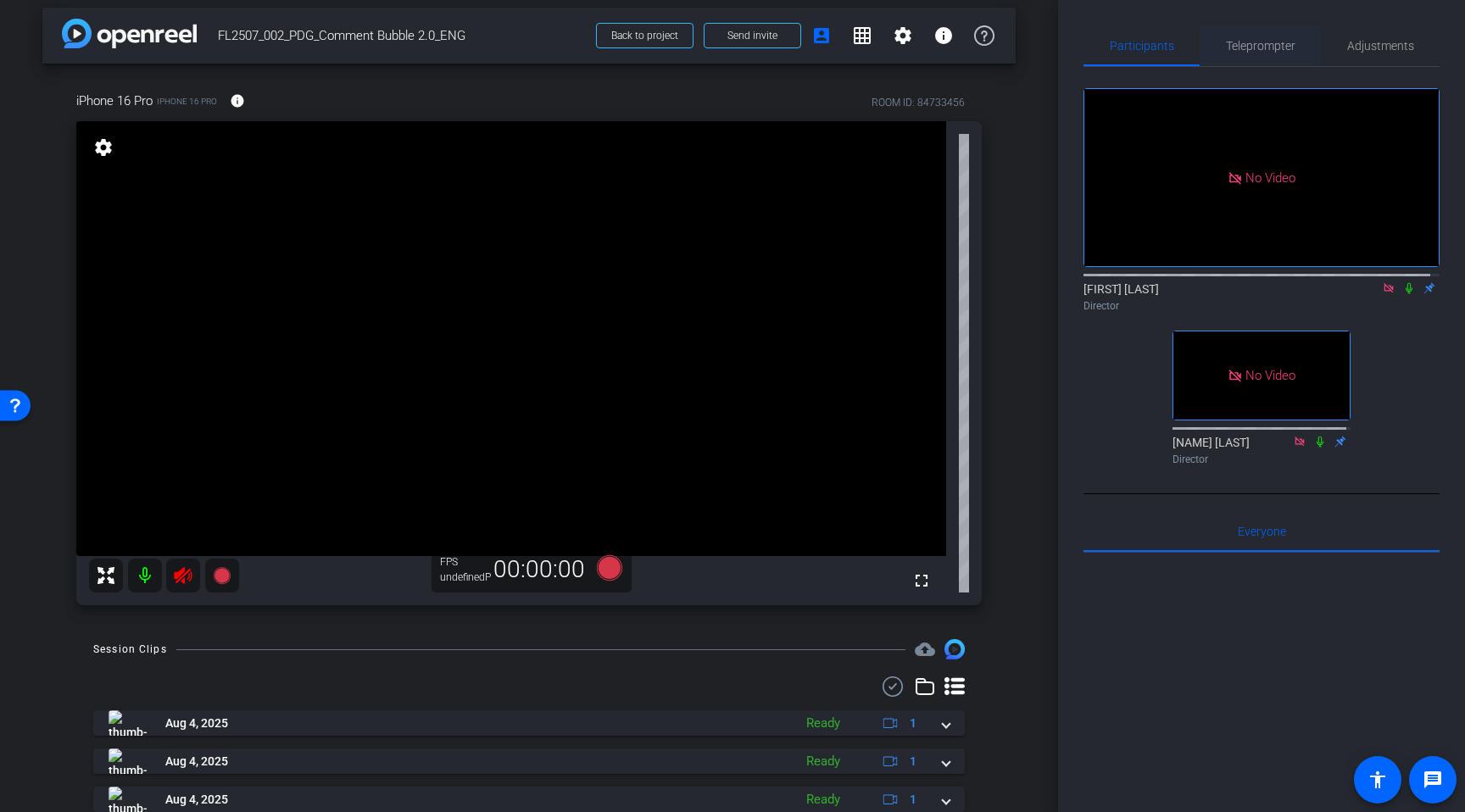 click on "Teleprompter" at bounding box center (1261, 46) 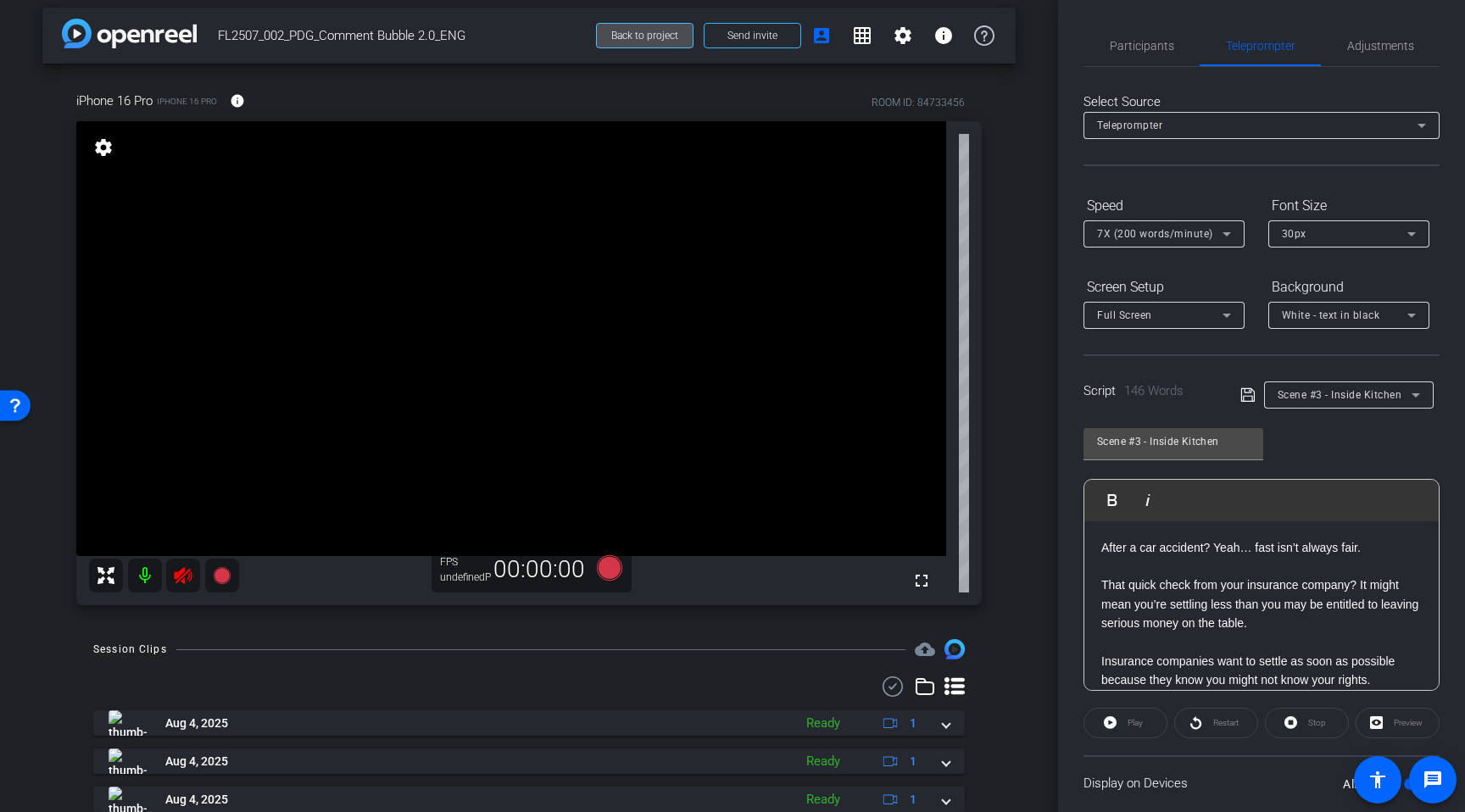 click at bounding box center [644, 36] 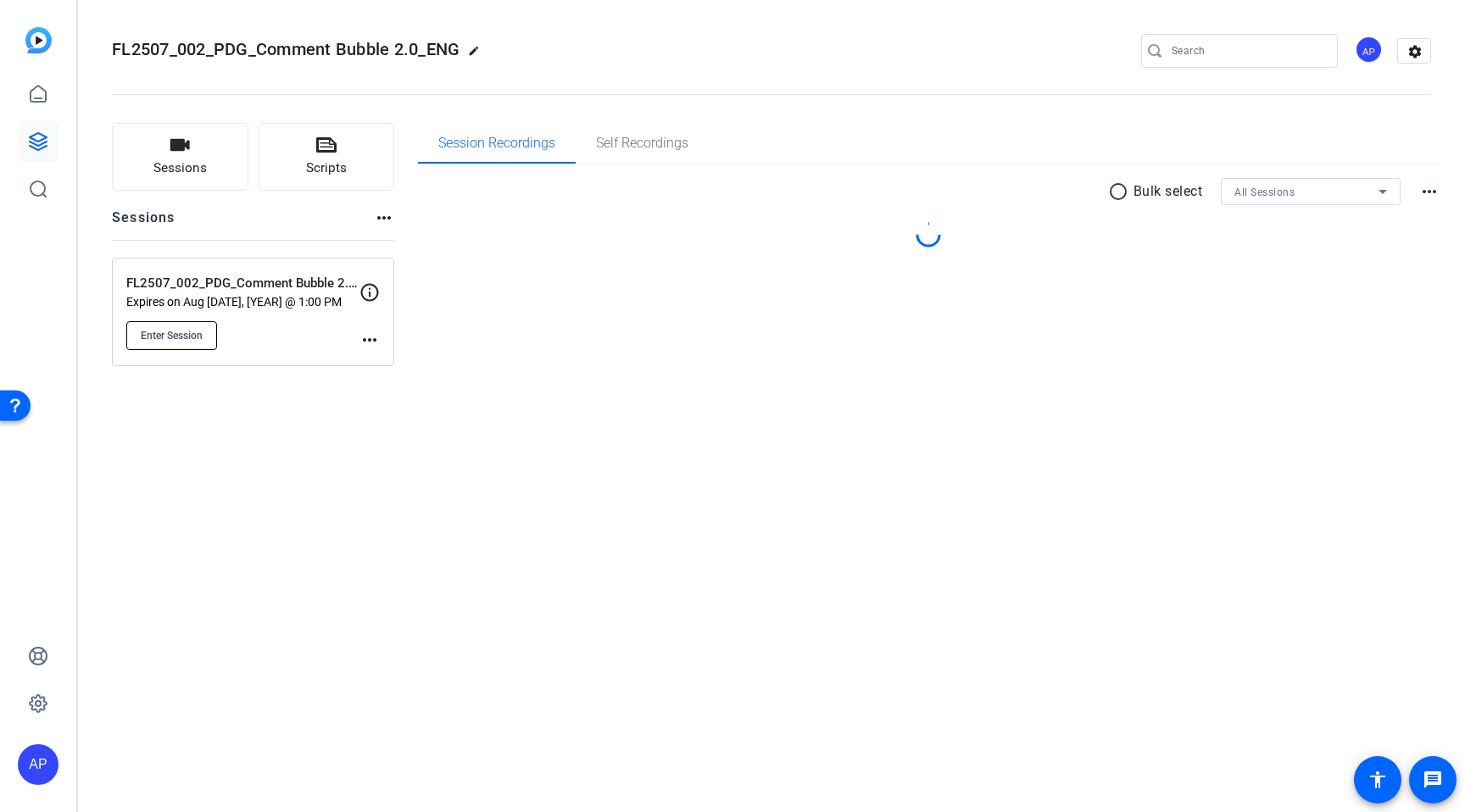 click on "Enter Session" 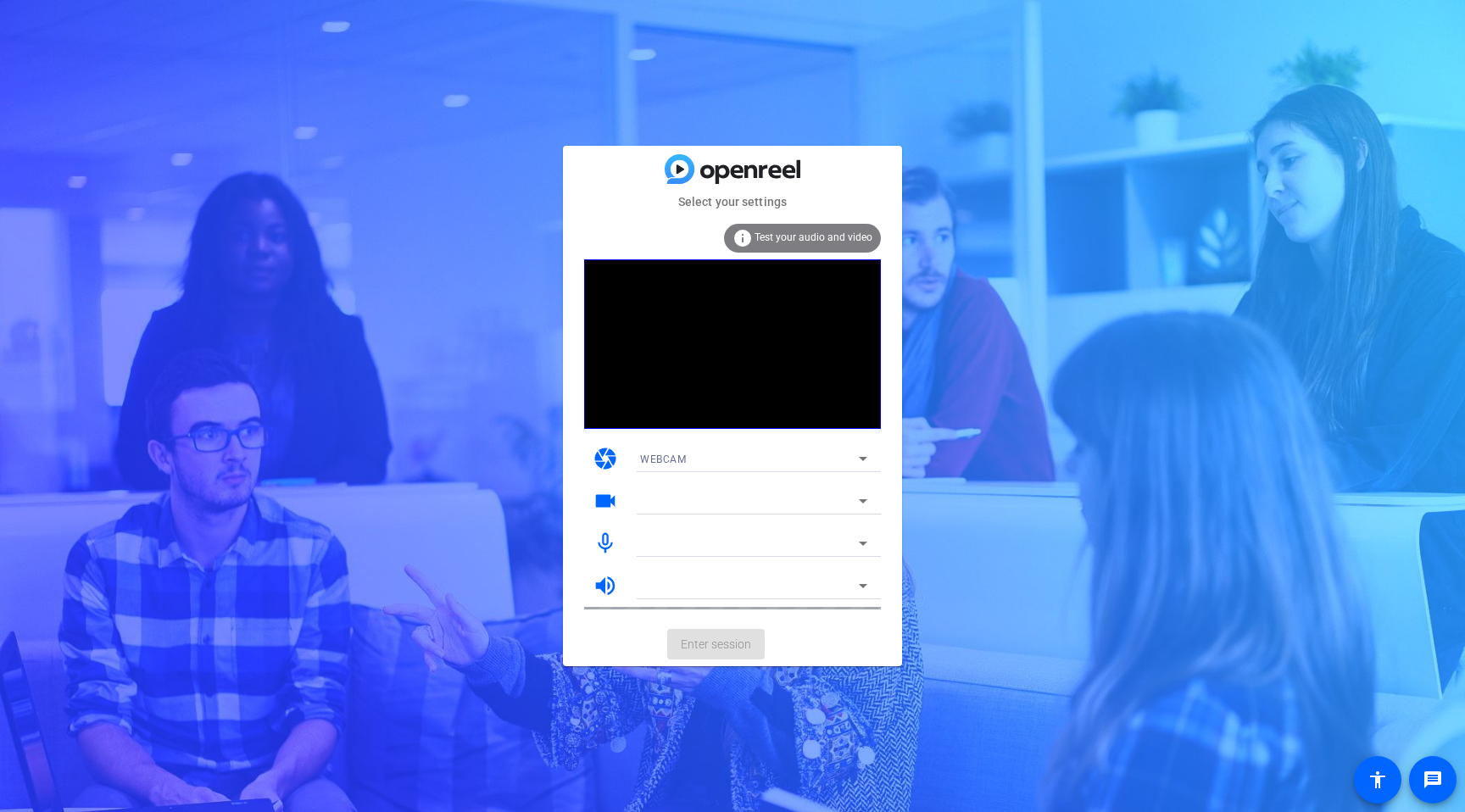 scroll, scrollTop: 0, scrollLeft: 0, axis: both 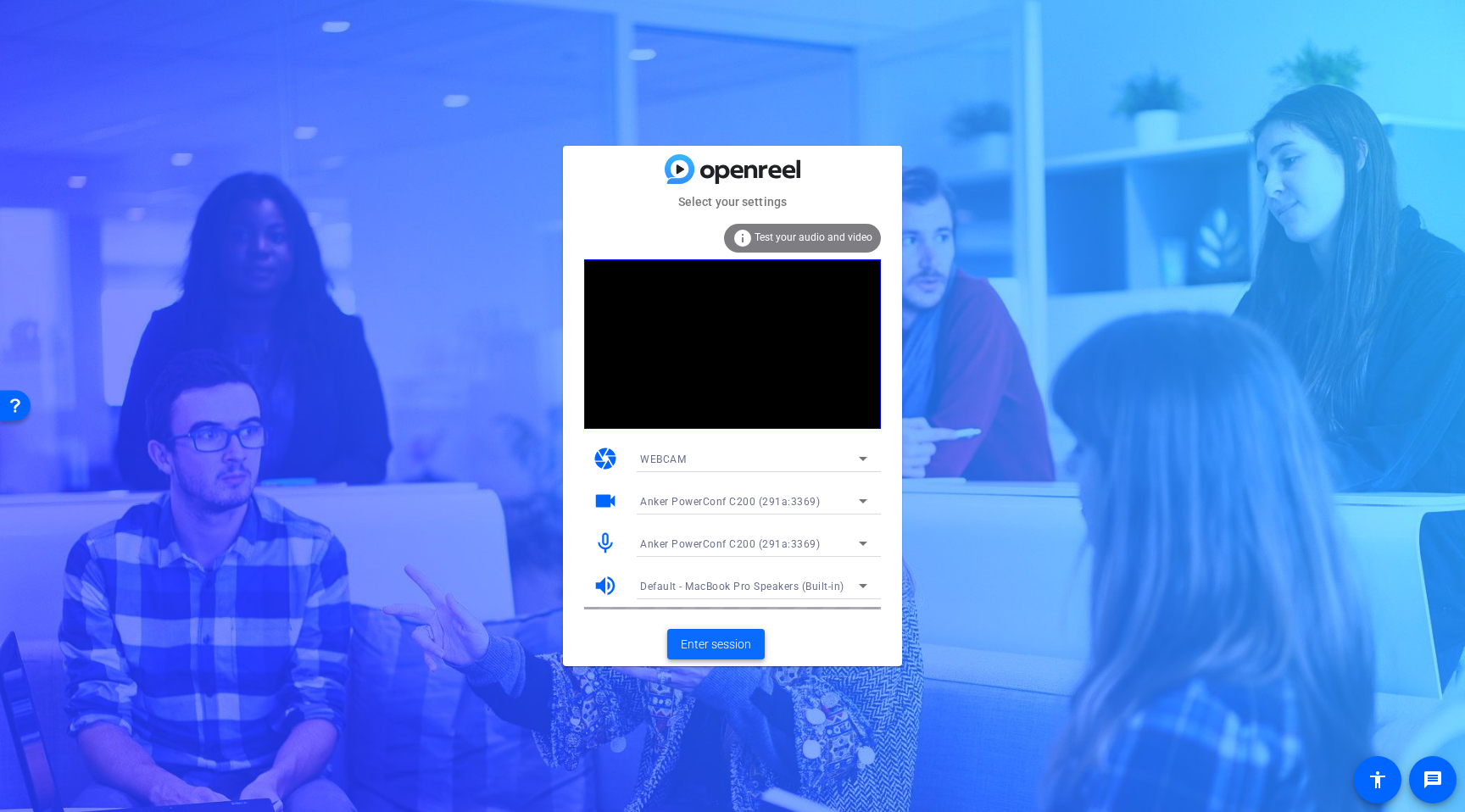 click on "Enter session" 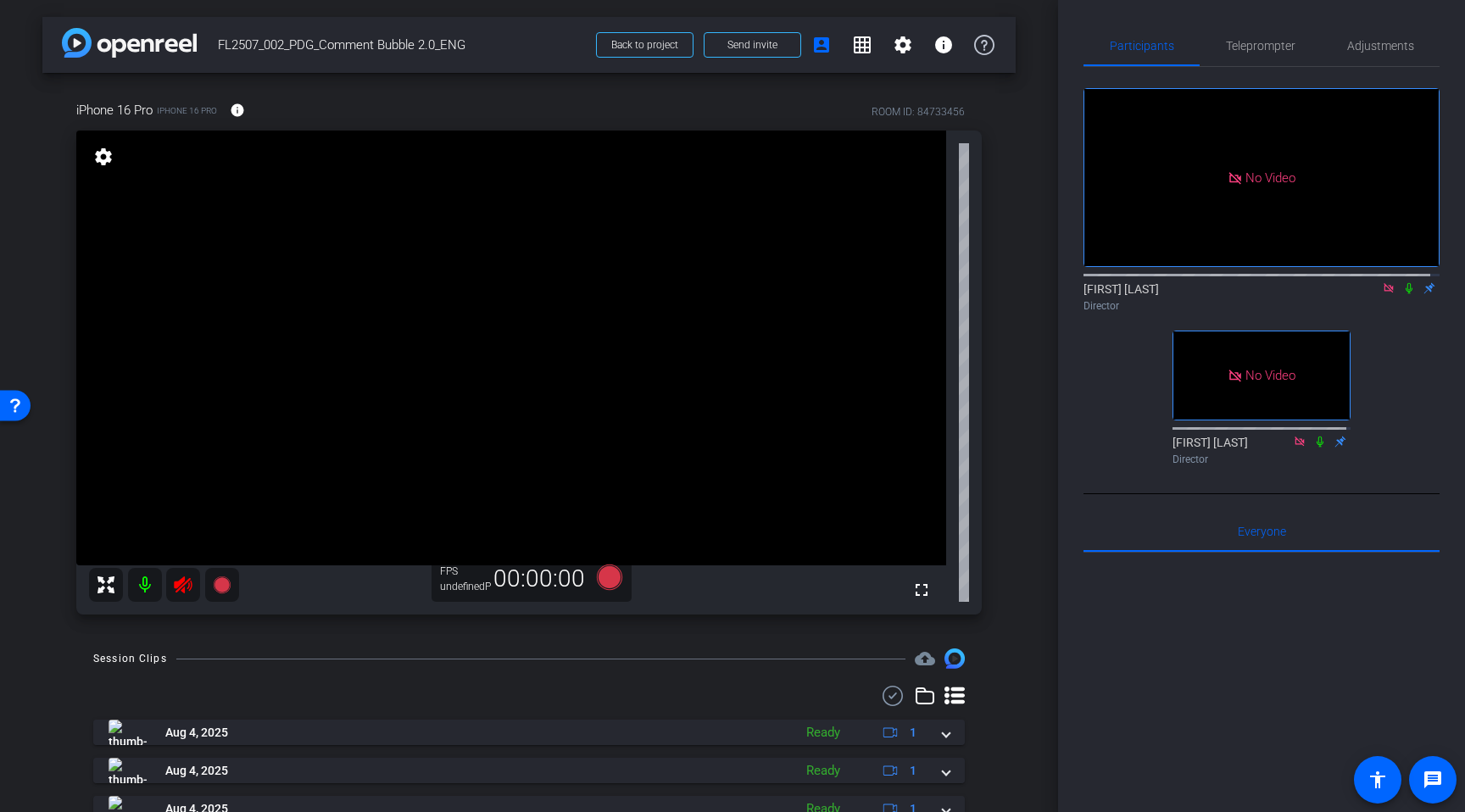 click 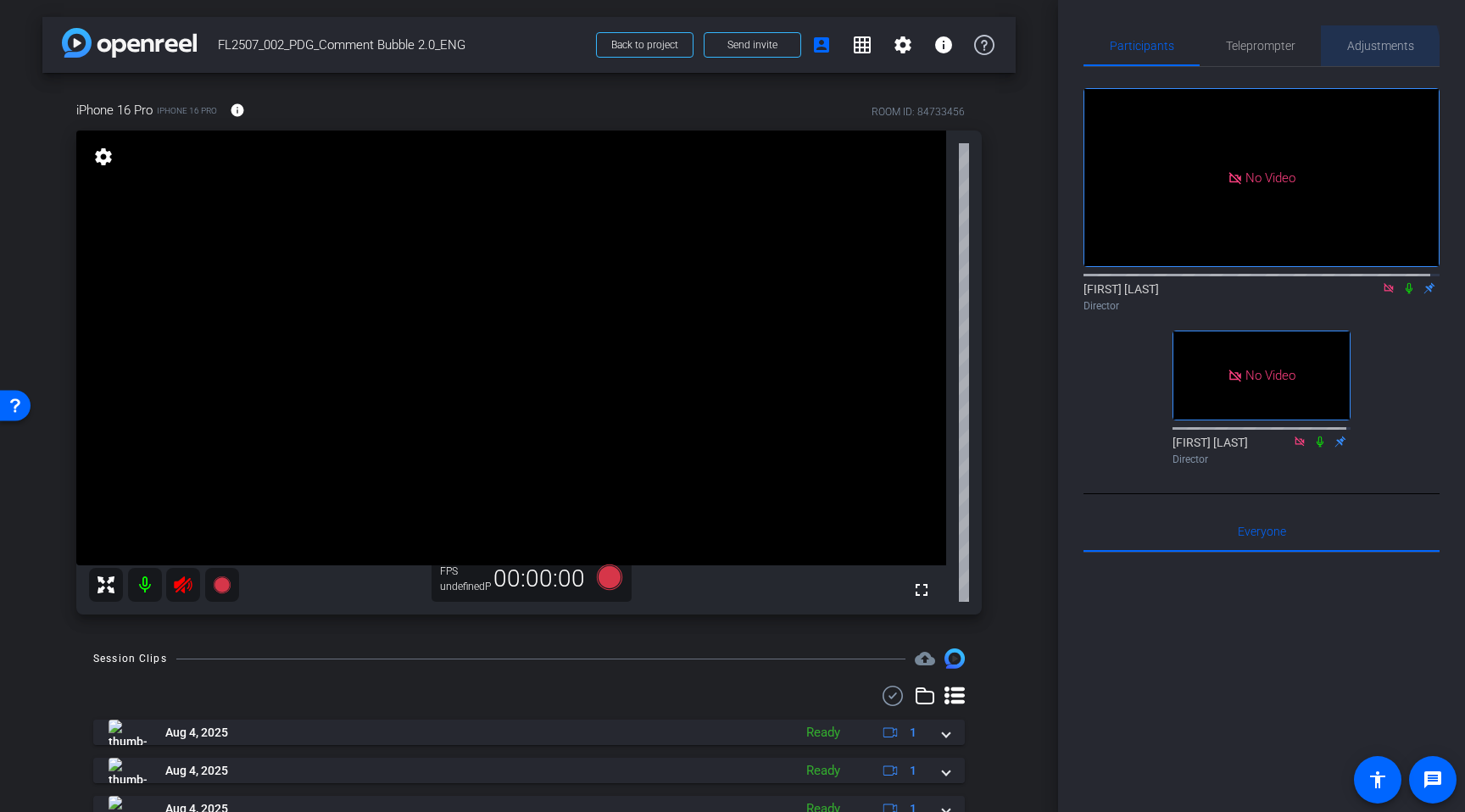 click on "Adjustments" at bounding box center (1380, 46) 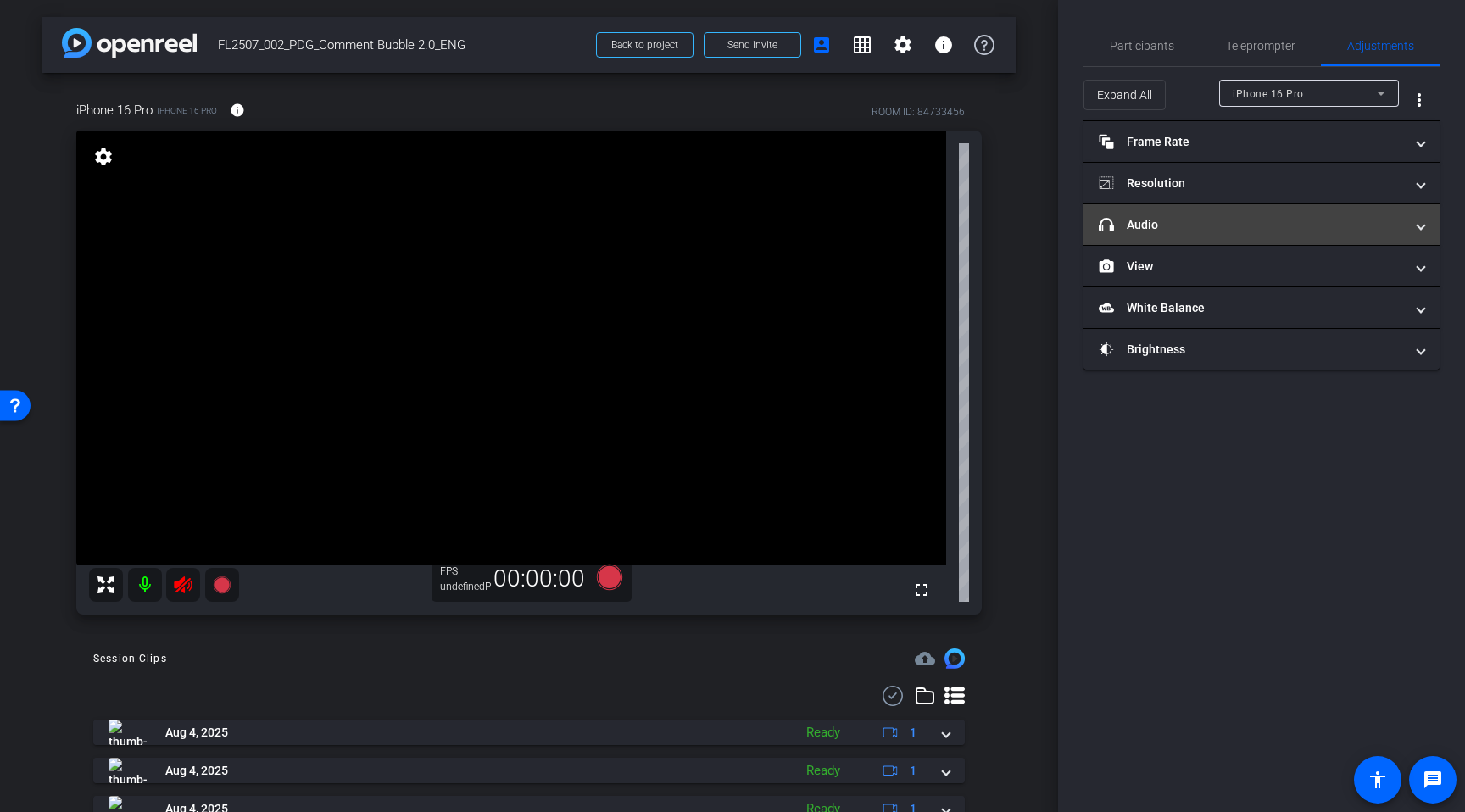 click on "headphone icon
Audio" at bounding box center [1251, 225] 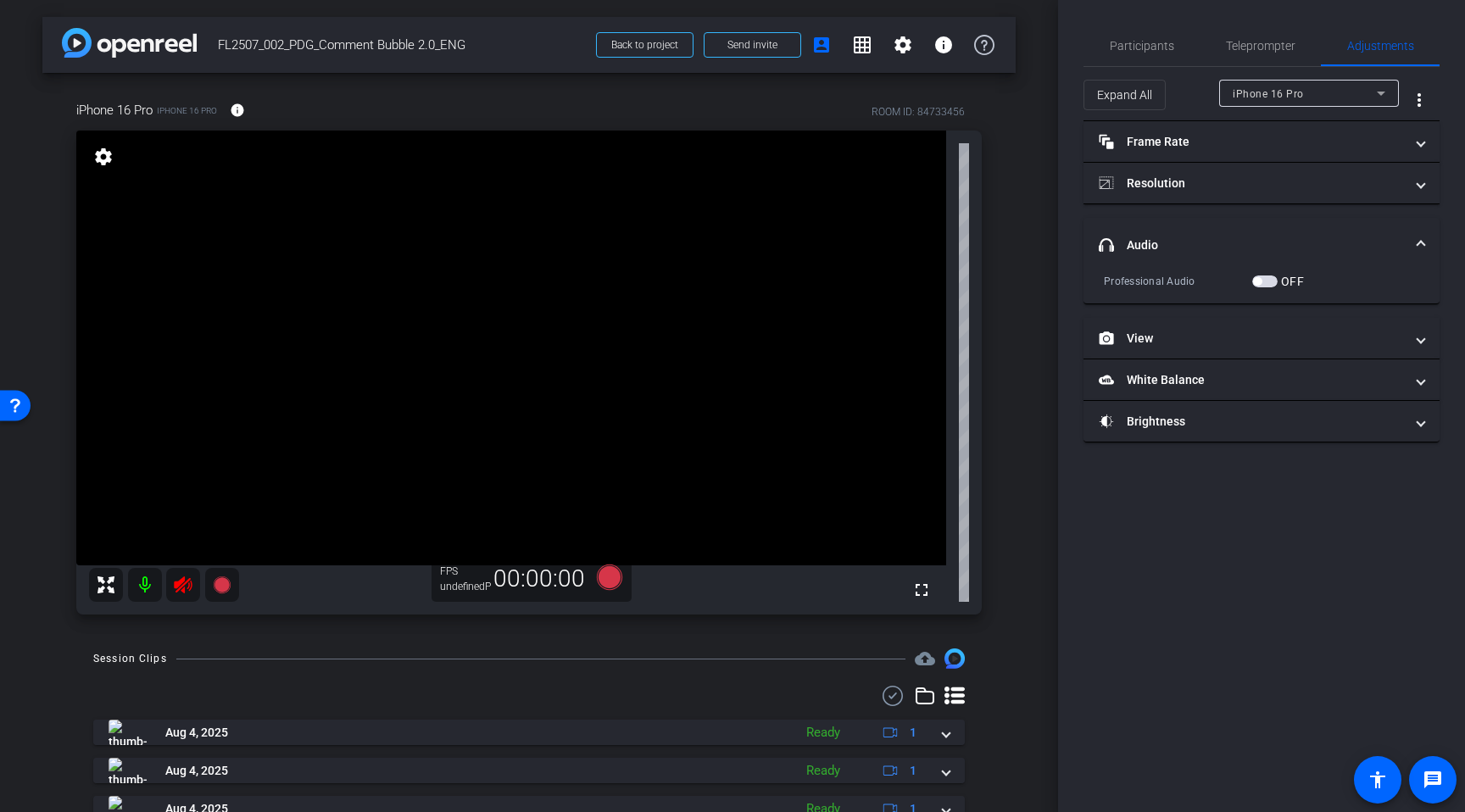 click on "OFF" at bounding box center [1265, 281] 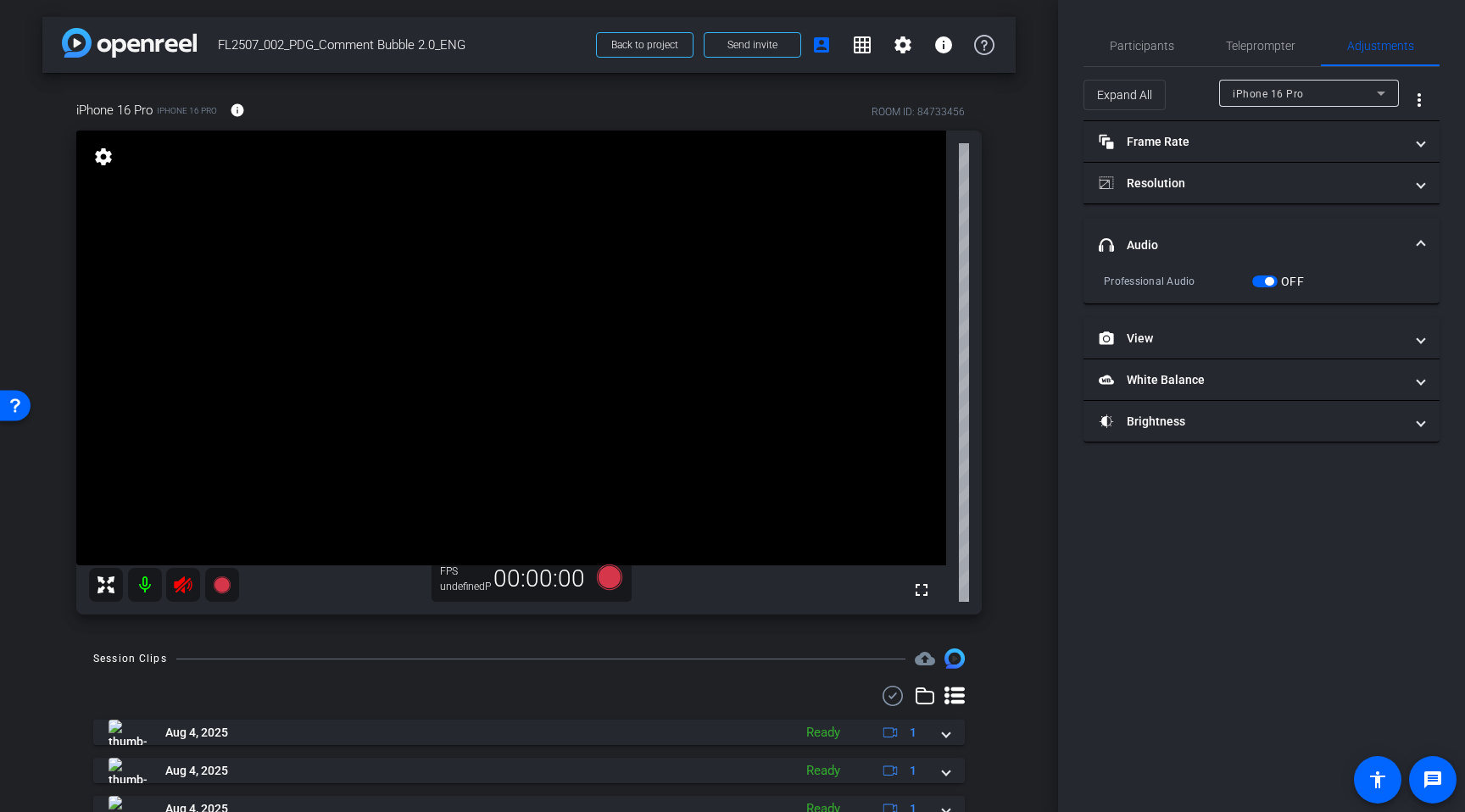 click 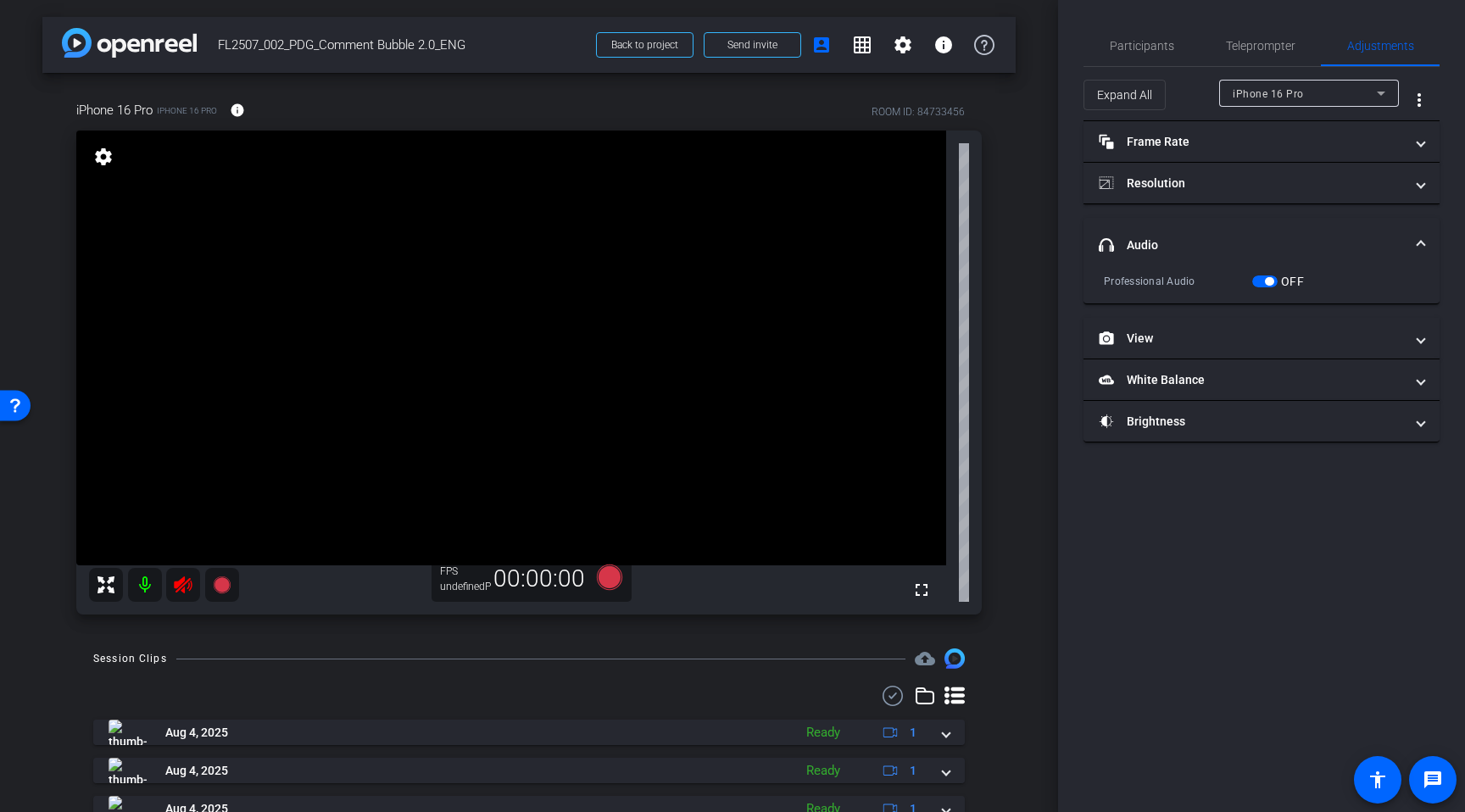 click at bounding box center (164, 585) 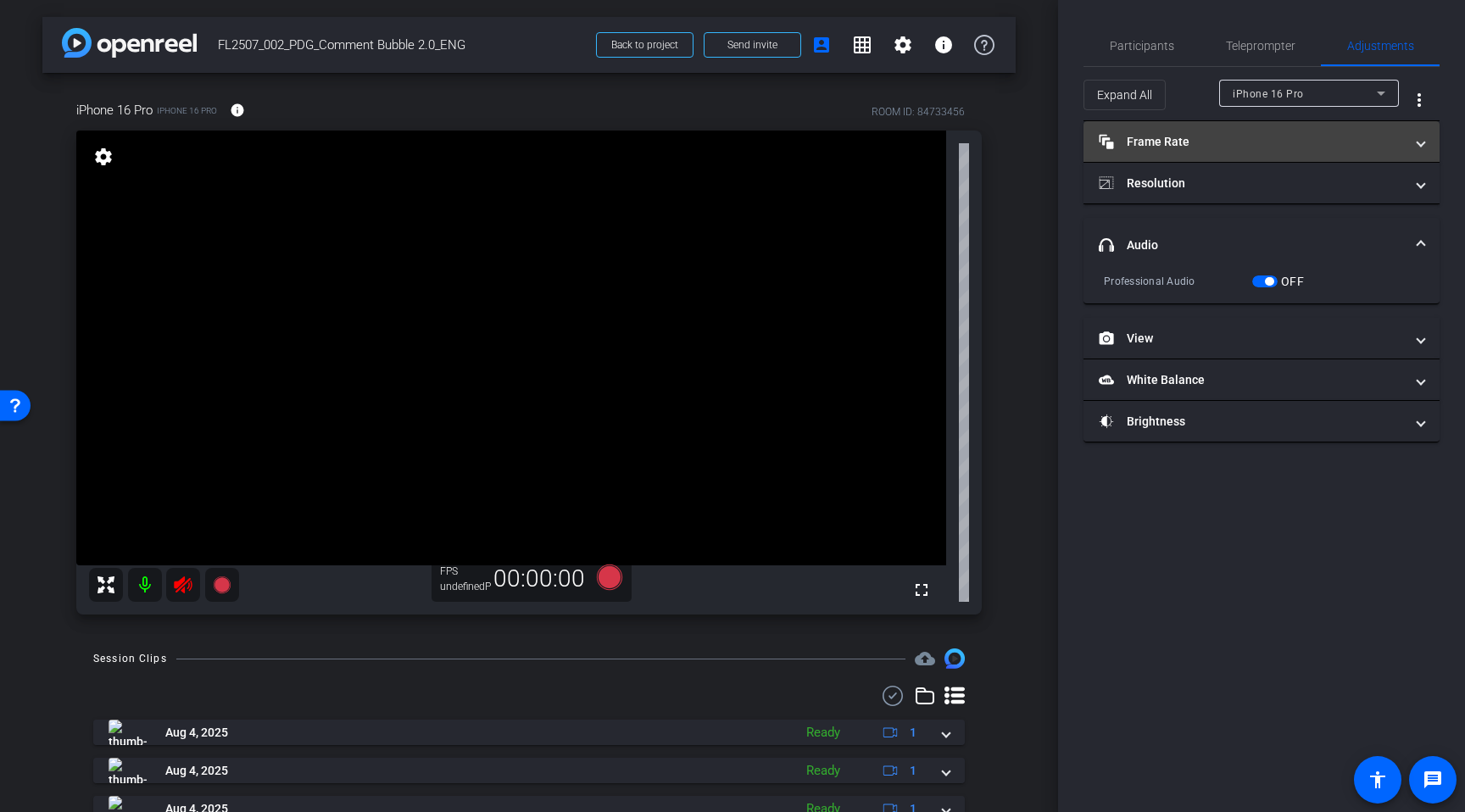 click on "Frame Rate
Frame Rate" at bounding box center (1262, 142) 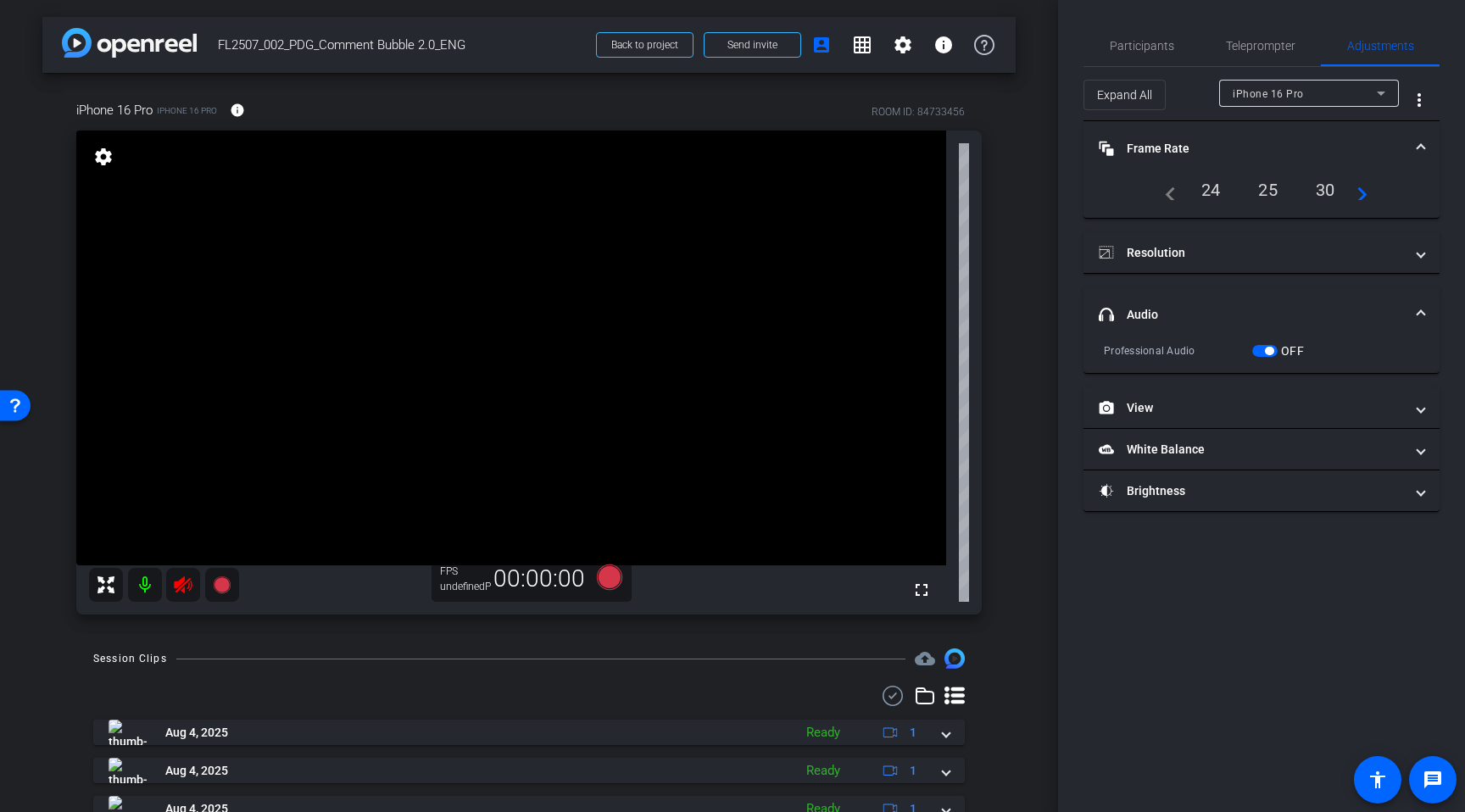 click on "30" at bounding box center [1325, 190] 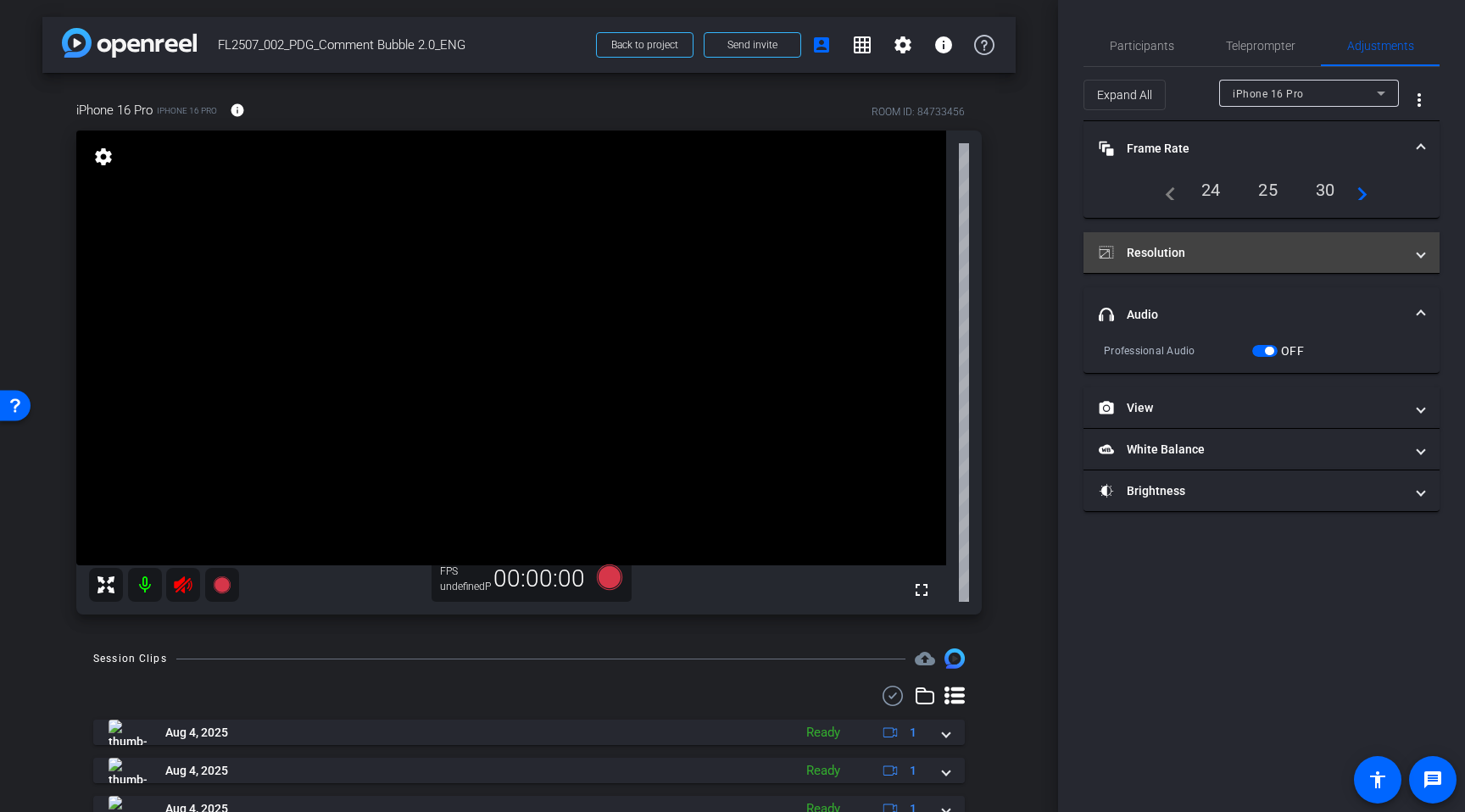 click on "Resolution" at bounding box center [1251, 253] 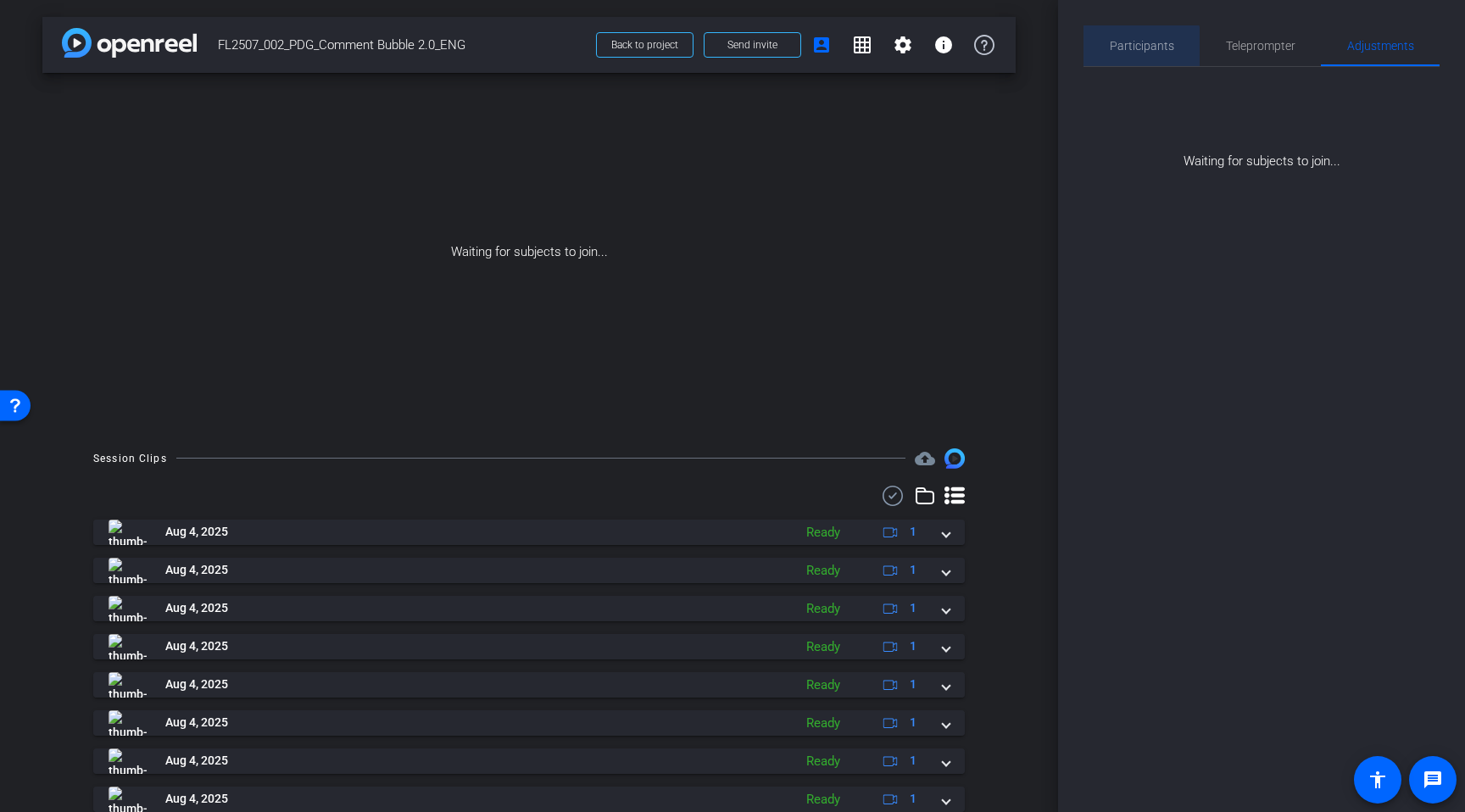 click on "Participants" at bounding box center (1142, 46) 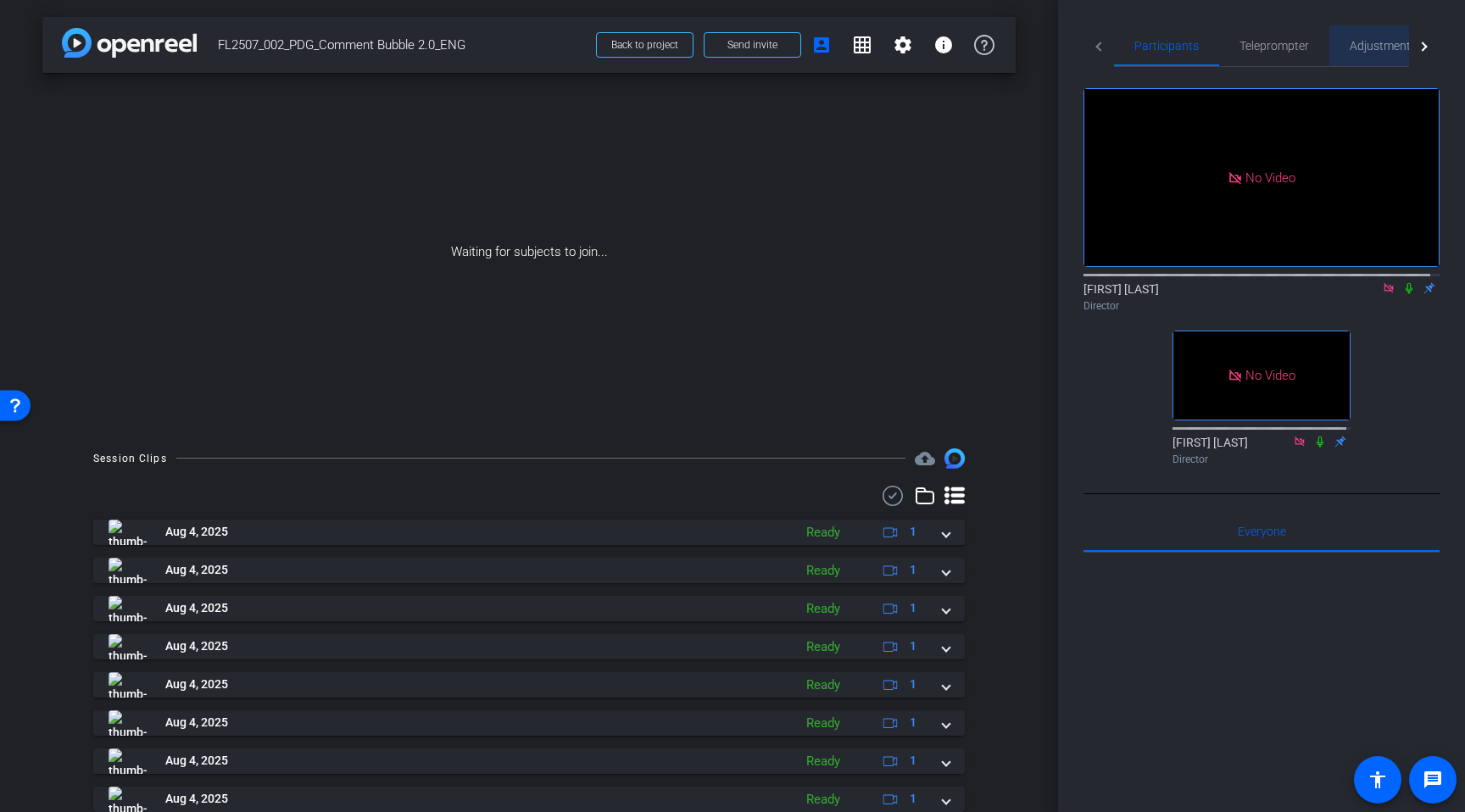 click on "Adjustments" at bounding box center [1383, 46] 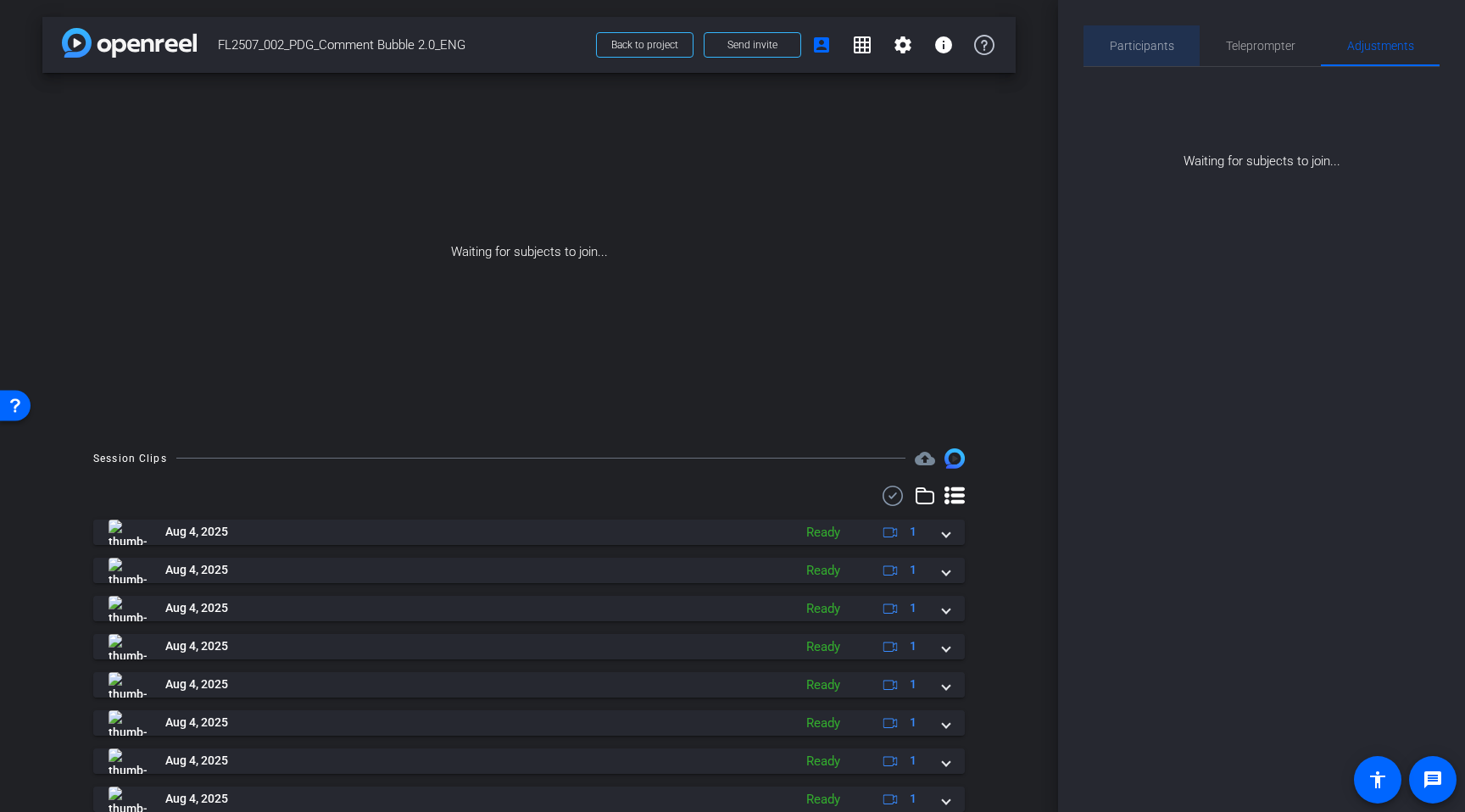 click on "Participants" at bounding box center [1142, 46] 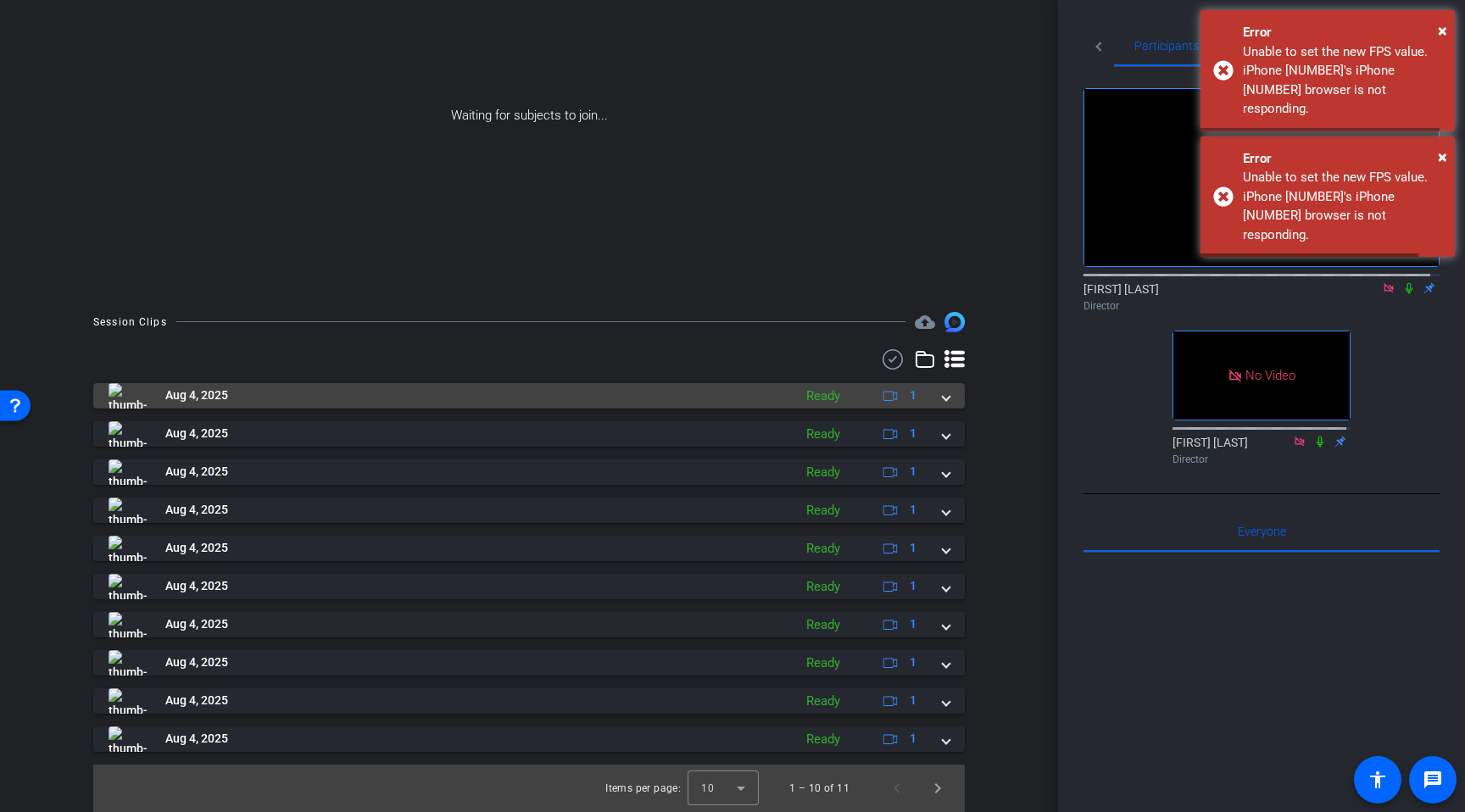 scroll, scrollTop: 0, scrollLeft: 0, axis: both 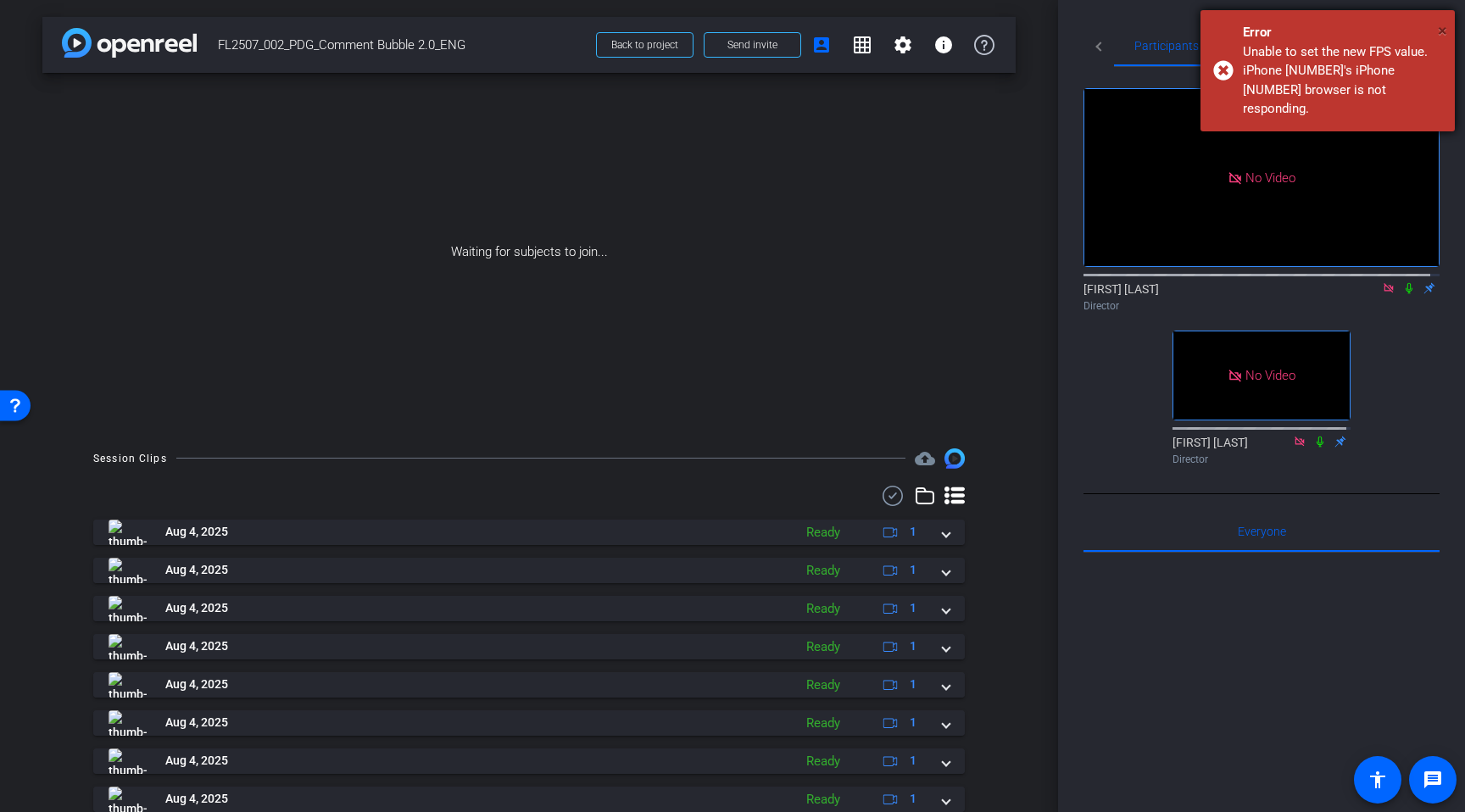 click on "×" at bounding box center (1442, 31) 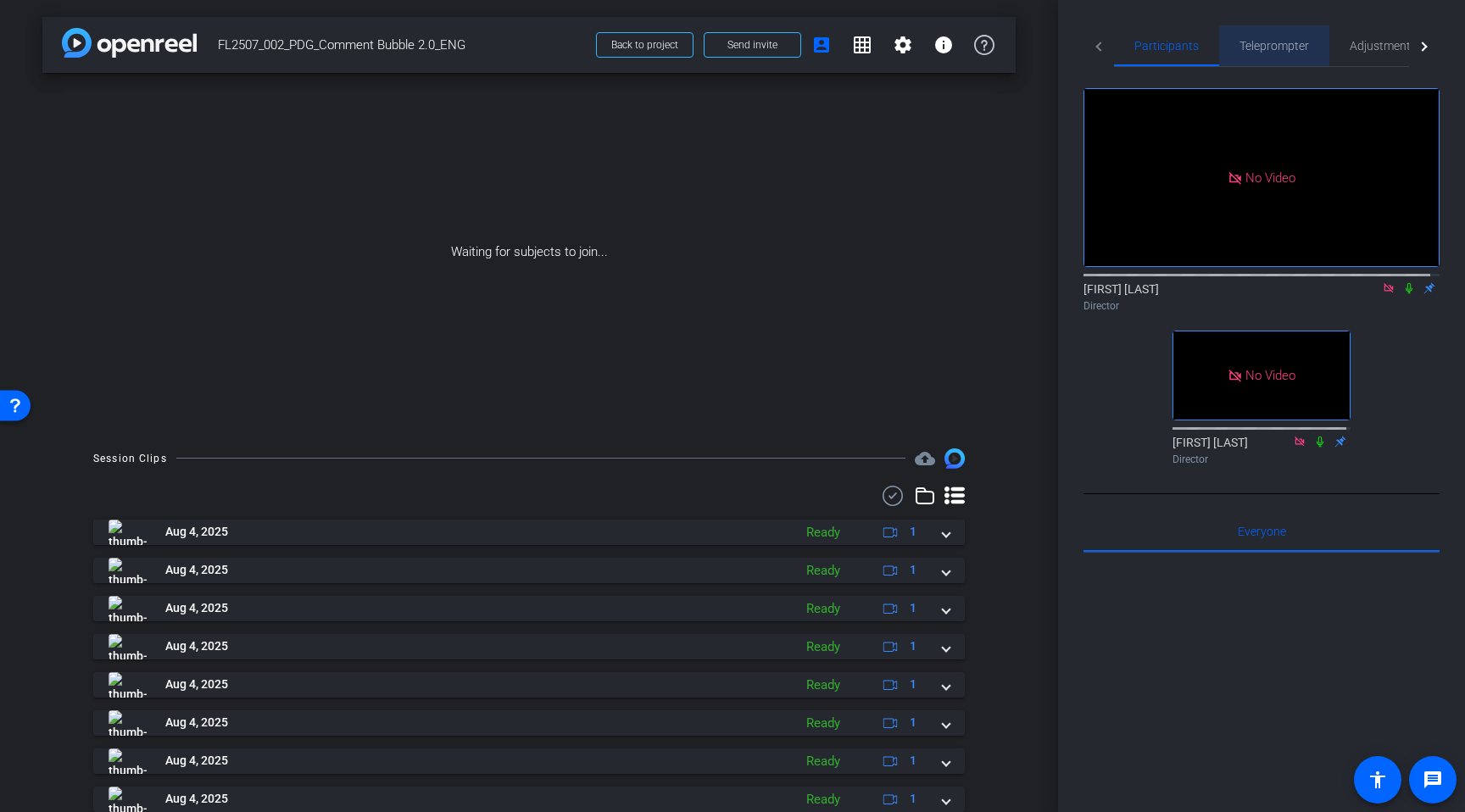 click on "Teleprompter" at bounding box center [1274, 46] 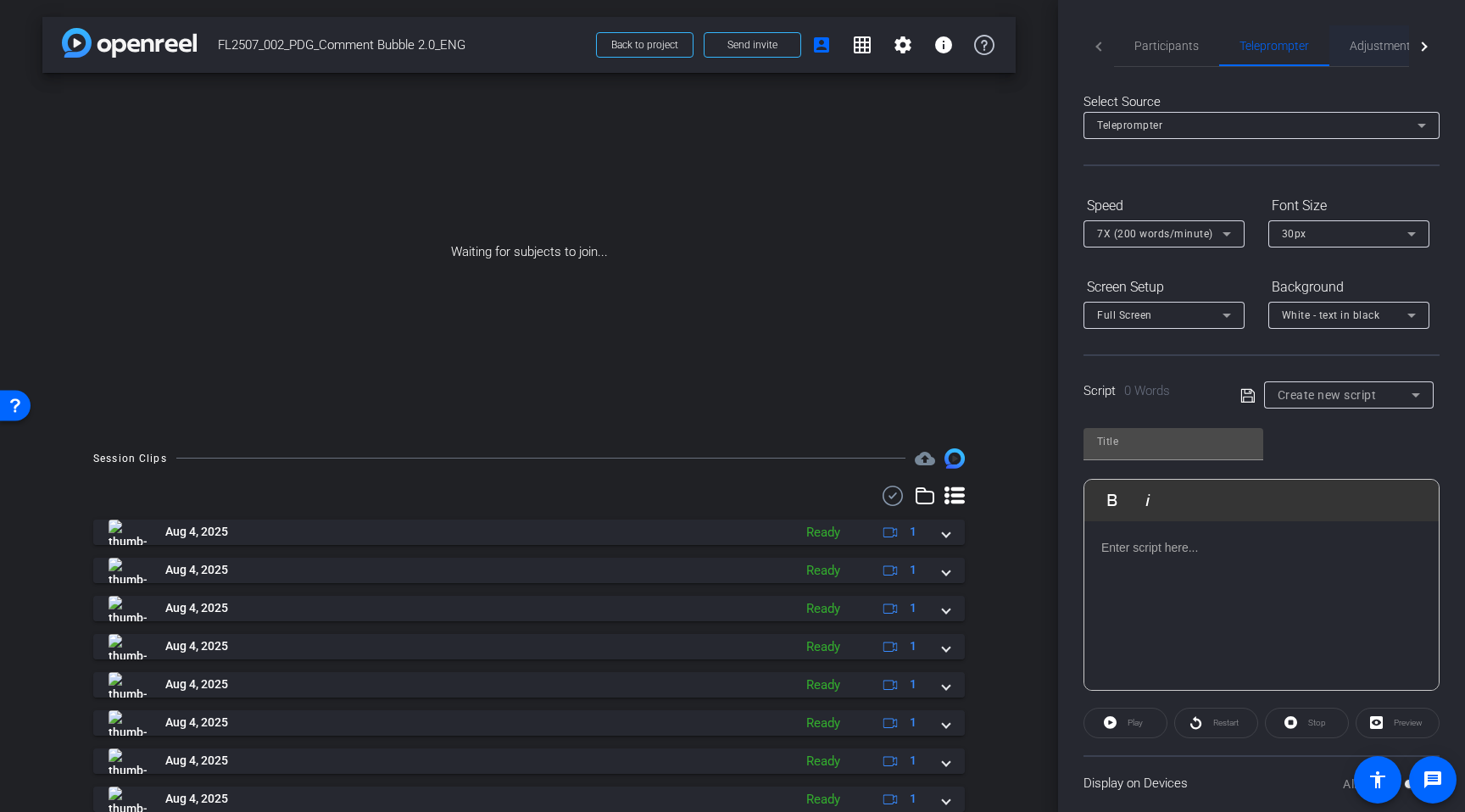 click on "Adjustments" at bounding box center [1383, 46] 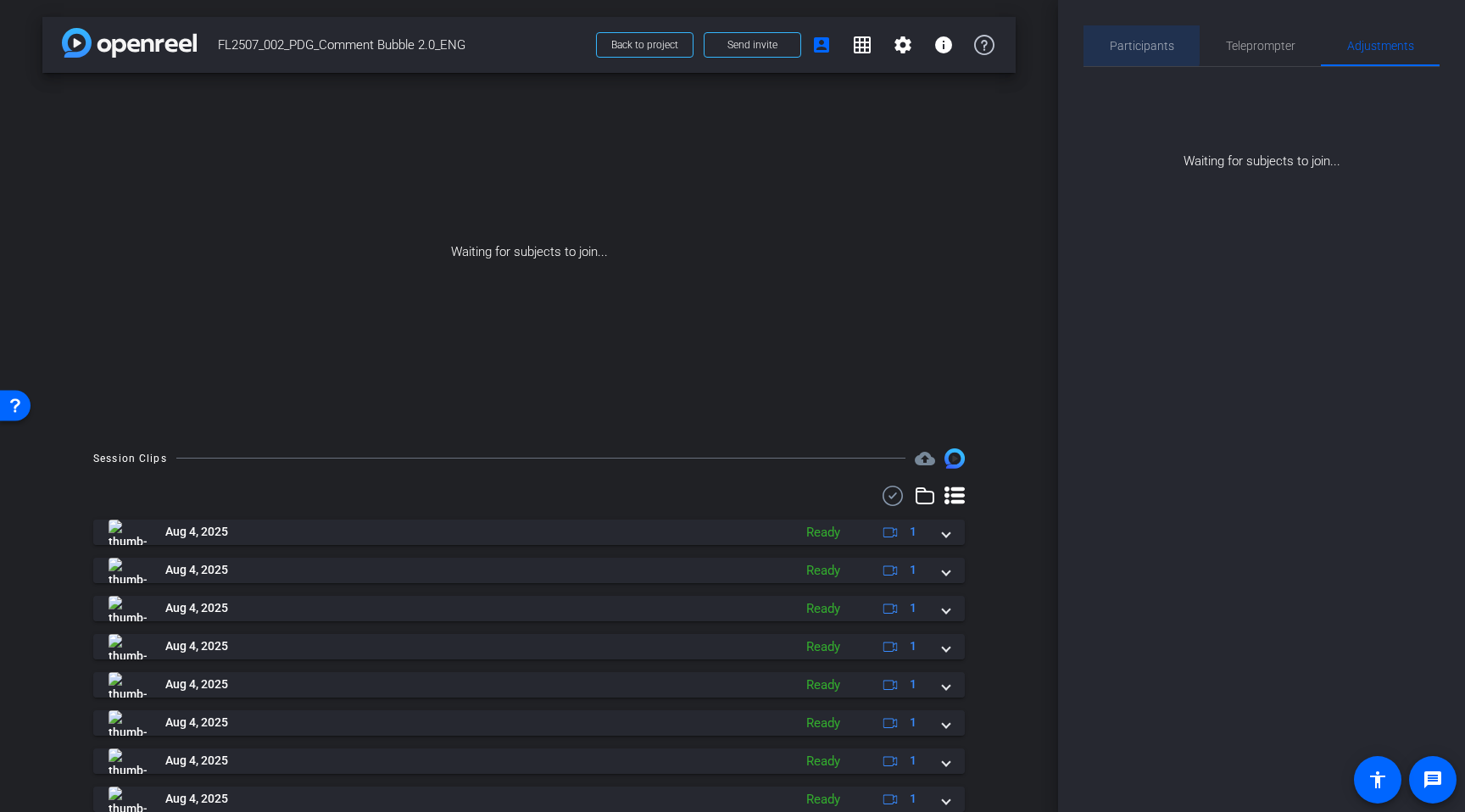 click on "Participants" at bounding box center [1142, 46] 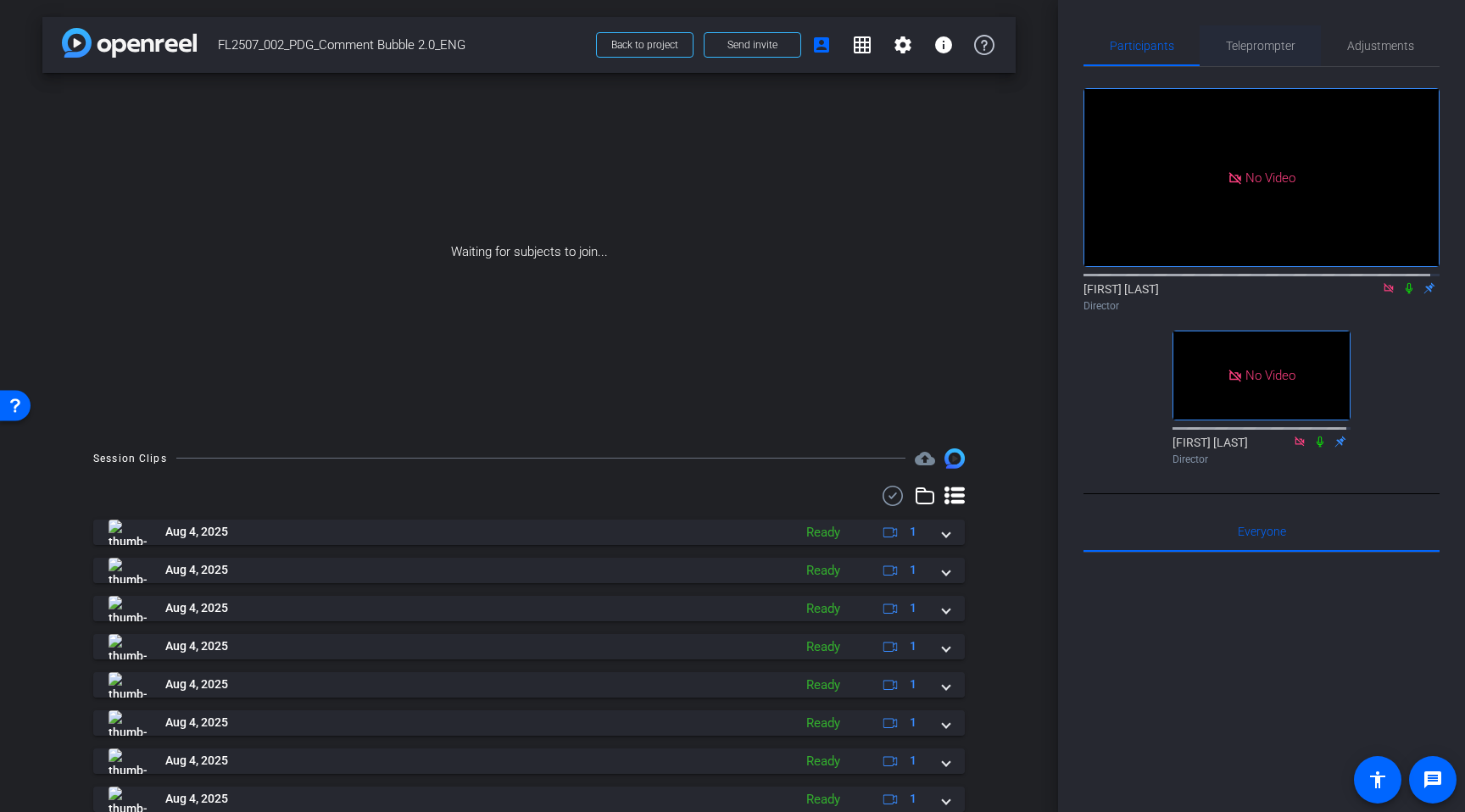 click on "Teleprompter" at bounding box center [1261, 46] 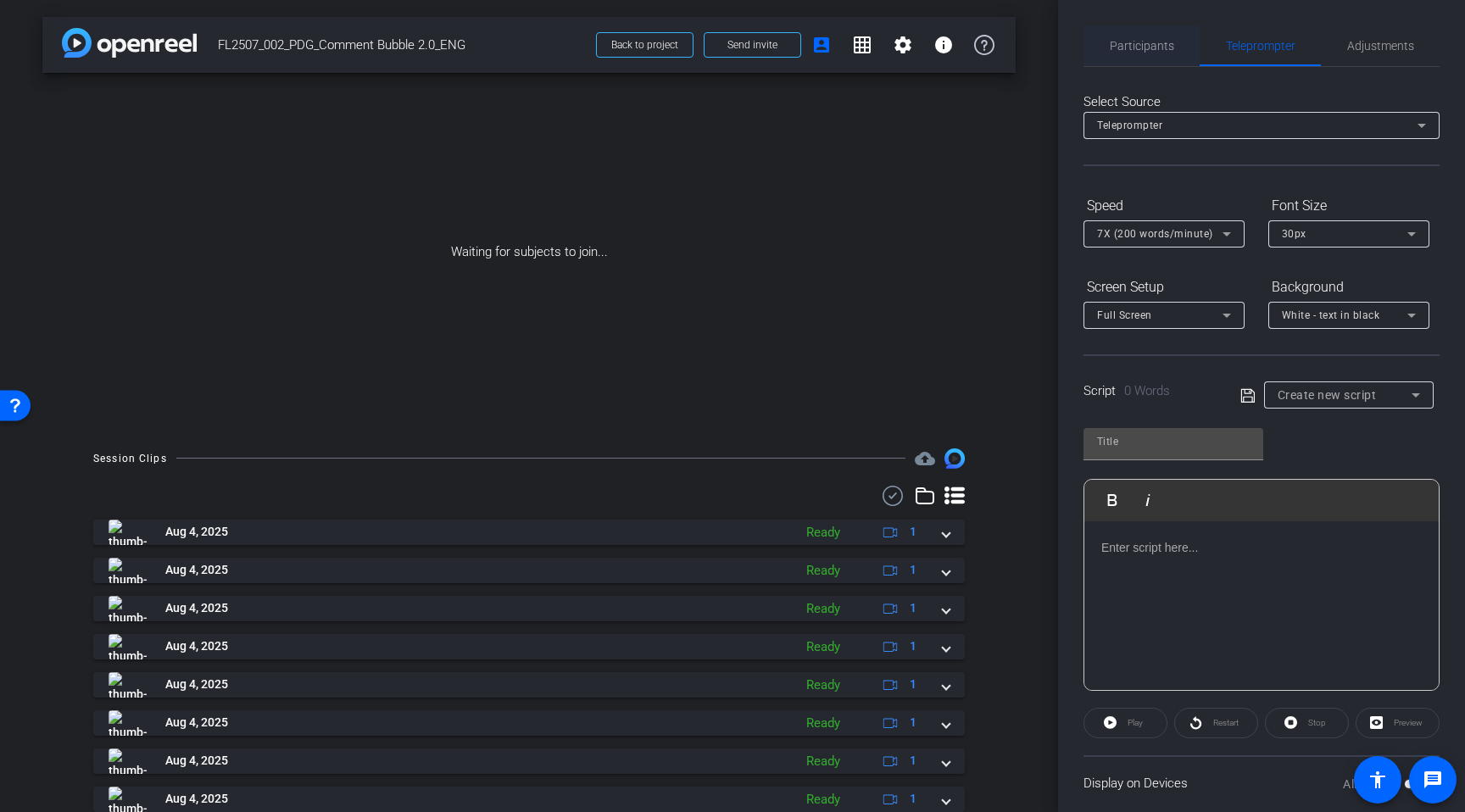 click on "Participants" at bounding box center [1142, 46] 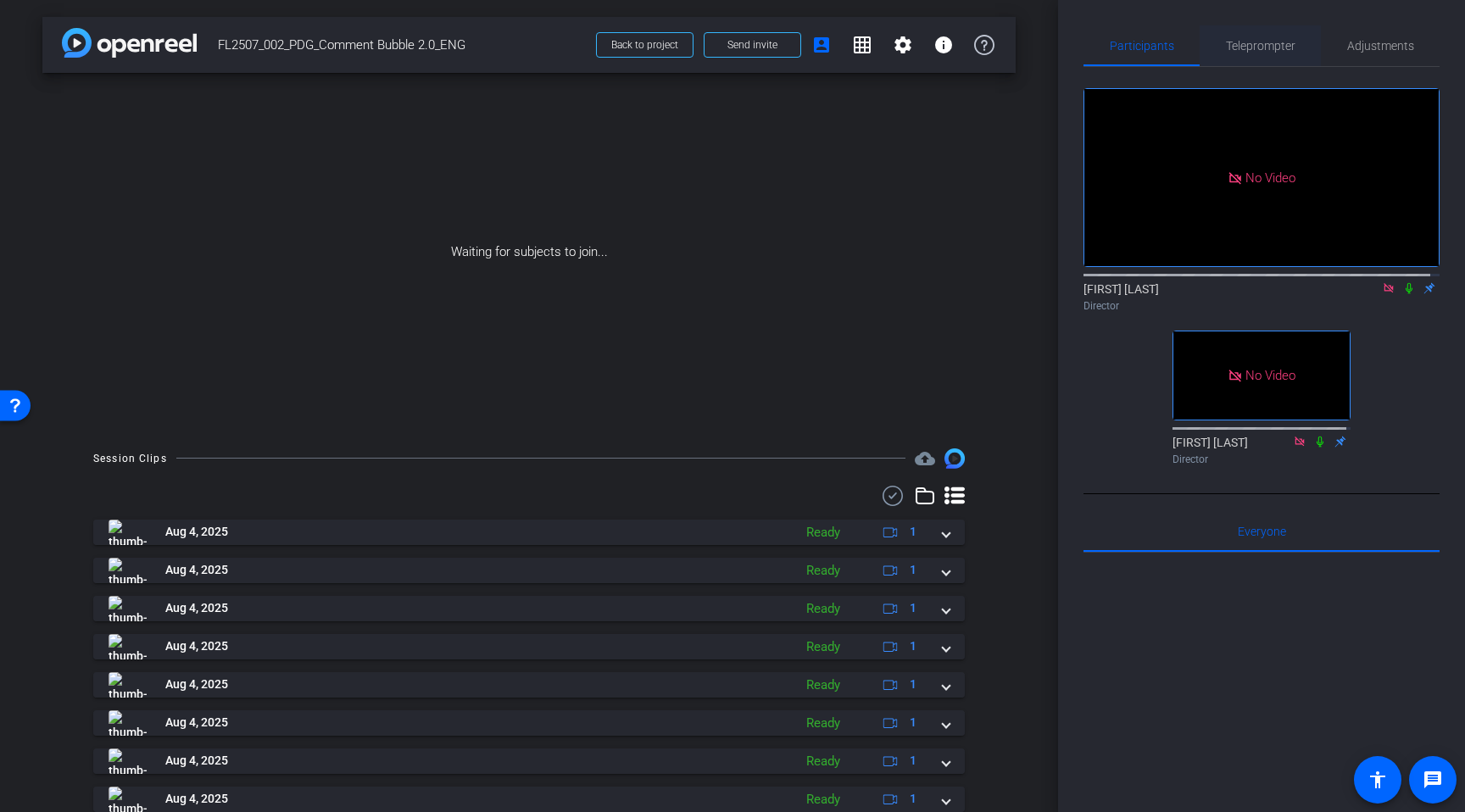 click on "Teleprompter" at bounding box center (1261, 46) 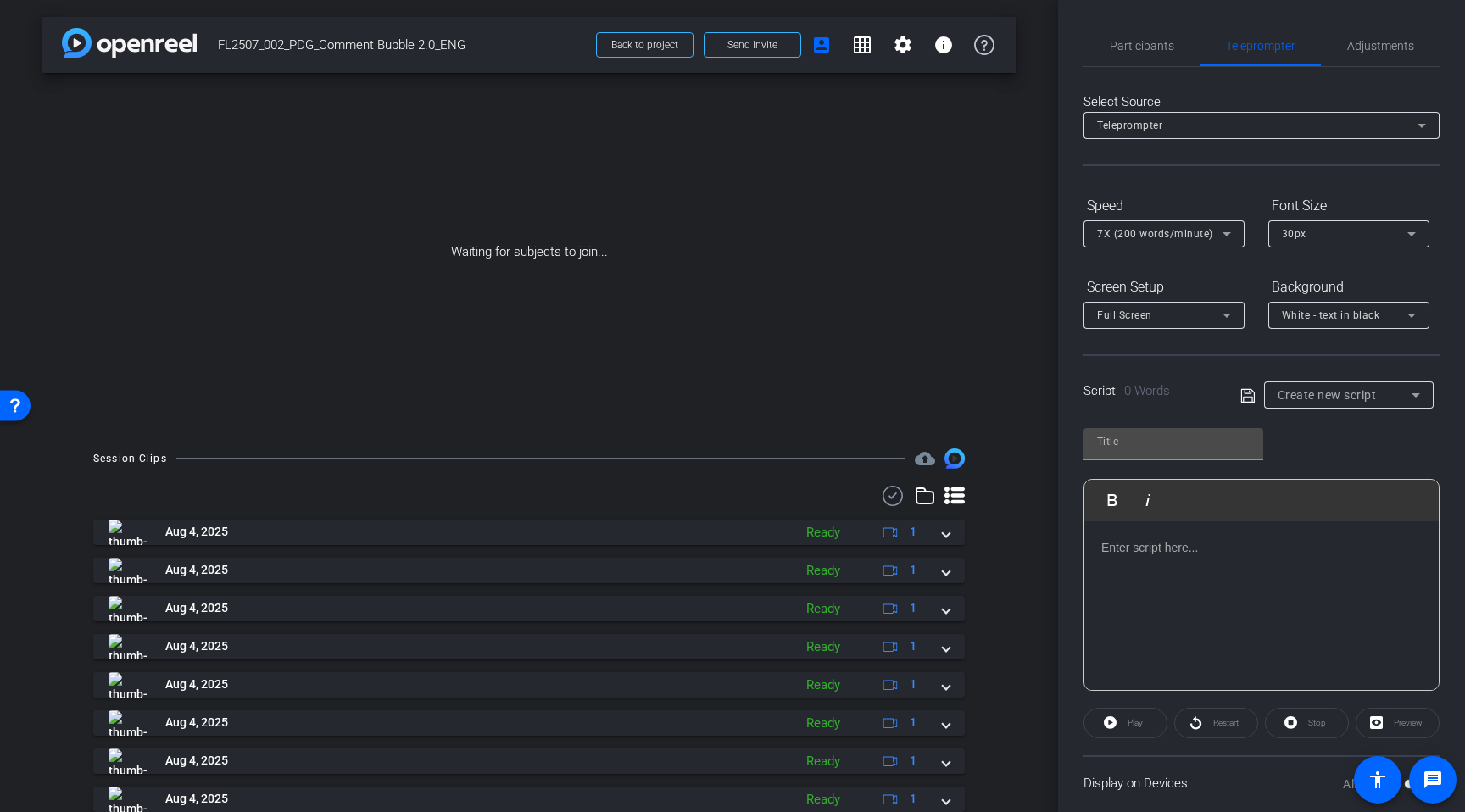 click on "Waiting for subjects to join..." at bounding box center (529, 252) 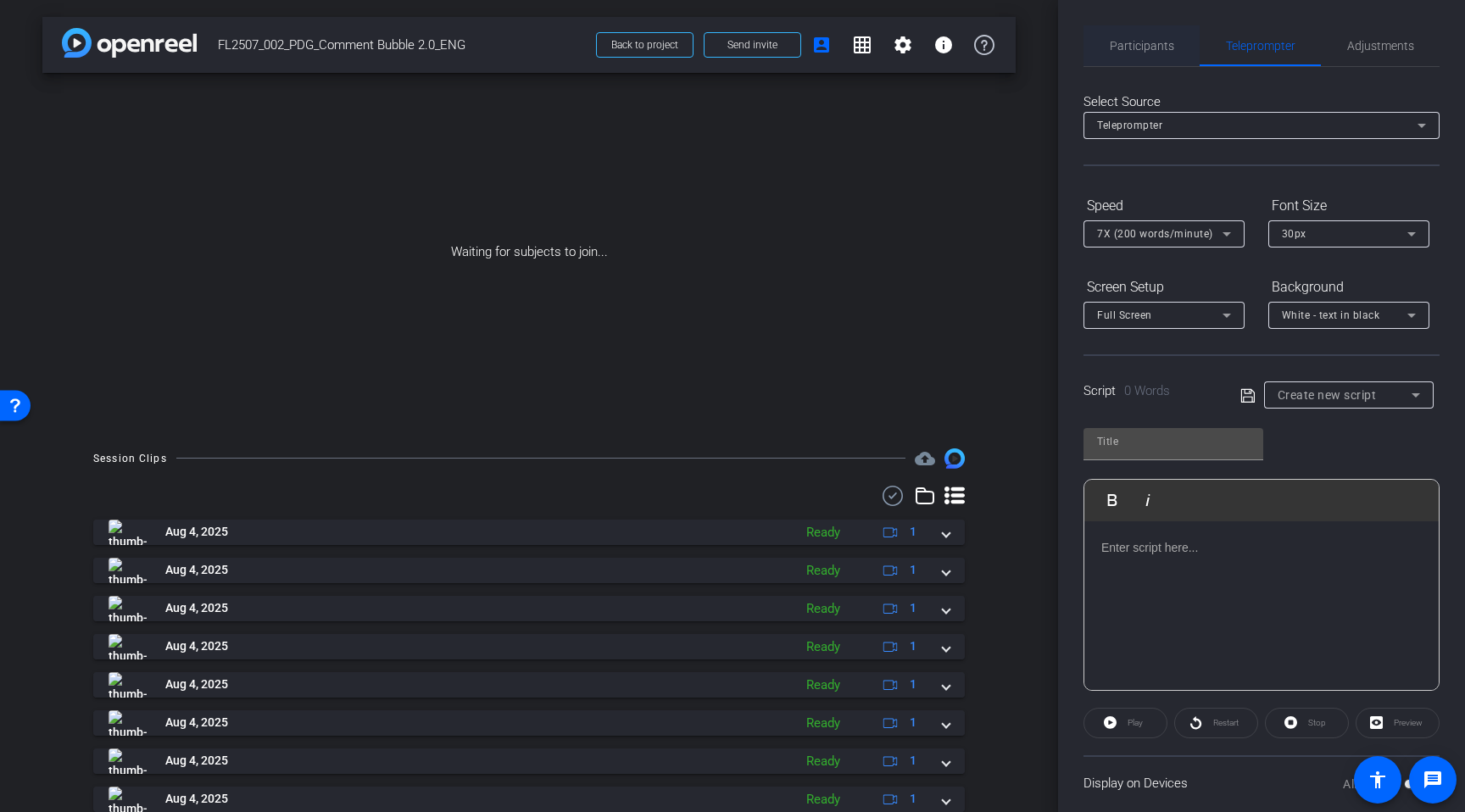click on "Participants" at bounding box center (1142, 46) 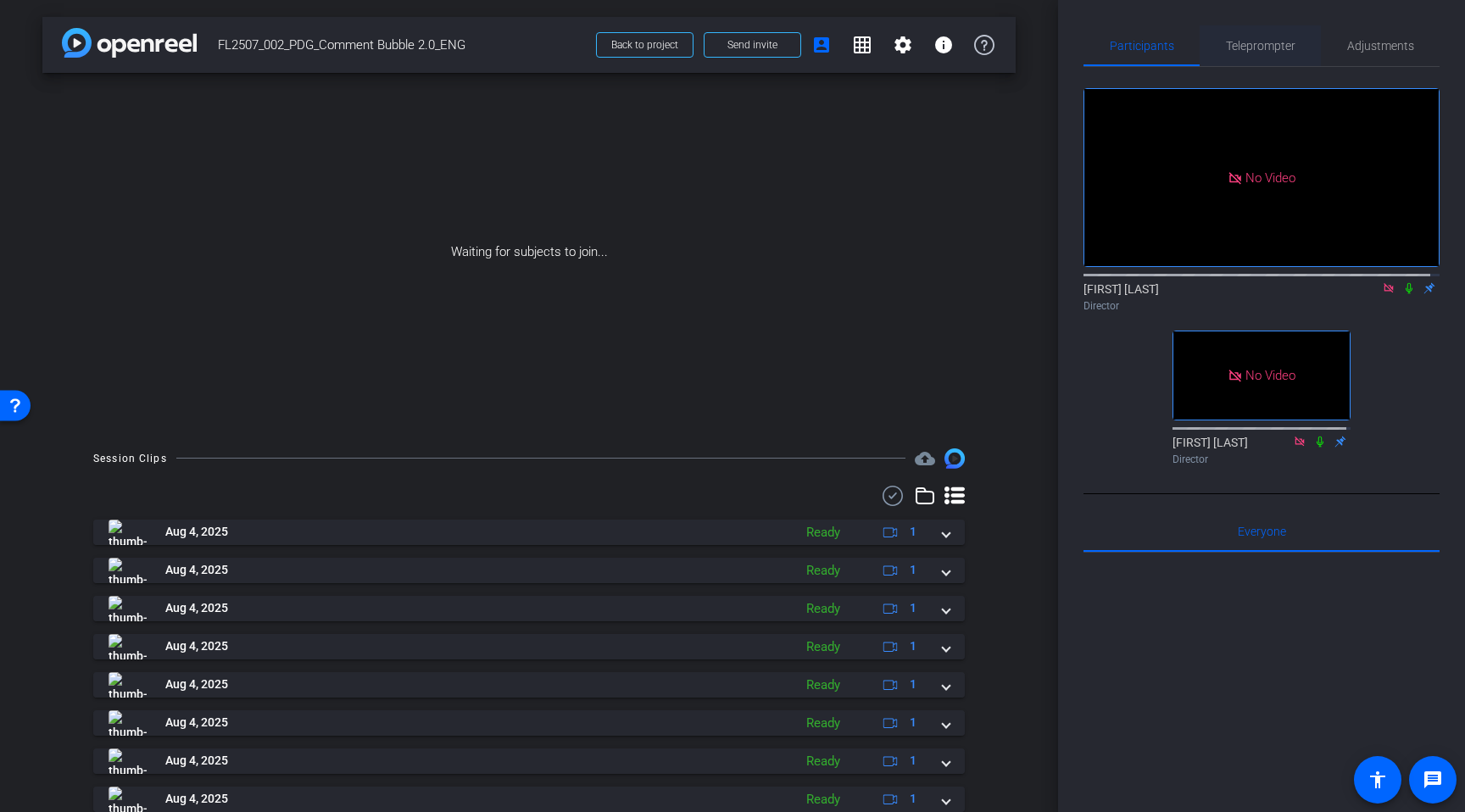 click on "Teleprompter" at bounding box center [1261, 46] 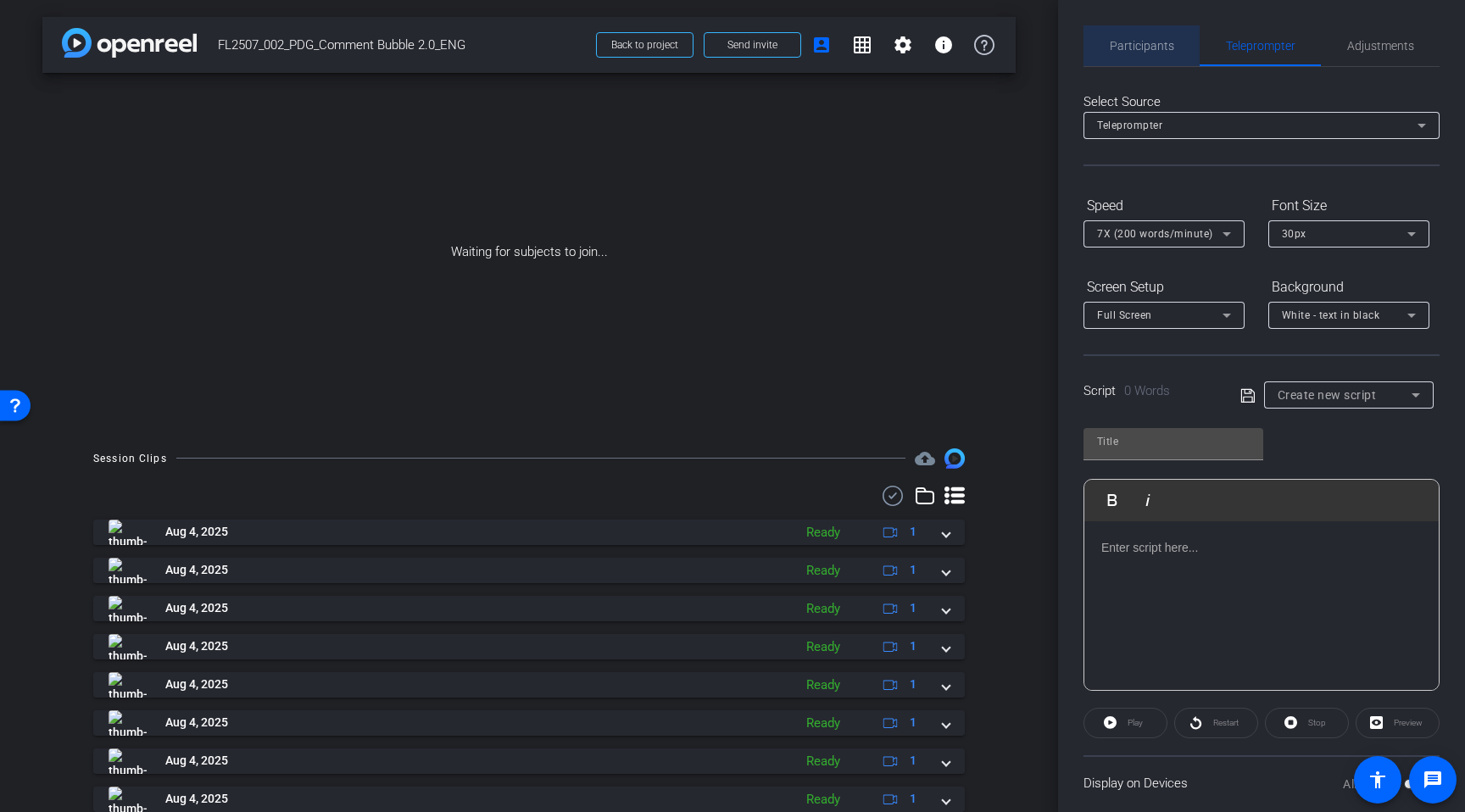click on "Participants" at bounding box center (1142, 46) 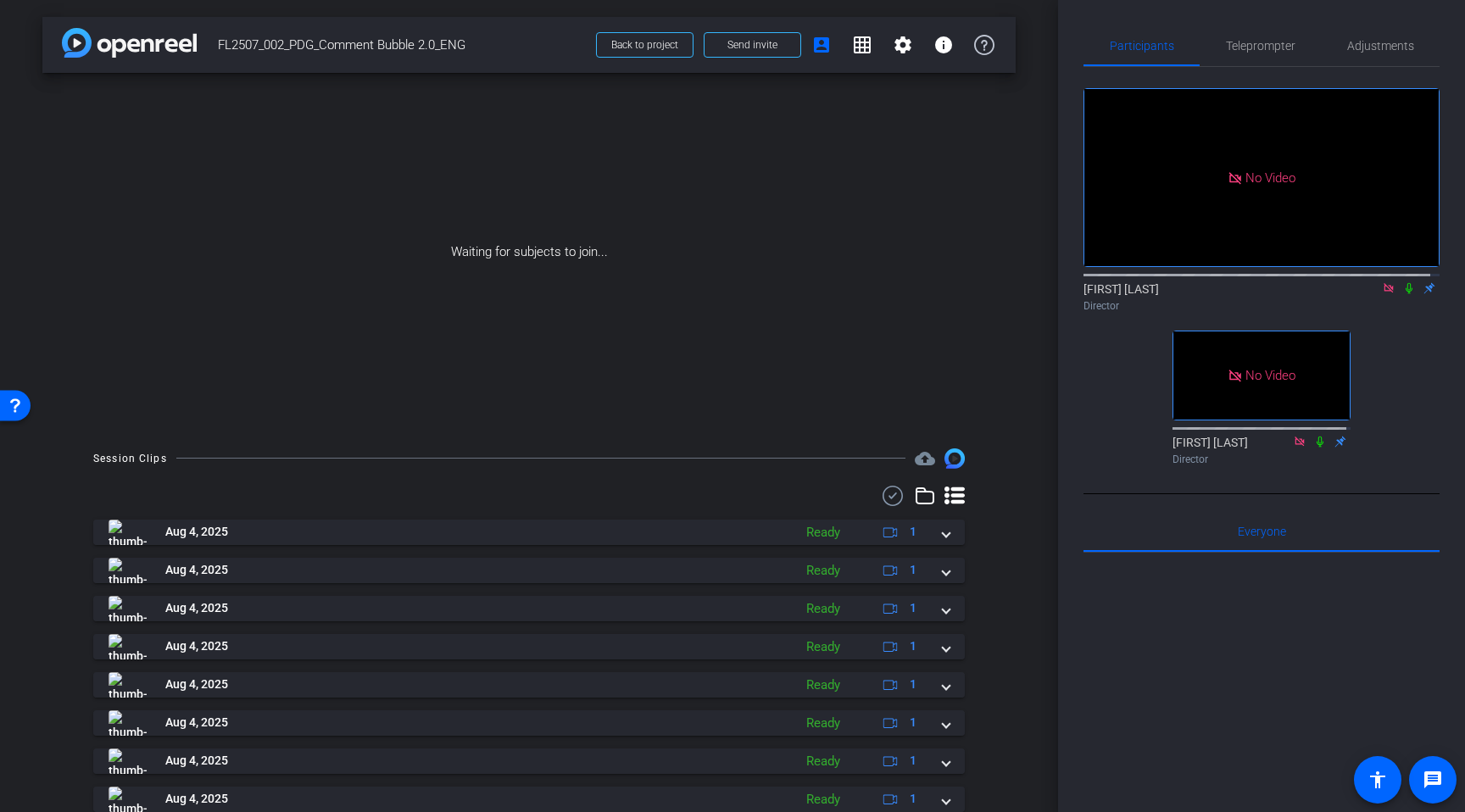 click on "No Video  [FIRST] [LAST]
Director   No Video  [FIRST] [LAST]
Director" 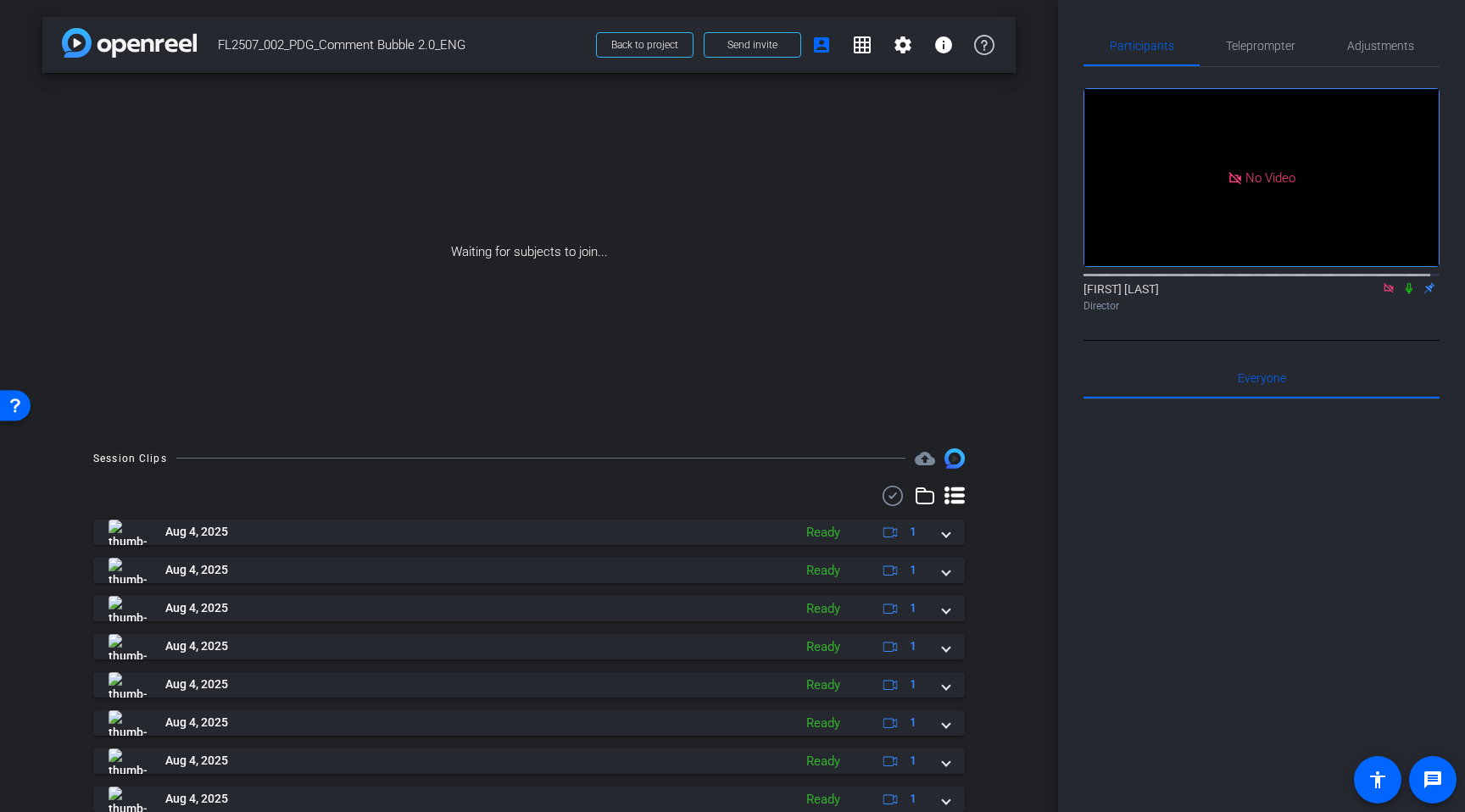 drag, startPoint x: 1288, startPoint y: 559, endPoint x: 1010, endPoint y: 279, distance: 394.5681 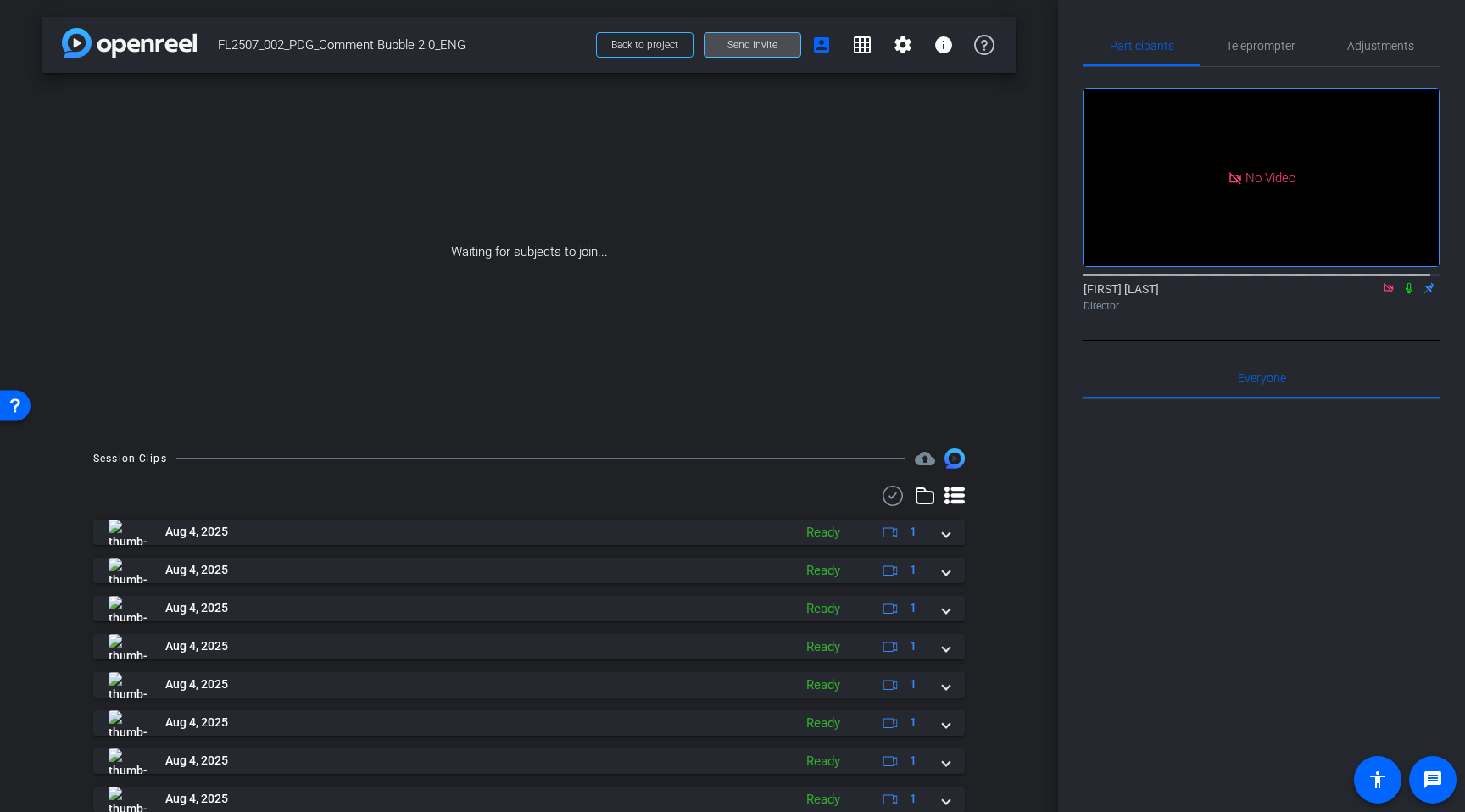 click on "Send invite" at bounding box center (752, 45) 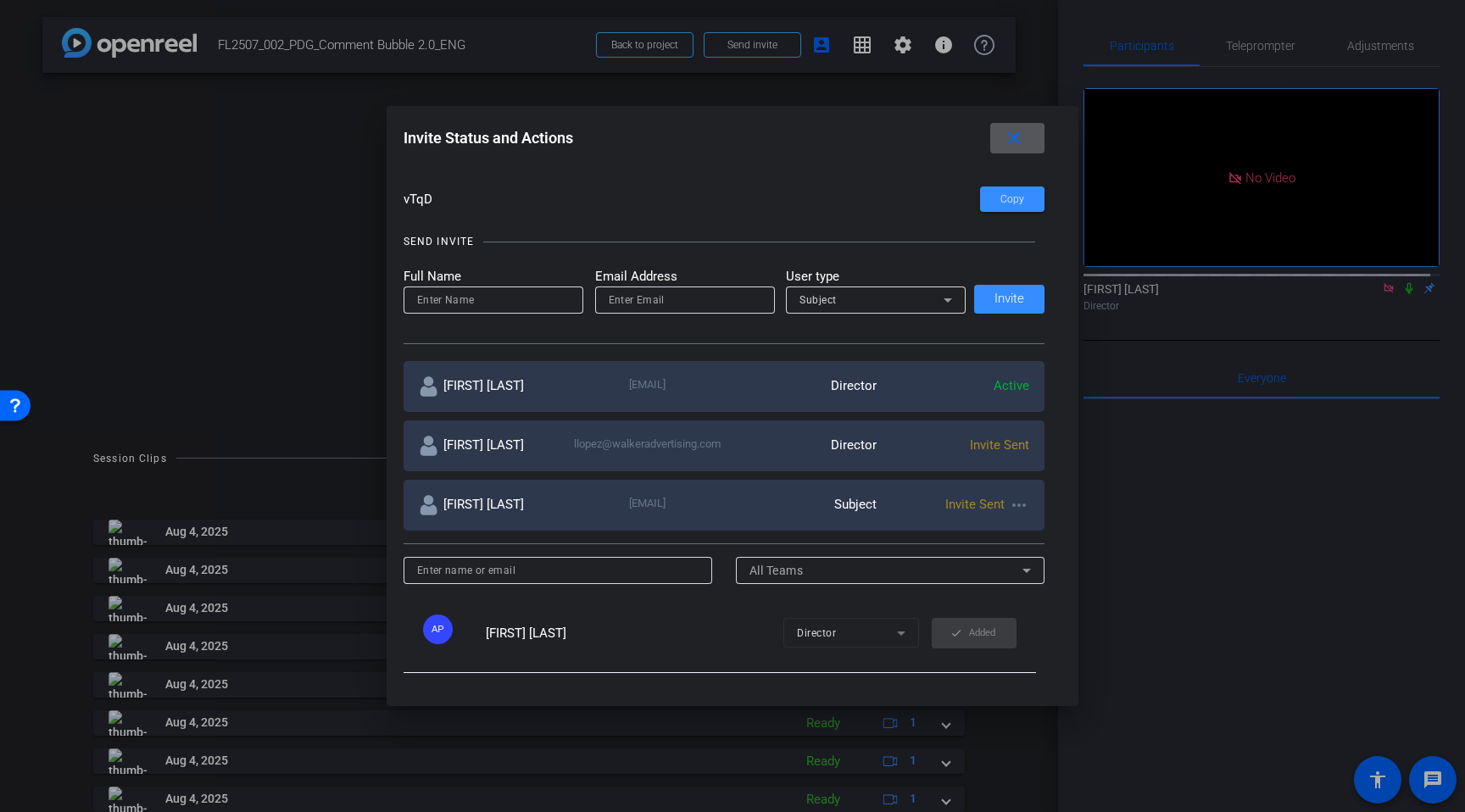 scroll, scrollTop: 115, scrollLeft: 0, axis: vertical 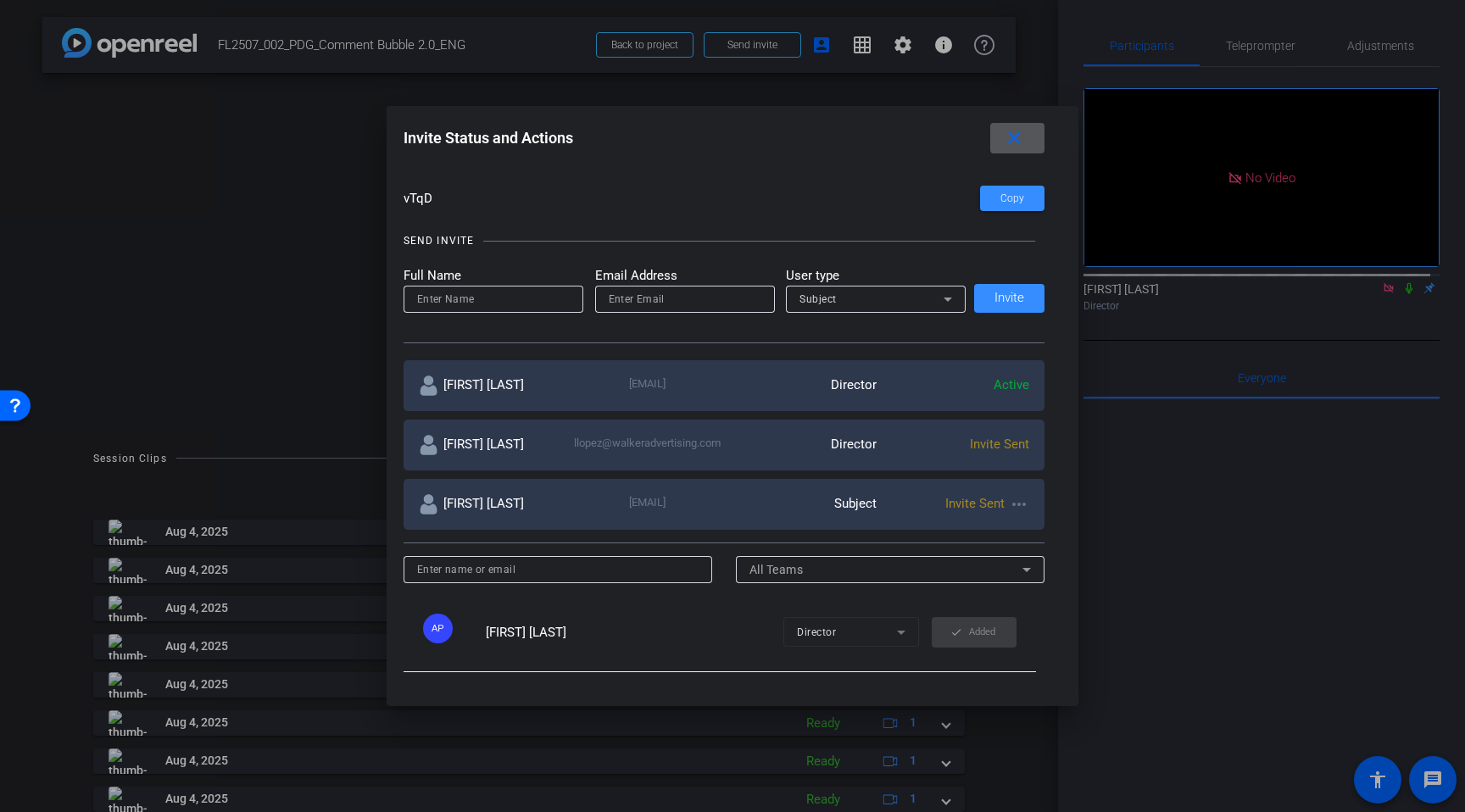 click on "more_horiz" at bounding box center [1019, 504] 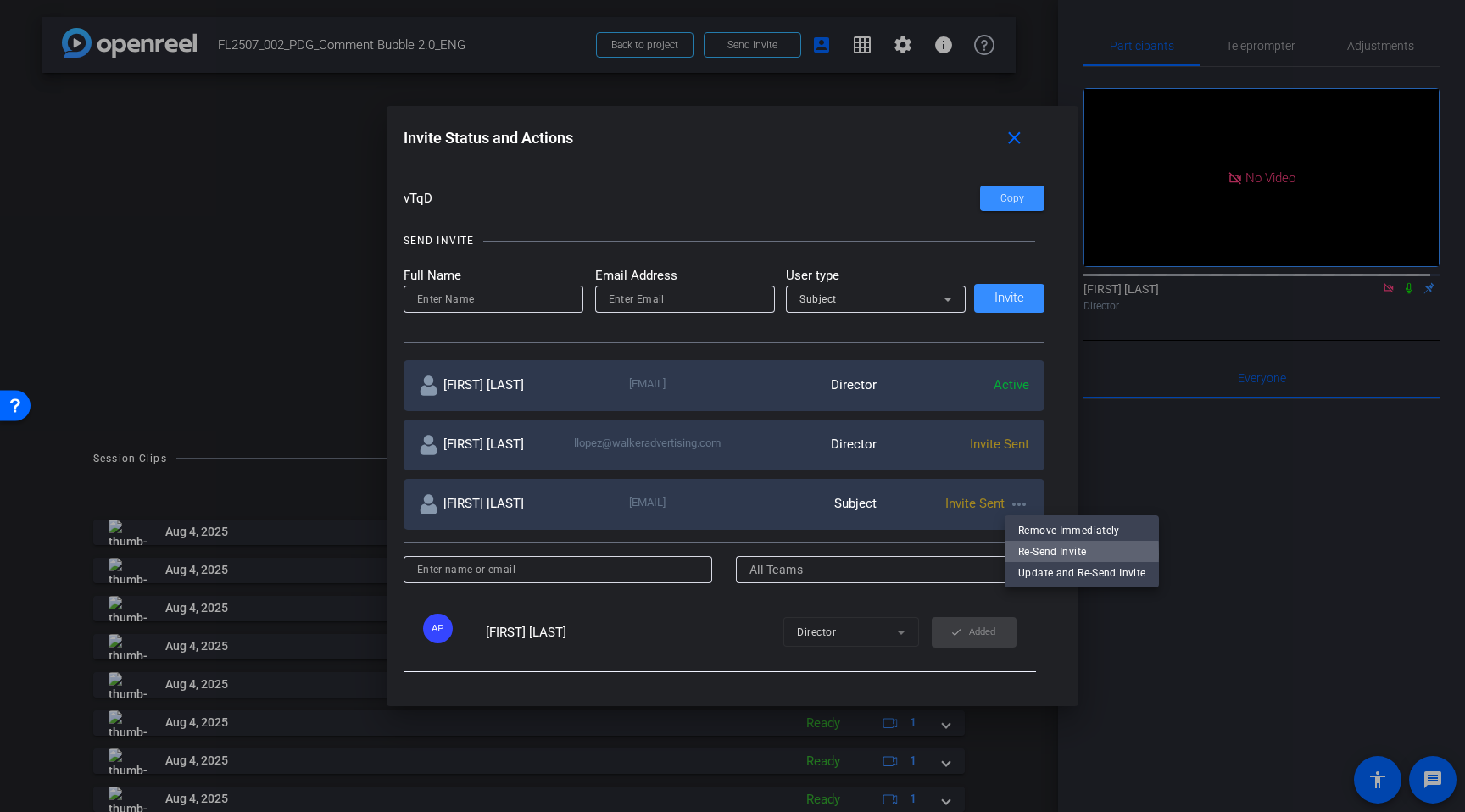 click on "Re-Send Invite" at bounding box center [1082, 551] 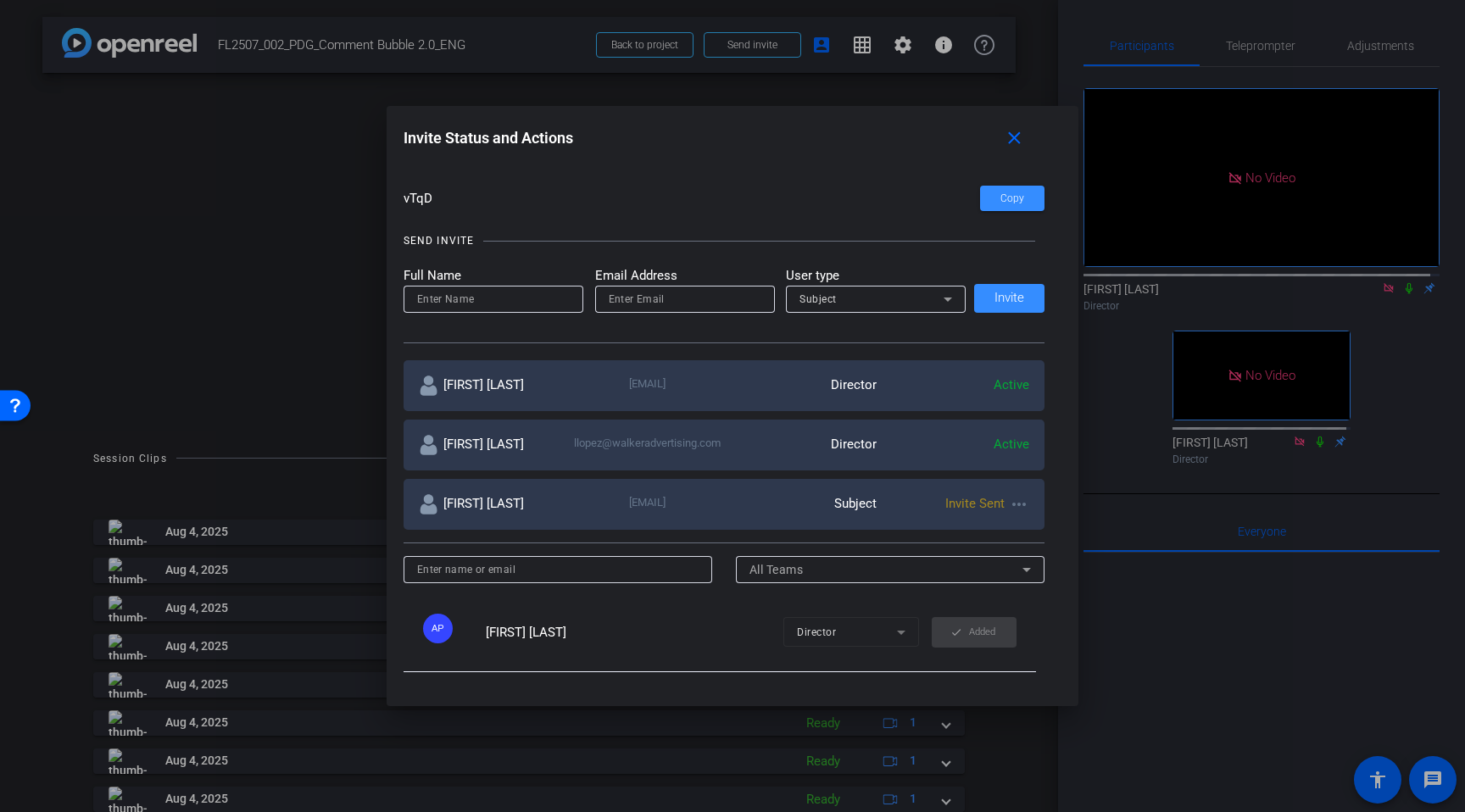 click at bounding box center (732, 406) 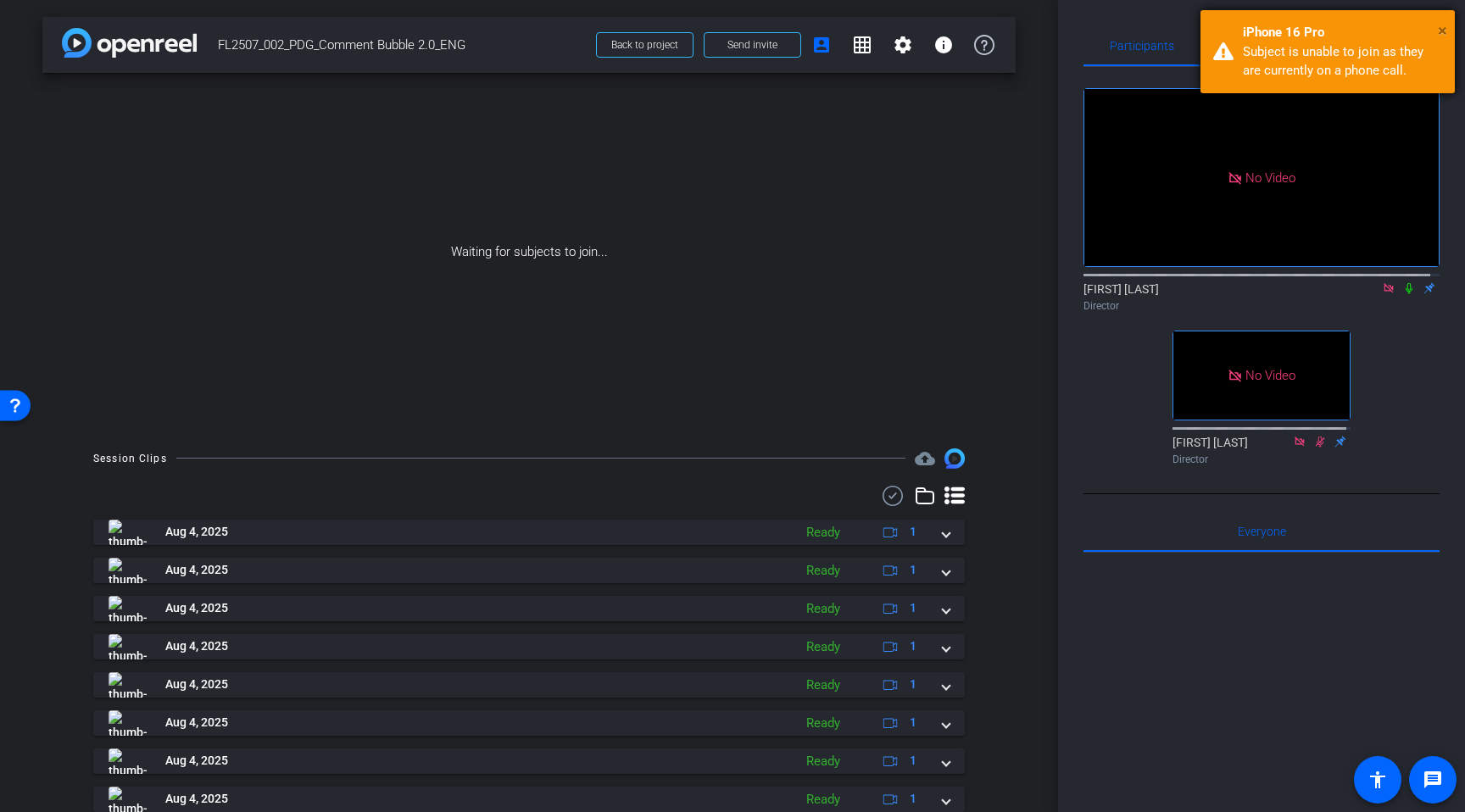 click on "×" at bounding box center [1442, 31] 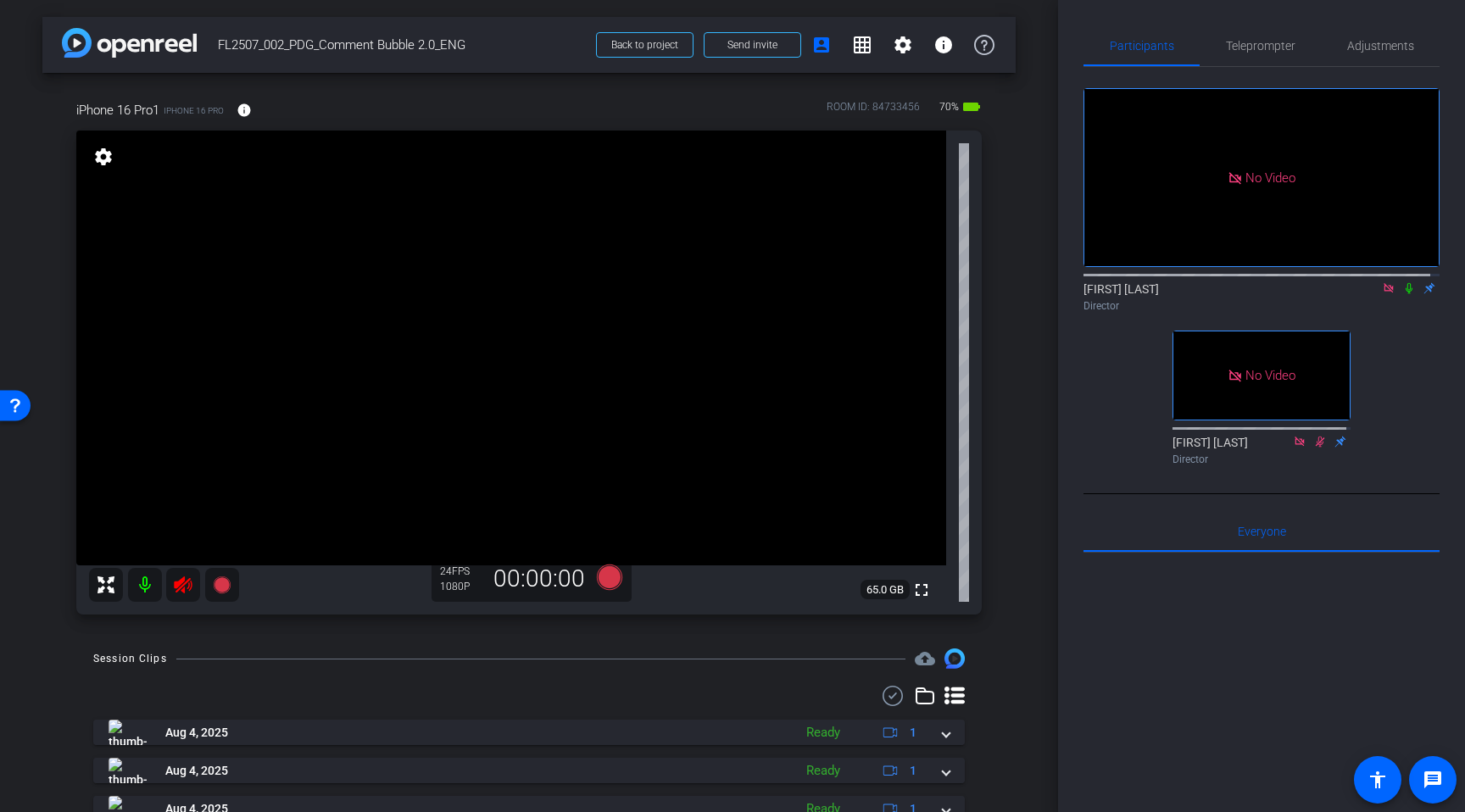 click 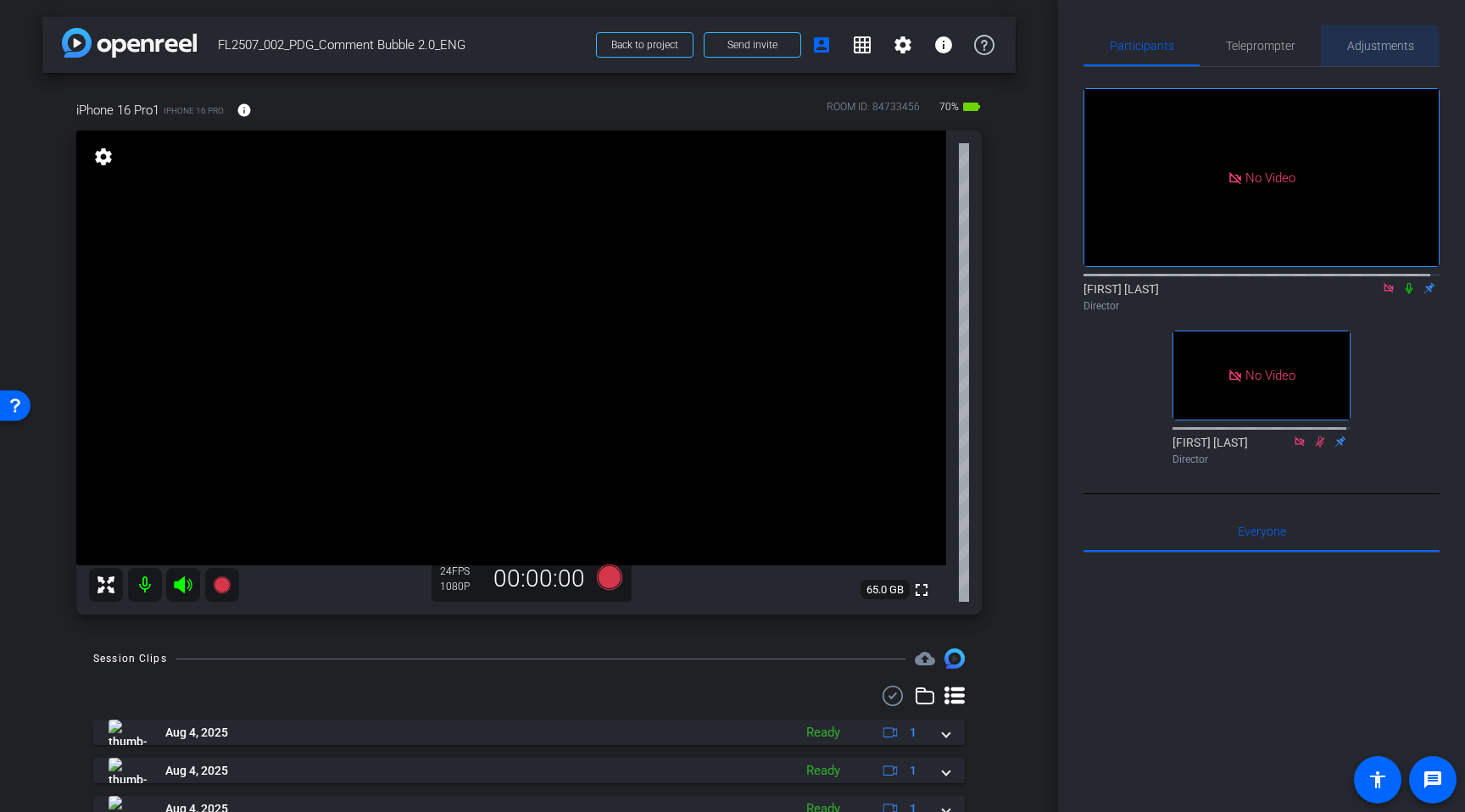 click on "Adjustments" at bounding box center (1380, 46) 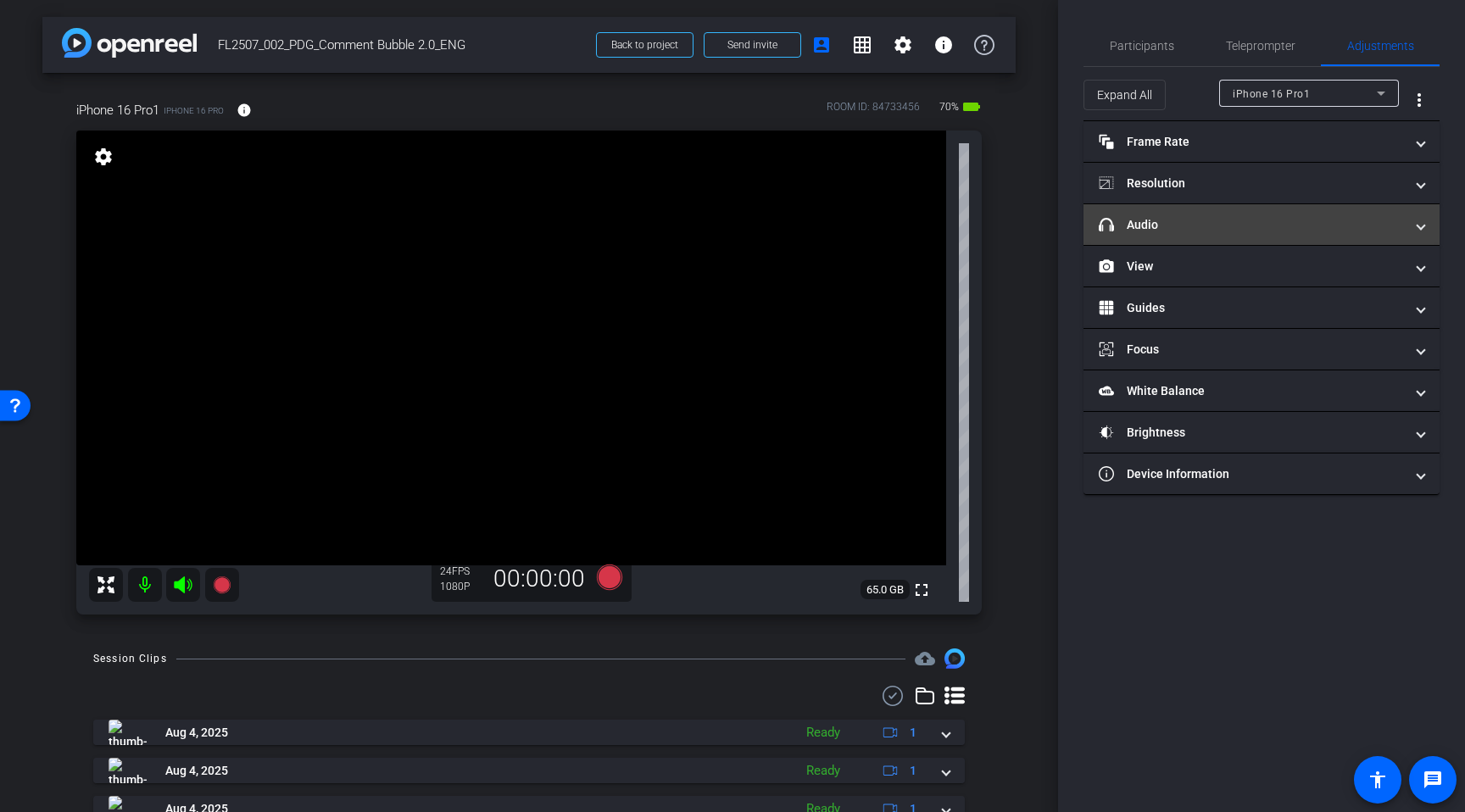 click on "headphone icon
Audio" at bounding box center [1262, 225] 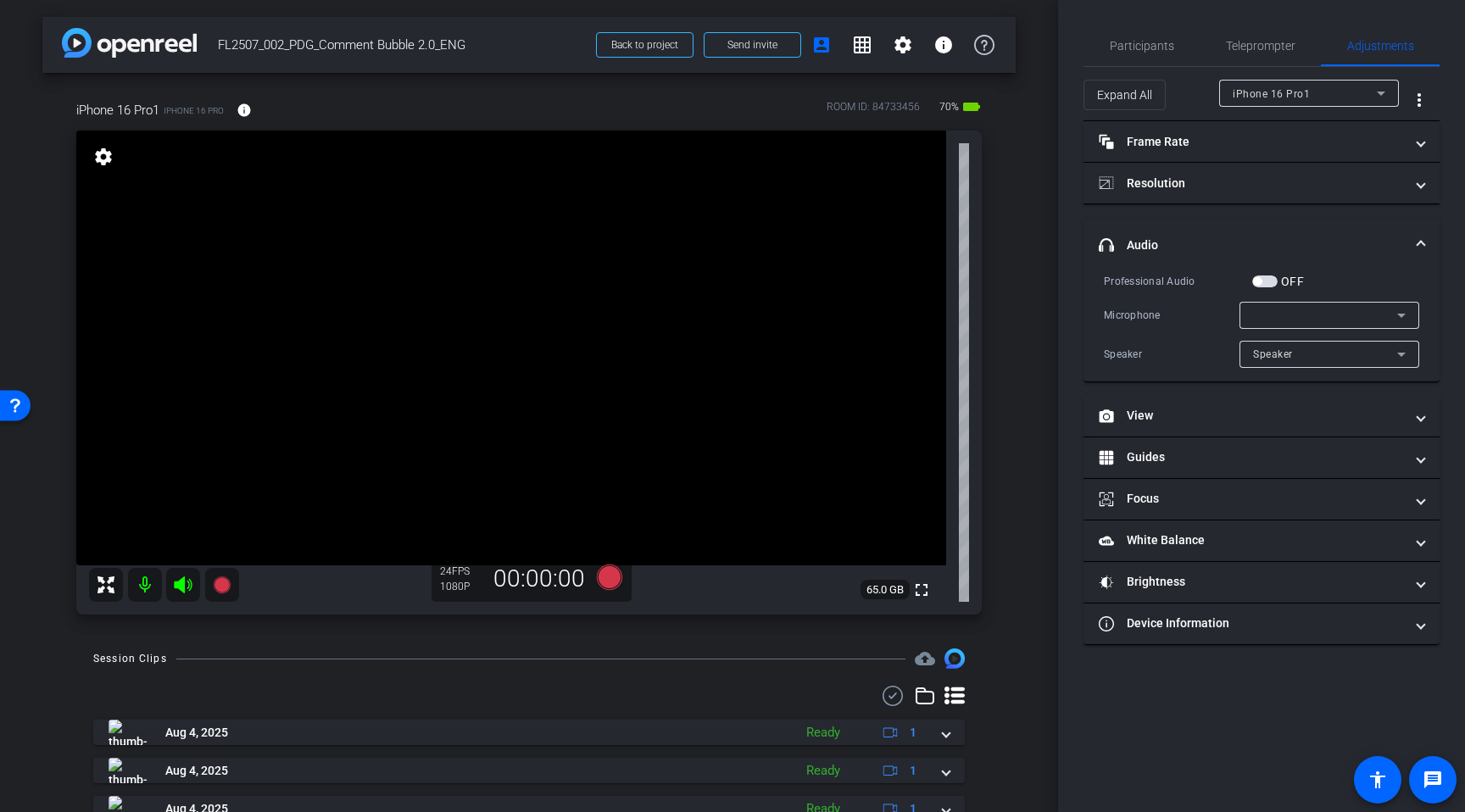 click at bounding box center (1265, 281) 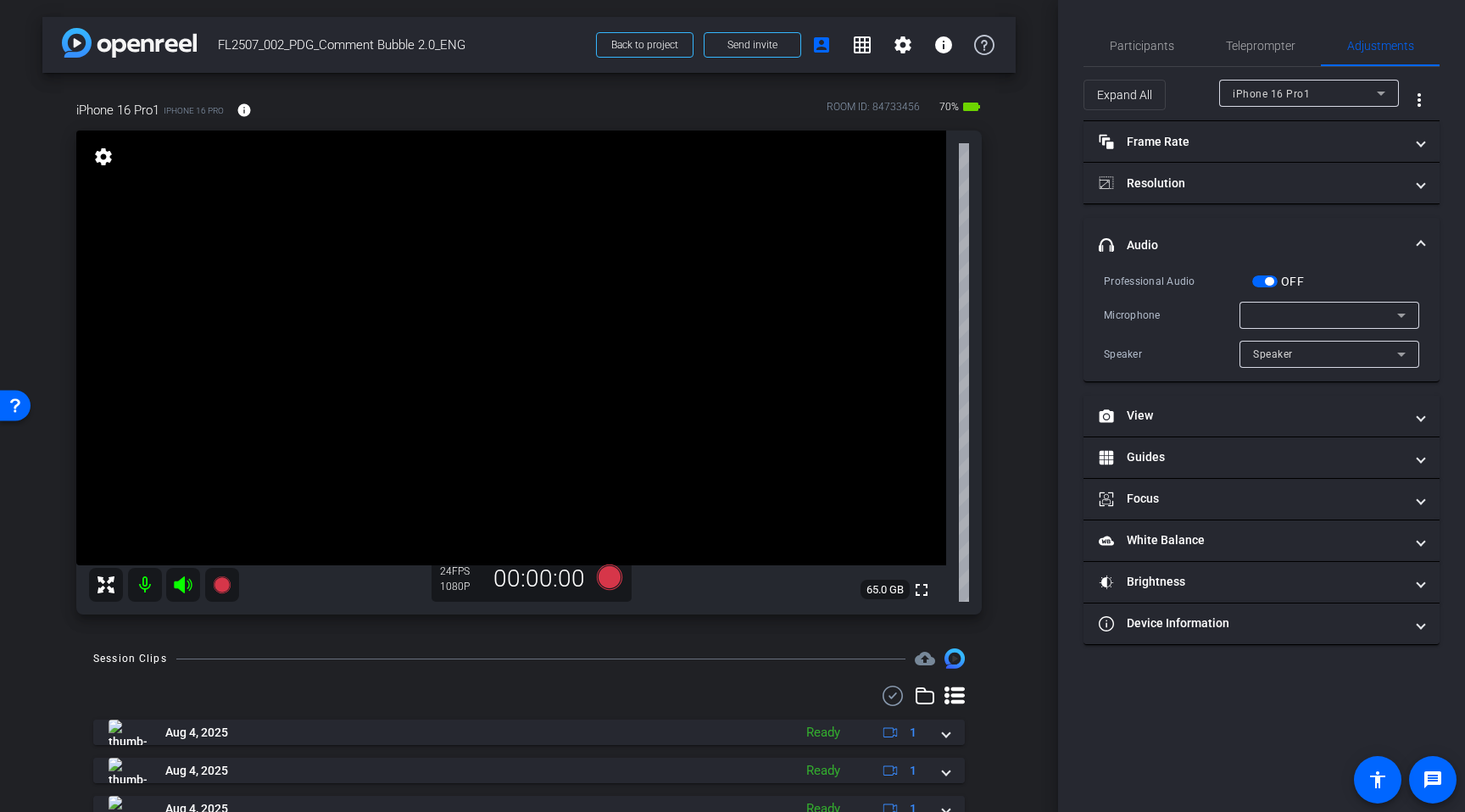 click at bounding box center [1325, 315] 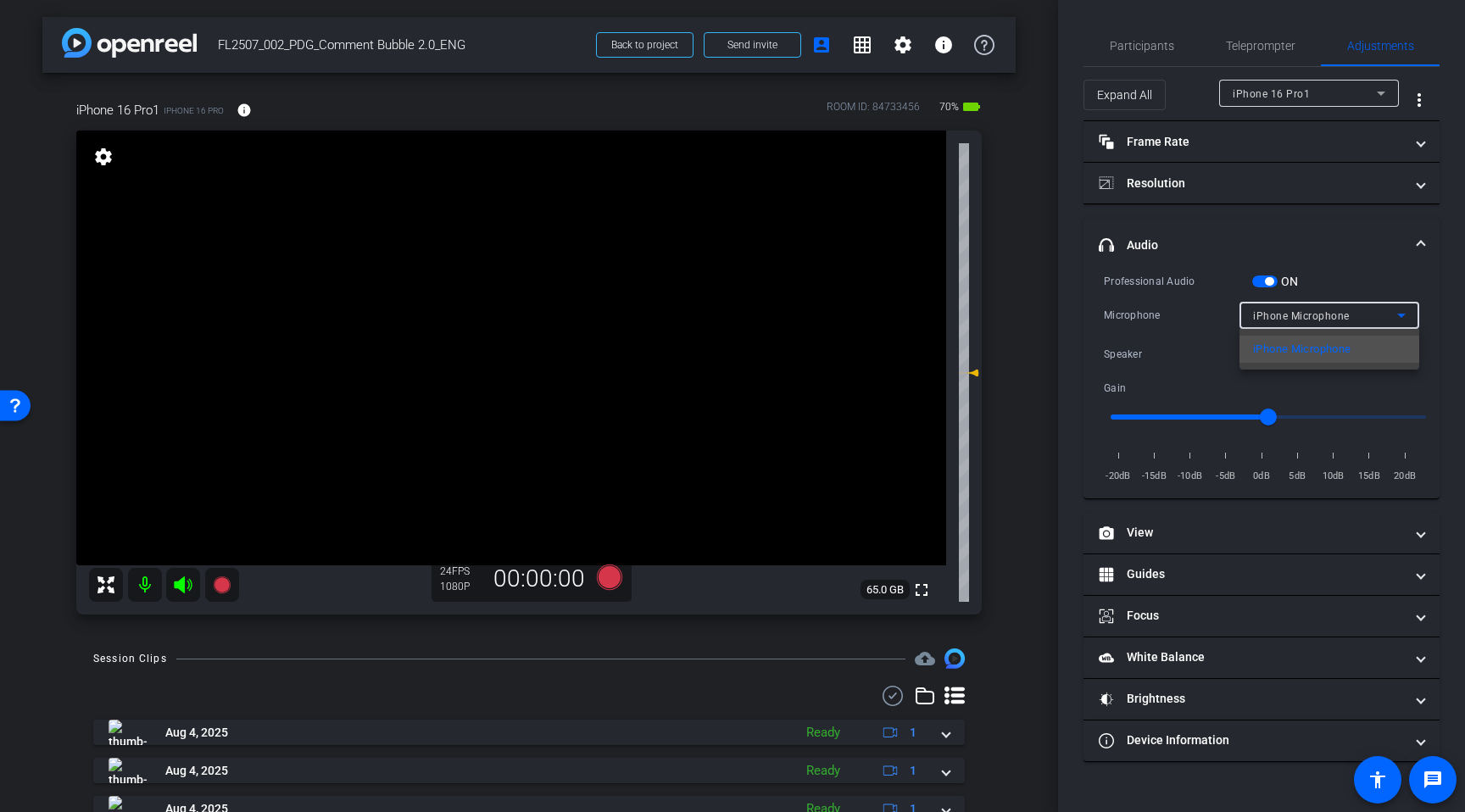 click at bounding box center [732, 406] 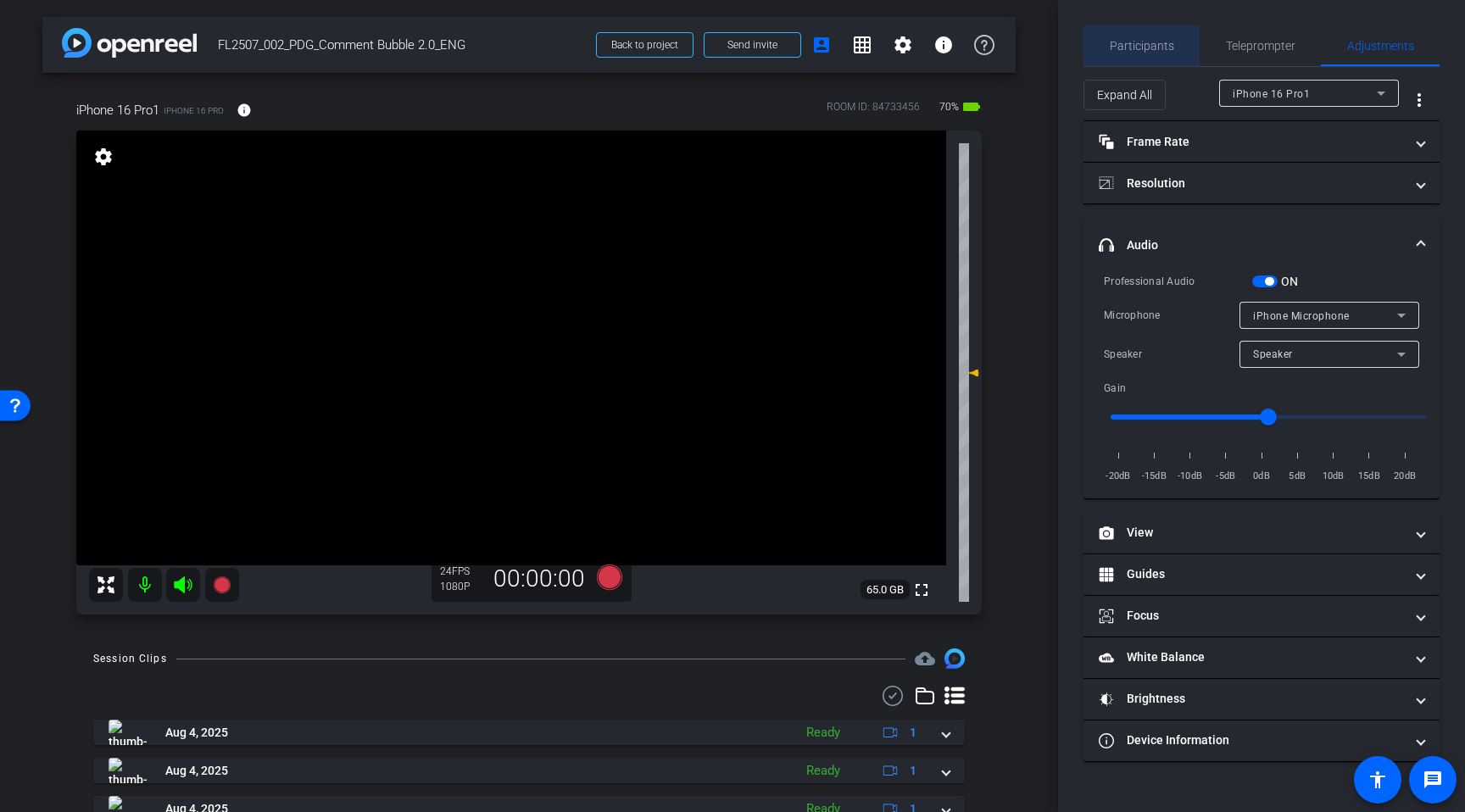 click on "Participants" at bounding box center (1142, 46) 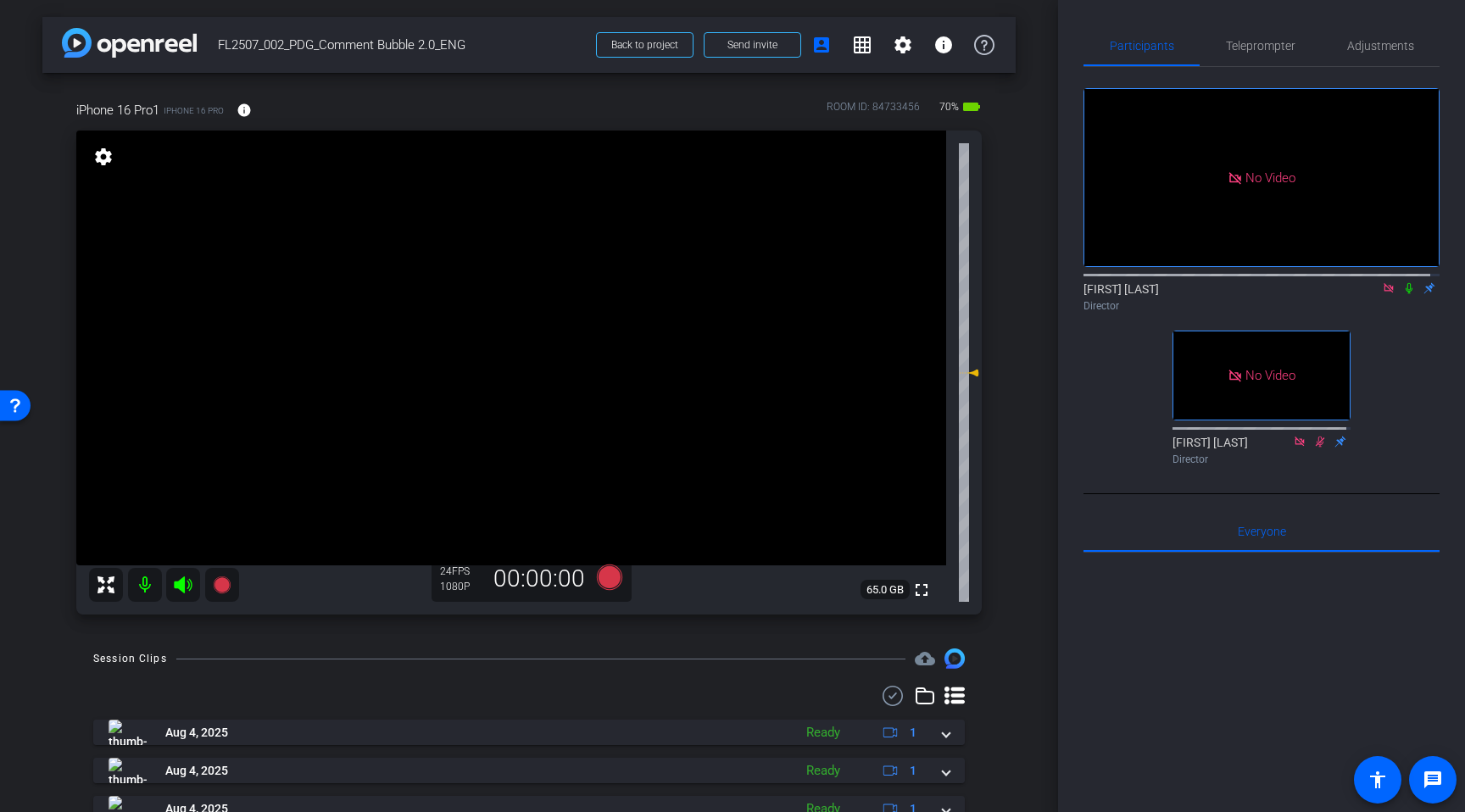 click 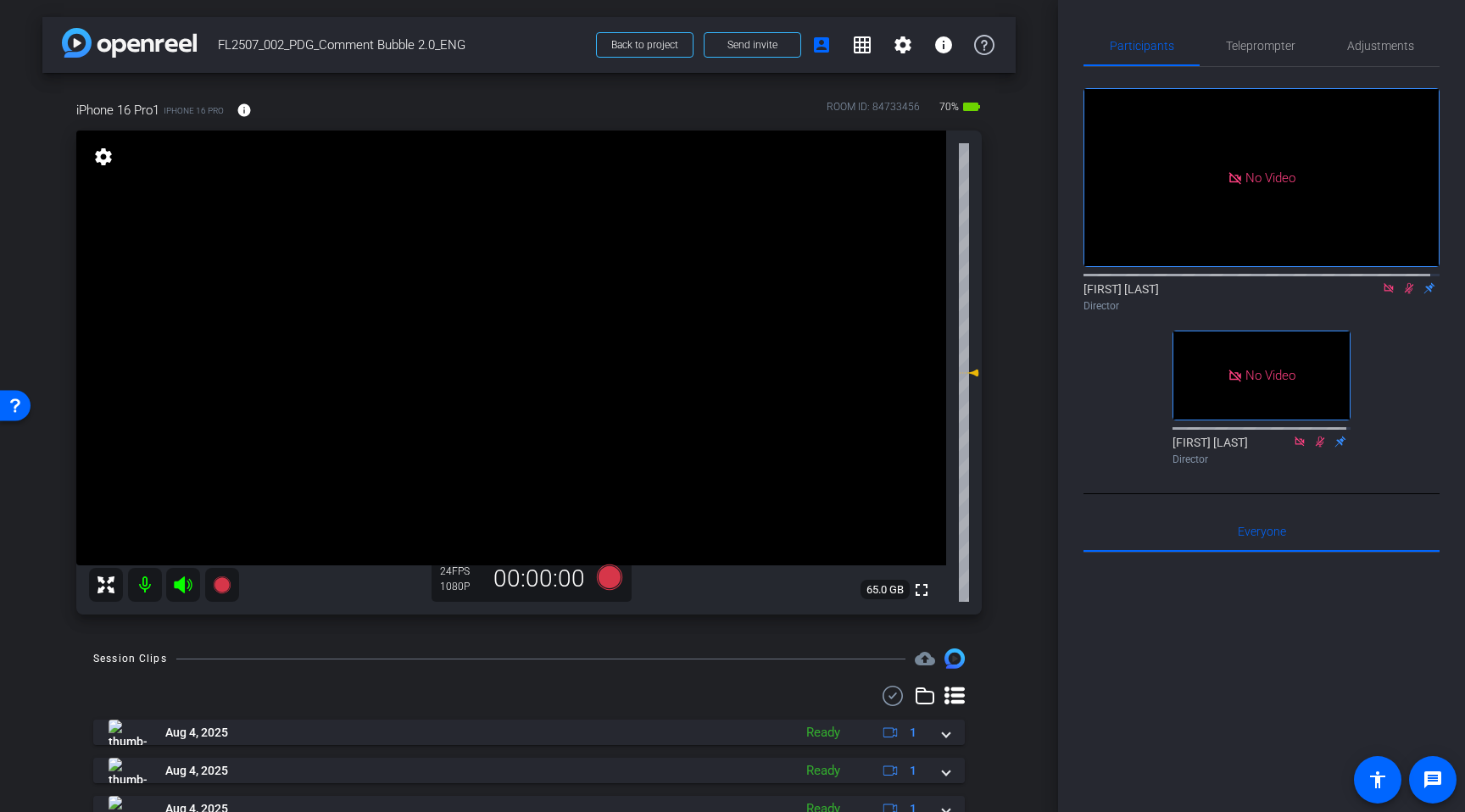 click 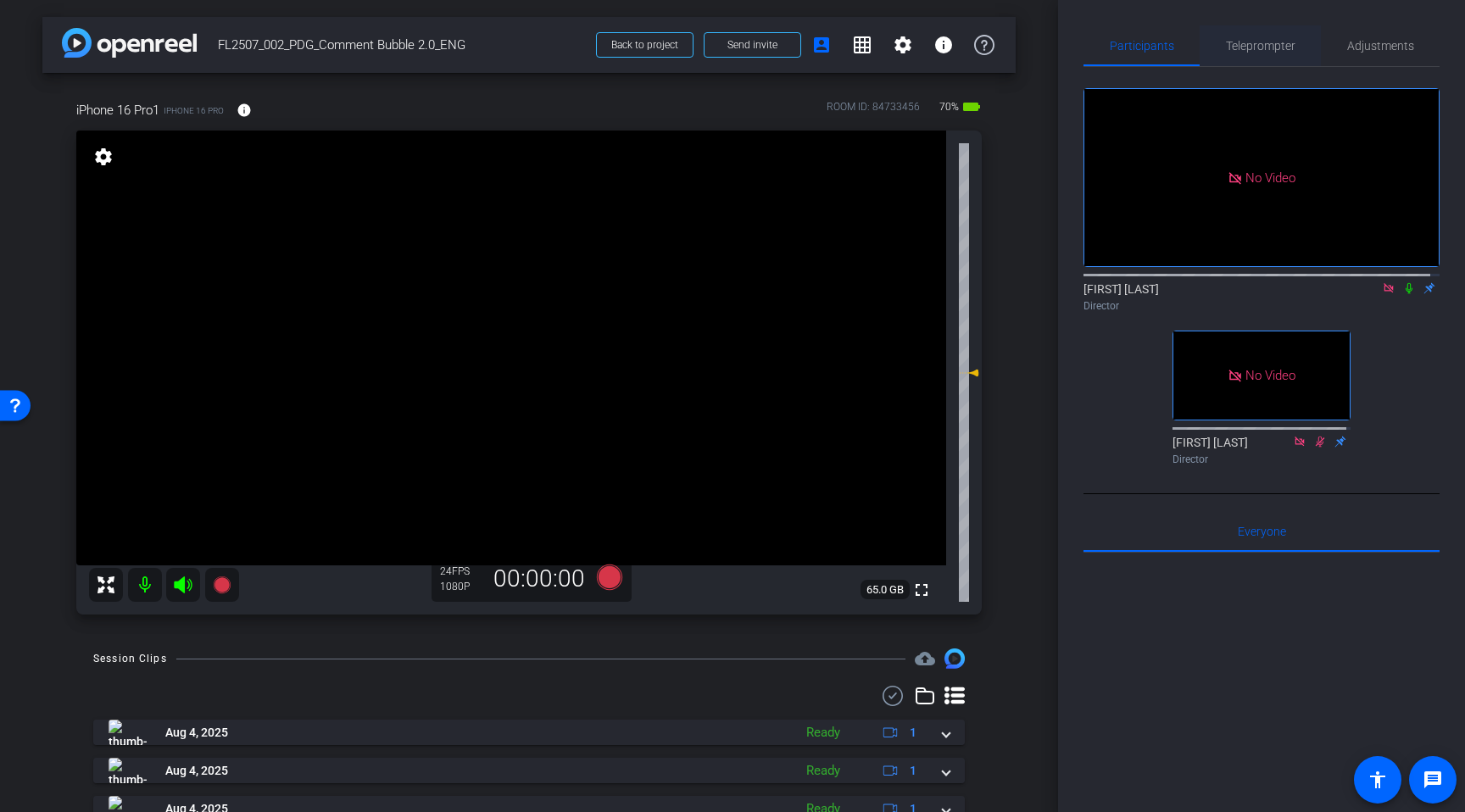 click on "Teleprompter" at bounding box center (1261, 46) 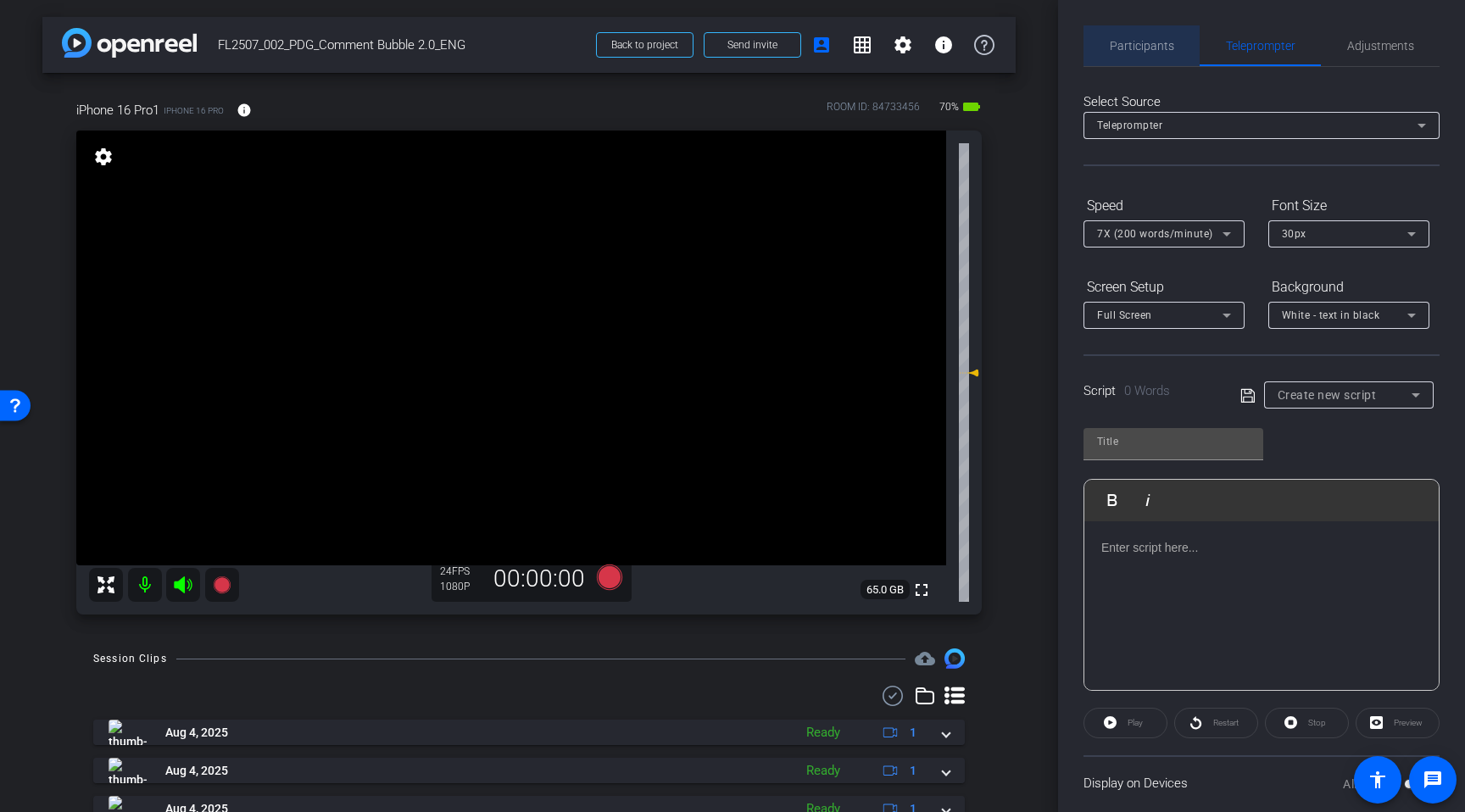click on "Participants" at bounding box center [1142, 46] 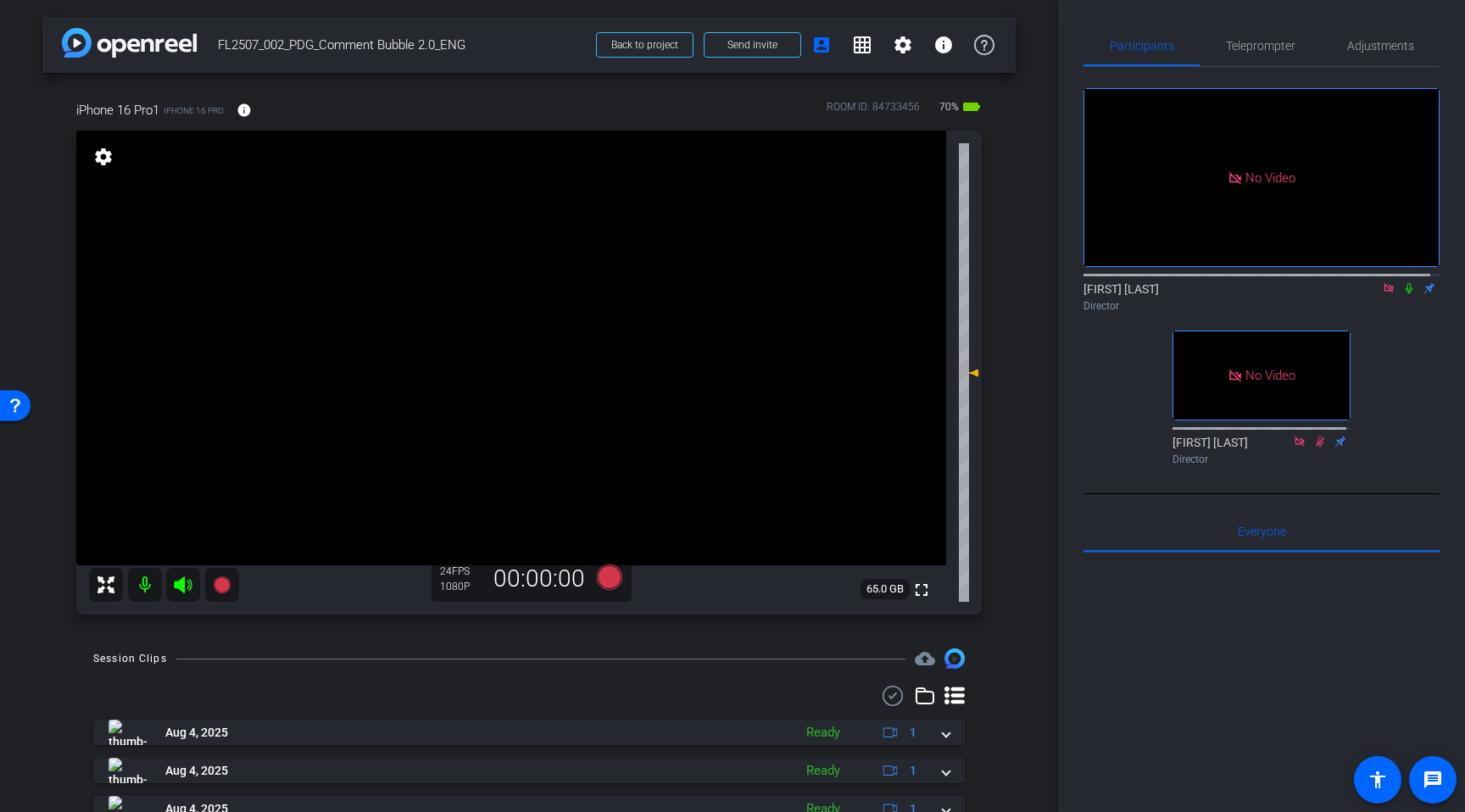 click on "No Video  [NAME]
Director   No Video  [NAME]
Director" 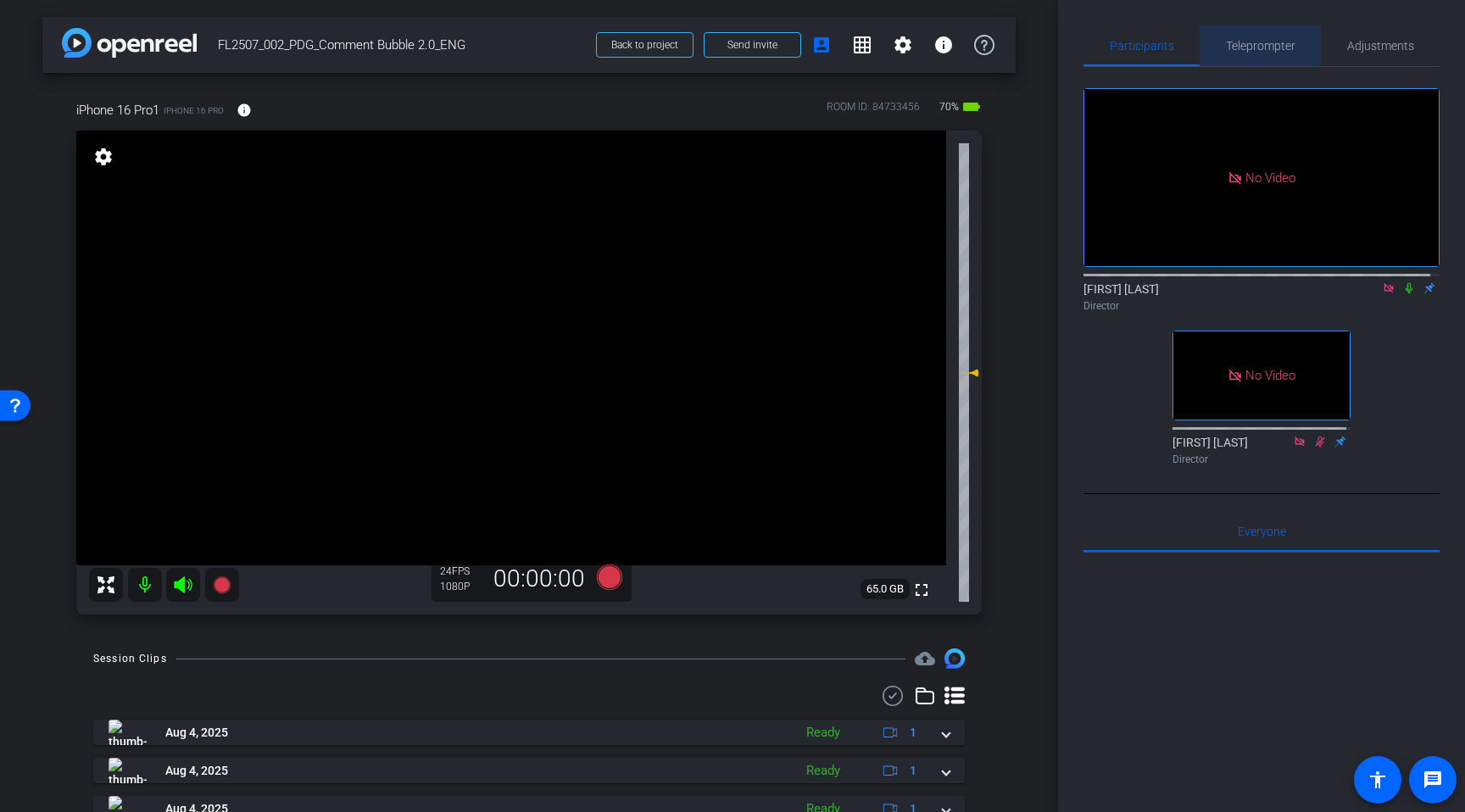 click on "Teleprompter" at bounding box center (1261, 46) 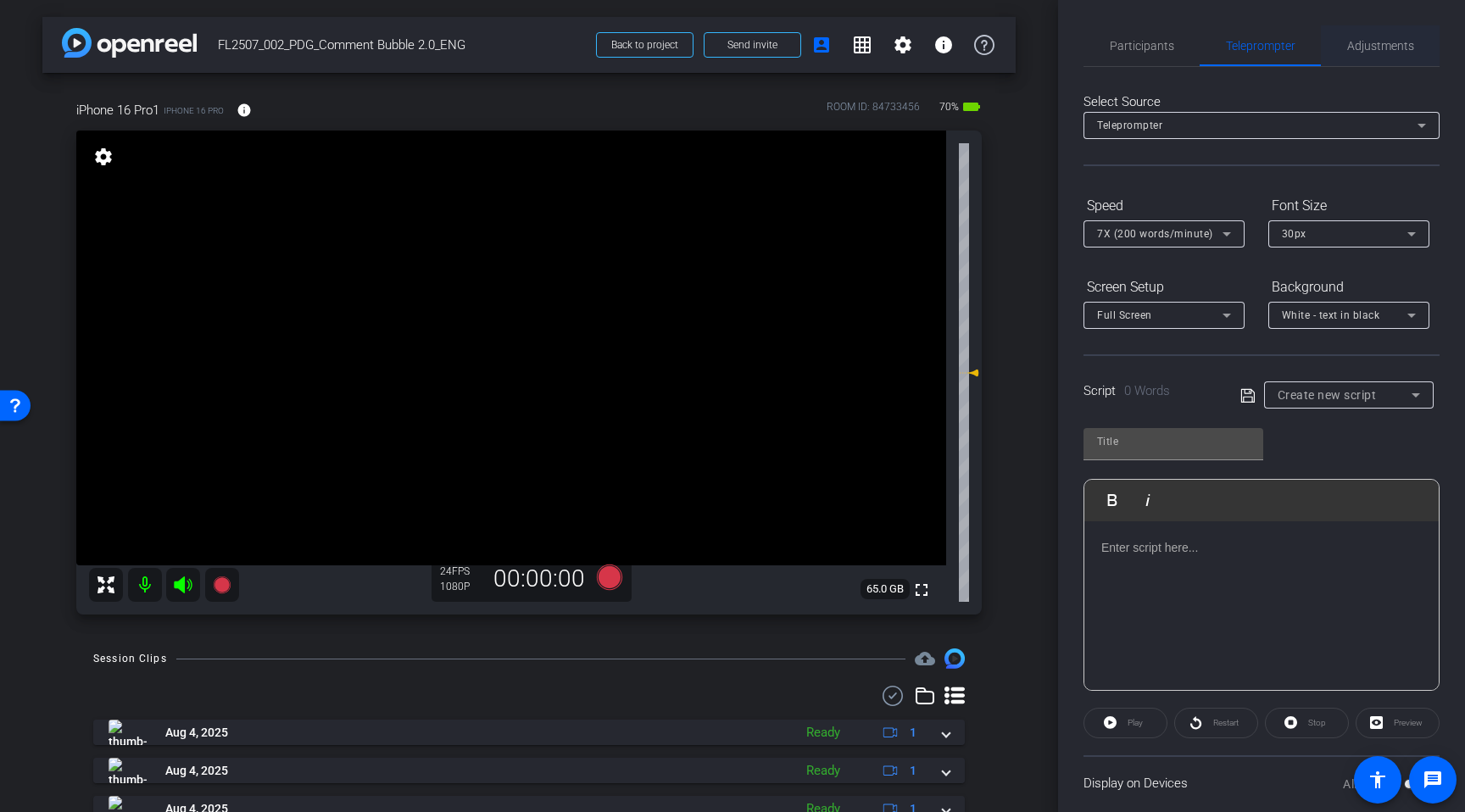 click on "Adjustments" at bounding box center [1380, 46] 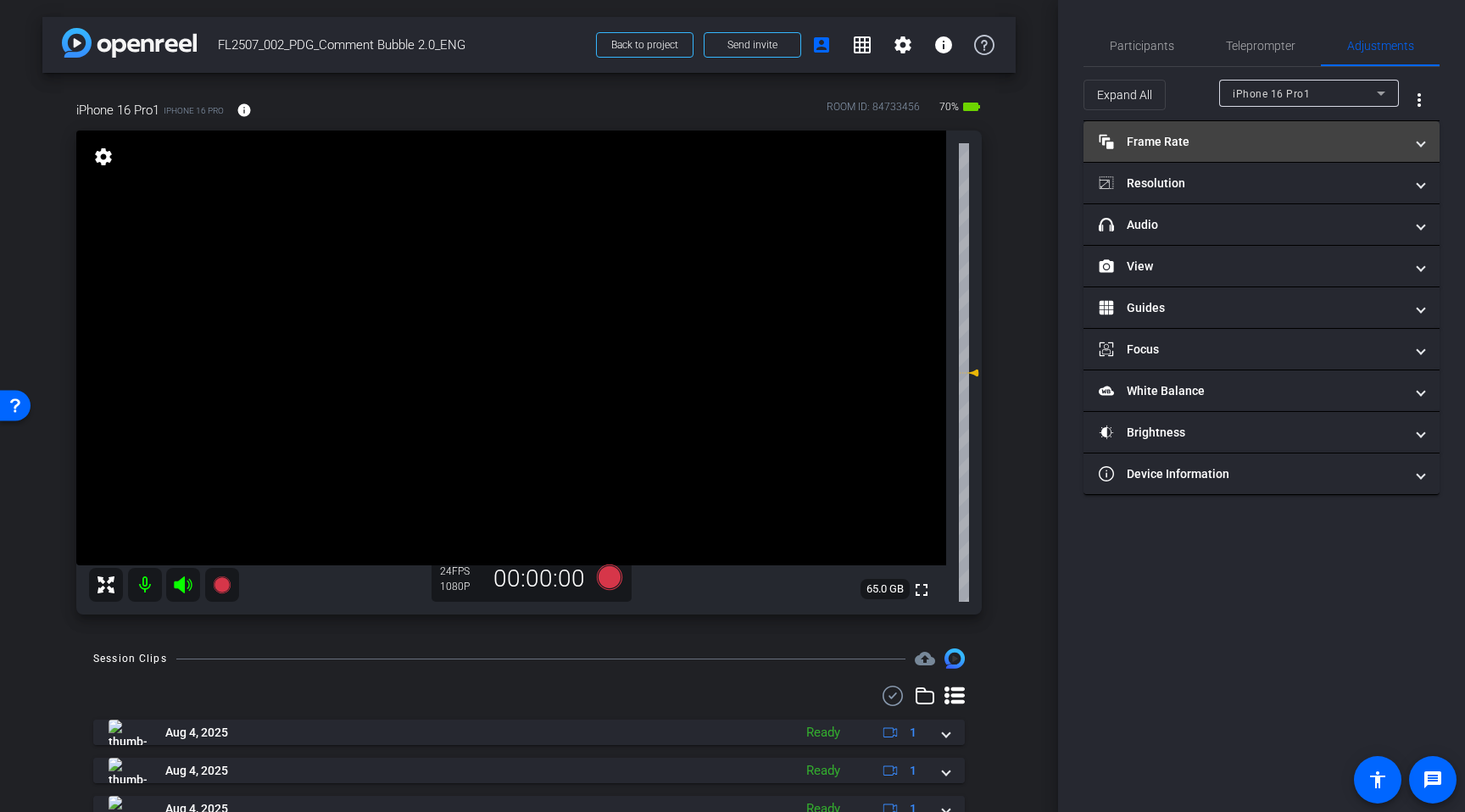 click on "Frame Rate
Frame Rate" at bounding box center [1251, 142] 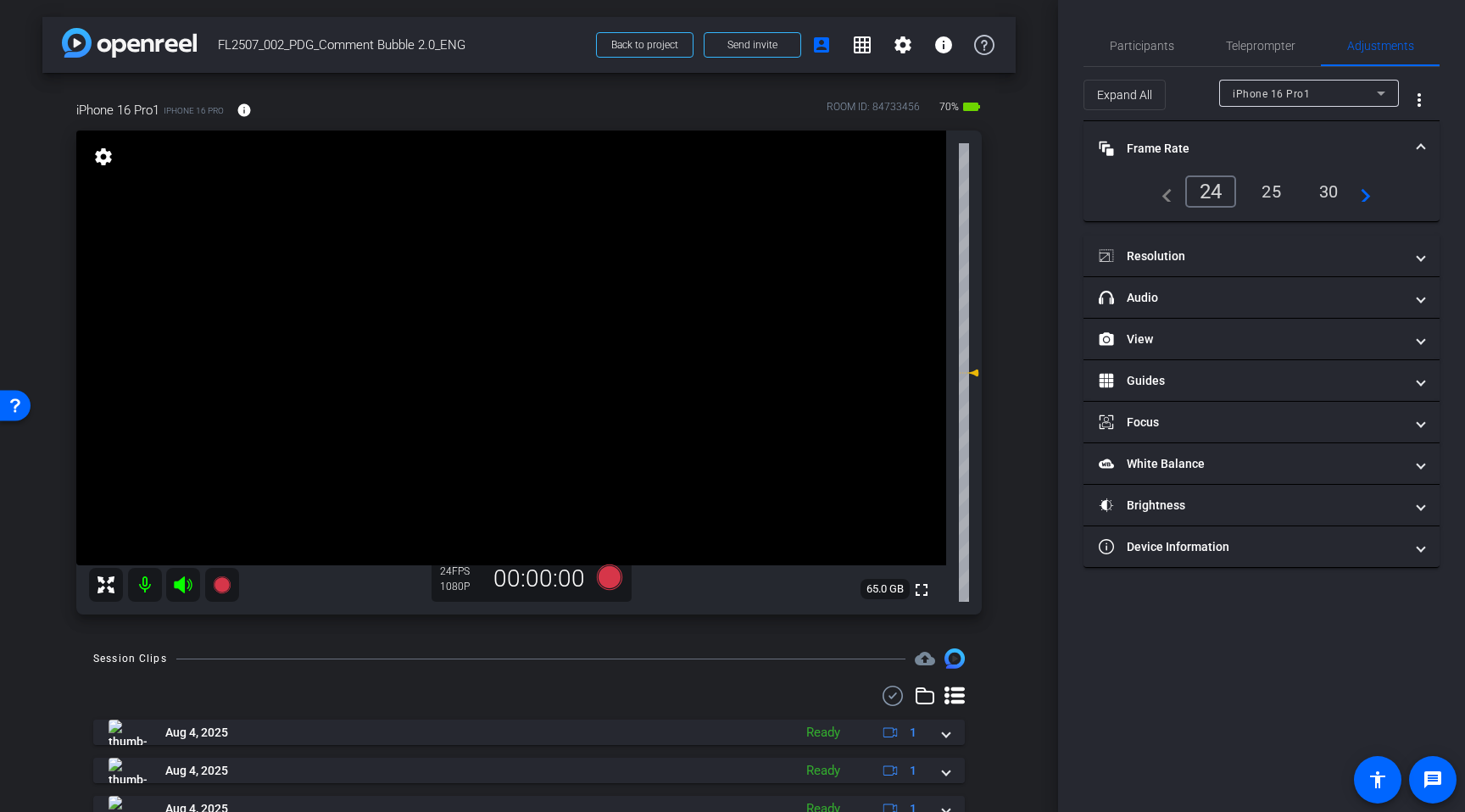 click on "30" at bounding box center (1329, 192) 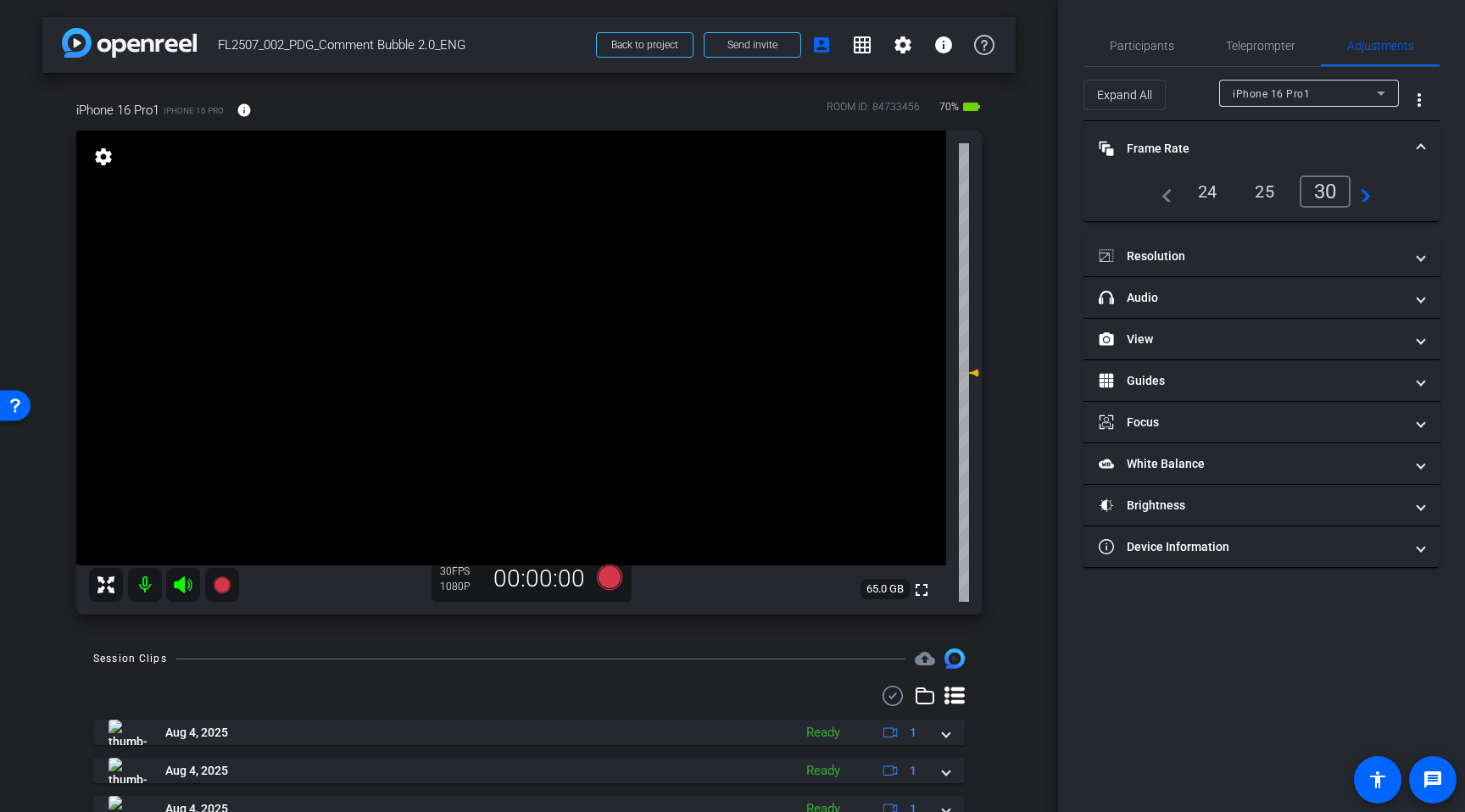 click on "24" at bounding box center (1207, 192) 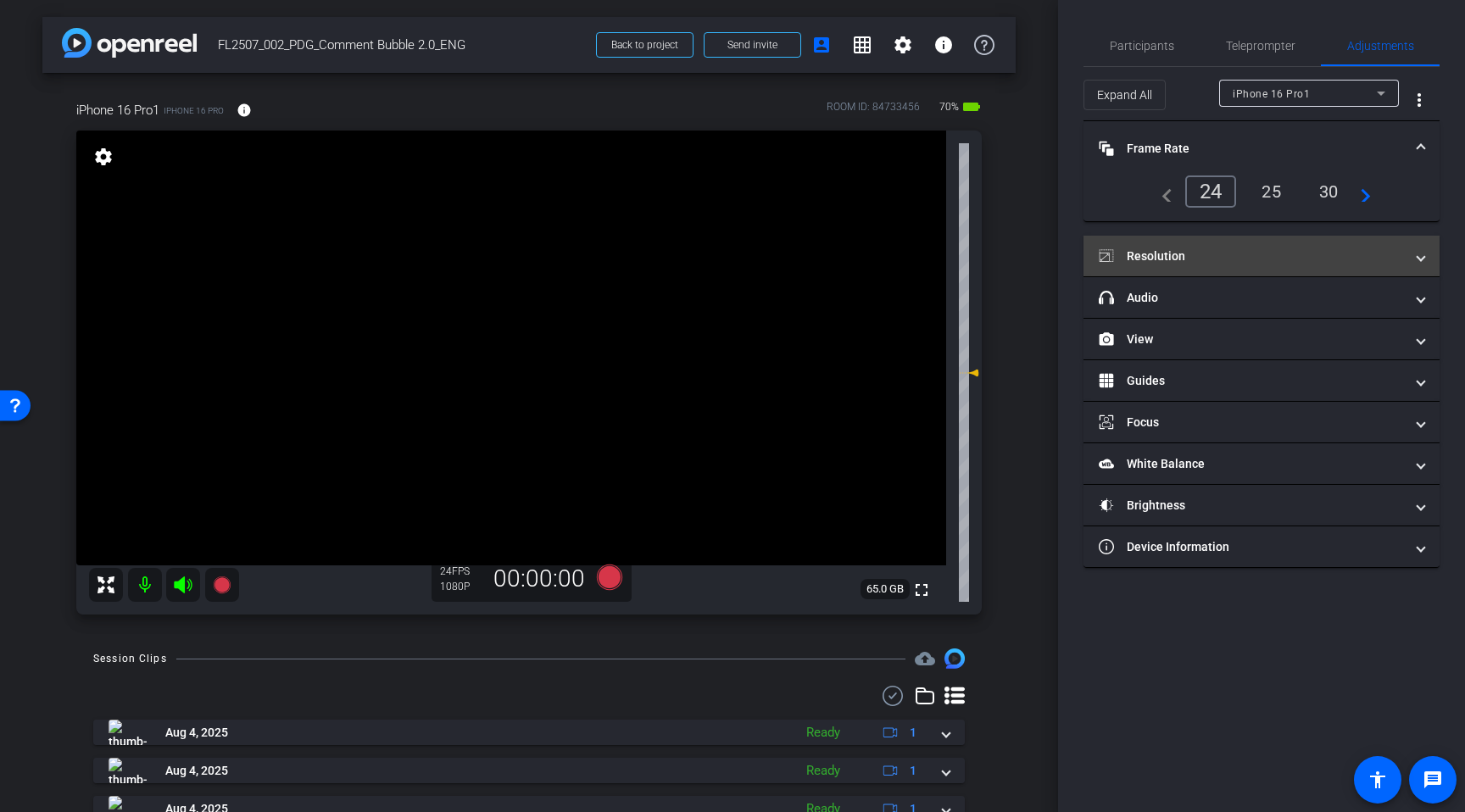 click on "Resolution" at bounding box center (1251, 256) 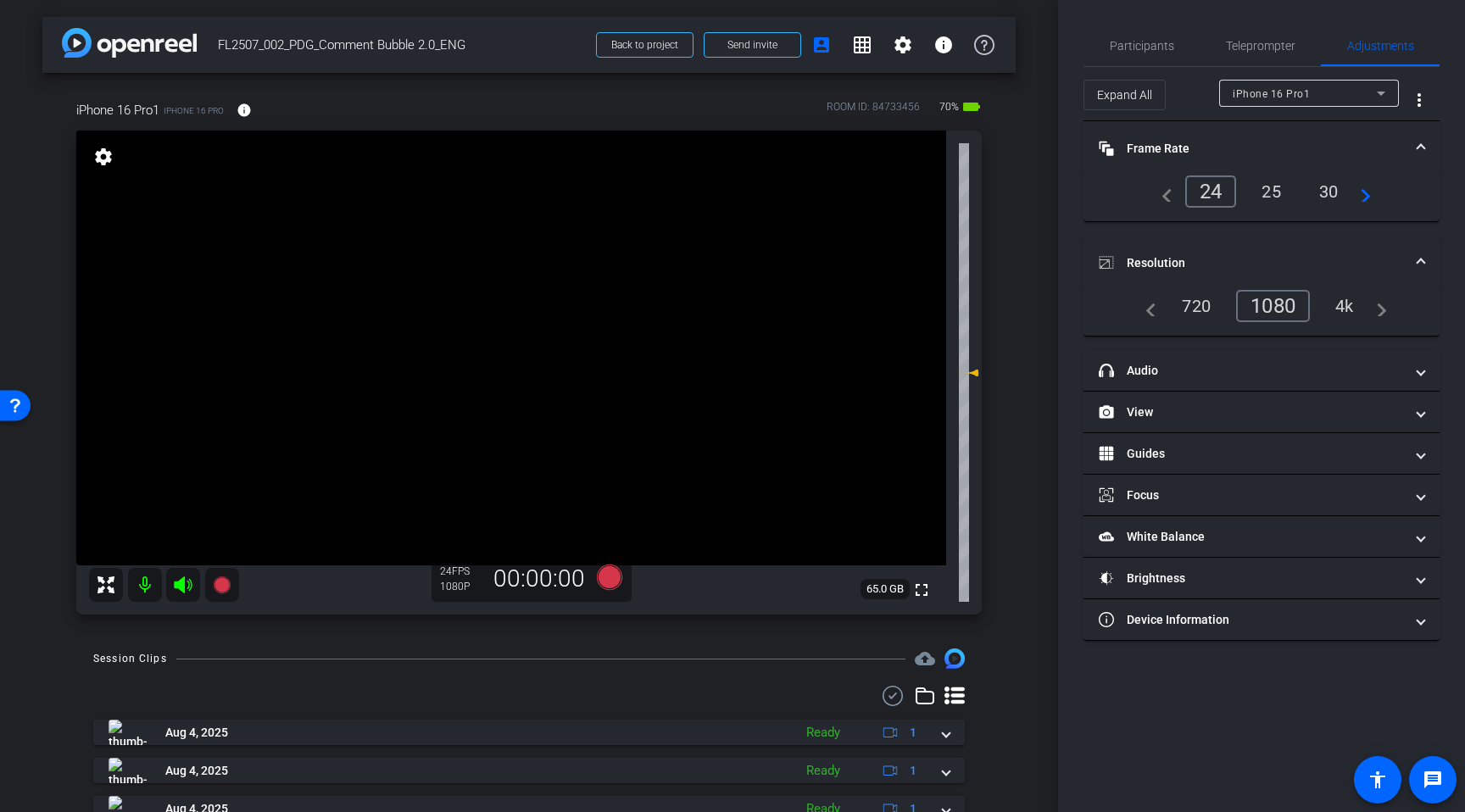 click on "4k" at bounding box center [1345, 306] 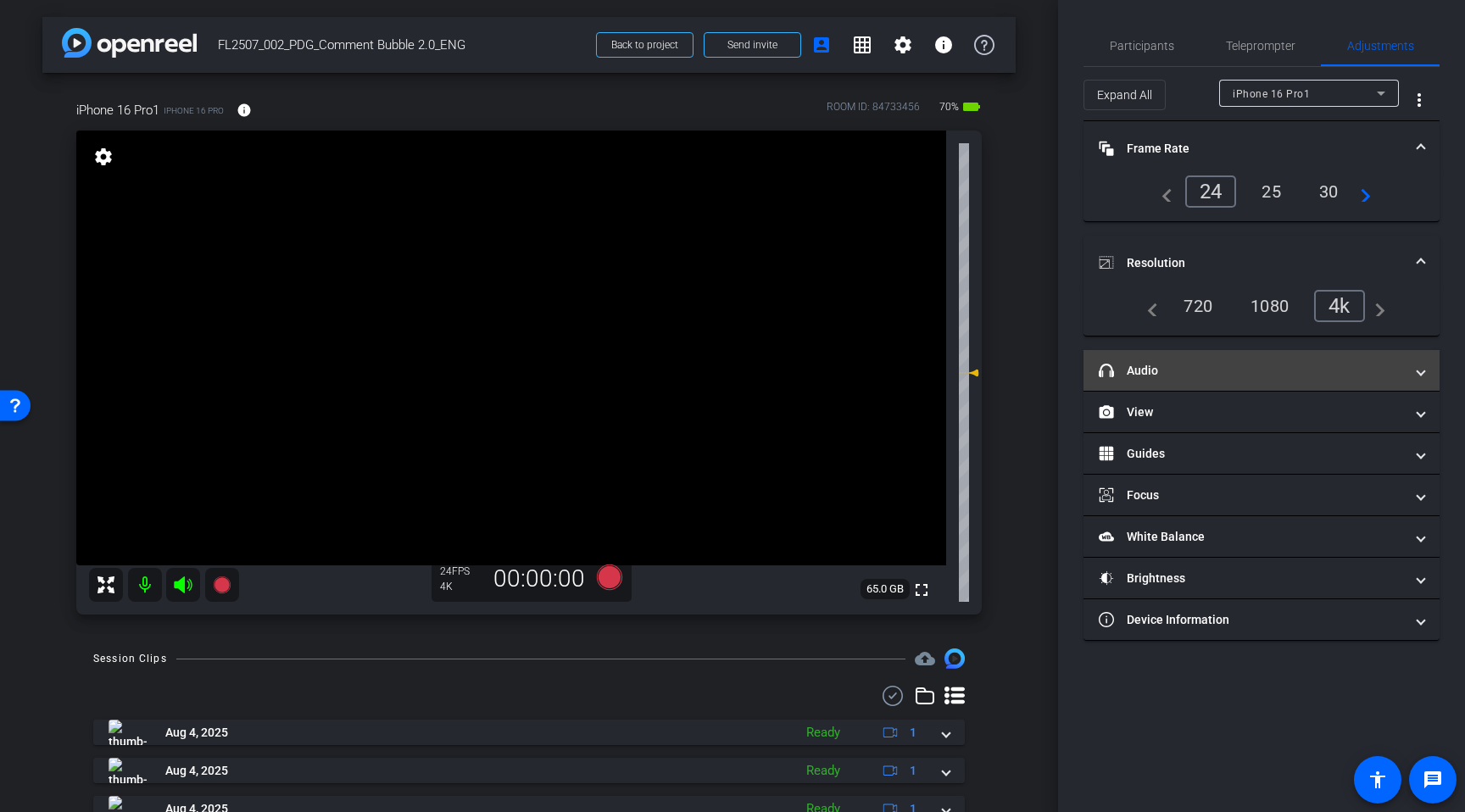 click on "headphone icon
Audio" at bounding box center [1251, 370] 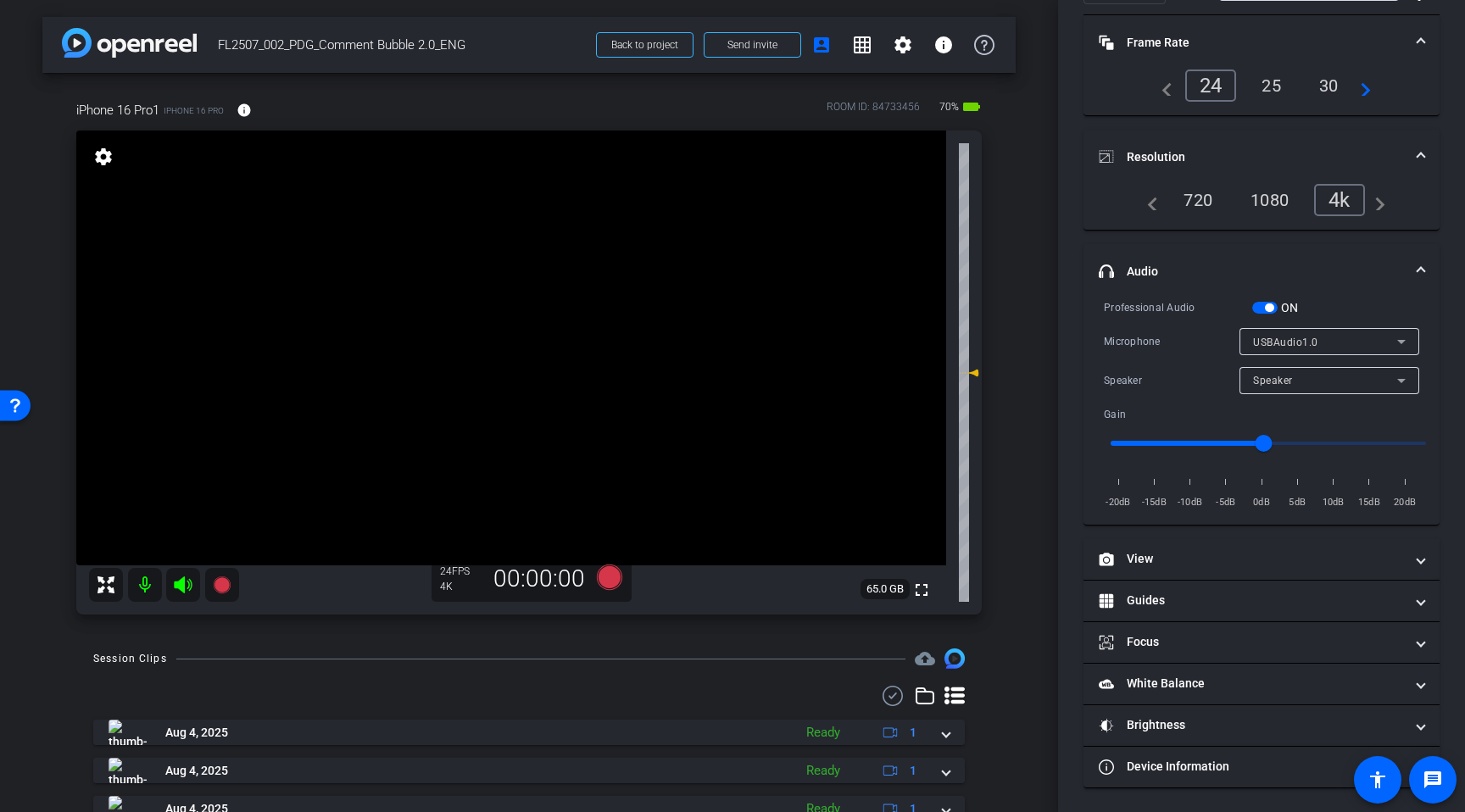 scroll, scrollTop: 107, scrollLeft: 0, axis: vertical 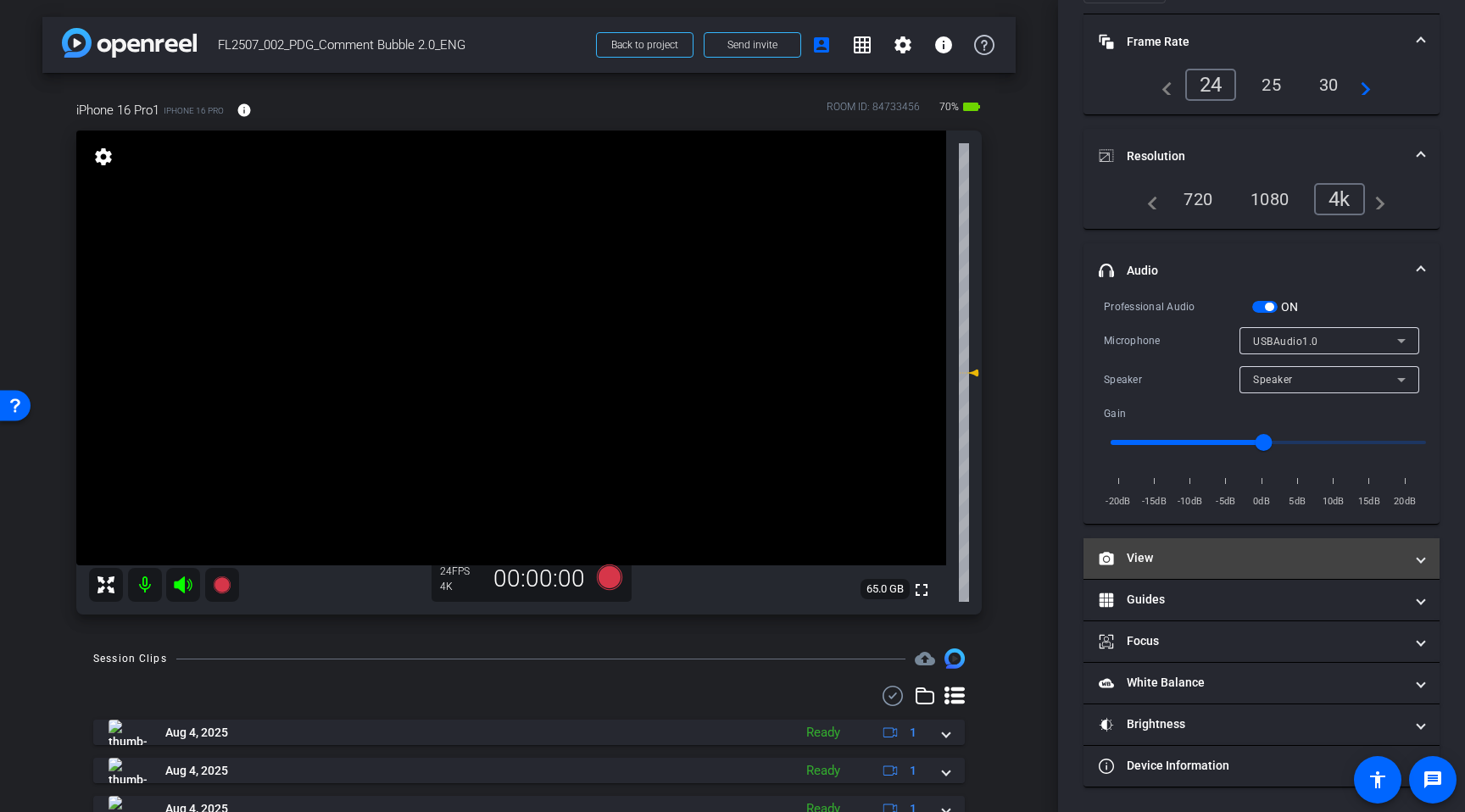 click on "View" at bounding box center (1262, 559) 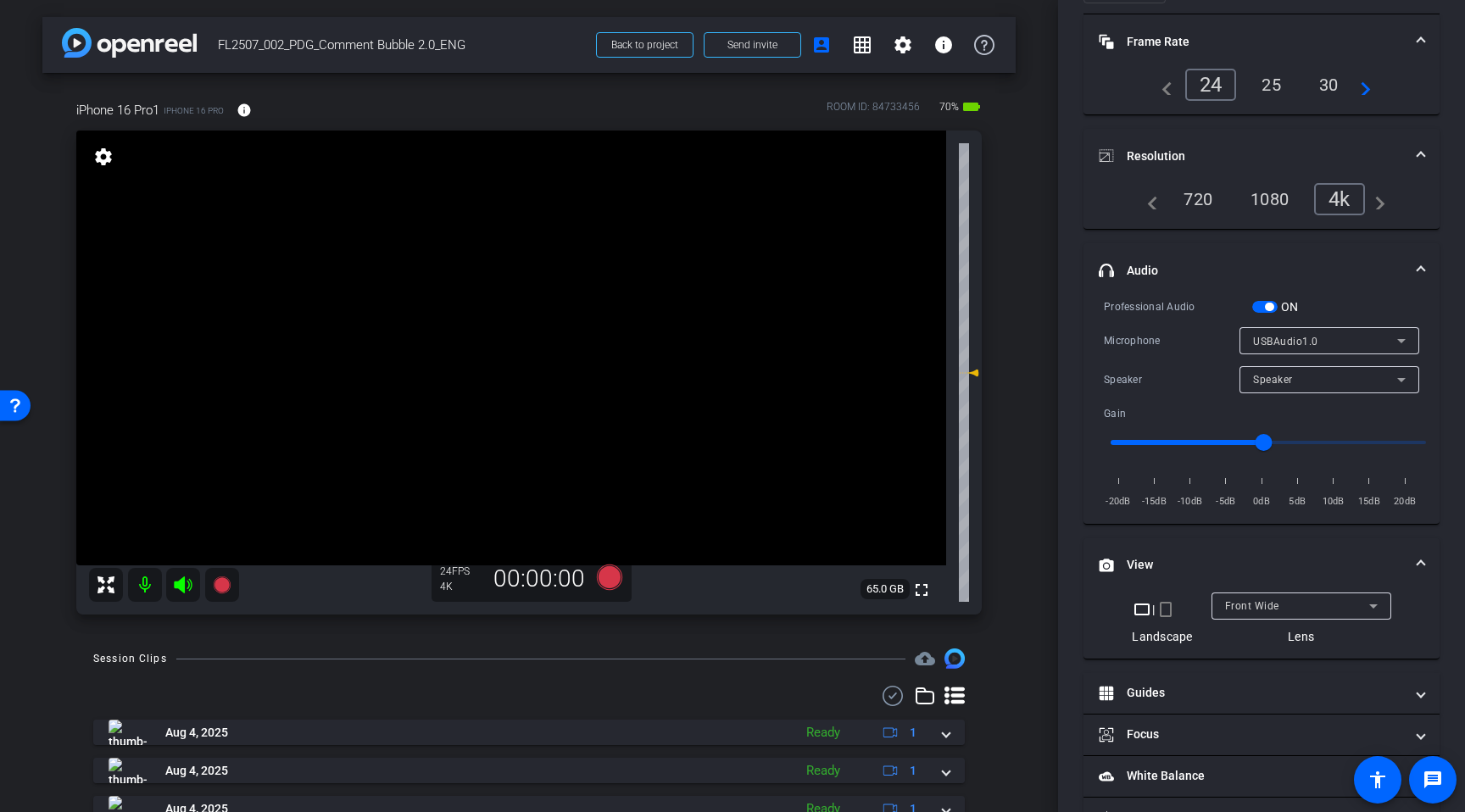 click on "View" at bounding box center [1258, 565] 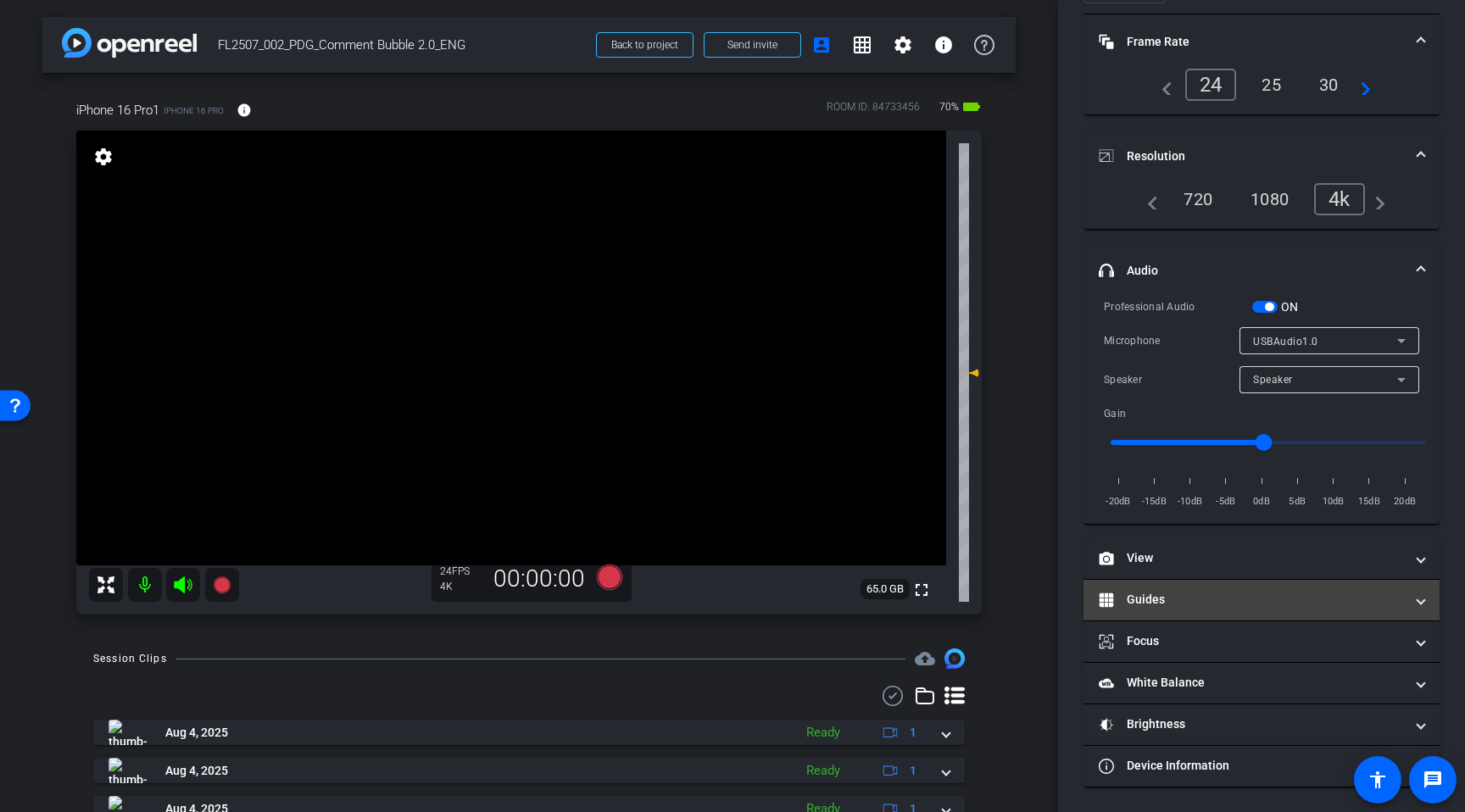 click on "Guides" at bounding box center [1251, 599] 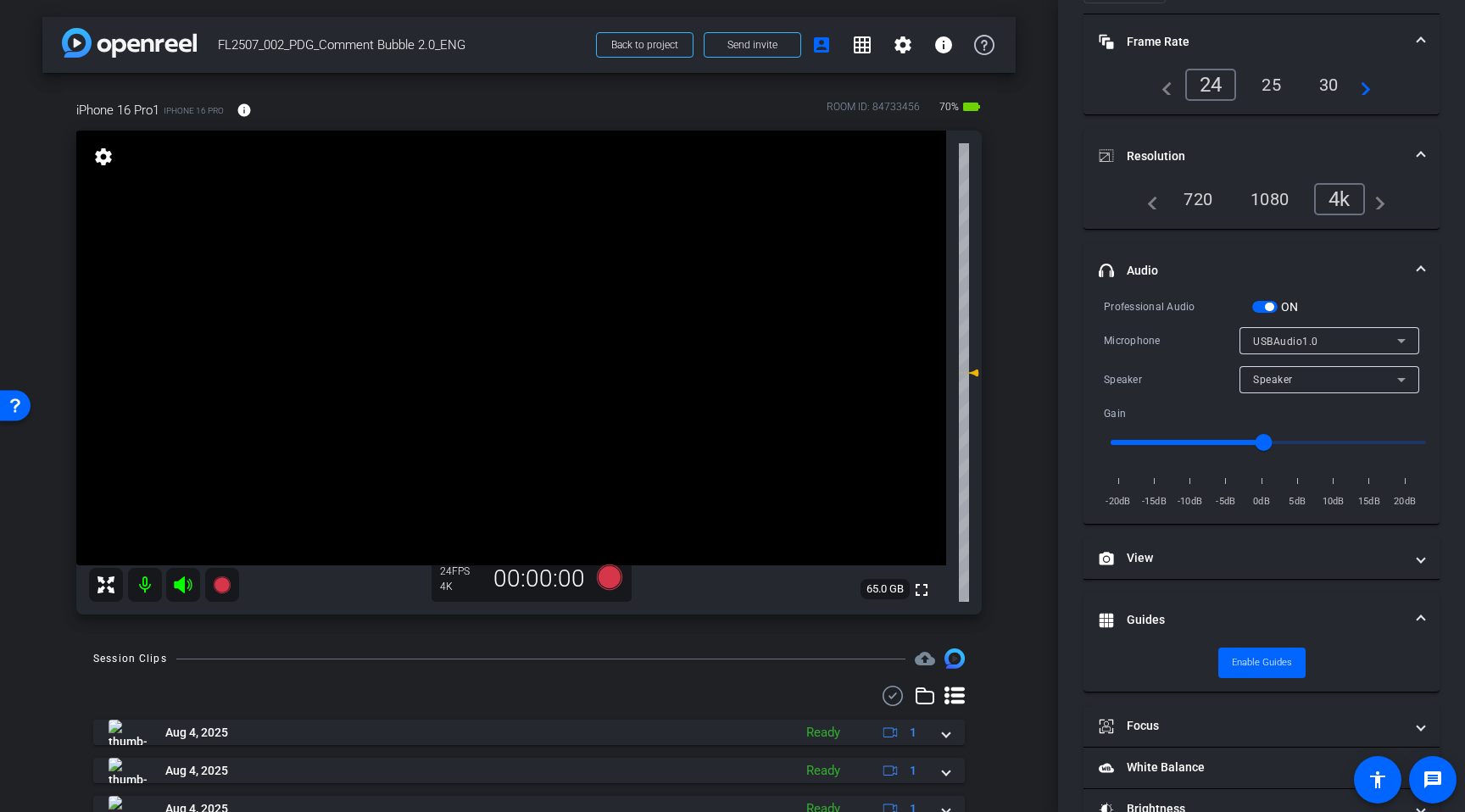 click on "Guides" at bounding box center [1262, 620] 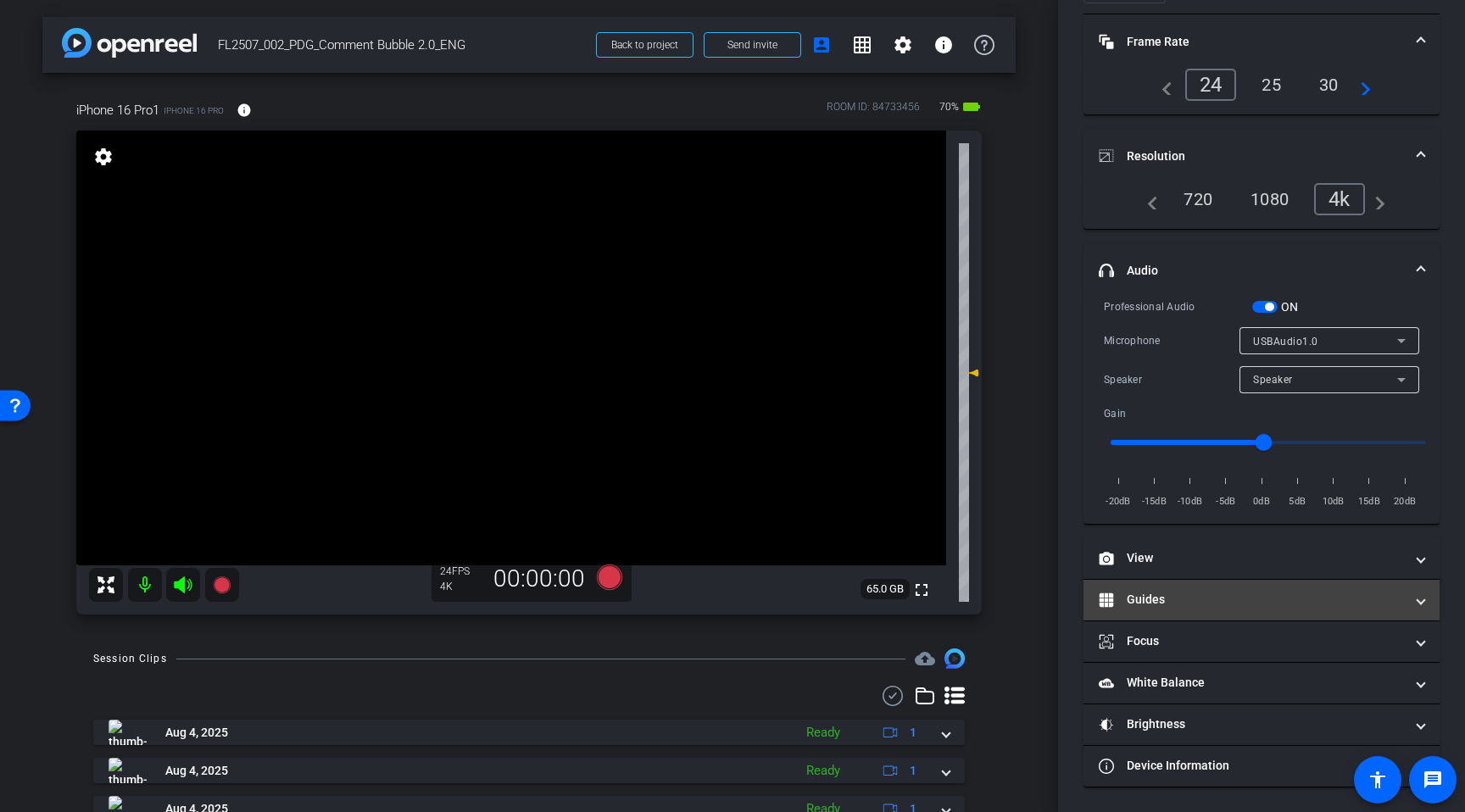 click on "Guides" at bounding box center (1251, 599) 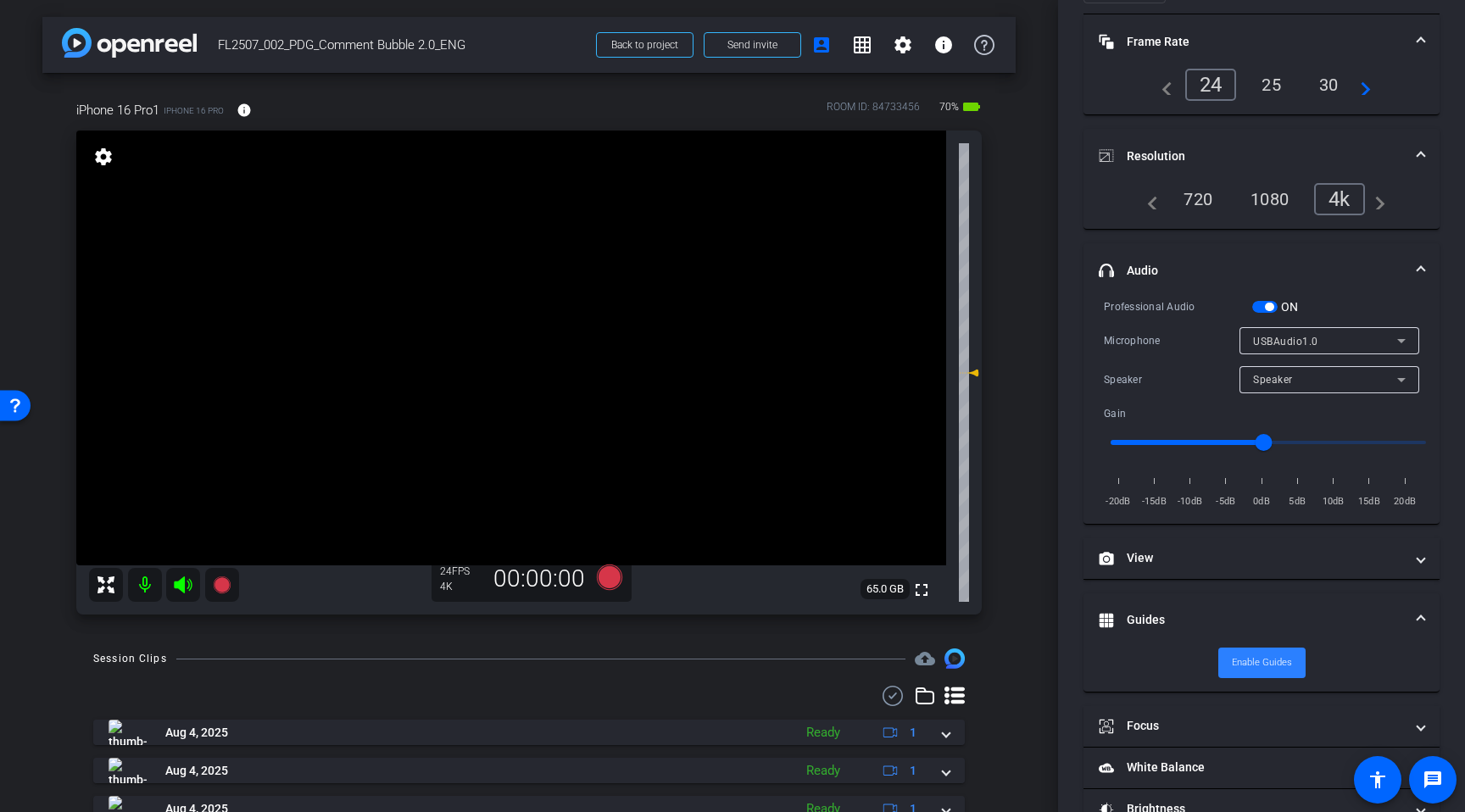 click on "Enable Guides" at bounding box center [1262, 663] 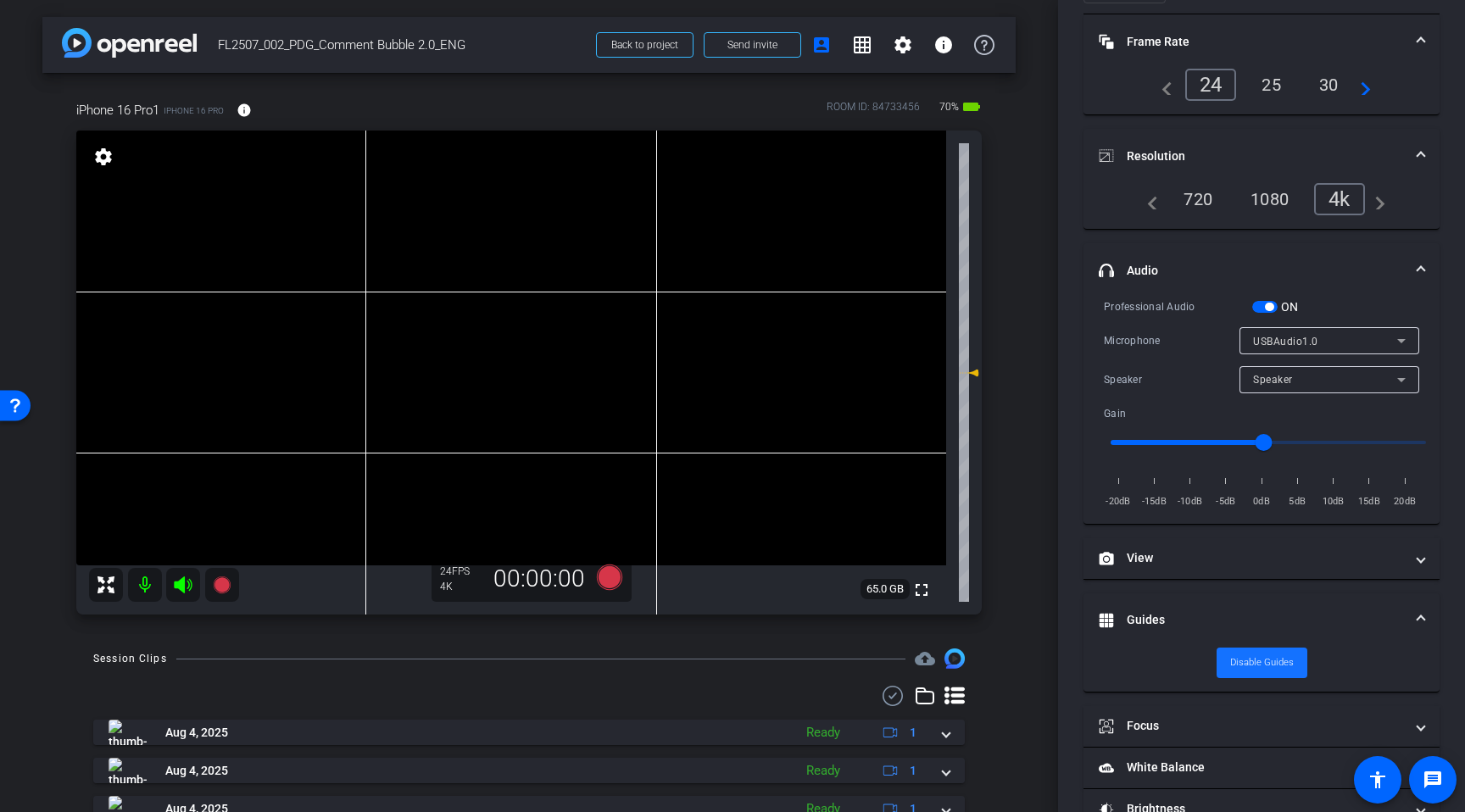 click on "Disable Guides" at bounding box center (1262, 663) 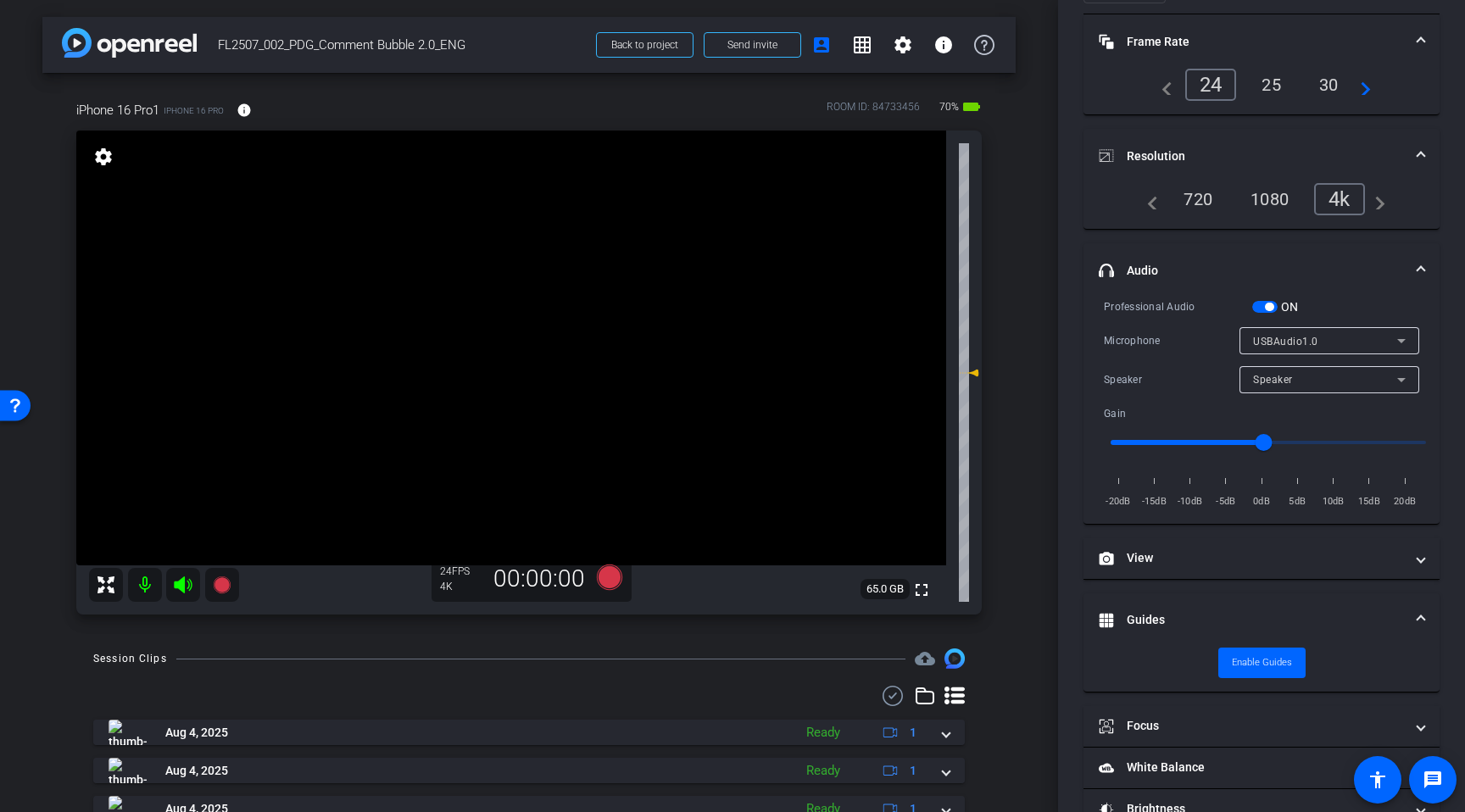 click on "Guides" at bounding box center [1262, 620] 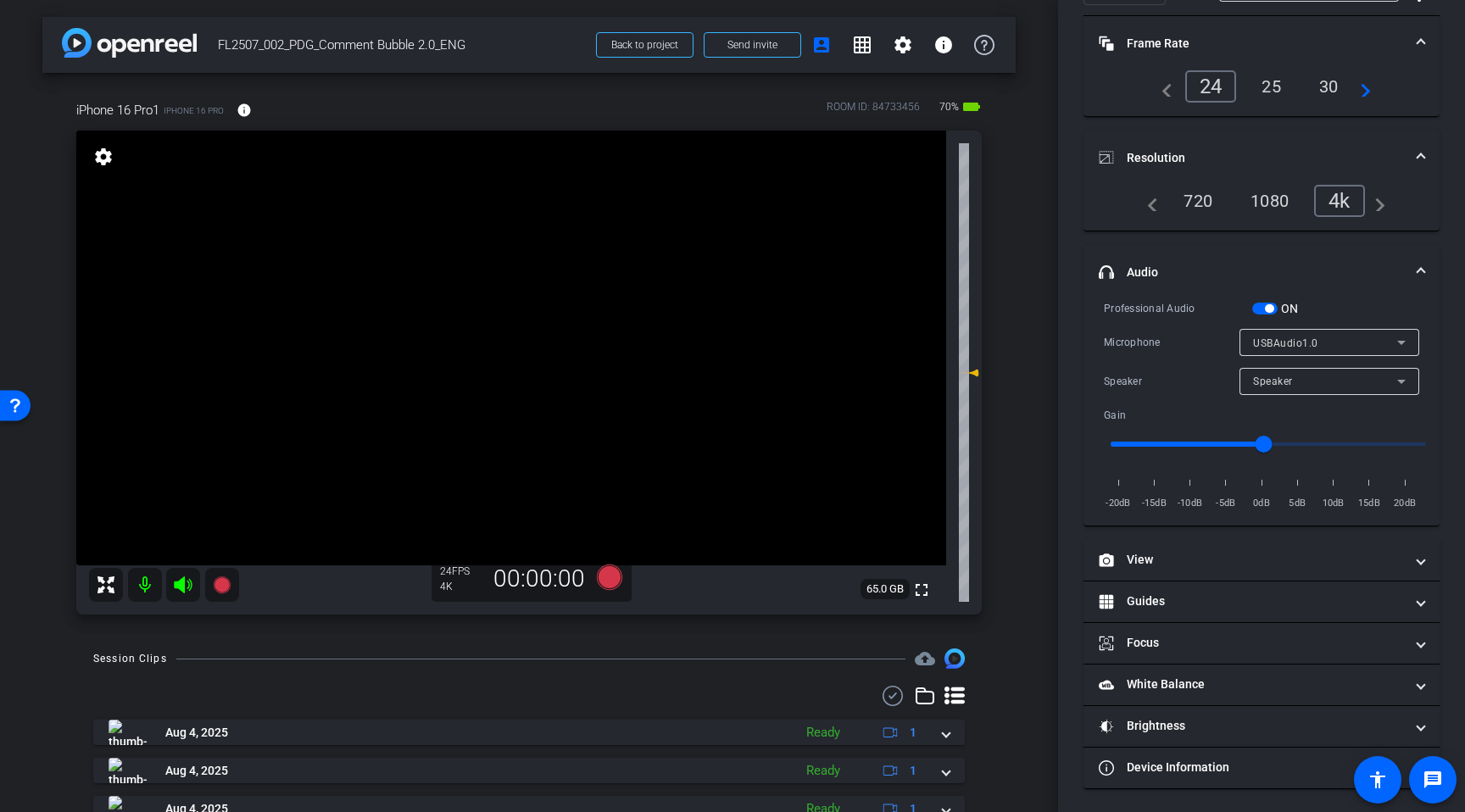 scroll, scrollTop: 107, scrollLeft: 0, axis: vertical 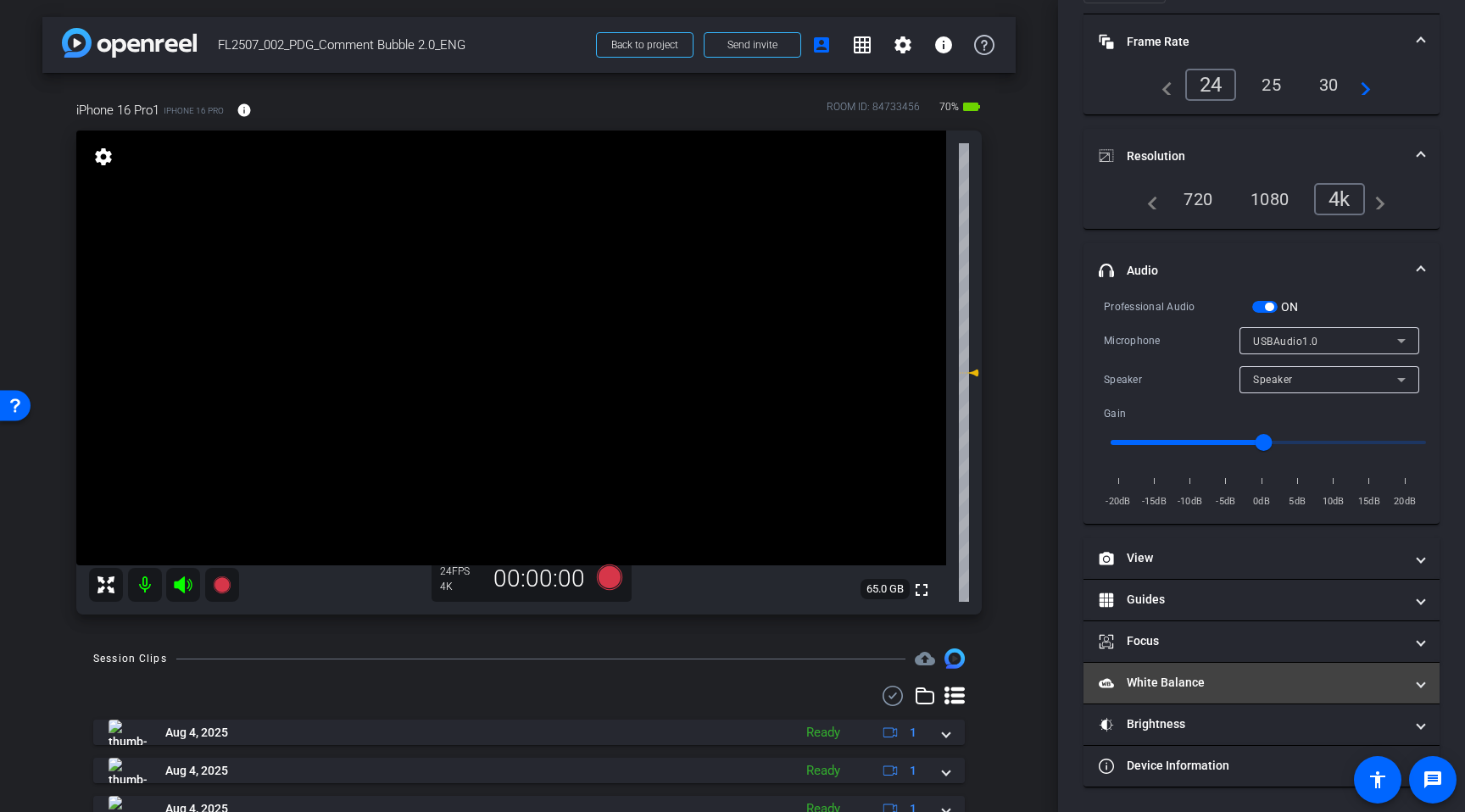 click on "White Balance
White Balance" at bounding box center (1251, 682) 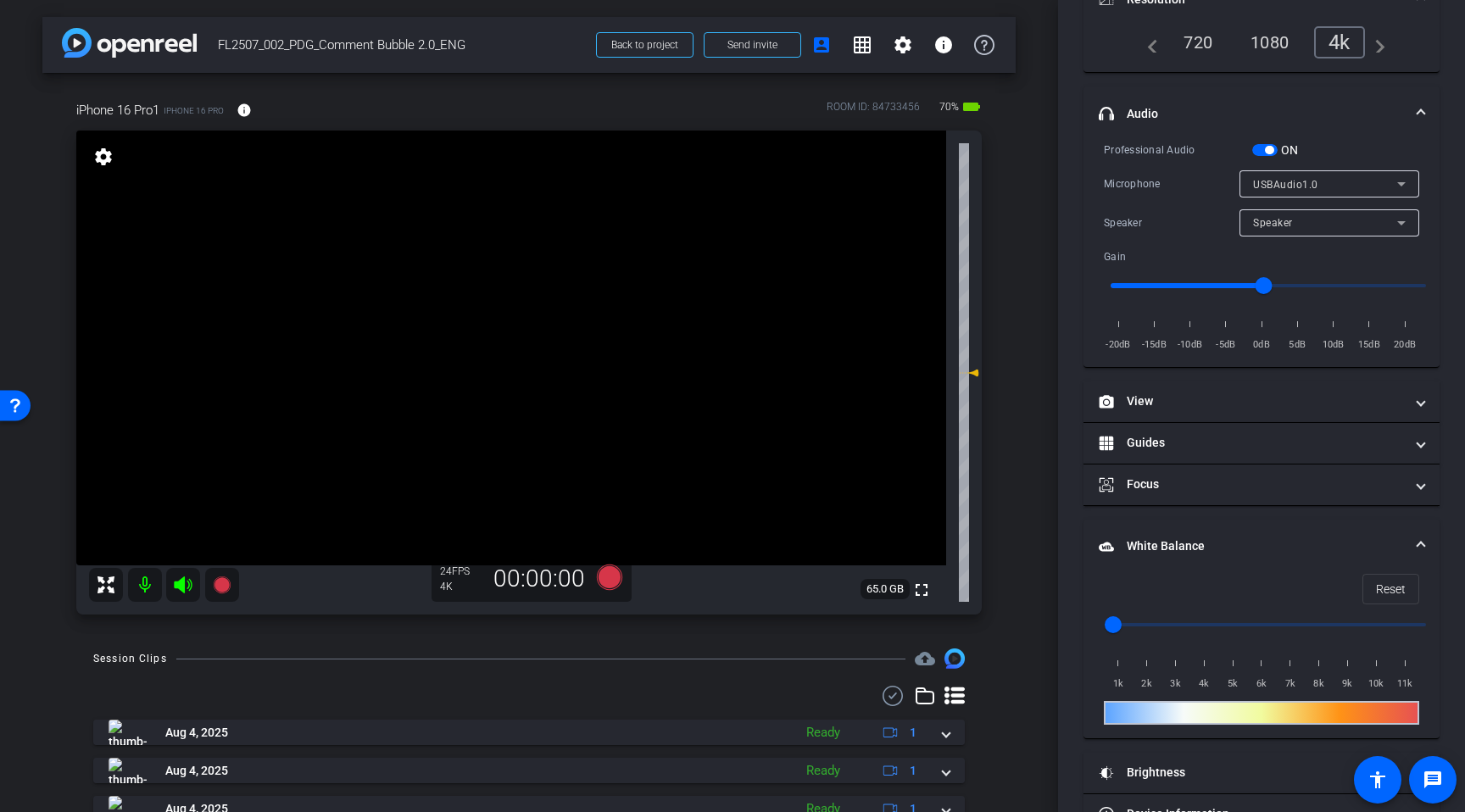 scroll, scrollTop: 312, scrollLeft: 0, axis: vertical 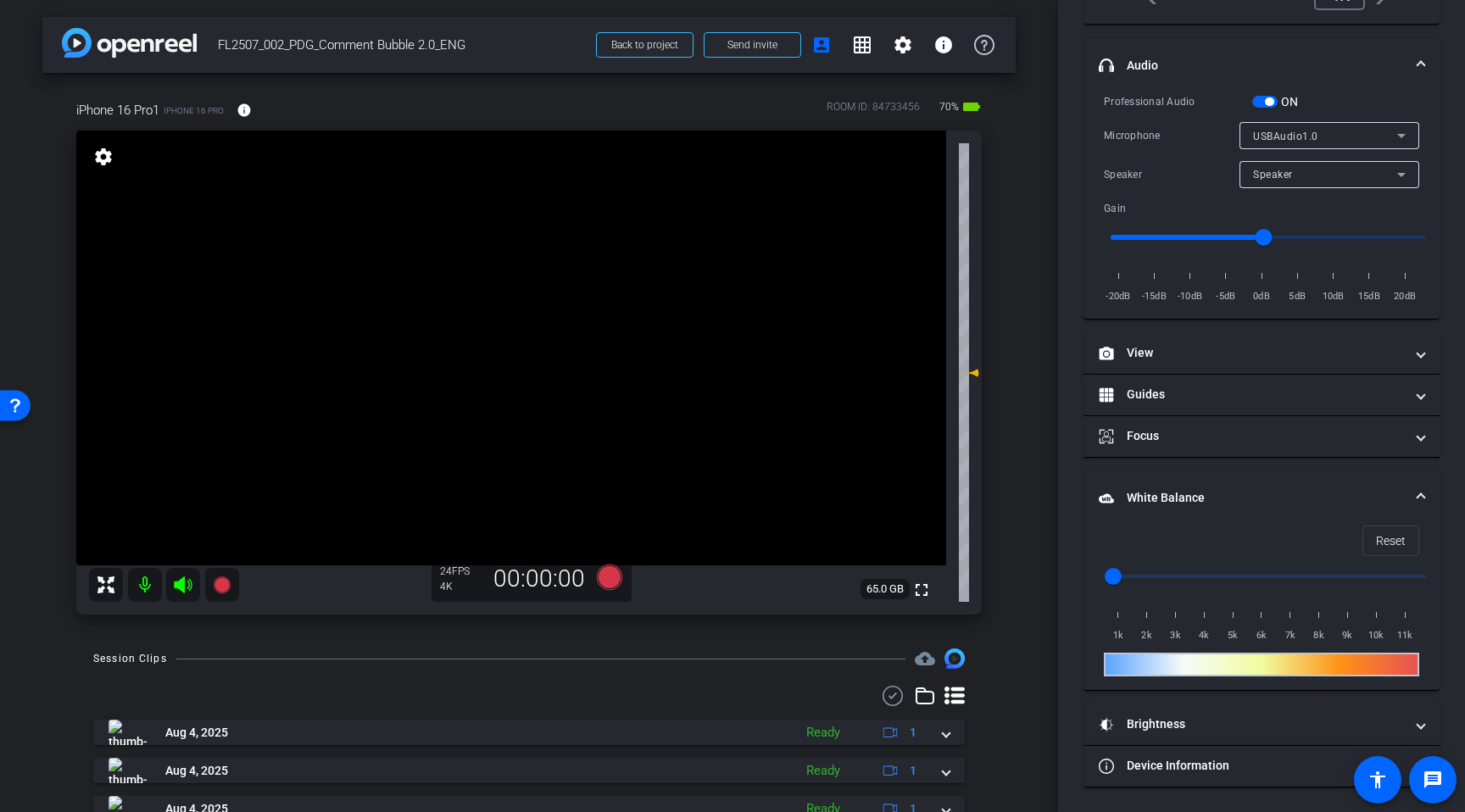 click on "White Balance
White Balance" at bounding box center [1262, 498] 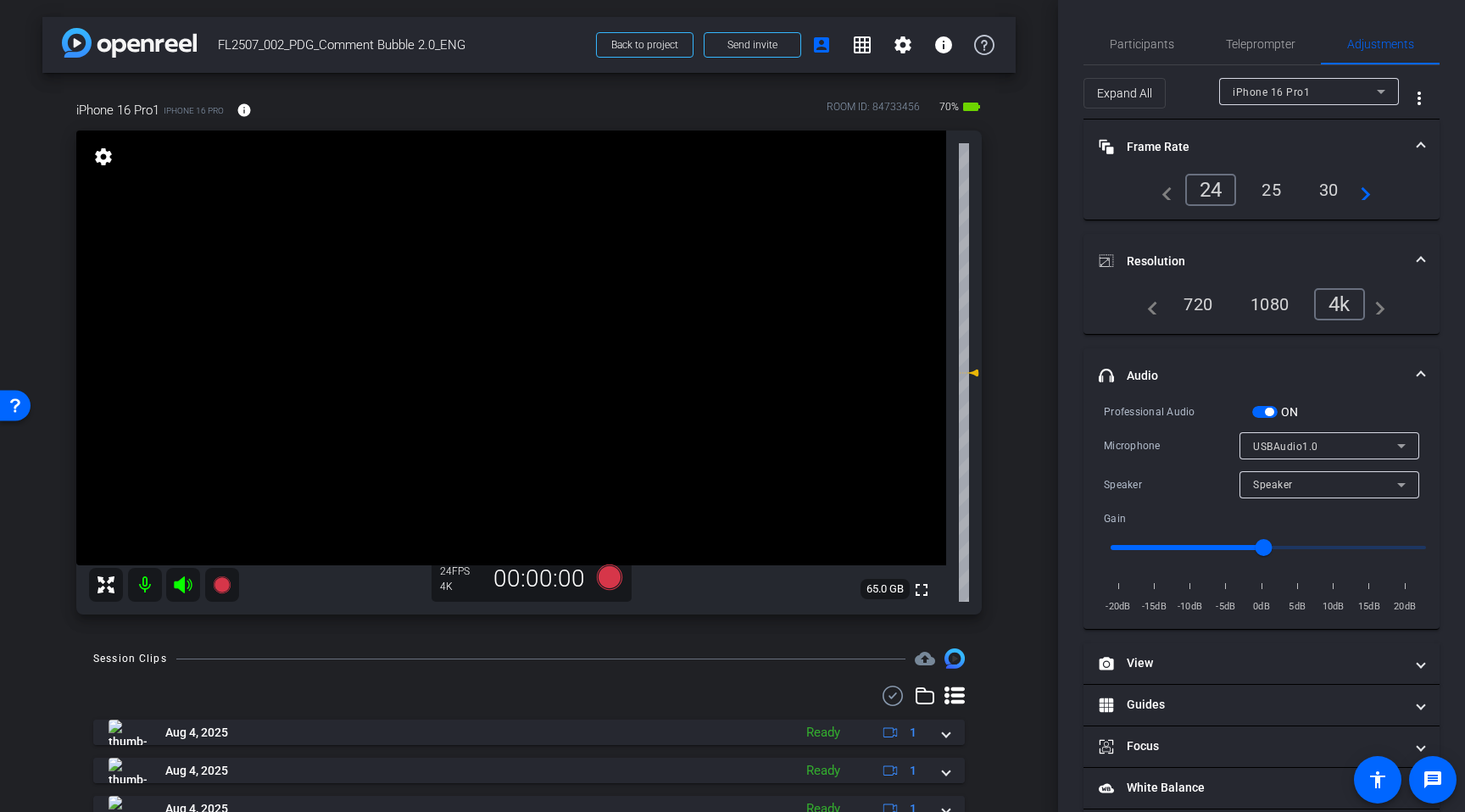 scroll, scrollTop: 0, scrollLeft: 0, axis: both 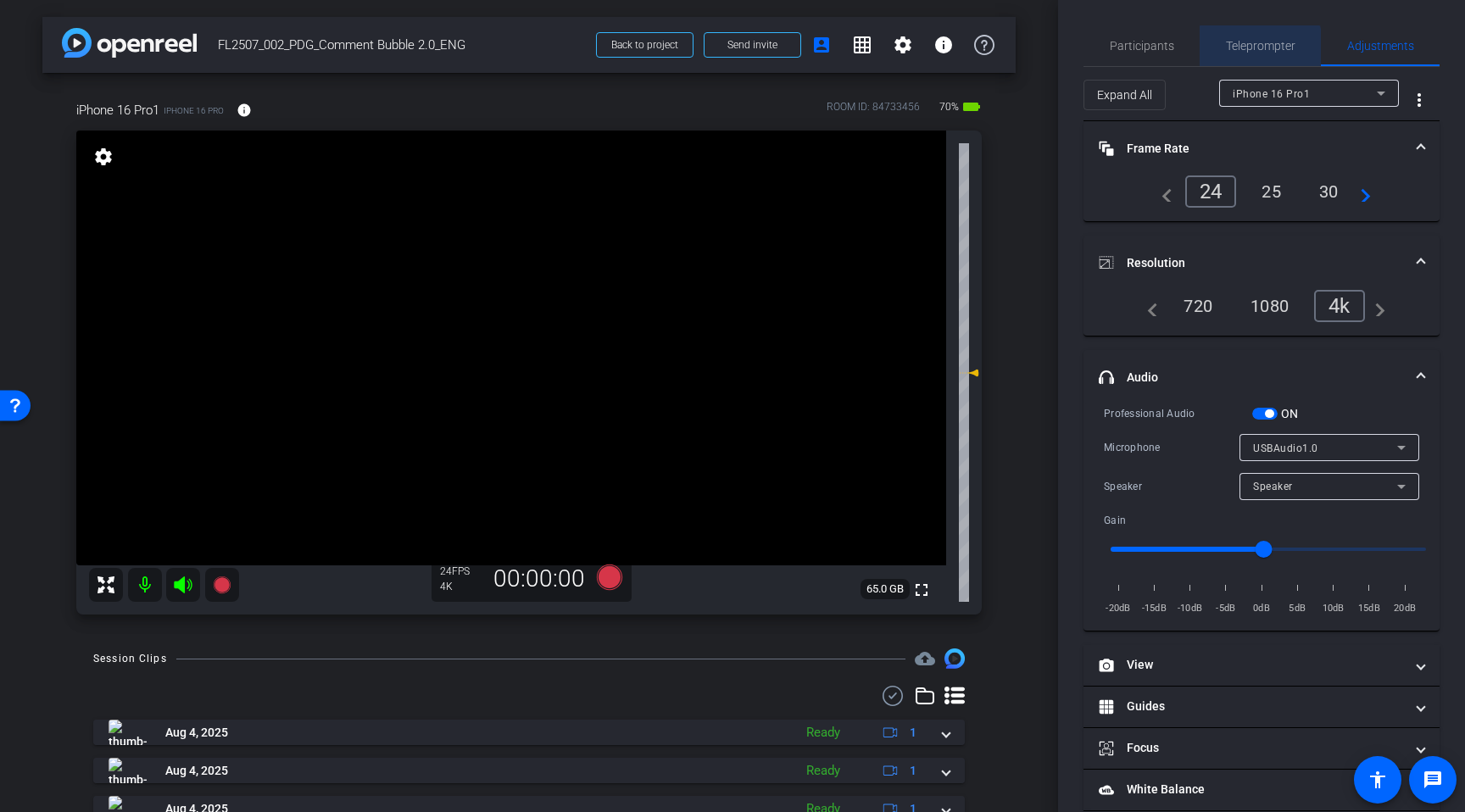 click on "Teleprompter" at bounding box center [1261, 46] 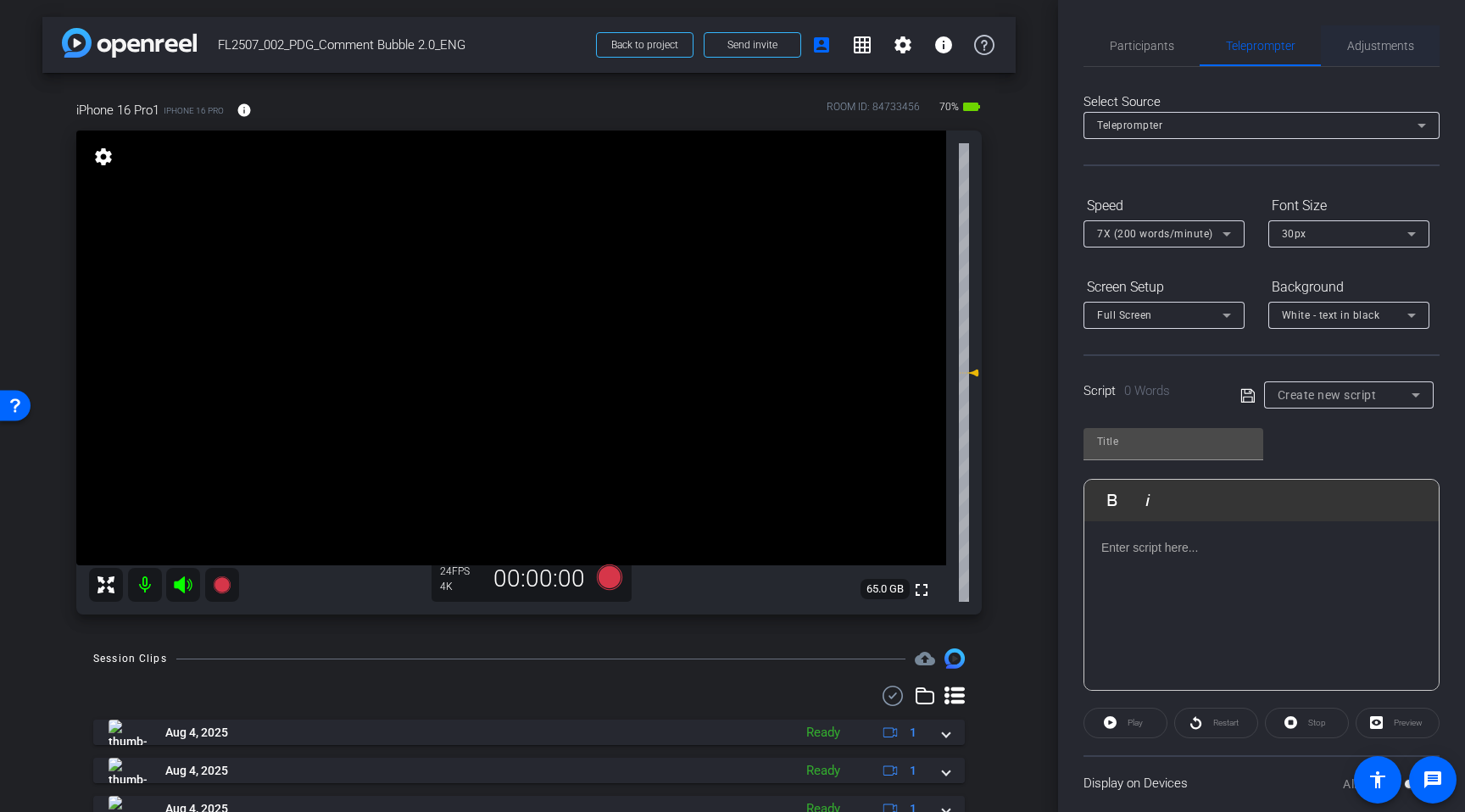 click on "Adjustments" at bounding box center [1380, 46] 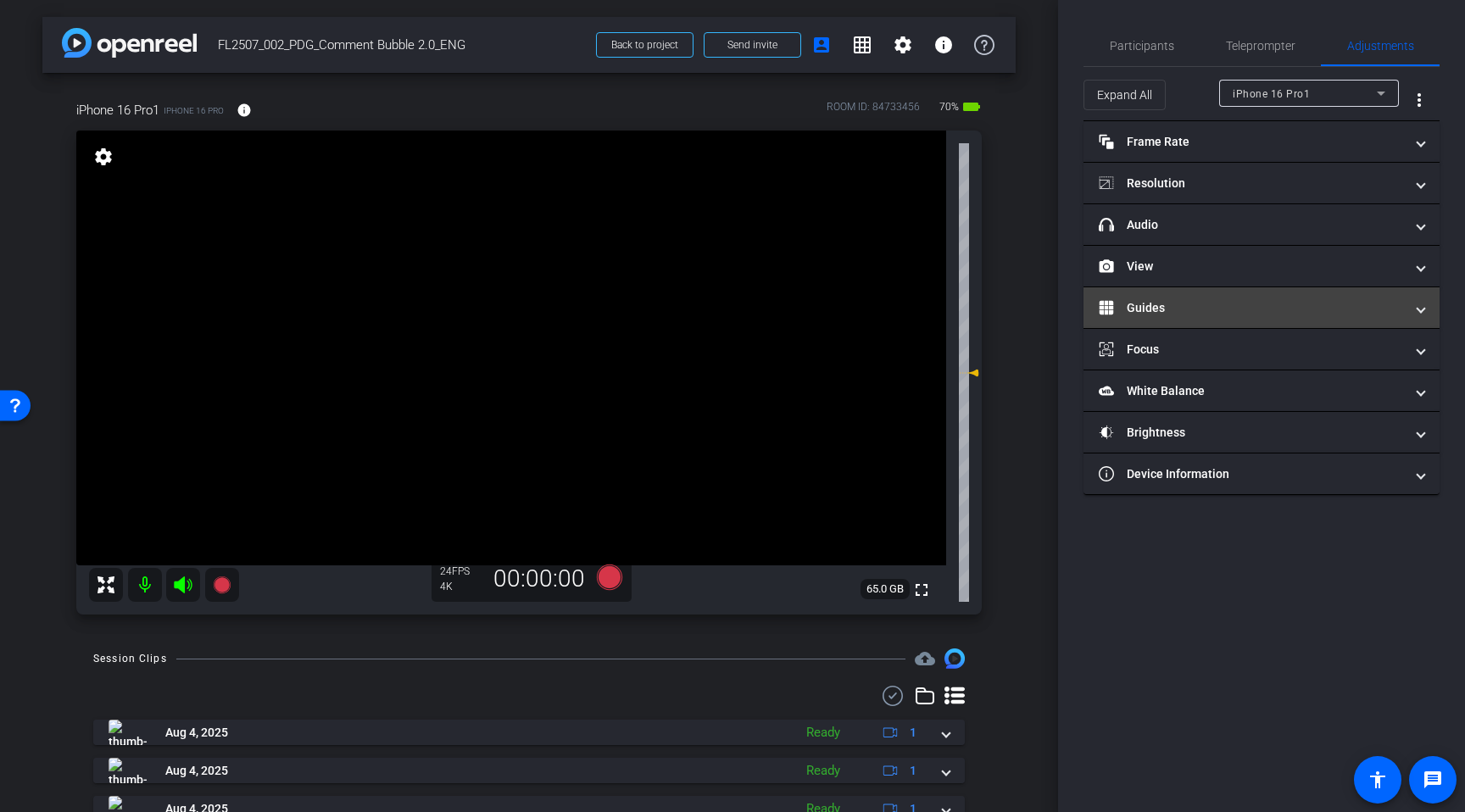 click on "Guides" at bounding box center [1251, 308] 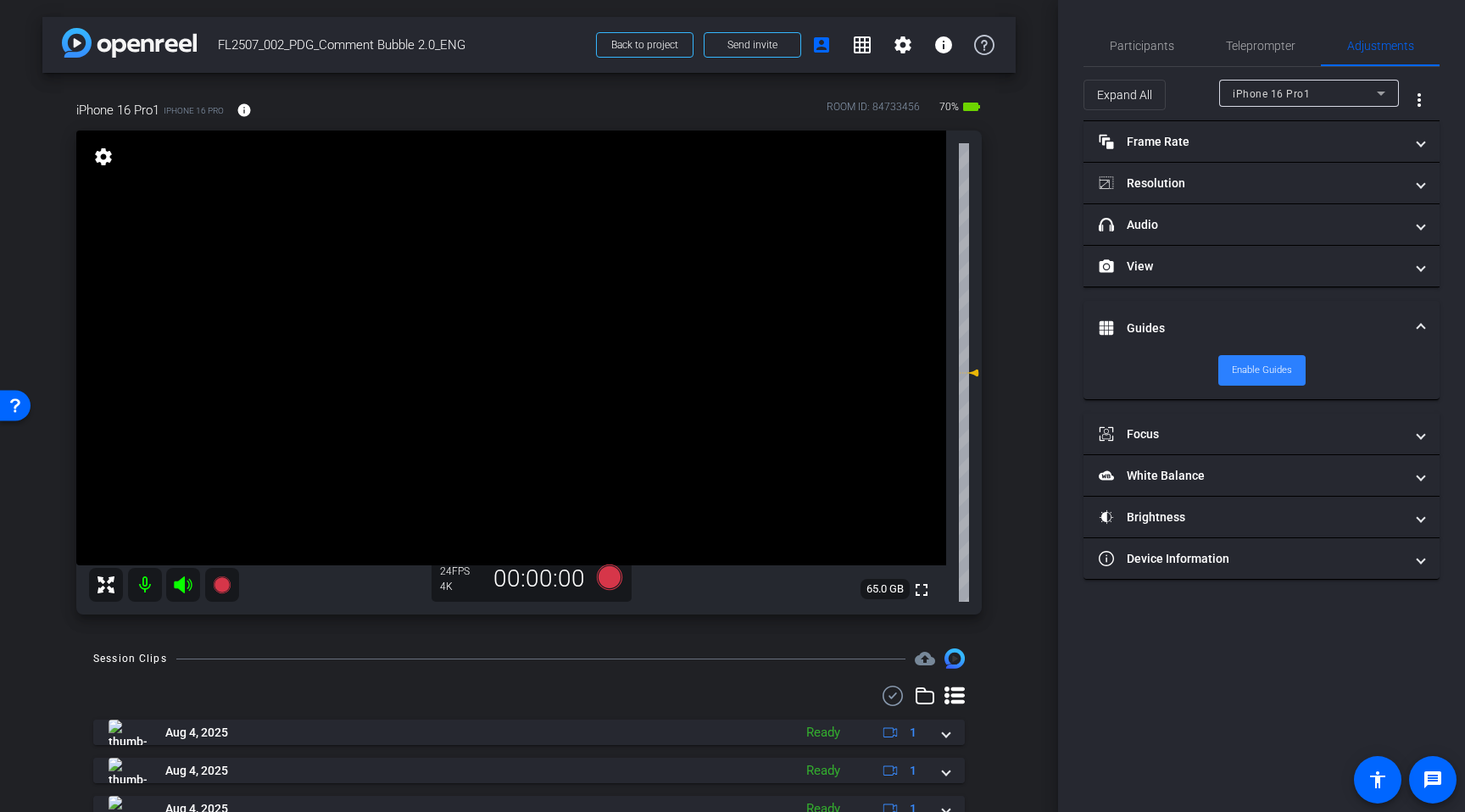 click on "Enable Guides" at bounding box center (1262, 370) 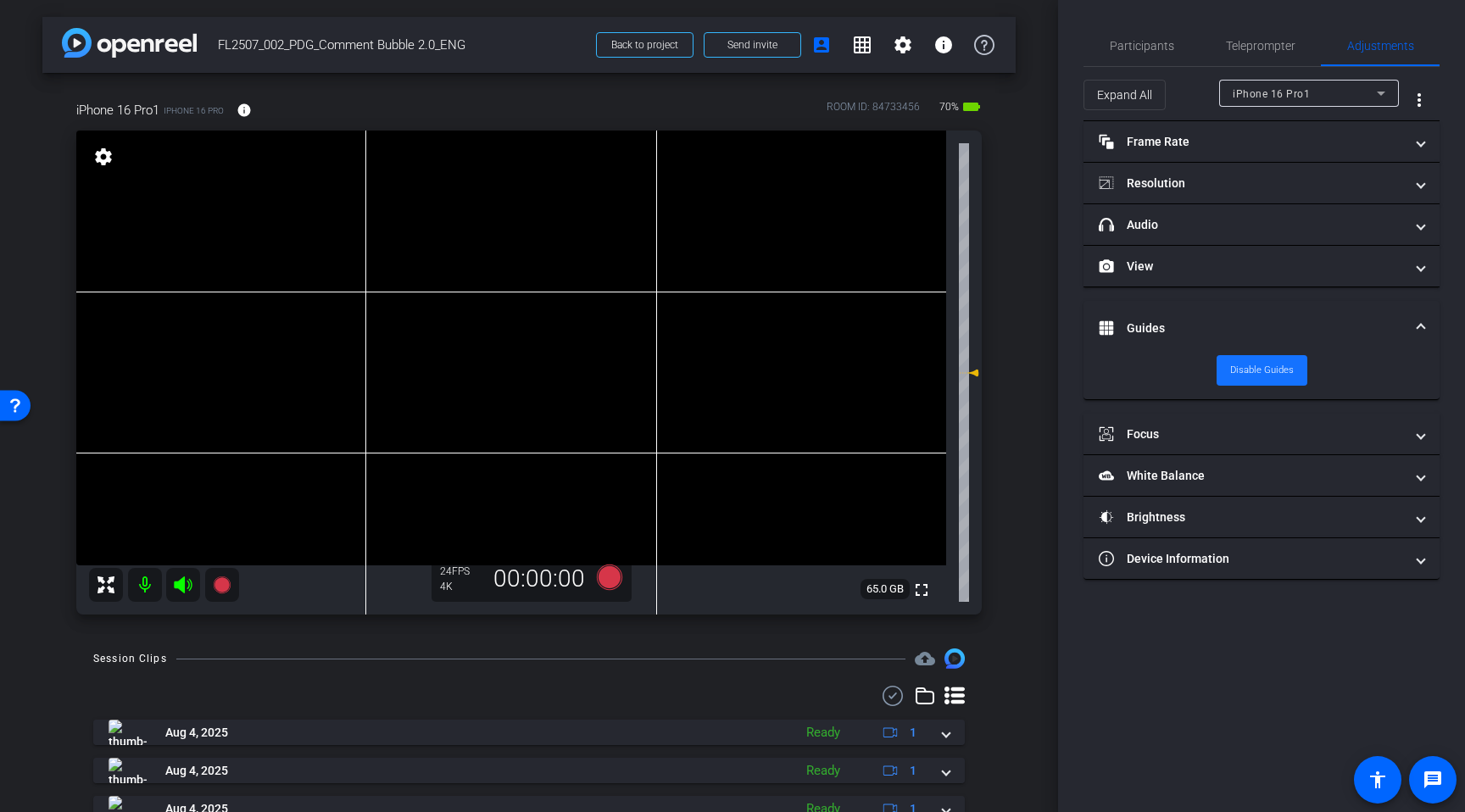 click on "Disable Guides" at bounding box center [1262, 370] 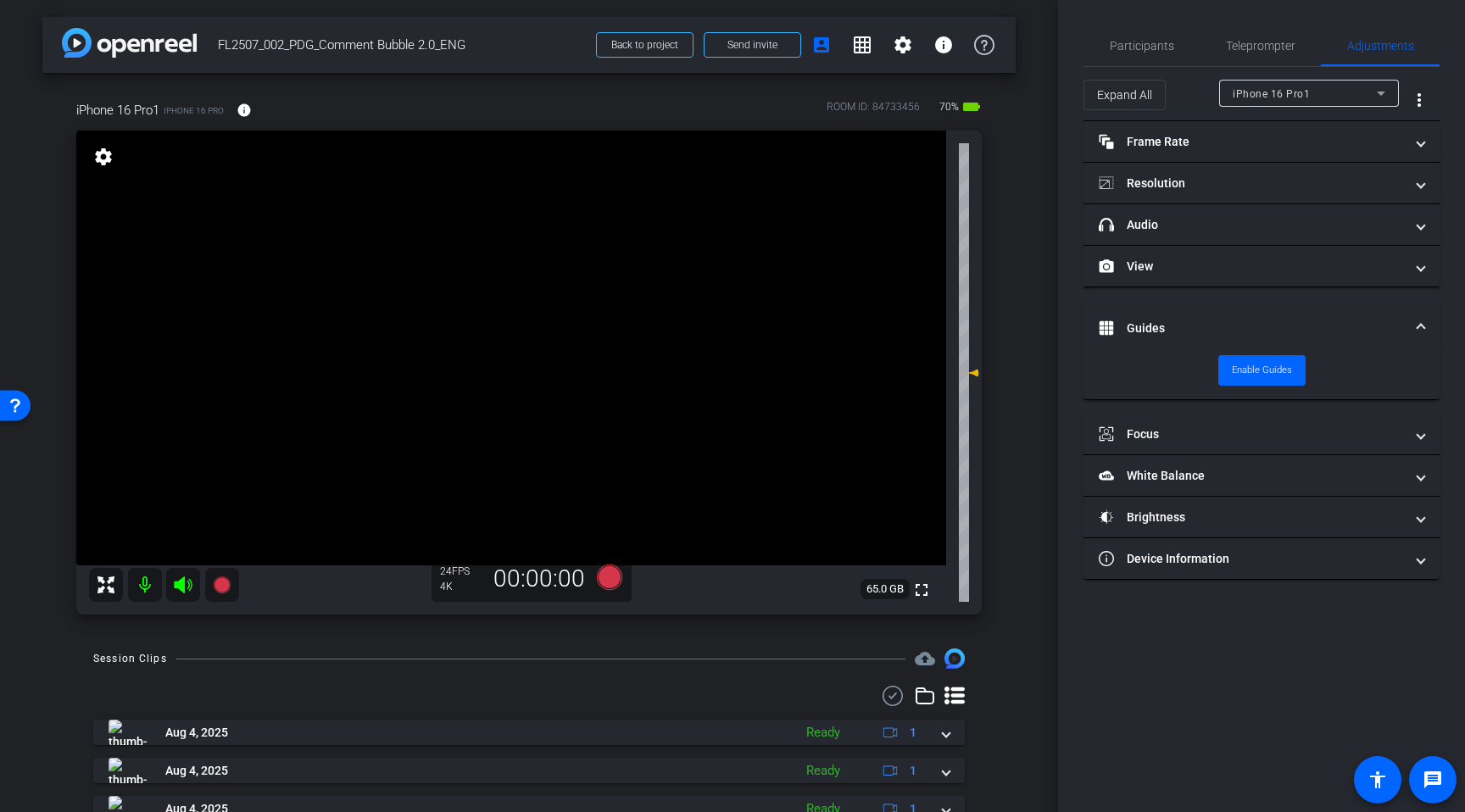 click on "Guides" at bounding box center [1262, 328] 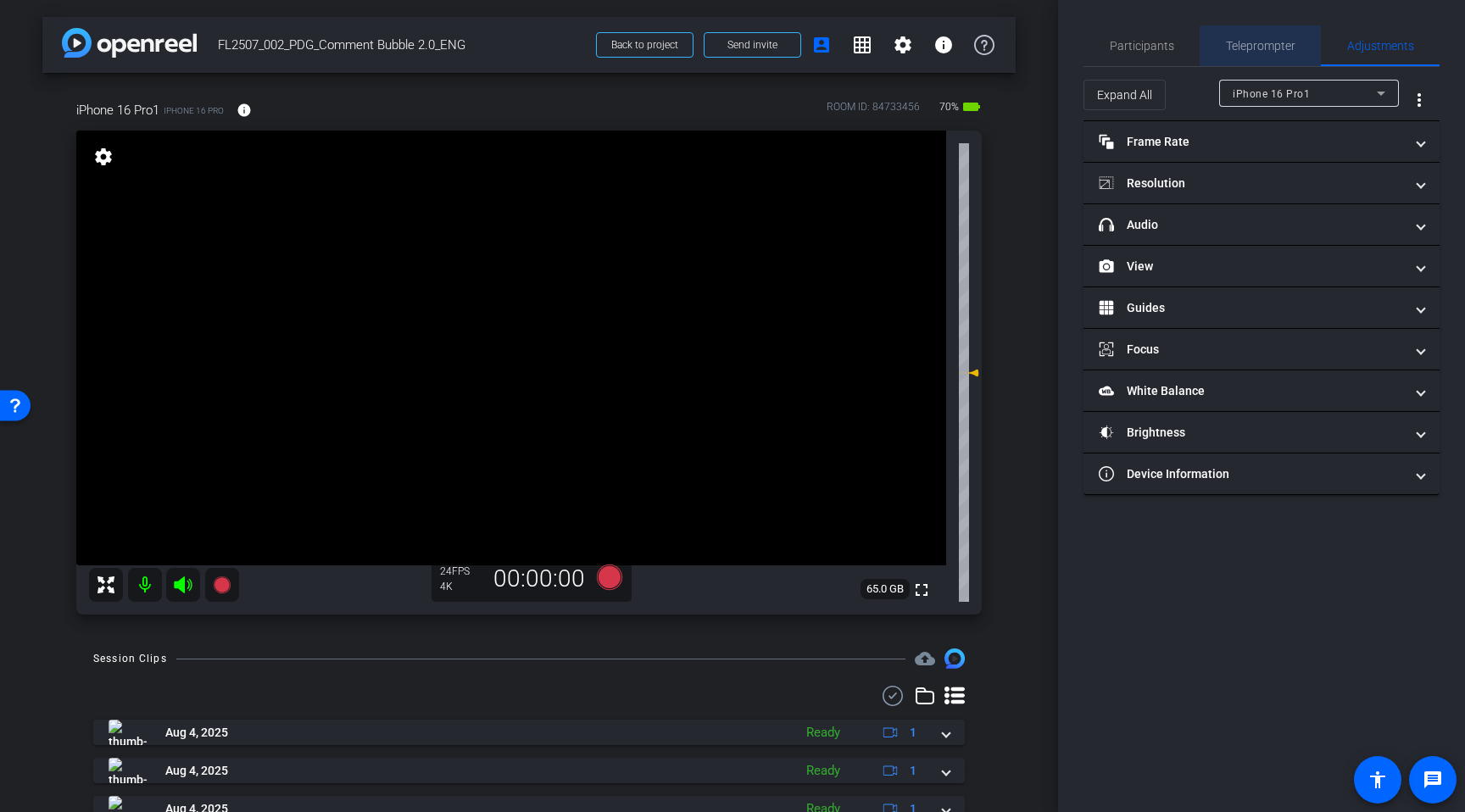 click on "Teleprompter" at bounding box center [1261, 46] 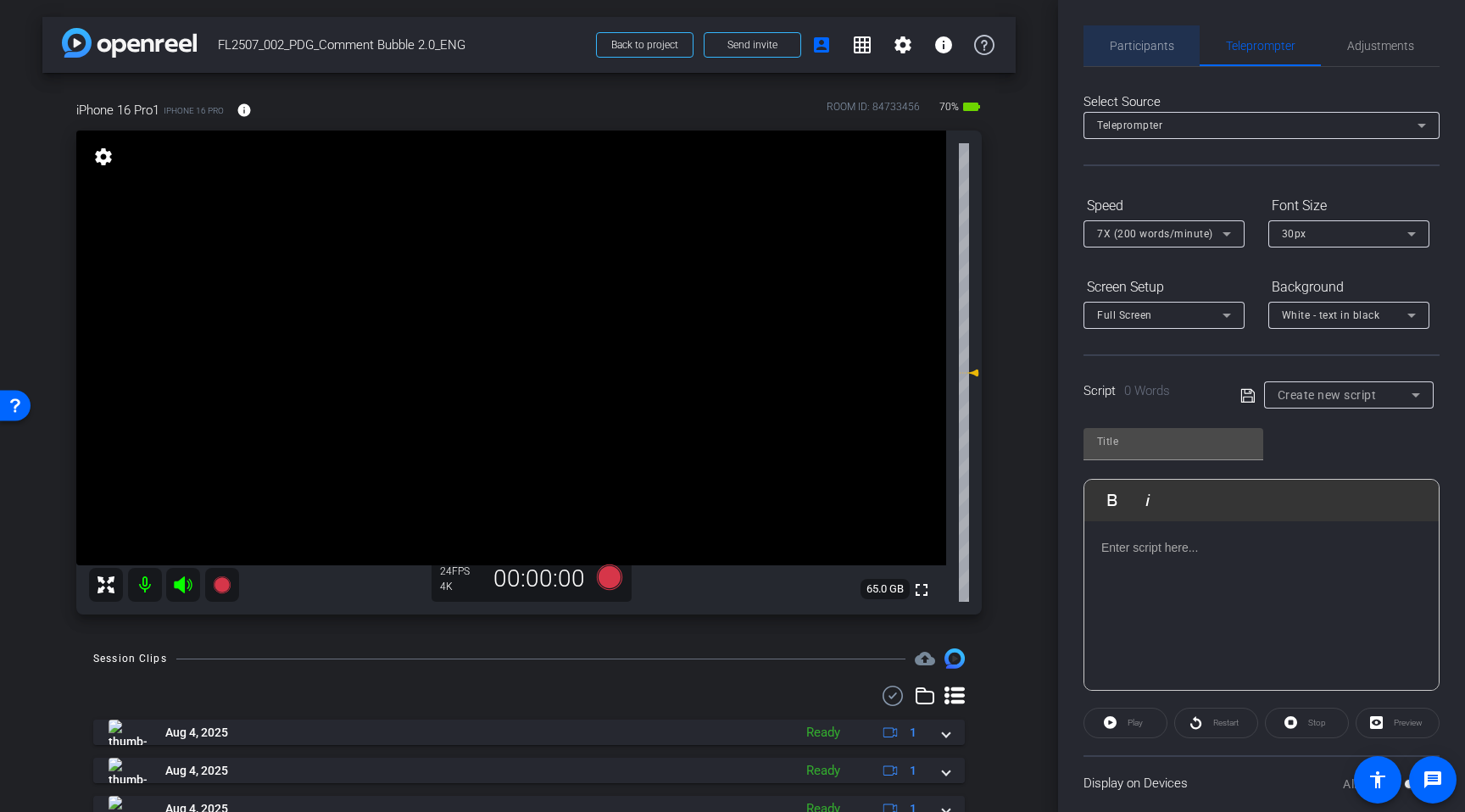 click on "Participants" at bounding box center [1142, 46] 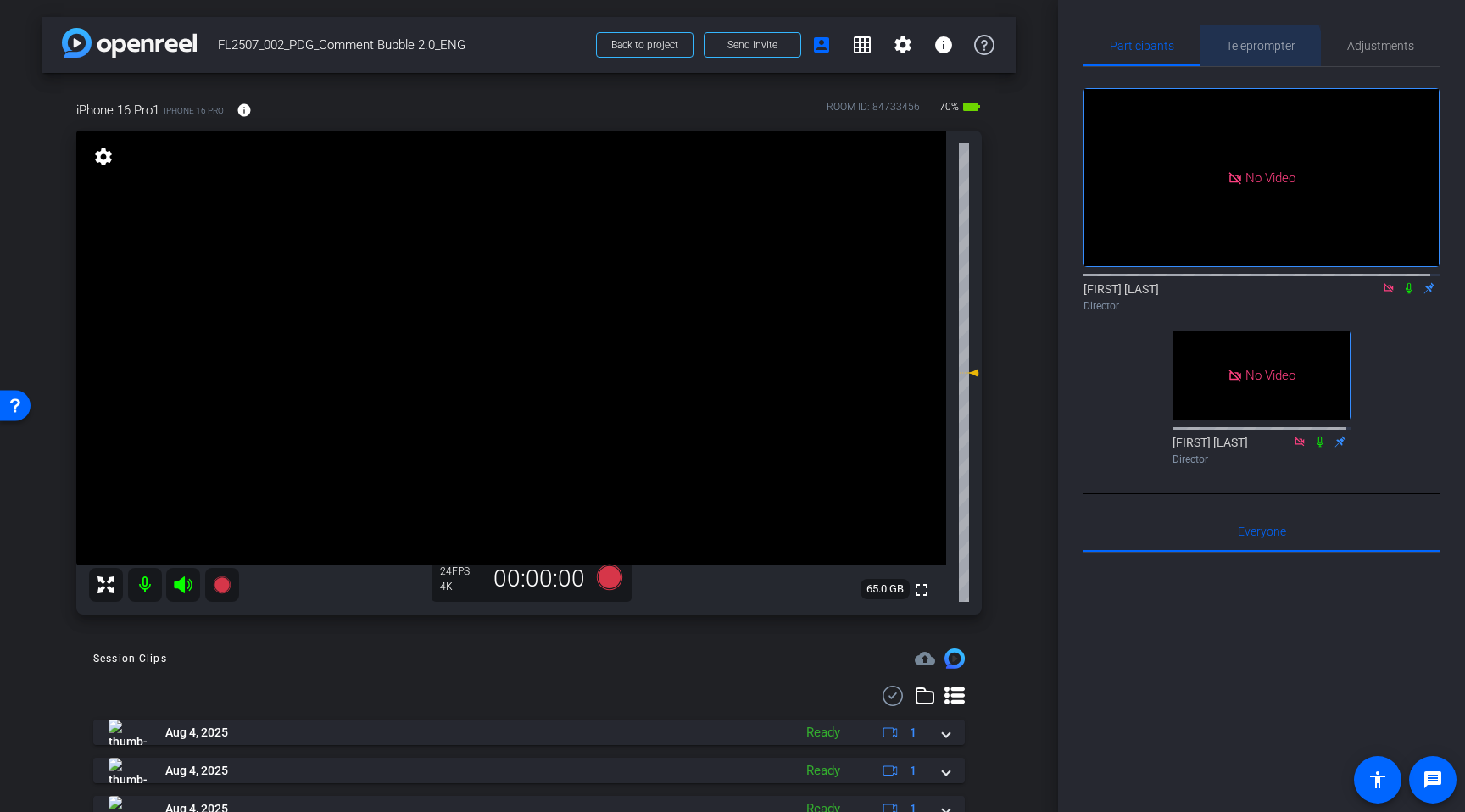 click on "Teleprompter" at bounding box center [1261, 46] 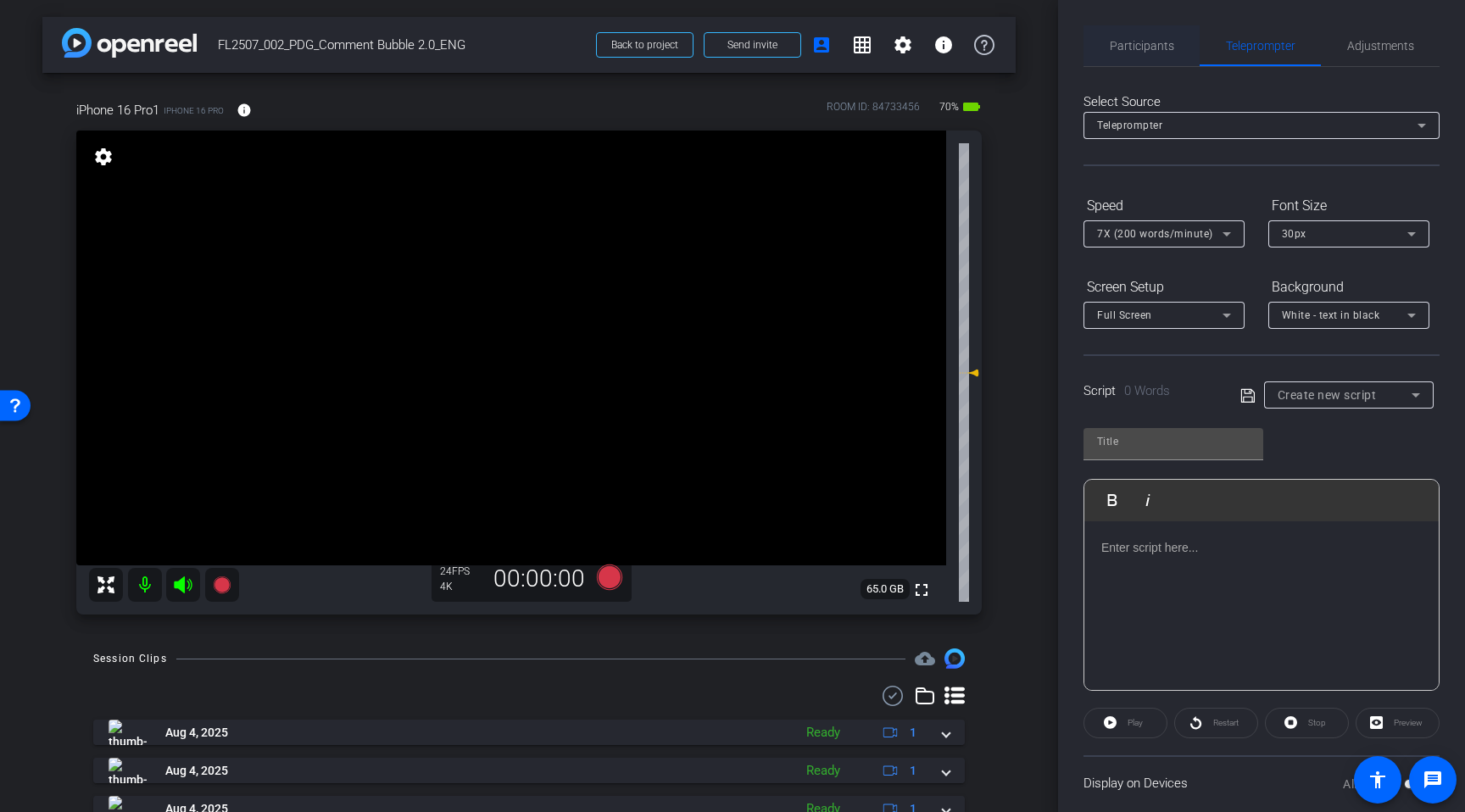 click on "Participants" at bounding box center (1142, 46) 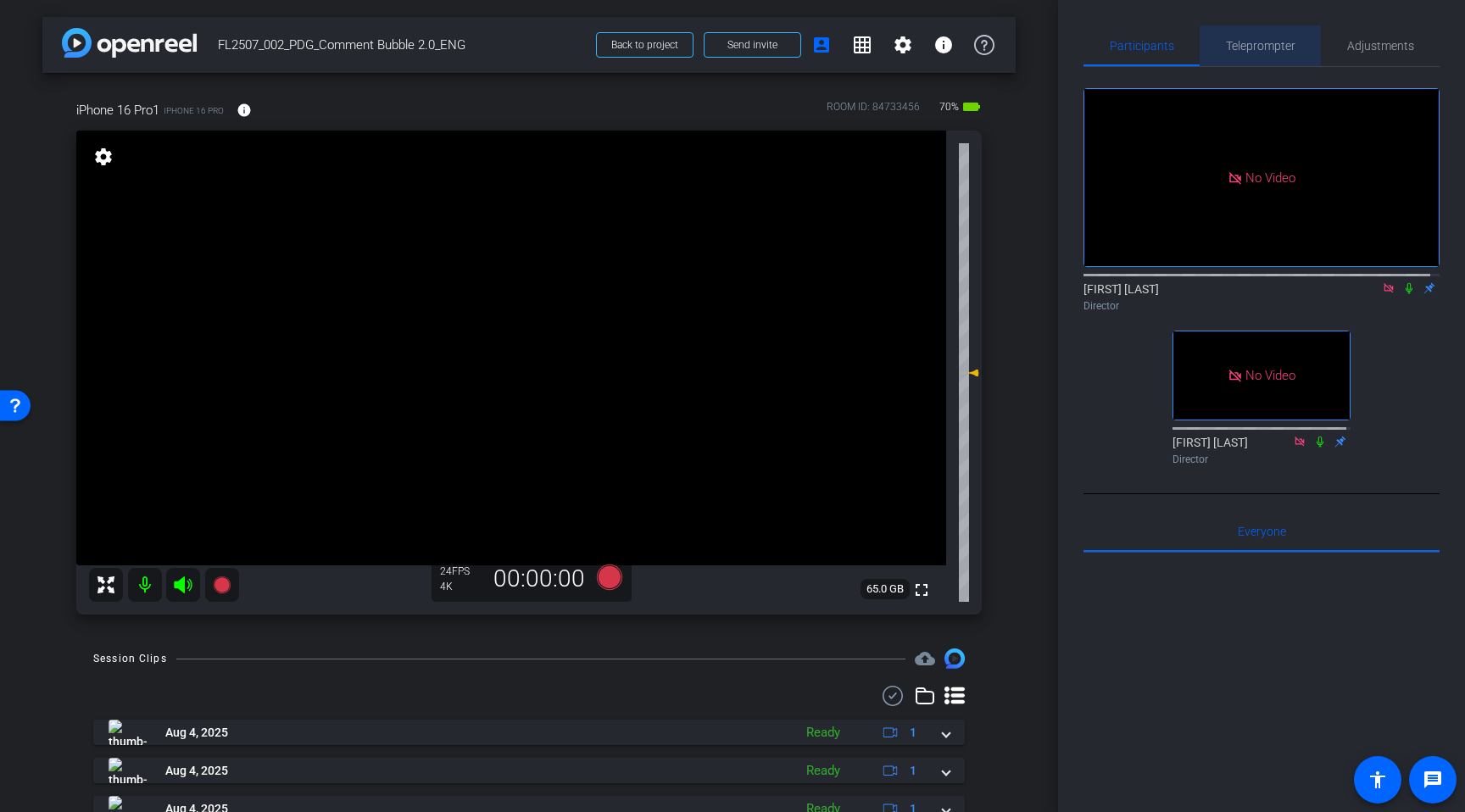 click on "Teleprompter" at bounding box center [1261, 46] 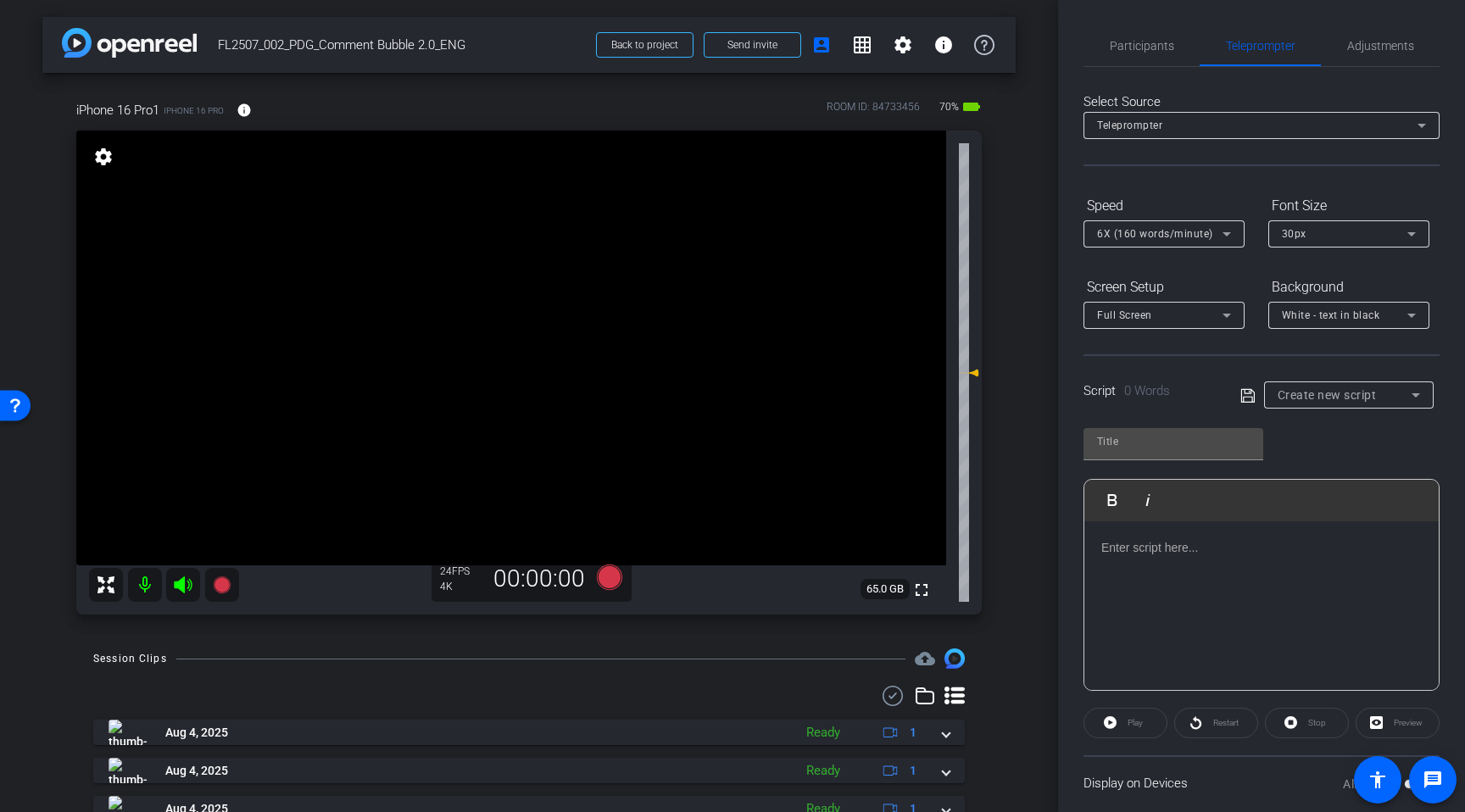 type on "Default title 5189" 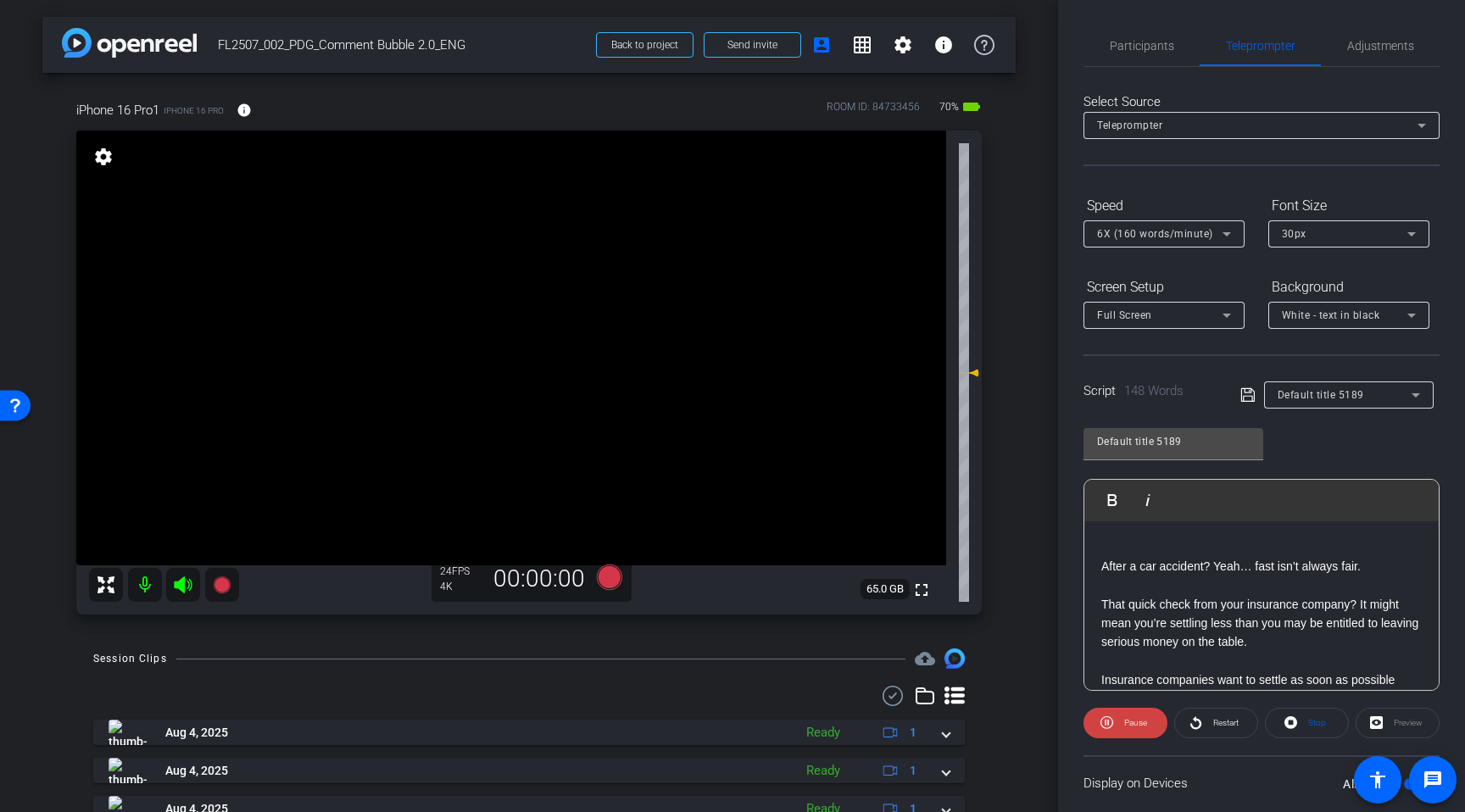 click 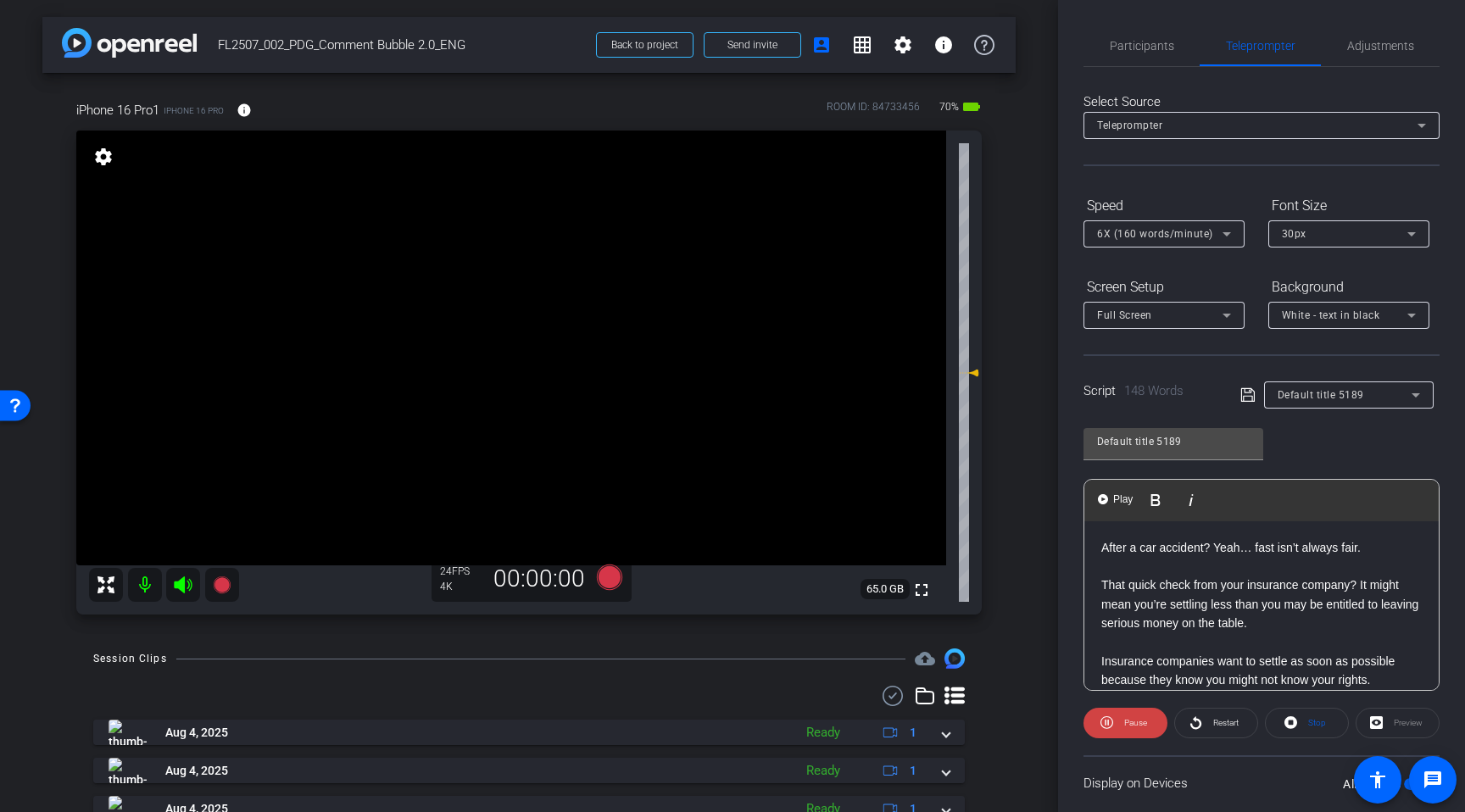 scroll, scrollTop: 0, scrollLeft: 0, axis: both 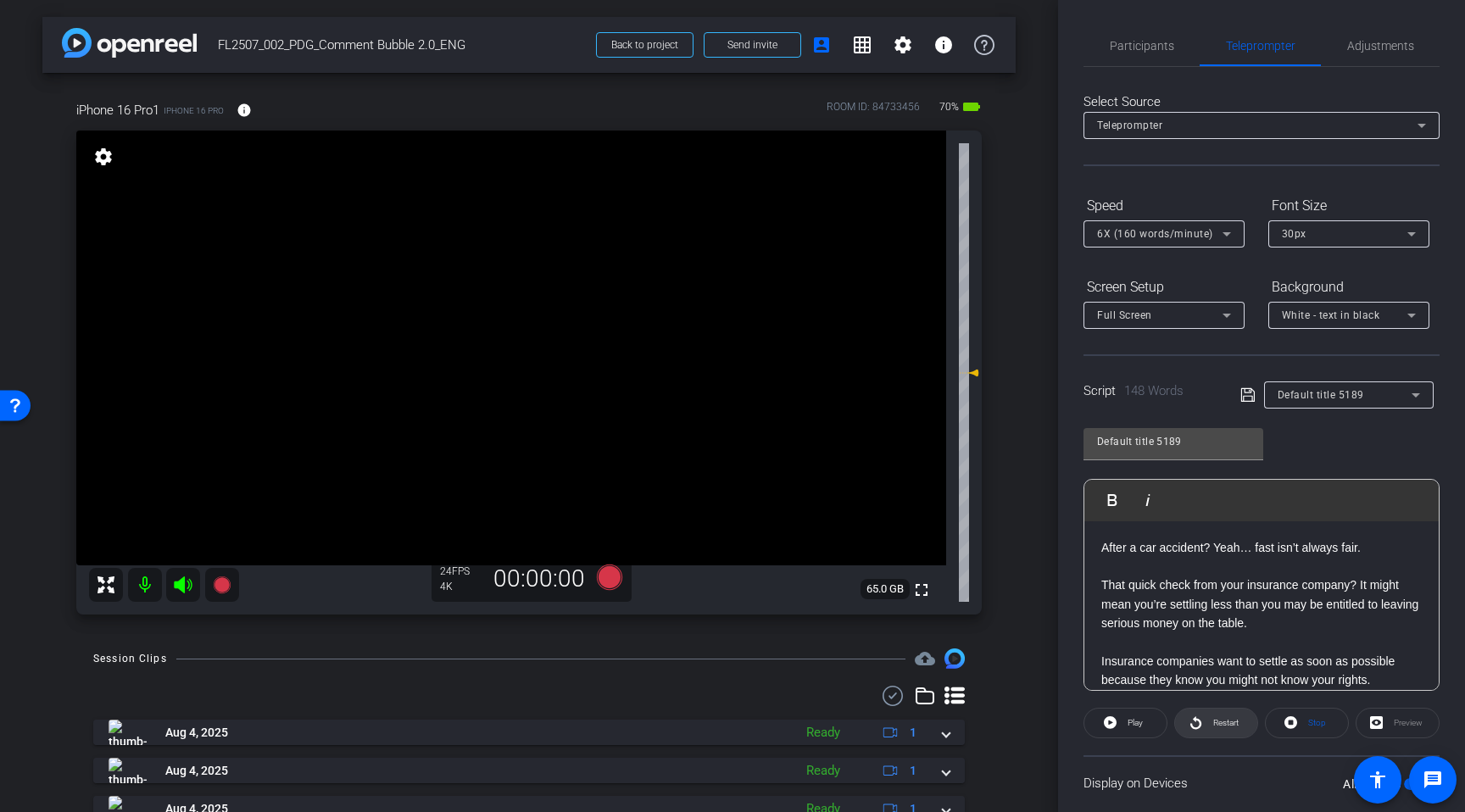 click on "Restart" 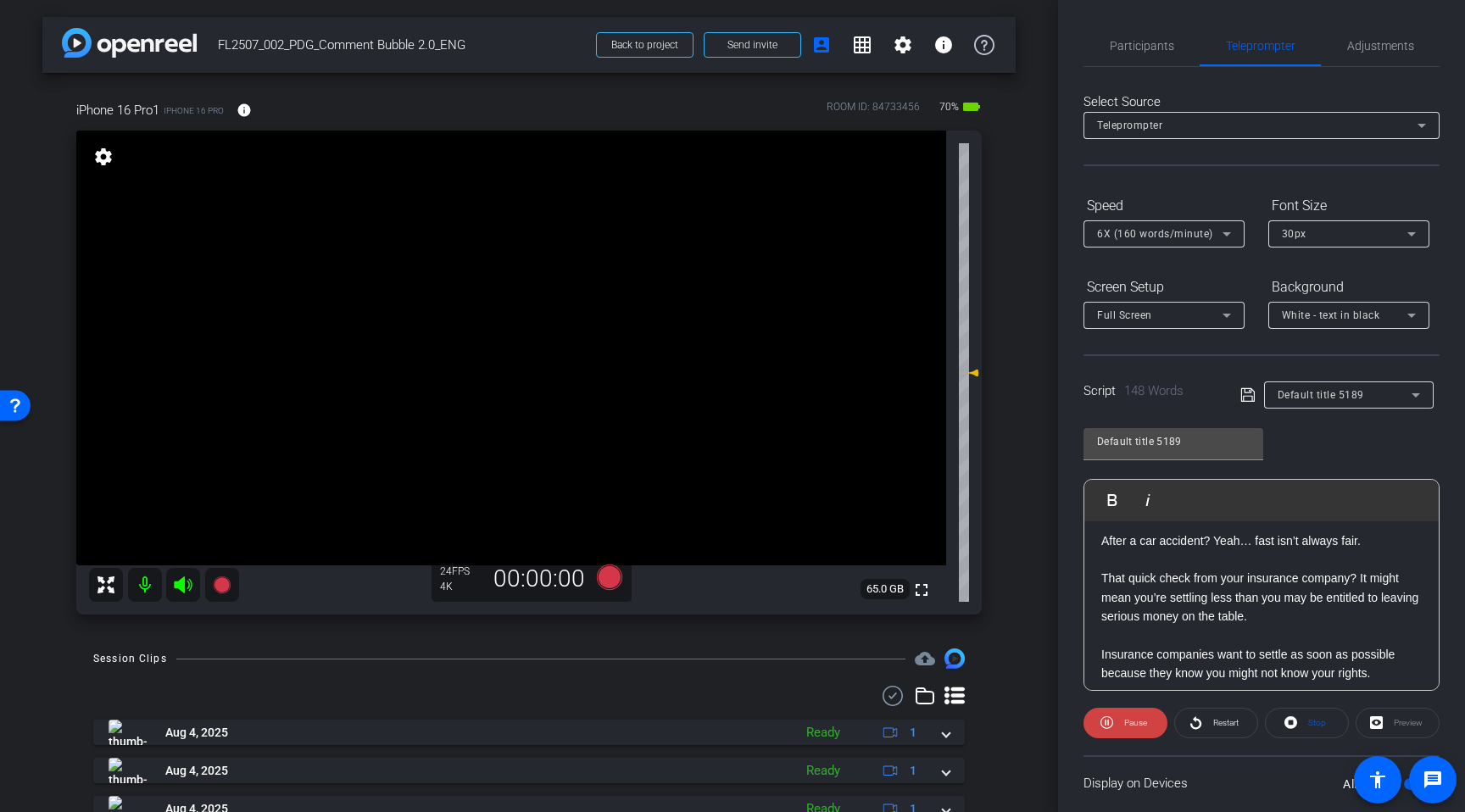 scroll, scrollTop: 0, scrollLeft: 0, axis: both 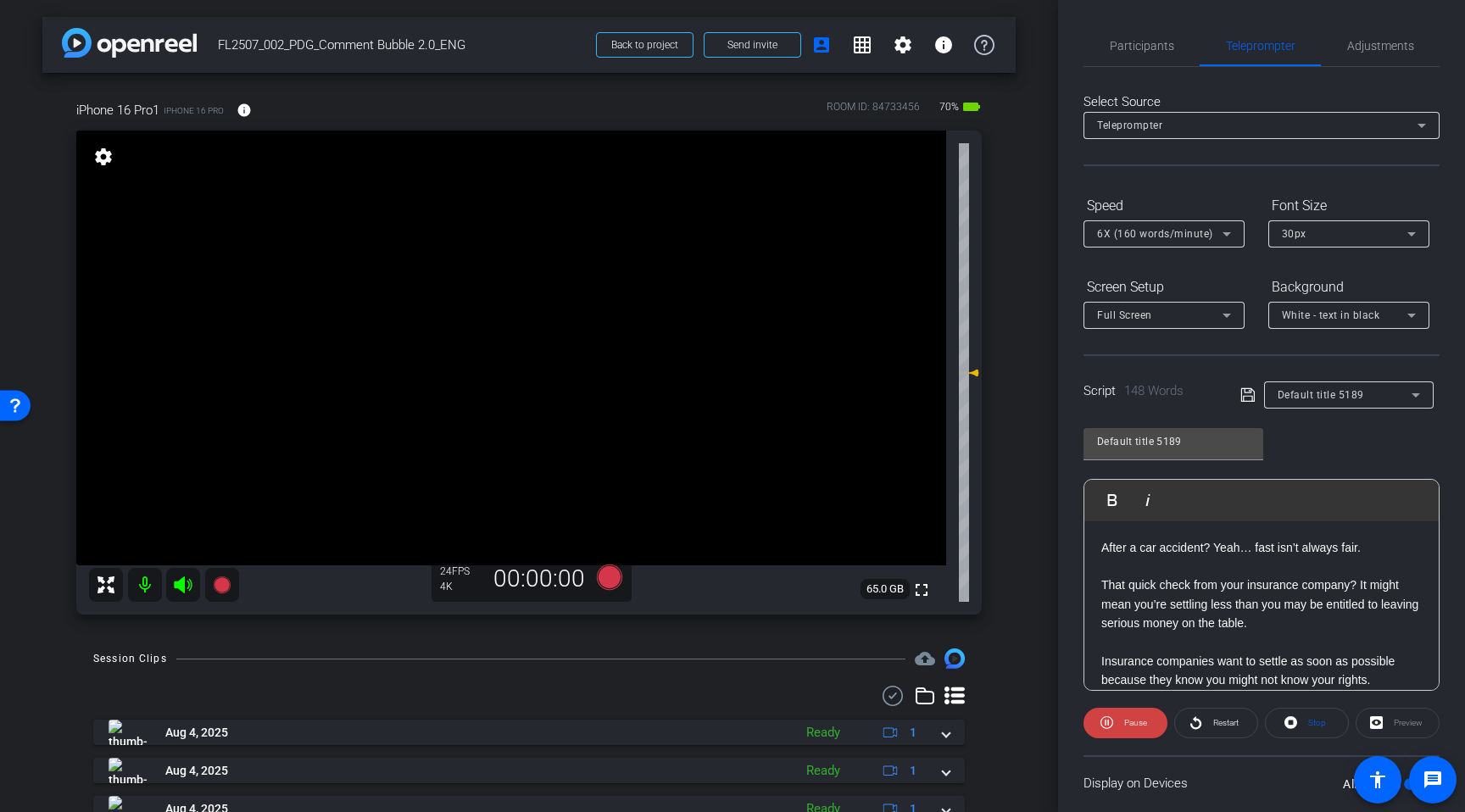 click on "That quick check from your insurance company? It might mean you’re settling less than you may be entitled to leaving serious money on the table." 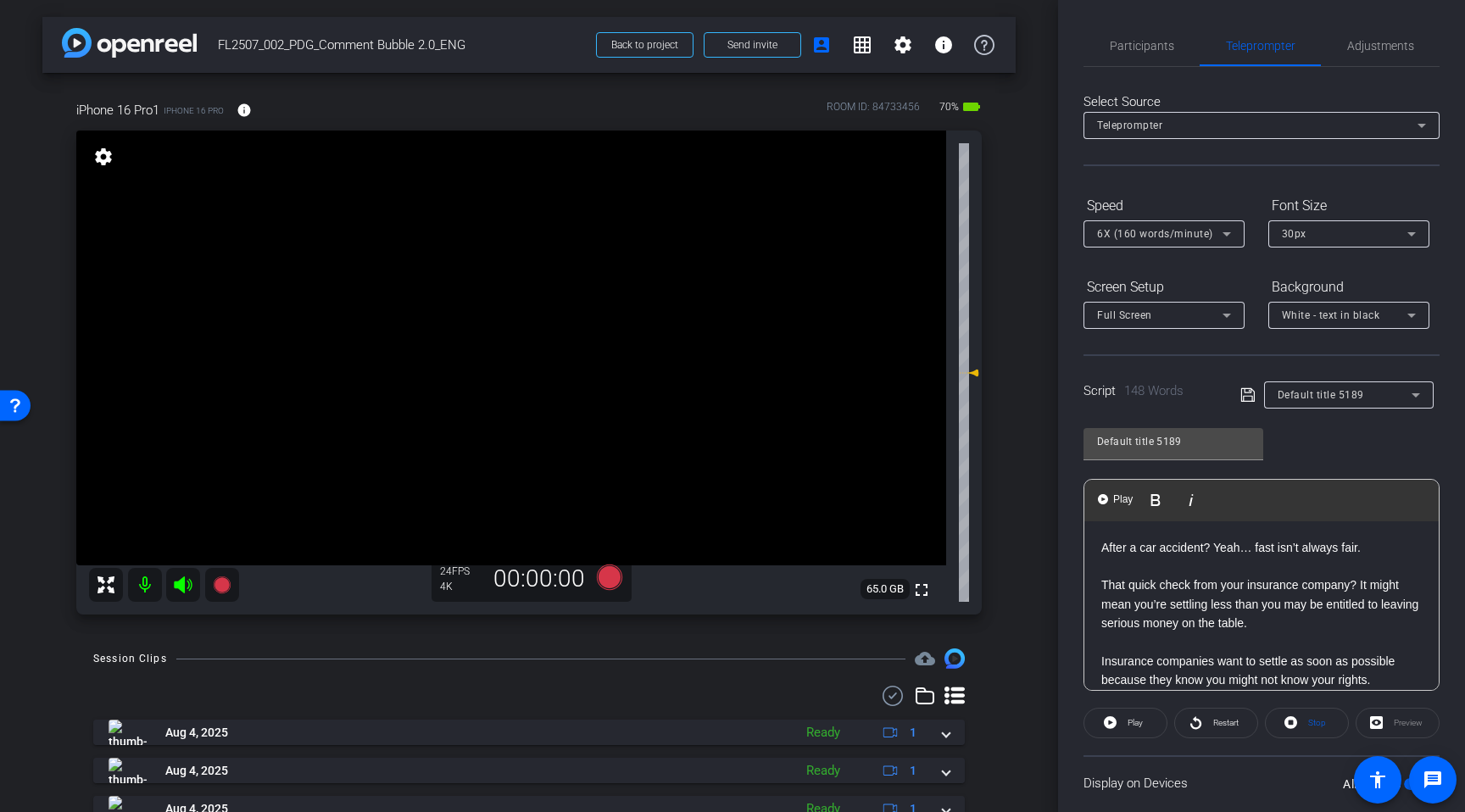 type 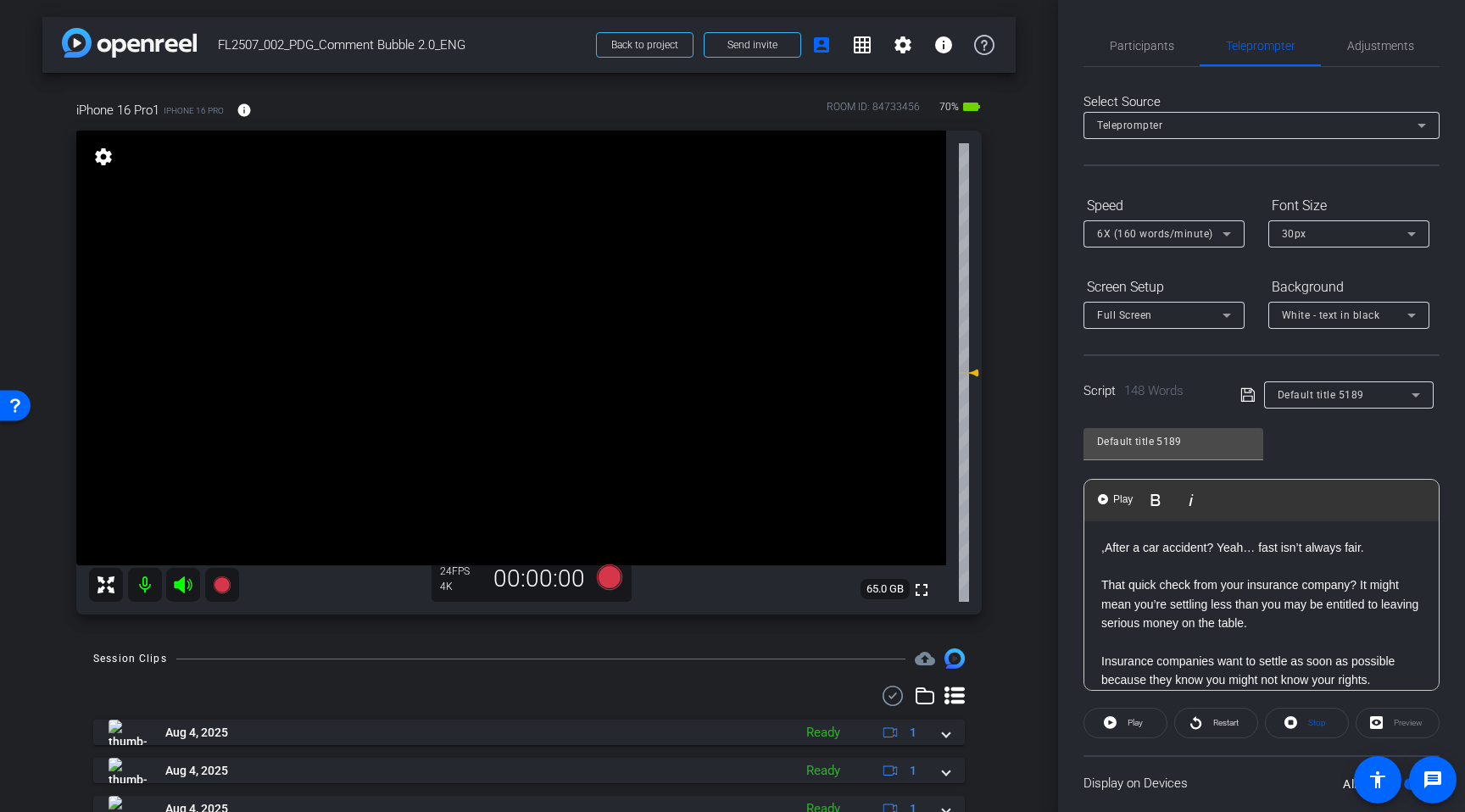 click on "That quick check from your insurance company? It might mean you’re settling less than you may be entitled to leaving serious money on the table." 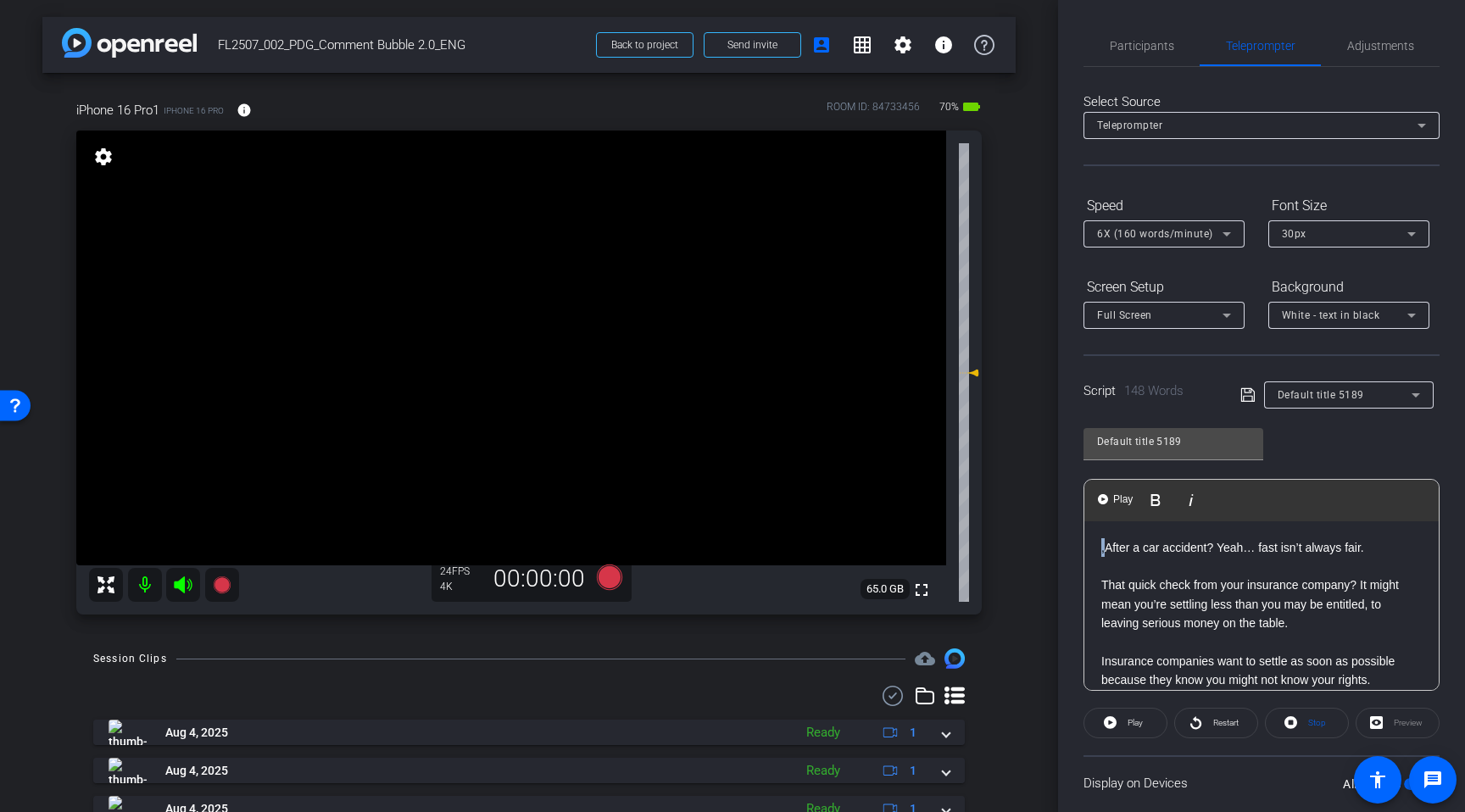 drag, startPoint x: 1103, startPoint y: 549, endPoint x: 1094, endPoint y: 552, distance: 9.486833 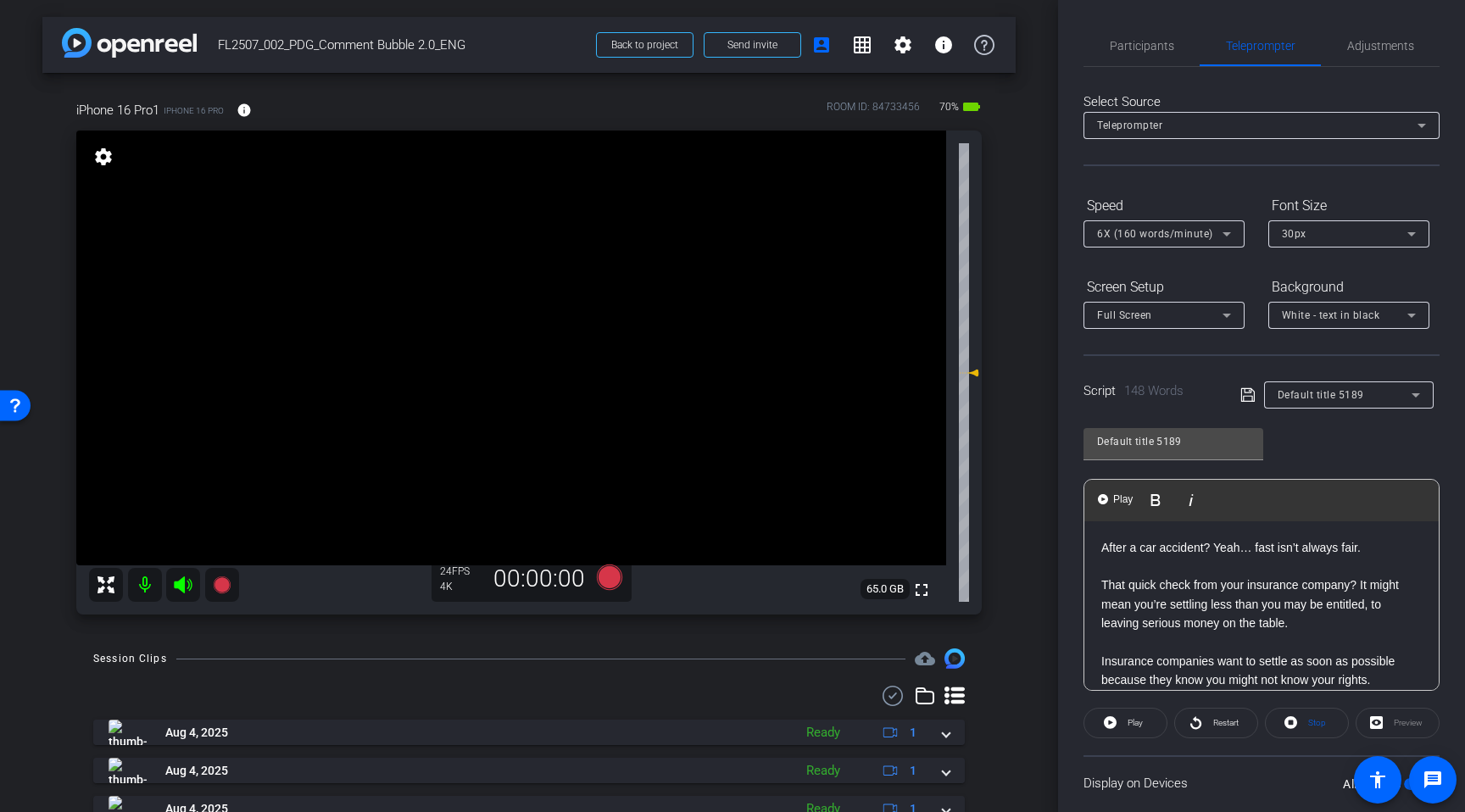 click on "That quick check from your insurance company? It might mean you’re settling less than you may be entitled, to leaving serious money on the table." 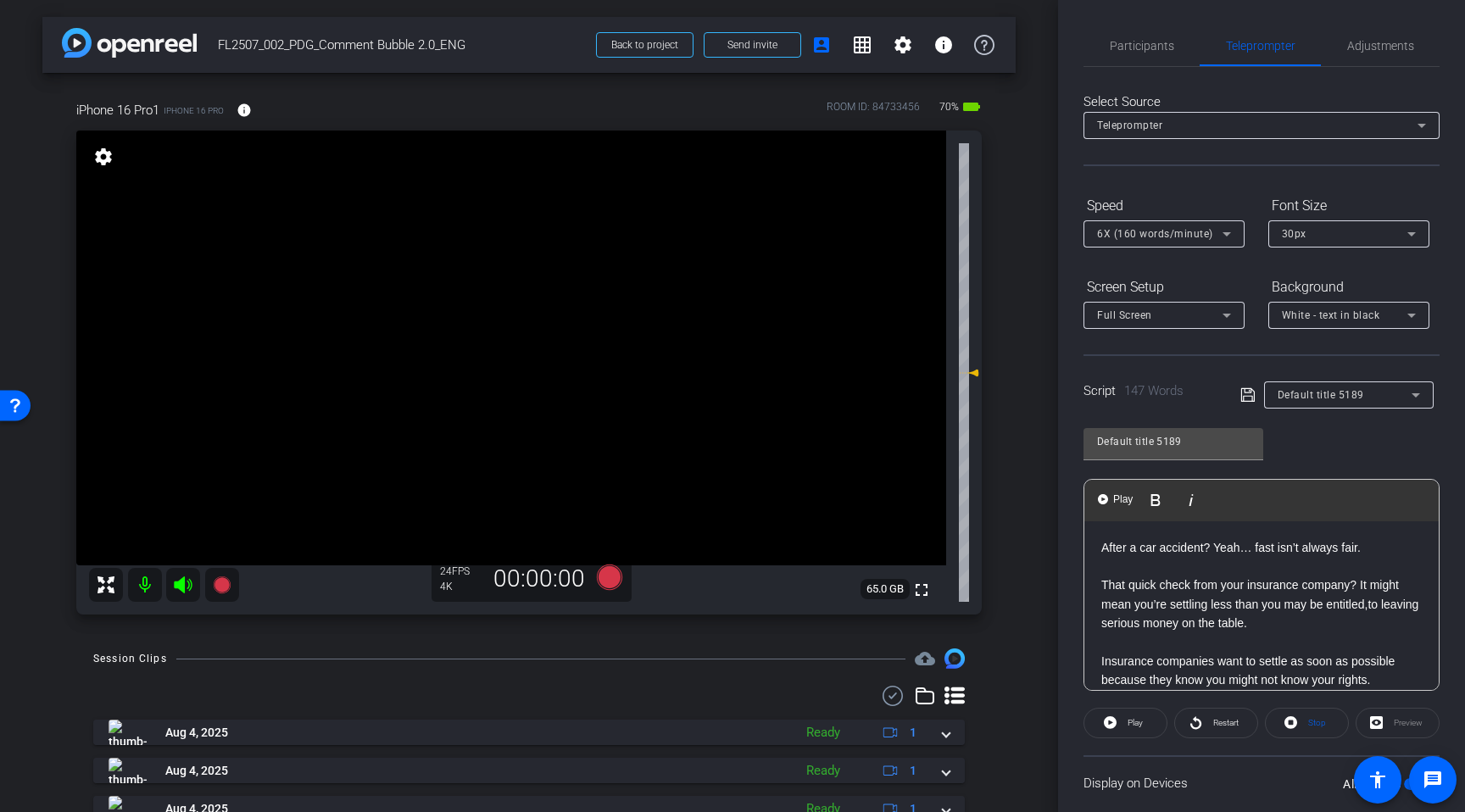 click on "That quick check from your insurance company? It might mean you’re settling less than you may be entitled,to leaving serious money on the table." 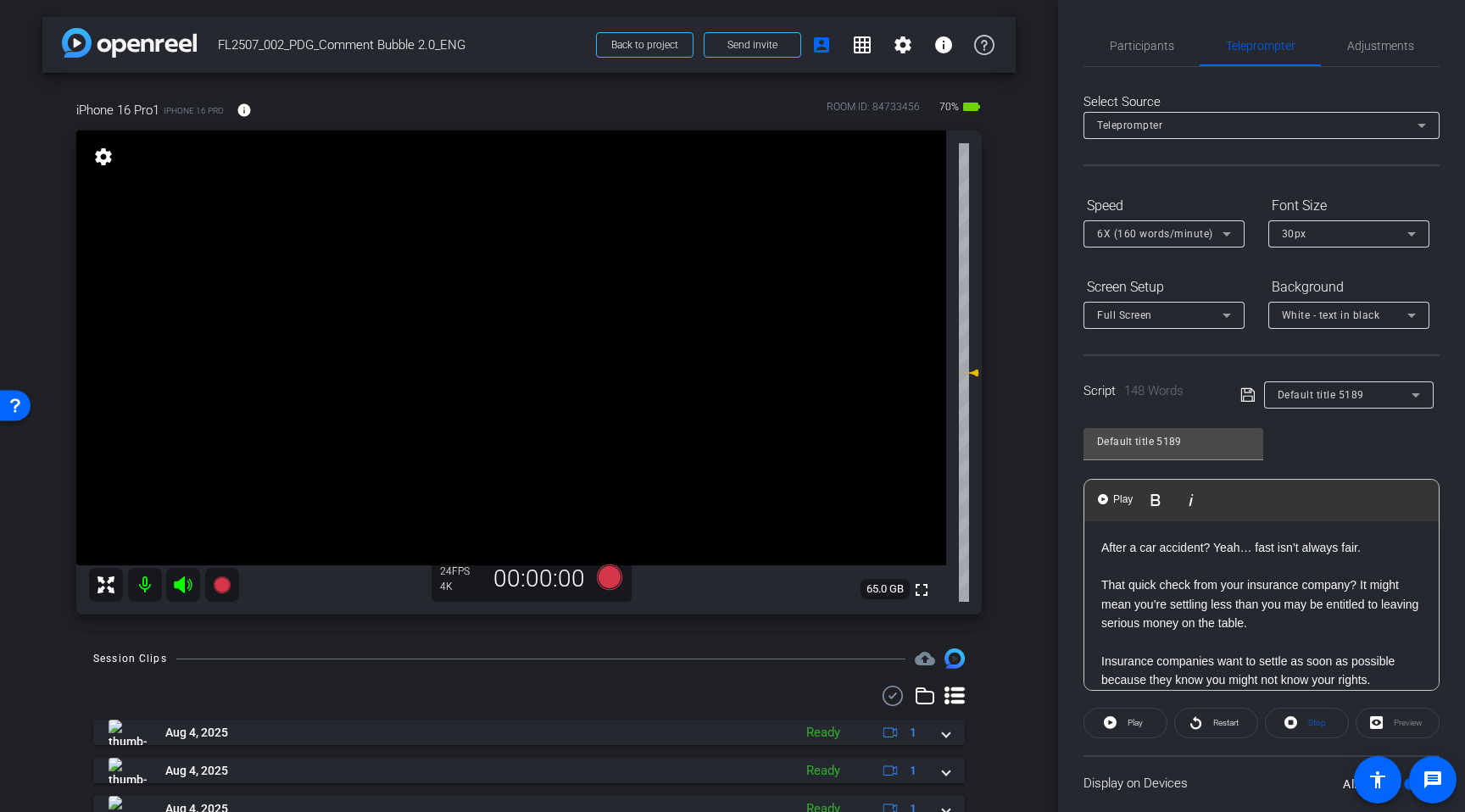 click on "That quick check from your insurance company? It might mean you’re settling less than you may be entitled to leaving serious money on the table." 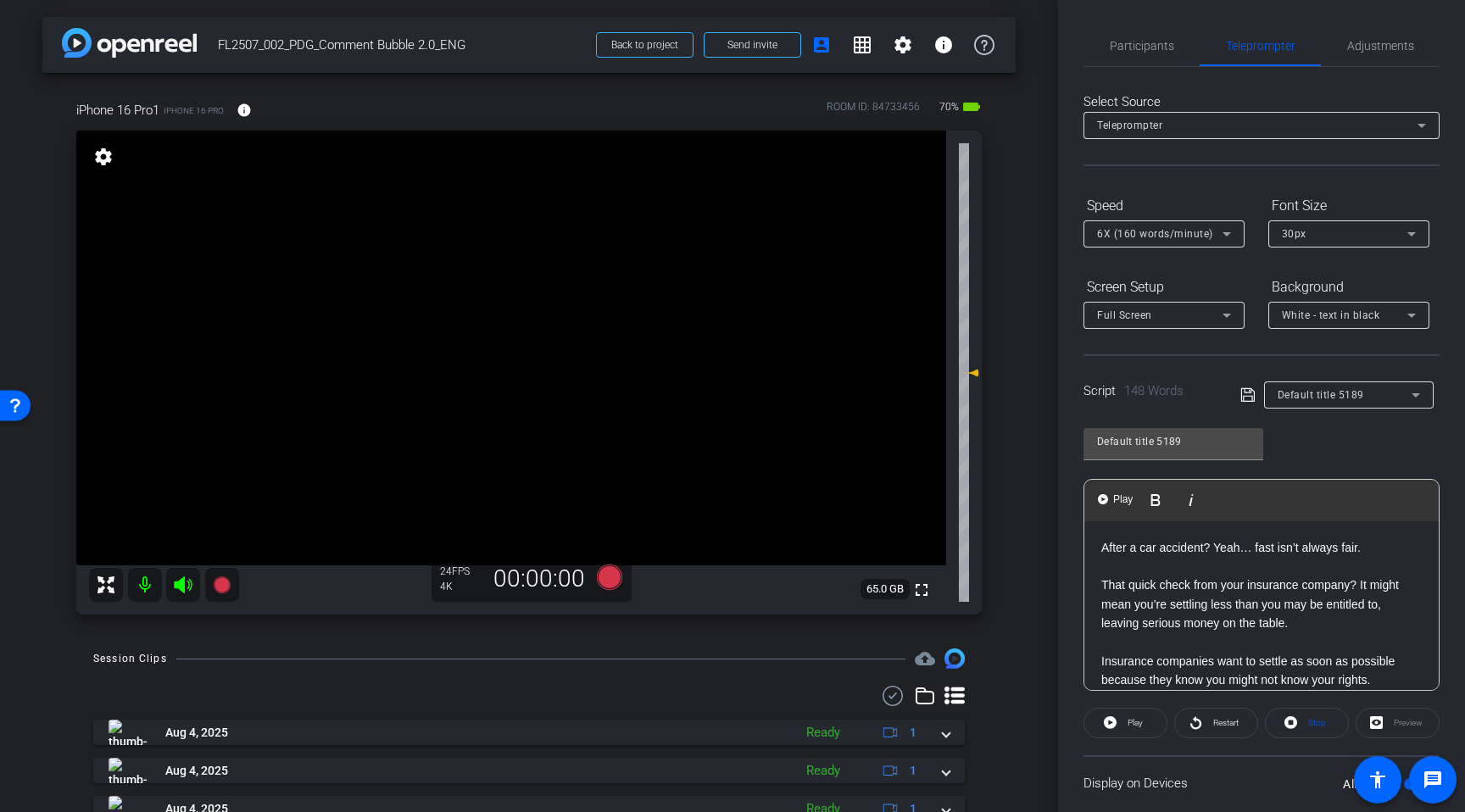 click on "That quick check from your insurance company? It might mean you’re settling less than you may be entitled to, leaving serious money on the table." 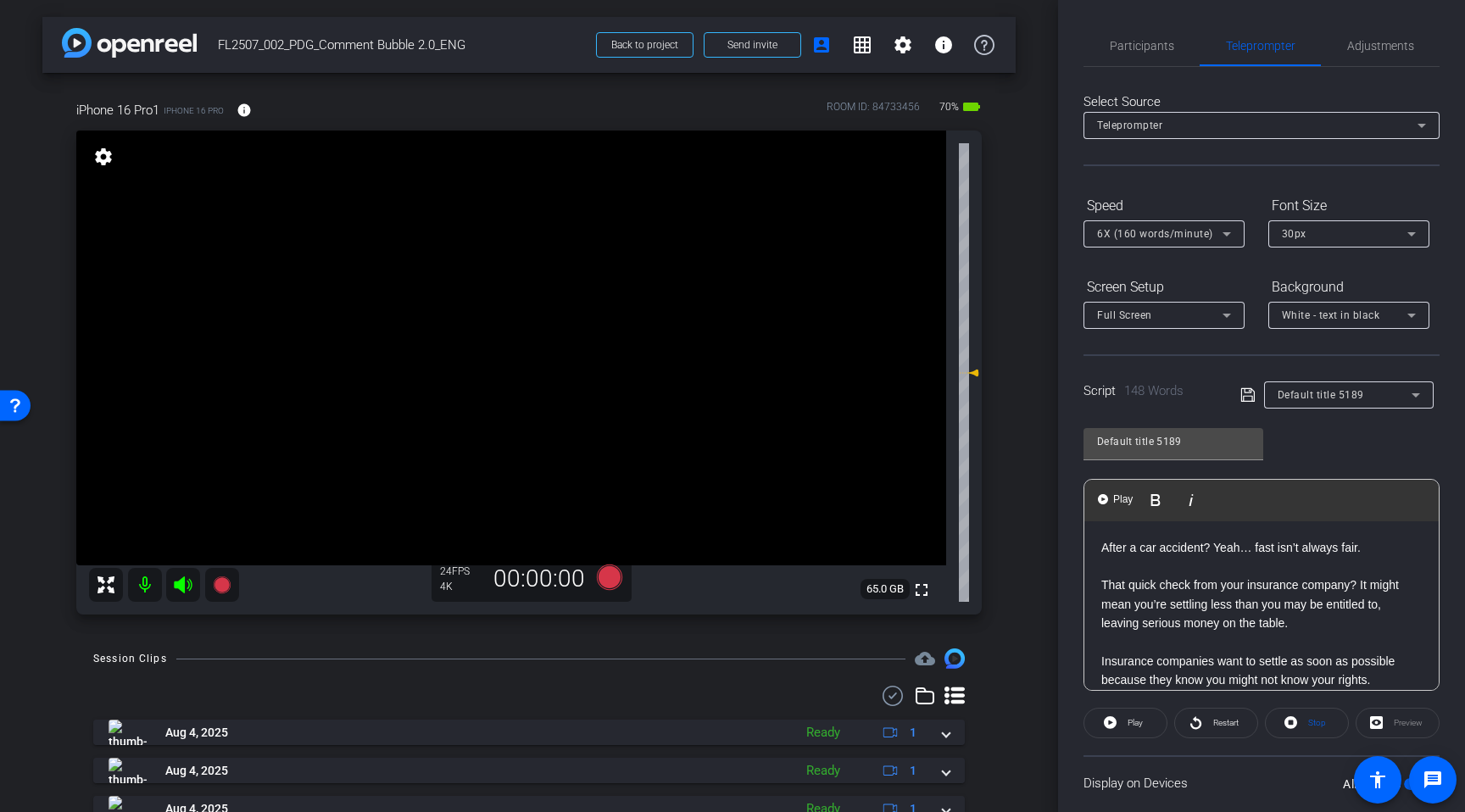 click on "Display on Devices  All Devices" 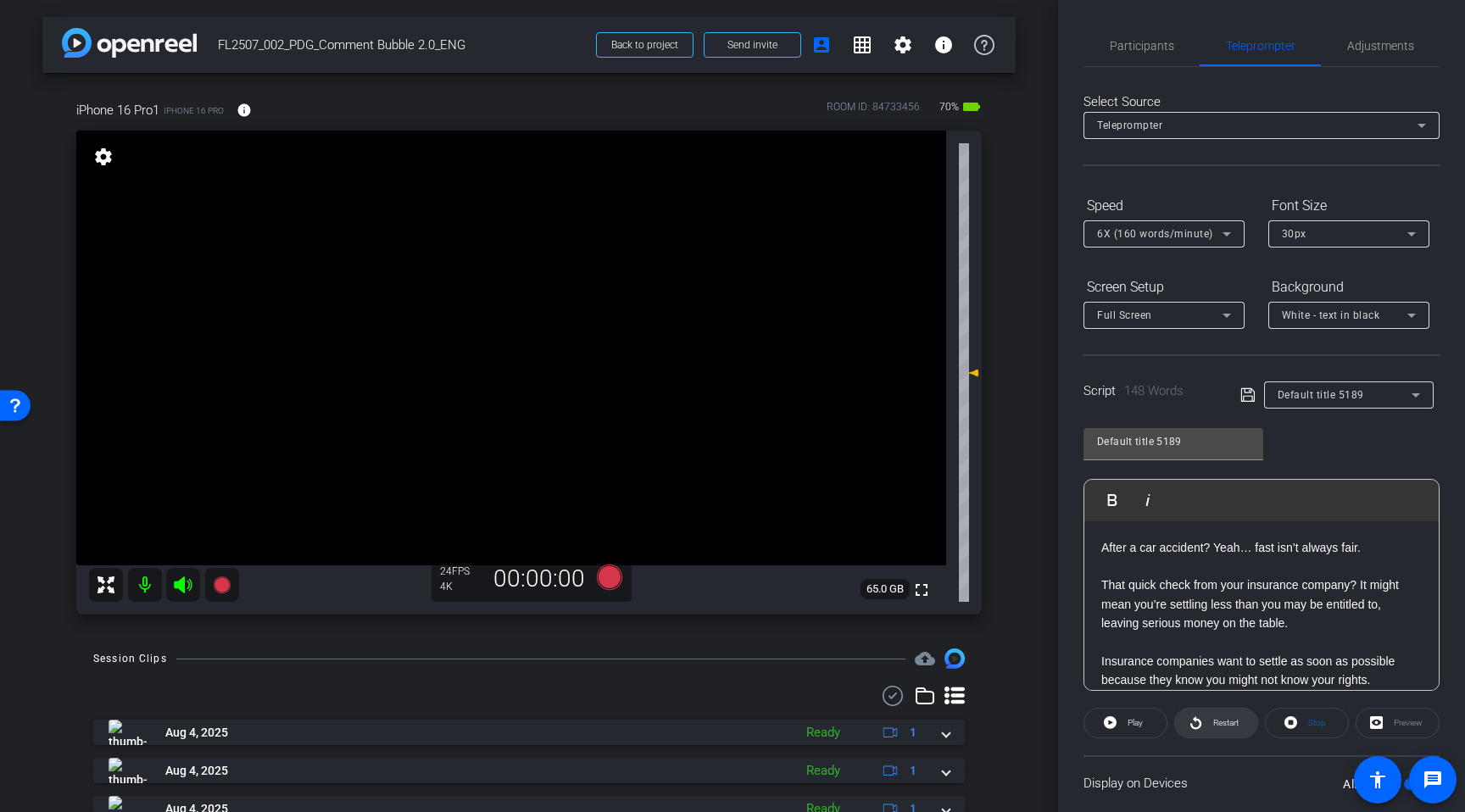 click on "Restart" 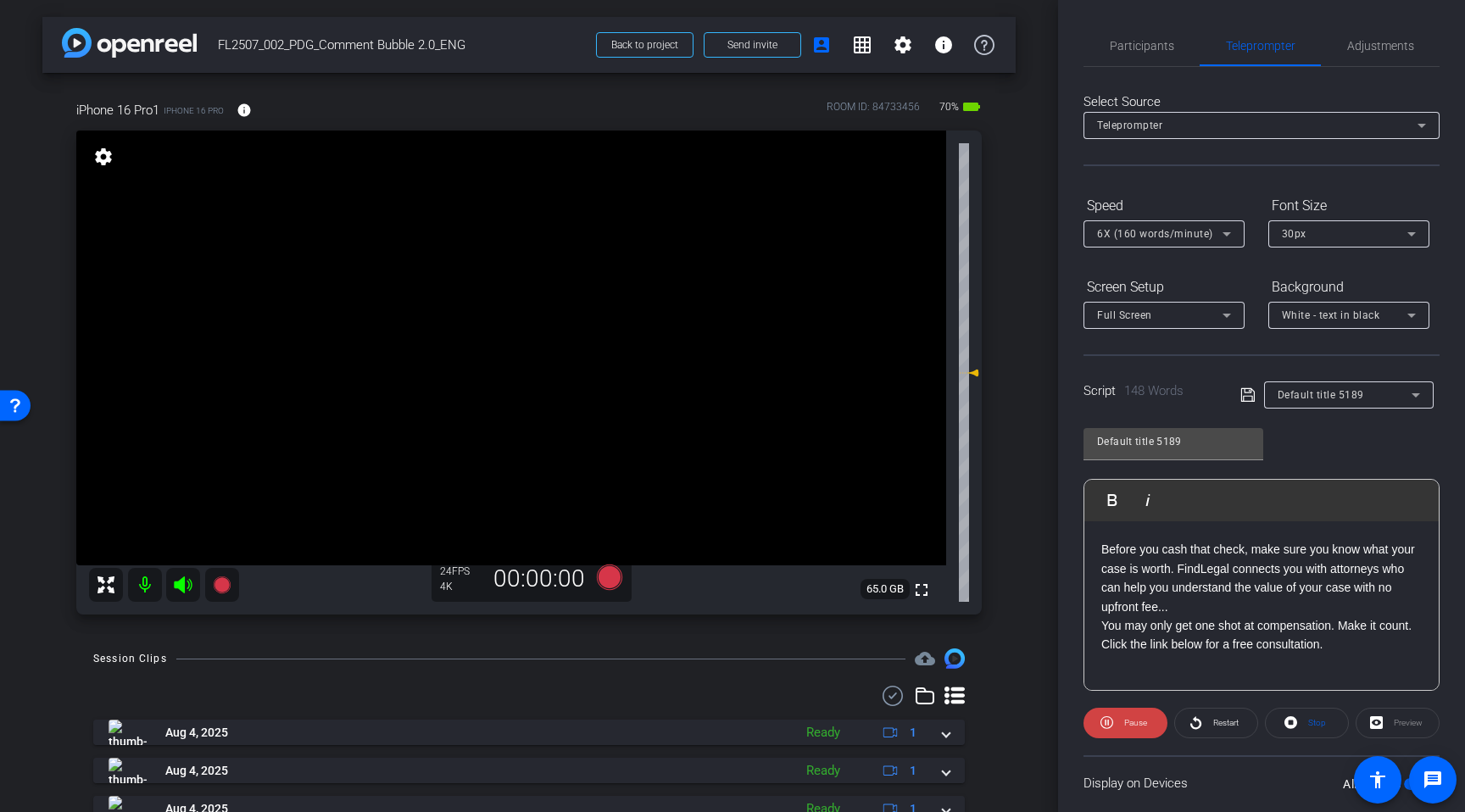 scroll, scrollTop: 292, scrollLeft: 0, axis: vertical 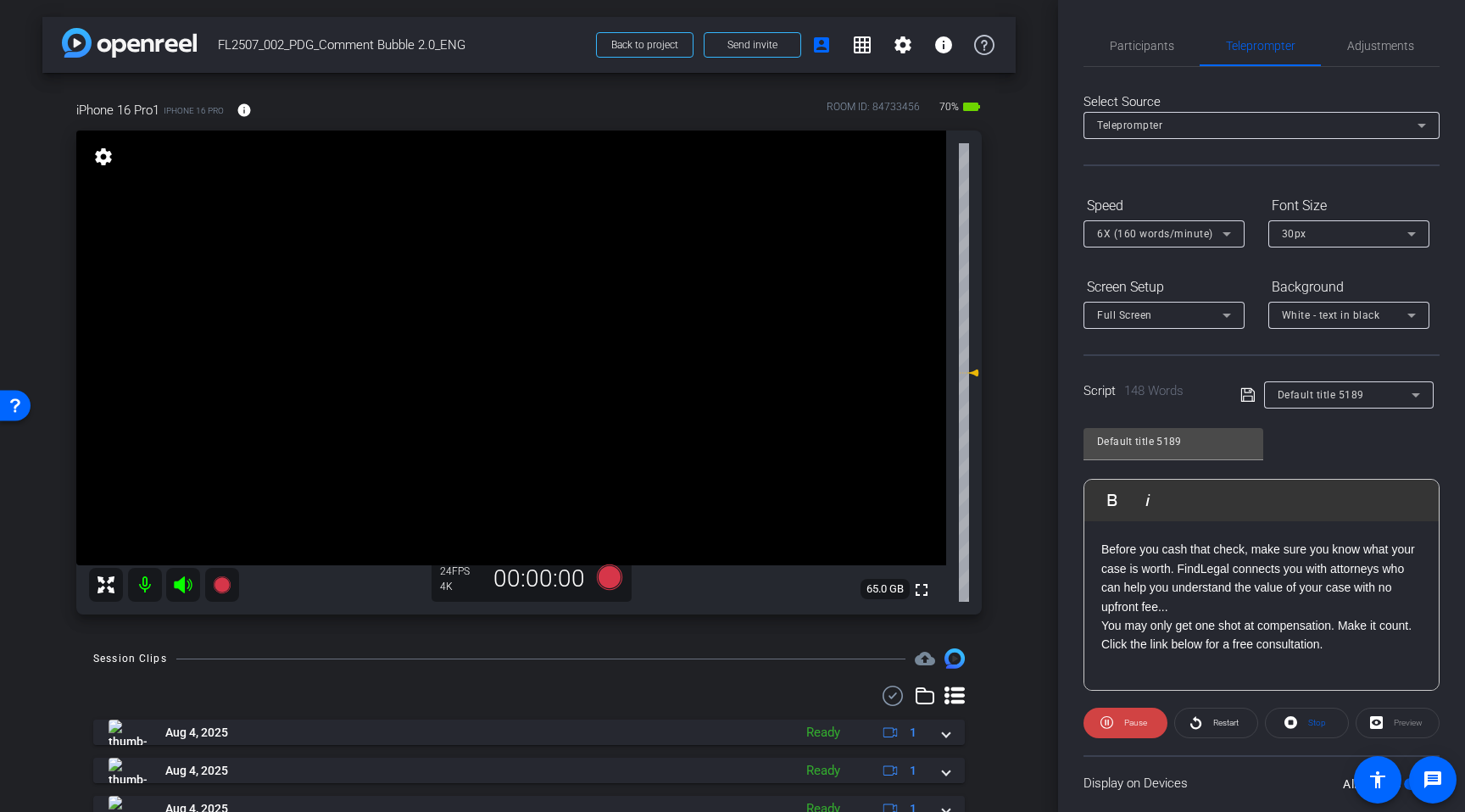click on "You may only get one shot at compensation. Make it count." 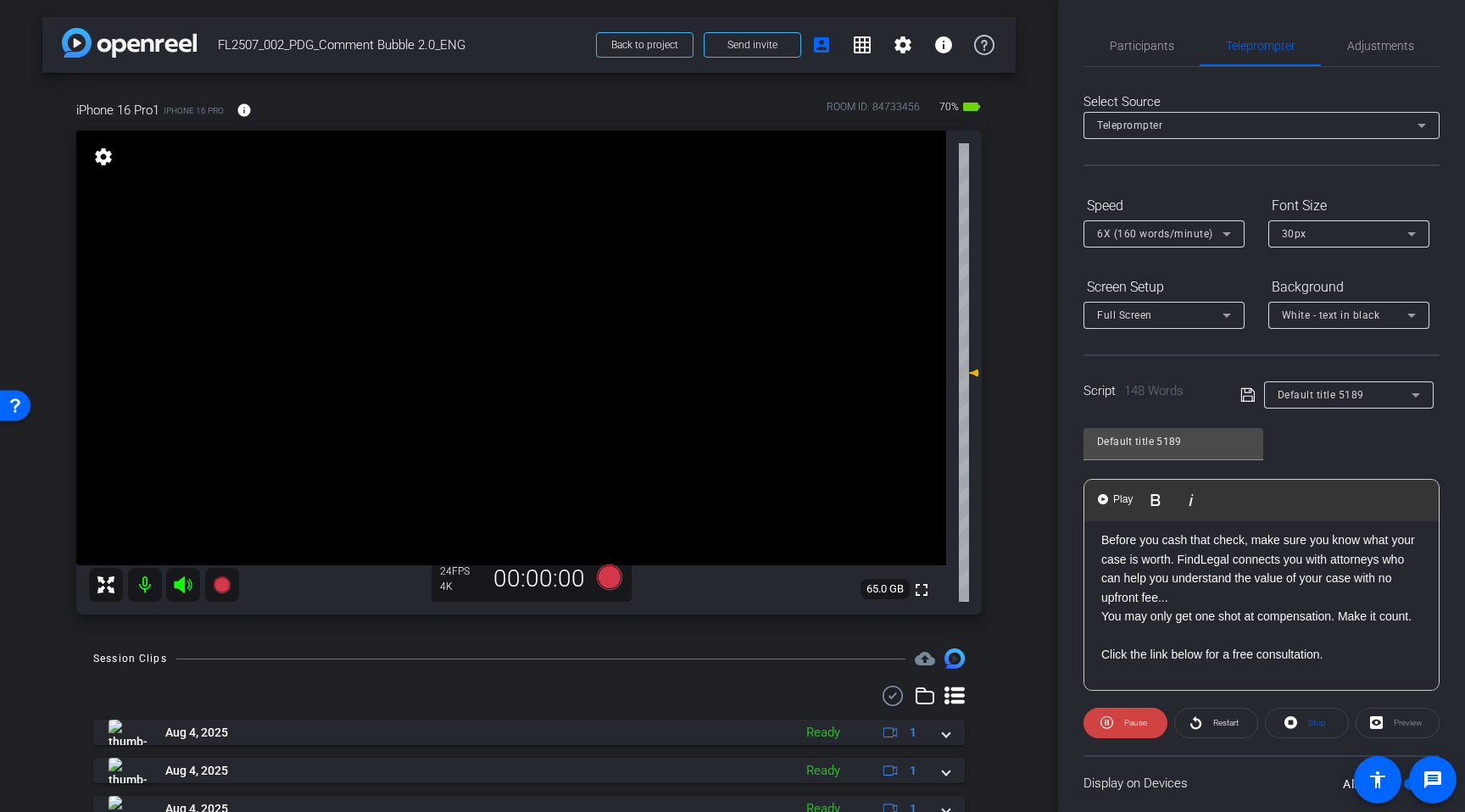 click on "So sure, take that fast check if you want. But just know… it might not reflect the full value of your case. Before you cash that check, make sure you know what your case is worth. [BRAND] connects you with attorneys who can help you understand the value of your case with no upfront fee..." 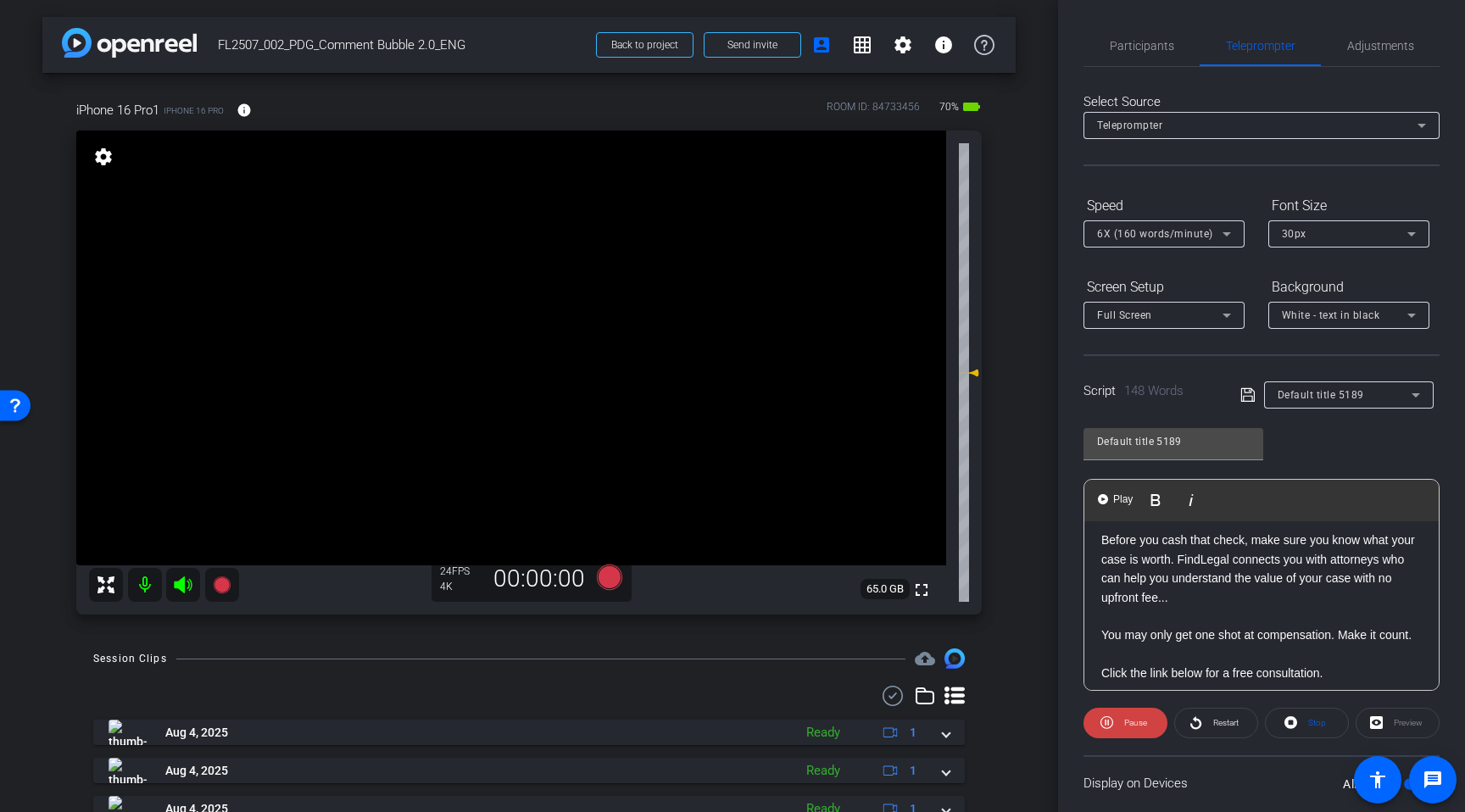 click on "Display on Devices  All Devices" 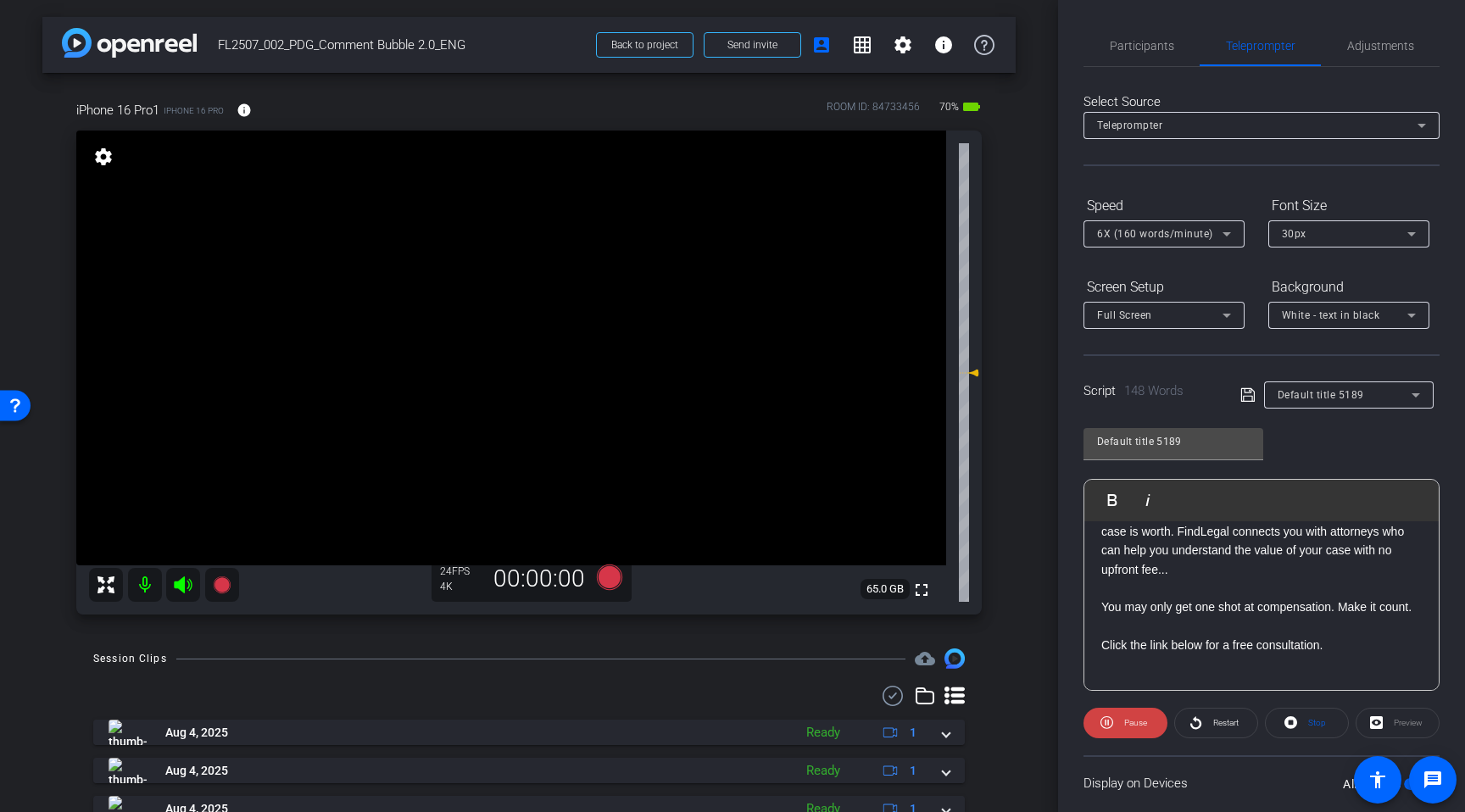 scroll, scrollTop: 339, scrollLeft: 0, axis: vertical 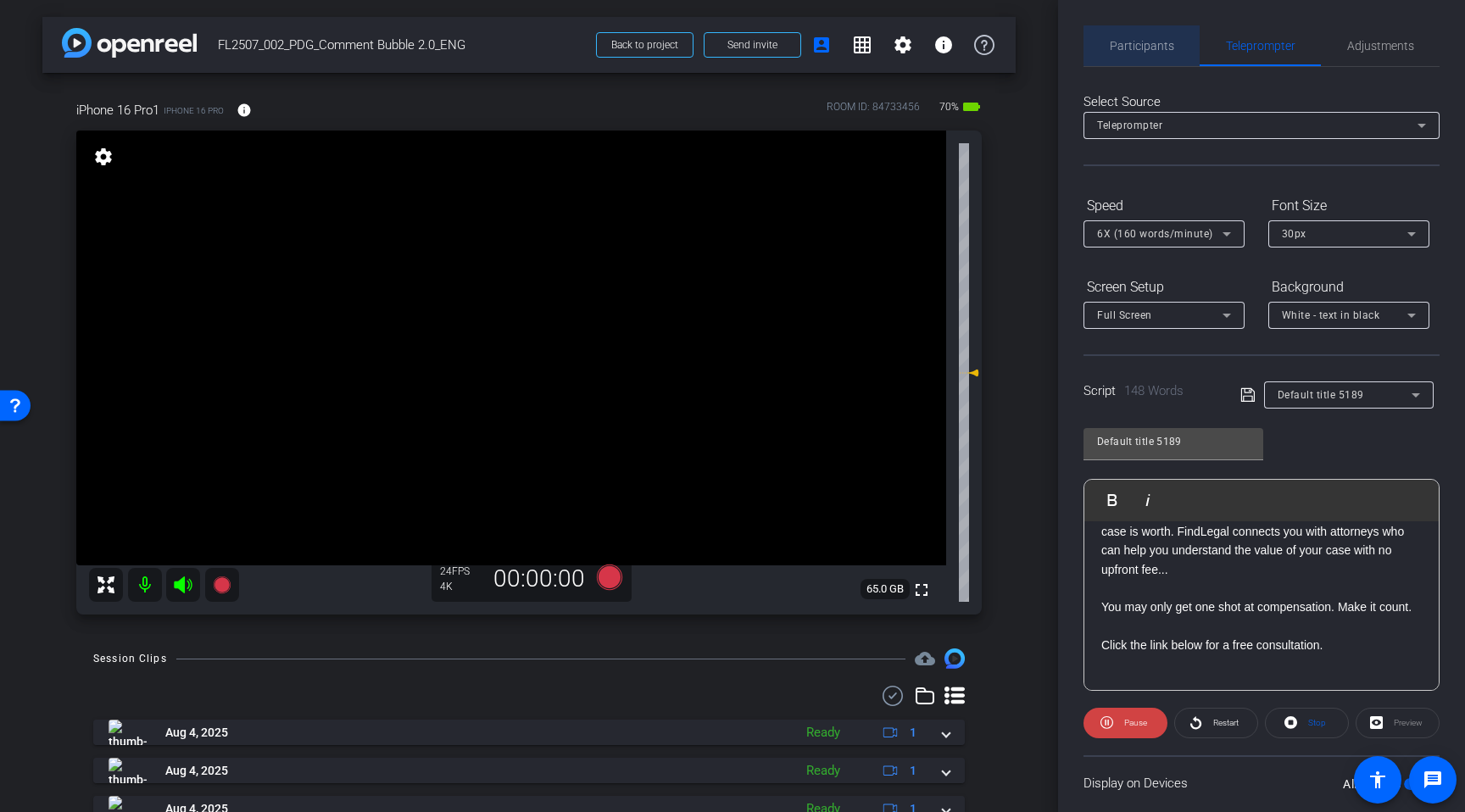 click on "Participants" at bounding box center (1142, 46) 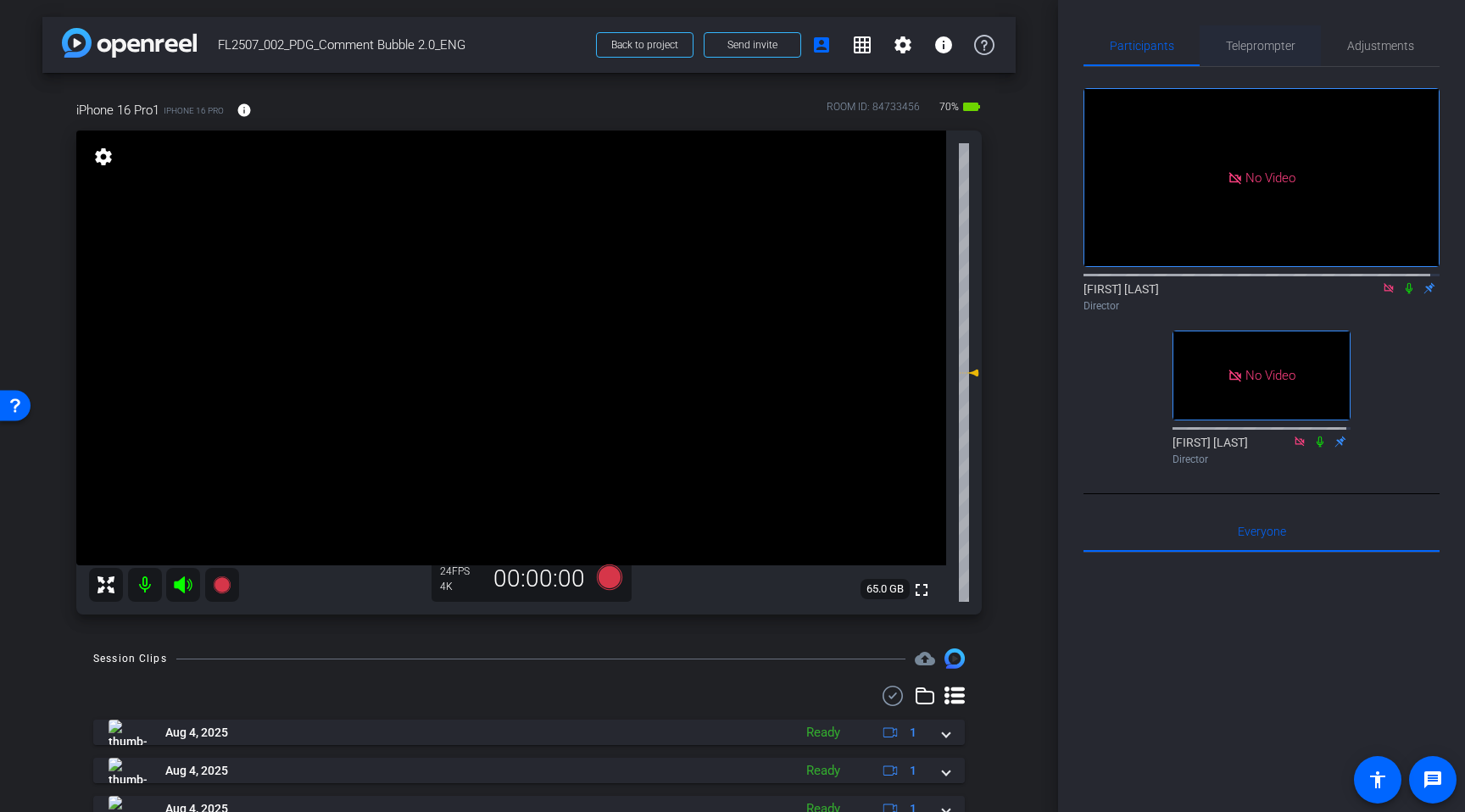 click on "Teleprompter" at bounding box center [1261, 46] 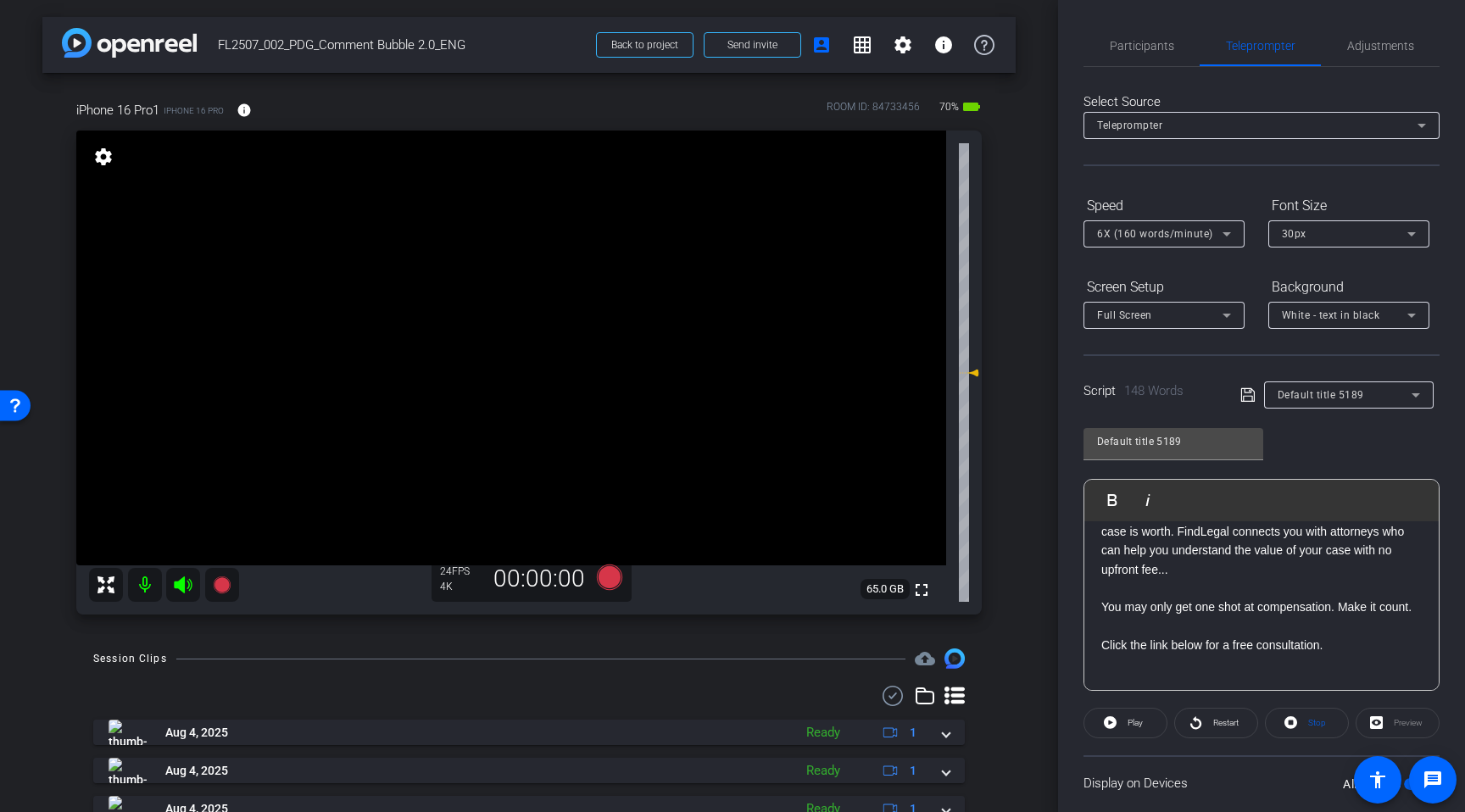 scroll, scrollTop: 339, scrollLeft: 0, axis: vertical 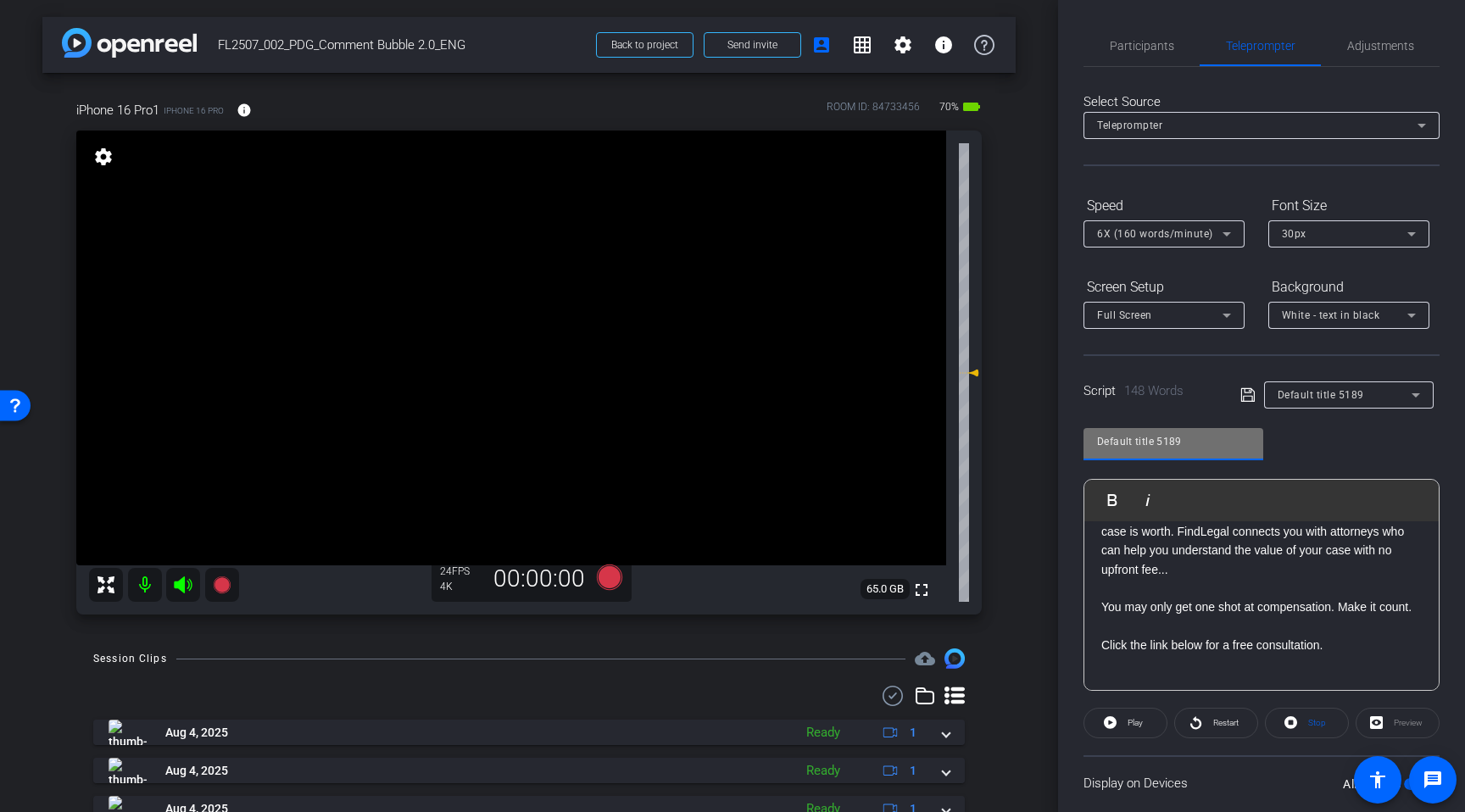 click on "Default title 5189" at bounding box center [1173, 442] 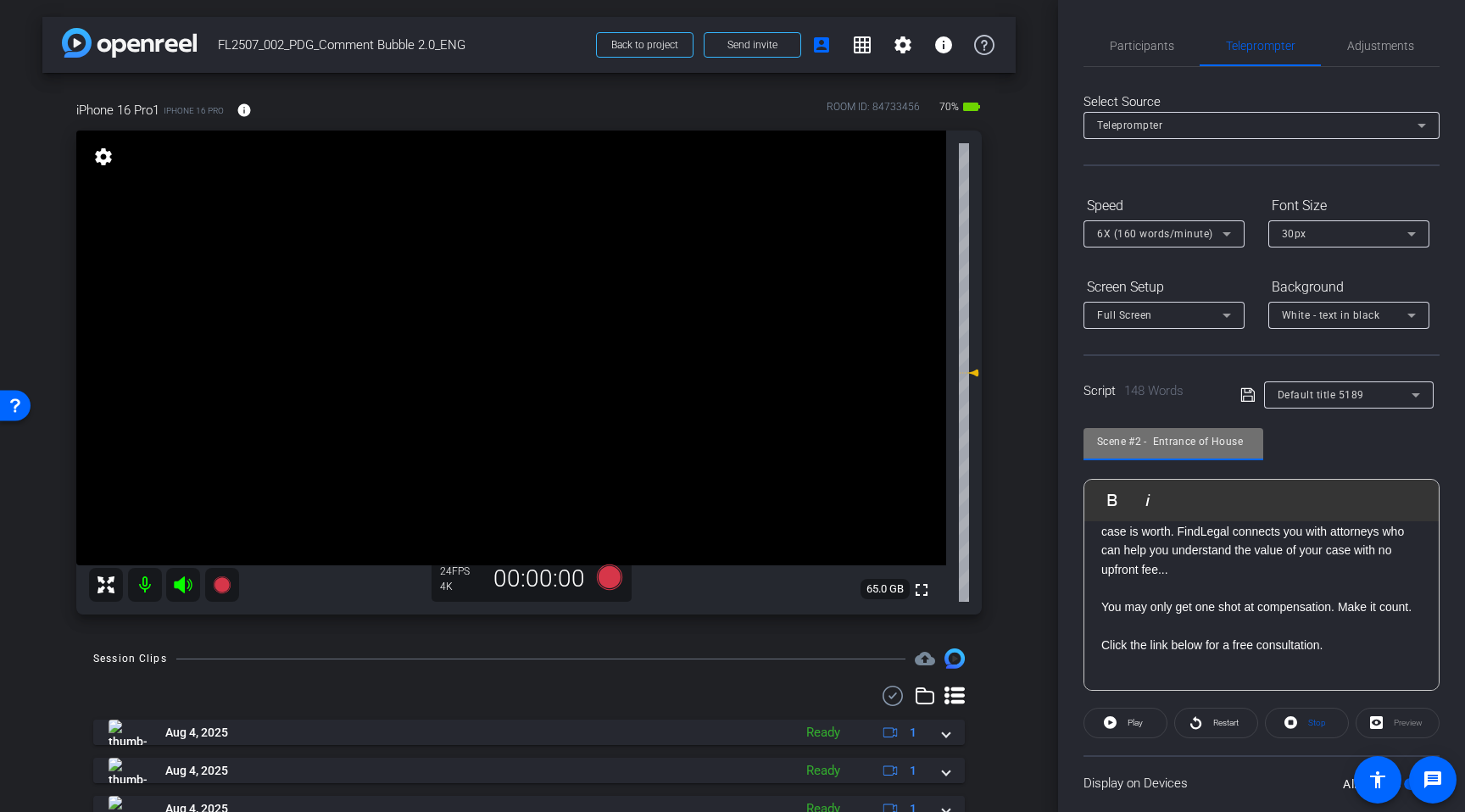 type on "Scene #2 -  Entrance of House" 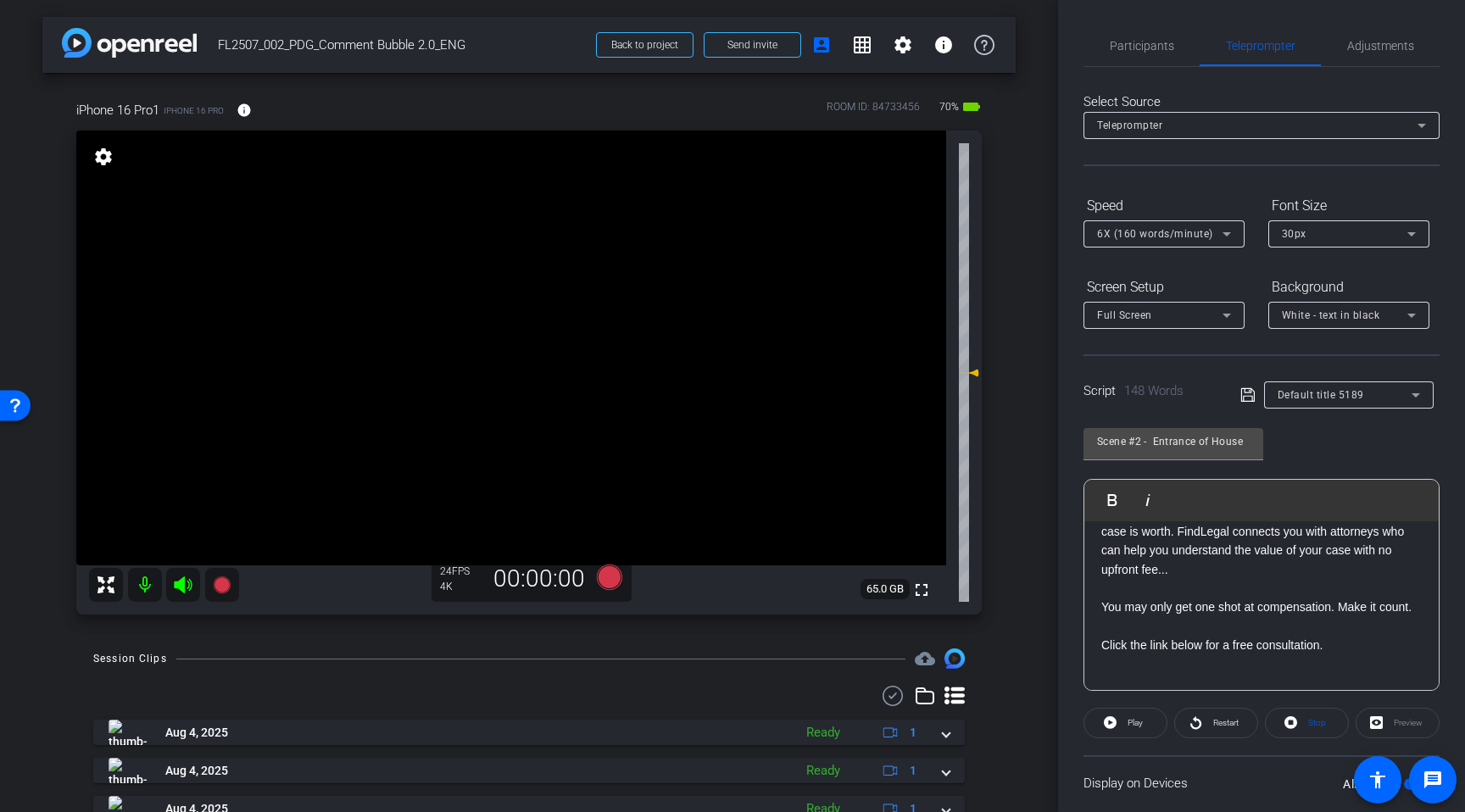 click on "Scene #2 -  Entrance of House               Play        Play from this location               Play Selected        Play and display the selected text only Bold Italic After a car accident? Yeah… fast isn’t always fair.  That quick check from your insurance company? It might mean you’re settling less than you may be entitled to, leaving serious money on the table. Insurance companies want to settle as soon as possible because they know you might not know your rights.   Studies show that  p eople who use attorneys may get way more   in compensation, even after paying legal fees.   So sure, take that fast check if you want. But just know… it might not reflect the full value of your case. Before you cash that check, make sure you know what your case is worth. FindLegal connects you with attorneys who can help you understand the value of your case with no upfront fee... You may only get one shot at compensation. Make it count. Click the link below for a free consultation. Enter script here..." 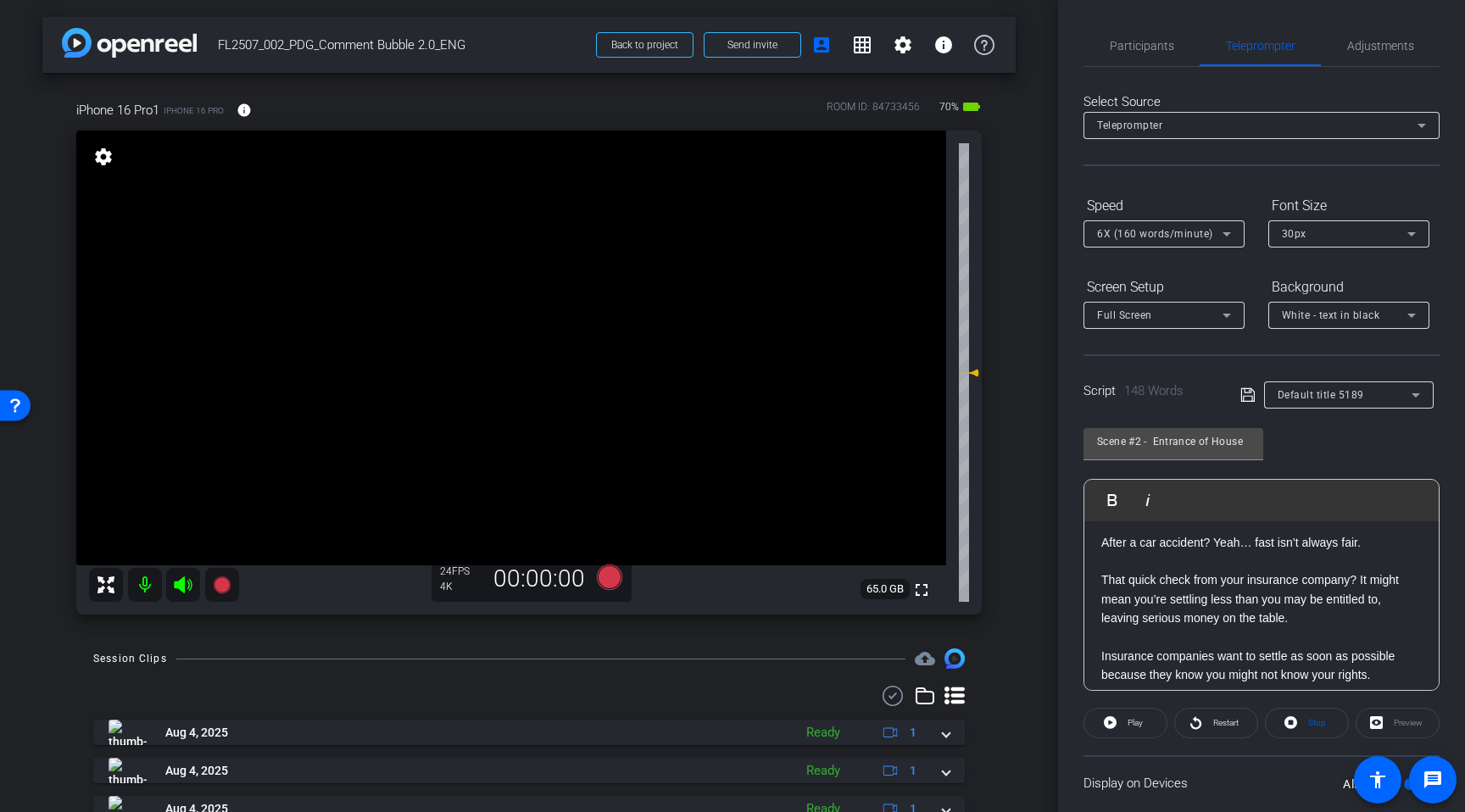 scroll, scrollTop: 0, scrollLeft: 0, axis: both 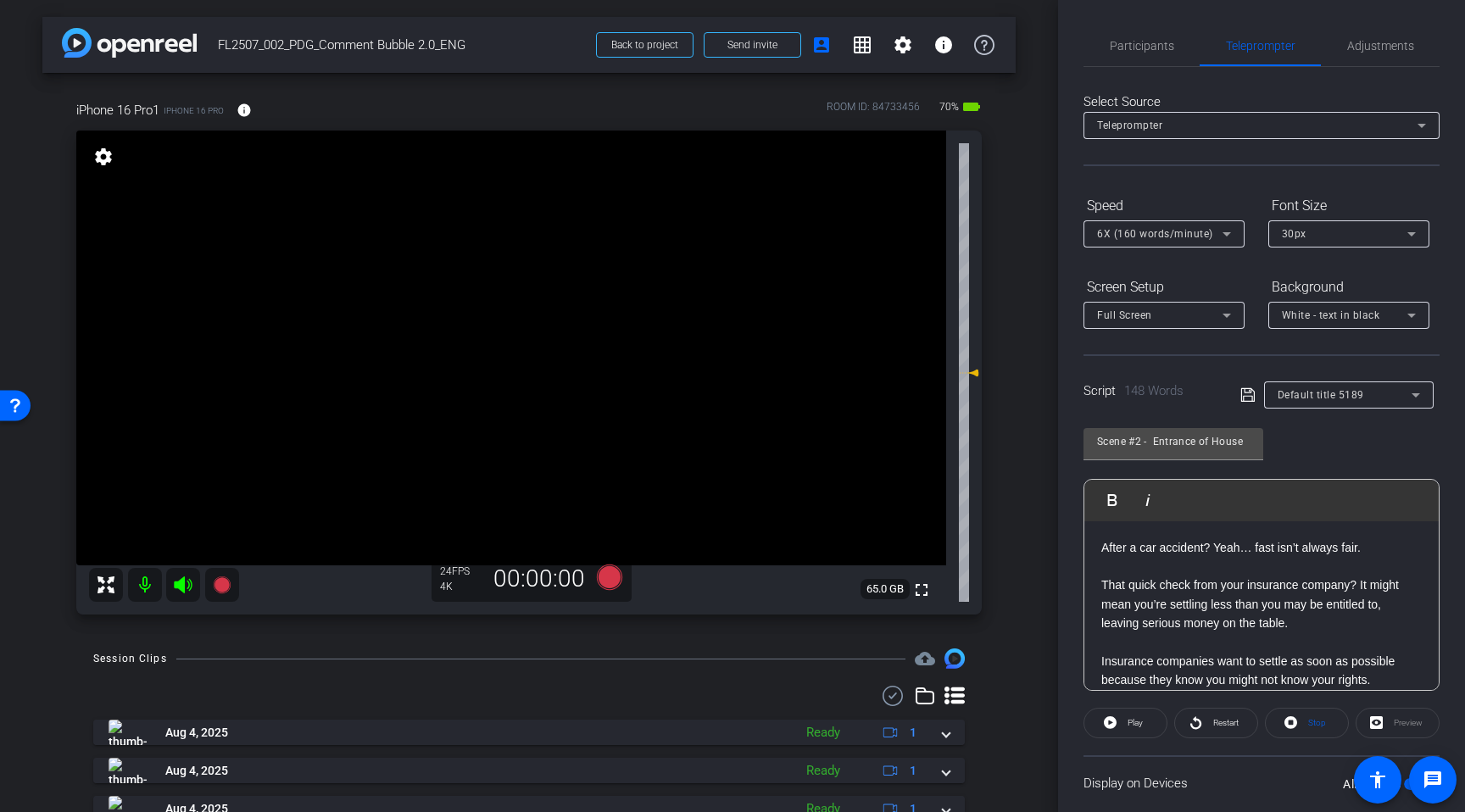 click on "Scene #2 -  Entrance of House               Play        Play from this location               Play Selected        Play and display the selected text only Bold Italic After a car accident? Yeah… fast isn’t always fair.  That quick check from your insurance company? It might mean you’re settling less than you may be entitled to, leaving serious money on the table. Insurance companies want to settle as soon as possible because they know you might not know your rights.   Studies show that  p eople who use attorneys may get way more   in compensation, even after paying legal fees.   So sure, take that fast check if you want. But just know… it might not reflect the full value of your case. Before you cash that check, make sure you know what your case is worth. FindLegal connects you with attorneys who can help you understand the value of your case with no upfront fee... You may only get one shot at compensation. Make it count. Click the link below for a free consultation. Enter script here..." 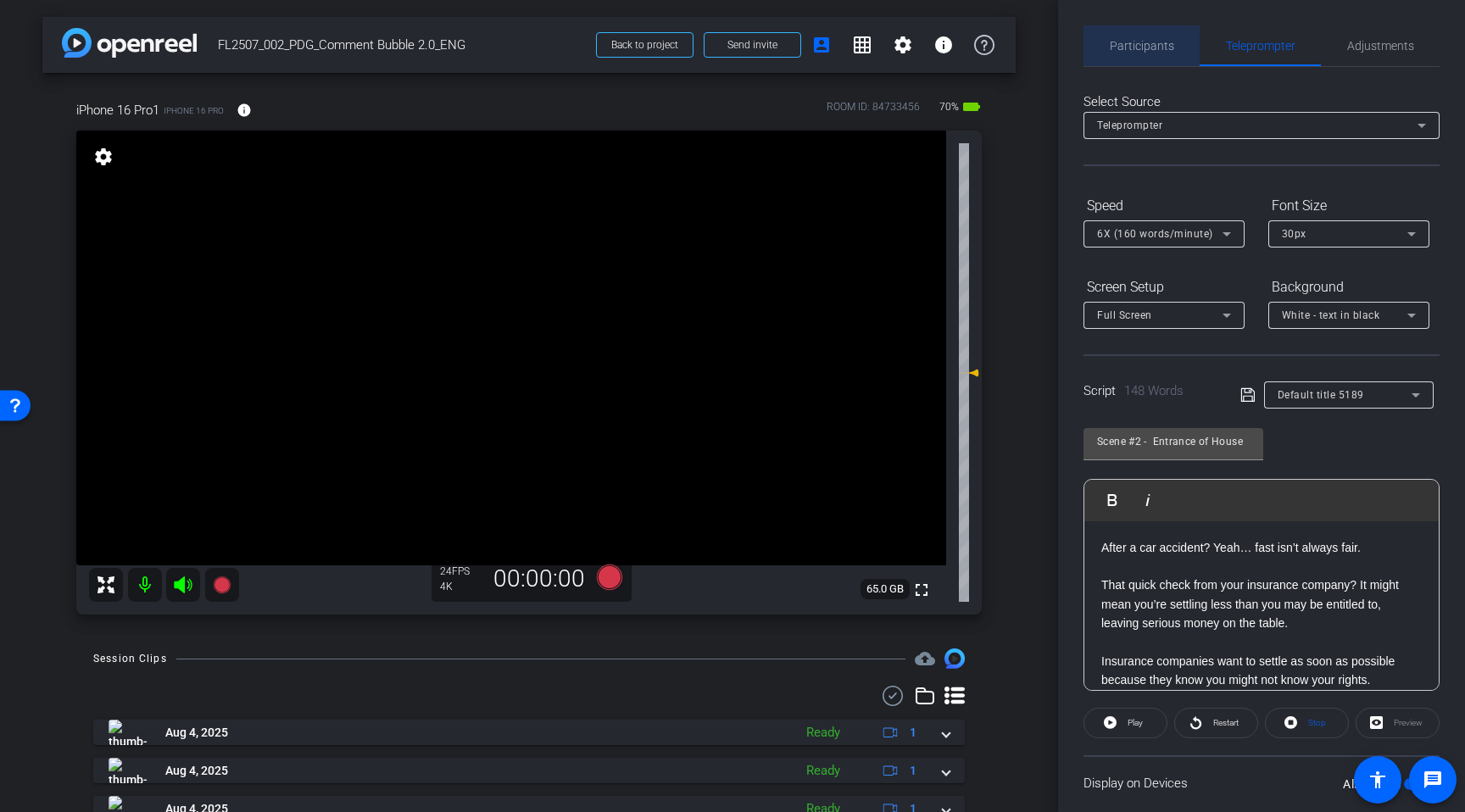 click on "Participants" at bounding box center [1142, 46] 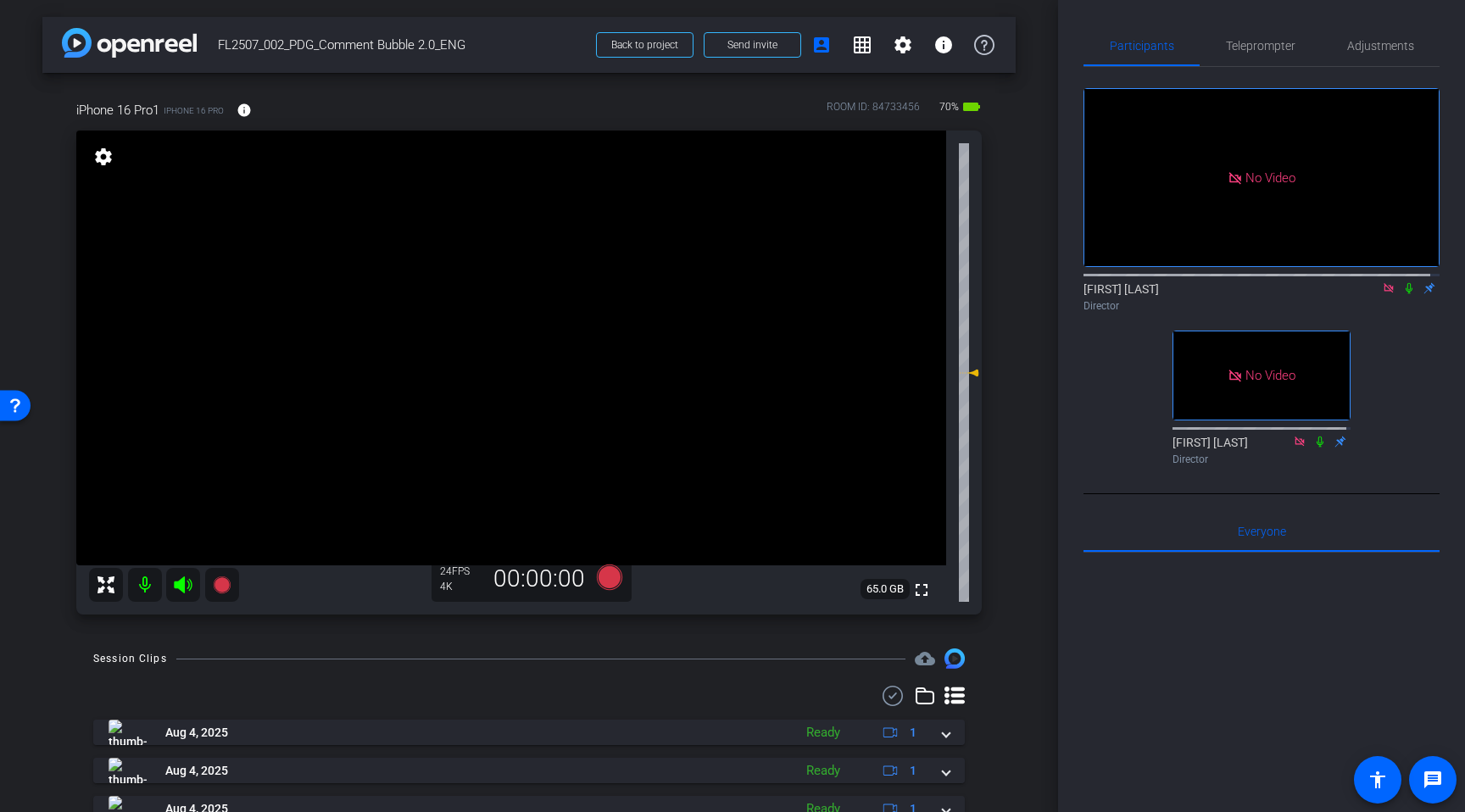 click on "Session Clips   cloud_upload
Aug 4, 2025   Ready
1   Aug 4, 2025   Ready
1   Aug 4, 2025   Ready
1   Aug 4, 2025   Ready
1   Aug 4, 2025   Ready
1   Aug 4, 2025   Ready
1   Aug 4, 2025   Ready
1   Aug 4, 2025   Ready
1   Aug 4, 2025   Ready
1   Aug 4, 2025   Ready
1  Items per page:  10  1 – 10 of 11" at bounding box center [529, 898] 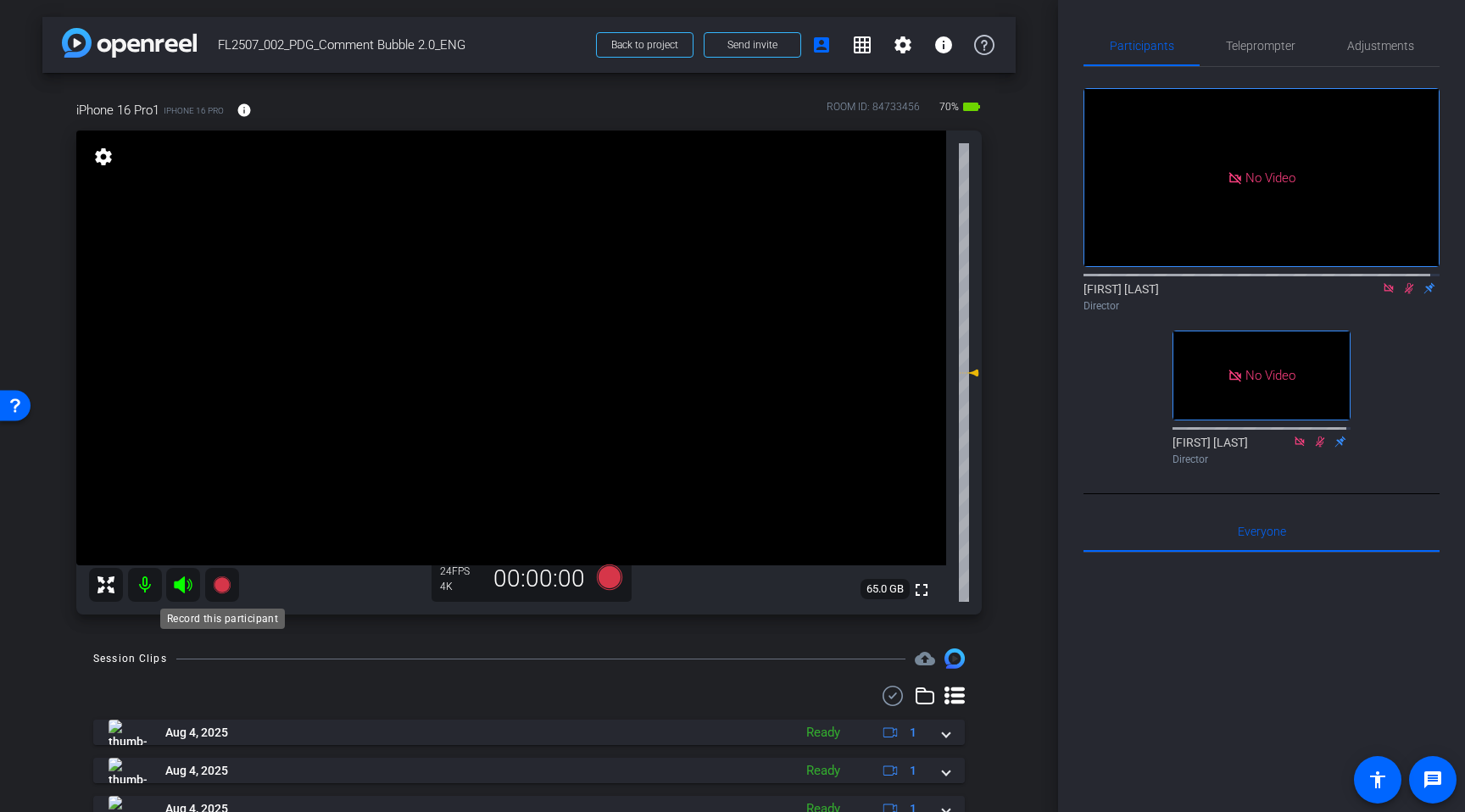 click 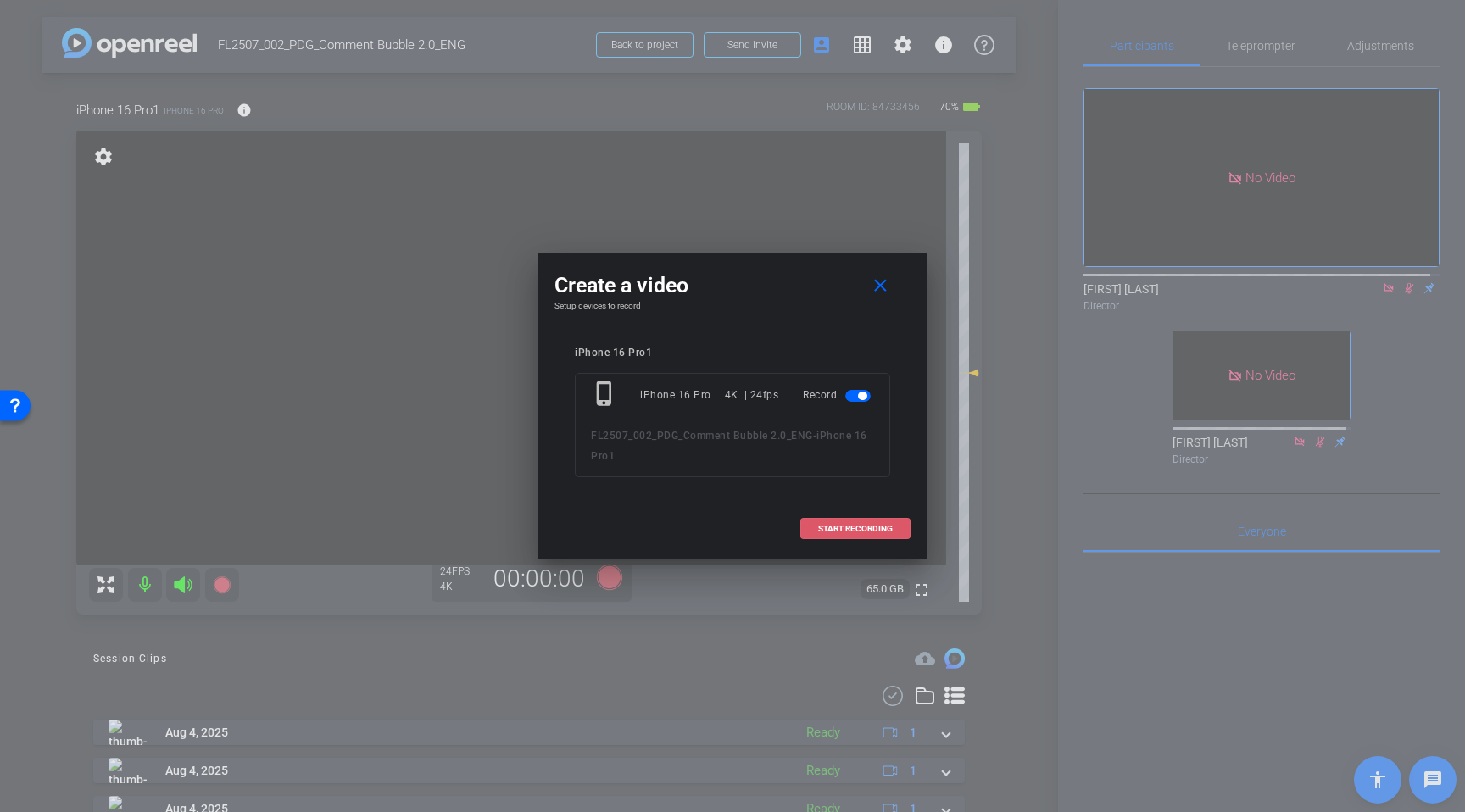 click on "START RECORDING" at bounding box center [855, 529] 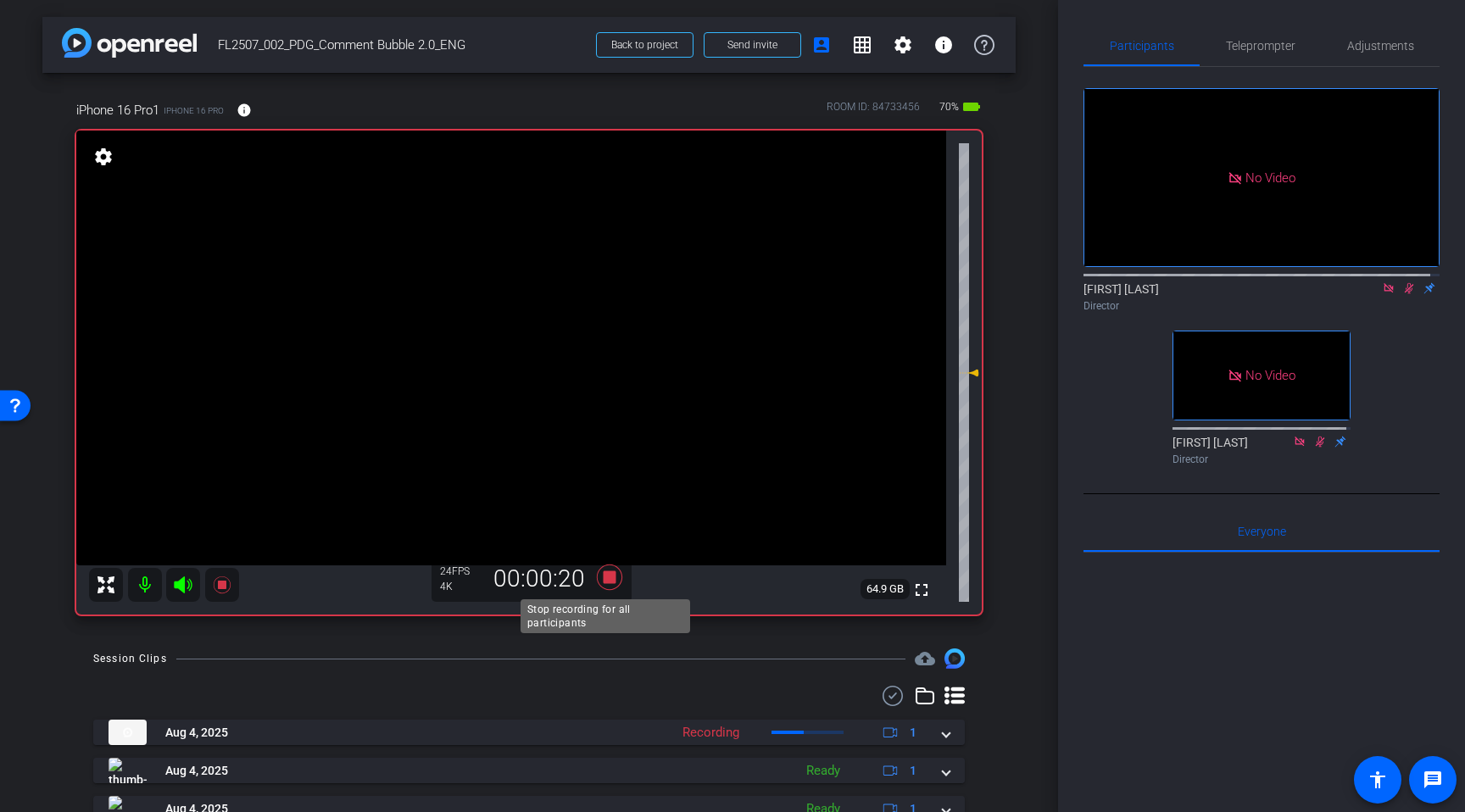 click 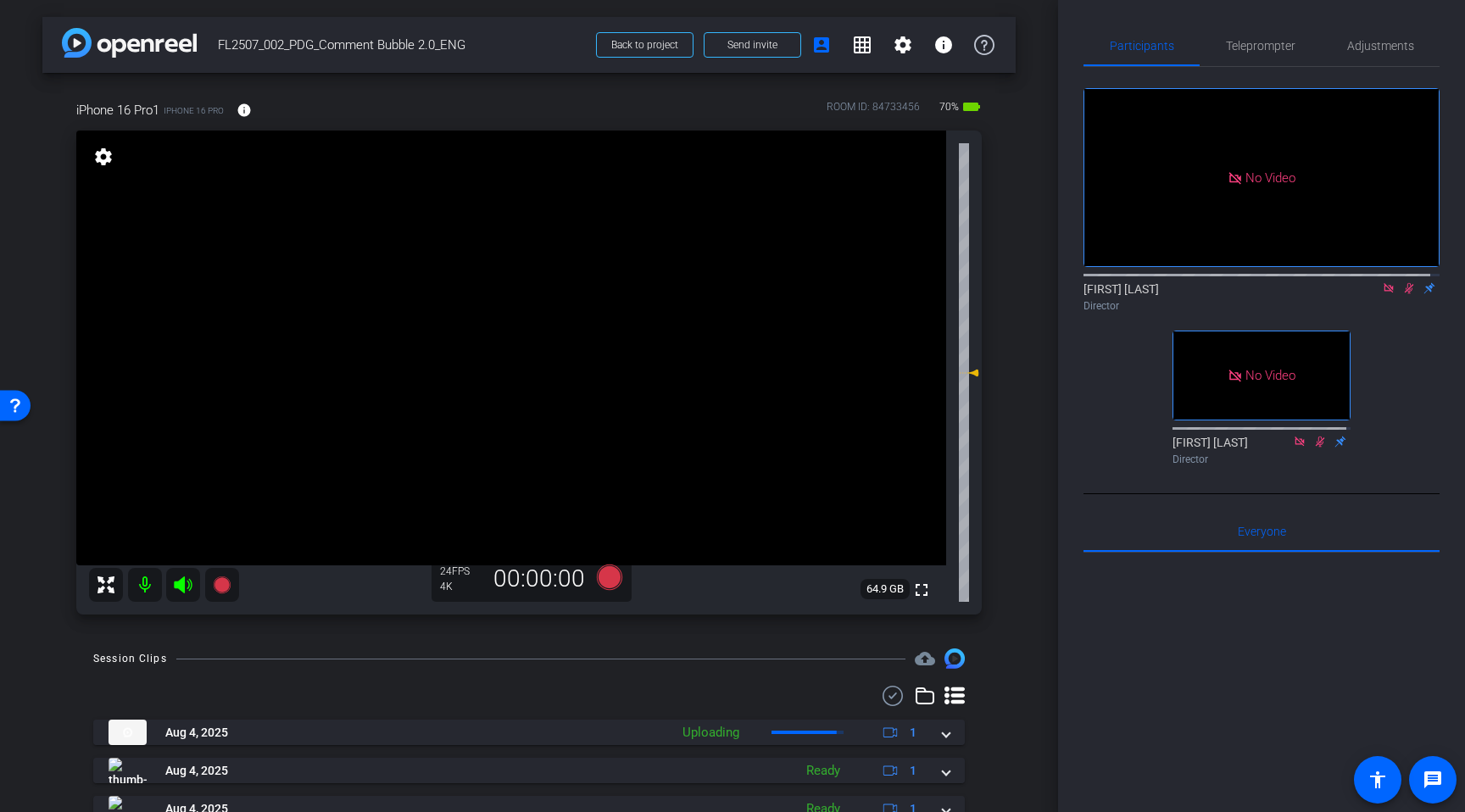 click 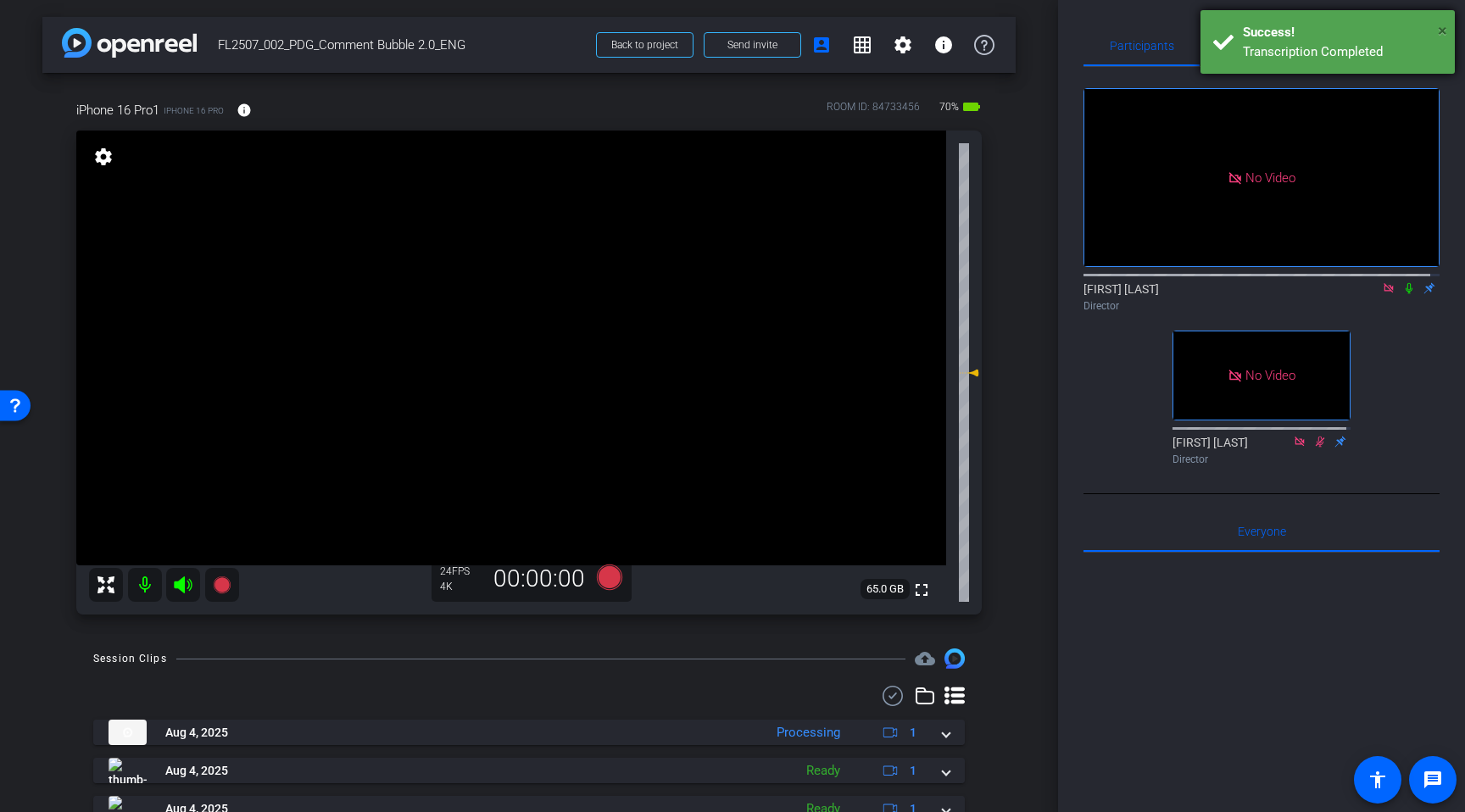 click on "×" at bounding box center (1442, 31) 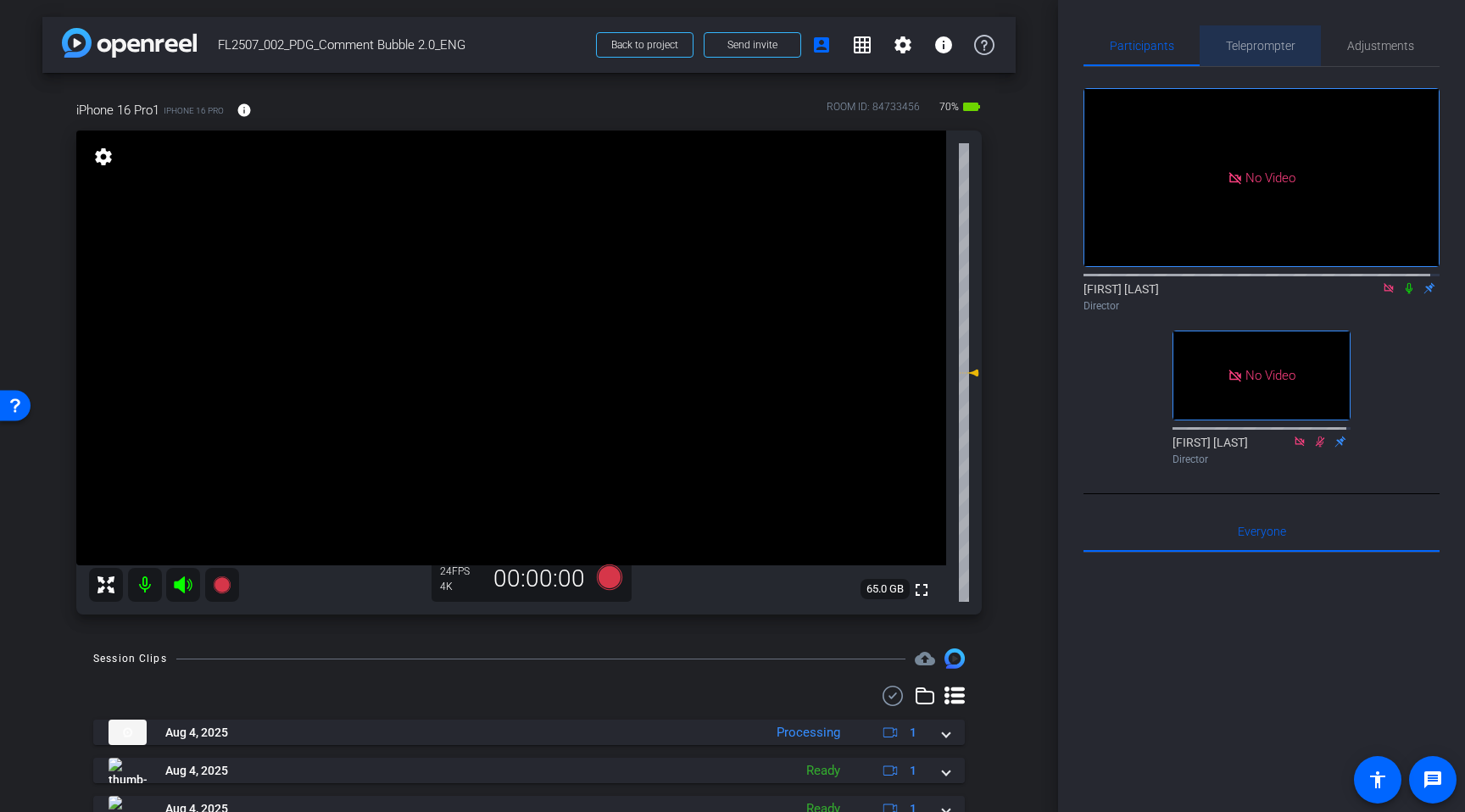 click on "Teleprompter" at bounding box center (1261, 46) 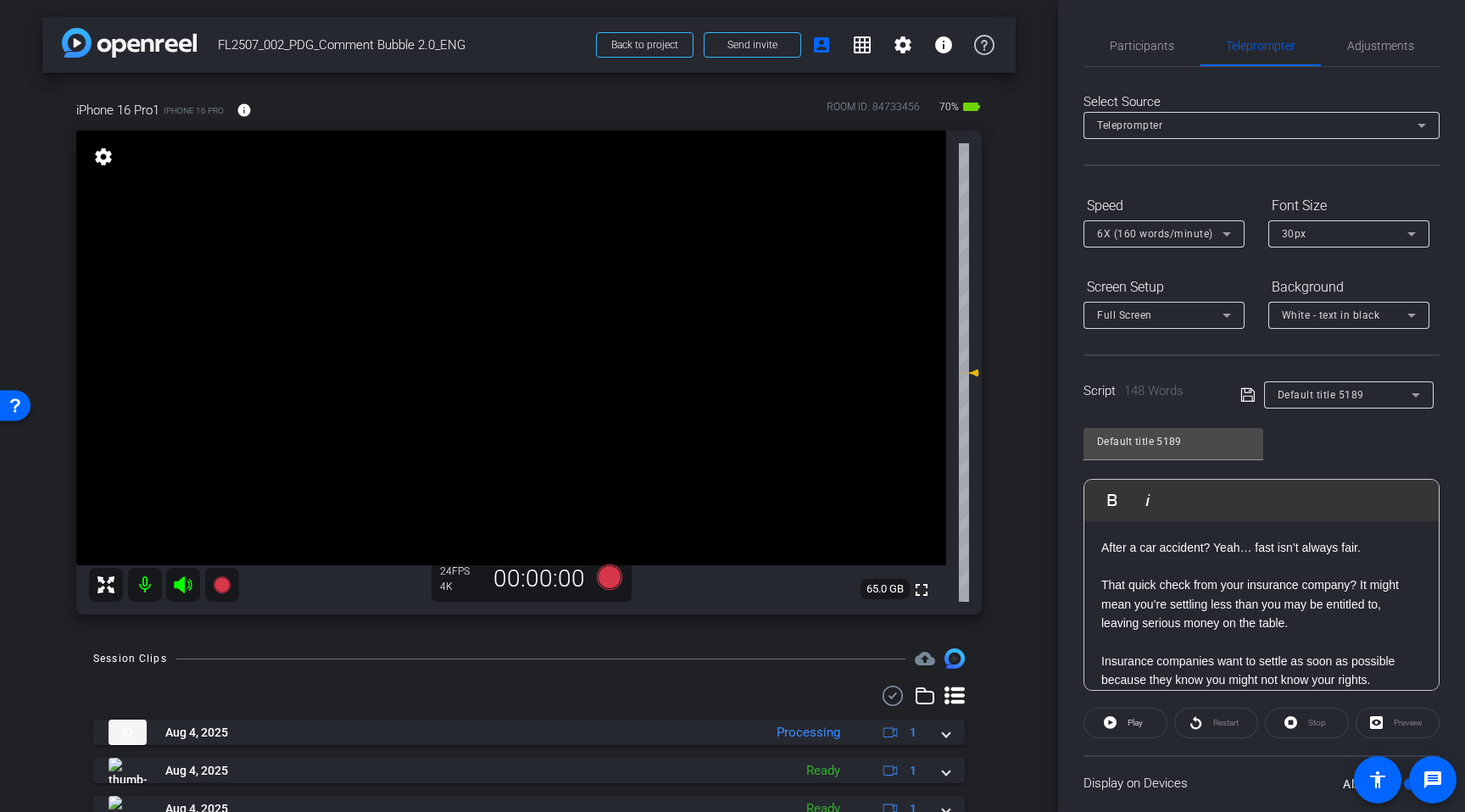 click on "Default title 5189               Play        Play from this location               Play Selected        Play and display the selected text only Bold Italic After a car accident? Yeah… fast isn’t always fair.  That quick check from your insurance company? It might mean you’re settling less than you may be entitled to, leaving serious money on the table. Insurance companies want to settle as soon as possible because they know you might not know your rights.   Studies show that  p eople who use attorneys may get way more   in compensation, even after paying legal fees.   So sure, take that fast check if you want. But just know… it might not reflect the full value of your case. Before you cash that check, make sure you know what your case is worth. FindLegal connects you with attorneys who can help you understand the value of your case with no upfront fee... You may only get one shot at compensation. Make it count. Click the link below for a free consultation. Enter script here..." 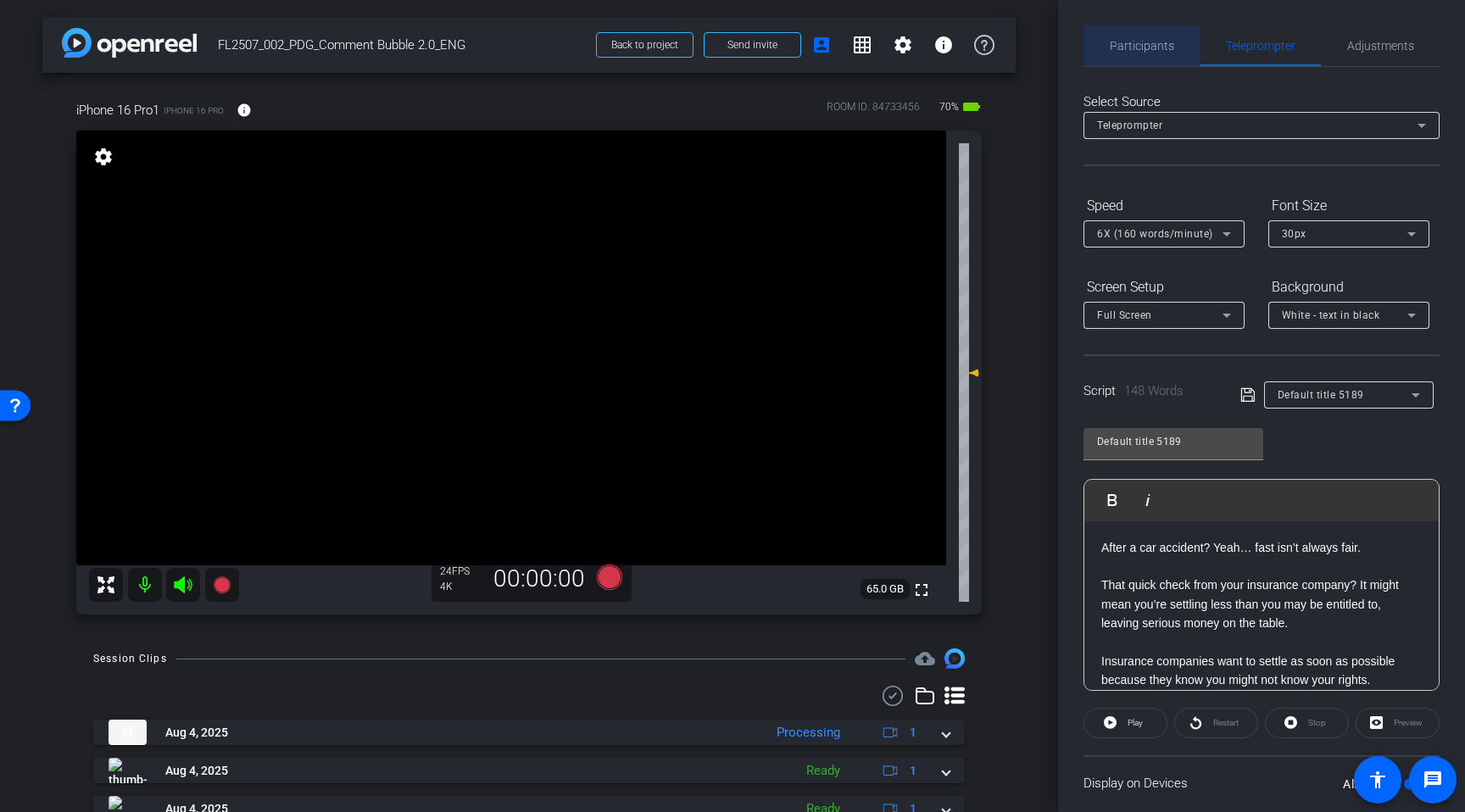 click on "Participants" at bounding box center (1142, 46) 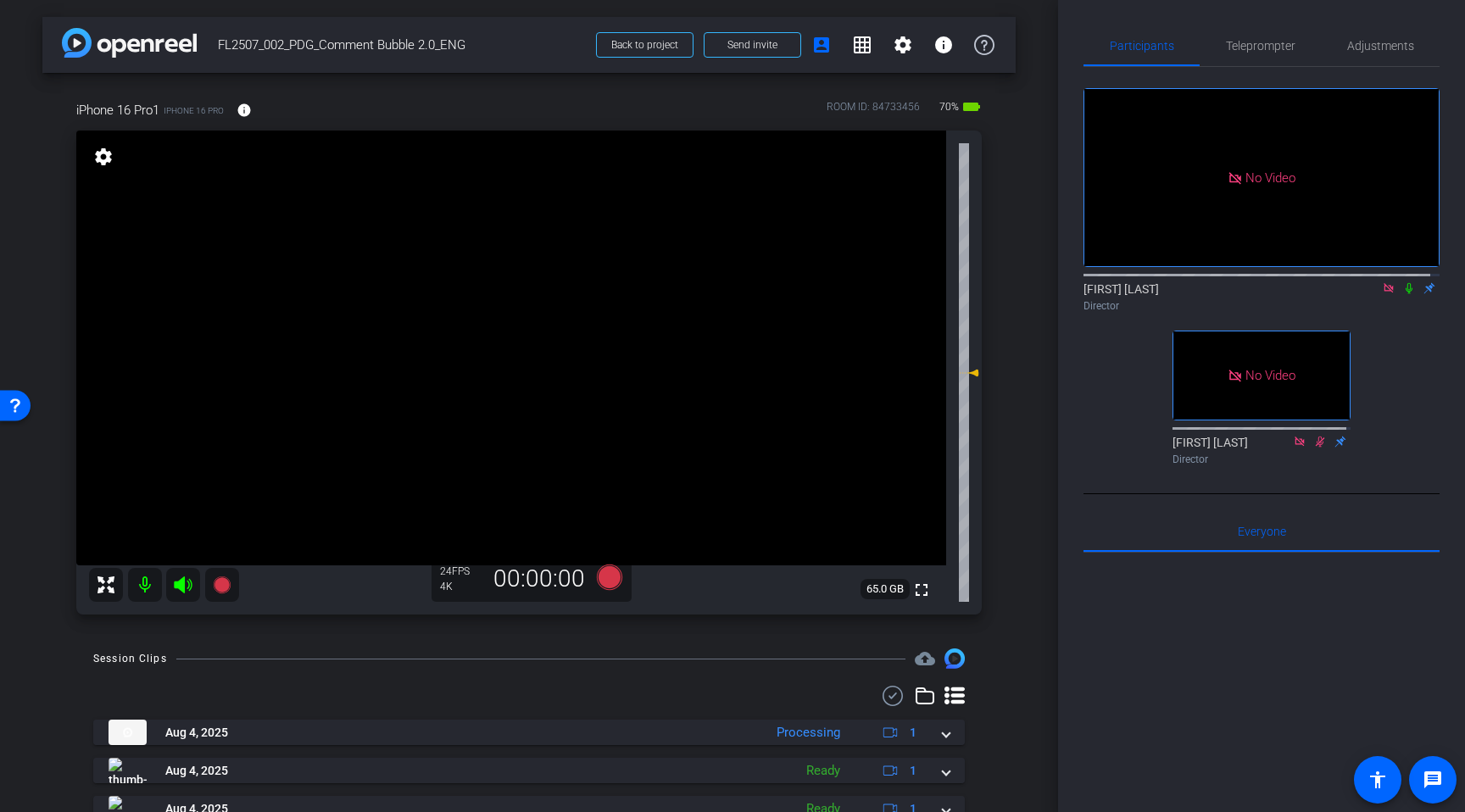 click 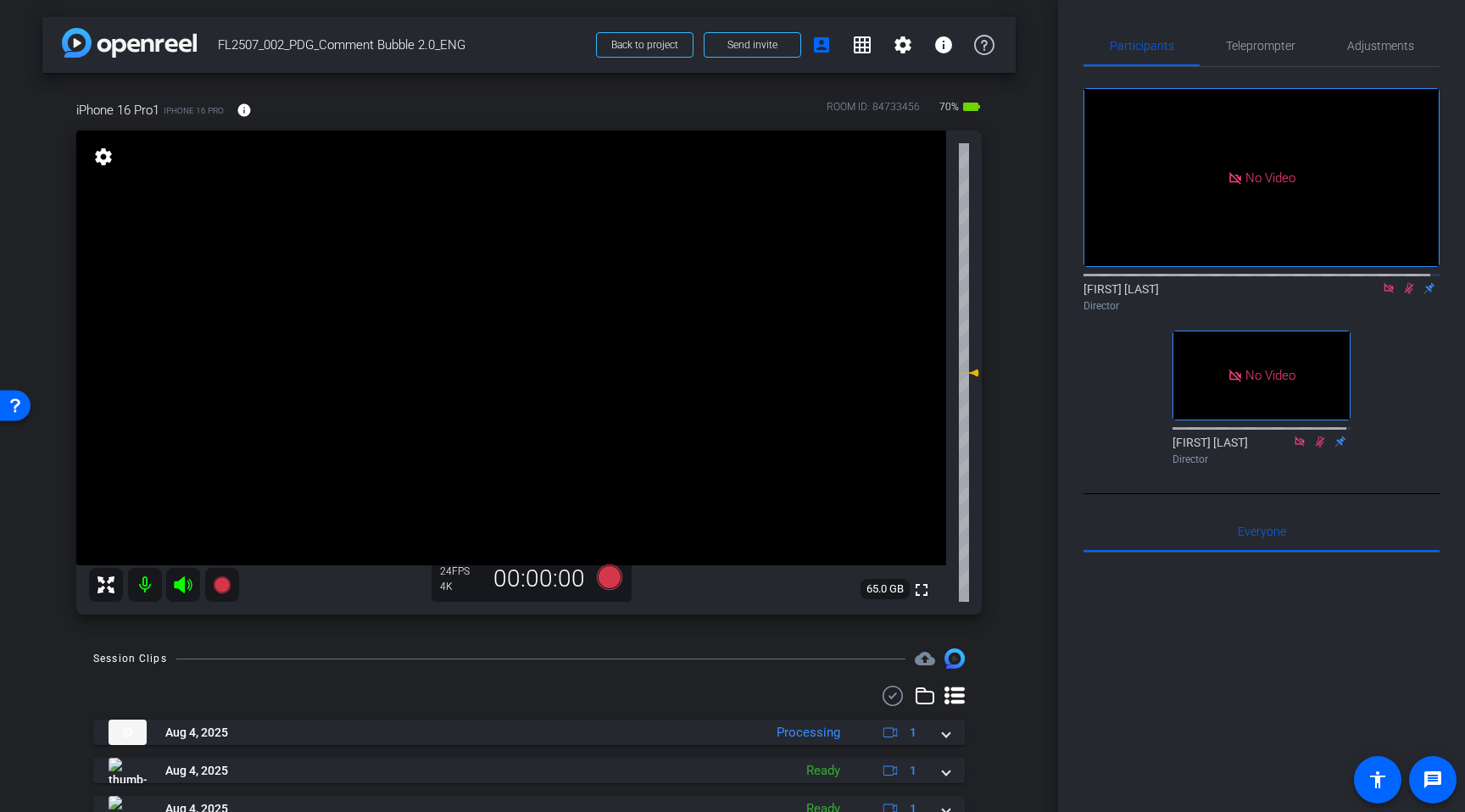 click 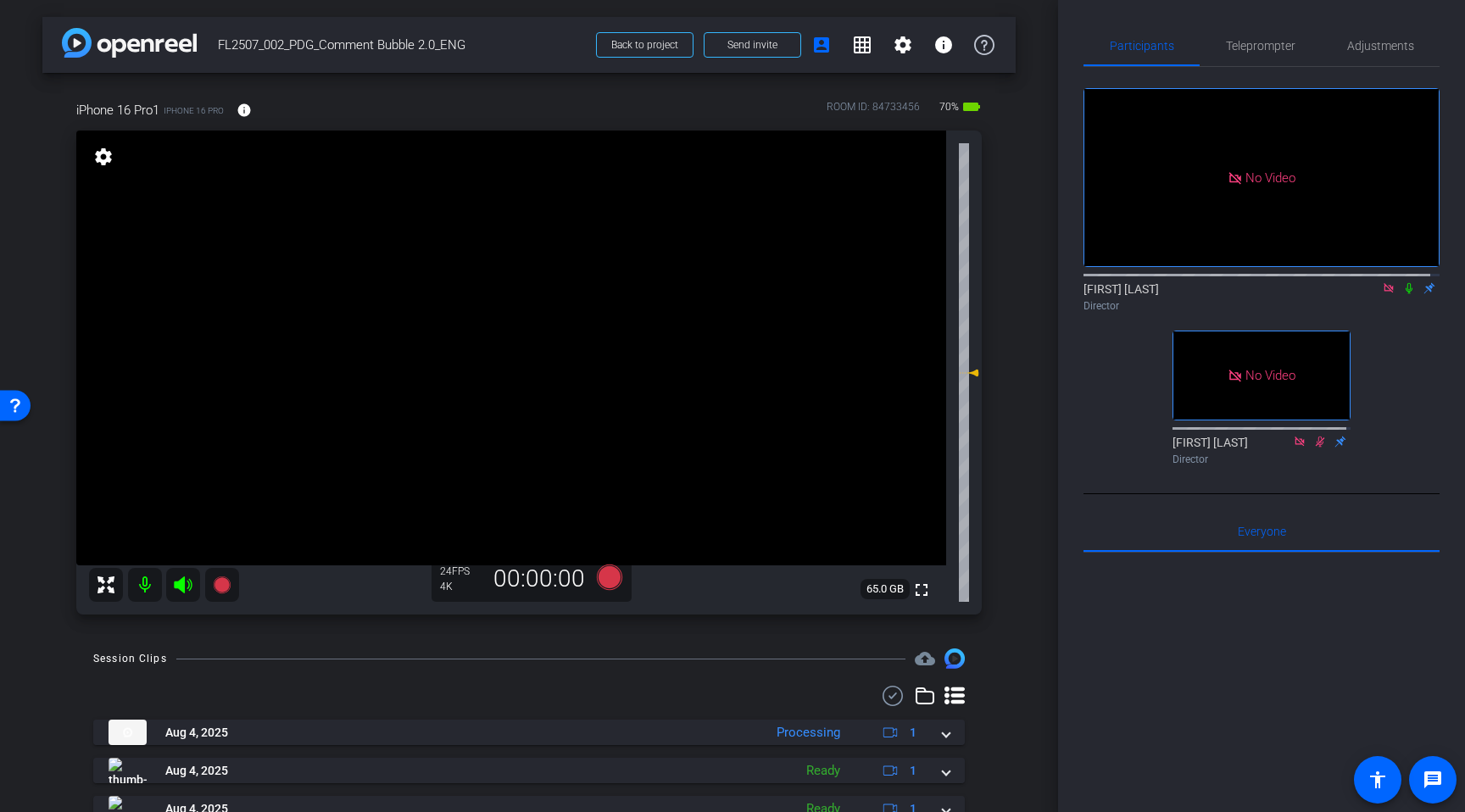 click 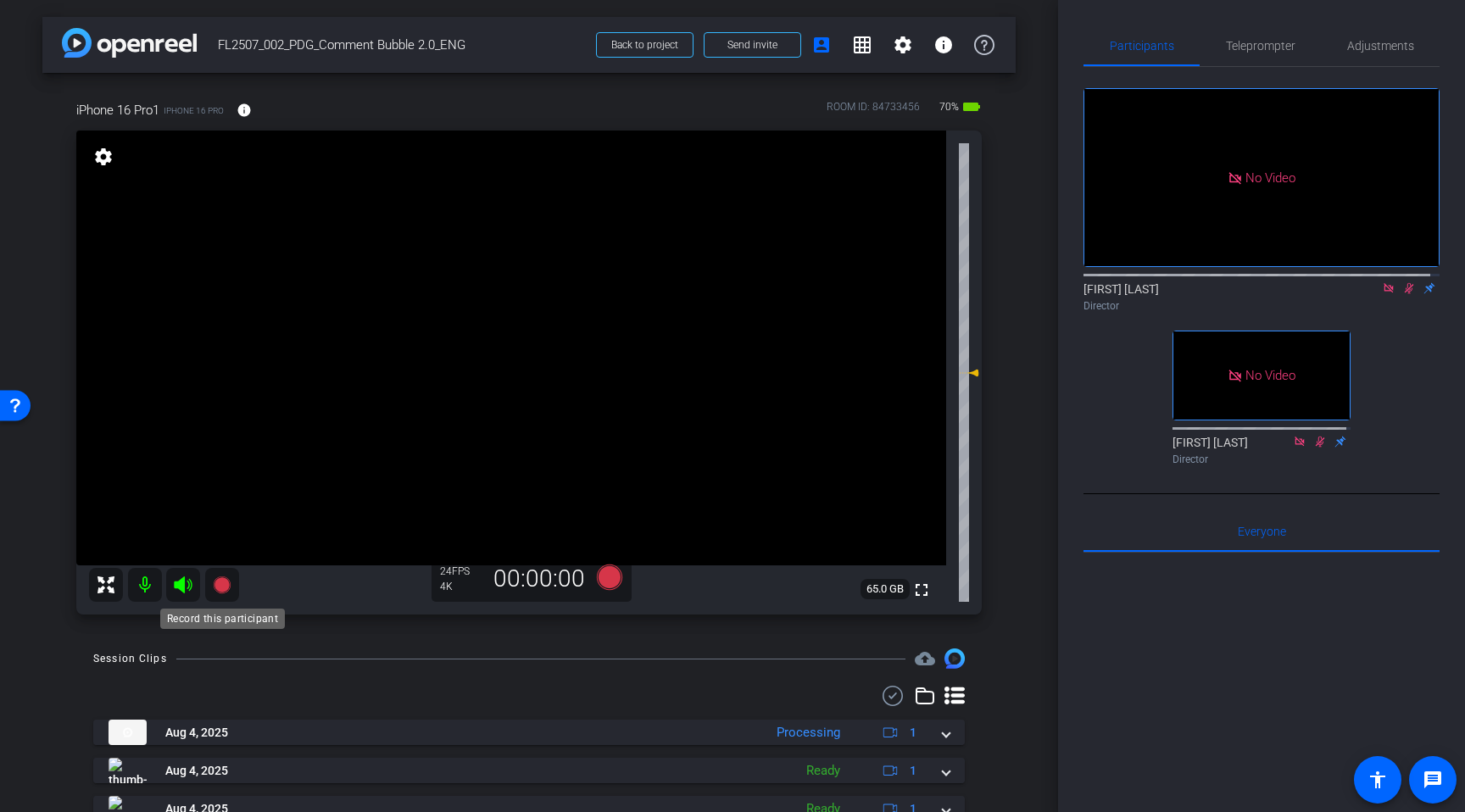 click 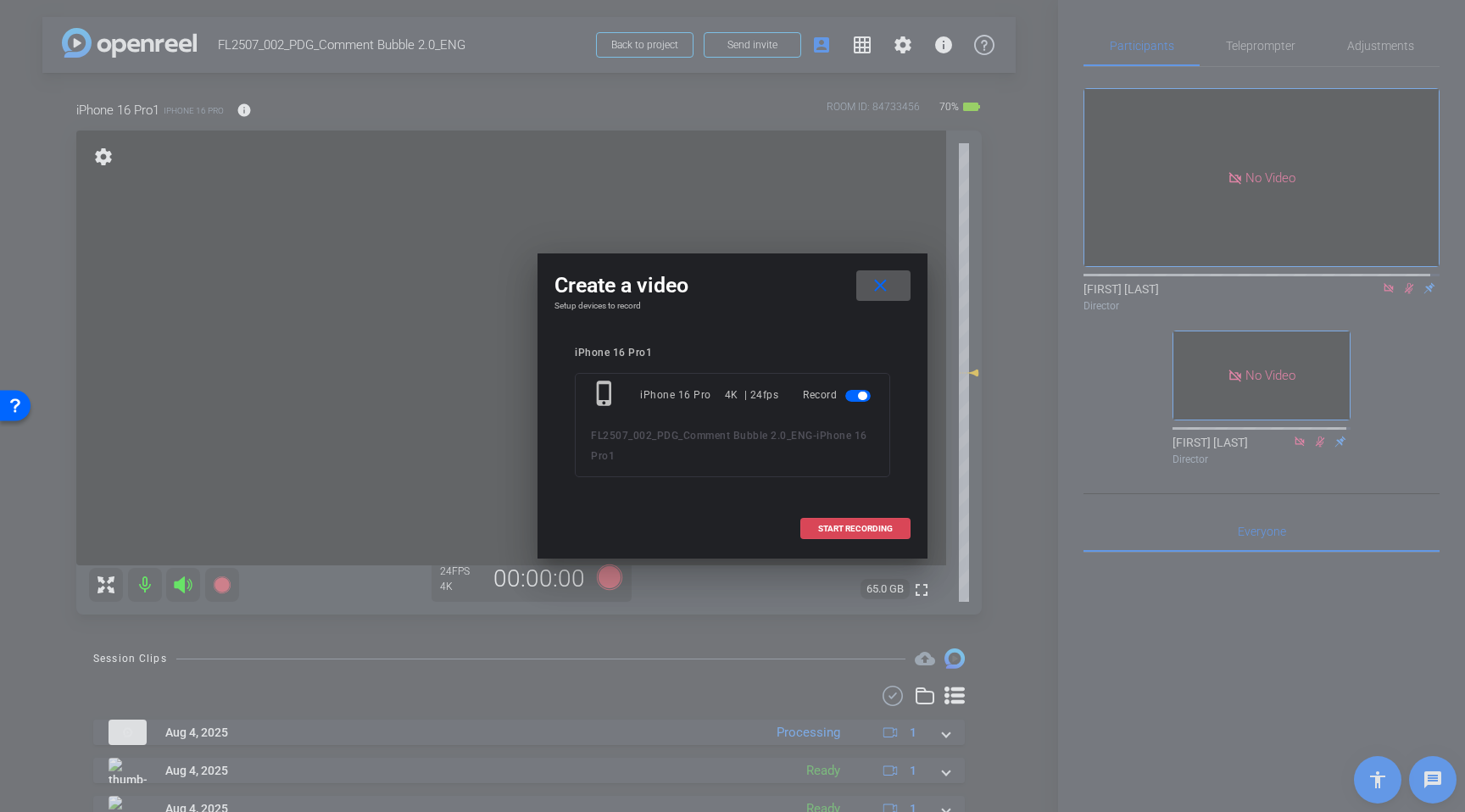 click at bounding box center [855, 529] 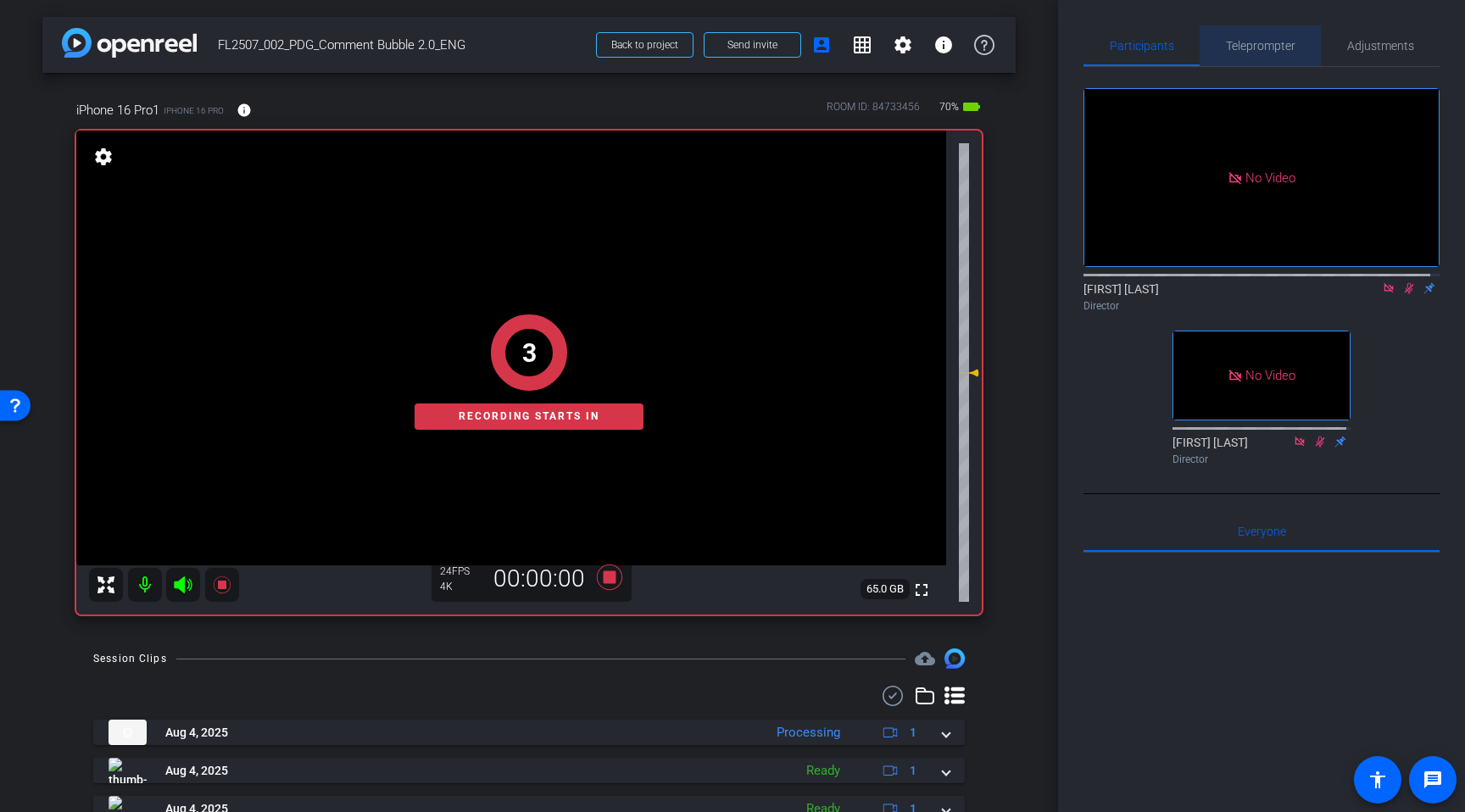 click on "Teleprompter" at bounding box center [1261, 46] 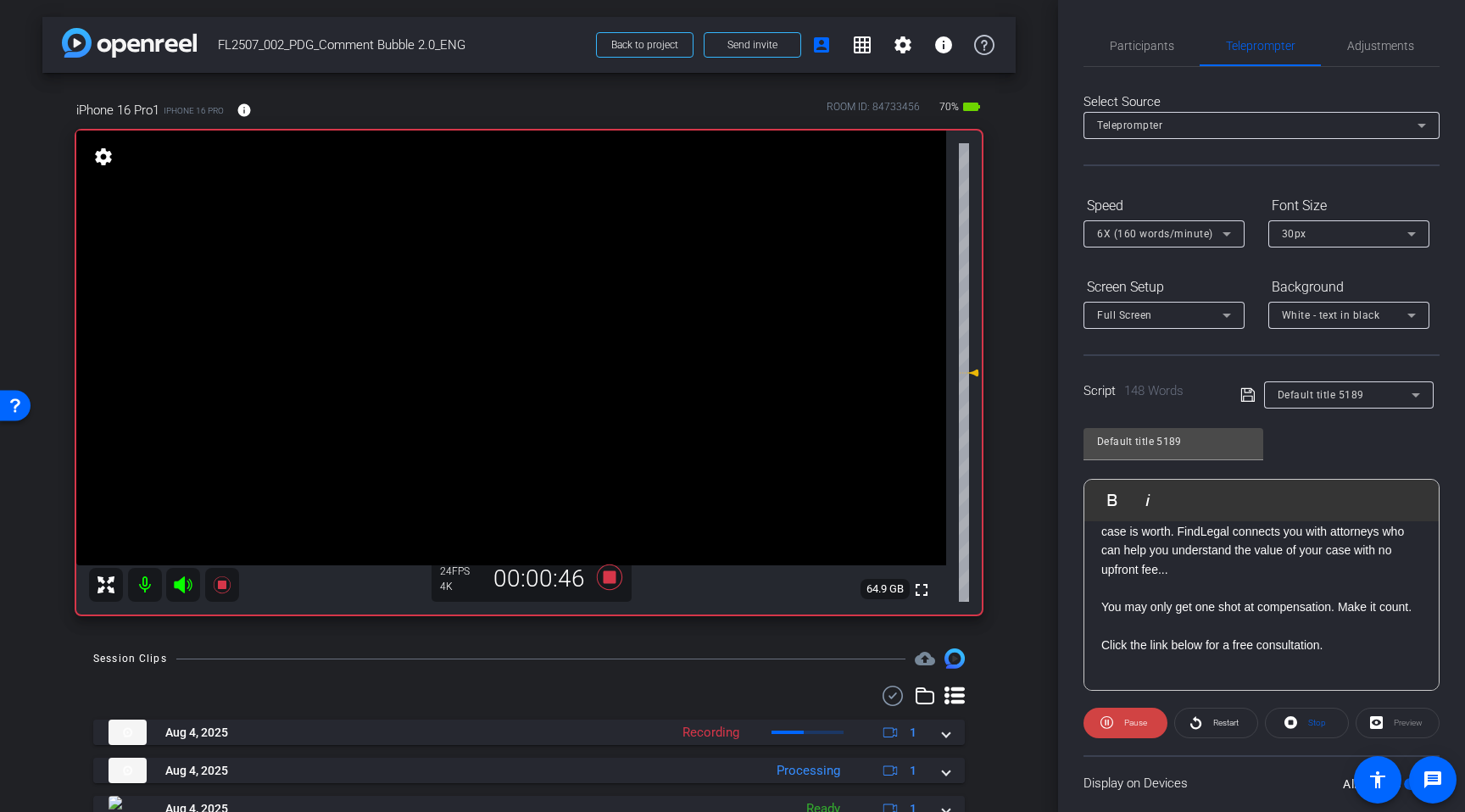scroll, scrollTop: 339, scrollLeft: 0, axis: vertical 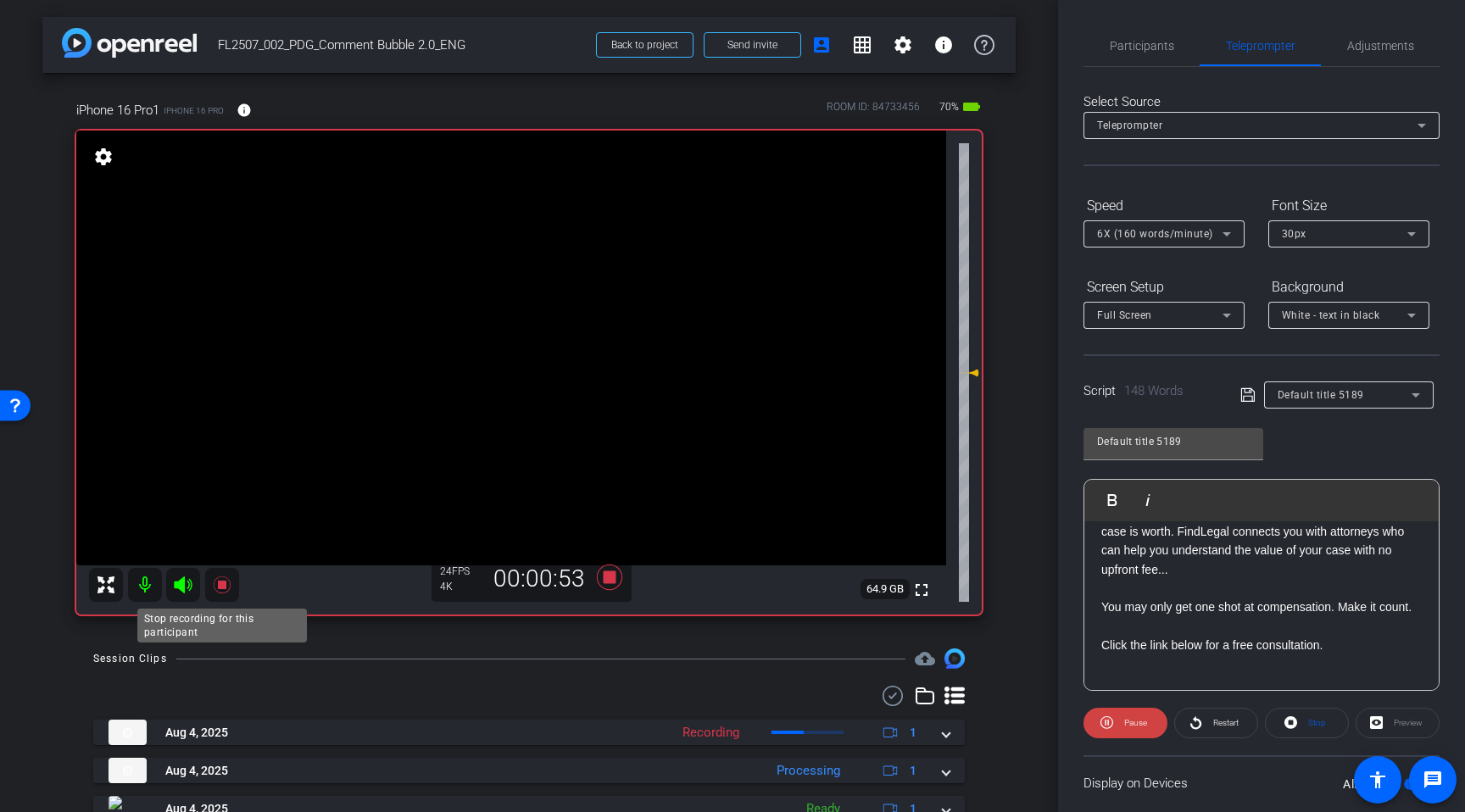 click 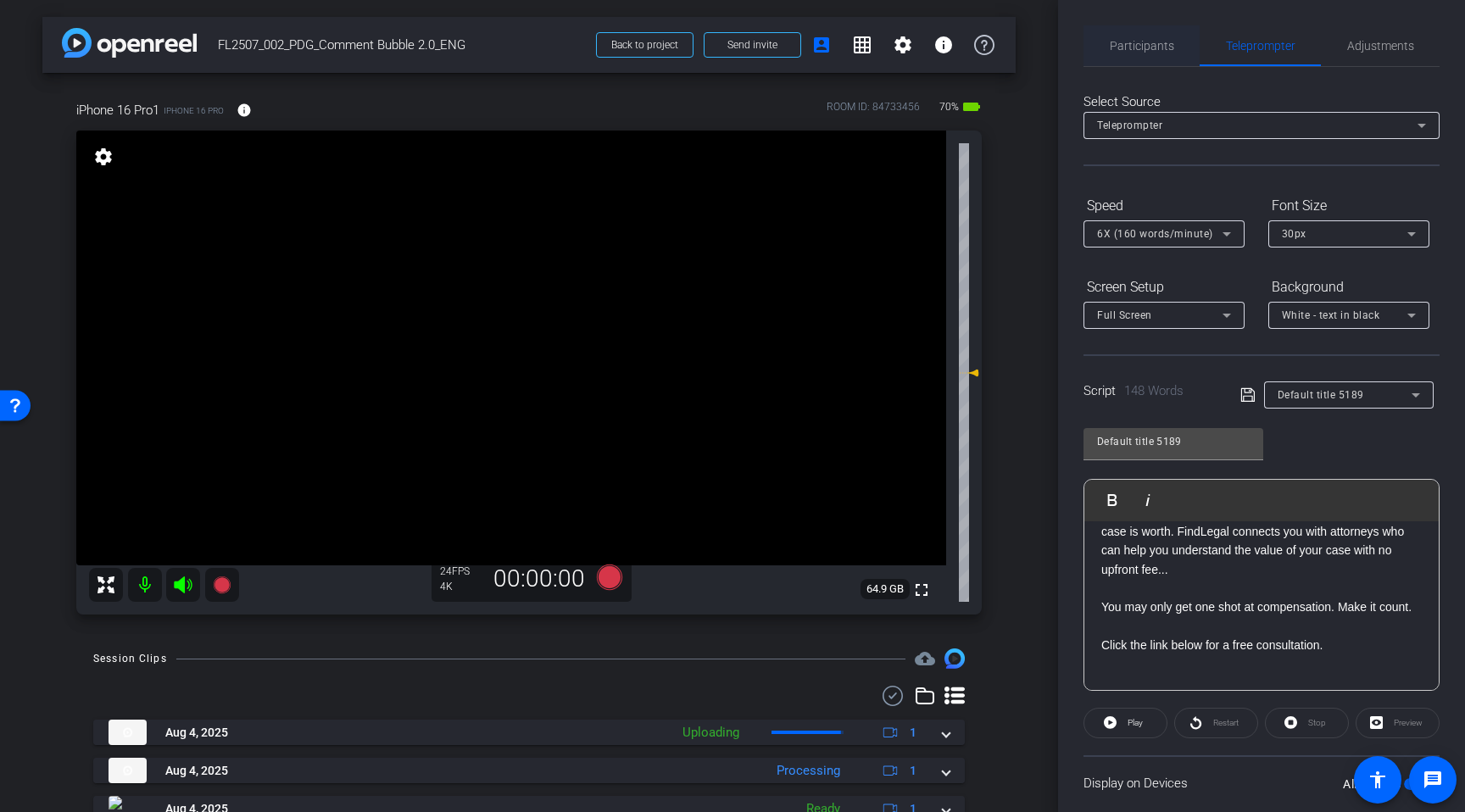 click on "Participants" at bounding box center [1142, 46] 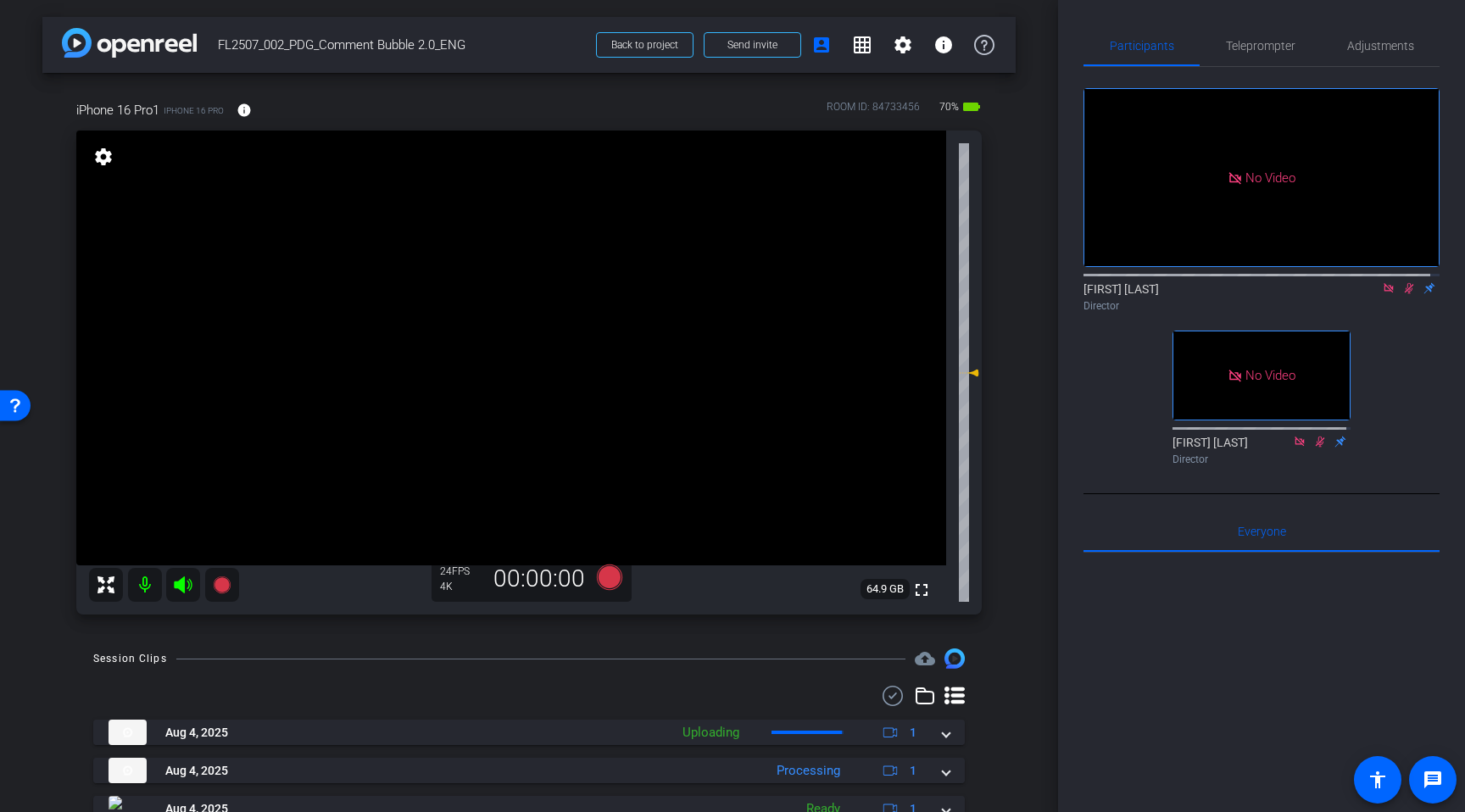 click 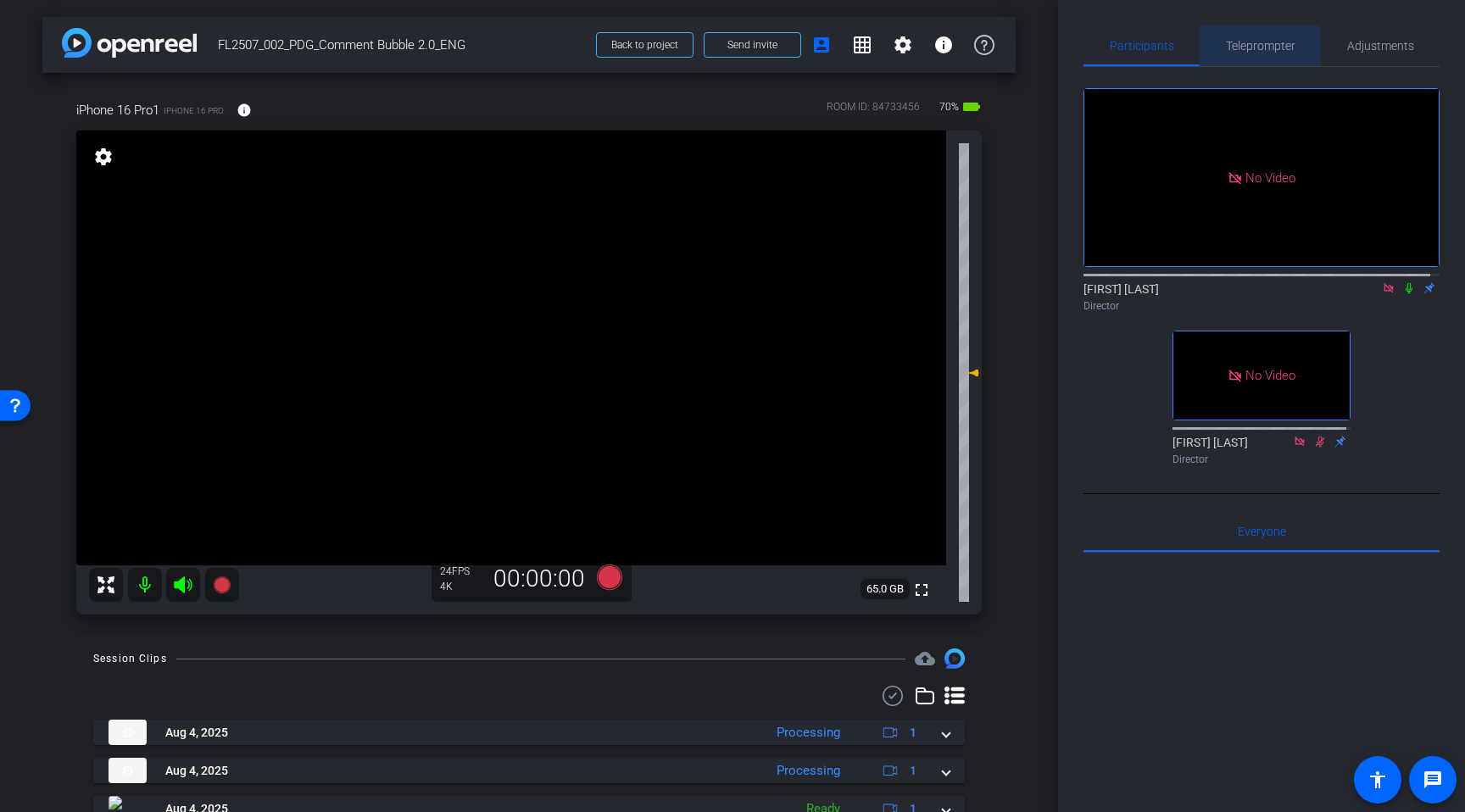 click on "Teleprompter" at bounding box center (1261, 46) 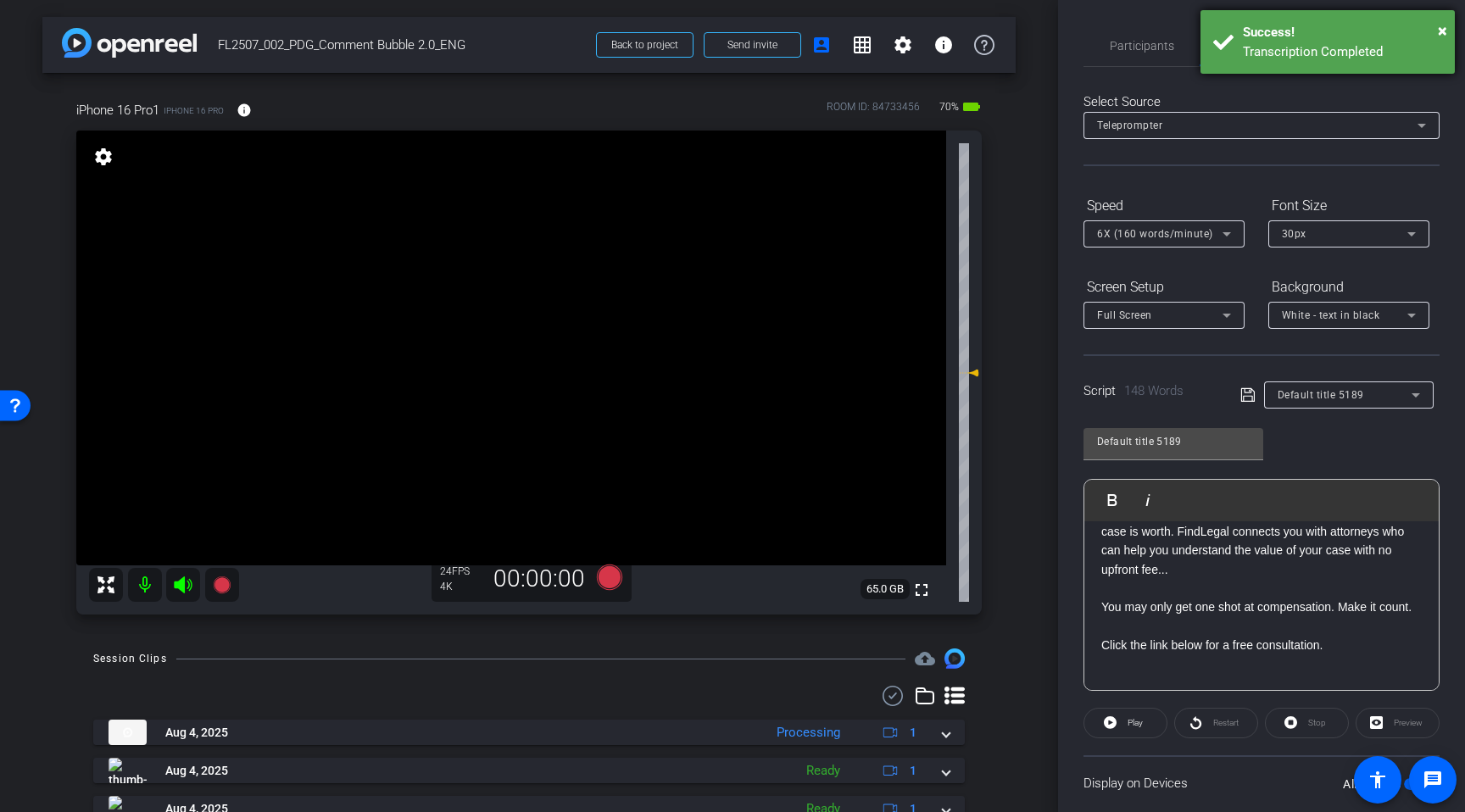 click on "×  Success!   Transcription Completed" at bounding box center (1328, 42) 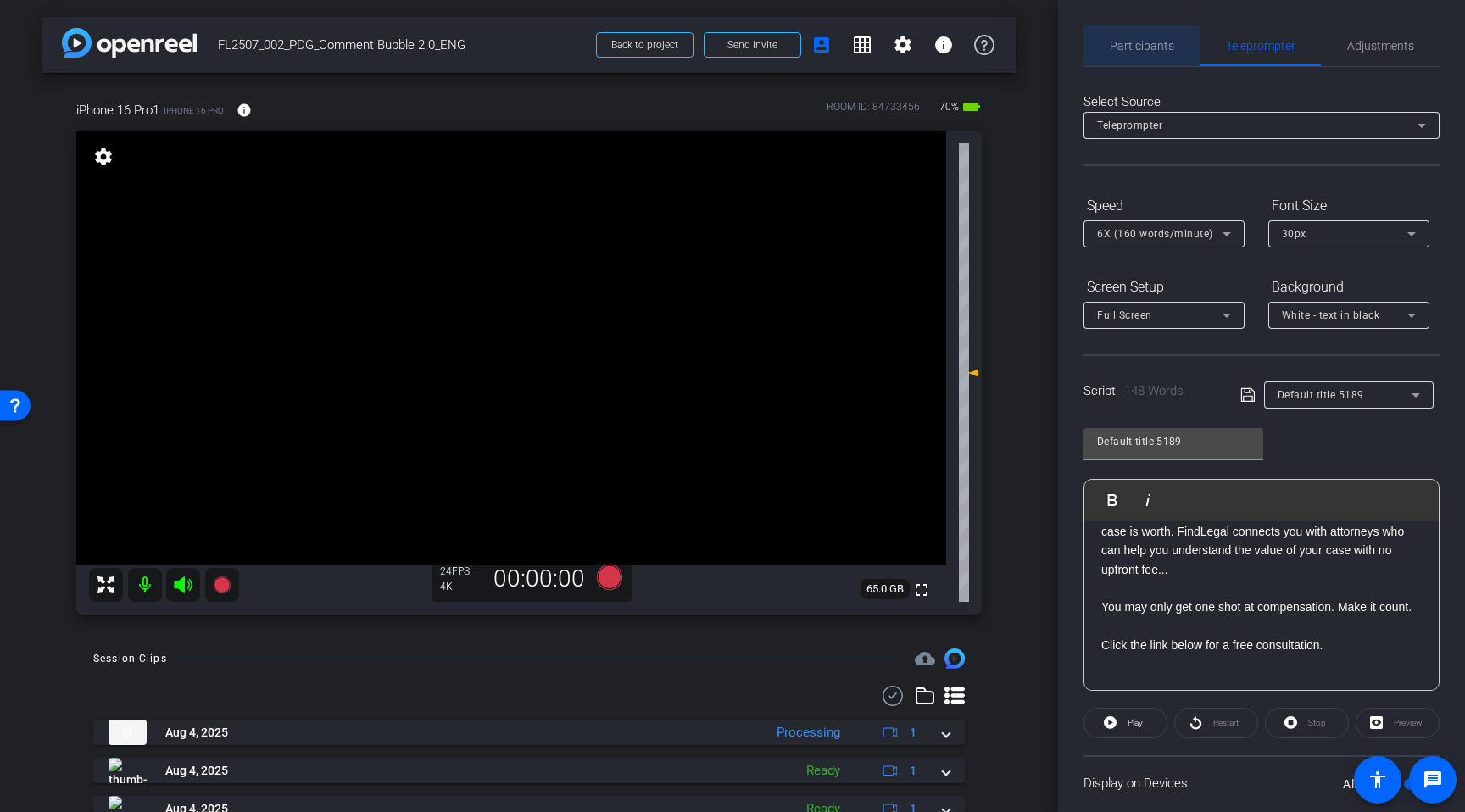 click on "Participants" at bounding box center [1142, 46] 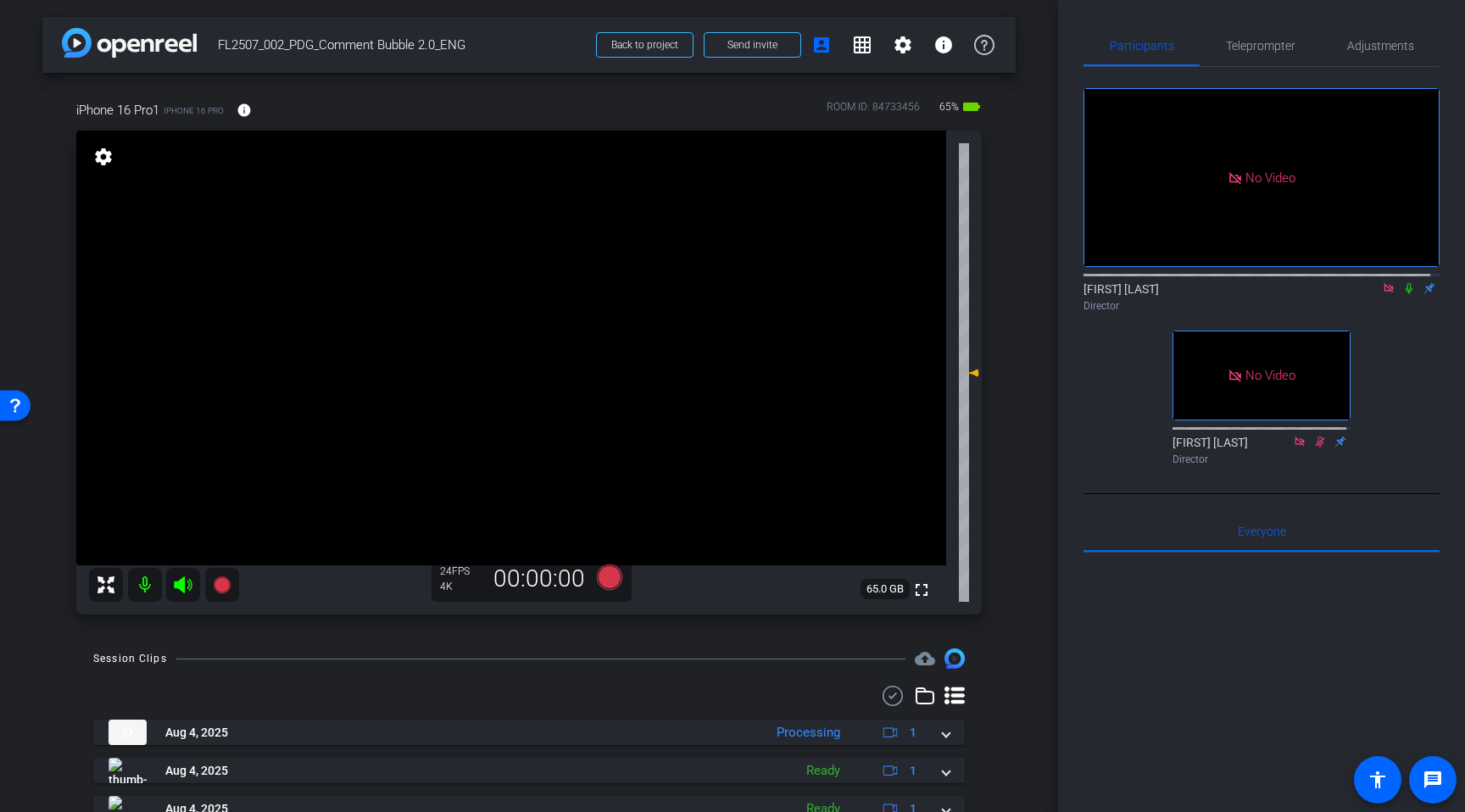 click 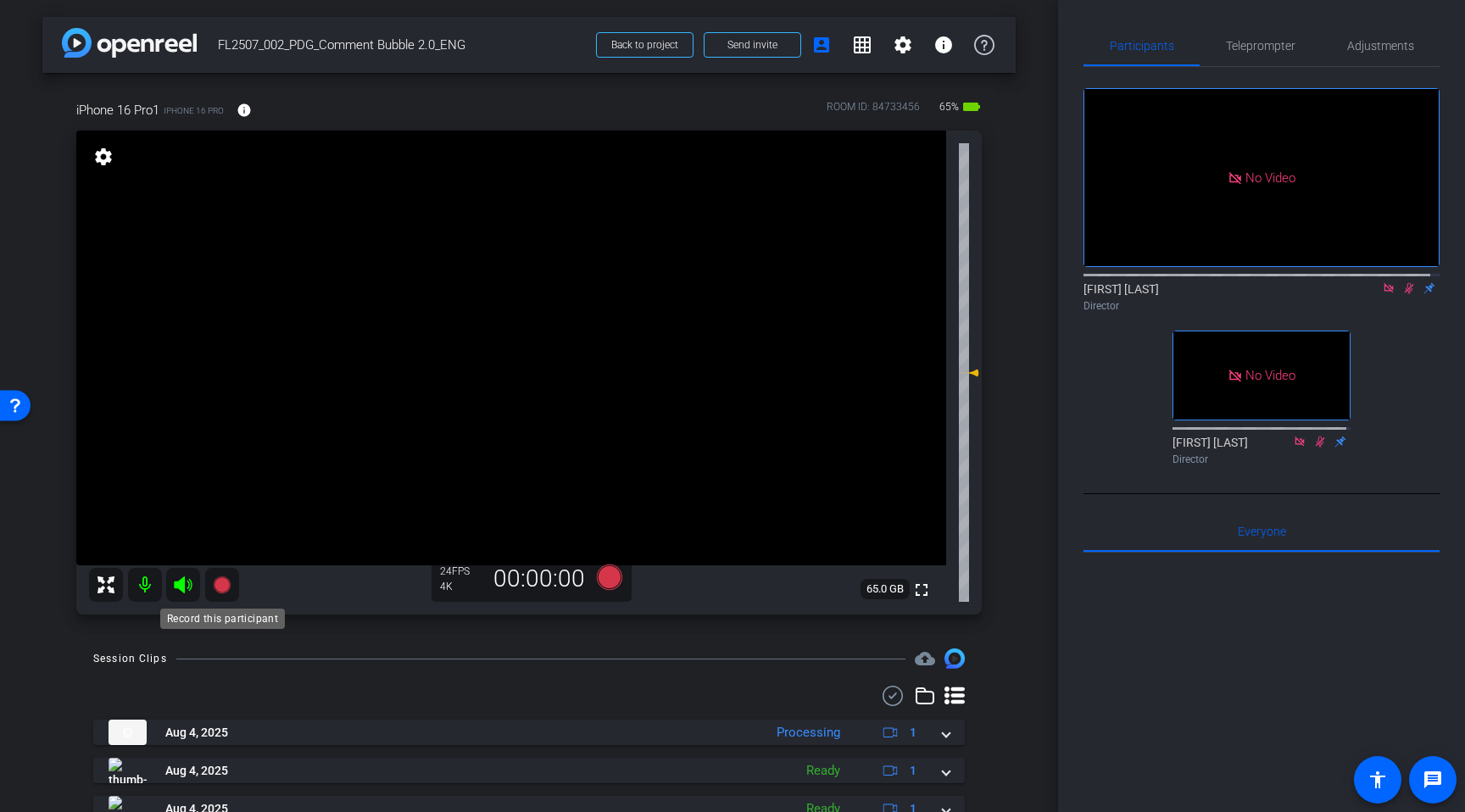 click 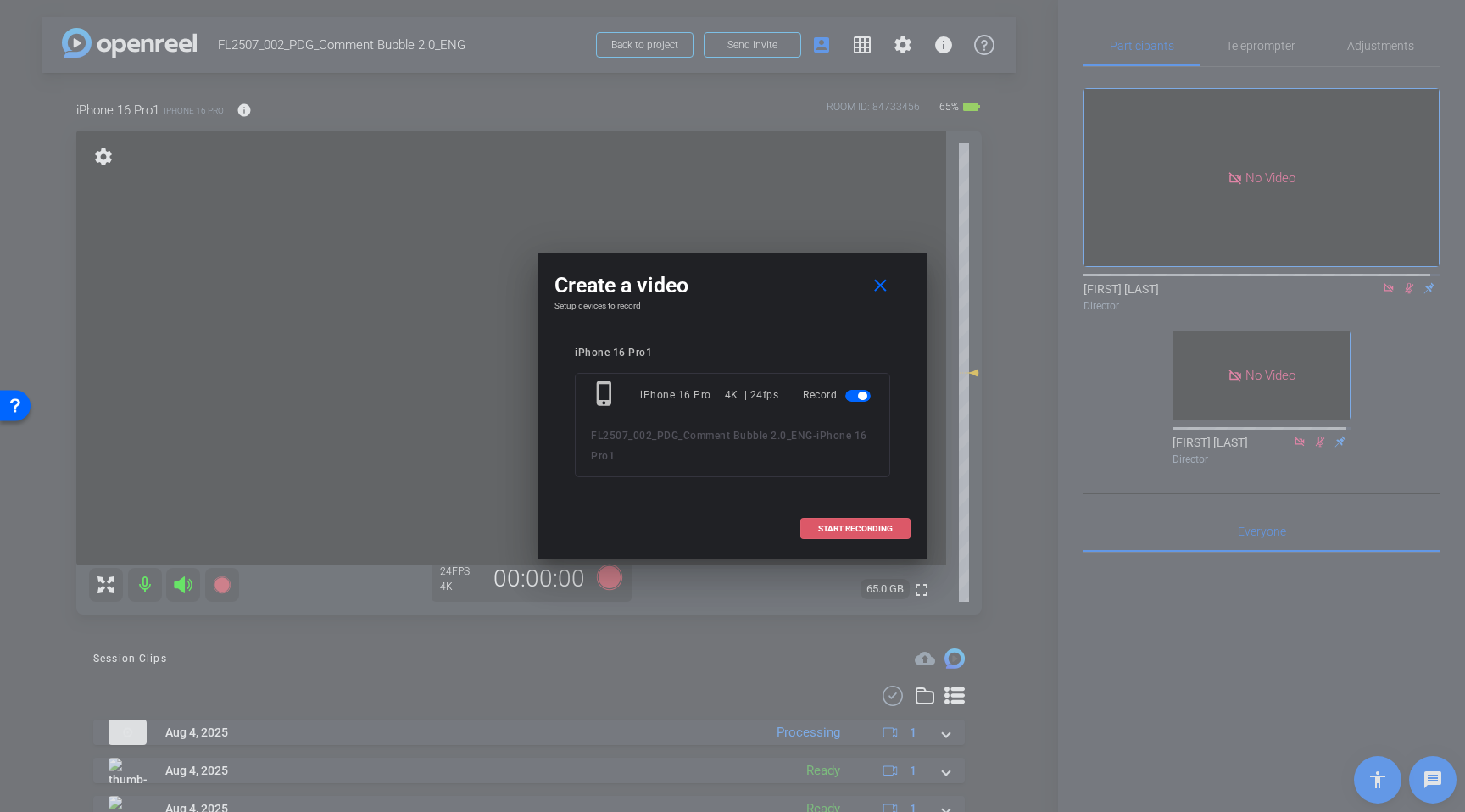 click at bounding box center (855, 529) 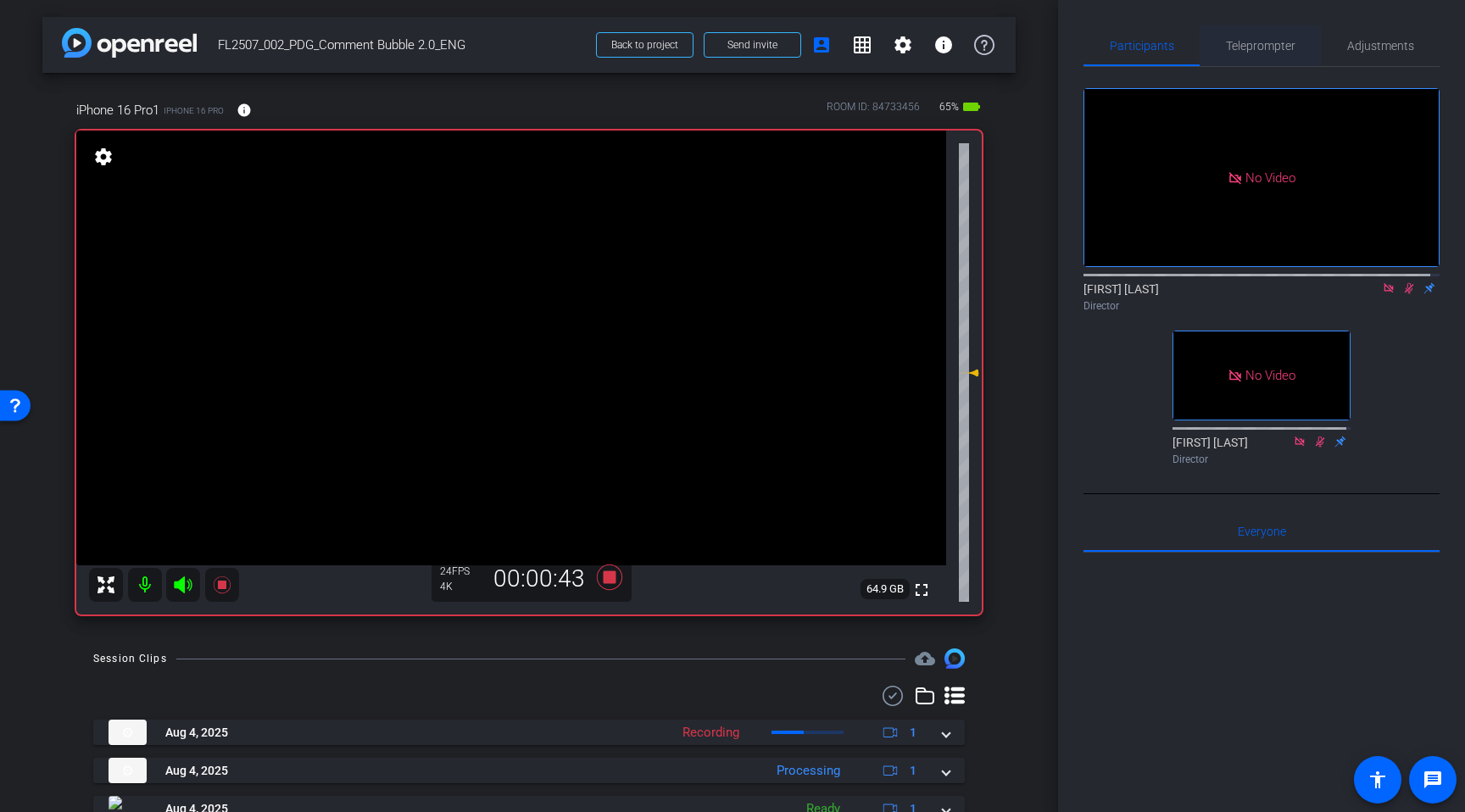 click on "Teleprompter" at bounding box center [1261, 46] 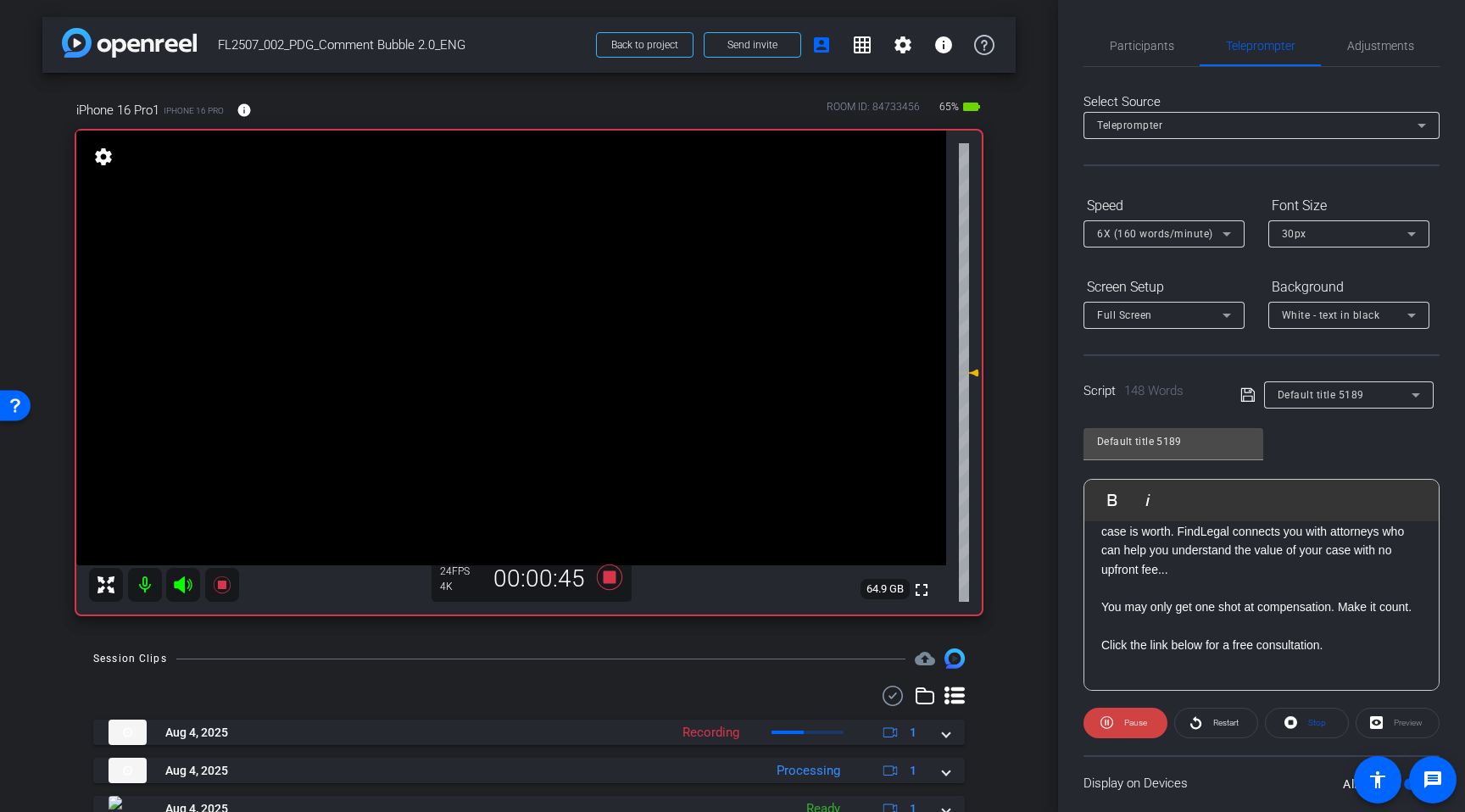click on "Session Clips   cloud_upload
Aug 4, 2025  Recording
1   Aug 4, 2025   Processing
1   Aug 4, 2025   Ready
1   Aug 4, 2025   Ready
1   Aug 4, 2025   Ready
1   Aug 4, 2025   Ready
1   Aug 4, 2025   Ready
1   Aug 4, 2025   Ready
1   Aug 4, 2025   Ready
1   Aug 4, 2025   Ready
1  Items per page:  10  1 – 10 of 14" at bounding box center [529, 898] 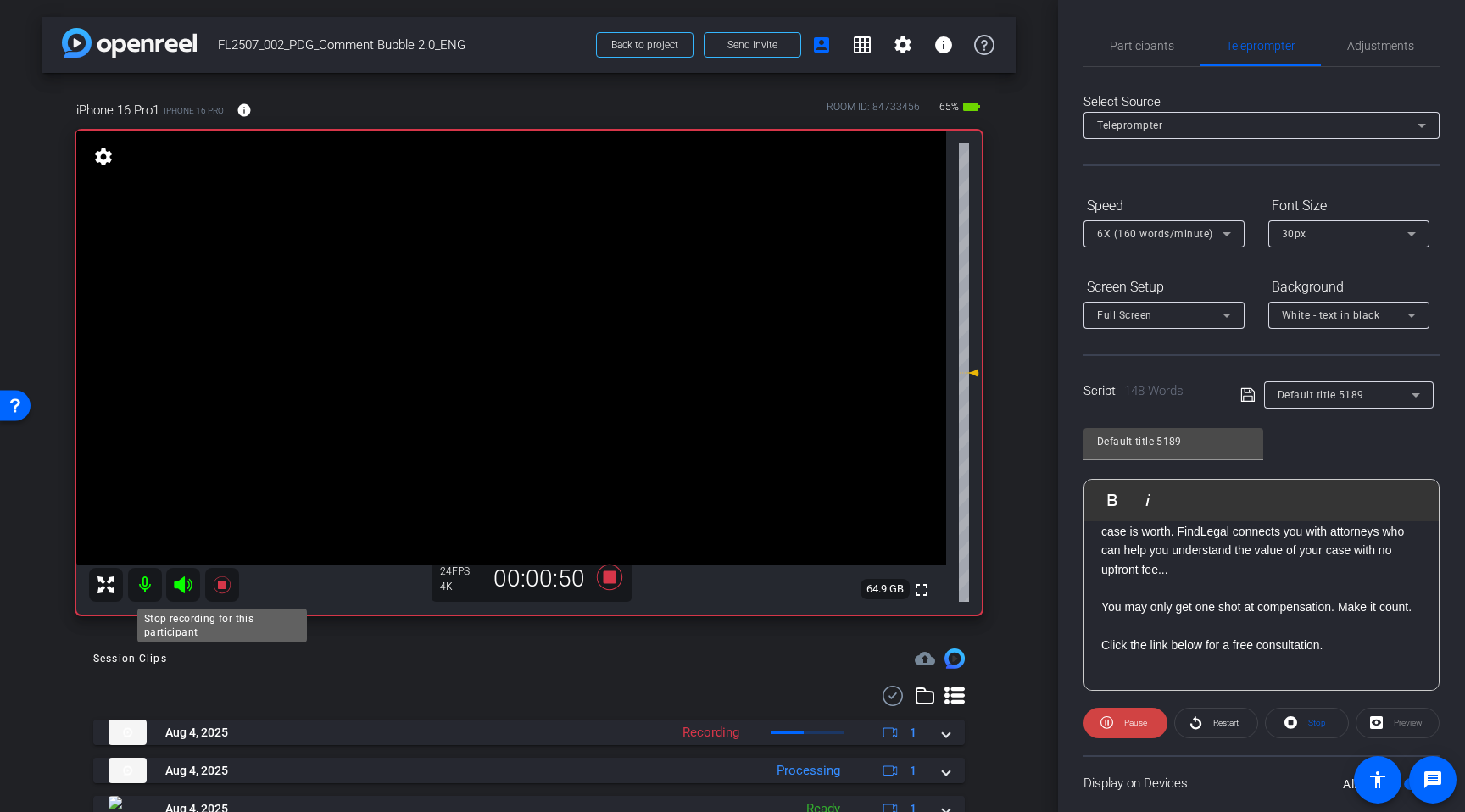 click 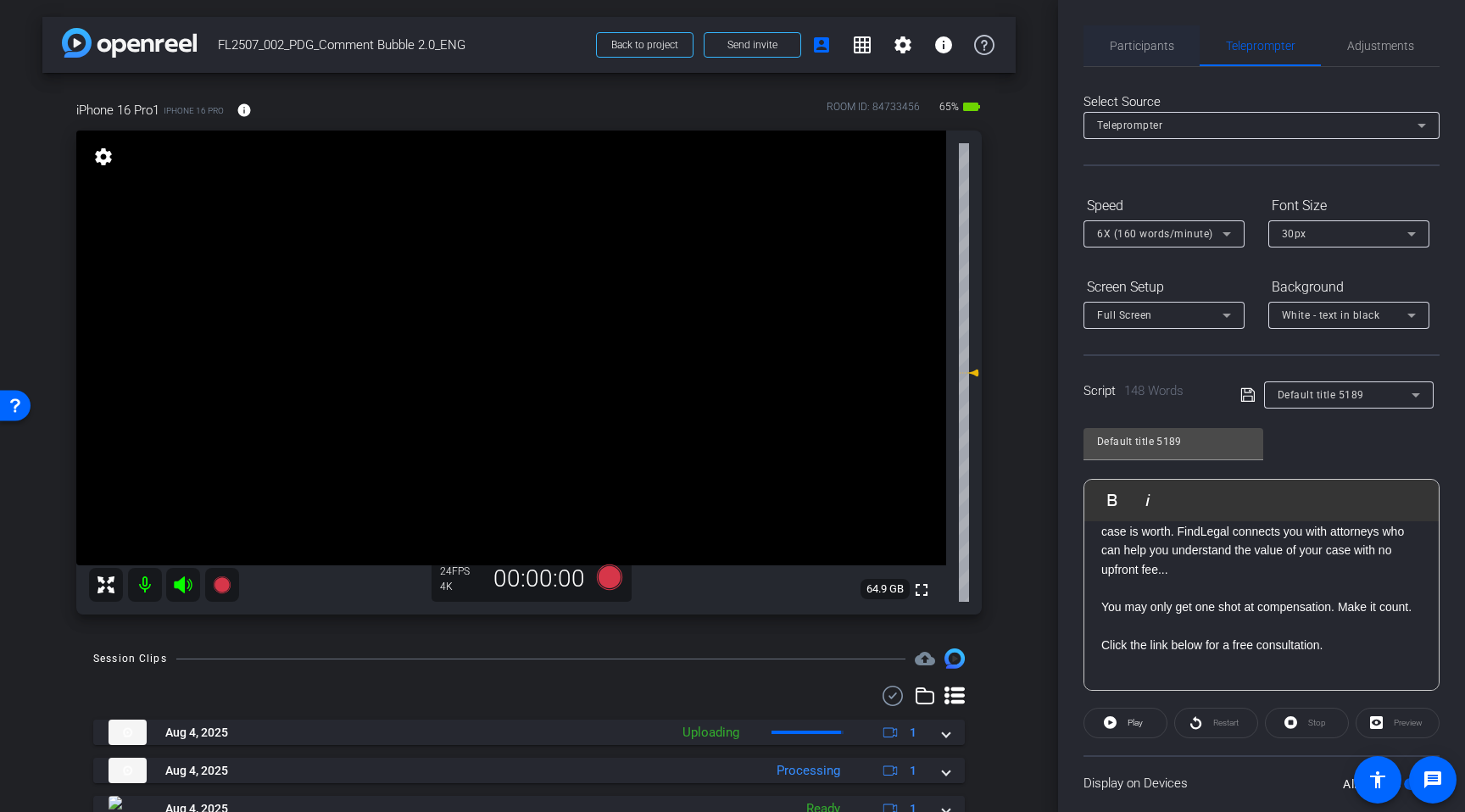 click on "Participants" at bounding box center [1142, 46] 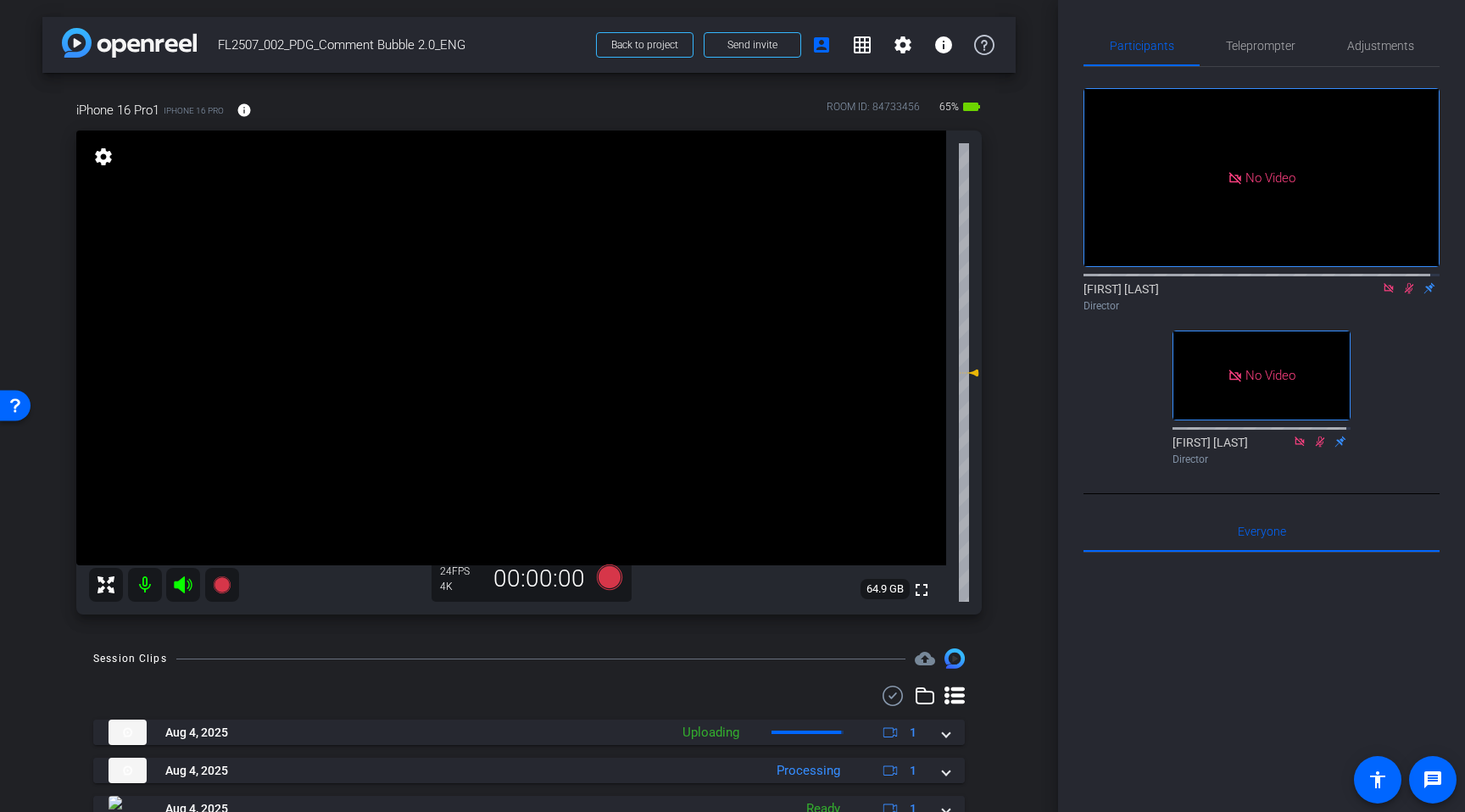 click 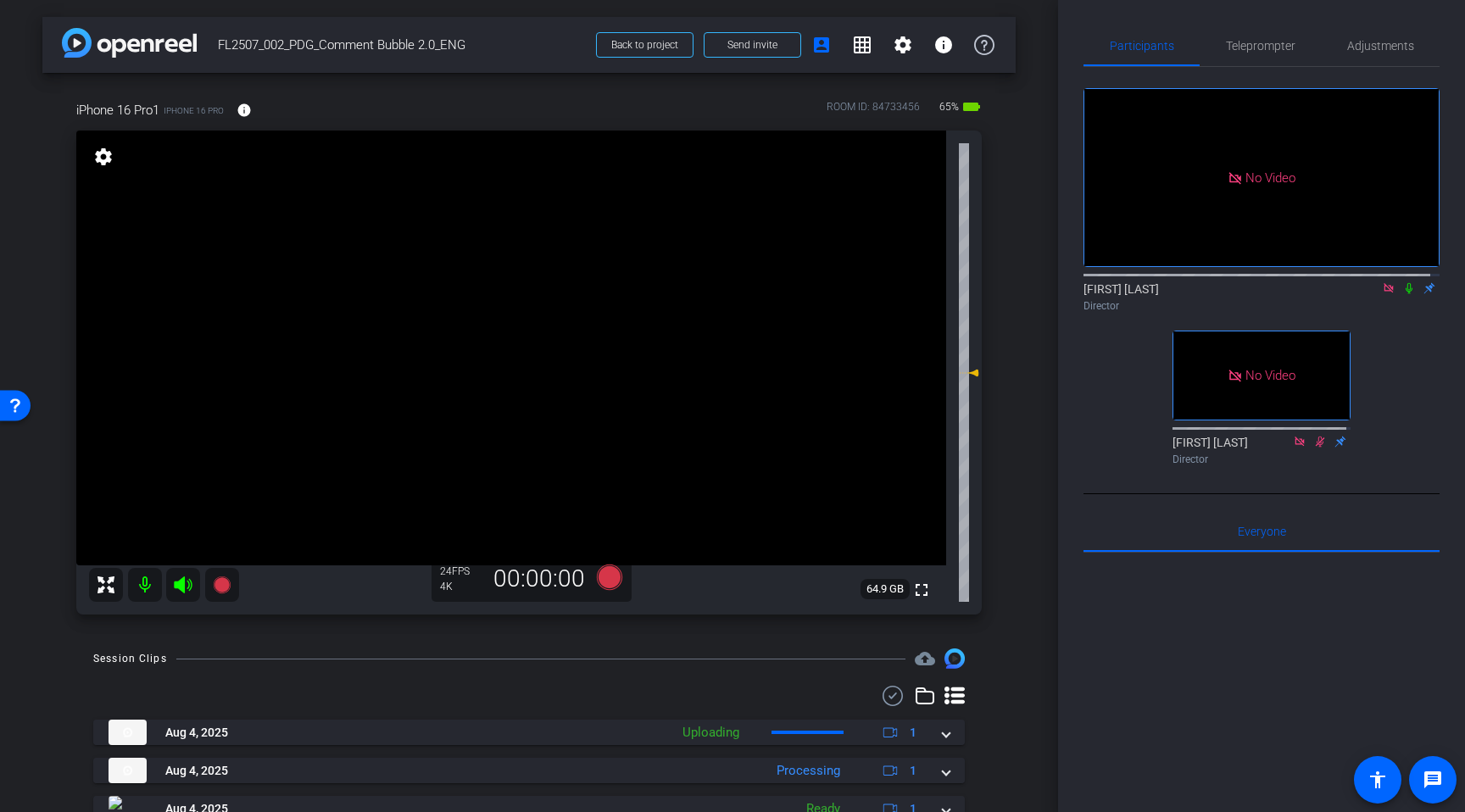 click on "No Video  [NAME]
Director   No Video  [NAME]
Director" 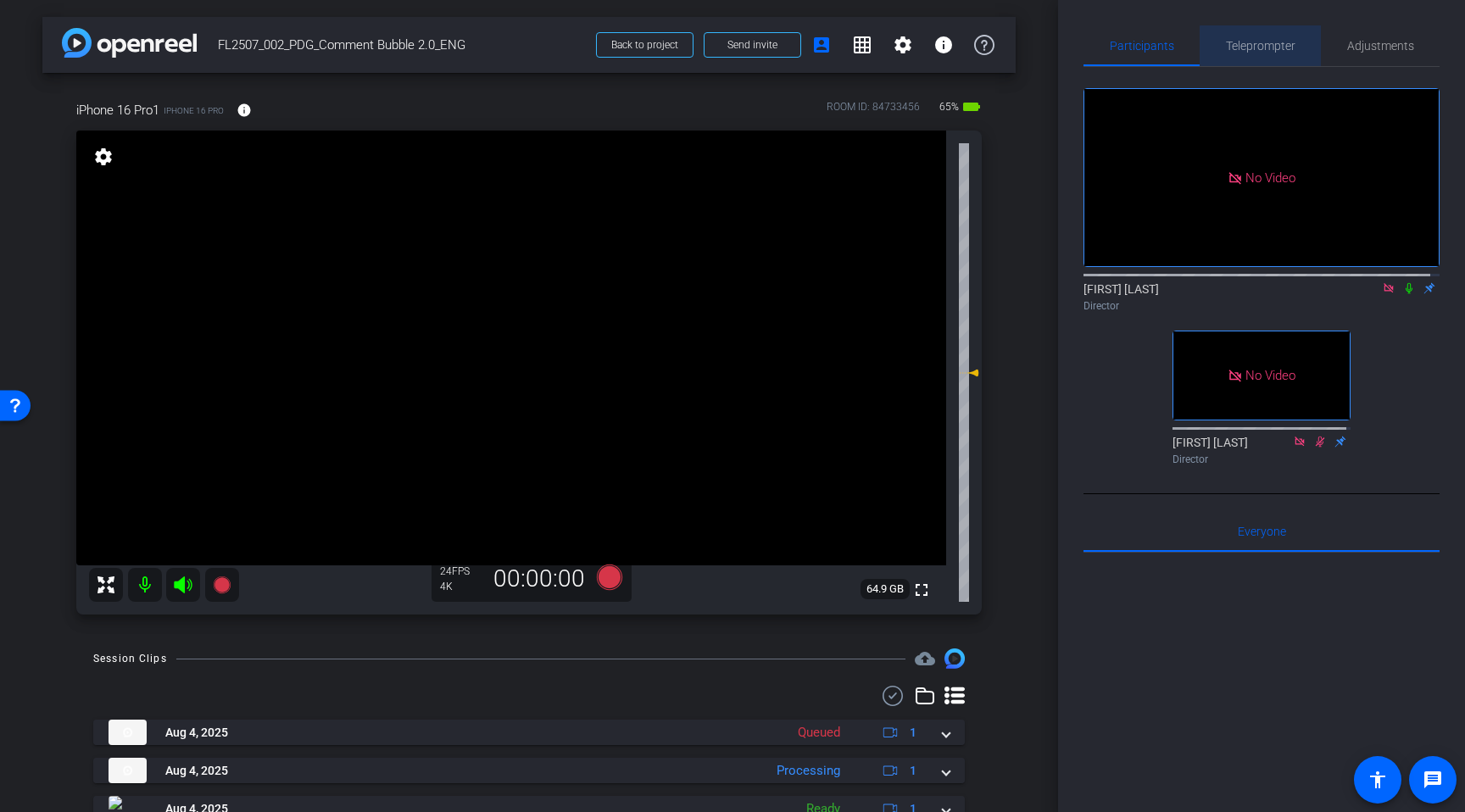click on "Teleprompter" at bounding box center [1261, 46] 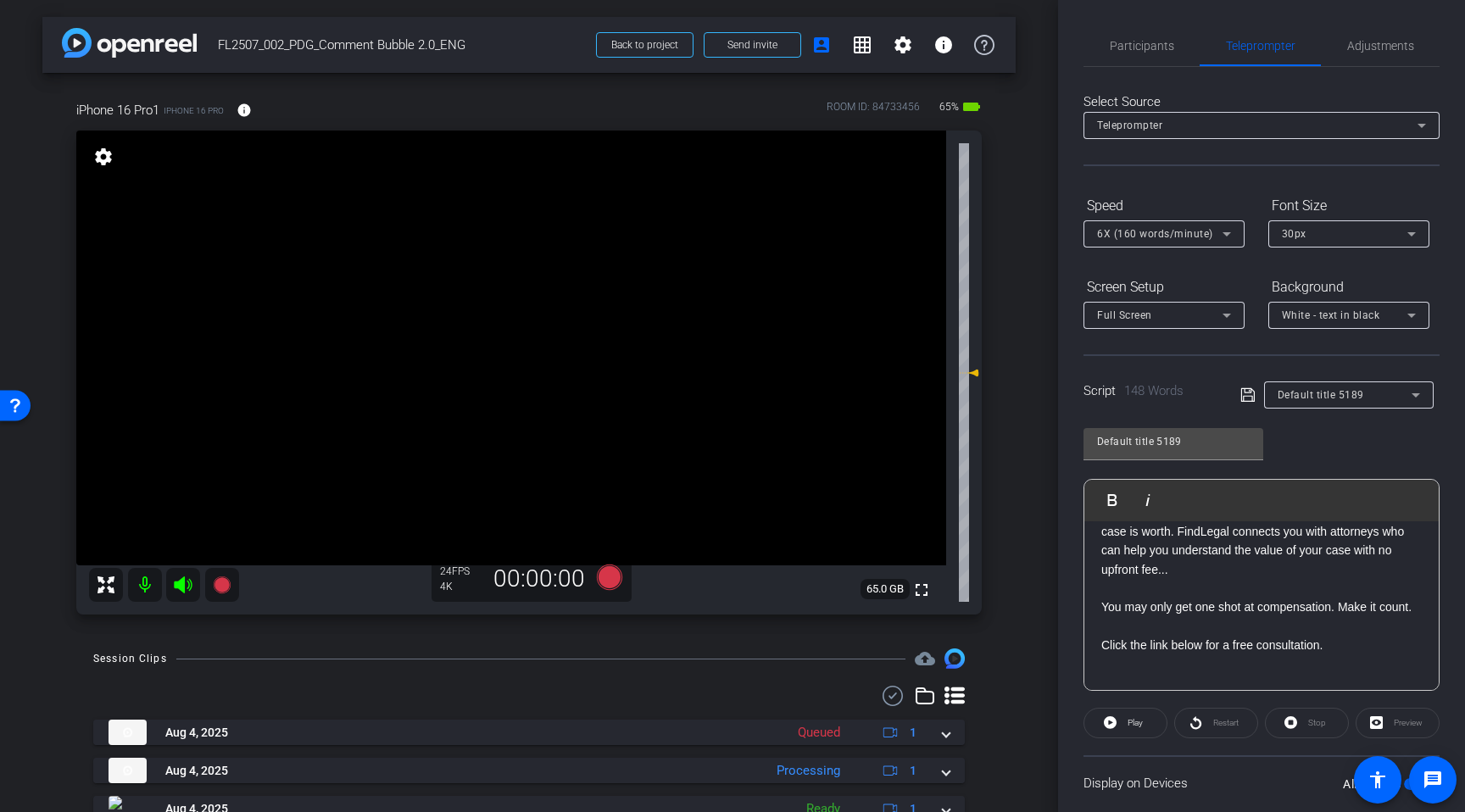 click on "Select Source Teleprompter Speed 6X (160 words/minute) Font Size 30px Screen Setup Full Screen Background White - text in black  Script  148 Words
Default title 5189 Default title 5189               Play        Play from this location               Play Selected        Play and display the selected text only Bold Italic After a car accident? Yeah… fast isn’t always fair.  That quick check from your insurance company? It might mean you’re settling less than you may be entitled to, leaving serious money on the table. Insurance companies want to settle as soon as possible because they know you might not know your rights.   Studies show that  p eople who use attorneys may get way more   in compensation, even after paying legal fees.   So sure, take that fast check if you want. But just know… it might not reflect the full value of your case. You may only get one shot at compensation. Make it count. Click the link below for a free consultation. Enter script here..." 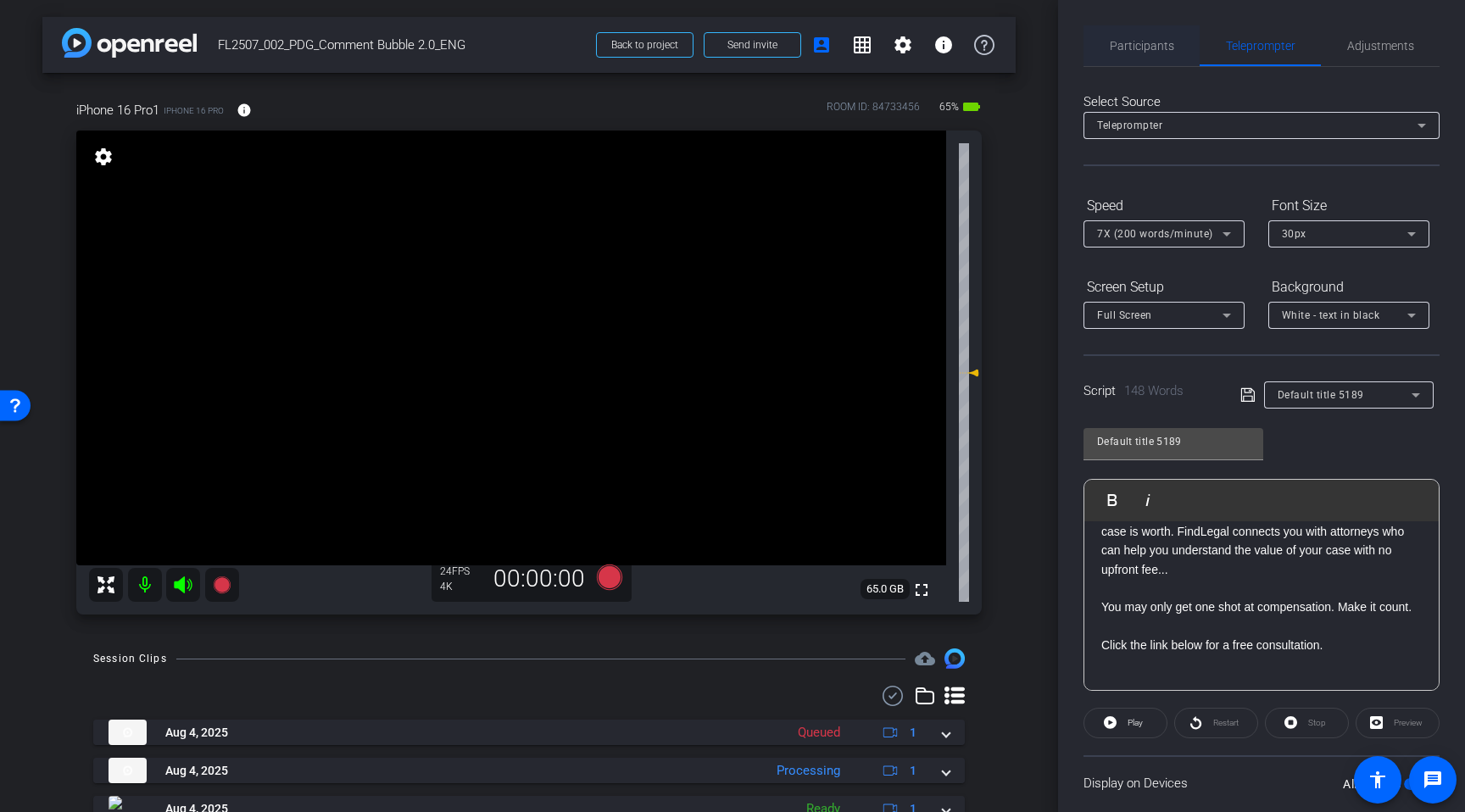 click on "Participants" at bounding box center [1142, 46] 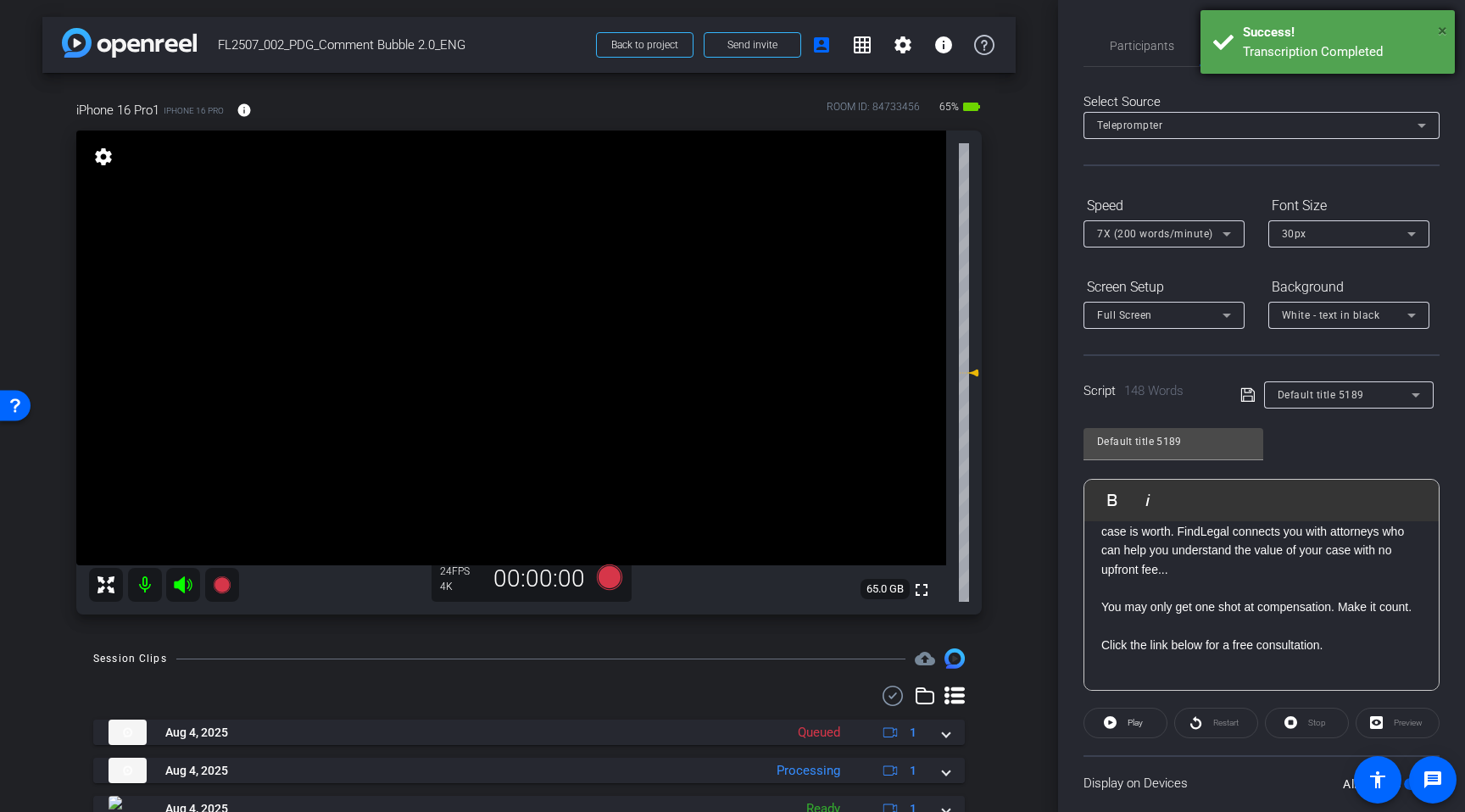 click on "×" at bounding box center (1442, 31) 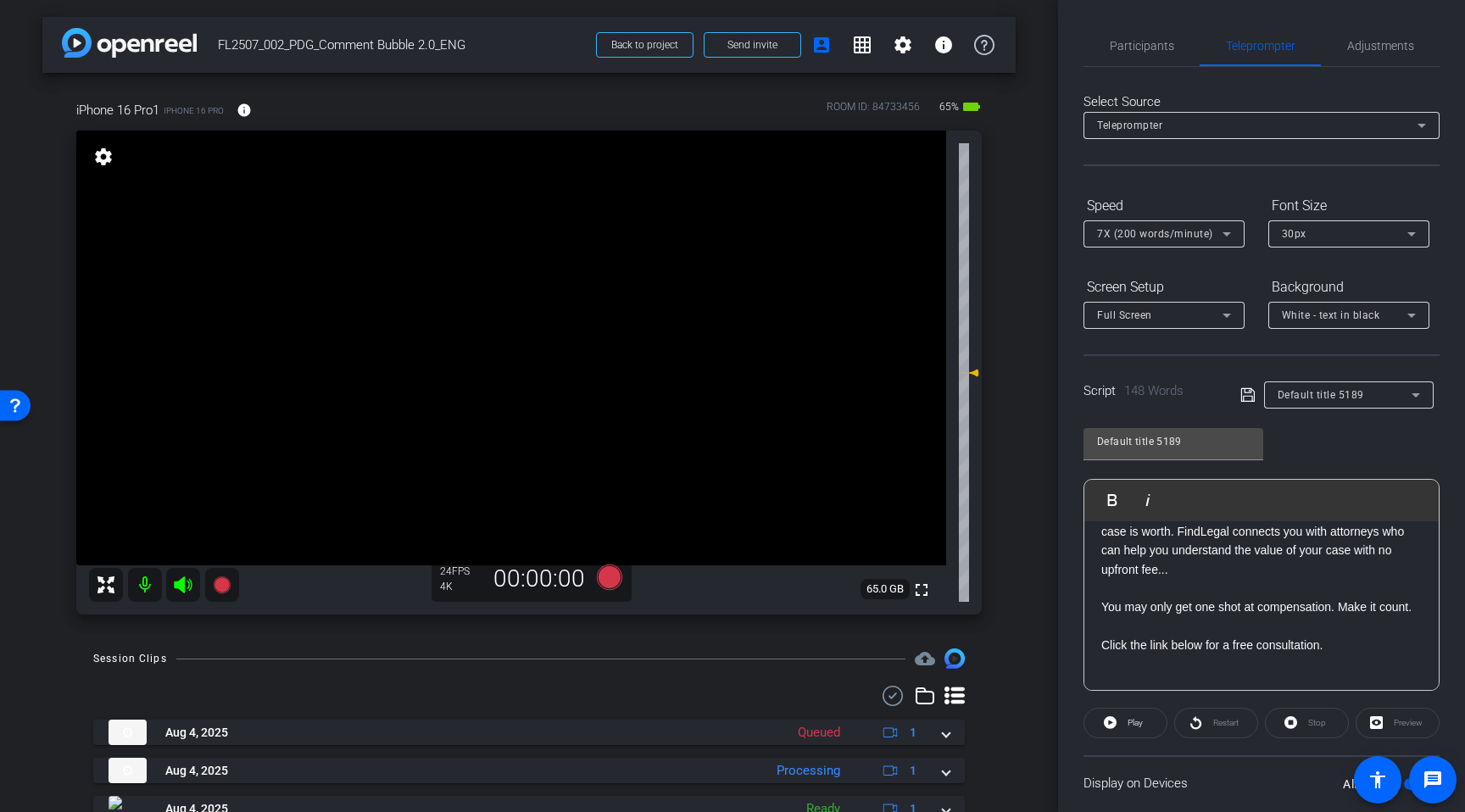 click on "Select Source Teleprompter Speed 7X (200 words/minute) Font Size 30px Screen Setup Full Screen Background White - text in black  Script  148 Words
Default title 5189 Default title 5189               Play        Play from this location               Play Selected        Play and display the selected text only Bold Italic After a car accident? Yeah… fast isn’t always fair.  That quick check from your insurance company? It might mean you’re settling less than you may be entitled to, leaving serious money on the table. Insurance companies want to settle as soon as possible because they know you might not know your rights.   Studies show that  p eople who use attorneys may get way more   in compensation, even after paying legal fees.   So sure, take that fast check if you want. But just know… it might not reflect the full value of your case. You may only get one shot at compensation. Make it count. Click the link below for a free consultation. Enter script here..." 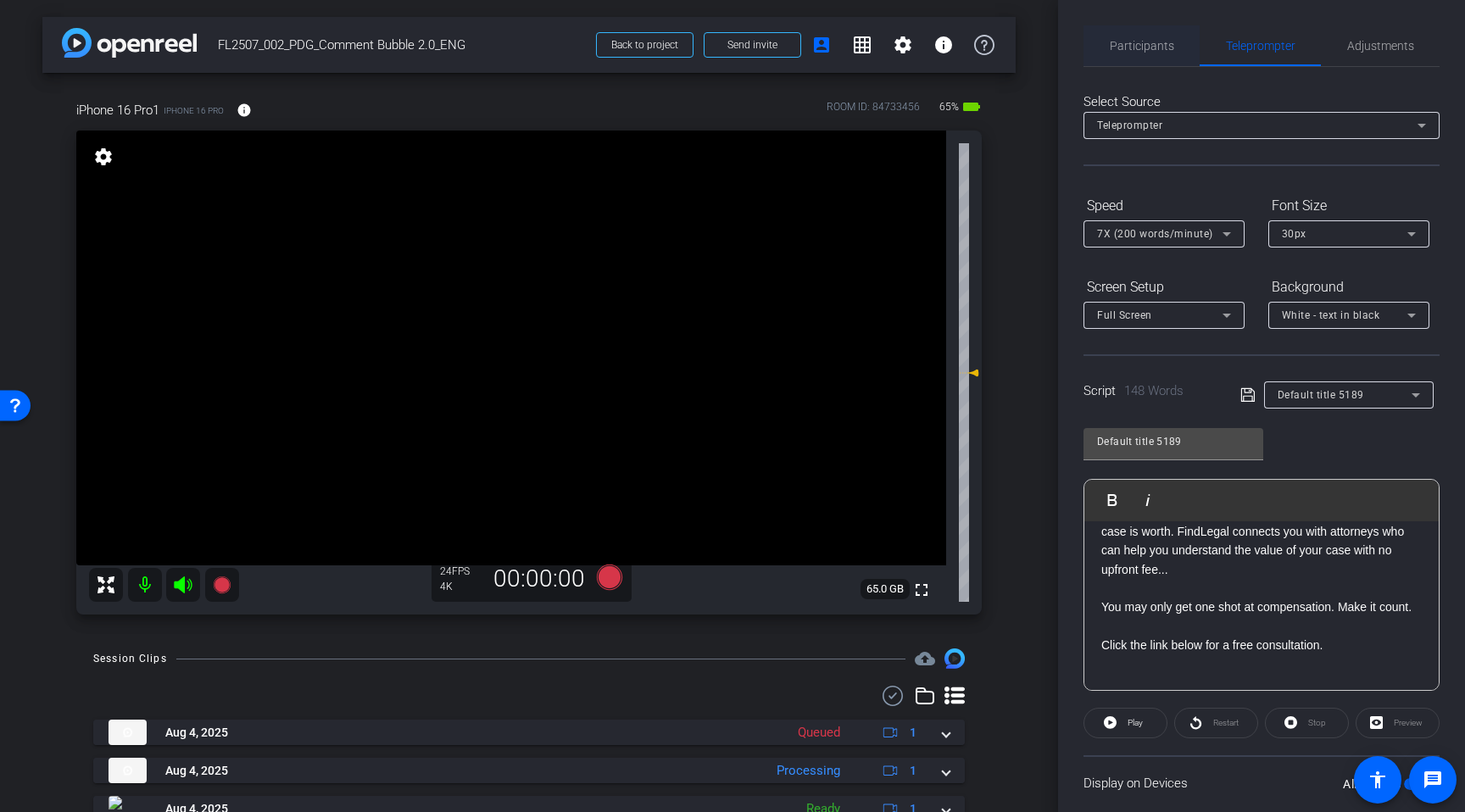 click on "Participants" at bounding box center (1142, 46) 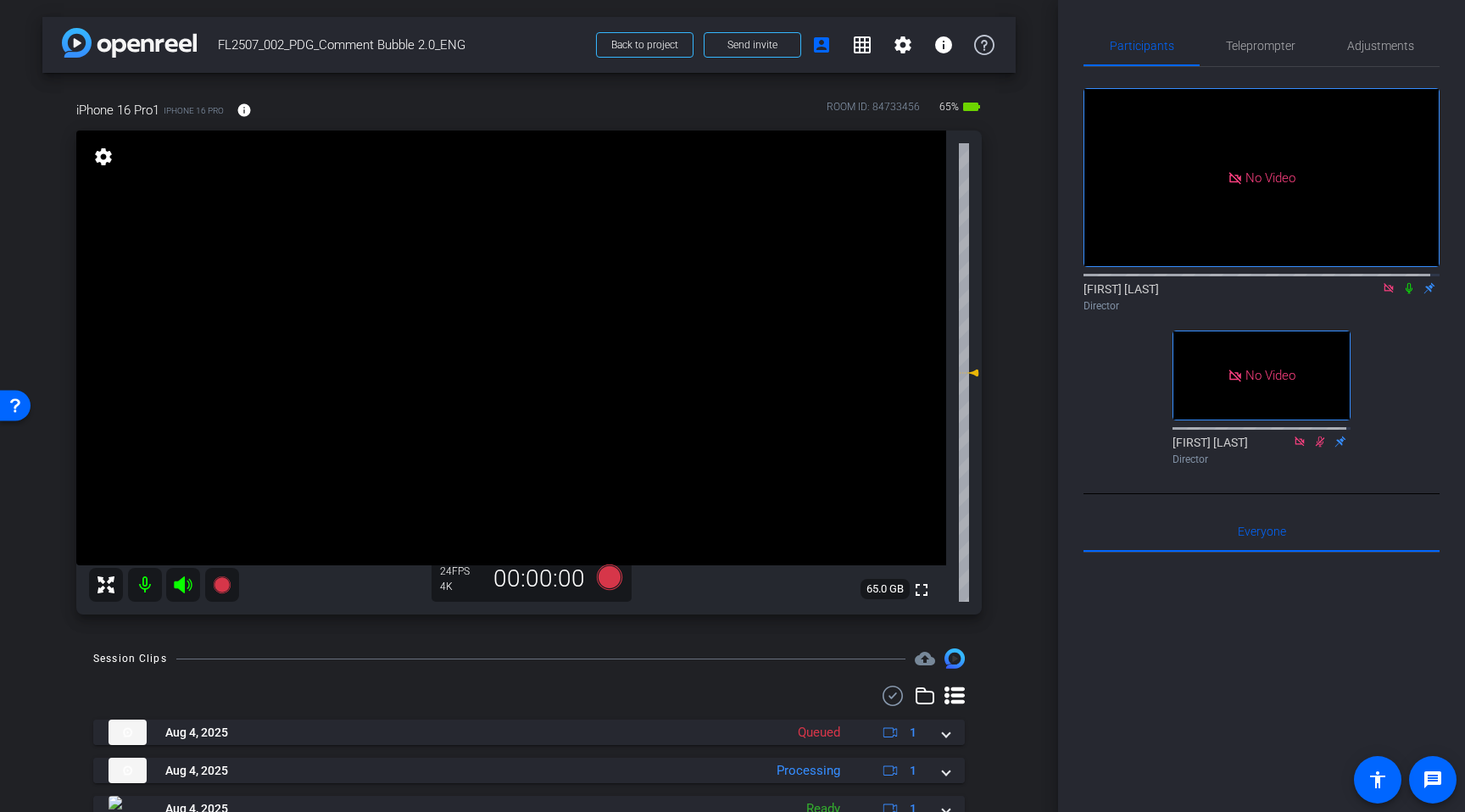 click 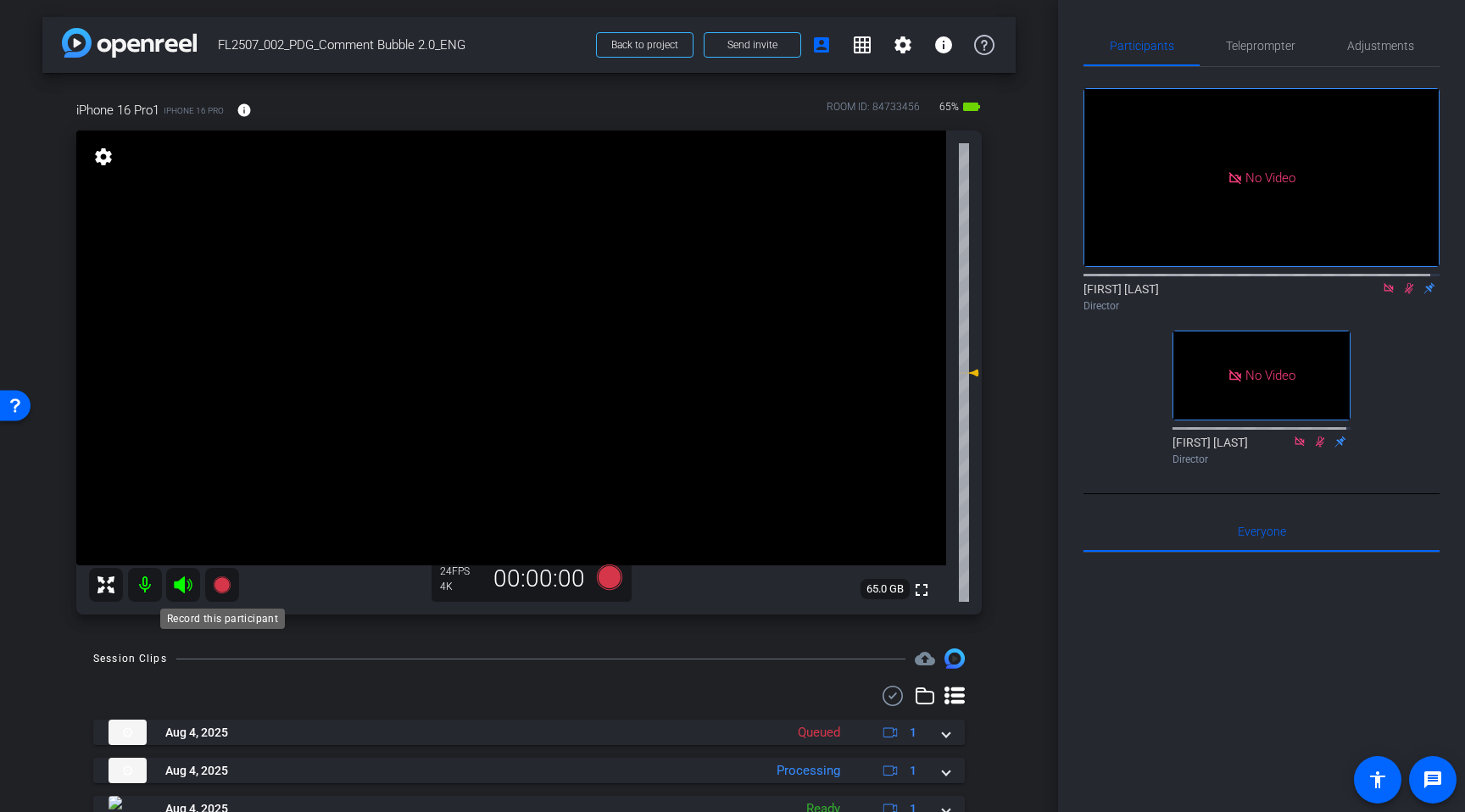 click 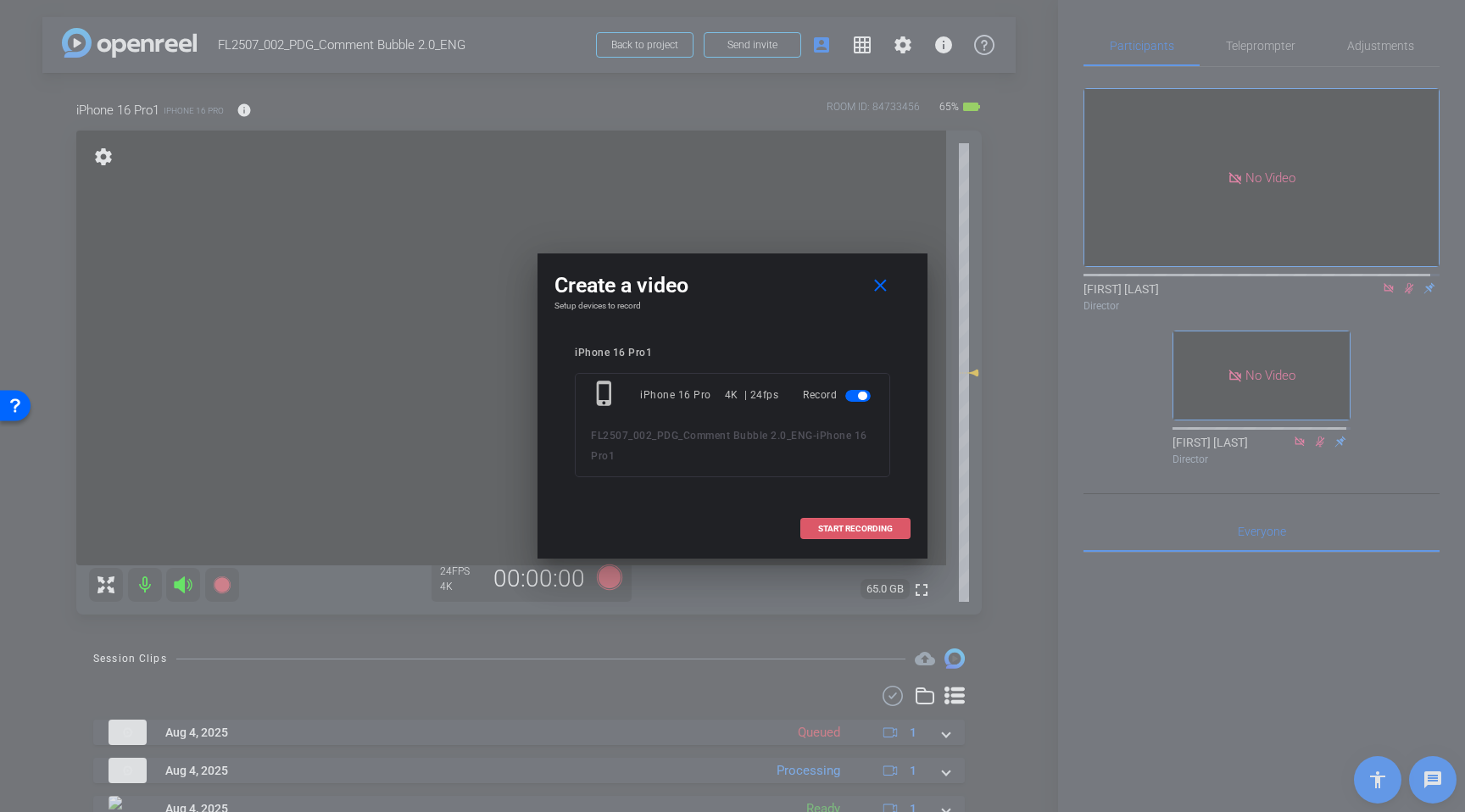 click at bounding box center [855, 529] 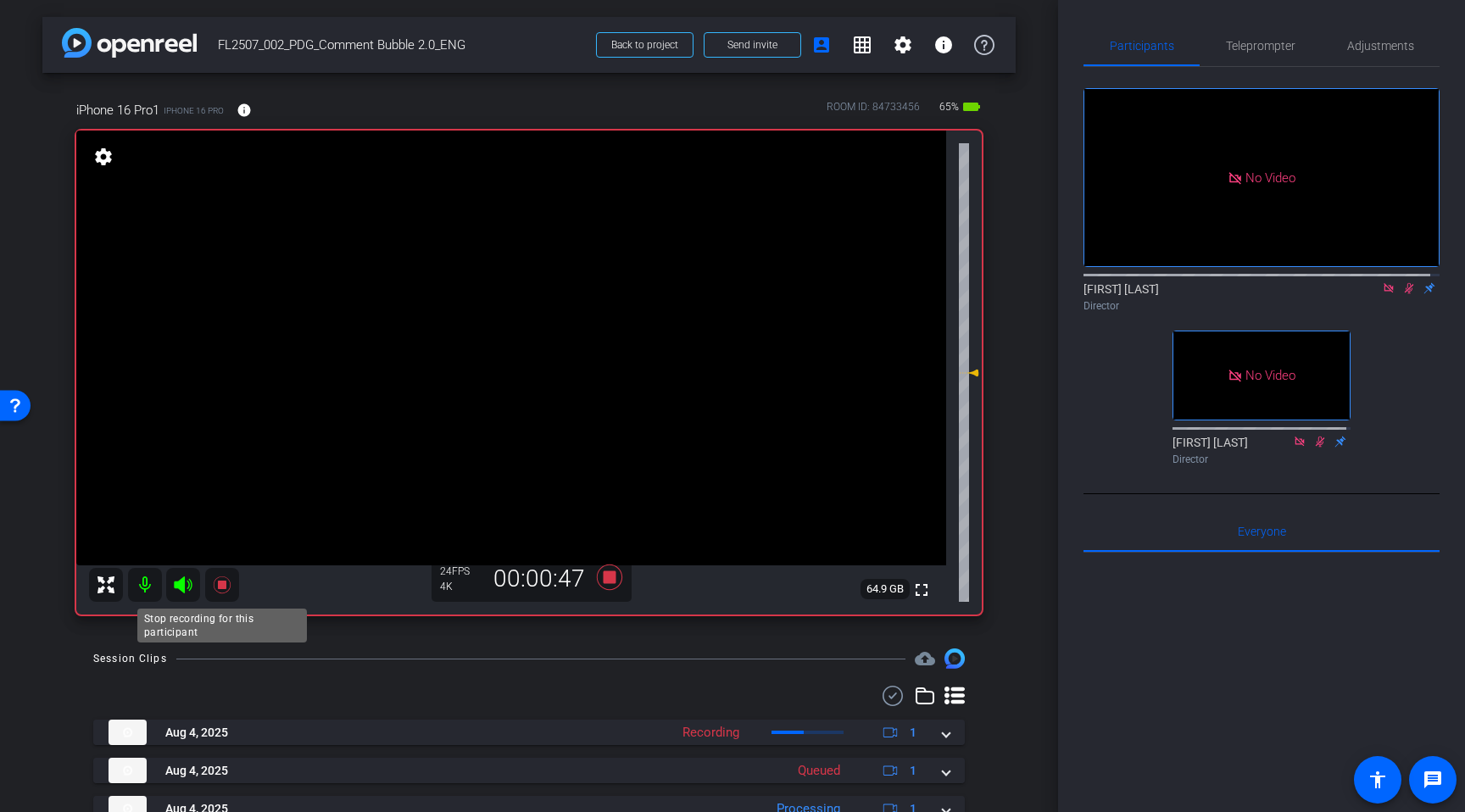 click 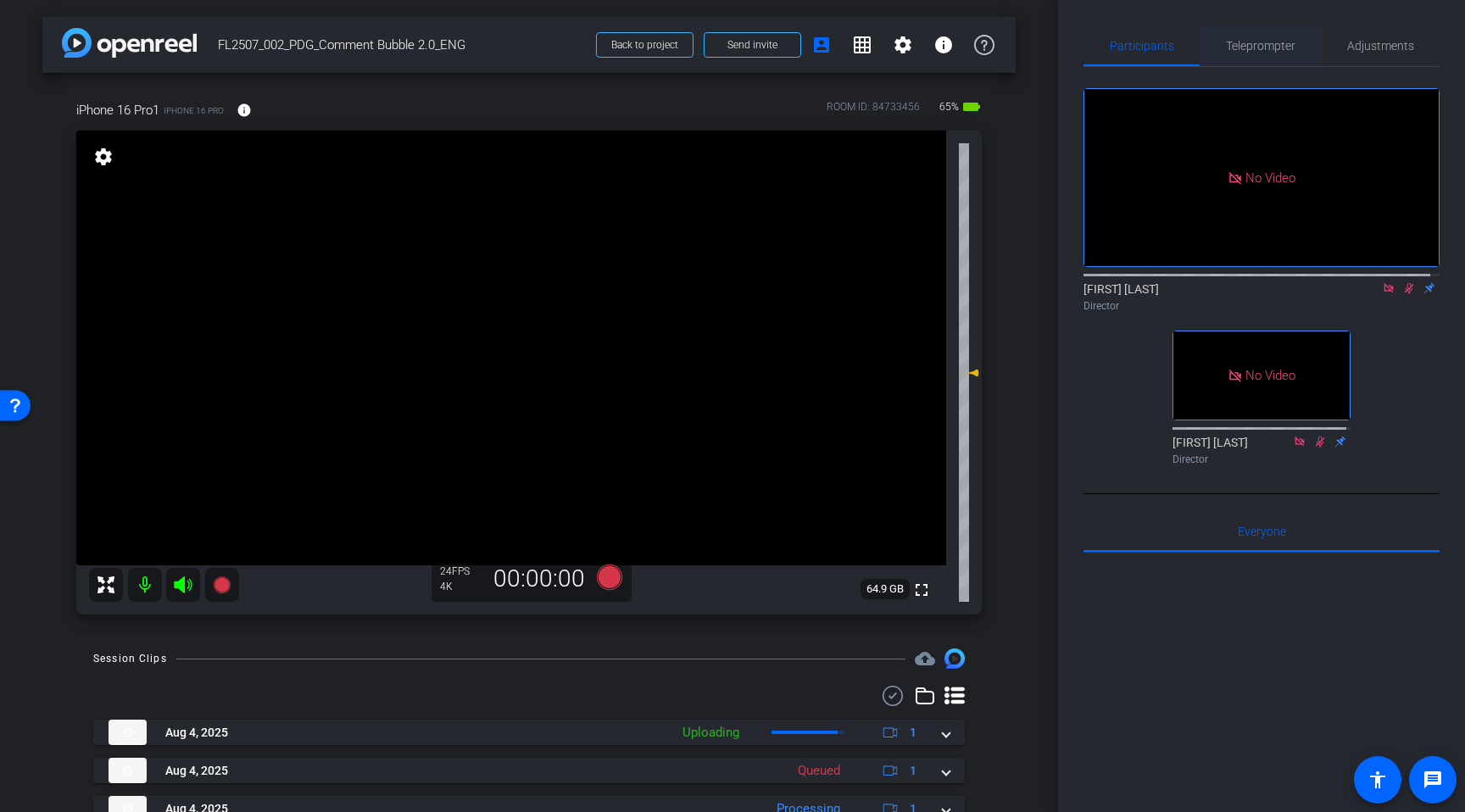 click on "Teleprompter" at bounding box center (1261, 46) 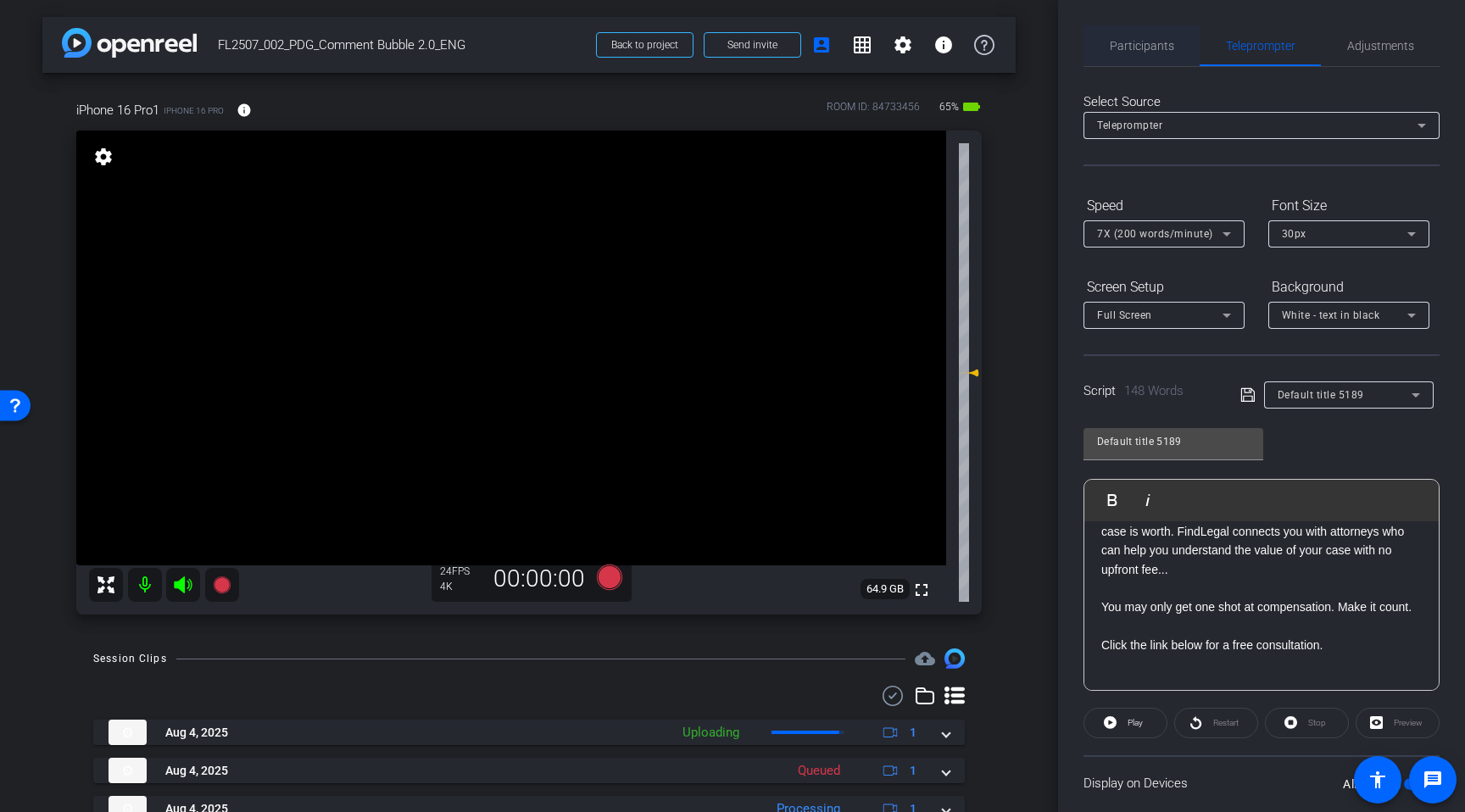 click on "Participants" at bounding box center [1141, 46] 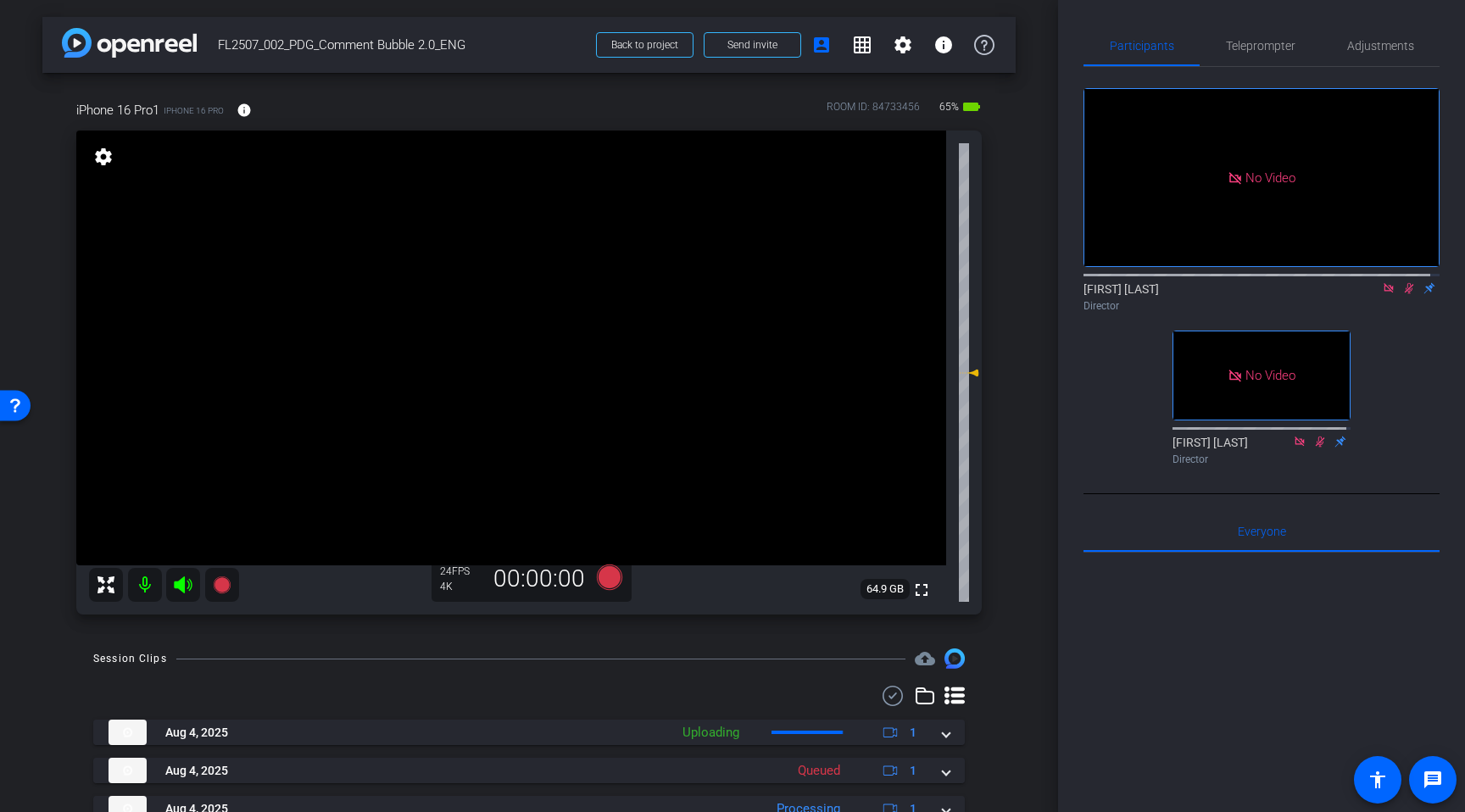 click 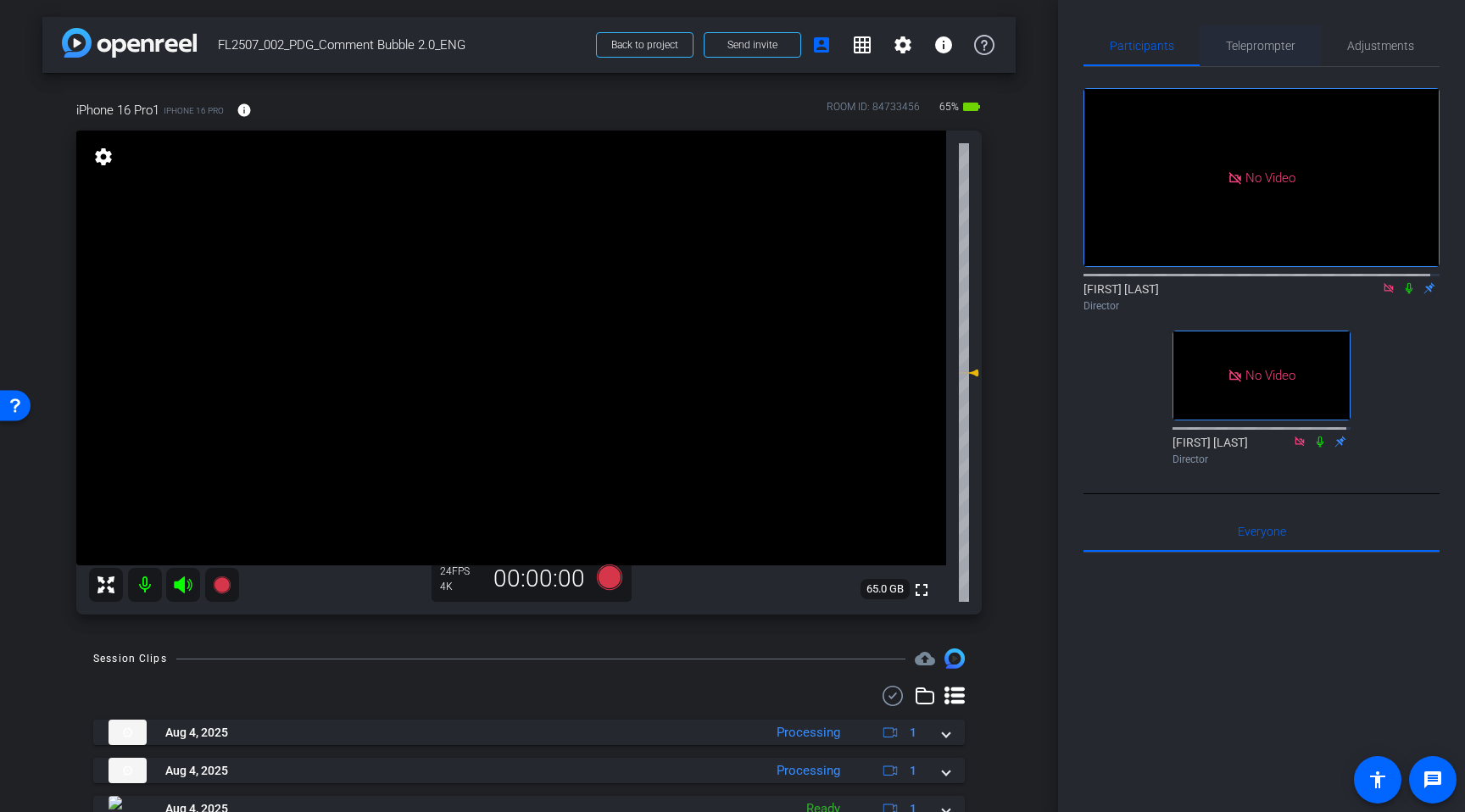 click on "Teleprompter" at bounding box center (1261, 46) 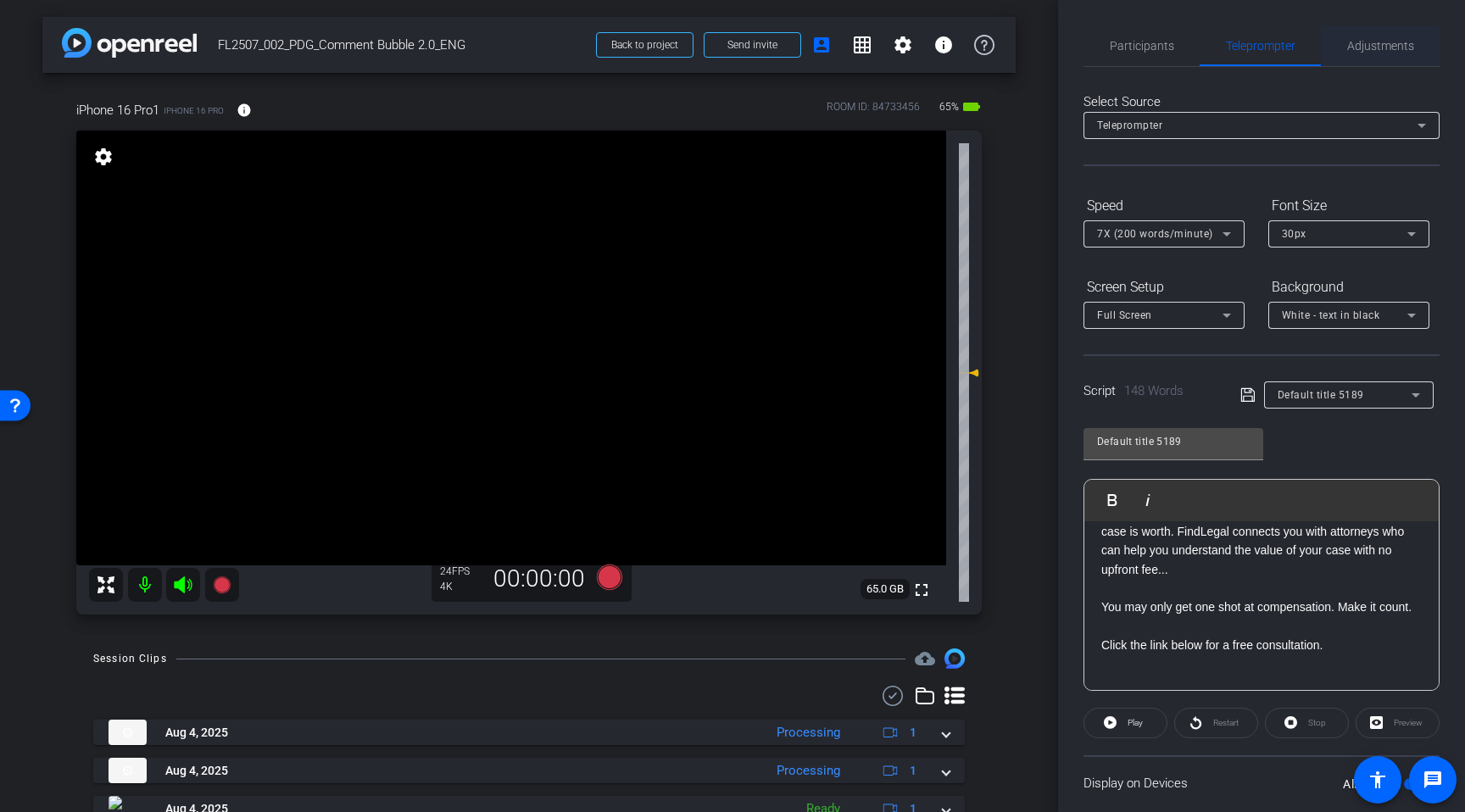 click on "Adjustments" at bounding box center (1380, 46) 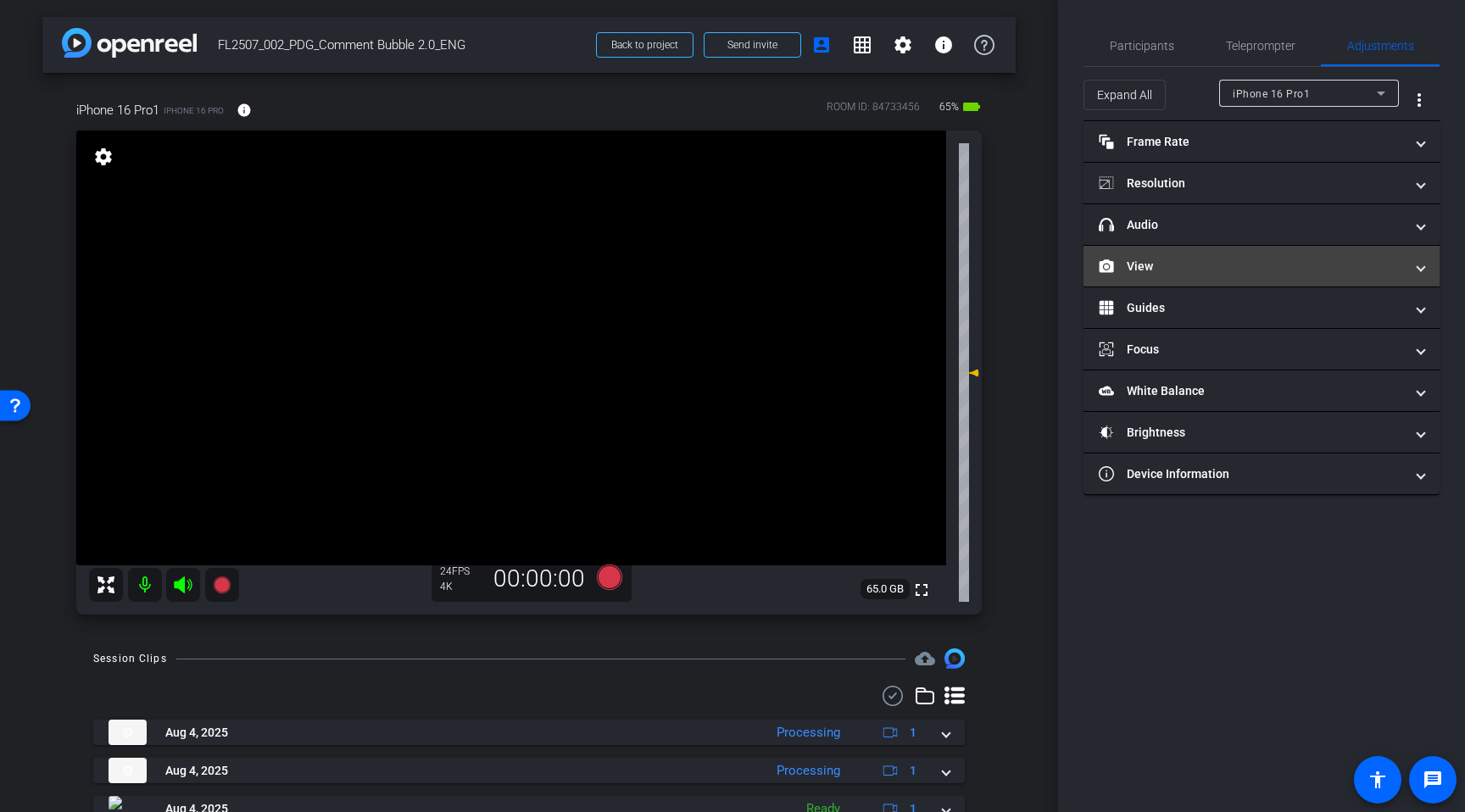 click on "View" at bounding box center (1251, 266) 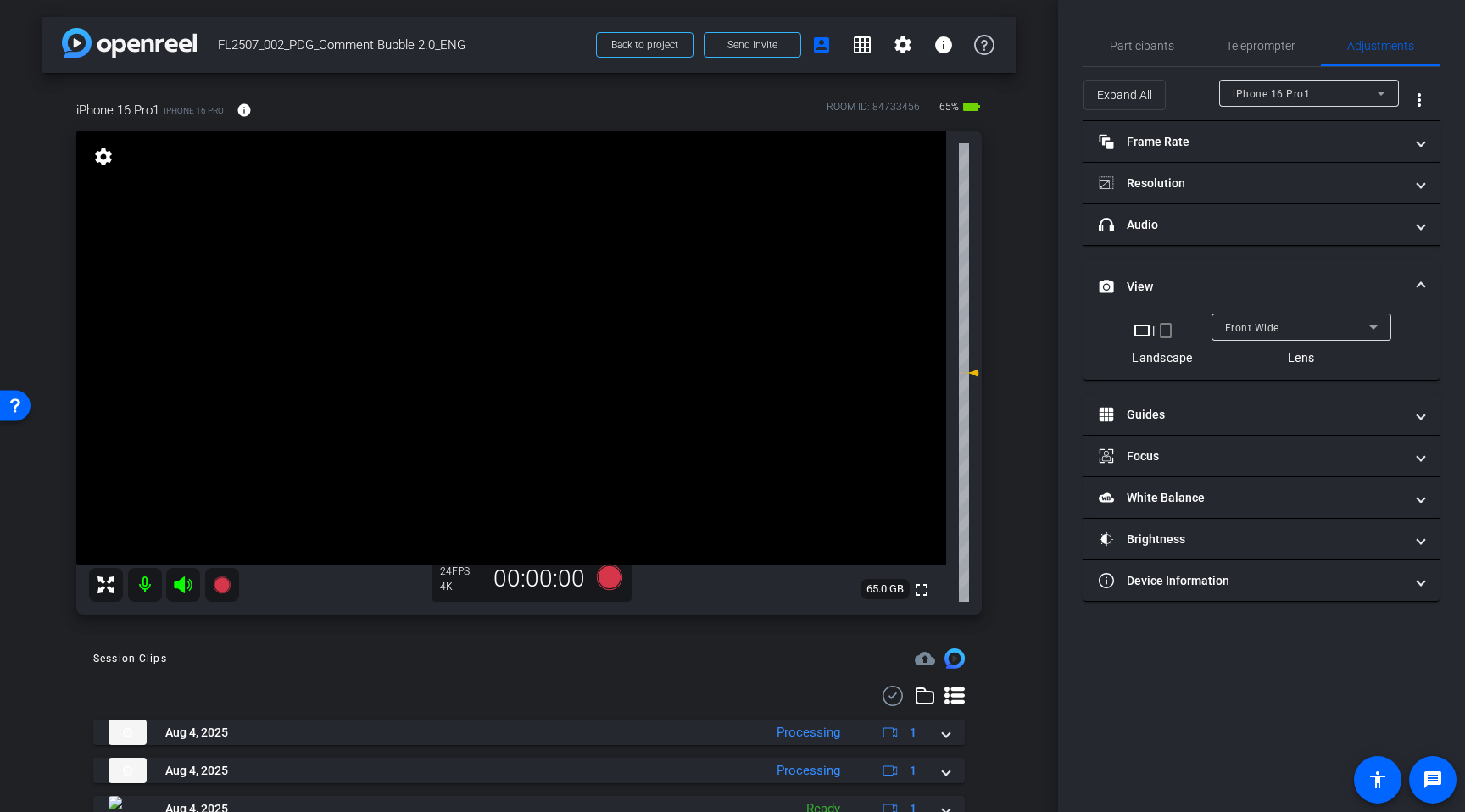 click on "Front Wide" at bounding box center [1297, 327] 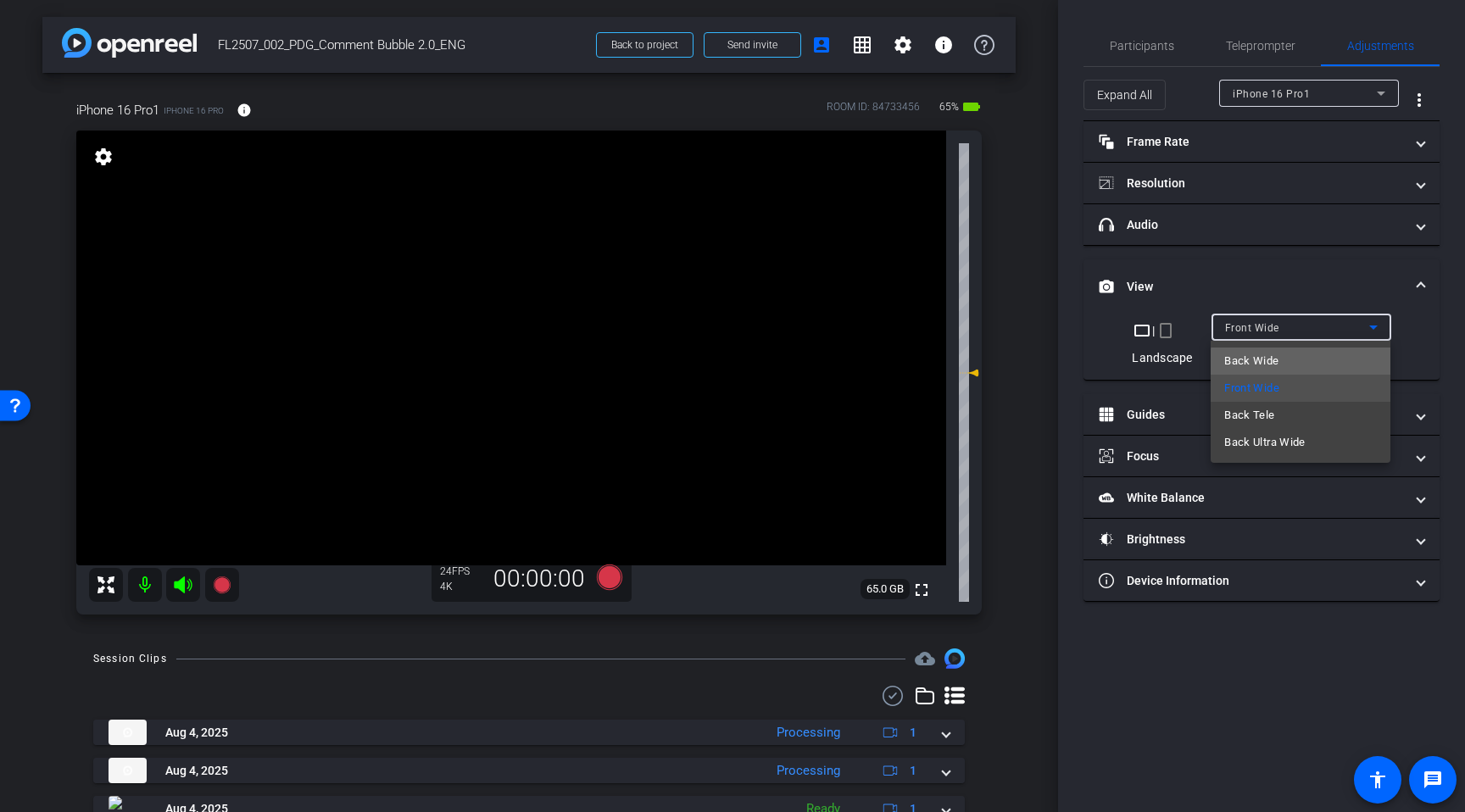 click on "Back Wide" at bounding box center (1301, 361) 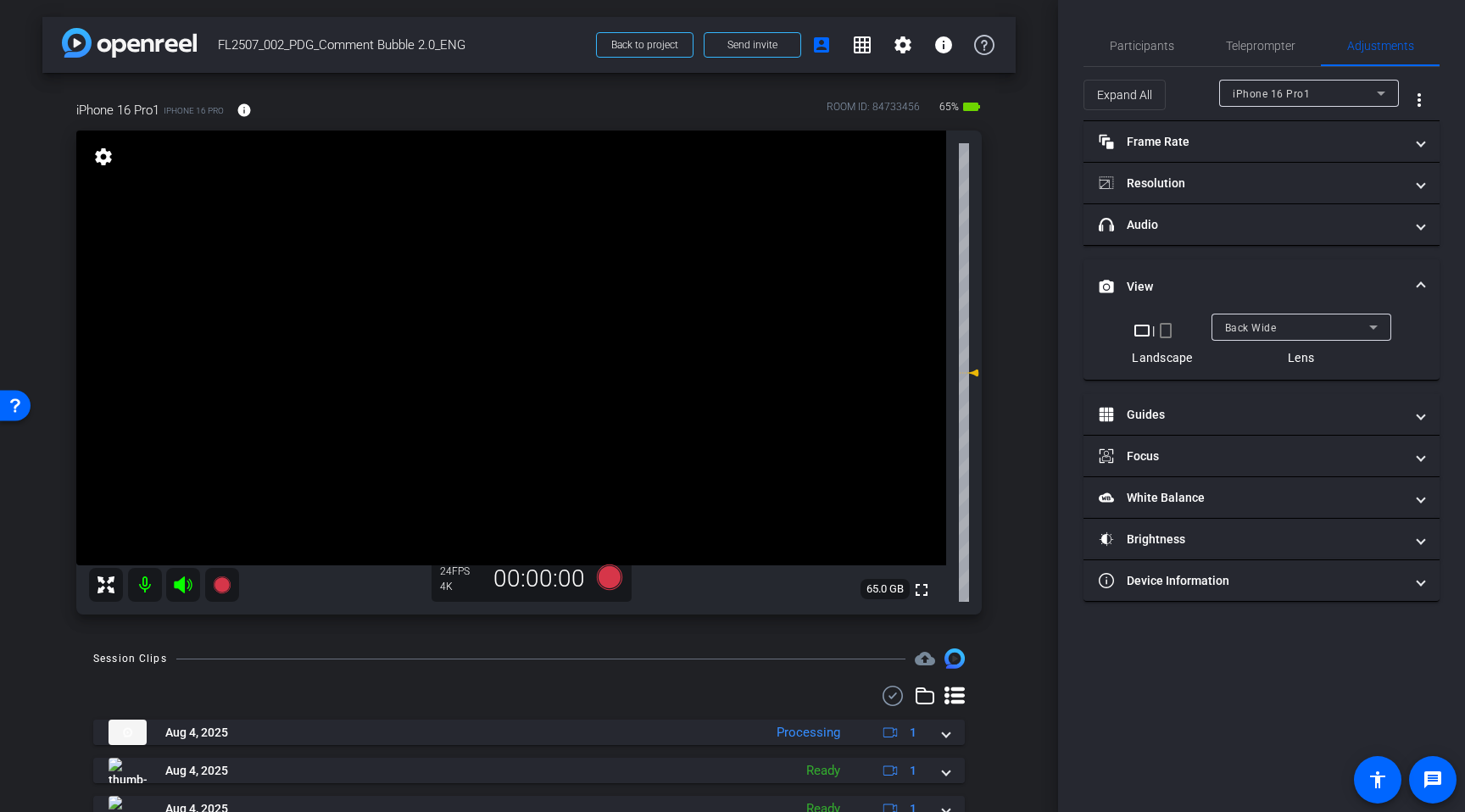 click on "Participants Teleprompter Adjustments  Adam Palcher
Director   Louie Lopez
Director   Everyone  0 Mark all read To: Everyone Mark all read Select Source Teleprompter Speed 7X (200 words/minute) Font Size 30px Screen Setup Full Screen Background White - text in black  Script  148 Words
Default title 5189 Default title 5189               Play        Play from this location               Play Selected        Play and display the selected text only Bold Italic After a car accident? Yeah… fast isn’t always fair.  That quick check from your insurance company? It might mean you’re settling less than you may be entitled to, leaving serious money on the table. Insurance companies want to settle as soon as possible because they know you might not know your rights.   Studies show that  p eople who use attorneys may get way more" 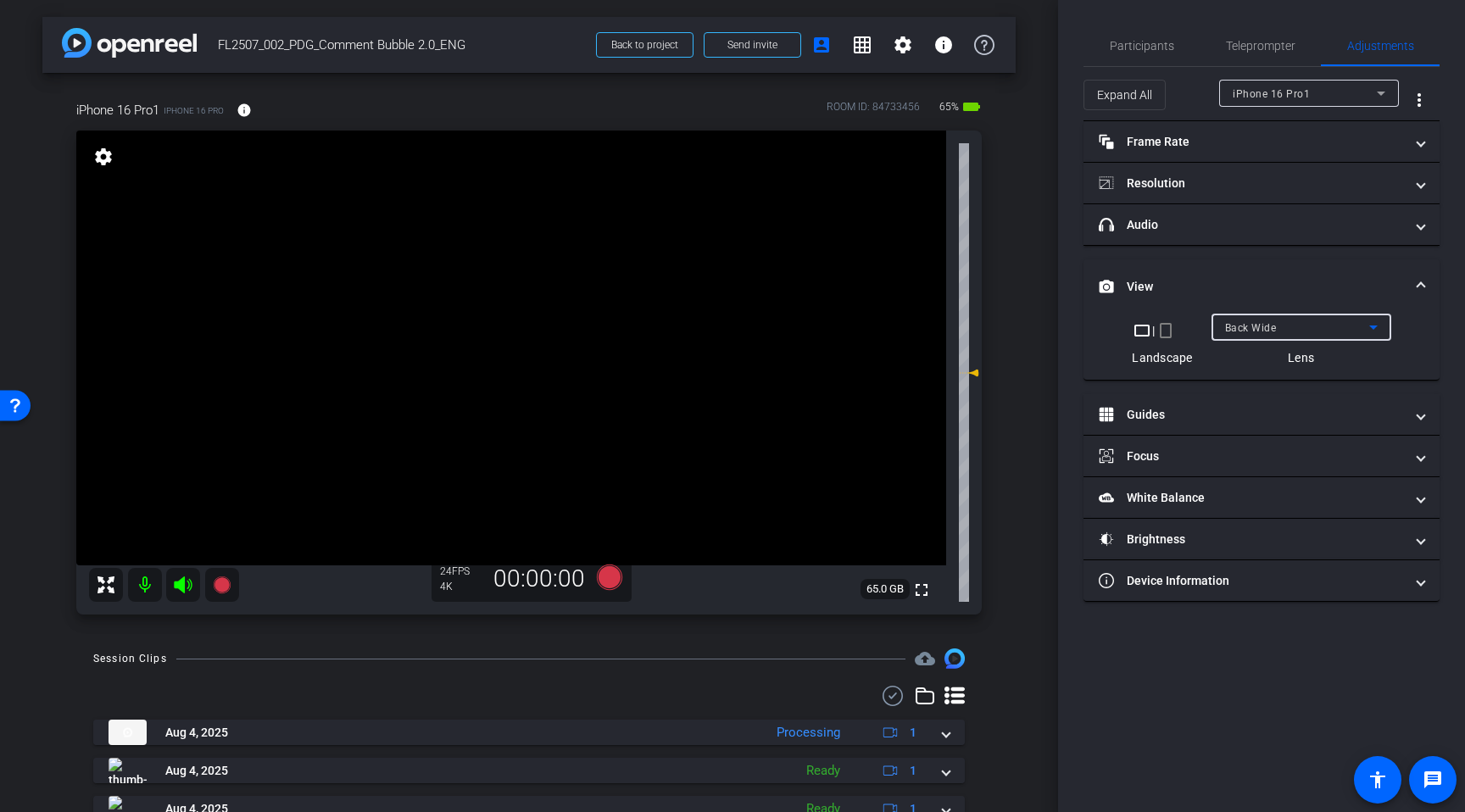 click 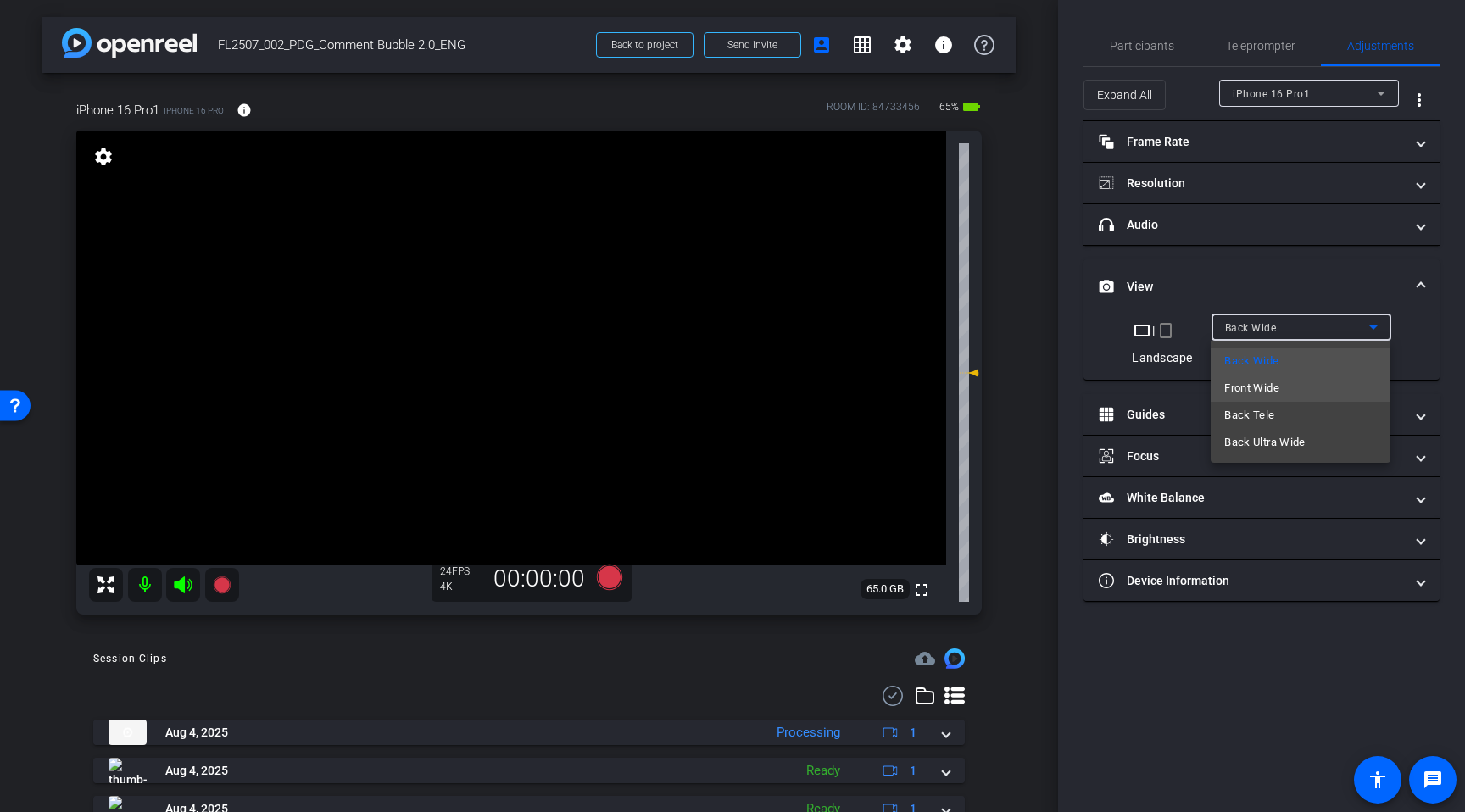 click on "Front Wide" at bounding box center [1301, 388] 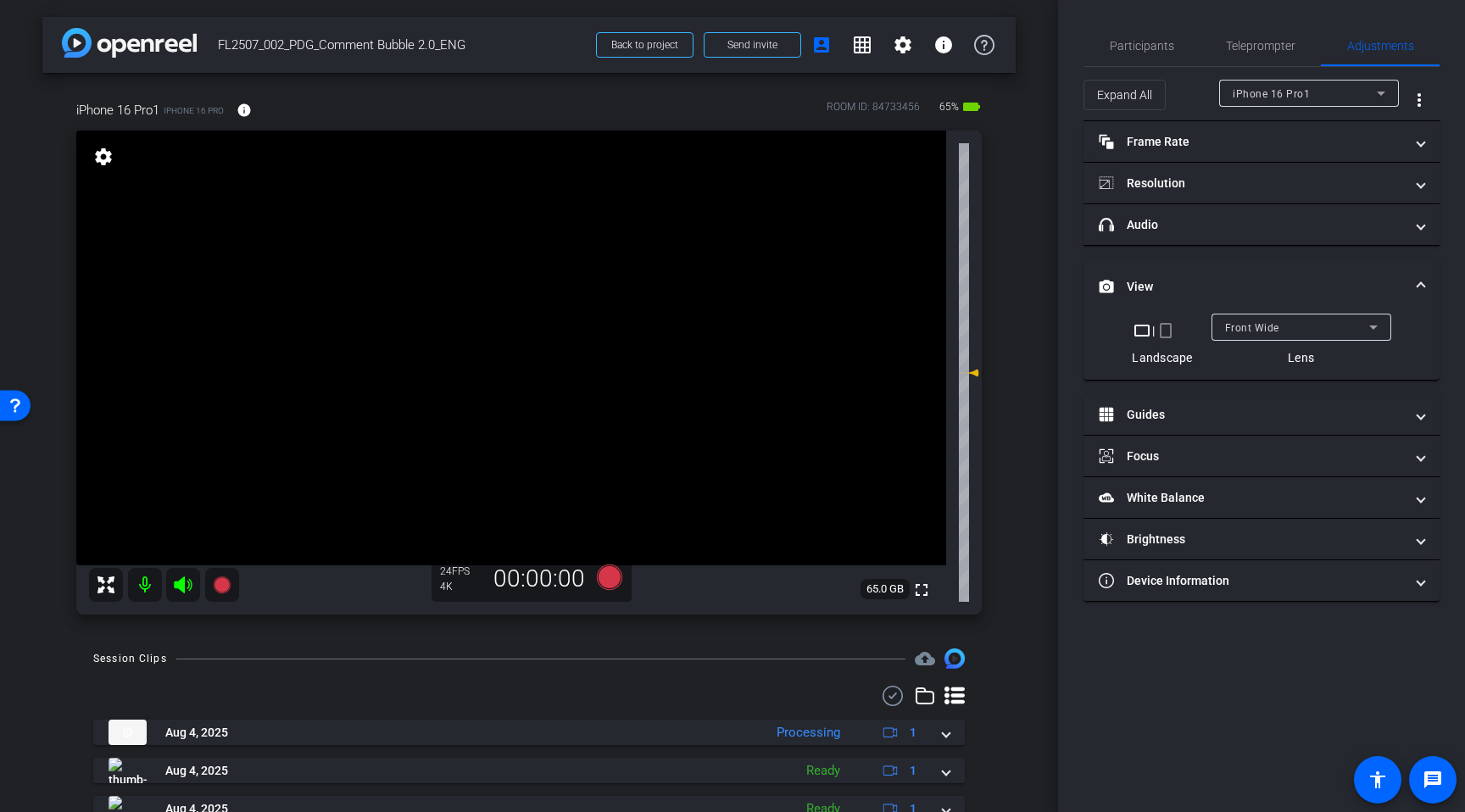 click on "Participants Teleprompter Adjustments  Adam Palcher
Director   Louie Lopez
Director   Everyone  0 Mark all read To: Everyone Mark all read Select Source Teleprompter Speed 7X (200 words/minute) Font Size 30px Screen Setup Full Screen Background White - text in black  Script  148 Words
Default title 5189 Default title 5189               Play        Play from this location               Play Selected        Play and display the selected text only Bold Italic After a car accident? Yeah… fast isn’t always fair.  That quick check from your insurance company? It might mean you’re settling less than you may be entitled to, leaving serious money on the table. Insurance companies want to settle as soon as possible because they know you might not know your rights.   Studies show that  p eople who use attorneys may get way more" 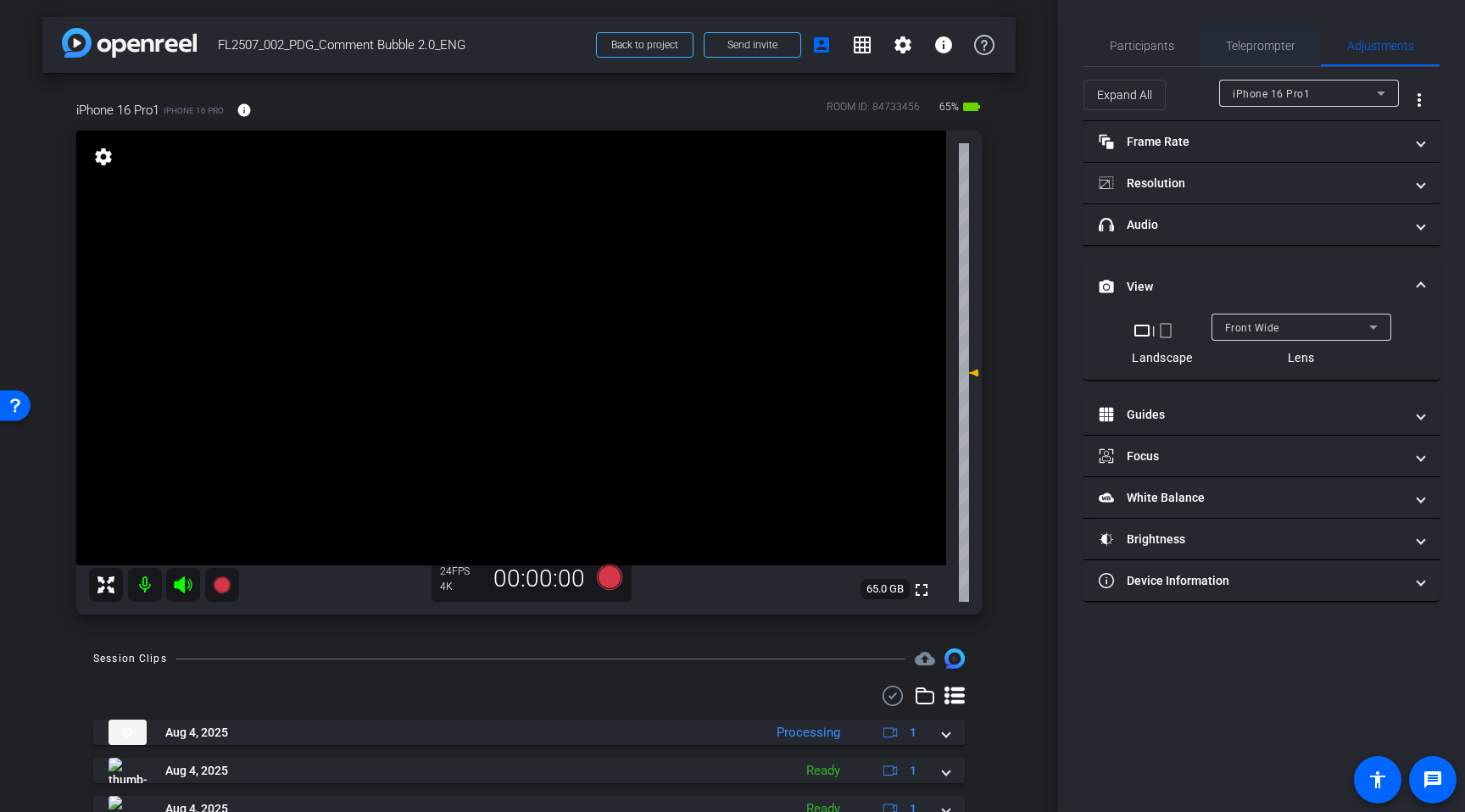 click on "Teleprompter" at bounding box center [1261, 46] 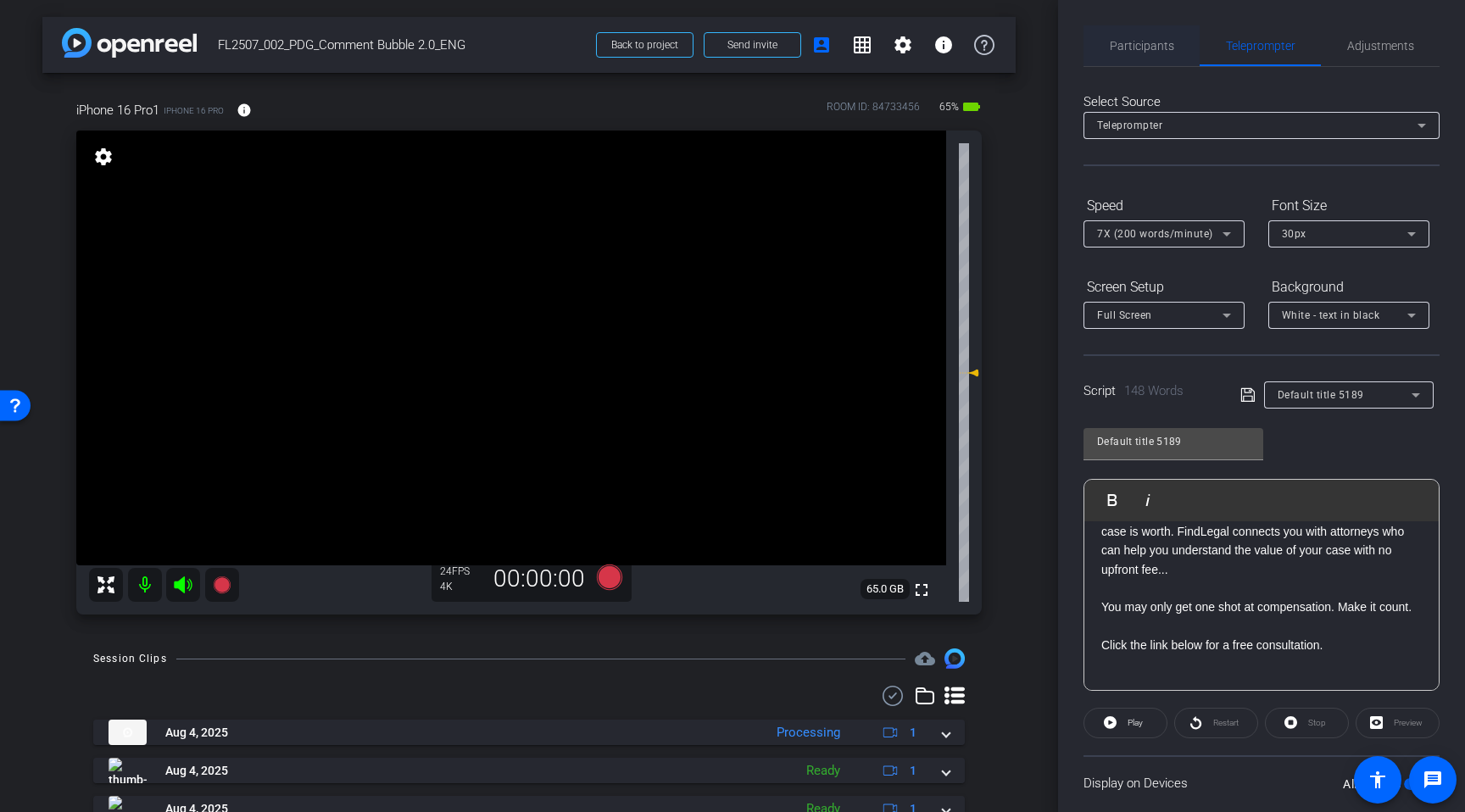 click on "Participants" at bounding box center (1142, 46) 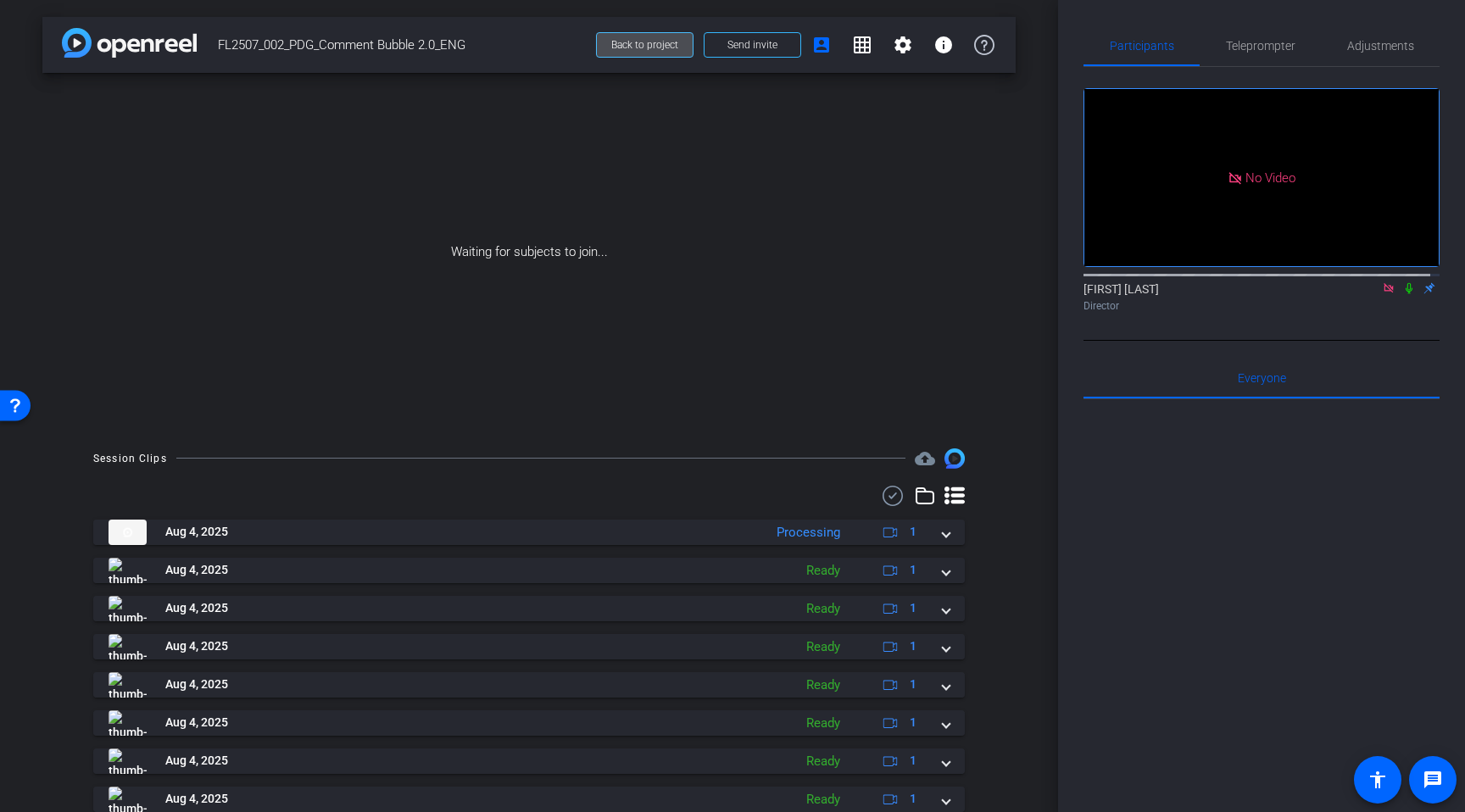 click on "Back to project" at bounding box center (644, 45) 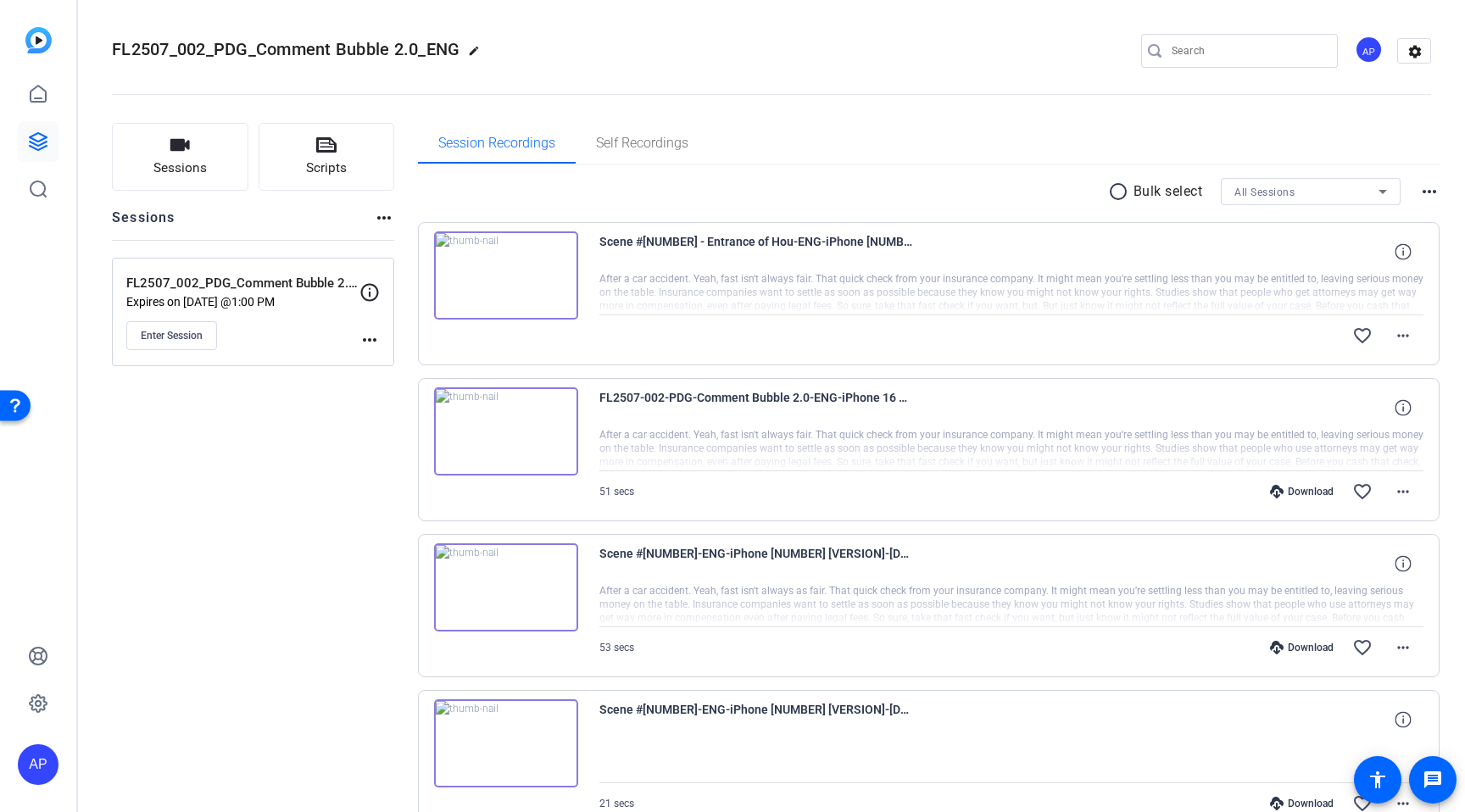 click on "more_horiz" at bounding box center (1429, 192) 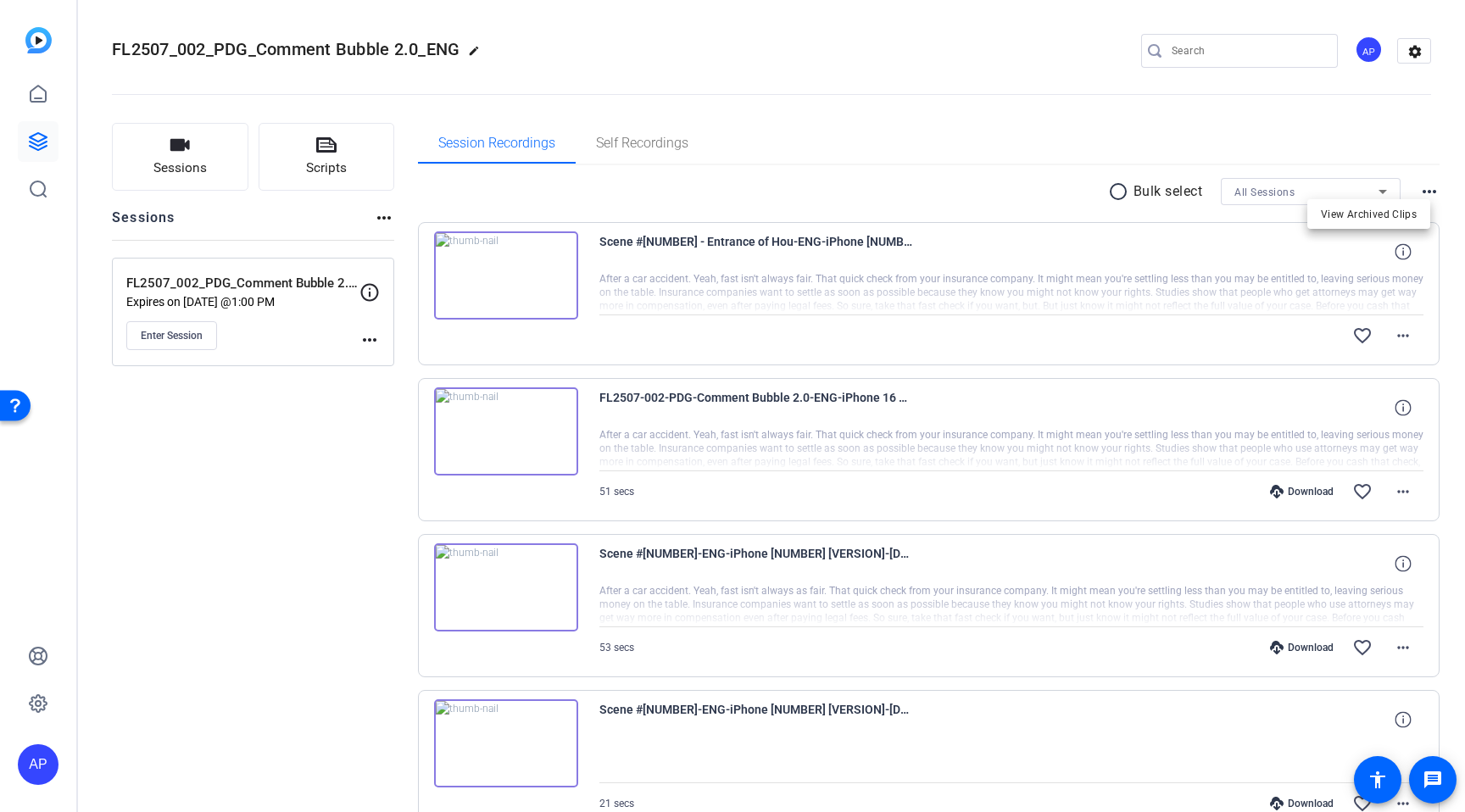 click at bounding box center (732, 406) 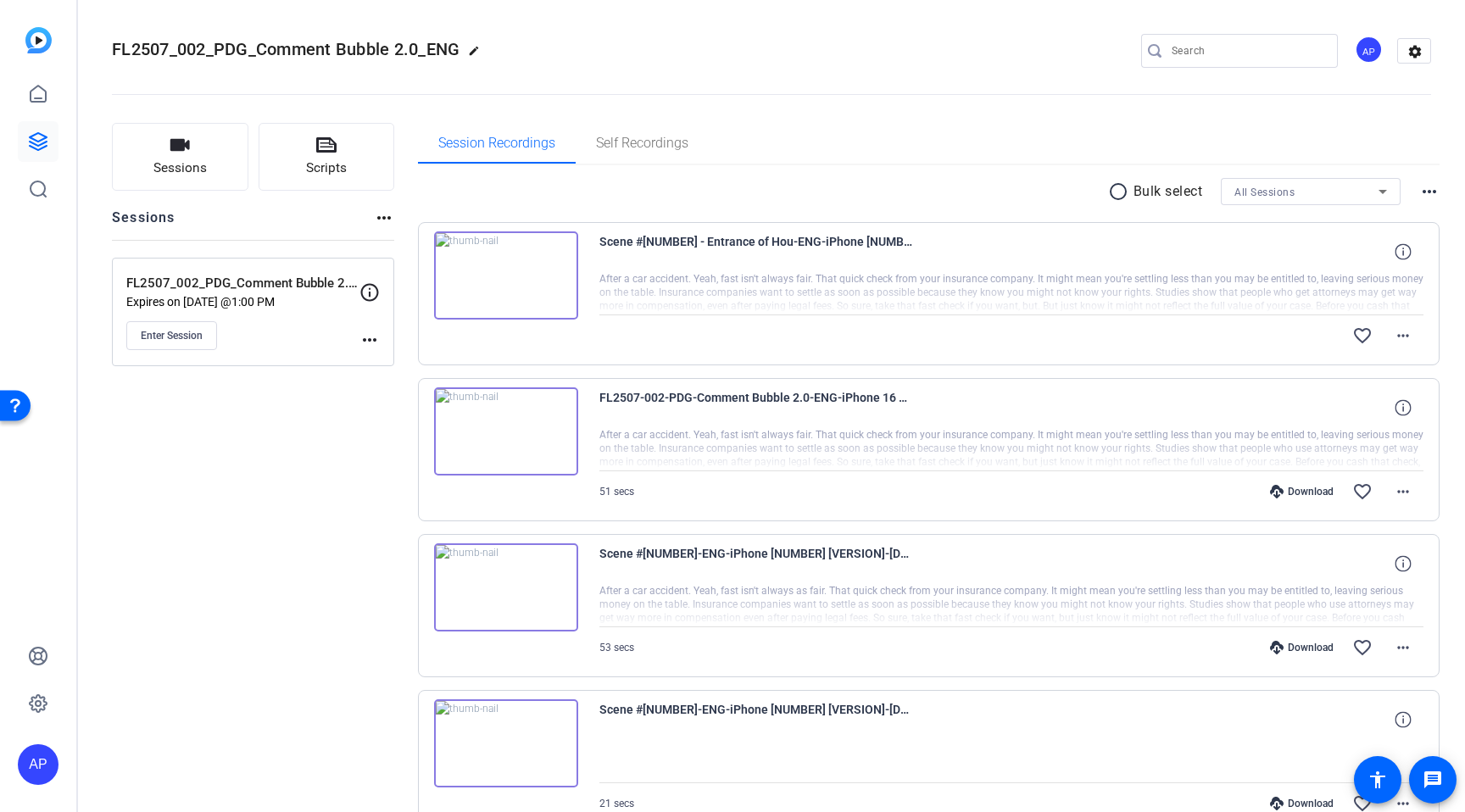 click 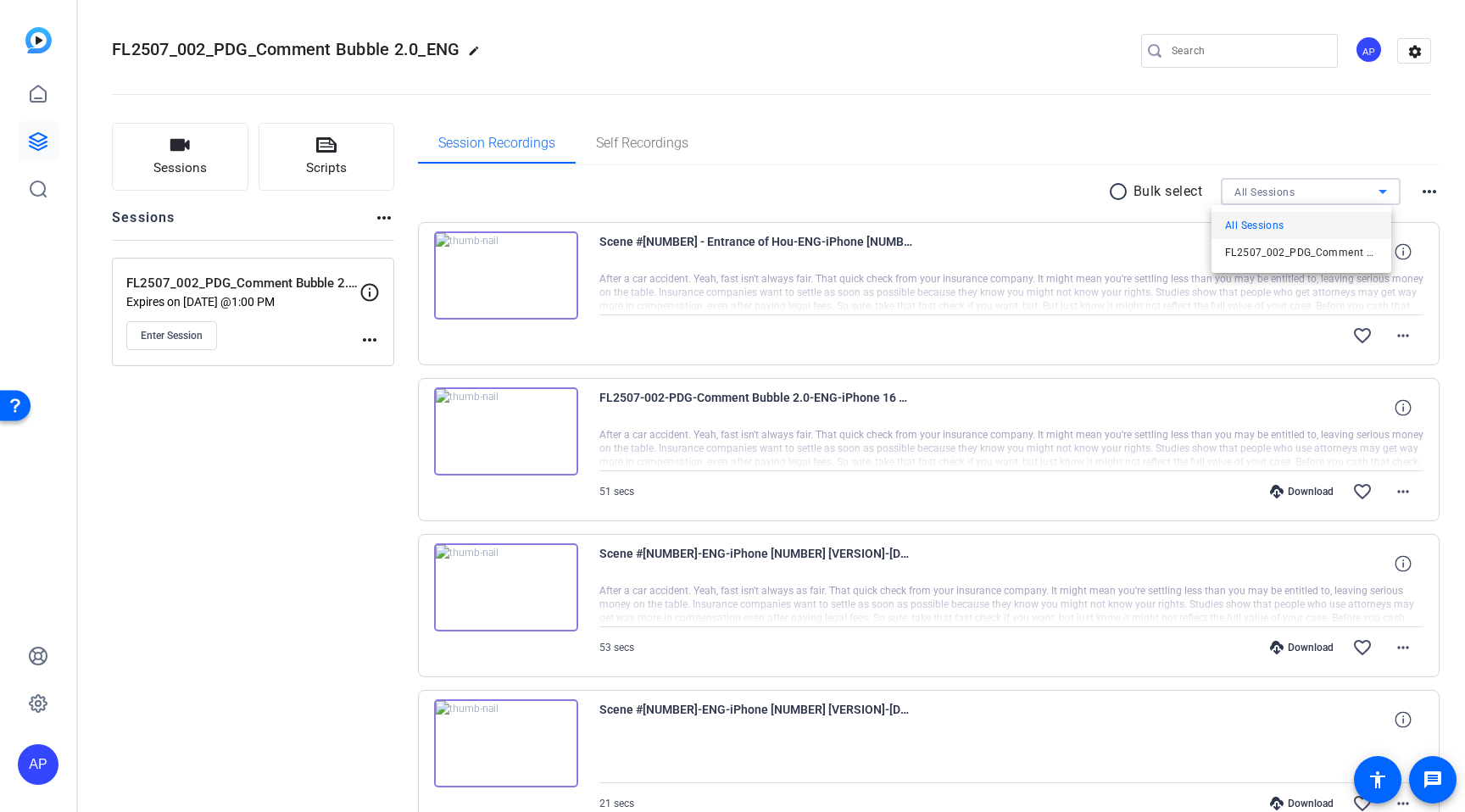 click at bounding box center [732, 406] 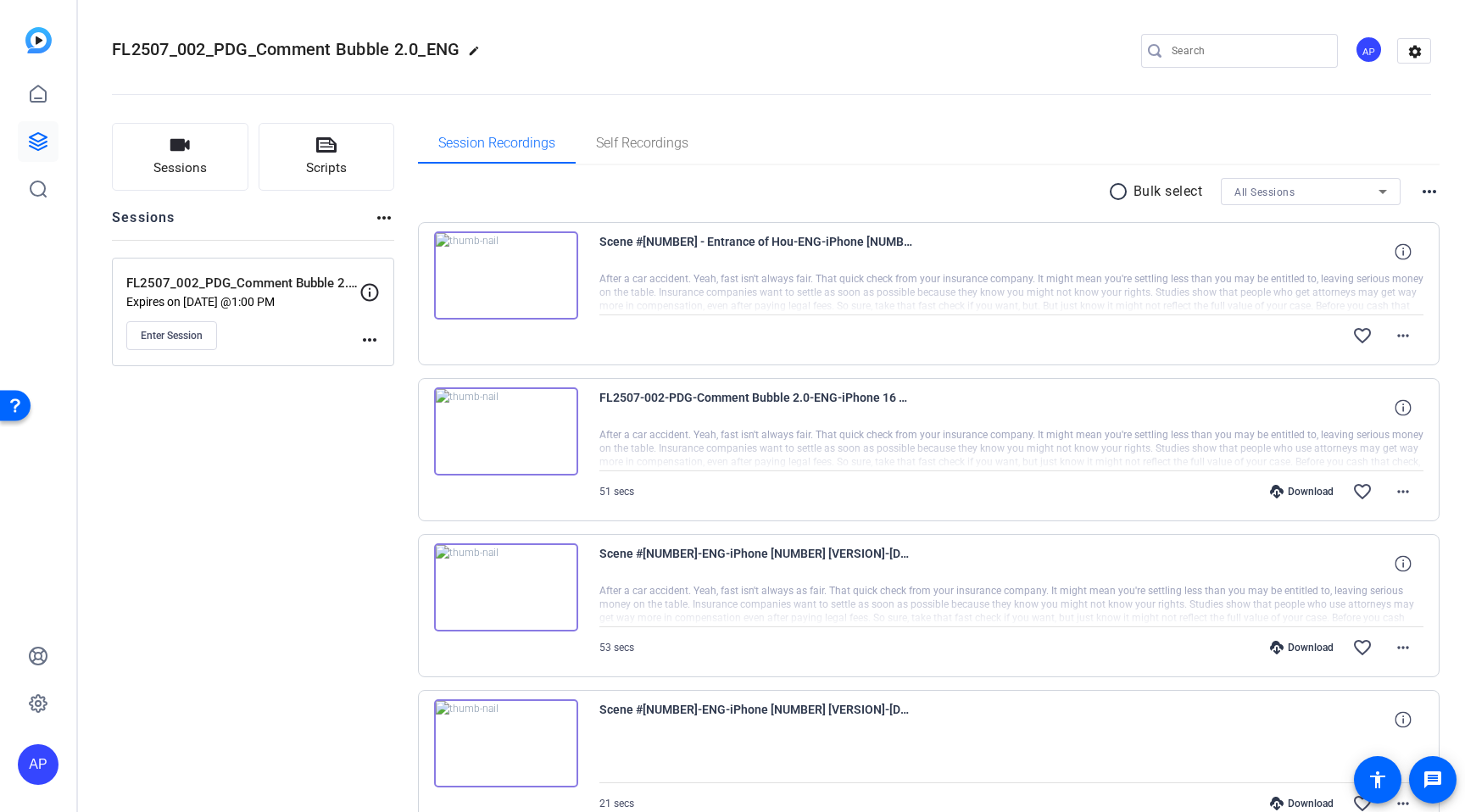 click 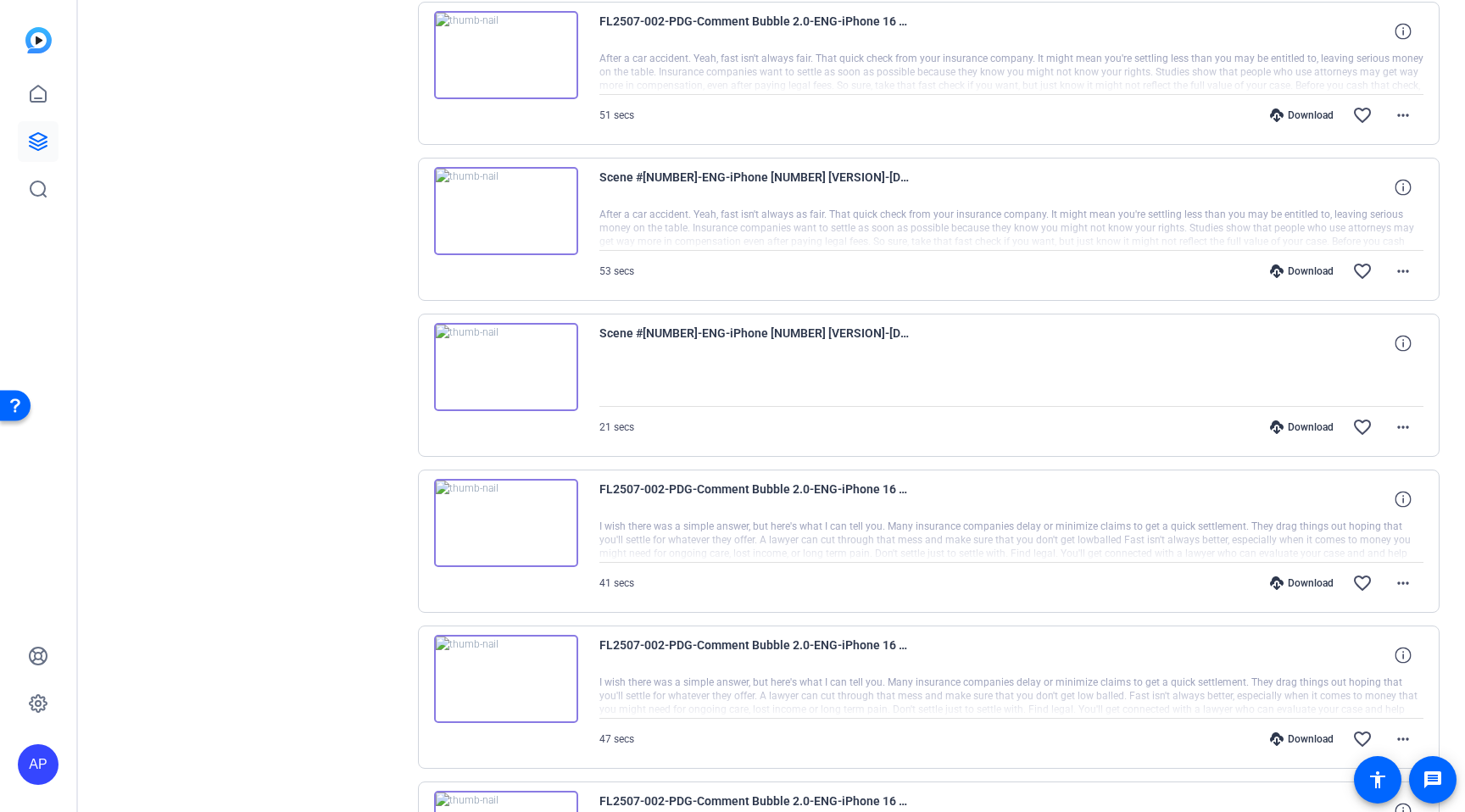 scroll, scrollTop: 0, scrollLeft: 0, axis: both 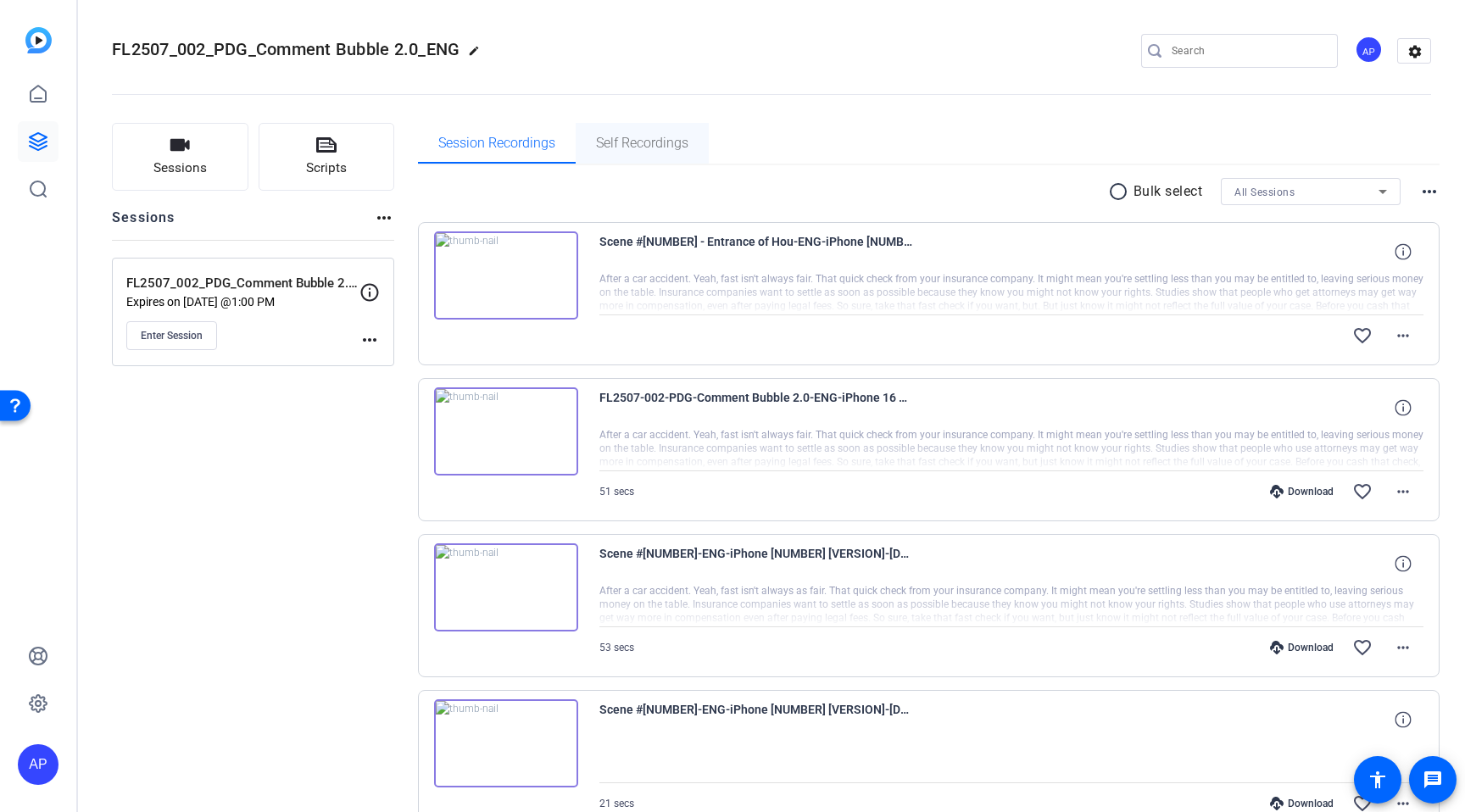 click on "Self Recordings" at bounding box center [642, 143] 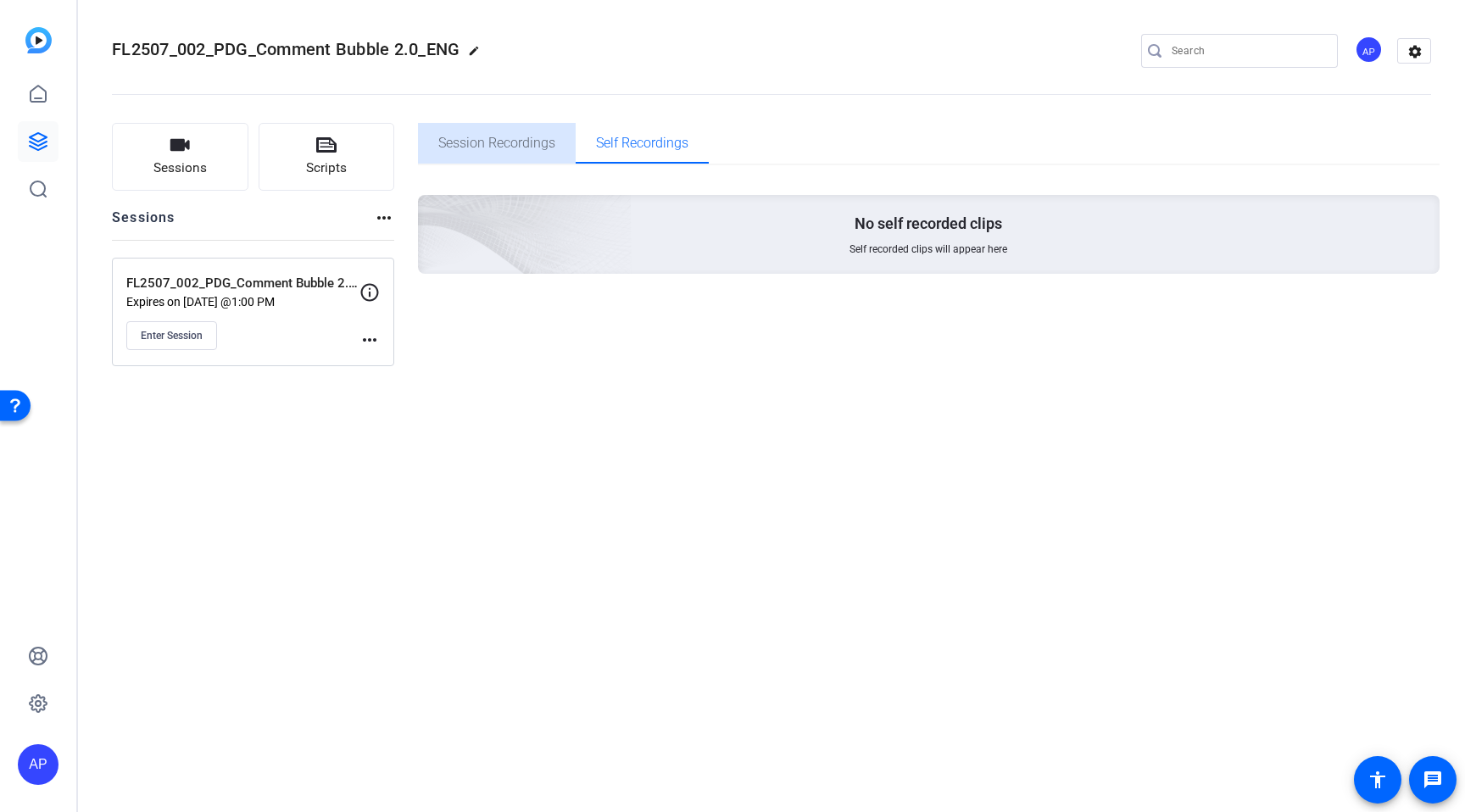 click on "Session Recordings" at bounding box center [497, 143] 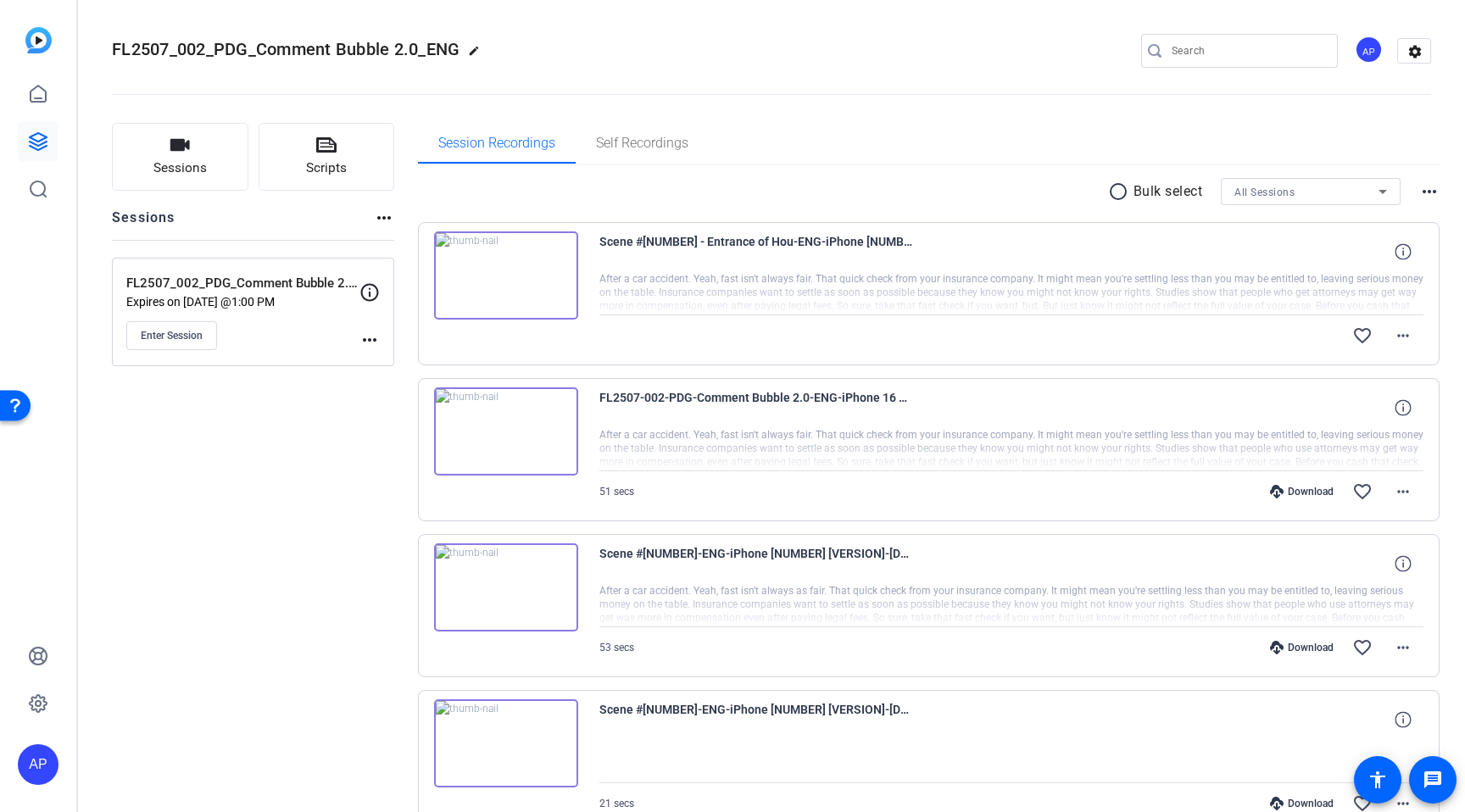 click on "more_horiz" at bounding box center (1429, 192) 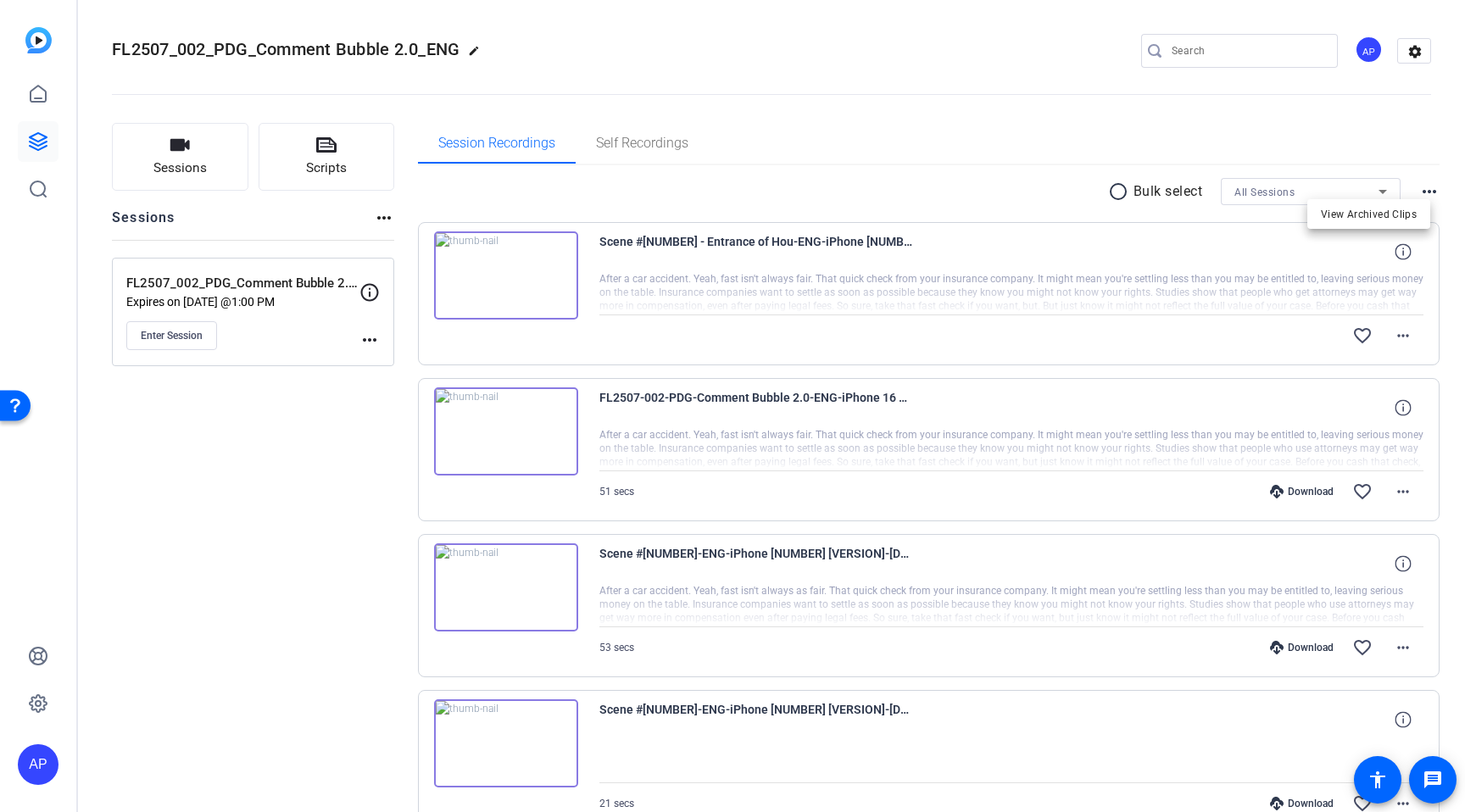 click at bounding box center [732, 406] 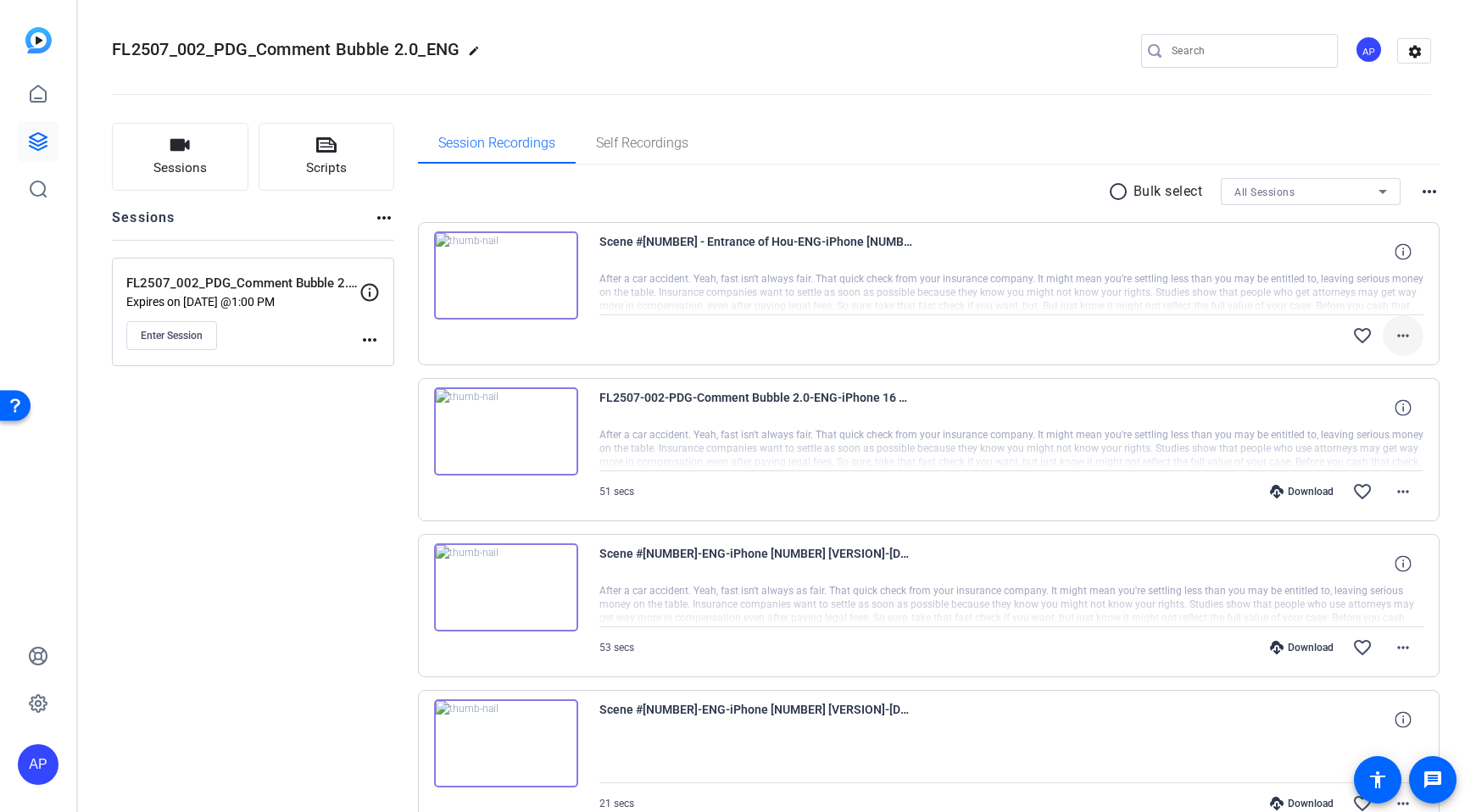 click on "more_horiz" at bounding box center [1403, 336] 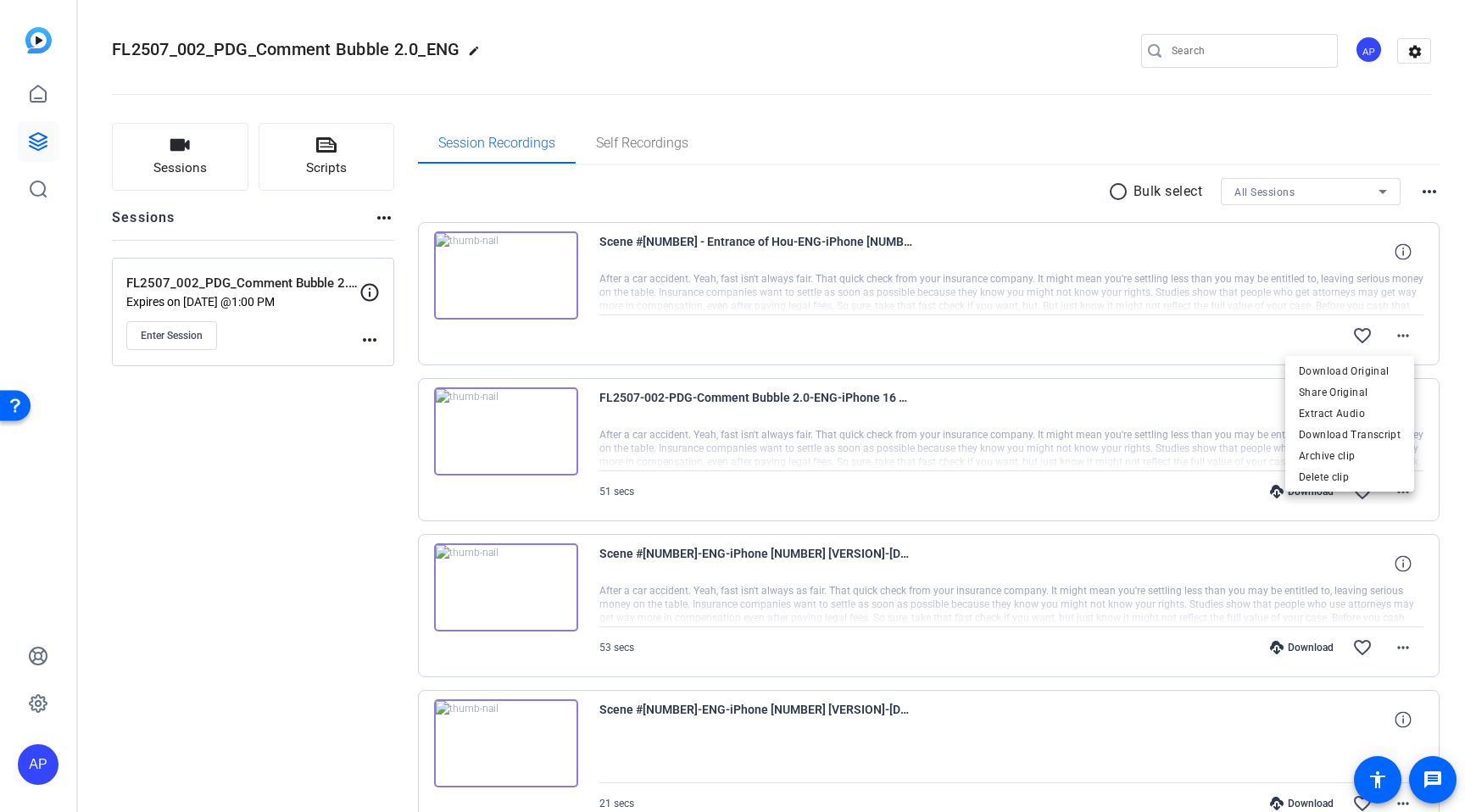 click at bounding box center [732, 406] 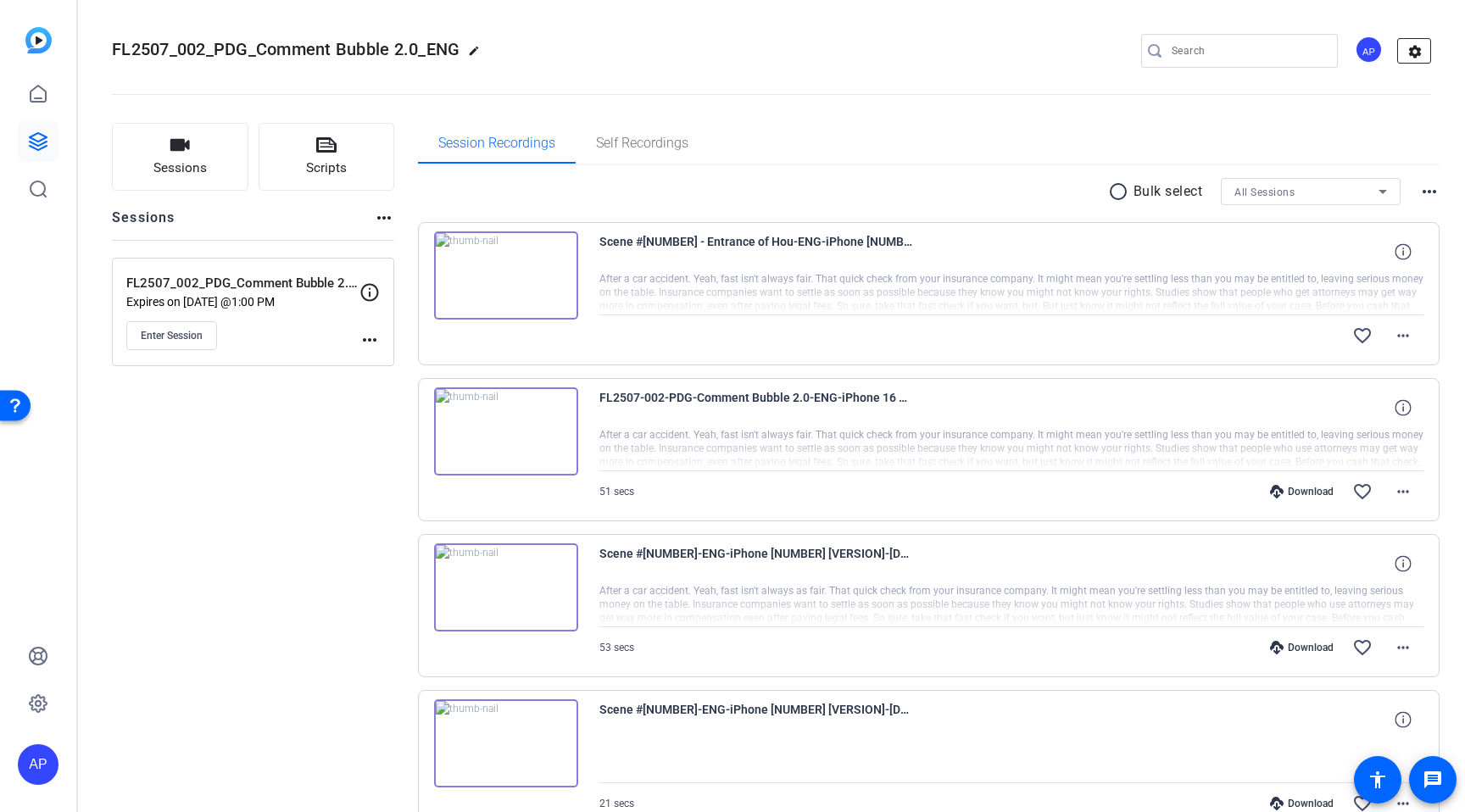 click on "settings" 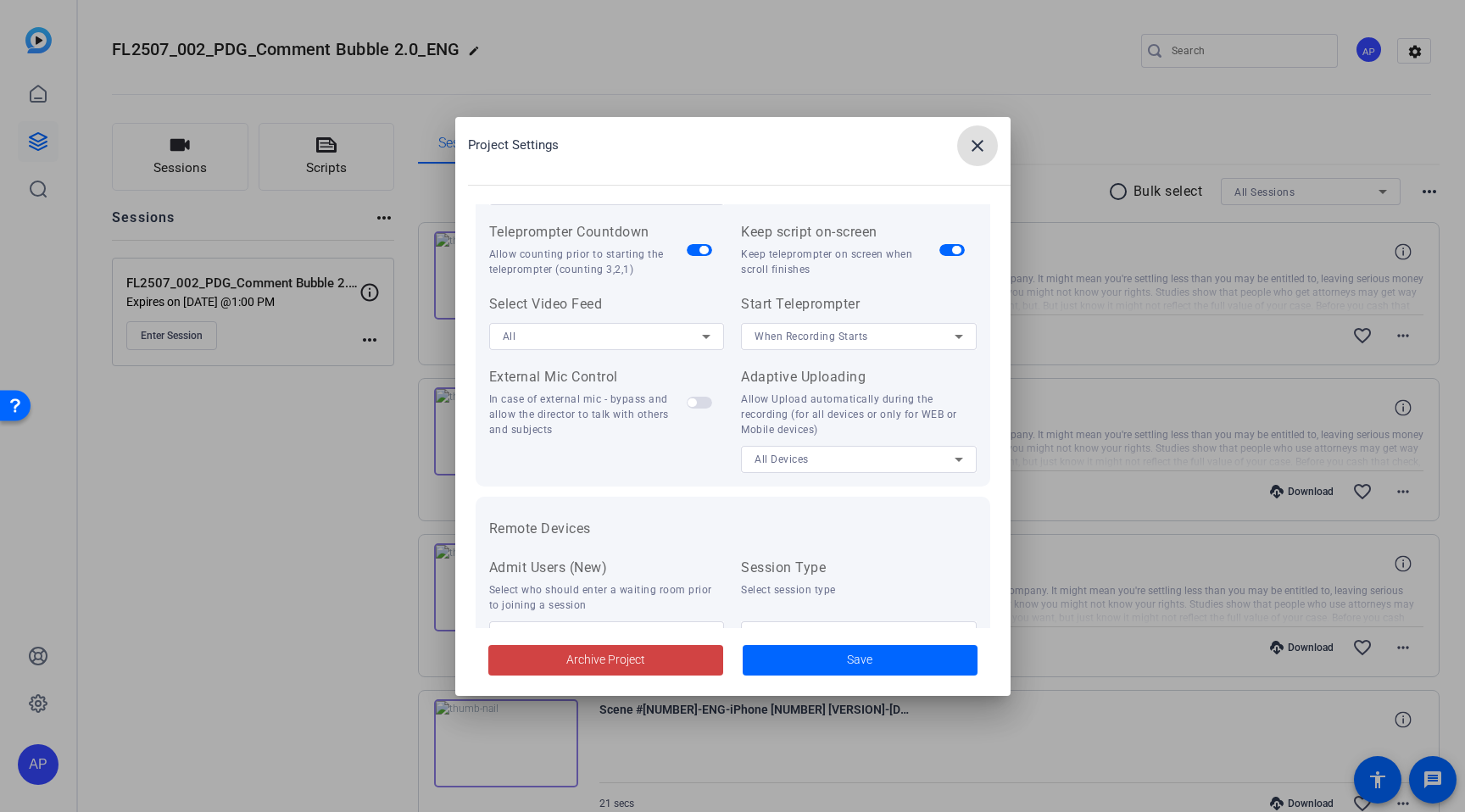 scroll, scrollTop: 252, scrollLeft: 0, axis: vertical 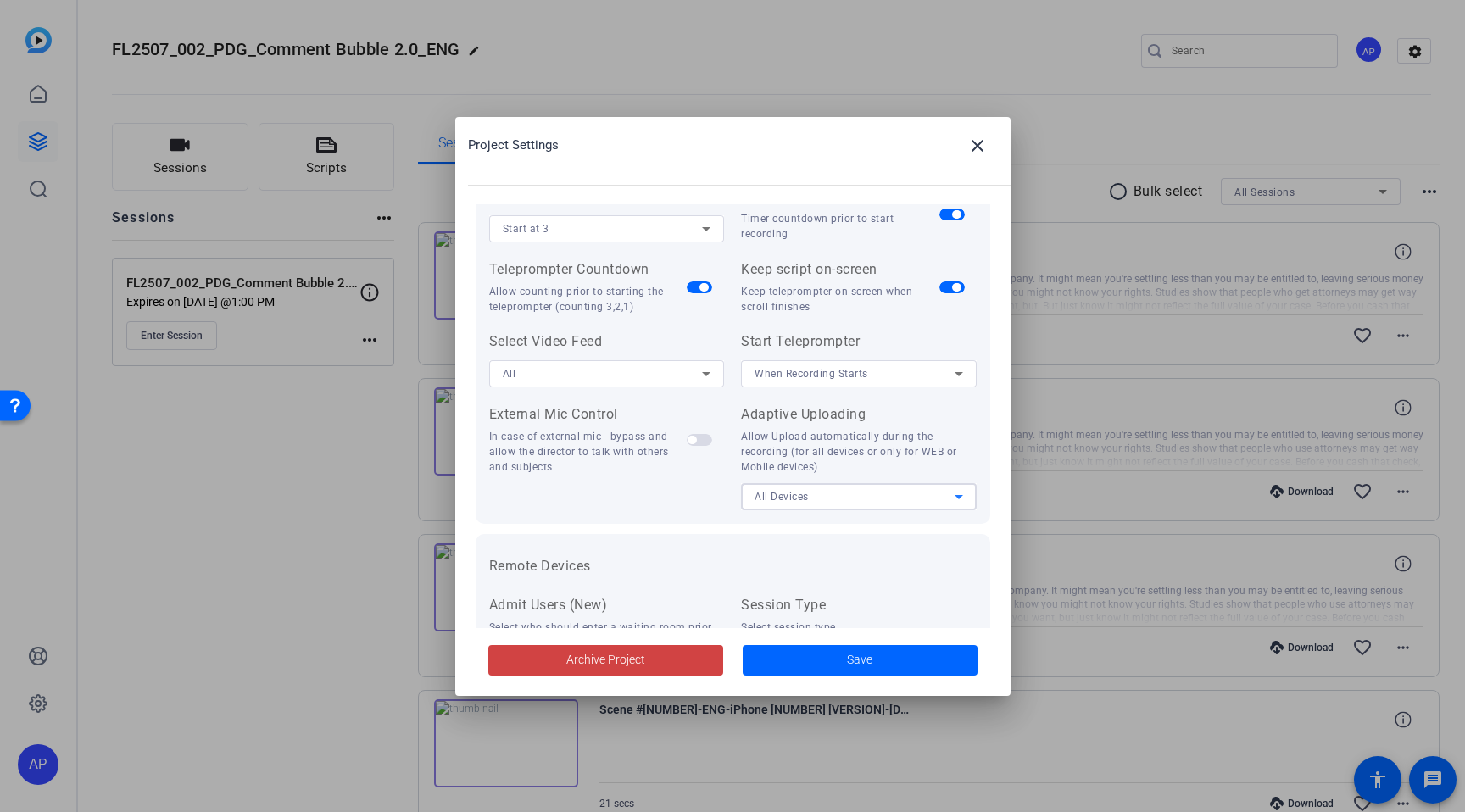 click on "All Devices" at bounding box center (855, 496) 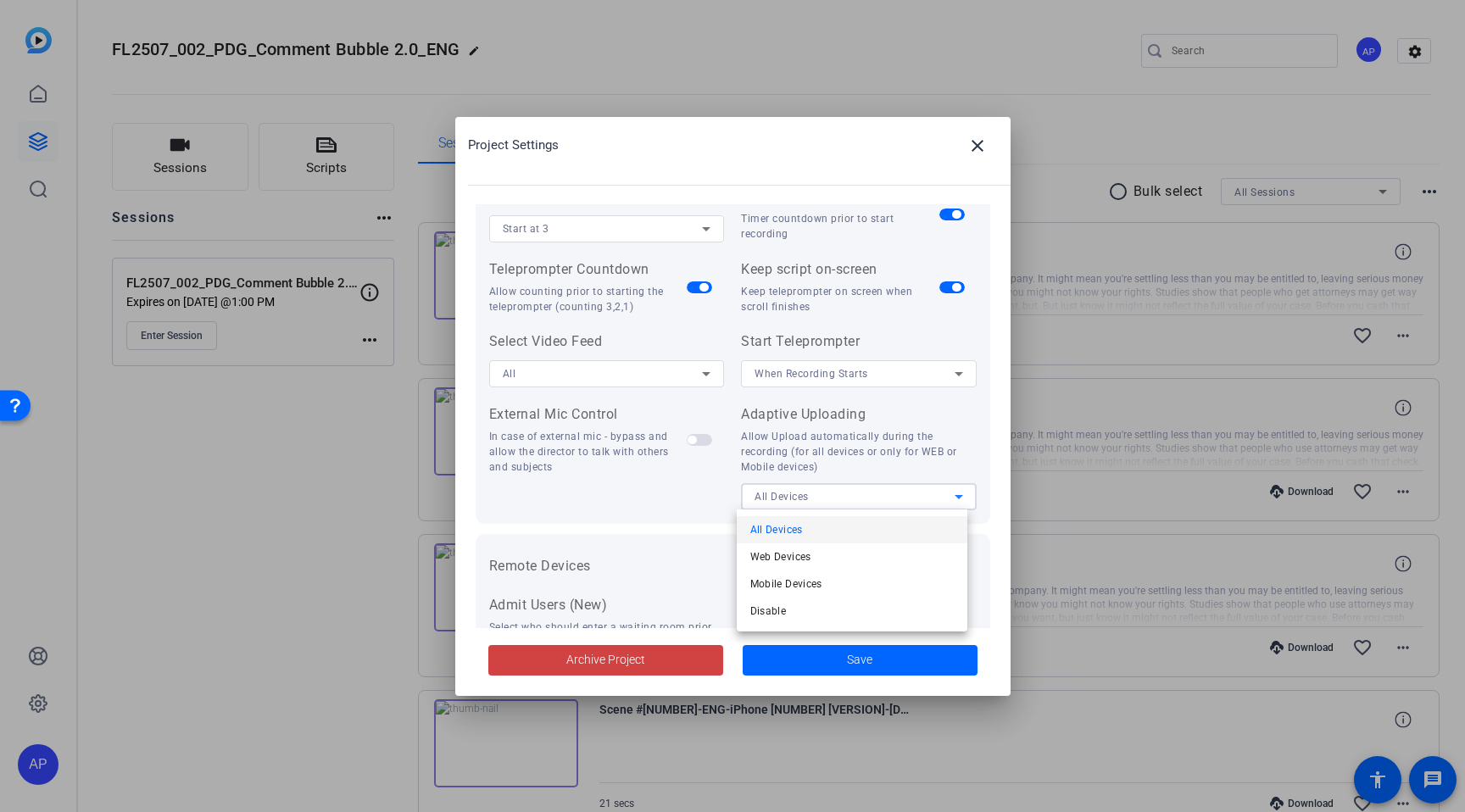 click at bounding box center [732, 406] 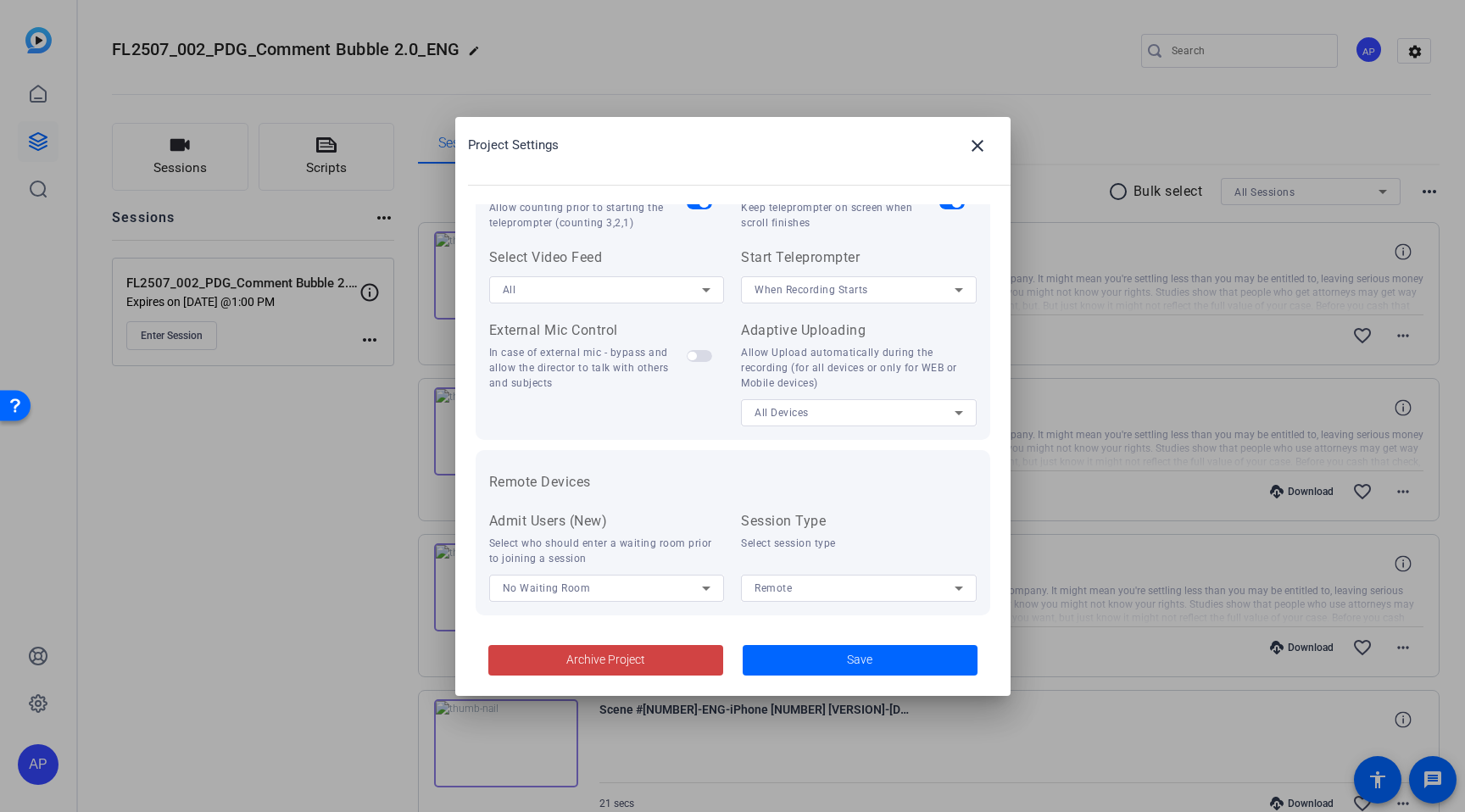 scroll, scrollTop: 350, scrollLeft: 0, axis: vertical 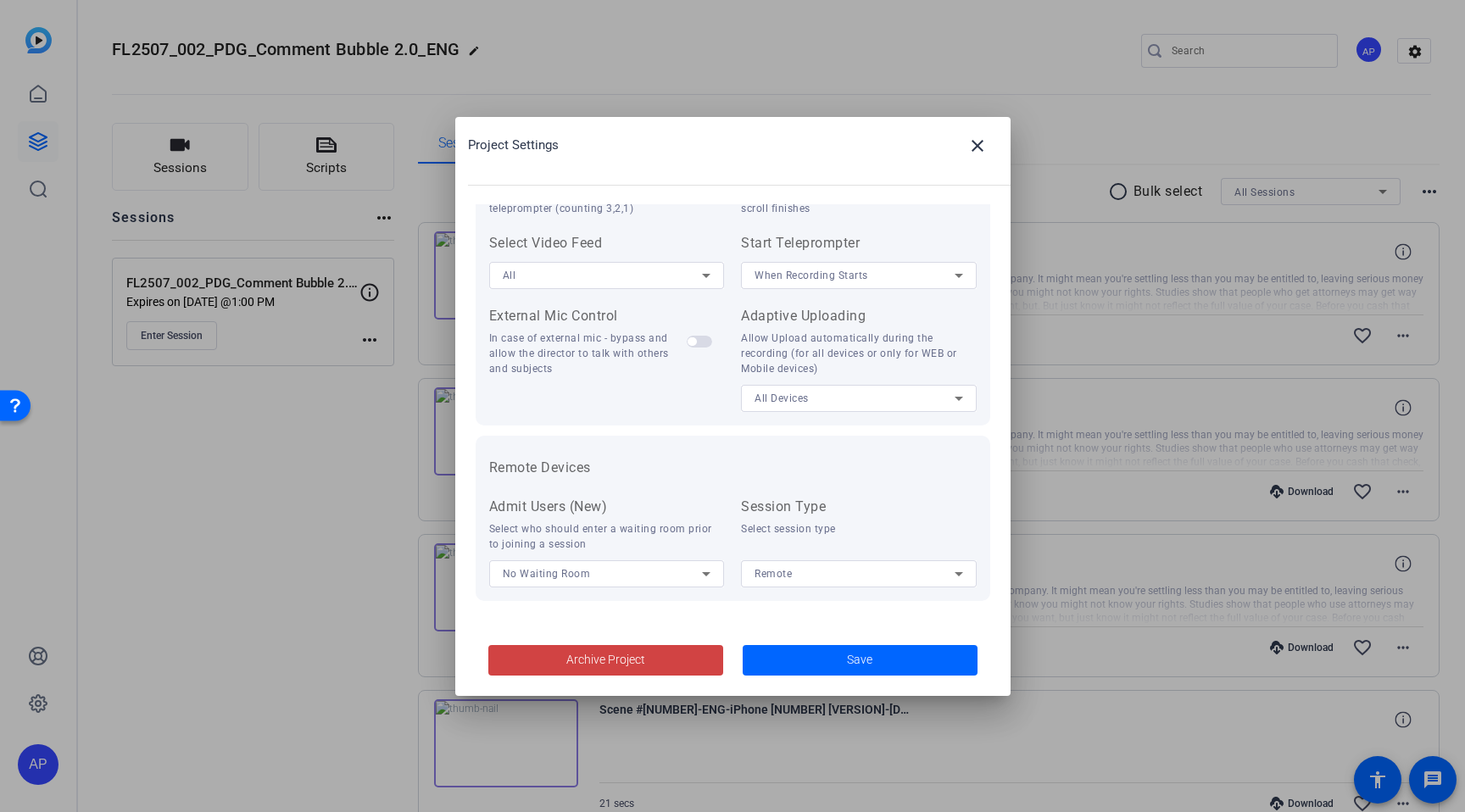 click at bounding box center (699, 342) 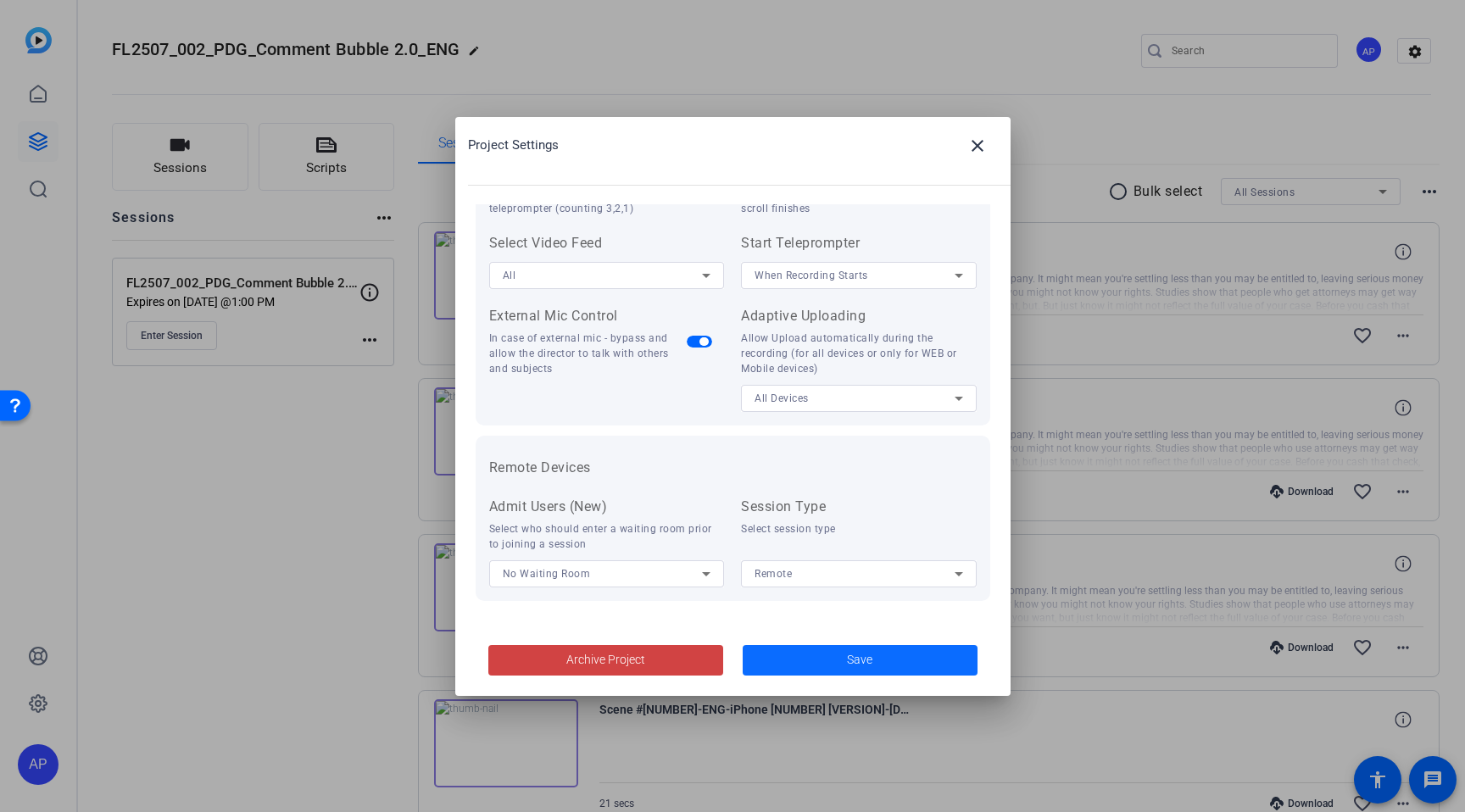 click 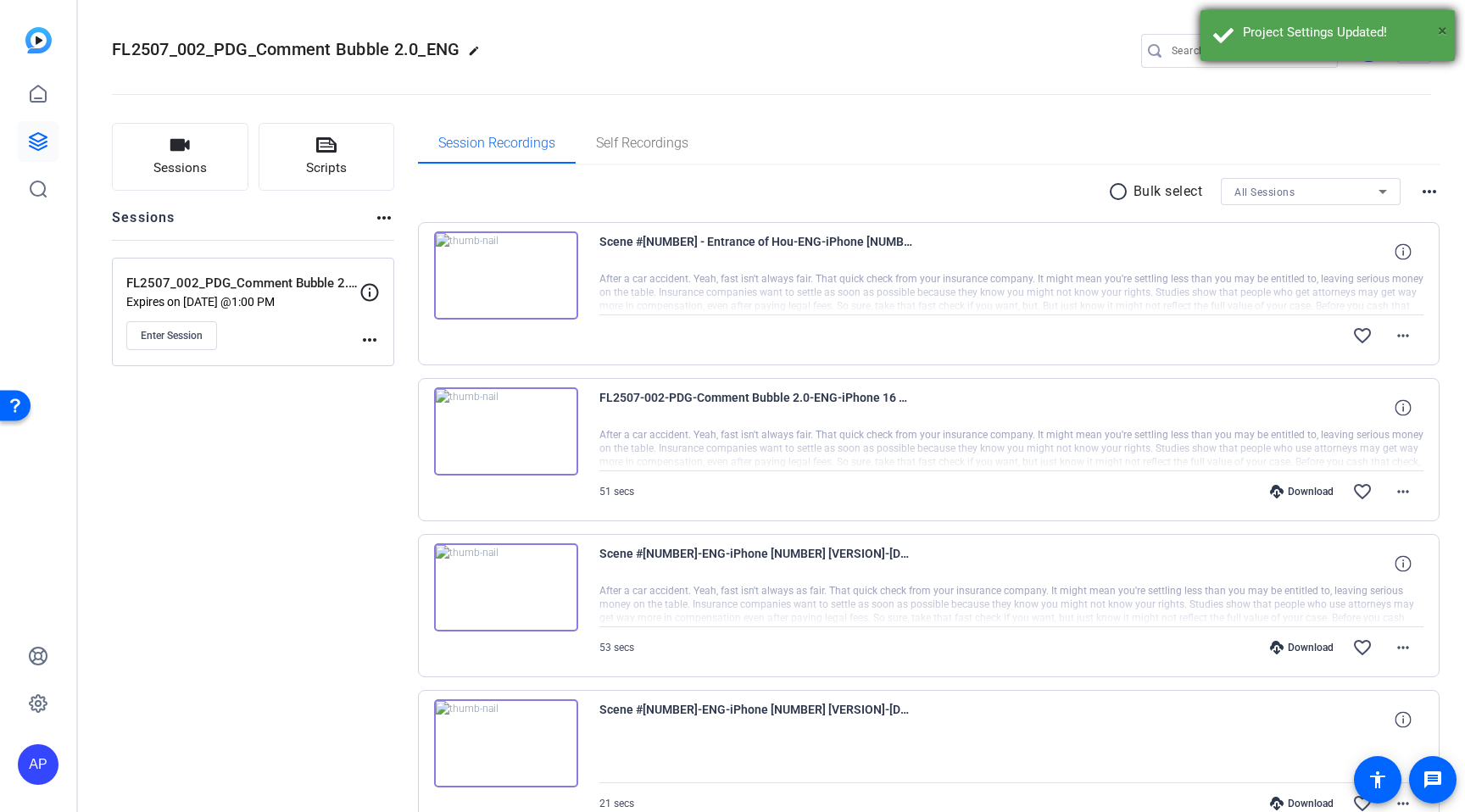 click on "×" at bounding box center (1442, 31) 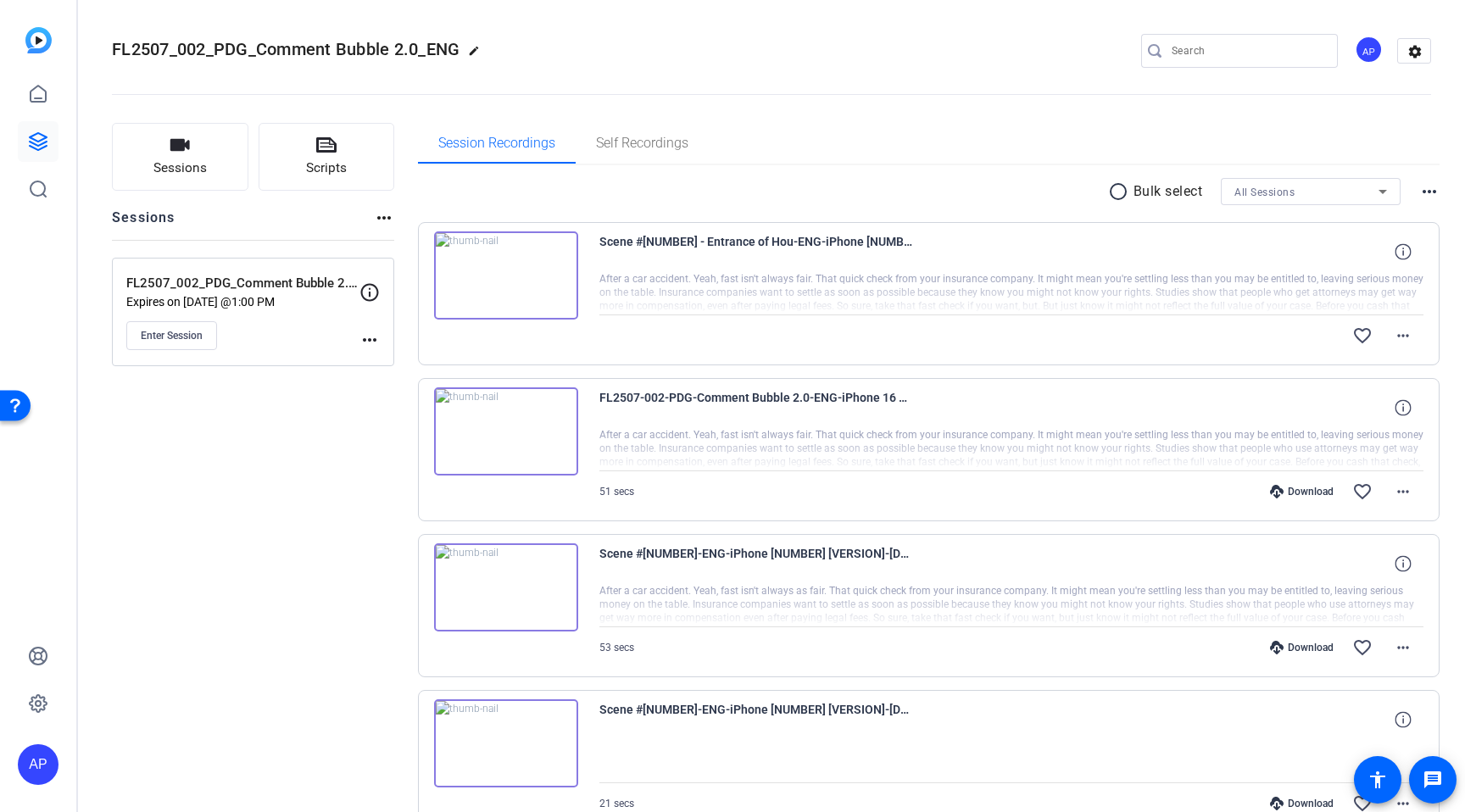 click on "radio_button_unchecked" at bounding box center [1121, 192] 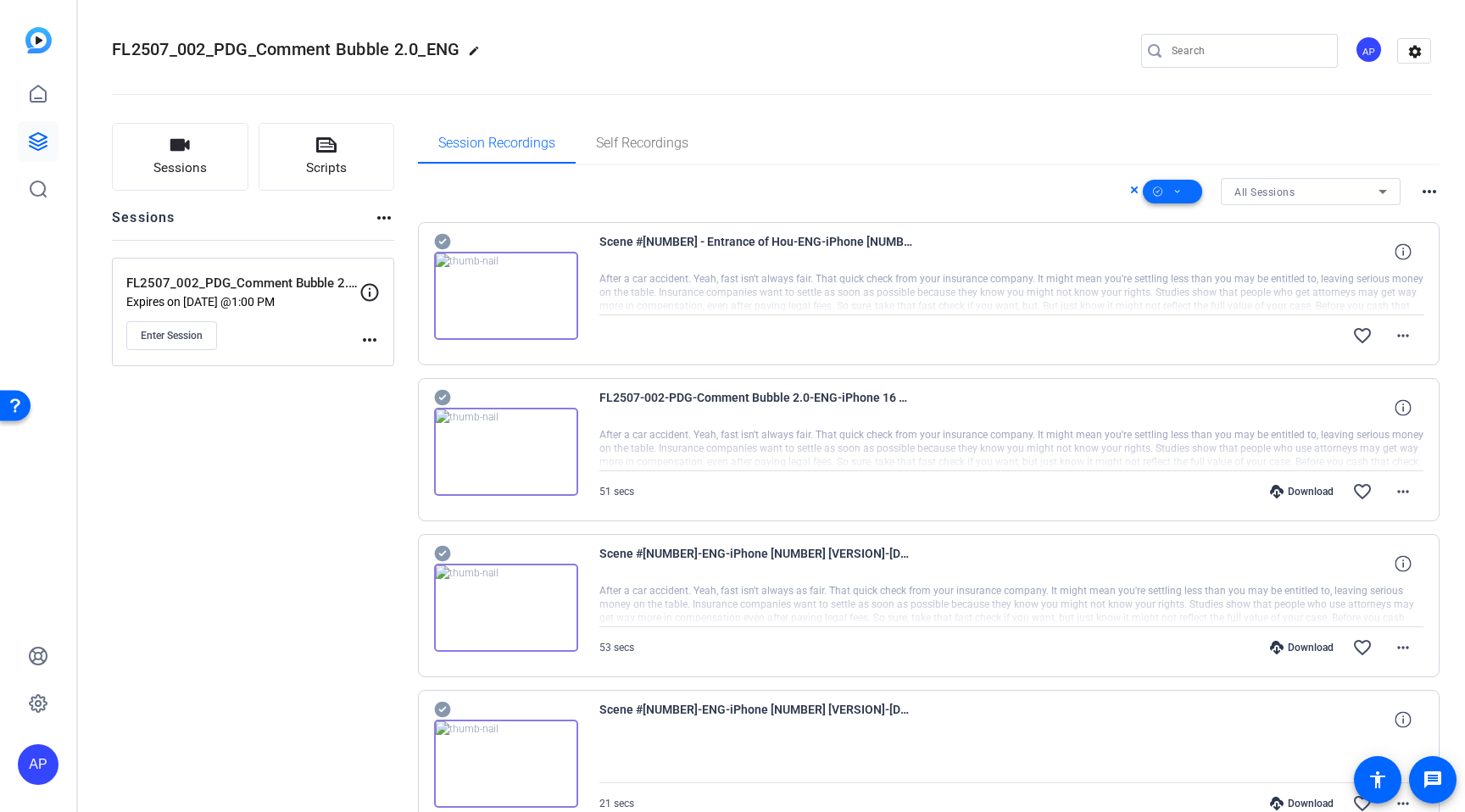 click 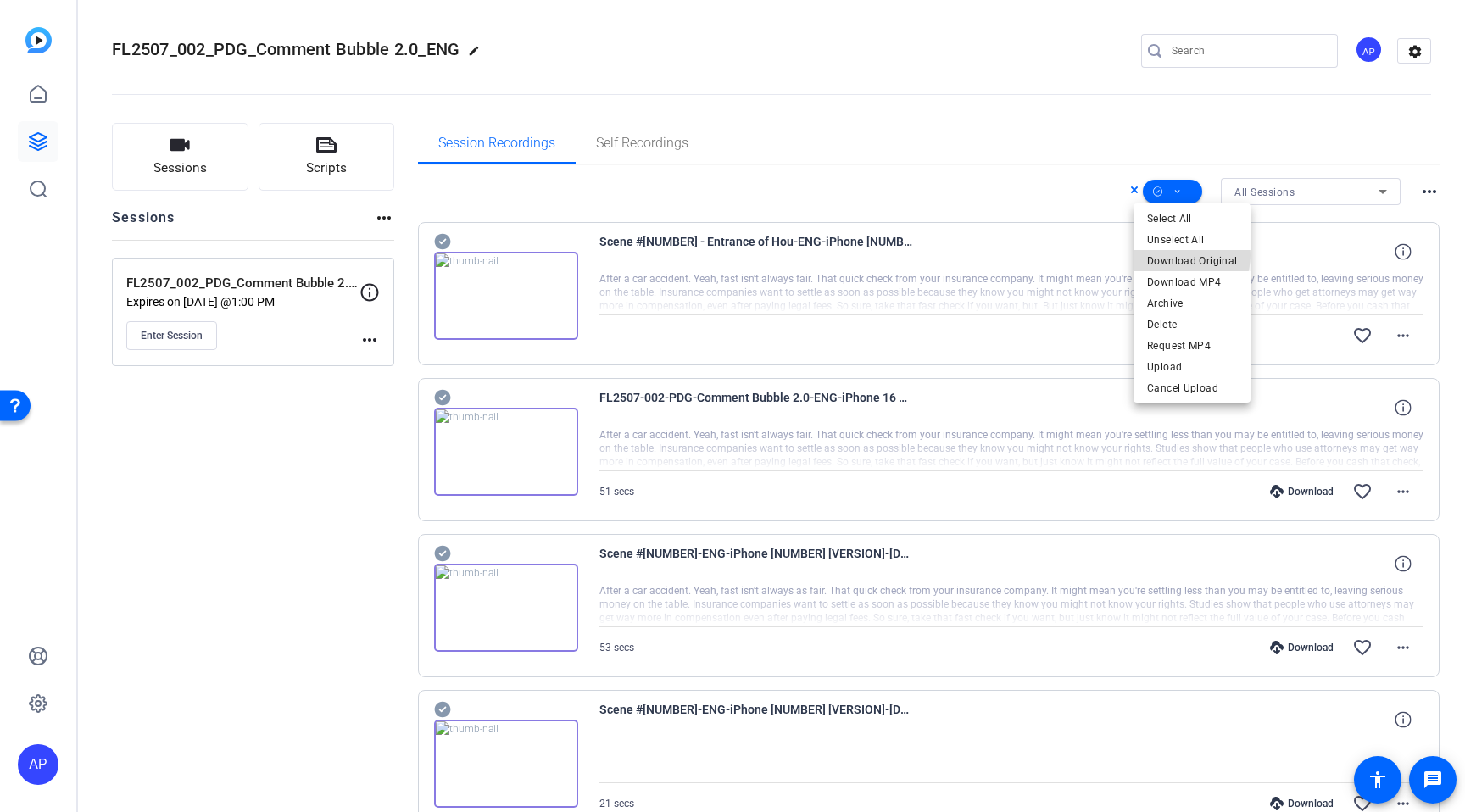 click on "Download Original" at bounding box center (1192, 261) 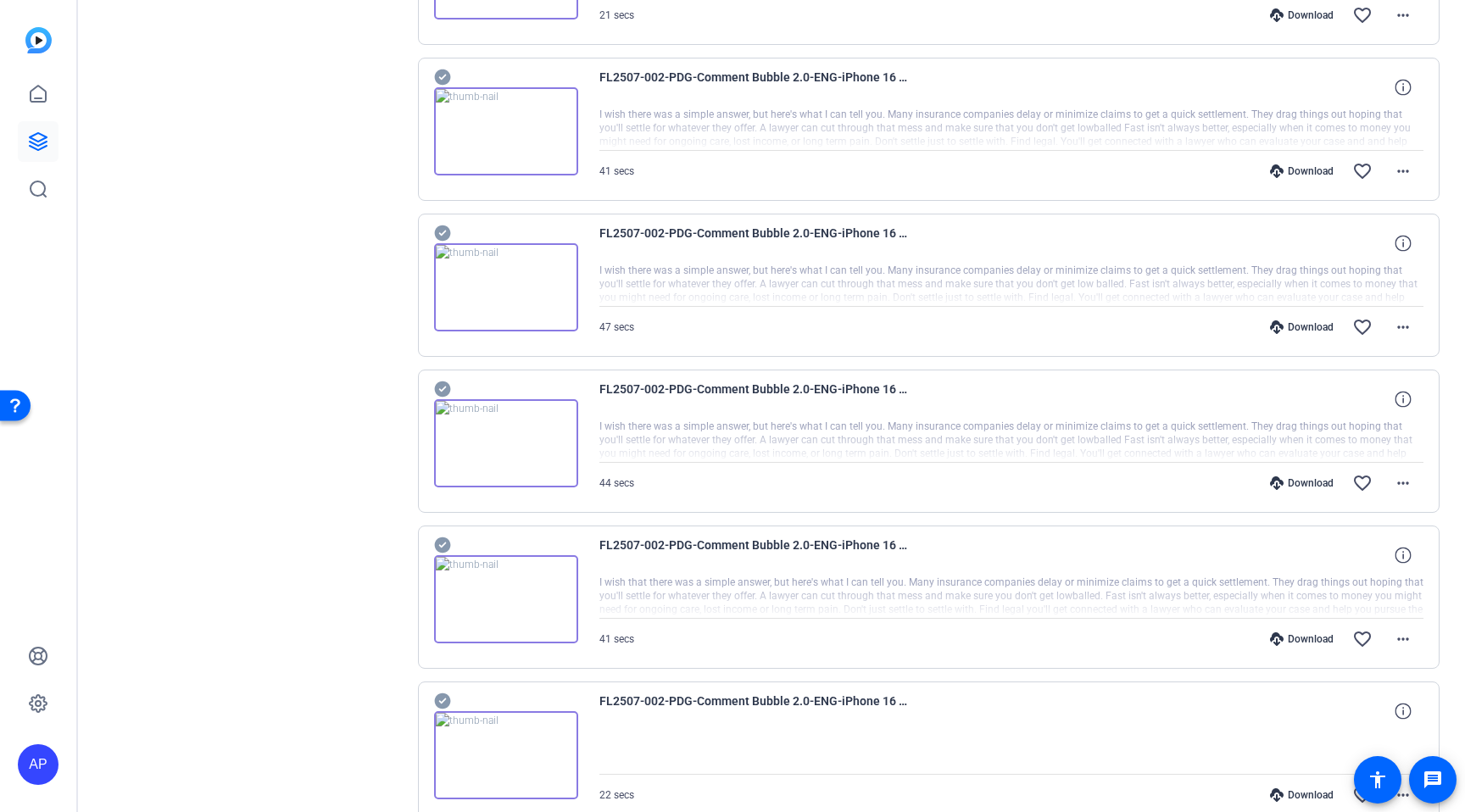scroll, scrollTop: 1063, scrollLeft: 0, axis: vertical 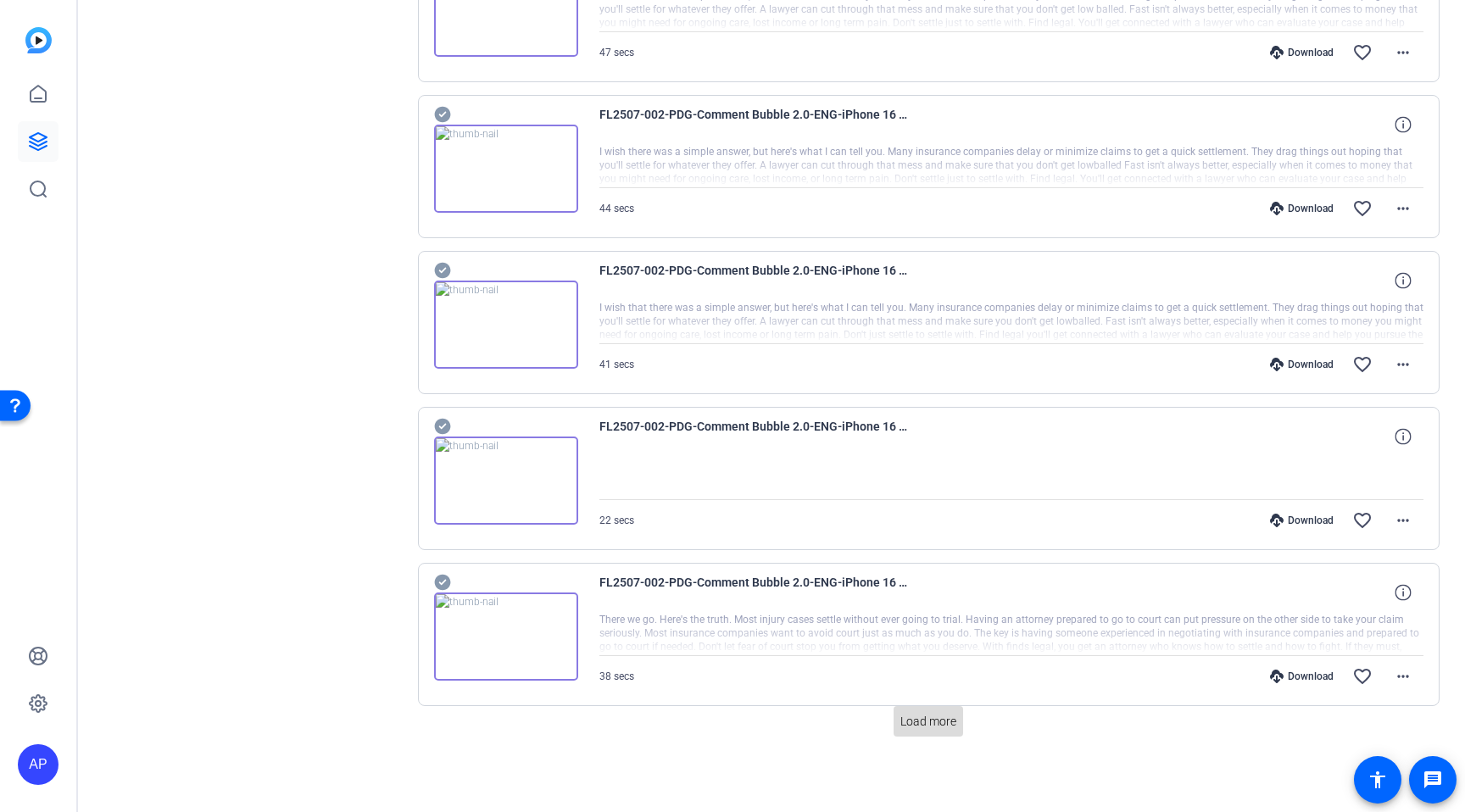 click on "Load more" at bounding box center [928, 721] 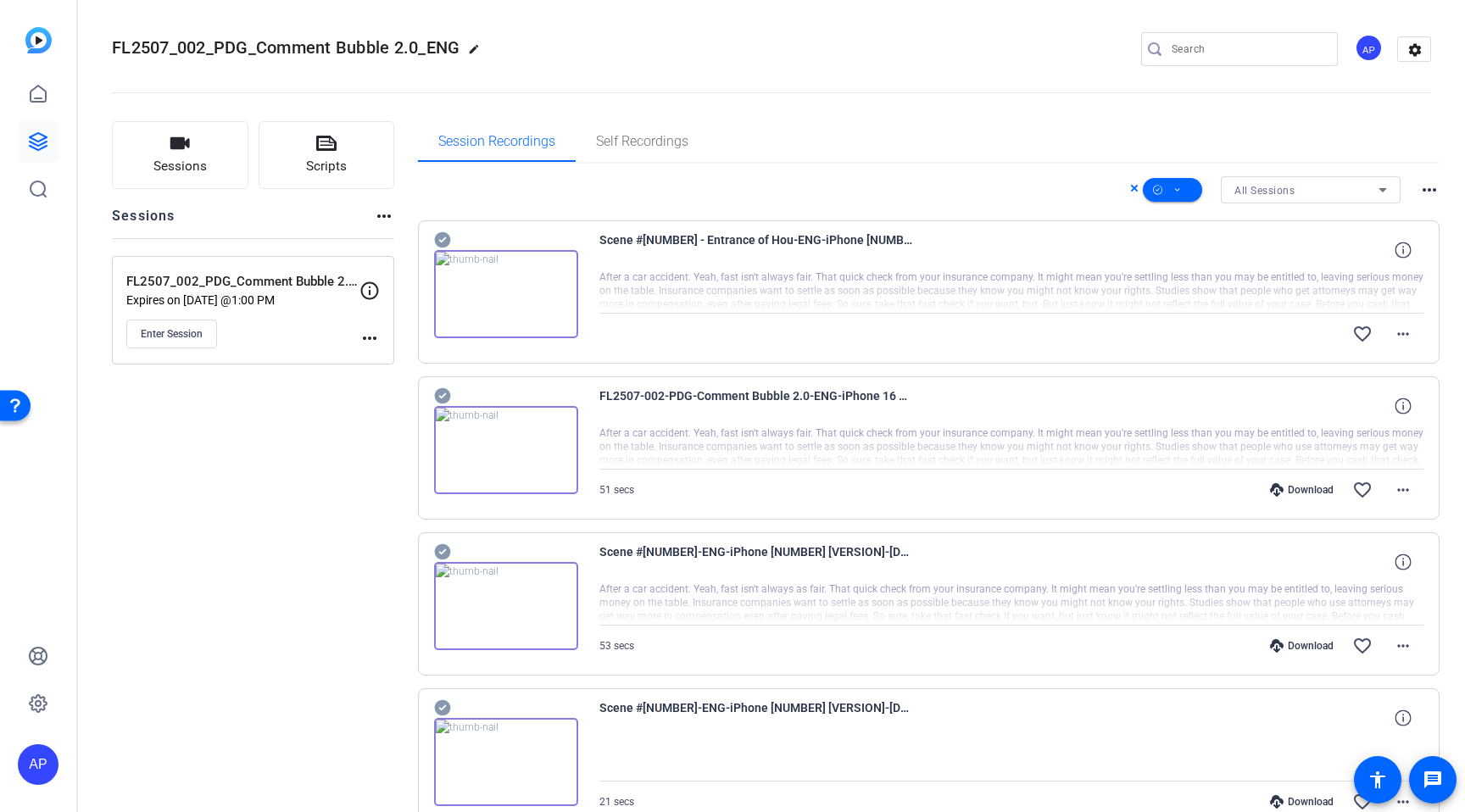 scroll, scrollTop: 0, scrollLeft: 0, axis: both 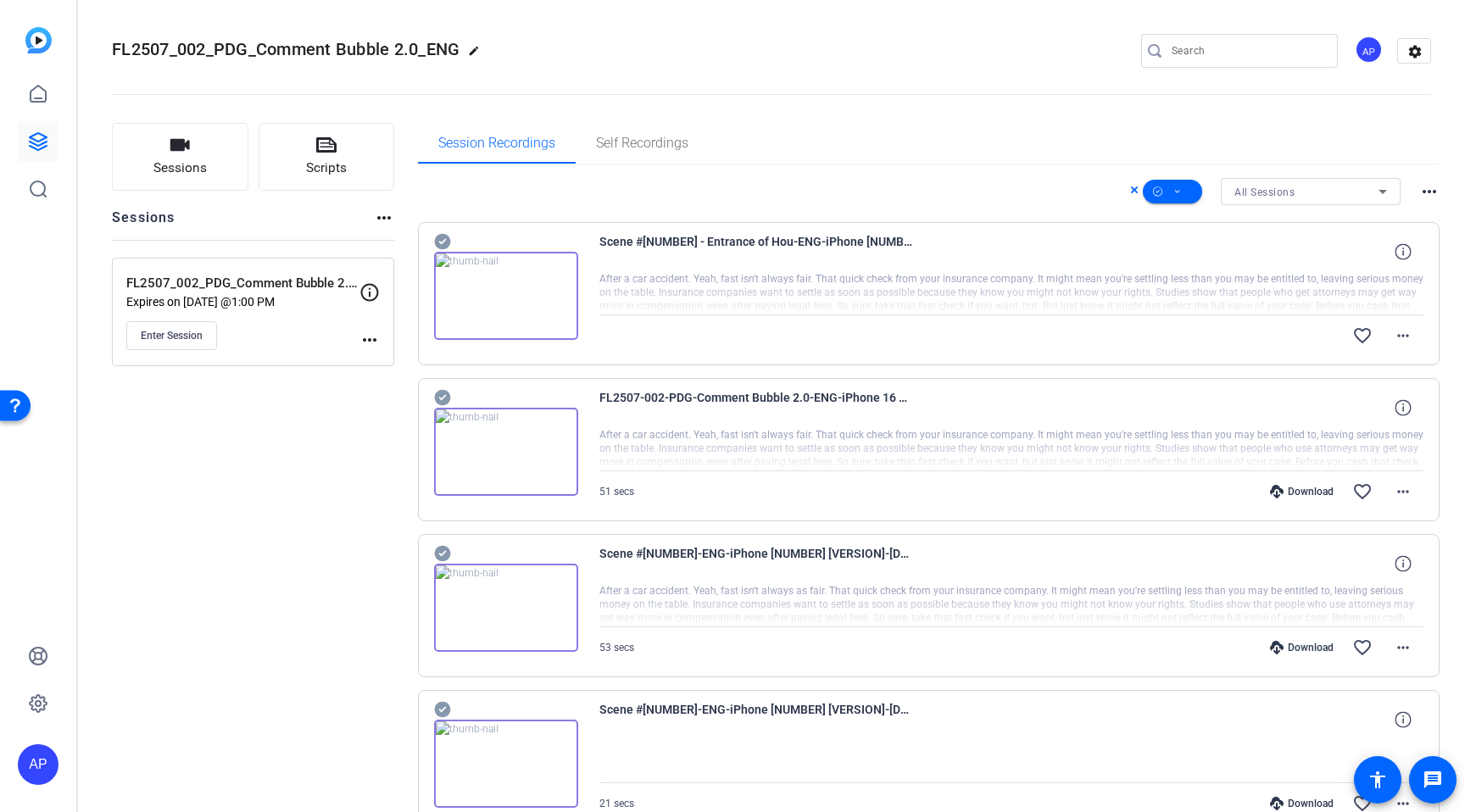click on "more_horiz" at bounding box center (1429, 192) 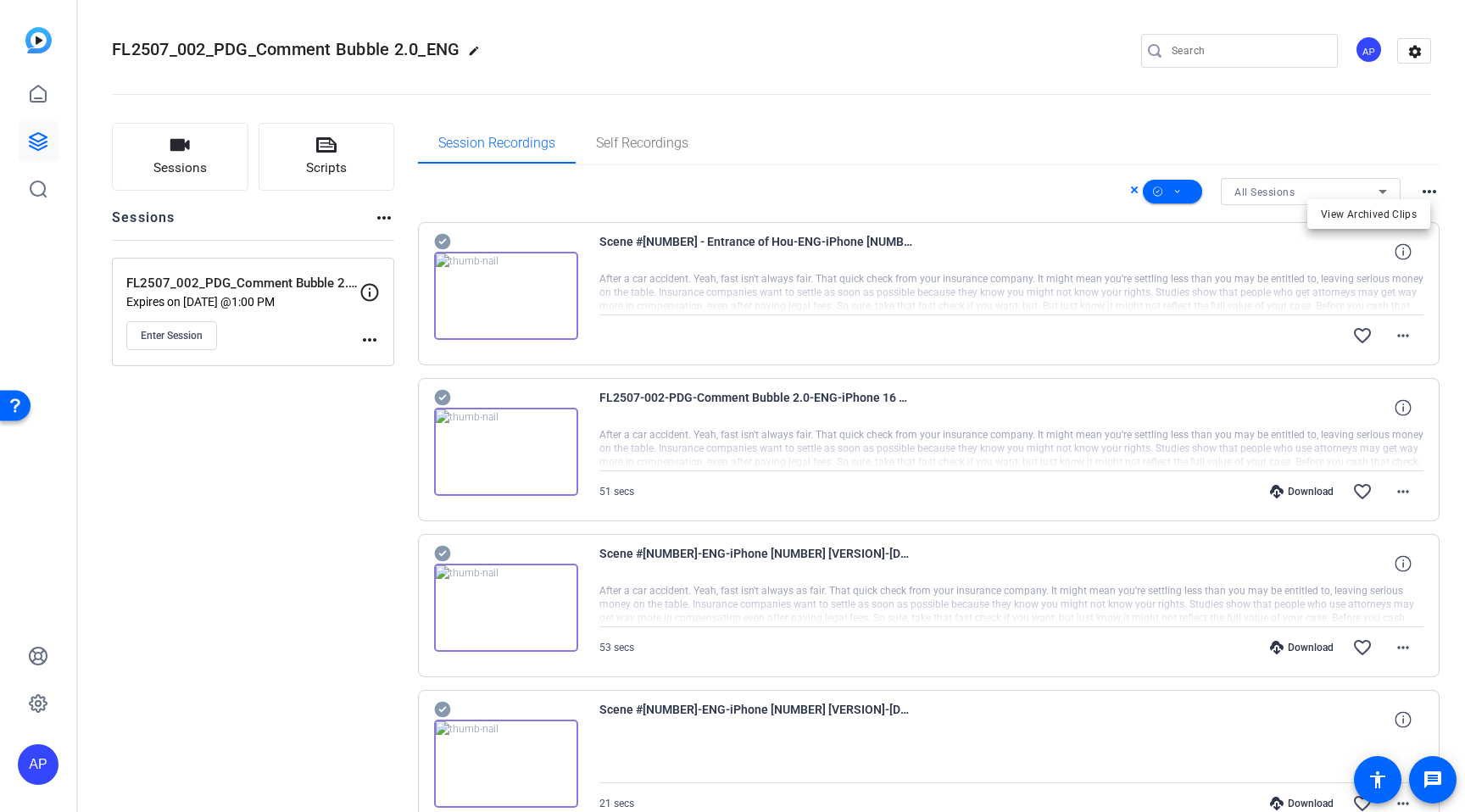 click at bounding box center (732, 406) 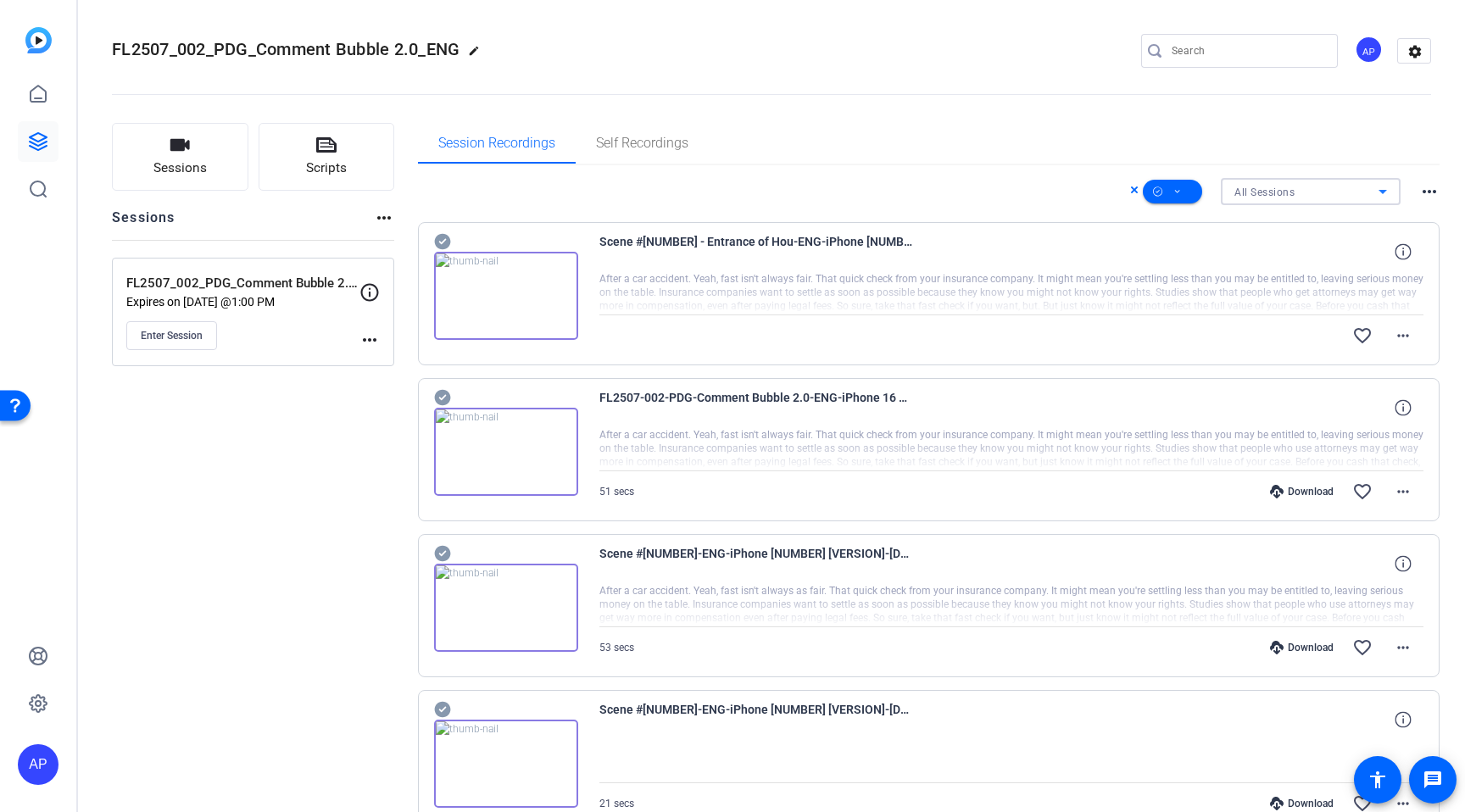 click 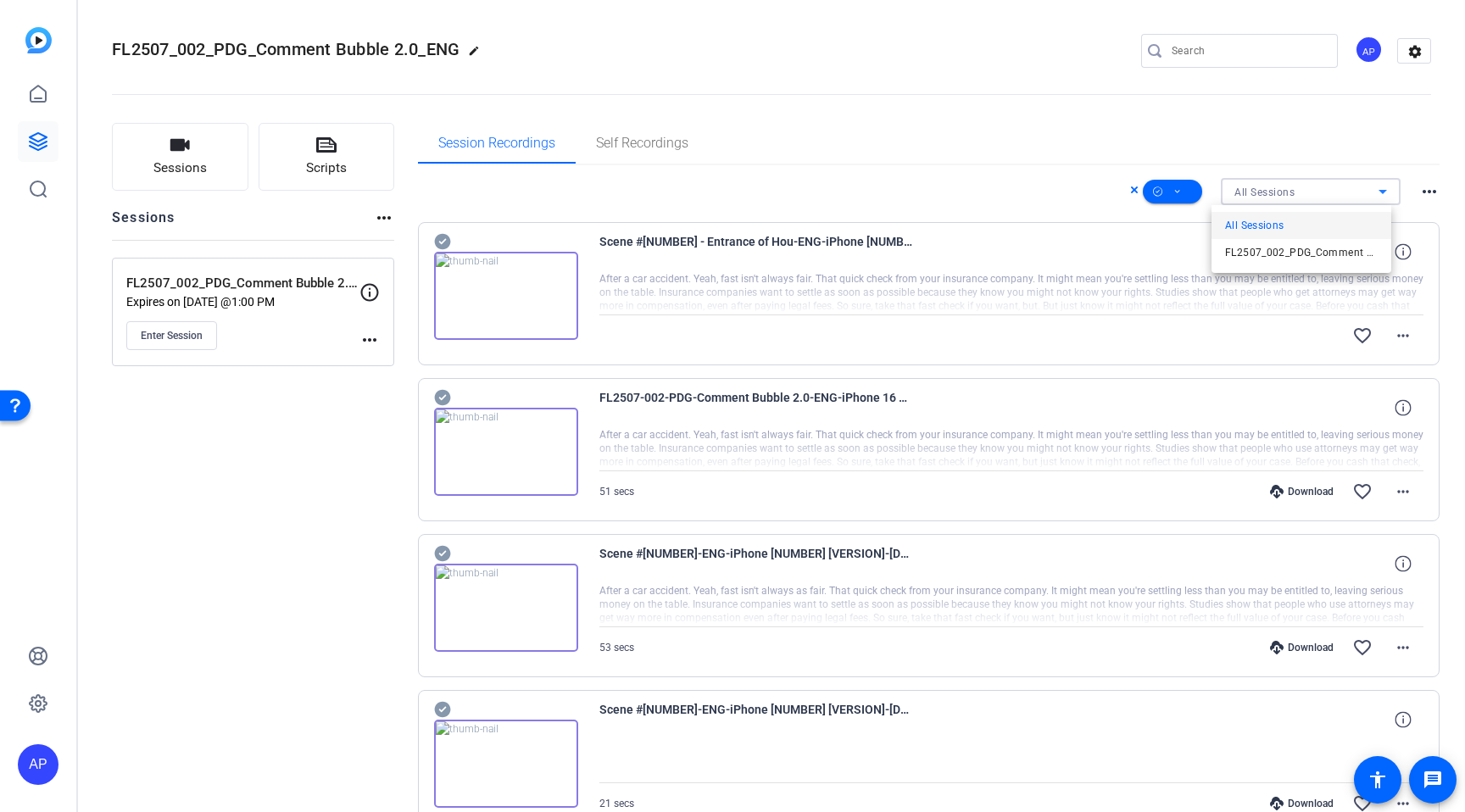 click at bounding box center (732, 406) 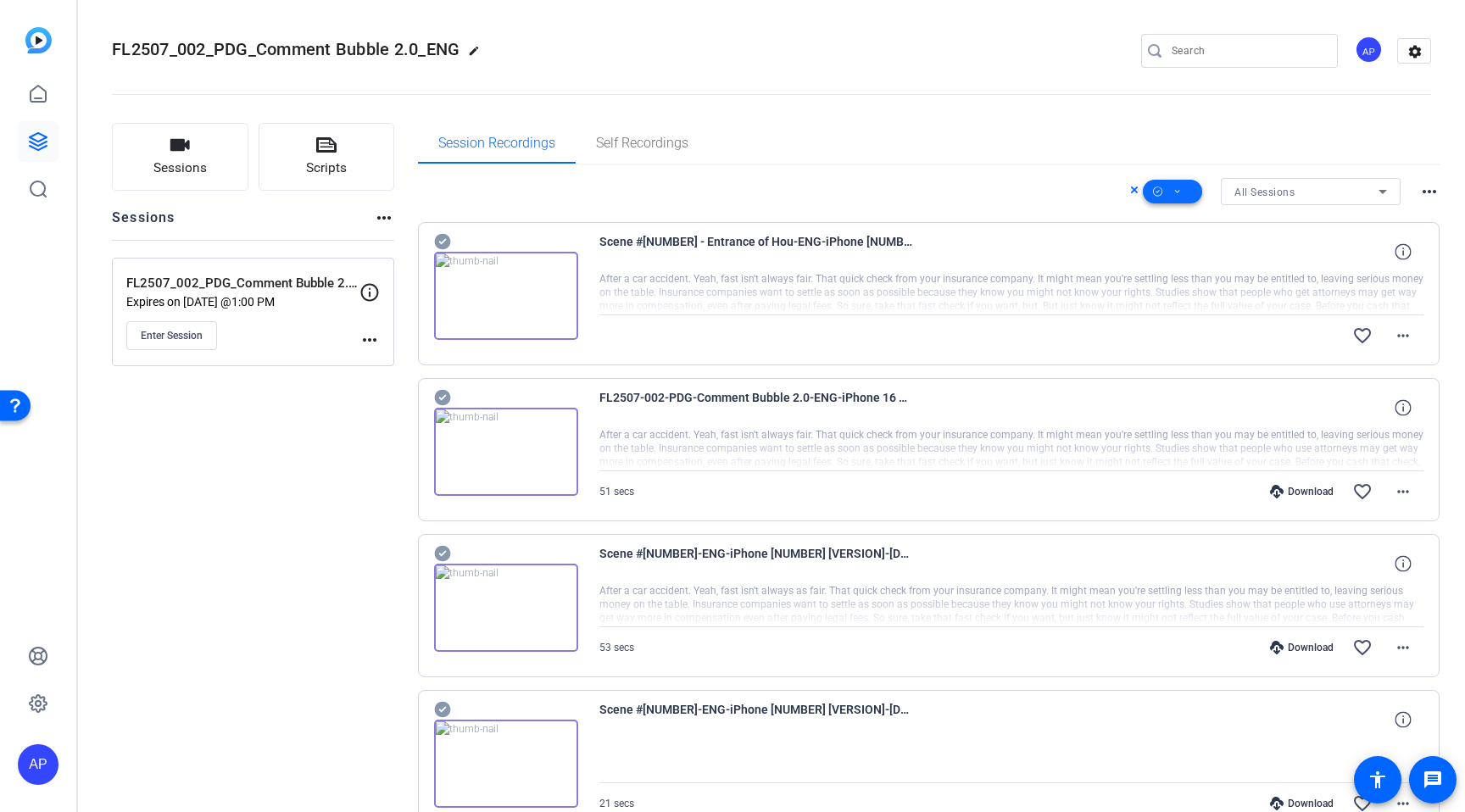 click 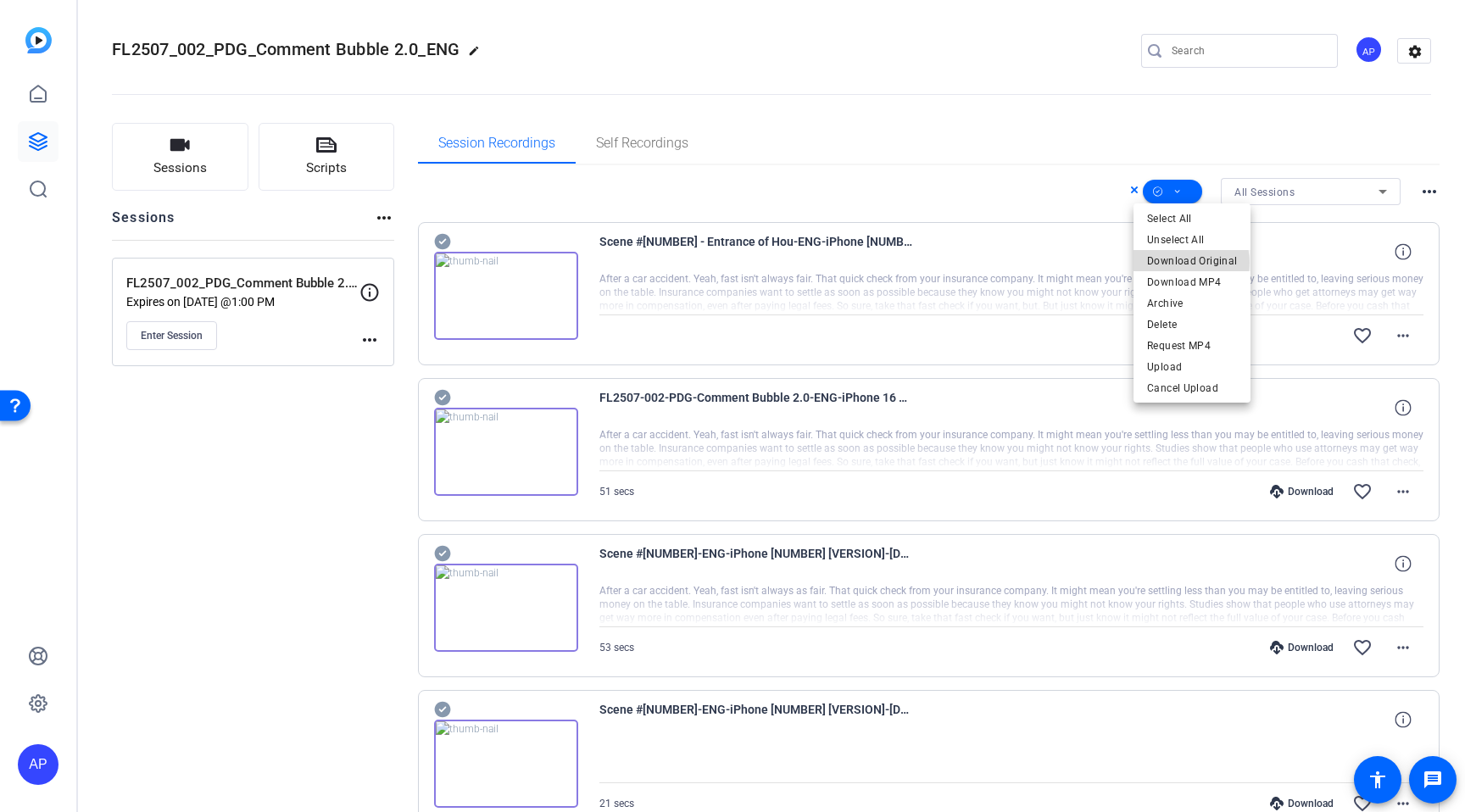 click on "Download Original" at bounding box center (1192, 261) 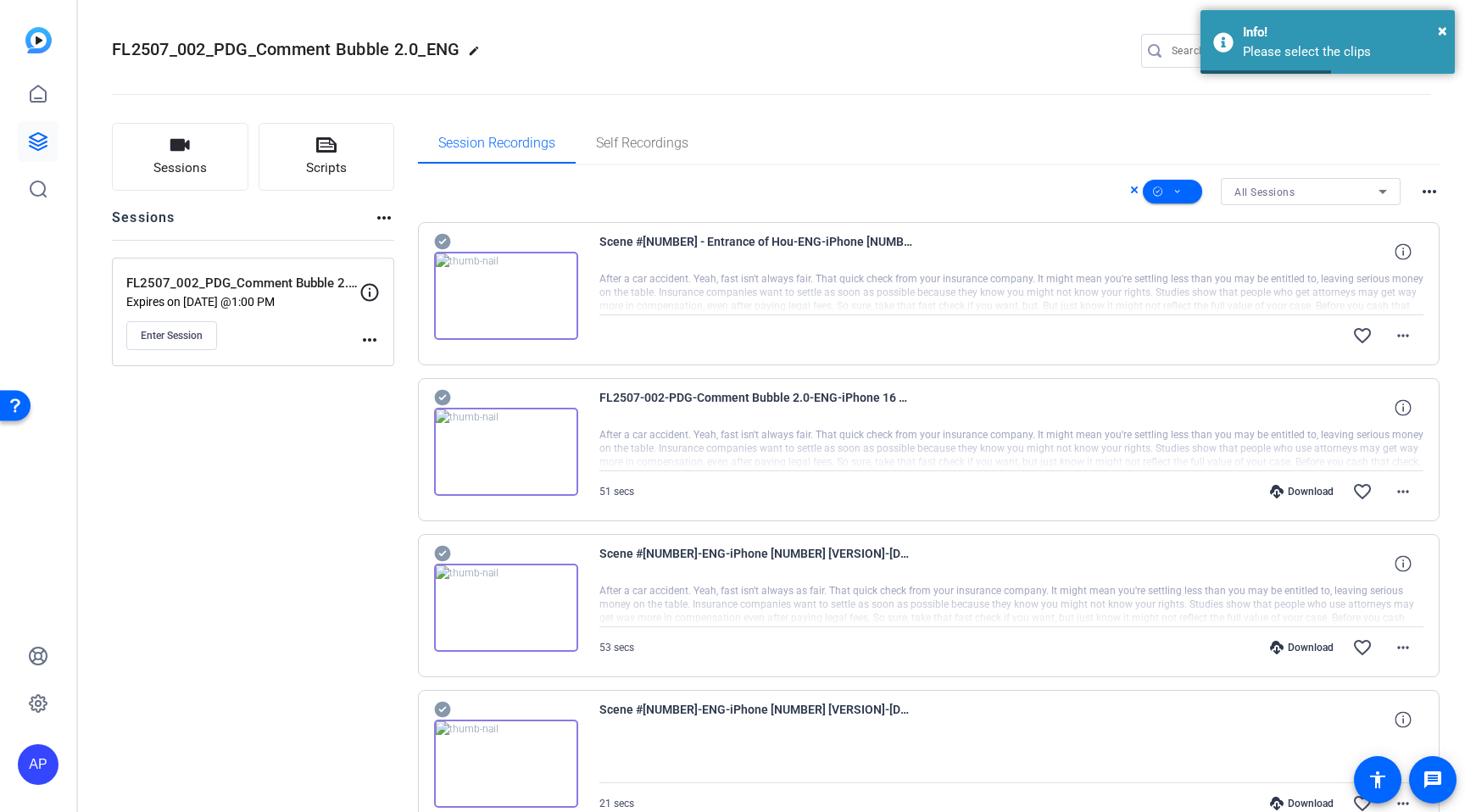 click 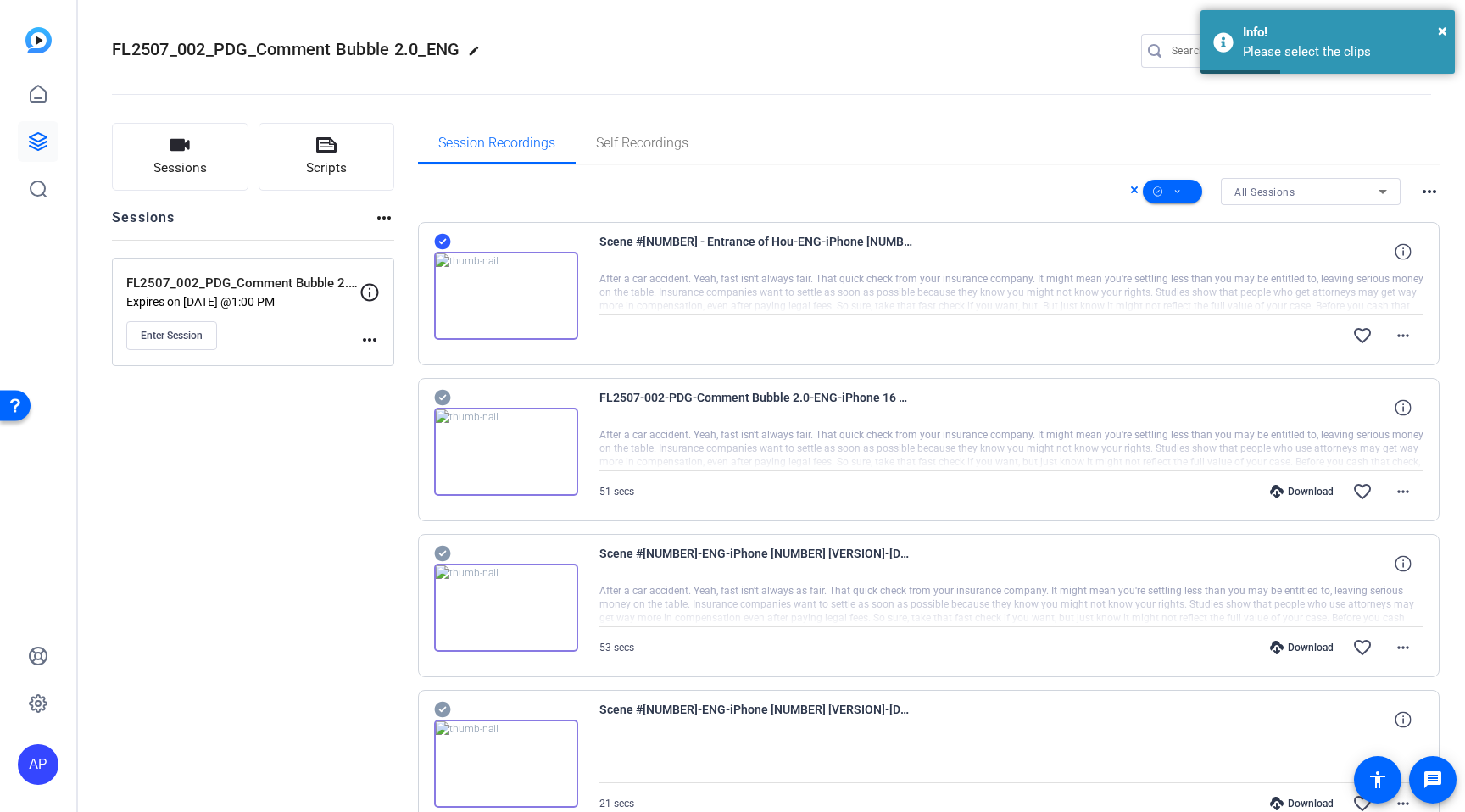 click 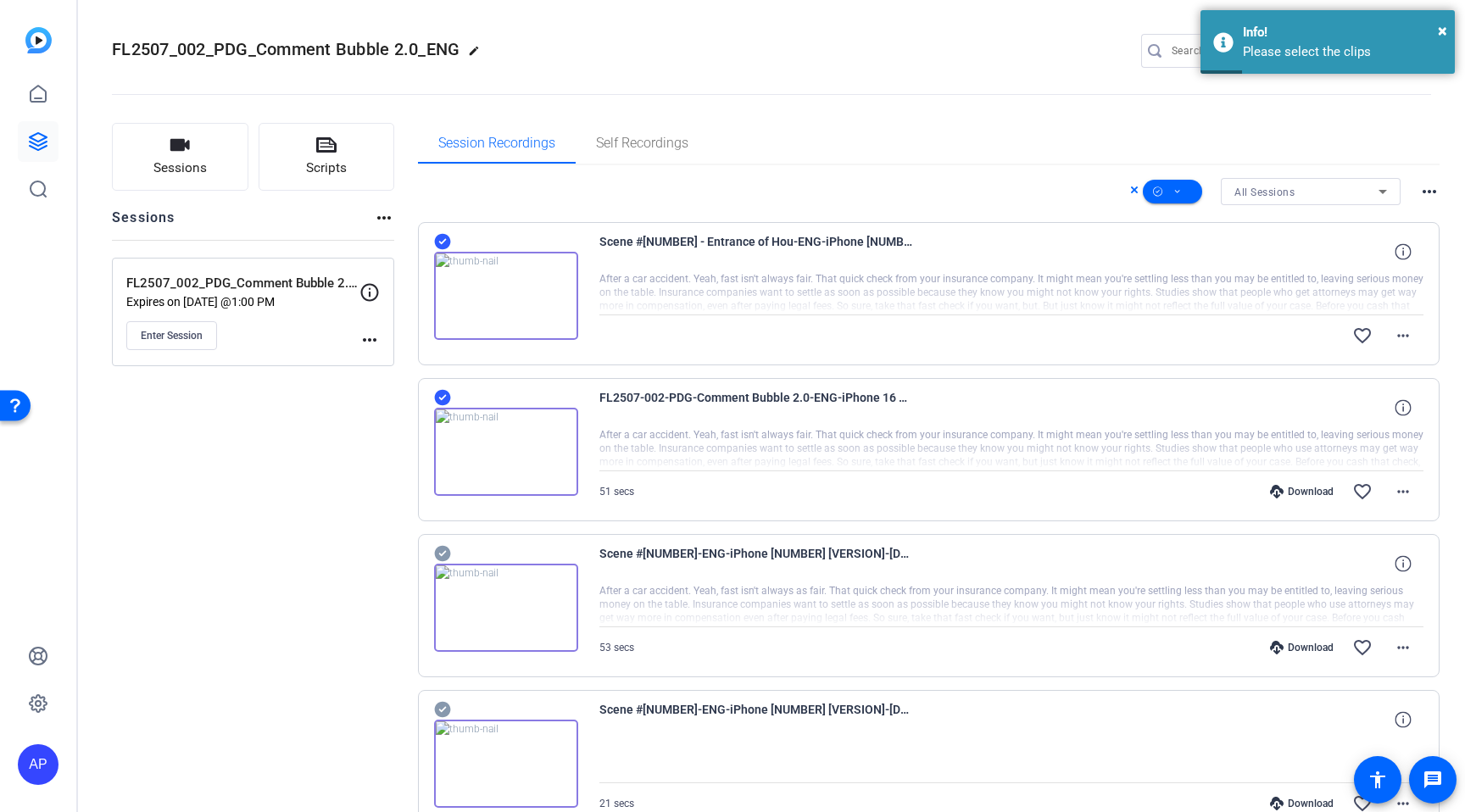 click 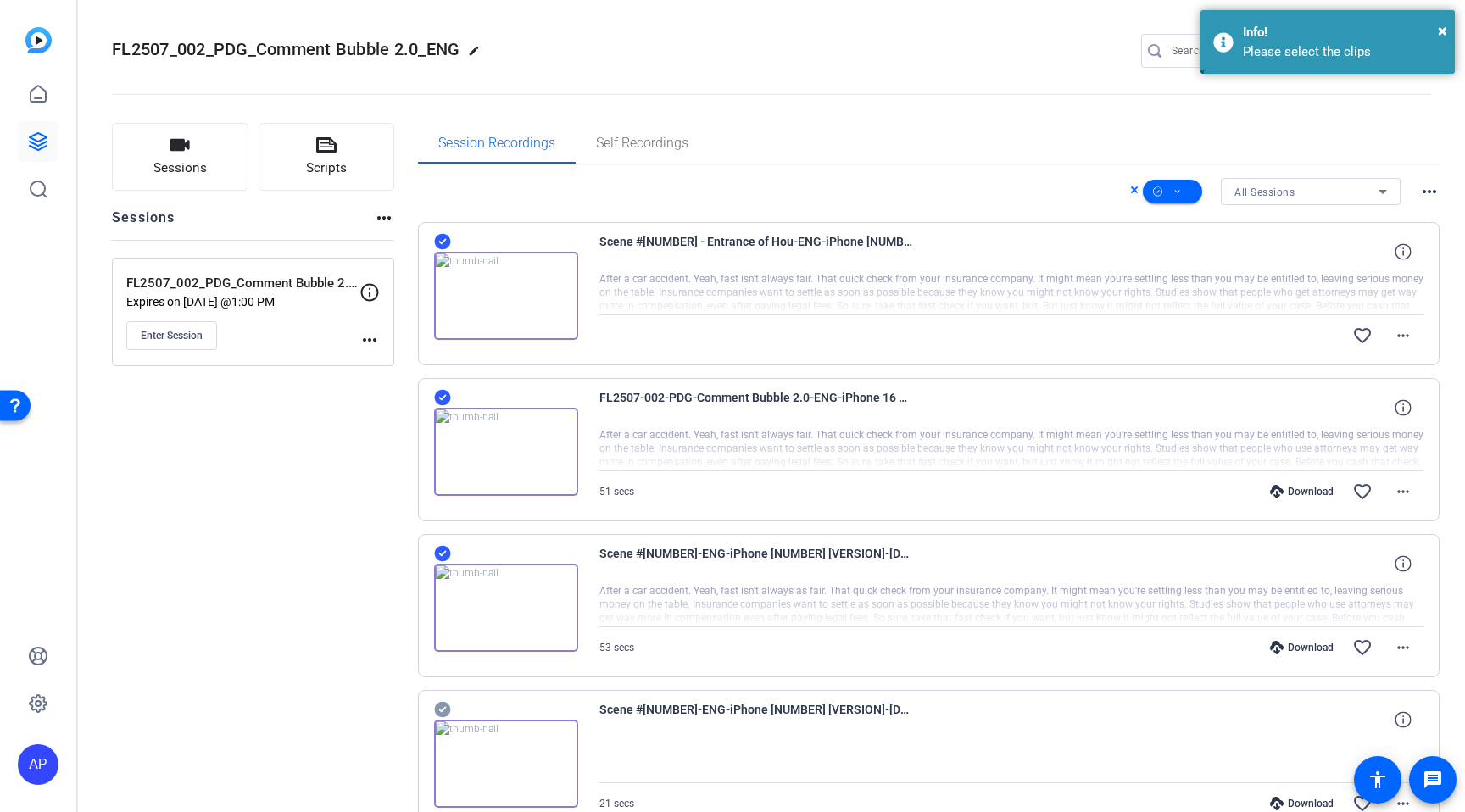 drag, startPoint x: 437, startPoint y: 709, endPoint x: 443, endPoint y: 699, distance: 11.661904 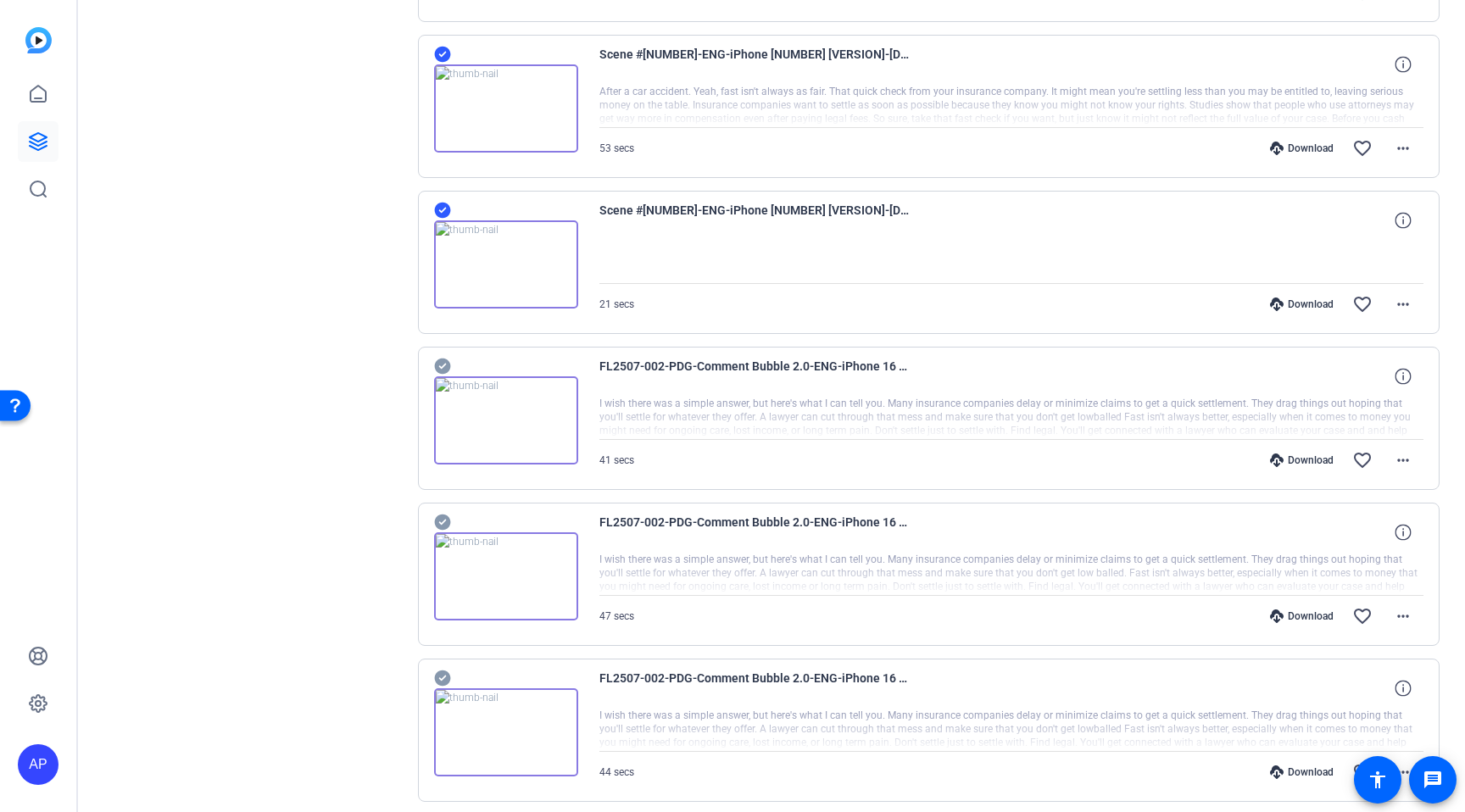 scroll, scrollTop: 660, scrollLeft: 0, axis: vertical 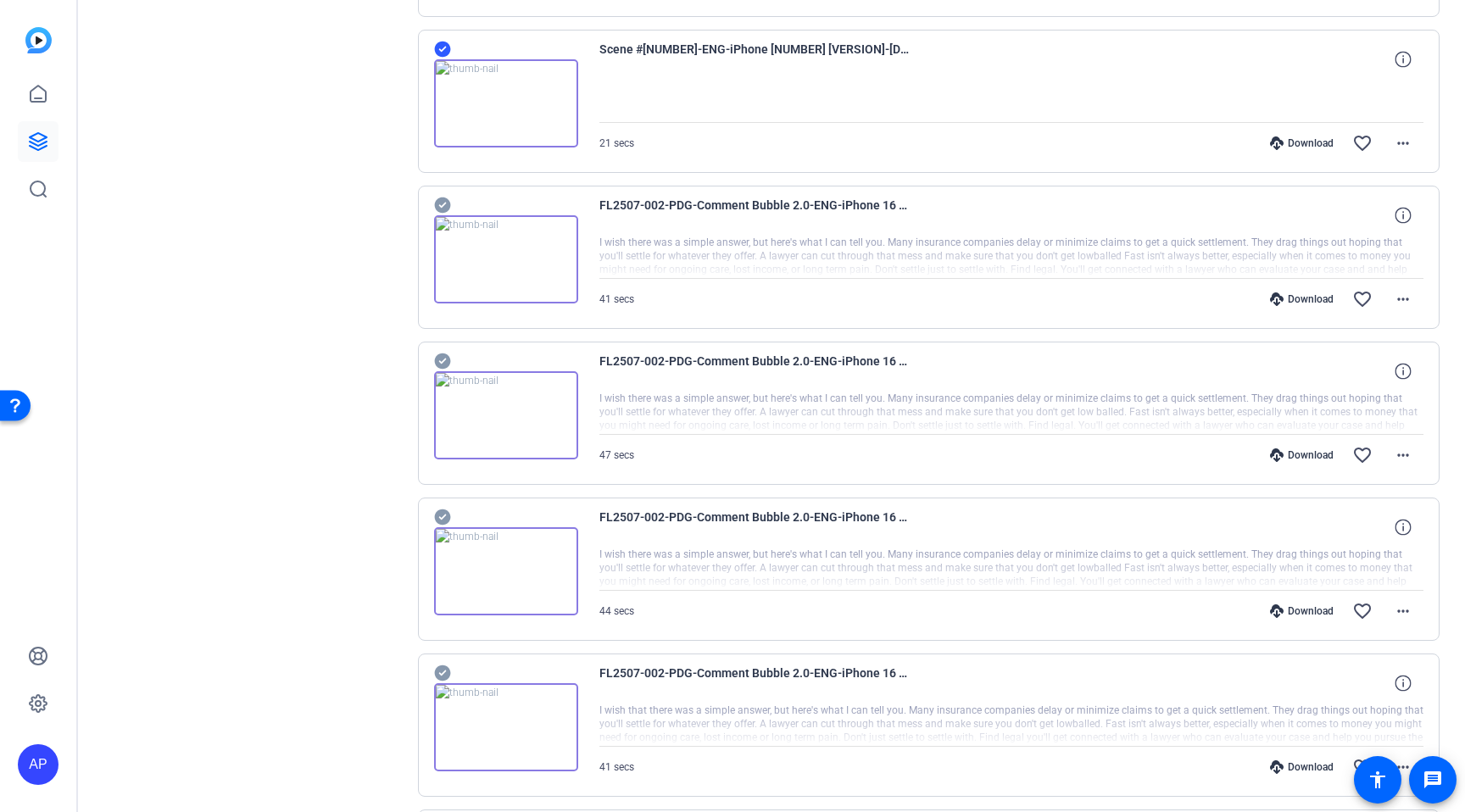 click 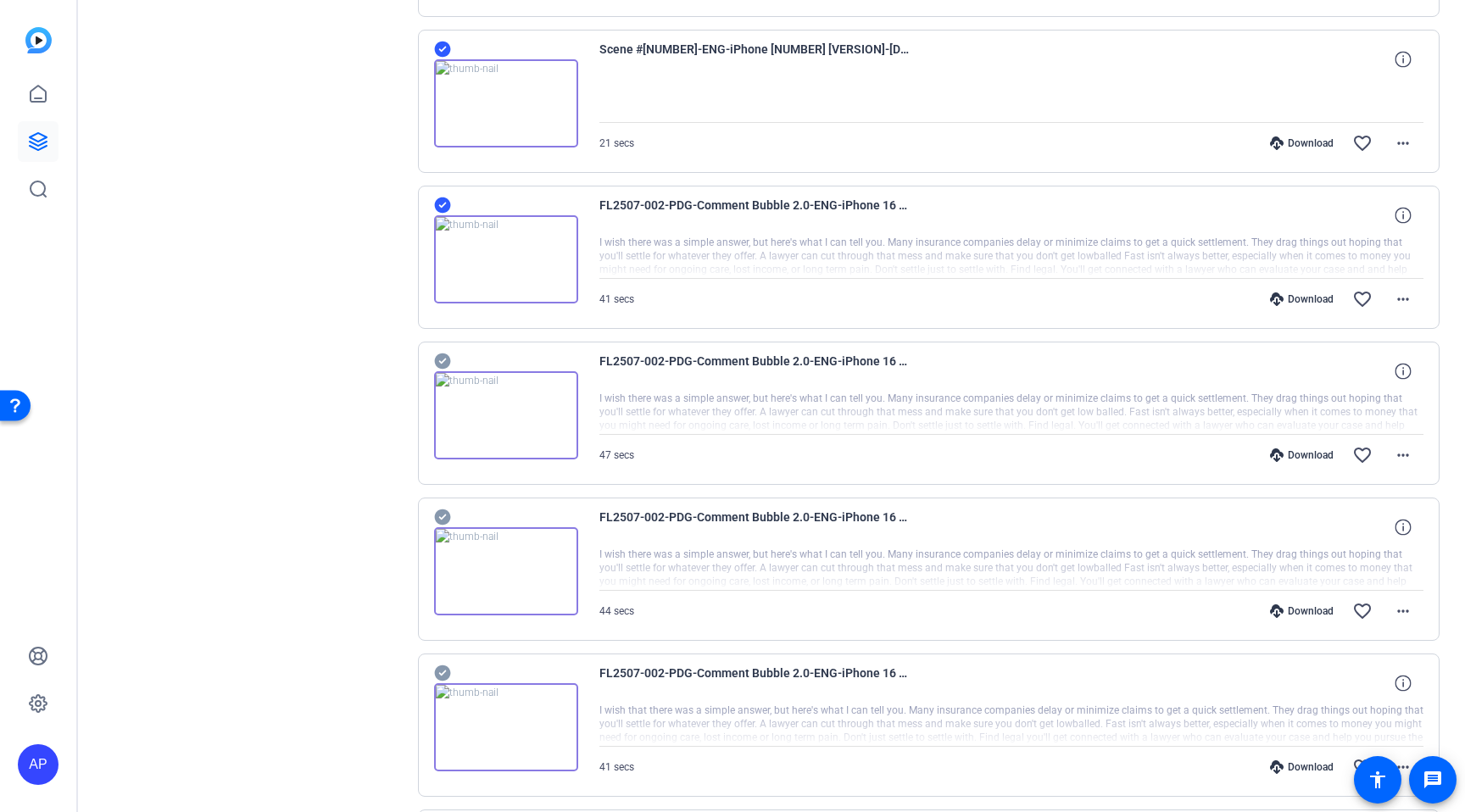 click on "FL2507-002-PDG-Comment Bubble 2.0-ENG-iPhone 16 Pro-2025-08-04-10-41-36-425-0
I wish there was a simple answer, but here's what I can tell you. Many insurance companies delay or minimize claims to get a quick settlement. They drag things out hoping that you'll settle for whatever they offer. A lawyer can cut through that mess and make sure that you don't get low balled. Fast isn't always better, especially when it comes to money that you might need for ongoing care, lost income or long term pain. Don't settle just to settle with. Find legal. You'll get connected with a lawyer who can evaluate your case and help you pursue the compensation you may deserve. Get started today. It only takes a minute. Click the link below for a free consultation. Great. Yeah, Excellent. All right.  47 secs
Download  favorite_border more_horiz" at bounding box center (929, 413) 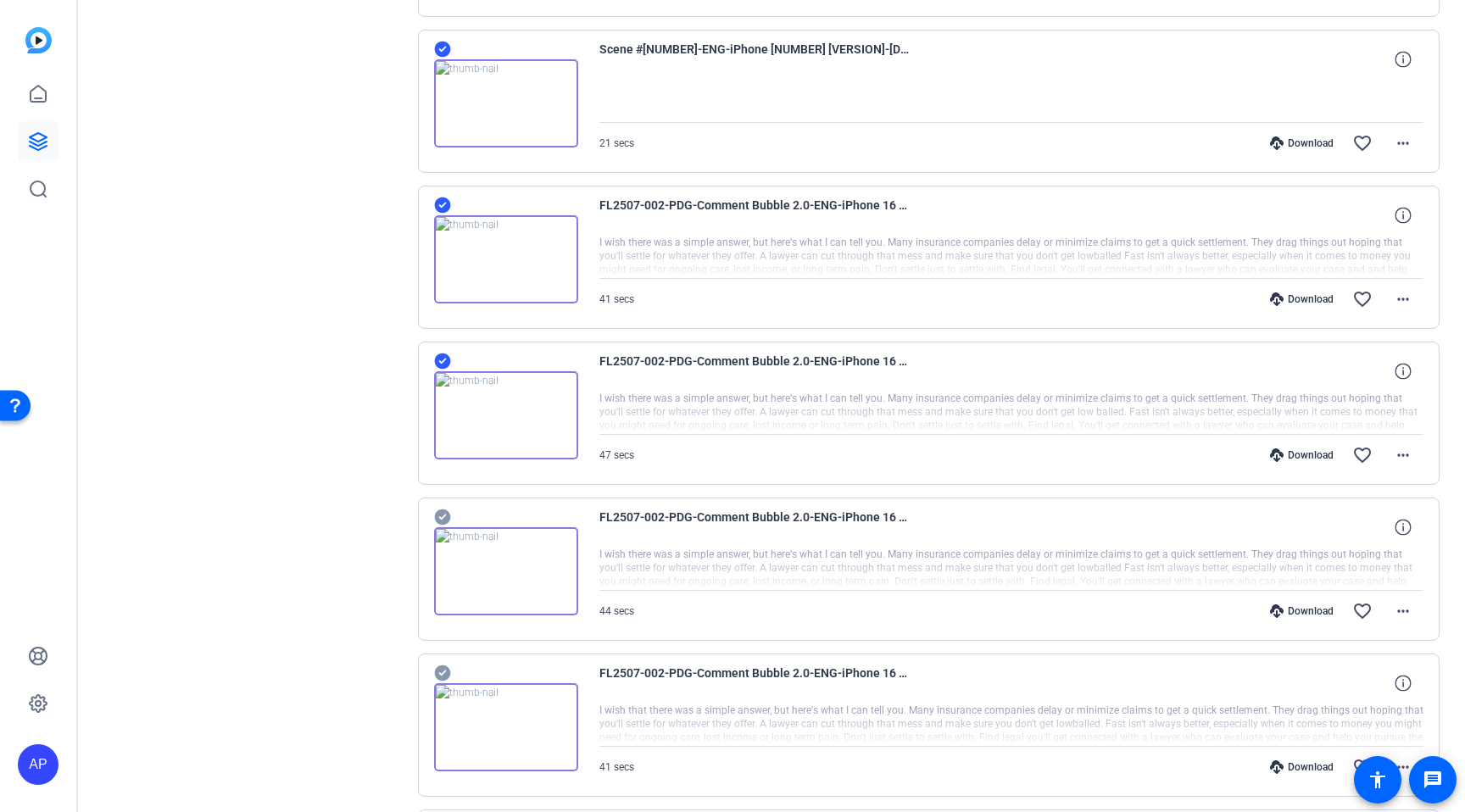 click 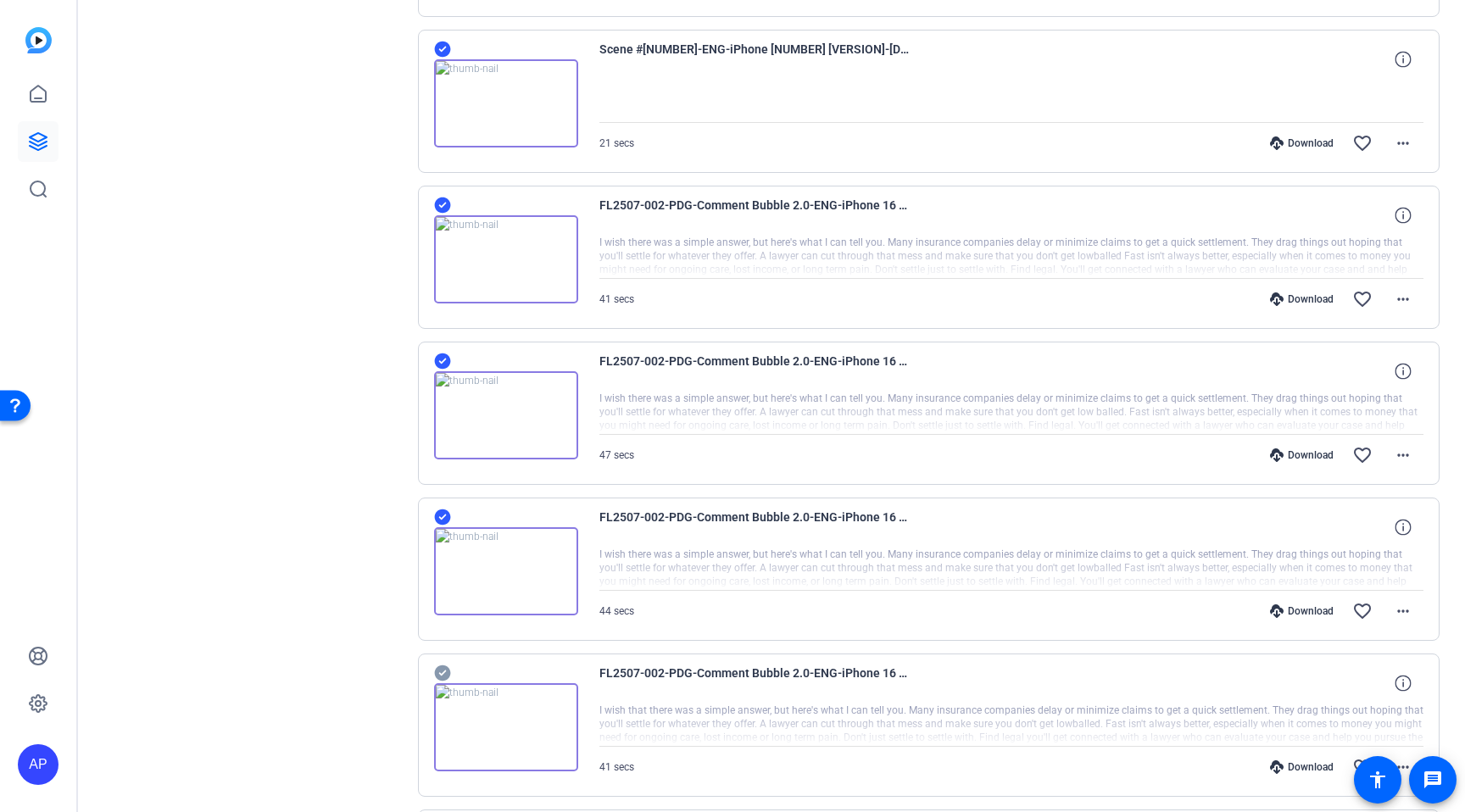 click 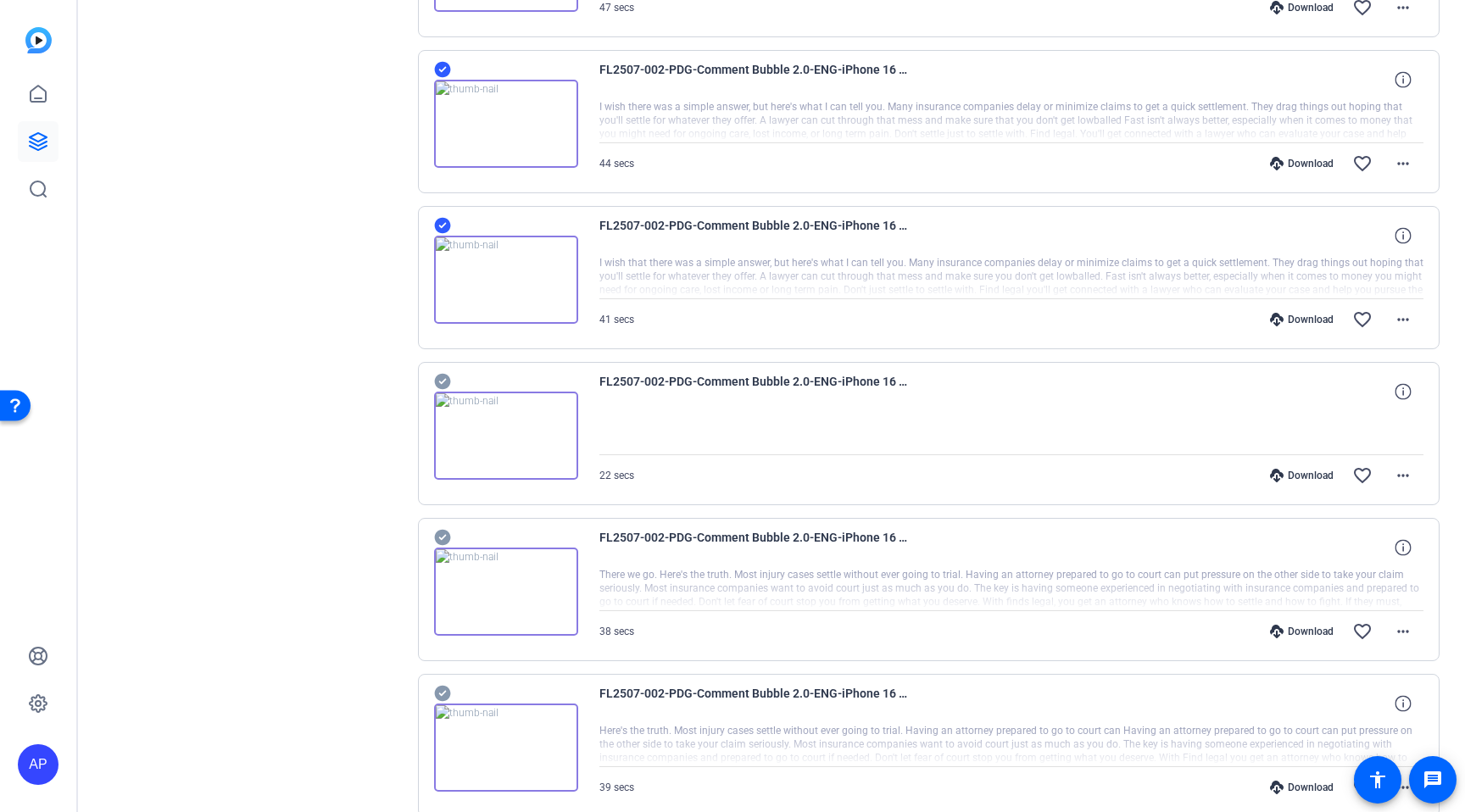 scroll, scrollTop: 1209, scrollLeft: 0, axis: vertical 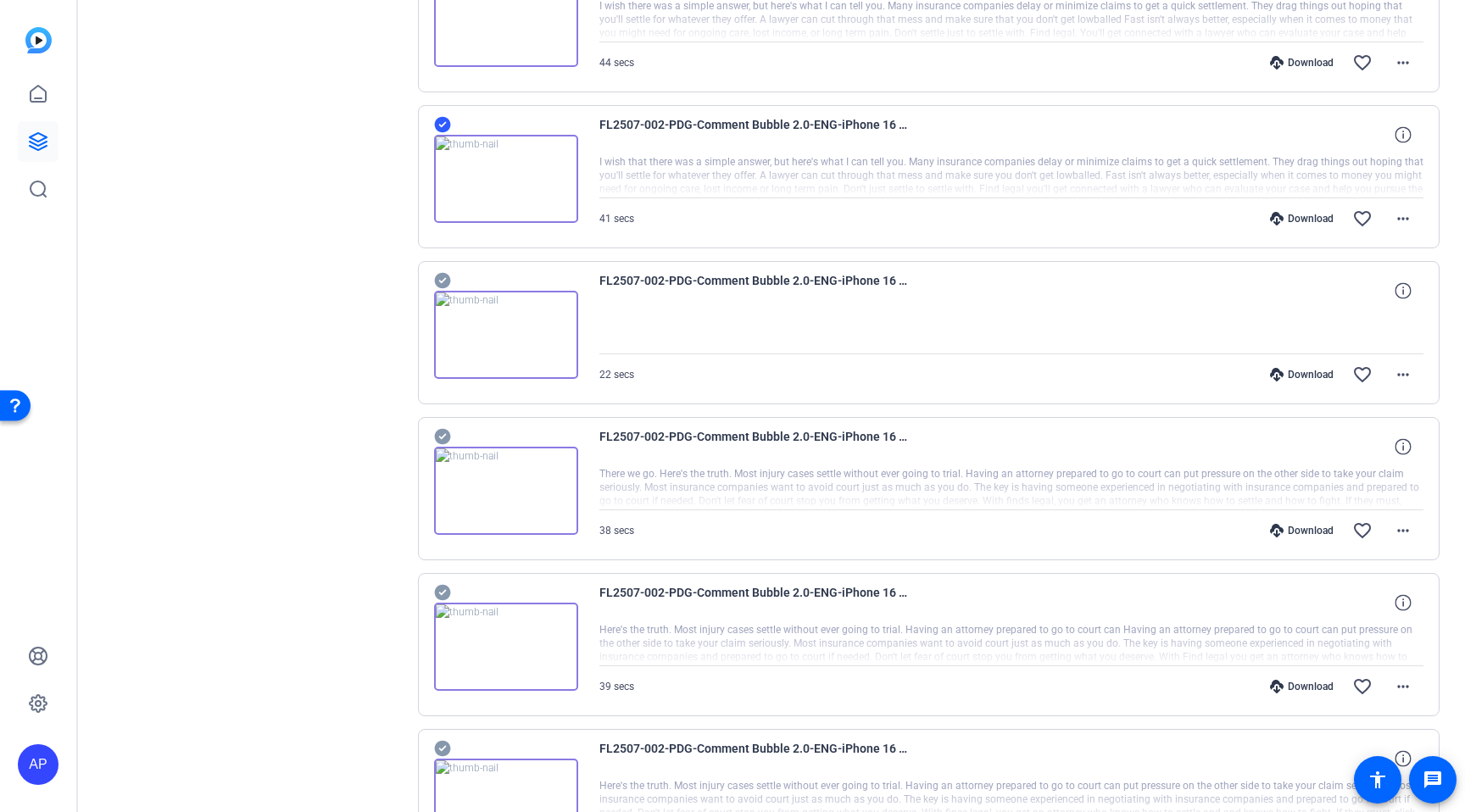click 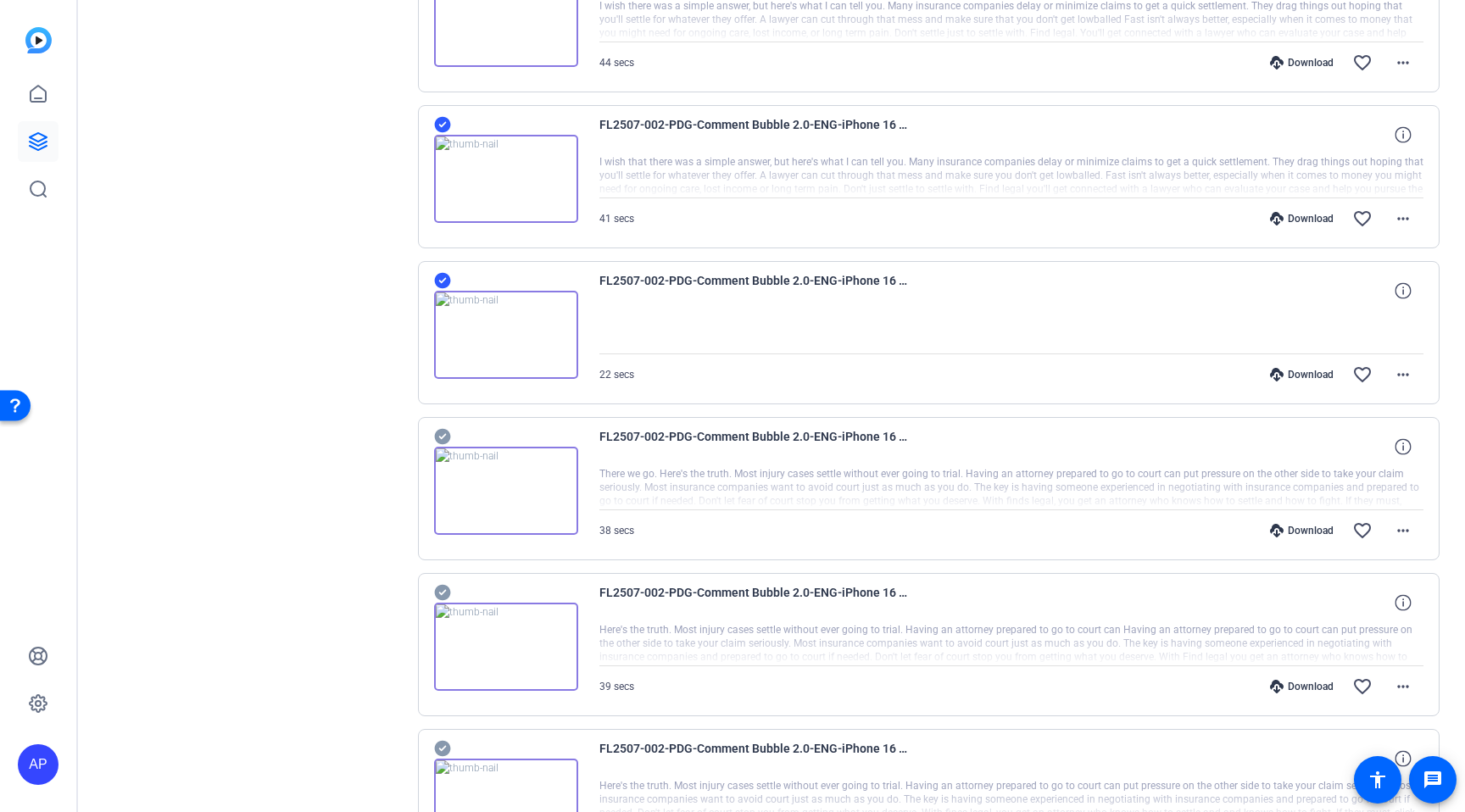 click 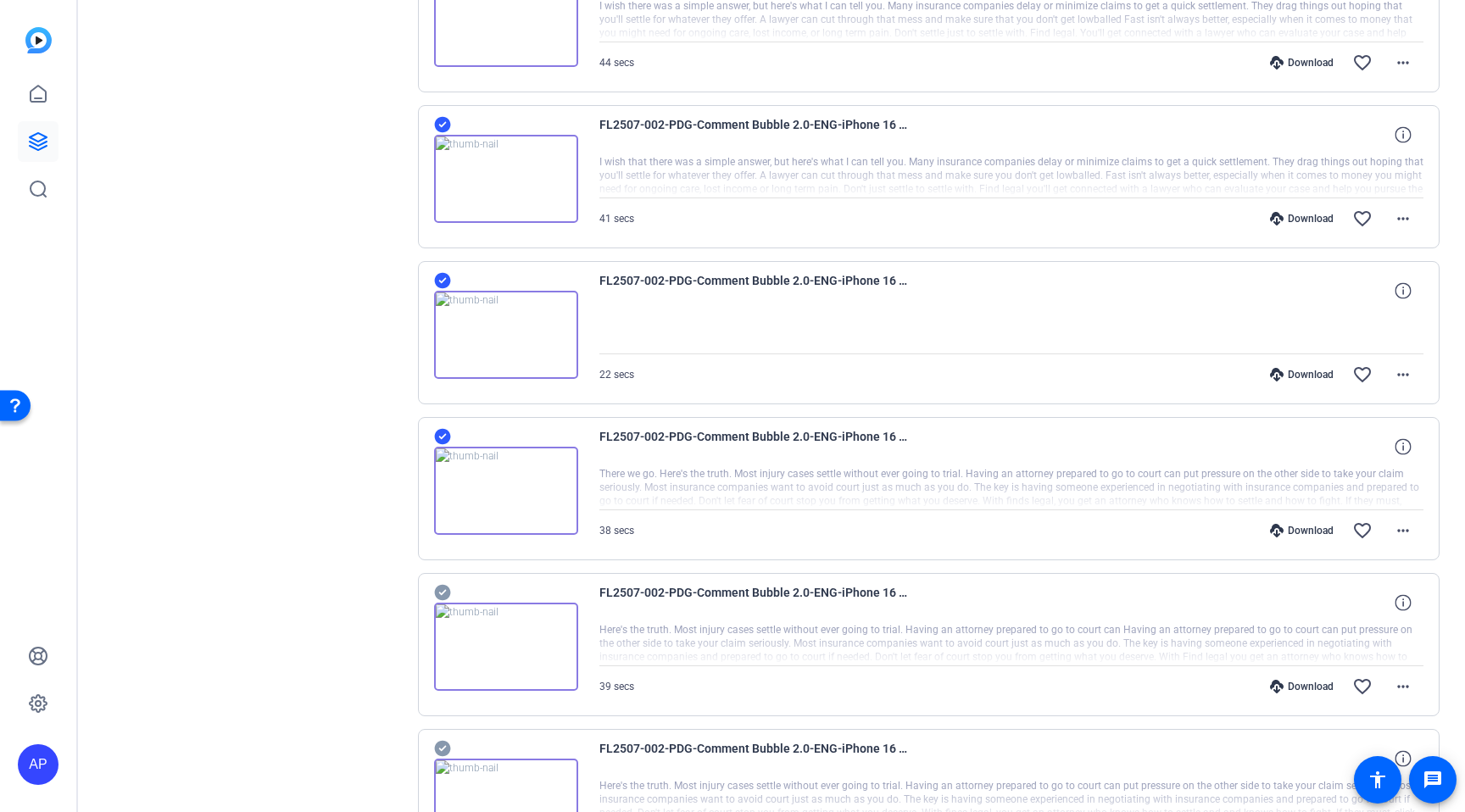 click 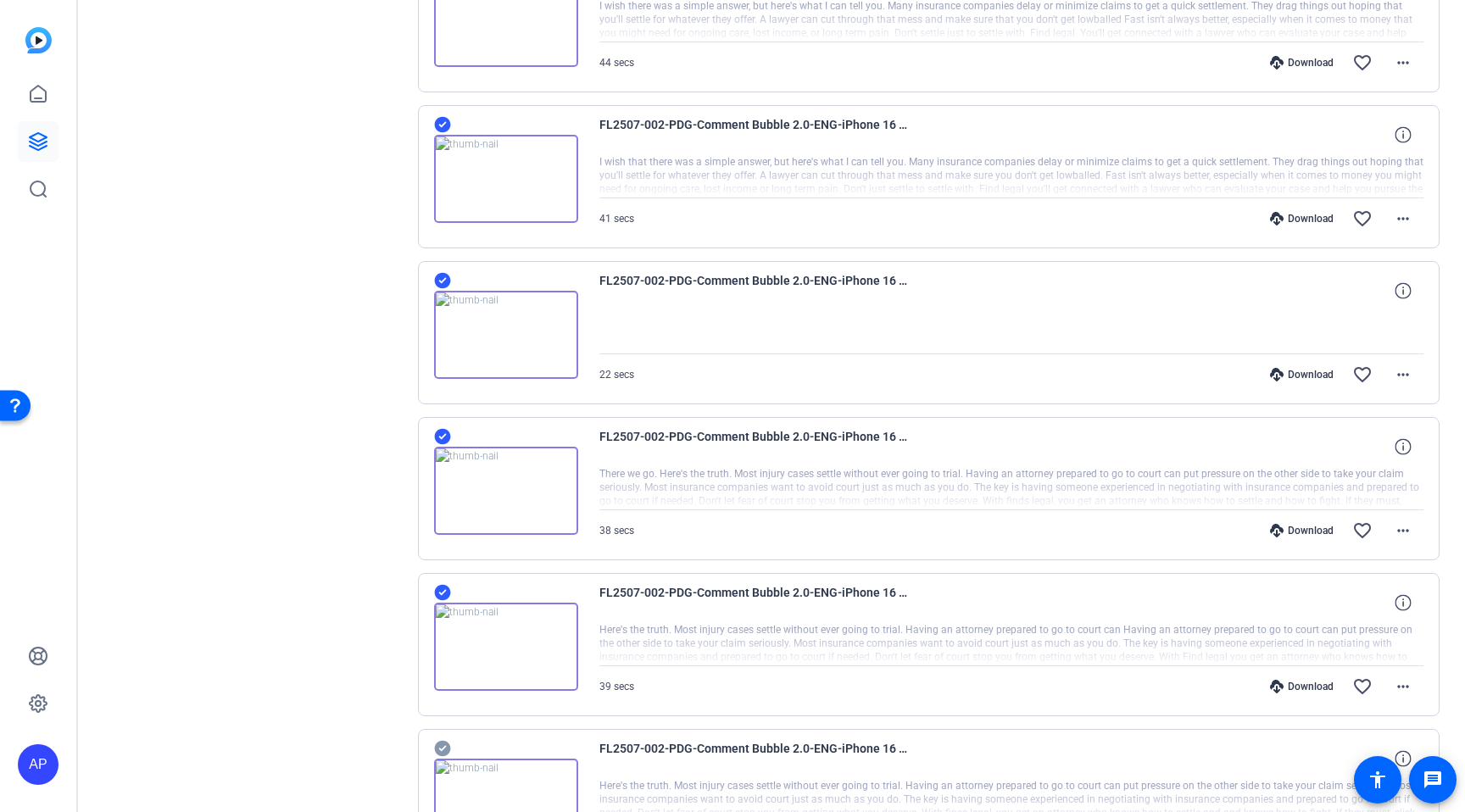 click 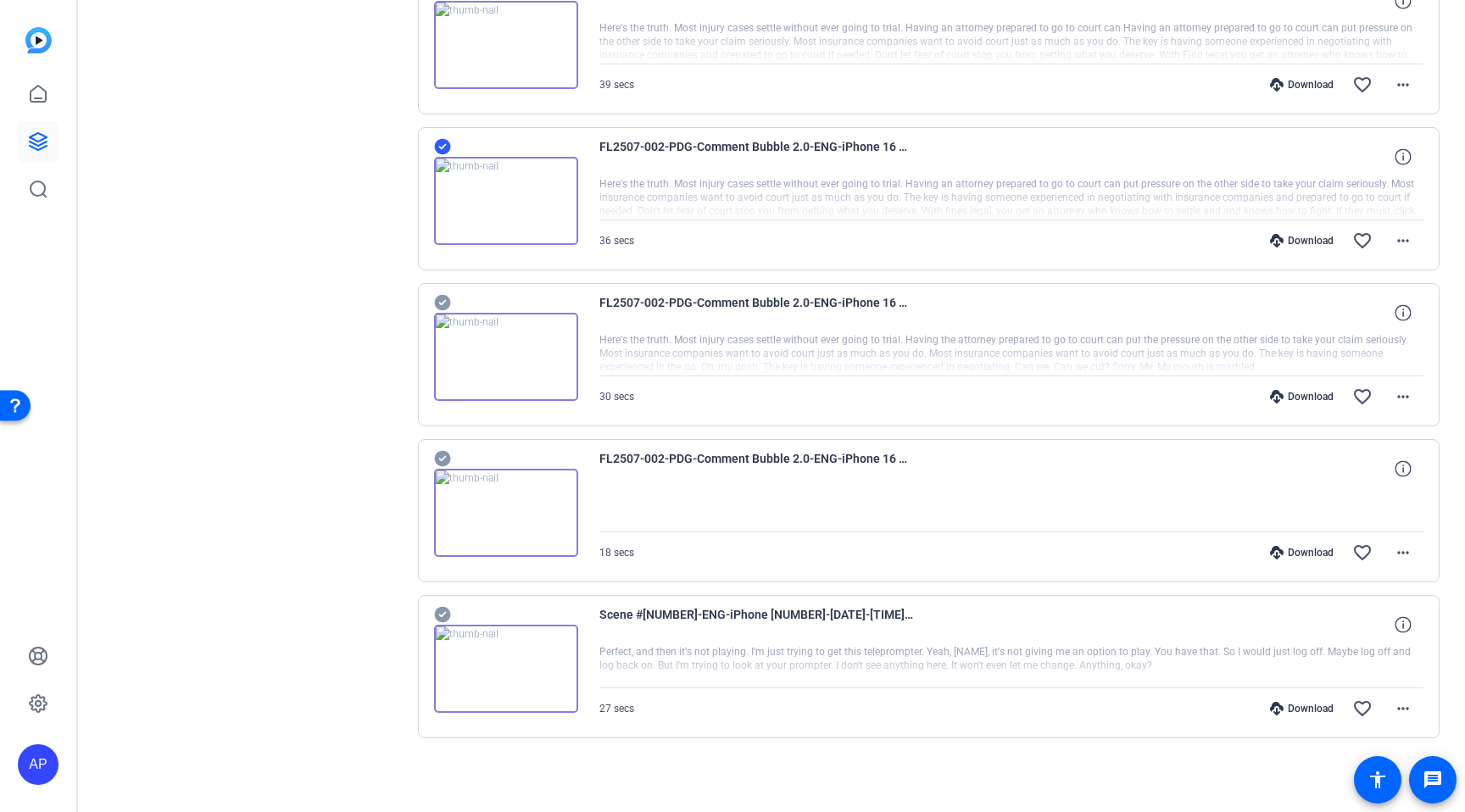 scroll, scrollTop: 1812, scrollLeft: 0, axis: vertical 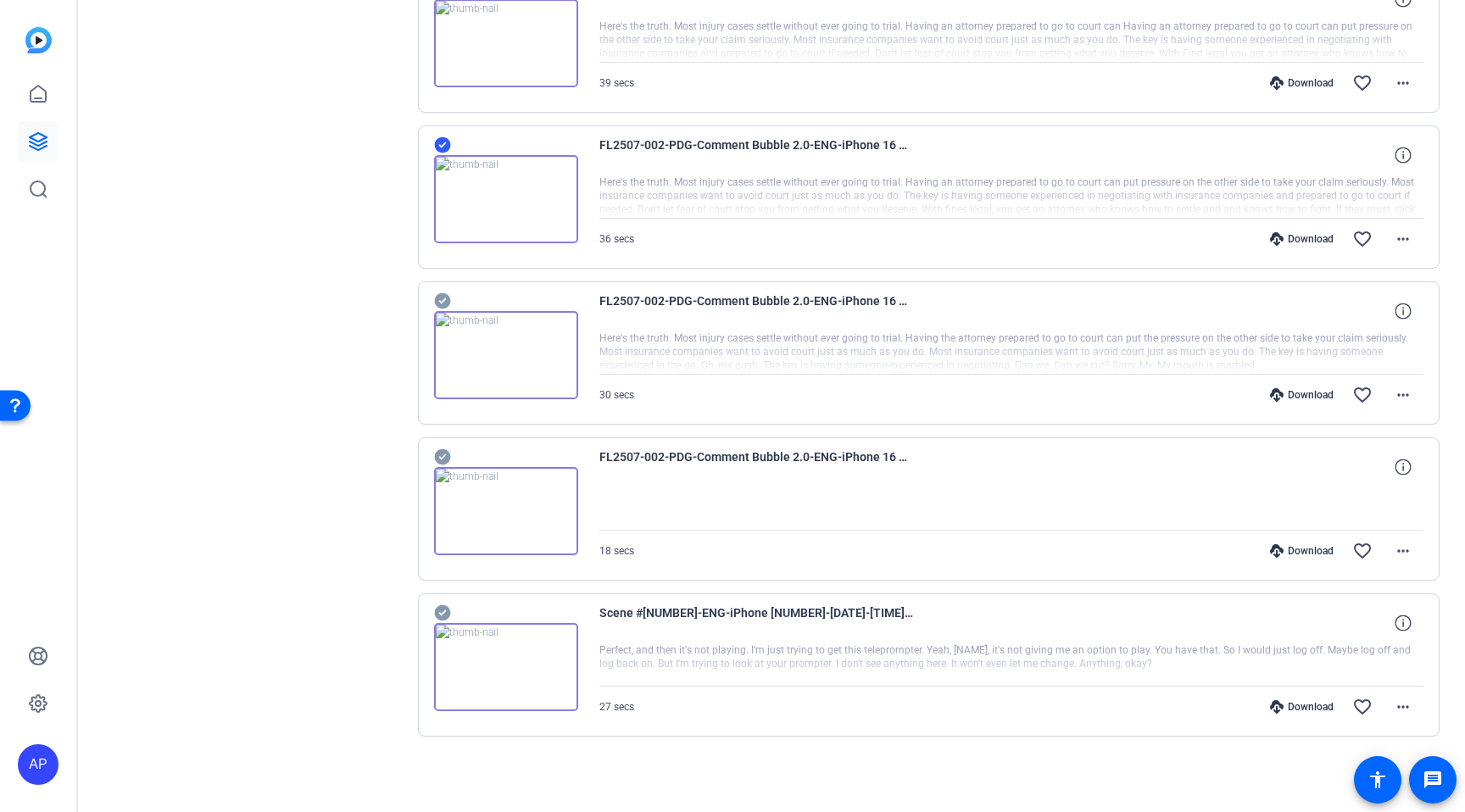click 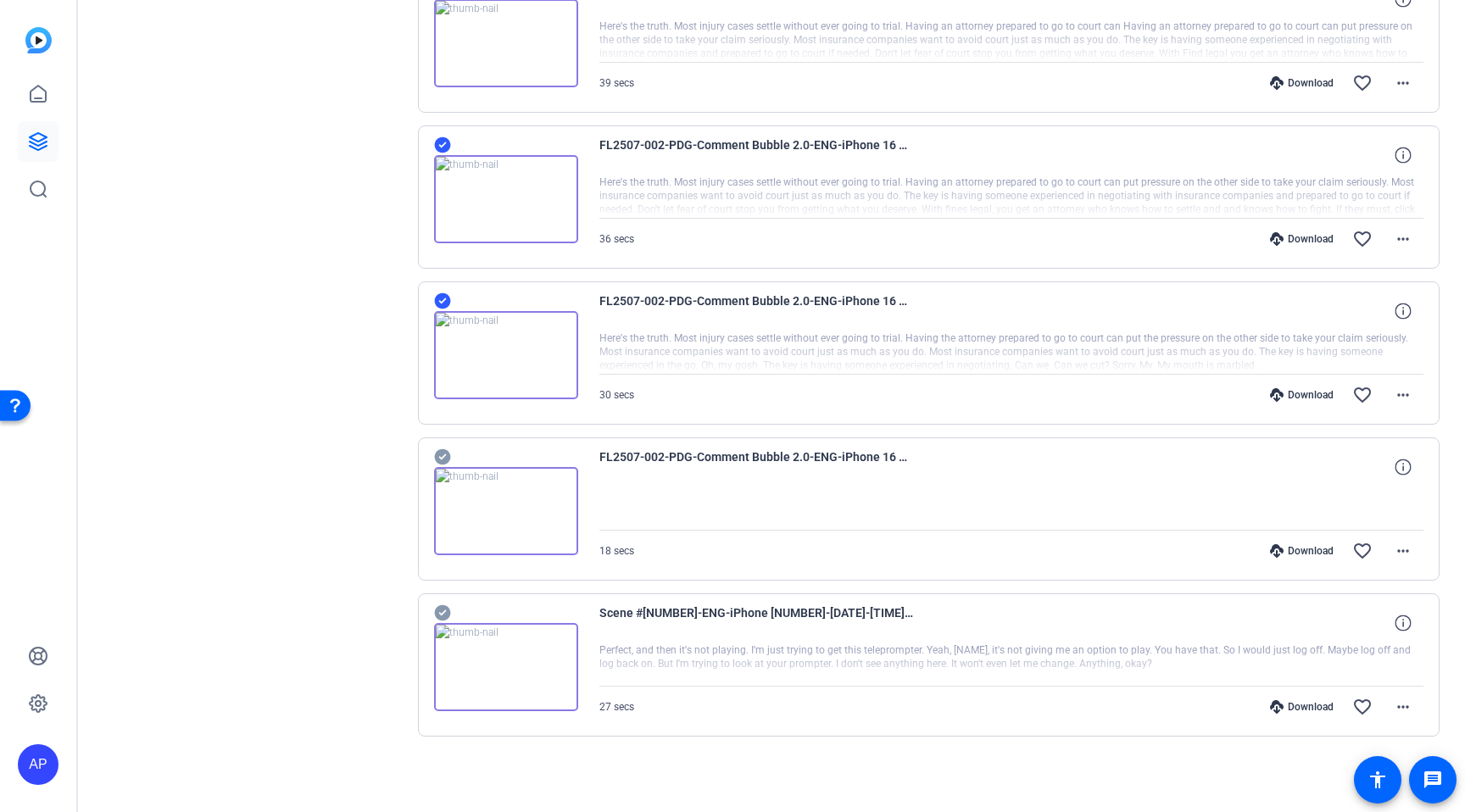 drag, startPoint x: 444, startPoint y: 448, endPoint x: 451, endPoint y: 495, distance: 47.518417 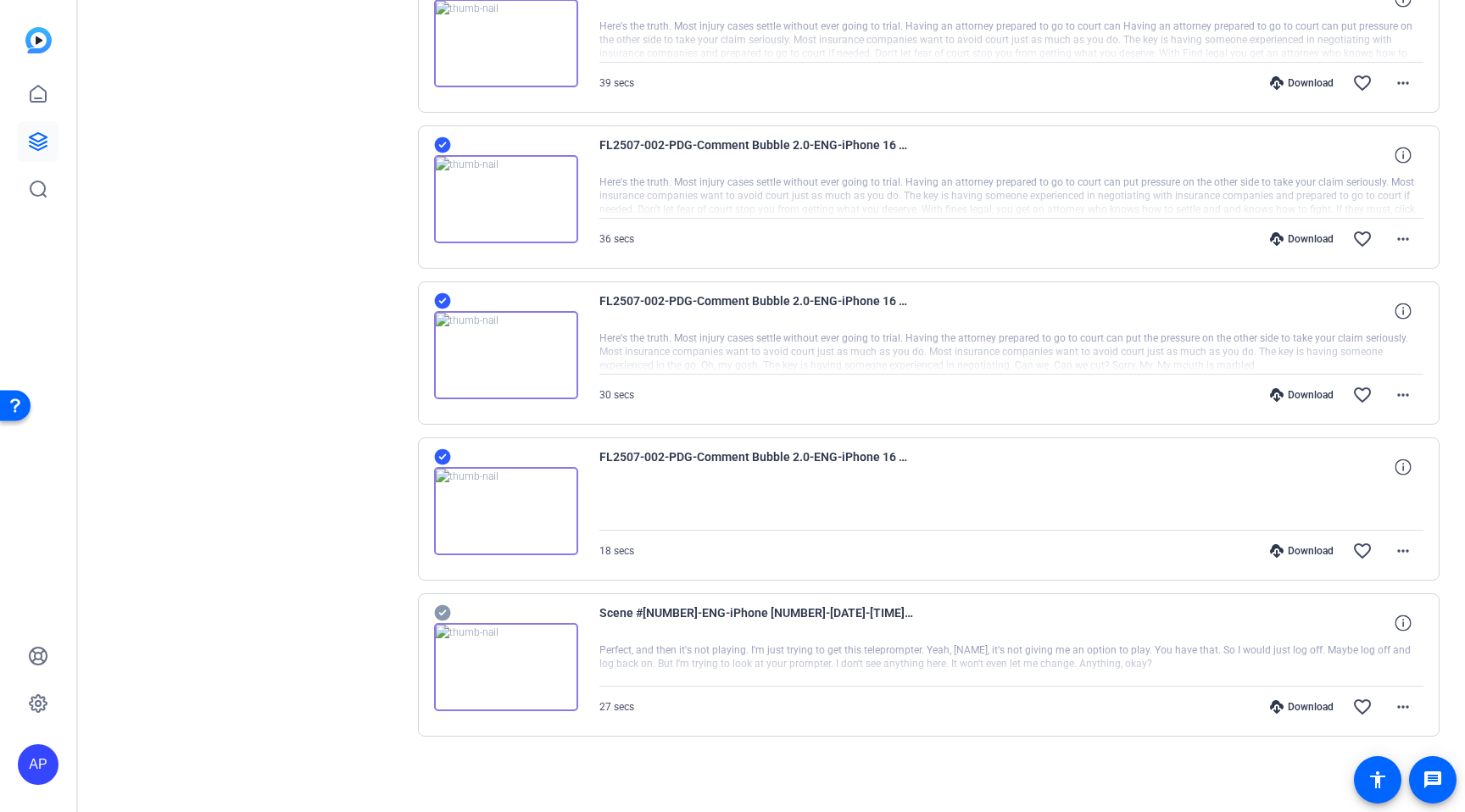 click 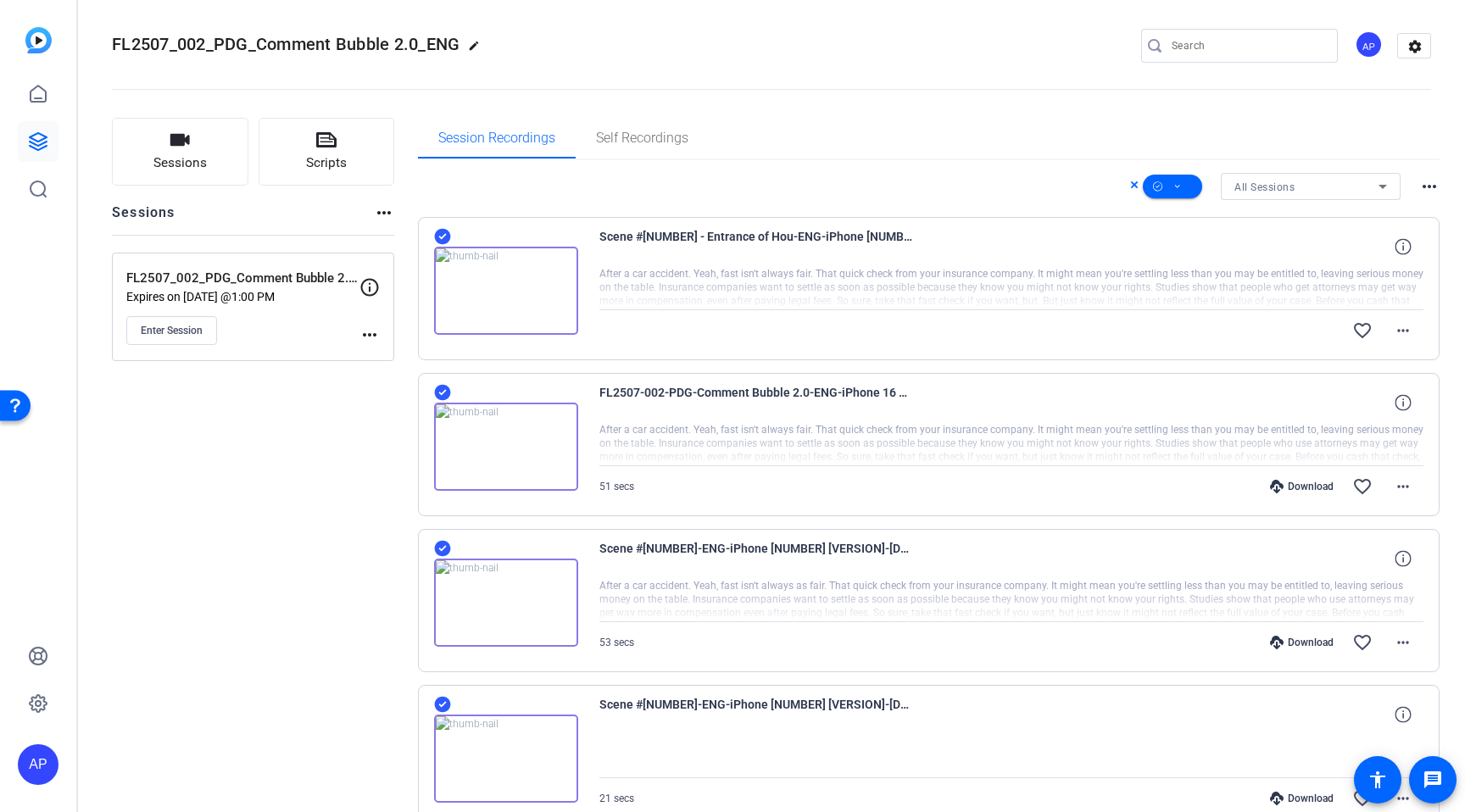scroll, scrollTop: 0, scrollLeft: 0, axis: both 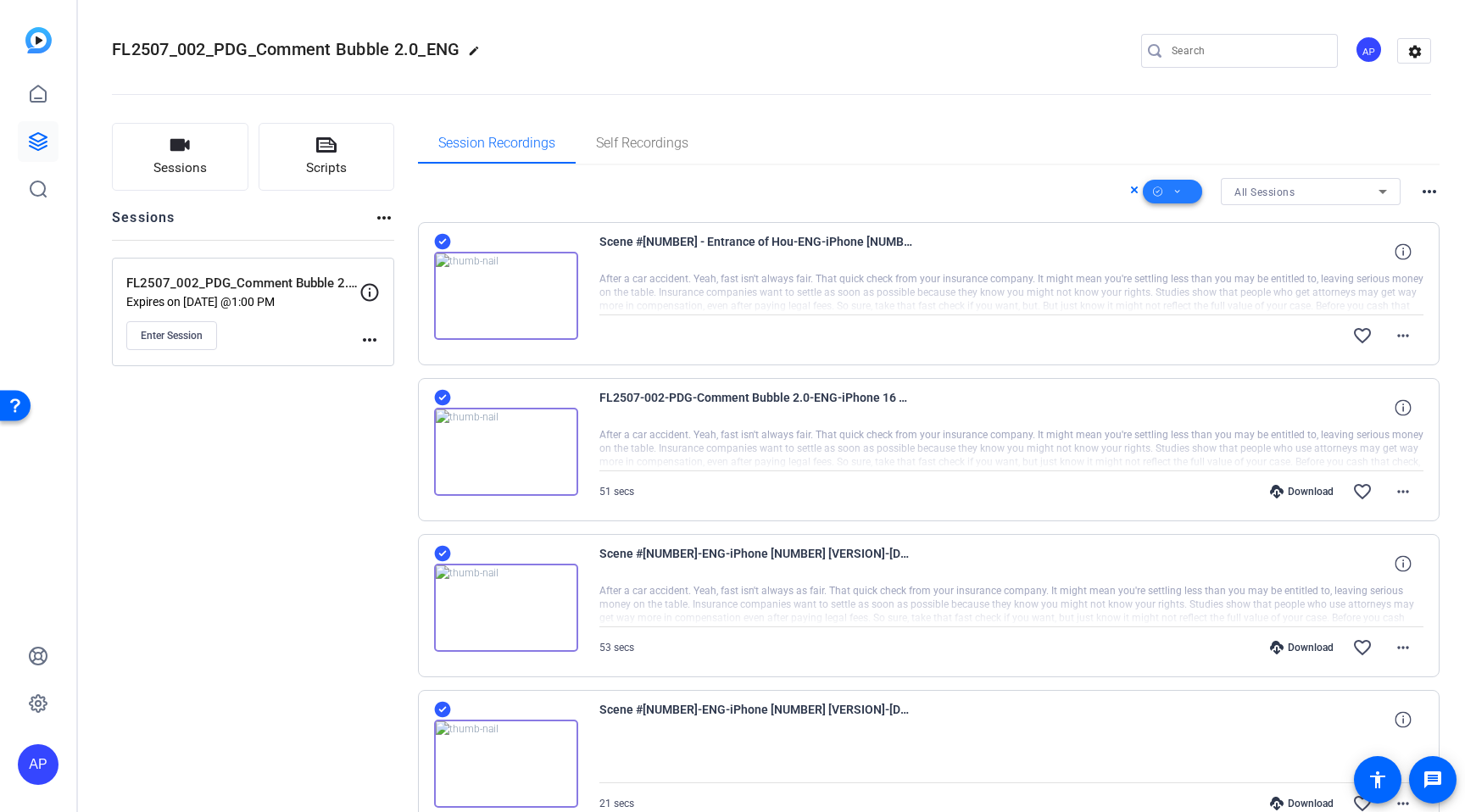 click at bounding box center (1173, 192) 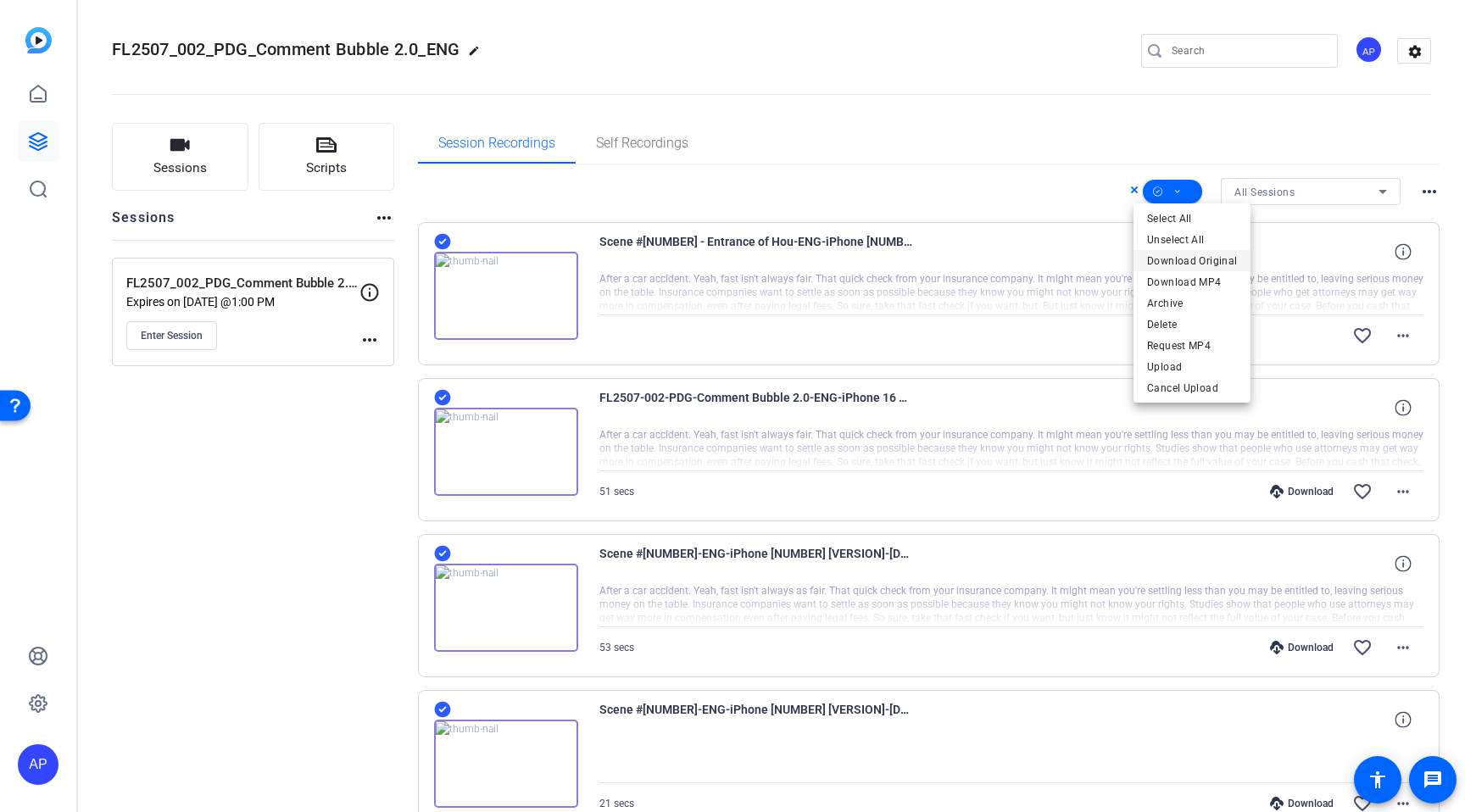 click on "Download Original" at bounding box center (1192, 261) 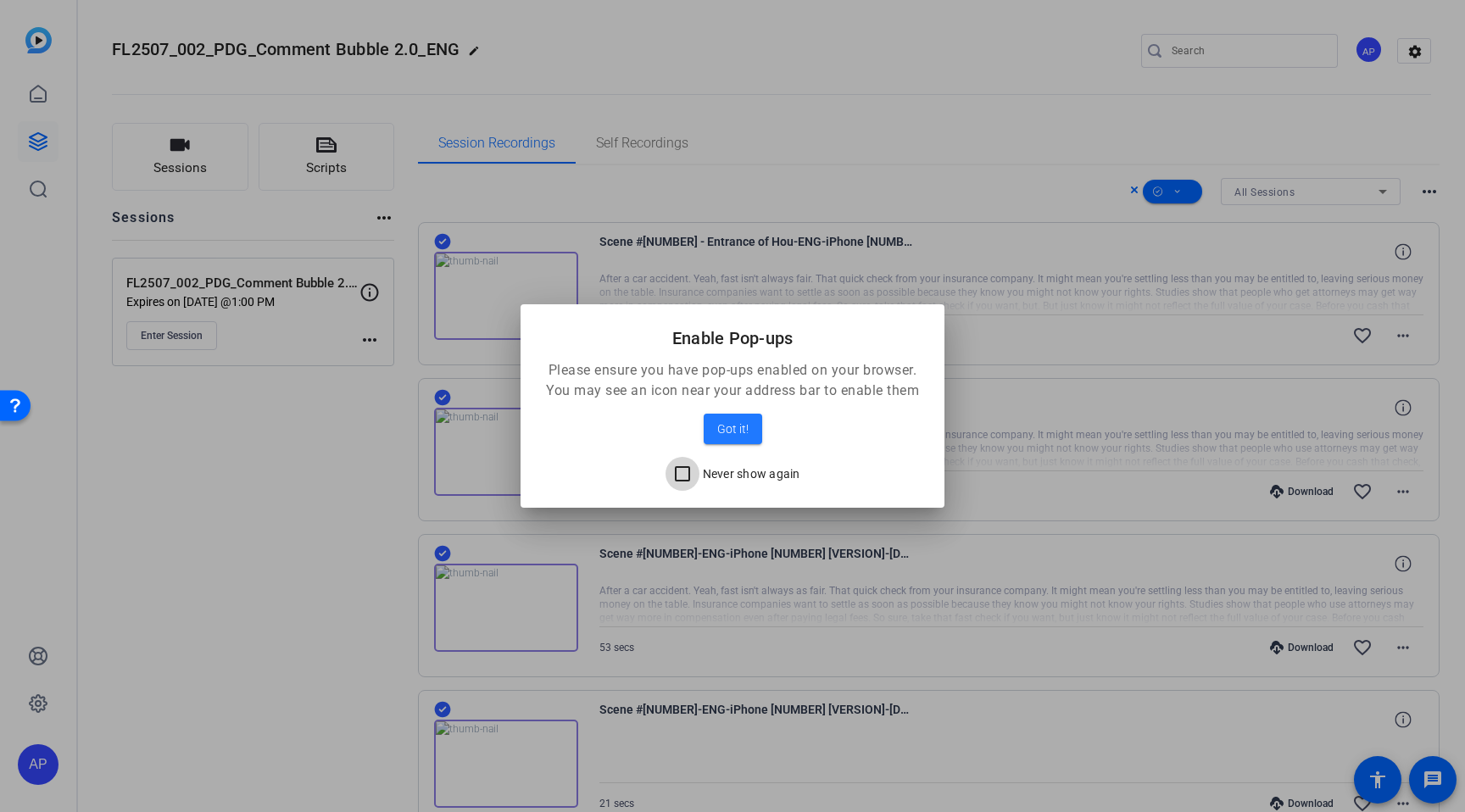 click on "Never show again" at bounding box center (682, 474) 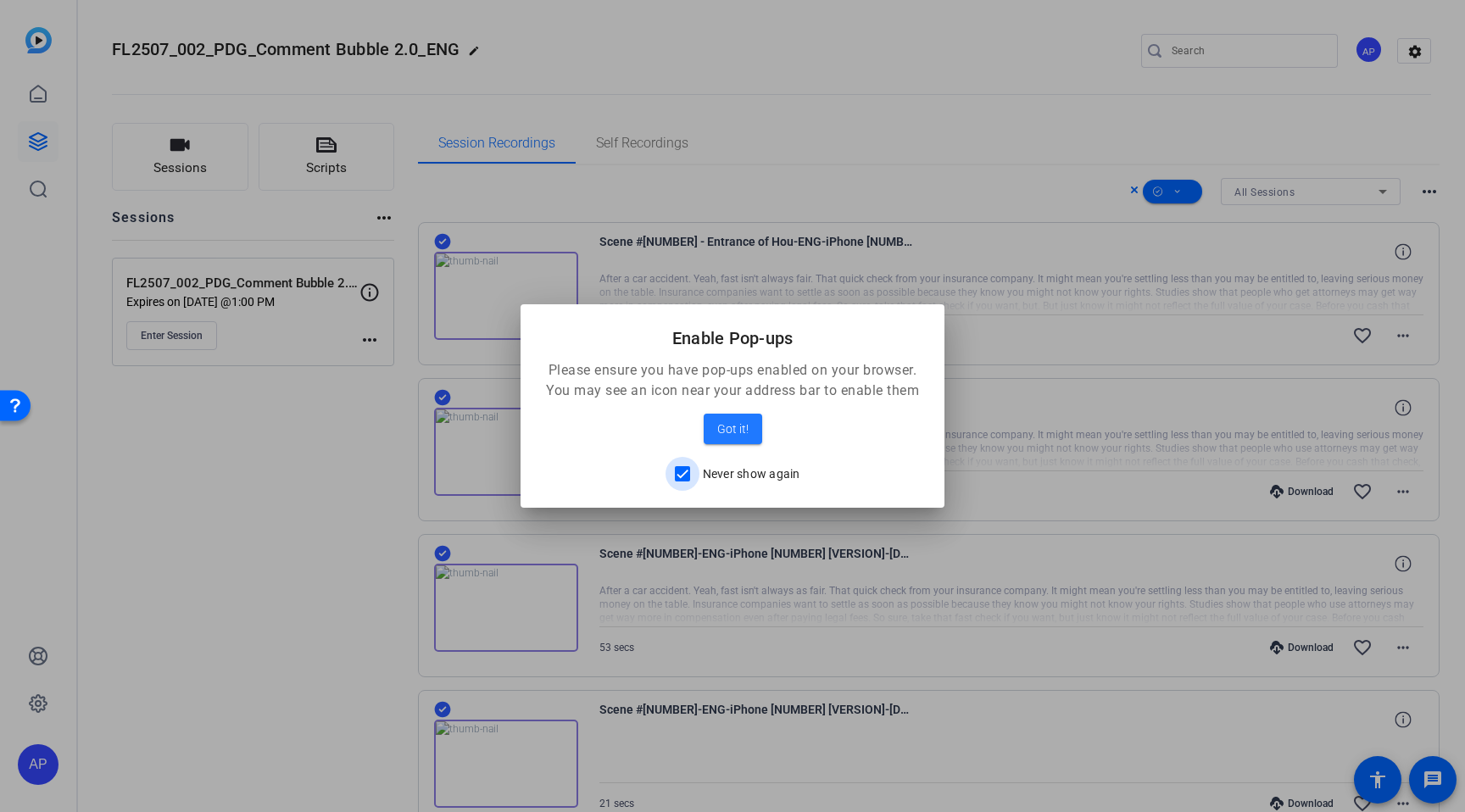 checkbox on "true" 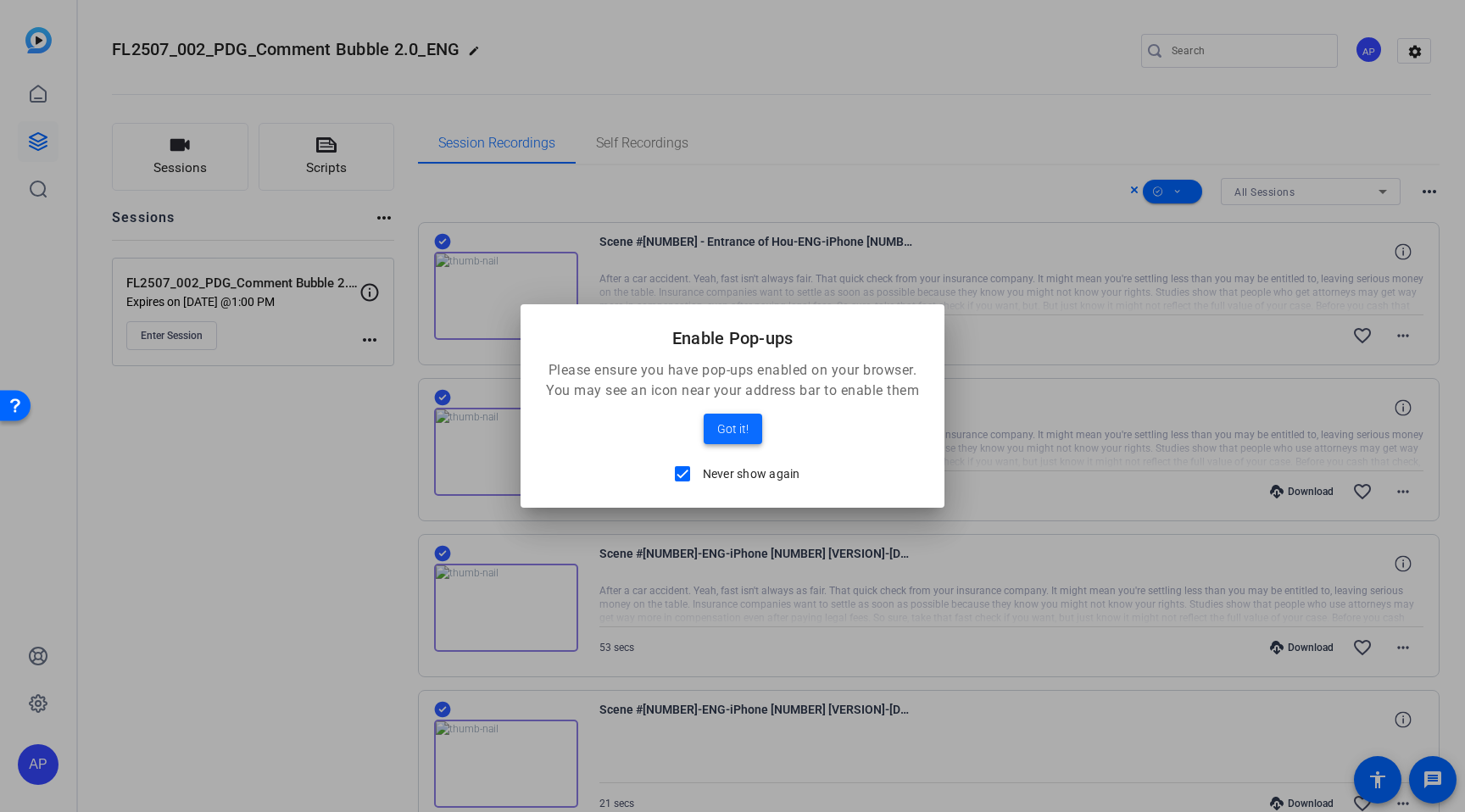 click on "Got it!" at bounding box center (732, 429) 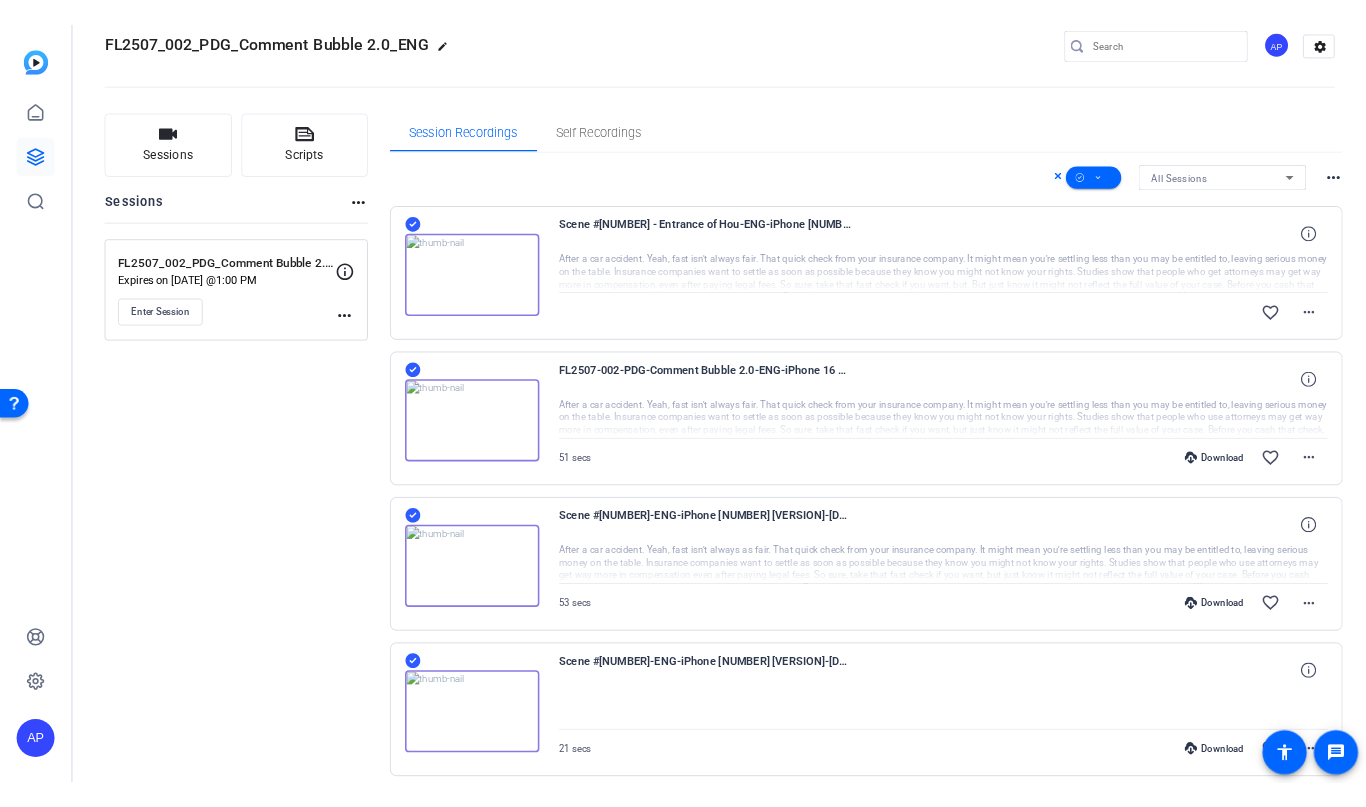 scroll, scrollTop: 0, scrollLeft: 0, axis: both 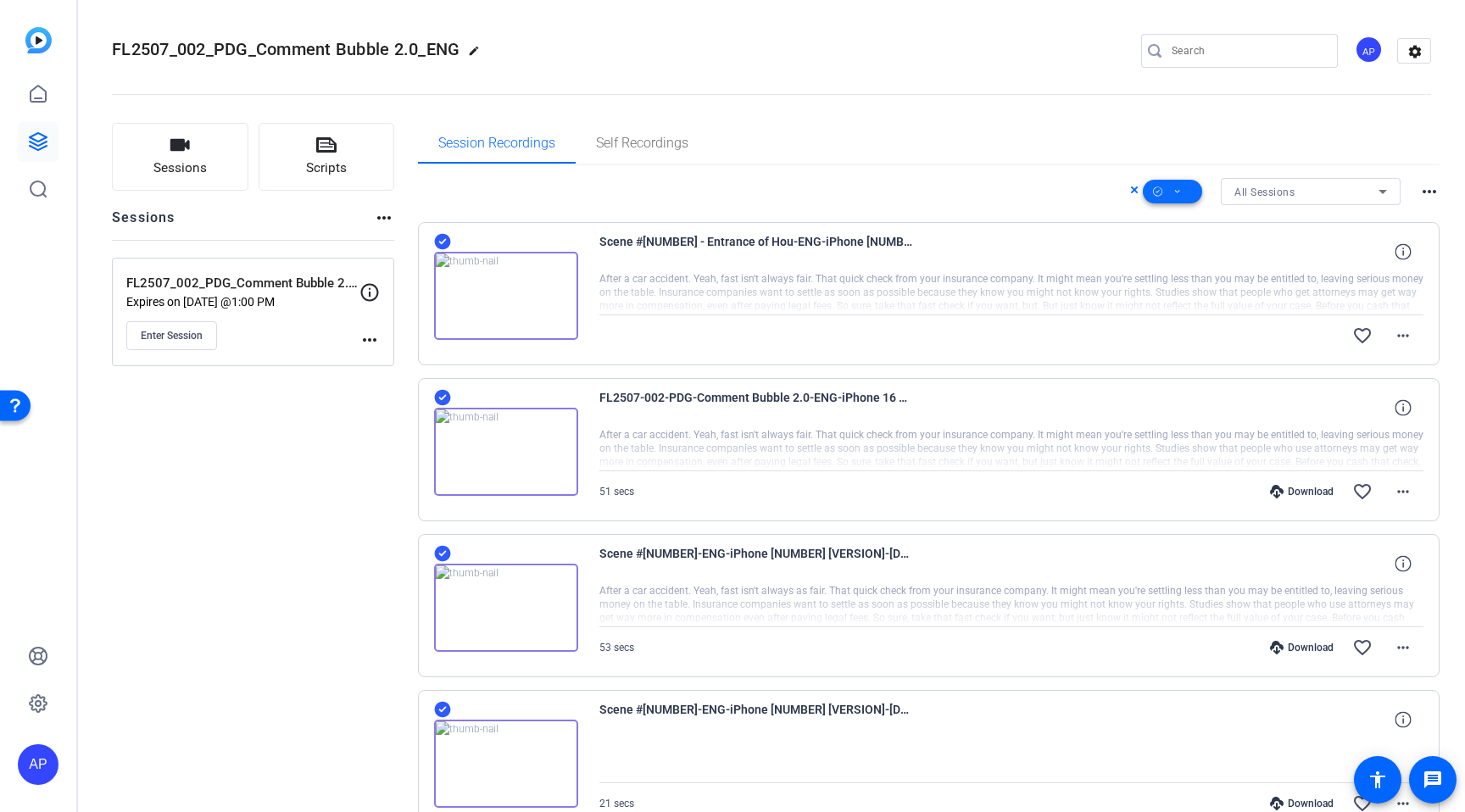 click 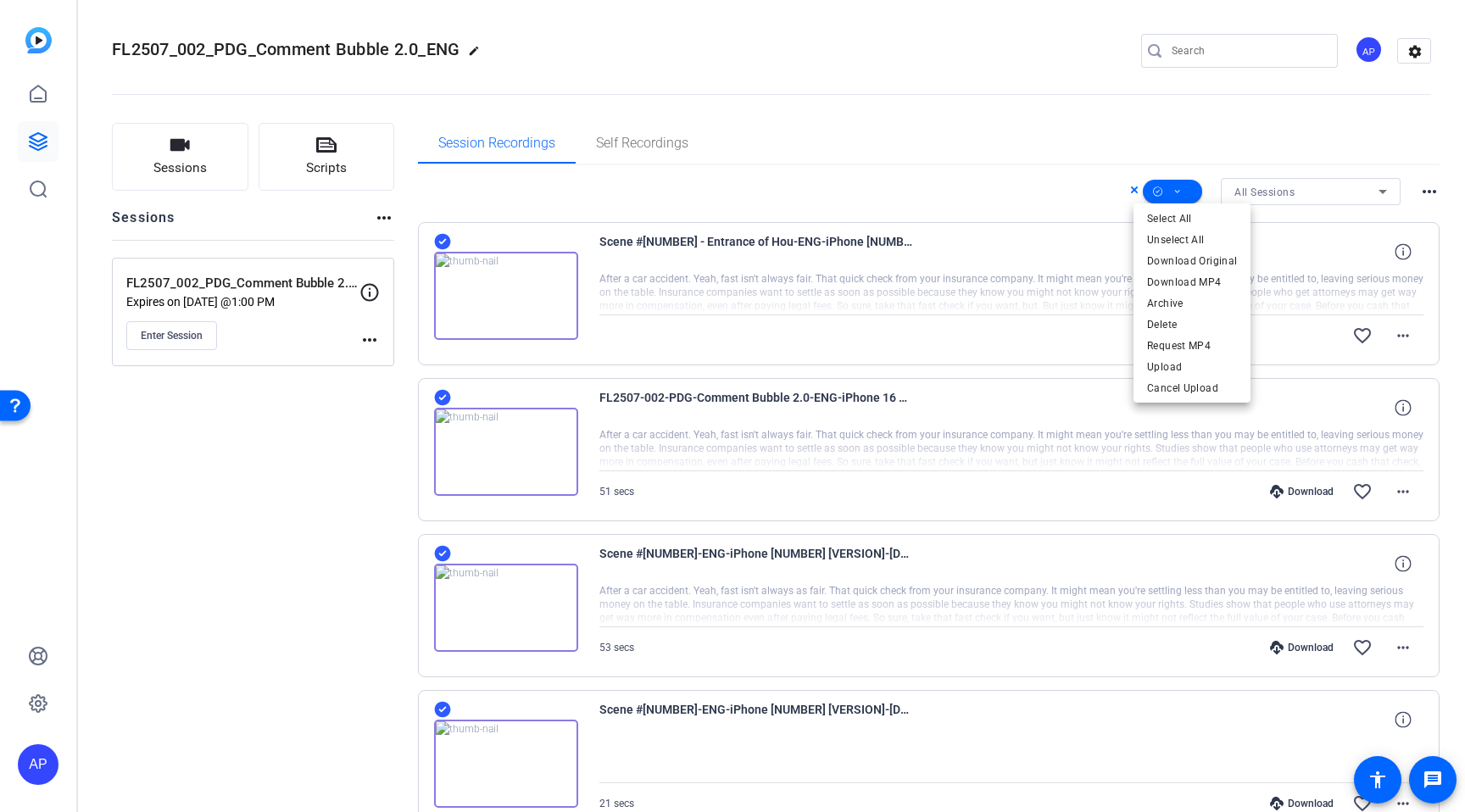 click at bounding box center (732, 406) 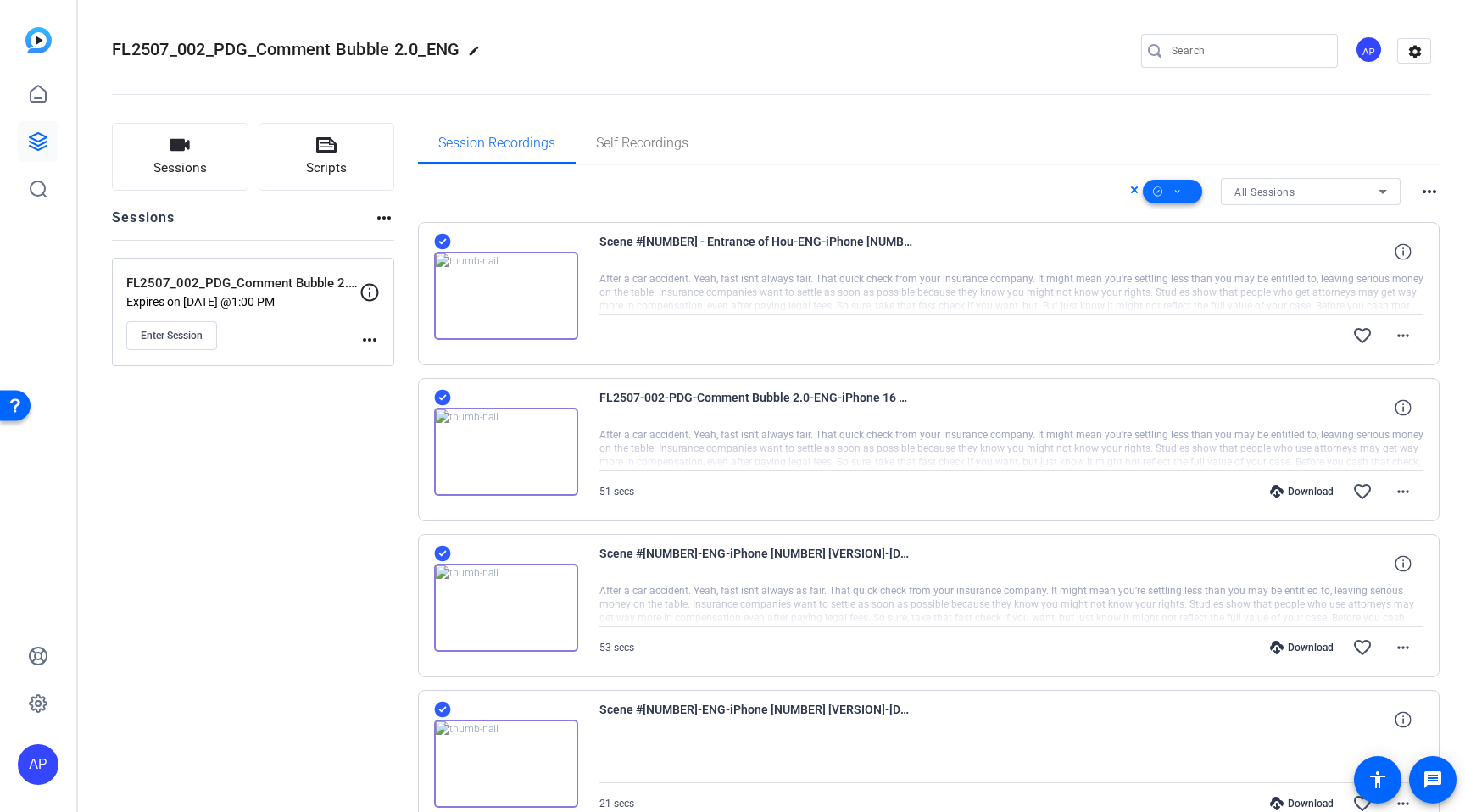 click at bounding box center (1173, 192) 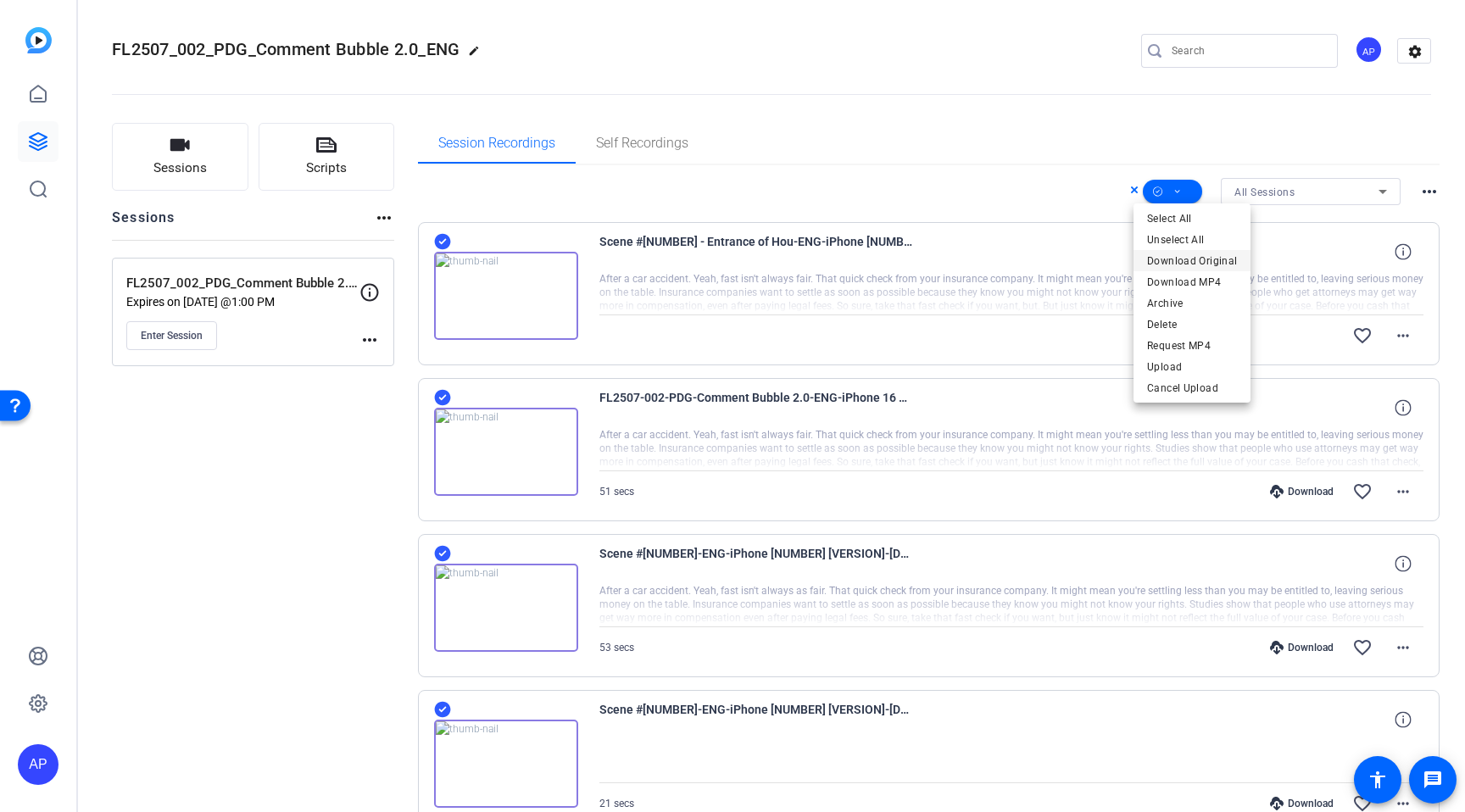 click on "Download Original" at bounding box center (1192, 261) 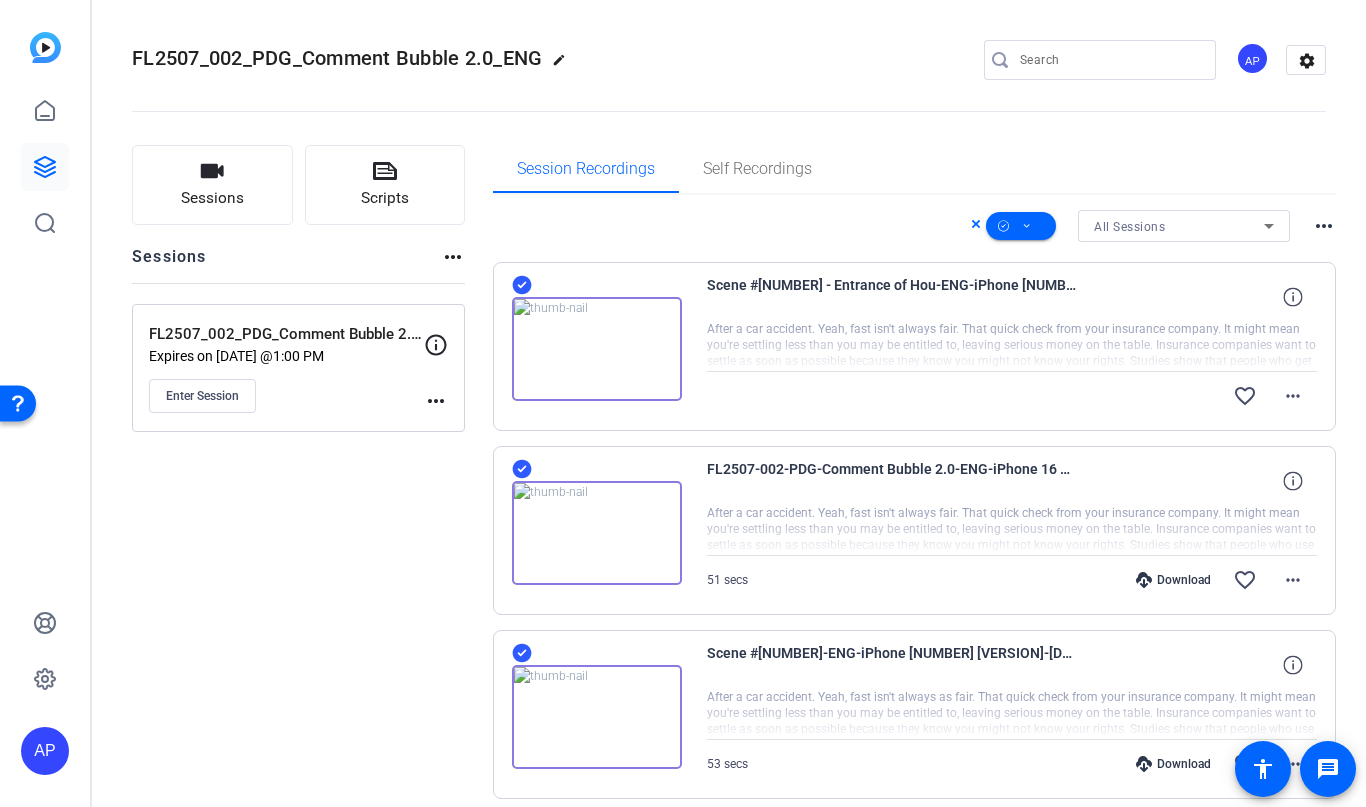 click on "more_horiz" at bounding box center (1324, 226) 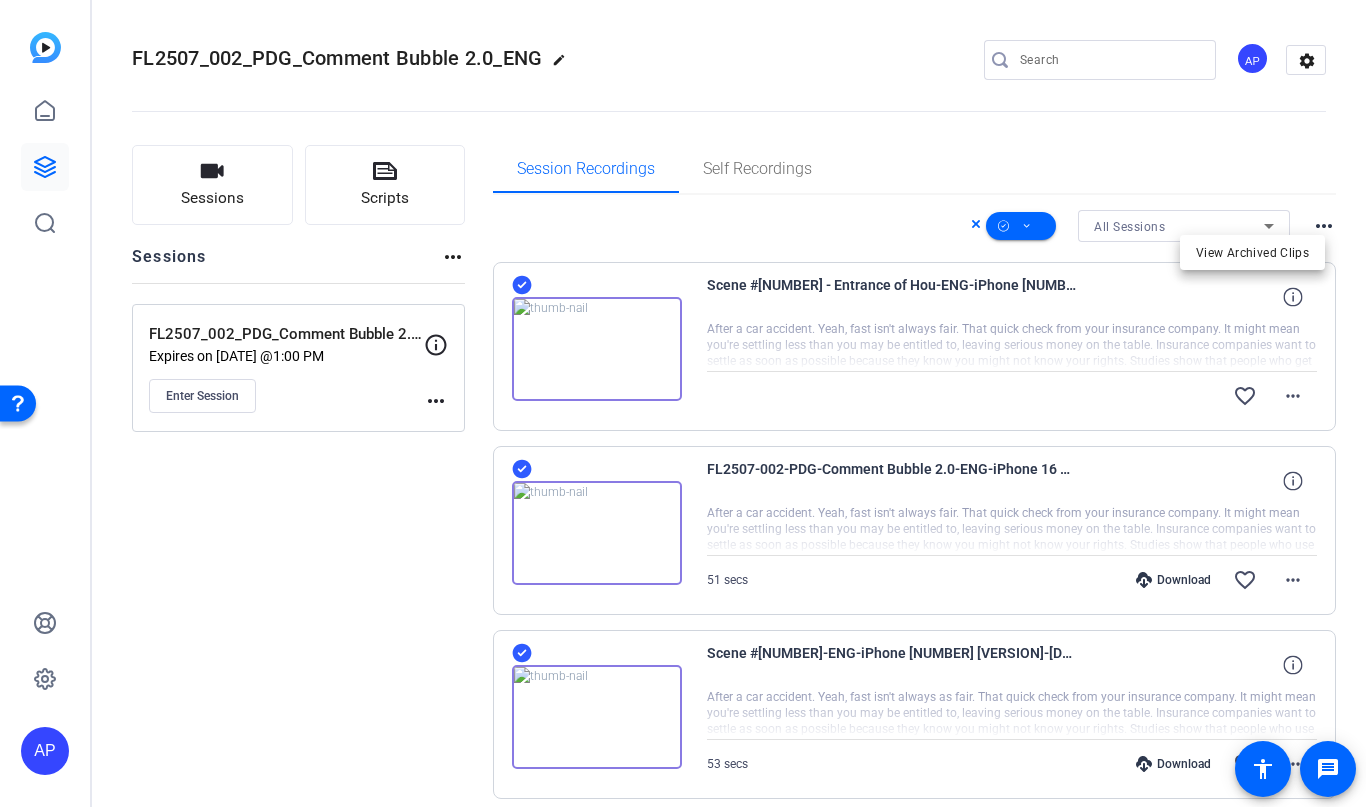 click at bounding box center (683, 403) 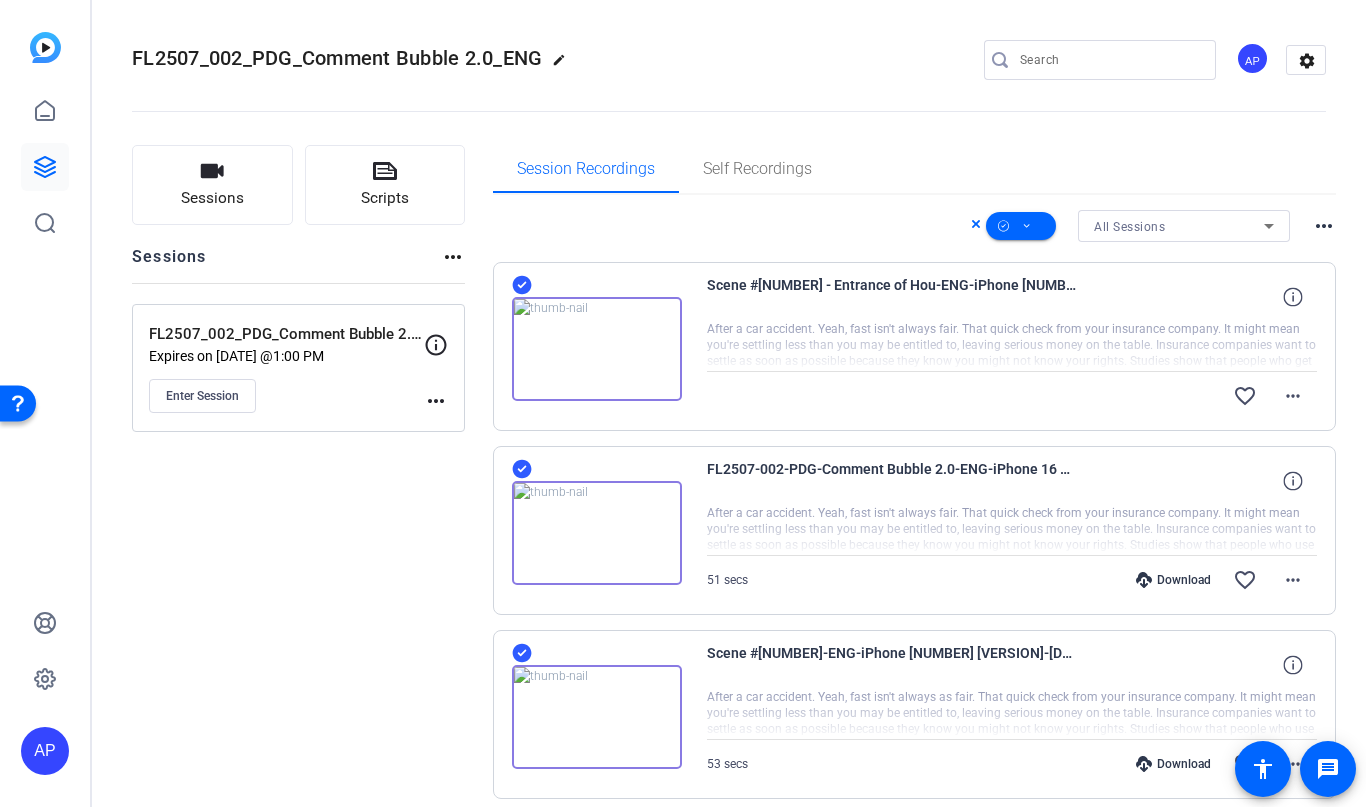 click at bounding box center [978, 226] 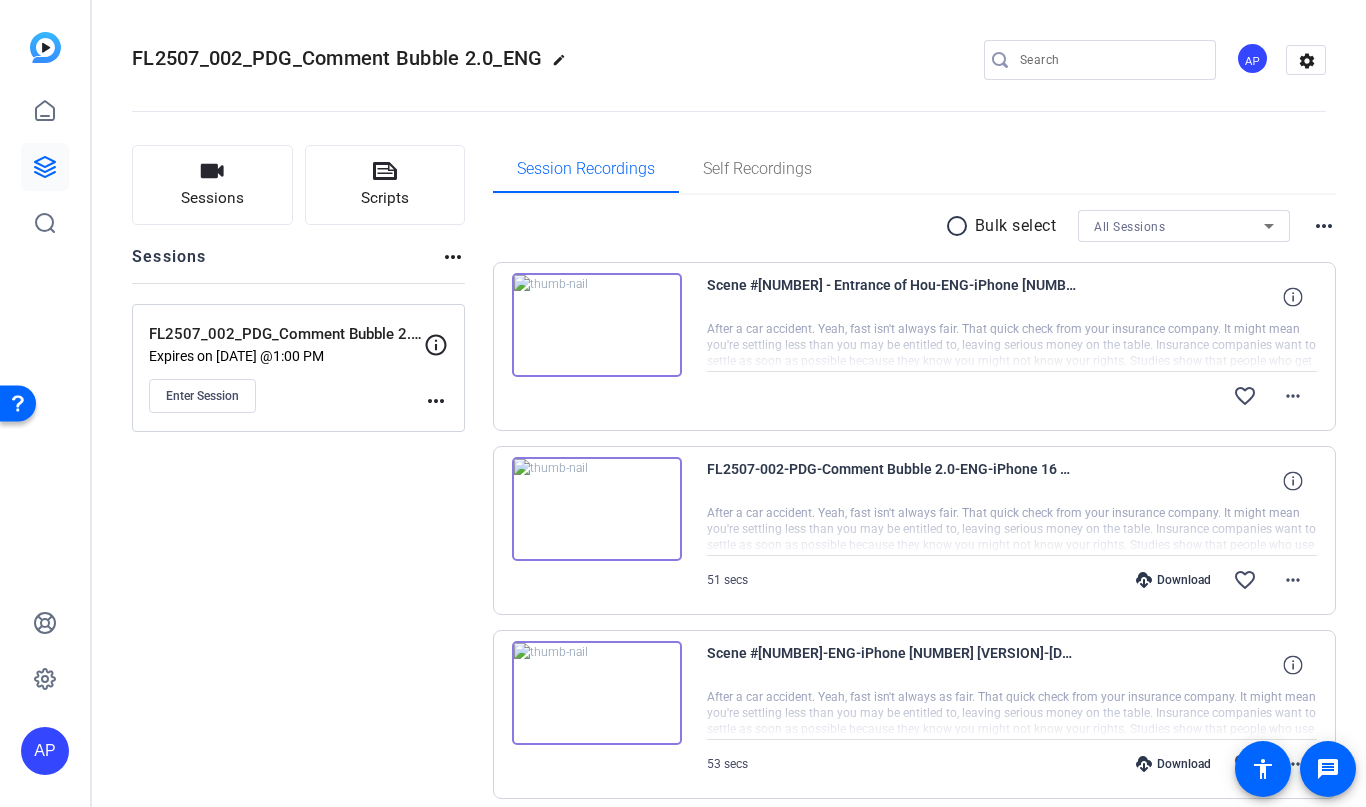 click on "radio_button_unchecked" at bounding box center [960, 226] 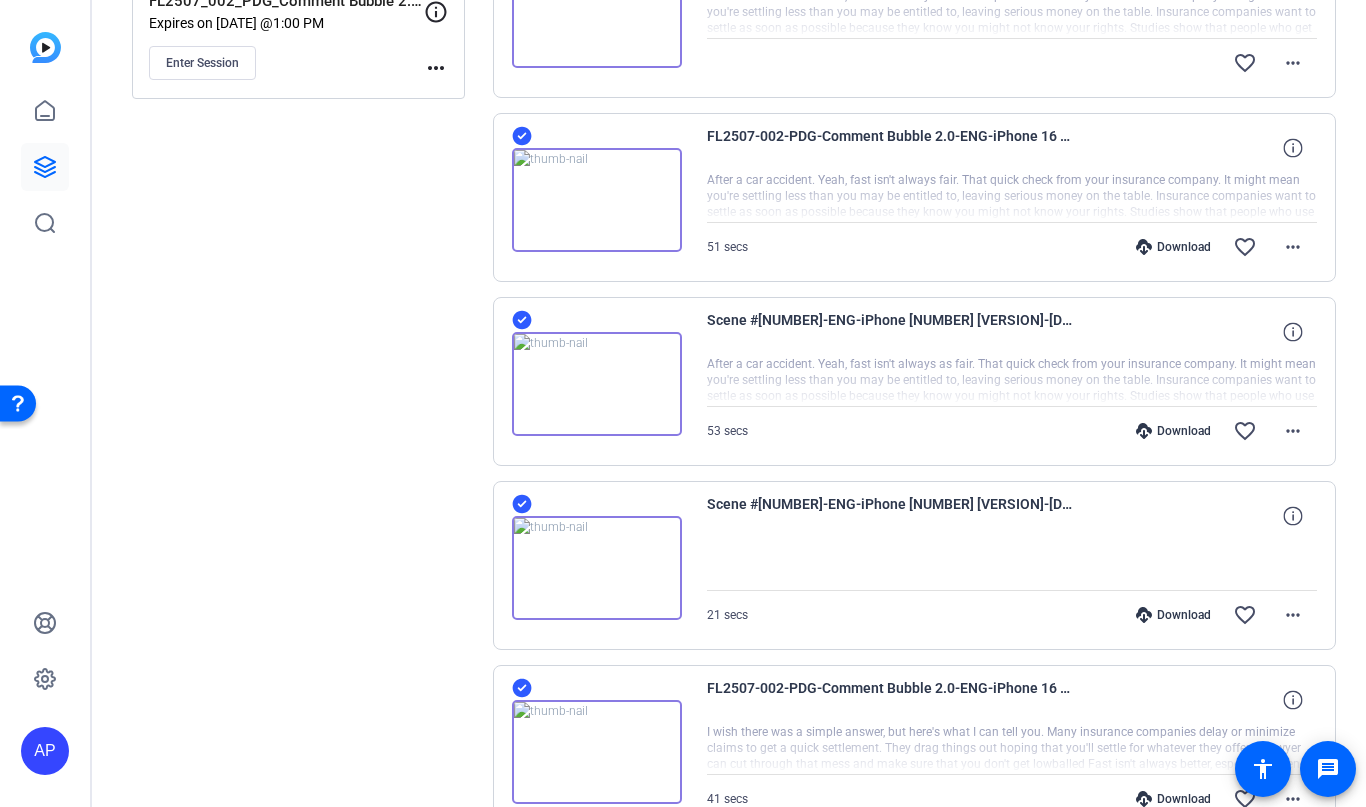 scroll, scrollTop: 0, scrollLeft: 0, axis: both 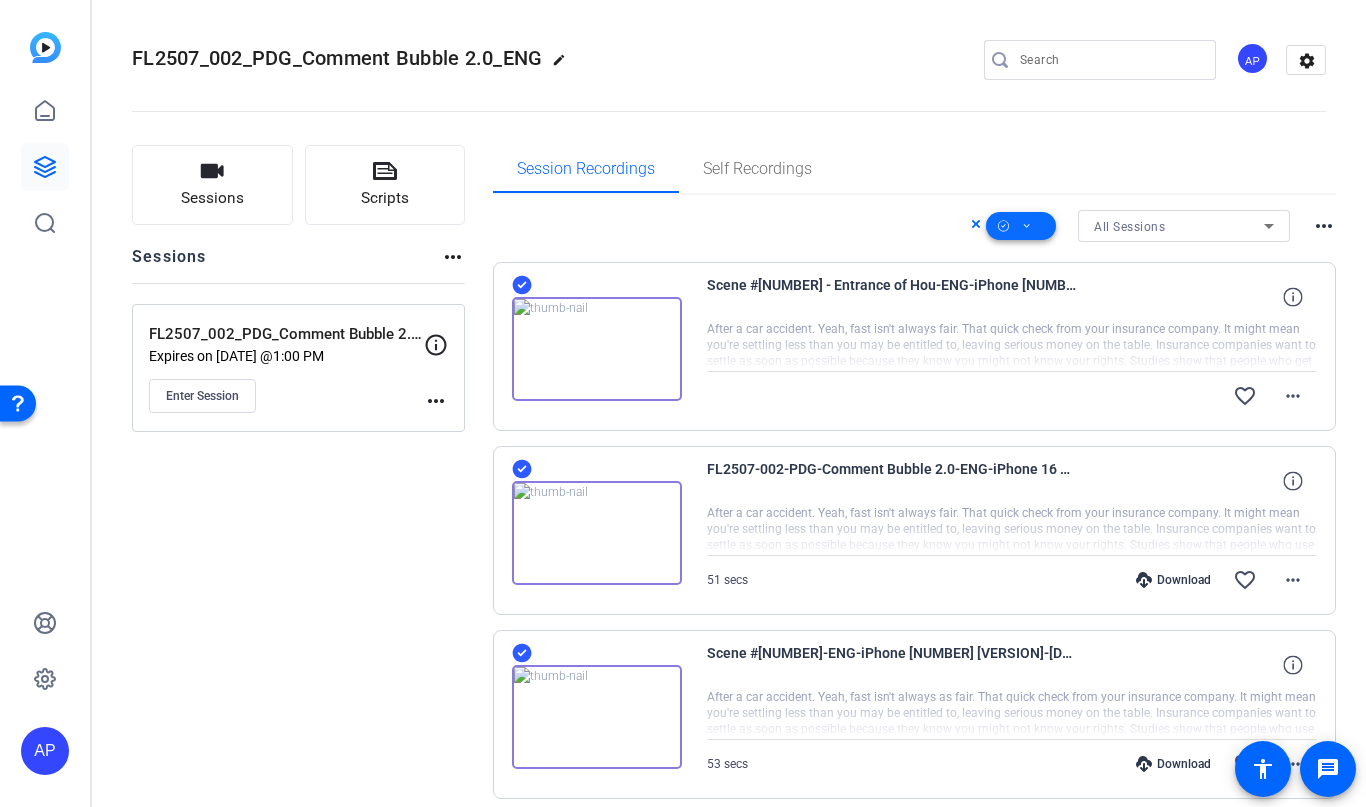 click at bounding box center [1021, 226] 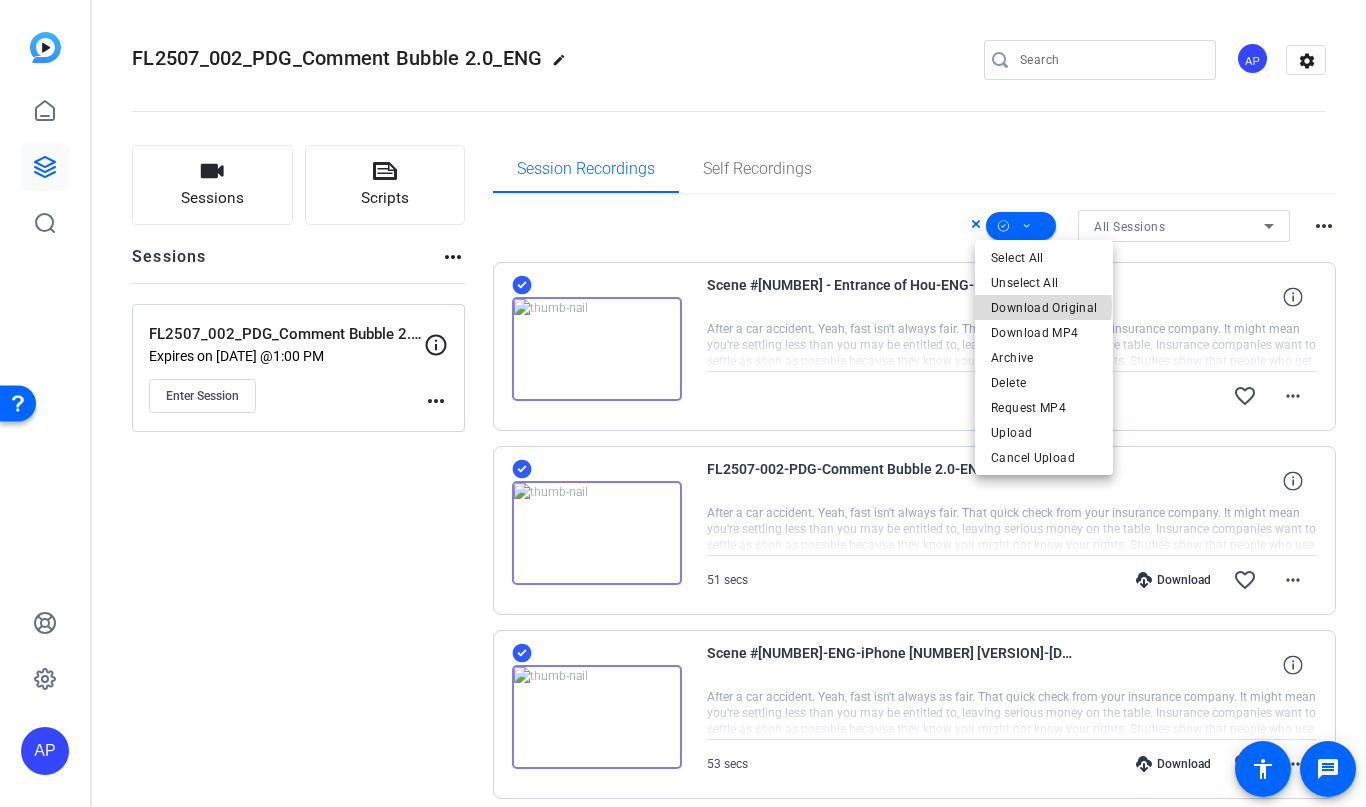 click on "Download Original" at bounding box center (1044, 308) 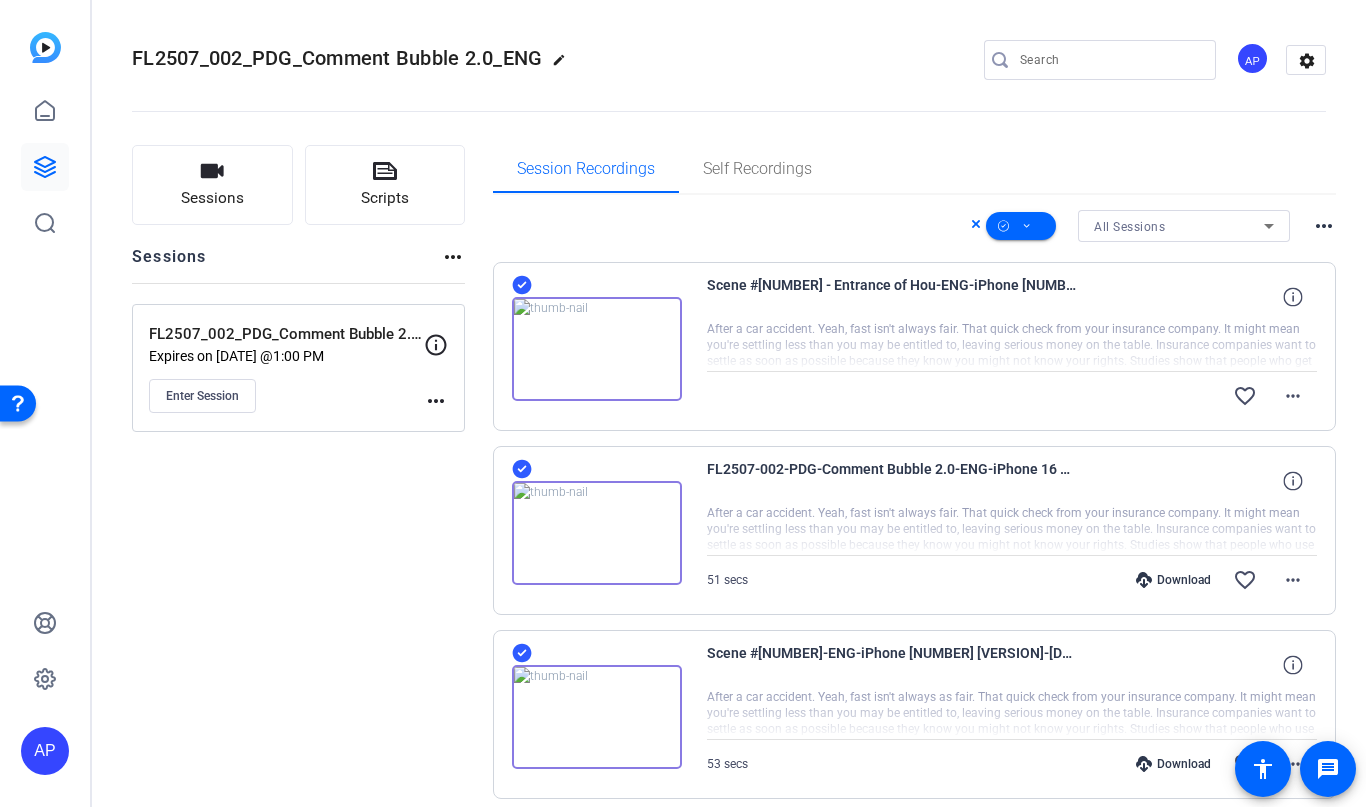 click 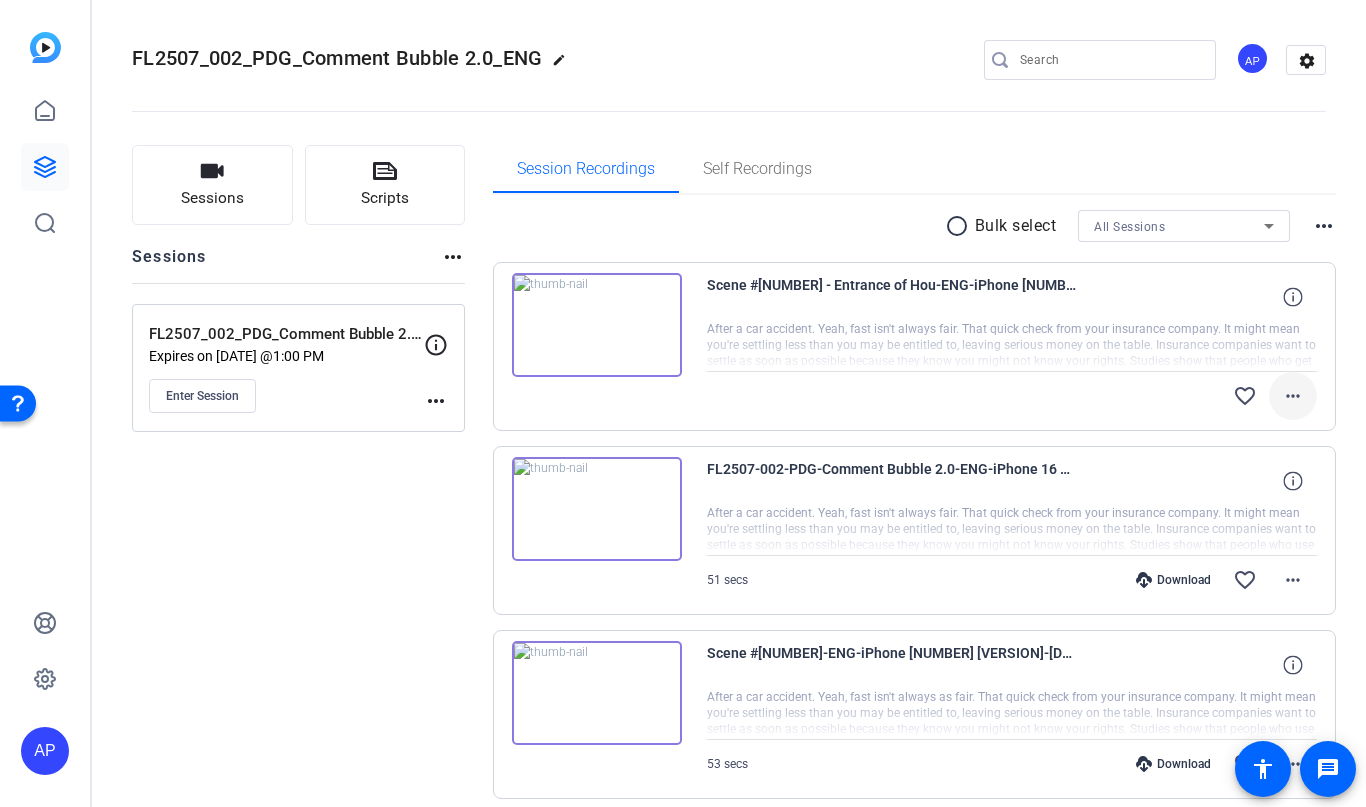 click on "more_horiz" at bounding box center (1293, 396) 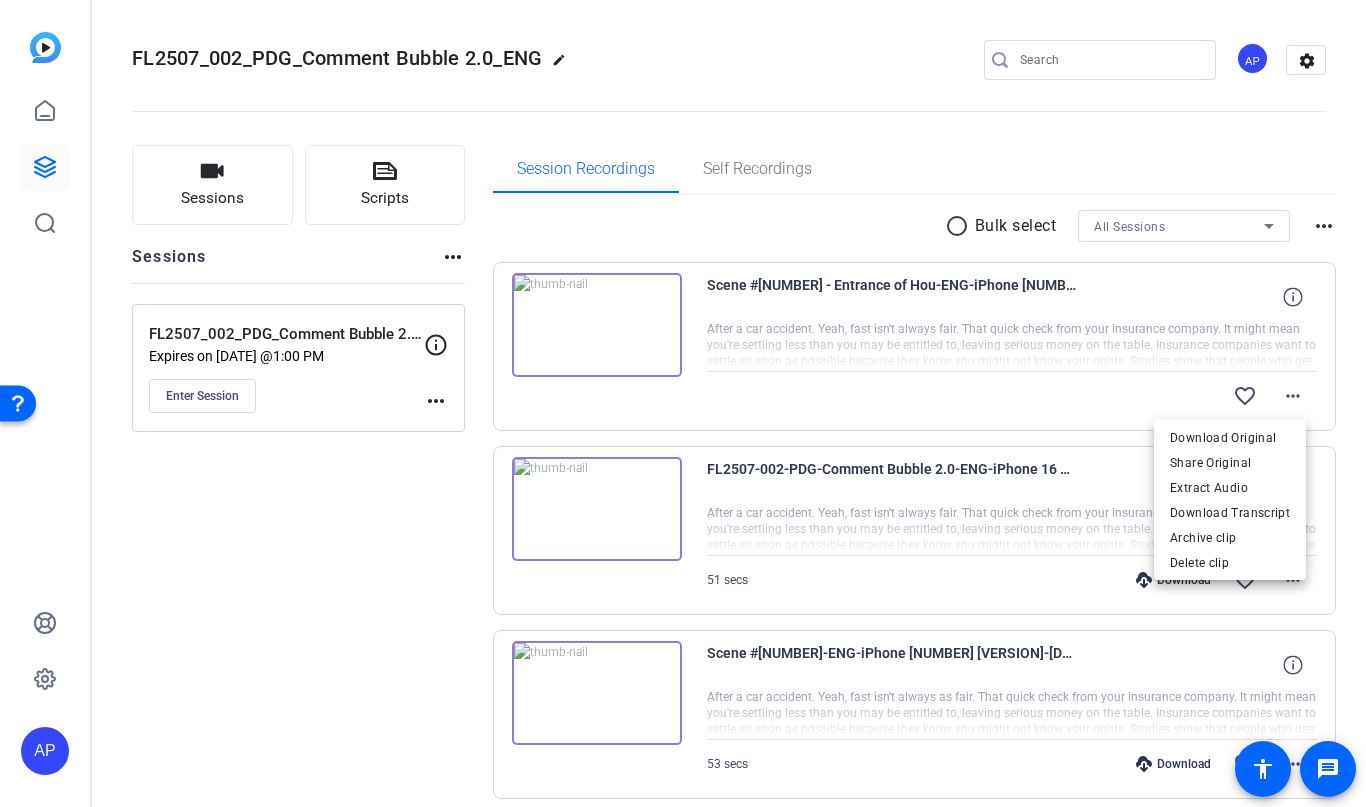 click at bounding box center [683, 403] 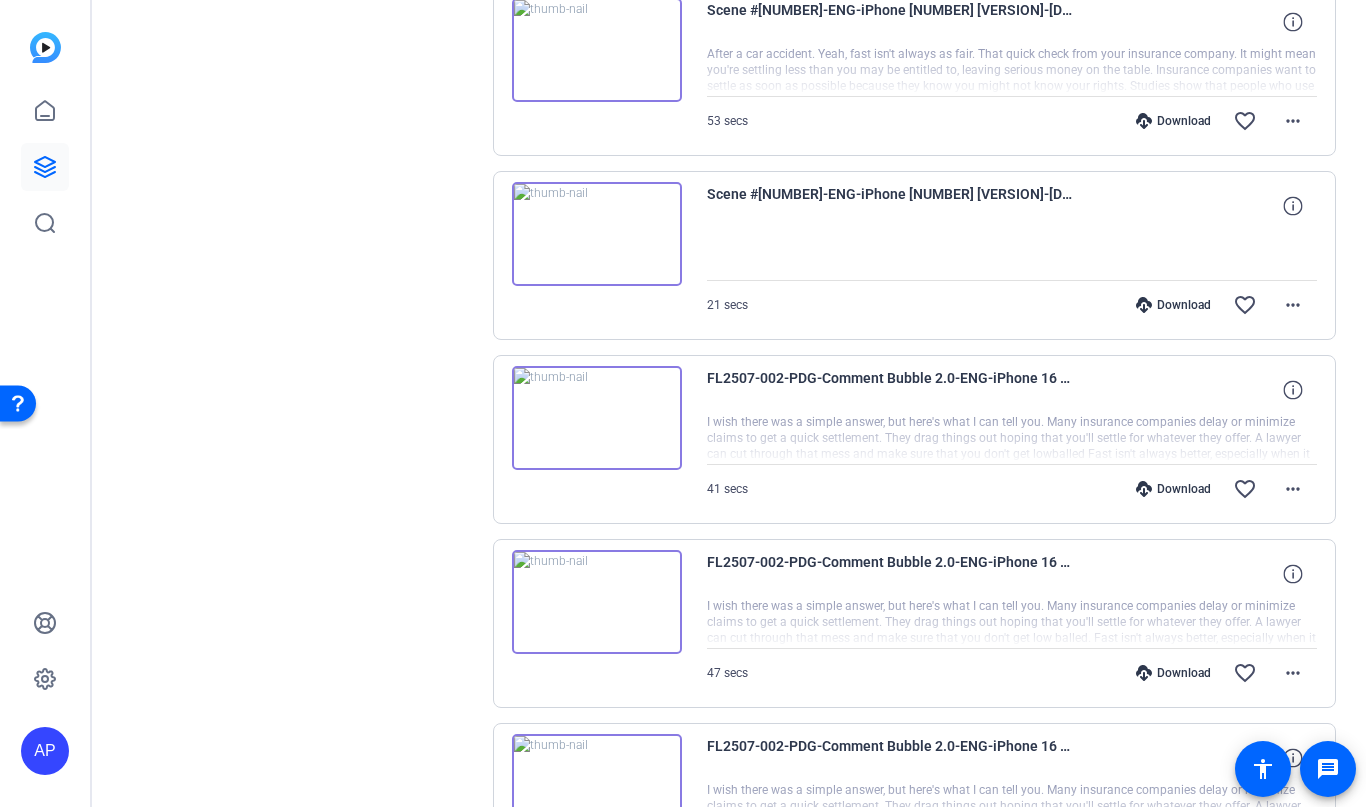 scroll, scrollTop: 0, scrollLeft: 0, axis: both 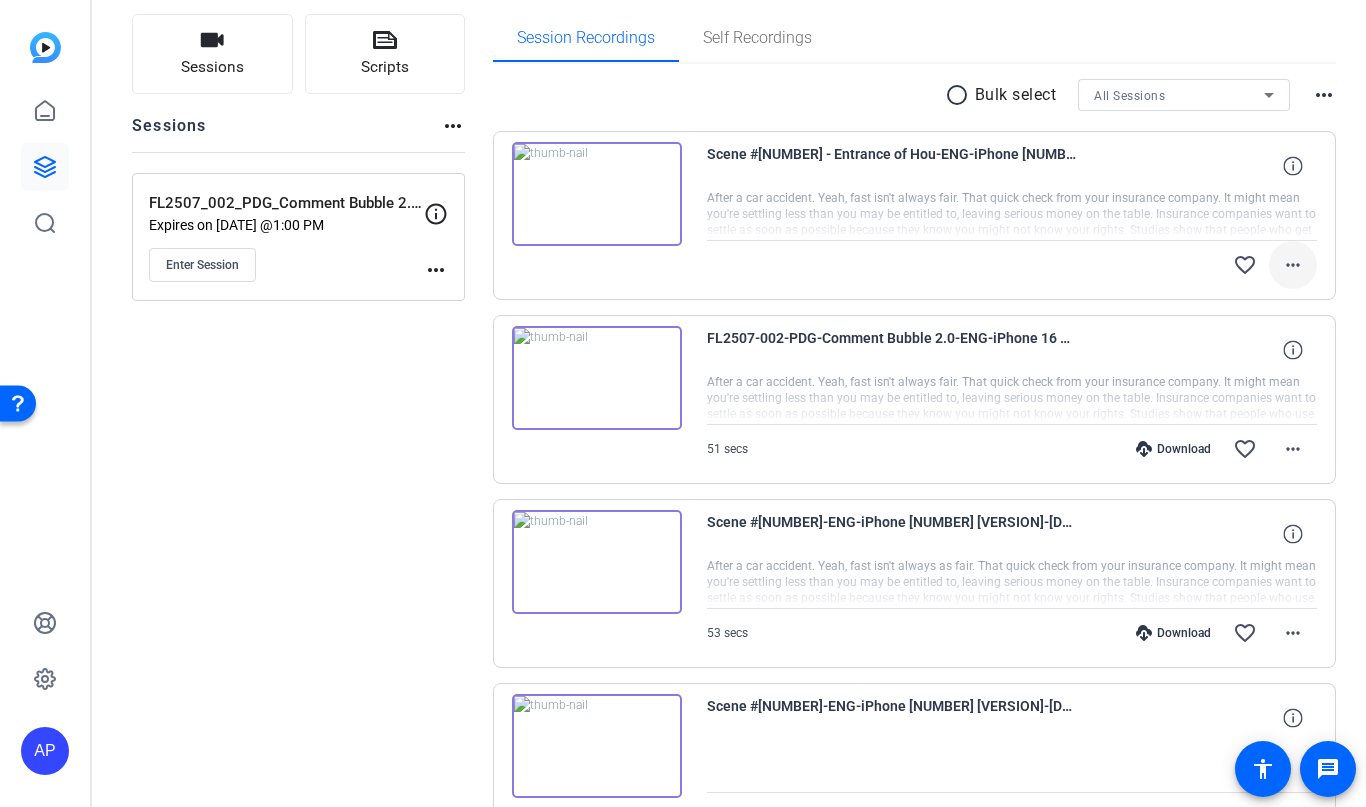 click on "more_horiz" at bounding box center (1293, 265) 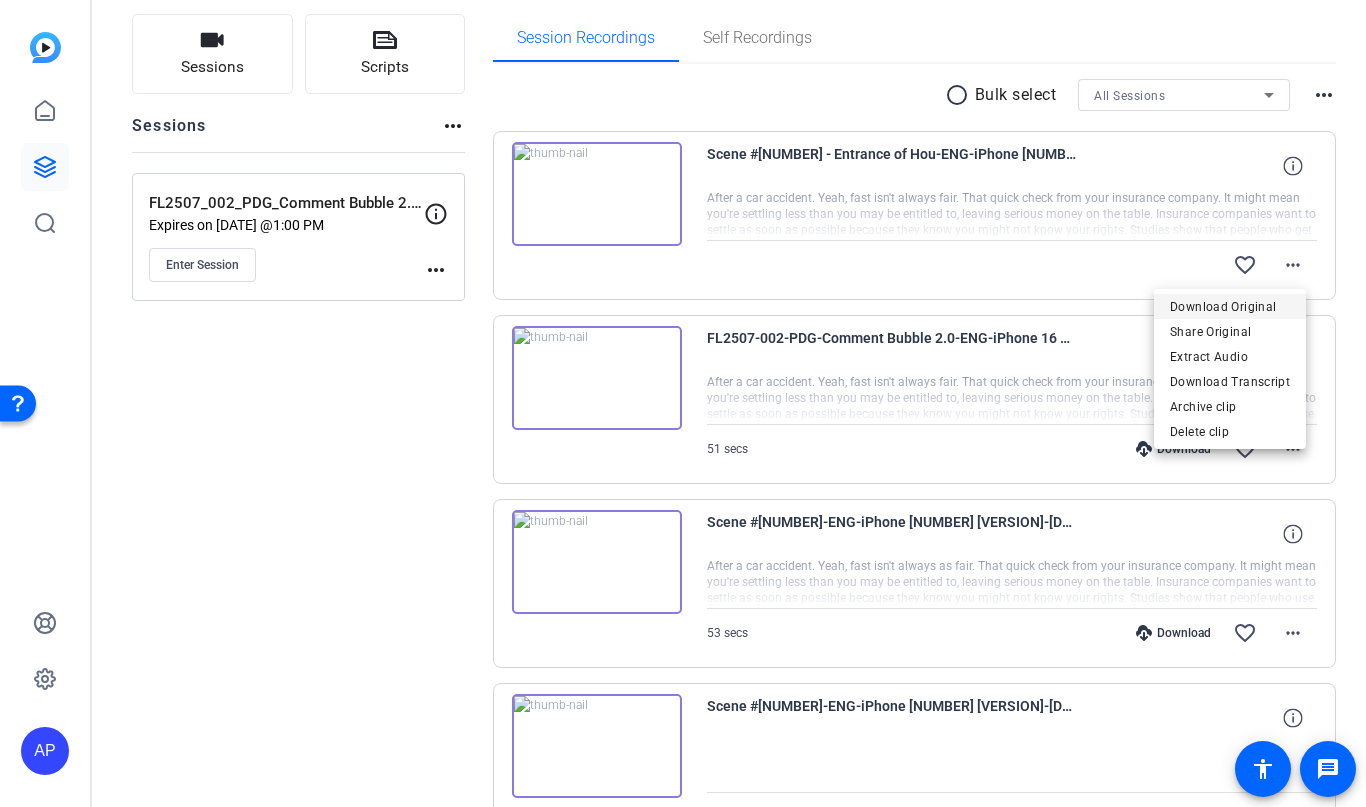 click on "Download Original" at bounding box center [1230, 307] 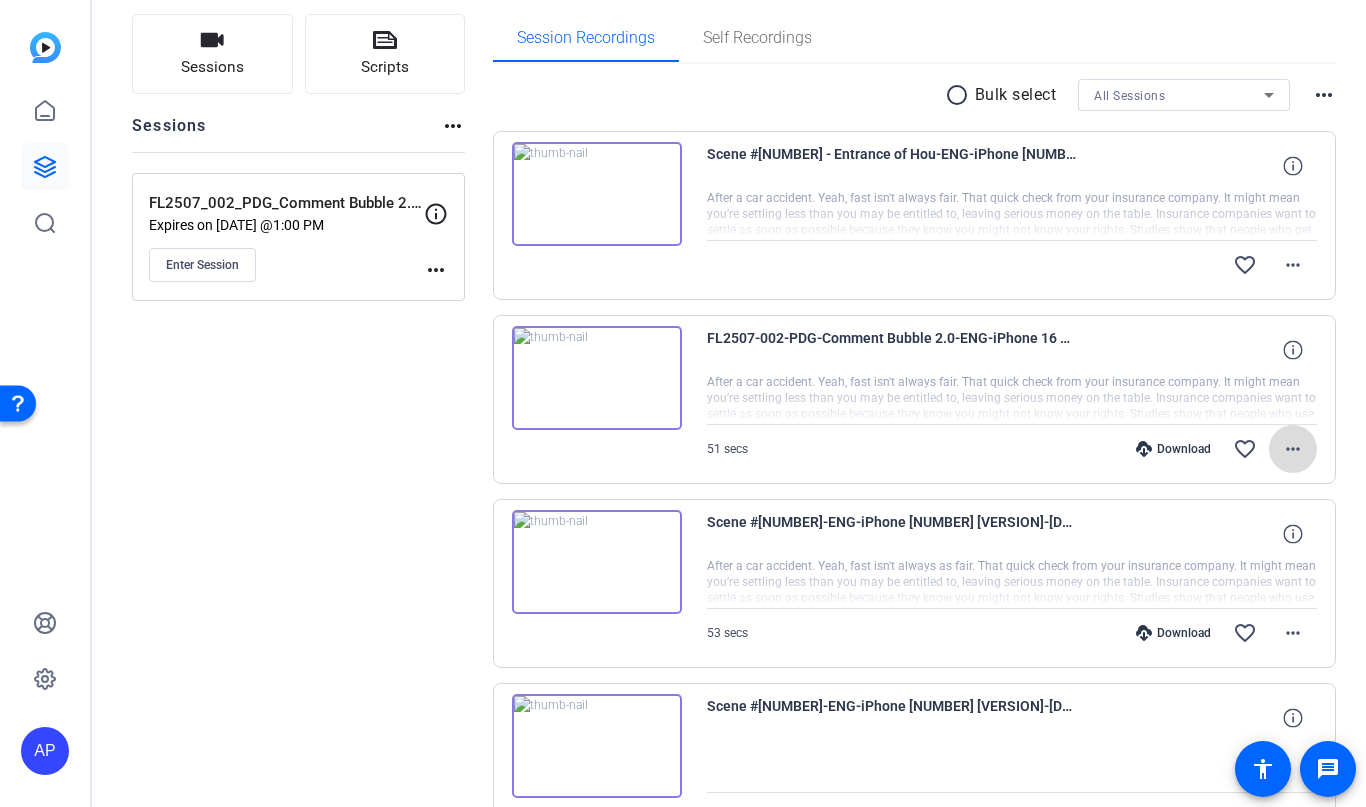 click on "more_horiz" at bounding box center [1293, 449] 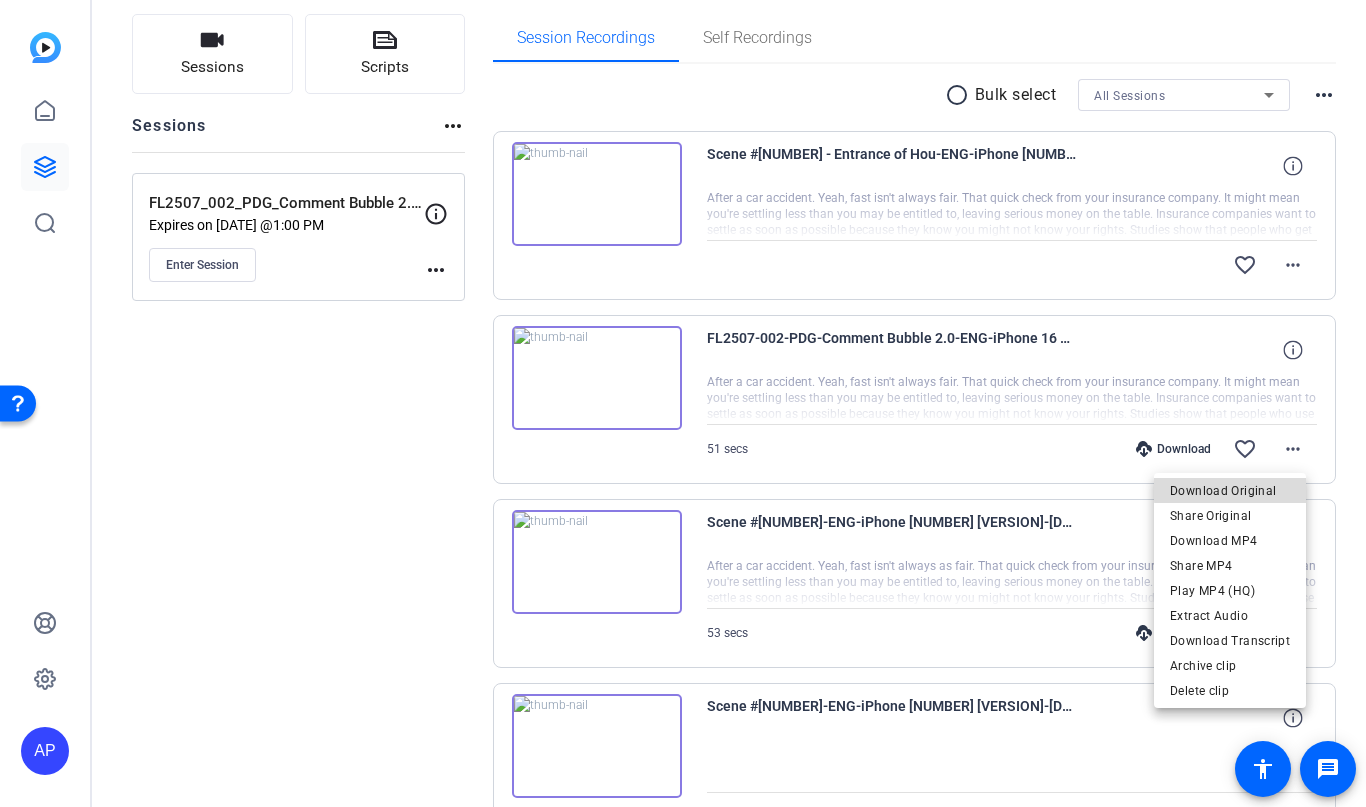 click on "Download Original" at bounding box center [1230, 491] 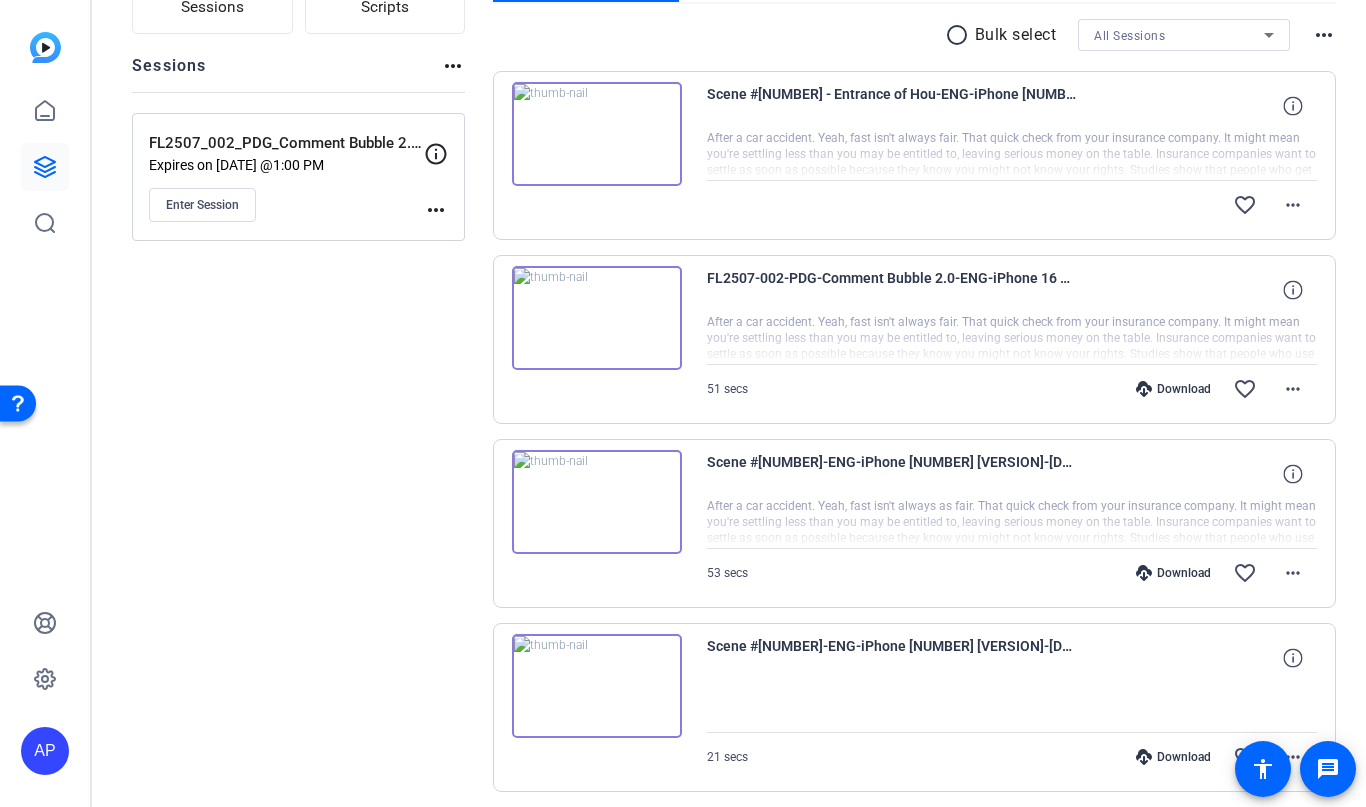 scroll, scrollTop: 192, scrollLeft: 0, axis: vertical 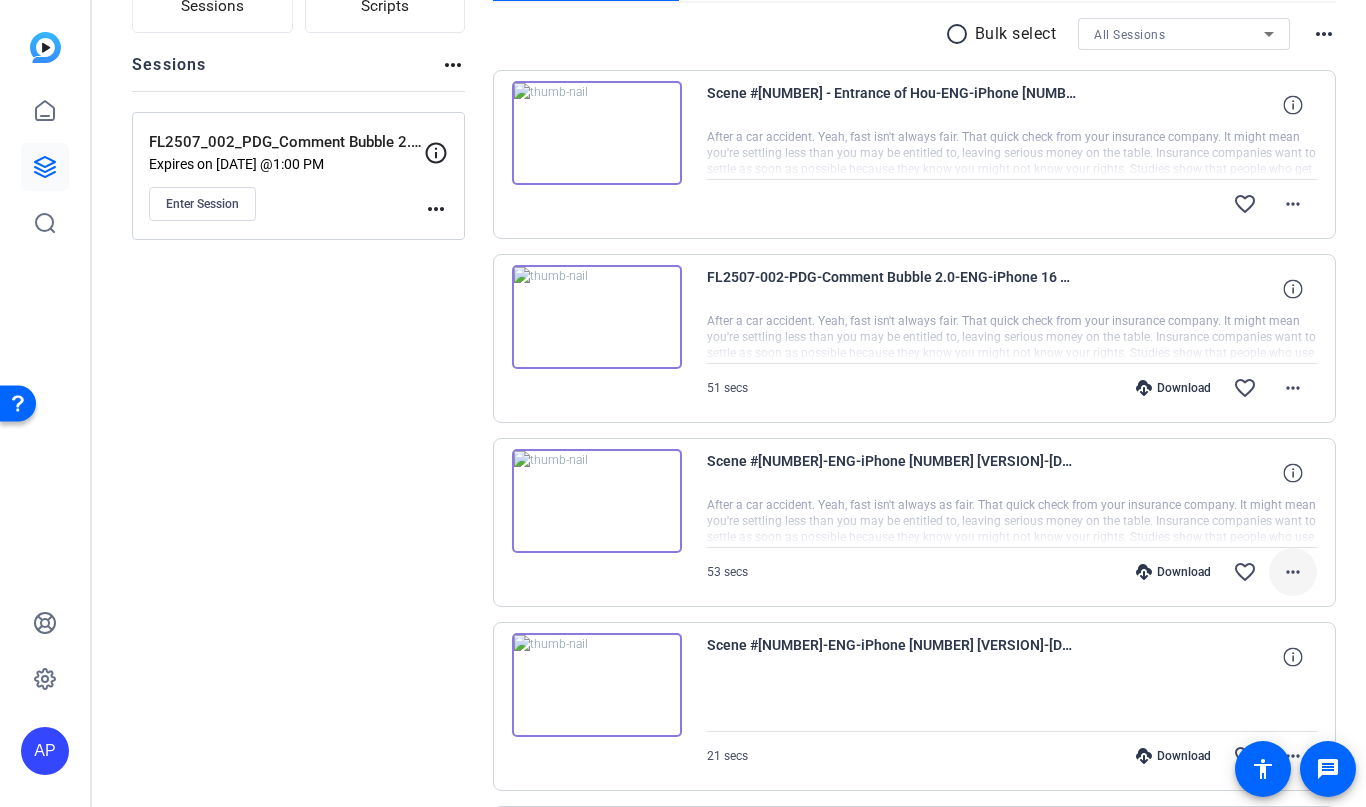 click on "more_horiz" at bounding box center [1293, 572] 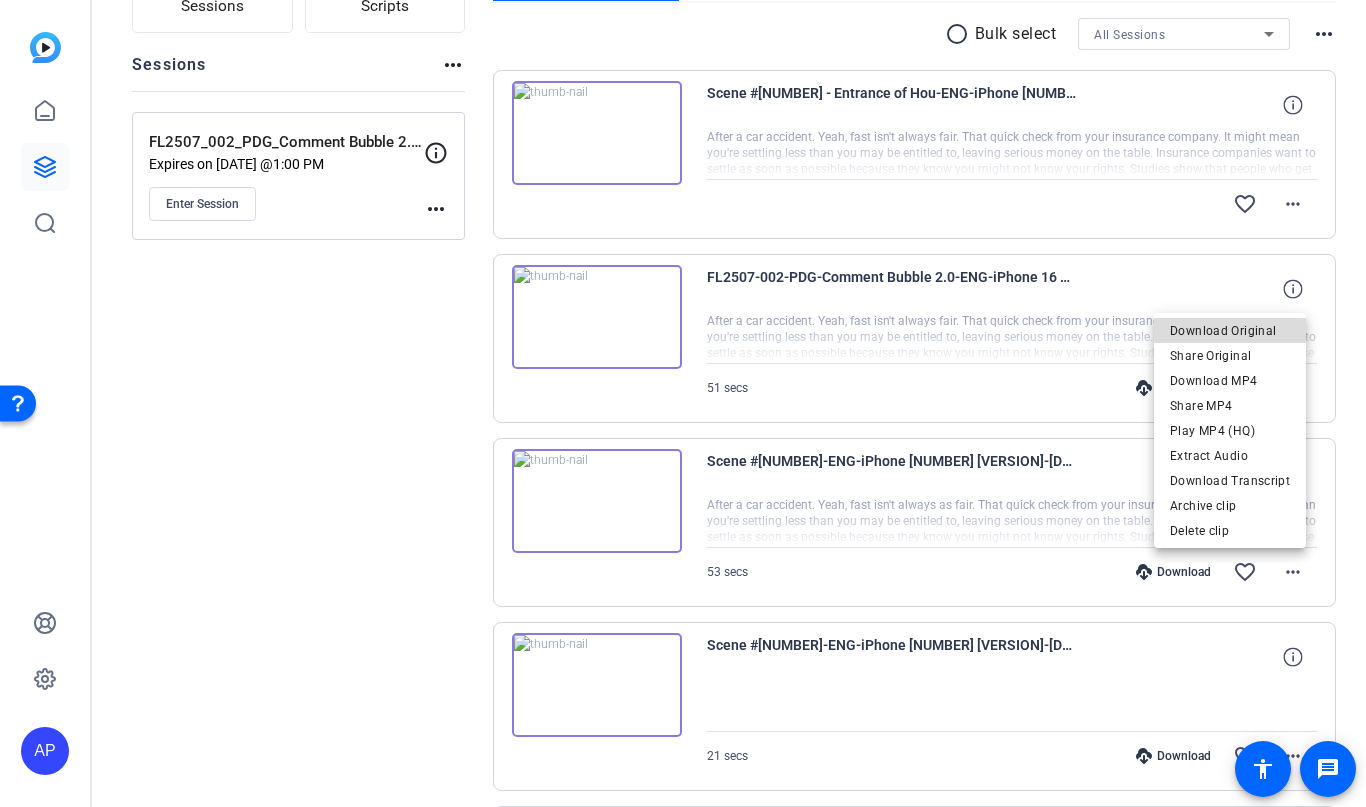 click on "Download Original" at bounding box center [1230, 331] 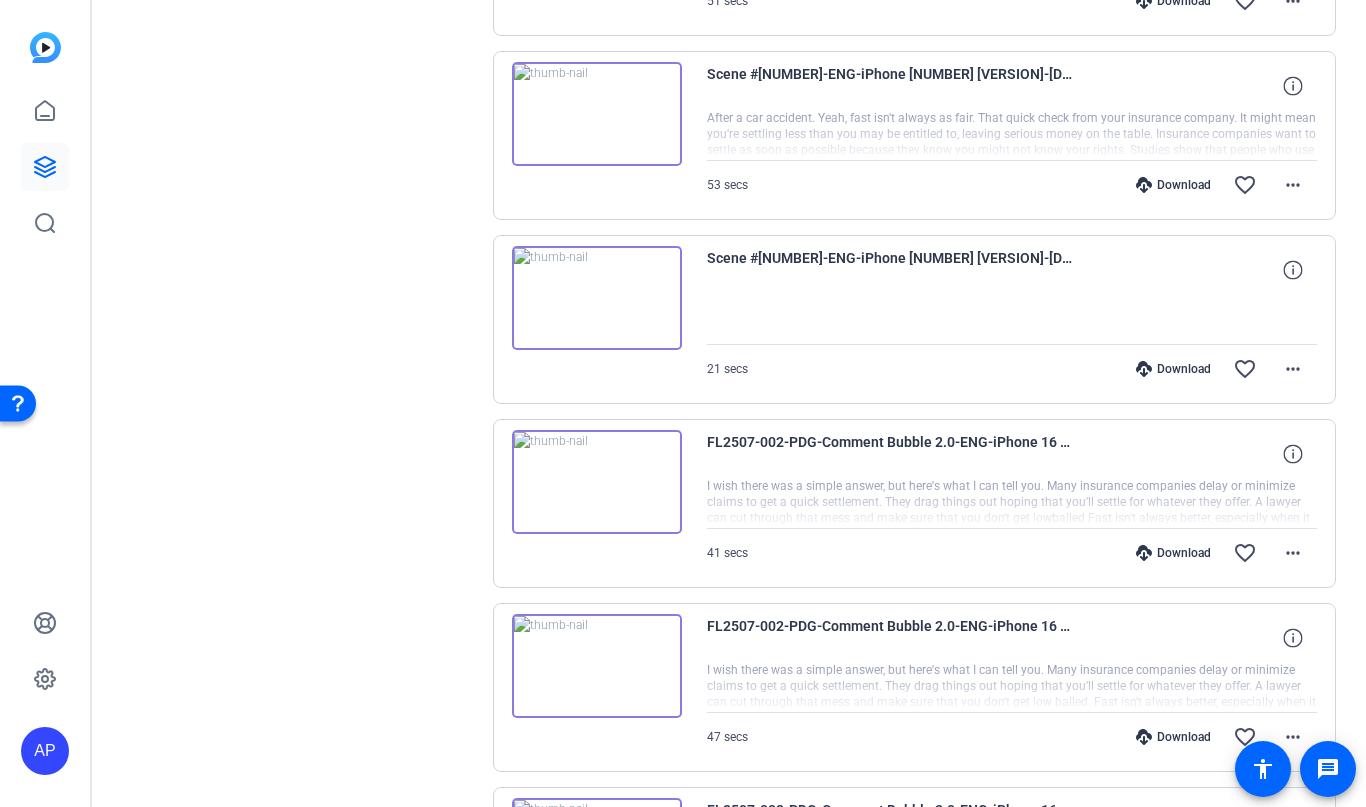 scroll, scrollTop: 597, scrollLeft: 0, axis: vertical 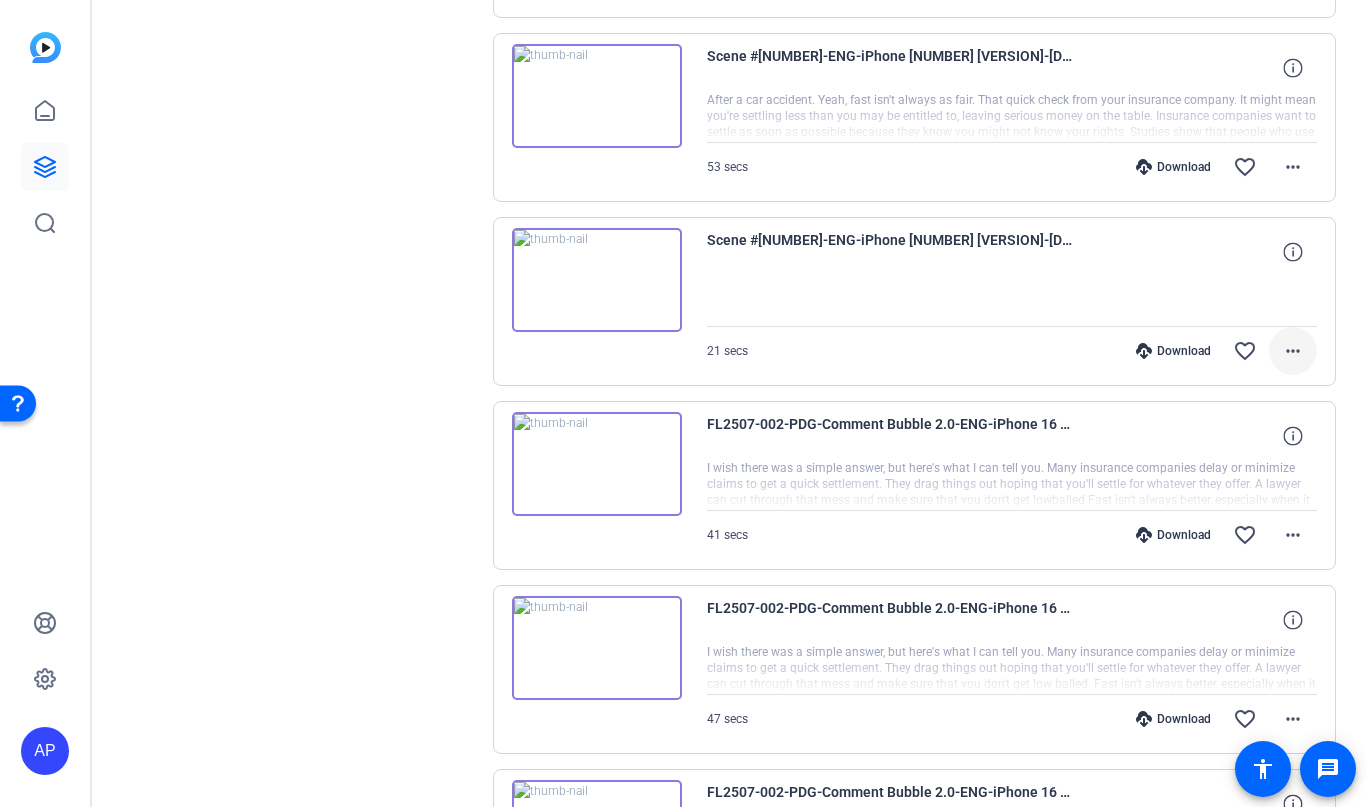 click on "more_horiz" at bounding box center (1293, 351) 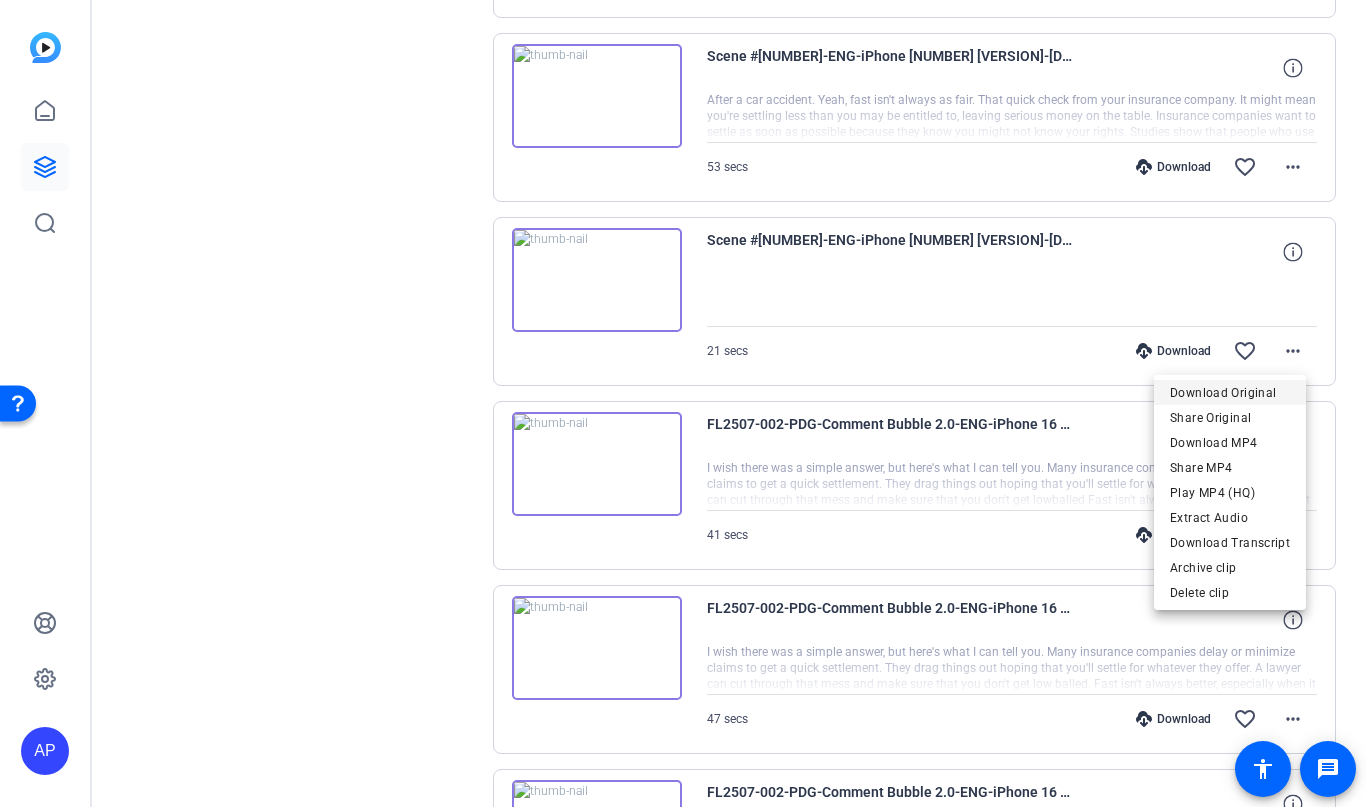click on "Download Original" at bounding box center (1230, 393) 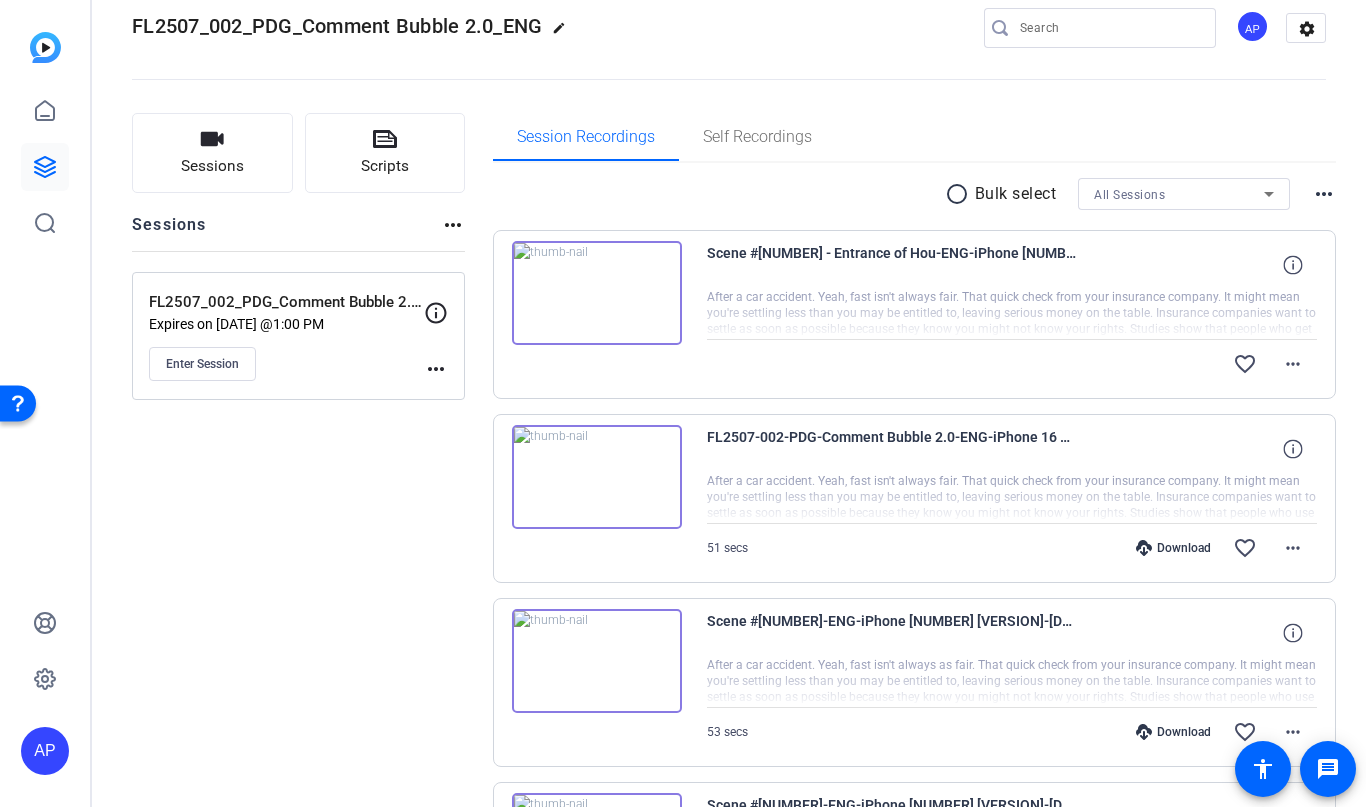 scroll, scrollTop: 28, scrollLeft: 0, axis: vertical 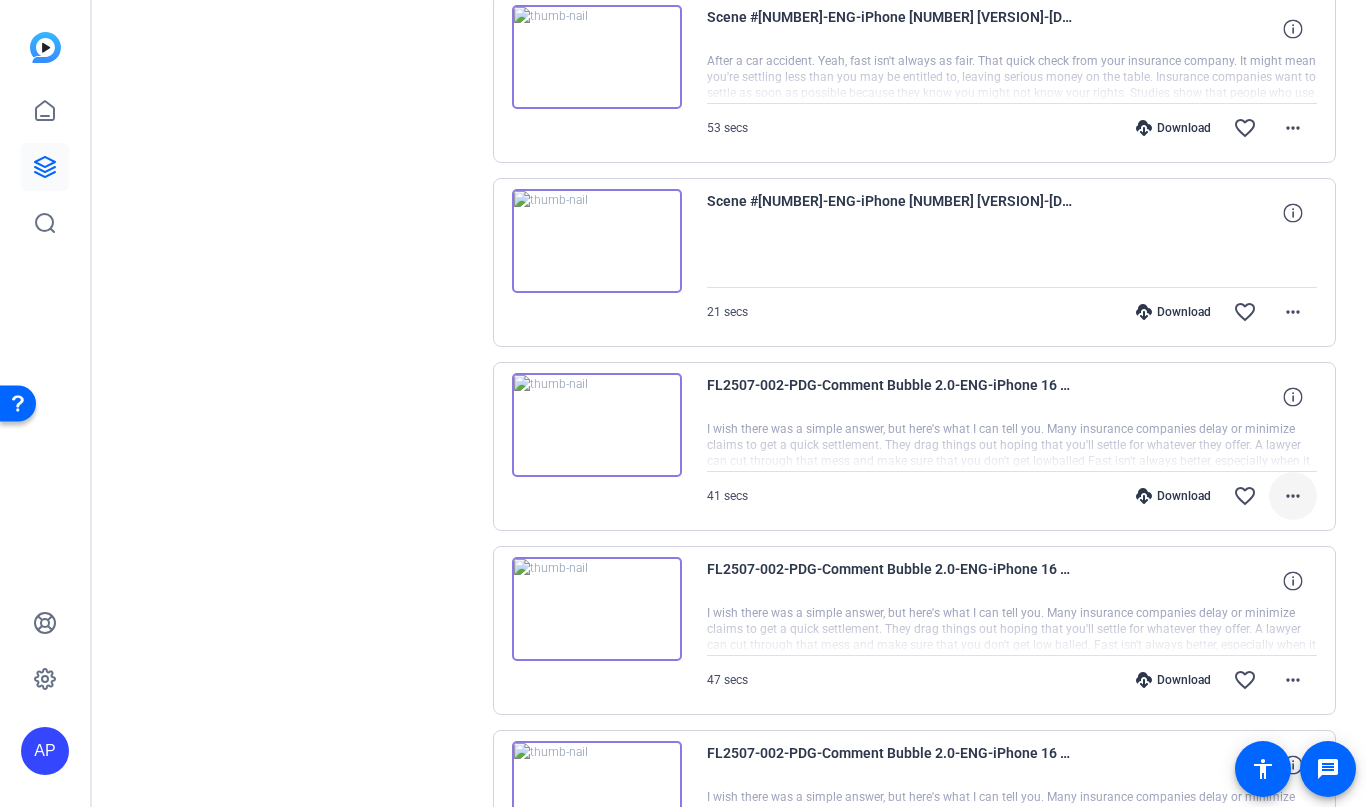 click on "more_horiz" at bounding box center [1293, 496] 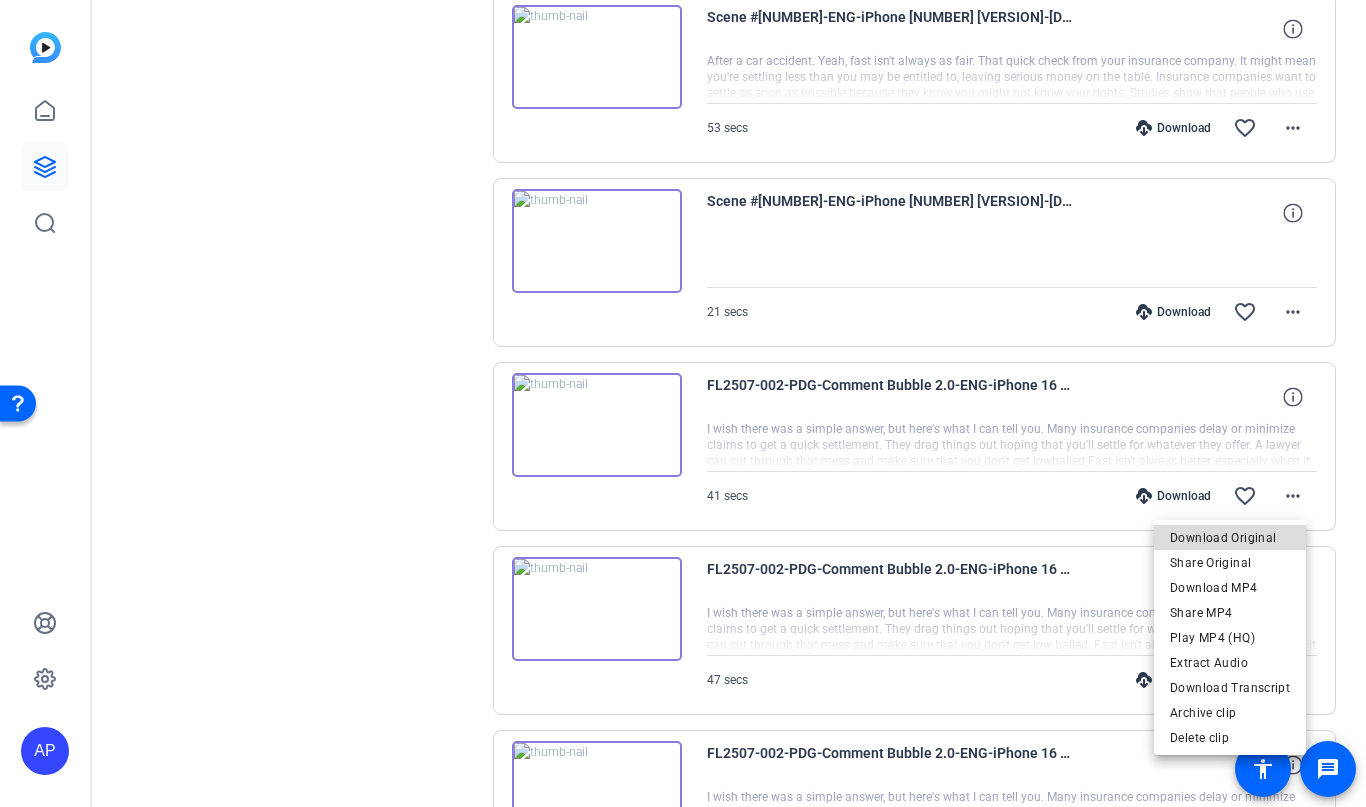 click on "Download Original" at bounding box center (1230, 538) 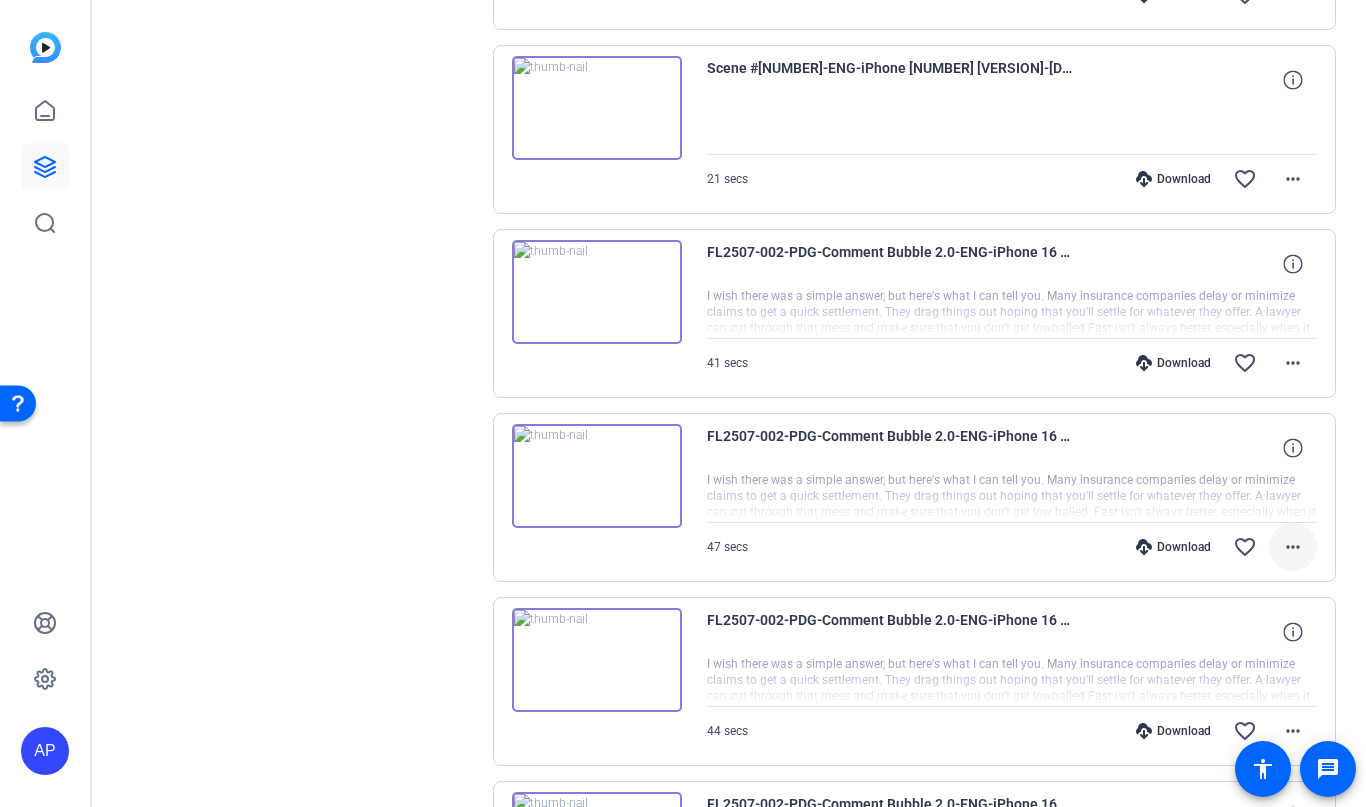 scroll, scrollTop: 773, scrollLeft: 0, axis: vertical 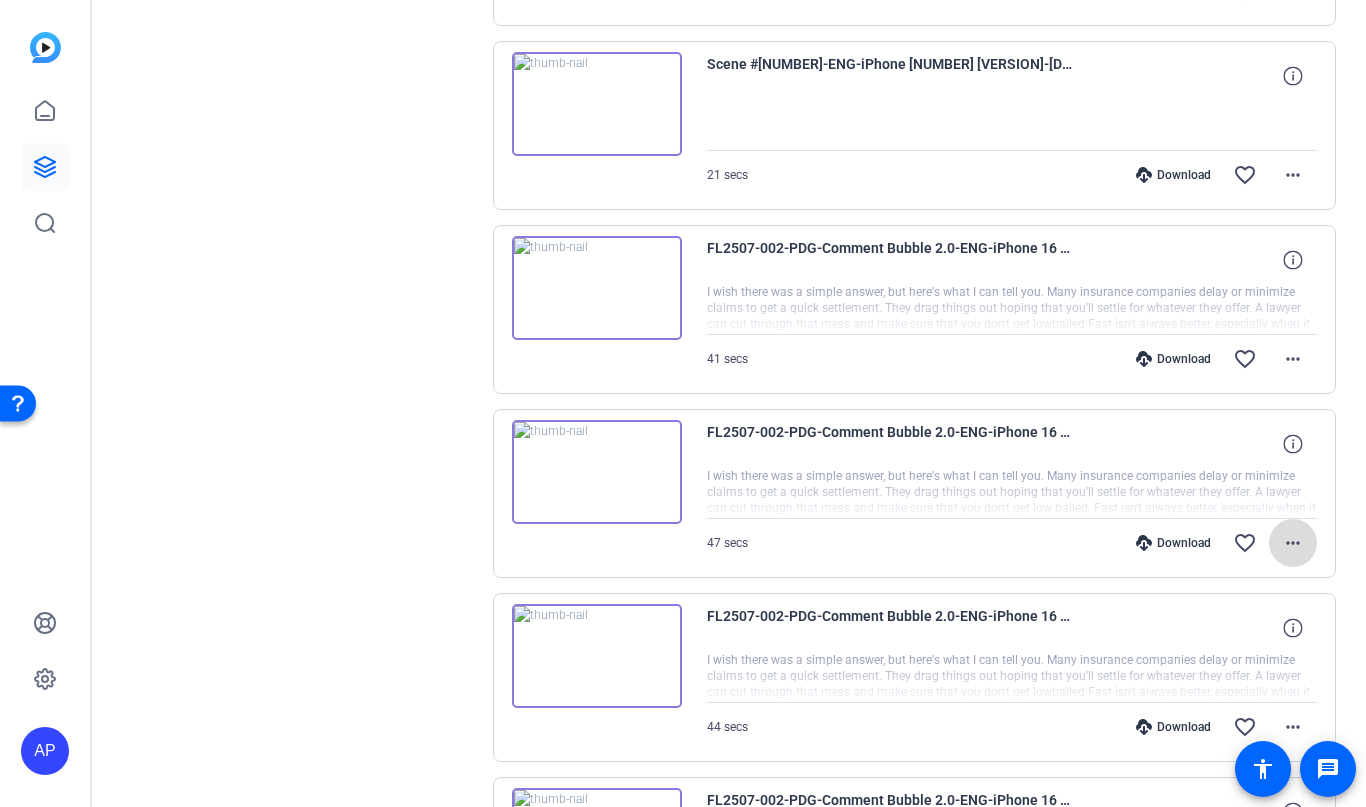 click on "more_horiz" at bounding box center (1293, 543) 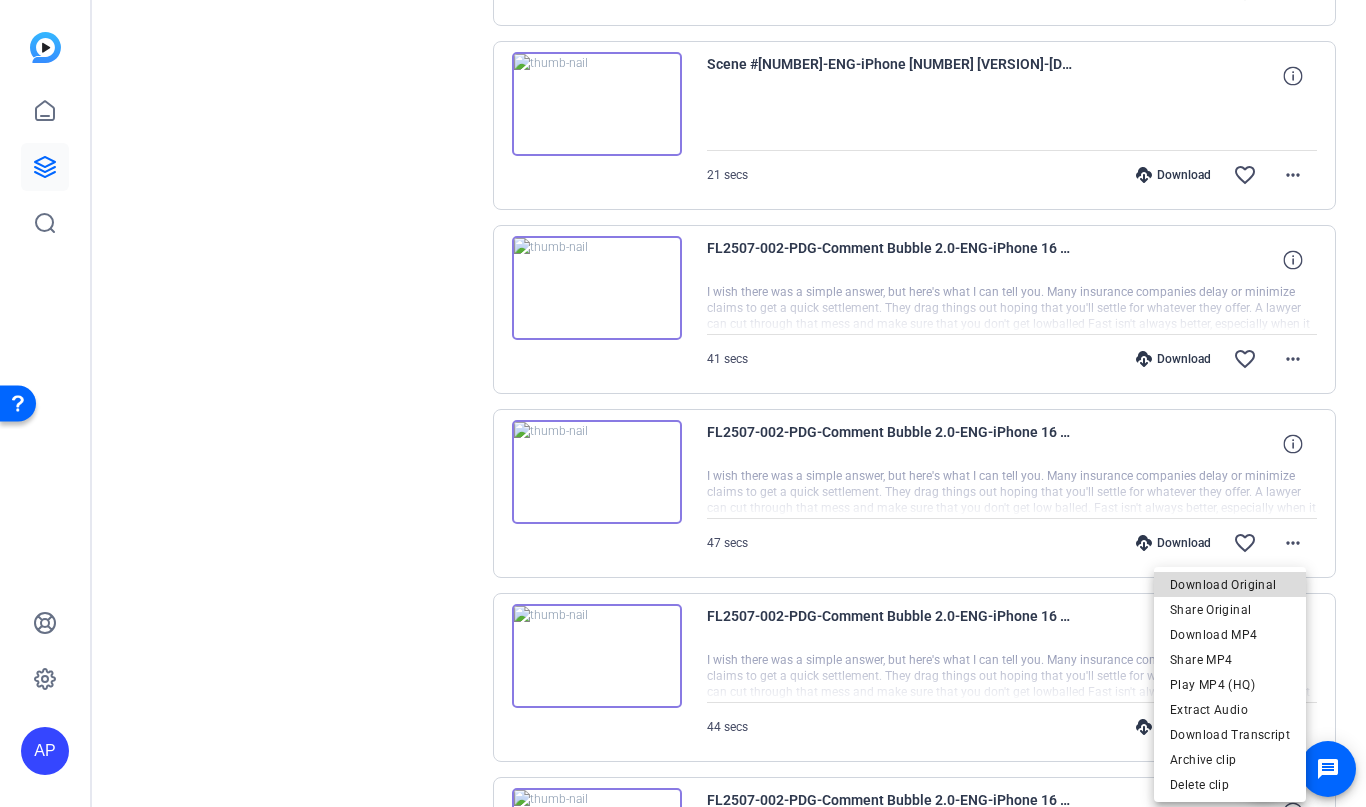 click on "Download Original" at bounding box center [1230, 585] 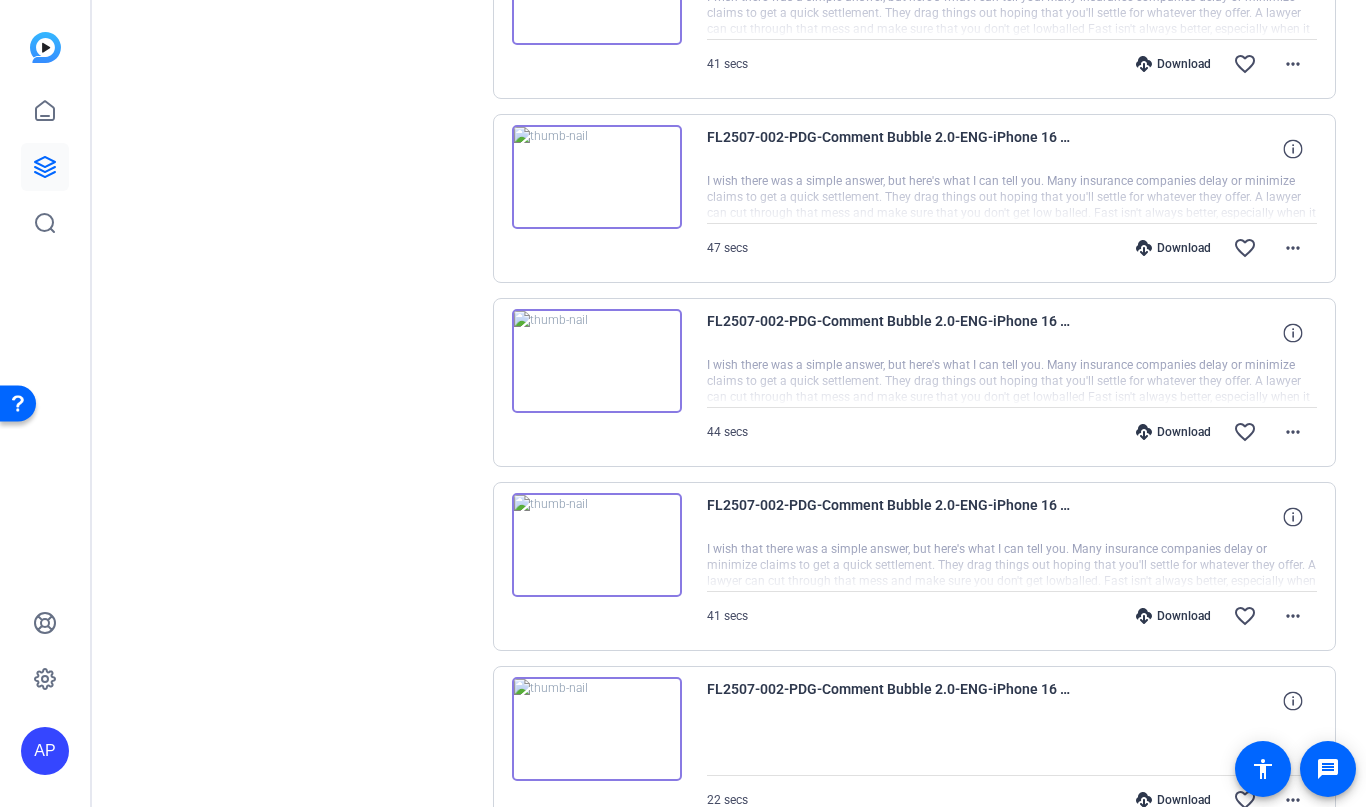 scroll, scrollTop: 1123, scrollLeft: 0, axis: vertical 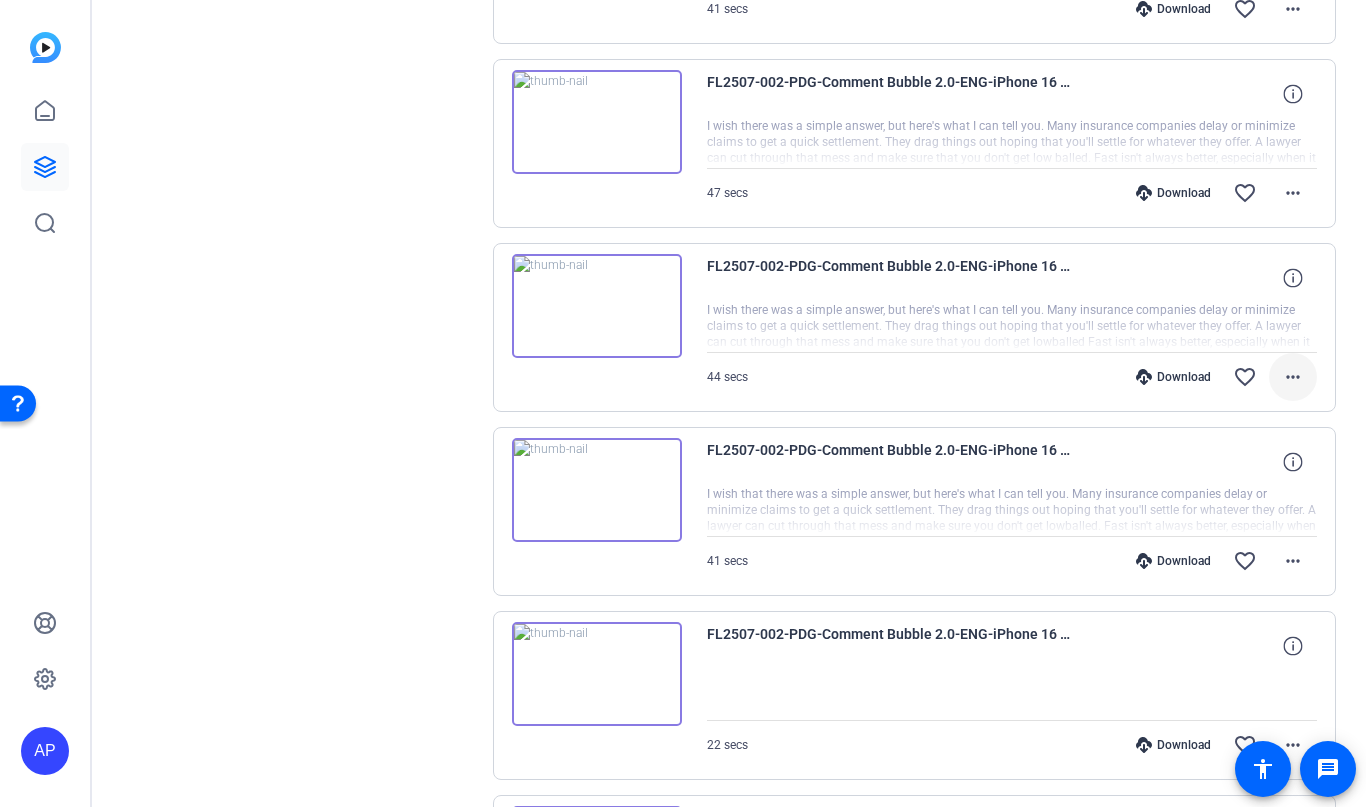 click on "more_horiz" at bounding box center [1293, 377] 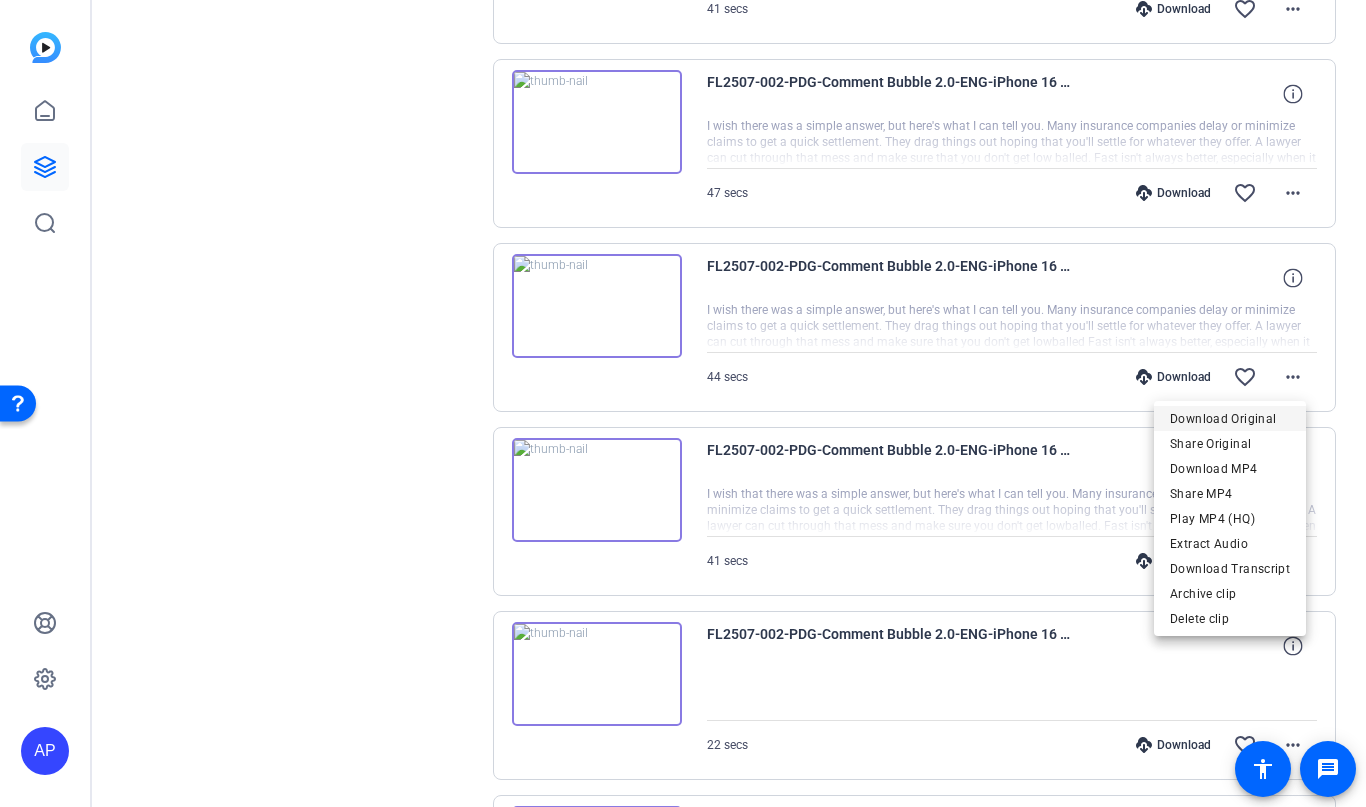 click on "Download Original" at bounding box center [1230, 419] 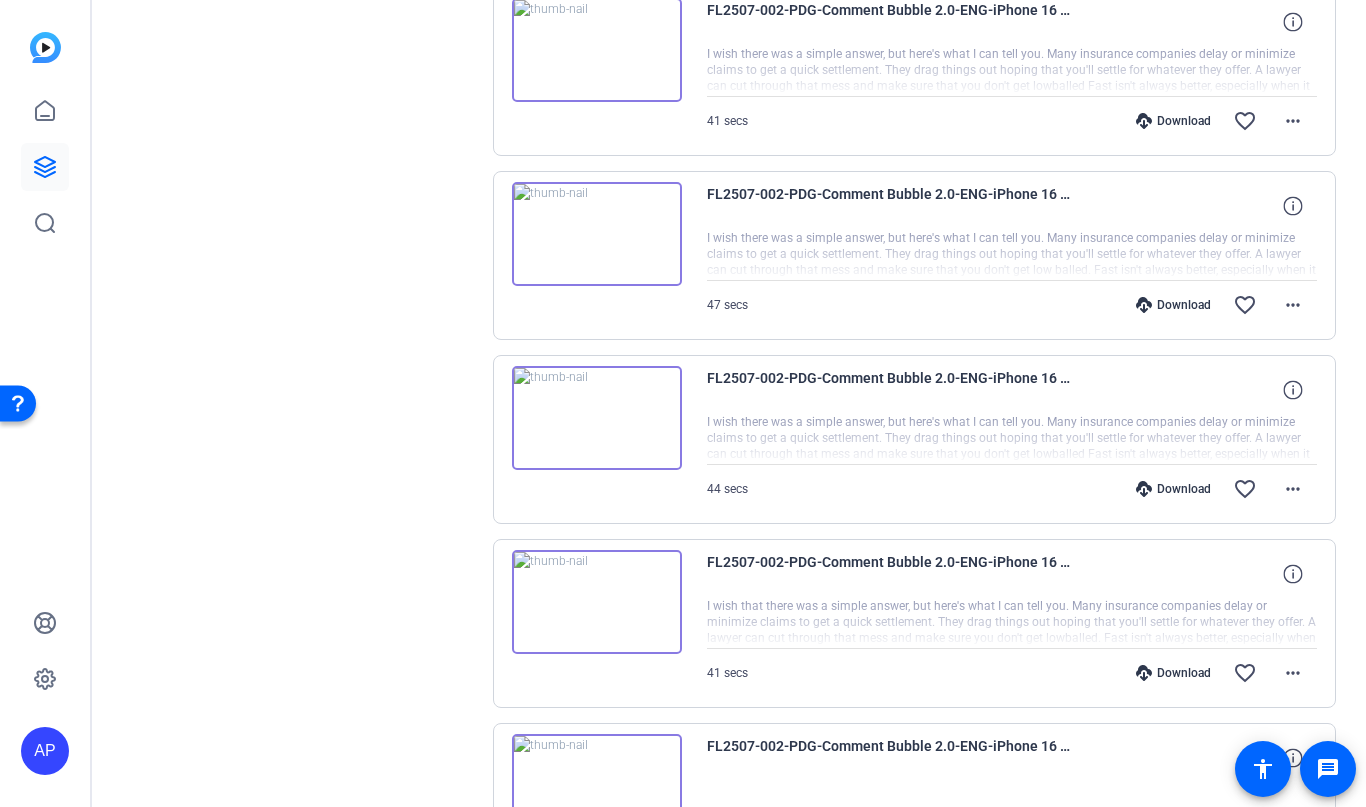 scroll, scrollTop: 1099, scrollLeft: 0, axis: vertical 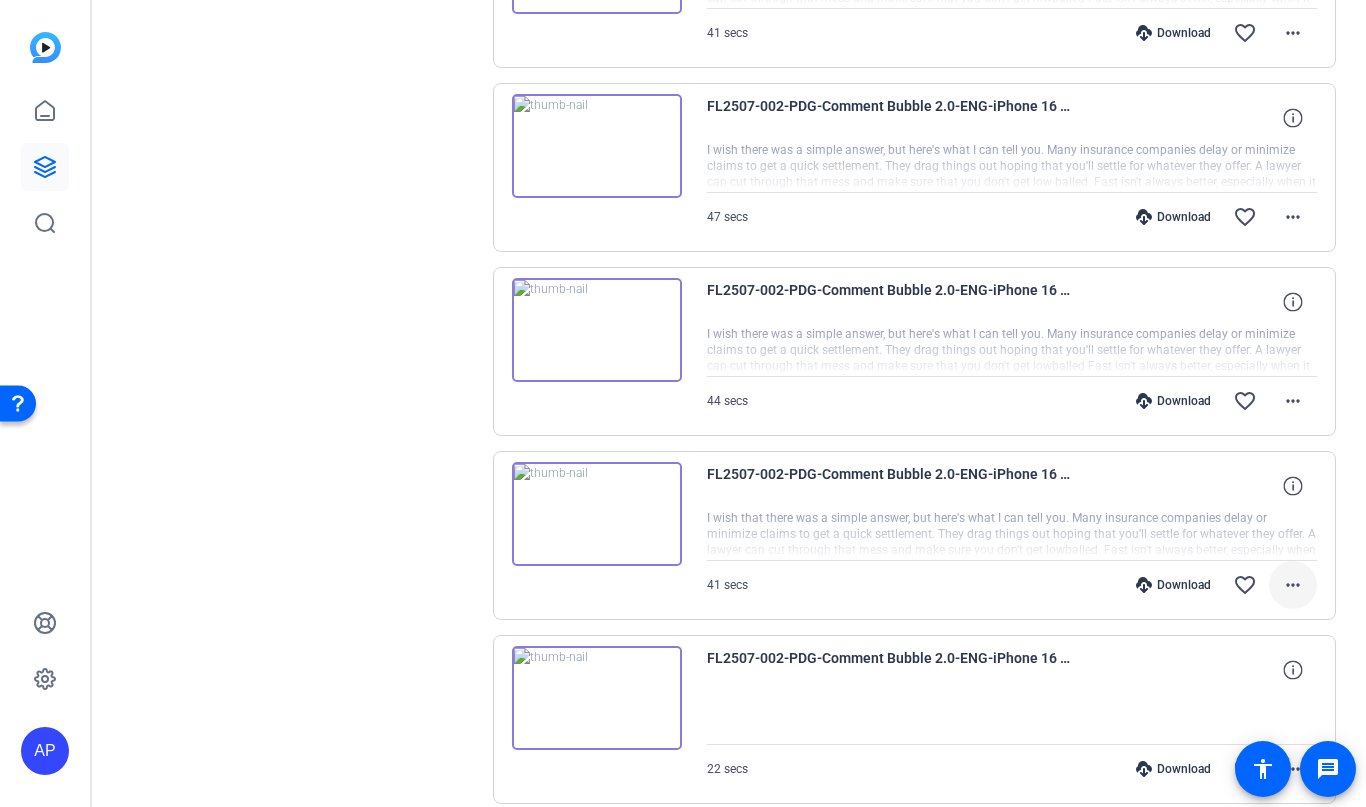click at bounding box center [1293, 585] 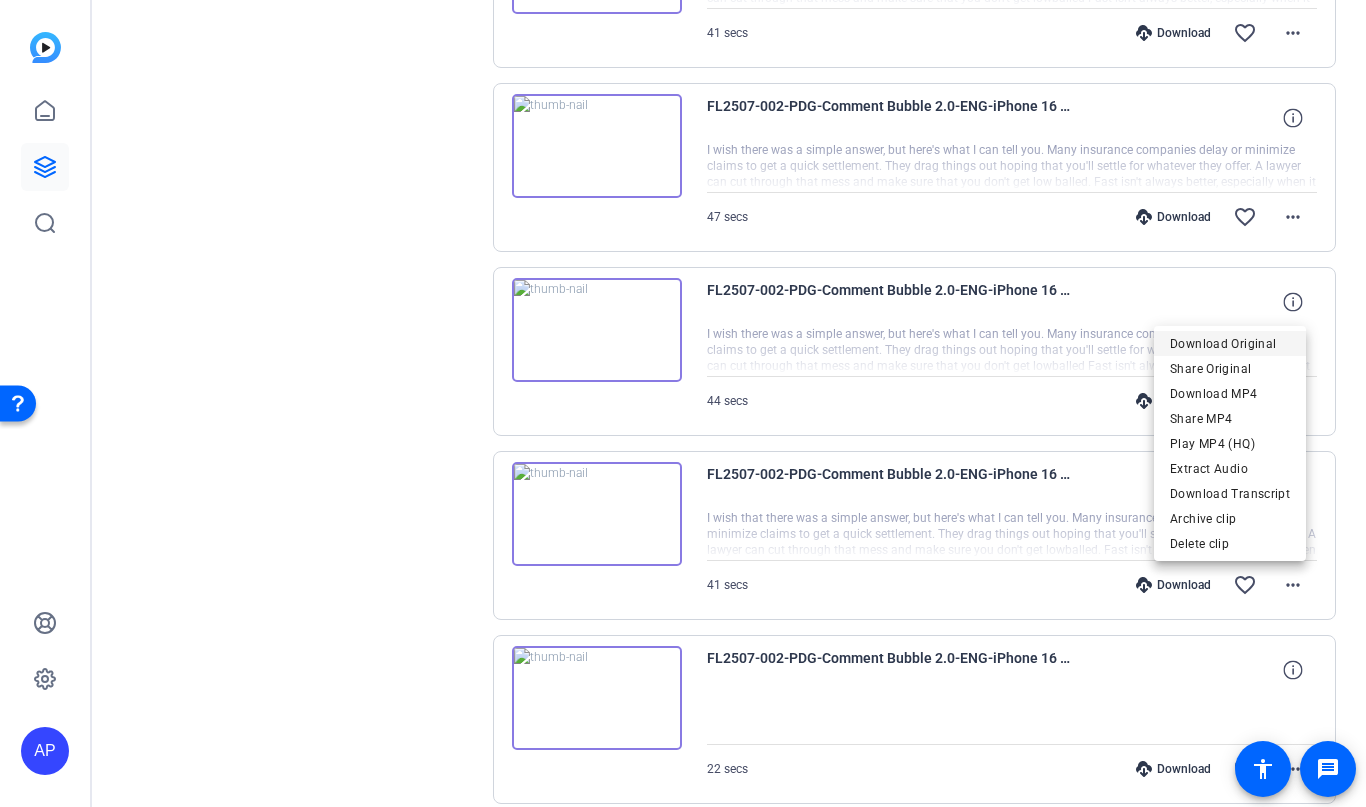 click on "Download Original" at bounding box center (1230, 344) 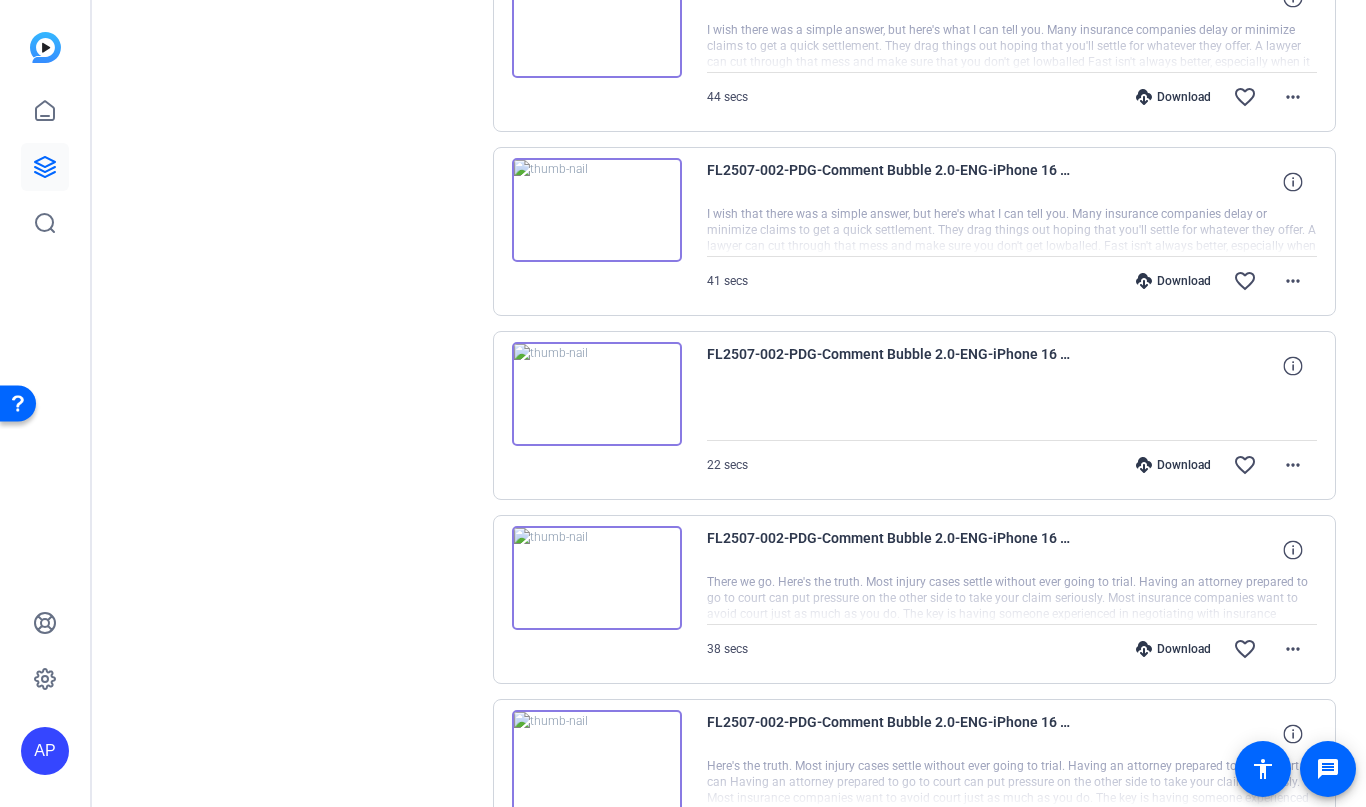 scroll, scrollTop: 1411, scrollLeft: 0, axis: vertical 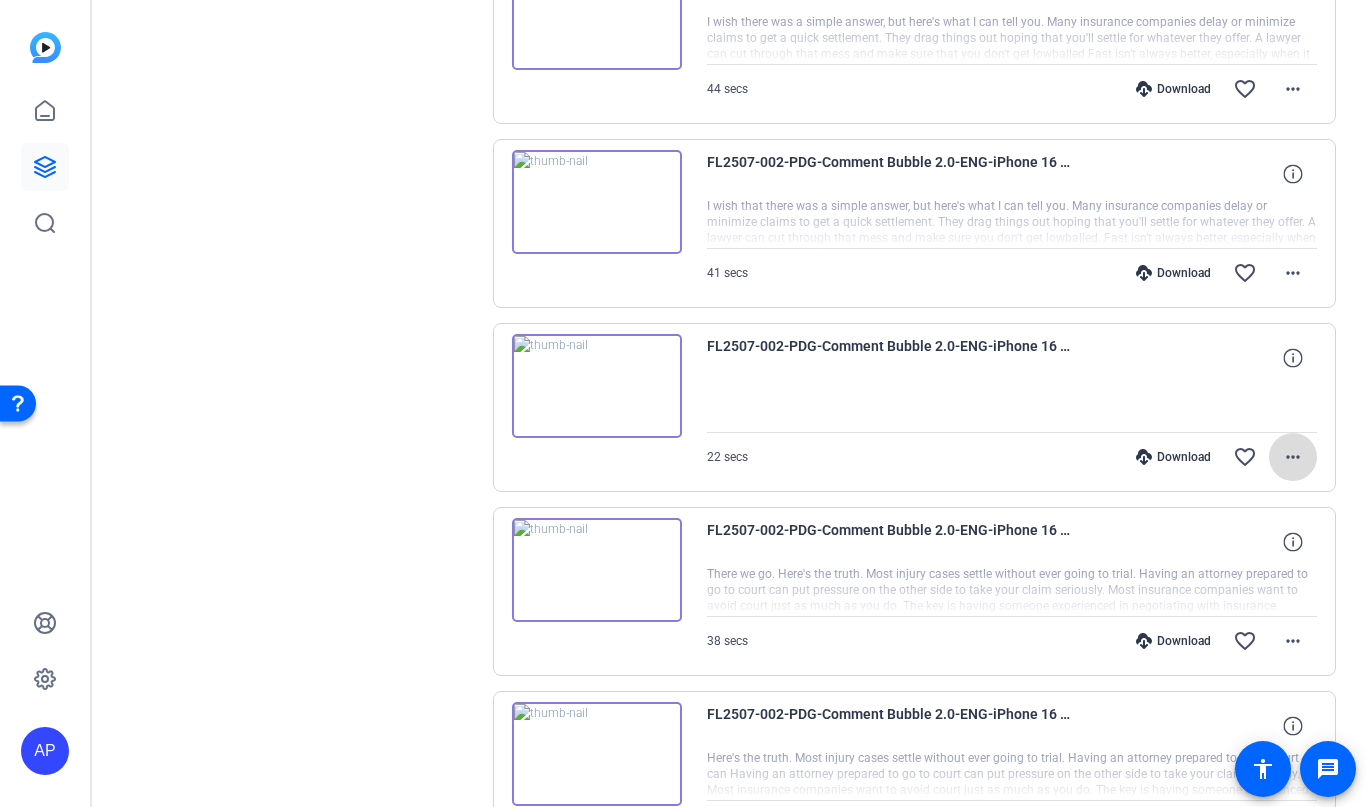 click on "more_horiz" at bounding box center [1293, 457] 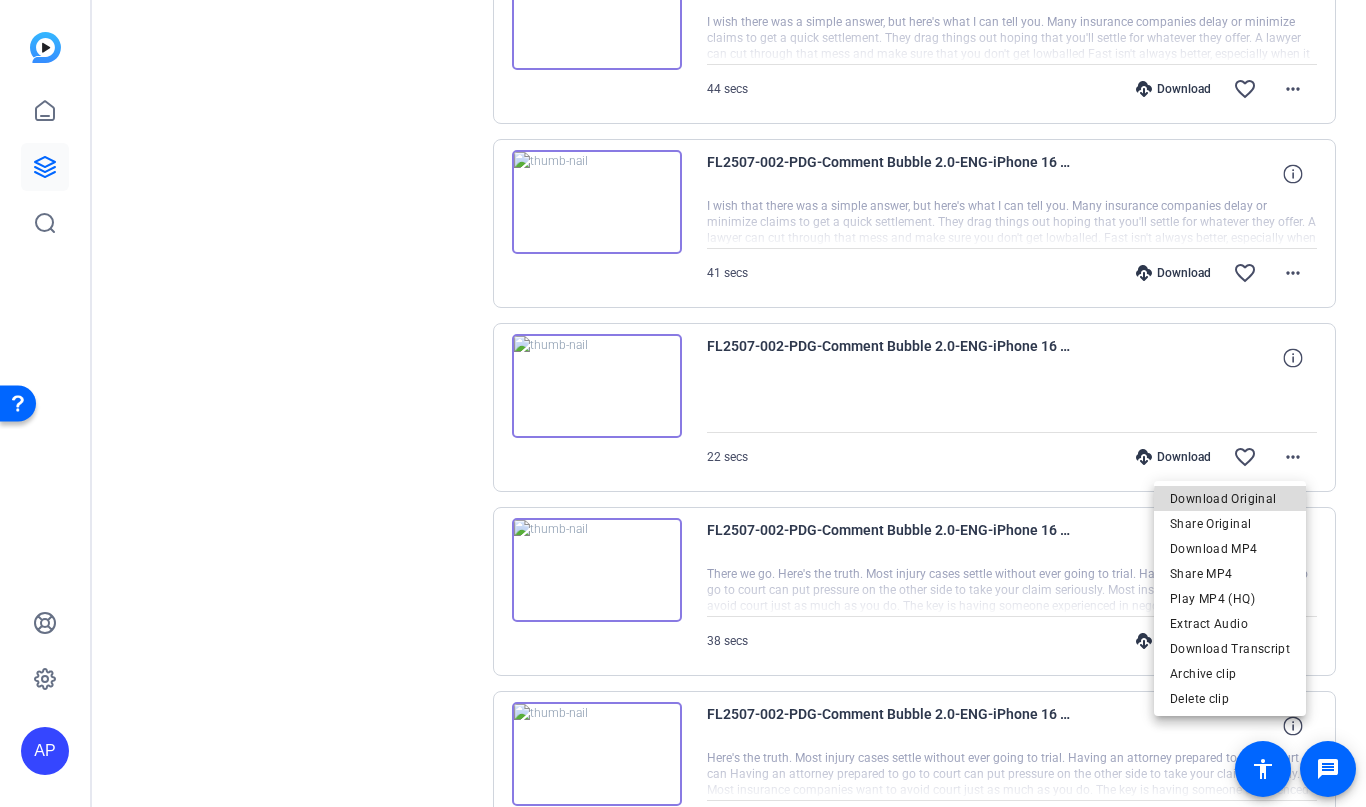 click on "Download Original" at bounding box center (1230, 499) 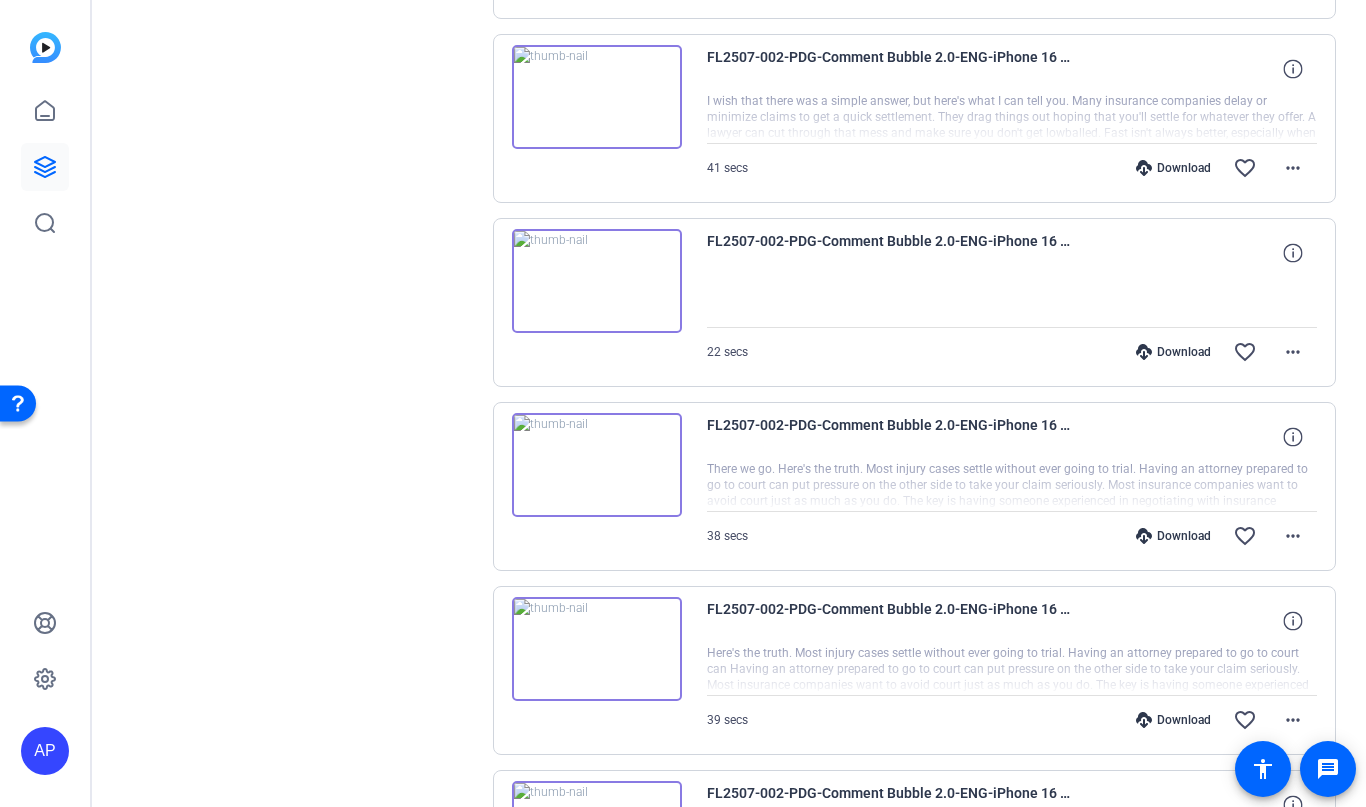 scroll, scrollTop: 1706, scrollLeft: 0, axis: vertical 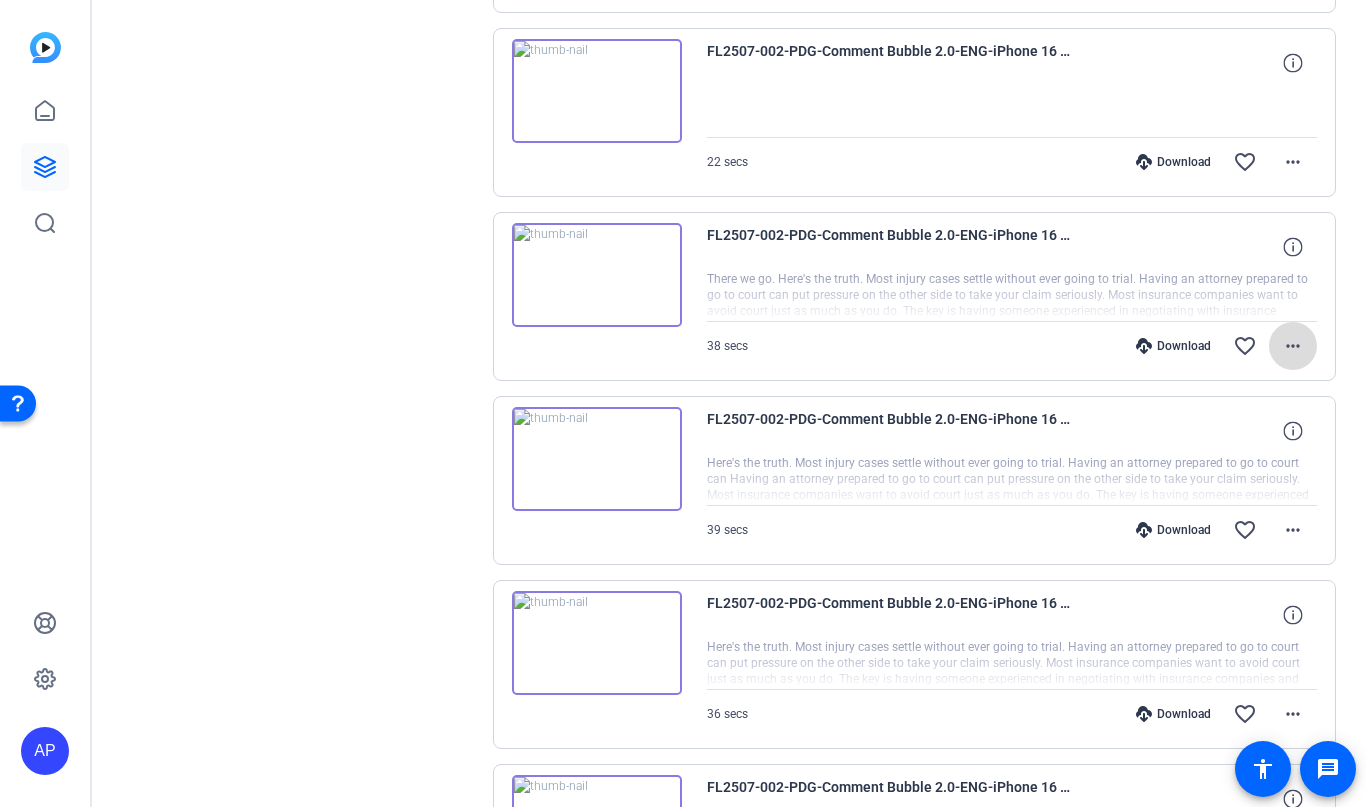 click on "more_horiz" at bounding box center (1293, 346) 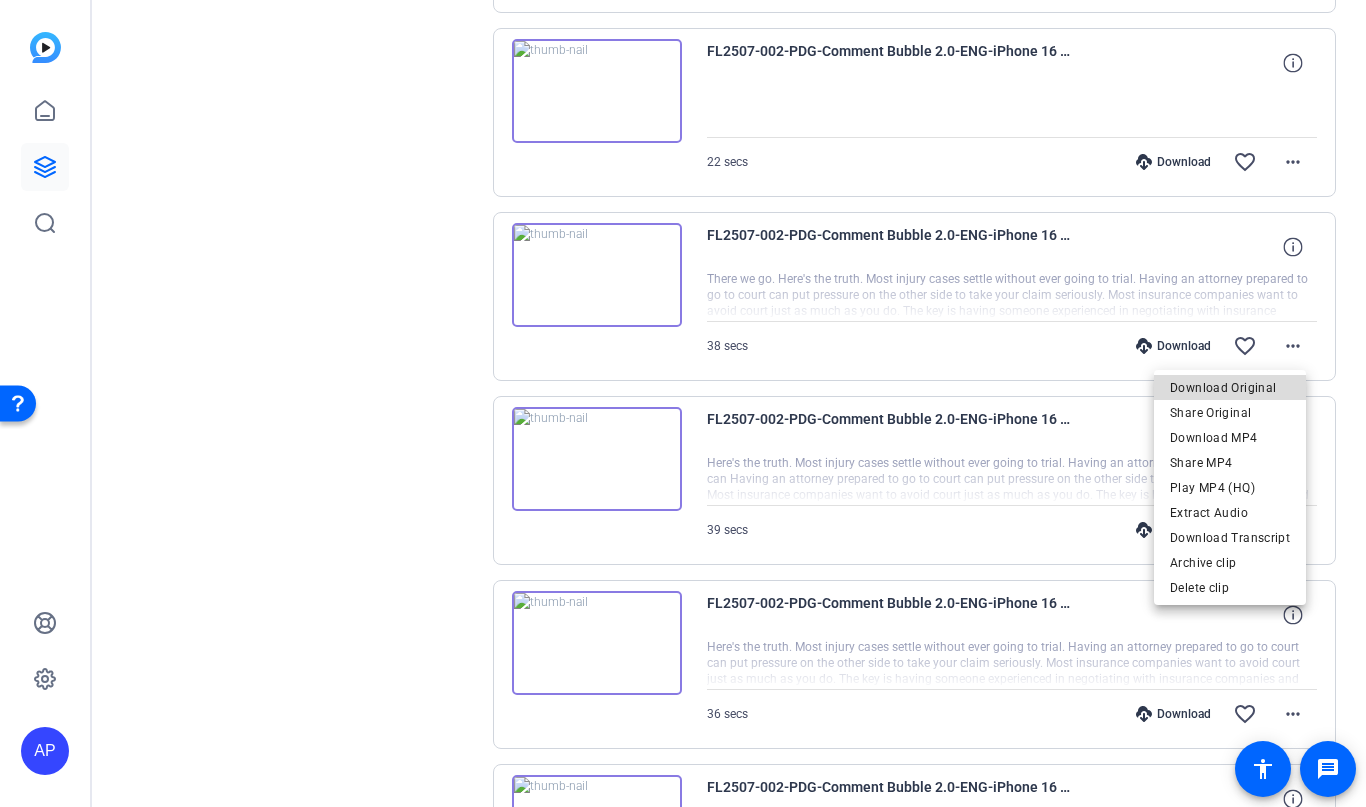 click on "Download Original" at bounding box center (1230, 388) 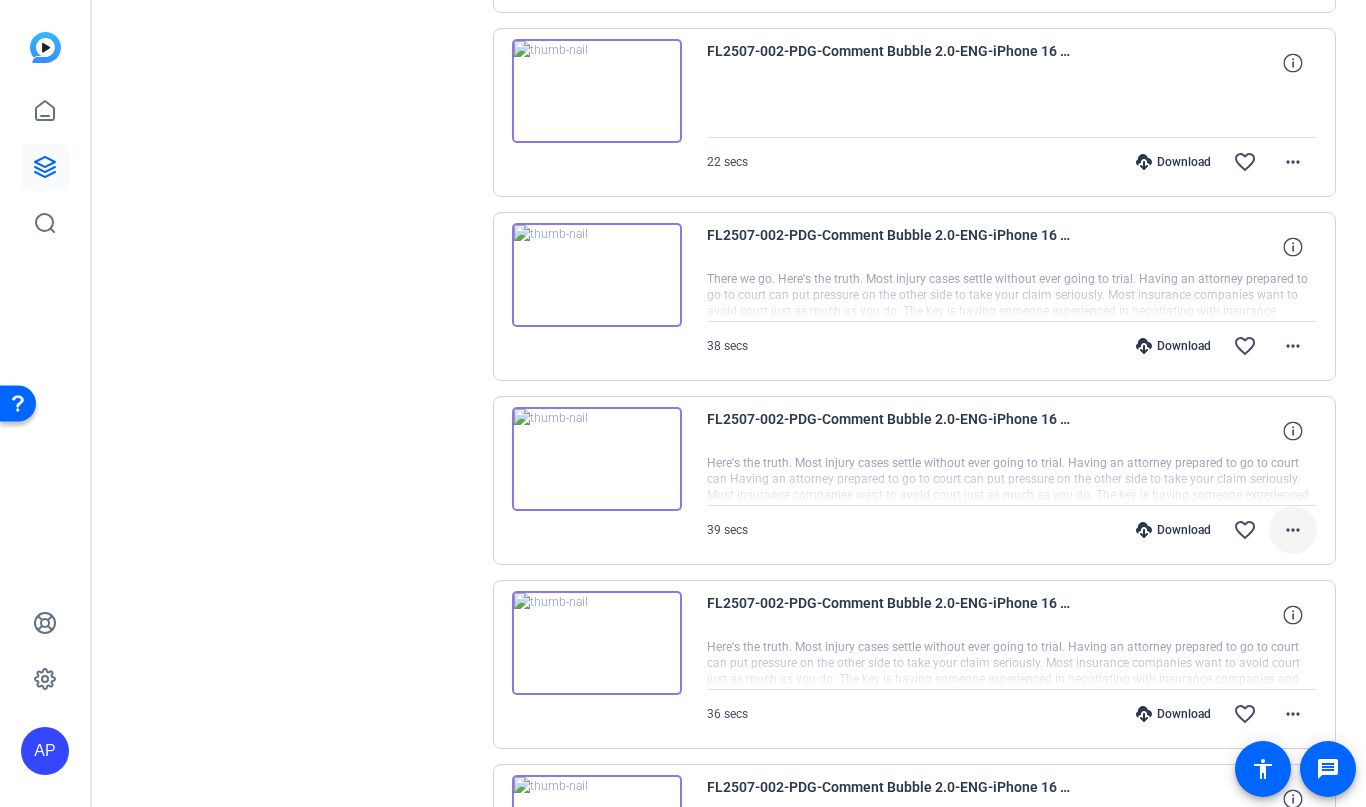 click at bounding box center (1293, 530) 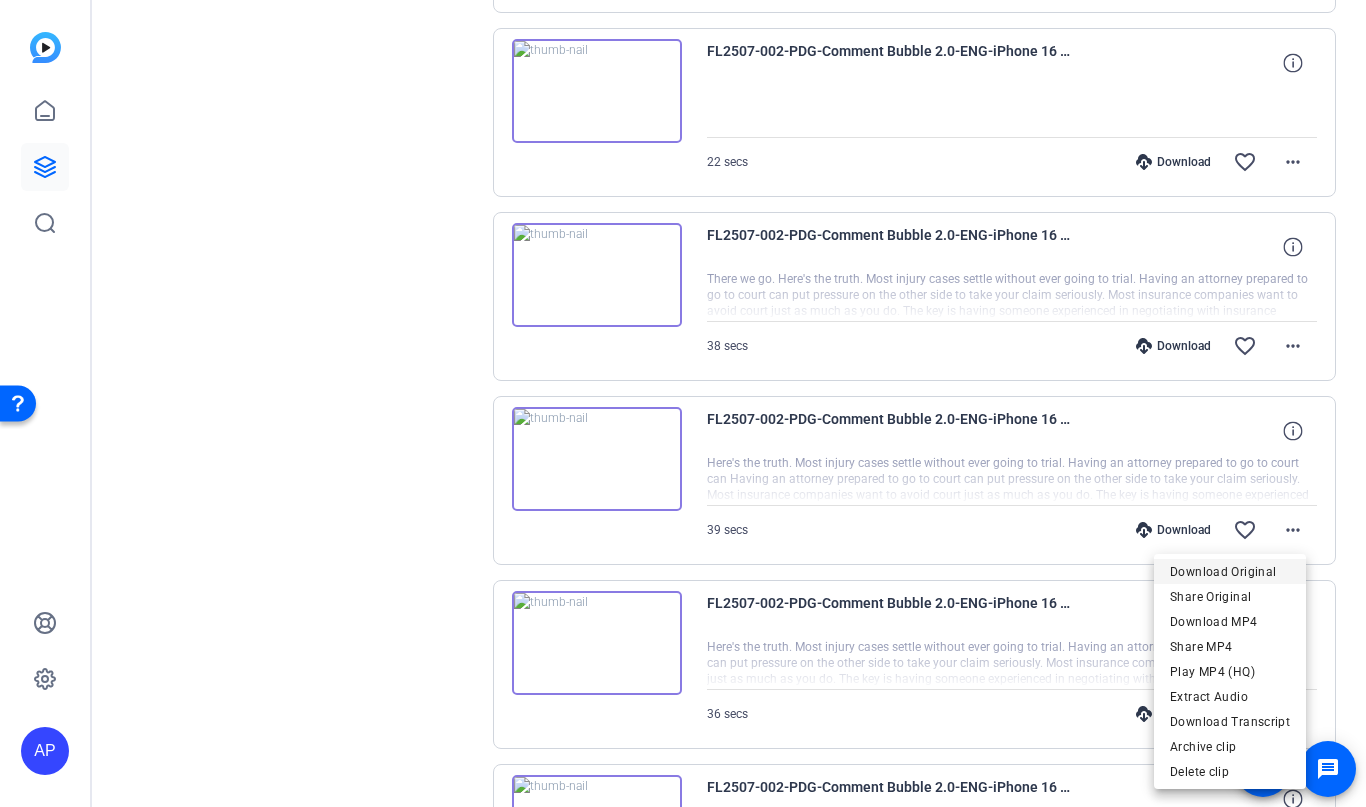 click on "Download Original" at bounding box center (1230, 572) 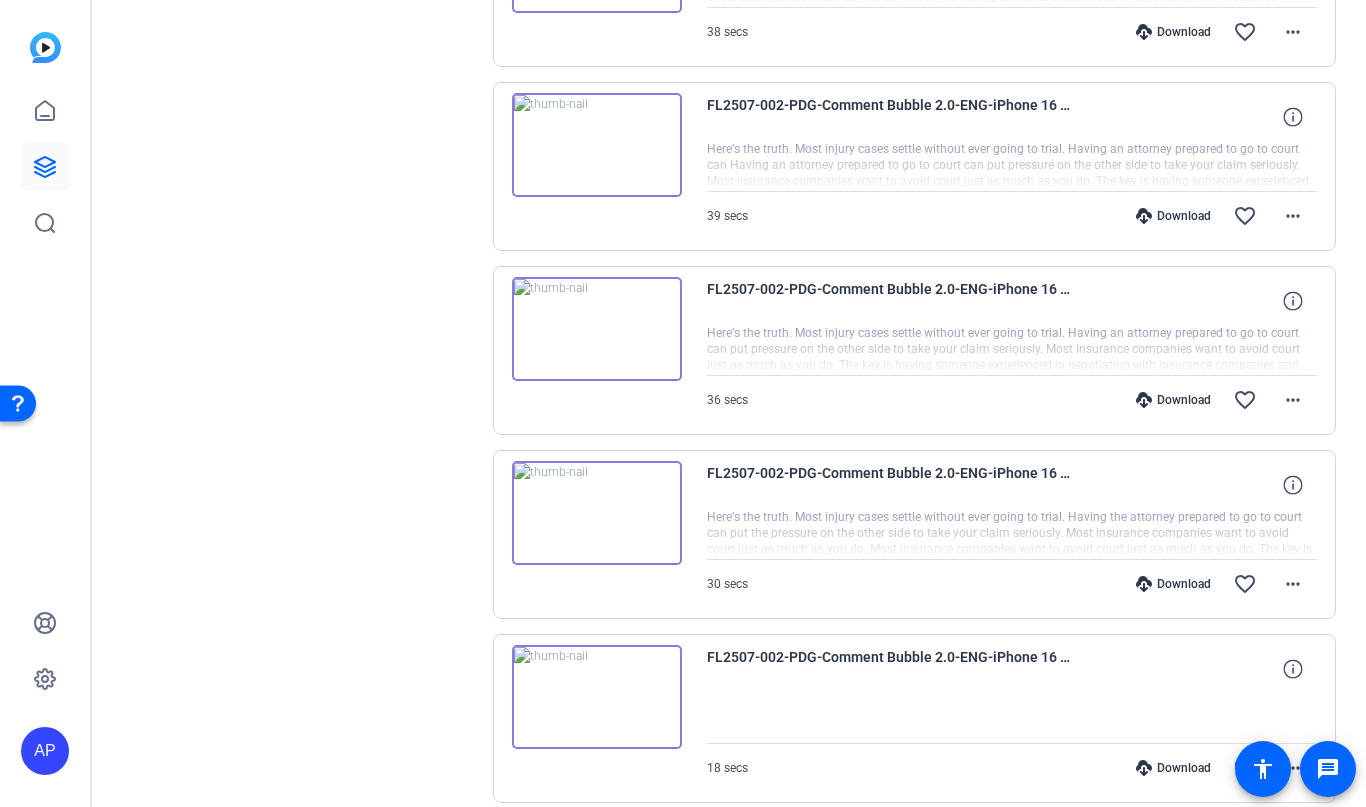 scroll, scrollTop: 2088, scrollLeft: 0, axis: vertical 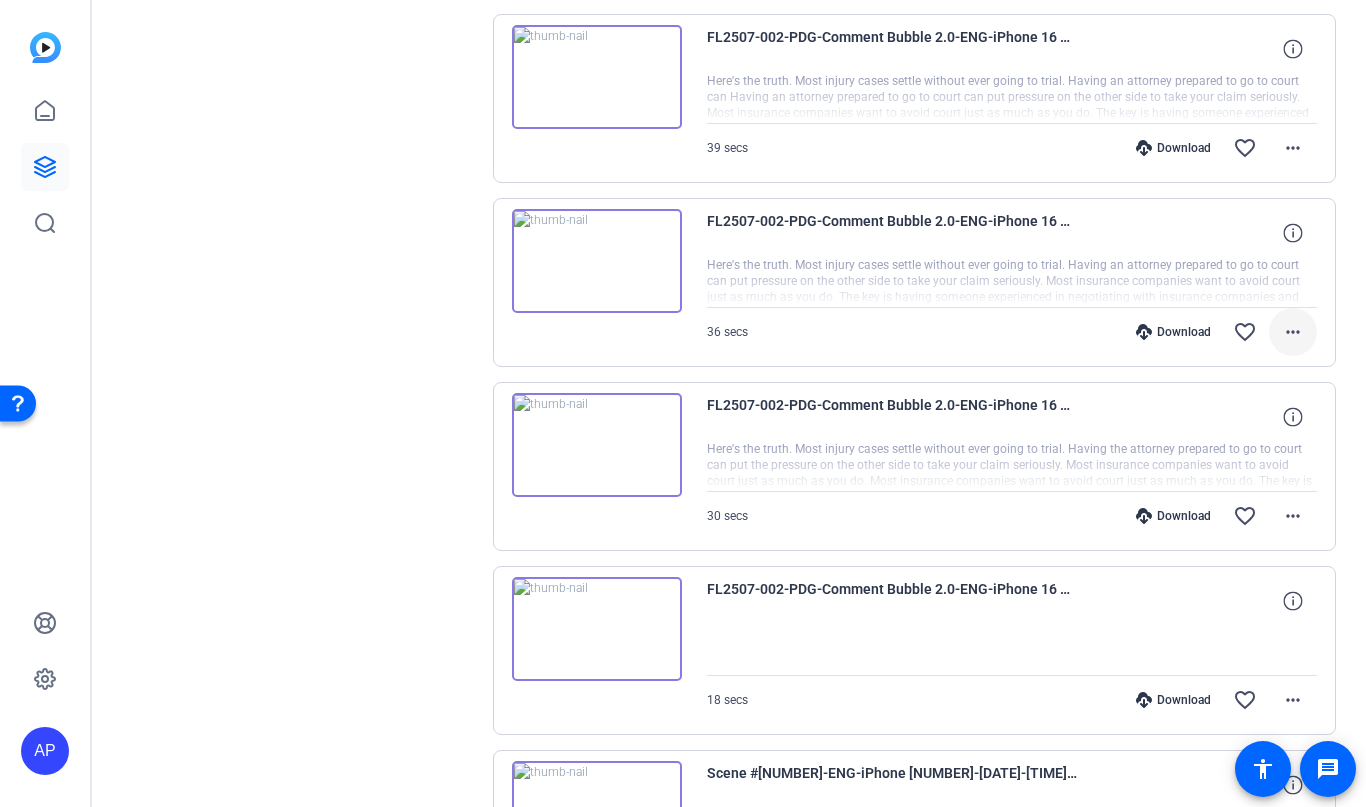 click on "more_horiz" at bounding box center [1293, 332] 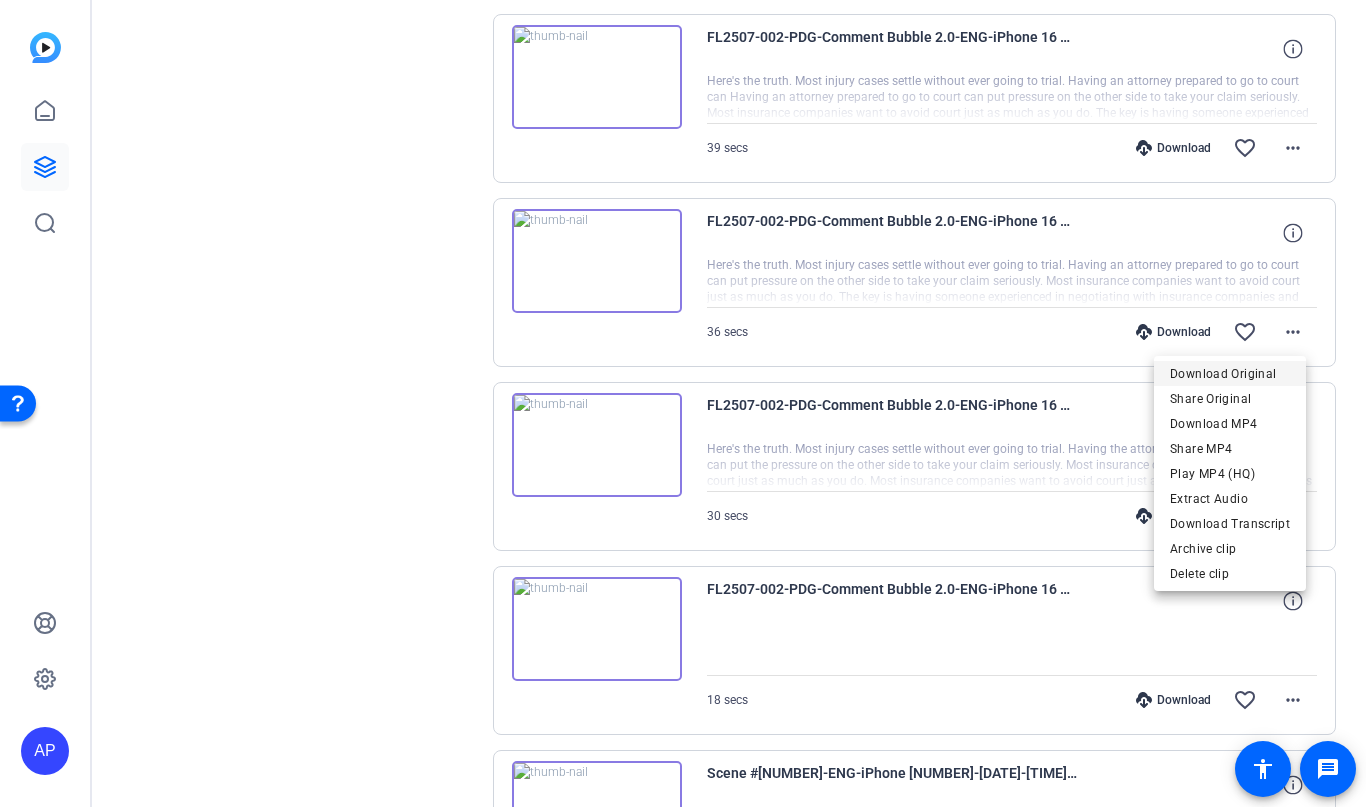 click on "Download Original" at bounding box center (1230, 374) 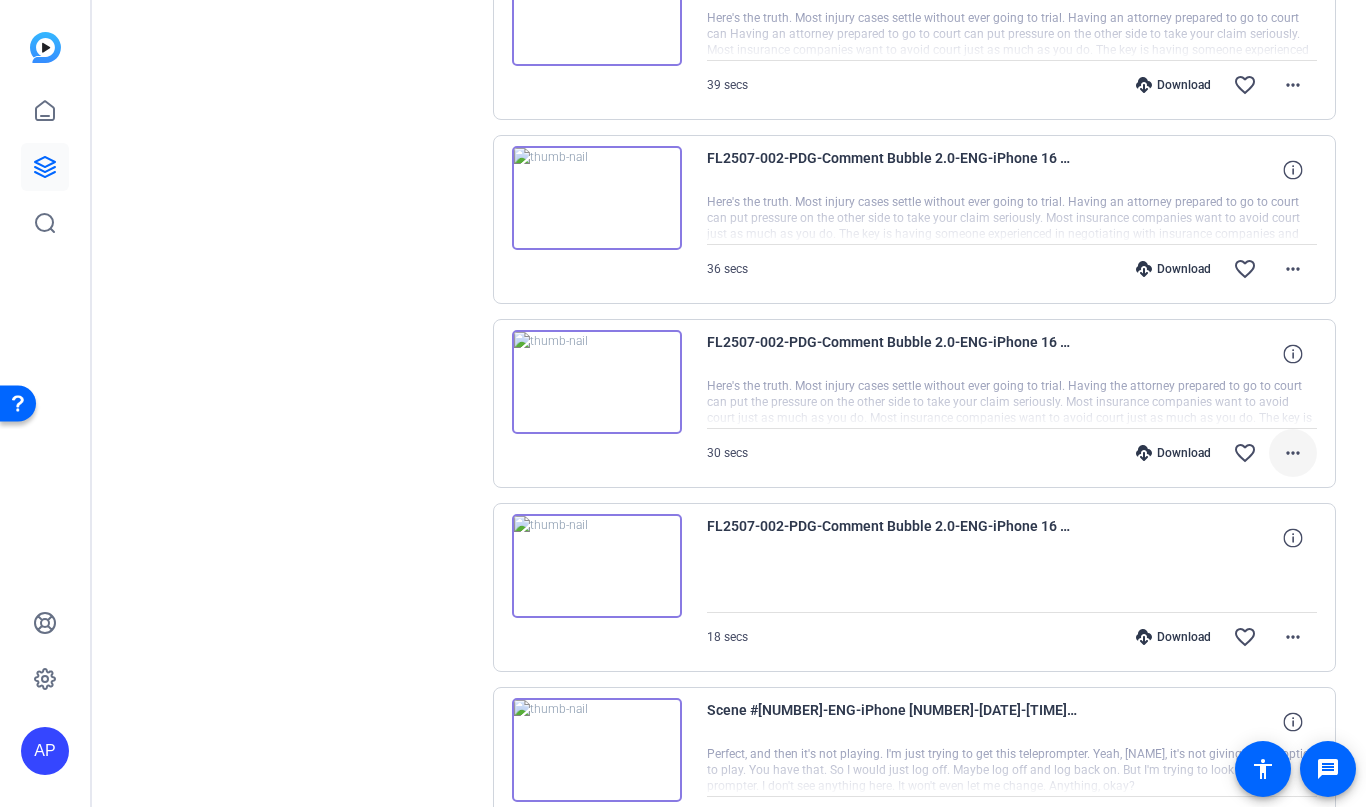 scroll, scrollTop: 2289, scrollLeft: 0, axis: vertical 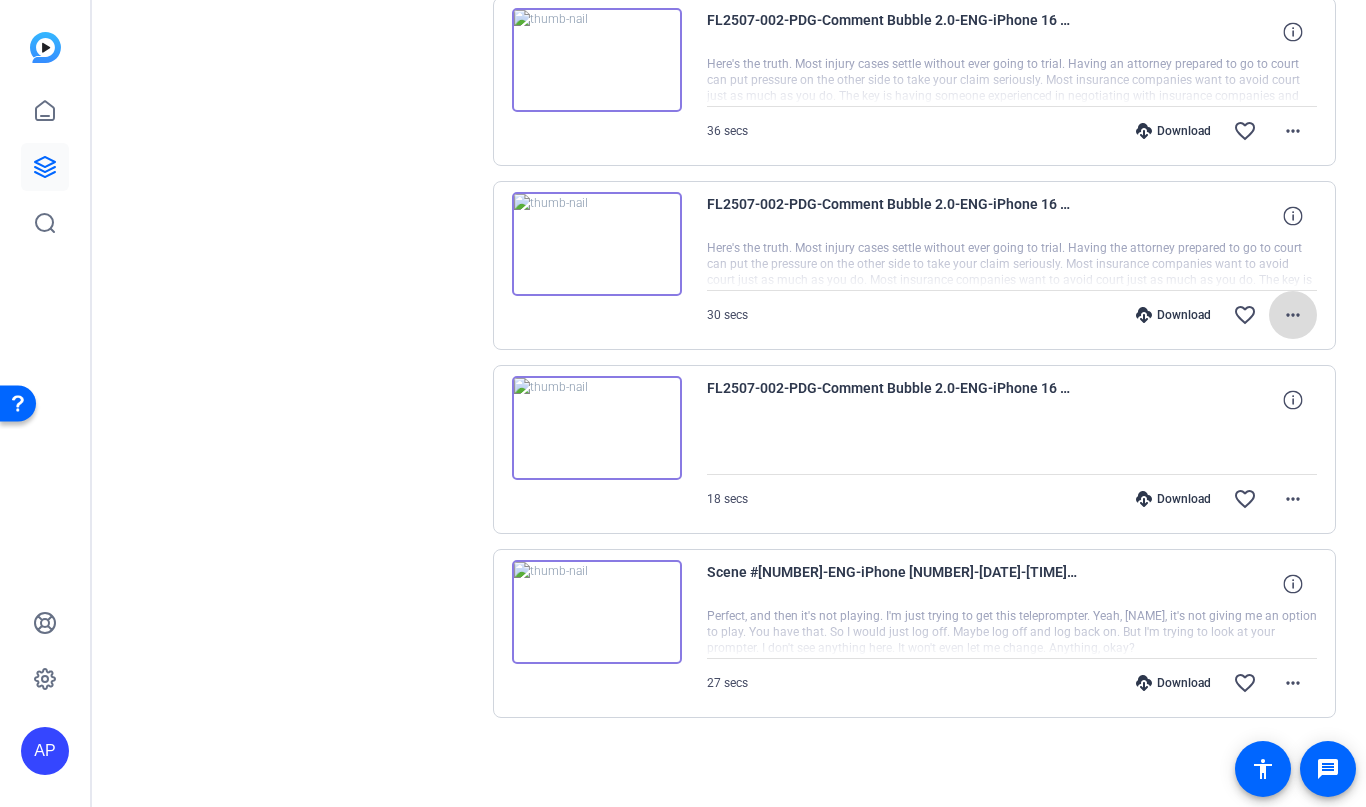 click on "more_horiz" at bounding box center (1293, 315) 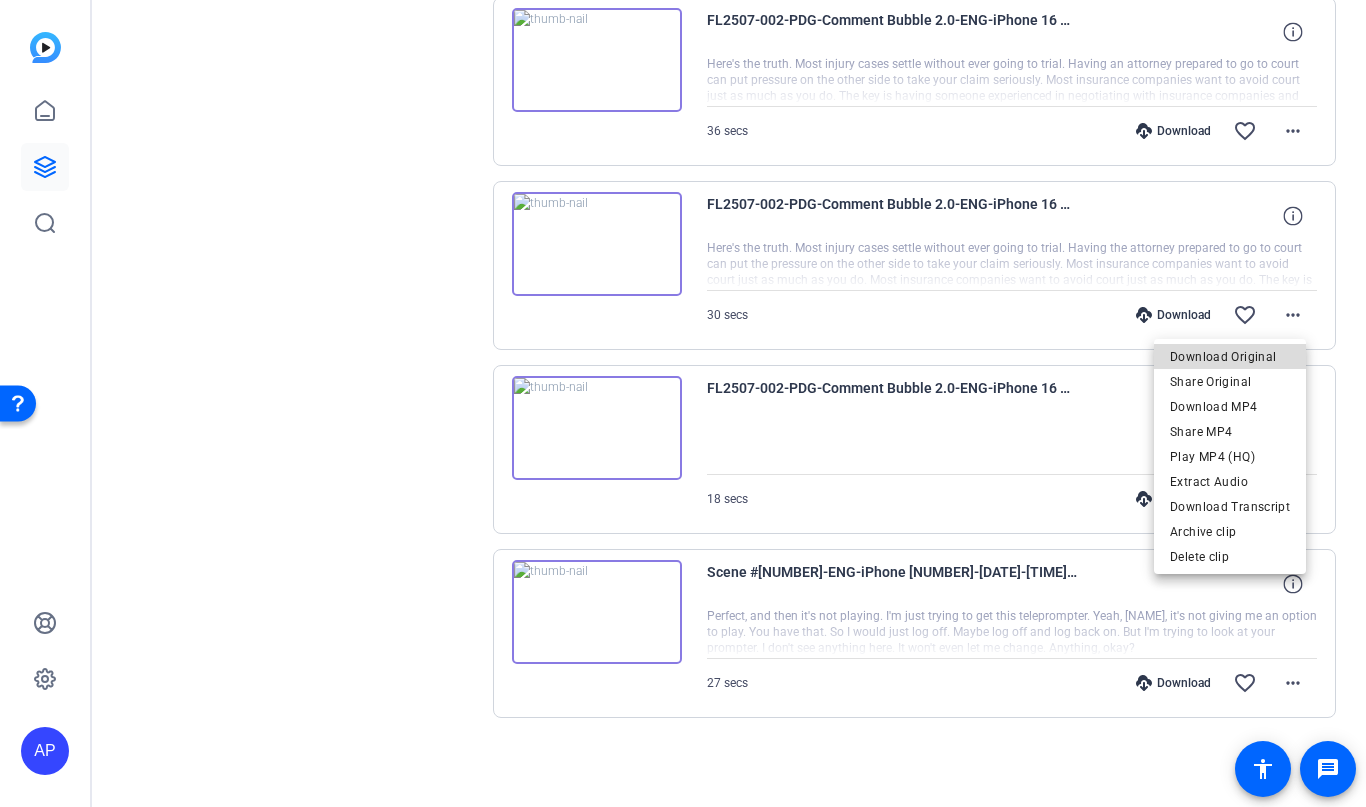 click on "Download Original" at bounding box center (1230, 357) 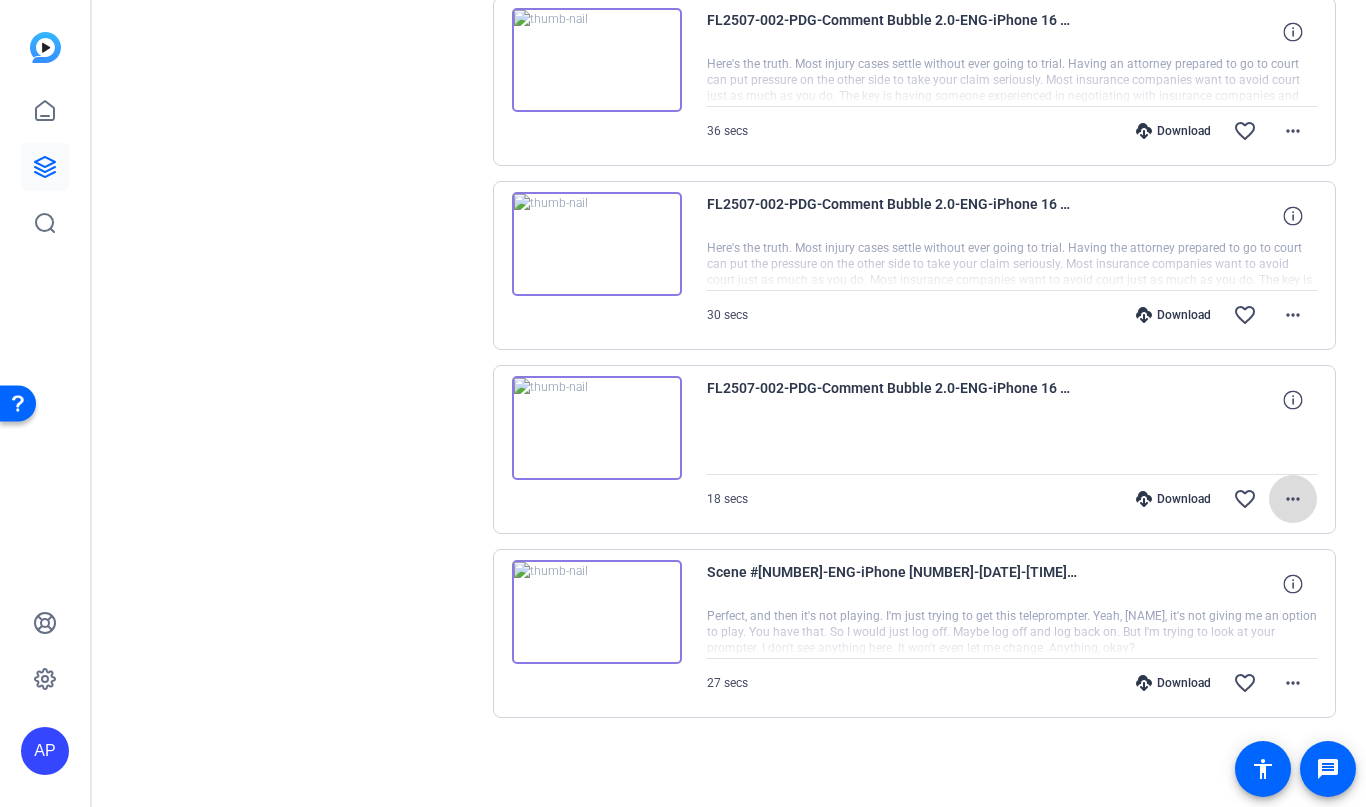 click on "more_horiz" at bounding box center (1293, 499) 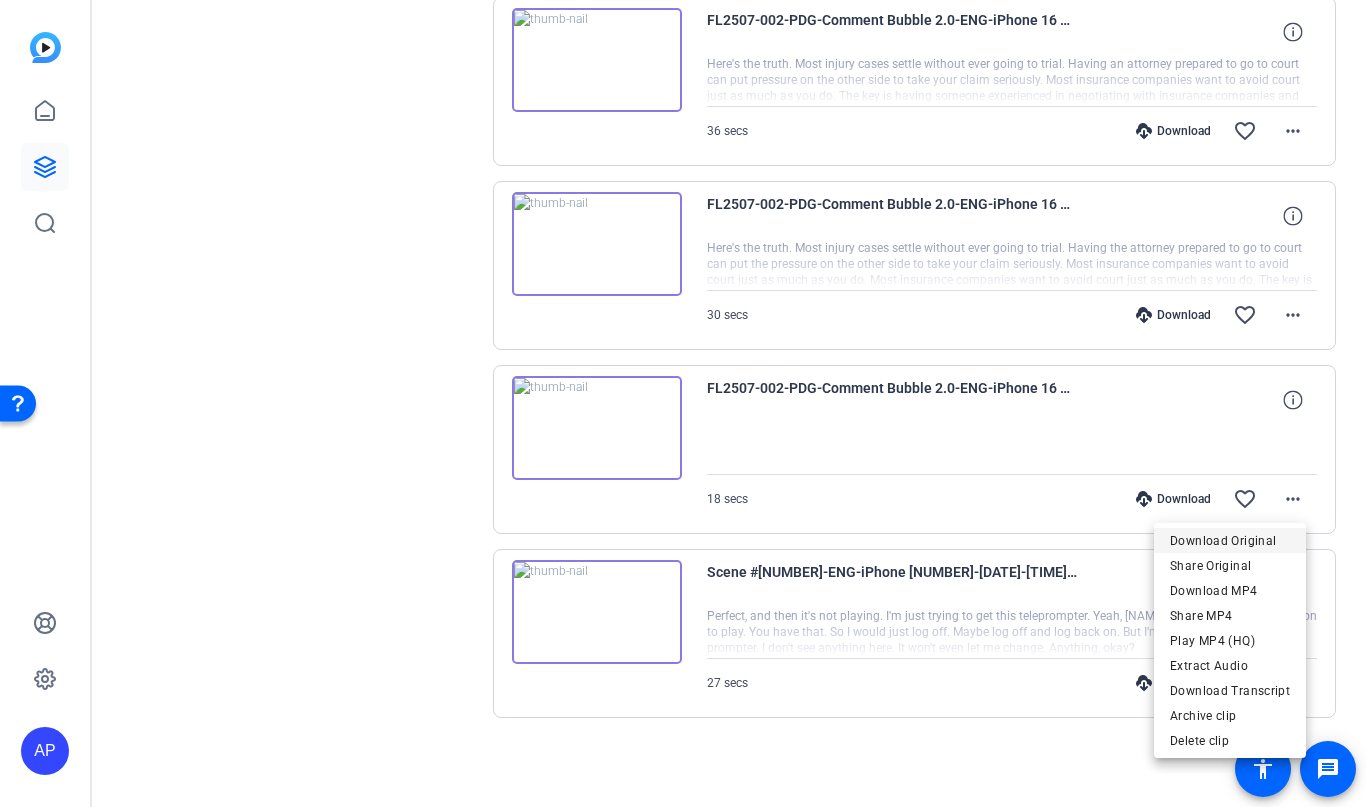 click on "Download Original" at bounding box center (1230, 541) 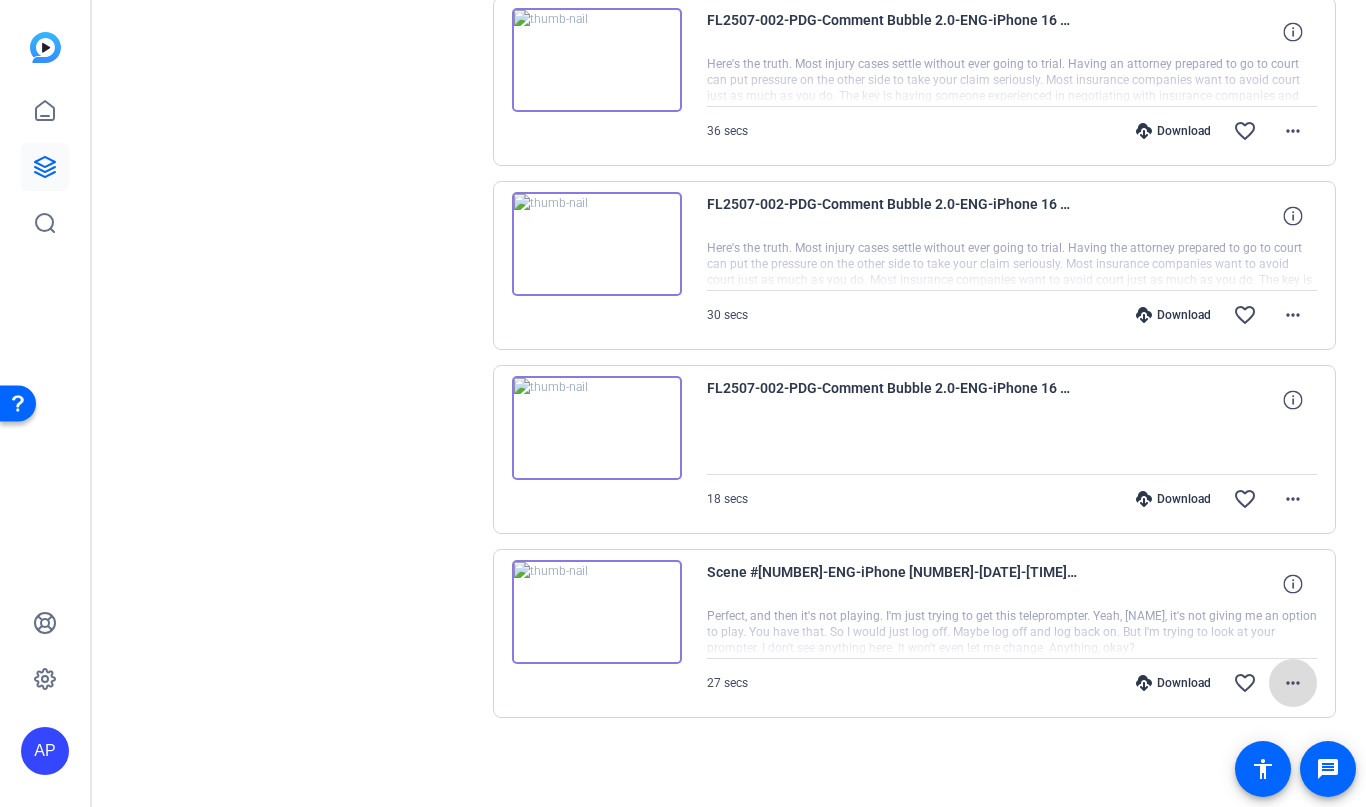 click on "more_horiz" at bounding box center [1293, 683] 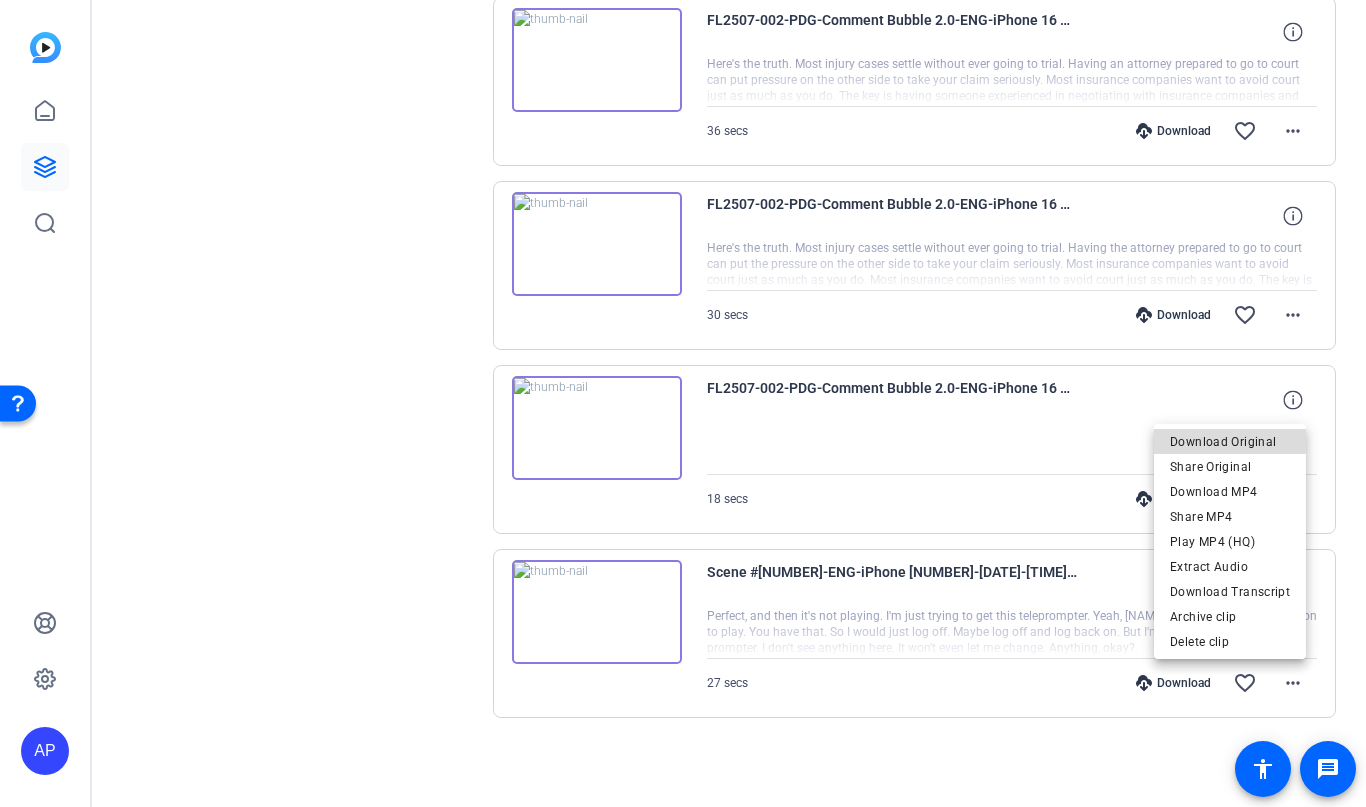 click on "Download Original" at bounding box center (1230, 442) 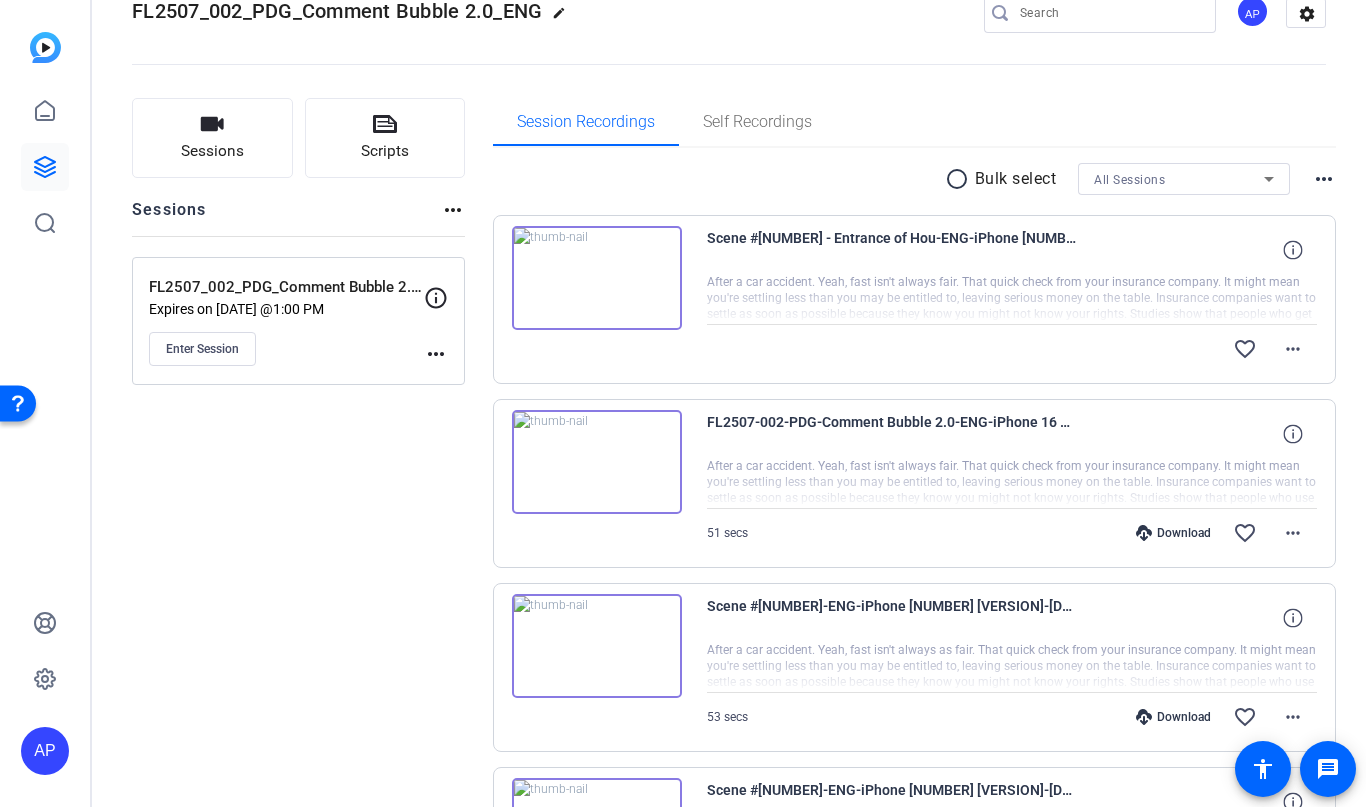 scroll, scrollTop: 0, scrollLeft: 0, axis: both 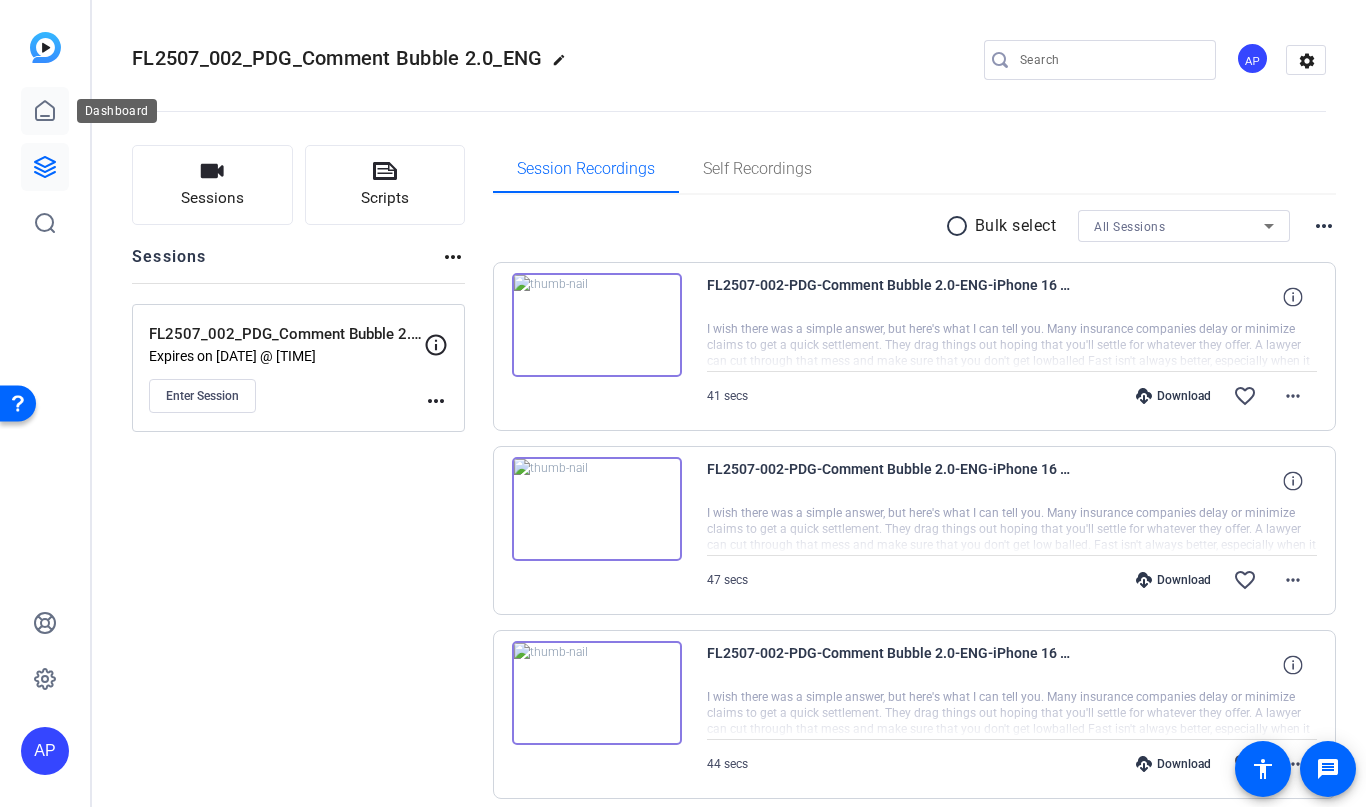 click 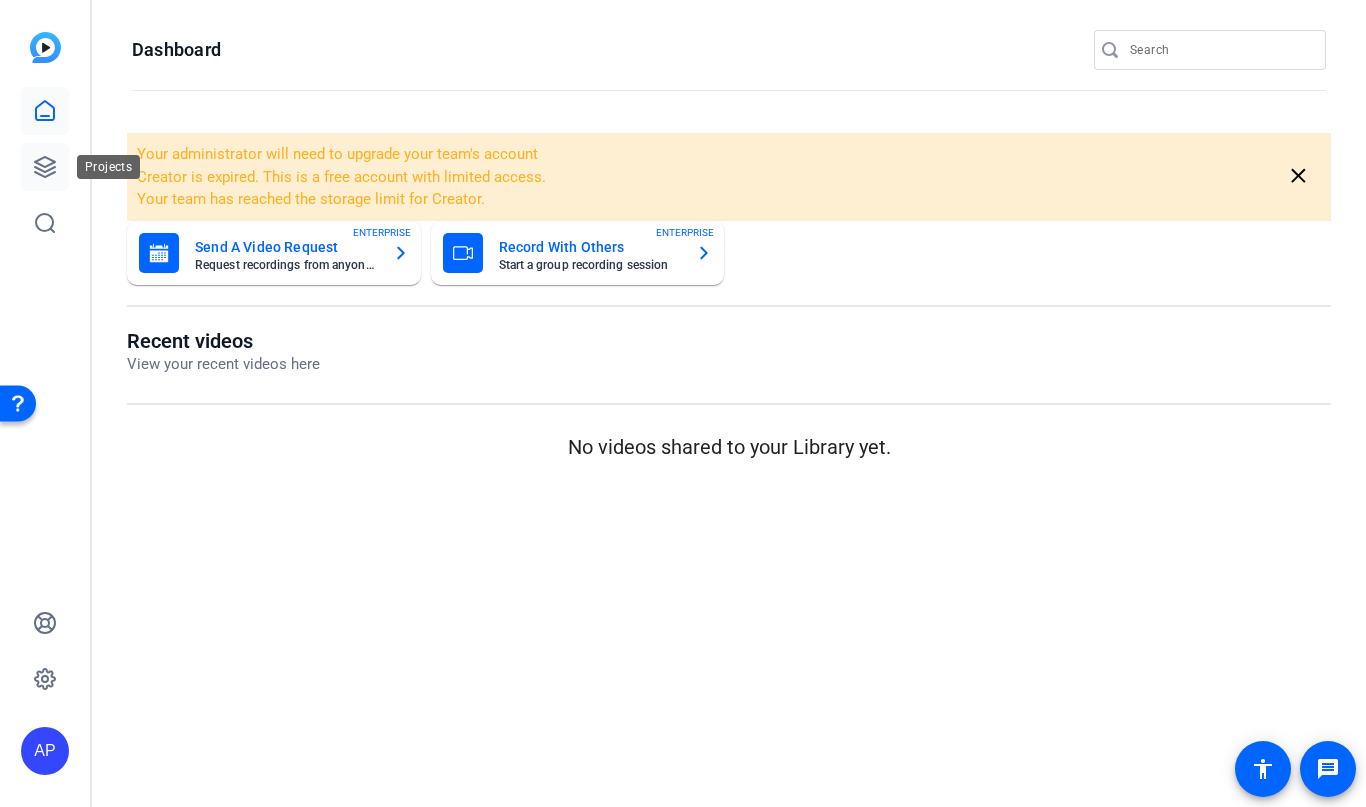 click 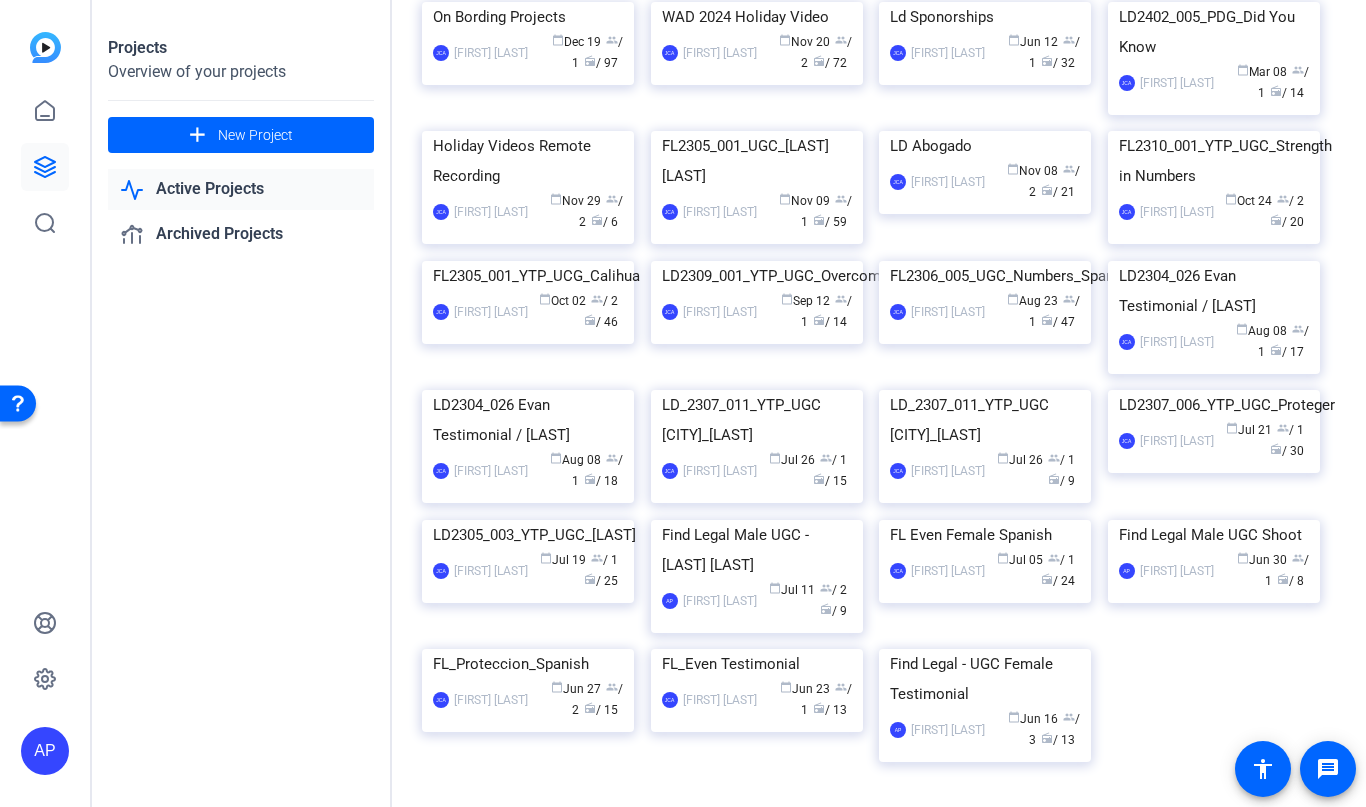 scroll, scrollTop: 0, scrollLeft: 0, axis: both 